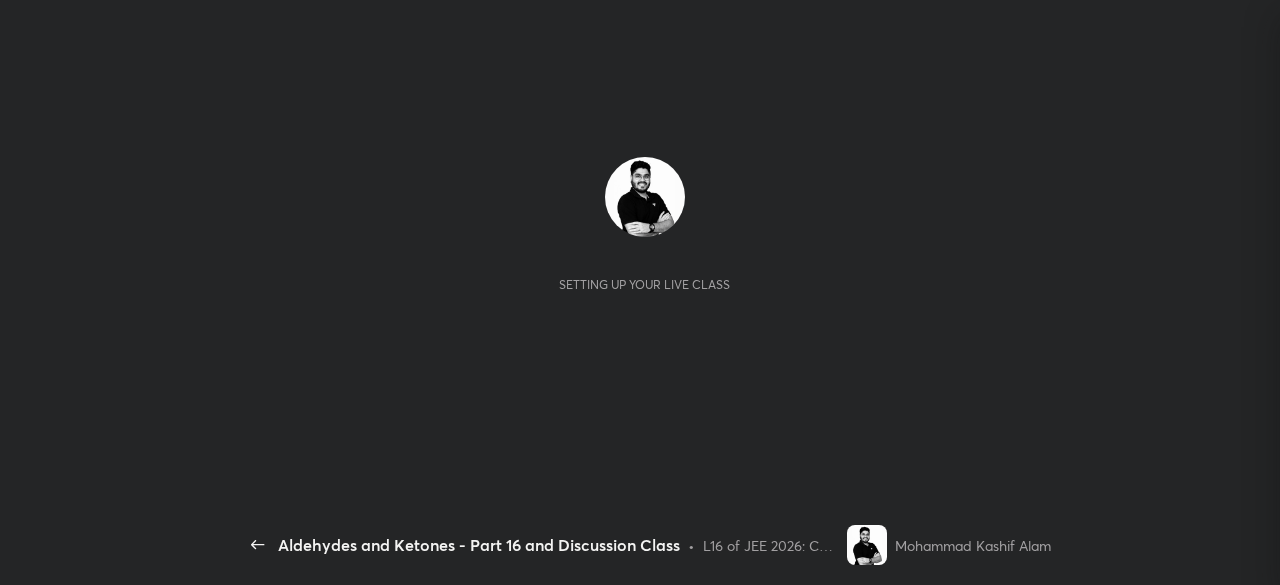 scroll, scrollTop: 0, scrollLeft: 0, axis: both 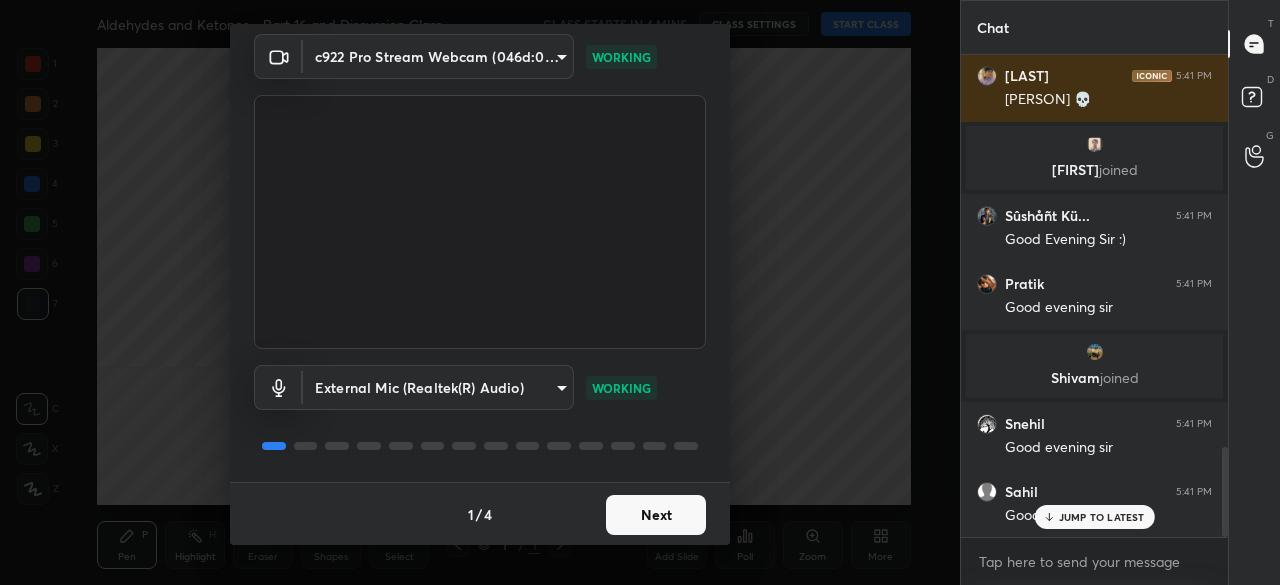 click on "Next" at bounding box center [656, 515] 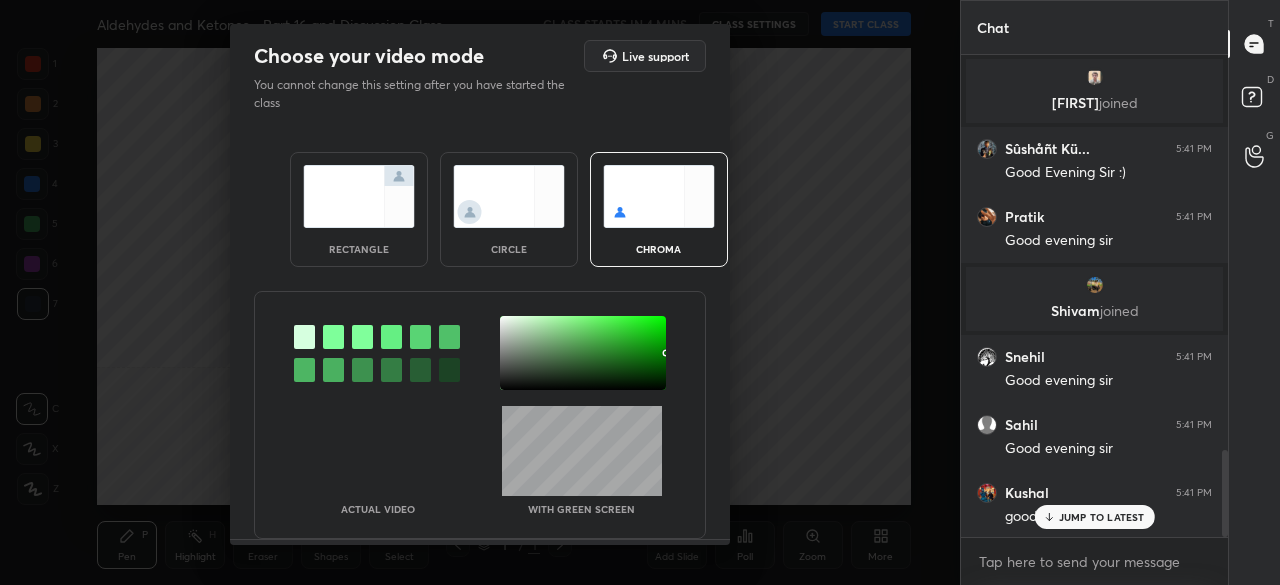 click at bounding box center [359, 196] 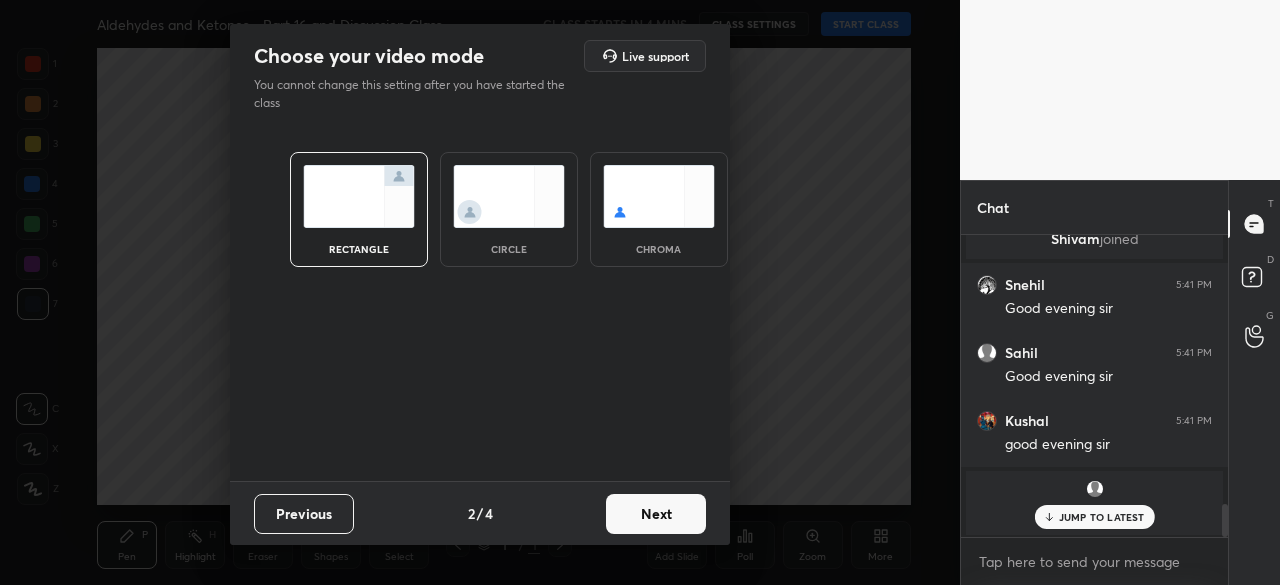 click on "Next" at bounding box center [656, 514] 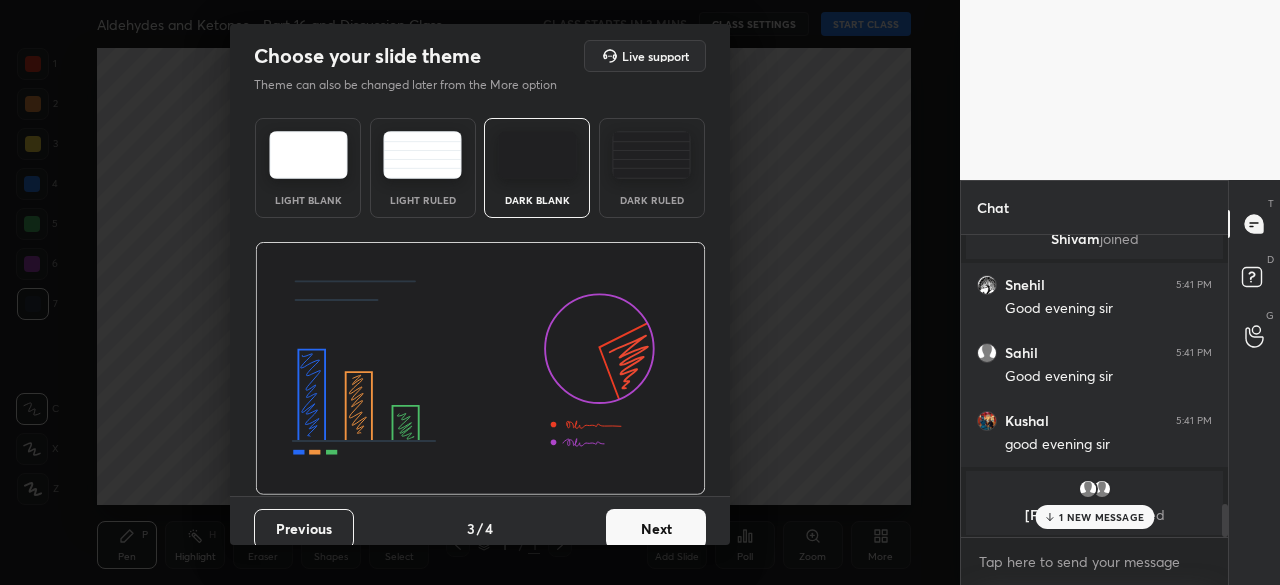 click at bounding box center (537, 155) 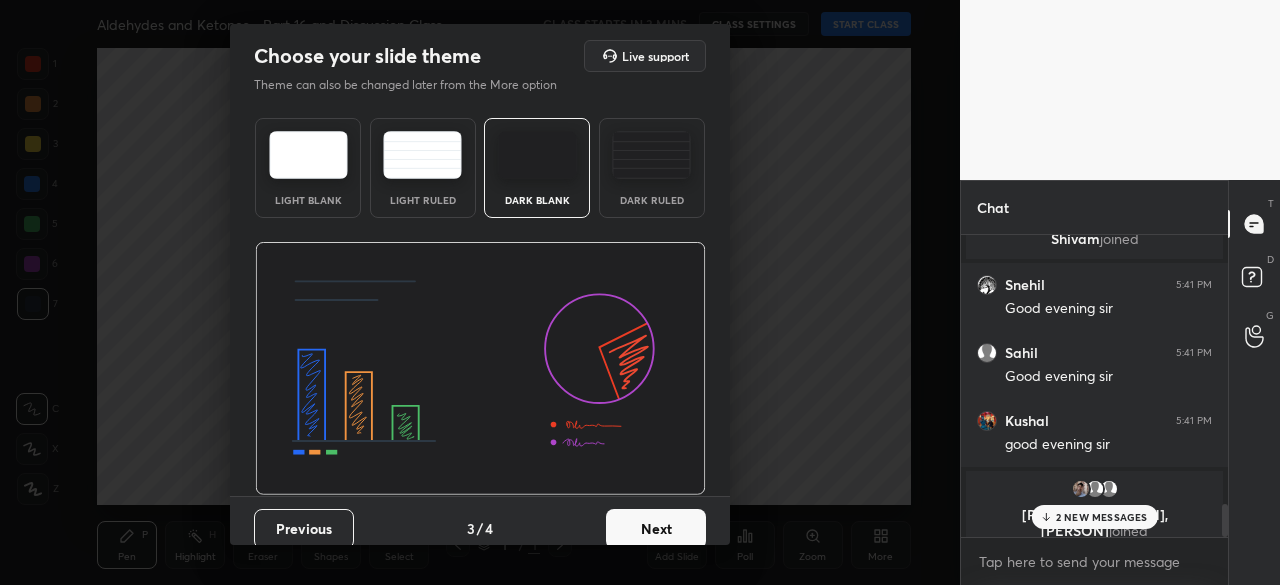 click on "Next" at bounding box center [656, 529] 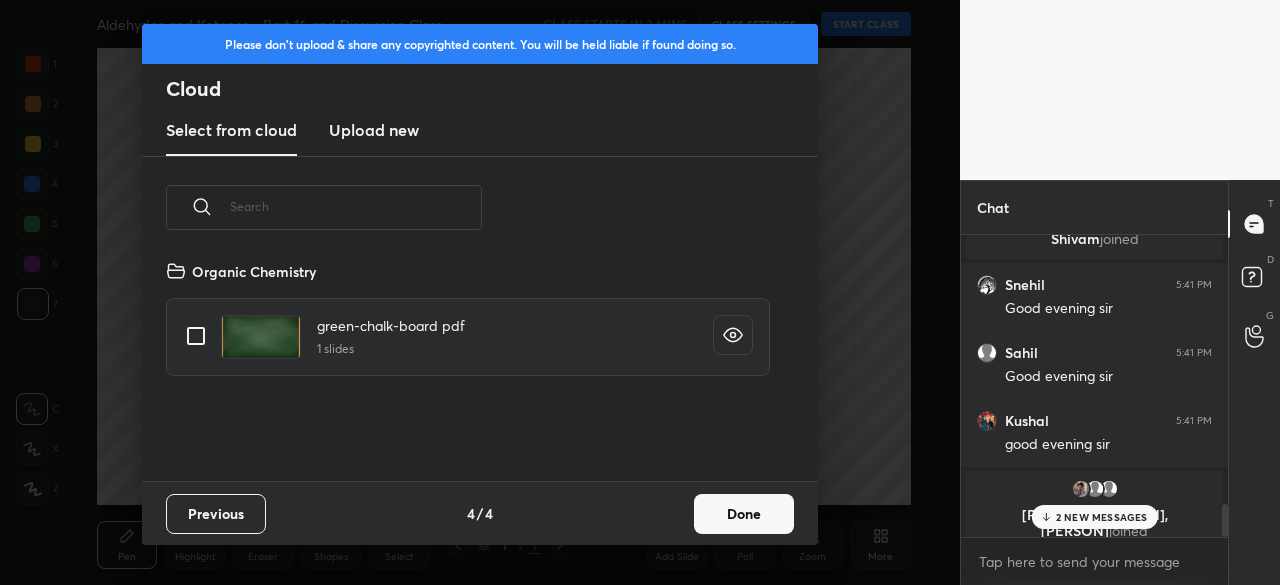click on "Done" at bounding box center (744, 514) 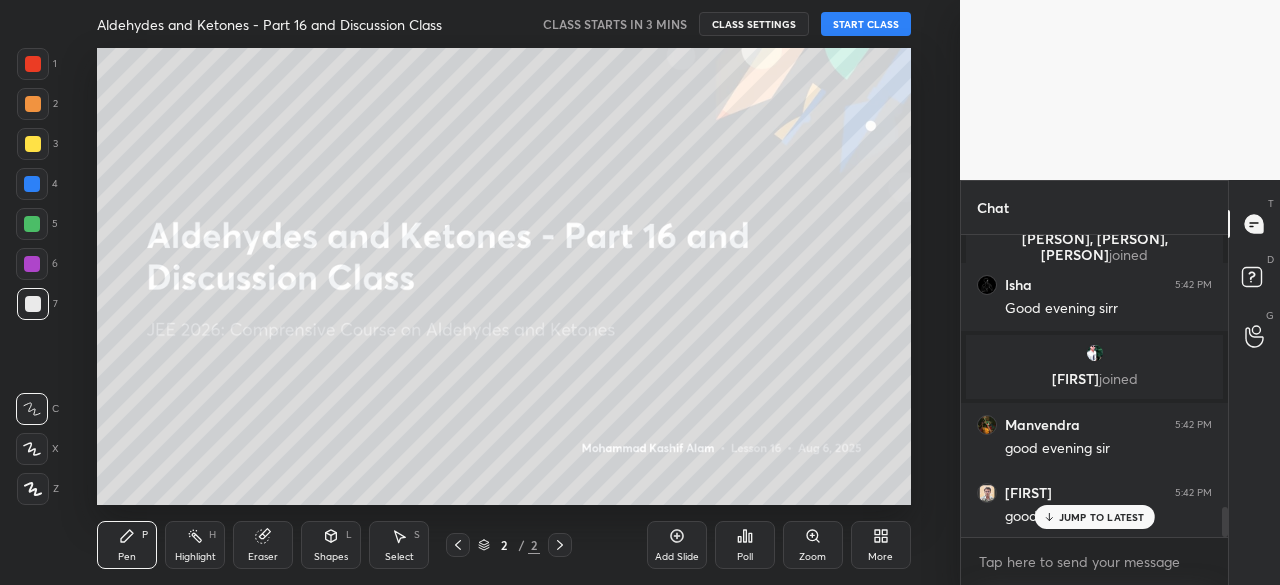 click on "JUMP TO LATEST" at bounding box center [1102, 517] 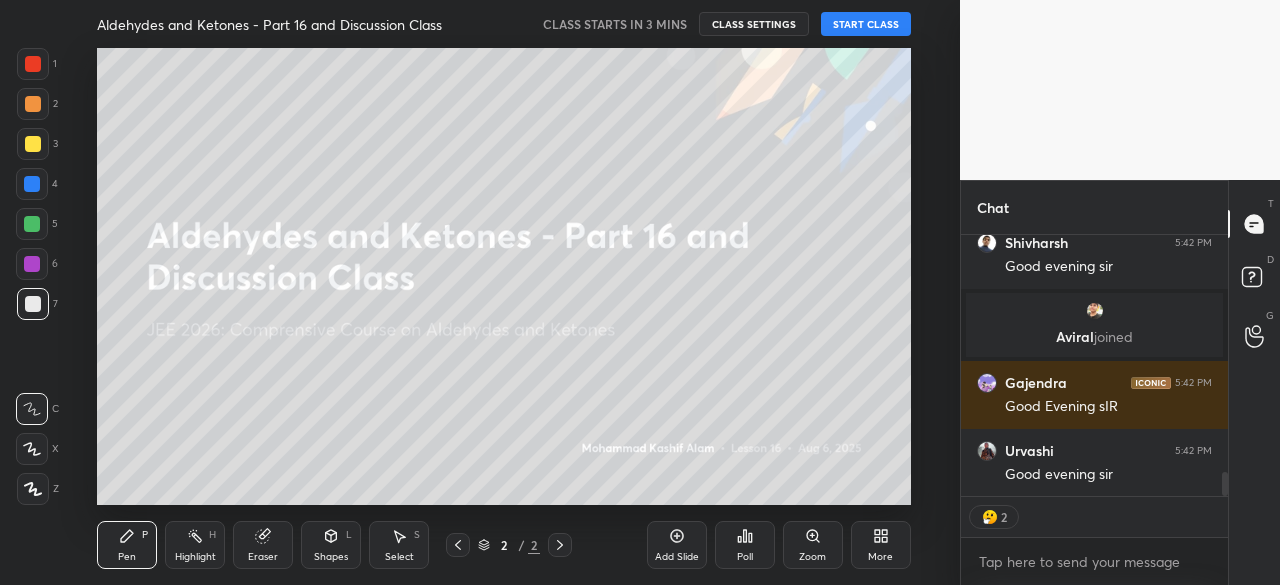 scroll, scrollTop: 2606, scrollLeft: 0, axis: vertical 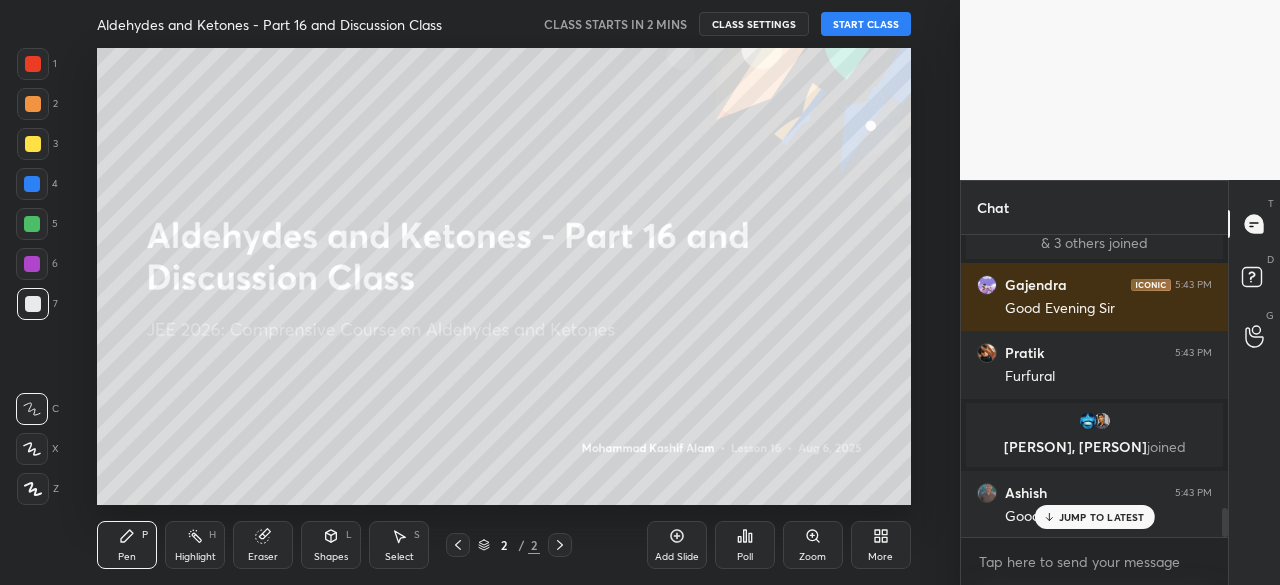 click on "More" at bounding box center (881, 545) 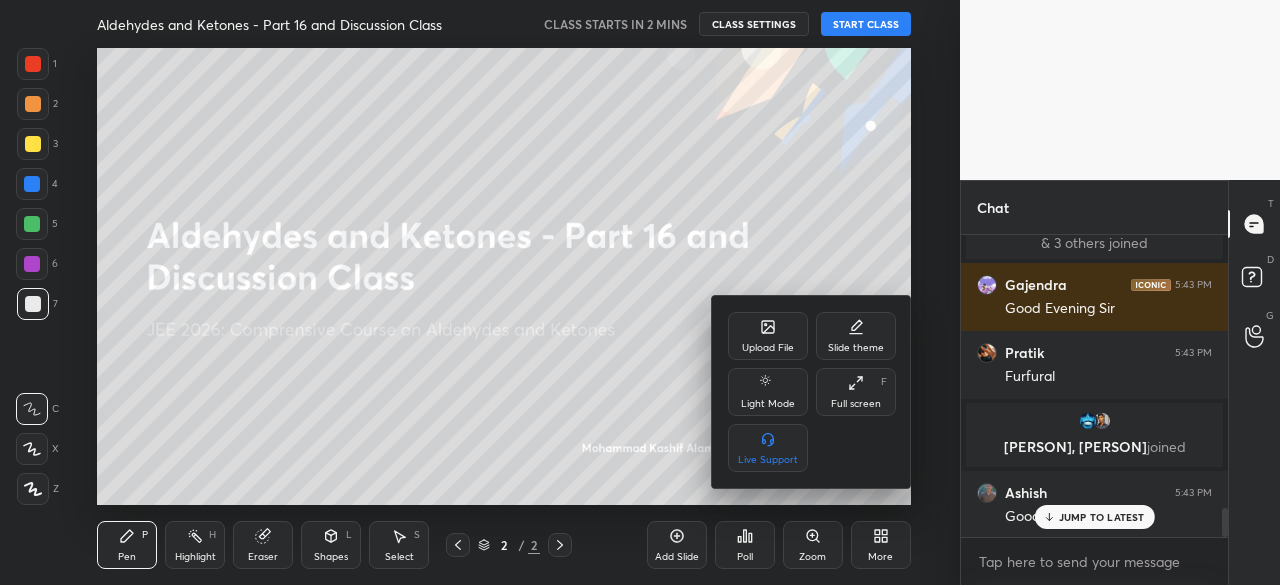 click 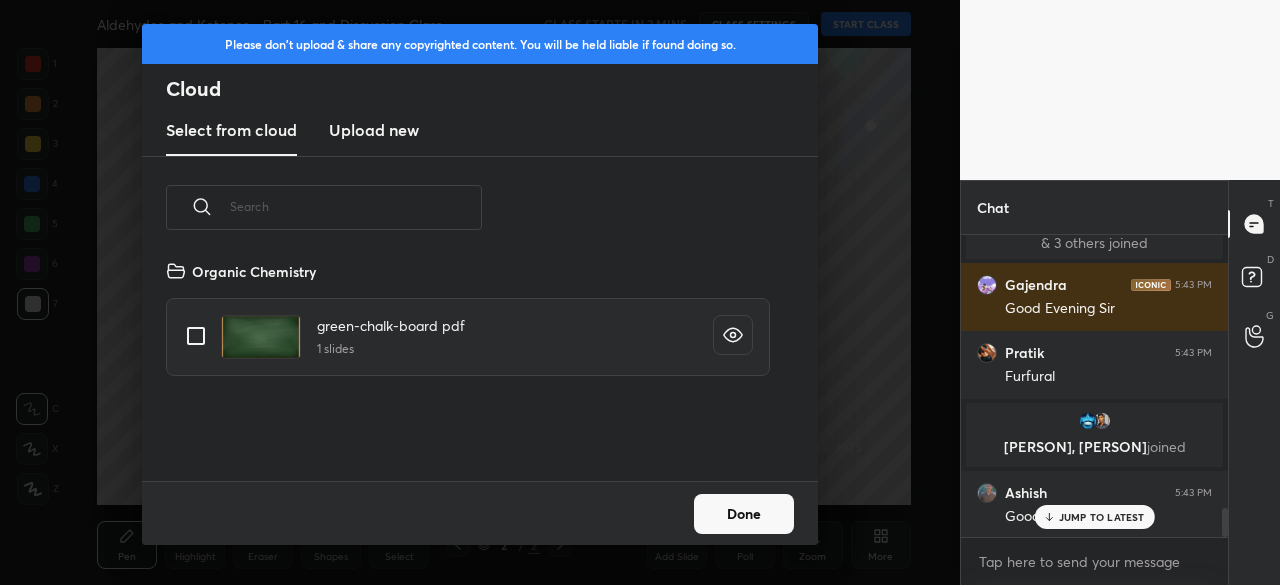 scroll, scrollTop: 6, scrollLeft: 11, axis: both 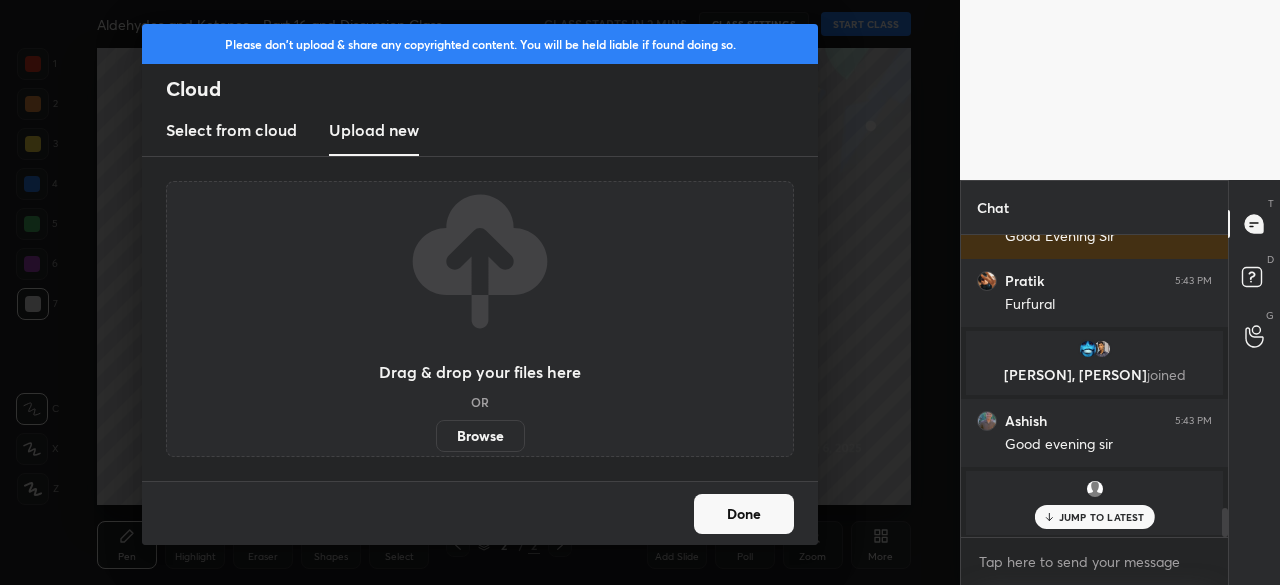 click on "Browse" at bounding box center [480, 436] 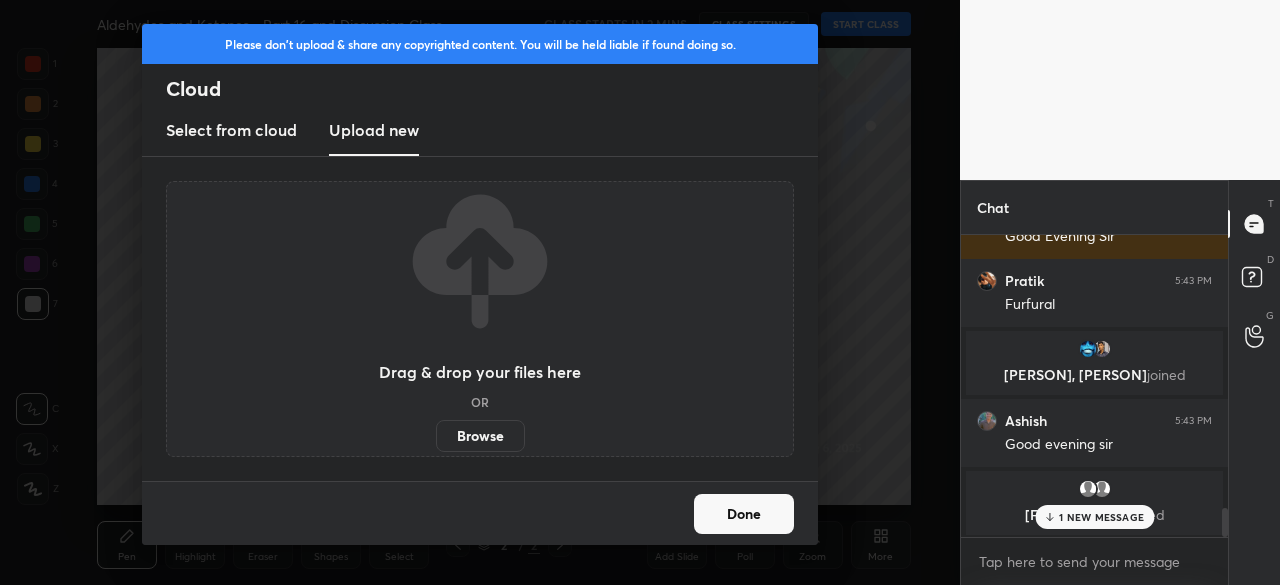 scroll, scrollTop: 2956, scrollLeft: 0, axis: vertical 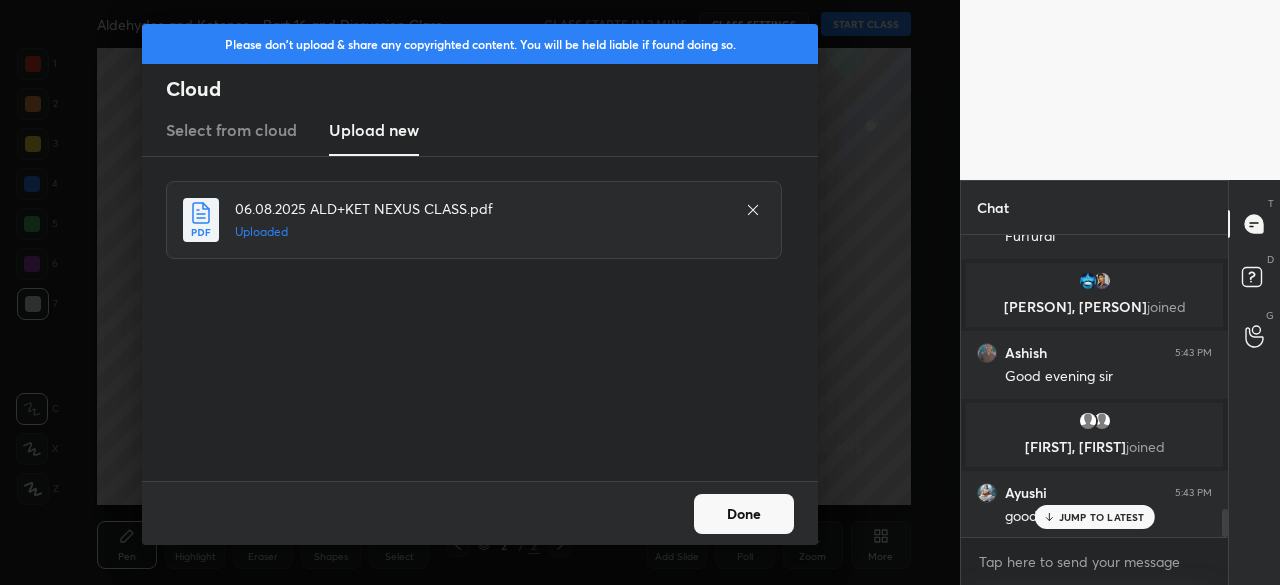 click on "Done" at bounding box center (744, 514) 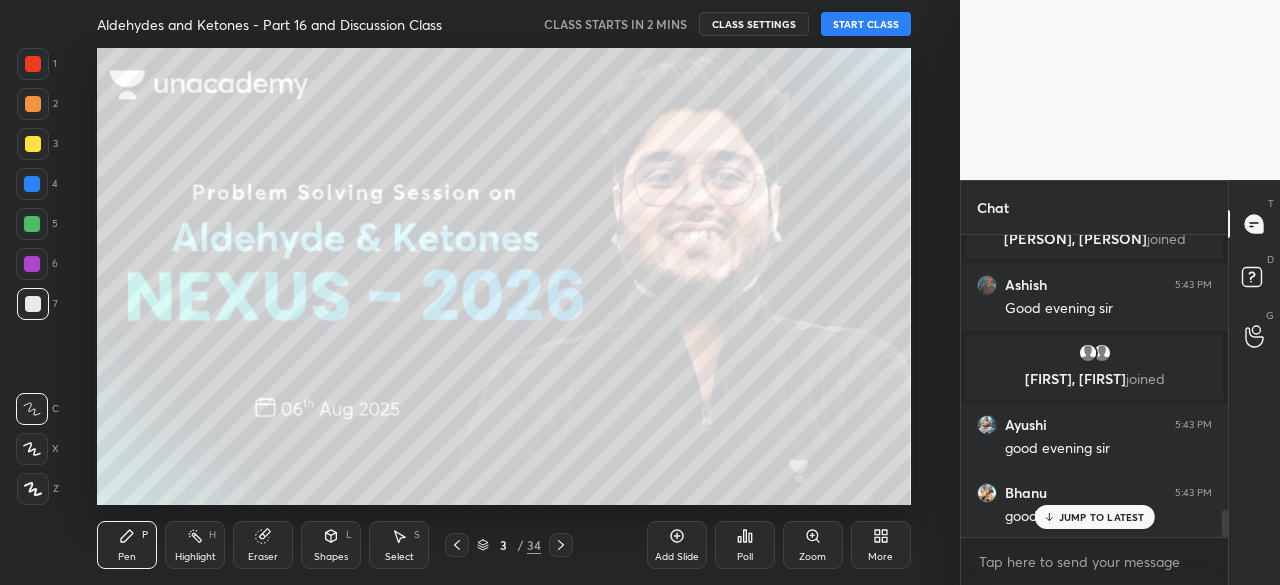 scroll, scrollTop: 3092, scrollLeft: 0, axis: vertical 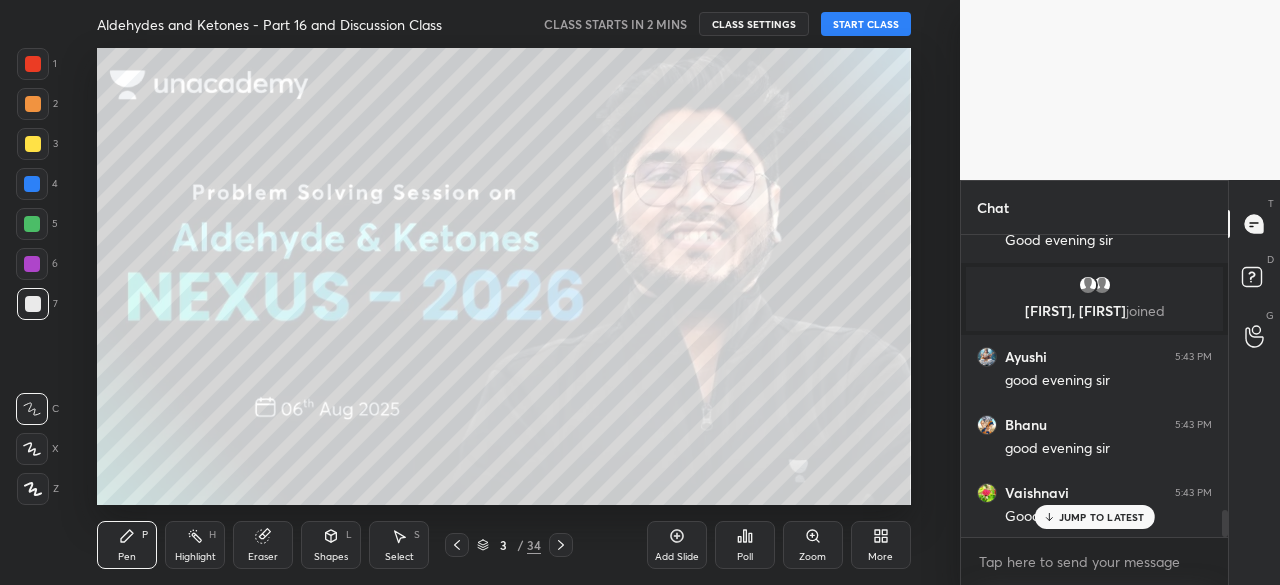 click 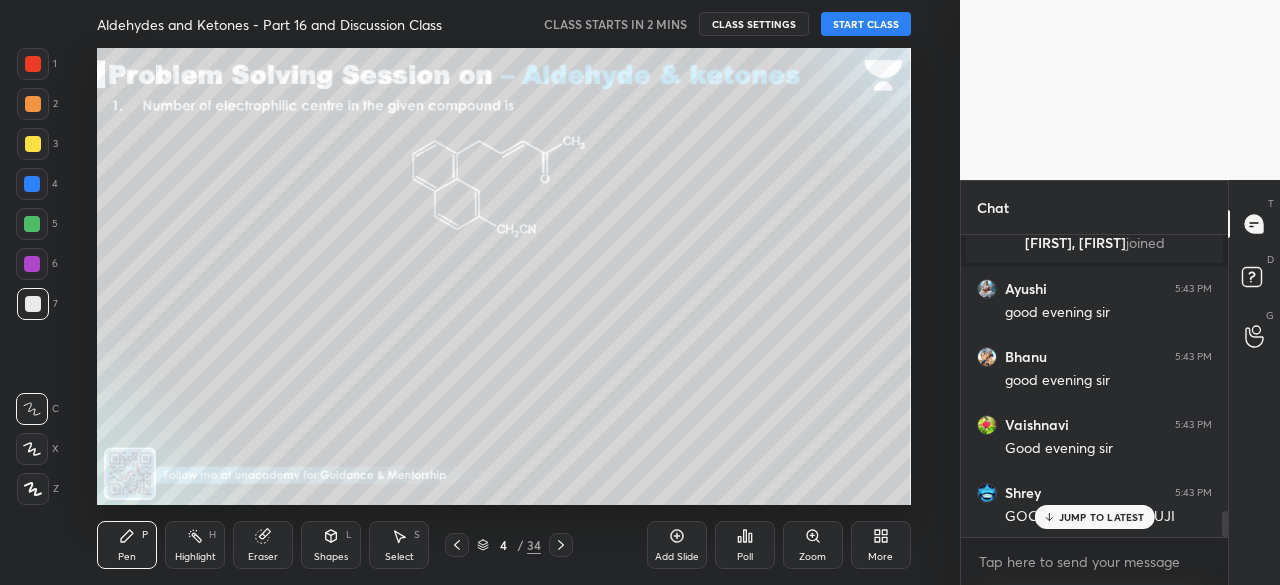 scroll, scrollTop: 3228, scrollLeft: 0, axis: vertical 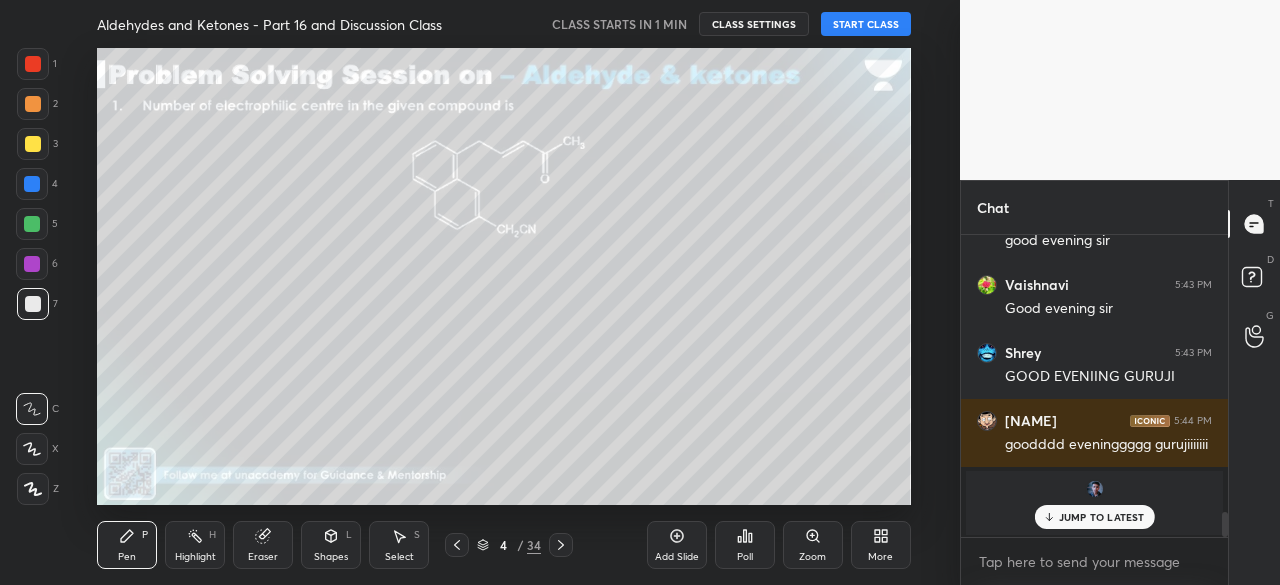 click 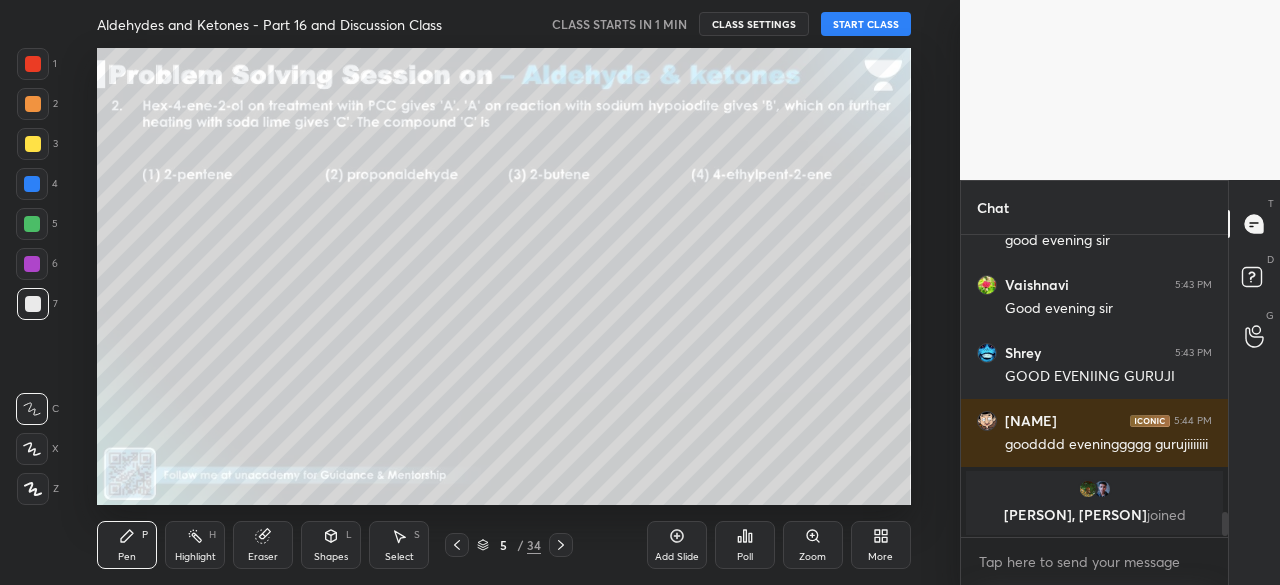 scroll, scrollTop: 3368, scrollLeft: 0, axis: vertical 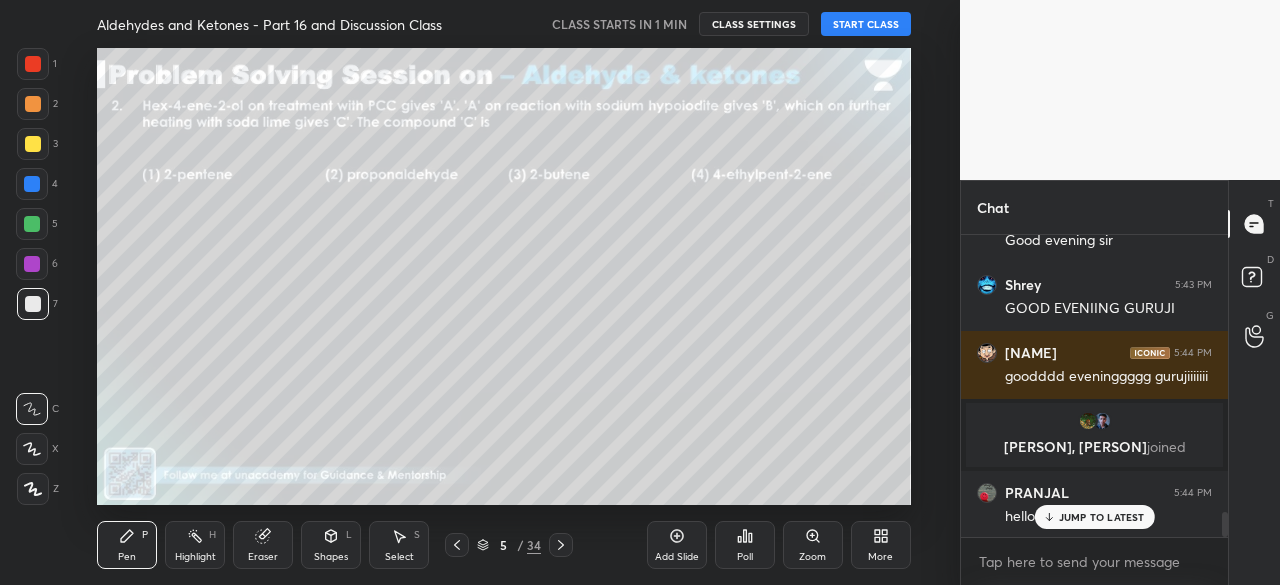 click 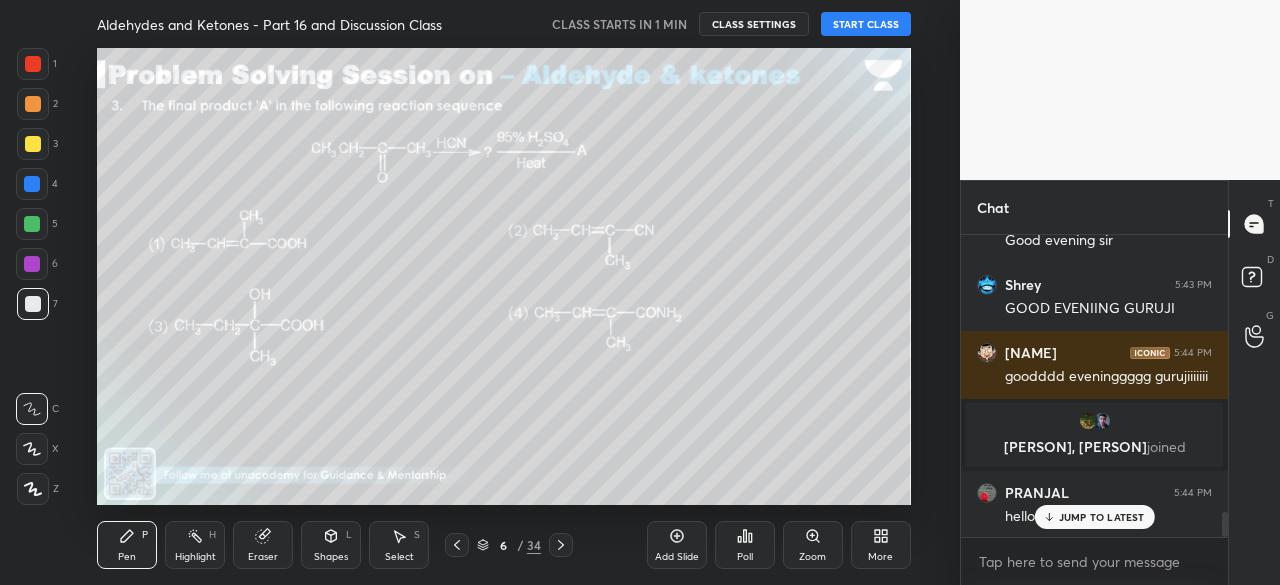 click 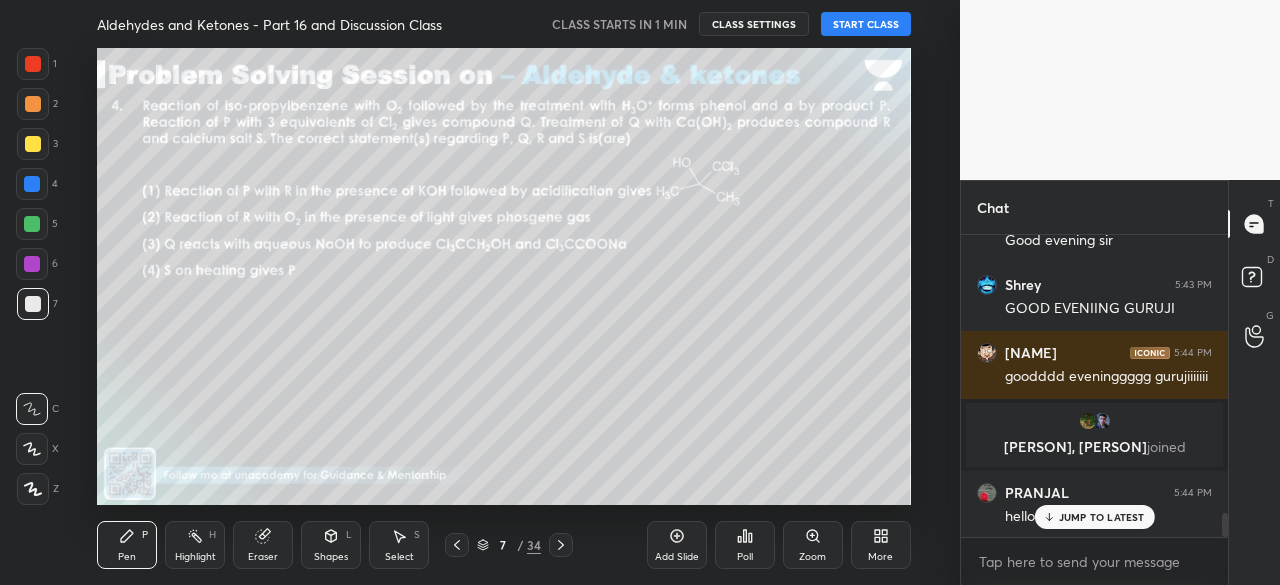 scroll, scrollTop: 3440, scrollLeft: 0, axis: vertical 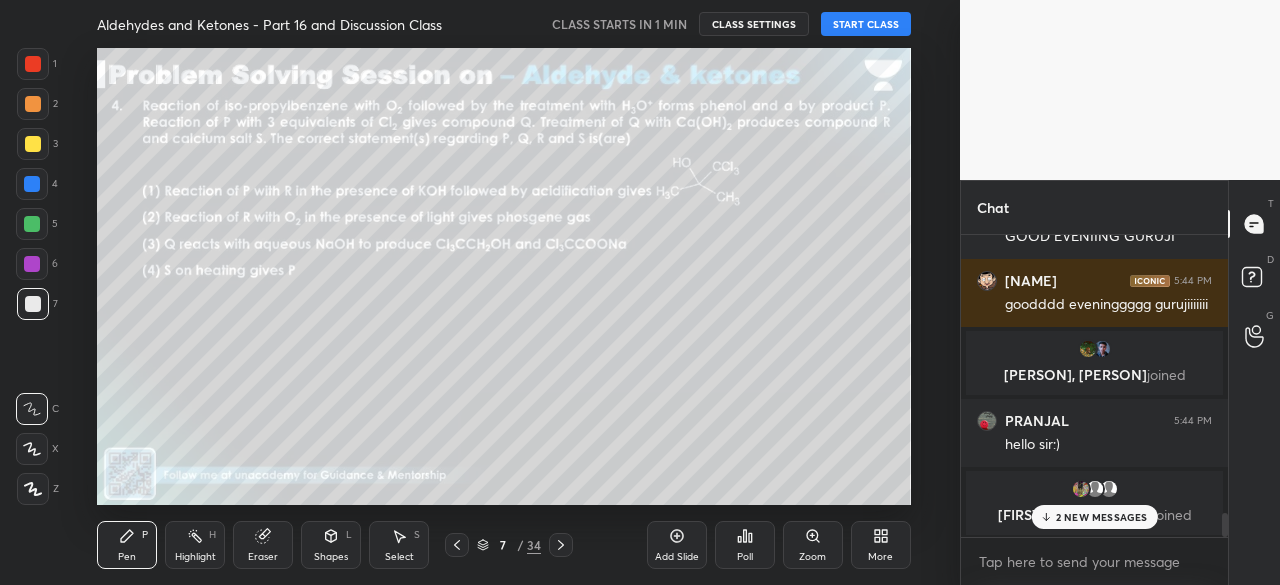 click 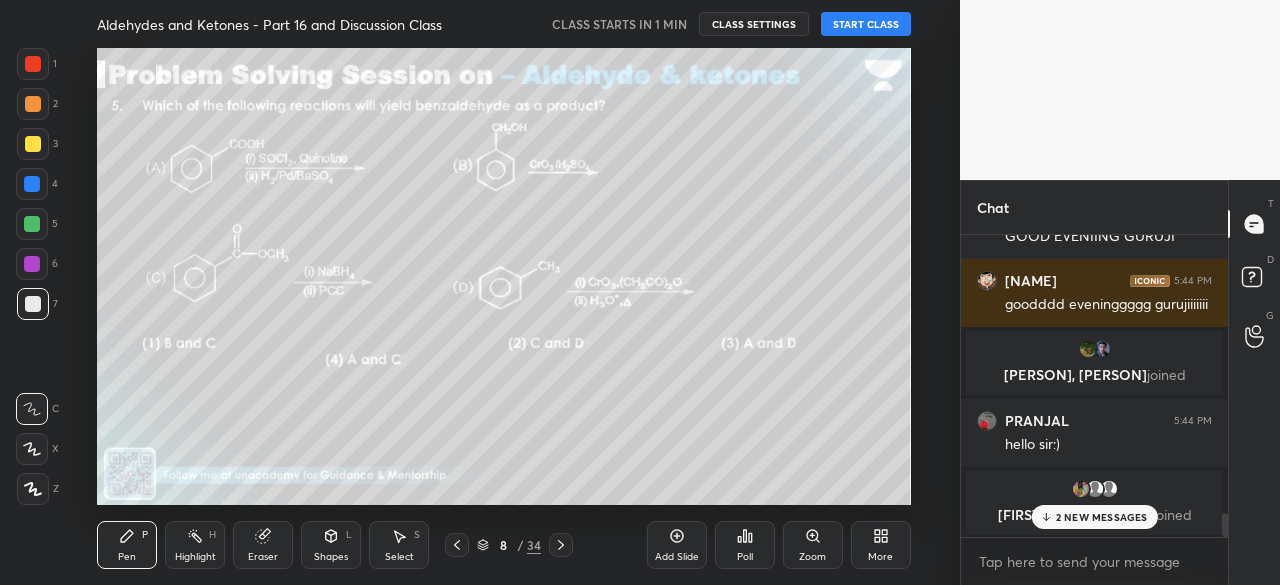 click 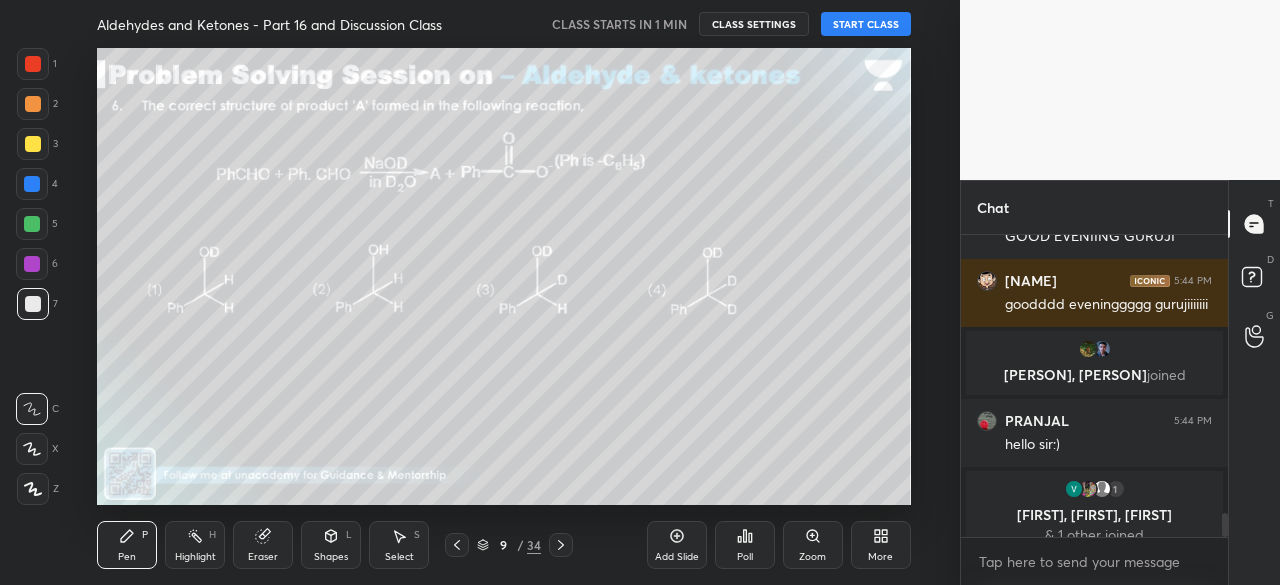 click 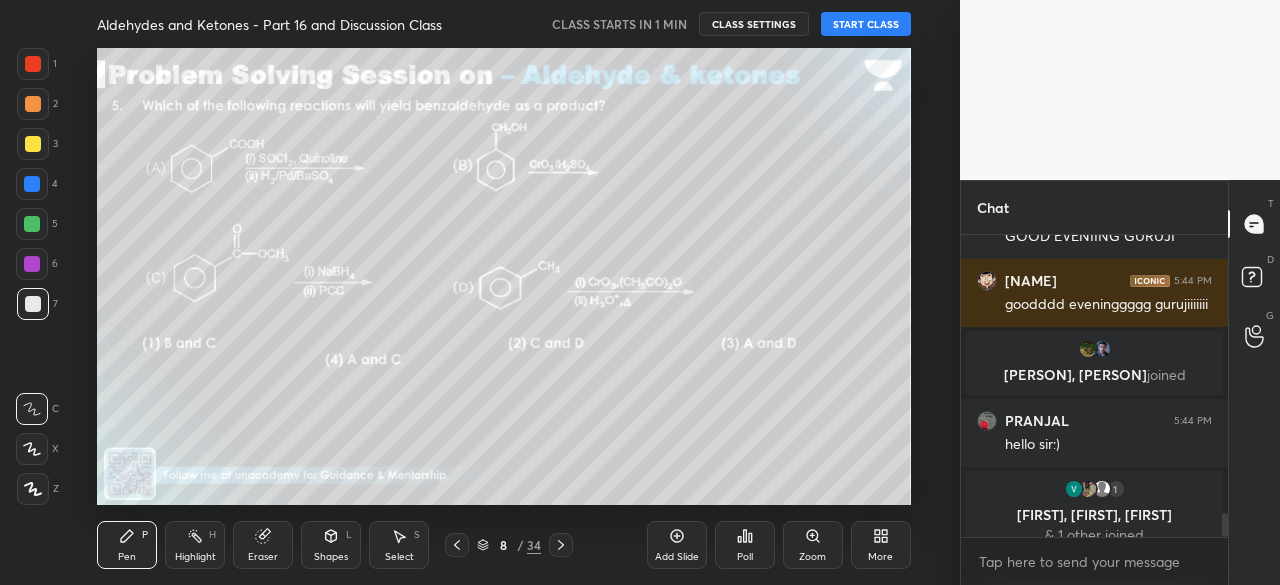 click 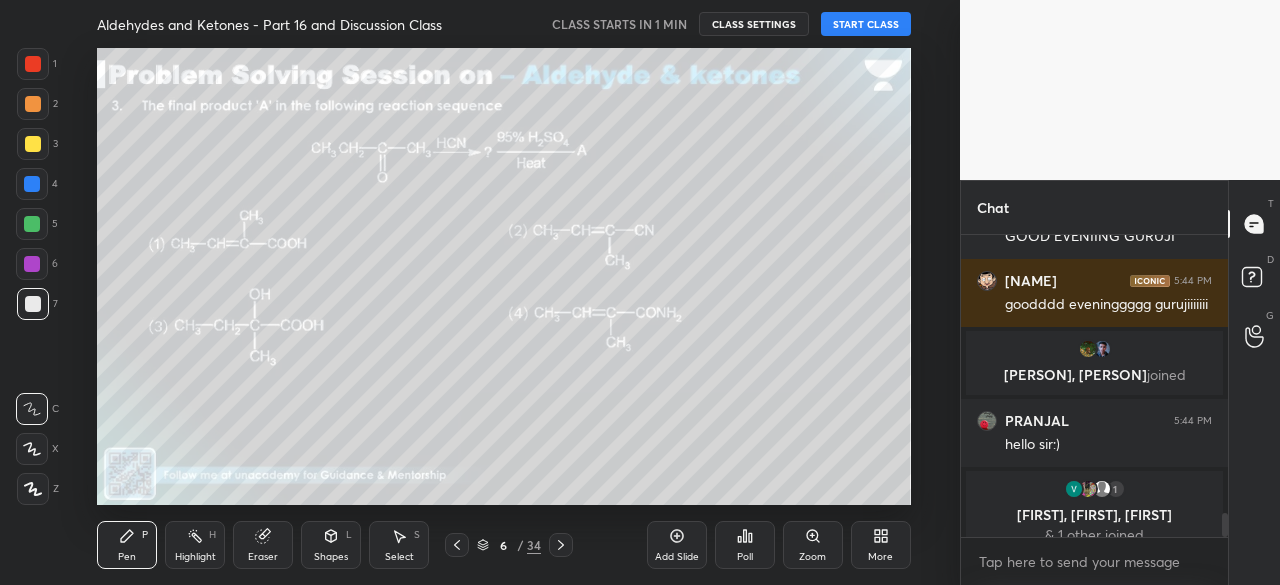 click 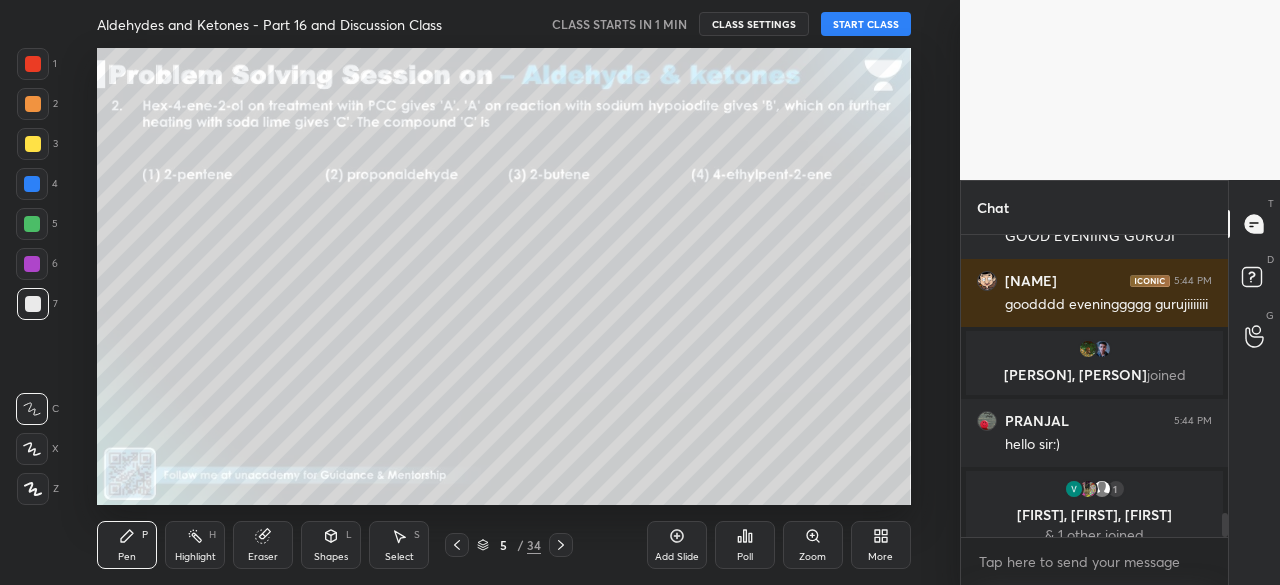 click 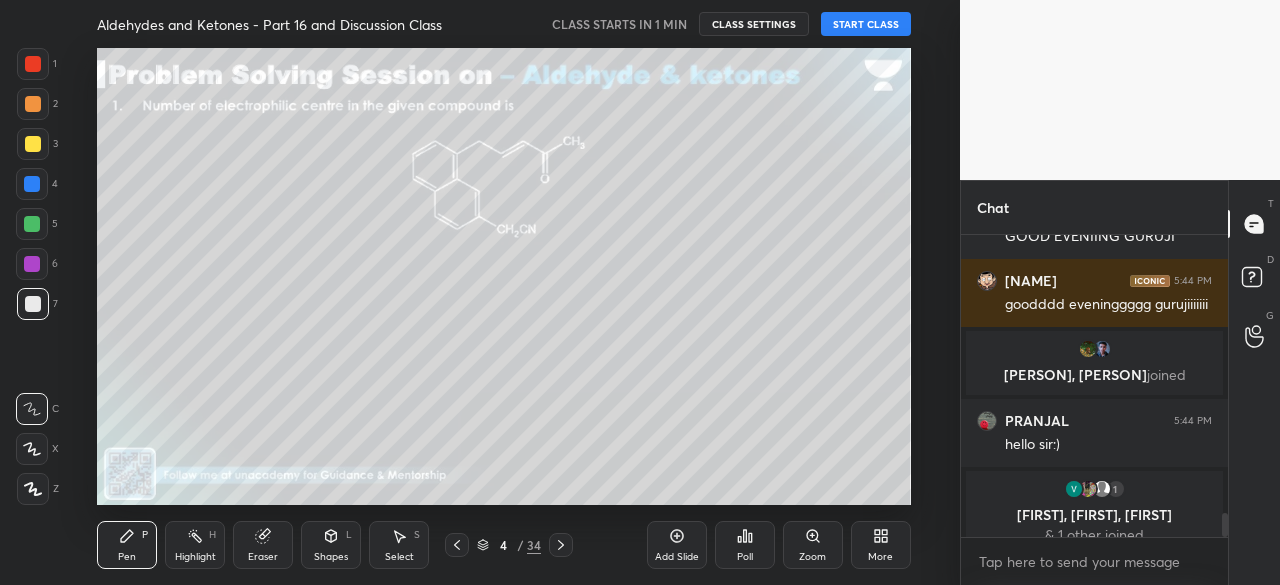 click 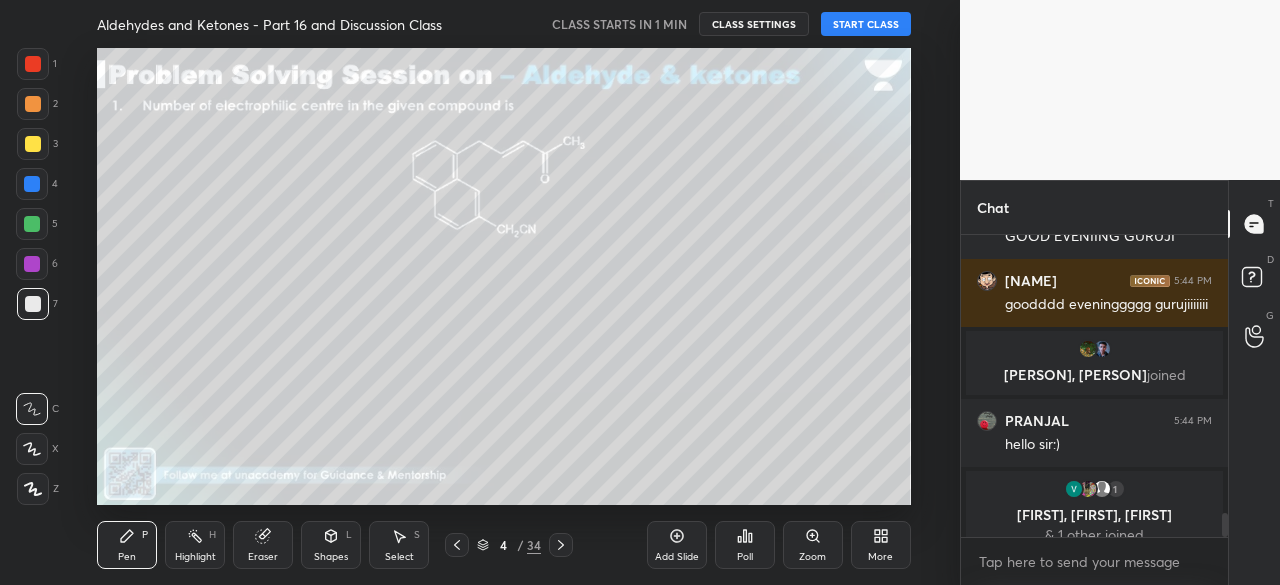 click 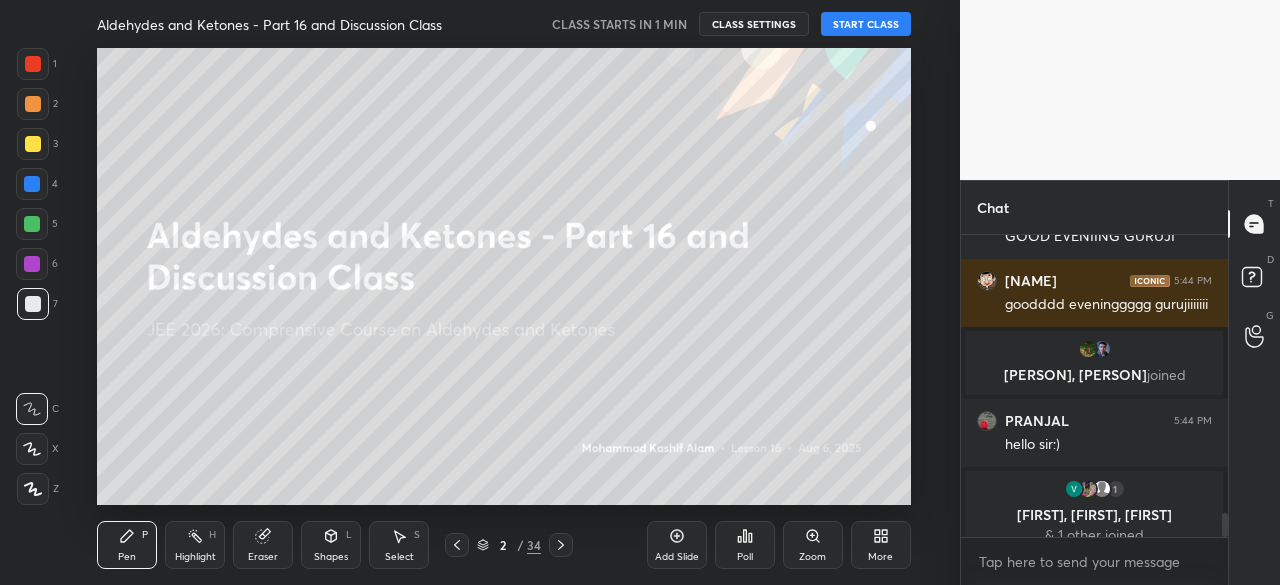 click at bounding box center [561, 545] 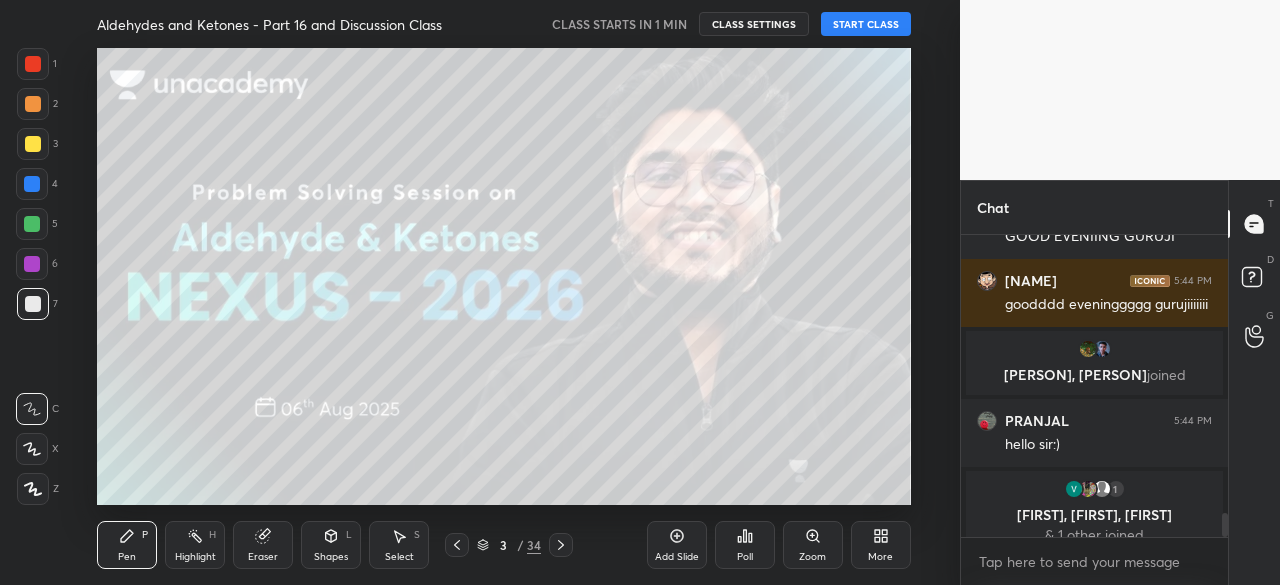 drag, startPoint x: 458, startPoint y: 543, endPoint x: 530, endPoint y: 531, distance: 72.99315 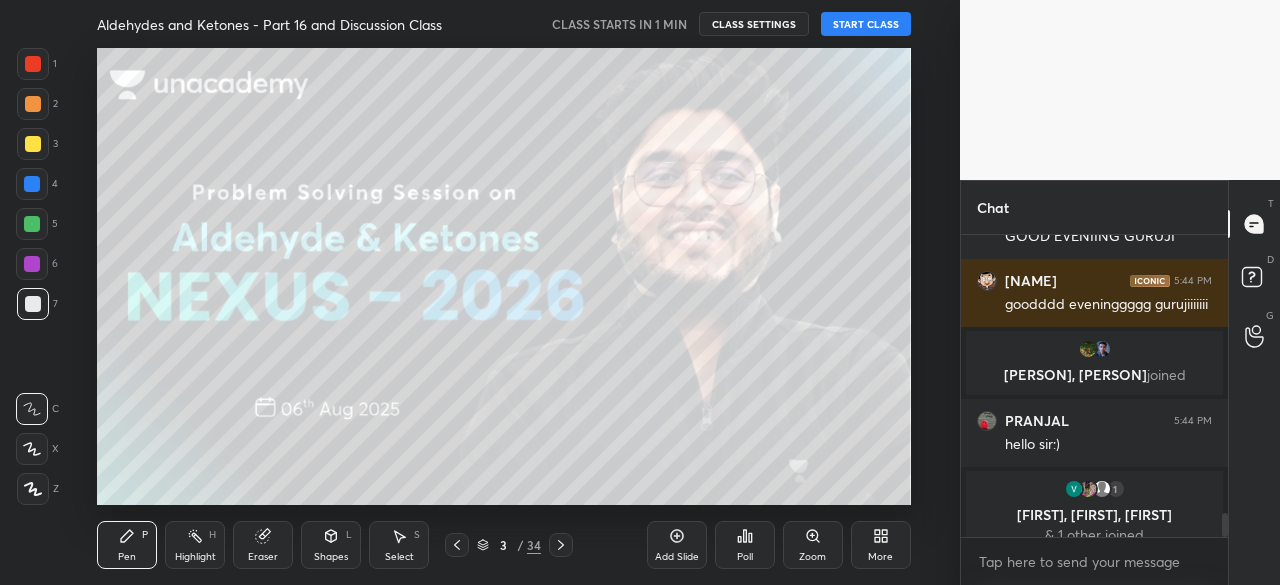 click 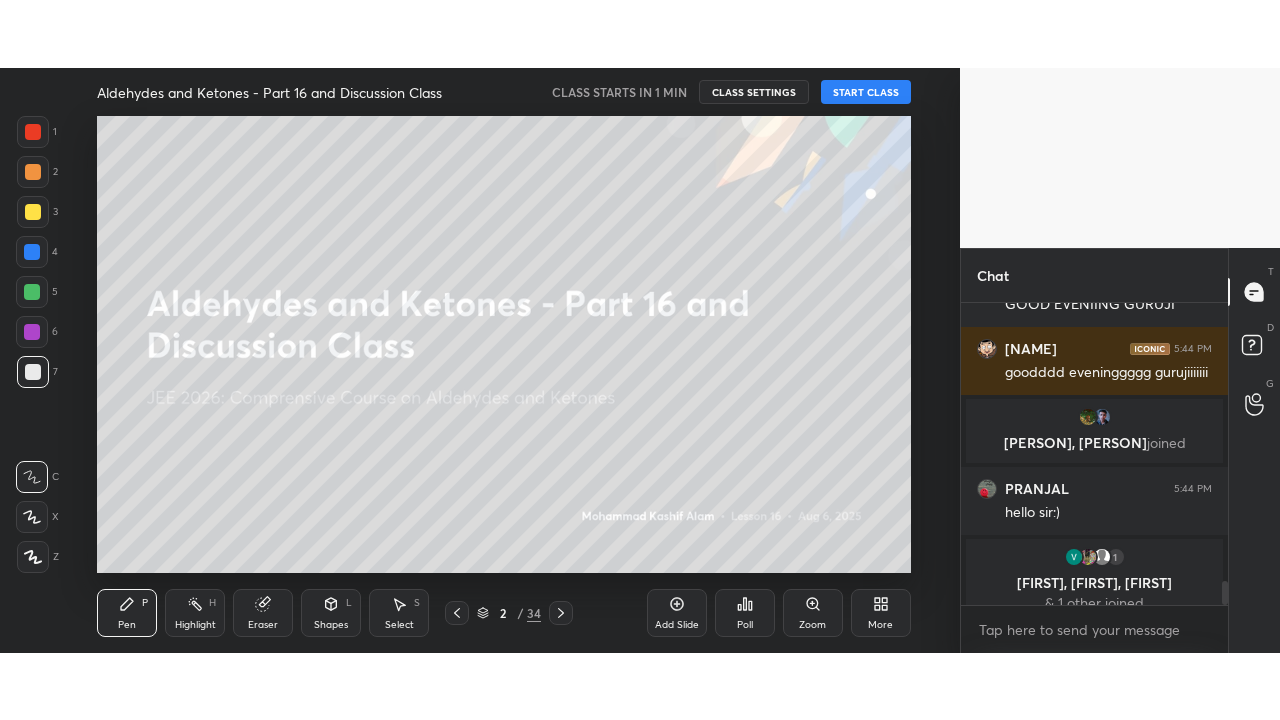 scroll, scrollTop: 3508, scrollLeft: 0, axis: vertical 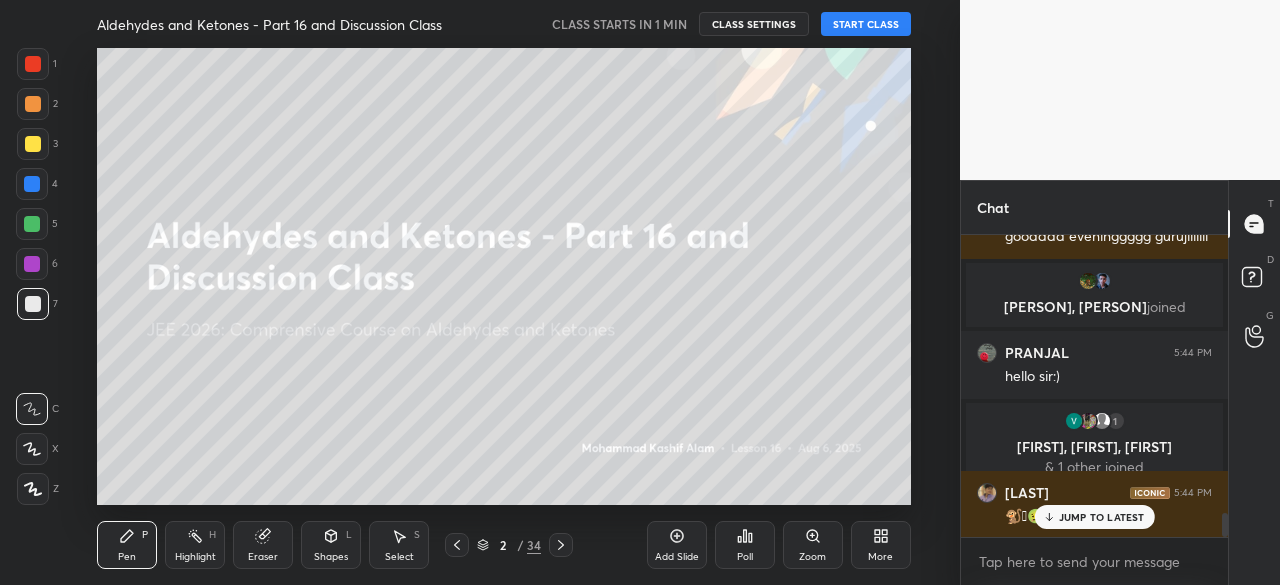 click on "Add Slide" at bounding box center (677, 545) 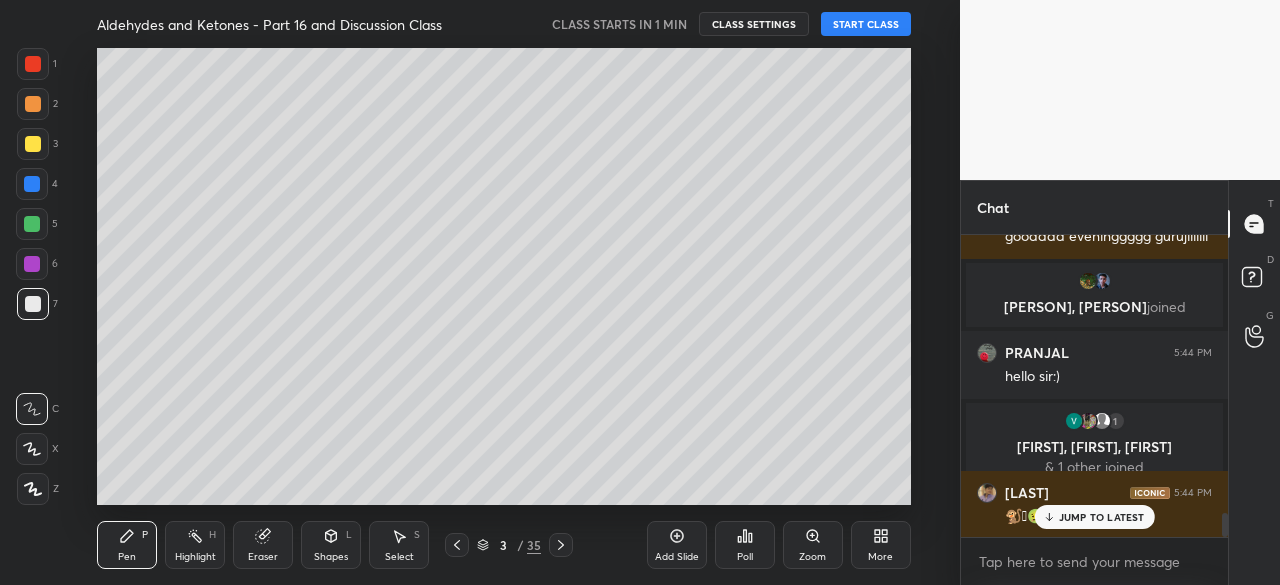 click 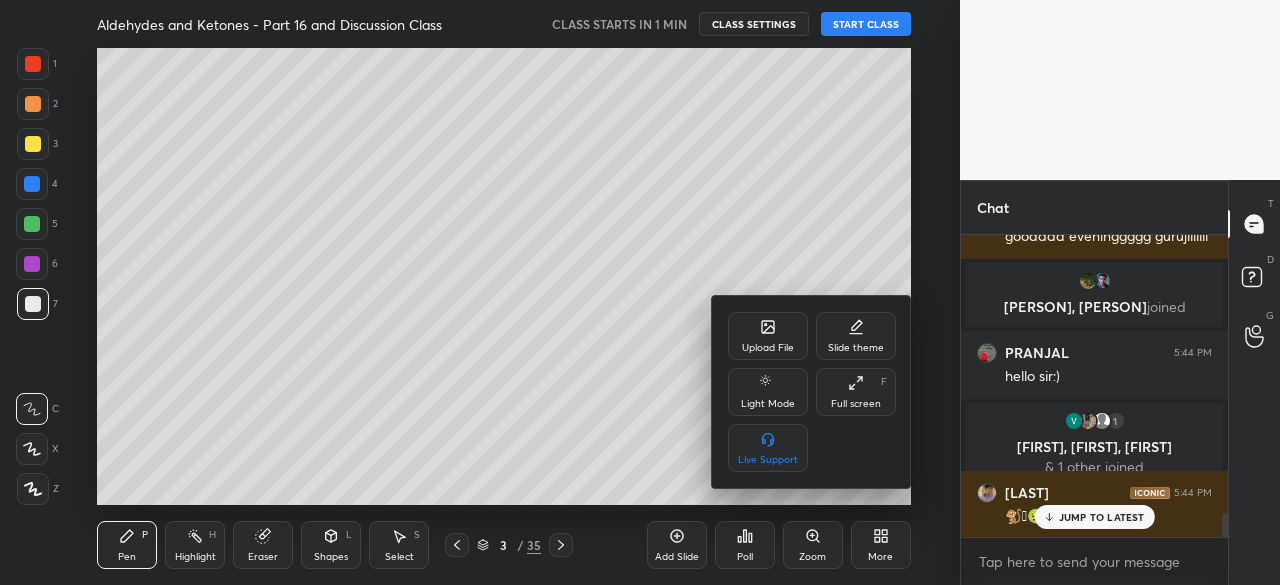 click on "Full screen" at bounding box center [856, 404] 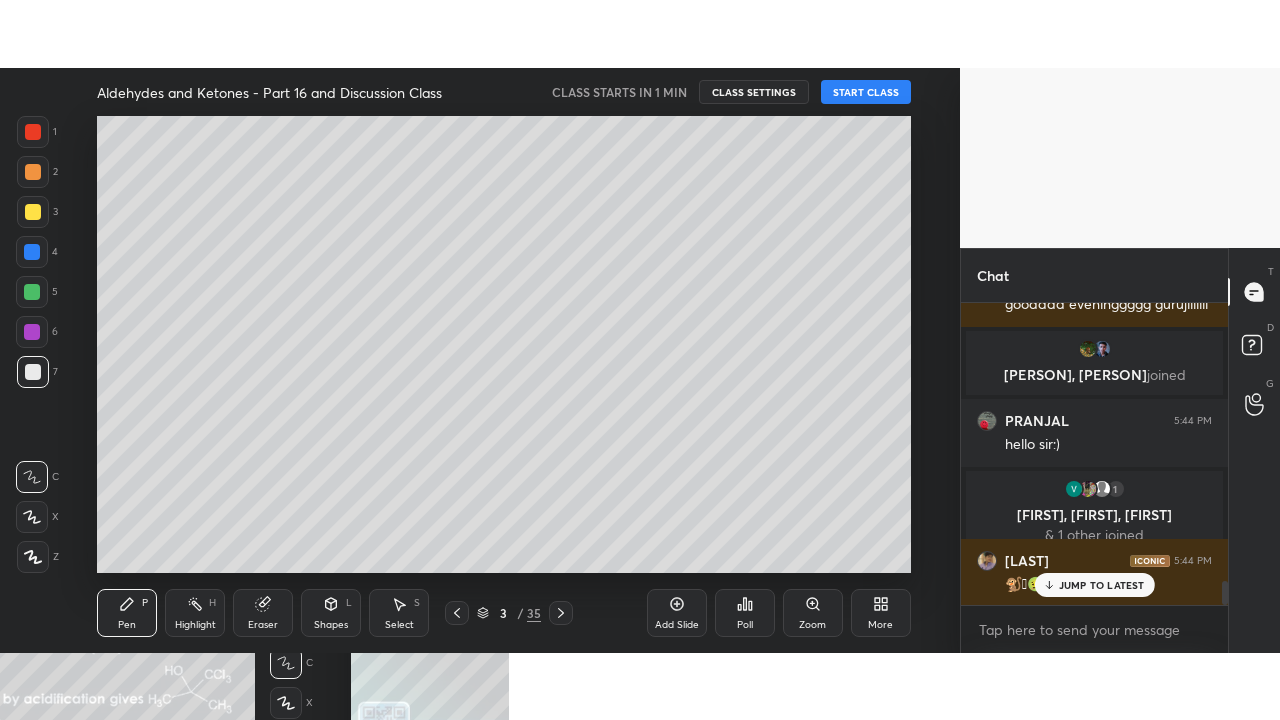 scroll, scrollTop: 99408, scrollLeft: 99120, axis: both 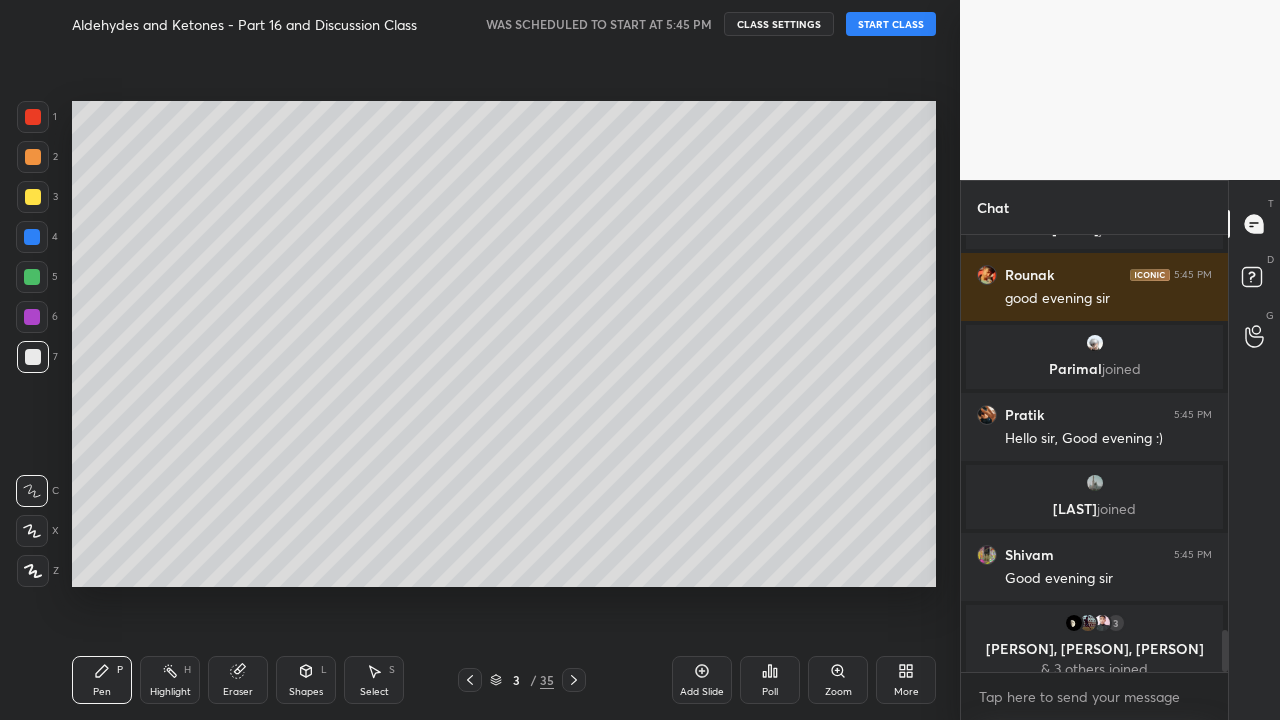 click on "START CLASS" at bounding box center [891, 24] 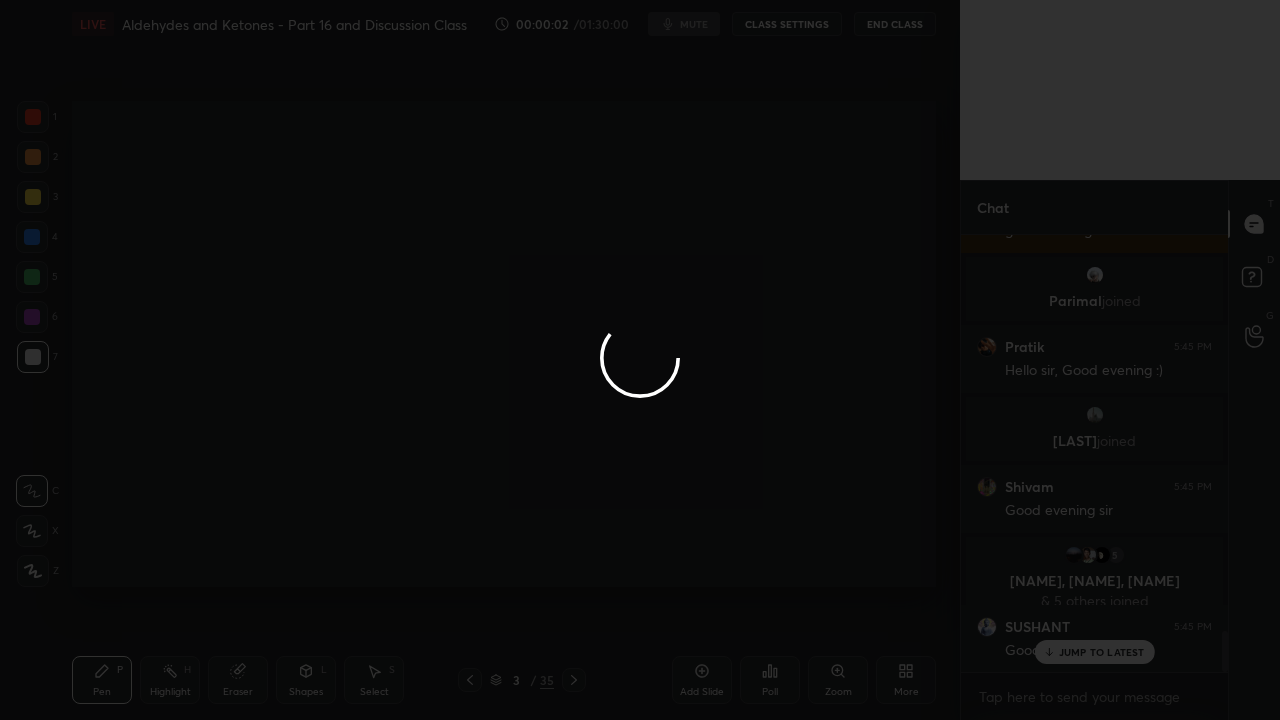 scroll, scrollTop: 4282, scrollLeft: 0, axis: vertical 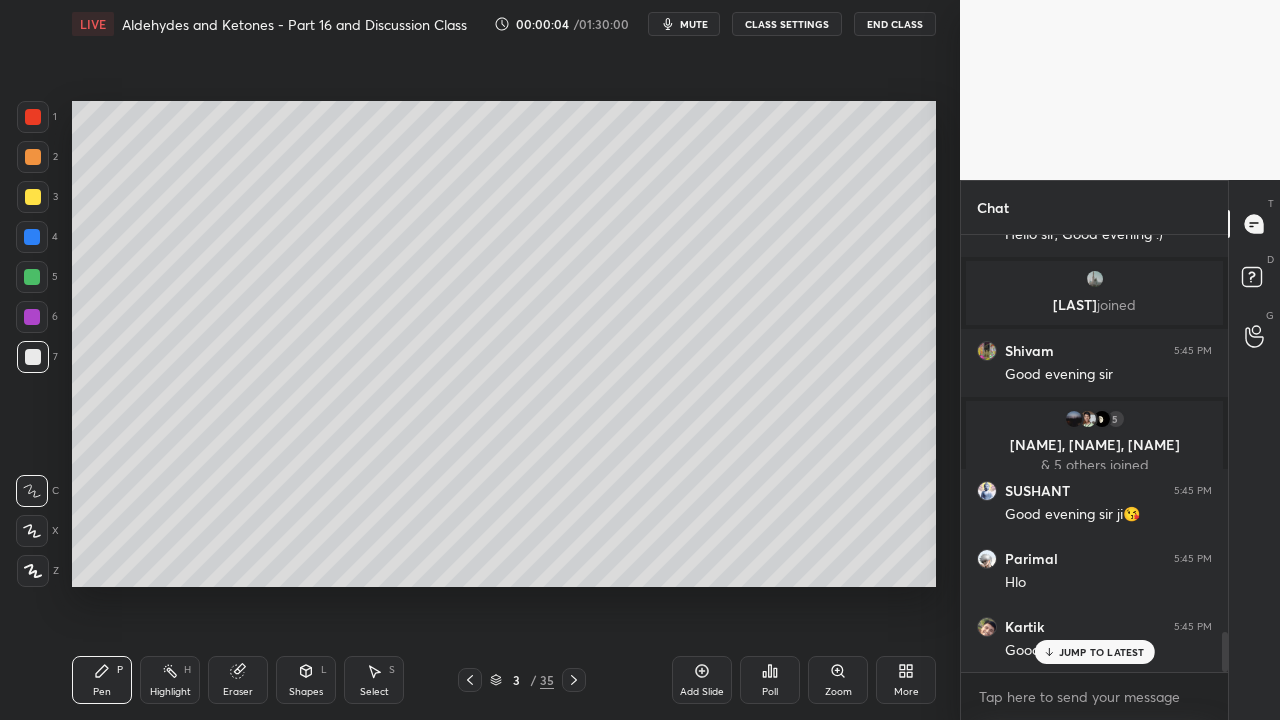 click on "CLASS SETTINGS" at bounding box center [787, 24] 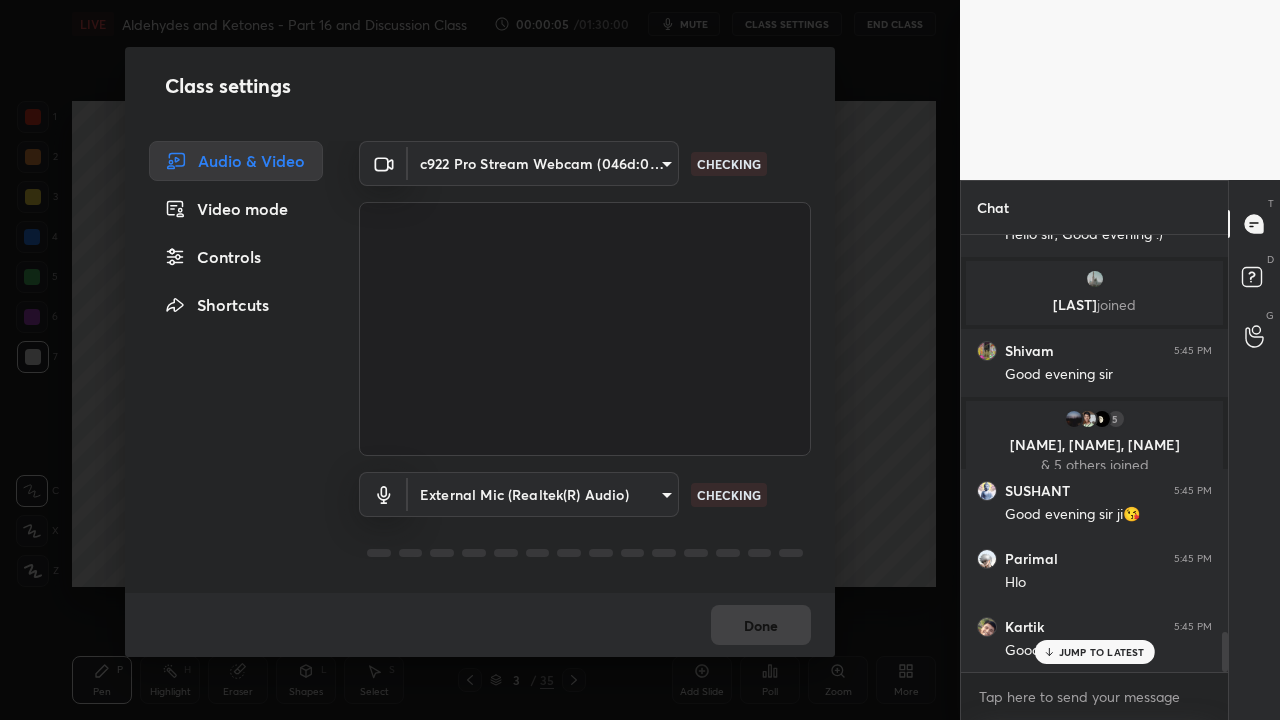 scroll, scrollTop: 4554, scrollLeft: 0, axis: vertical 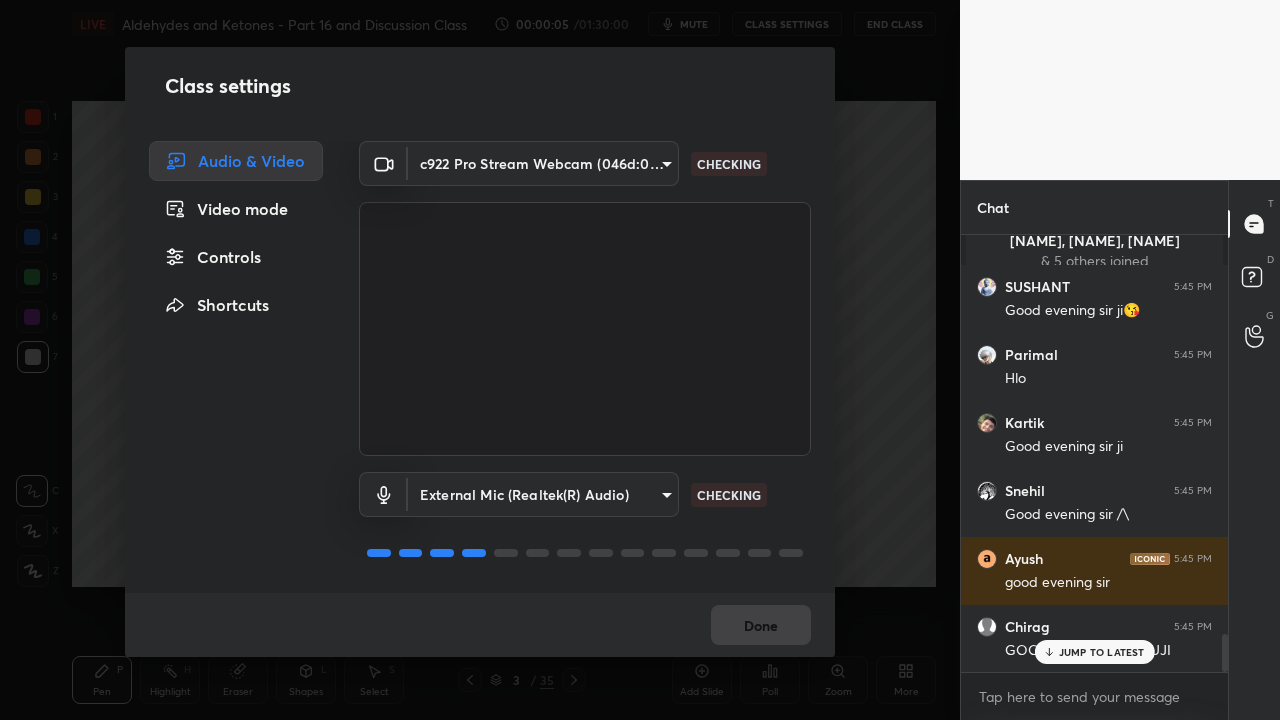click on "Controls" at bounding box center [236, 257] 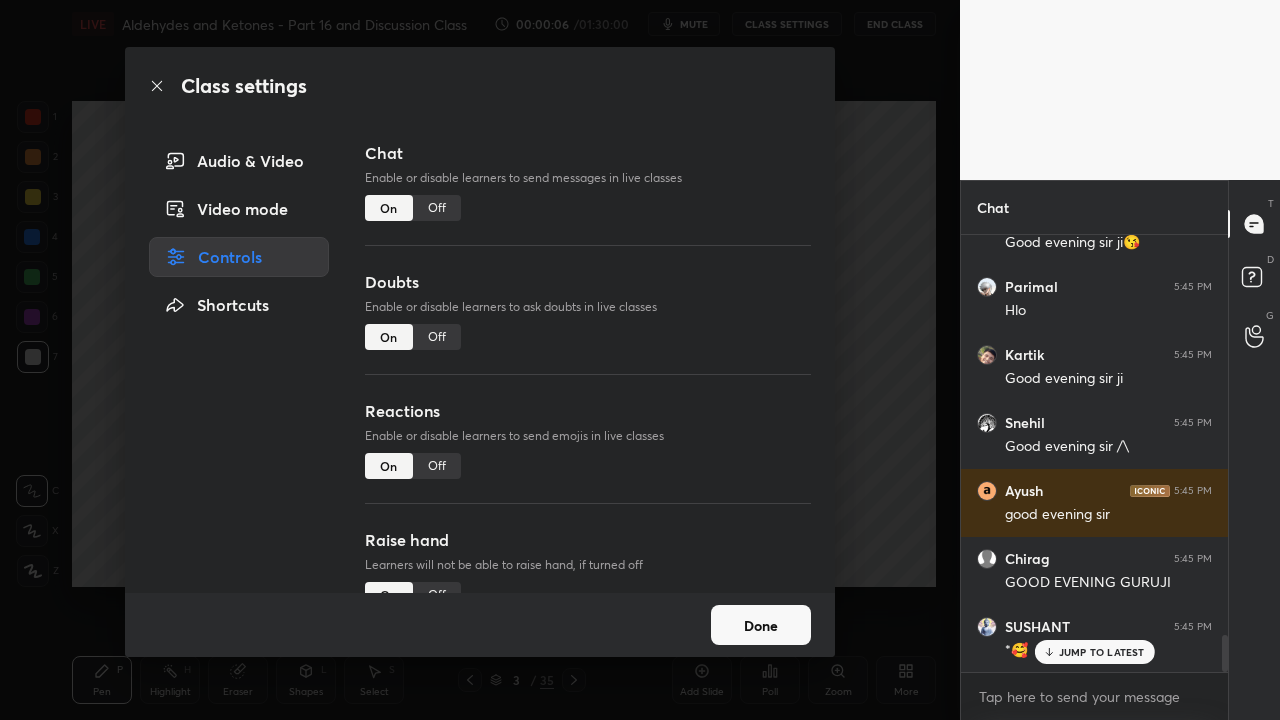 scroll, scrollTop: 4690, scrollLeft: 0, axis: vertical 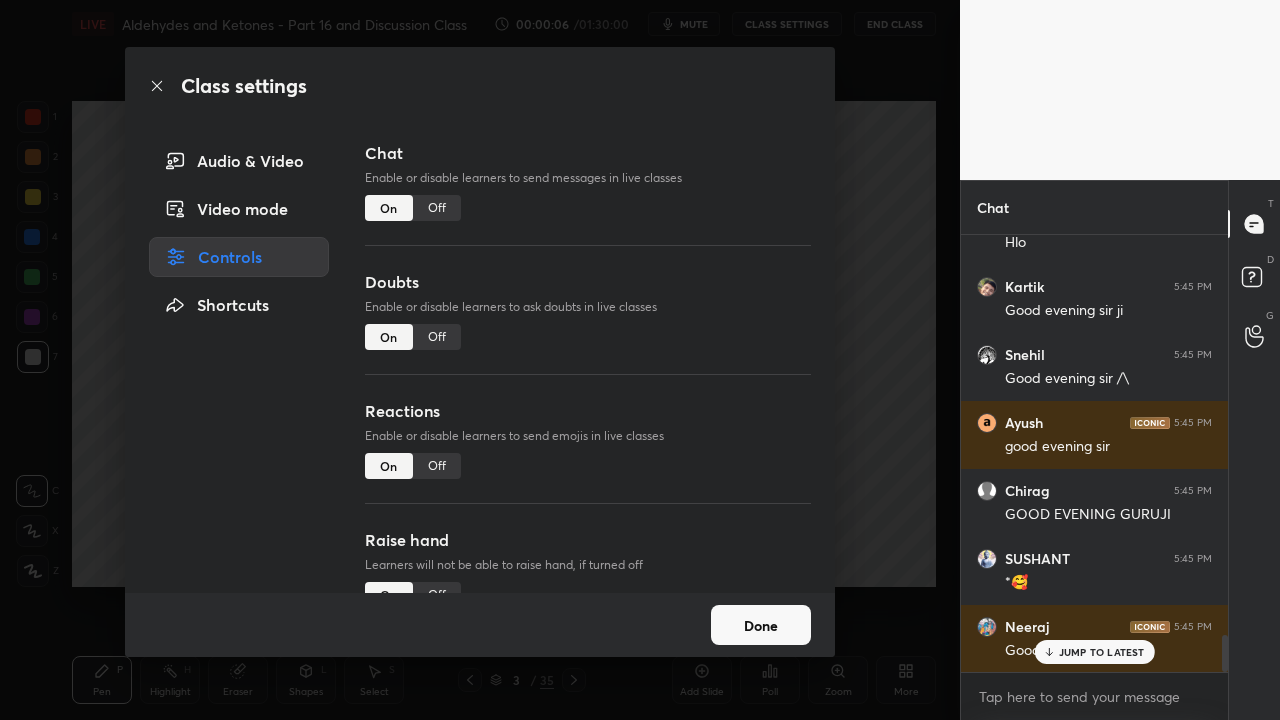 click on "Off" at bounding box center (437, 337) 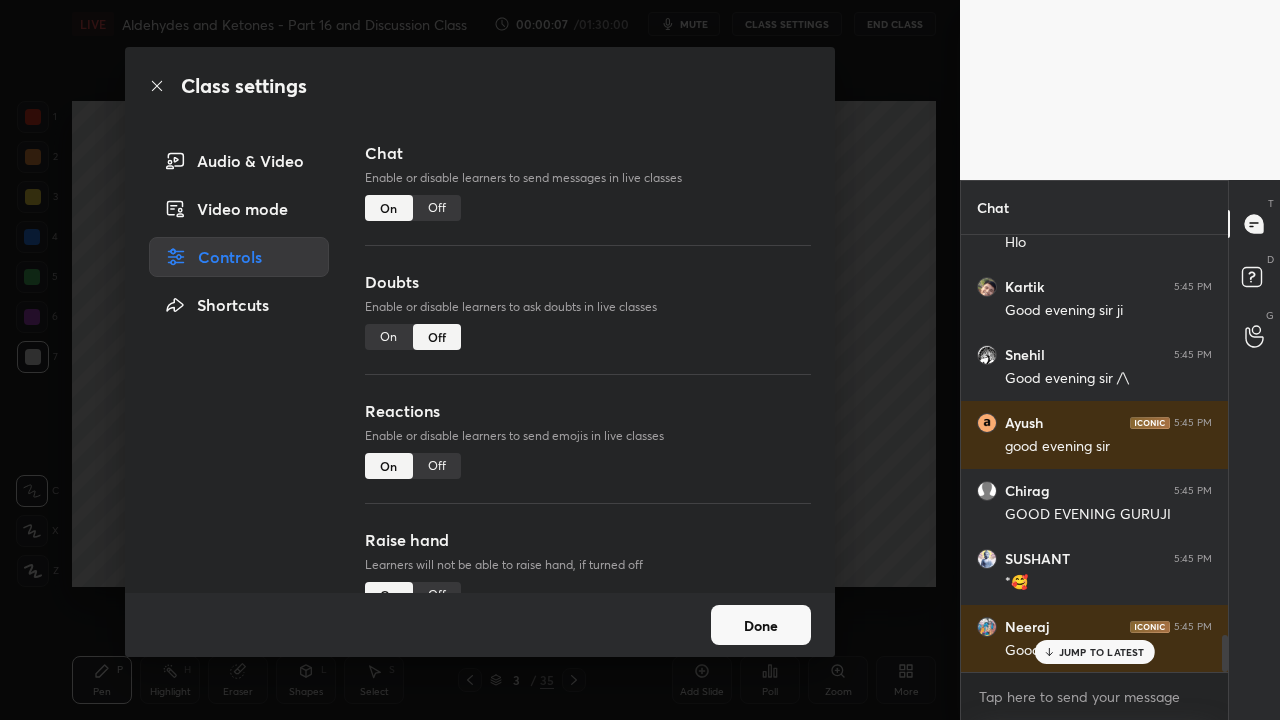 click on "Off" at bounding box center (437, 466) 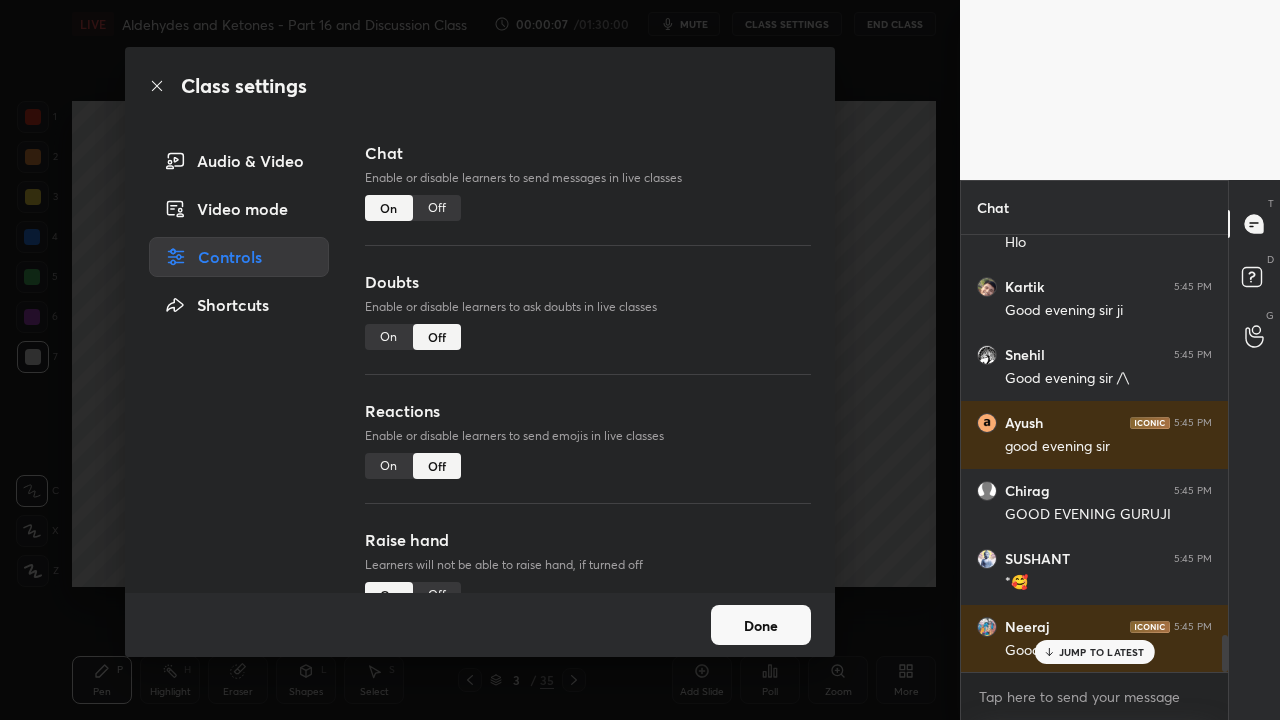 scroll, scrollTop: 174, scrollLeft: 0, axis: vertical 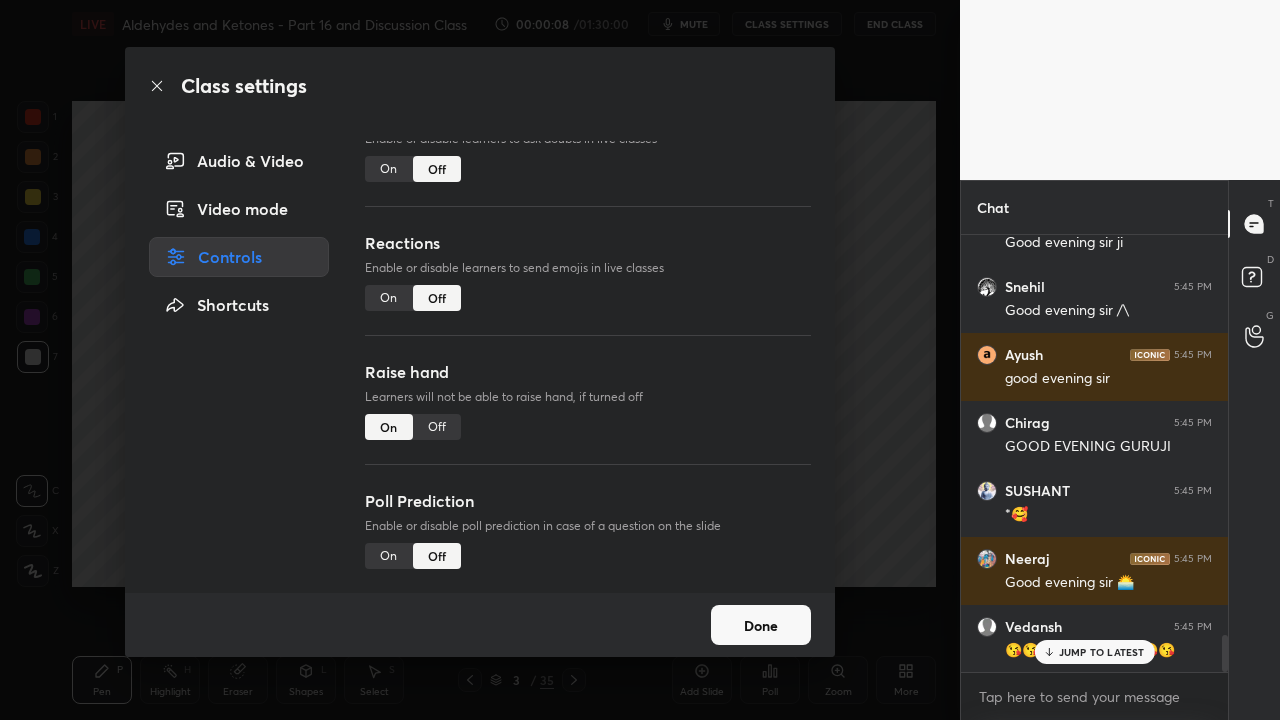 click on "Off" at bounding box center [437, 427] 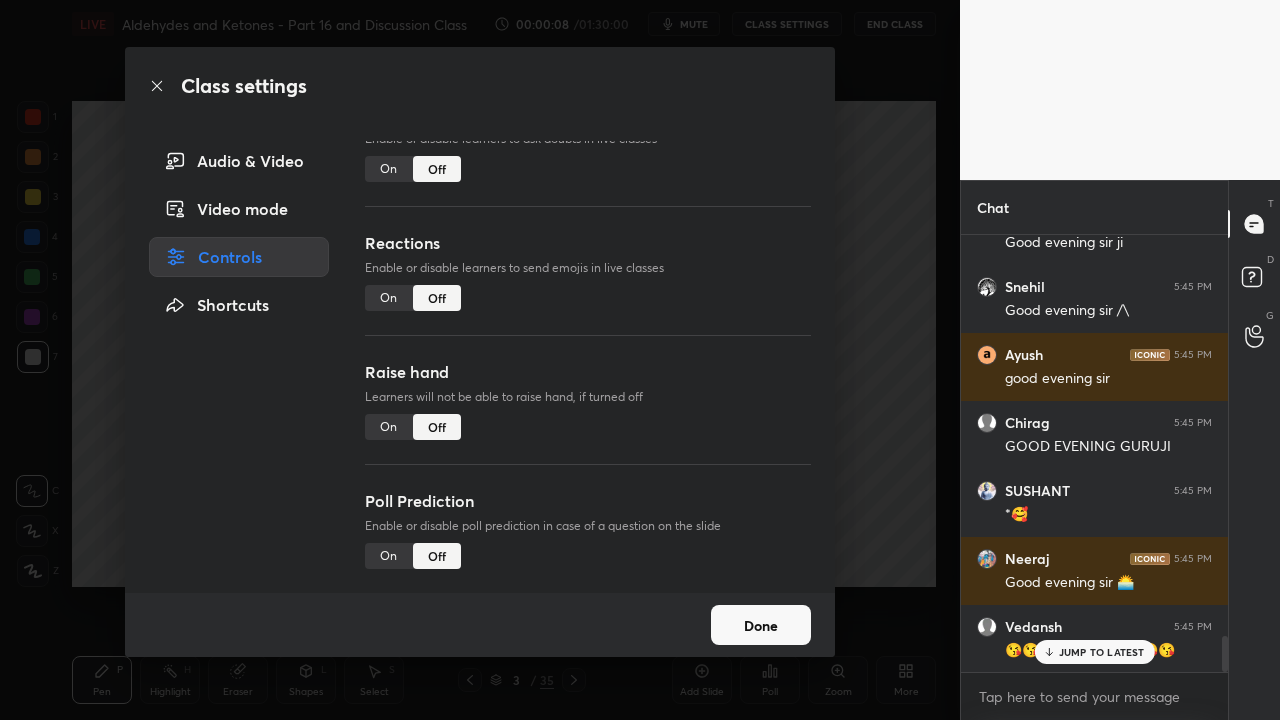scroll, scrollTop: 4894, scrollLeft: 0, axis: vertical 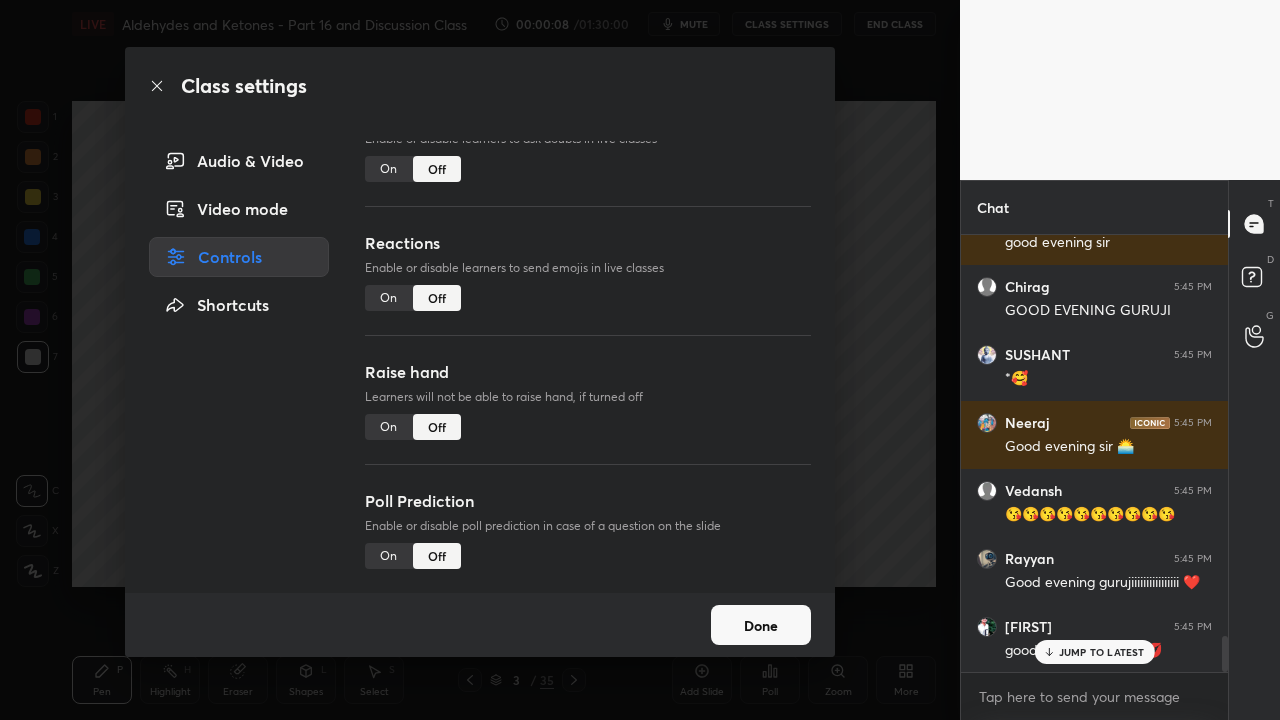 click on "Done" at bounding box center (761, 625) 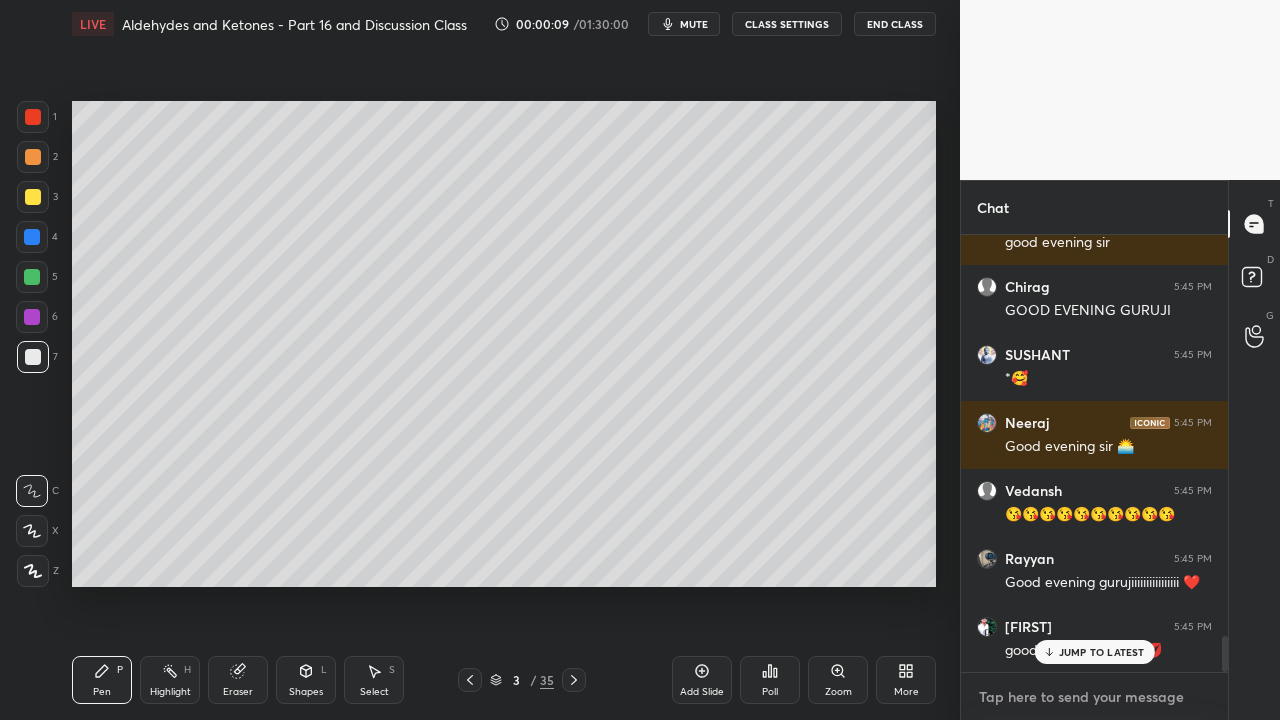 type on "x" 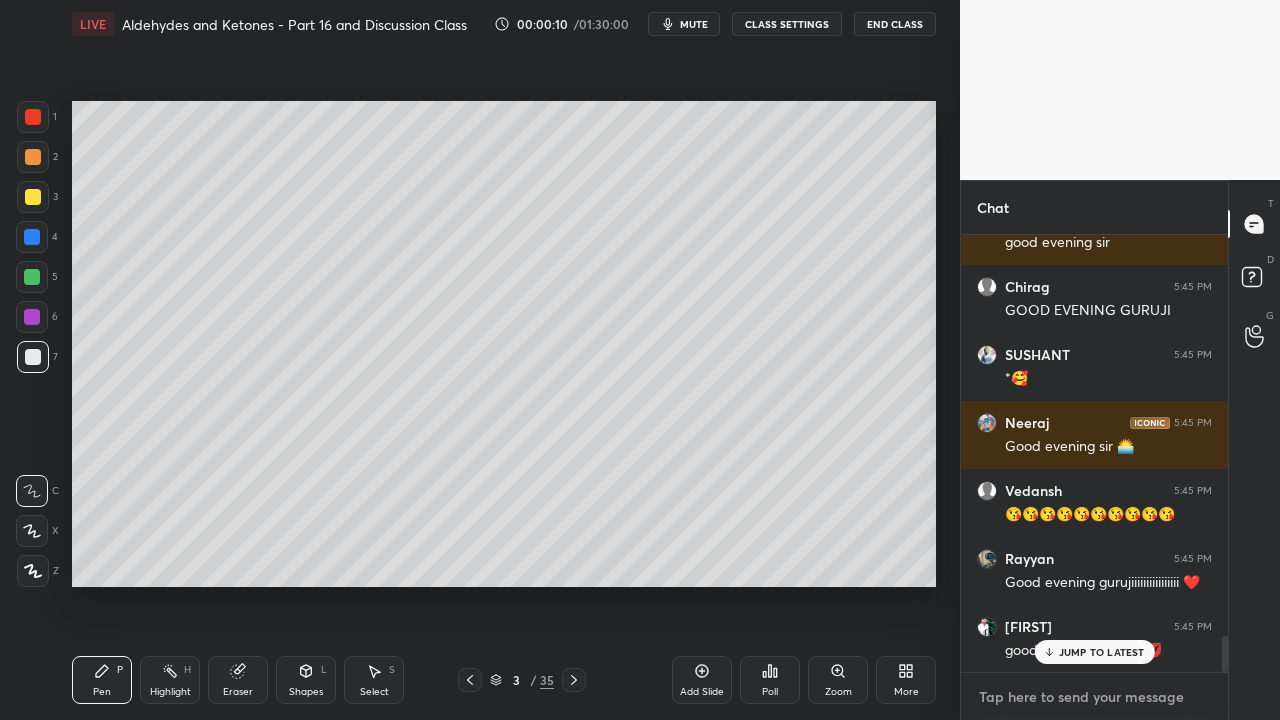 click at bounding box center (1094, 697) 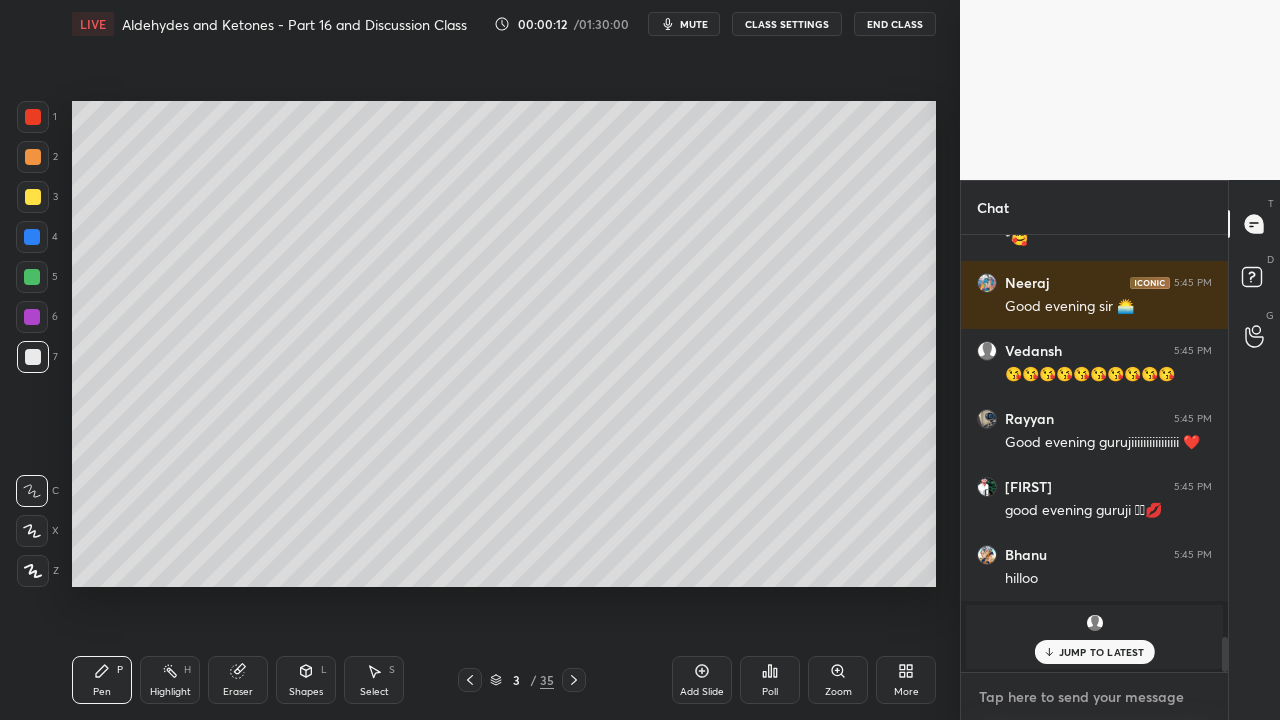 paste on "https://t.me/+AXOJfU53UZRlNGY1" 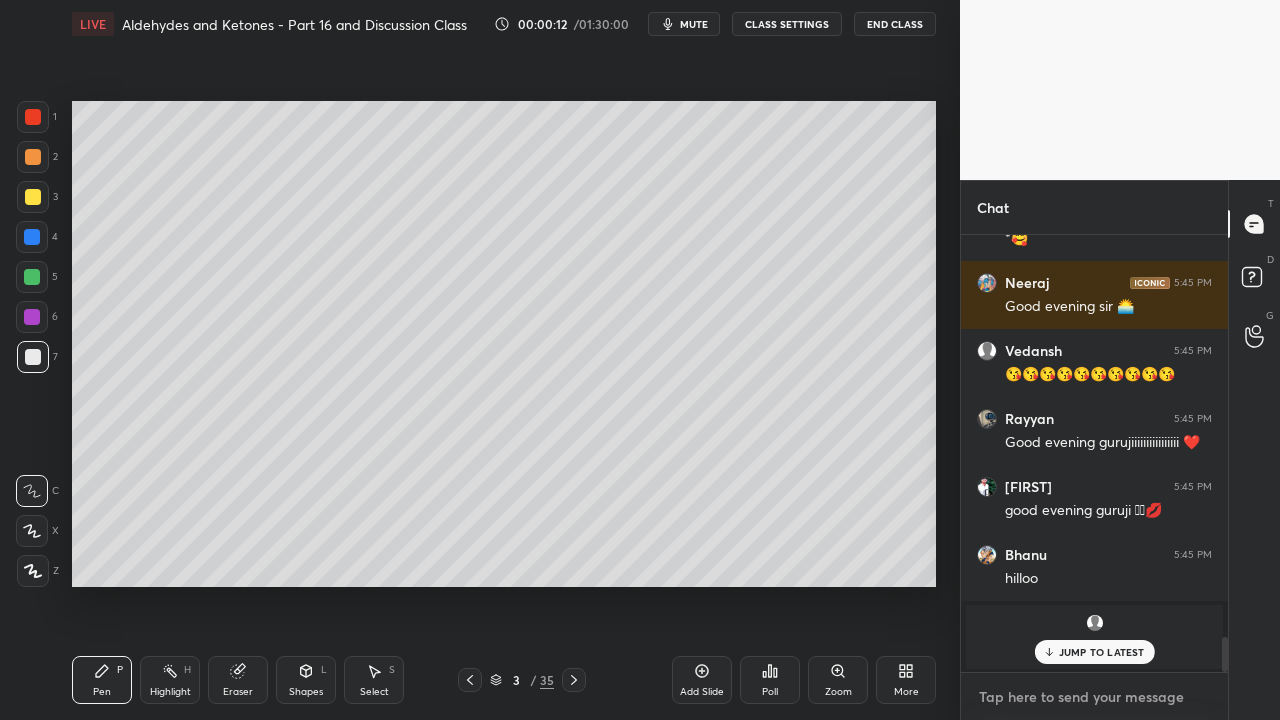 type on "https://t.me/+AXOJfU53UZRlNGY1" 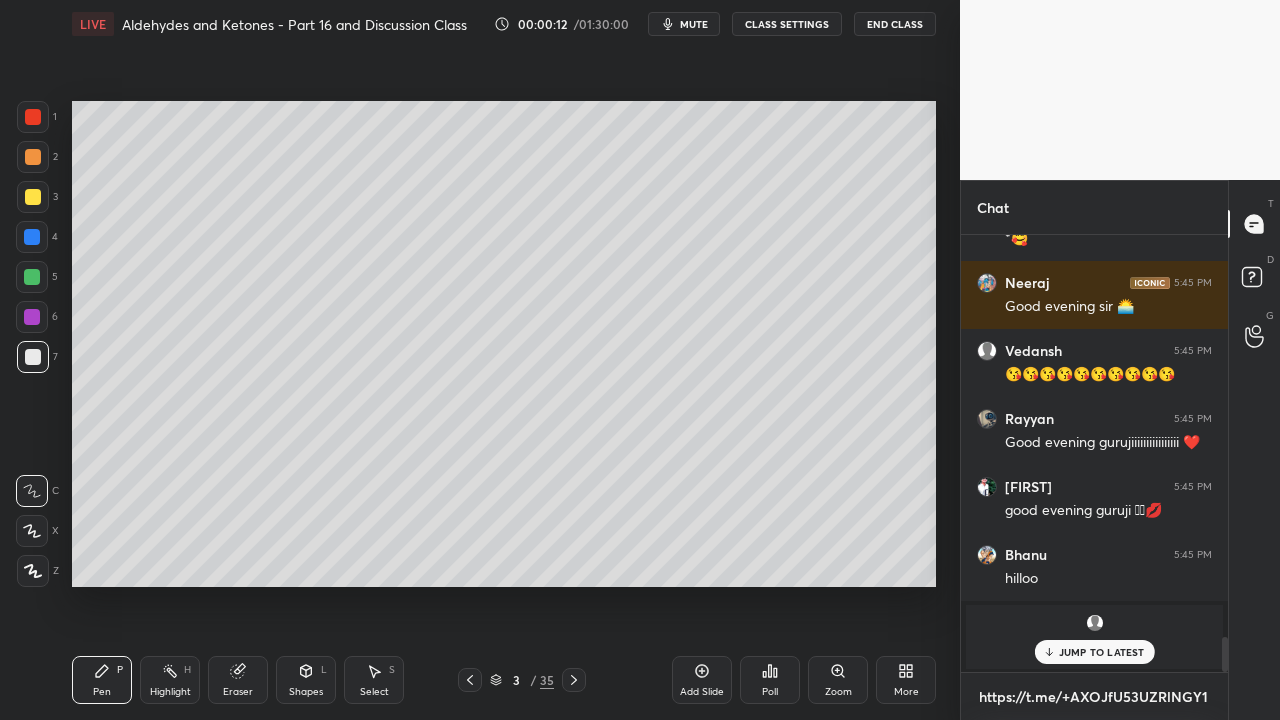 scroll, scrollTop: 5378, scrollLeft: 0, axis: vertical 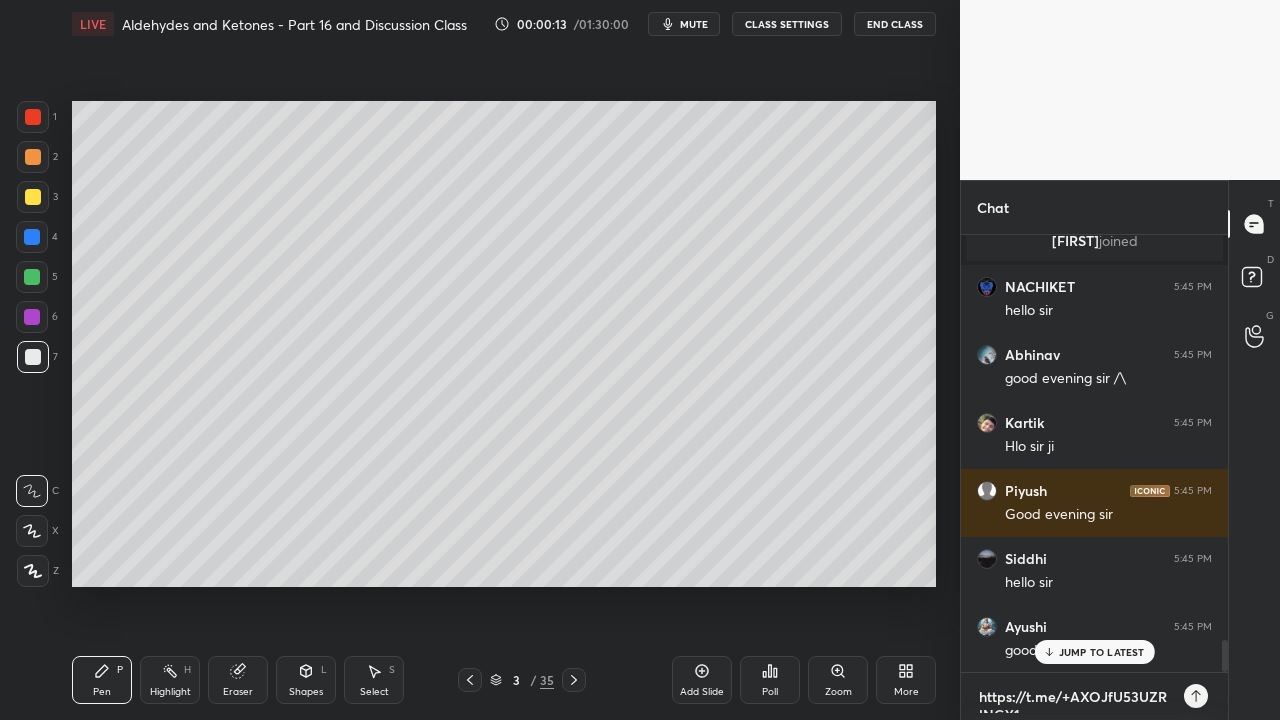 type on "https://t.me/+AXOJfU53UZRlNGY1" 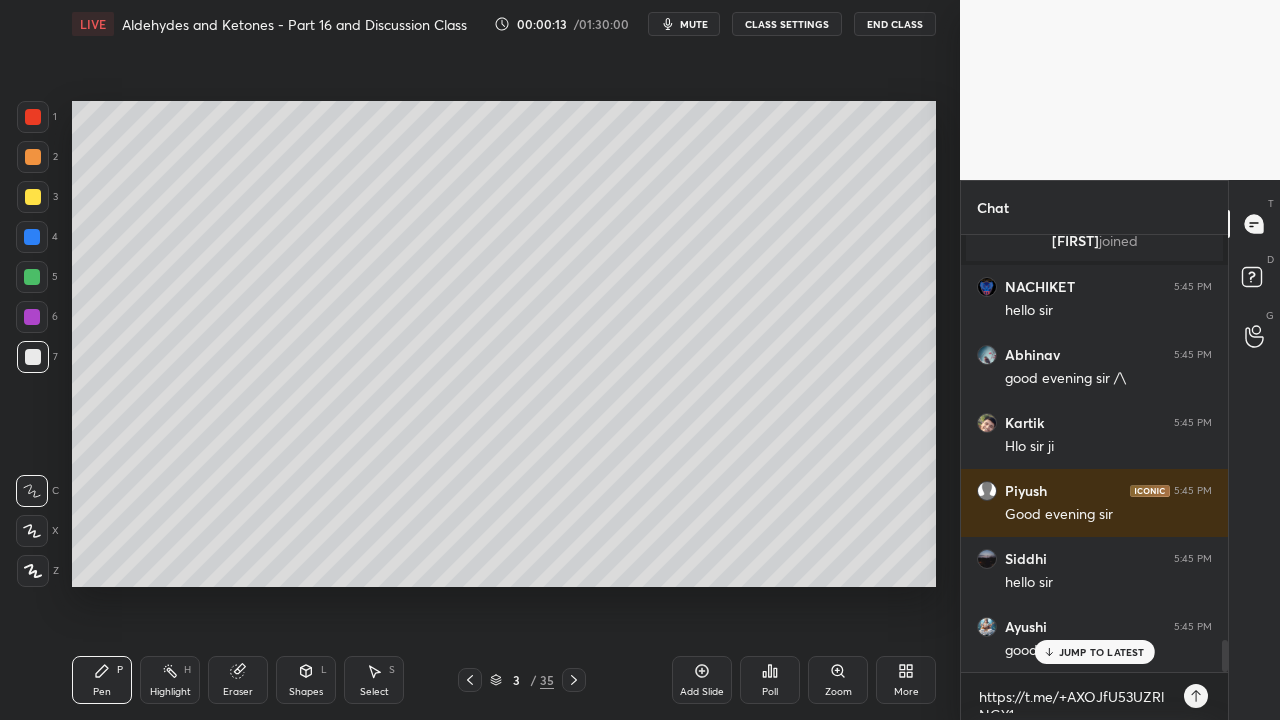 type on "x" 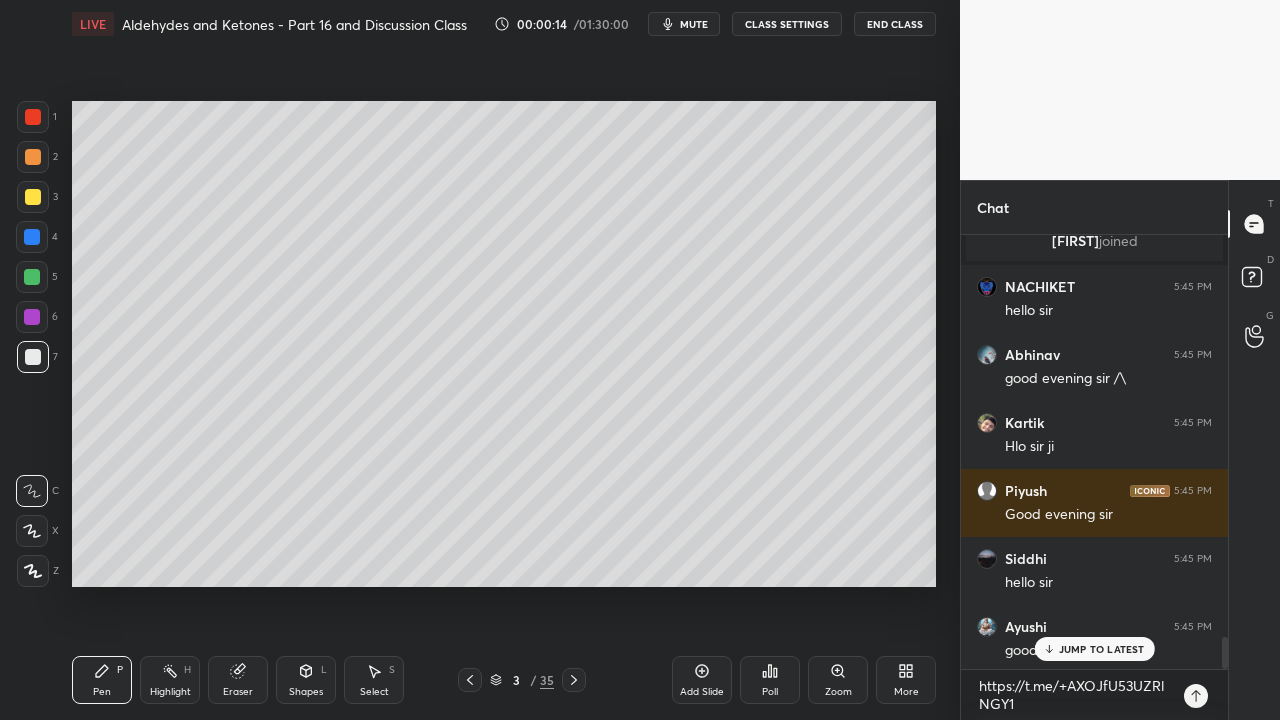 click at bounding box center (1196, 696) 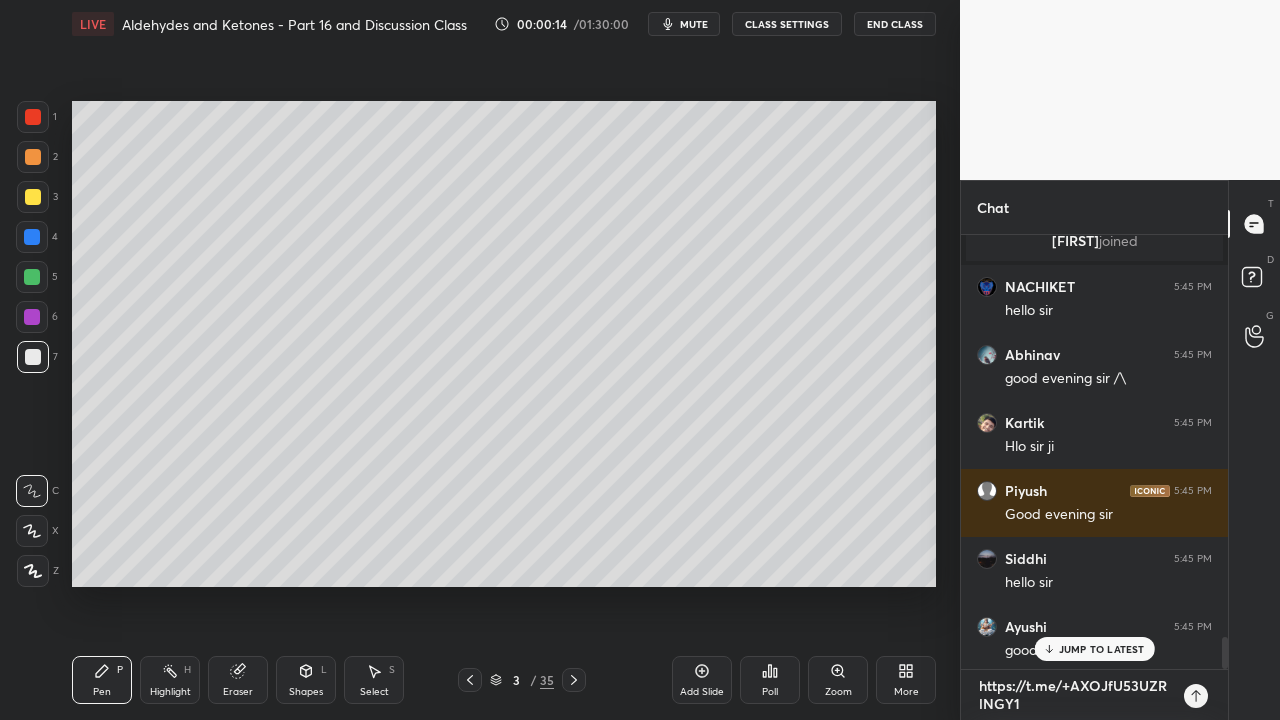 type 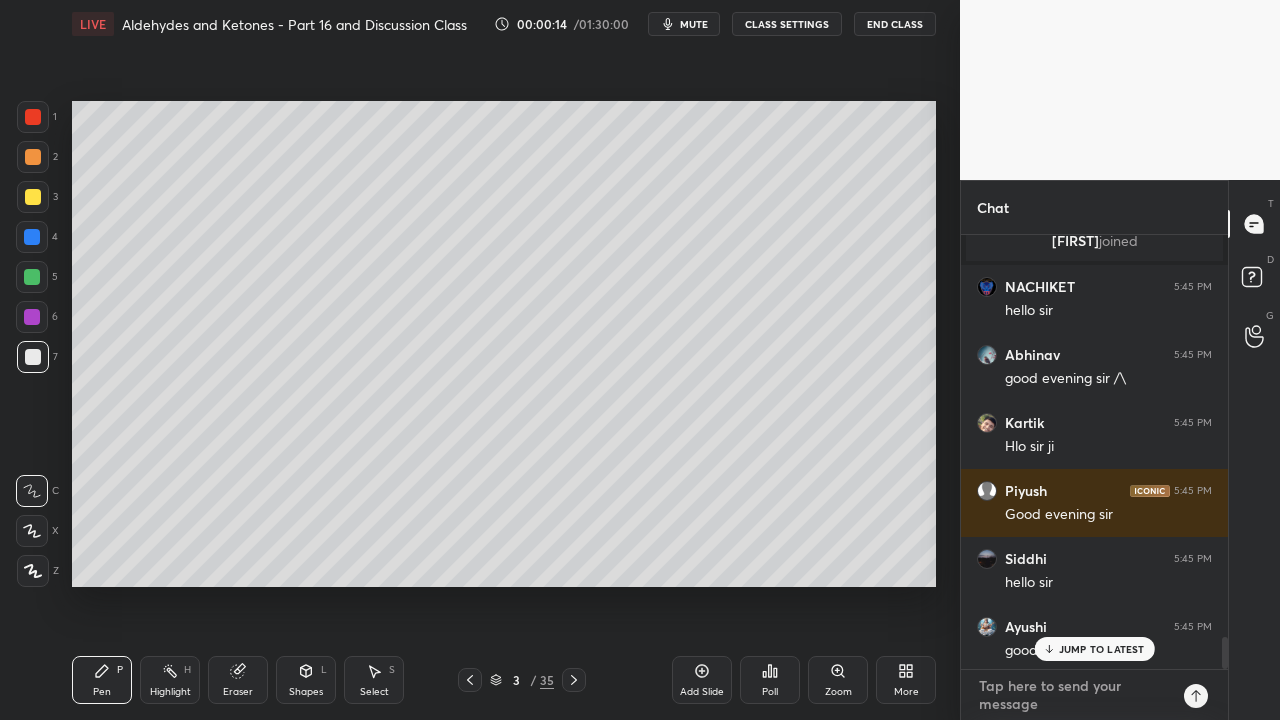 scroll, scrollTop: 431, scrollLeft: 261, axis: both 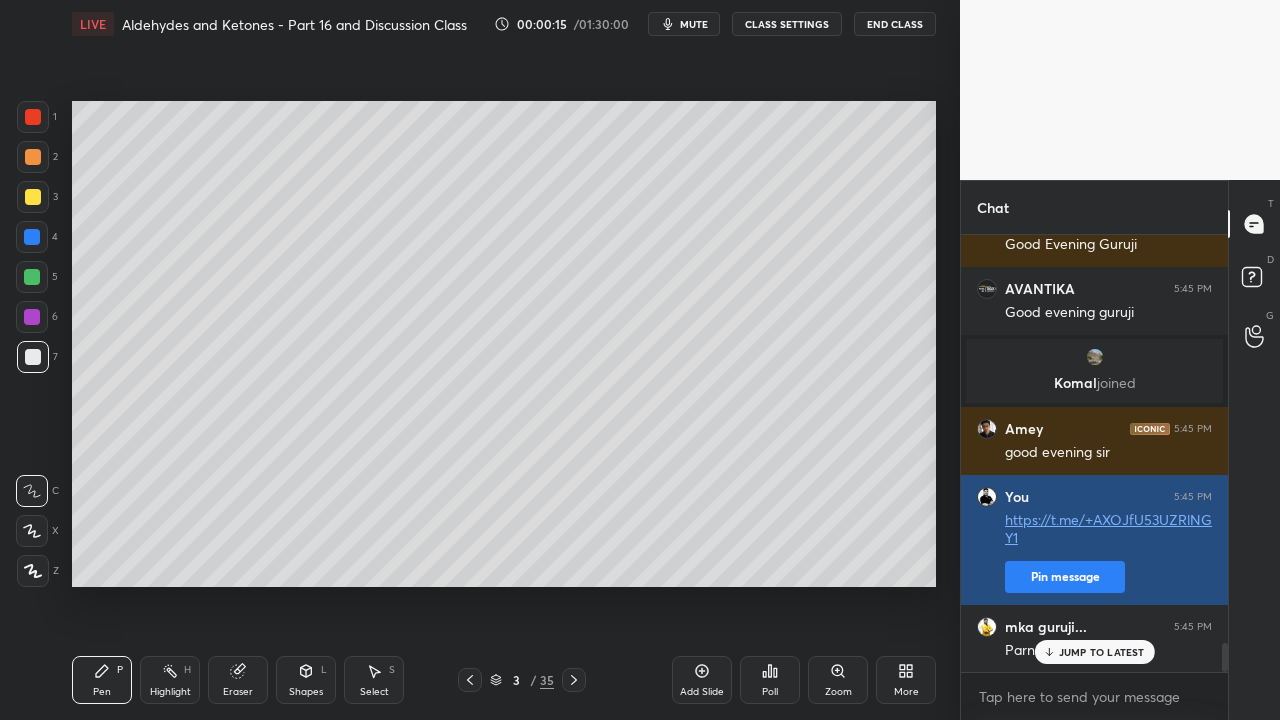 click on "[LAST] 5:45 PM hilloo [LAST]  joined [LAST] 5:45 PM Hello sir, Good evening :) [LAST]  joined [LAST] 5:45 PM hello sir [LAST] 5:45 PM good evening sir /\ [LAST] 5:45 PM Hlo sir ji [LAST] 5:45 PM Good evening sir [LAST] 5:45 PM hello sir [LAST] 5:45 PM good evening sir [LAST] 5:45 PM Good Evening Guruji [LAST] 5:45 PM Good evening guruji [LAST]  joined [LAST] 5:45 PM good evening sir You 5:45 PM https://t.me/+AXOJfU53UZRlNGY1 Pin message mka guruji... 5:45 PM Parnam guruji 🙏" at bounding box center [1094, 453] 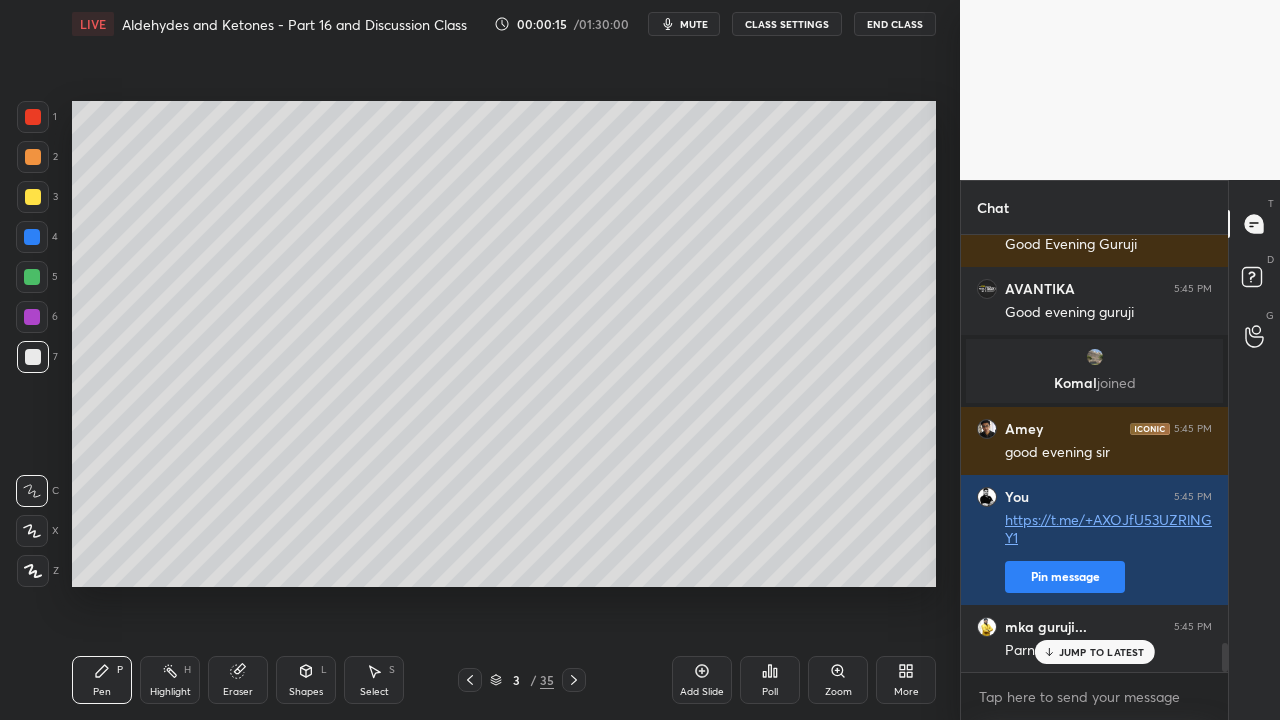 scroll, scrollTop: 6124, scrollLeft: 0, axis: vertical 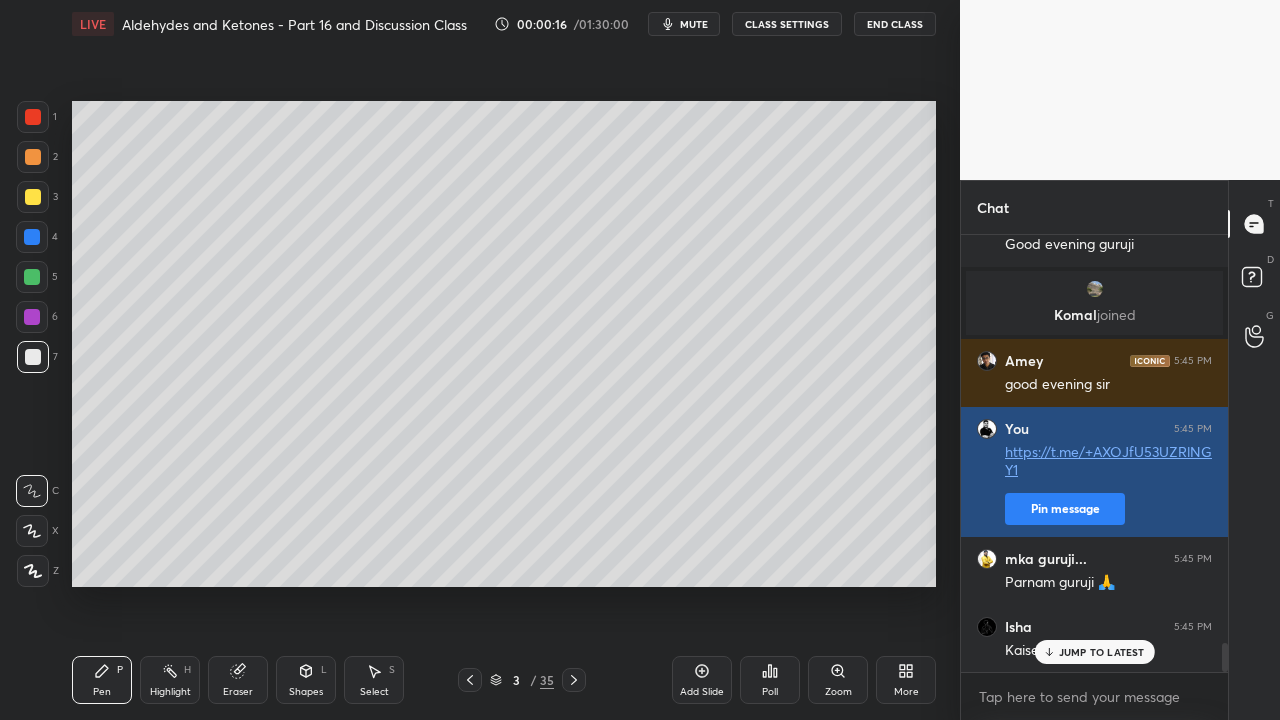 click on "Pin message" at bounding box center (1065, 509) 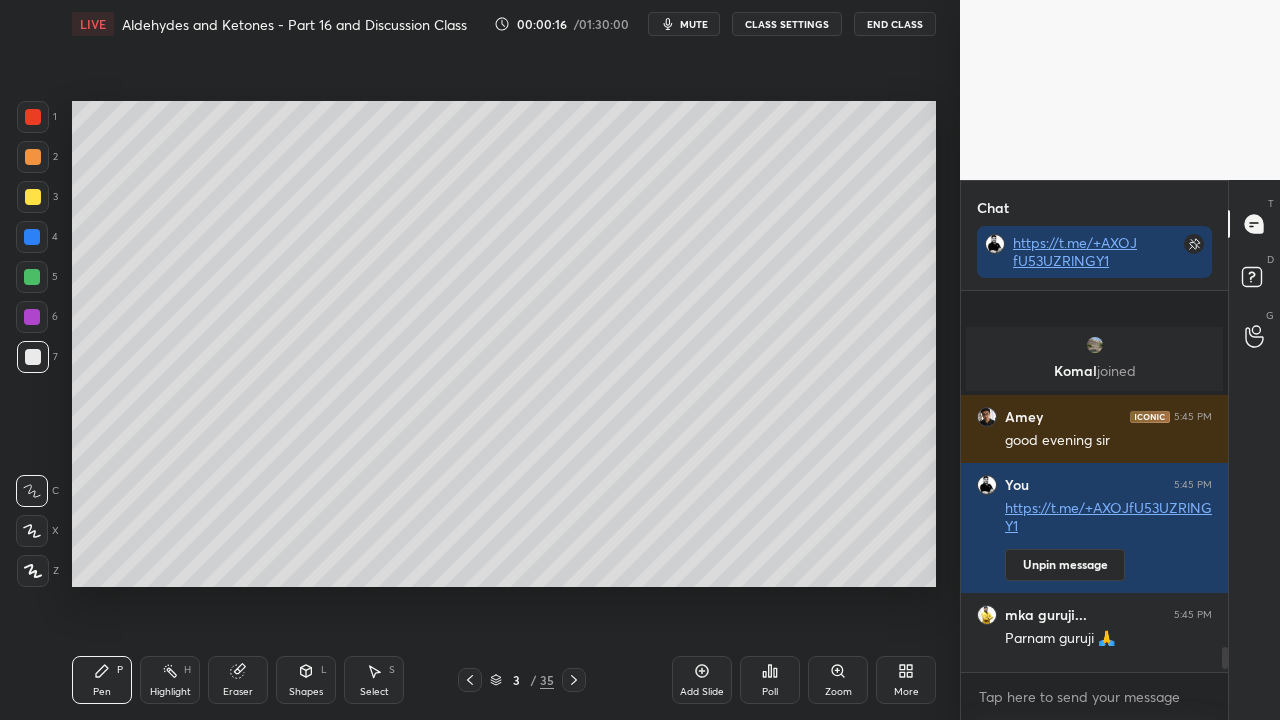 scroll, scrollTop: 375, scrollLeft: 261, axis: both 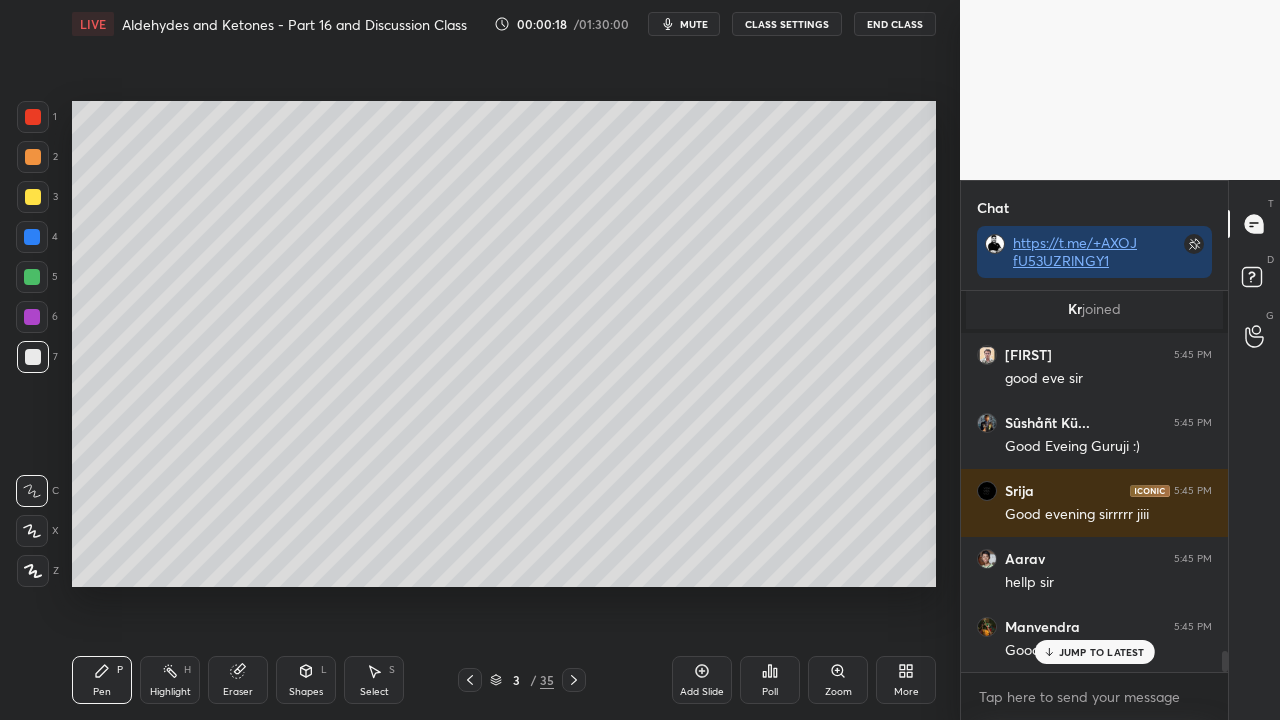 click on "JUMP TO LATEST" at bounding box center (1102, 652) 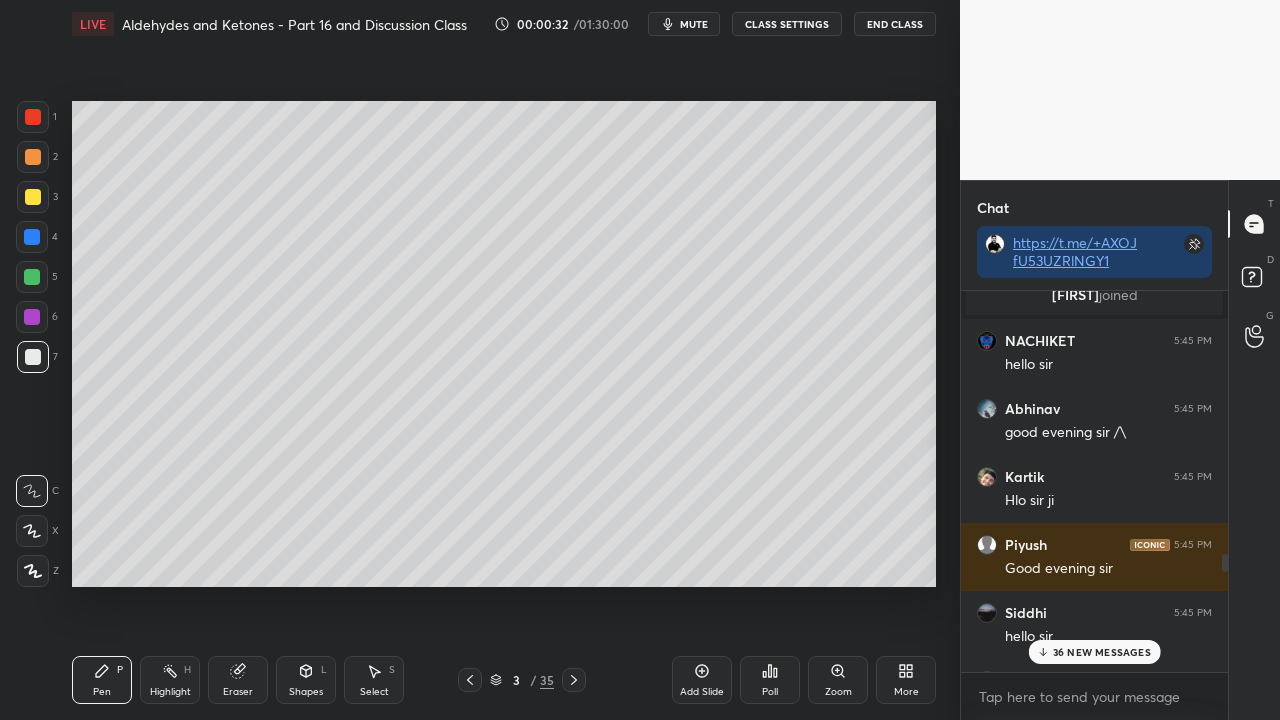click on "36 NEW MESSAGES" at bounding box center (1102, 652) 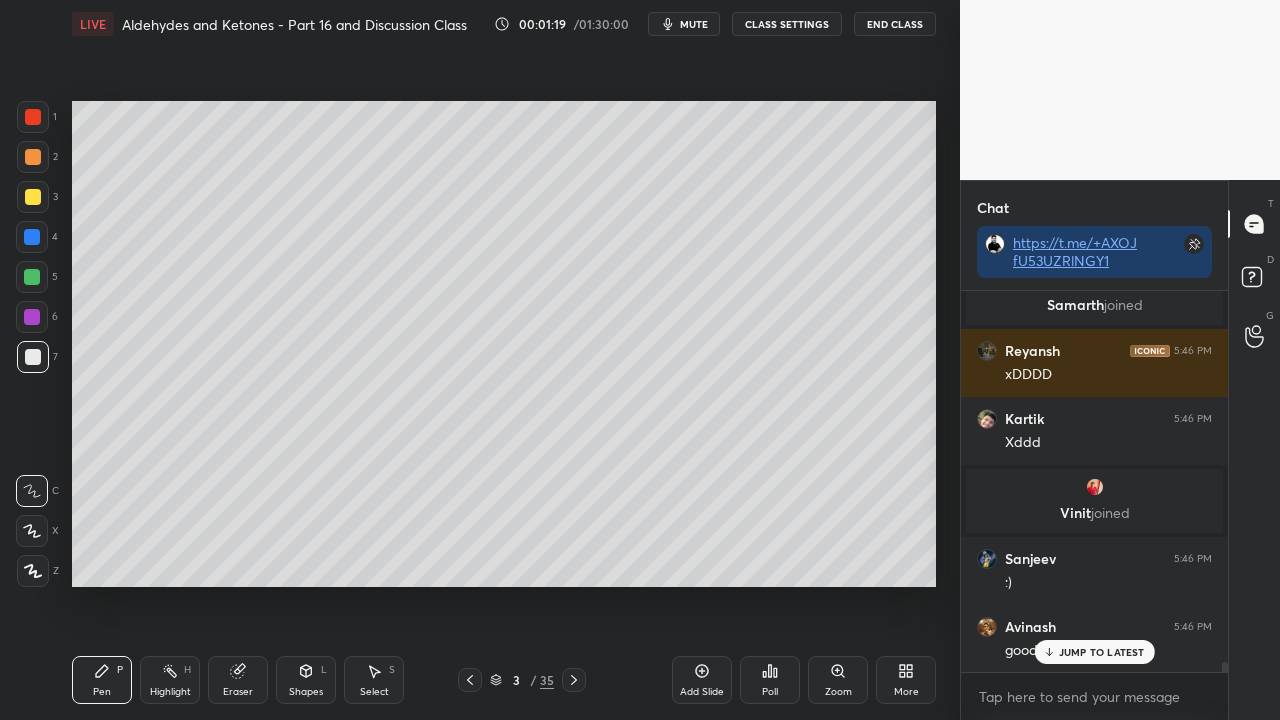 scroll, scrollTop: 14400, scrollLeft: 0, axis: vertical 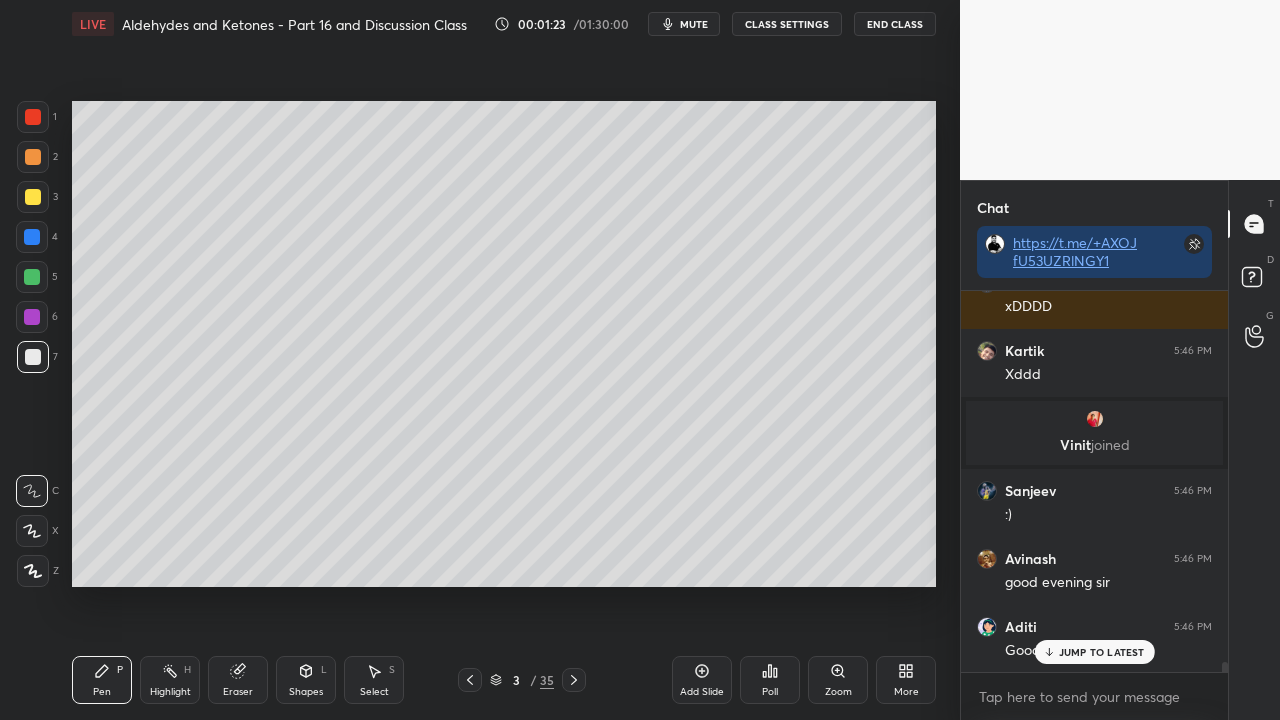 click on "JUMP TO LATEST" at bounding box center (1102, 652) 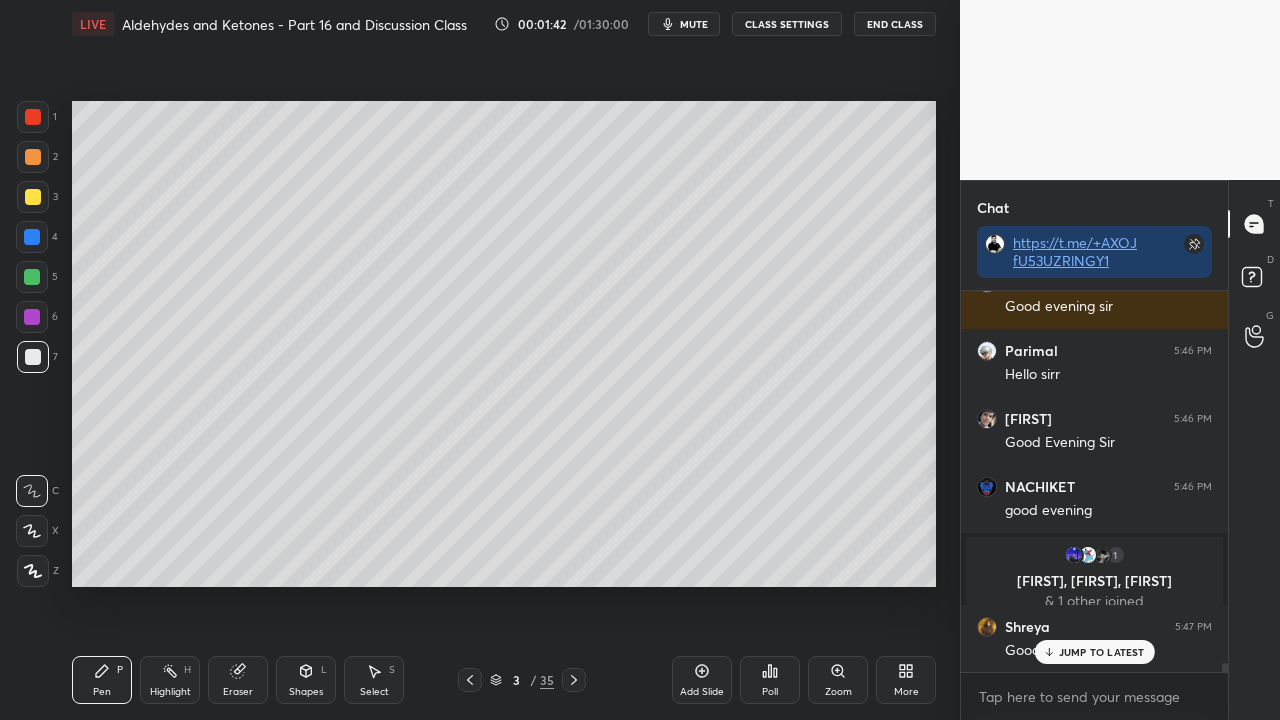 scroll, scrollTop: 15654, scrollLeft: 0, axis: vertical 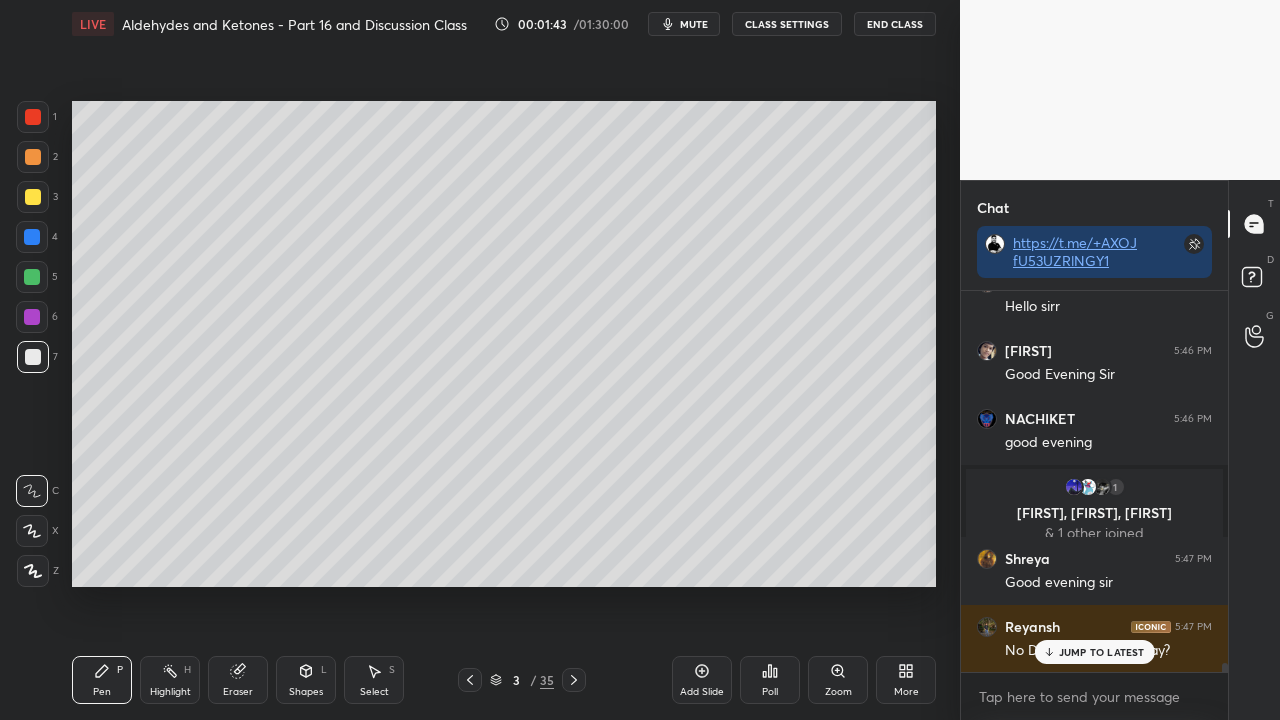 click on "JUMP TO LATEST" at bounding box center [1102, 652] 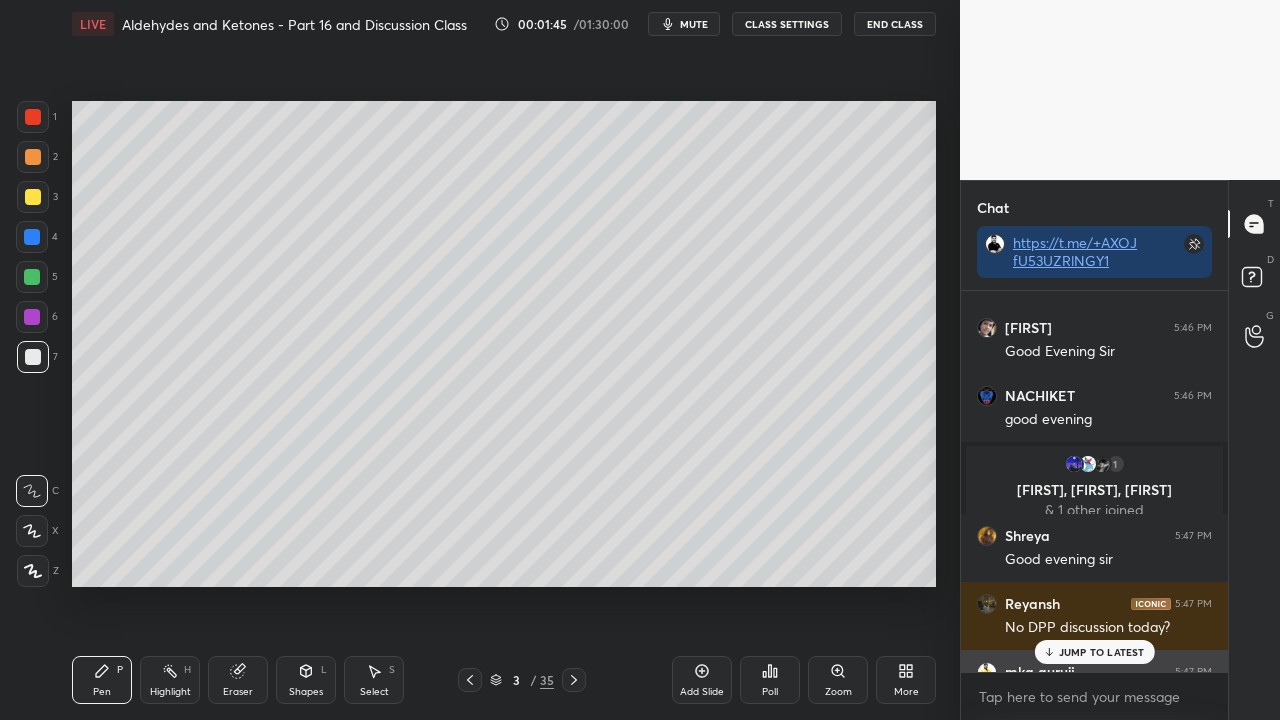 scroll, scrollTop: 15658, scrollLeft: 0, axis: vertical 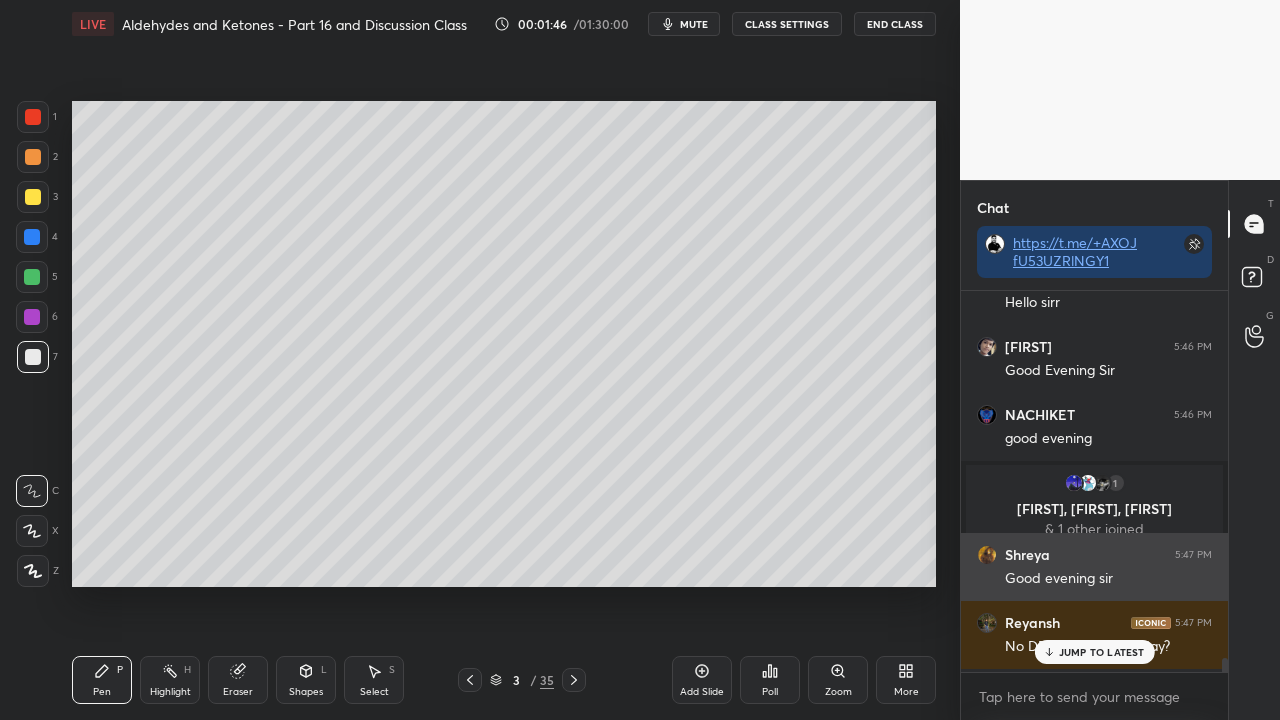 click on "Shreya" at bounding box center [1027, 555] 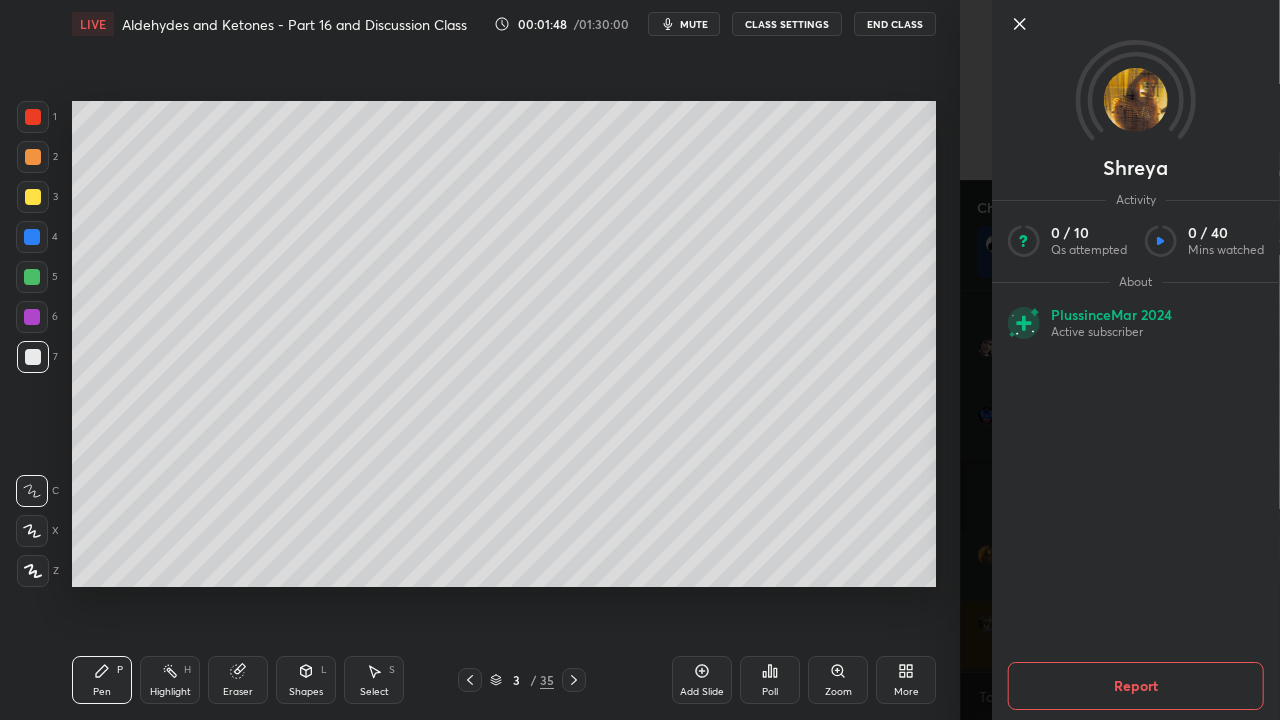 click on "[FIRST] Activity 0 / 10 Qs attempted 0 / 40 Mins watched About Plus since Mar 2024 Active subscriber Report" at bounding box center [1120, 360] 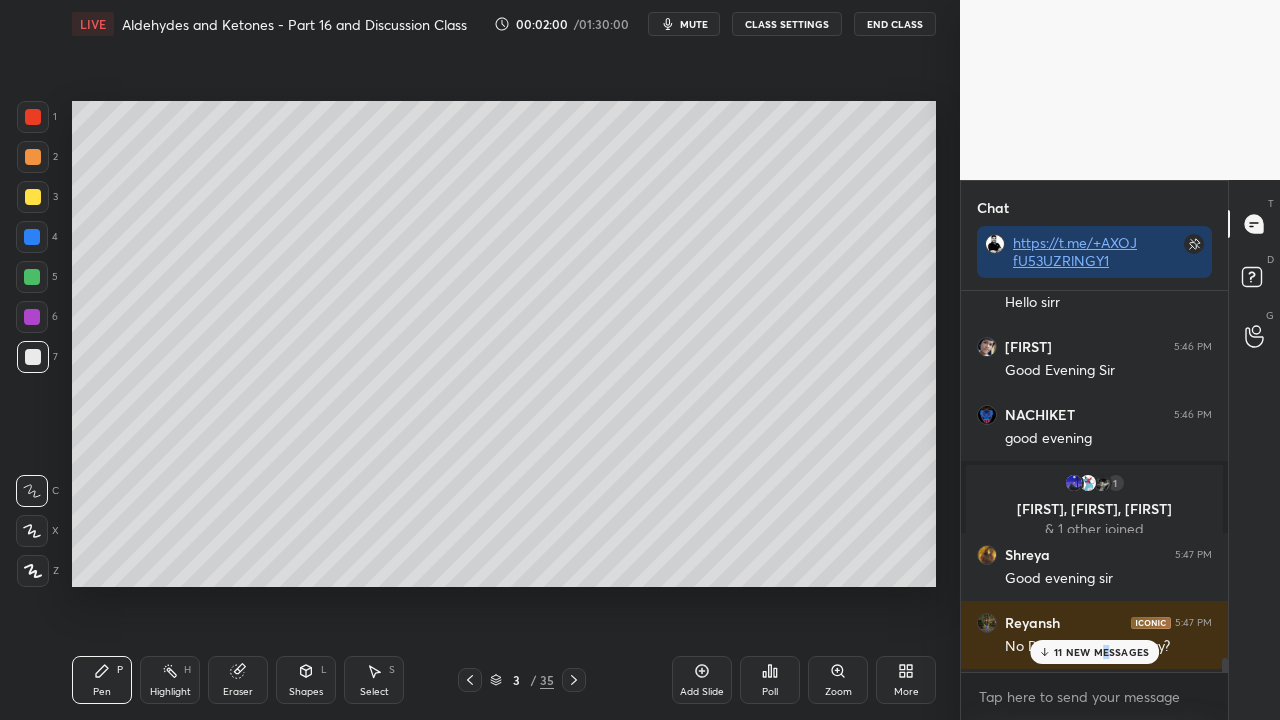 click on "11 NEW MESSAGES" at bounding box center [1101, 652] 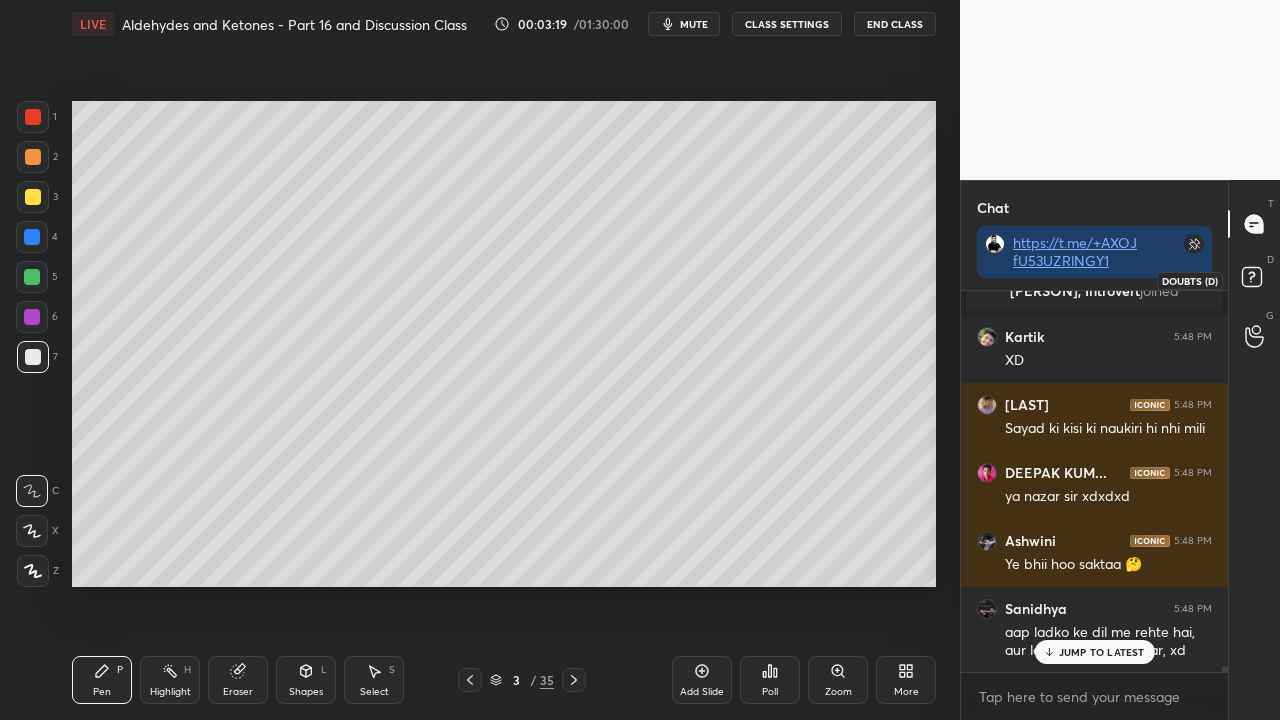 scroll, scrollTop: 25462, scrollLeft: 0, axis: vertical 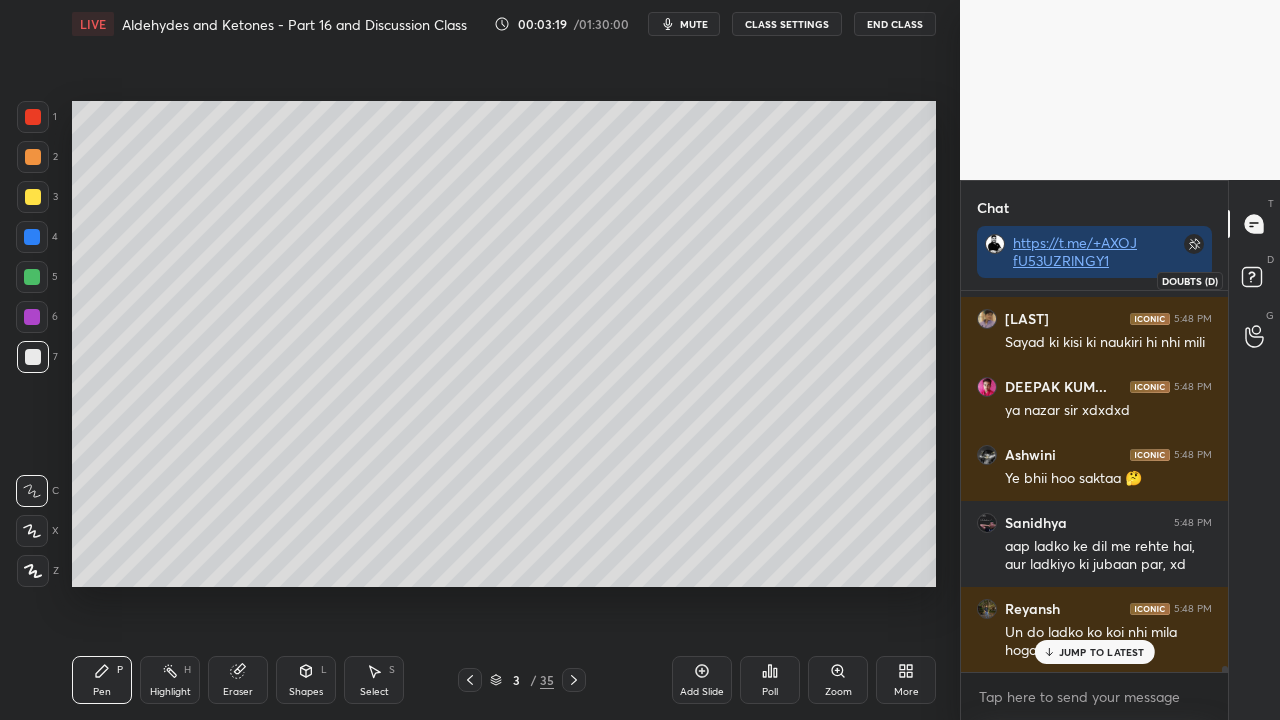 drag, startPoint x: 1258, startPoint y: 270, endPoint x: 1192, endPoint y: 284, distance: 67.46851 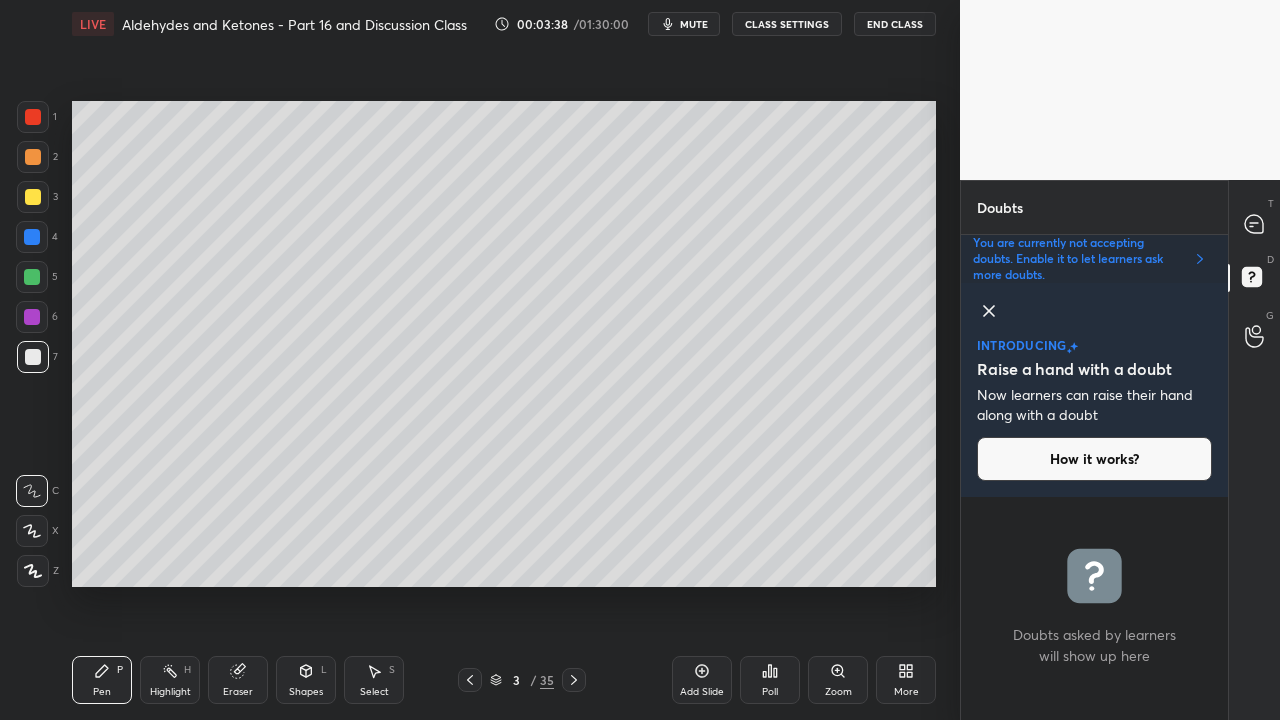 click on "Setting up your live class Poll for   secs No correct answer Start poll" at bounding box center [504, 344] 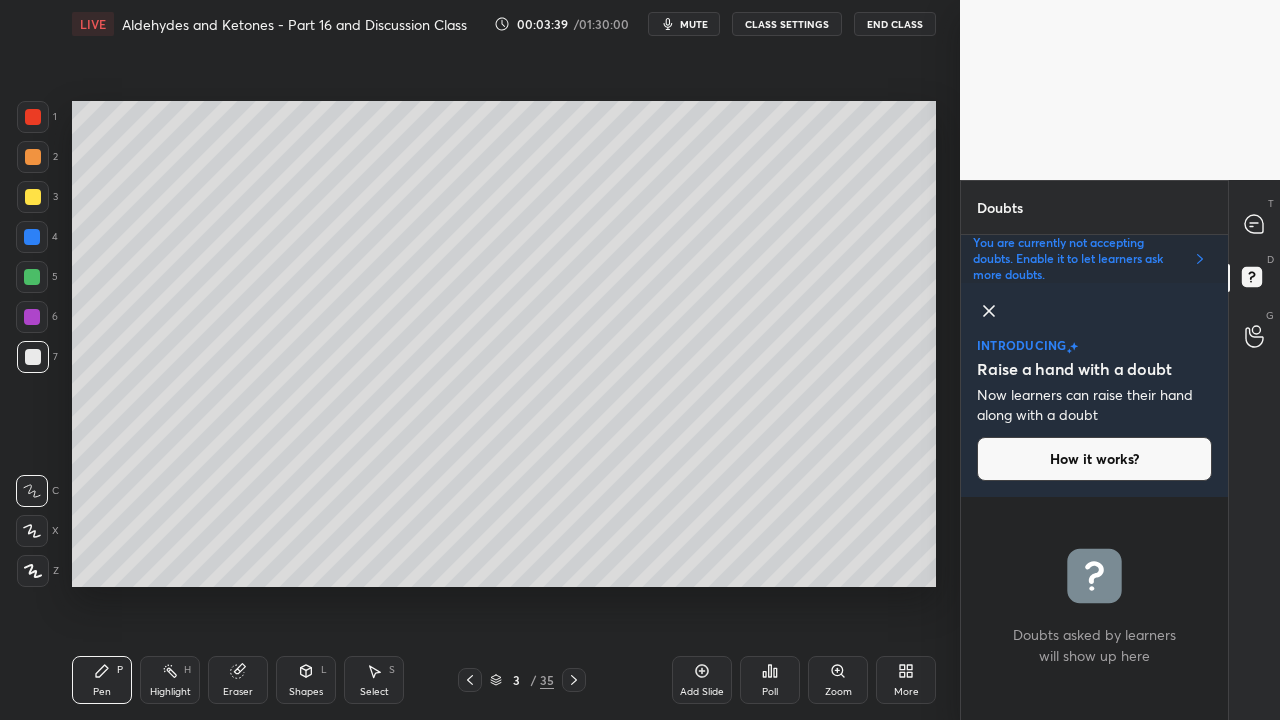 click 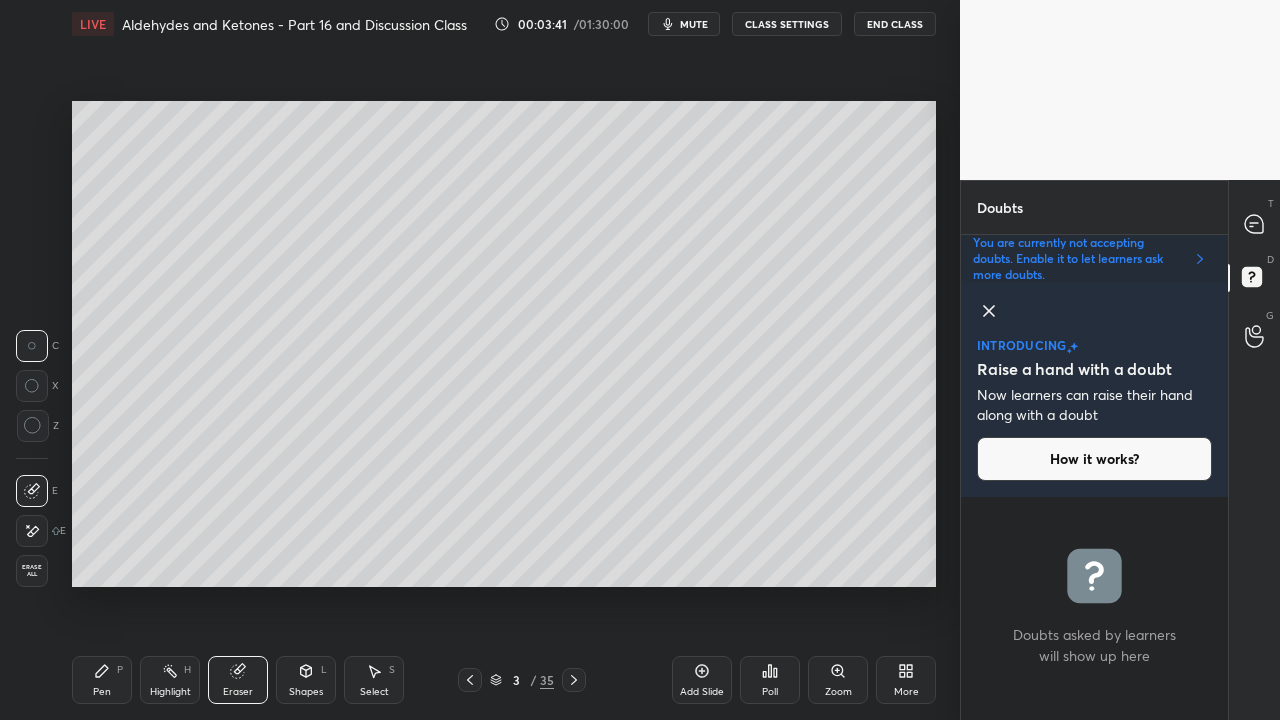 click on "Erase all" at bounding box center (32, 571) 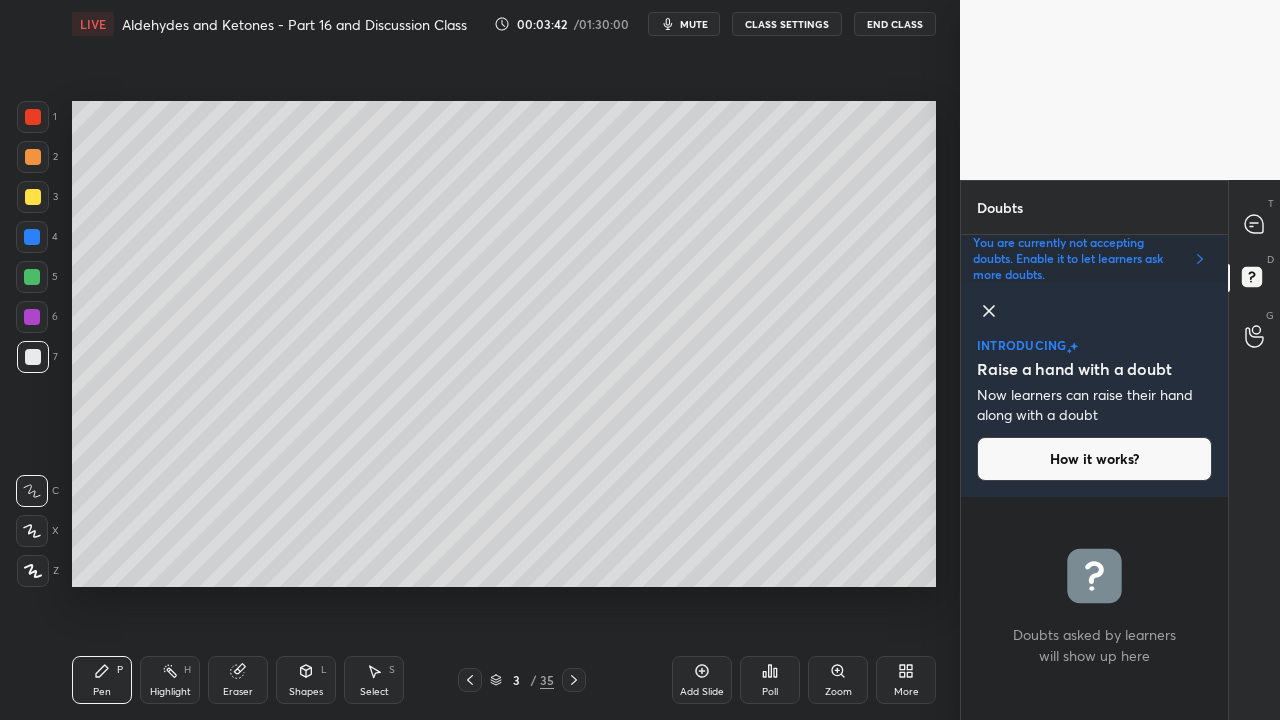 click 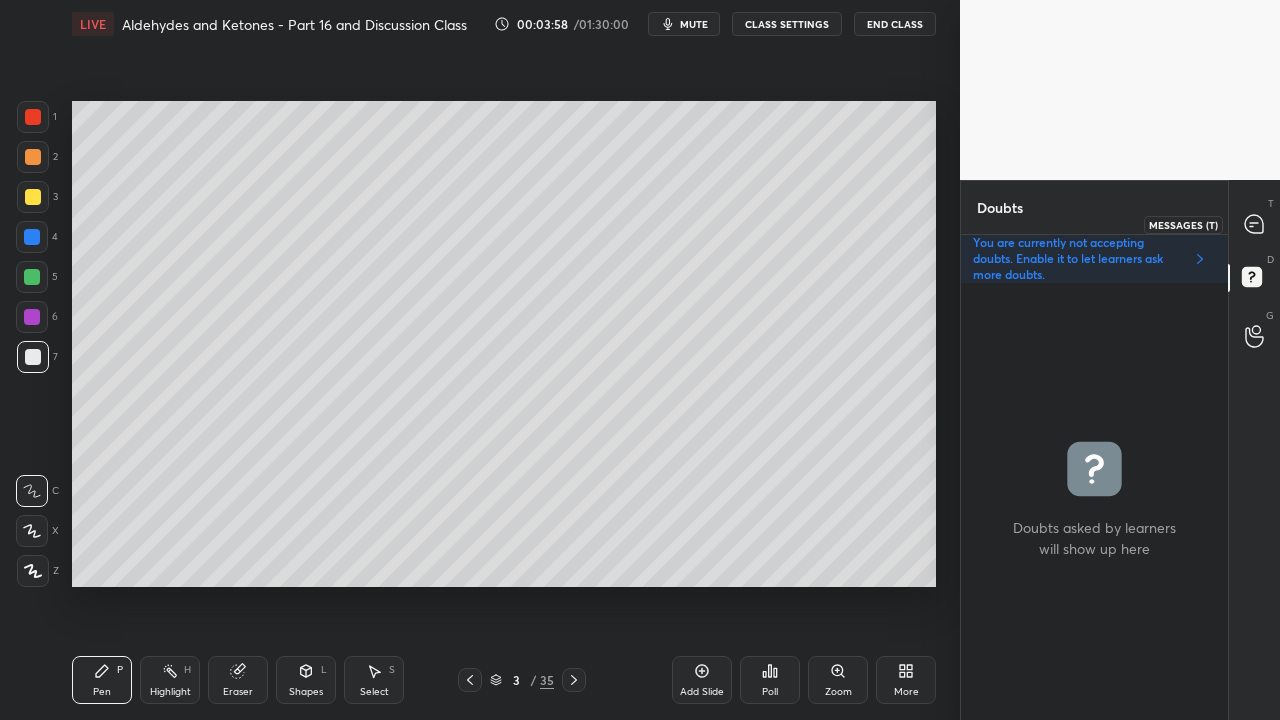 click 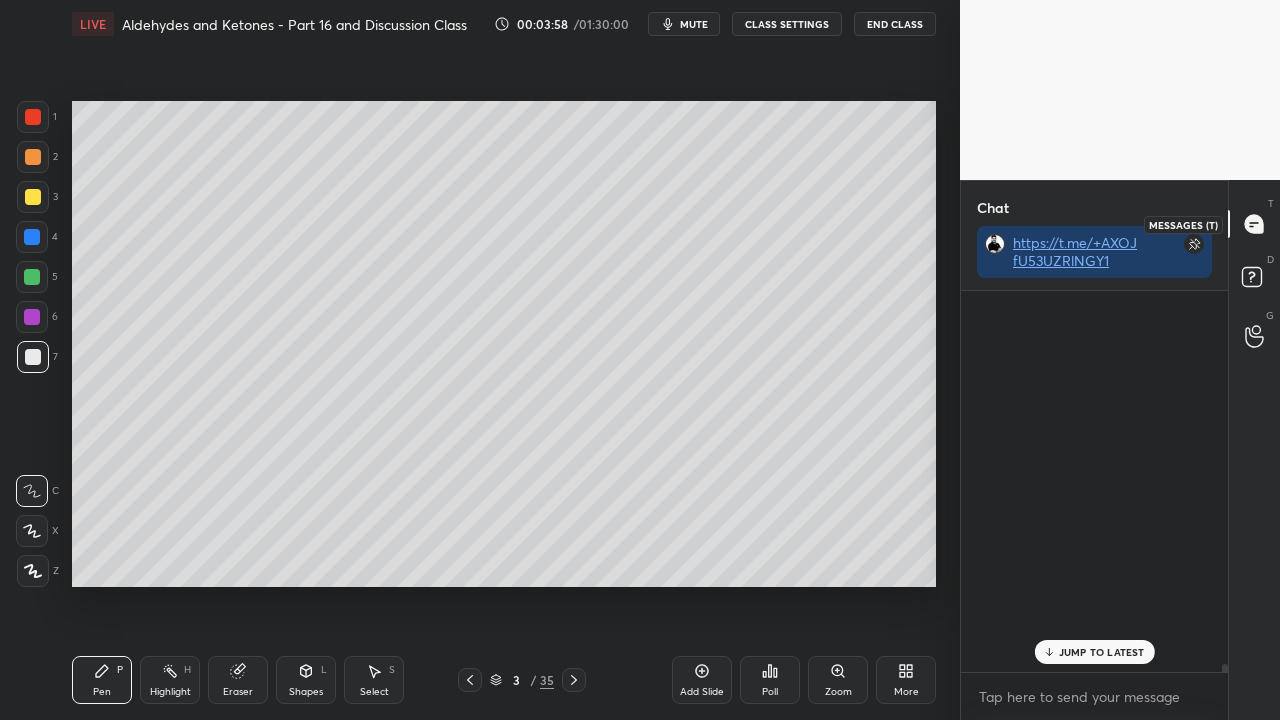 scroll, scrollTop: 423, scrollLeft: 261, axis: both 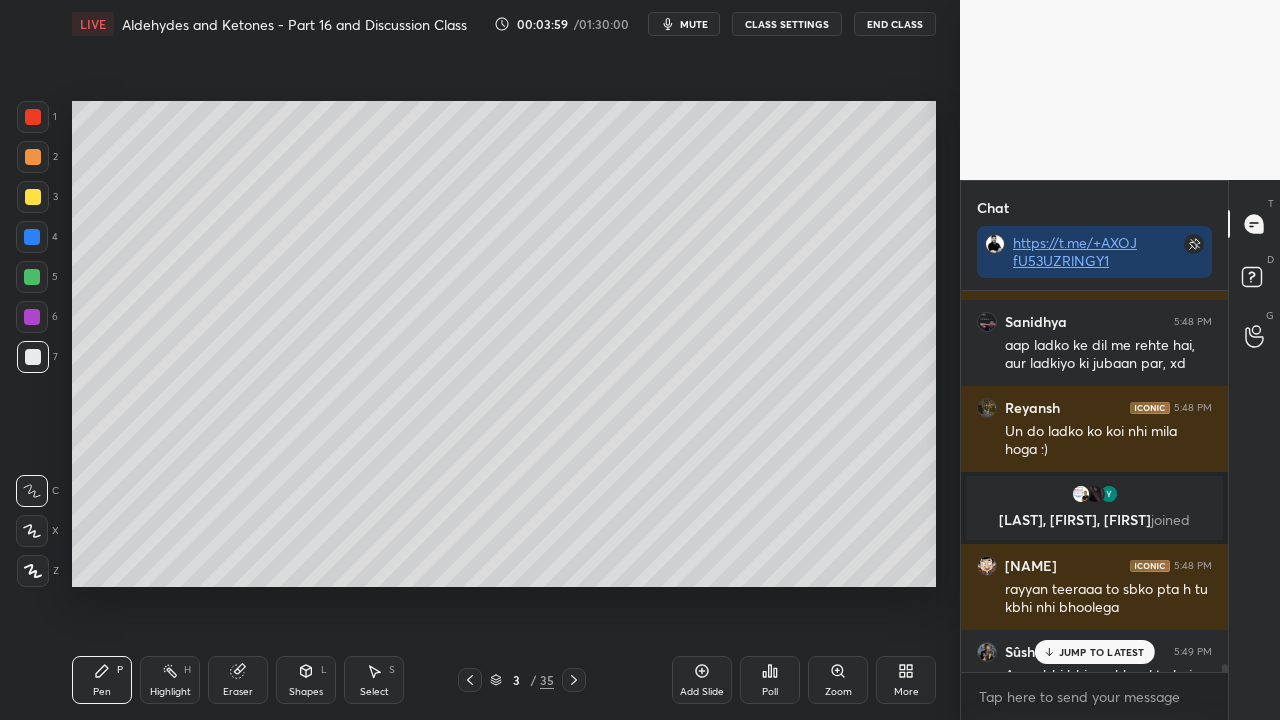 click on "JUMP TO LATEST" at bounding box center (1102, 652) 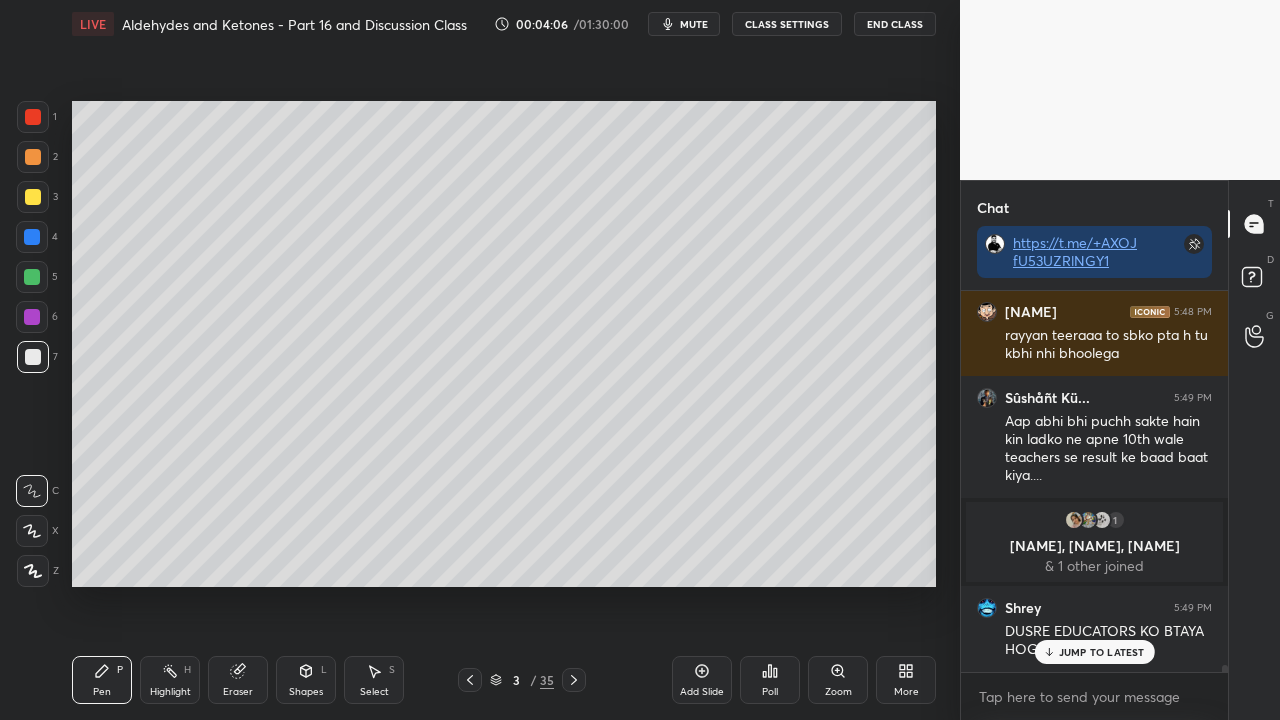 scroll, scrollTop: 20200, scrollLeft: 0, axis: vertical 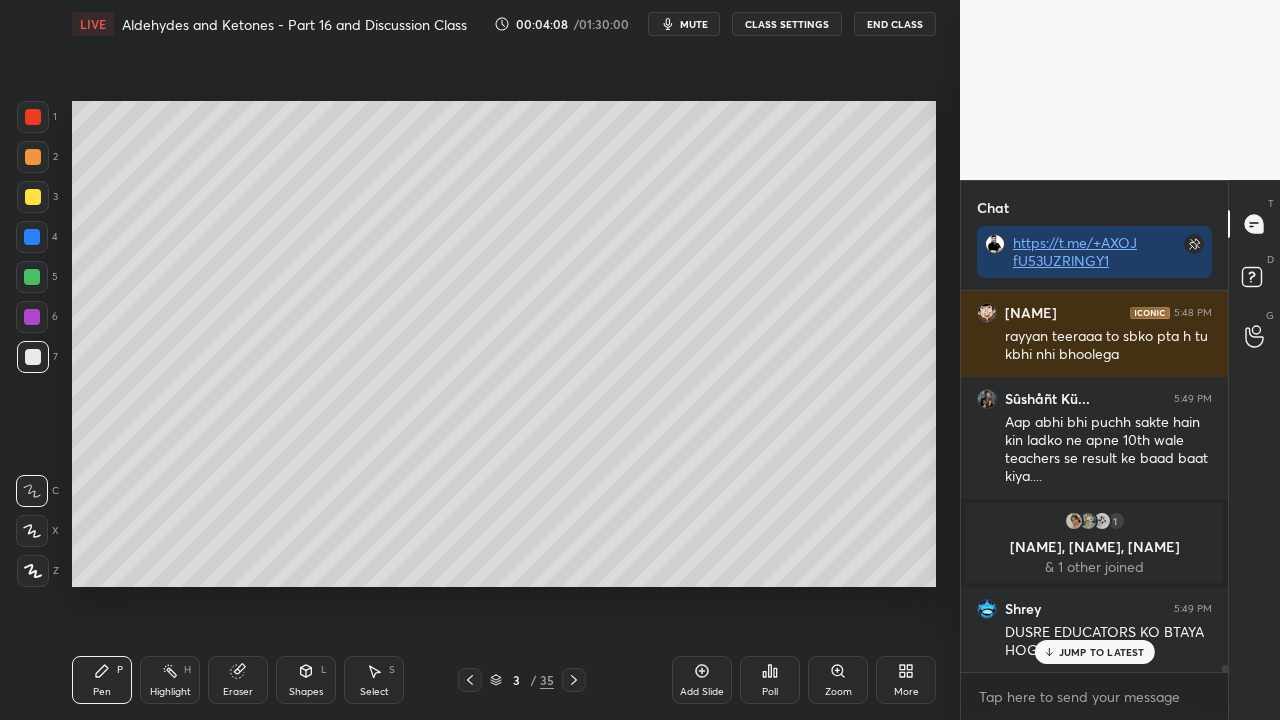 click on "JUMP TO LATEST" at bounding box center [1102, 652] 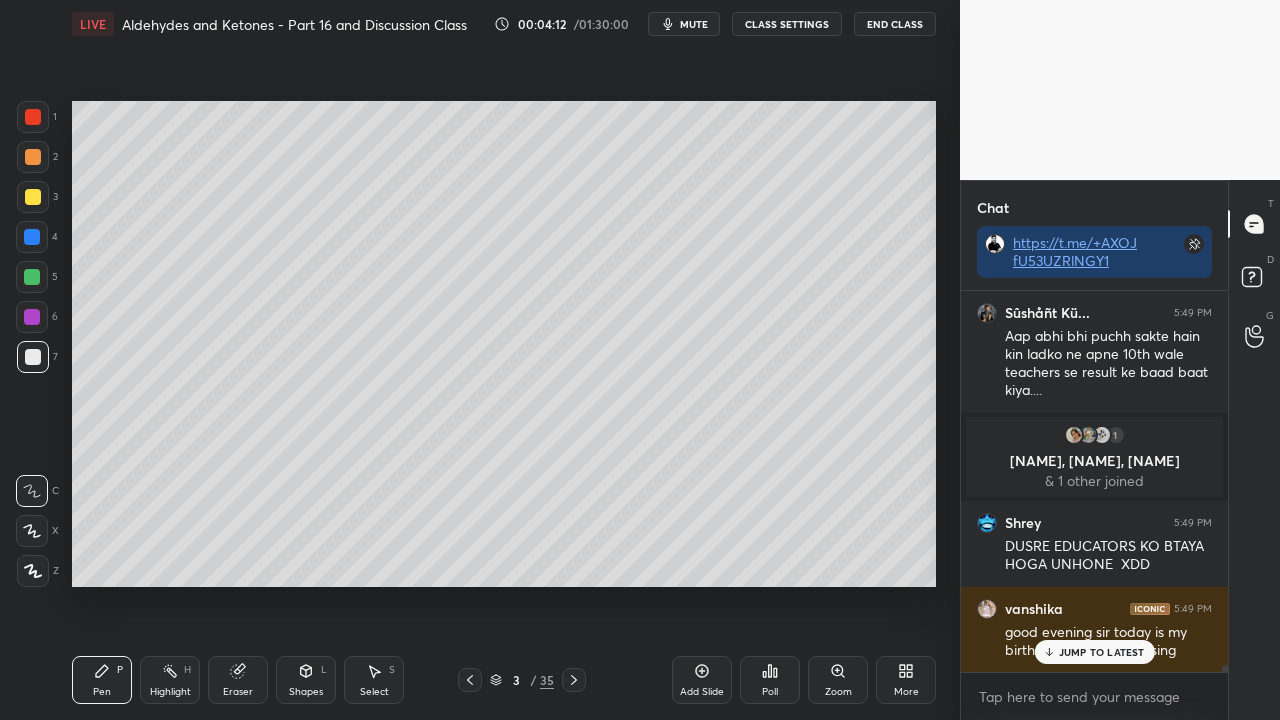 scroll, scrollTop: 20354, scrollLeft: 0, axis: vertical 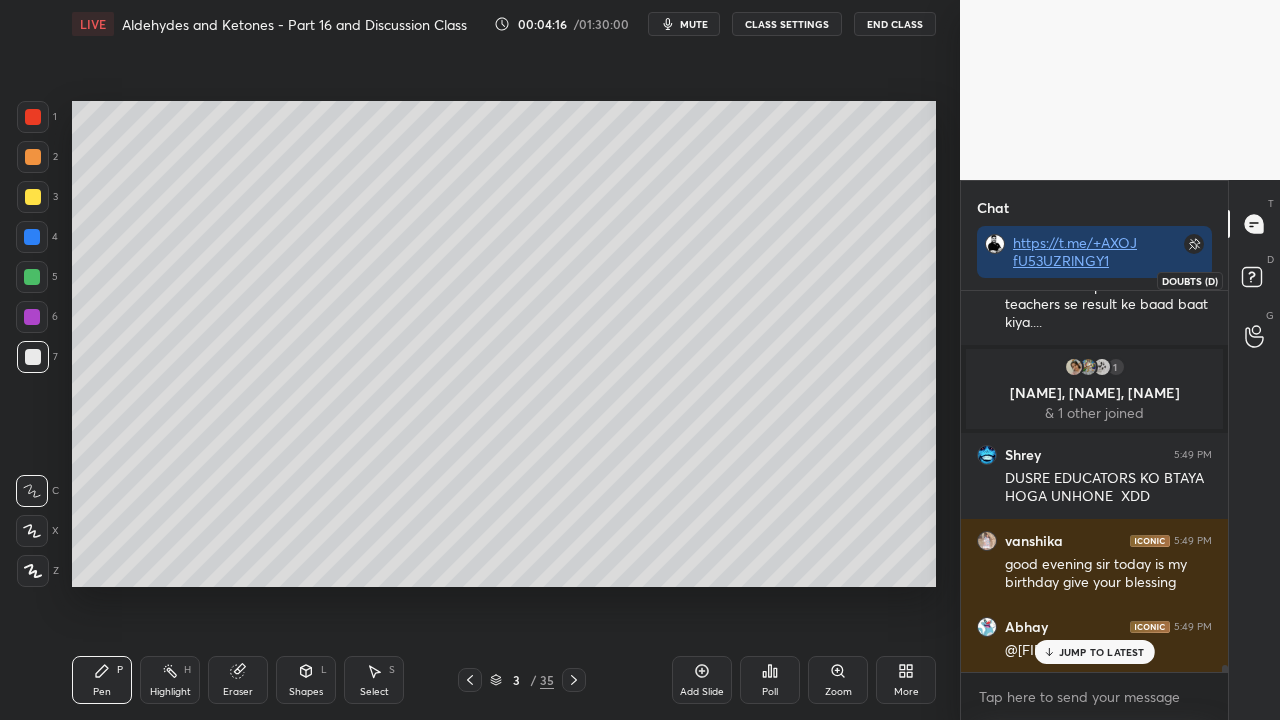 drag, startPoint x: 1252, startPoint y: 277, endPoint x: 938, endPoint y: 417, distance: 343.79645 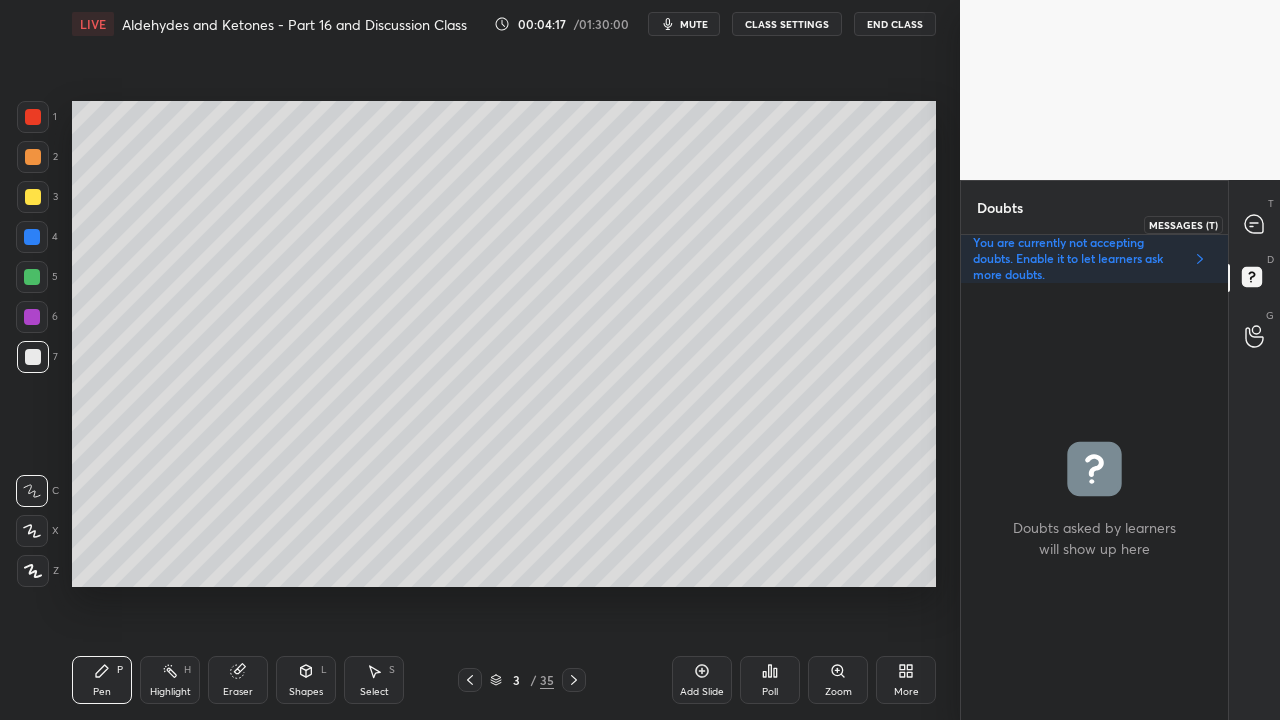 click 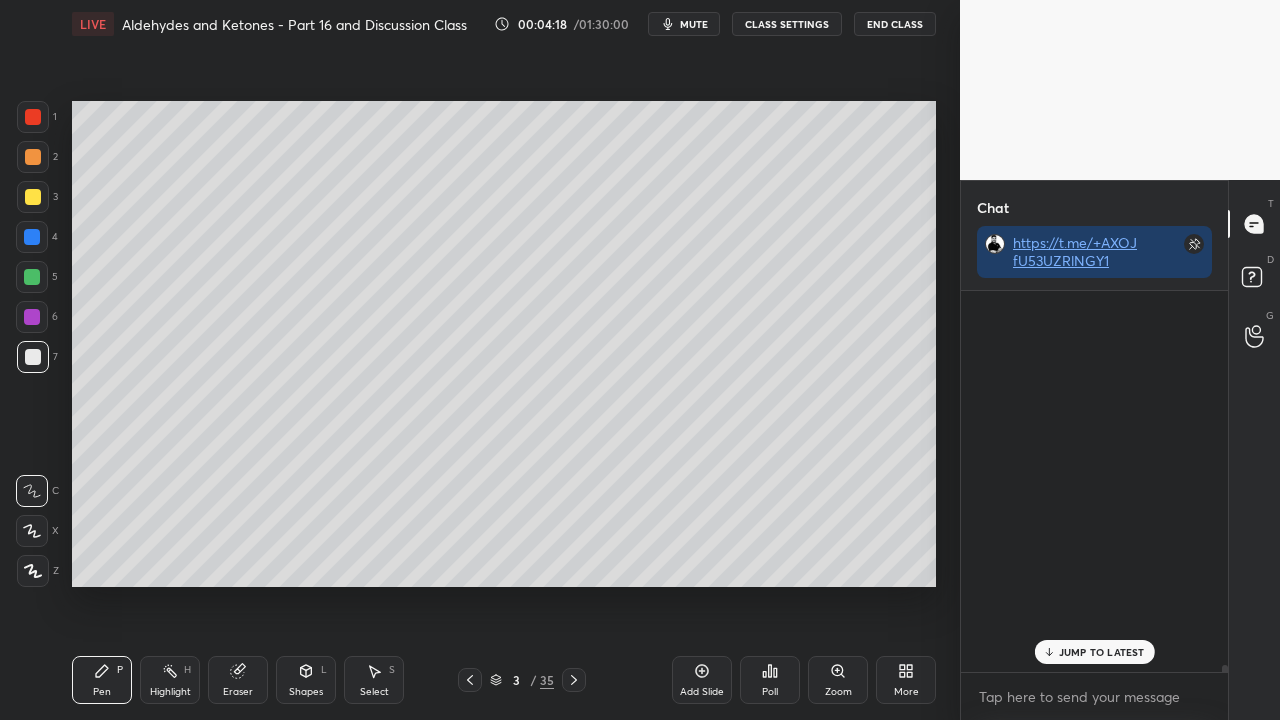 scroll, scrollTop: 20865, scrollLeft: 0, axis: vertical 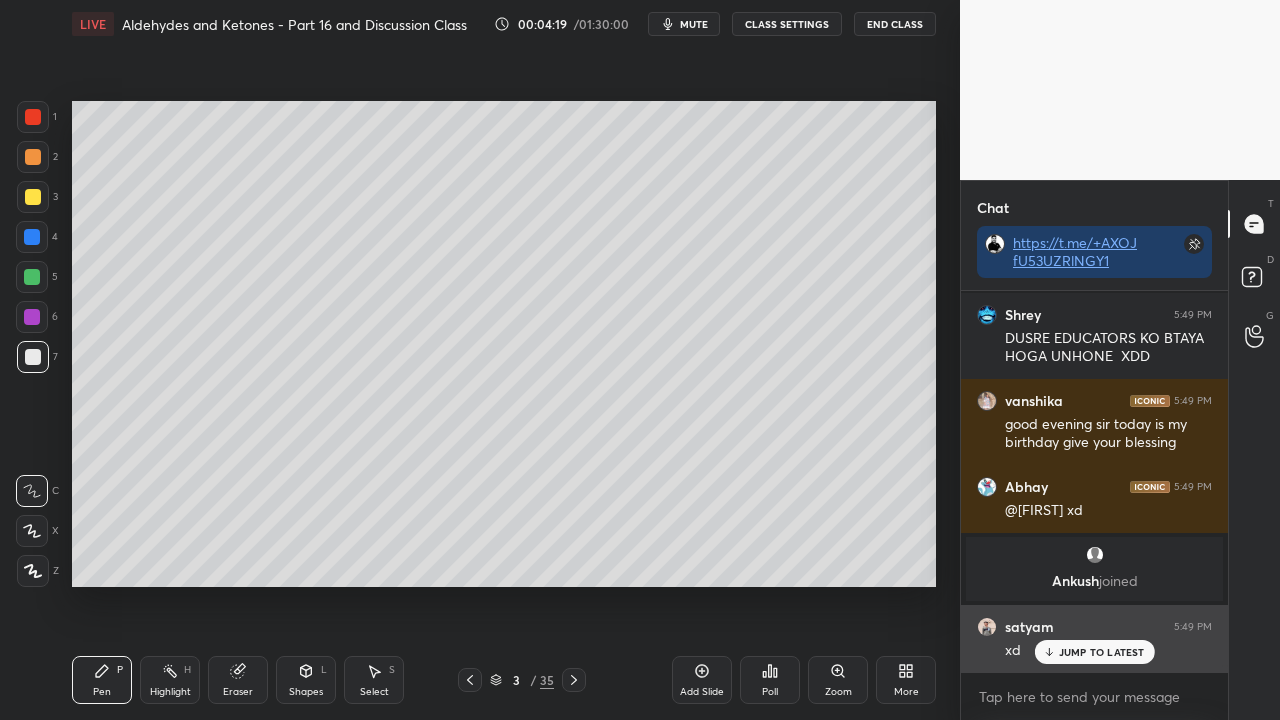 drag, startPoint x: 1098, startPoint y: 652, endPoint x: 1070, endPoint y: 662, distance: 29.732138 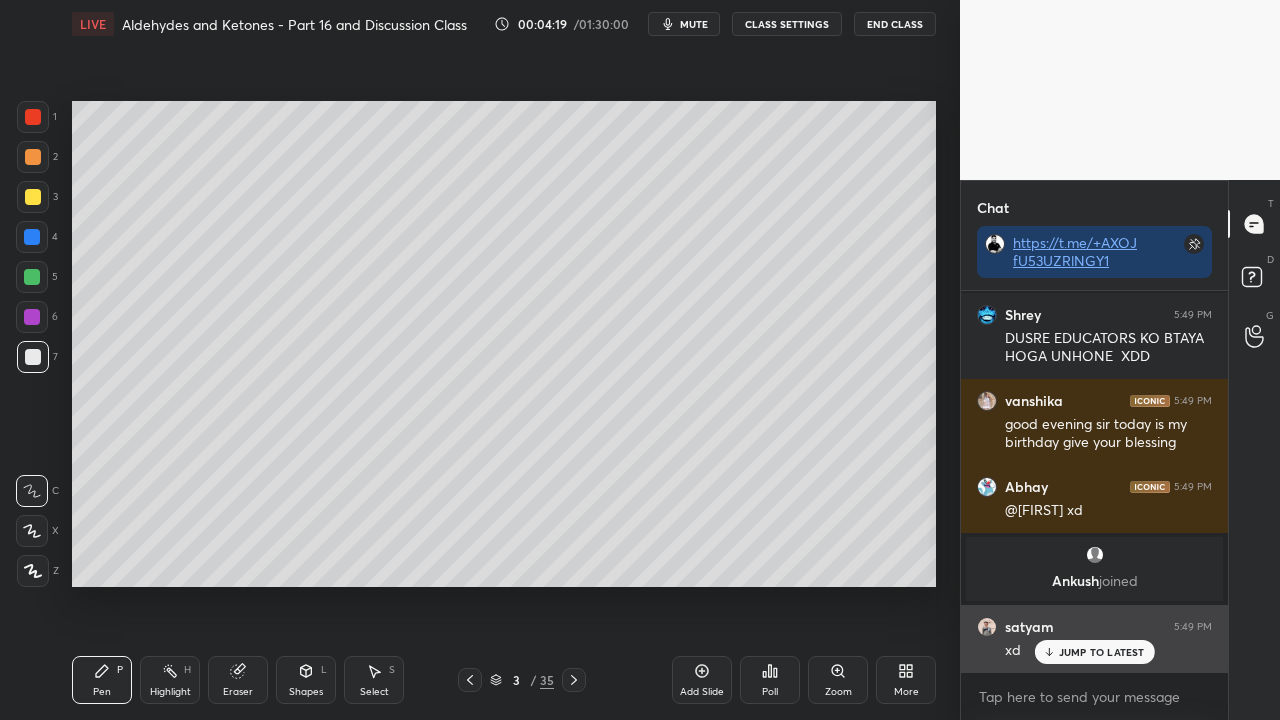 click on "JUMP TO LATEST" at bounding box center [1102, 652] 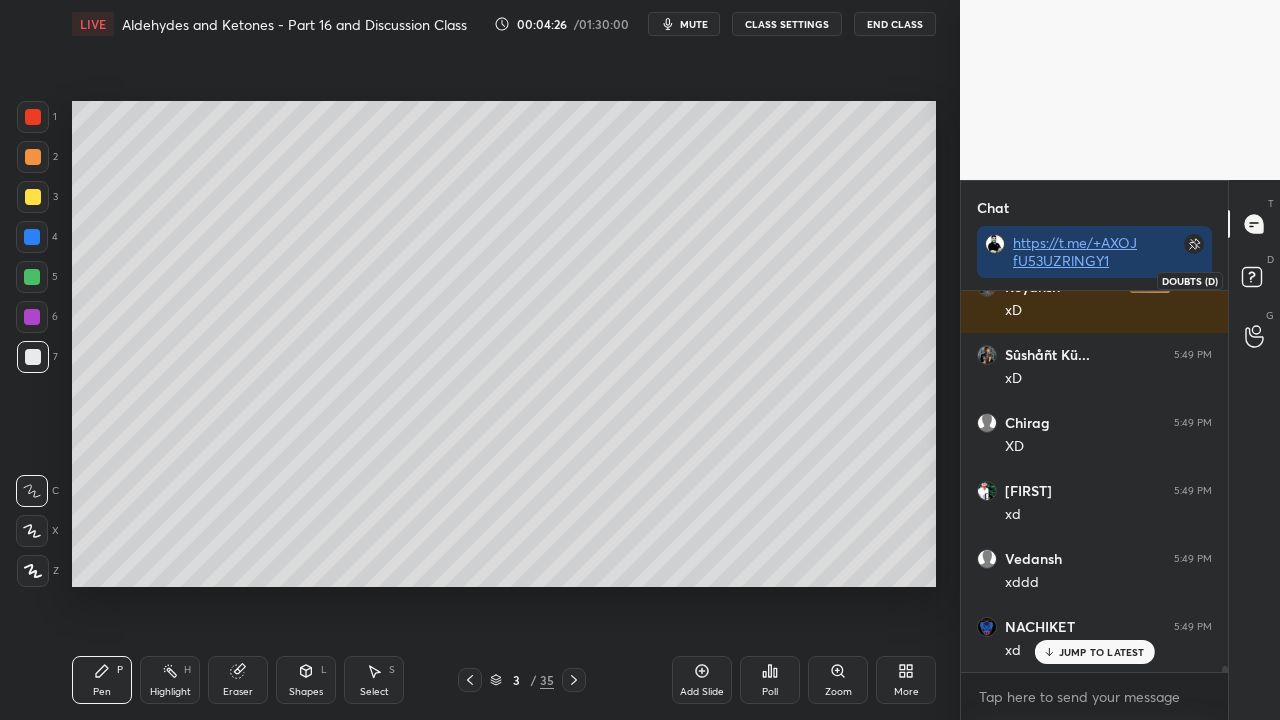 scroll, scrollTop: 22812, scrollLeft: 0, axis: vertical 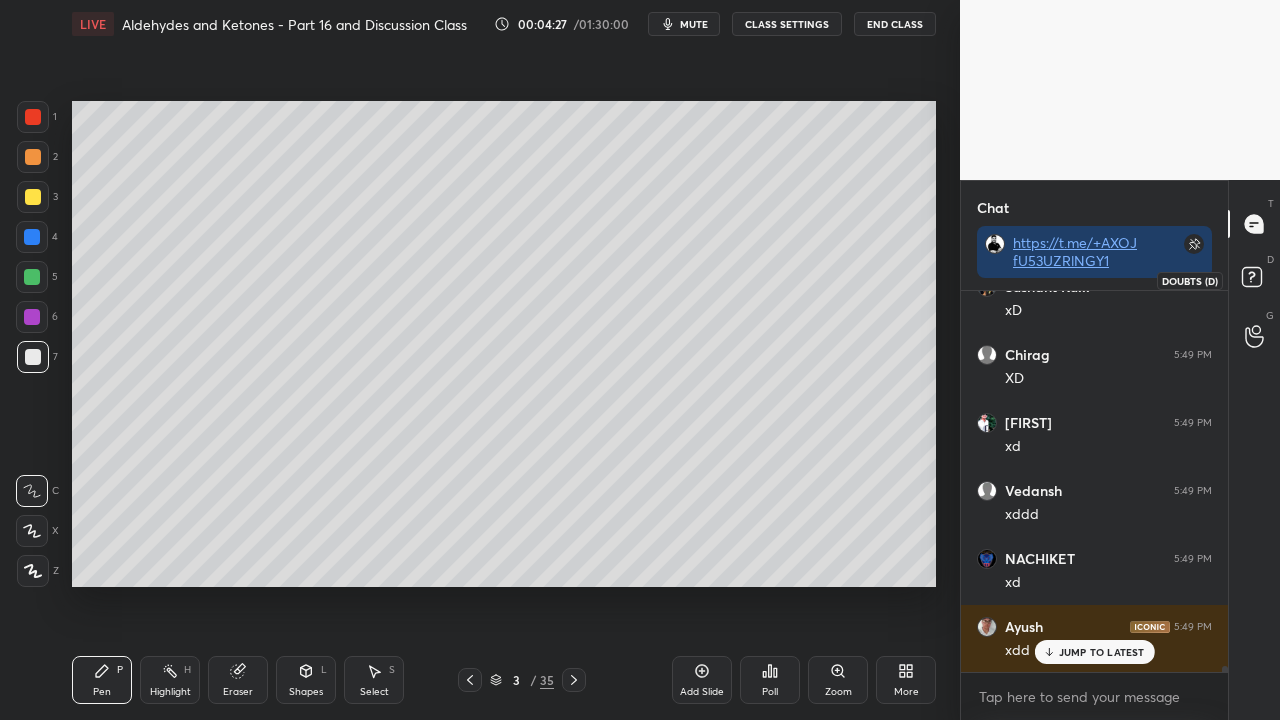 click 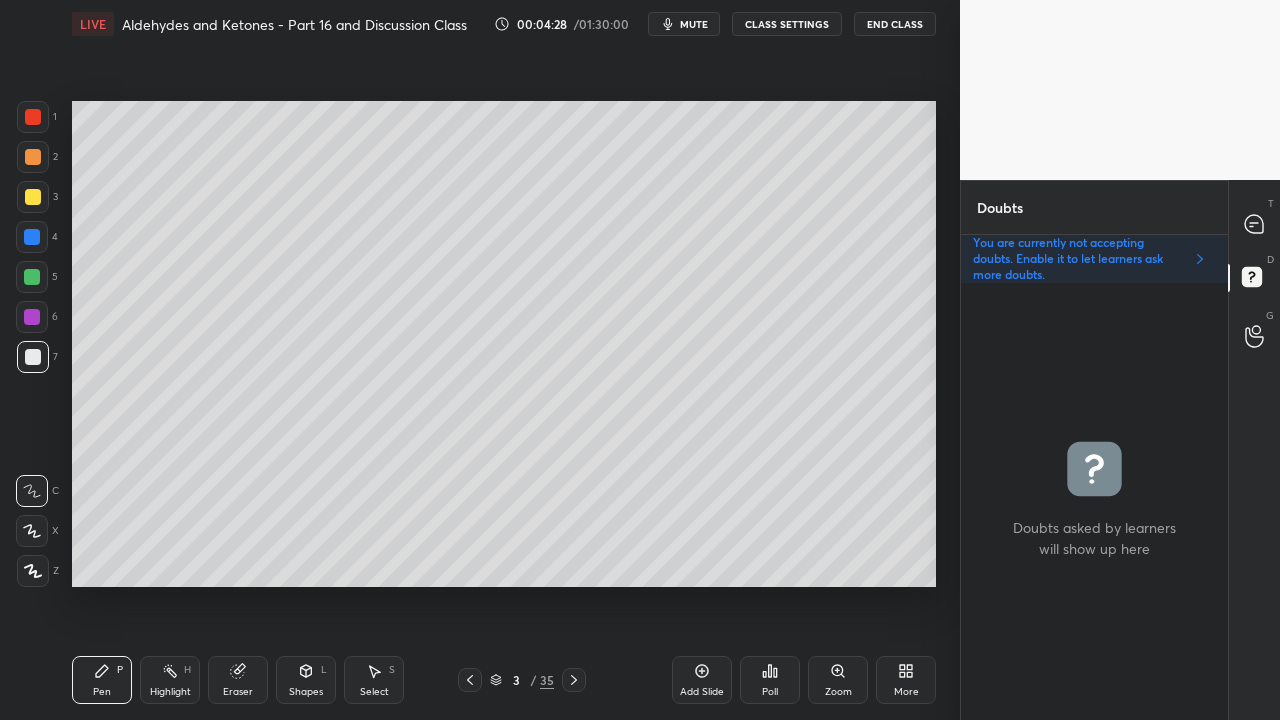 scroll, scrollTop: 6, scrollLeft: 6, axis: both 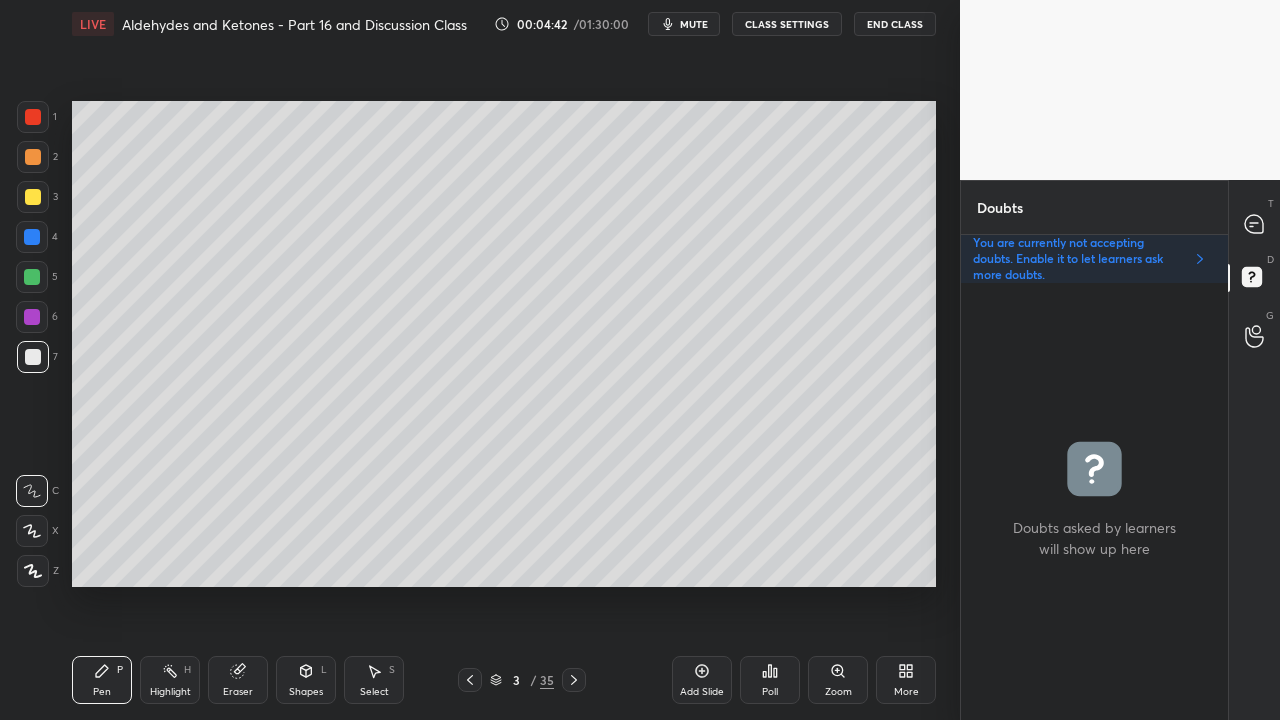 click at bounding box center (33, 197) 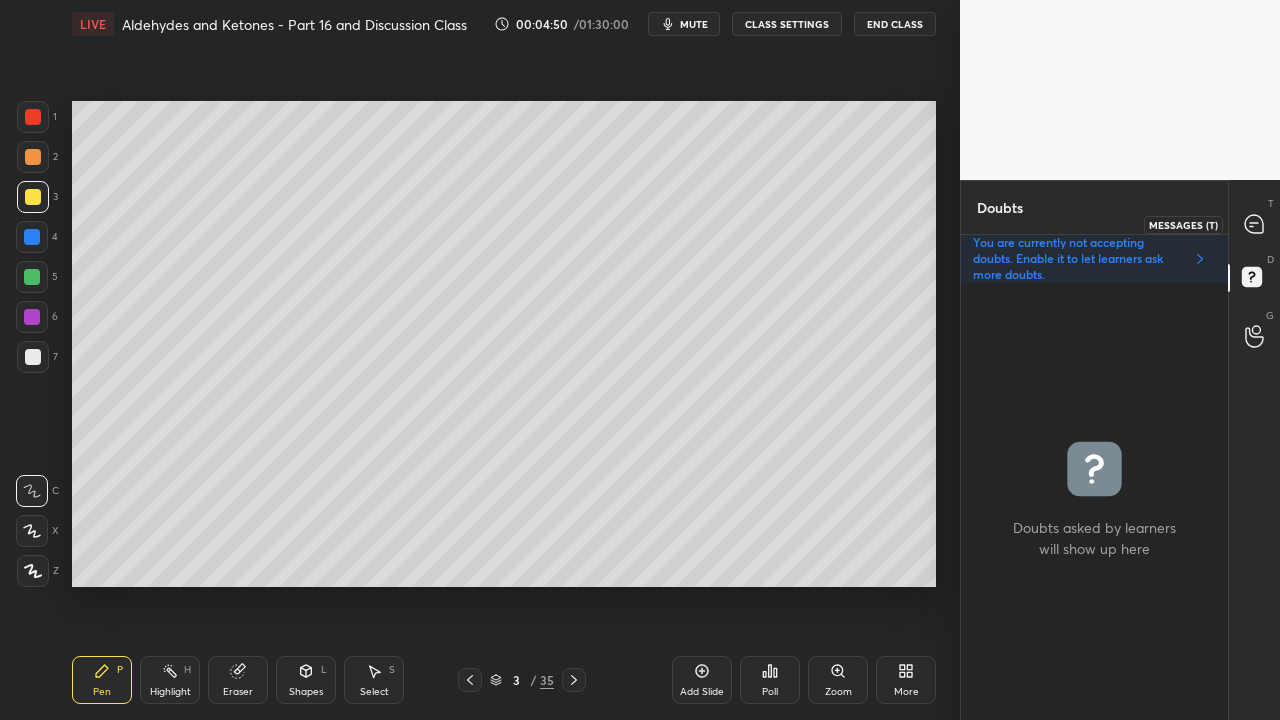 click 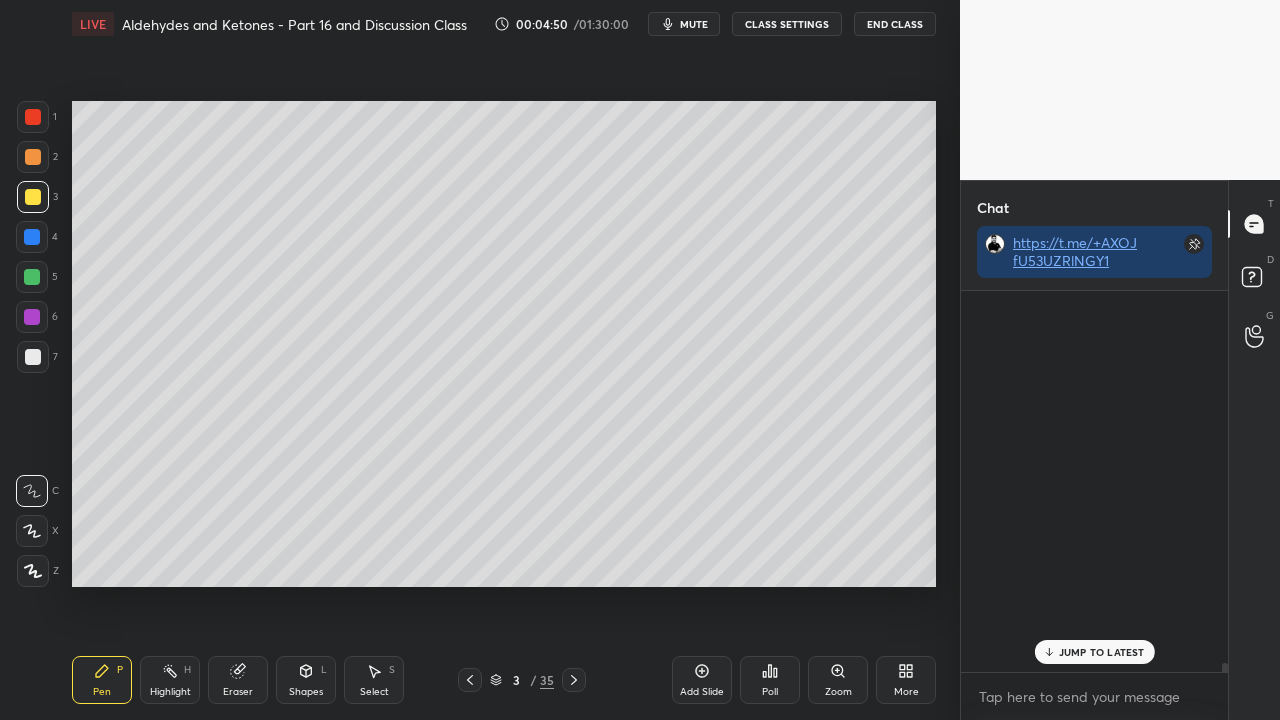 scroll, scrollTop: 423, scrollLeft: 261, axis: both 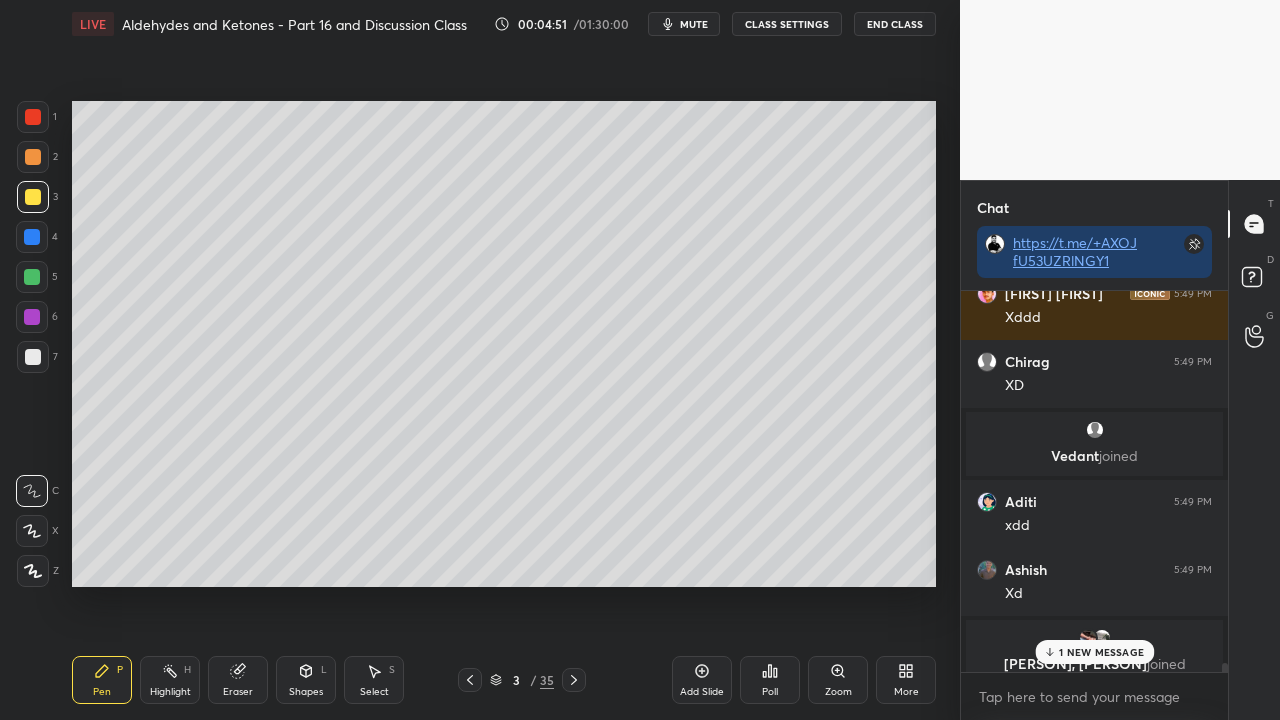 click on "1 NEW MESSAGE" at bounding box center (1101, 652) 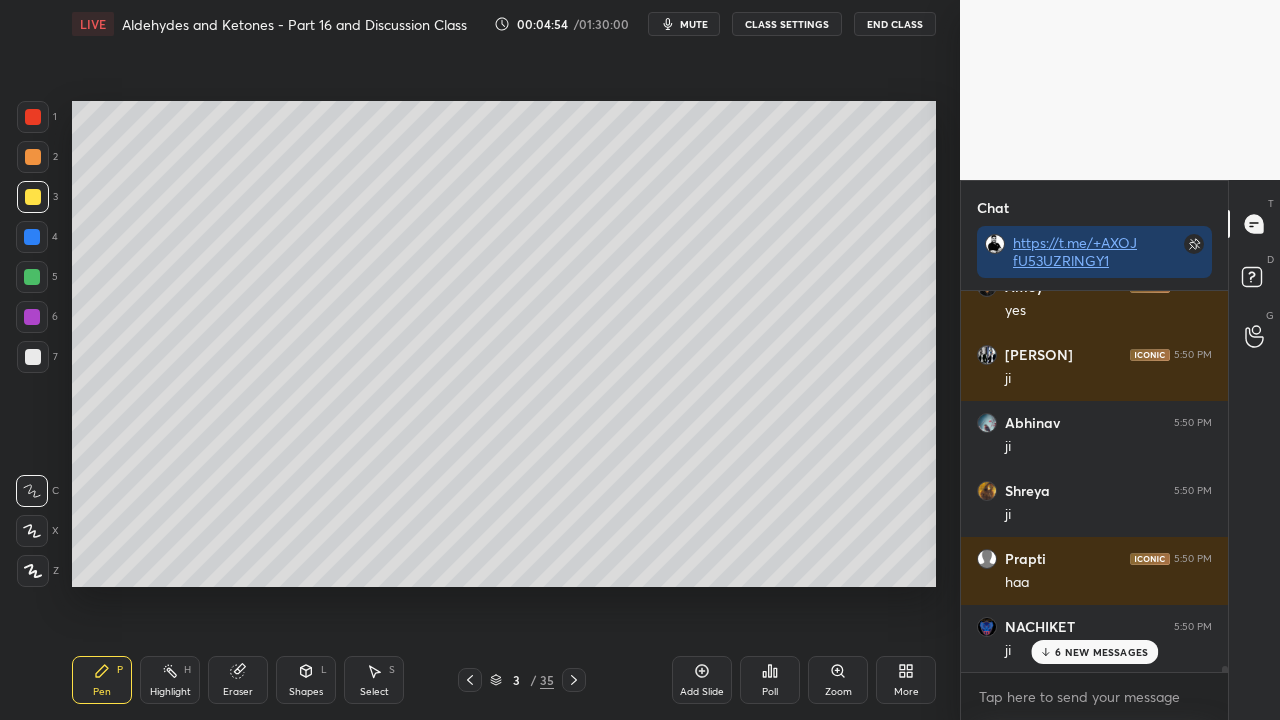 scroll, scrollTop: 24674, scrollLeft: 0, axis: vertical 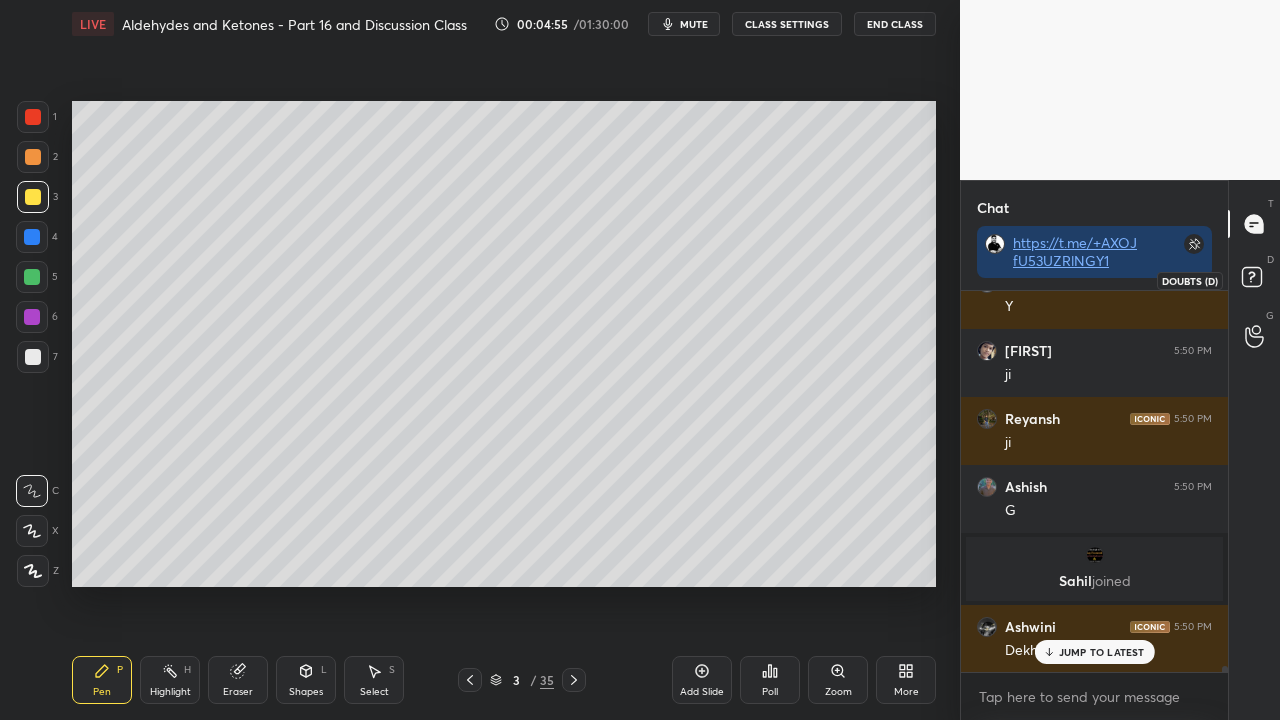click 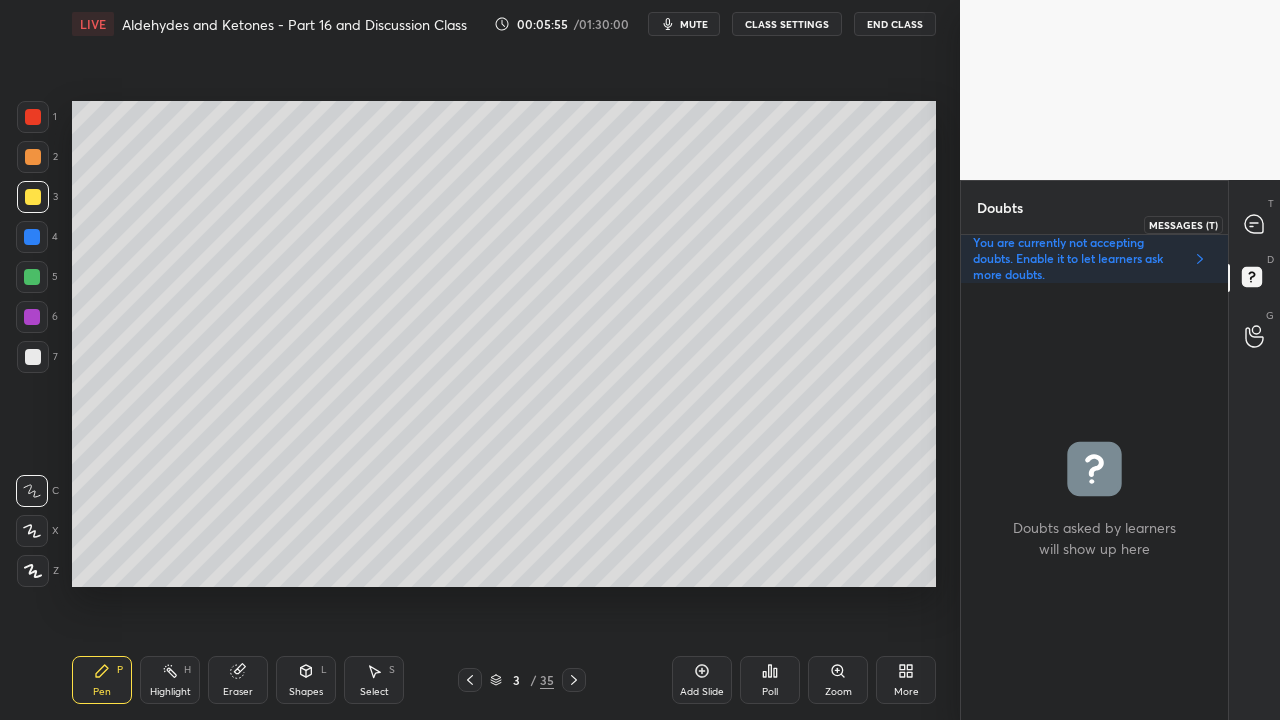 click 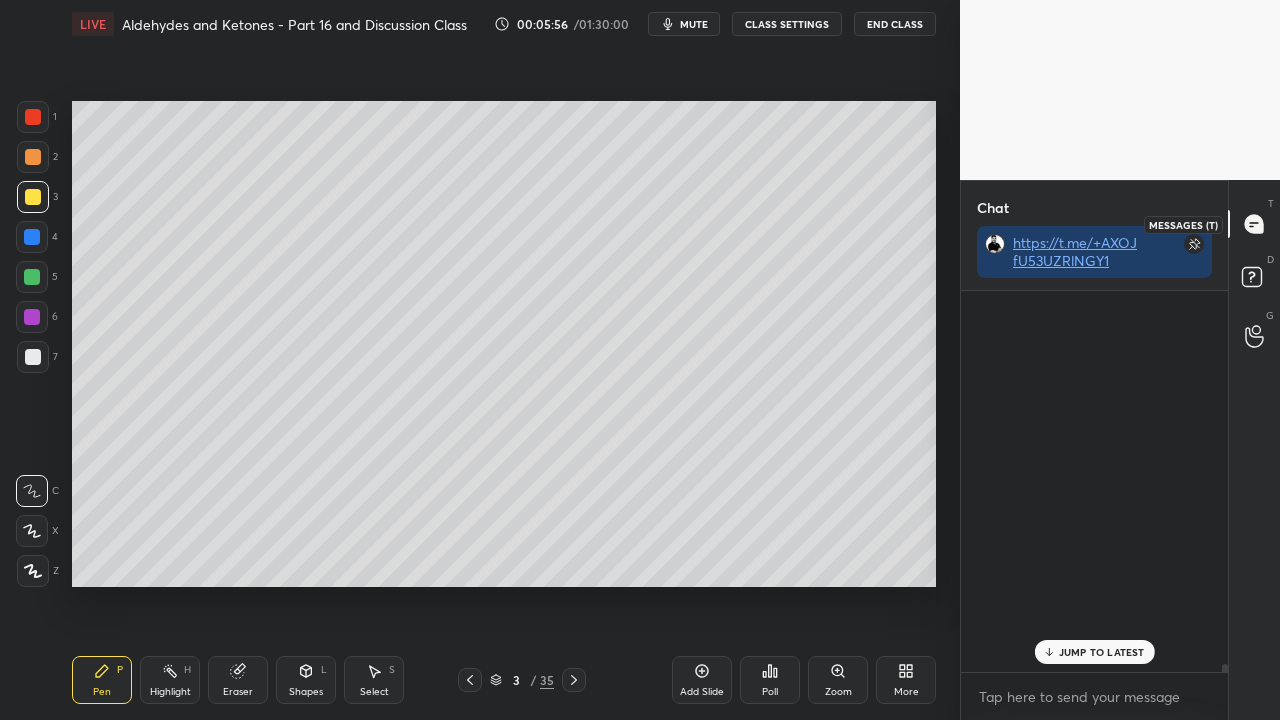 scroll, scrollTop: 26737, scrollLeft: 0, axis: vertical 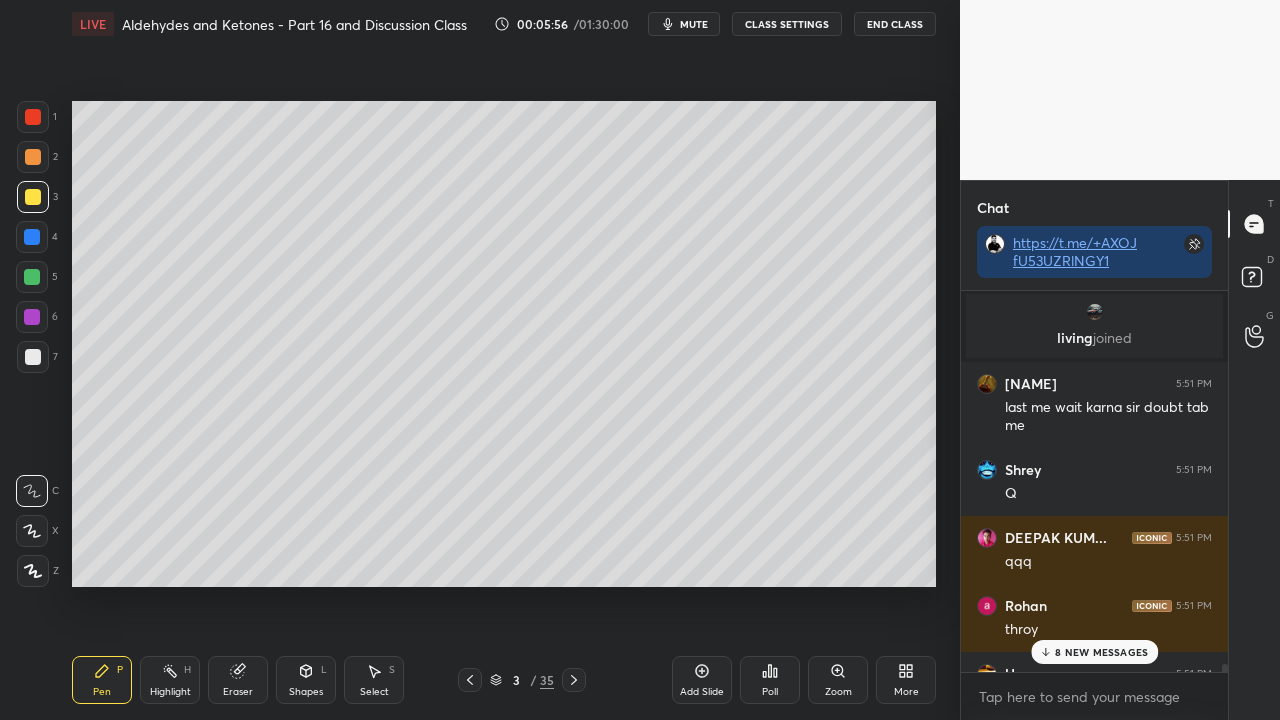 click on "8 NEW MESSAGES" at bounding box center [1101, 652] 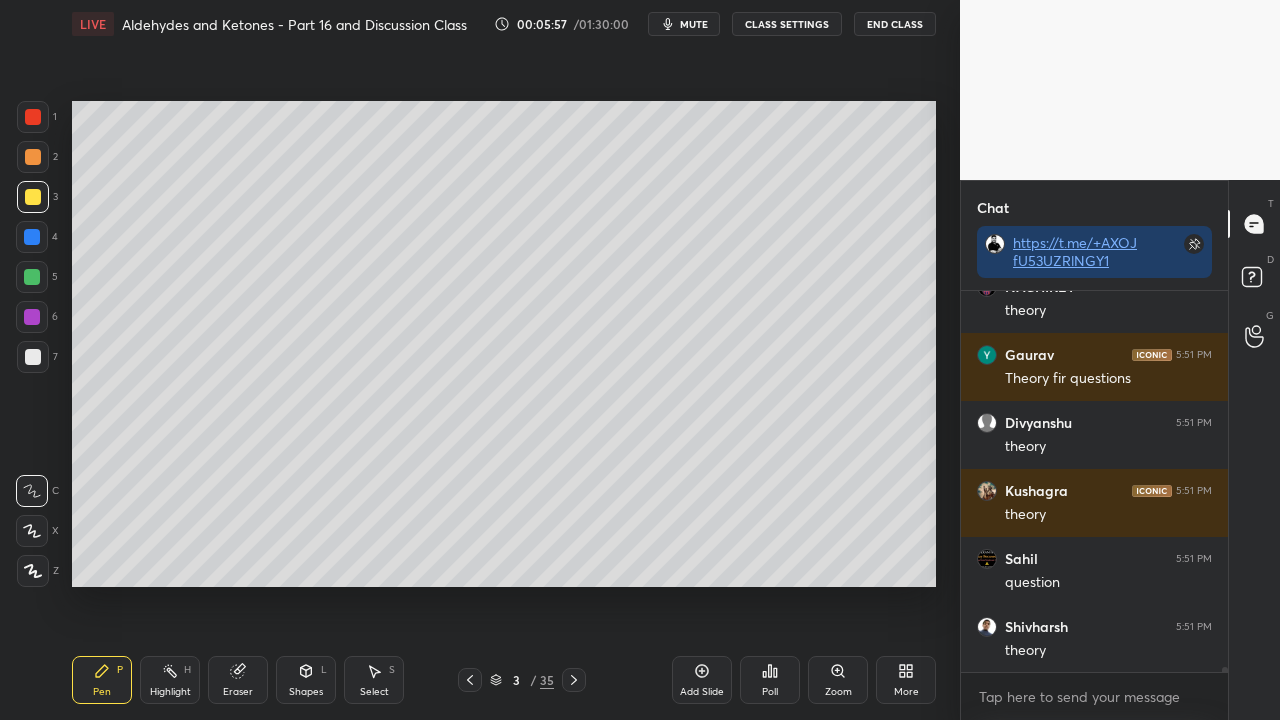 scroll, scrollTop: 28076, scrollLeft: 0, axis: vertical 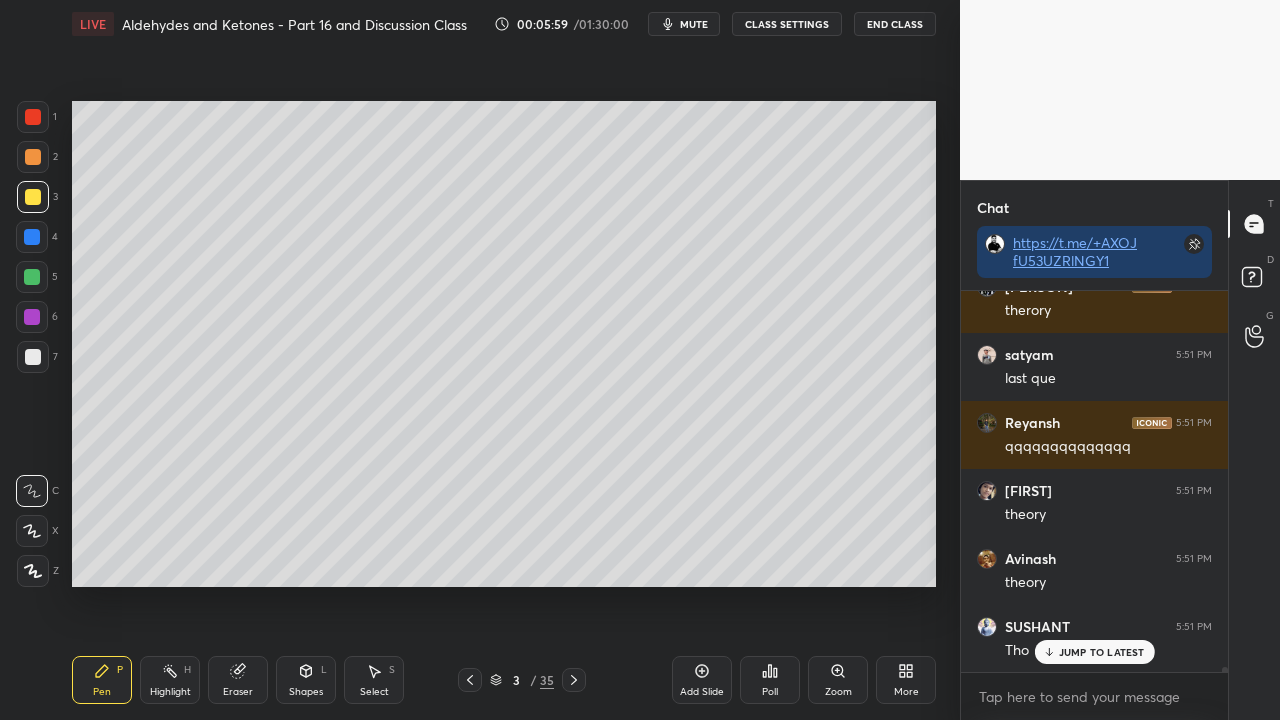 click on "JUMP TO LATEST" at bounding box center (1102, 652) 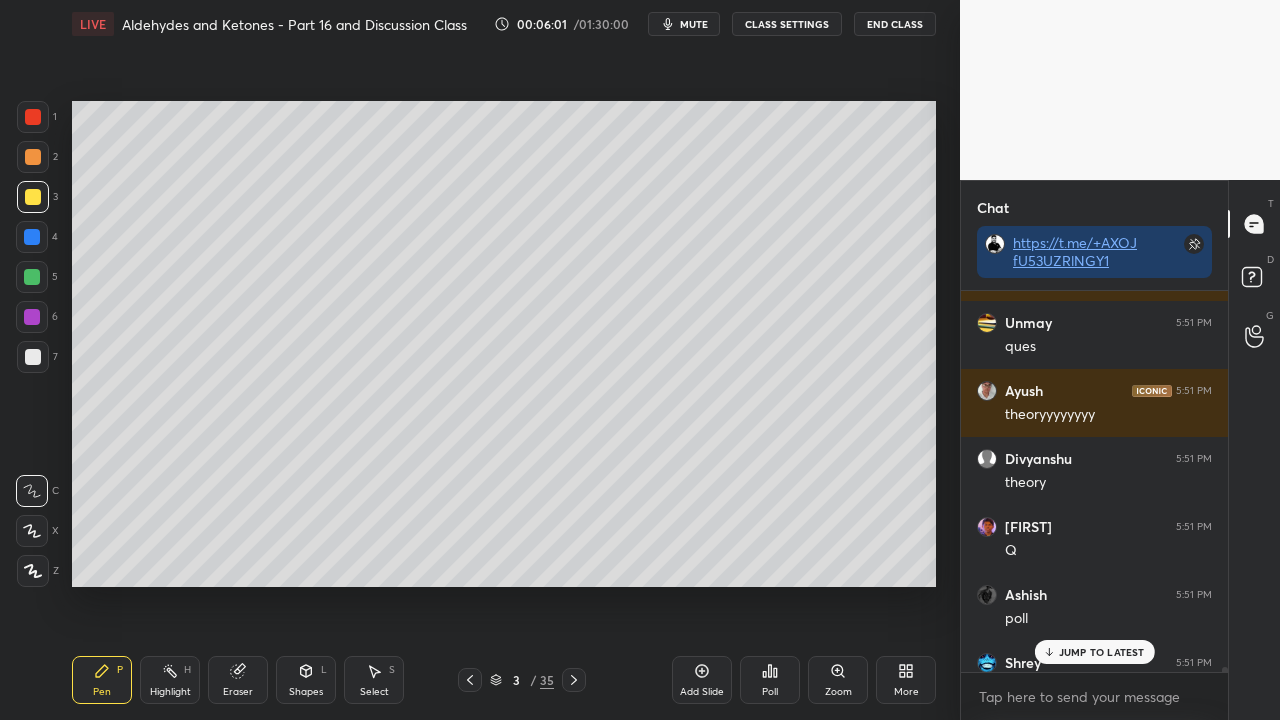 scroll, scrollTop: 30732, scrollLeft: 0, axis: vertical 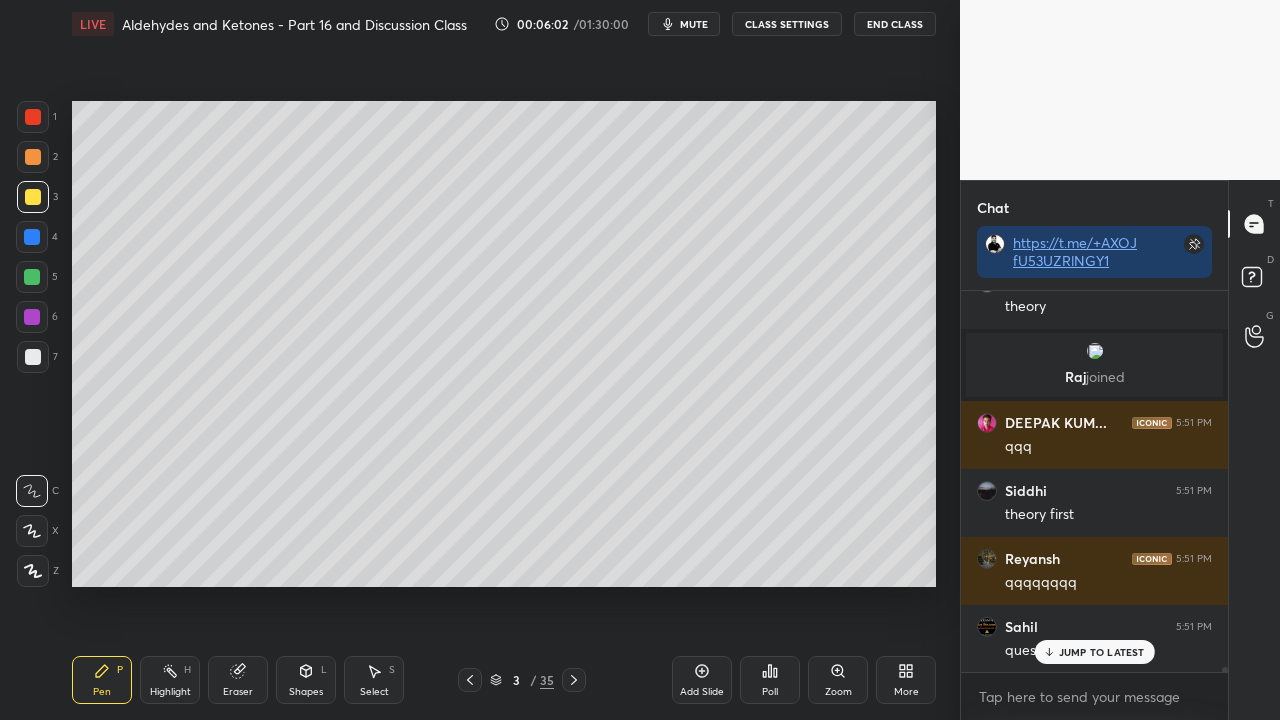 click on "JUMP TO LATEST" at bounding box center (1102, 652) 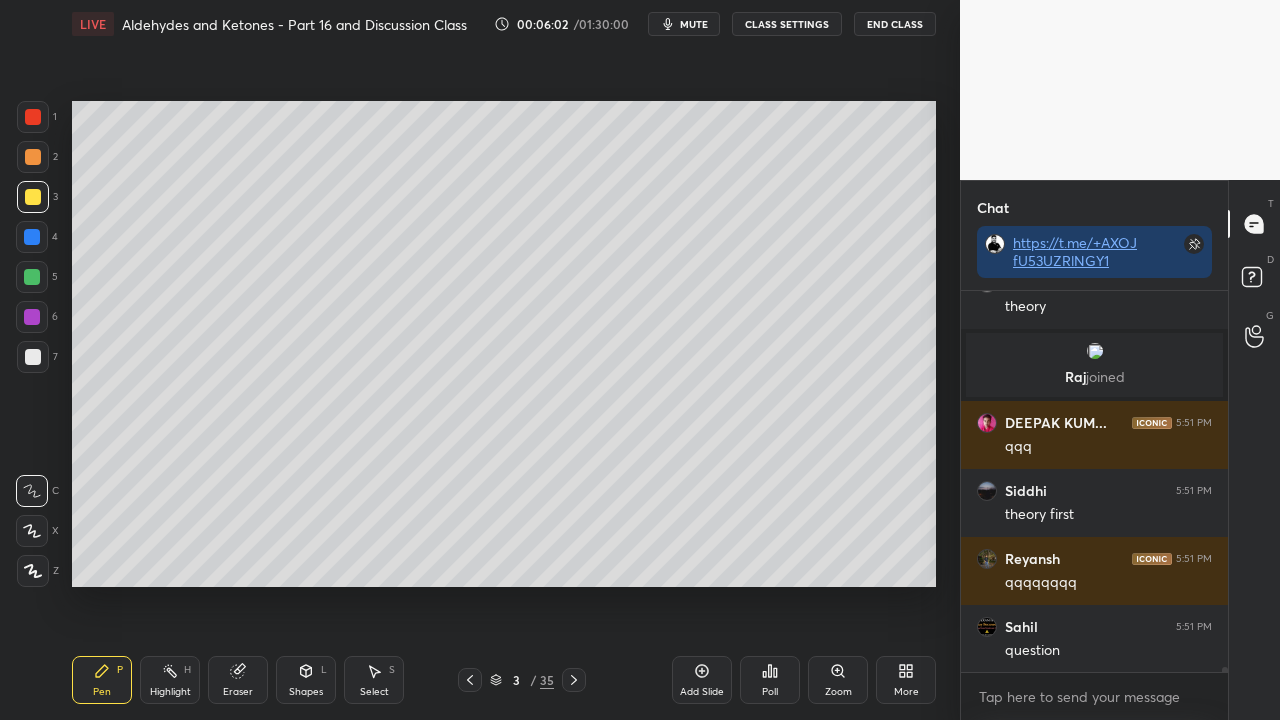 scroll, scrollTop: 31276, scrollLeft: 0, axis: vertical 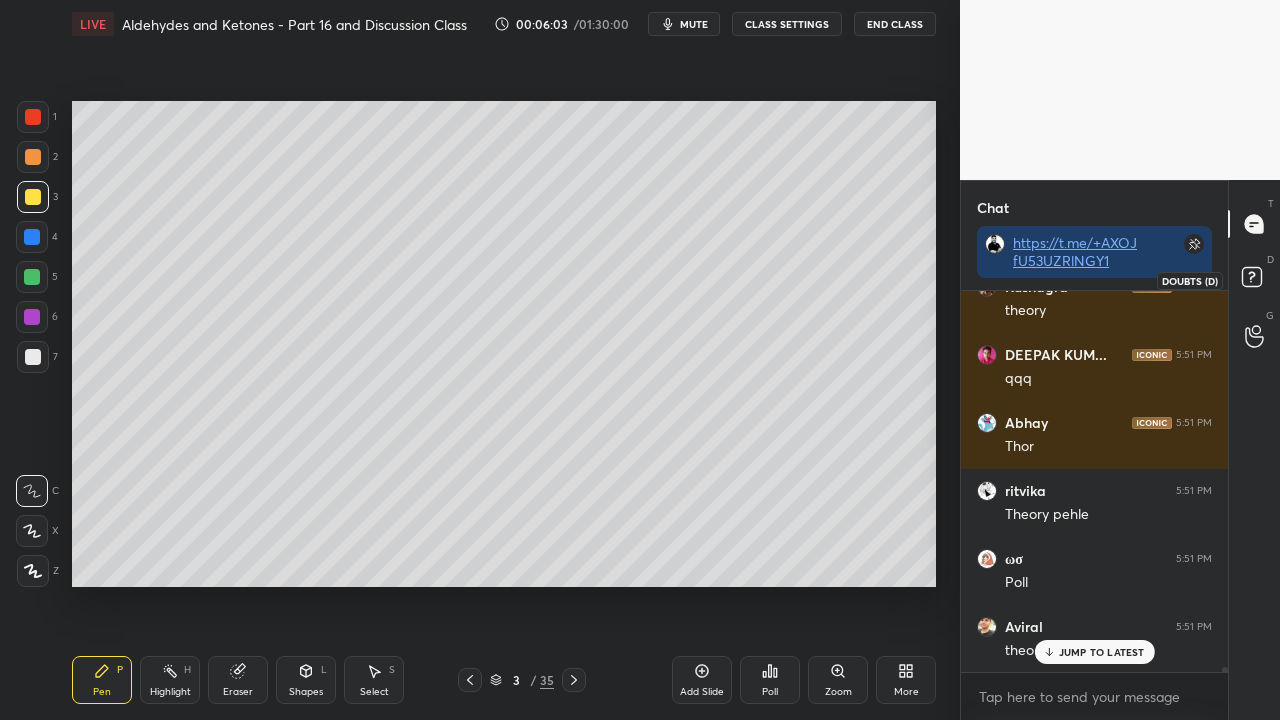 click 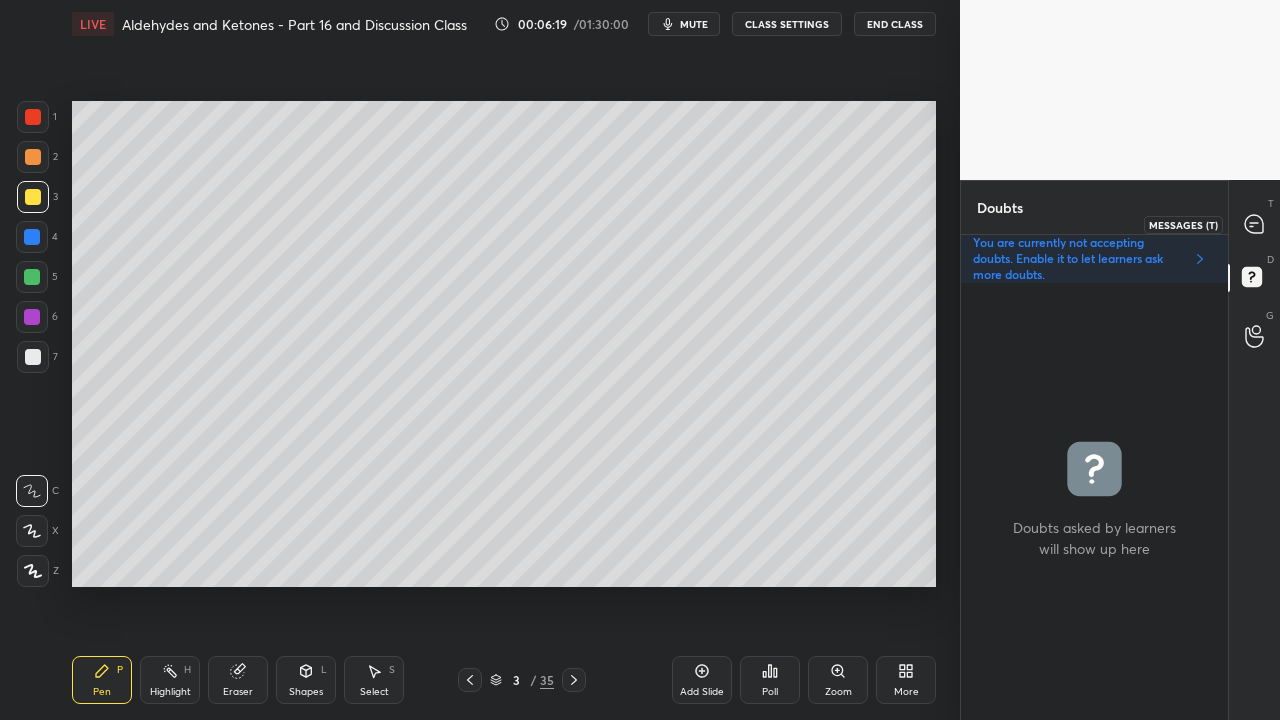 click 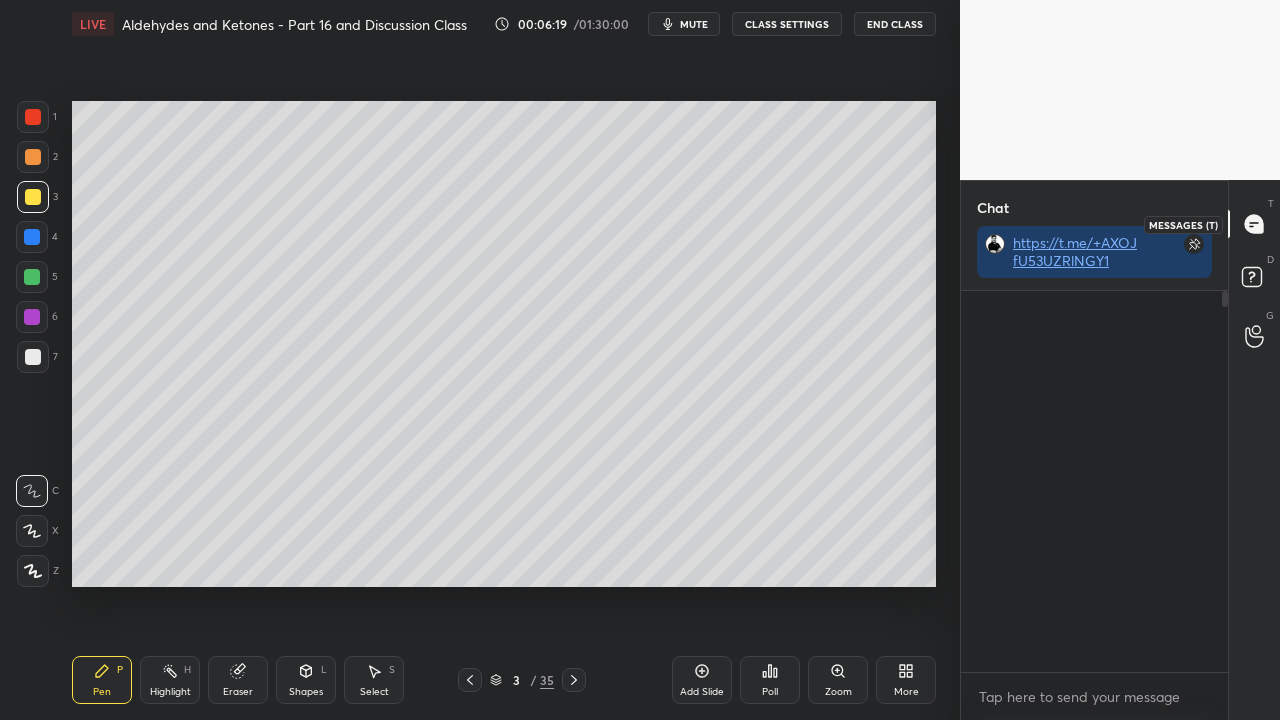 scroll, scrollTop: 423, scrollLeft: 261, axis: both 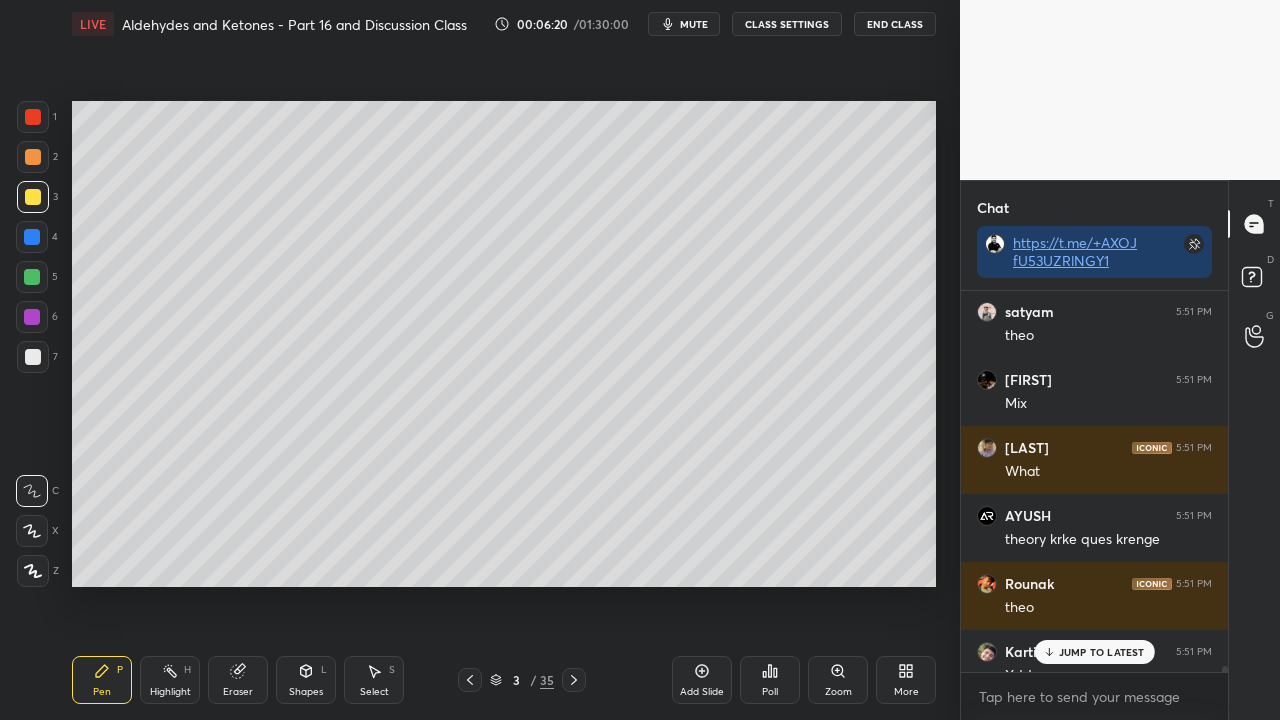 click on "JUMP TO LATEST" at bounding box center [1102, 652] 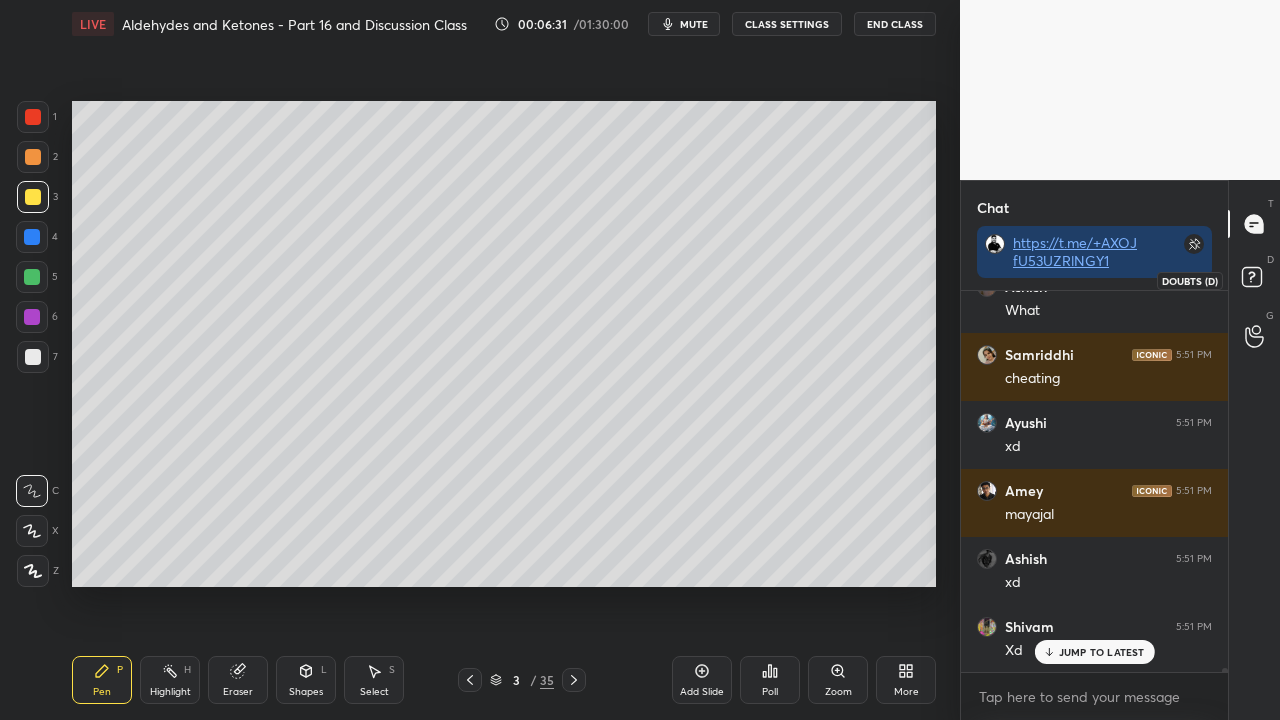 scroll, scrollTop: 36608, scrollLeft: 0, axis: vertical 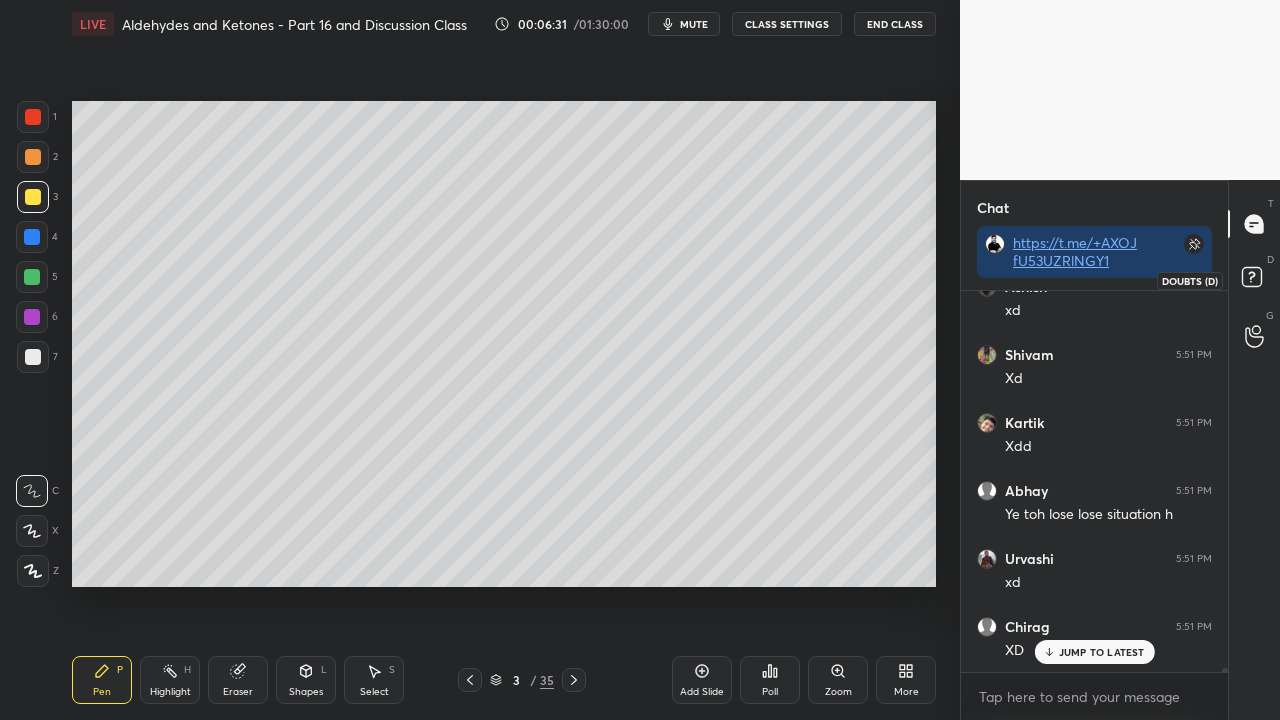 click 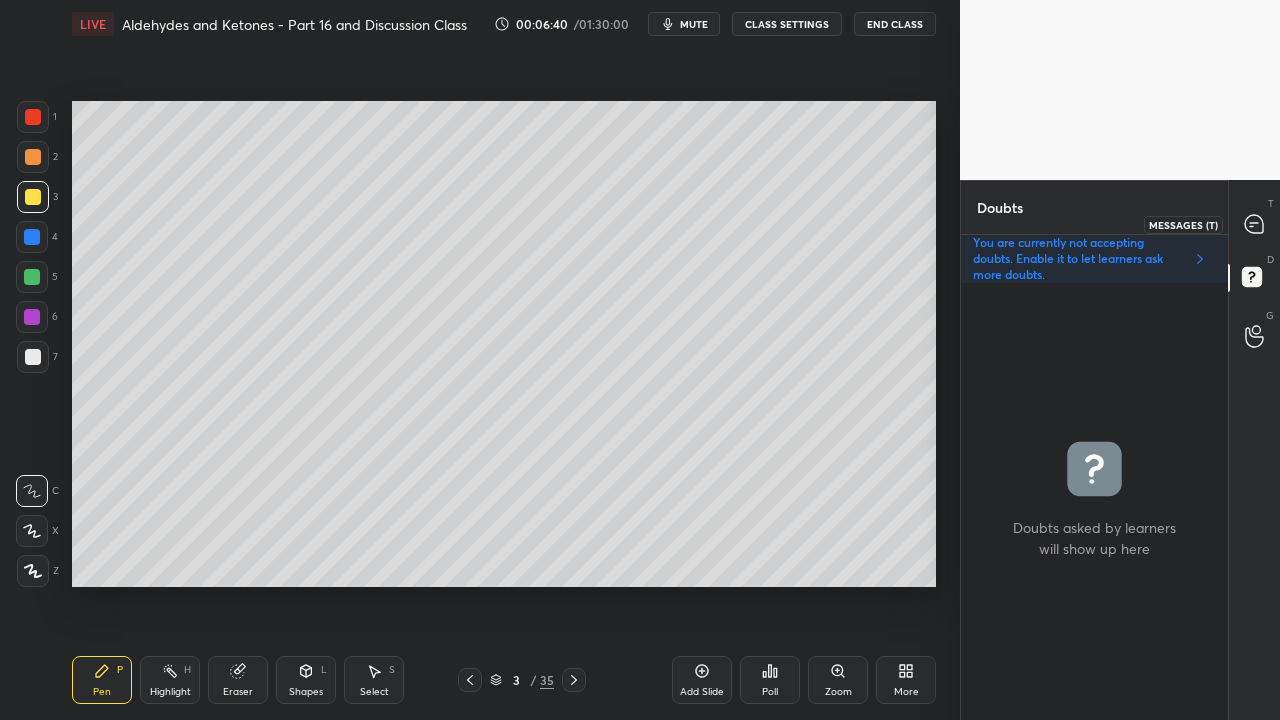 click 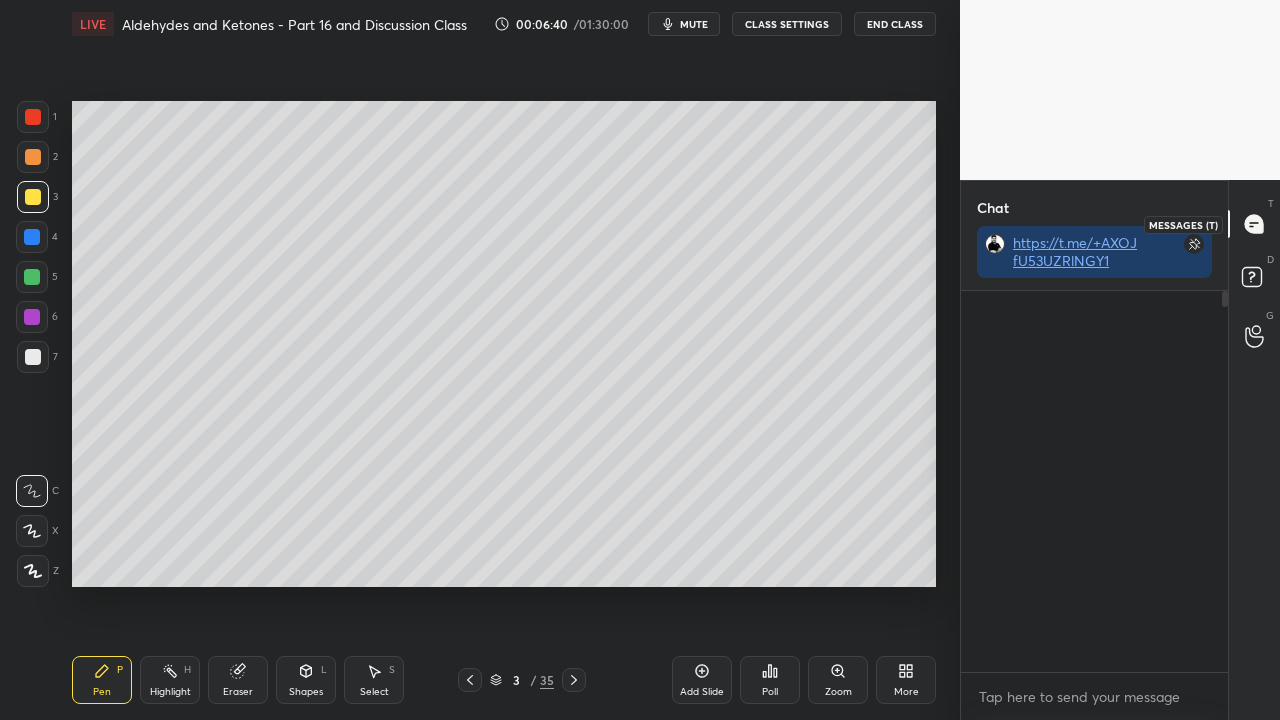 scroll, scrollTop: 423, scrollLeft: 261, axis: both 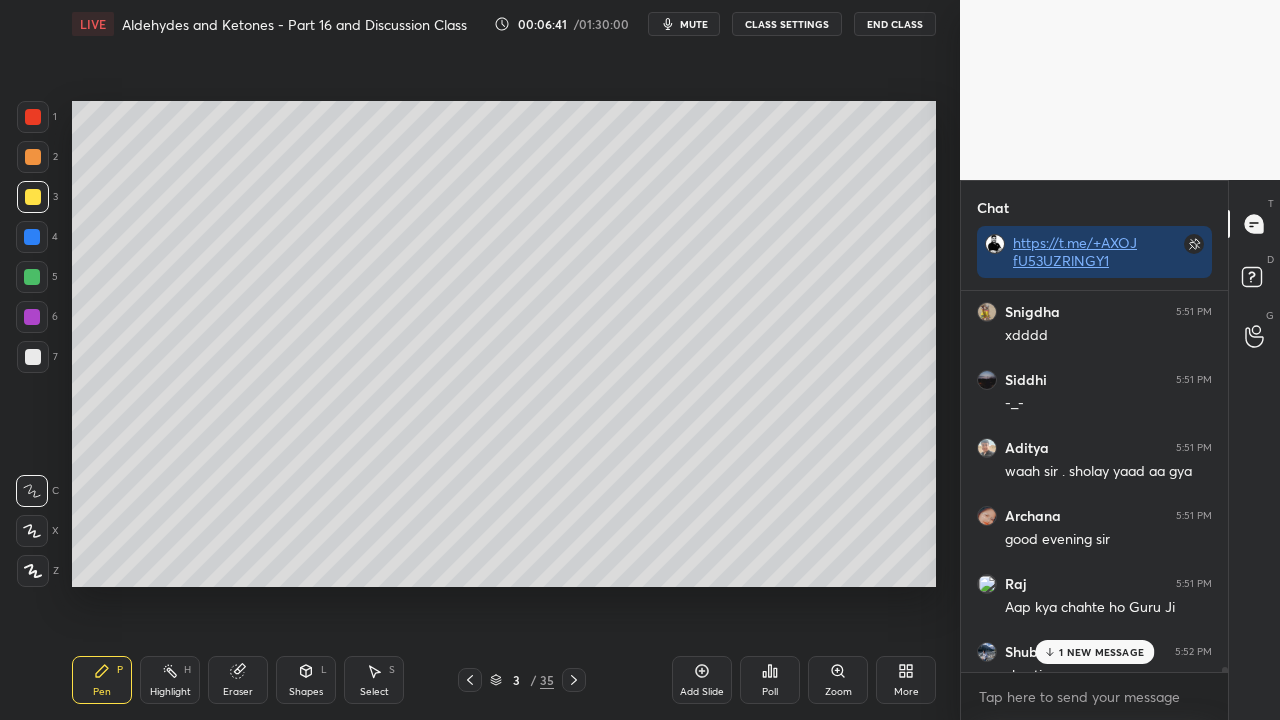 drag, startPoint x: 1085, startPoint y: 648, endPoint x: 1072, endPoint y: 656, distance: 15.264338 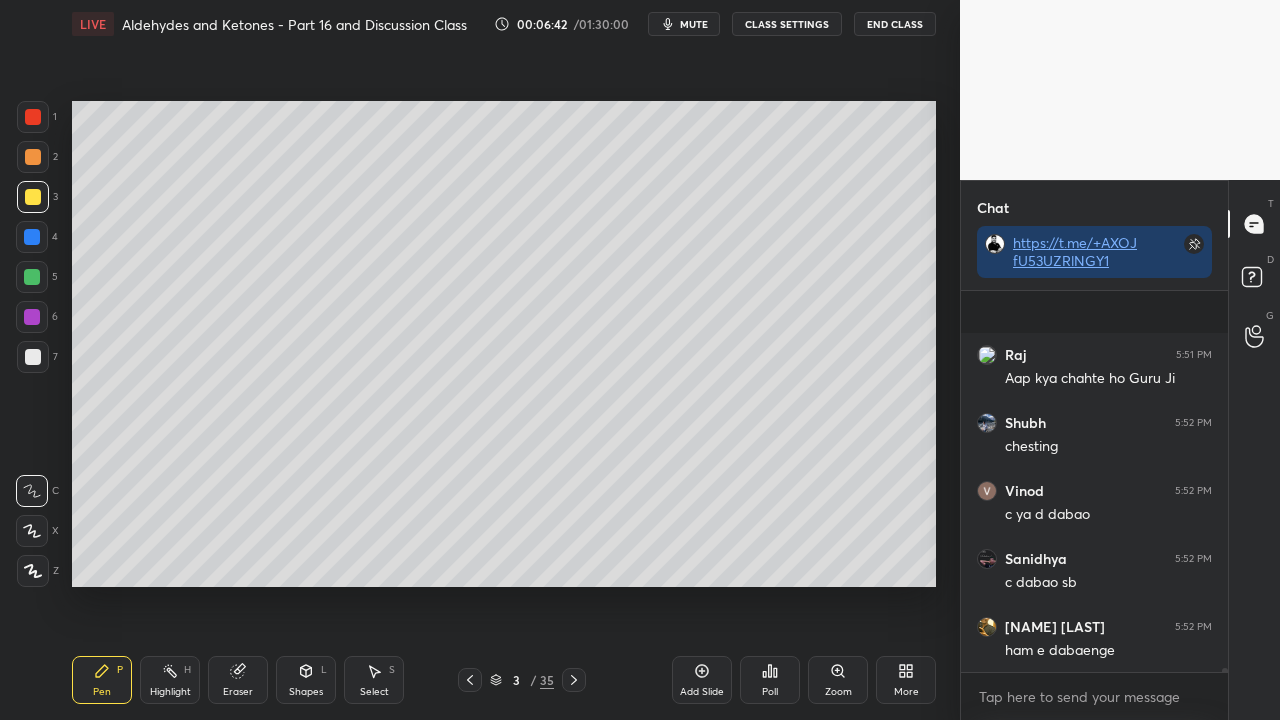 scroll, scrollTop: 37628, scrollLeft: 0, axis: vertical 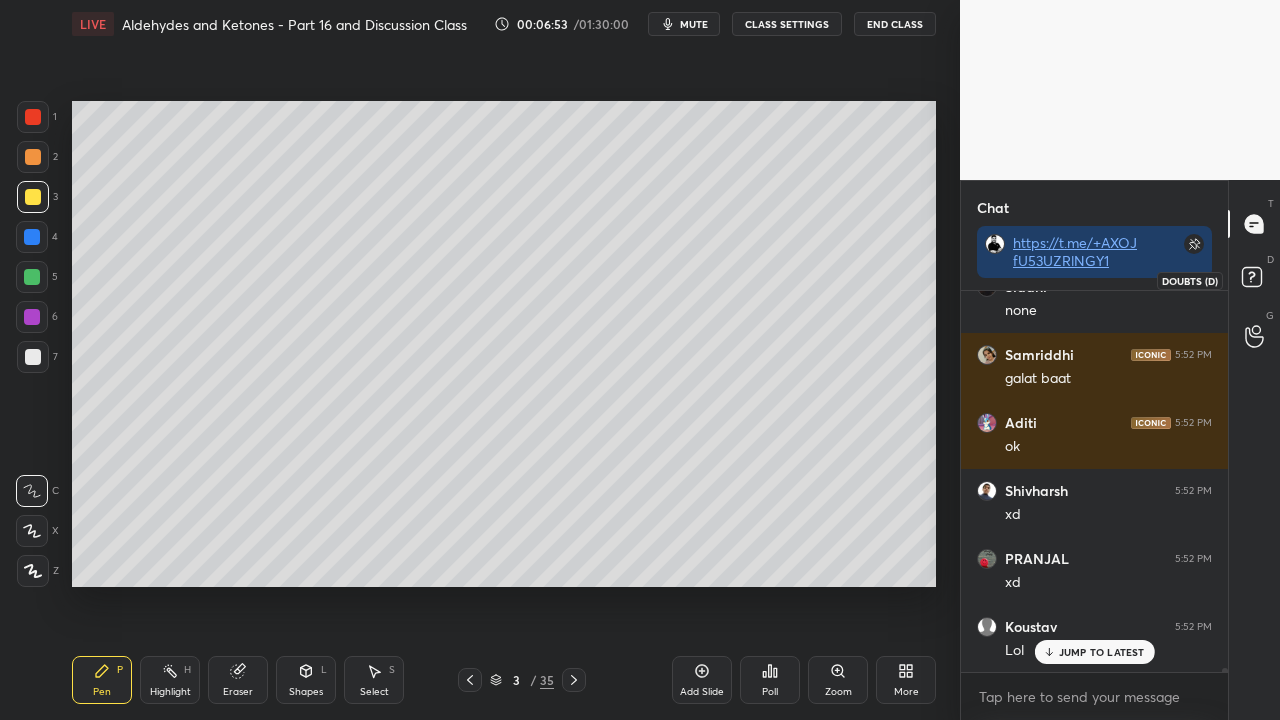click 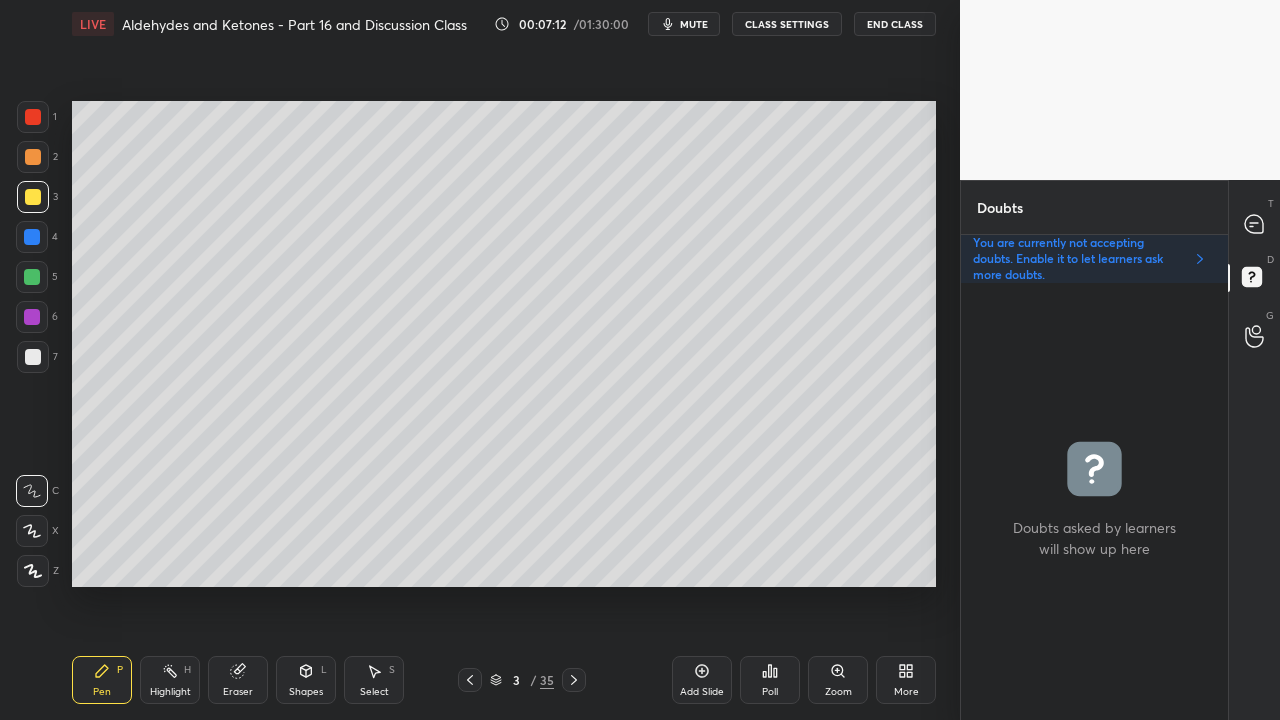 click 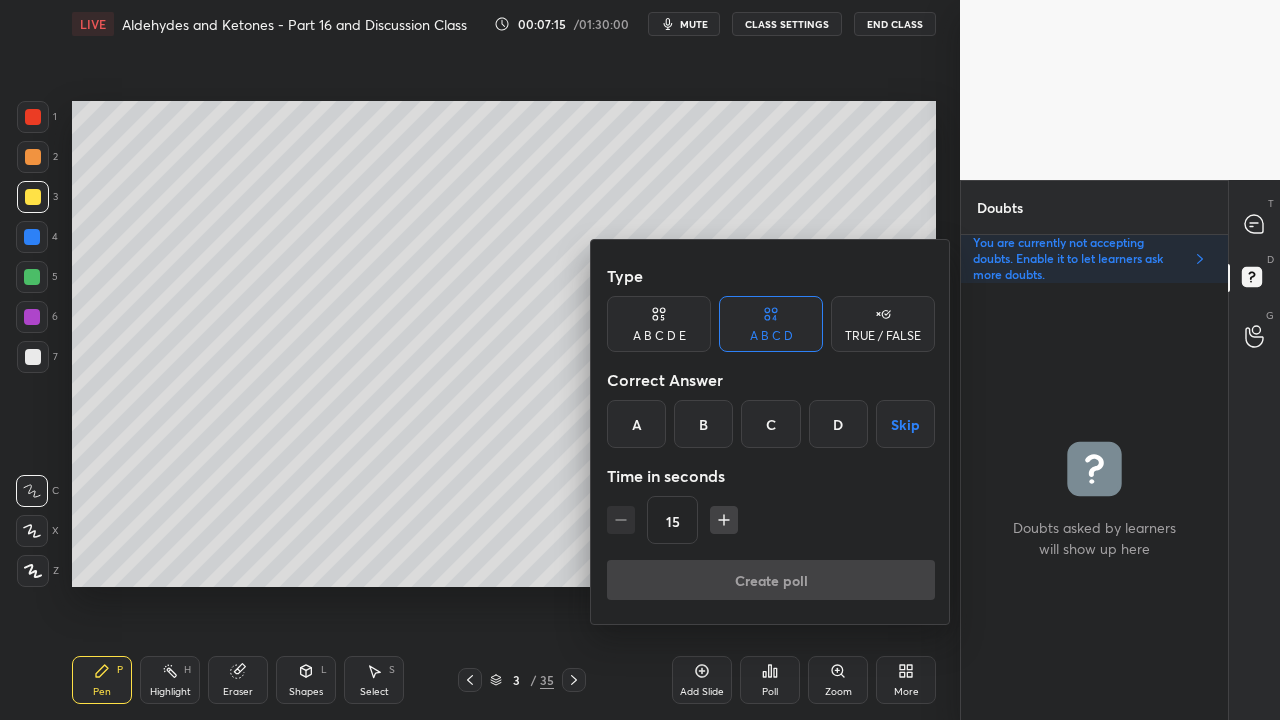 click on "Skip" at bounding box center (905, 424) 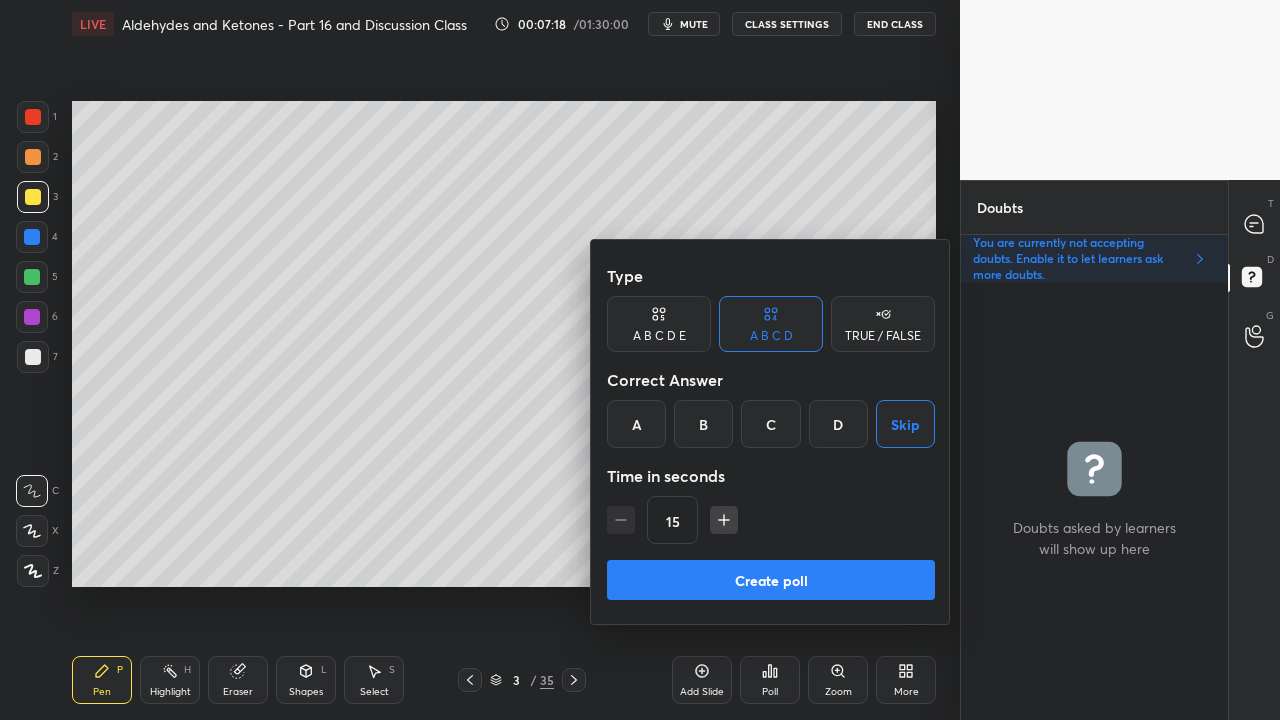 click on "Create poll" at bounding box center (771, 580) 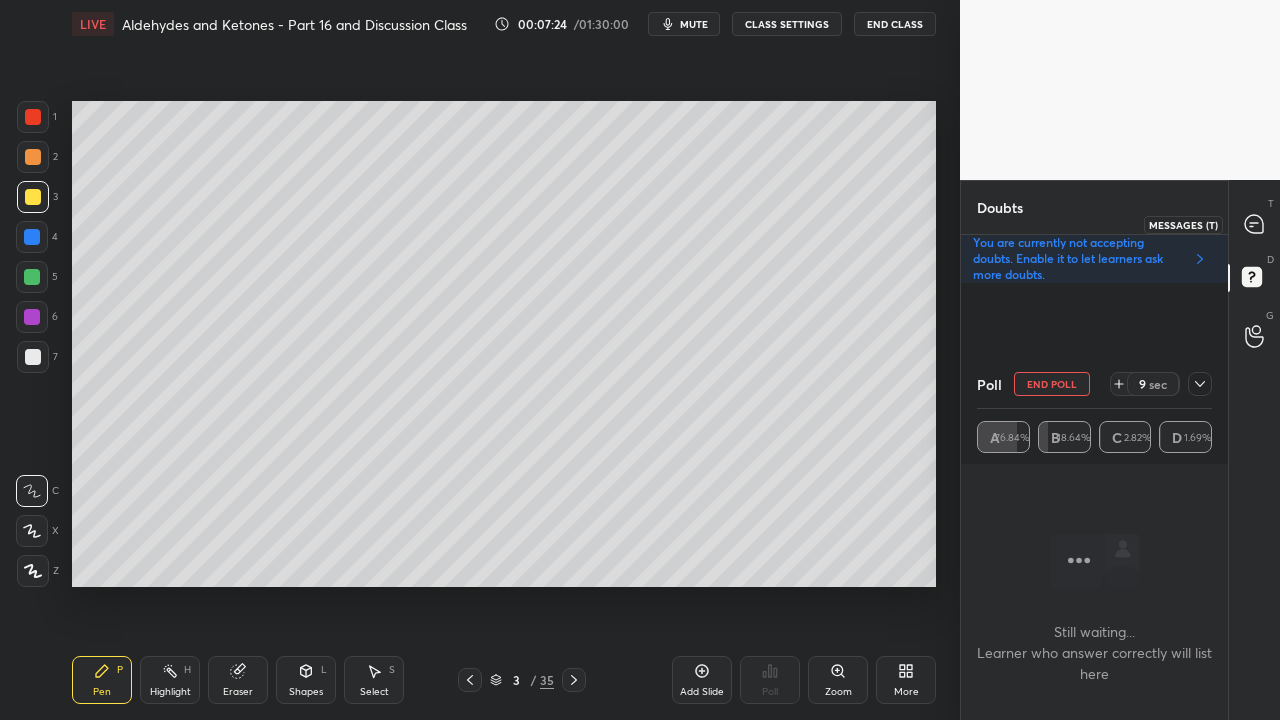 click 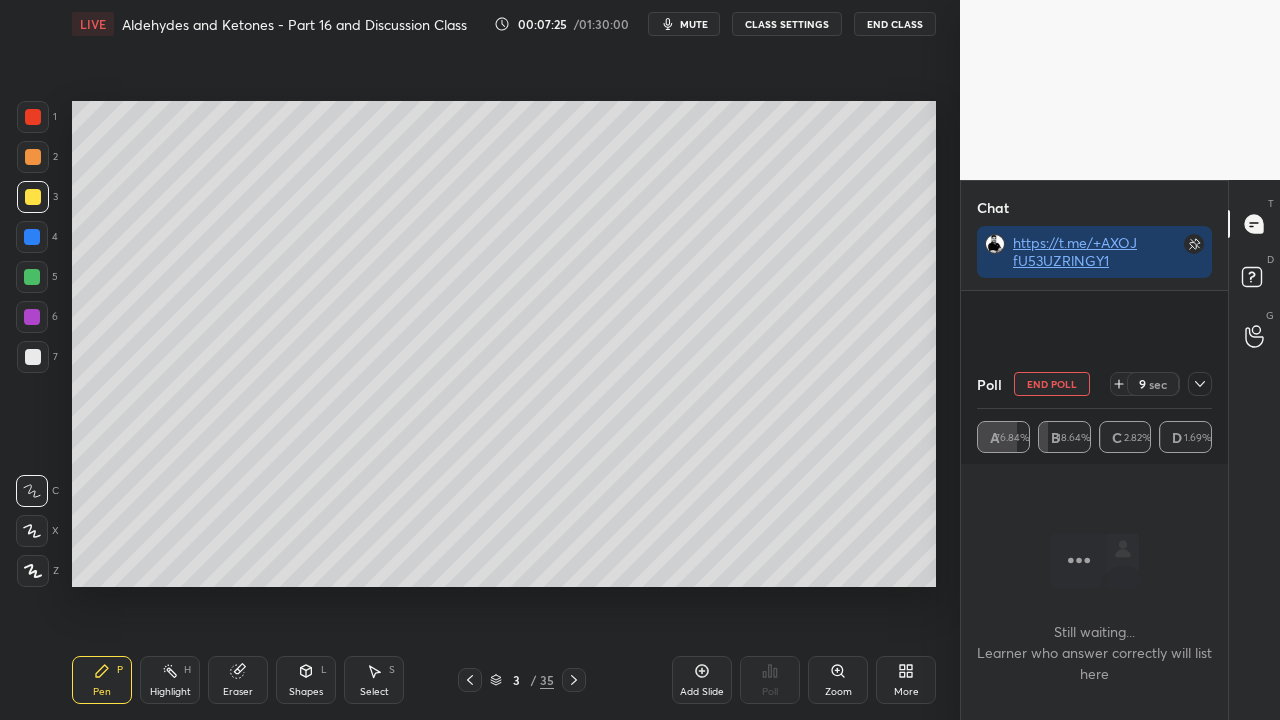 scroll, scrollTop: 319, scrollLeft: 261, axis: both 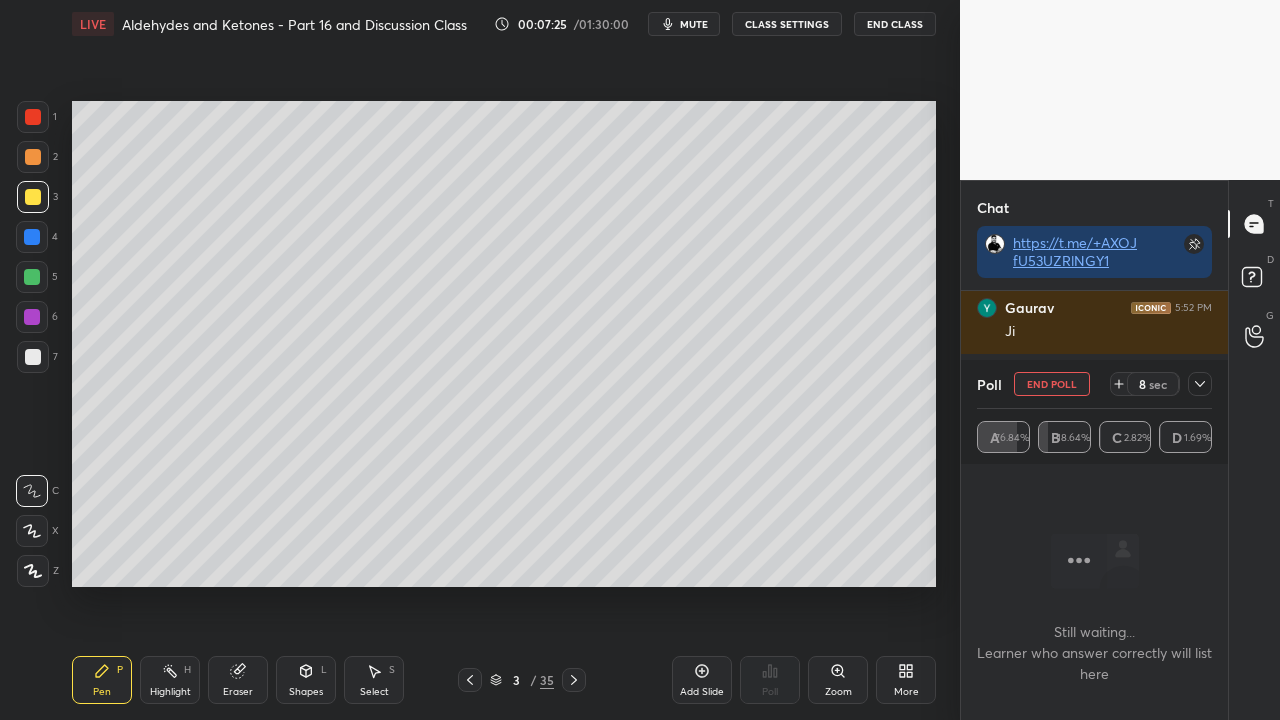 click 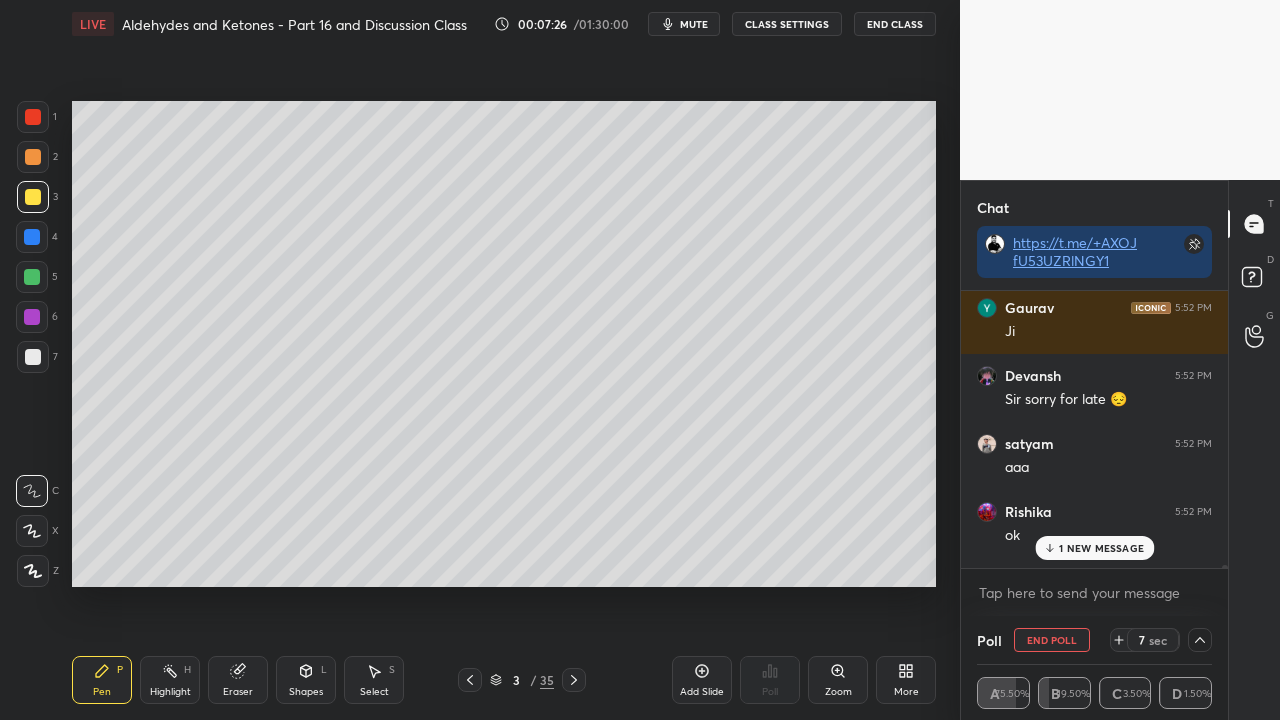 click on "1 NEW MESSAGE" at bounding box center (1101, 548) 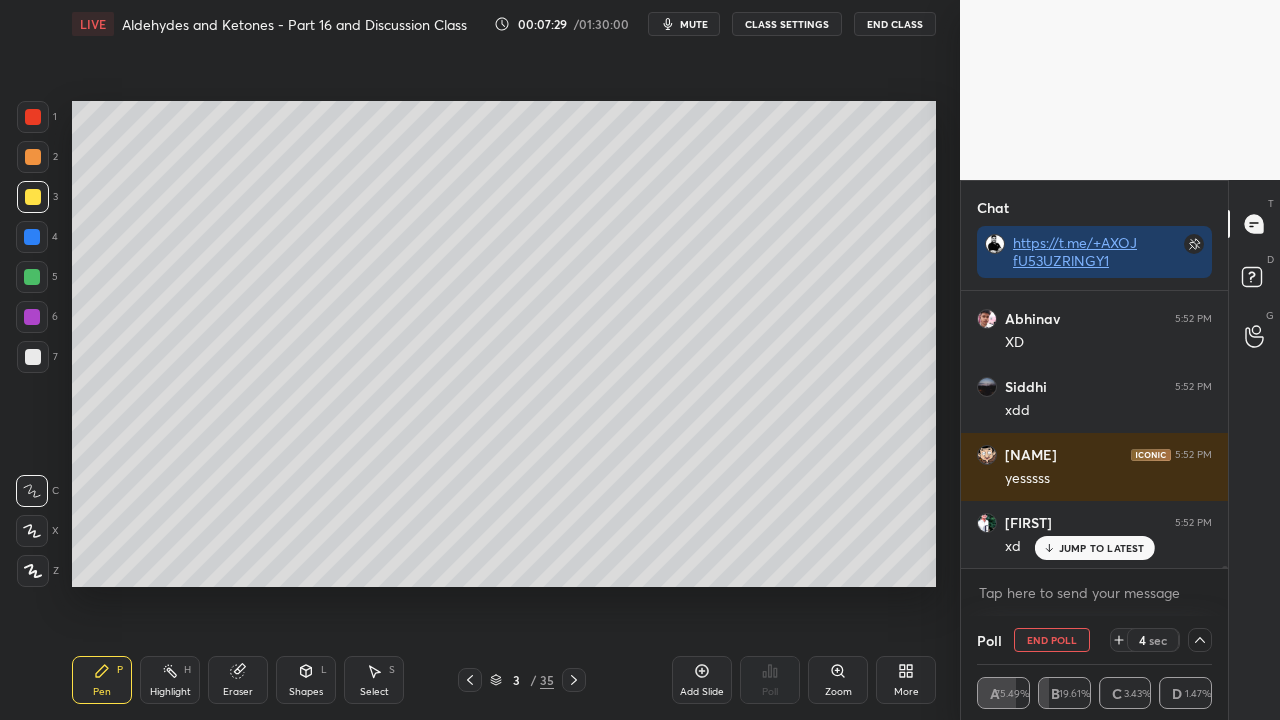 click on "JUMP TO LATEST" at bounding box center (1102, 548) 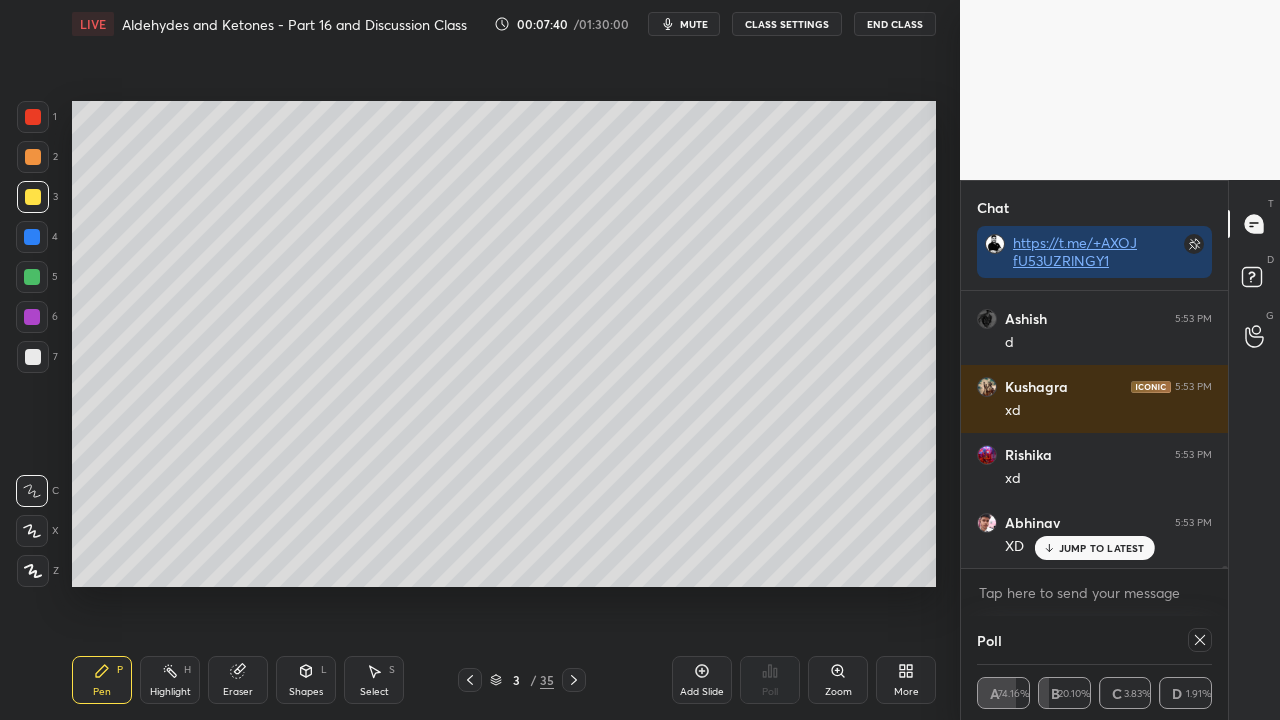 scroll, scrollTop: 44612, scrollLeft: 0, axis: vertical 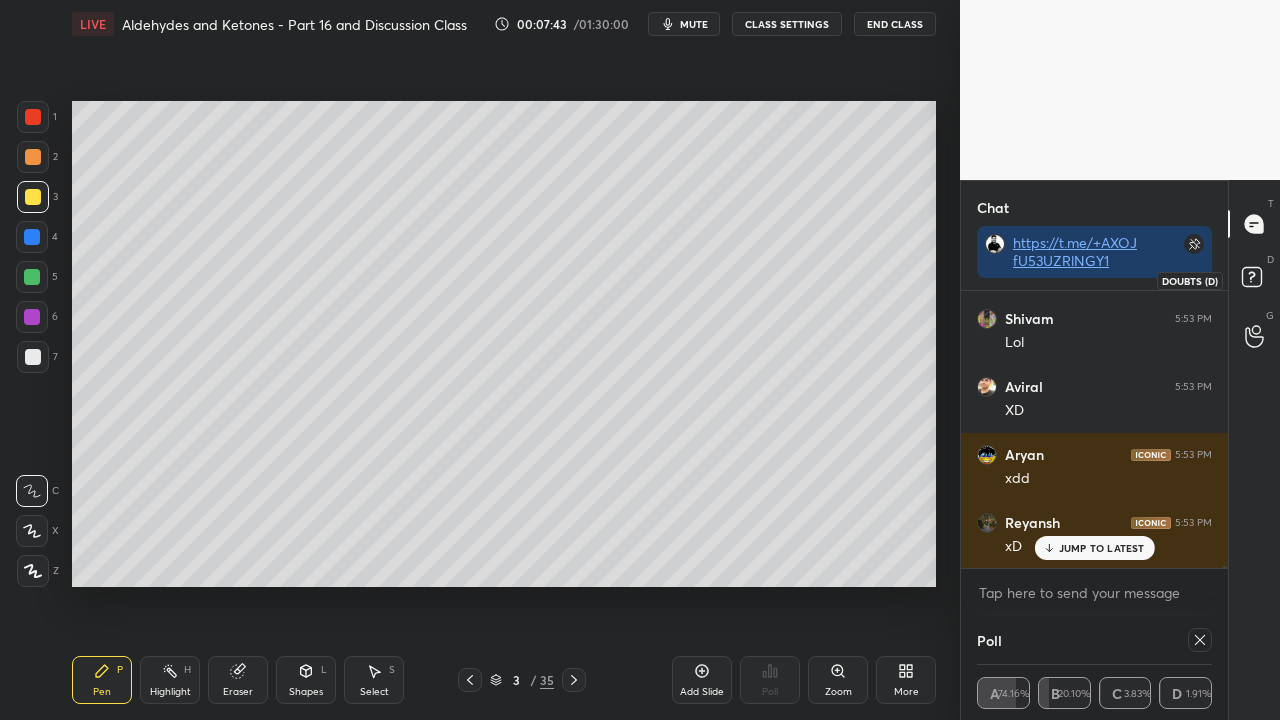 click 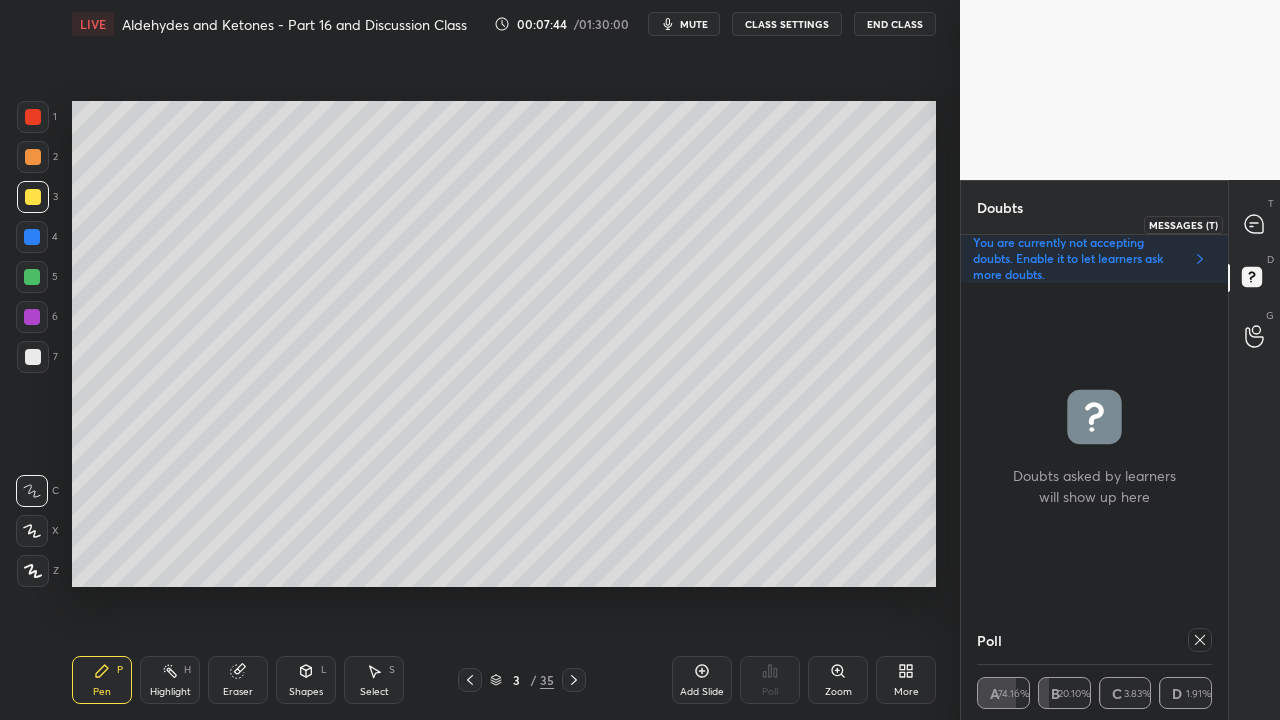 click 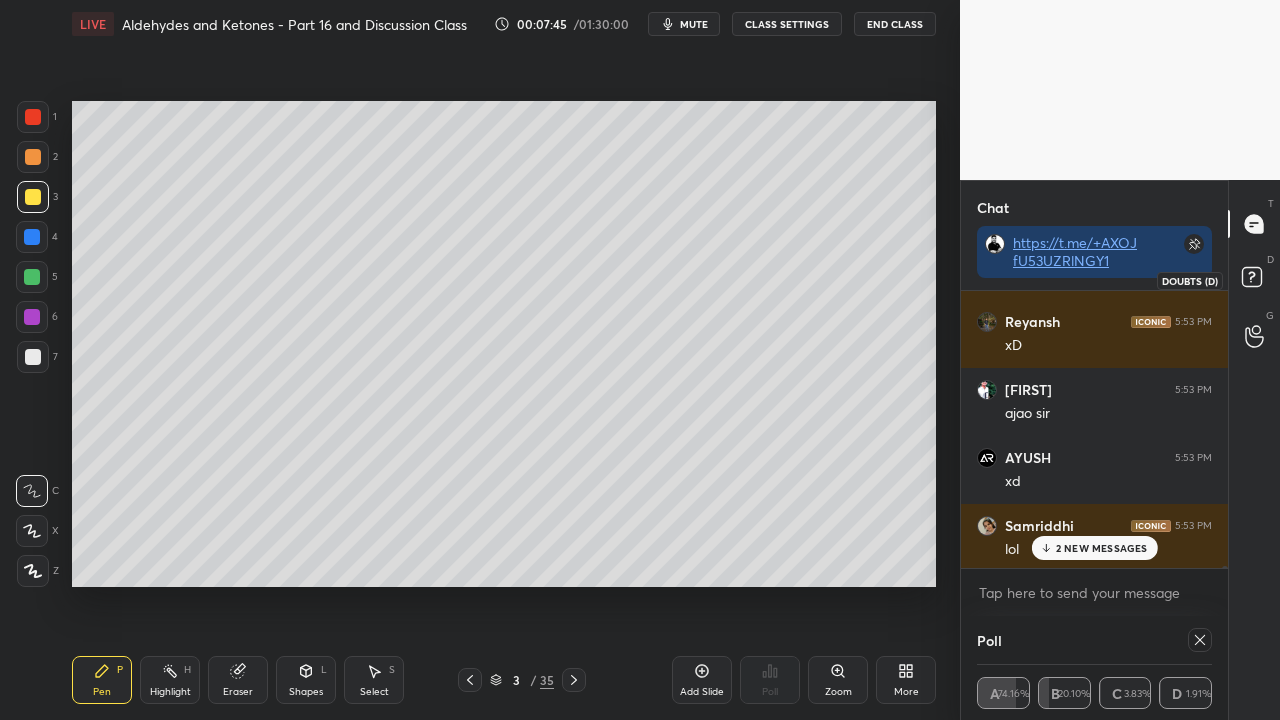 click 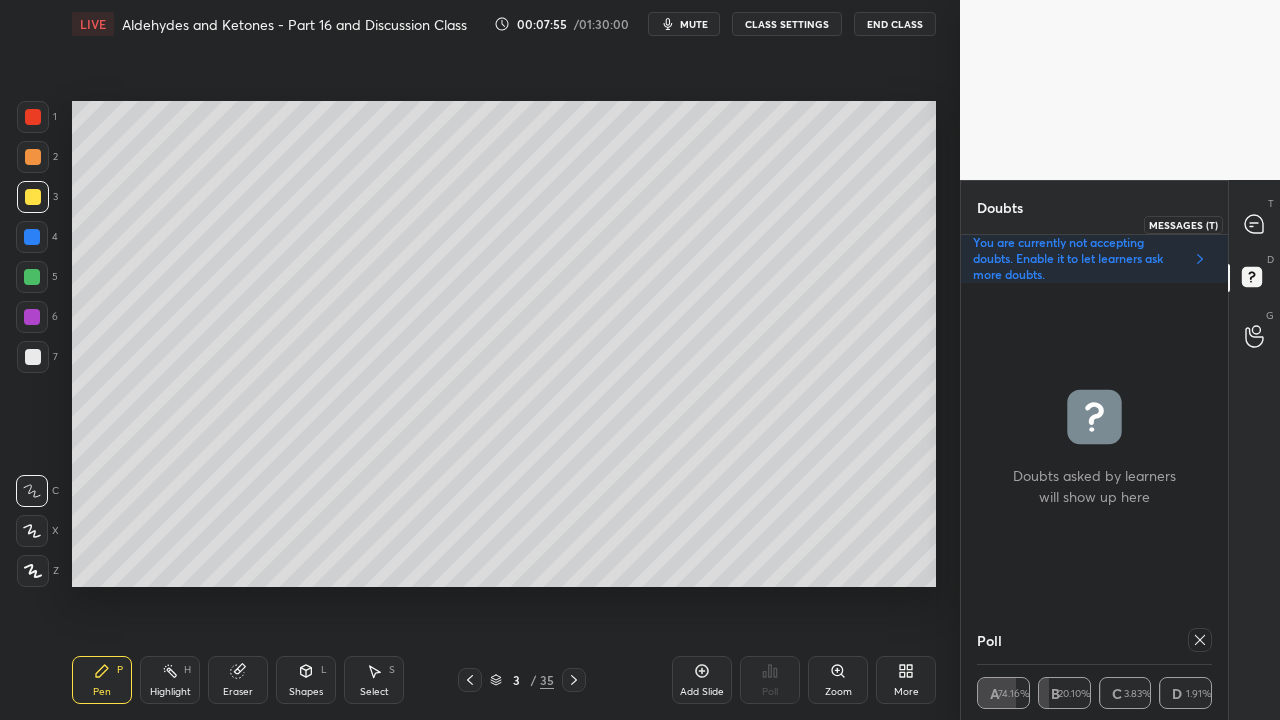 drag, startPoint x: 1258, startPoint y: 231, endPoint x: 1249, endPoint y: 239, distance: 12.0415945 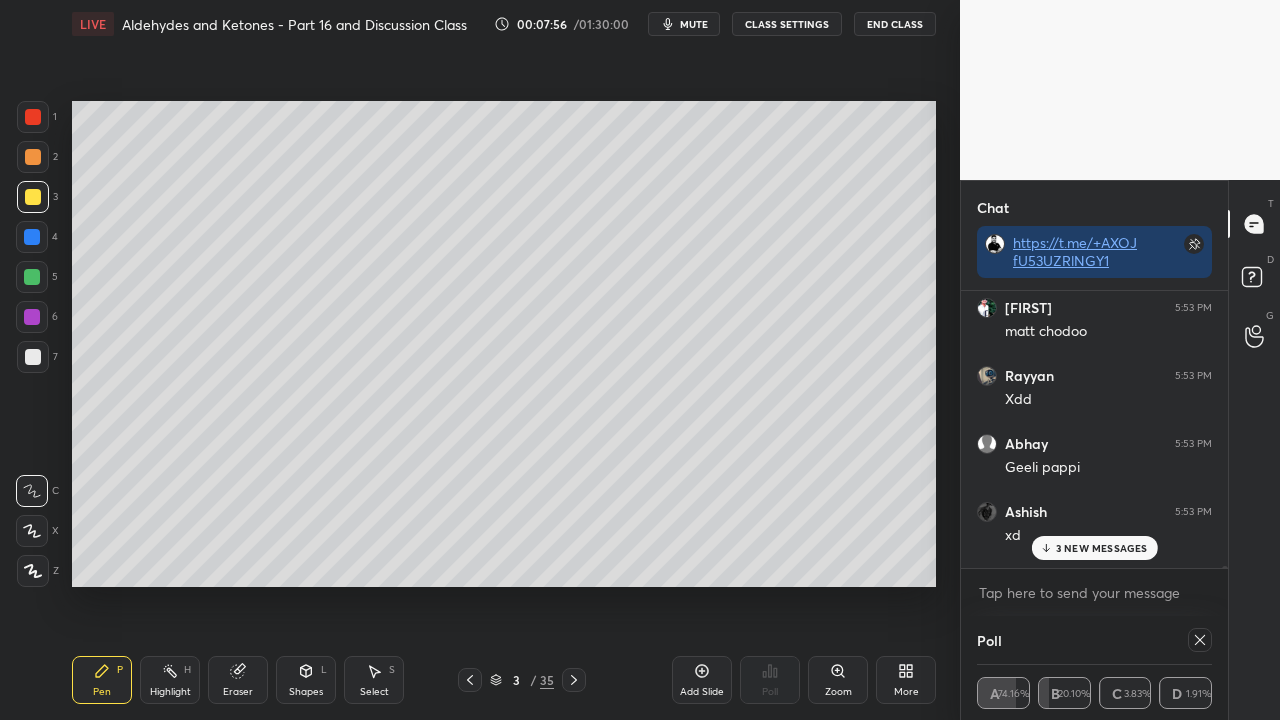click on "3 NEW MESSAGES" at bounding box center [1102, 548] 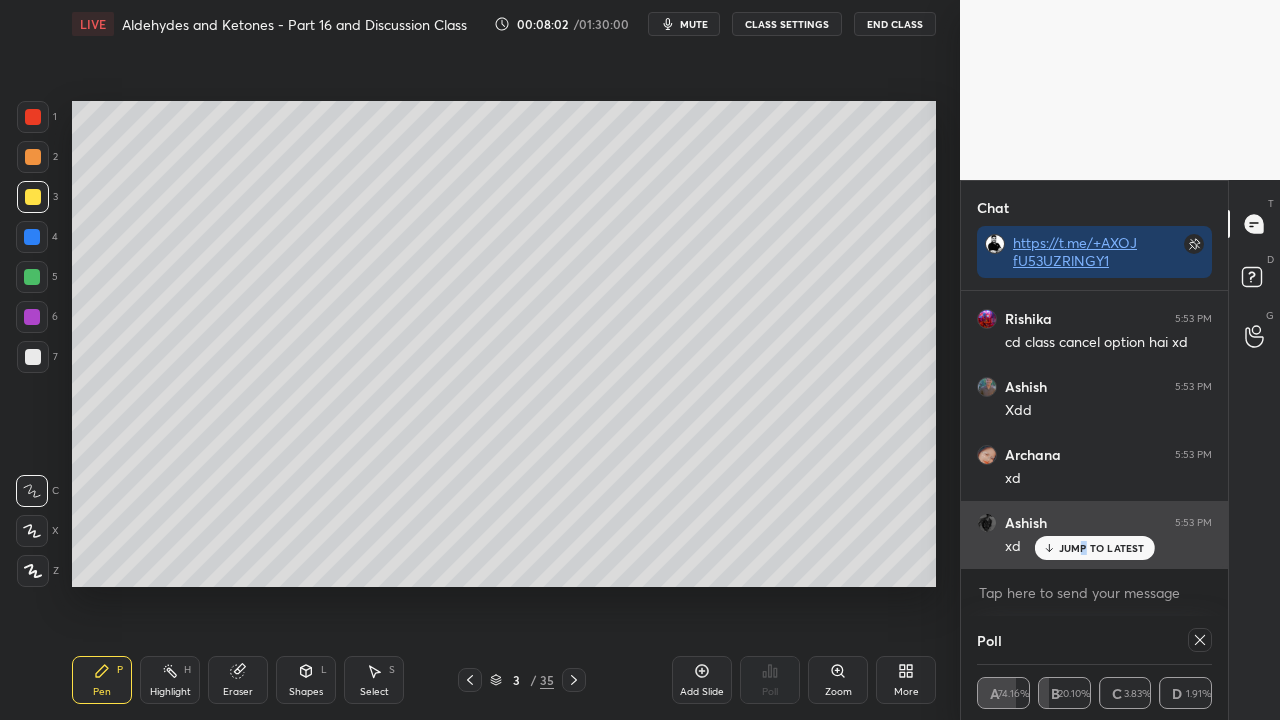 click on "JUMP TO LATEST" at bounding box center (1102, 548) 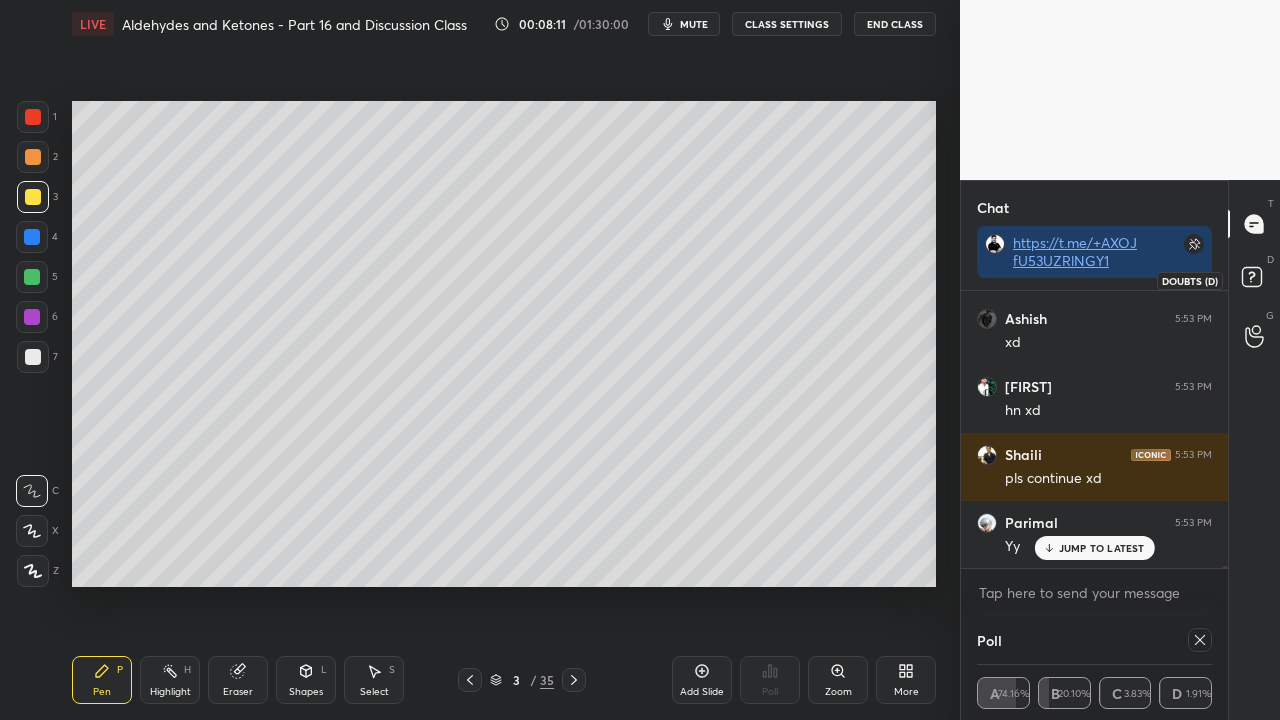 click 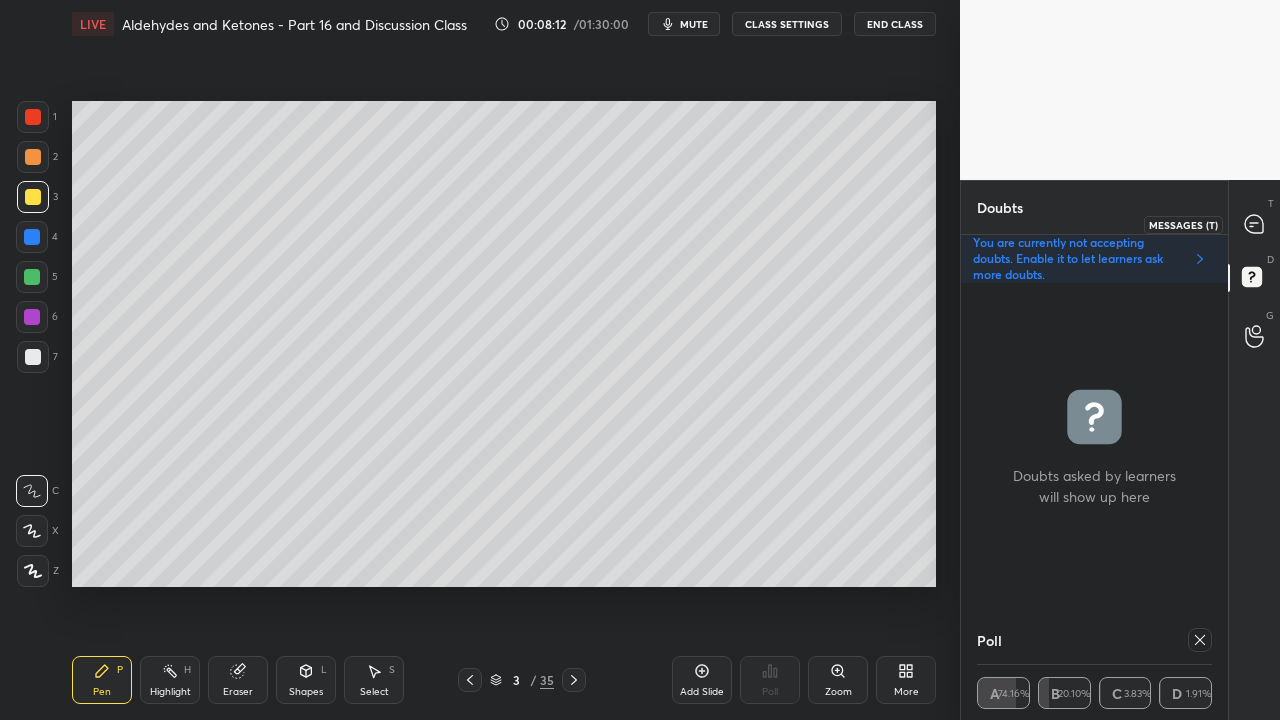 click 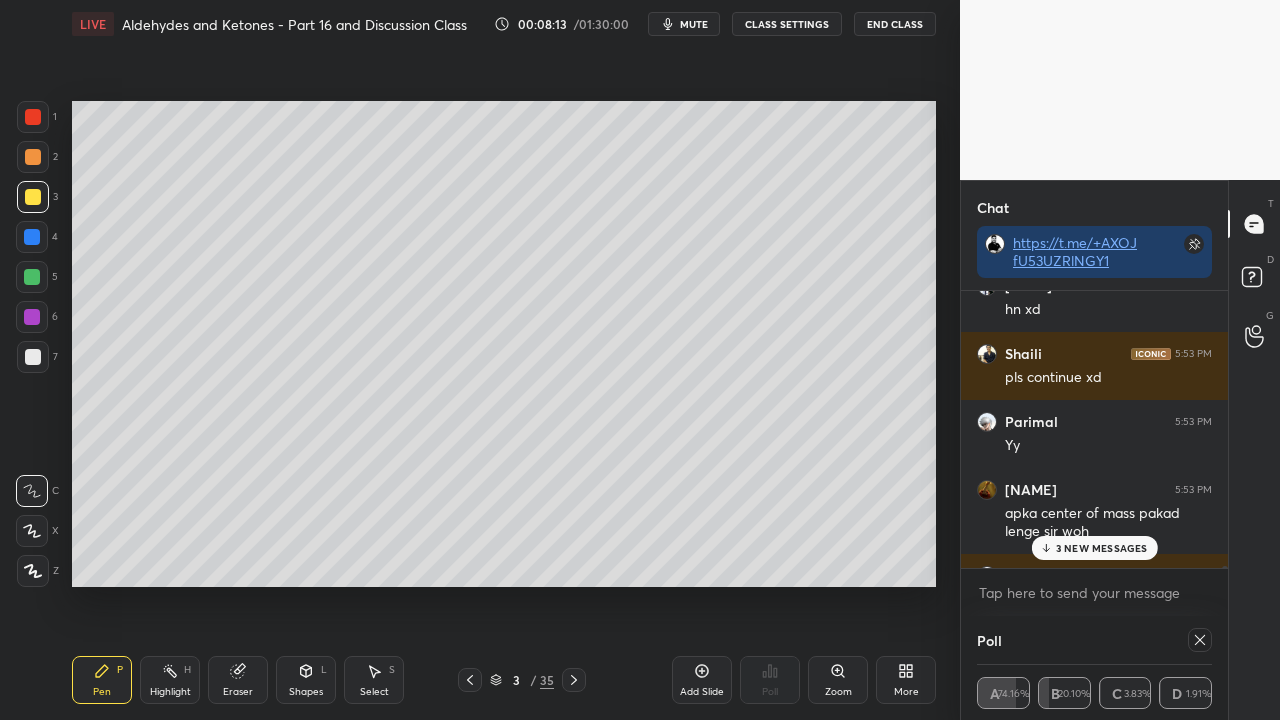 click on "3 NEW MESSAGES" at bounding box center [1102, 548] 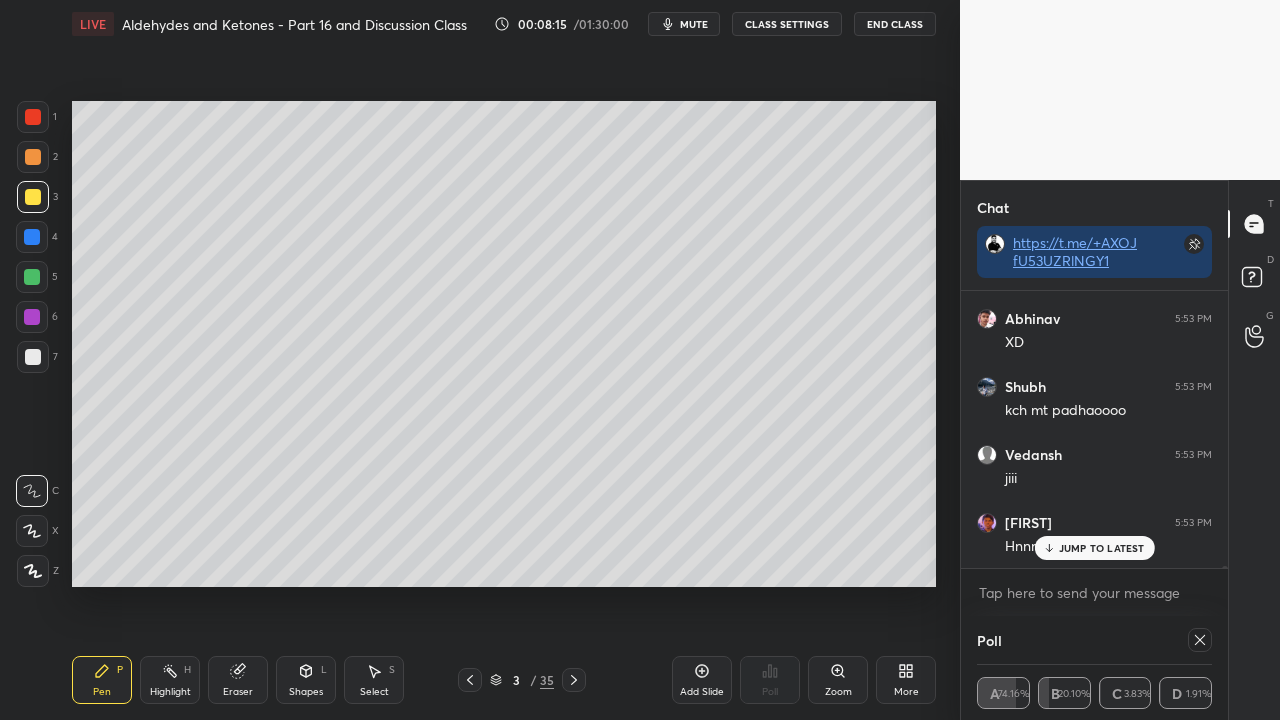click 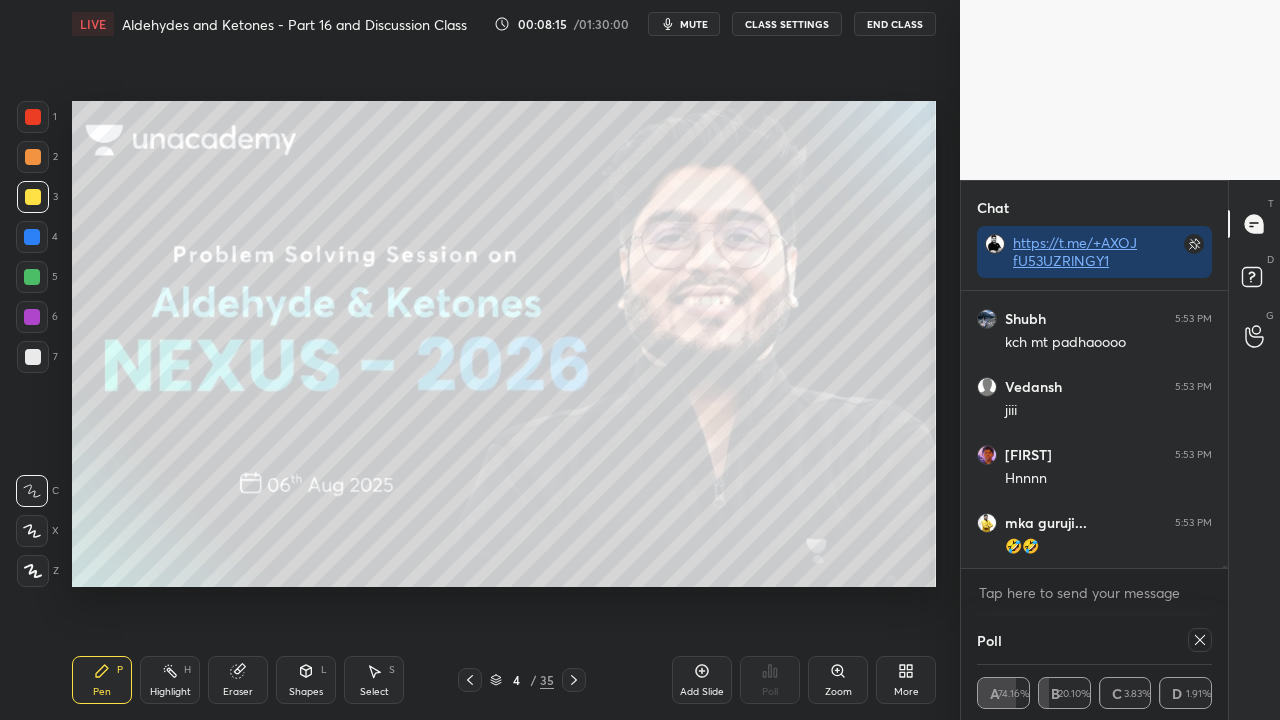 click 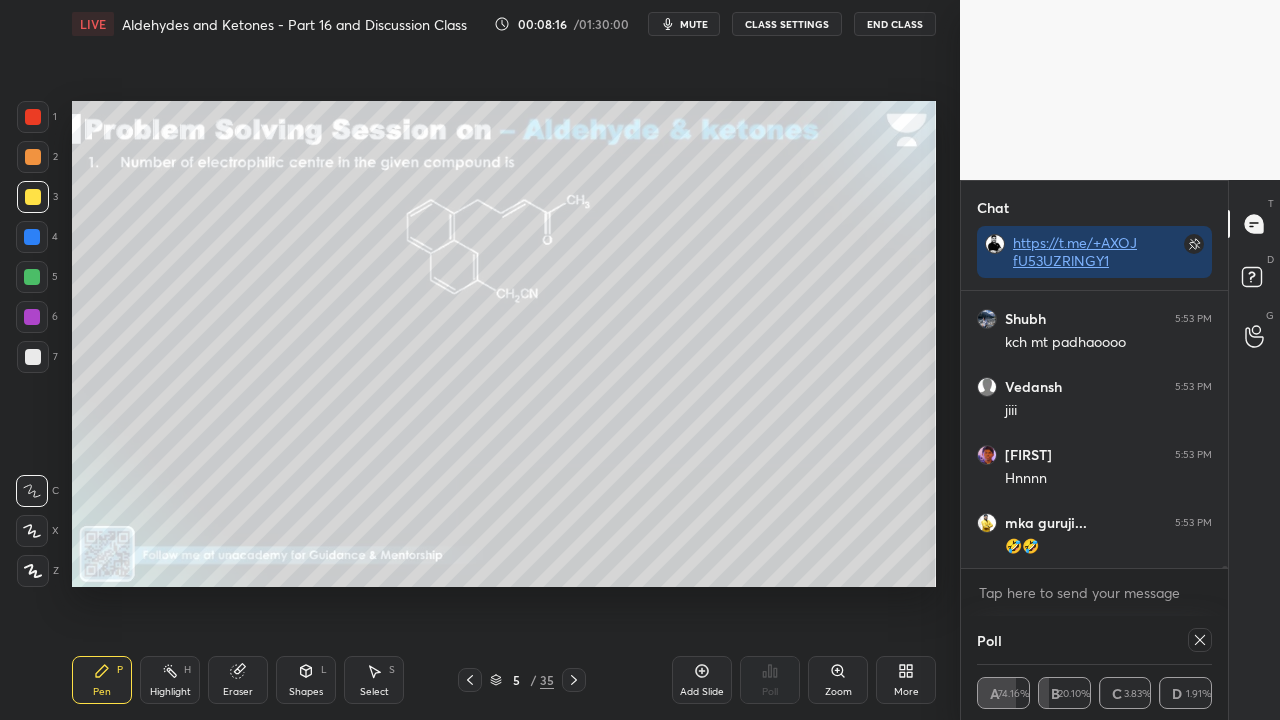 click 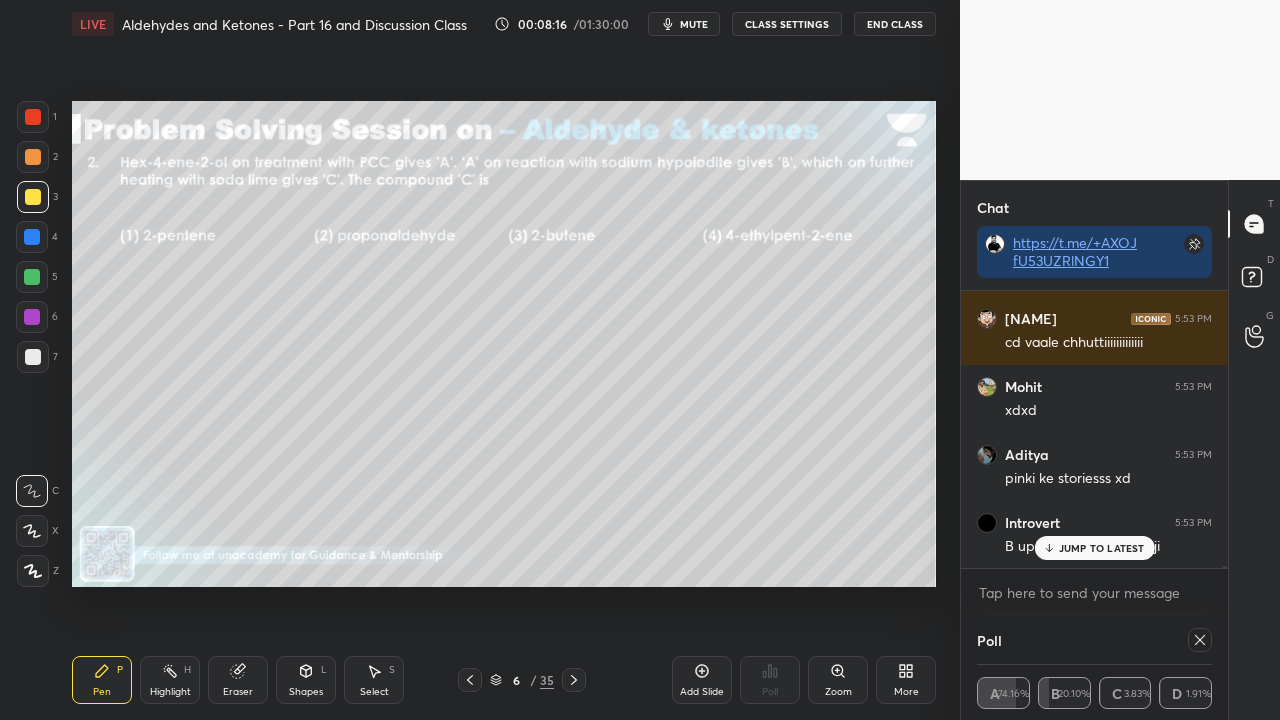 click 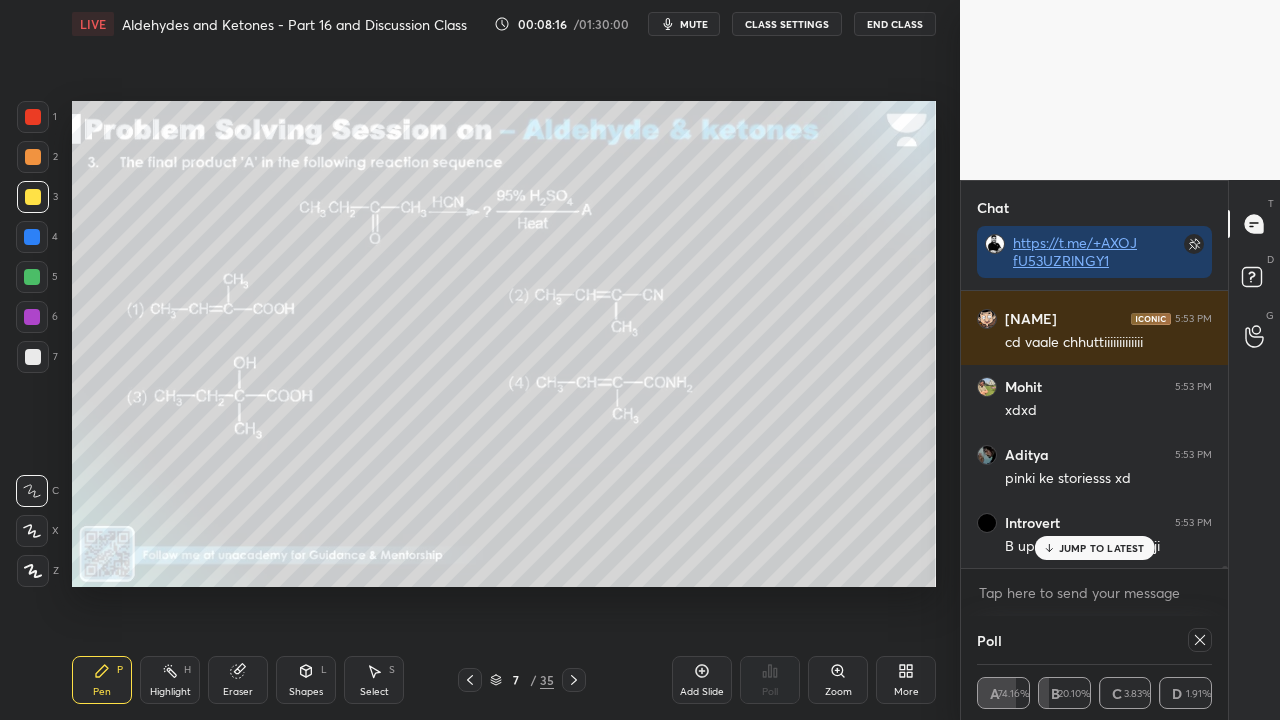 click 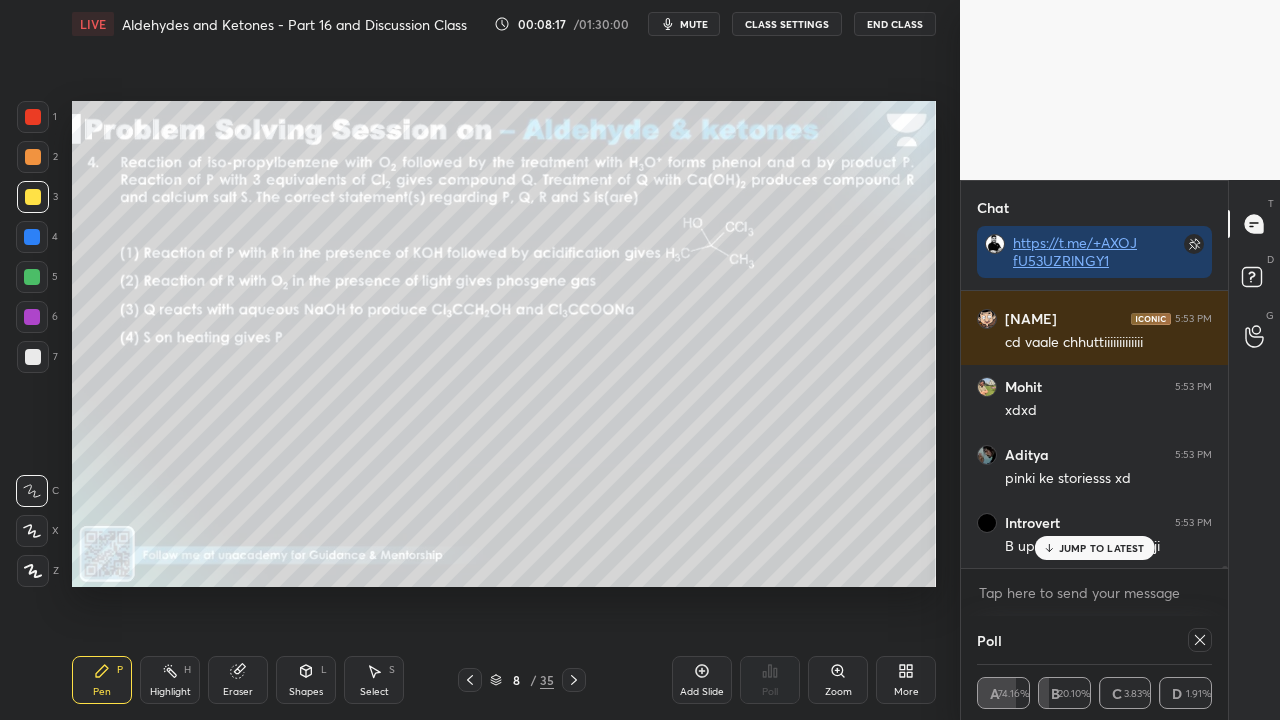 click 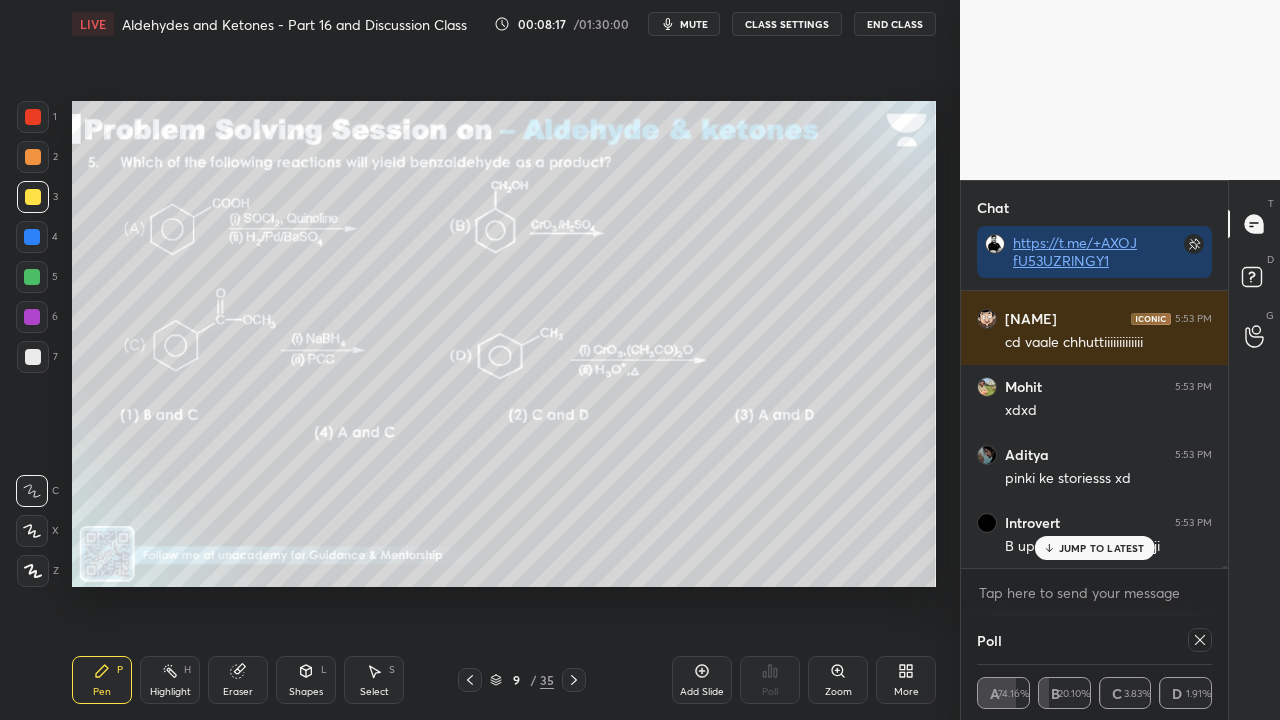 click 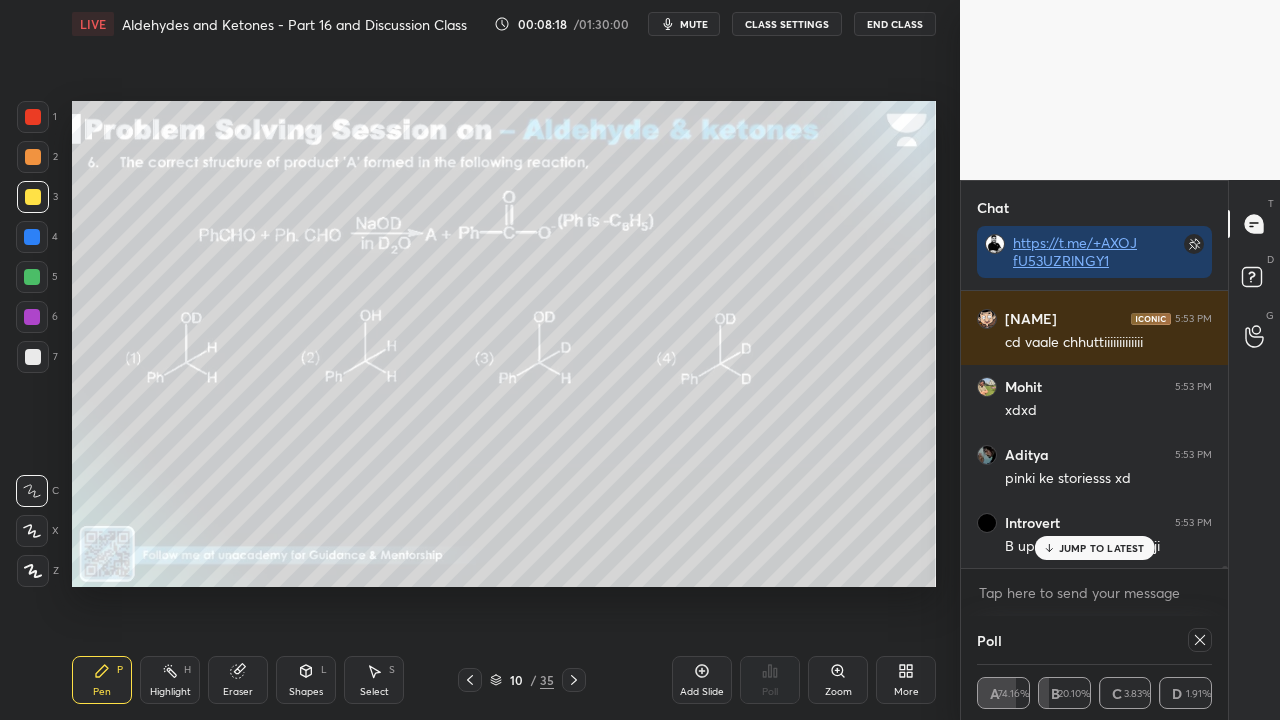 click 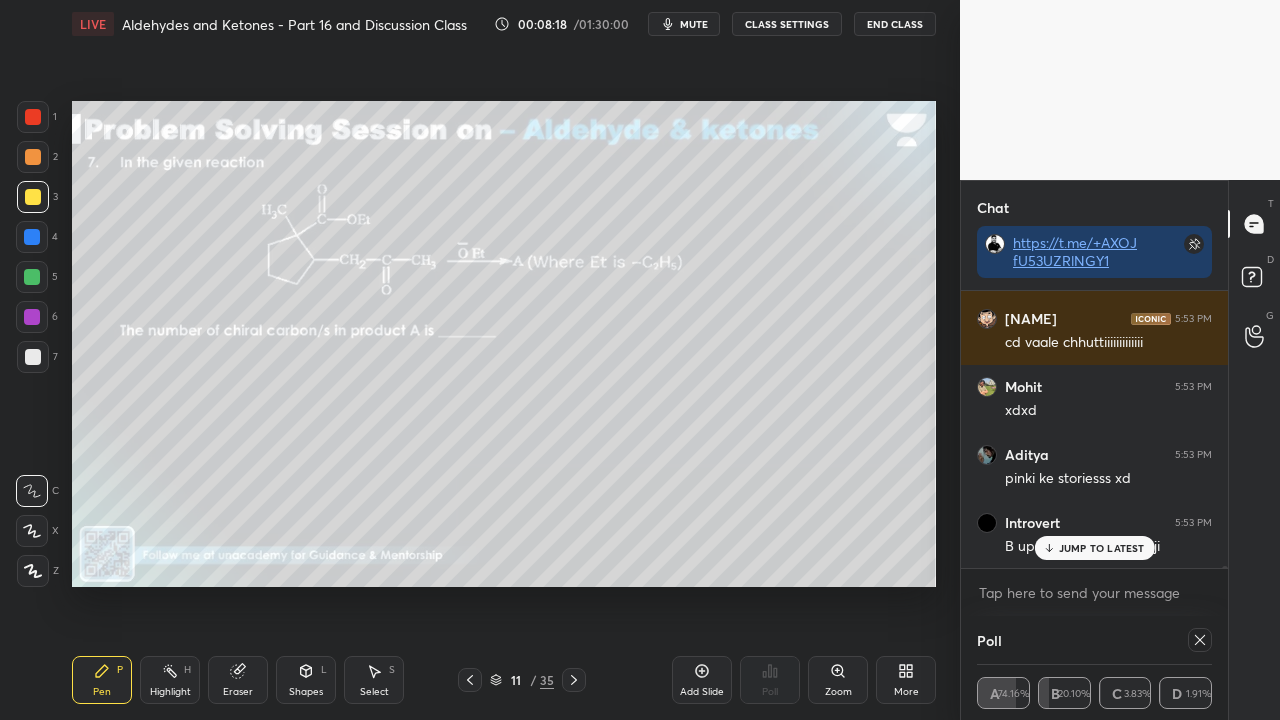 click 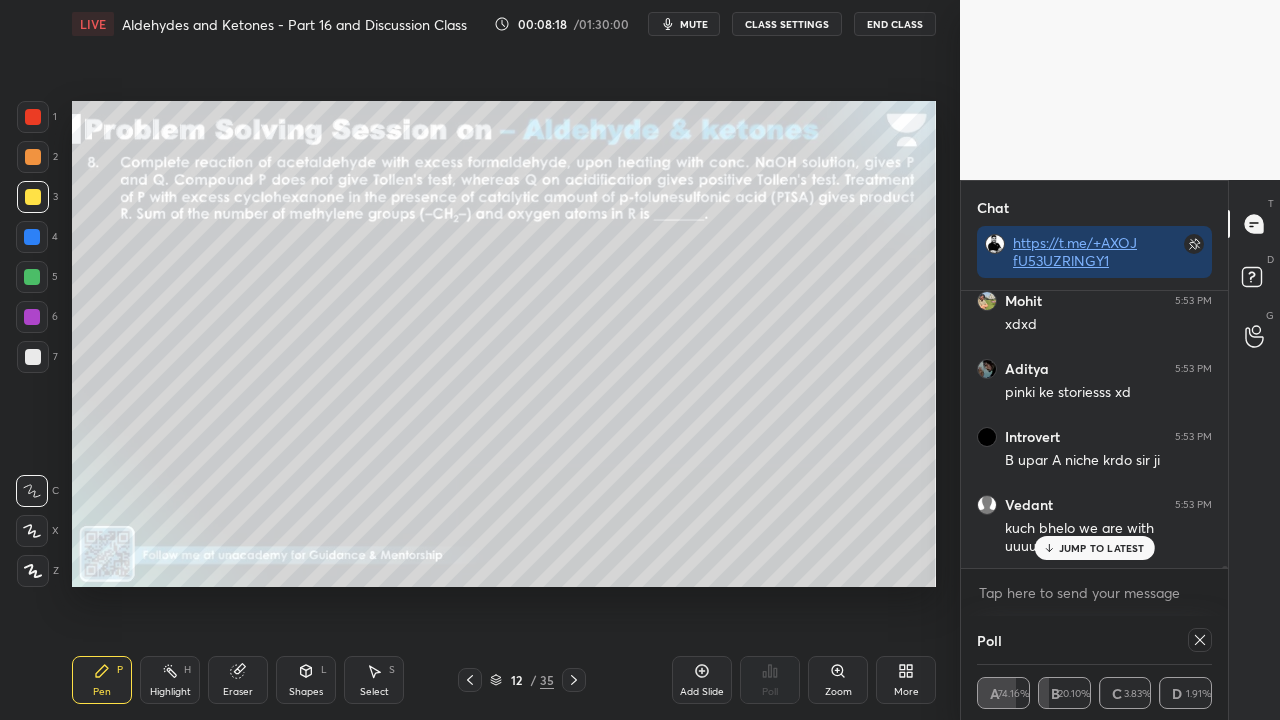 click 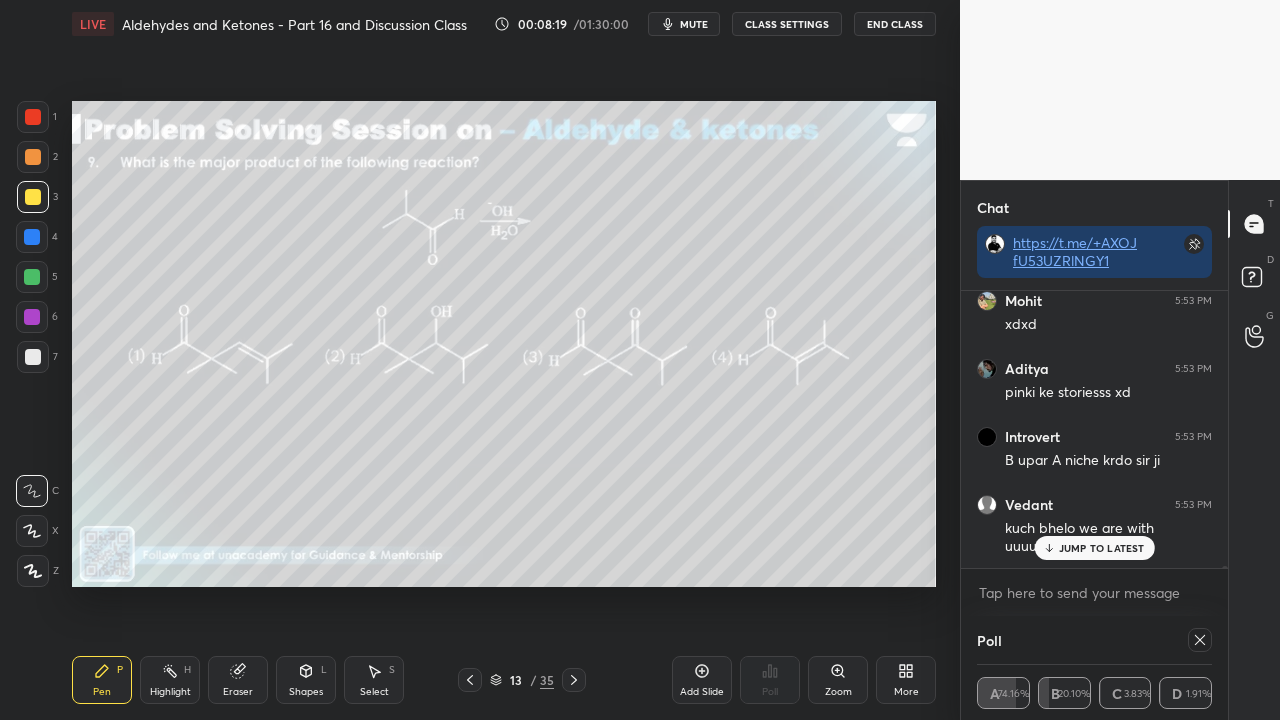 click 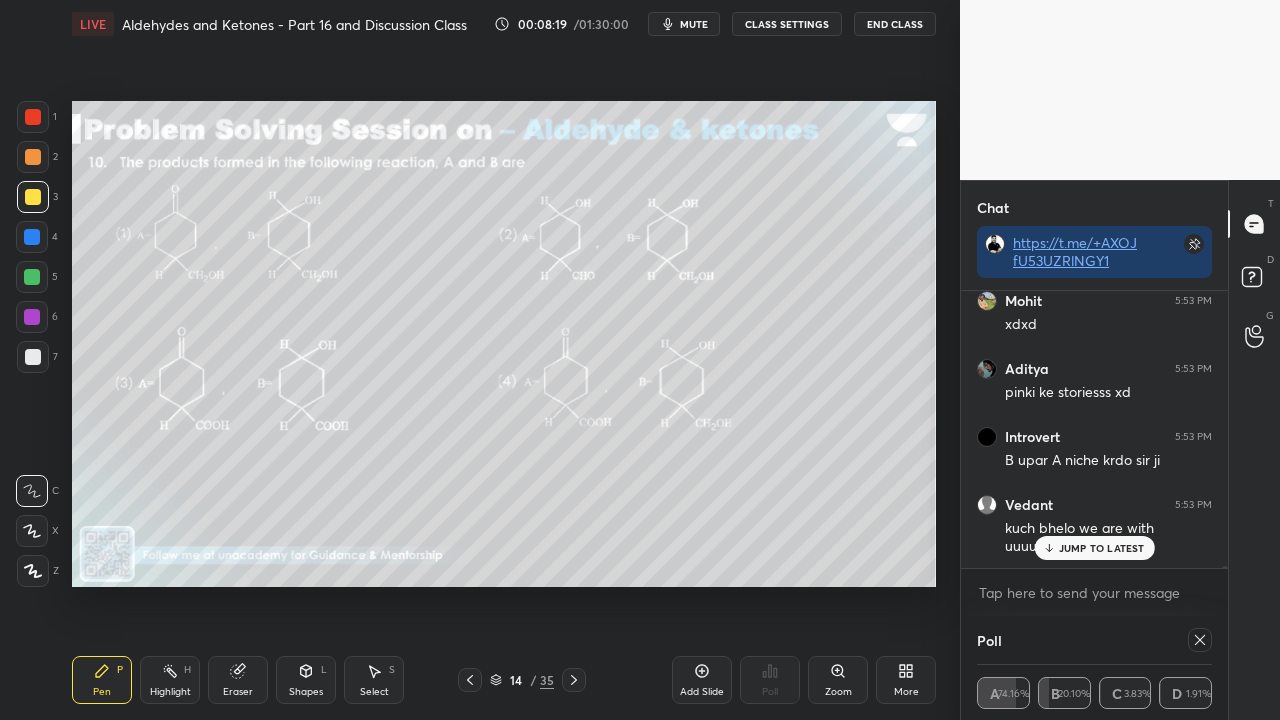 click 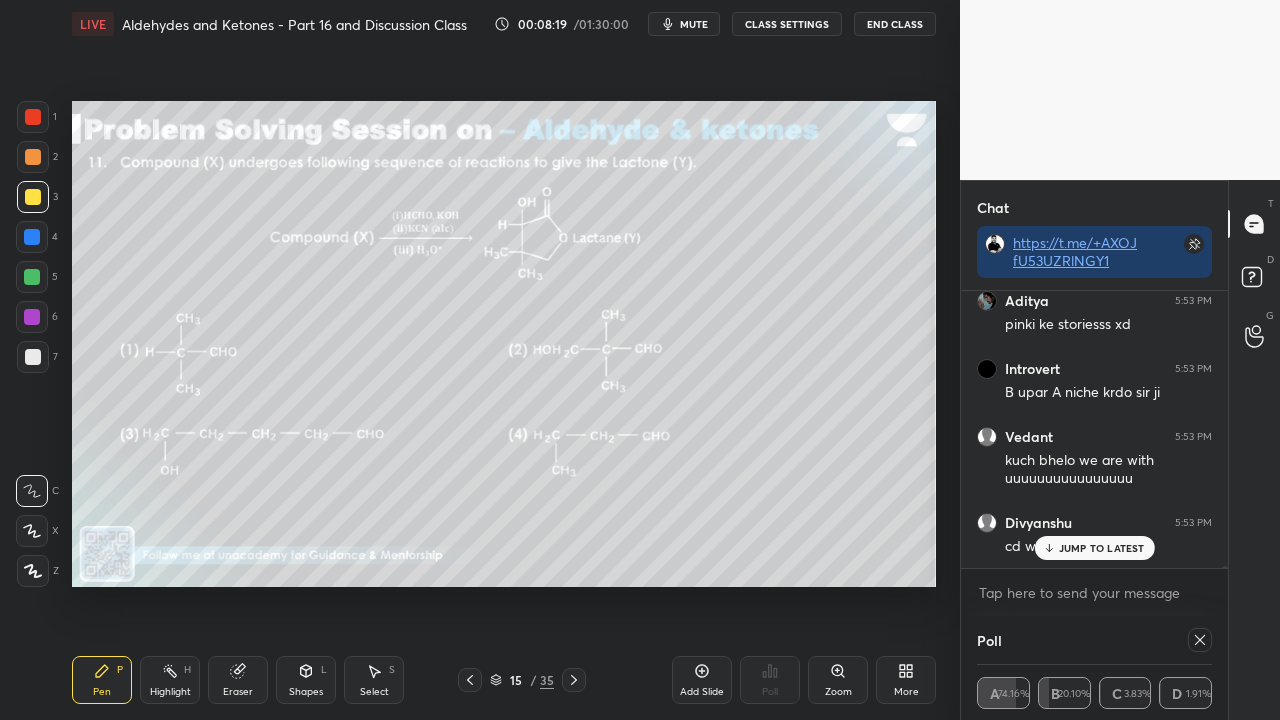 click 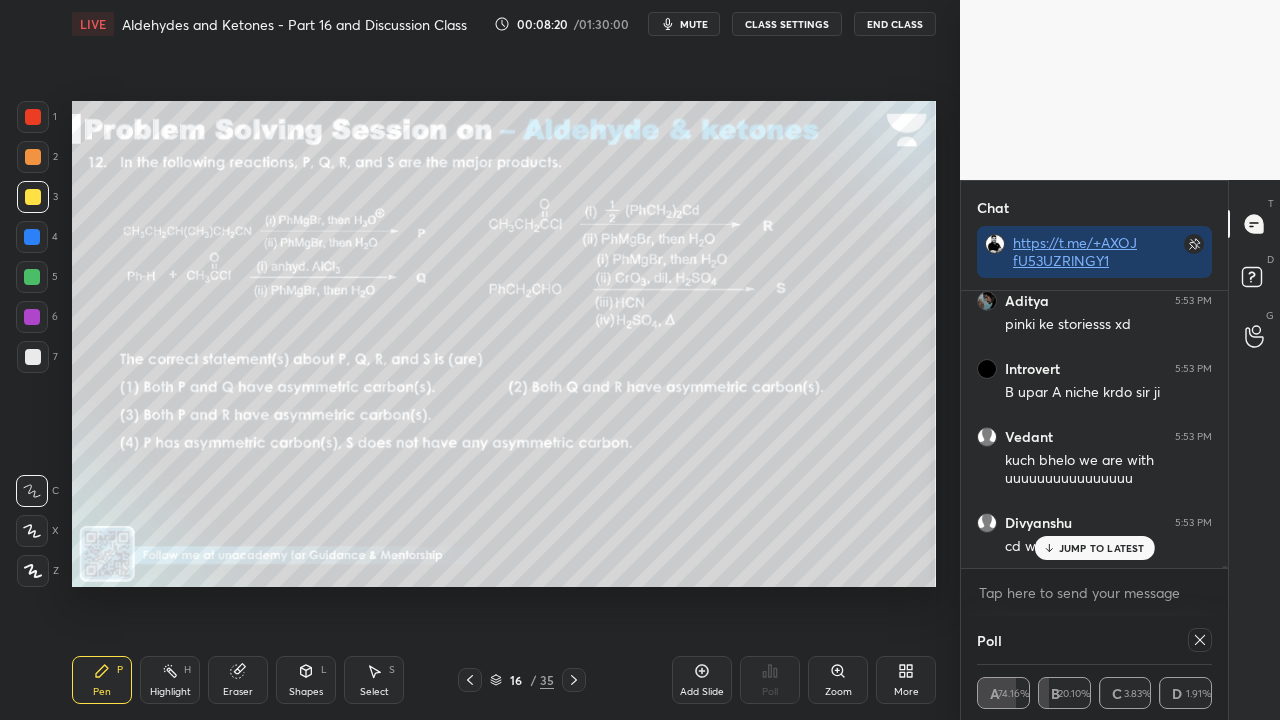 click 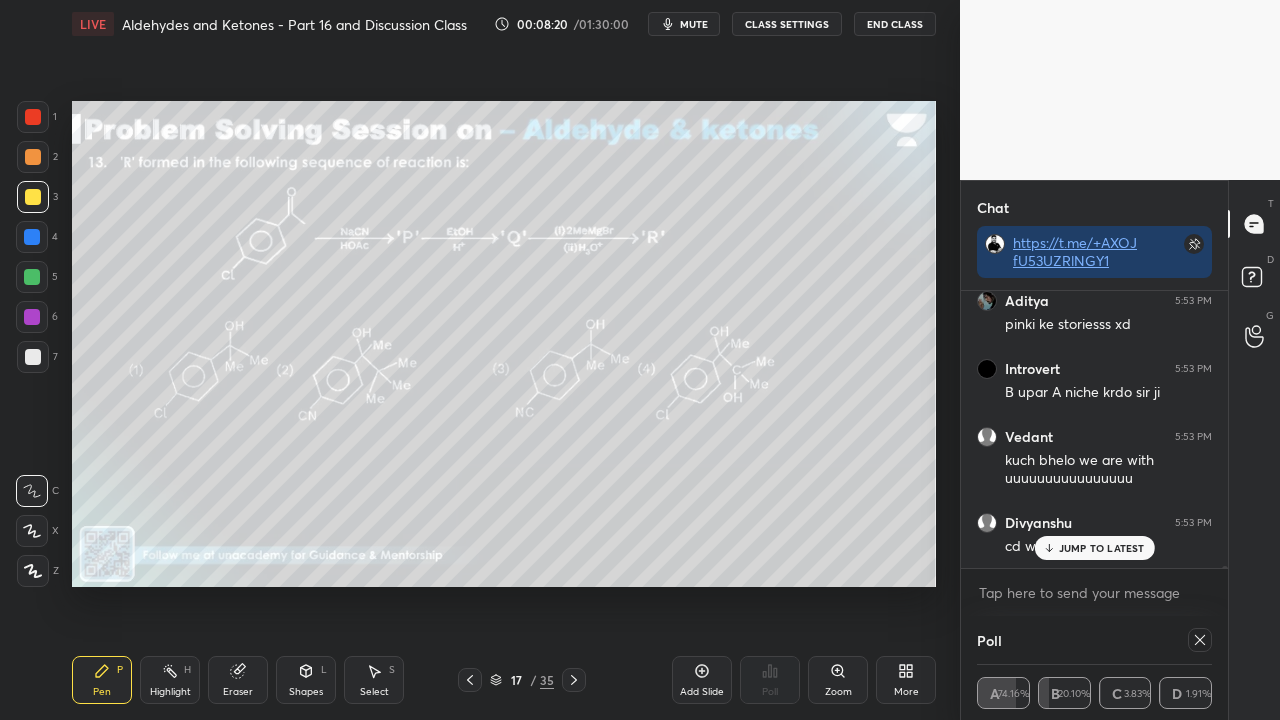 click 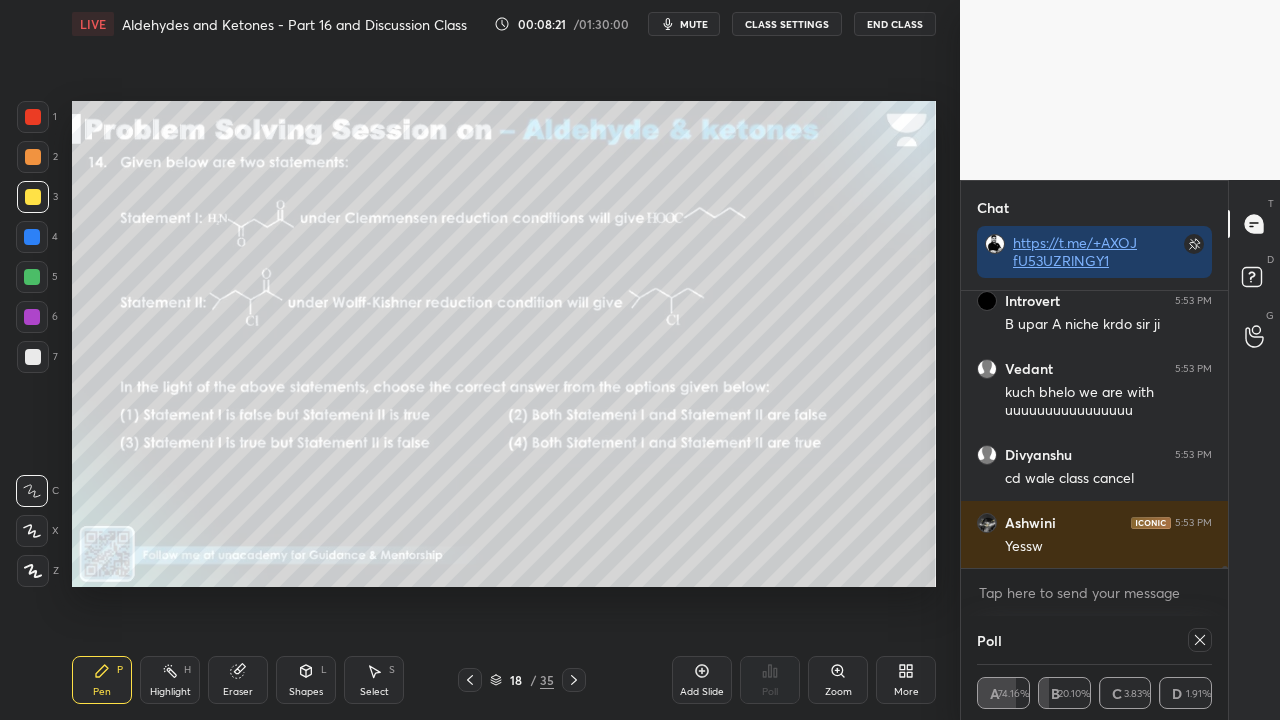 click 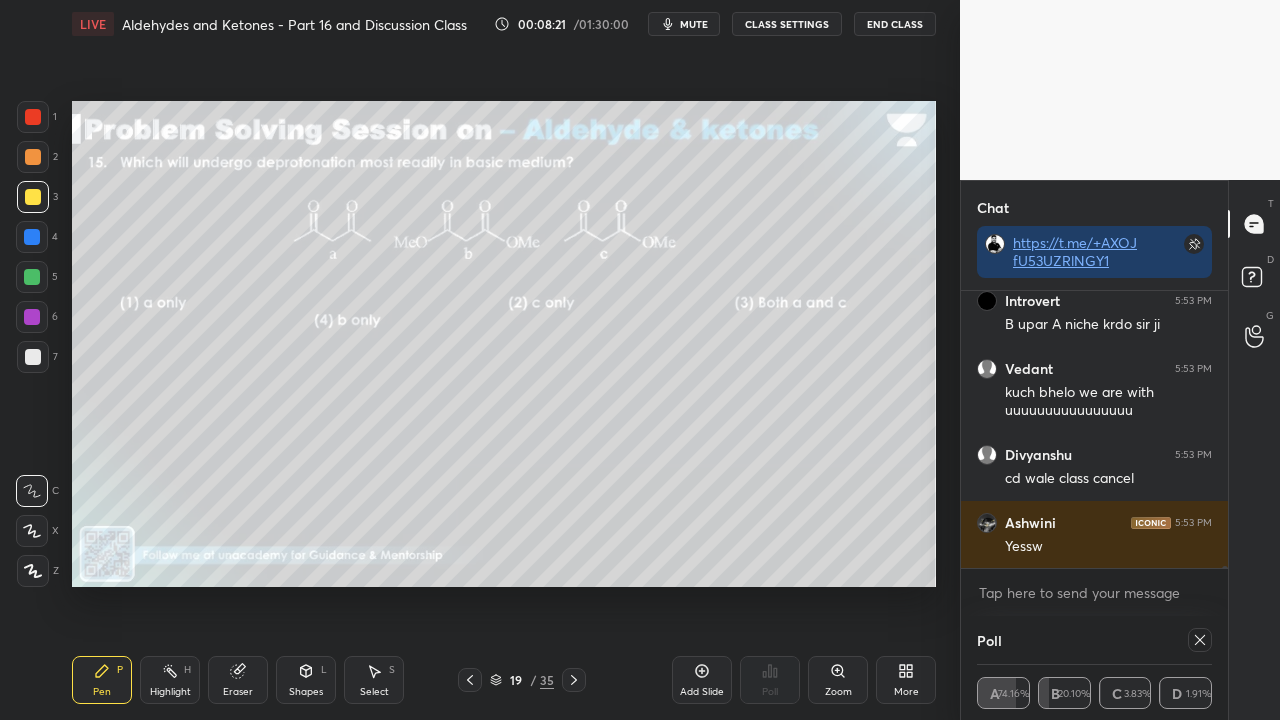 click 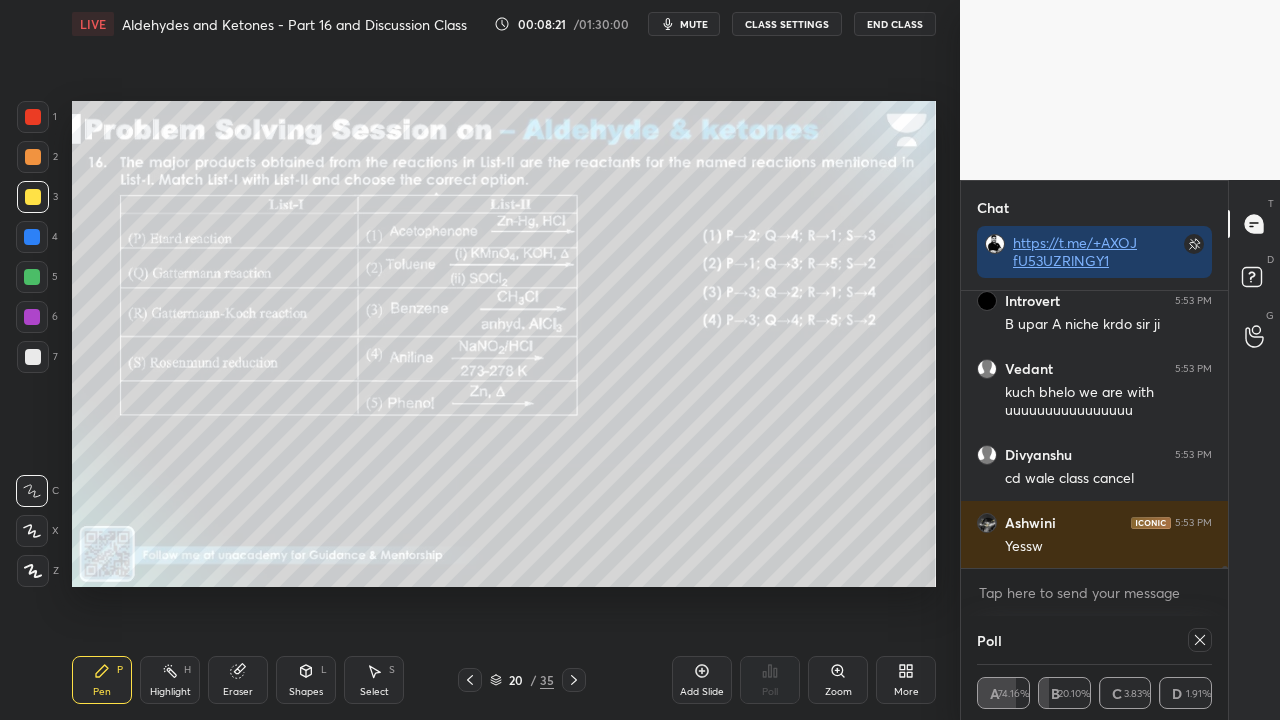 click 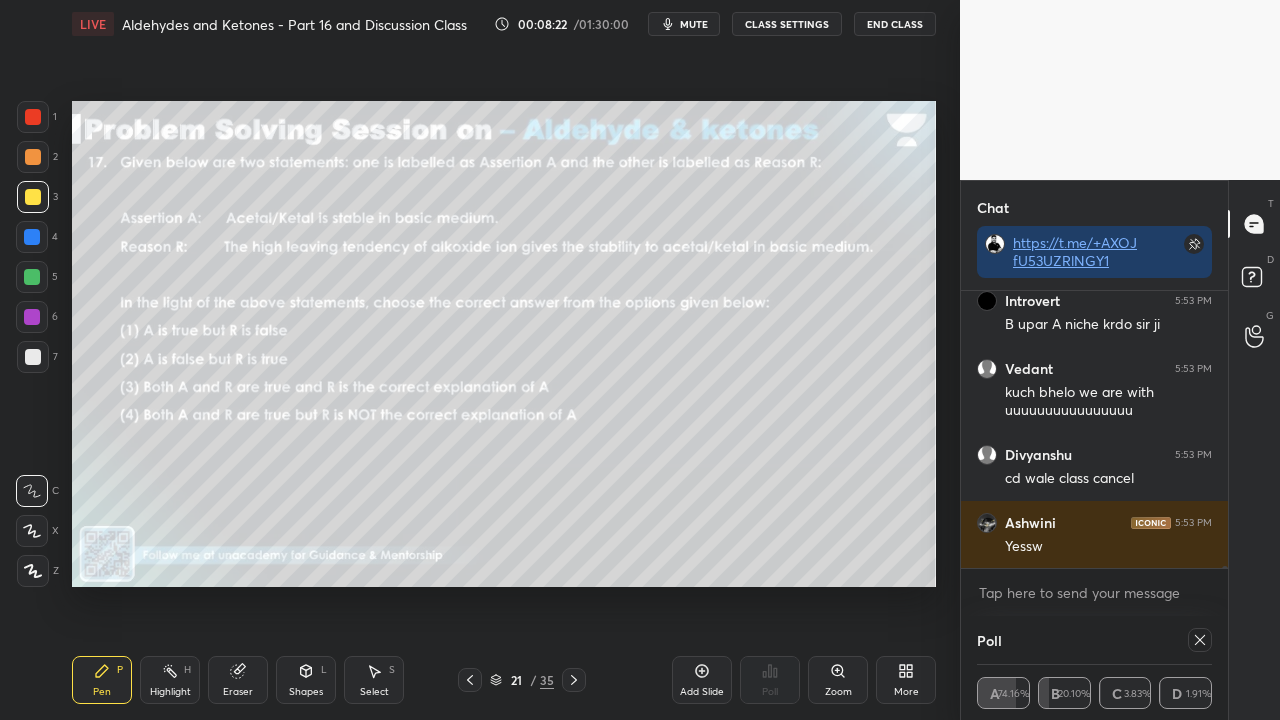 click 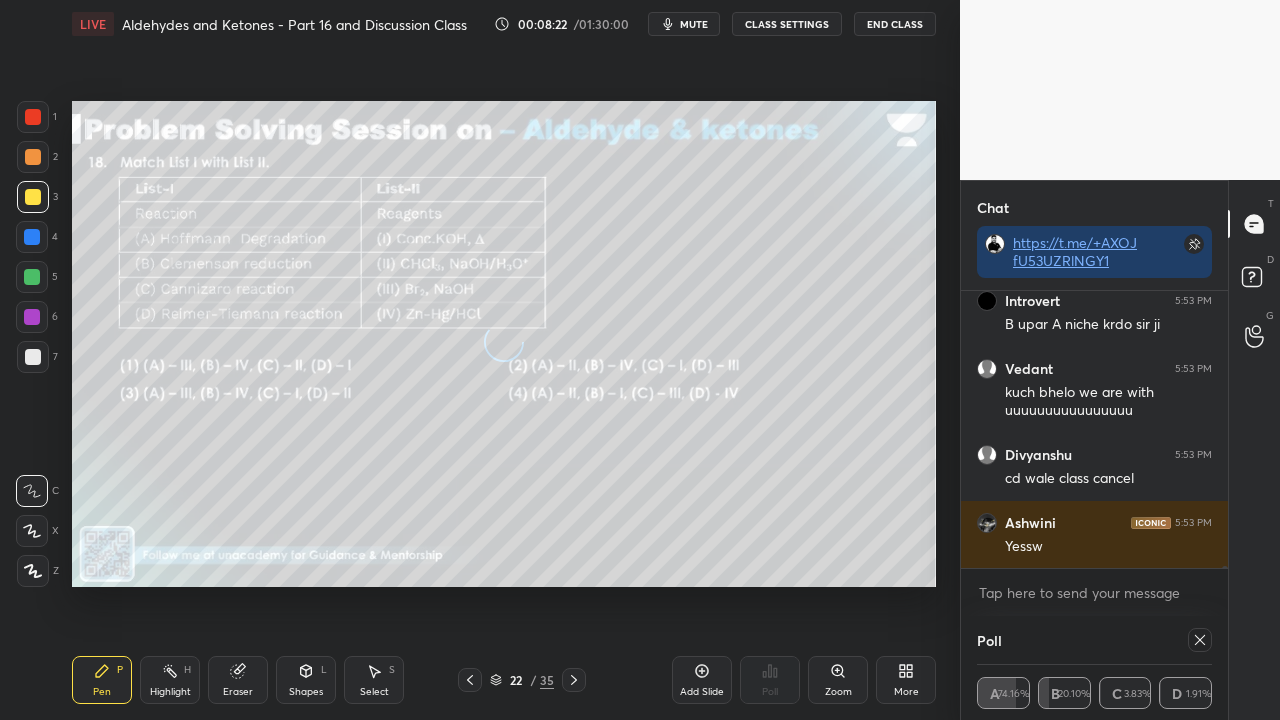 click 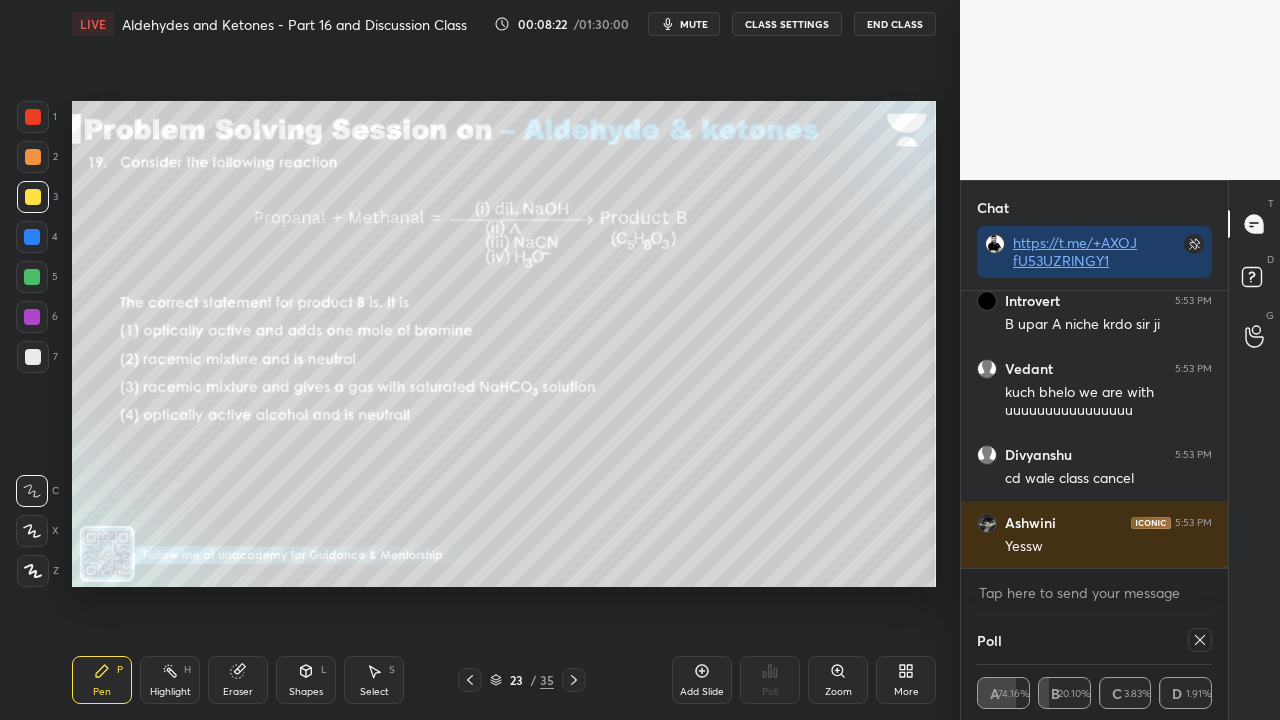 click 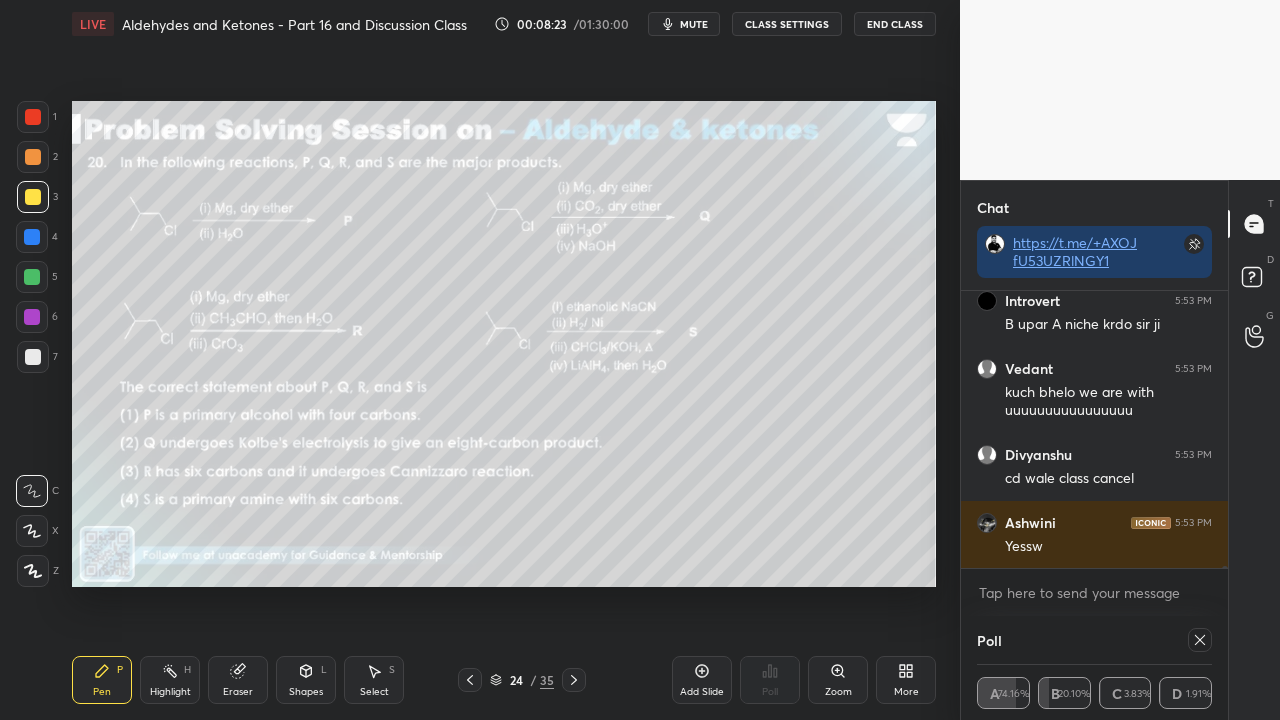 click 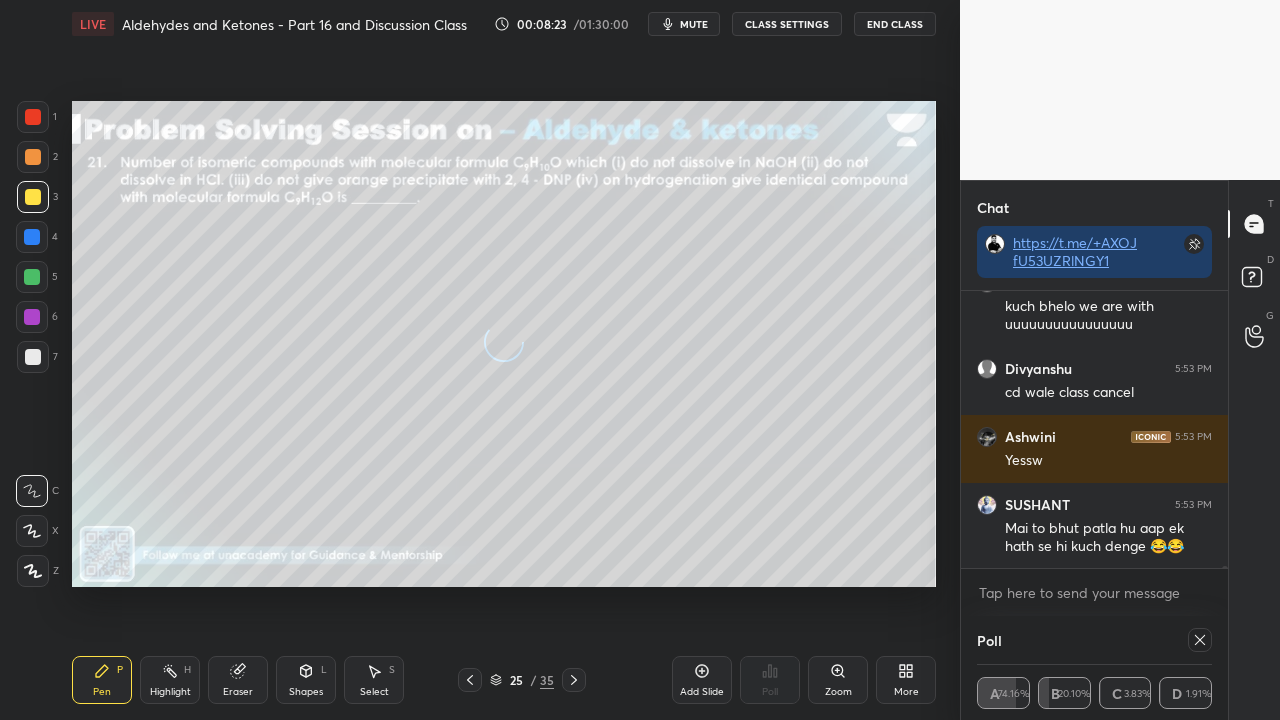 click 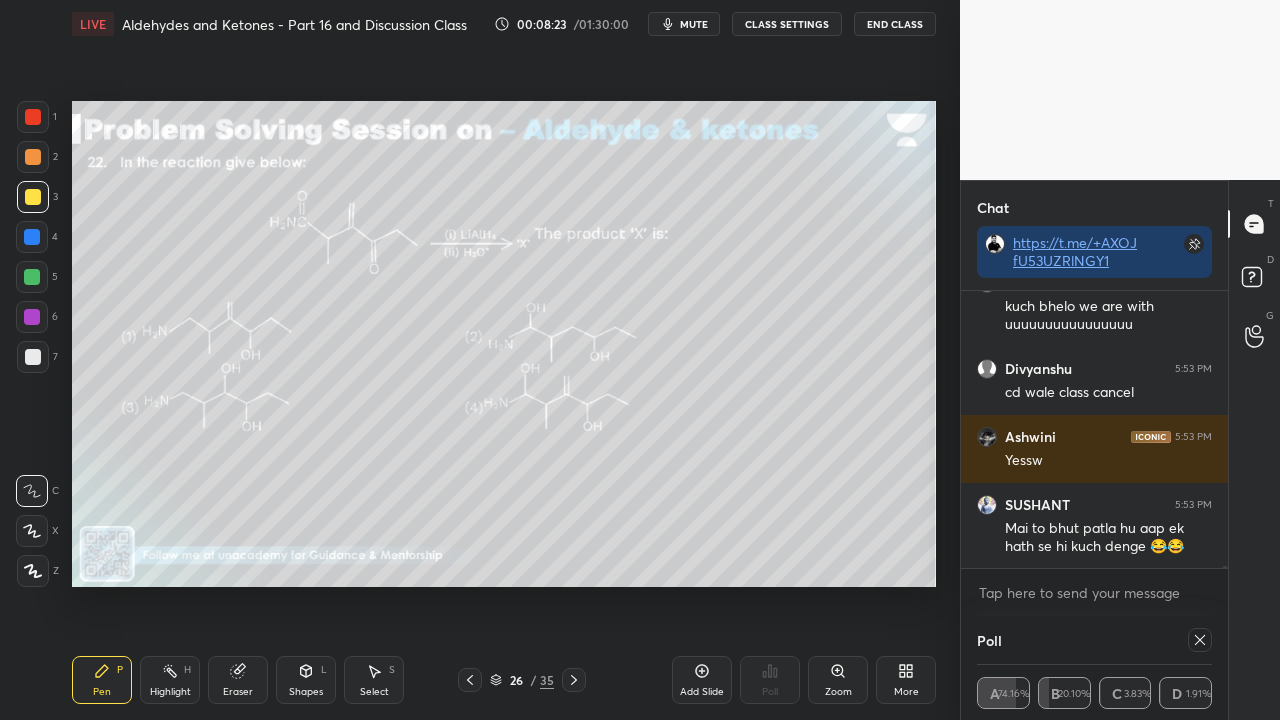 click 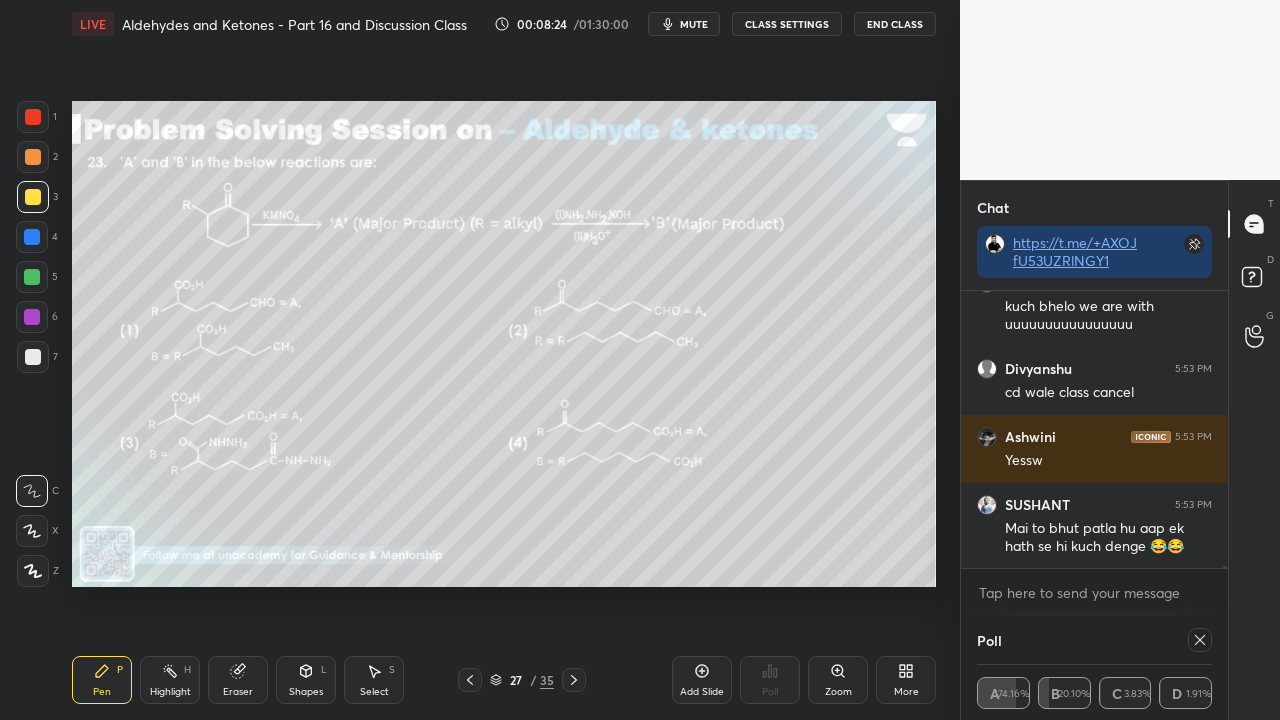 click 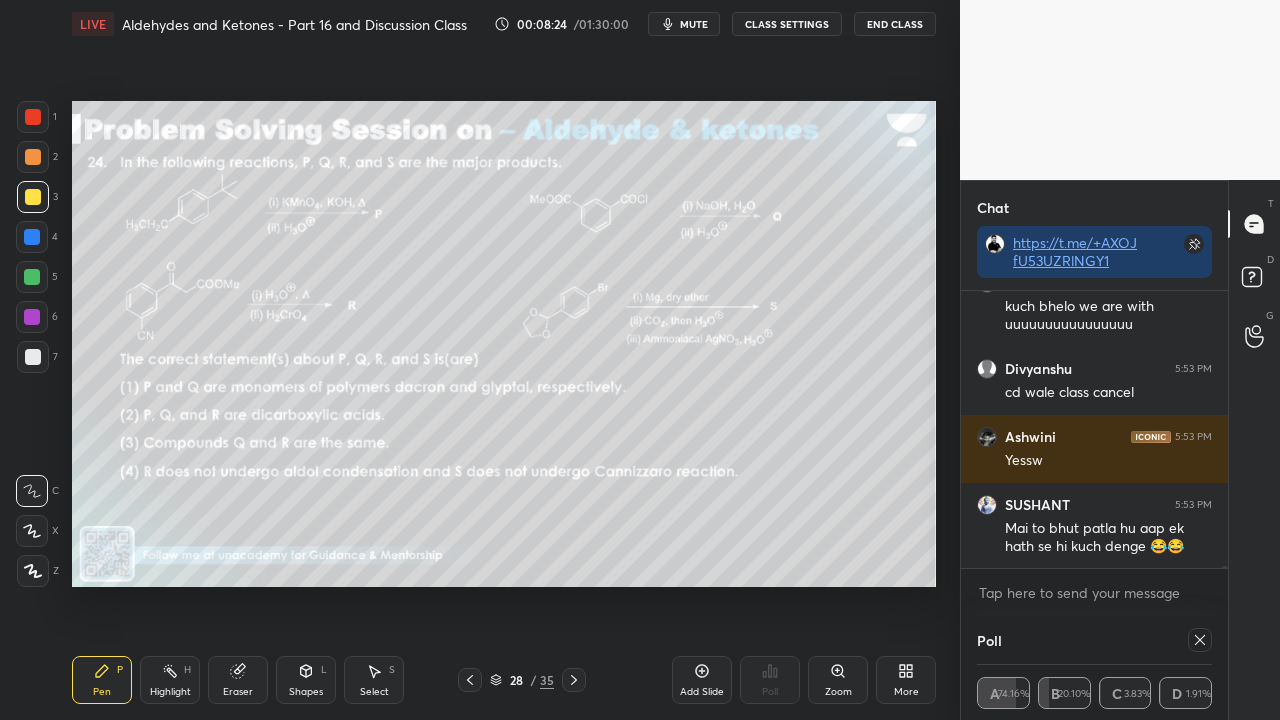 click 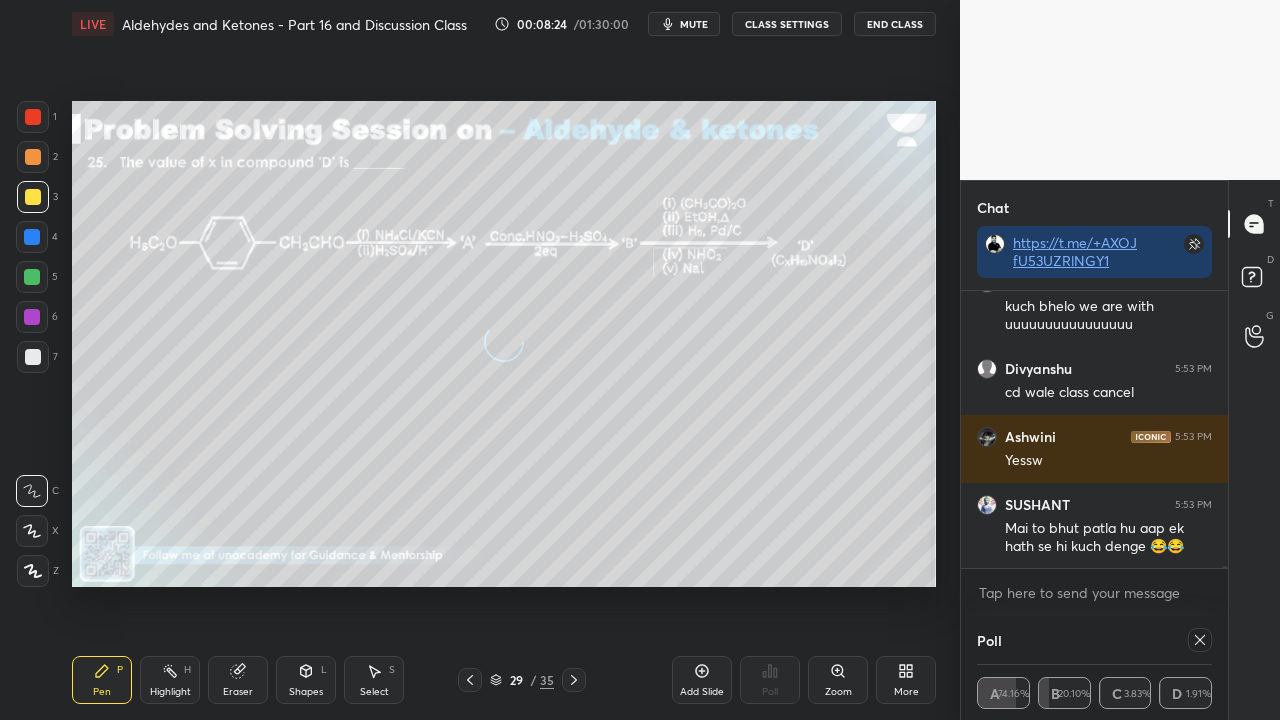 click 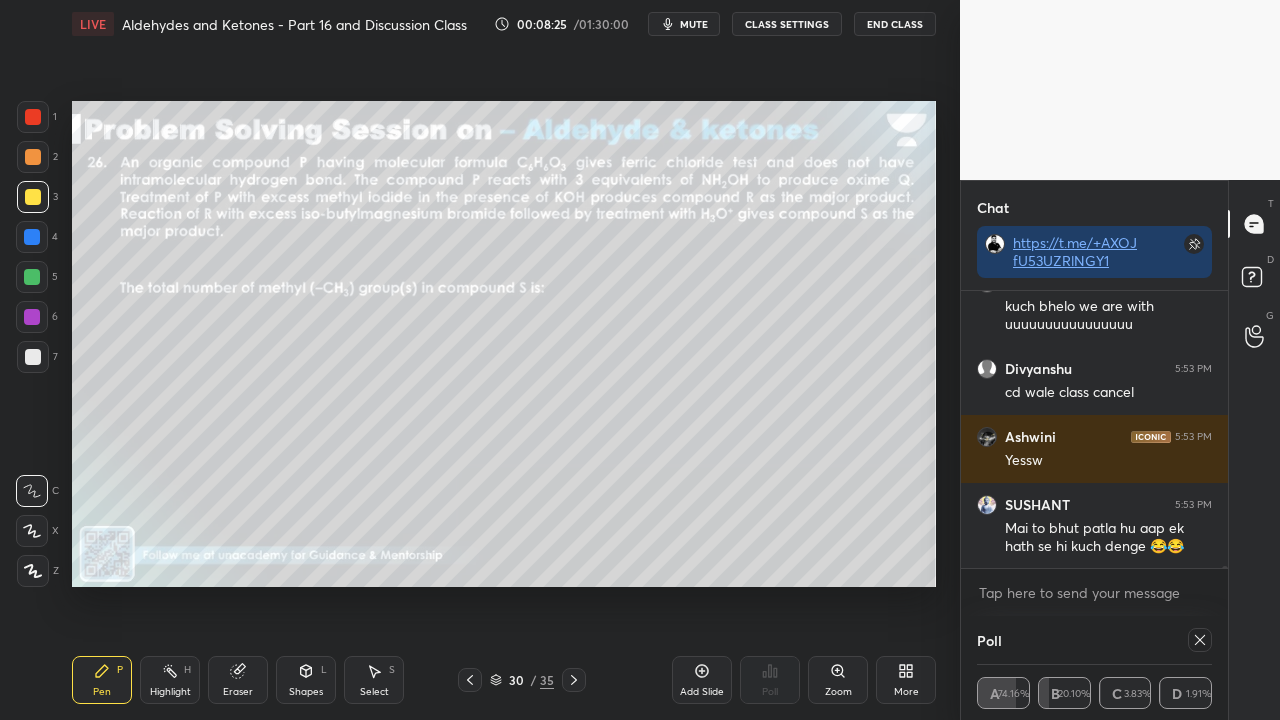 click 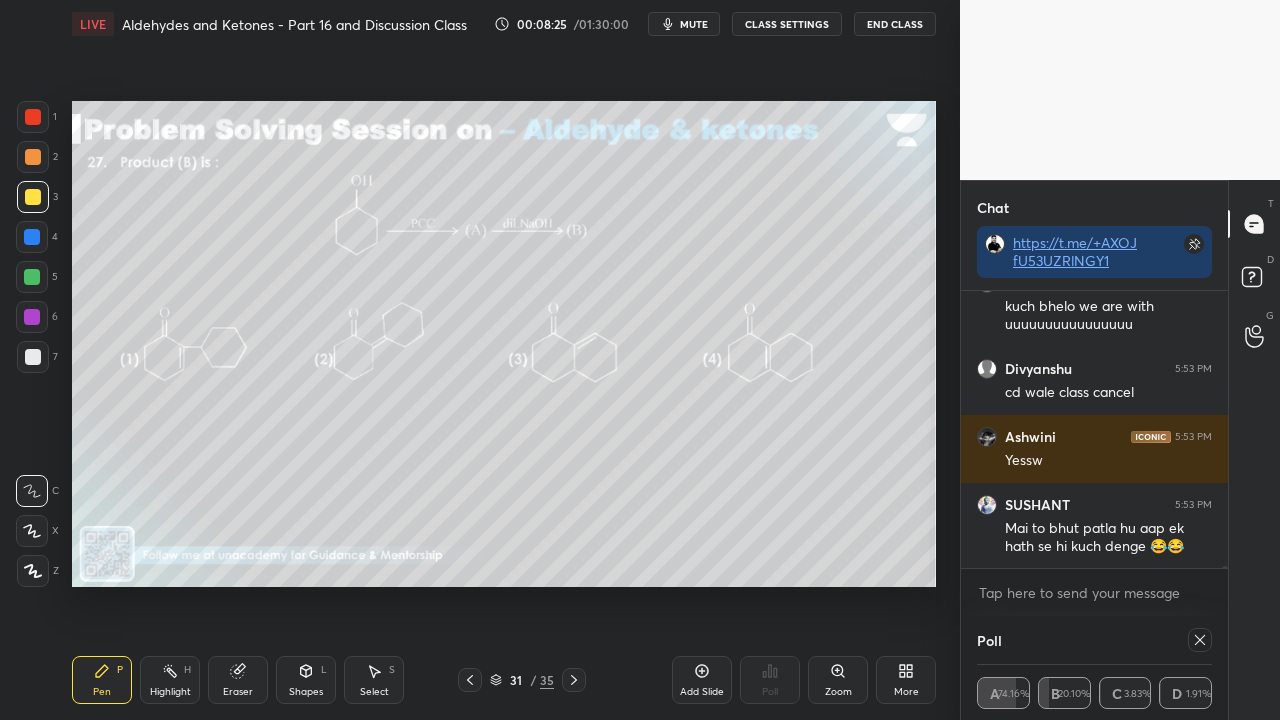 click 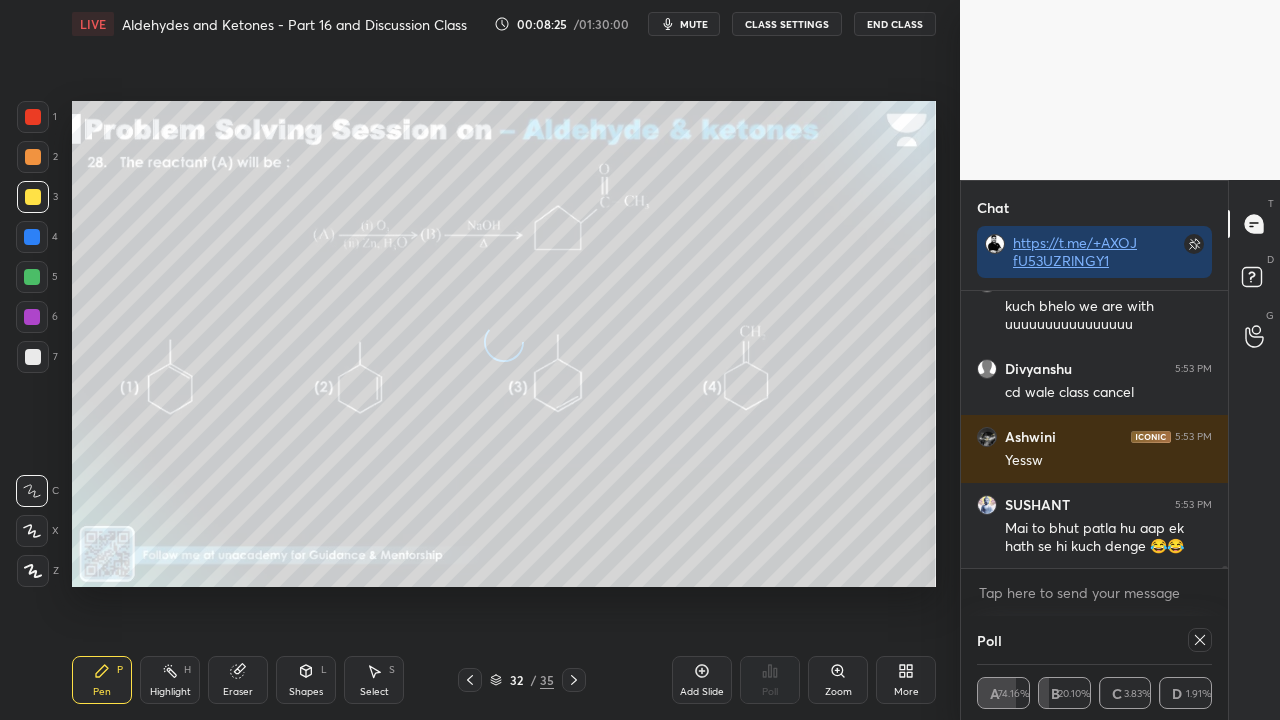 click 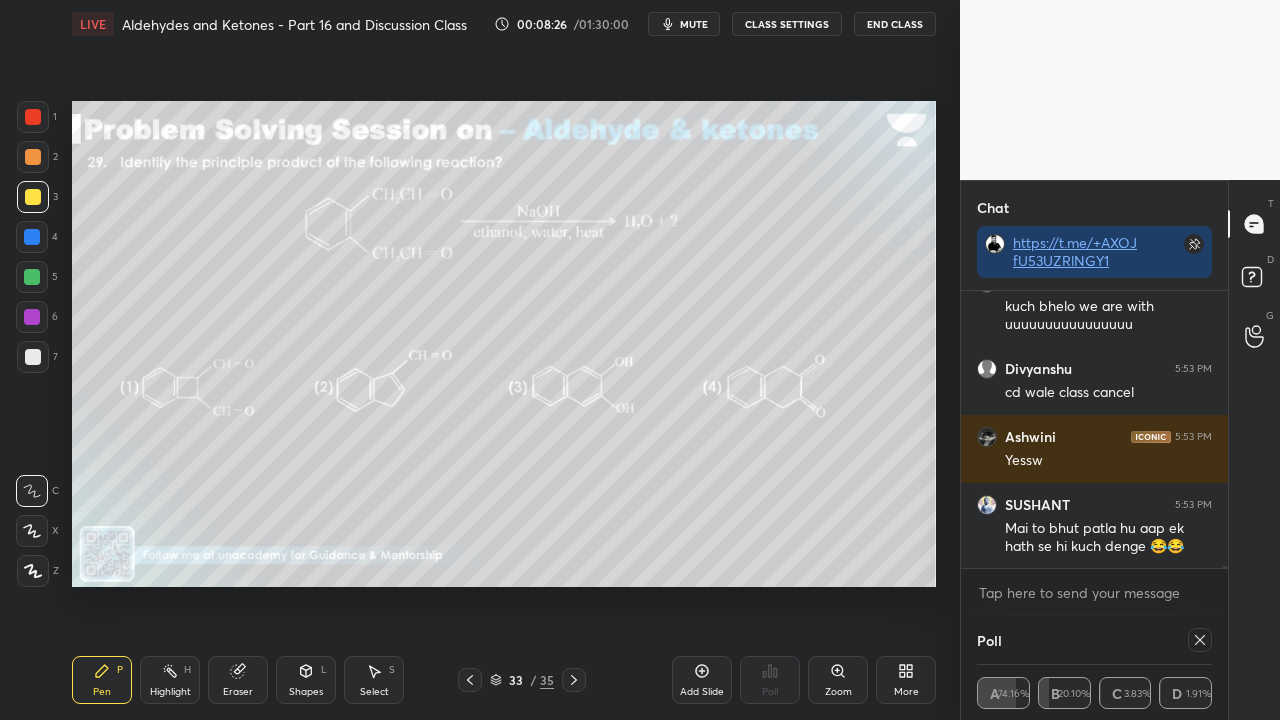 click 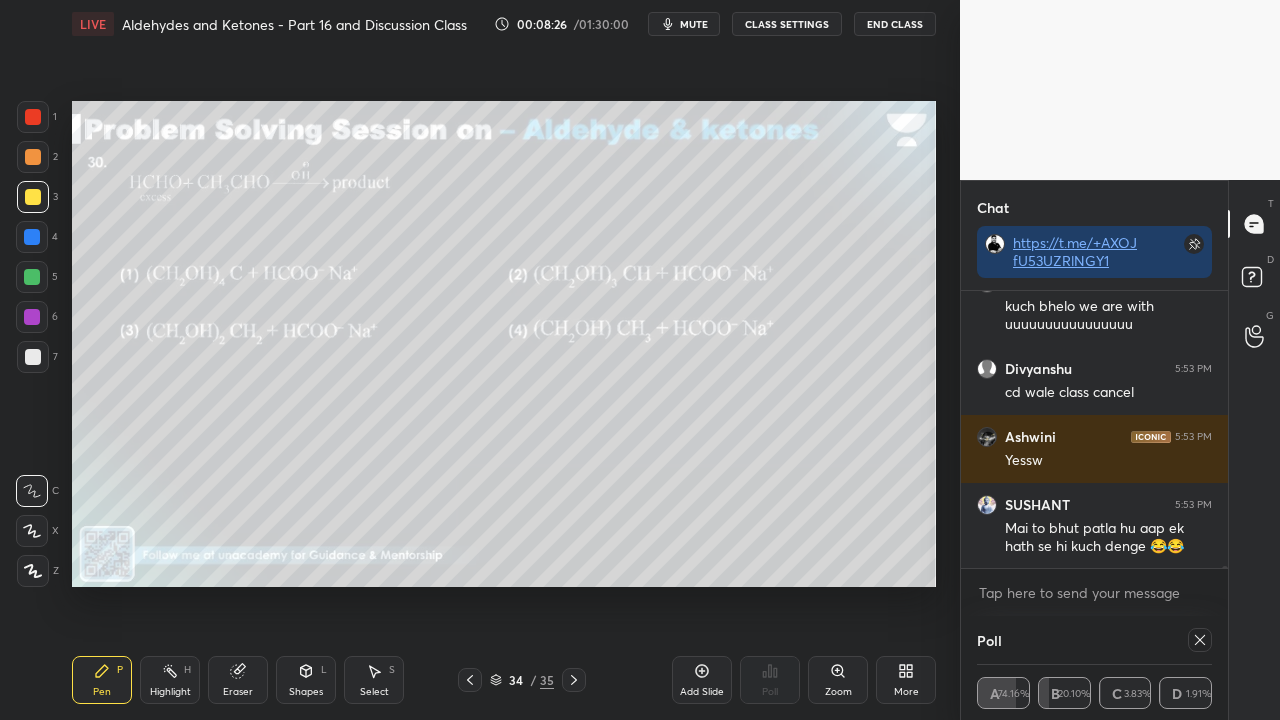 click 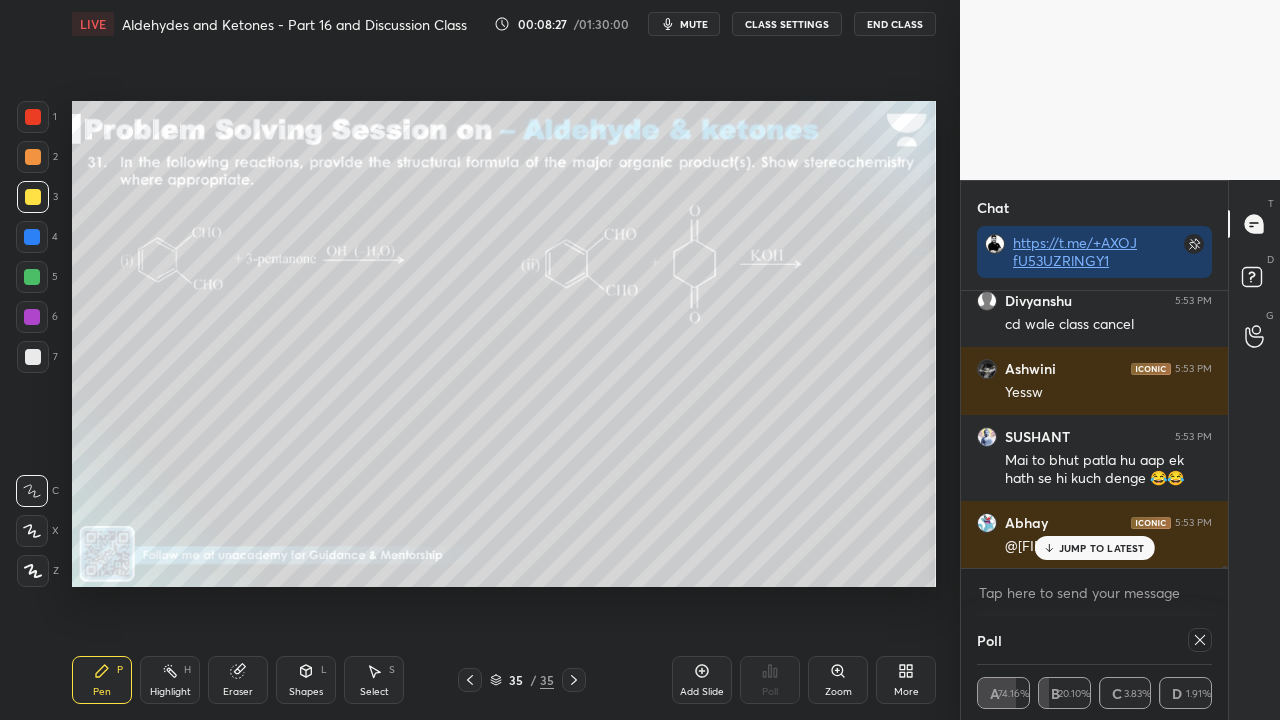 click 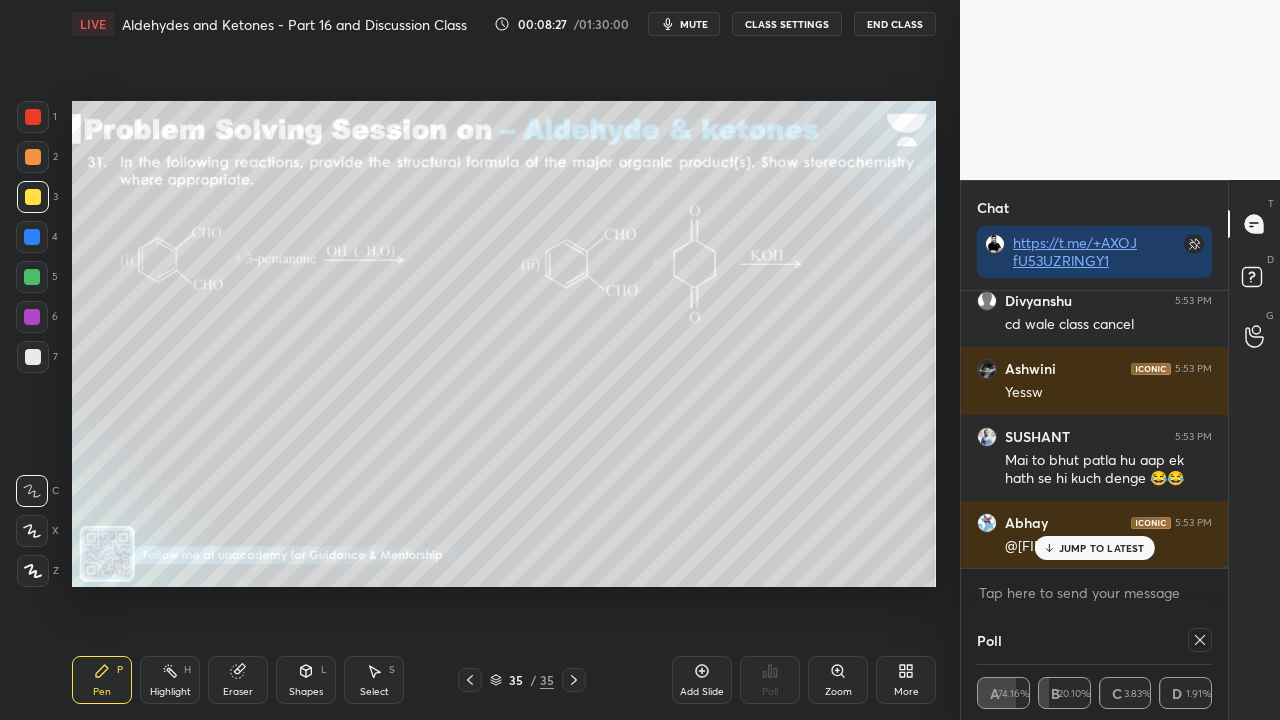 click 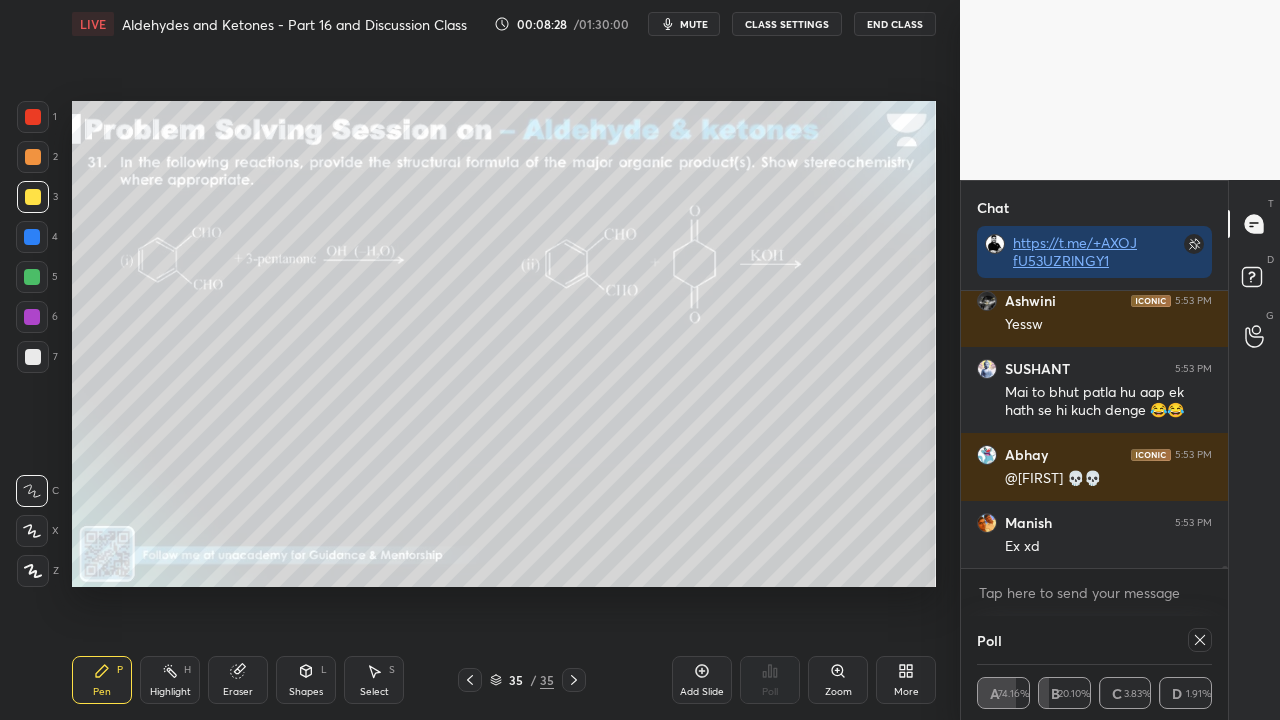 click 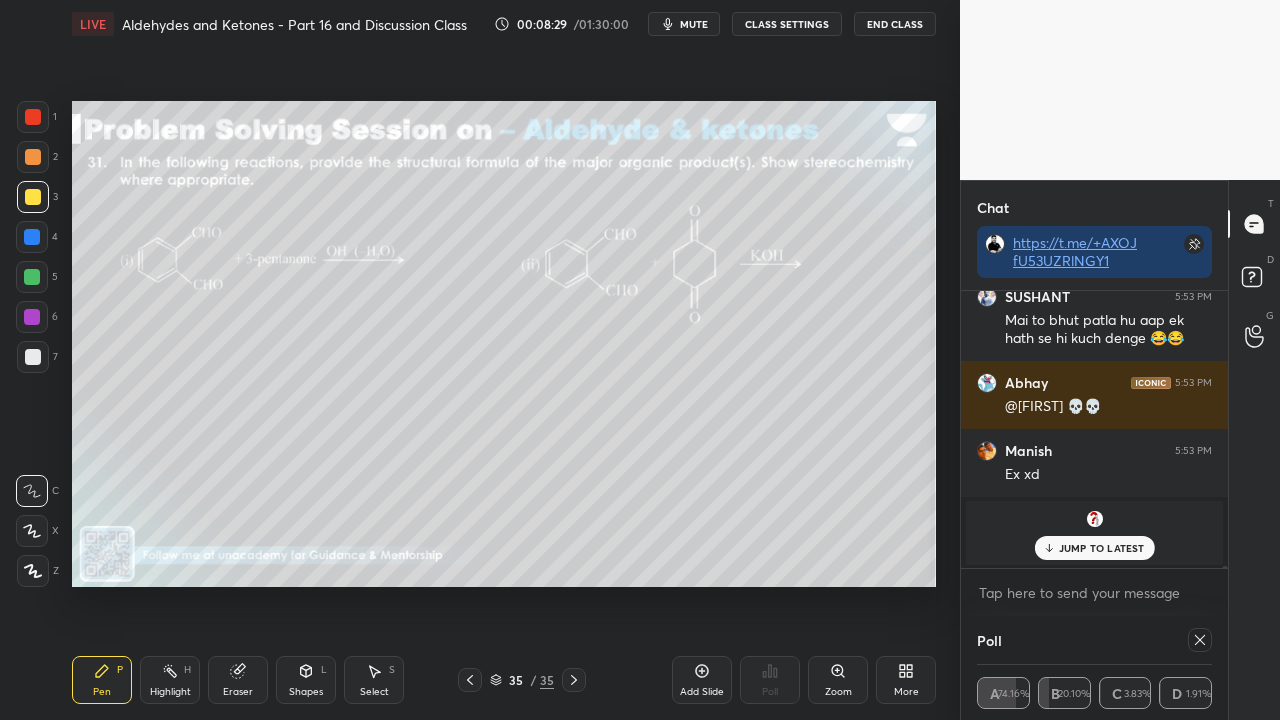 click on "Add Slide" at bounding box center [702, 680] 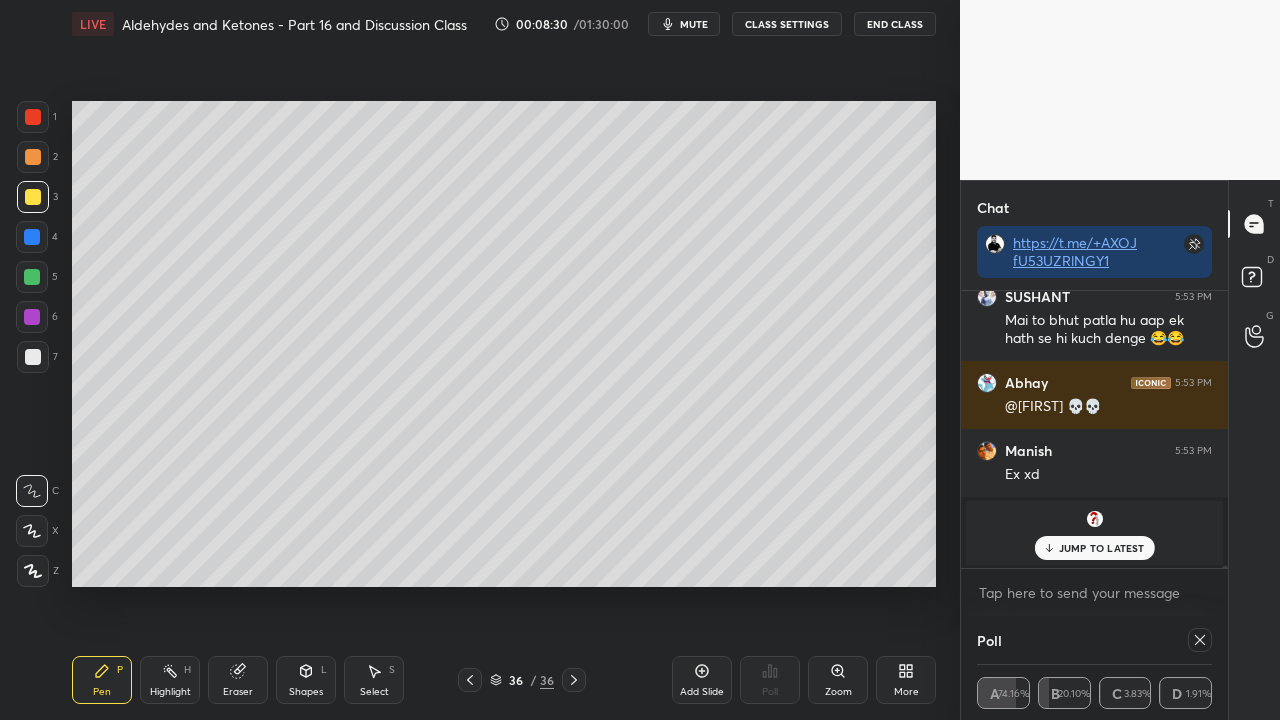 click 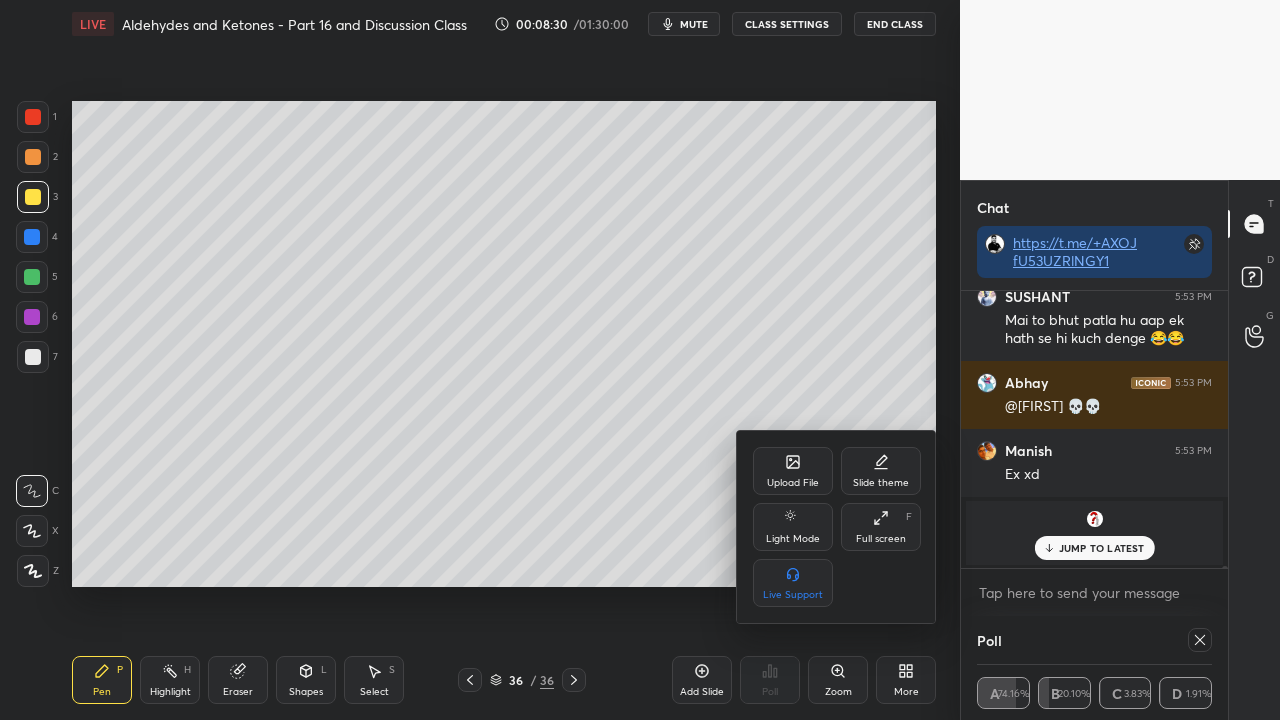 click on "Upload File" at bounding box center (793, 471) 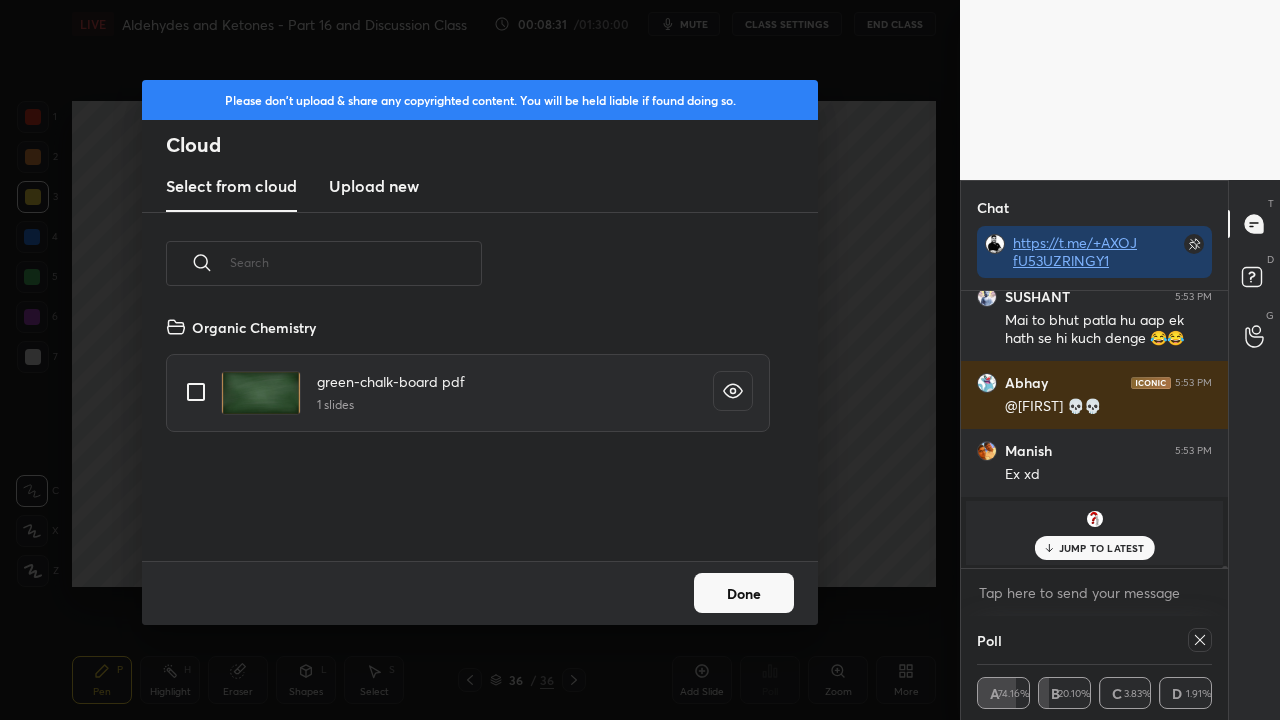 click on "Upload new" at bounding box center (374, 186) 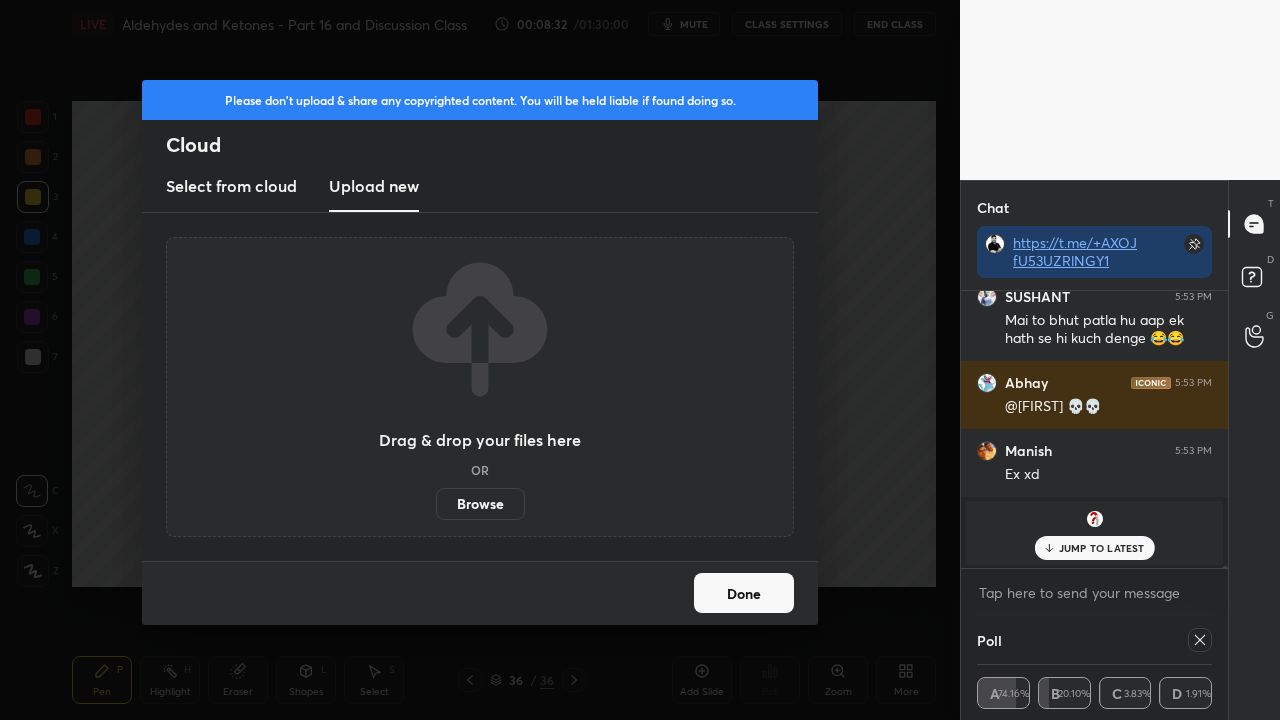 drag, startPoint x: 474, startPoint y: 494, endPoint x: 472, endPoint y: 405, distance: 89.02247 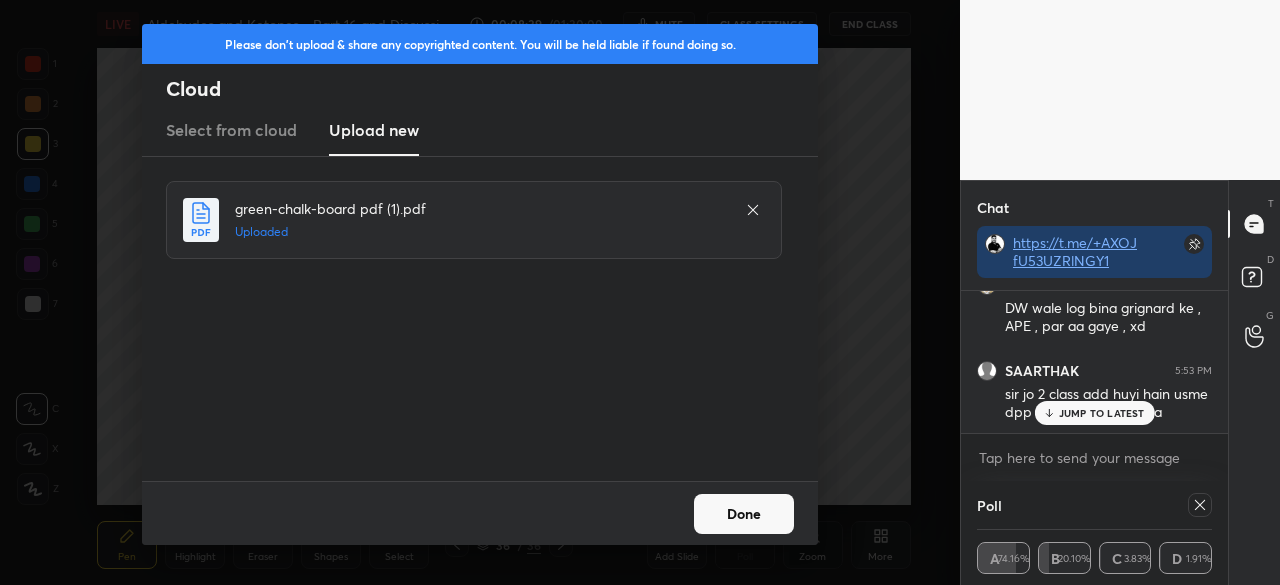 click on "Done" at bounding box center (744, 514) 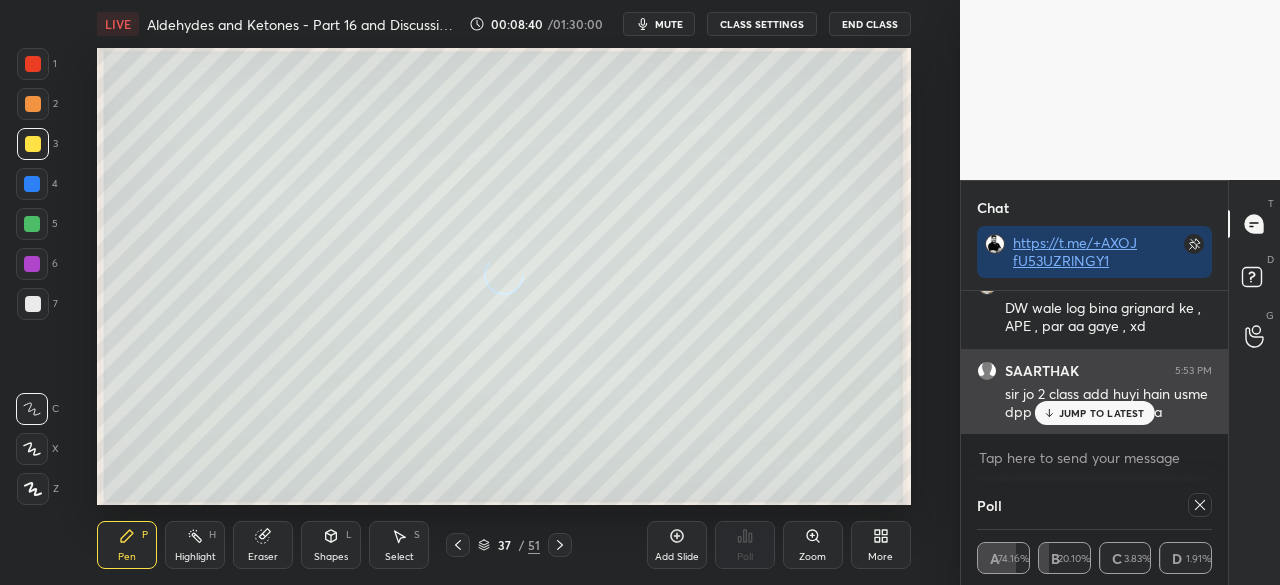 click on "JUMP TO LATEST" at bounding box center [1094, 413] 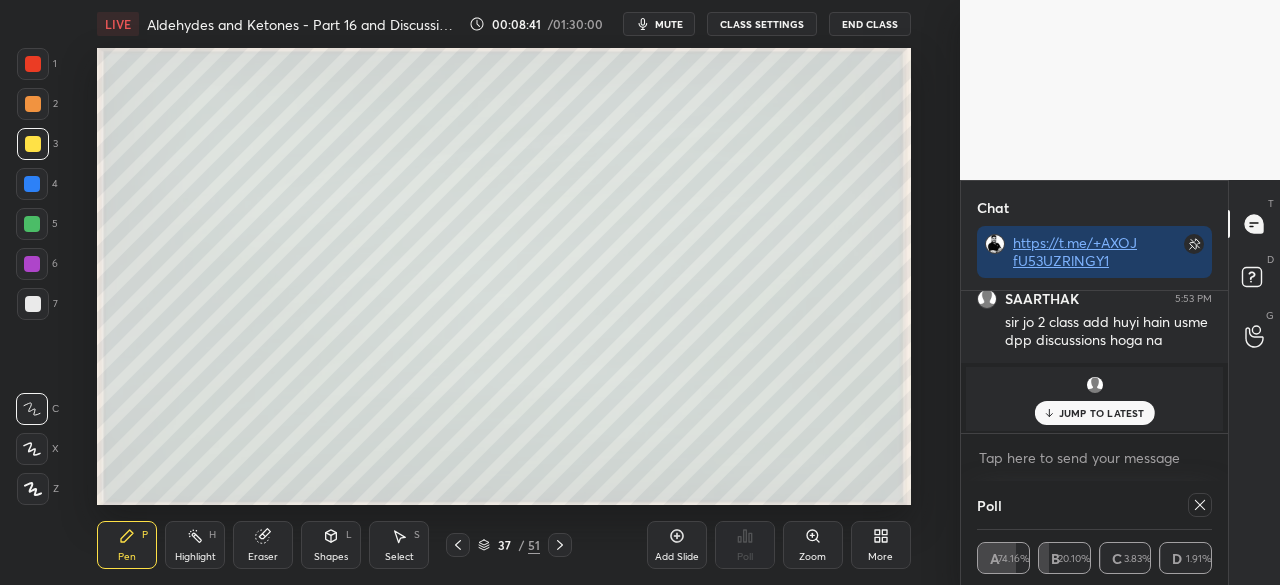 click on "More" at bounding box center (881, 545) 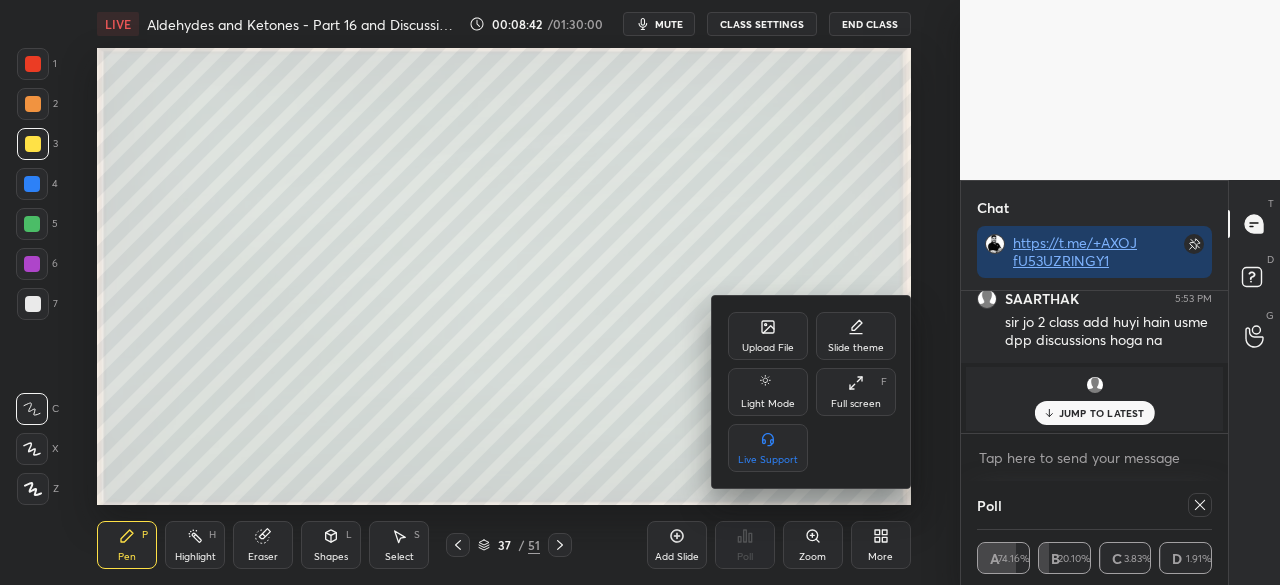 click on "Full screen F" at bounding box center [856, 392] 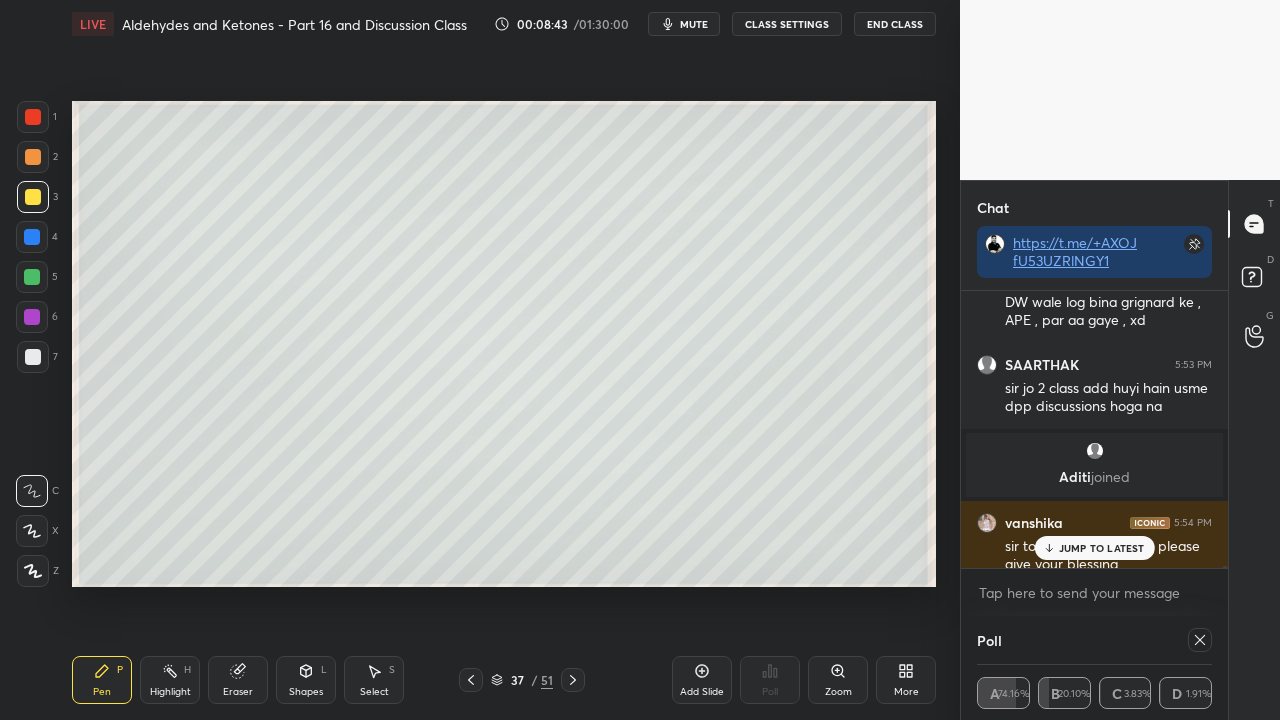 click 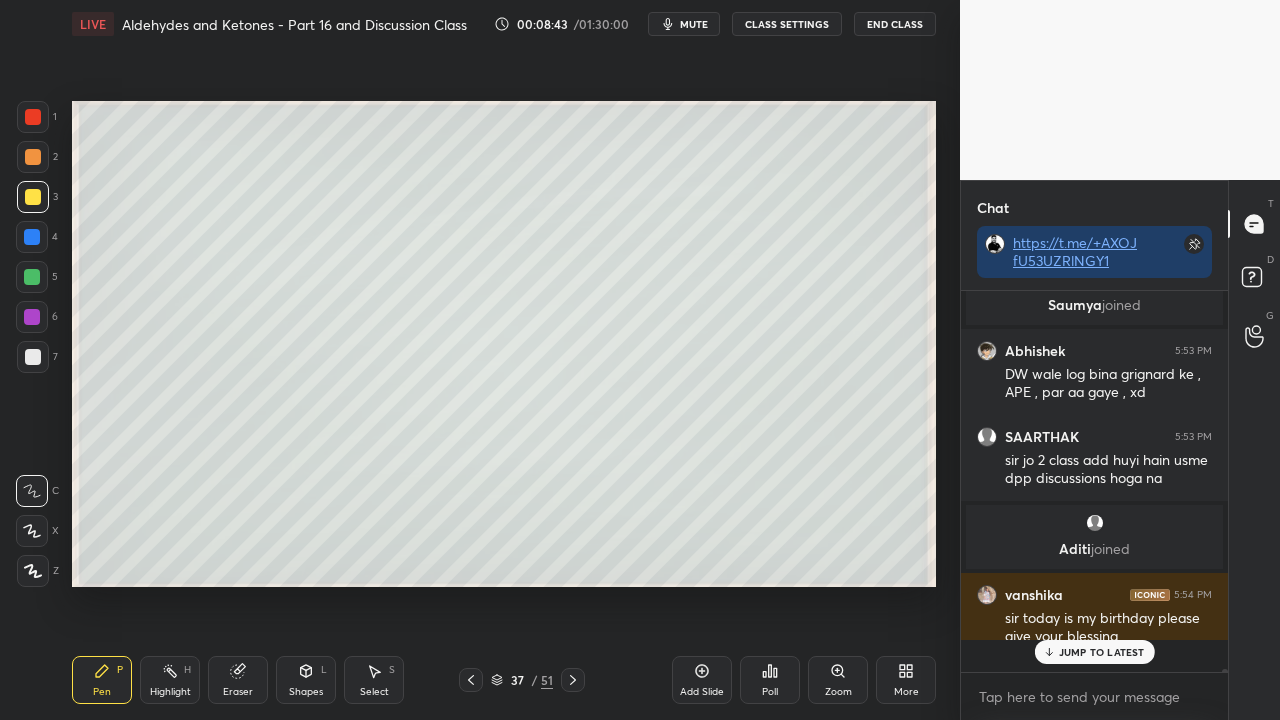 click on "[FIRST] 5:53 PM cd vaale chhuttiiiiiiiiiiiii [FIRST] 5:53 PM xdxd [FIRST] 5:53 PM pinki ke storiesss xd [FIRST] 5:53 PM B upar A niche krdo sir ji [FIRST] 5:53 PM kuch bhelo we are with uuuuuuuuuuuuuuuu [FIRST] 5:53 PM cd wale class cancel [FIRST] 5:53 PM Yessw [FIRST] 5:53 PM Mai to bhut patla hu aap ek hath se hi kuch denge 😂😂 [FIRST] 5:53 PM @[FIRST] 💀💀 [FIRST] 5:53 PM Ex xd [FIRST] joined [FIRST] 5:53 PM DW wale log bina grignard ke , APE , par aa gaye , xd [FIRST] 5:53 PM sir jo 2 class add huyi hain usme dpp discussions hoga na [FIRST] joined [FIRST] 5:54 PM sir today is my birthday please give your blessing" at bounding box center (1094, 465) 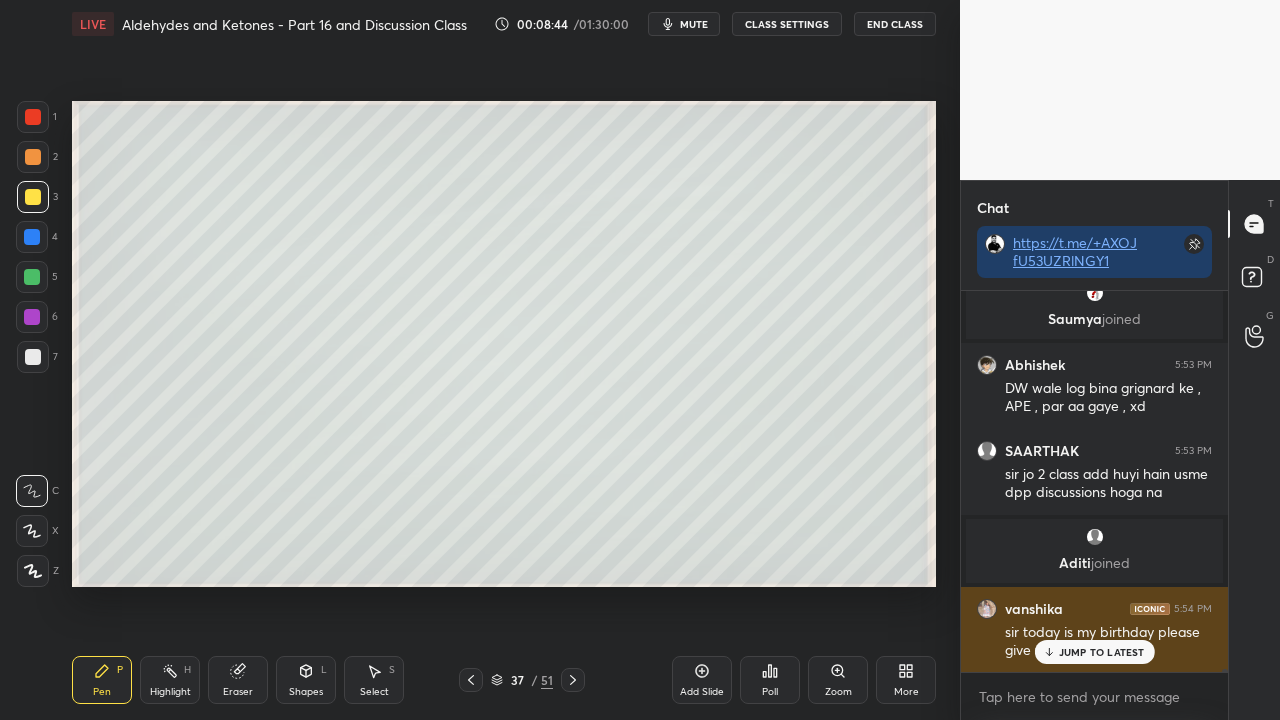 click on "JUMP TO LATEST" at bounding box center (1102, 652) 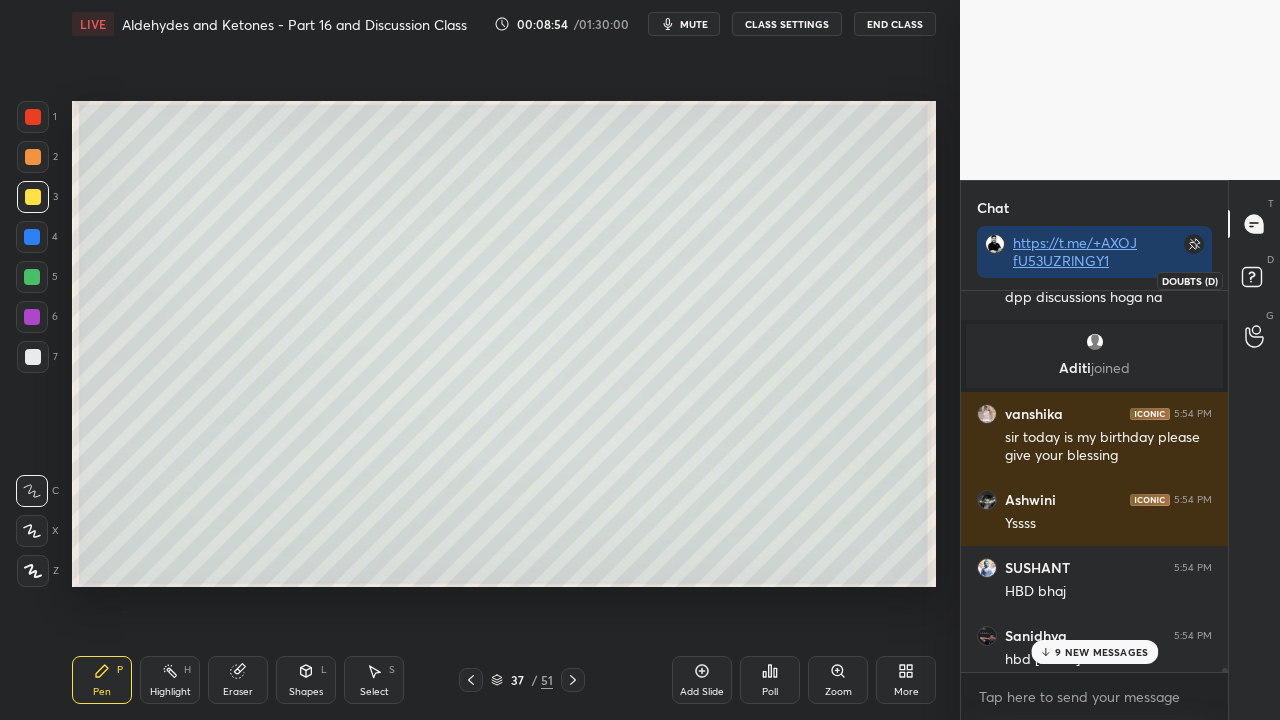 click 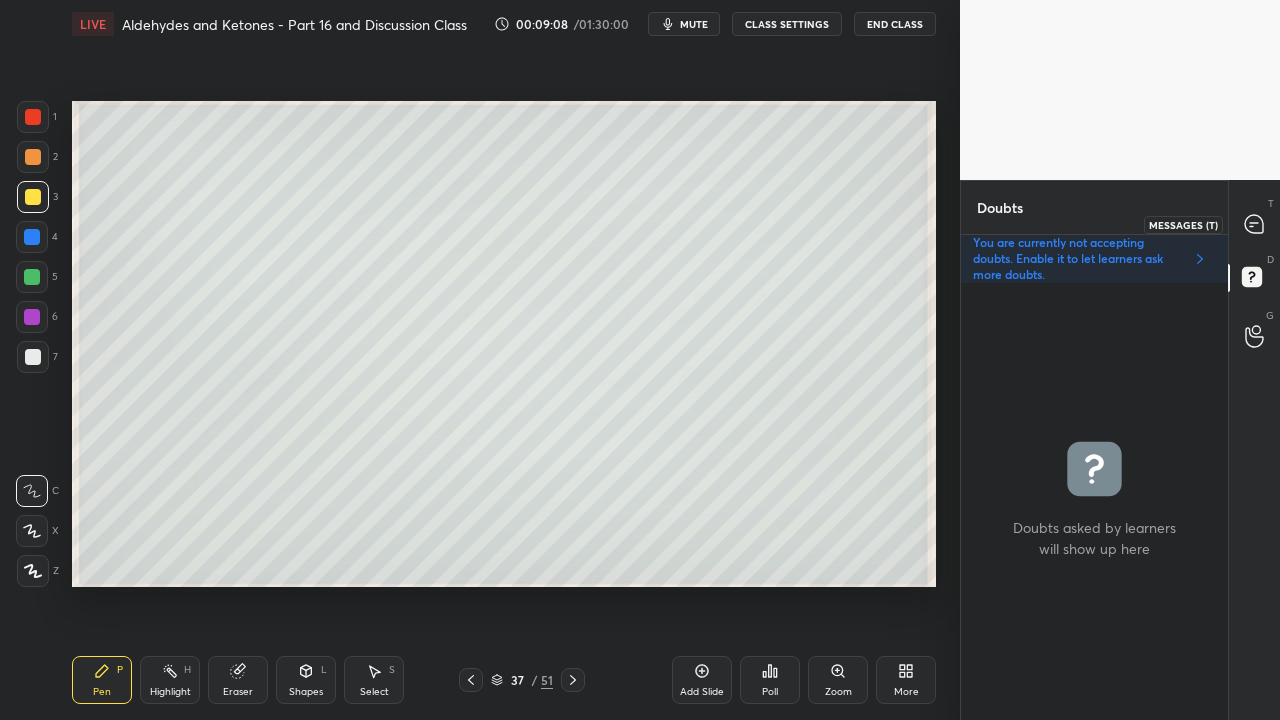 click 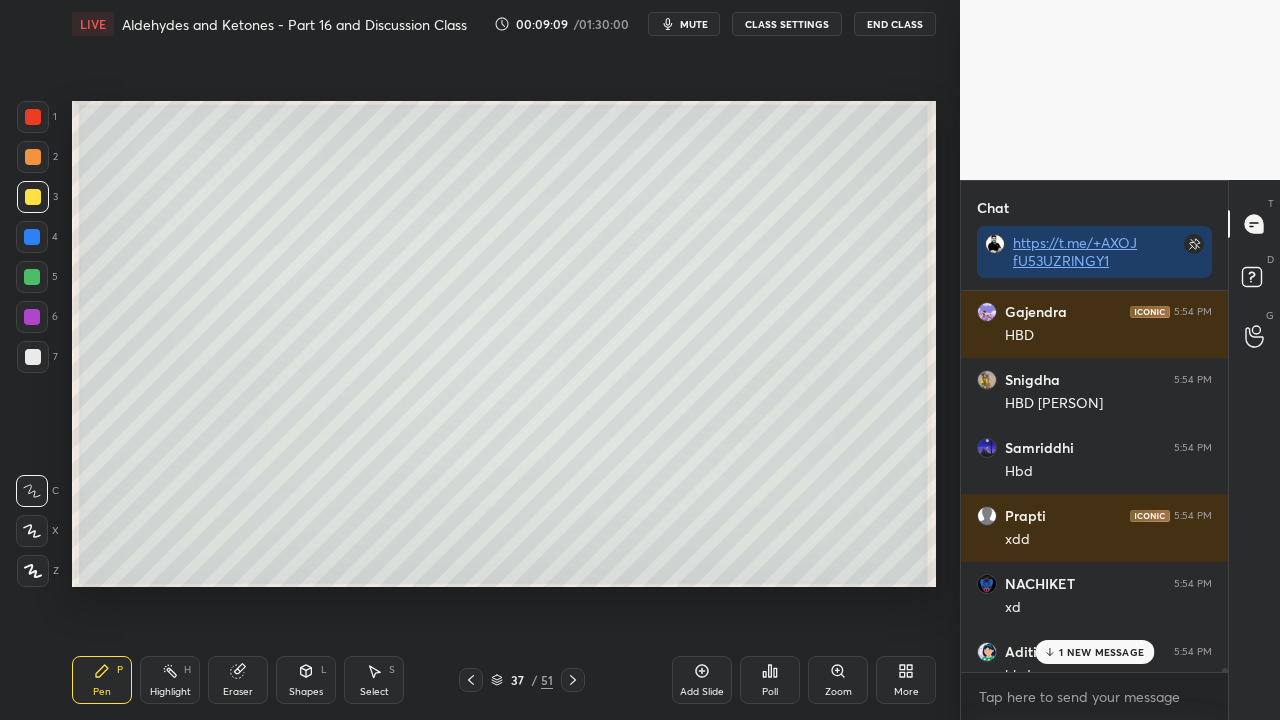 drag, startPoint x: 1067, startPoint y: 661, endPoint x: 1054, endPoint y: 662, distance: 13.038404 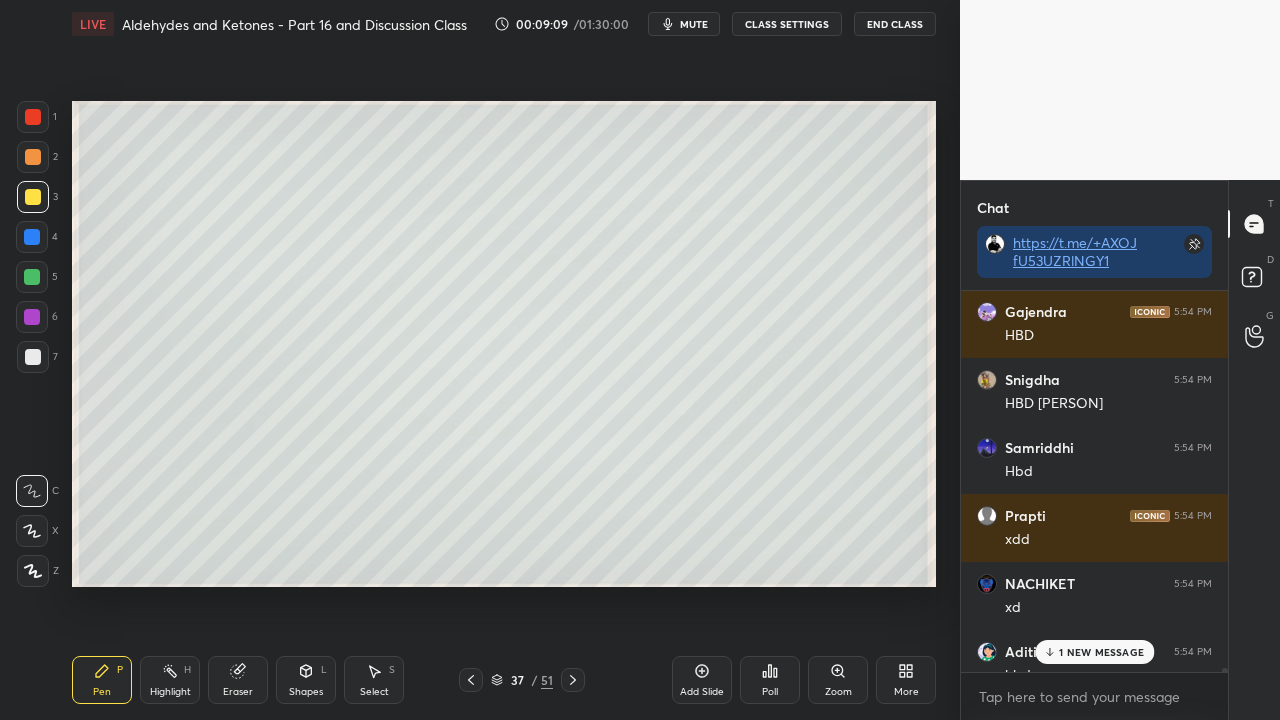 click on "1 NEW MESSAGE" at bounding box center (1094, 652) 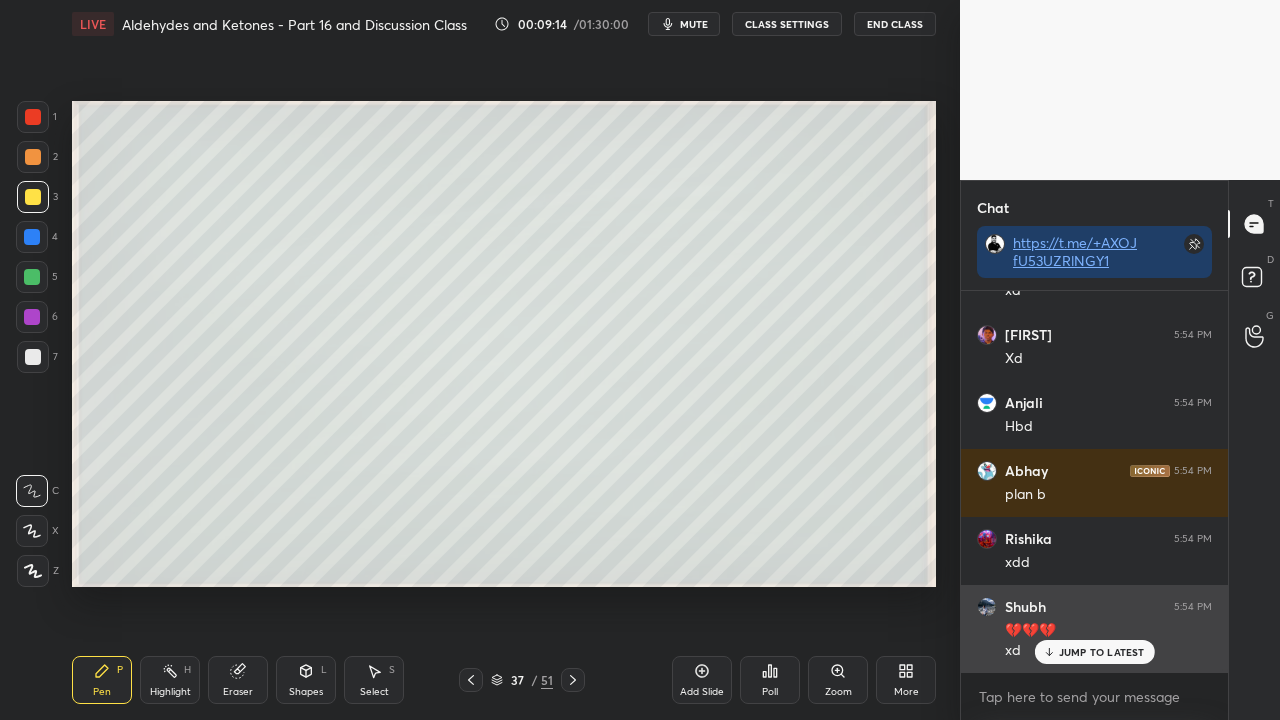 click on "JUMP TO LATEST" at bounding box center (1102, 652) 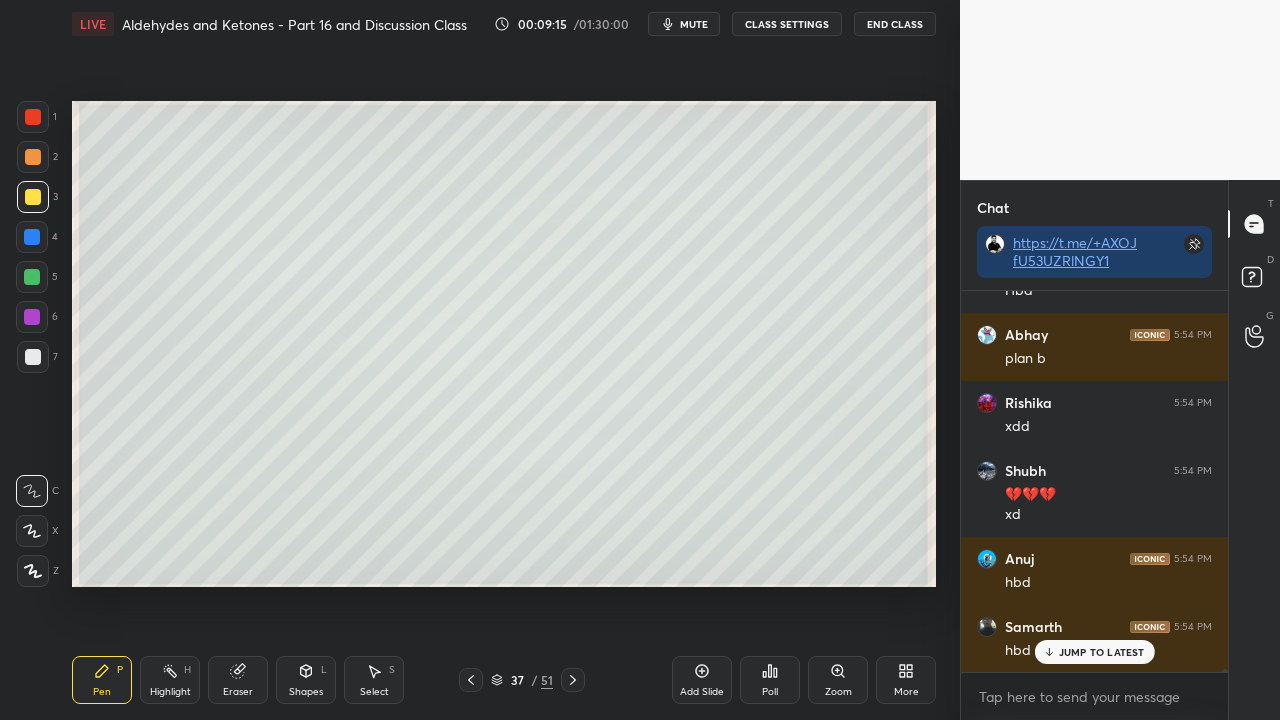 click on "JUMP TO LATEST" at bounding box center (1102, 652) 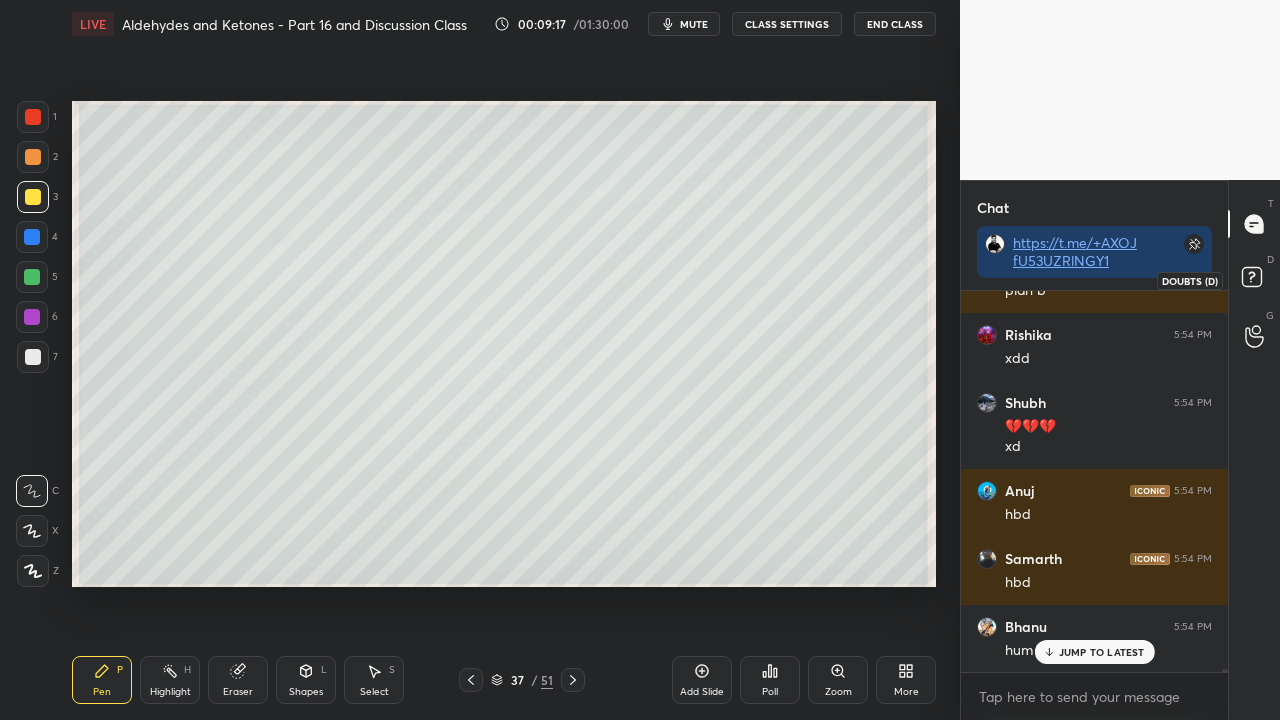 click 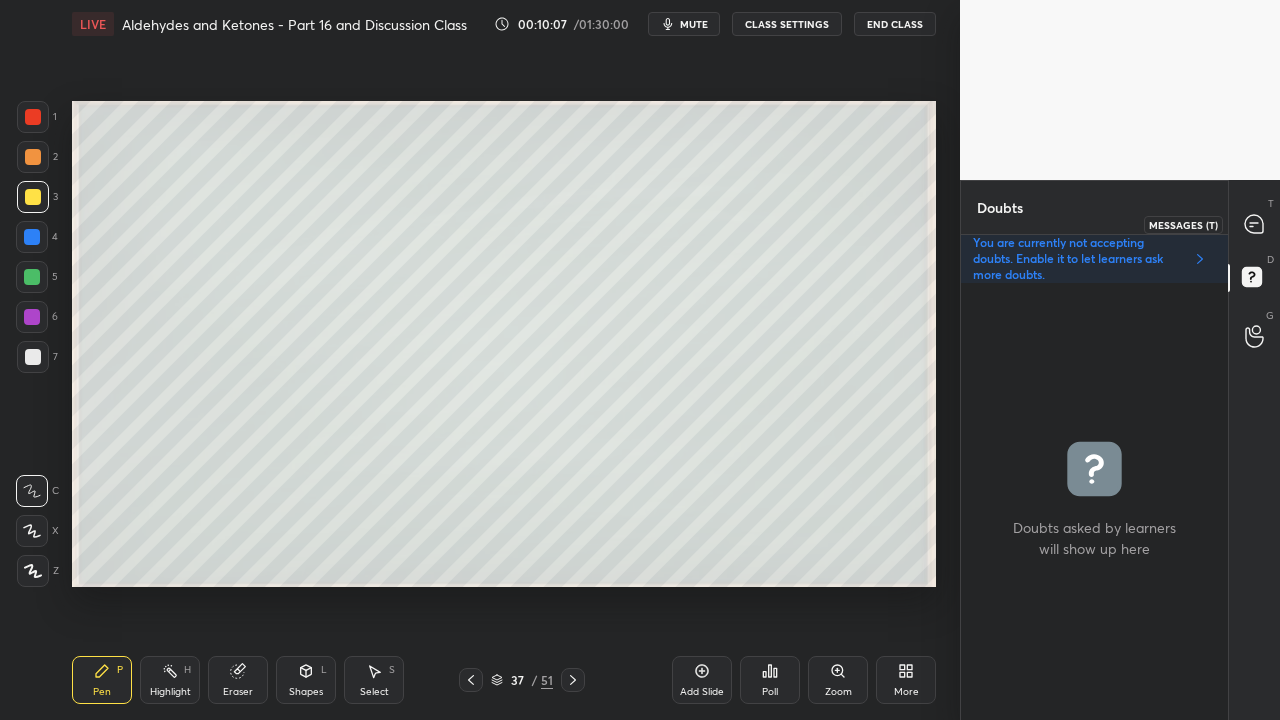 click 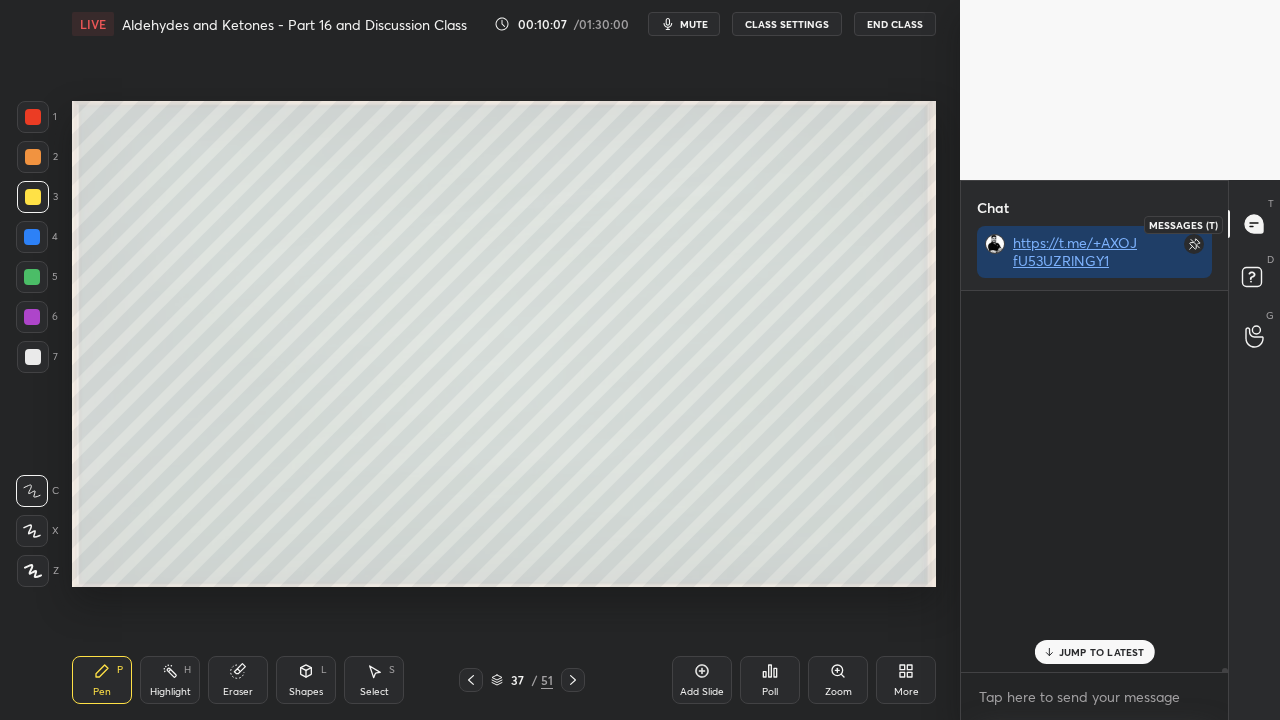 scroll, scrollTop: 49061, scrollLeft: 0, axis: vertical 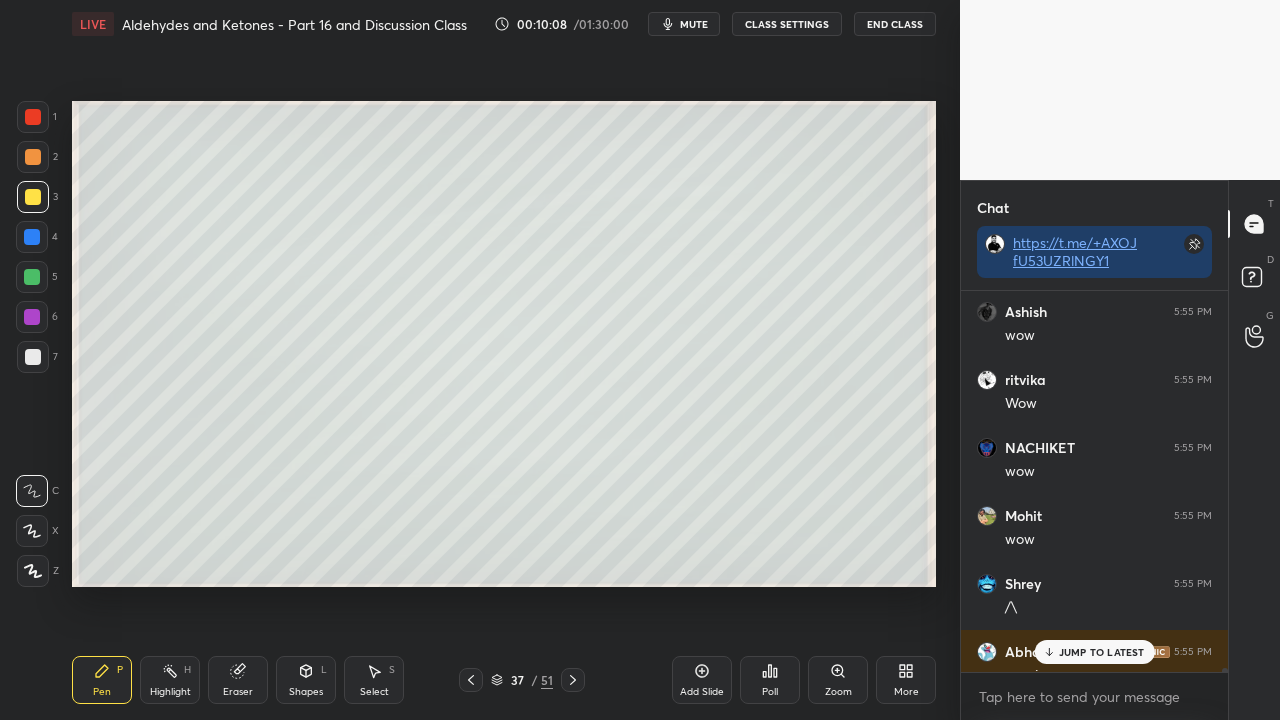 click on "JUMP TO LATEST" at bounding box center (1102, 652) 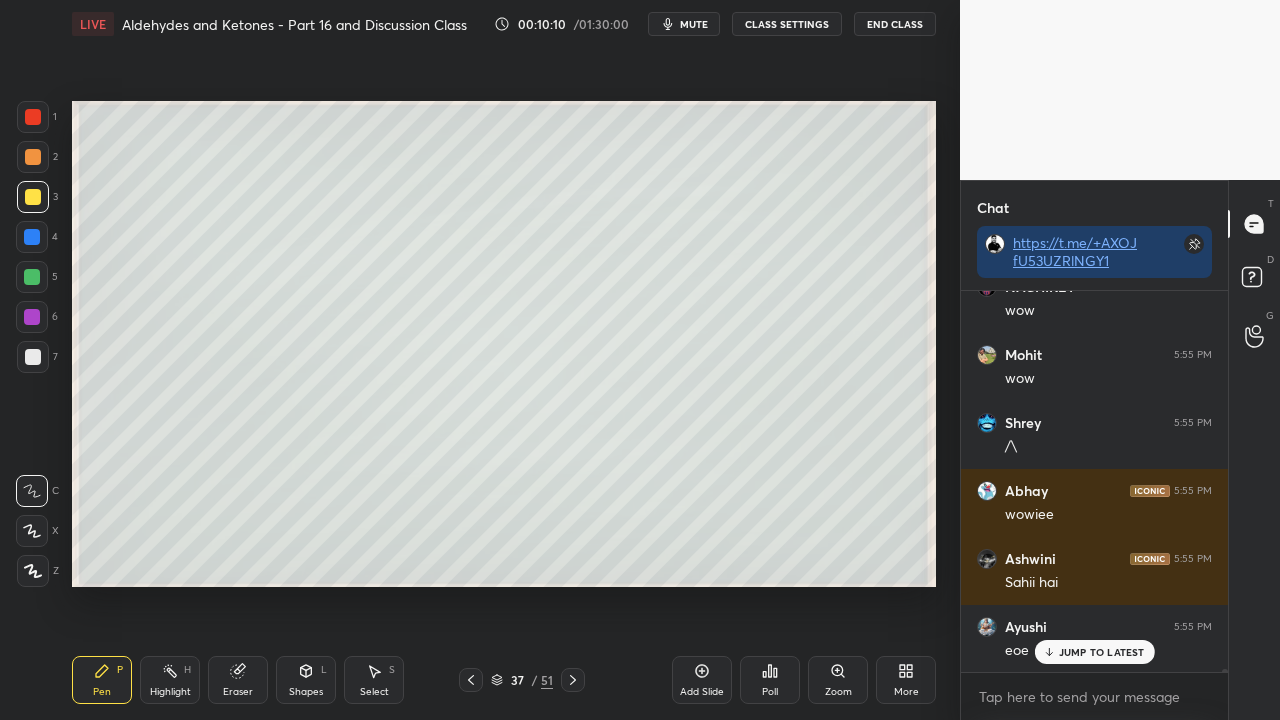 scroll, scrollTop: 49452, scrollLeft: 0, axis: vertical 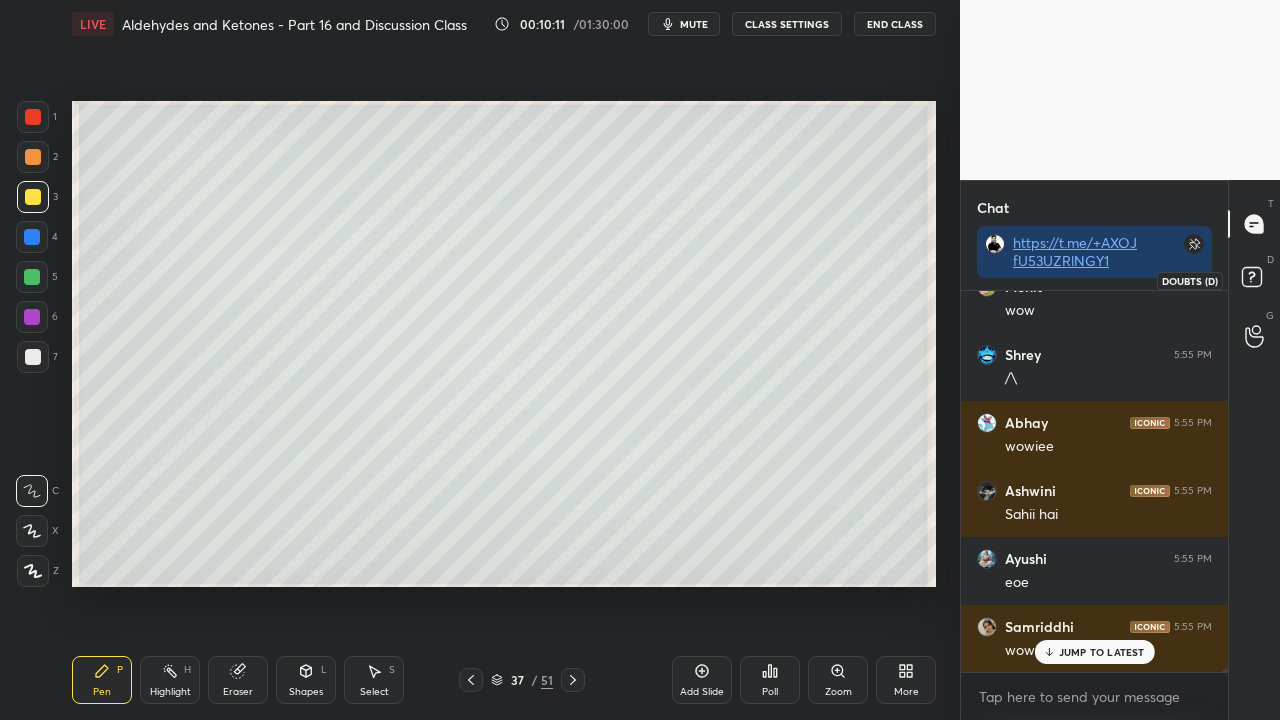 click 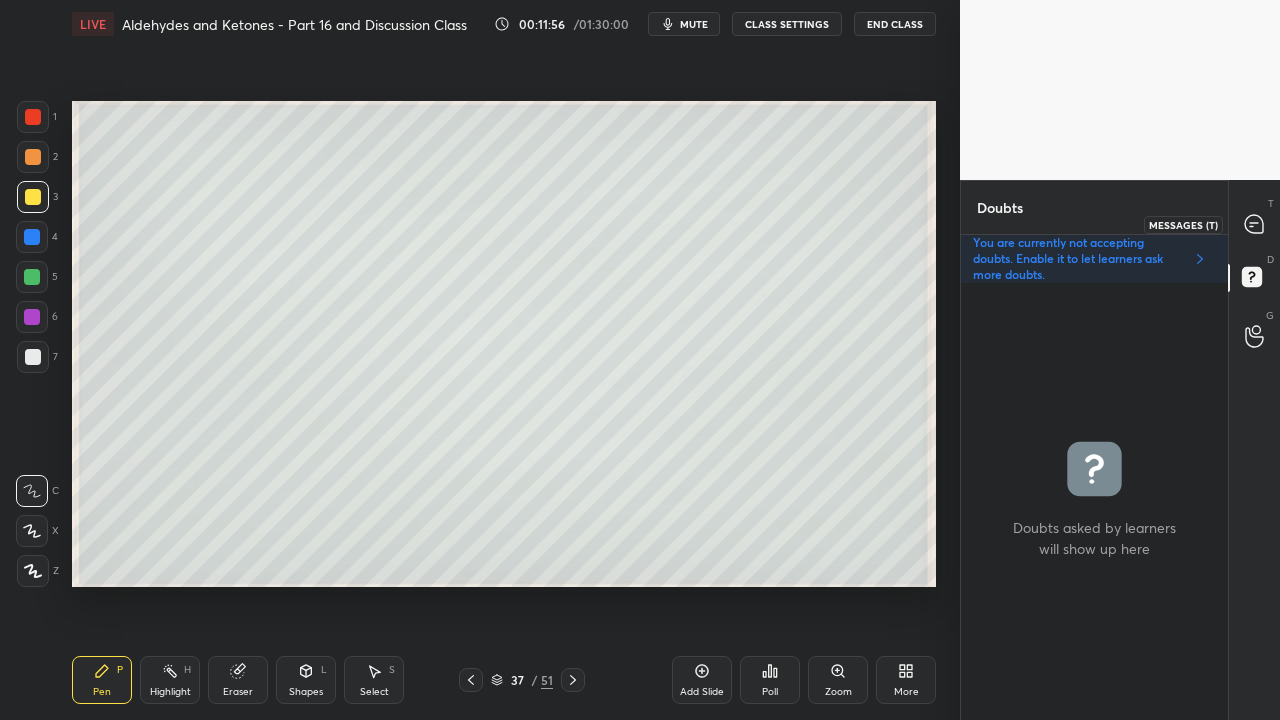 click 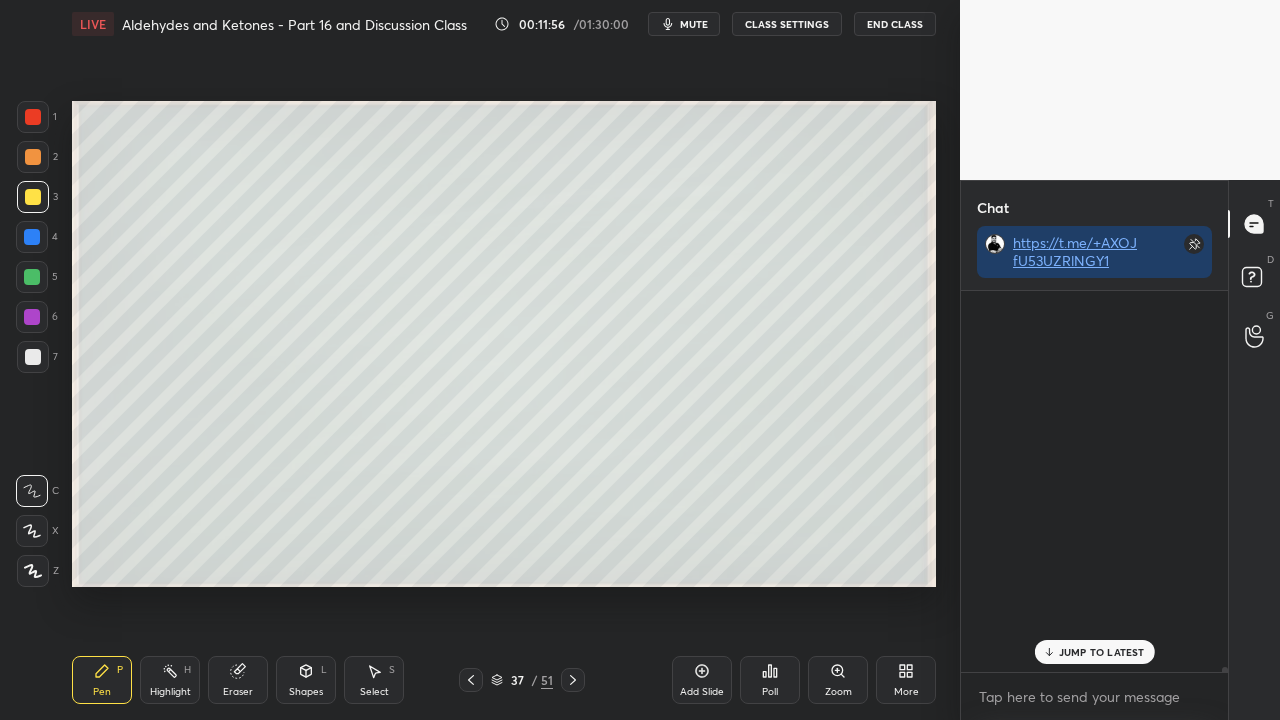 scroll, scrollTop: 423, scrollLeft: 261, axis: both 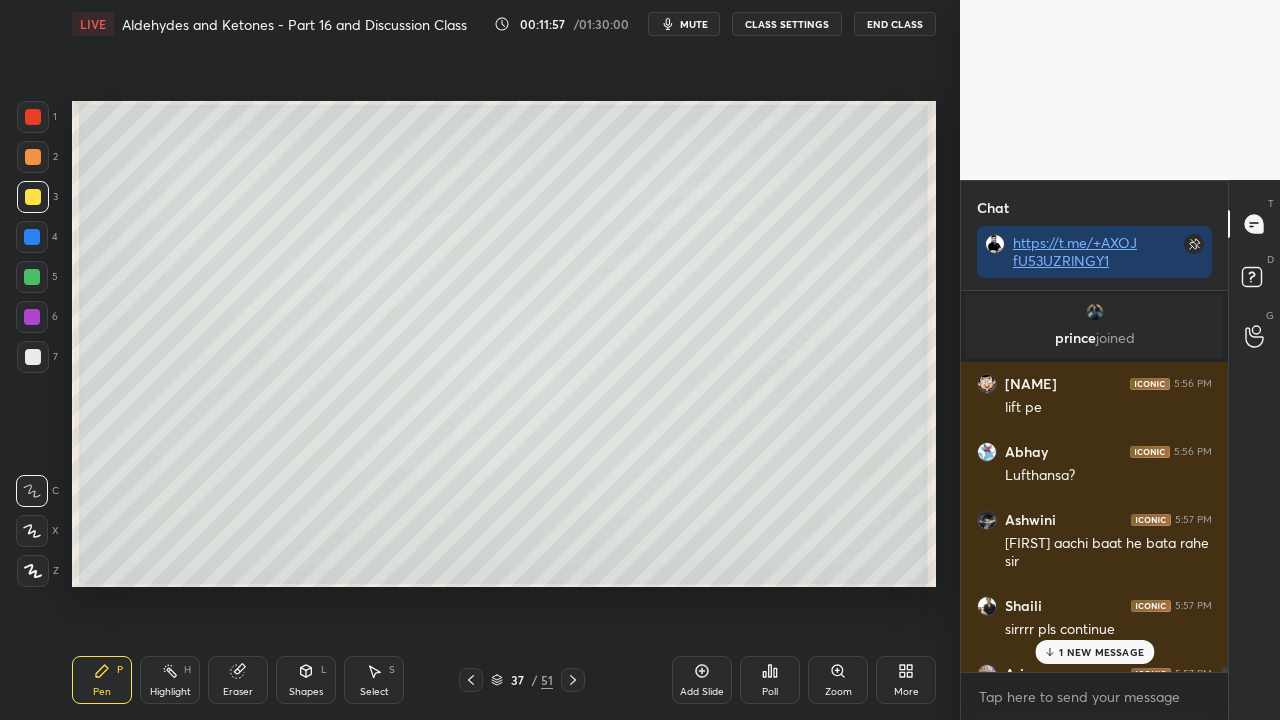 click on "1 NEW MESSAGE" at bounding box center [1101, 652] 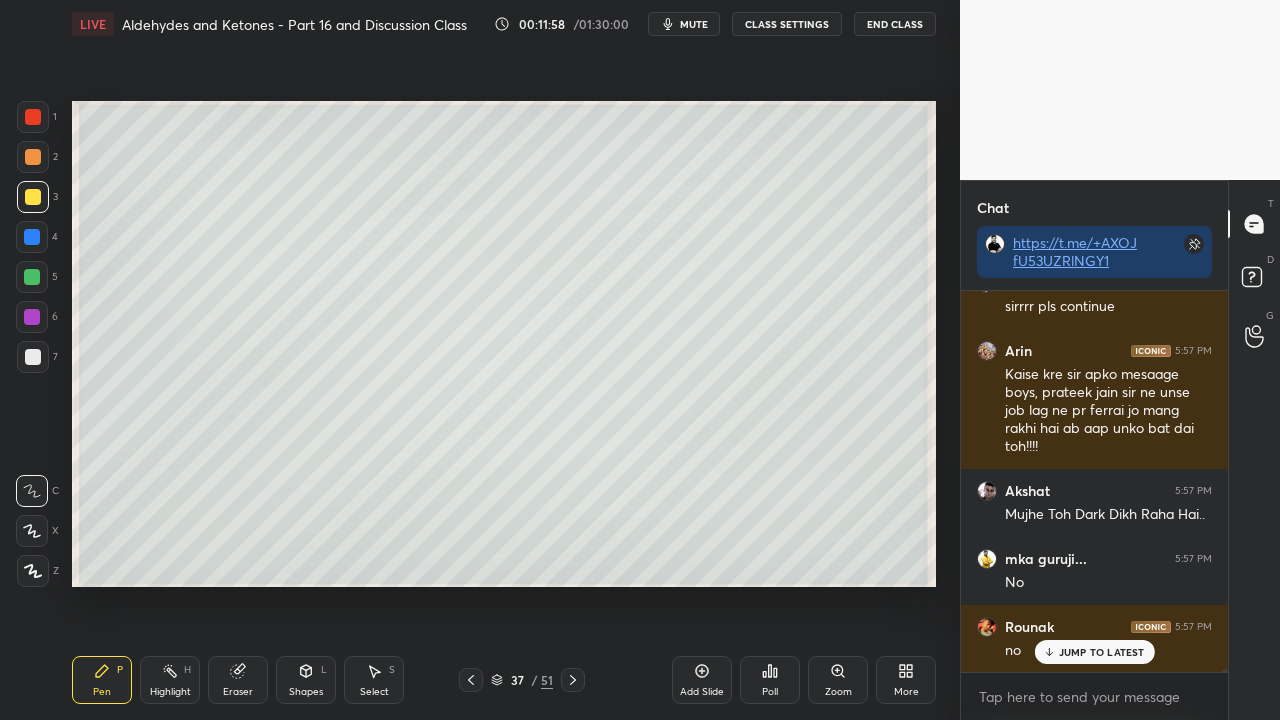 scroll, scrollTop: 51324, scrollLeft: 0, axis: vertical 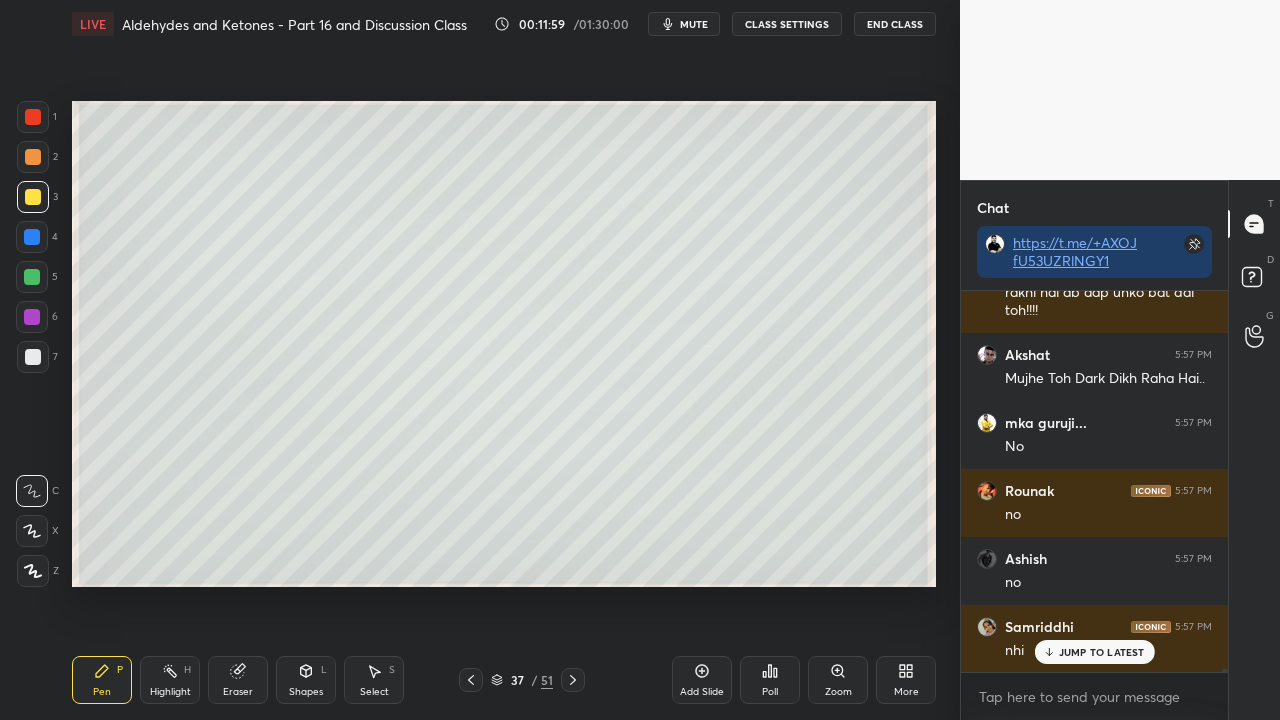 click on "JUMP TO LATEST" at bounding box center (1102, 652) 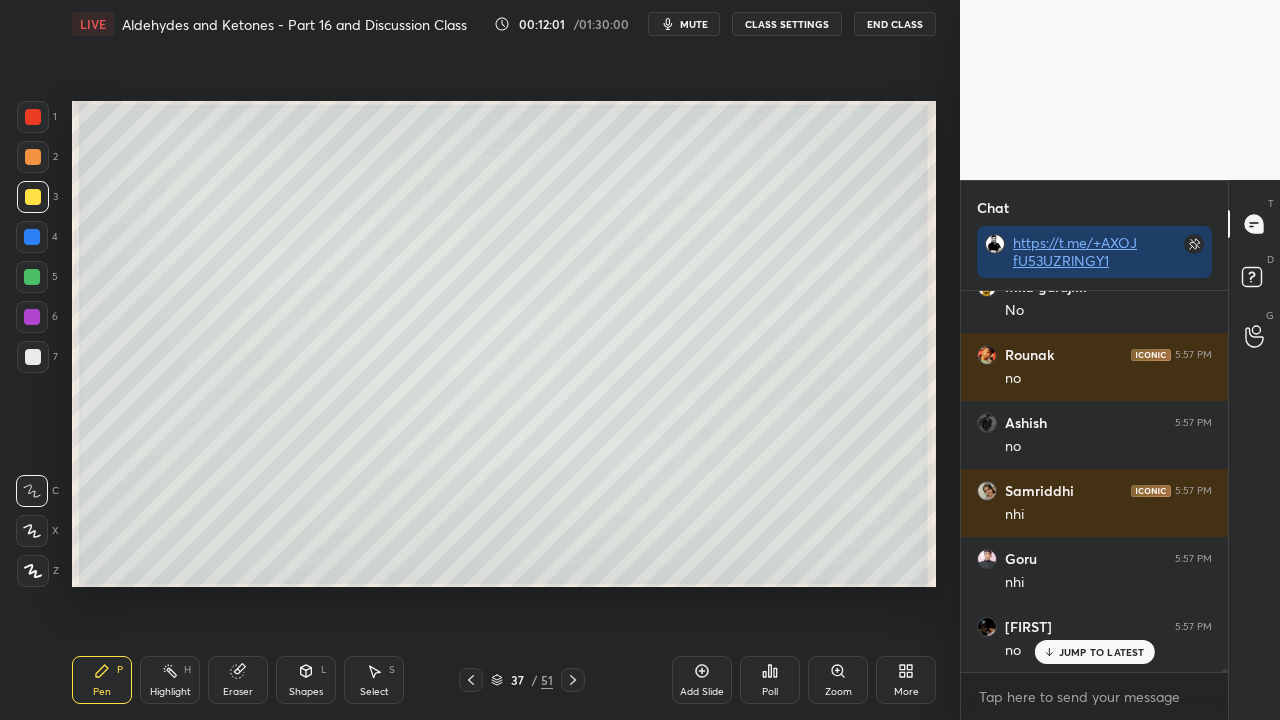 scroll, scrollTop: 51528, scrollLeft: 0, axis: vertical 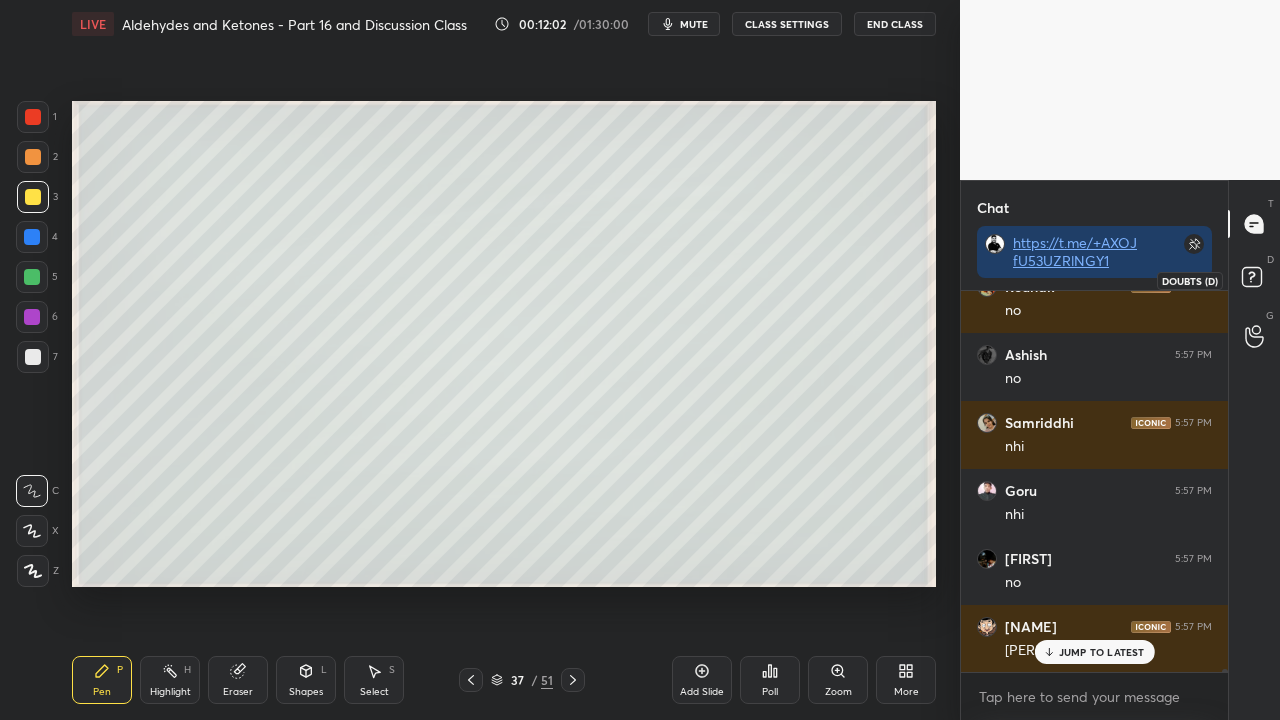 click 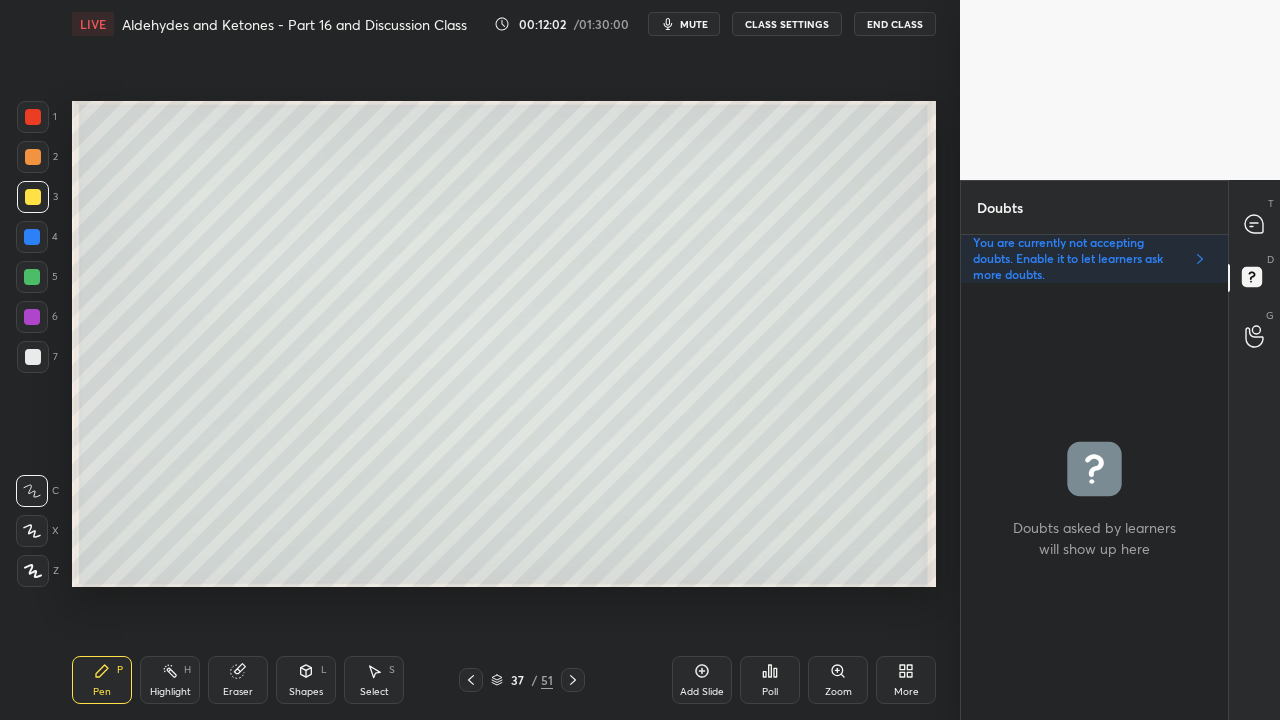 scroll, scrollTop: 6, scrollLeft: 6, axis: both 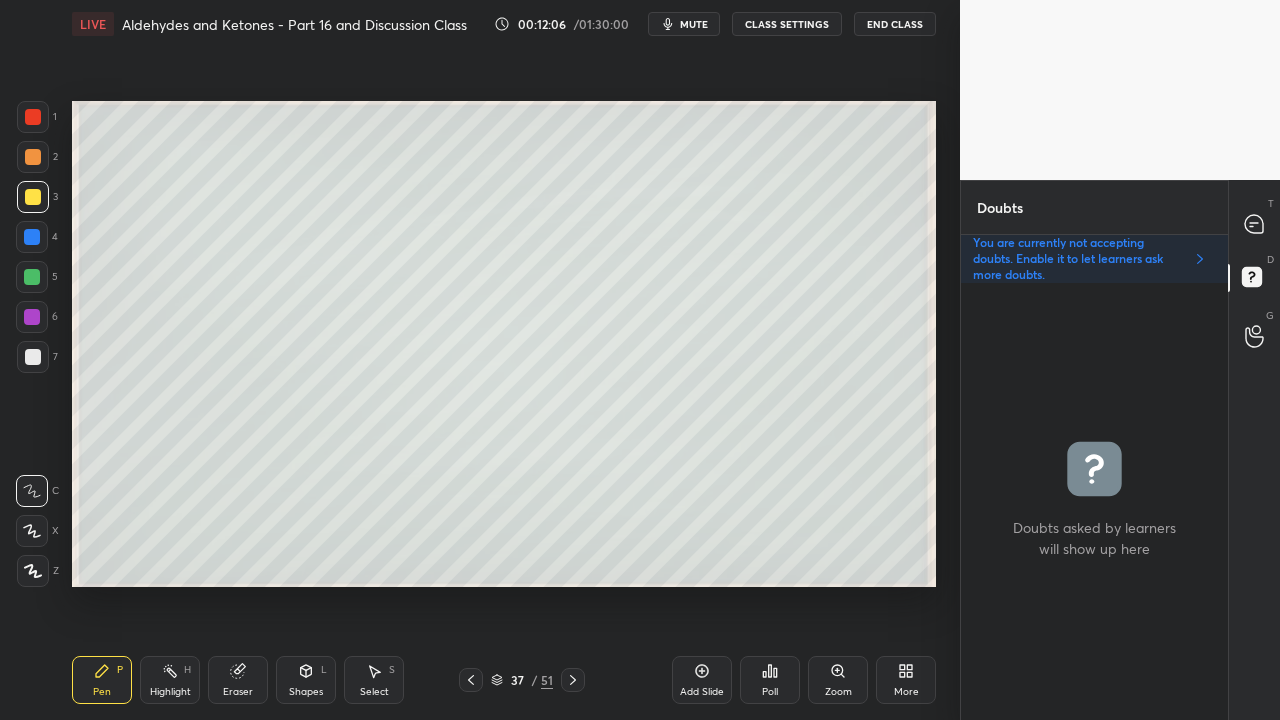 click on "1 2 3 4 5 6 7 C X Z C X Z E E Erase all   H H" at bounding box center [32, 344] 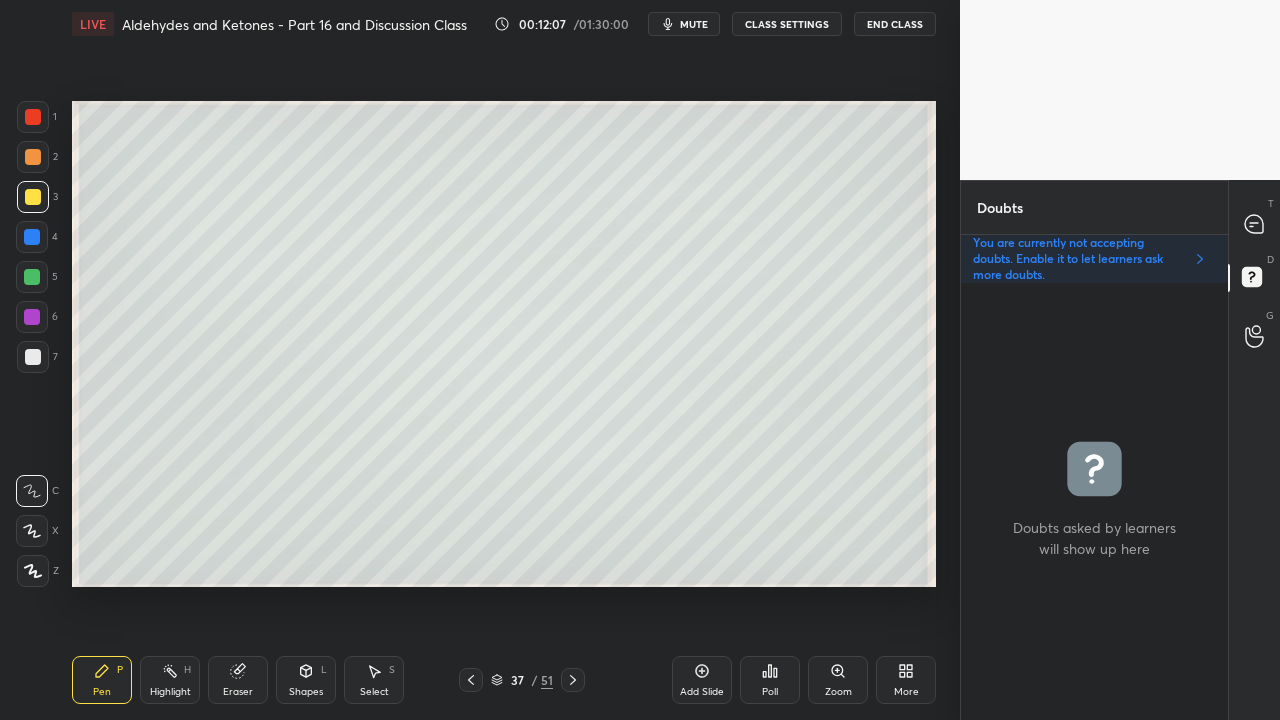 click at bounding box center [33, 197] 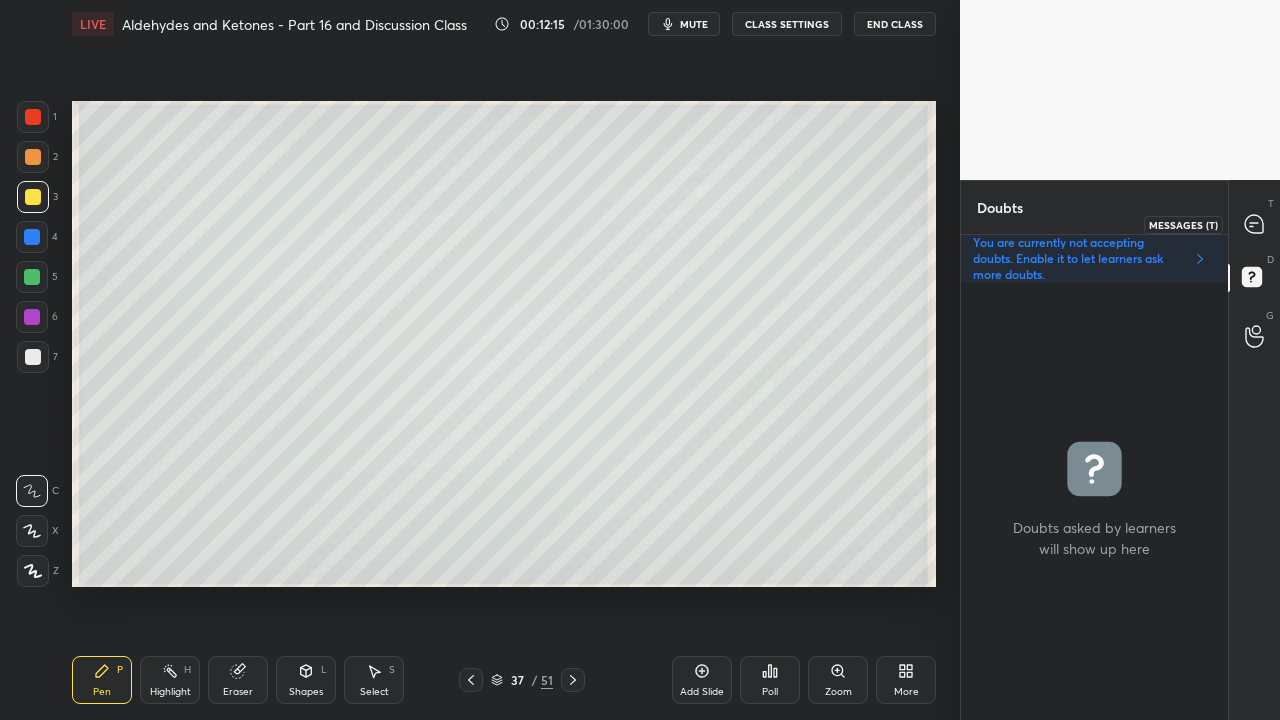 click 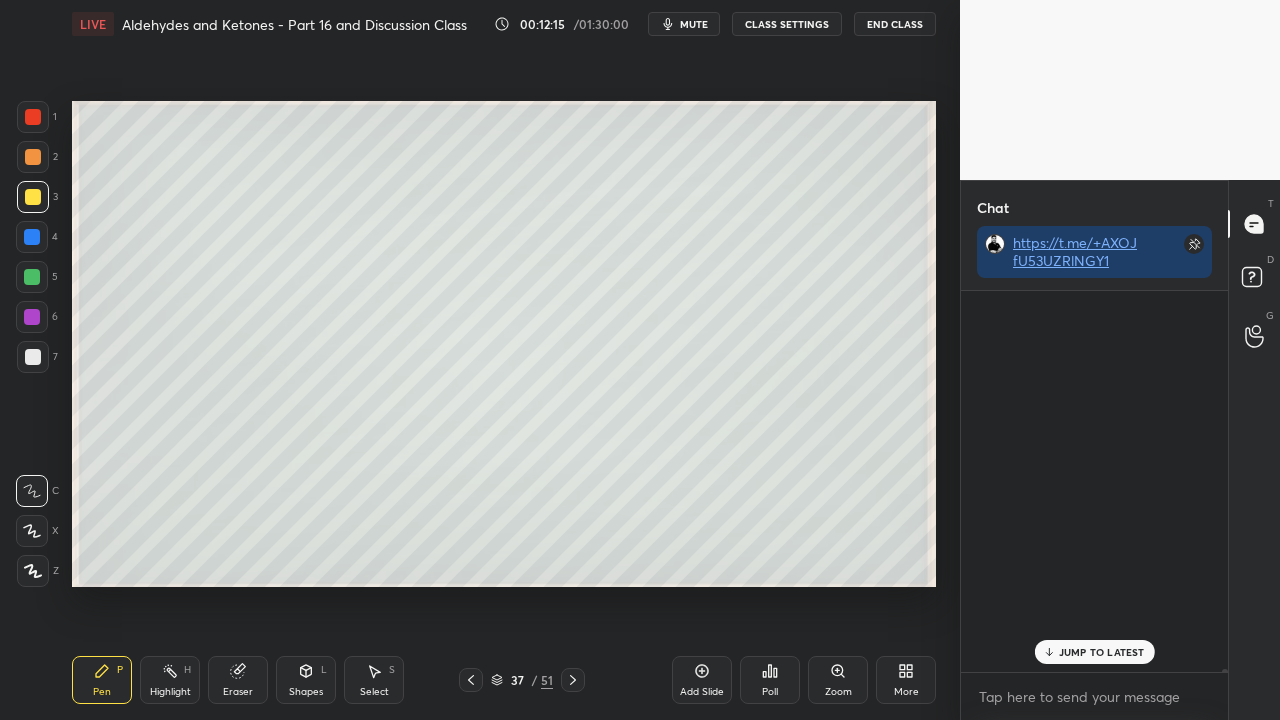 scroll, scrollTop: 51779, scrollLeft: 0, axis: vertical 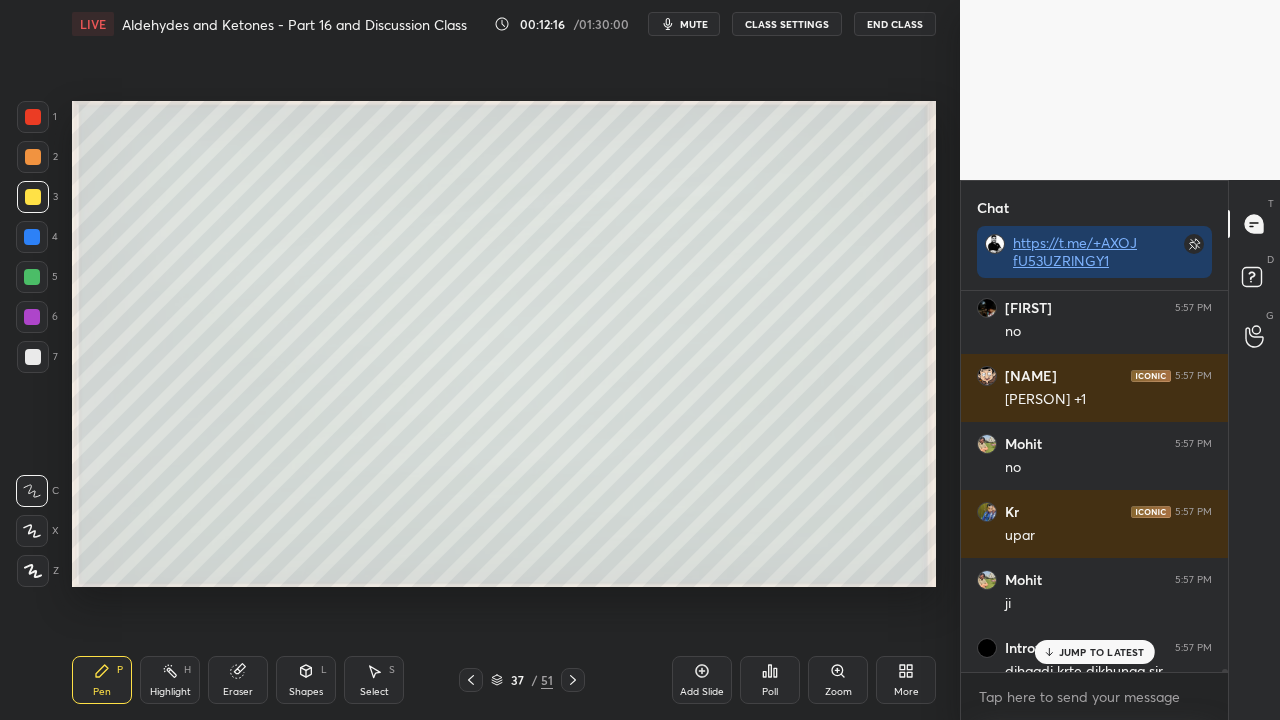 click 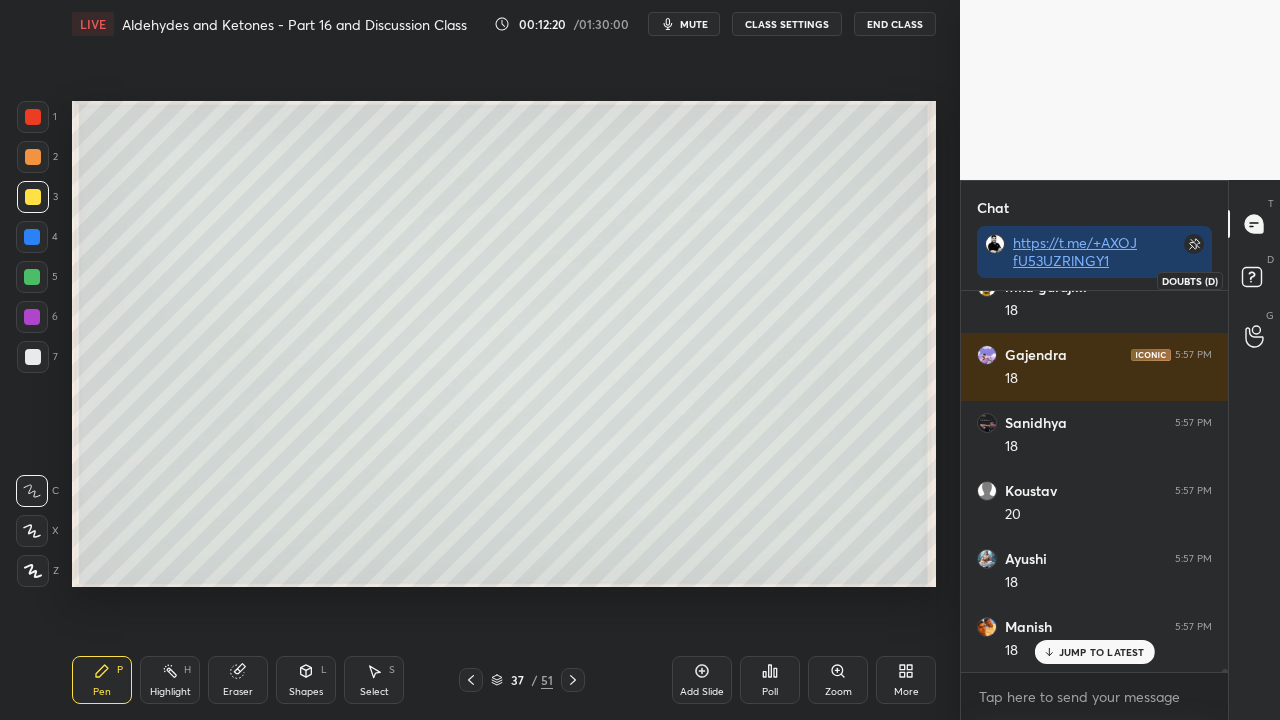 scroll, scrollTop: 53024, scrollLeft: 0, axis: vertical 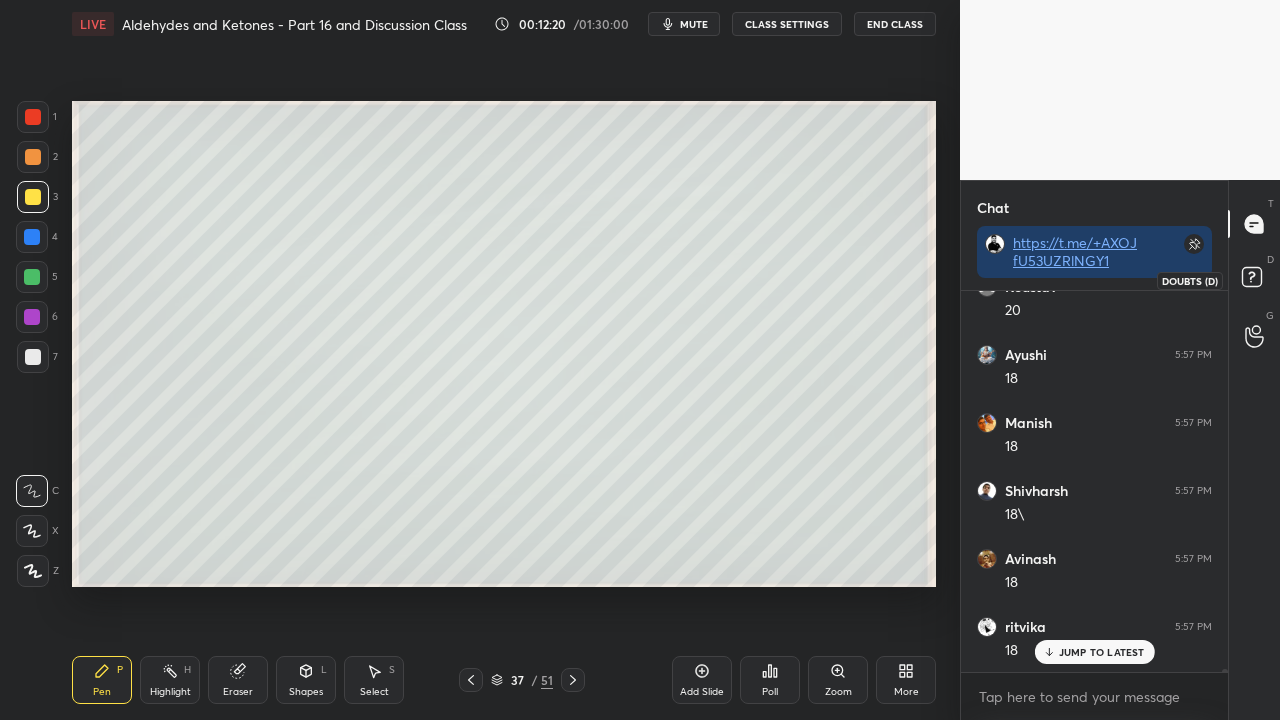 click 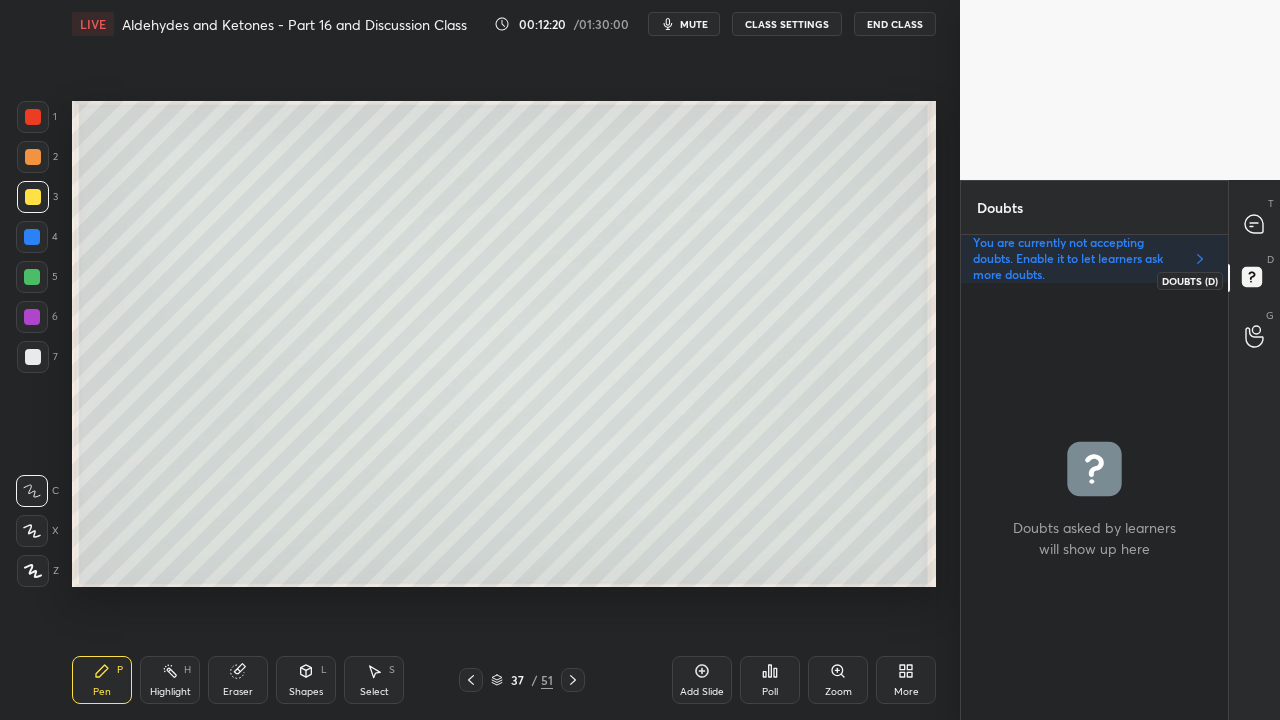 scroll, scrollTop: 6, scrollLeft: 6, axis: both 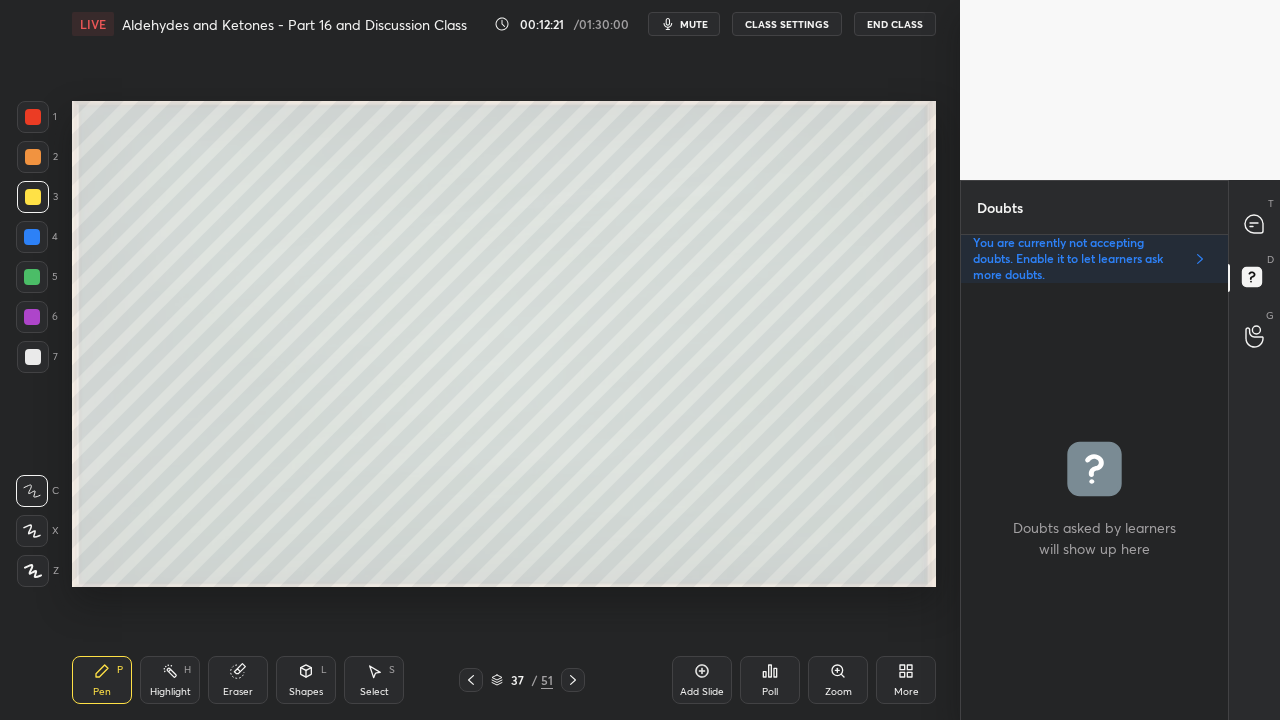 click at bounding box center [33, 197] 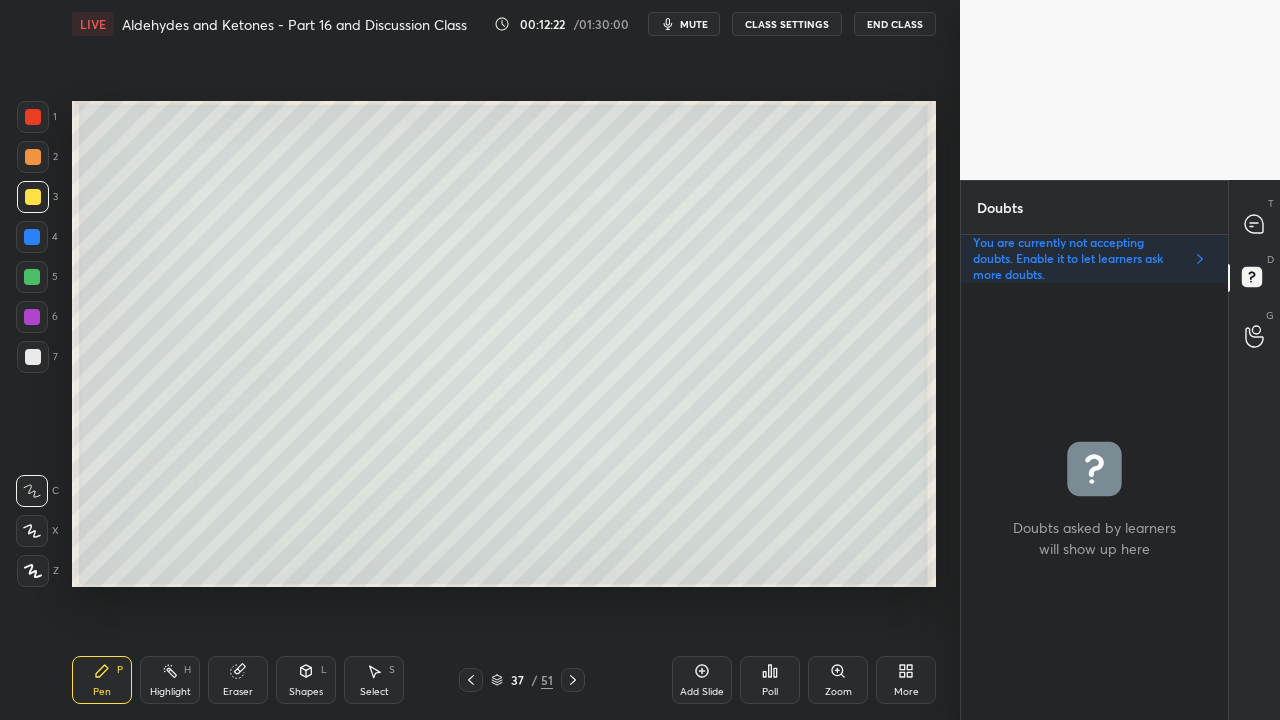 click at bounding box center (33, 197) 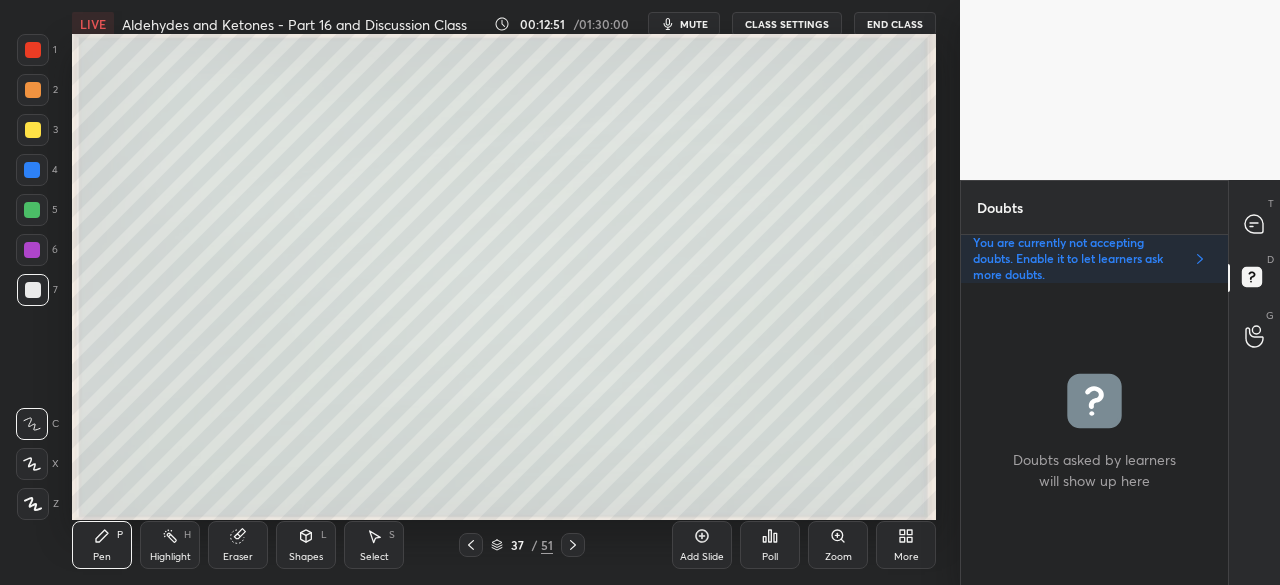 scroll, scrollTop: 457, scrollLeft: 880, axis: both 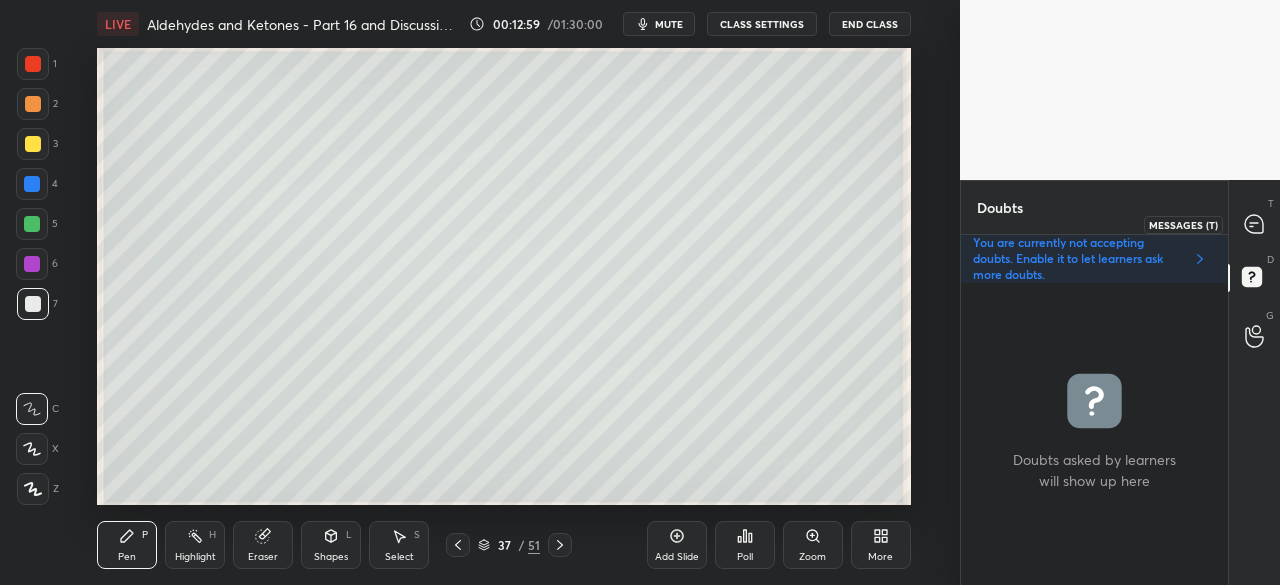 click 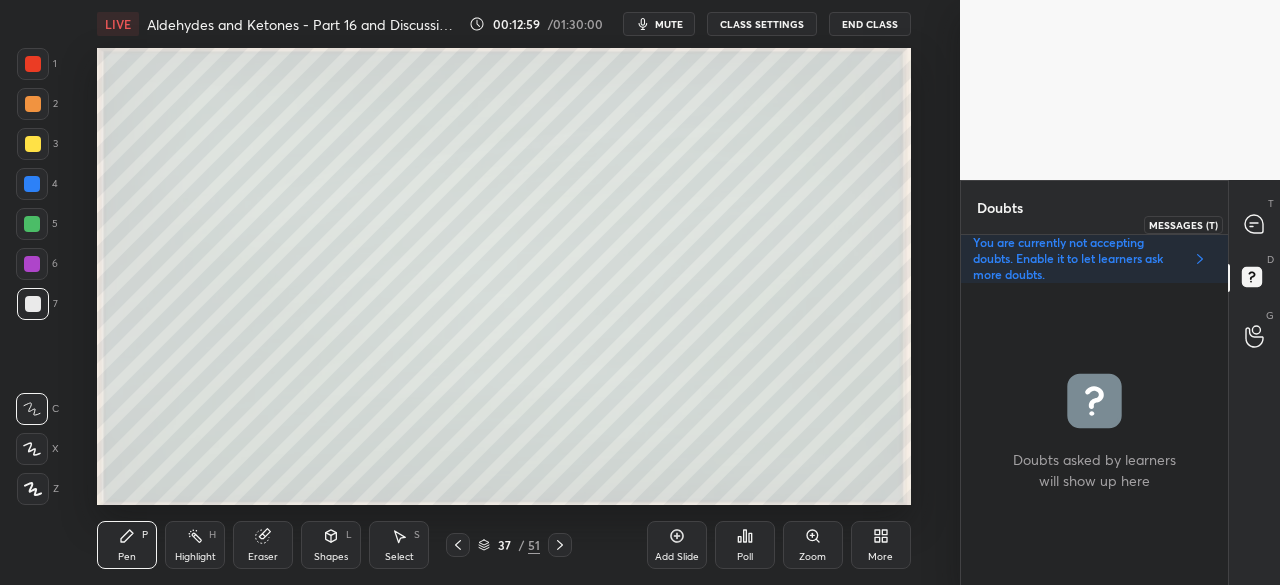 scroll, scrollTop: 288, scrollLeft: 261, axis: both 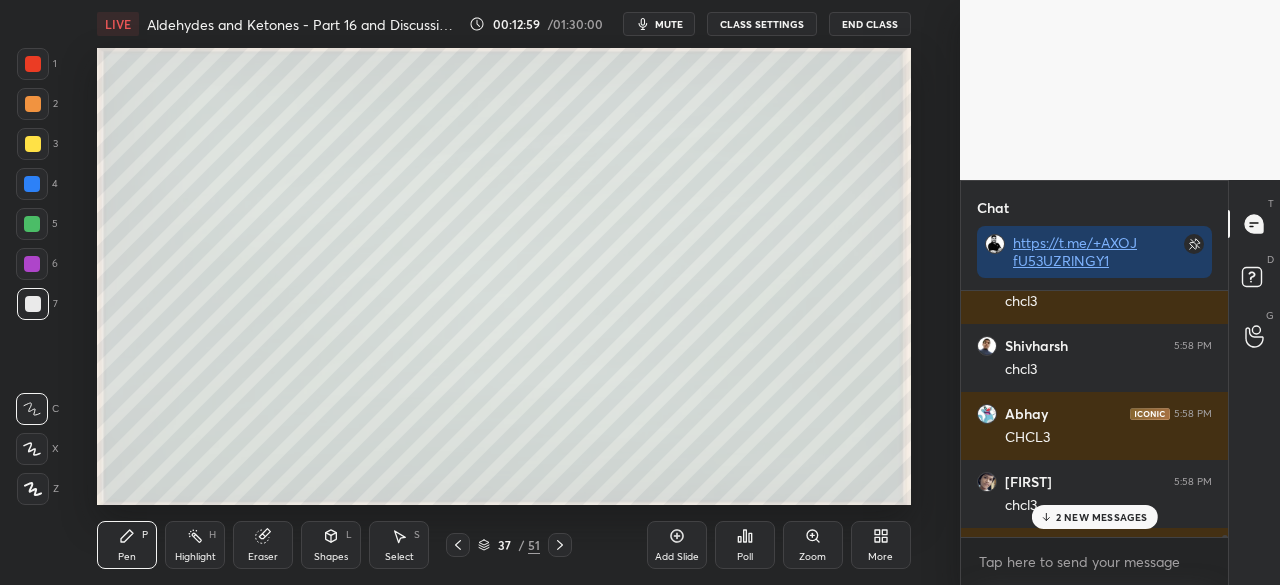 click on "2 NEW MESSAGES" at bounding box center [1094, 517] 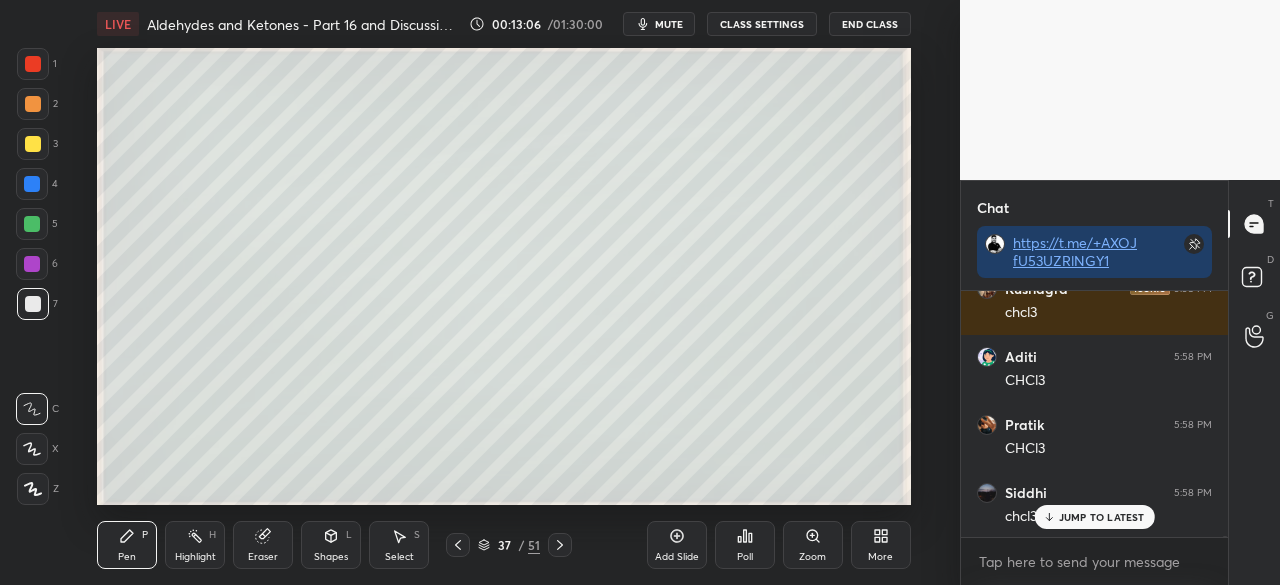 scroll, scrollTop: 55904, scrollLeft: 0, axis: vertical 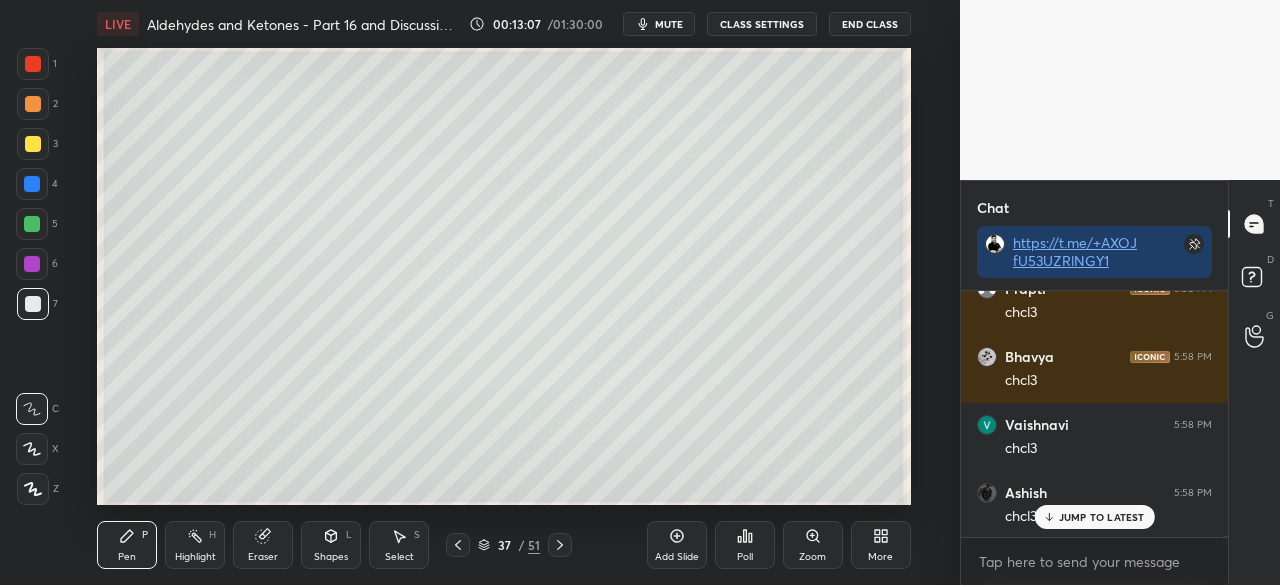 click on "More" at bounding box center [881, 545] 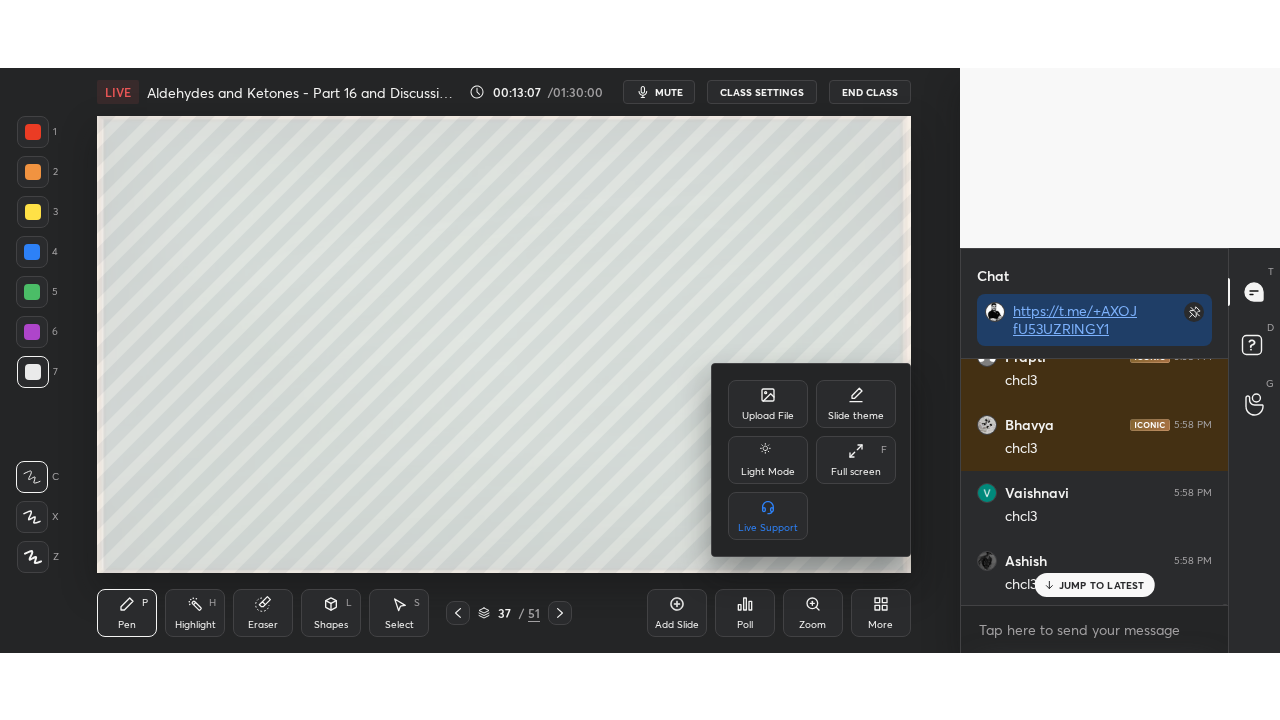 scroll, scrollTop: 55972, scrollLeft: 0, axis: vertical 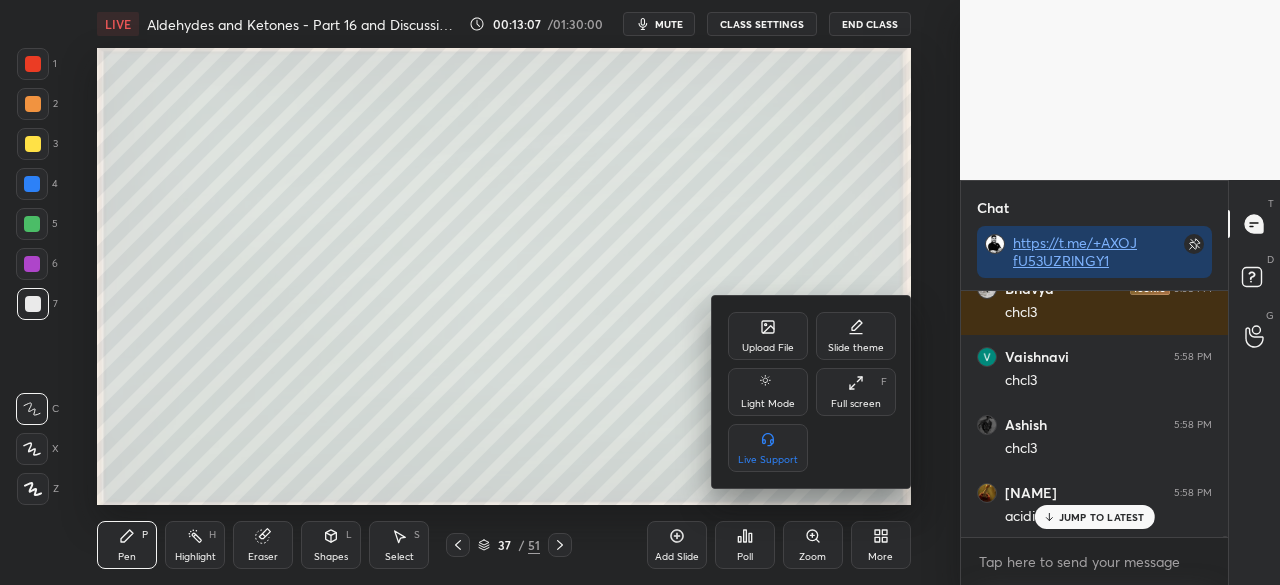 click on "Full screen F" at bounding box center [856, 392] 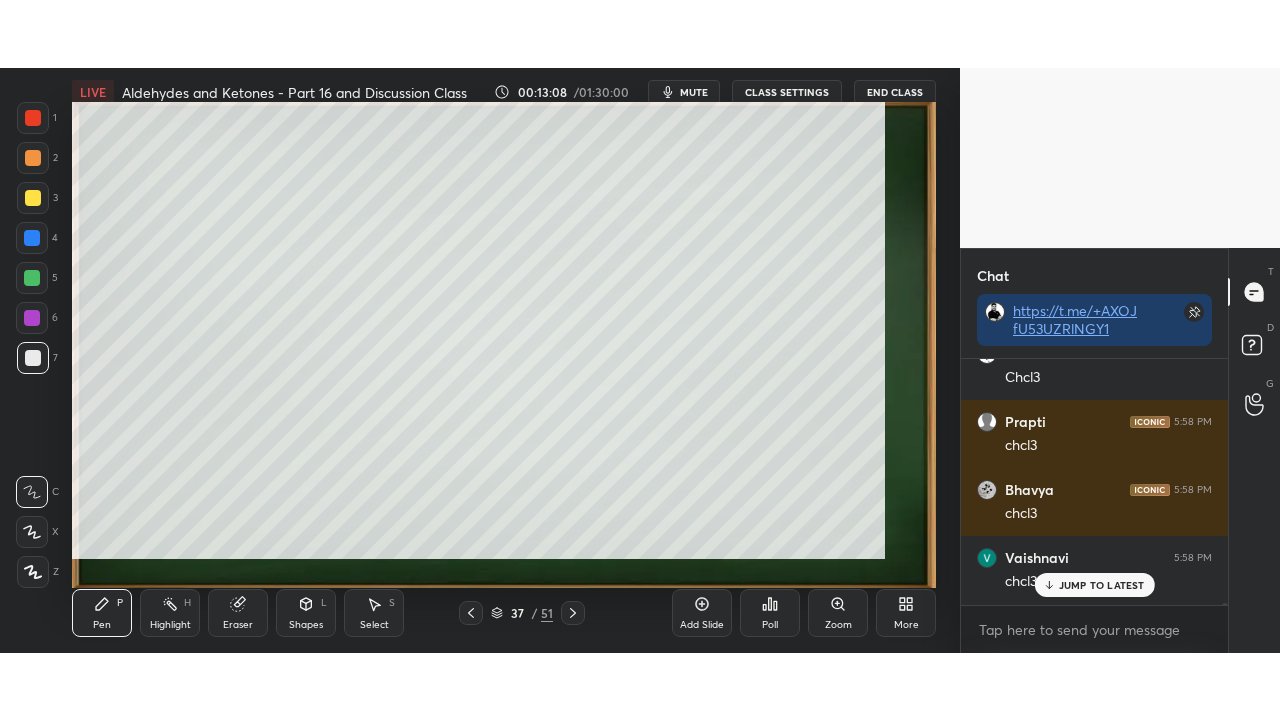 scroll, scrollTop: 99408, scrollLeft: 99120, axis: both 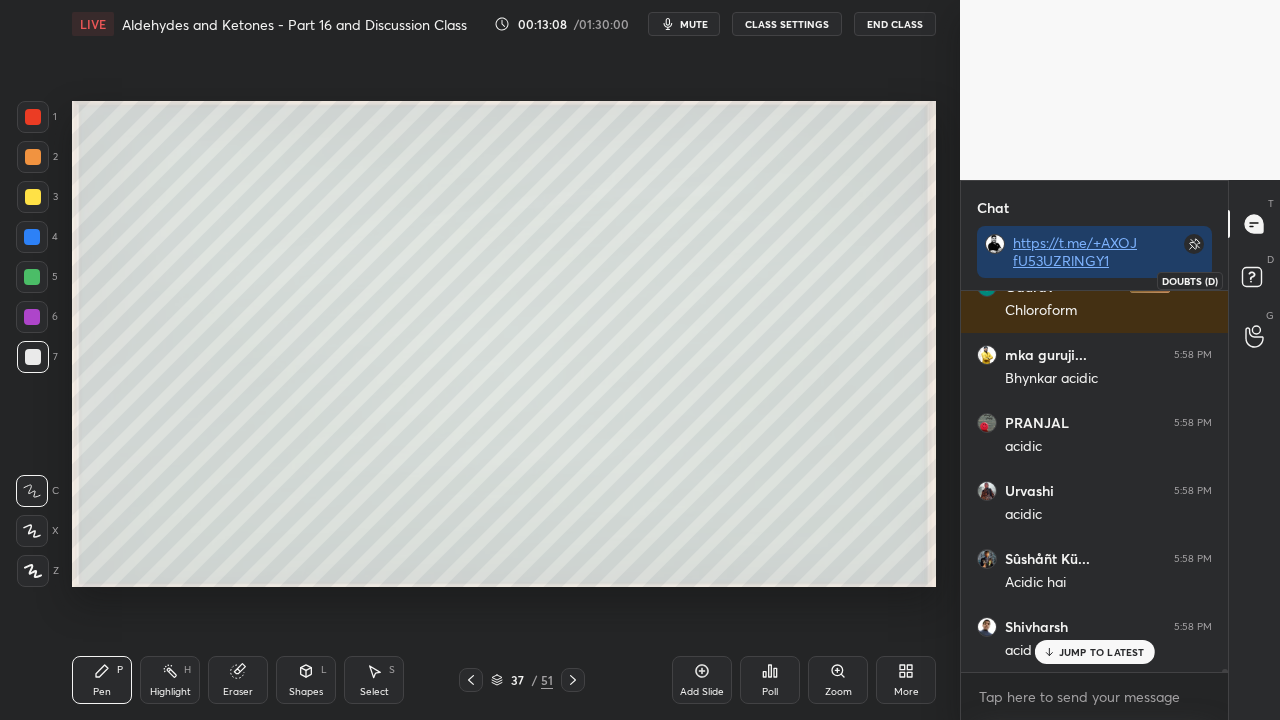 click 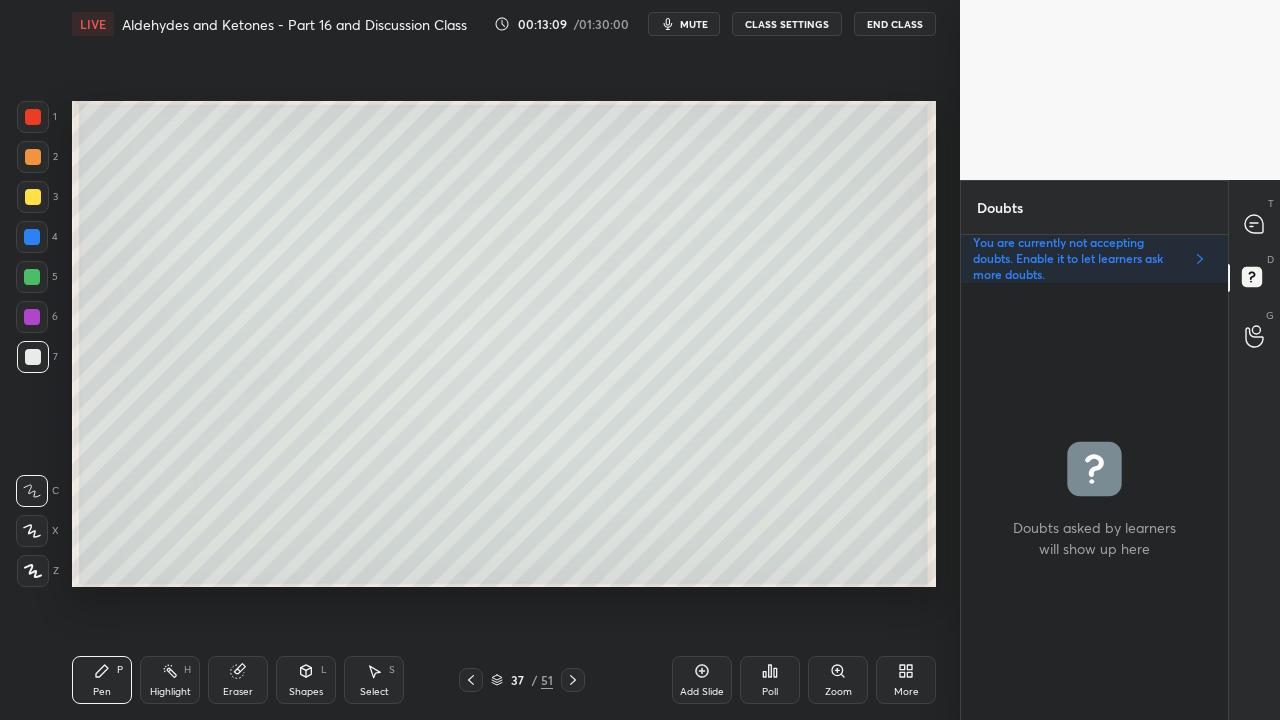 scroll, scrollTop: 6, scrollLeft: 6, axis: both 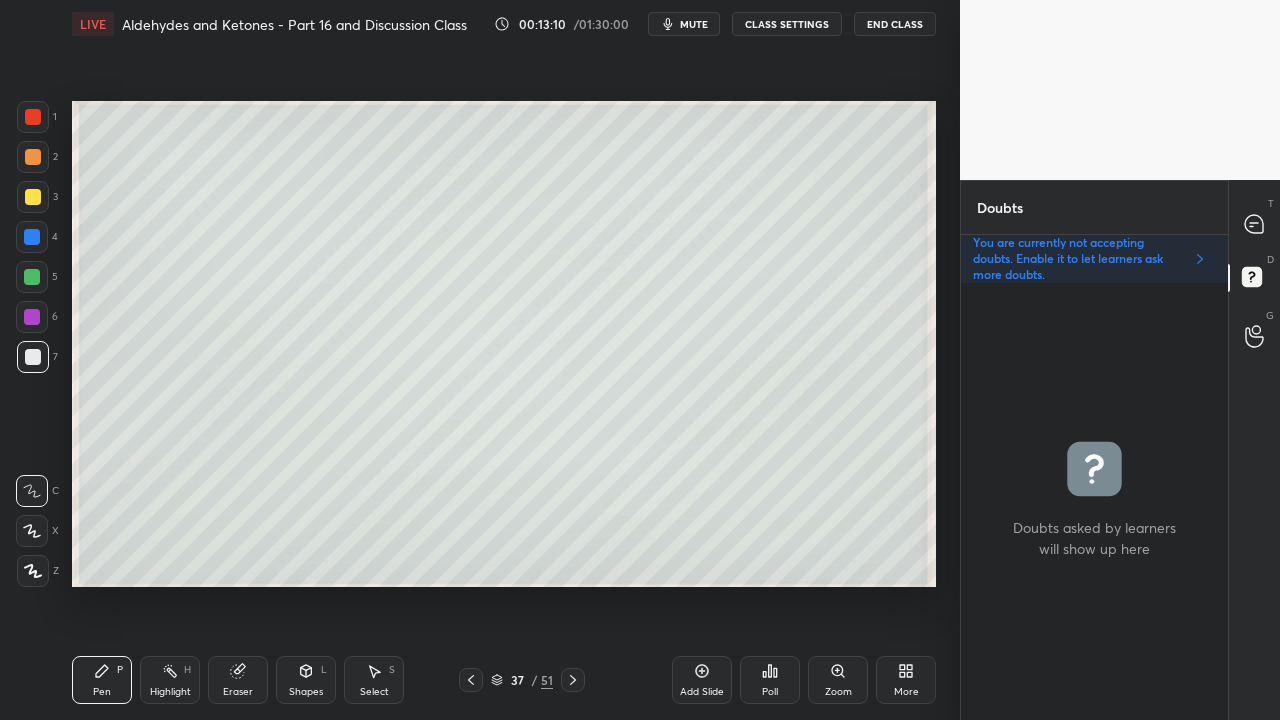 click at bounding box center [33, 197] 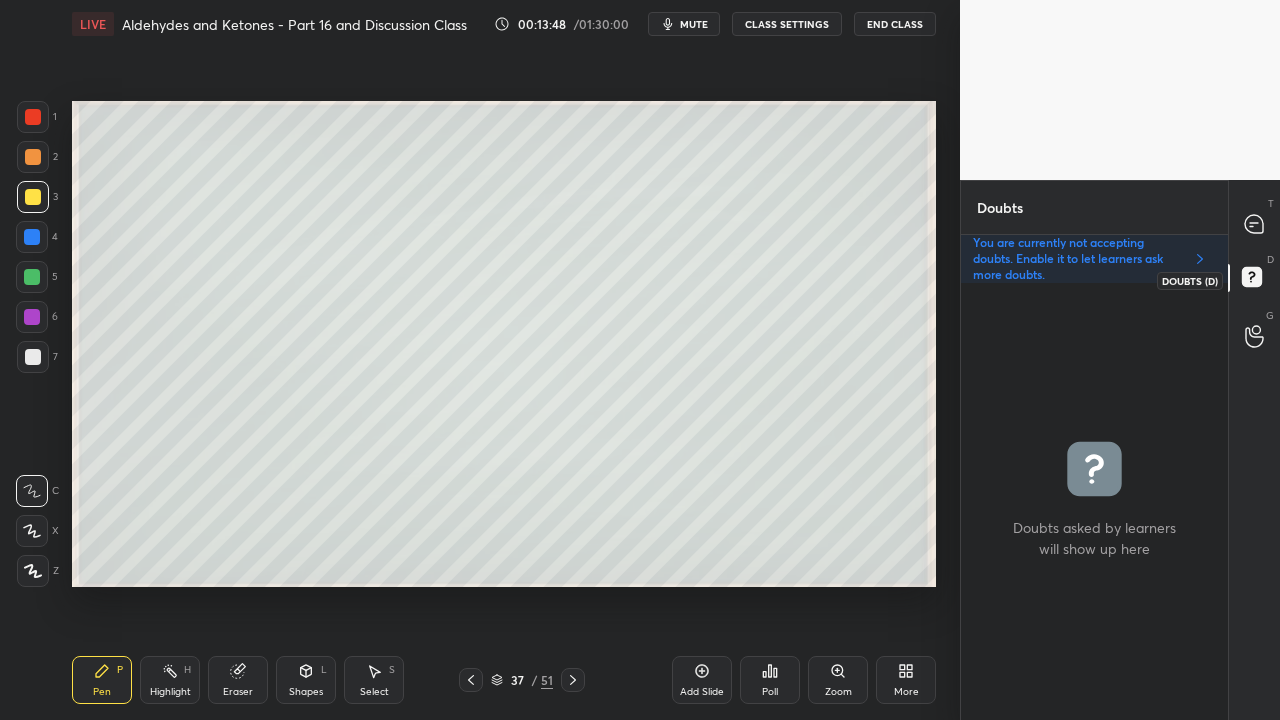 click at bounding box center (1255, 224) 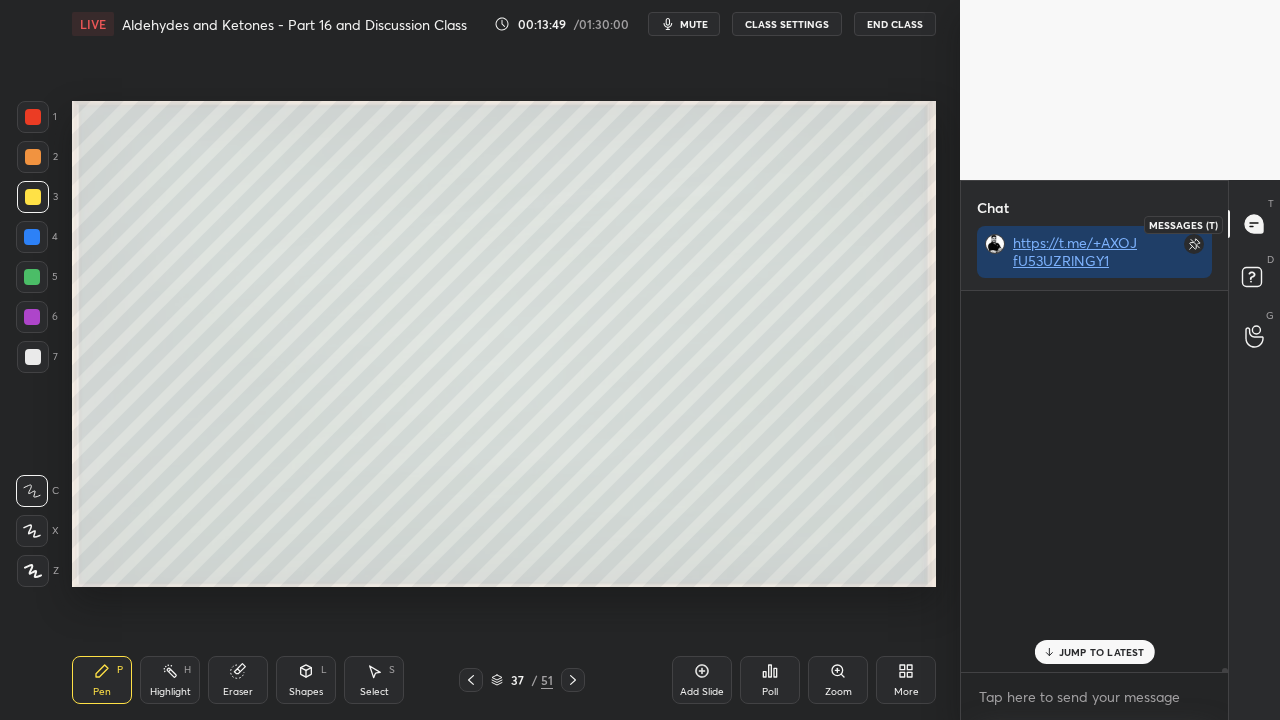 scroll, scrollTop: 423, scrollLeft: 261, axis: both 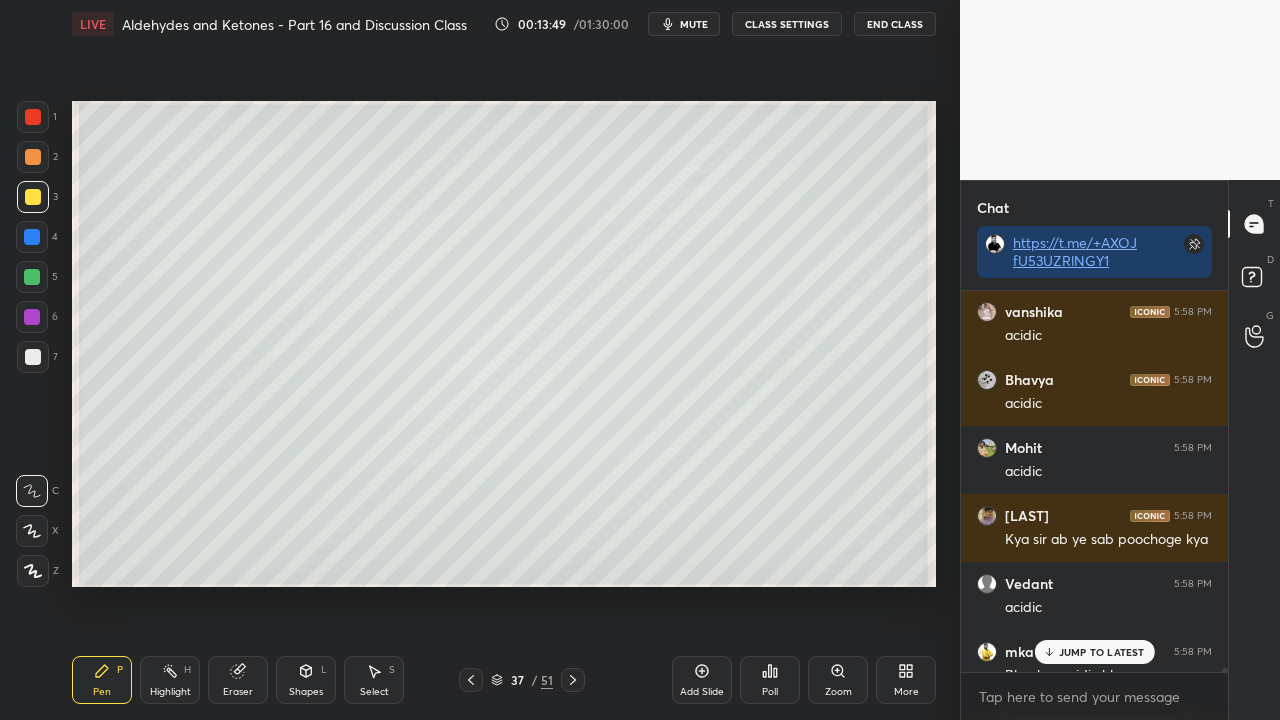 click on "JUMP TO LATEST" at bounding box center (1102, 652) 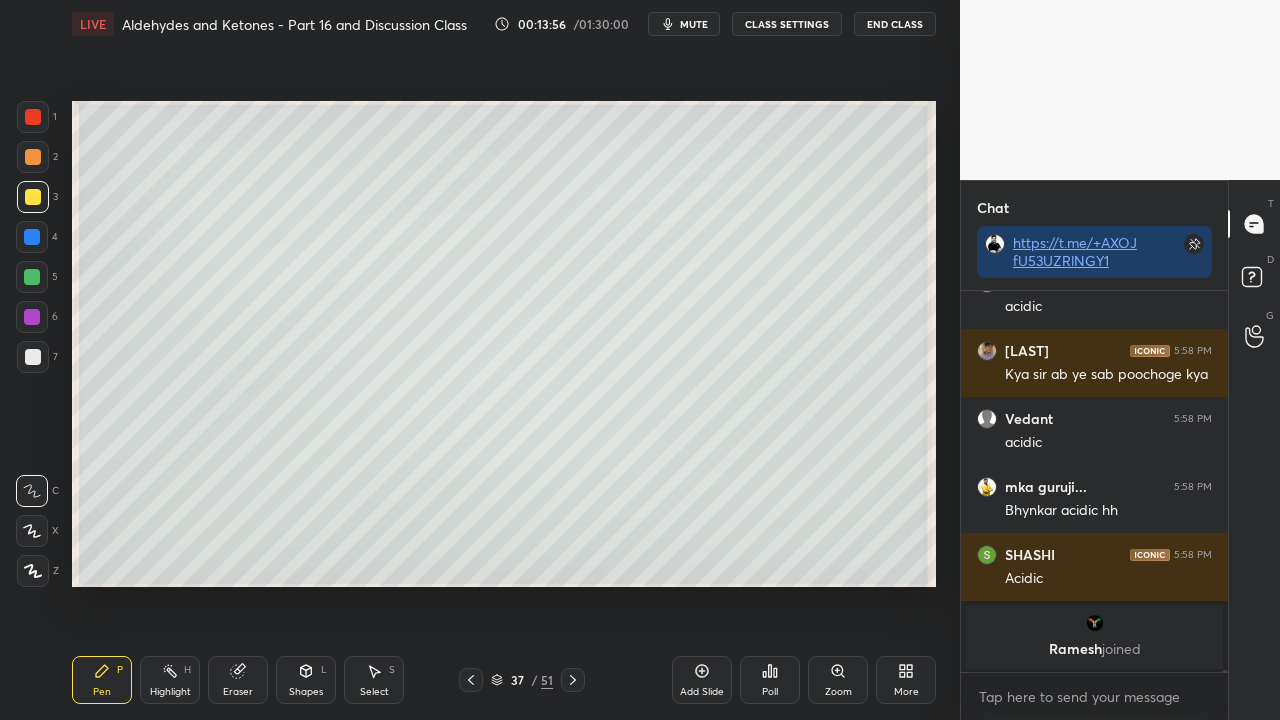 scroll, scrollTop: 58192, scrollLeft: 0, axis: vertical 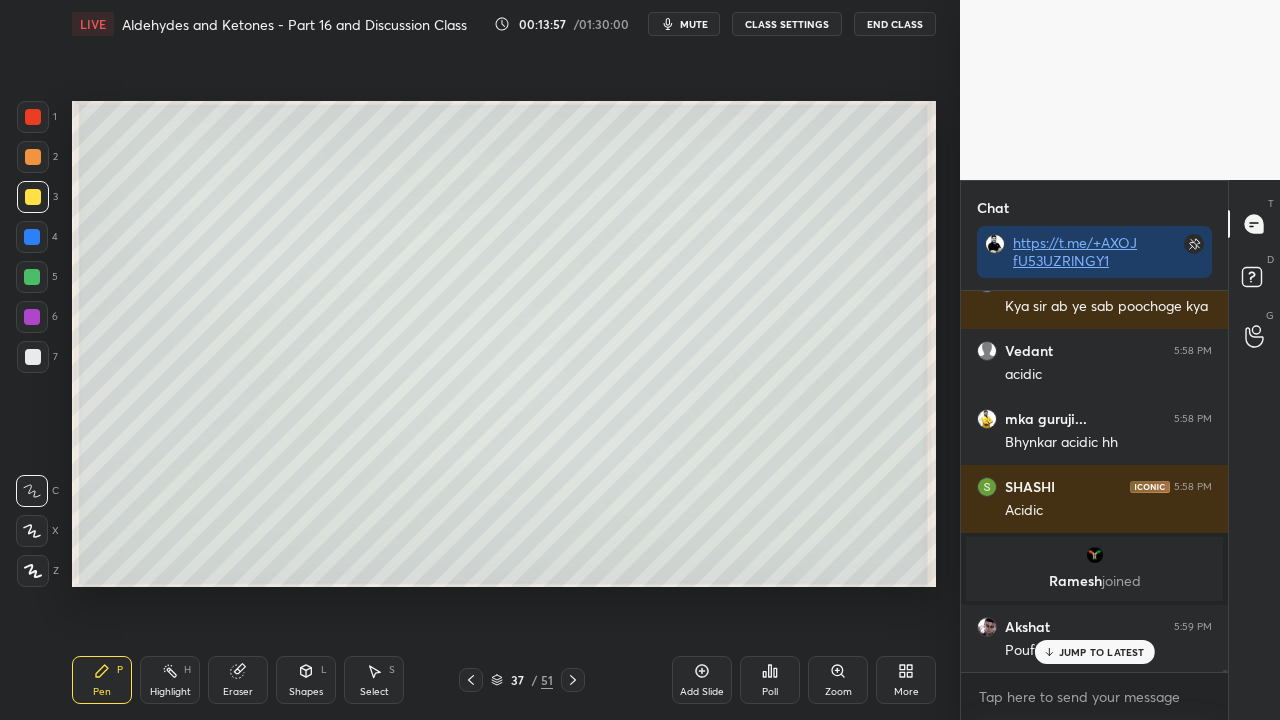 drag, startPoint x: 236, startPoint y: 677, endPoint x: 289, endPoint y: 618, distance: 79.30952 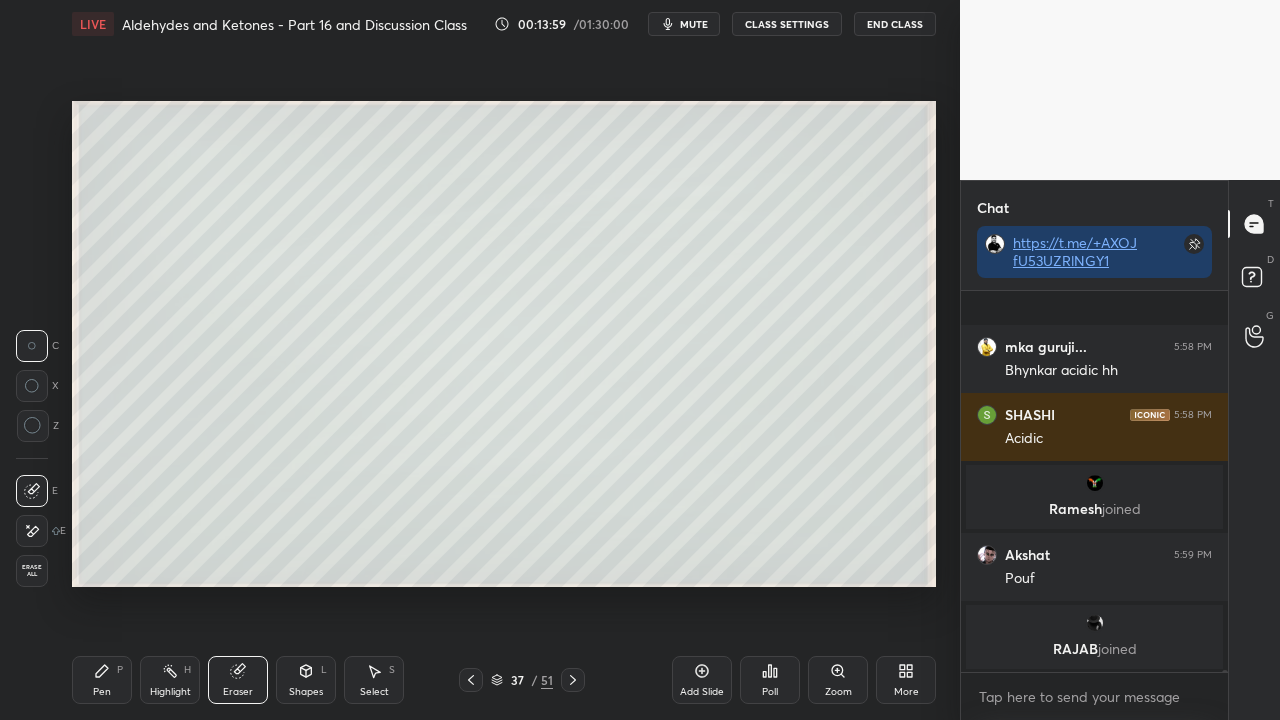 scroll, scrollTop: 58368, scrollLeft: 0, axis: vertical 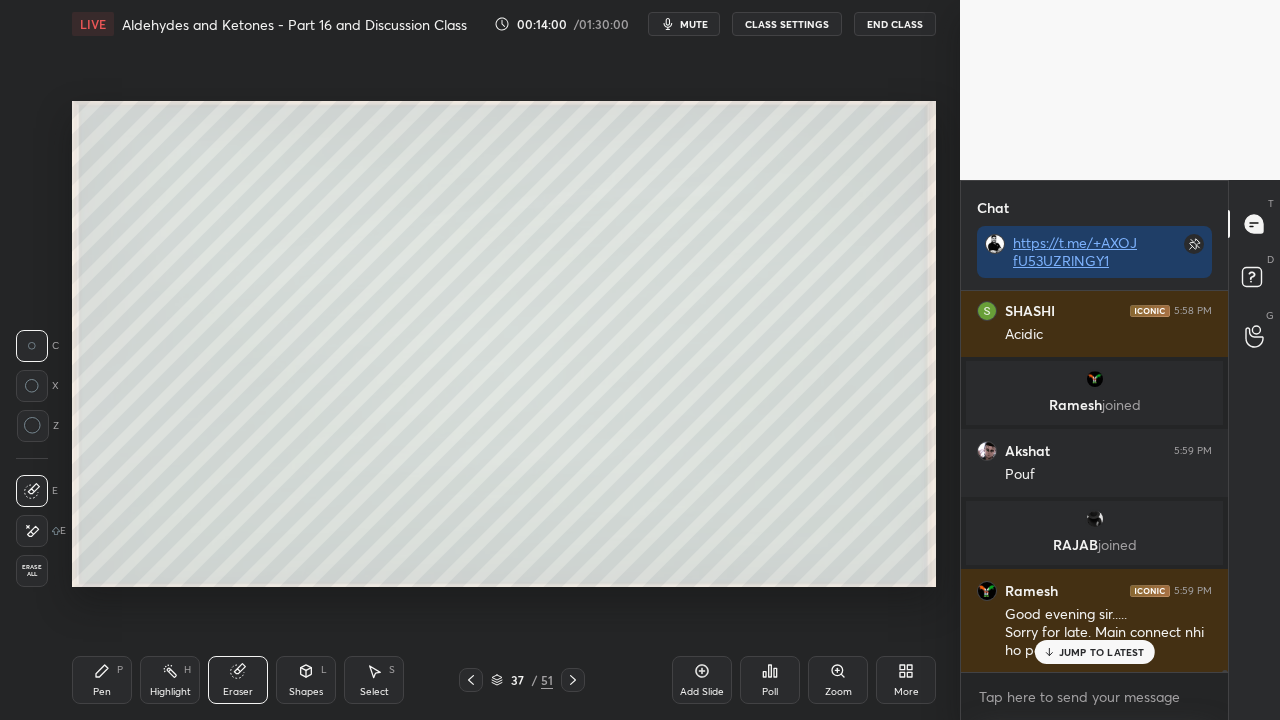 click on "Pen P" at bounding box center (102, 680) 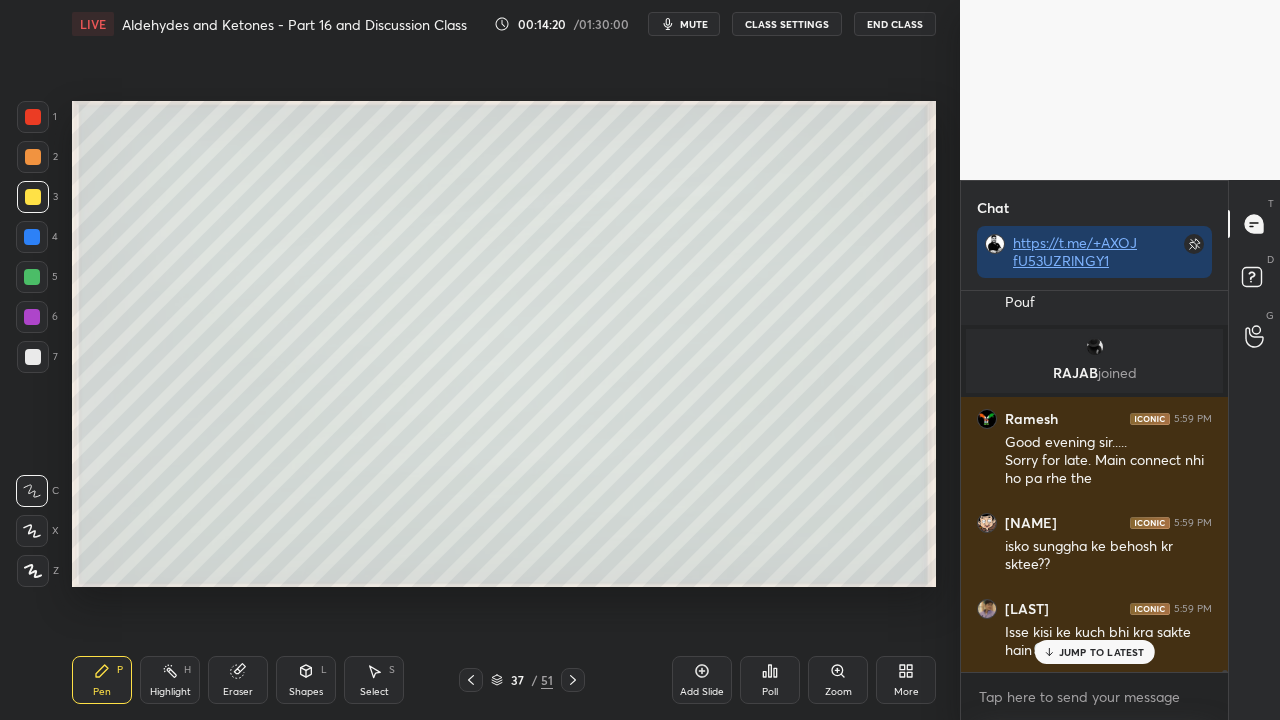 scroll, scrollTop: 58608, scrollLeft: 0, axis: vertical 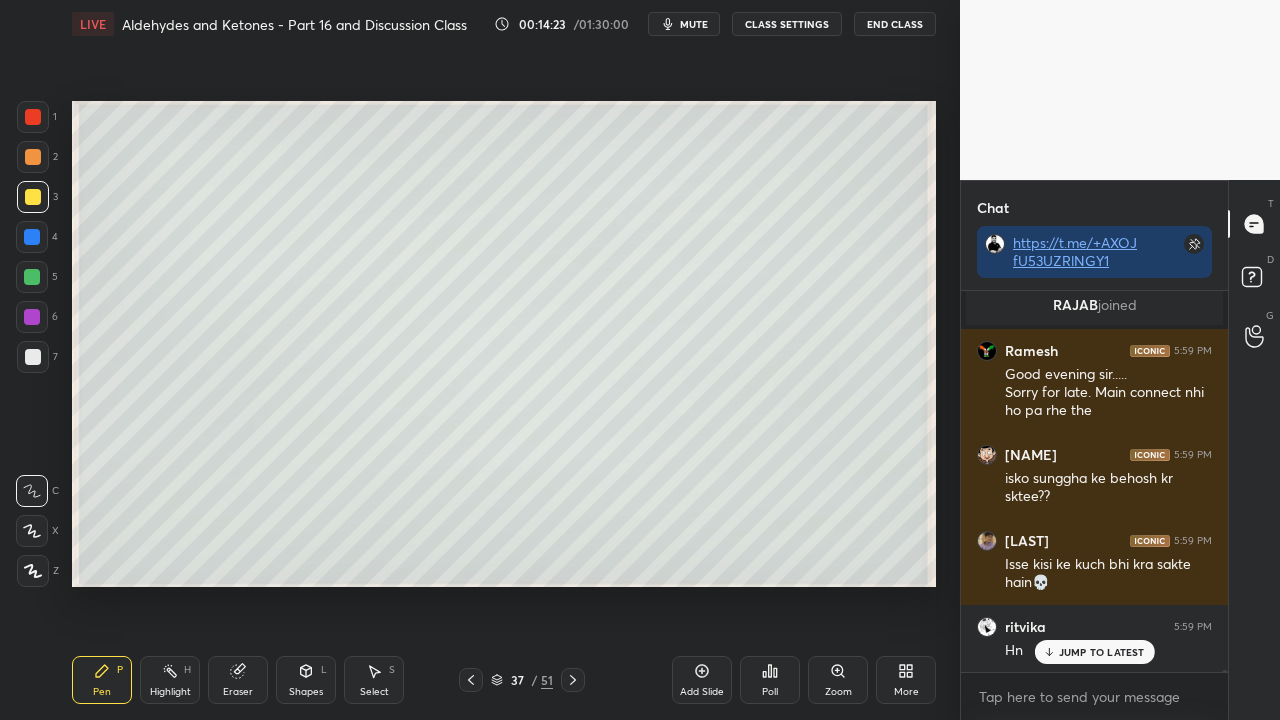 click at bounding box center (33, 157) 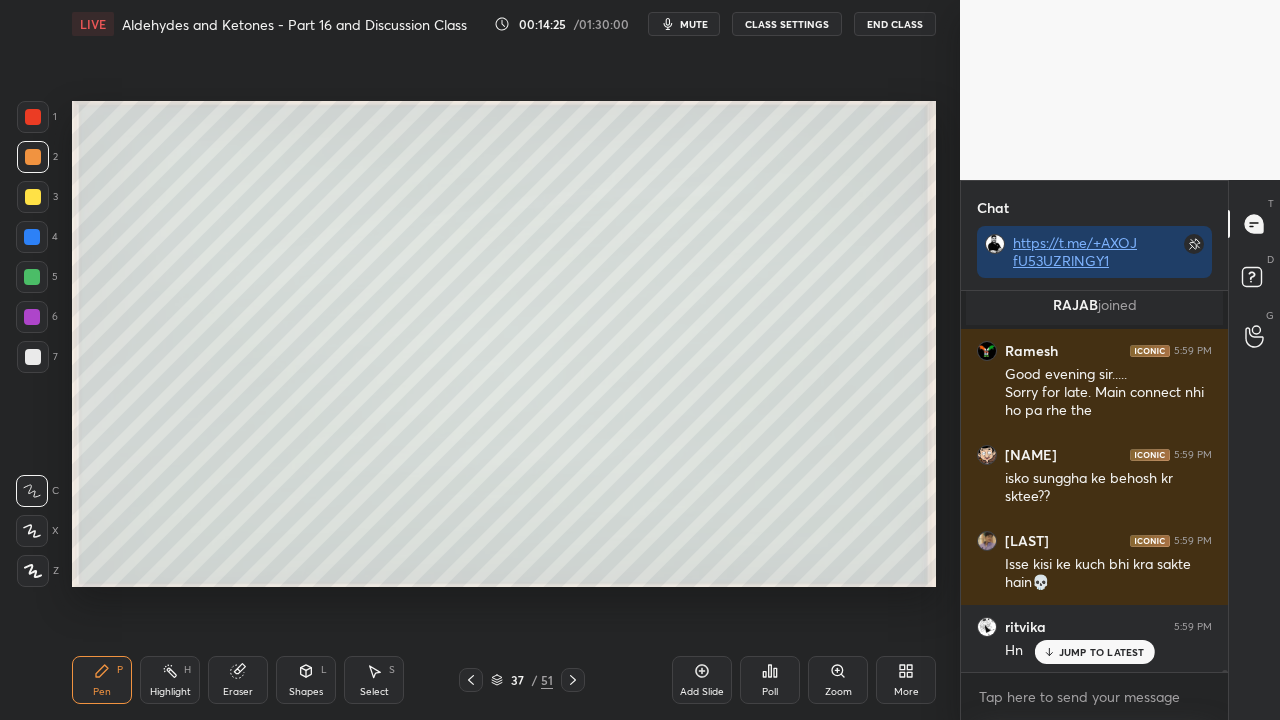 scroll, scrollTop: 58694, scrollLeft: 0, axis: vertical 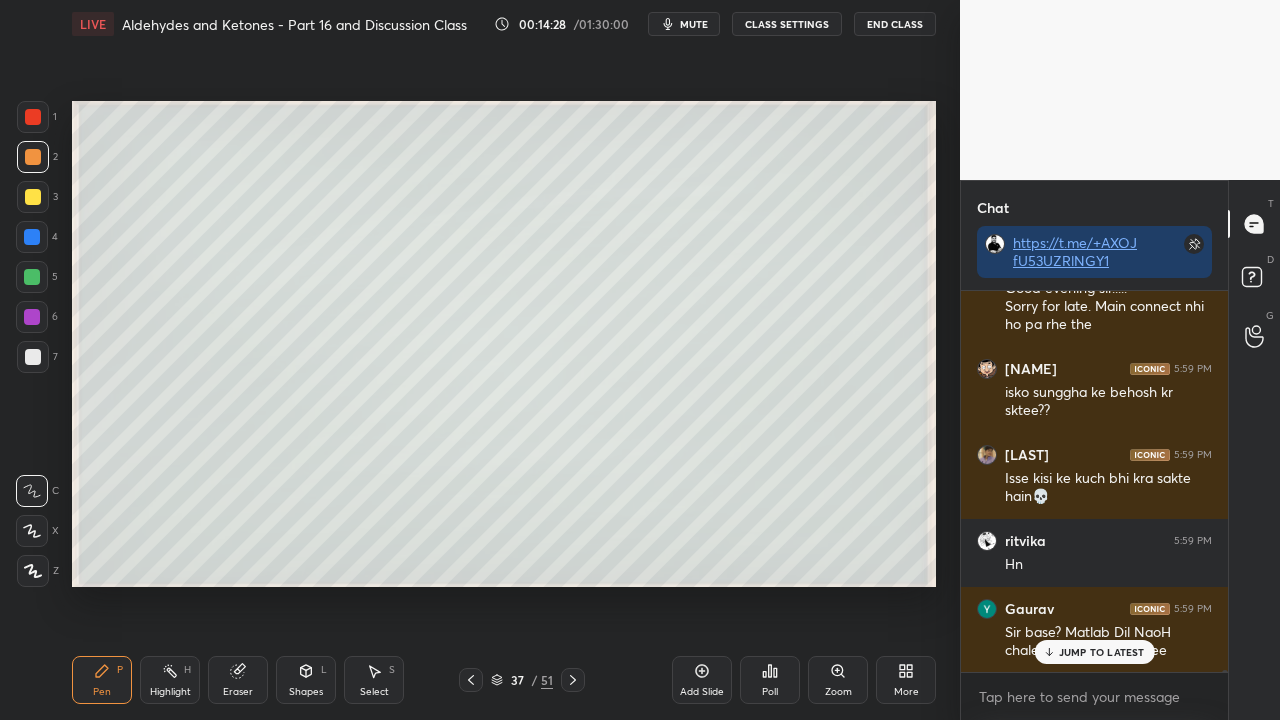 click on "JUMP TO LATEST" at bounding box center (1094, 652) 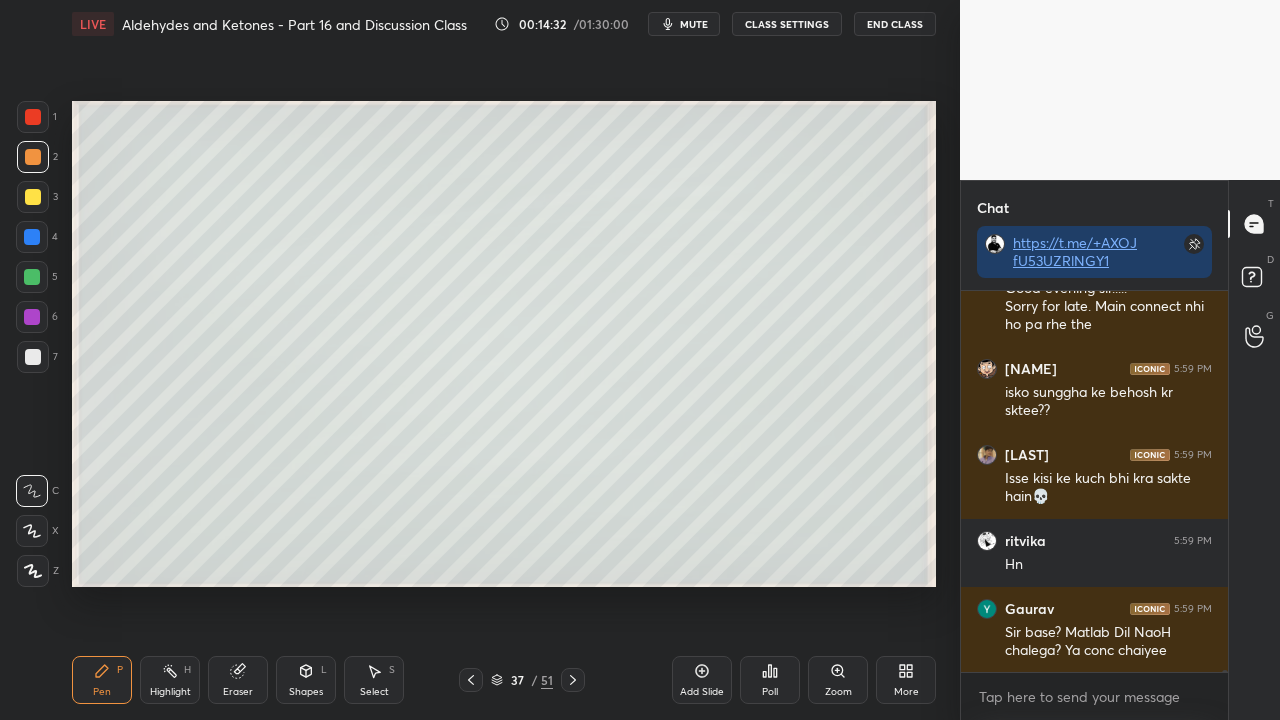 click at bounding box center [33, 357] 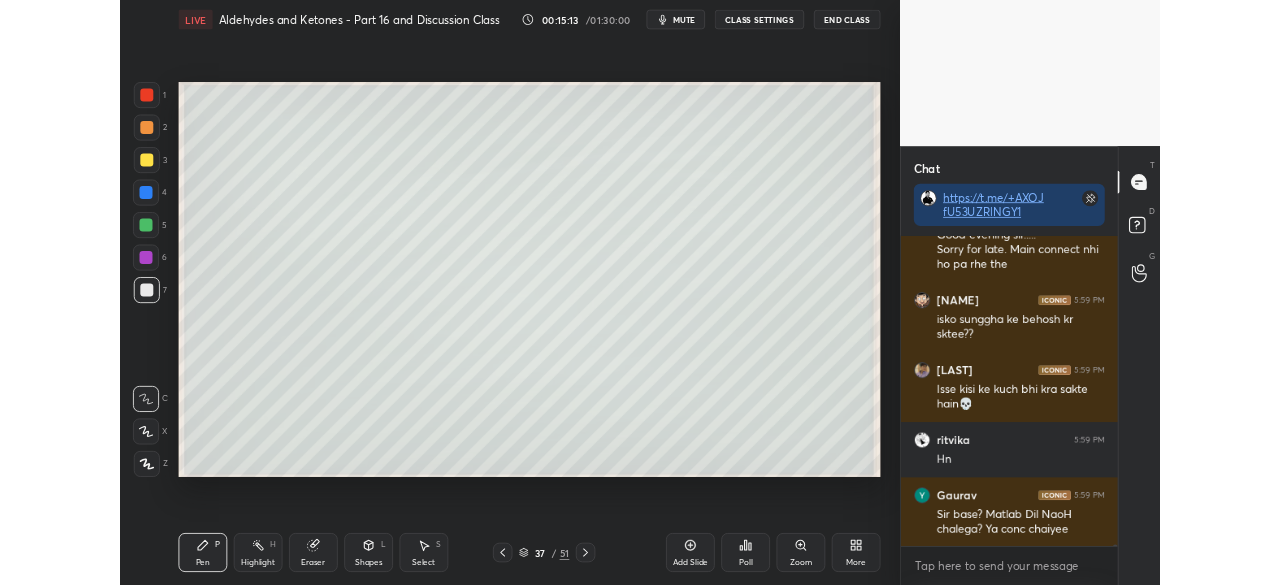 scroll, scrollTop: 58766, scrollLeft: 0, axis: vertical 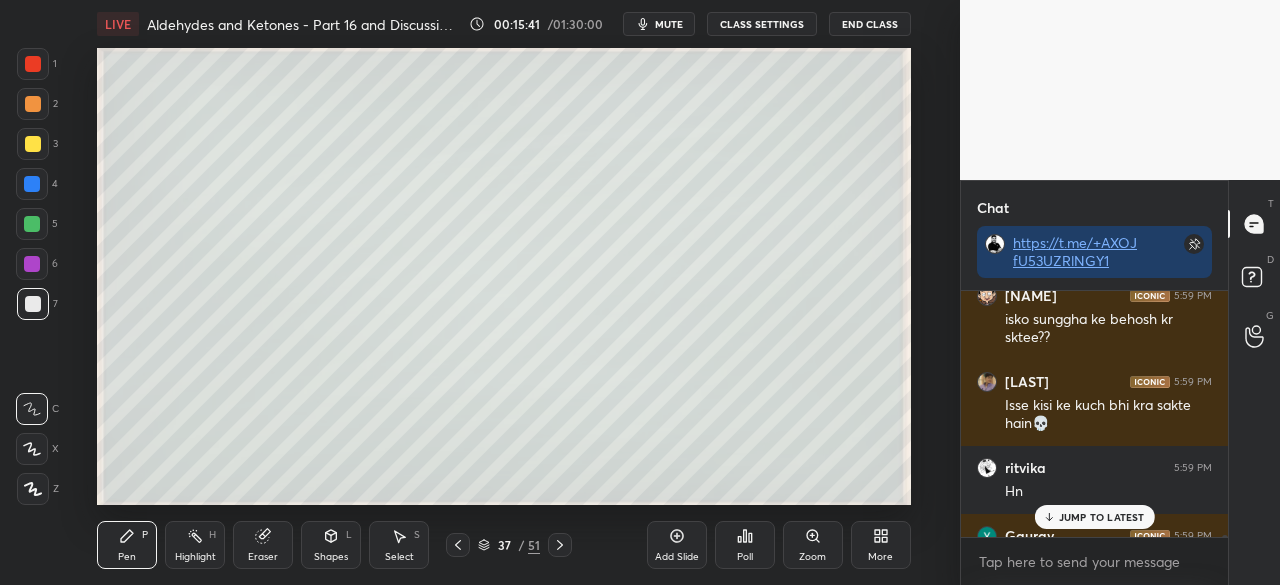 click on "LIVE Aldehydes and Ketones - Part 16 and Discussion Class 00:15:41 / 01:30:00 mute CLASS SETTINGS End Class Setting up your live class Poll for secs No correct answer Start poll Back Aldehydes and Ketones - Part 16 and Discussion Class • L16 of JEE 2026: Comprensive Course on Aldehydes and Ketones Mohammad Kashif Alam Pen P Highlight H Eraser Shapes L Select S 37 / 51 Add Slide Poll Zoom More" at bounding box center [504, 292] 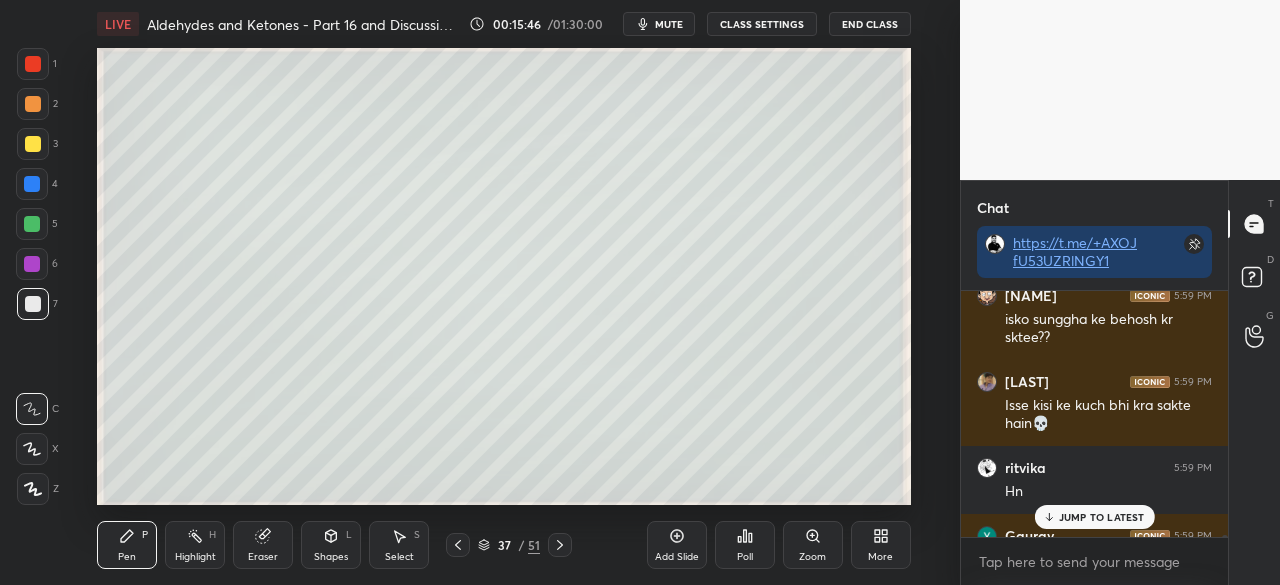click on "JUMP TO LATEST" at bounding box center (1102, 517) 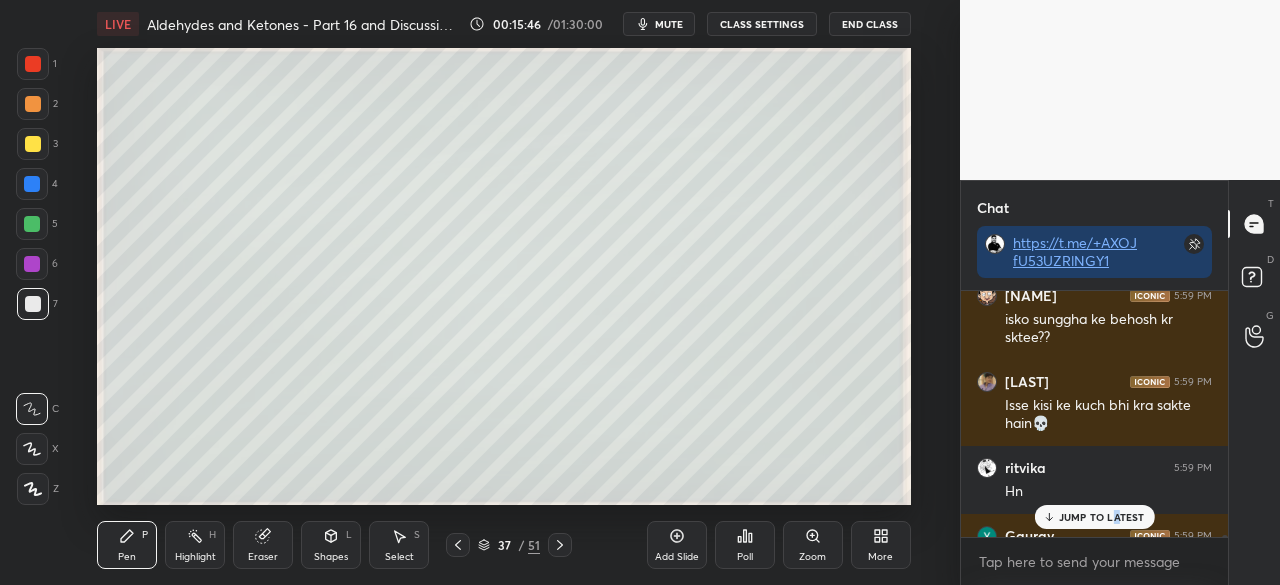 scroll, scrollTop: 58900, scrollLeft: 0, axis: vertical 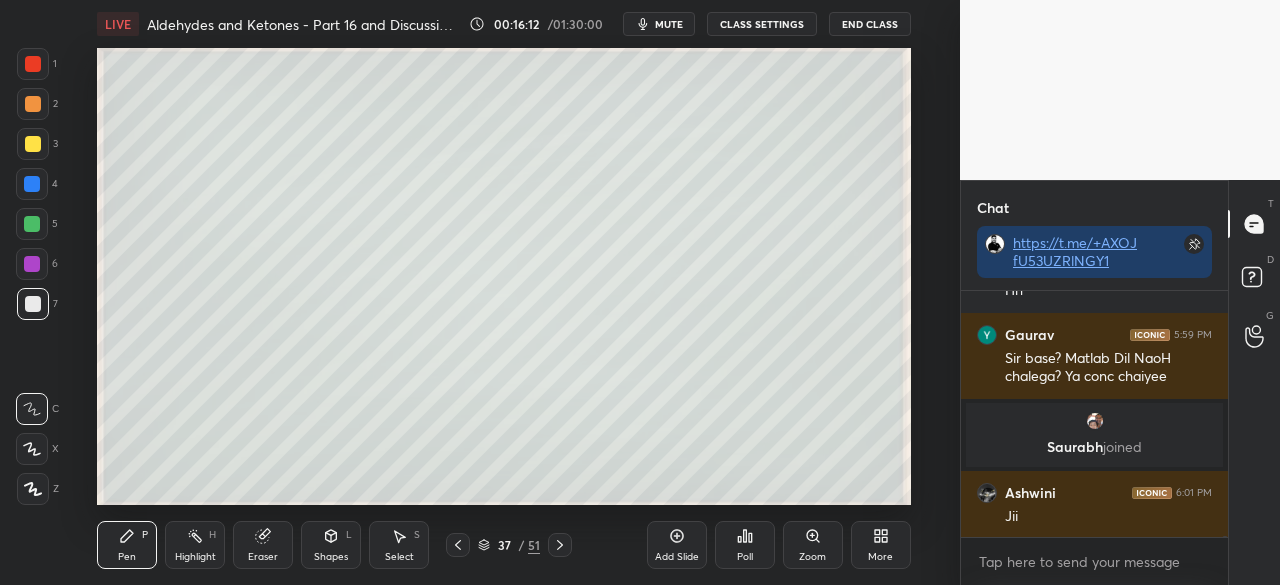 click on "More" at bounding box center [881, 545] 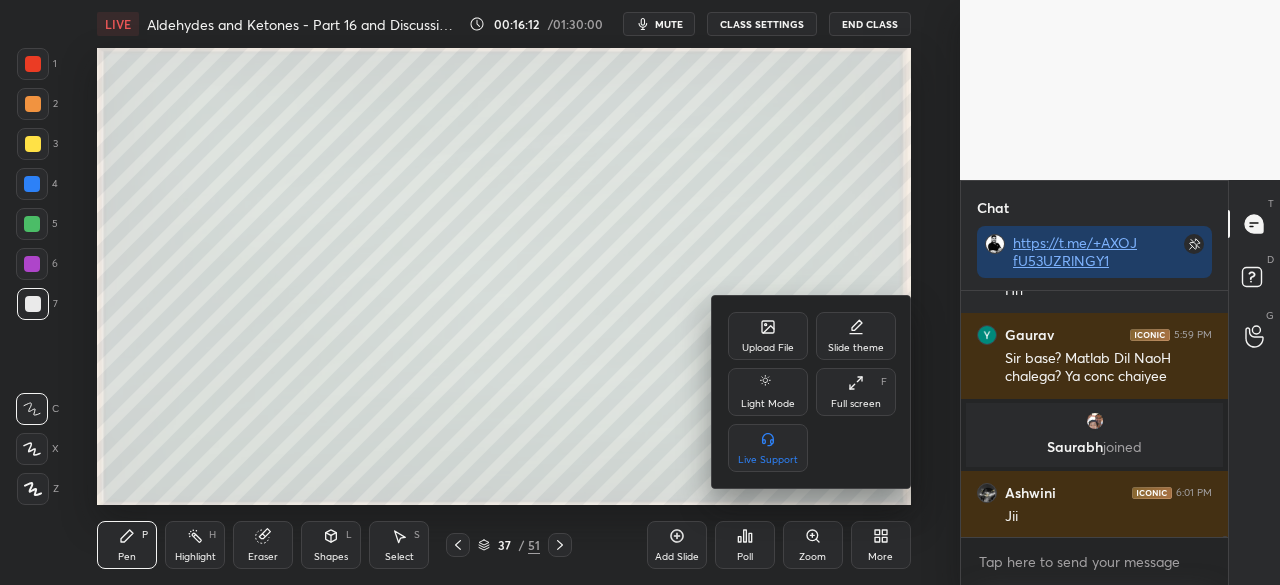 click on "Full screen" at bounding box center [856, 404] 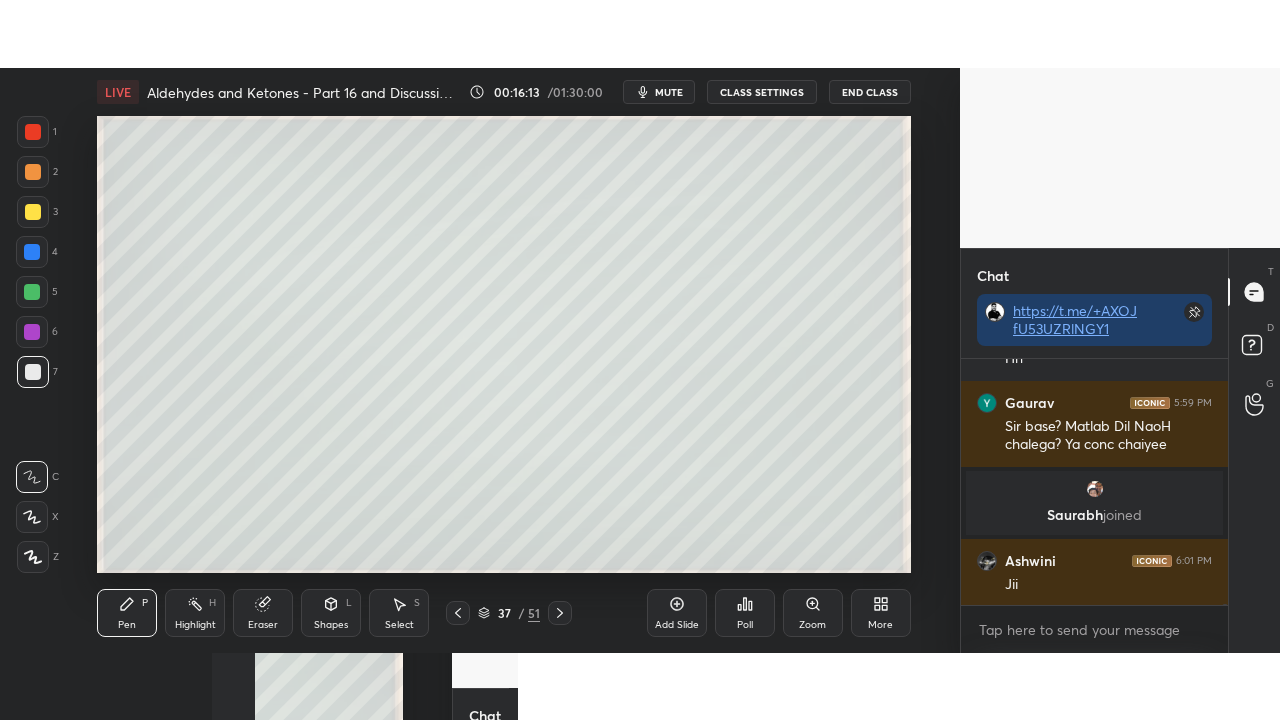 scroll, scrollTop: 55526, scrollLeft: 0, axis: vertical 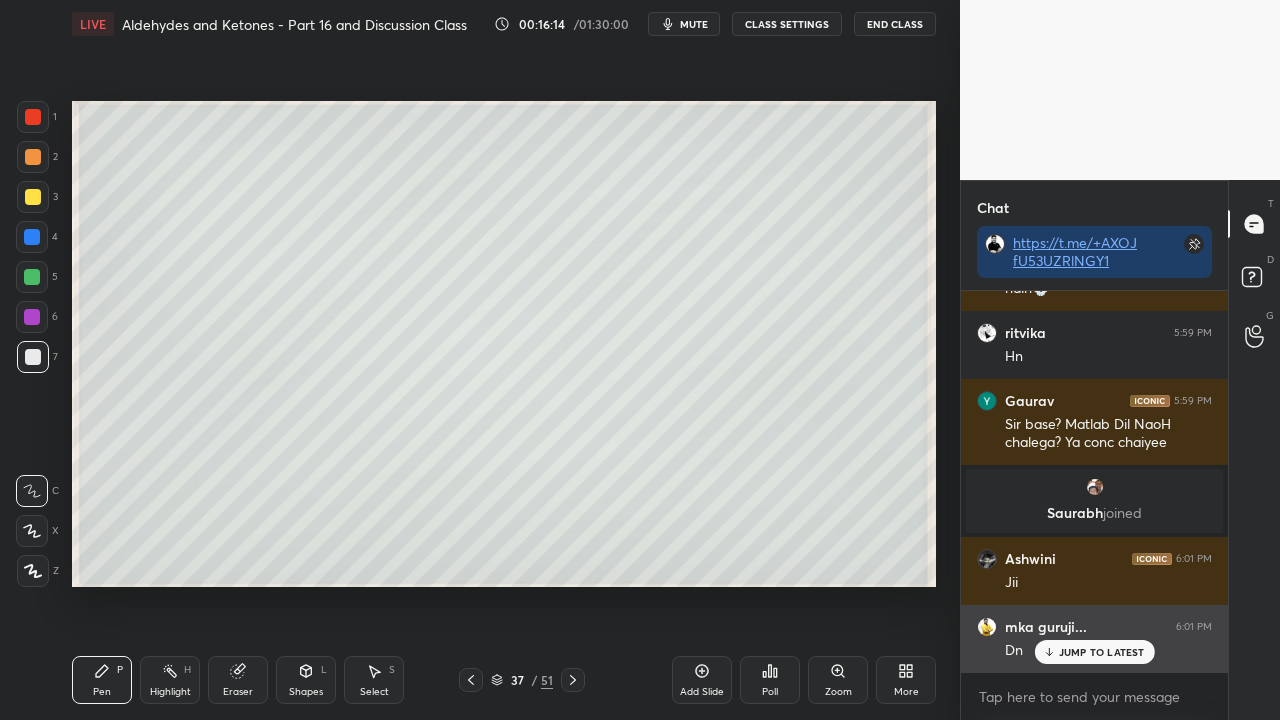 drag, startPoint x: 1076, startPoint y: 650, endPoint x: 967, endPoint y: 663, distance: 109.77249 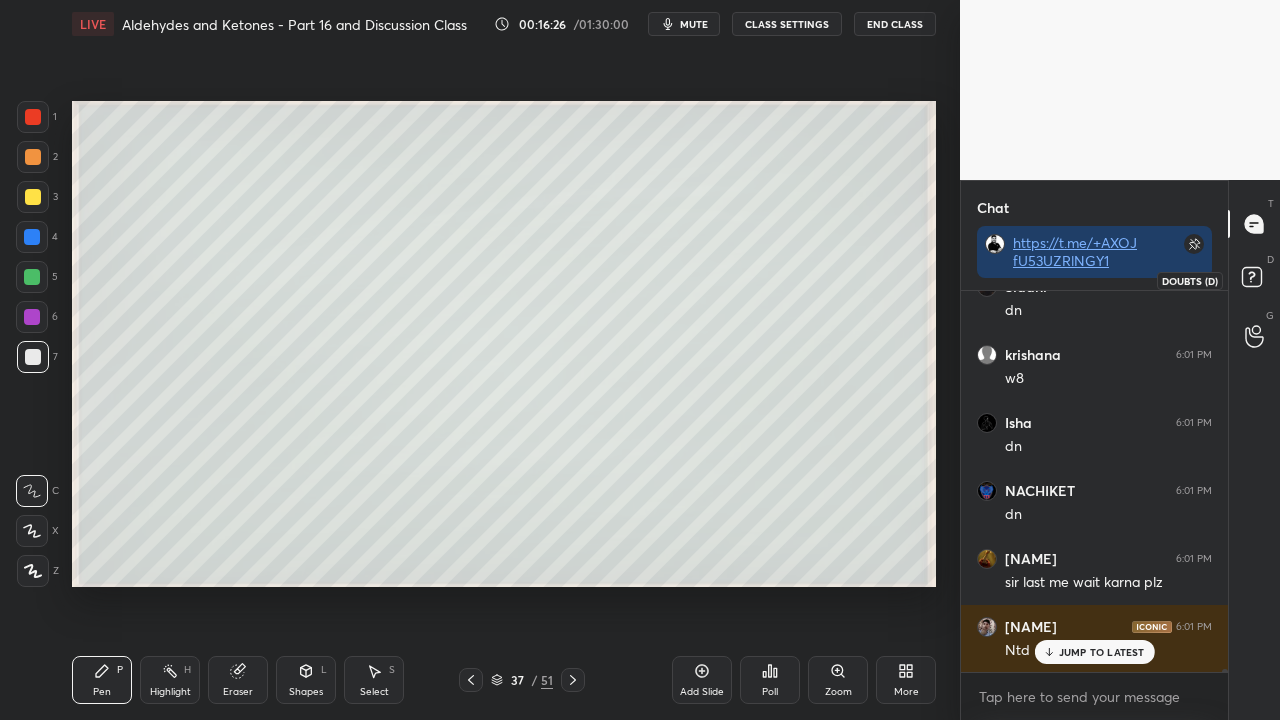 scroll, scrollTop: 56682, scrollLeft: 0, axis: vertical 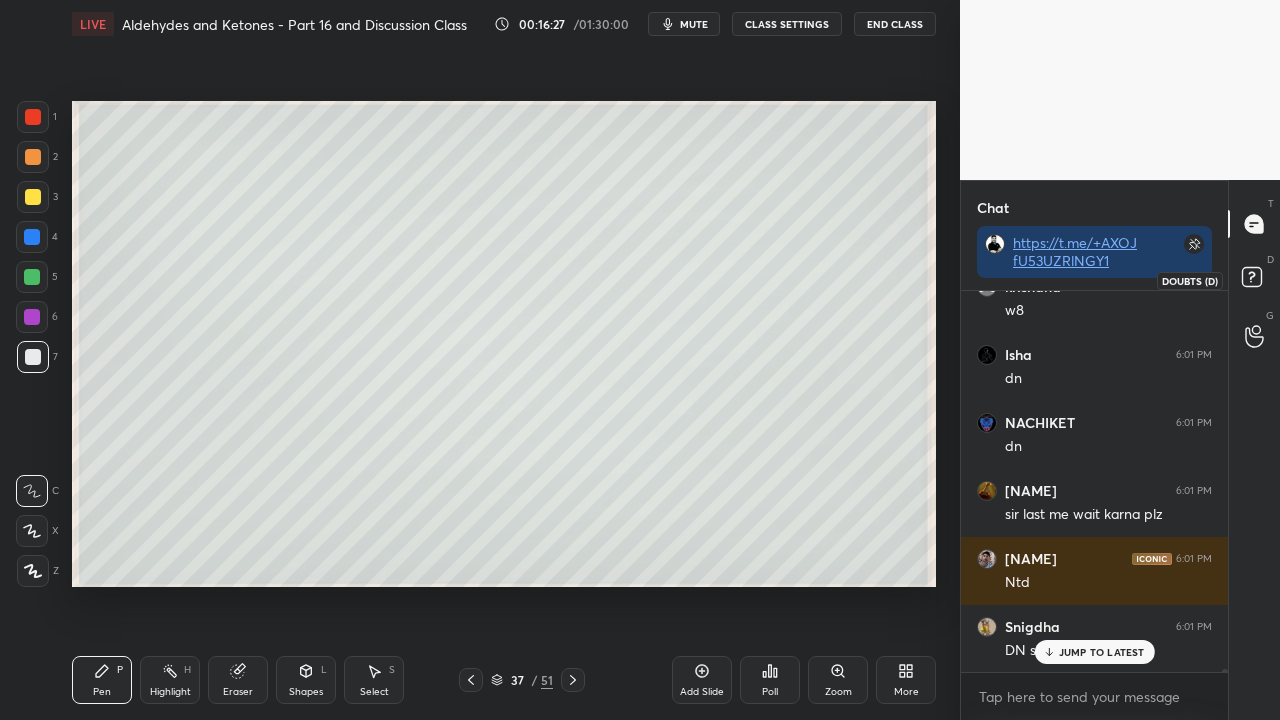 click 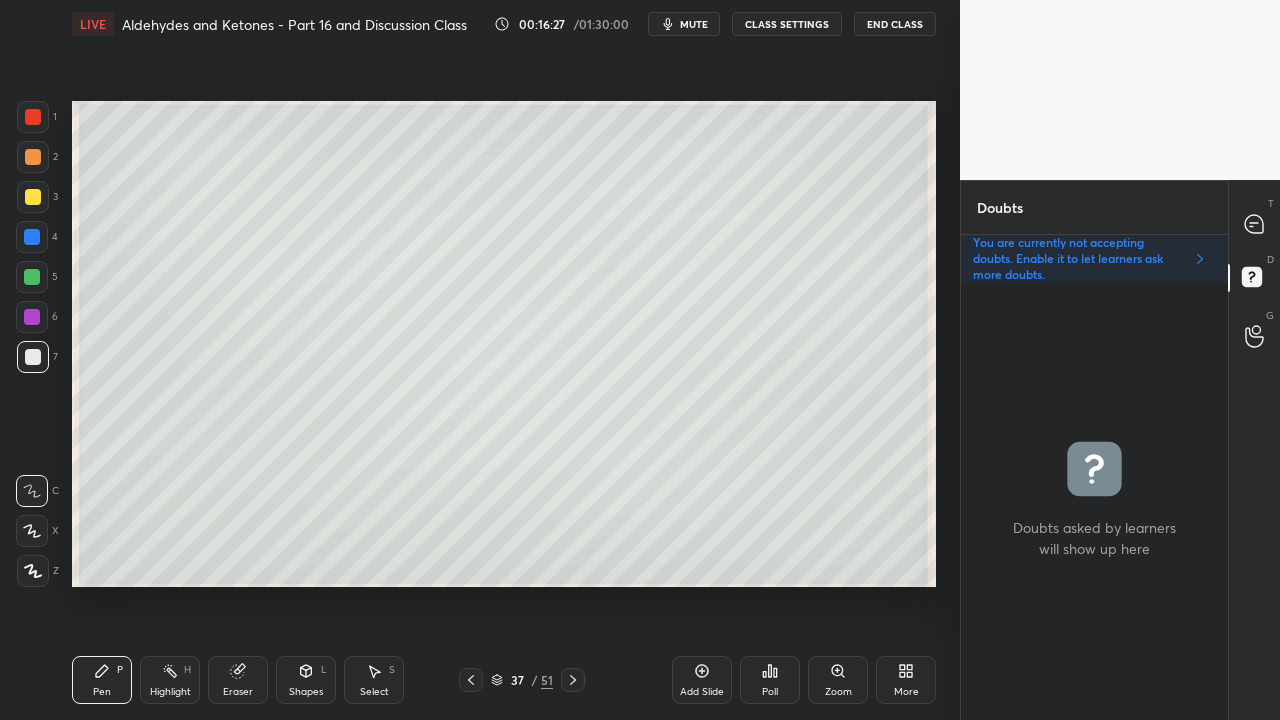 scroll, scrollTop: 6, scrollLeft: 6, axis: both 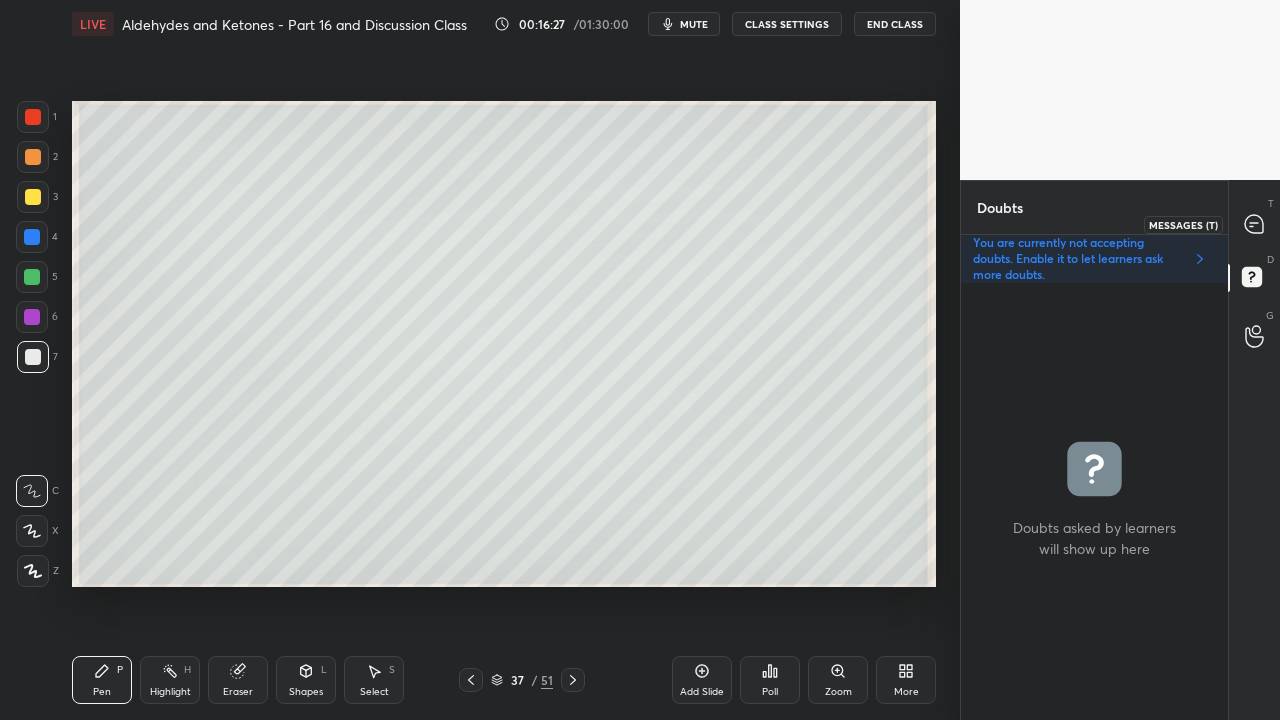 click 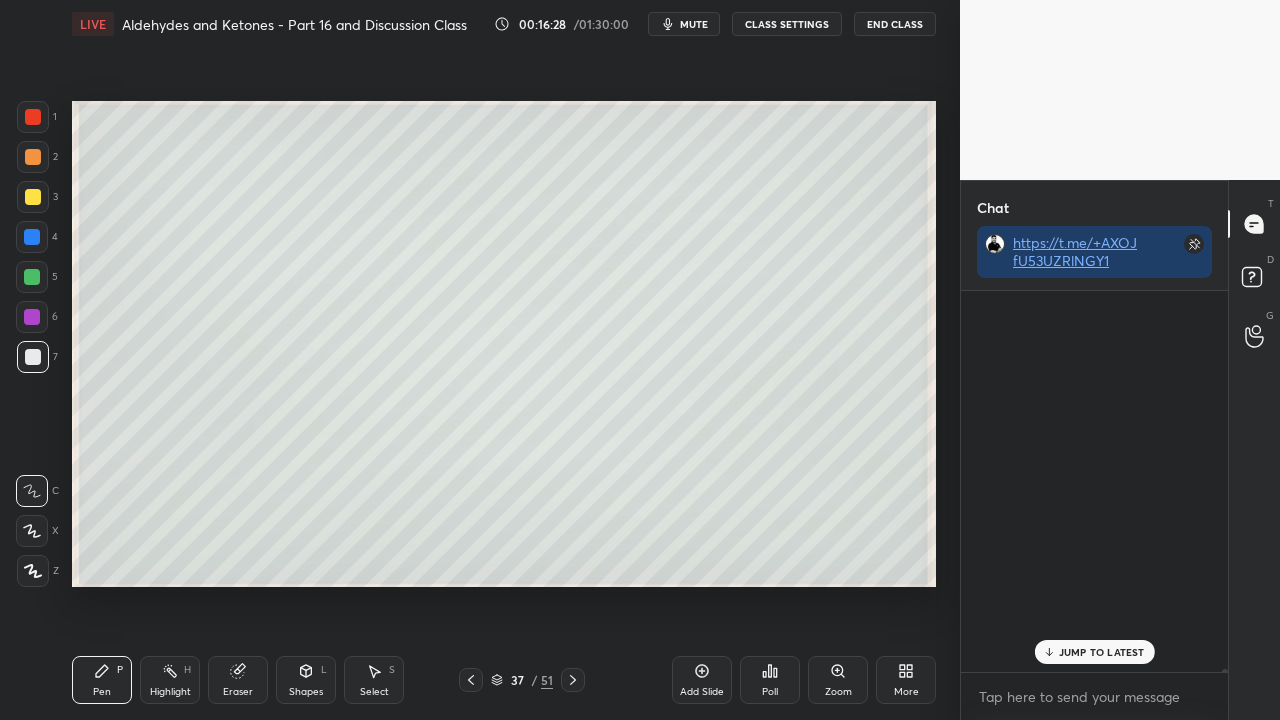 scroll, scrollTop: 57193, scrollLeft: 0, axis: vertical 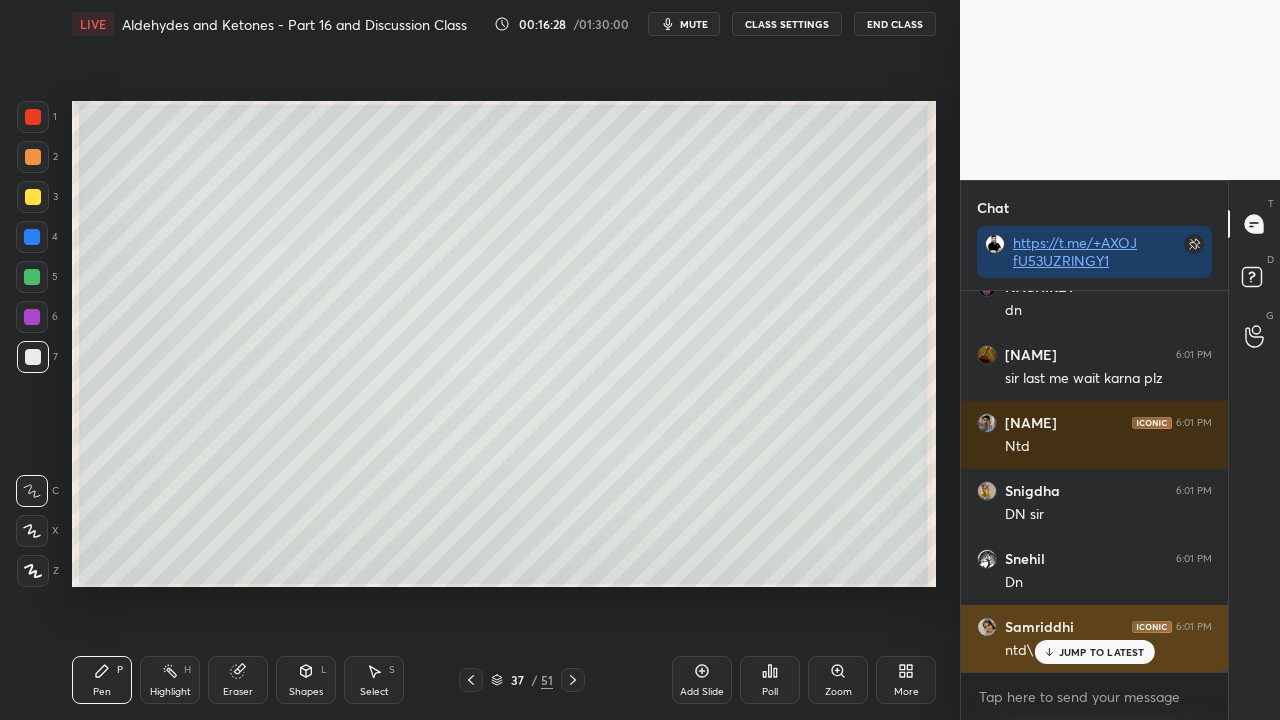 click on "JUMP TO LATEST" at bounding box center (1102, 652) 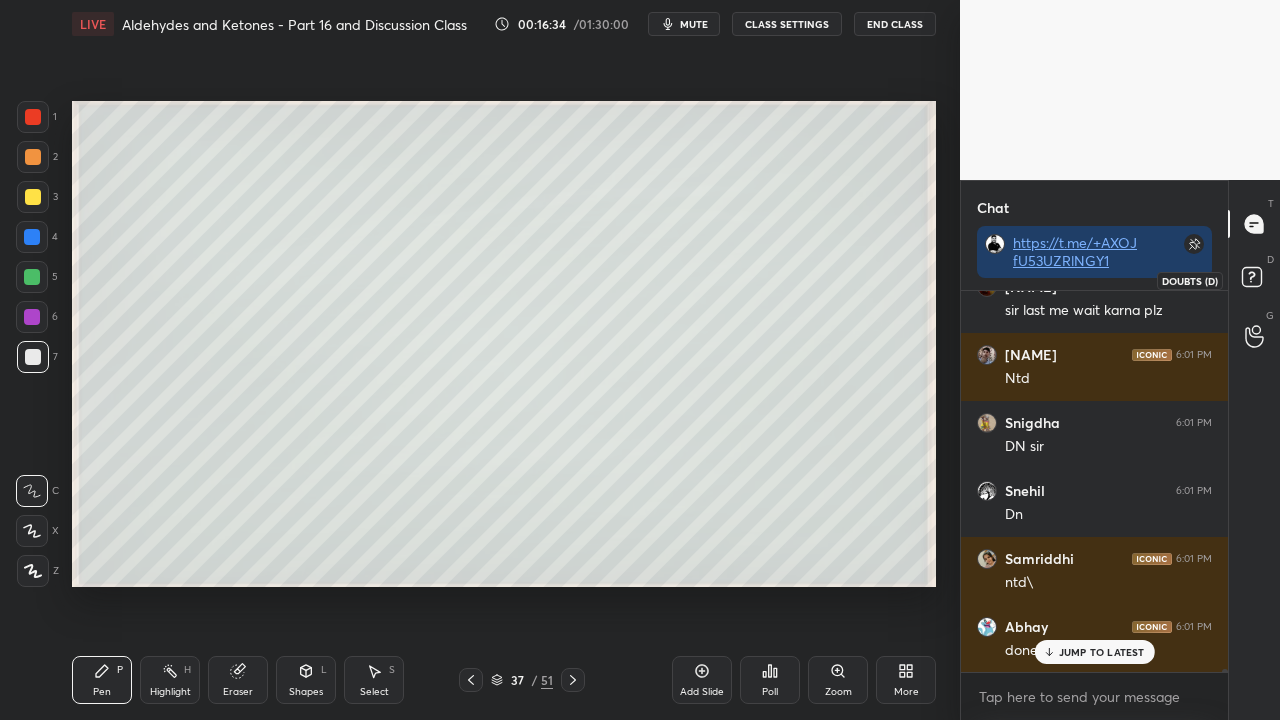 click 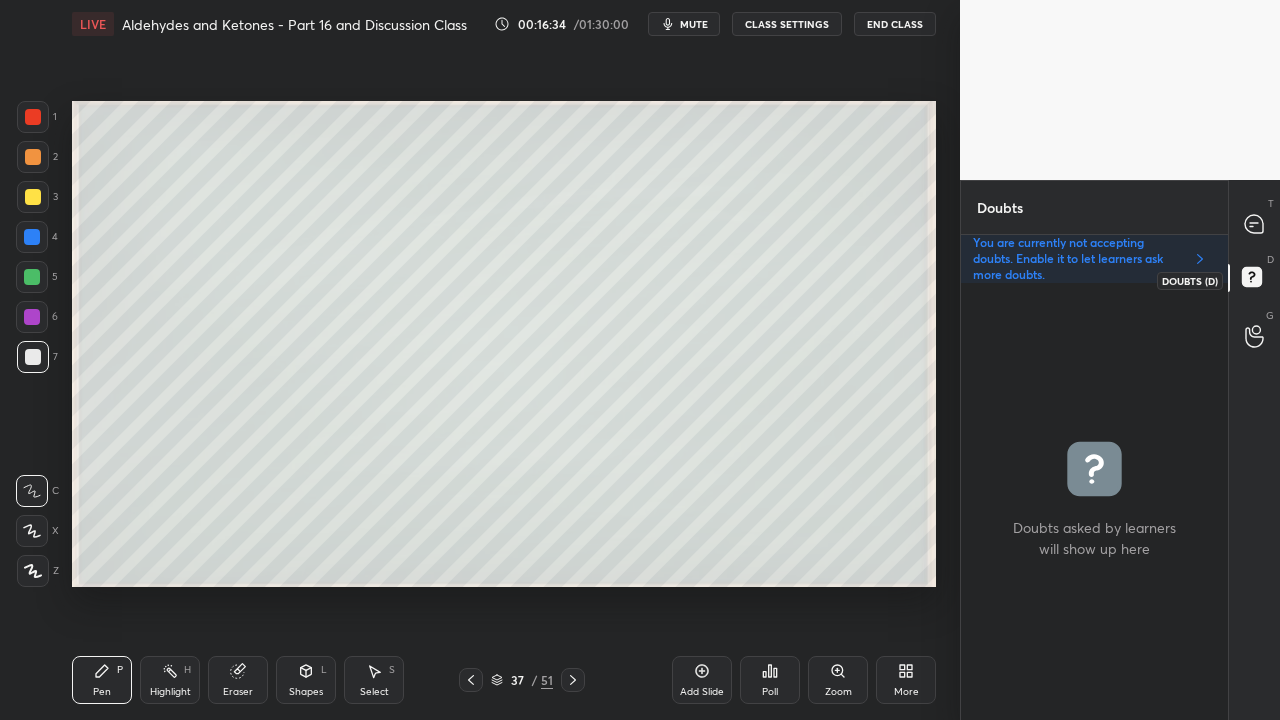 scroll, scrollTop: 6, scrollLeft: 6, axis: both 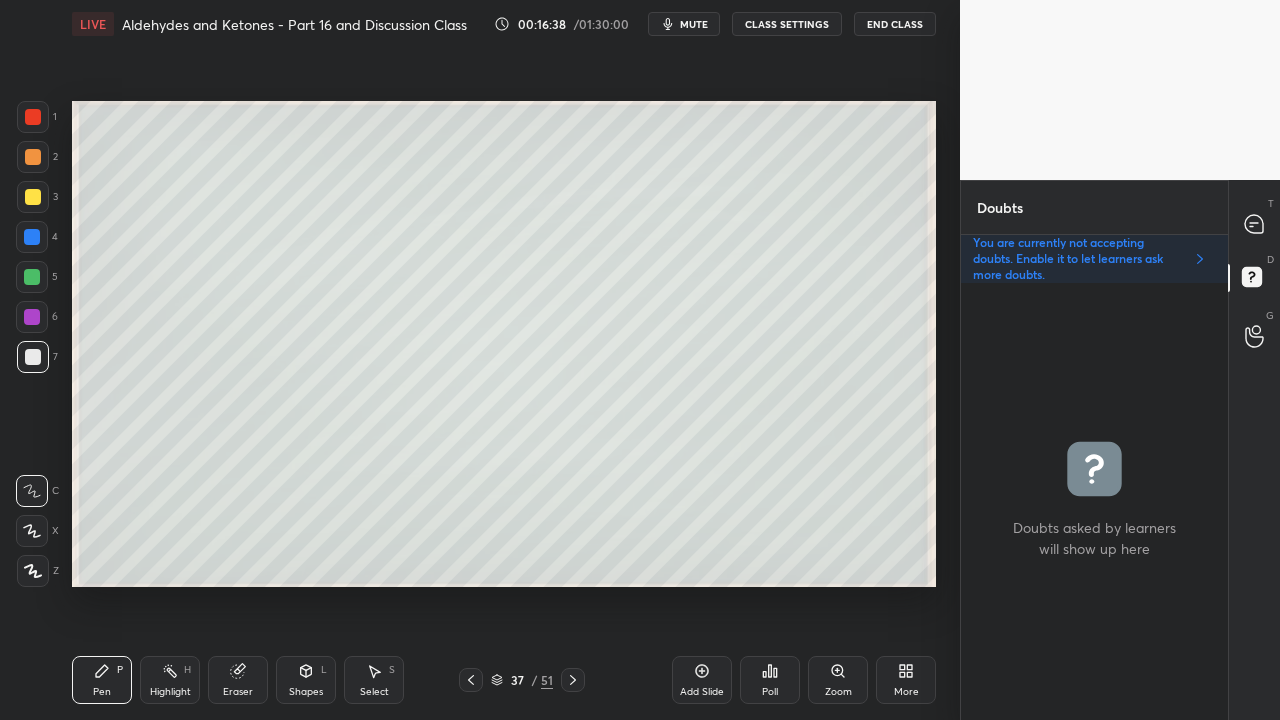 drag, startPoint x: 1279, startPoint y: 235, endPoint x: 1257, endPoint y: 225, distance: 24.166092 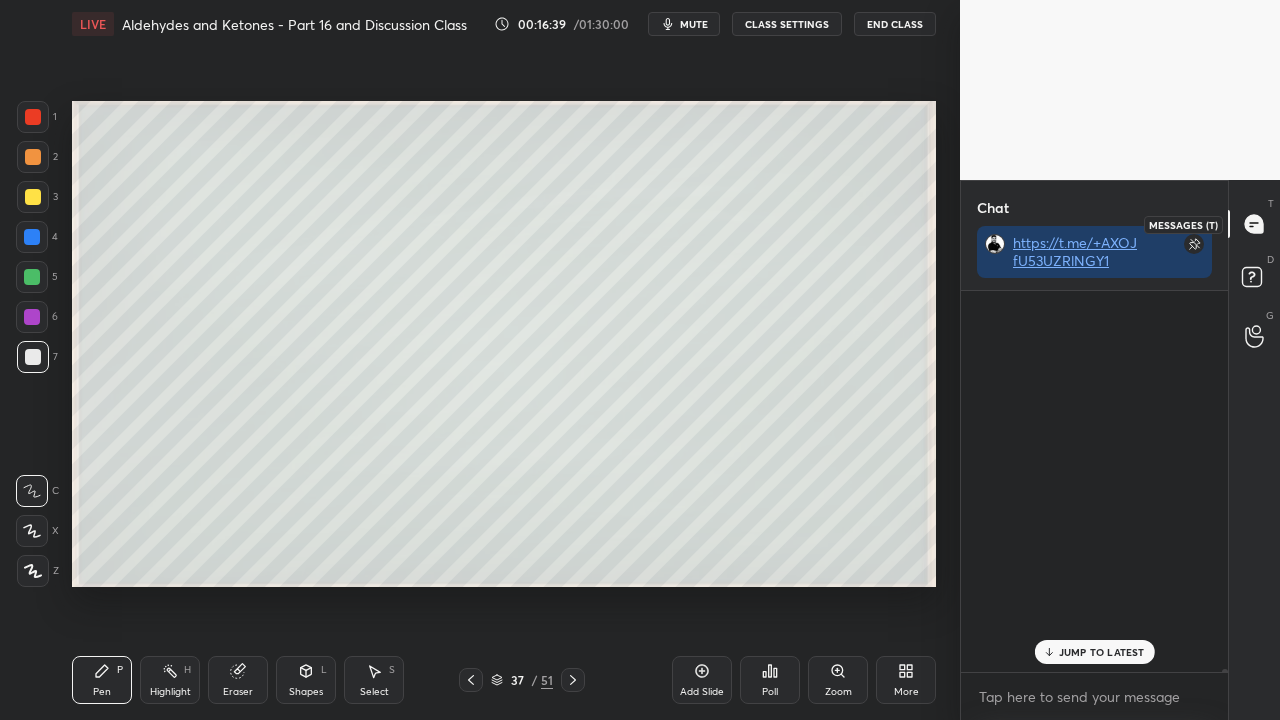 click 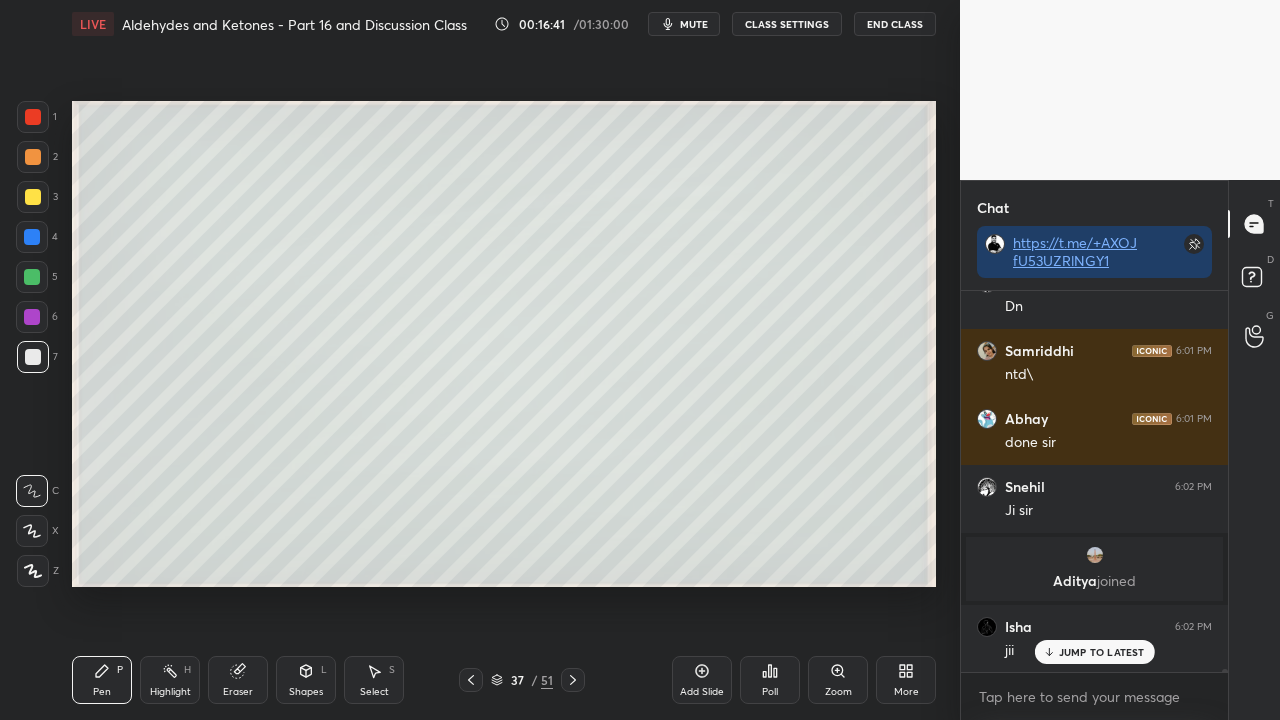 click 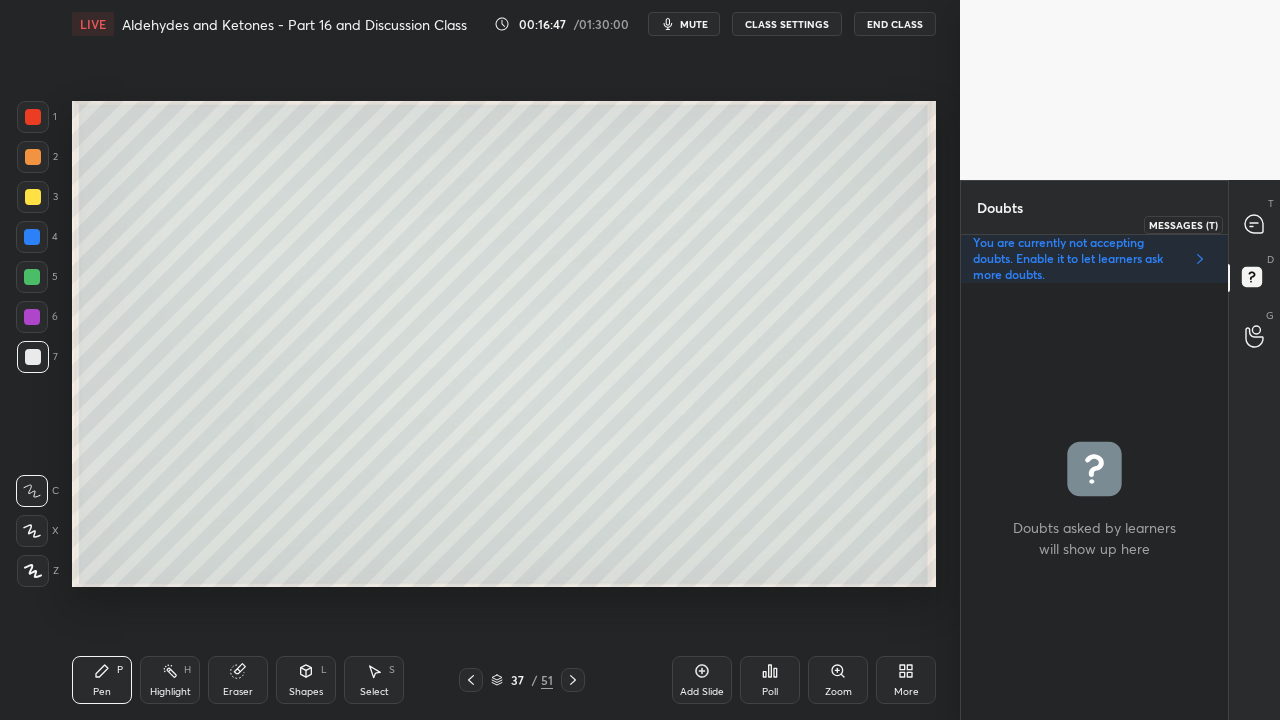 click 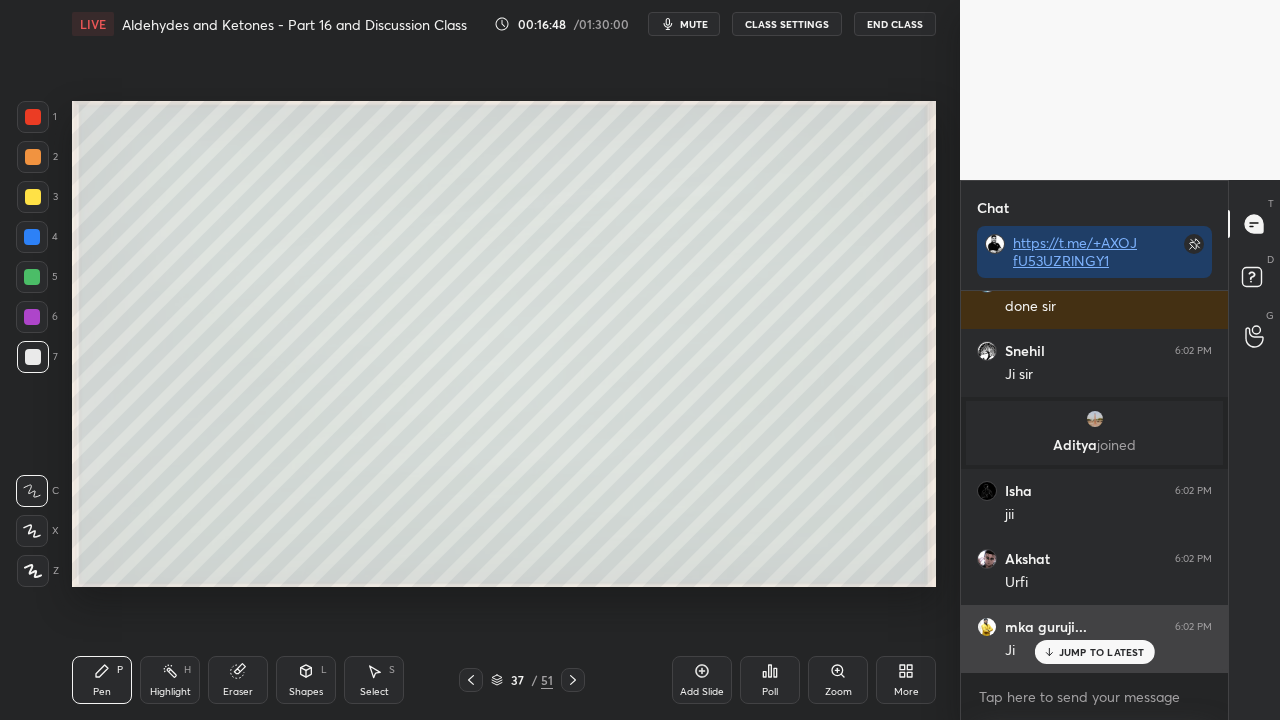 click on "JUMP TO LATEST" at bounding box center (1102, 652) 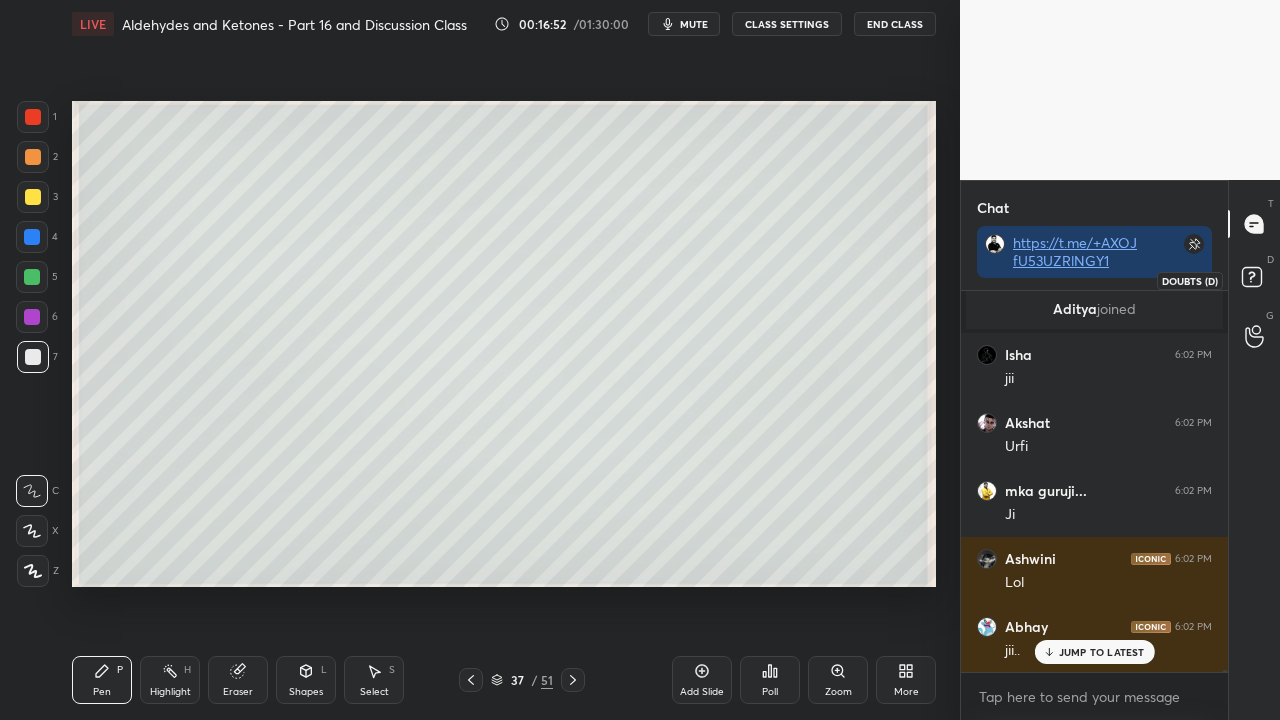 click 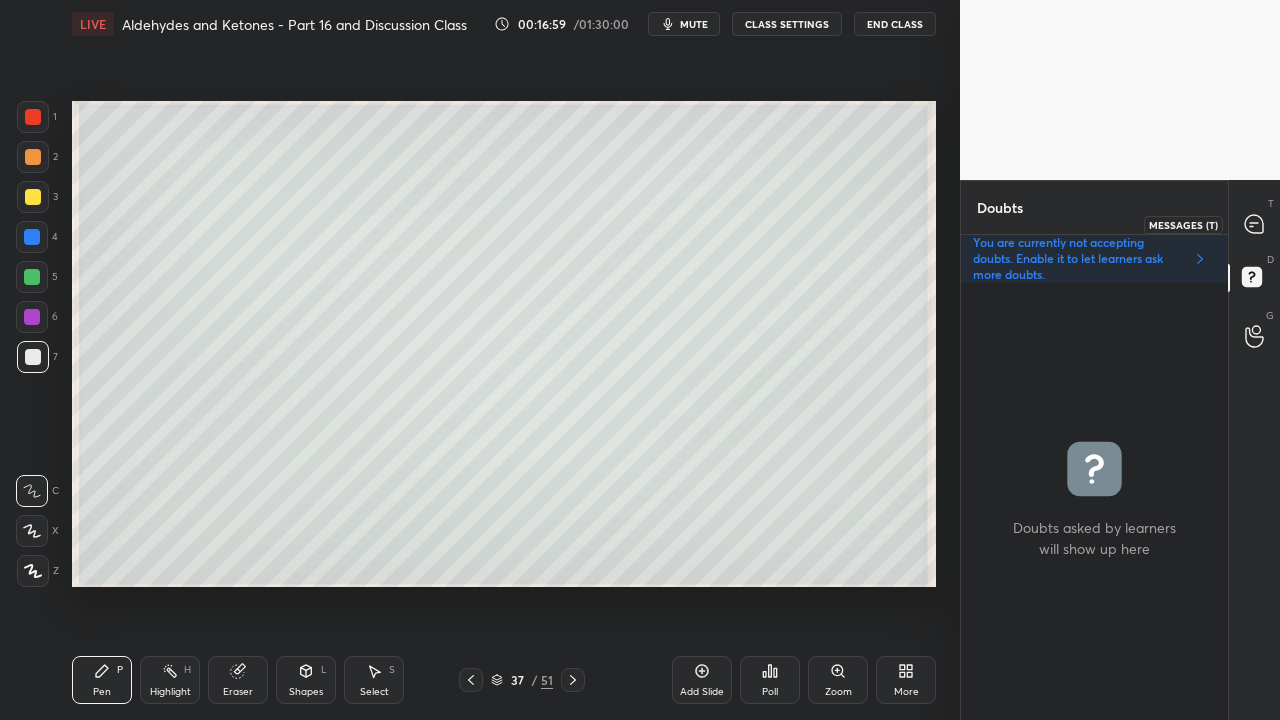 click 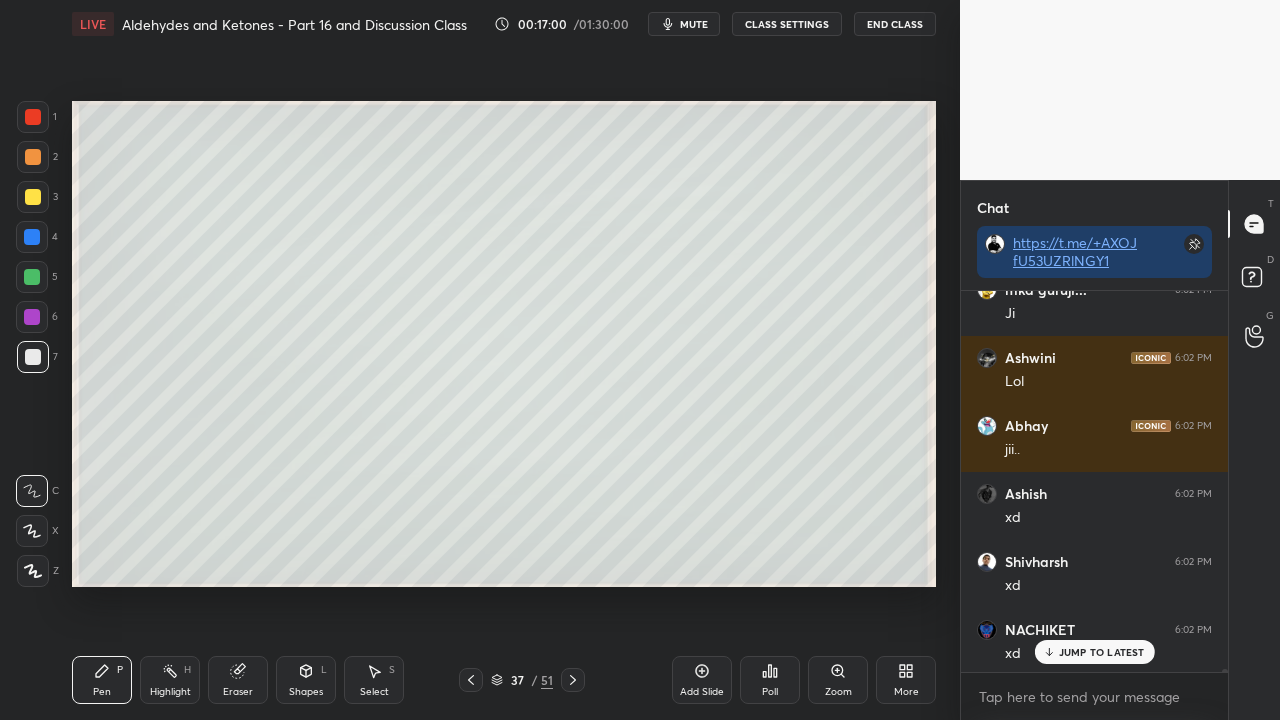 click on "JUMP TO LATEST" at bounding box center [1102, 652] 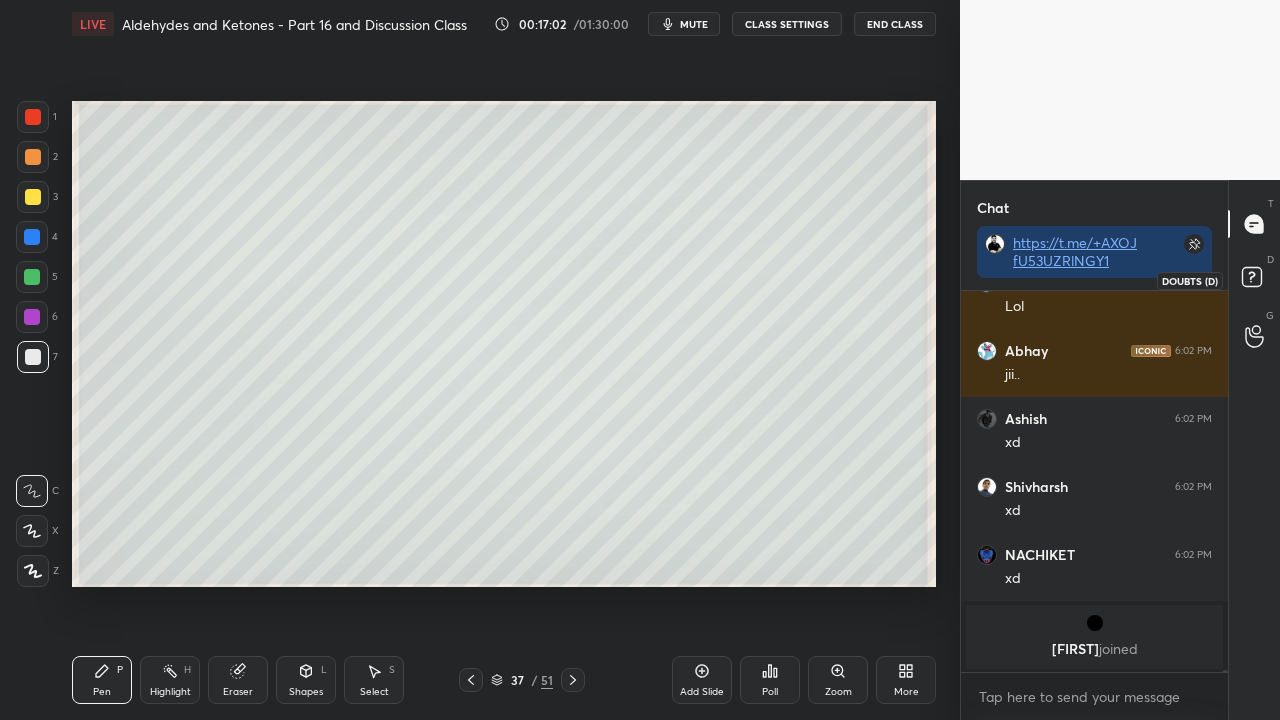 click 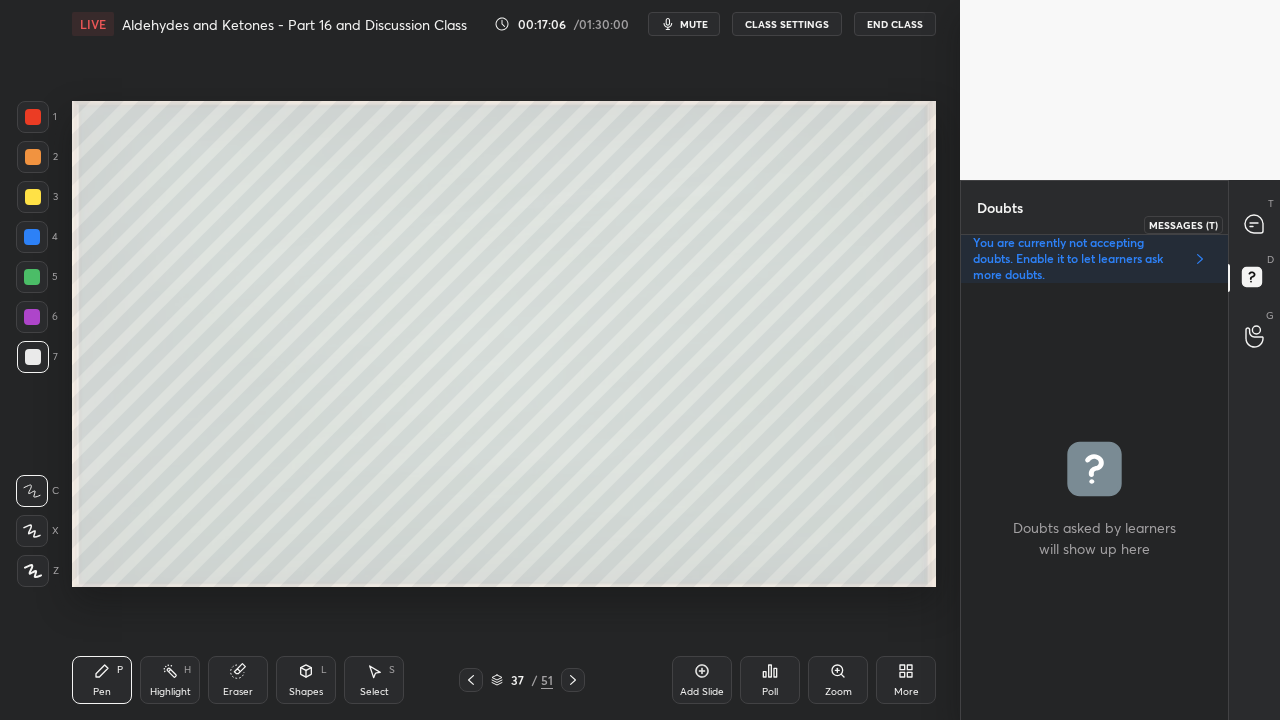 click 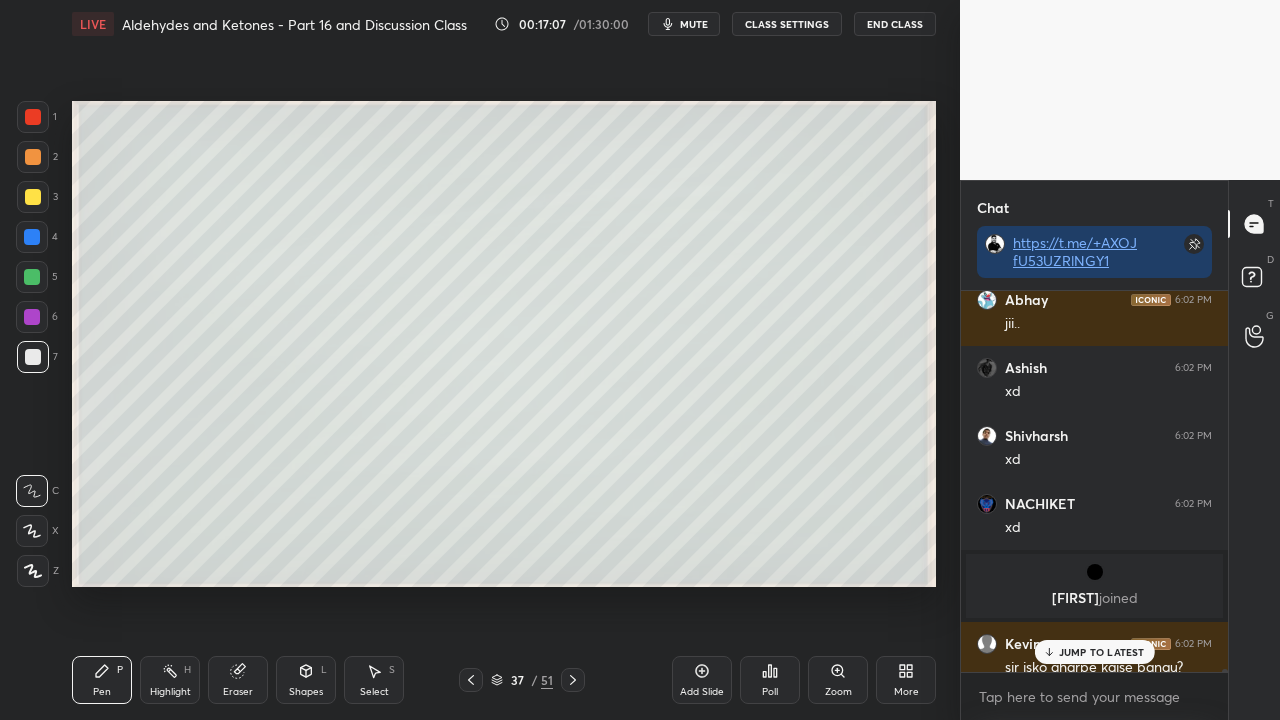 click on "JUMP TO LATEST" at bounding box center (1102, 652) 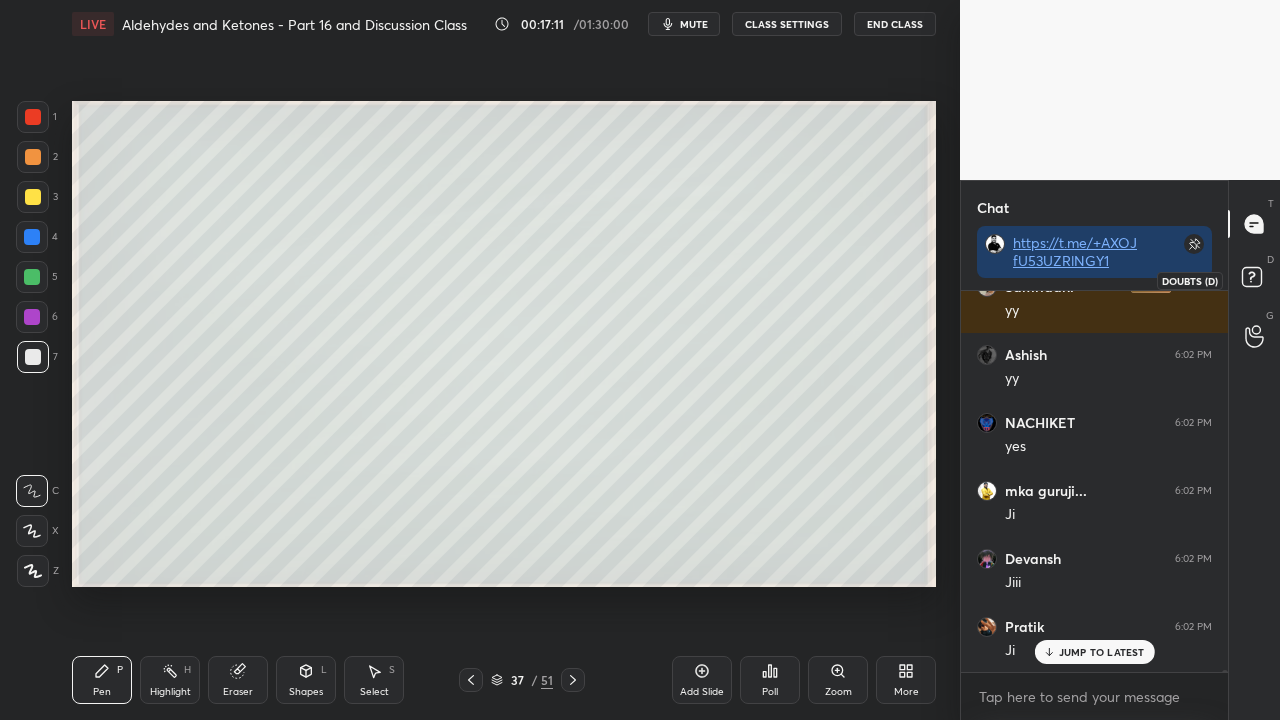 click 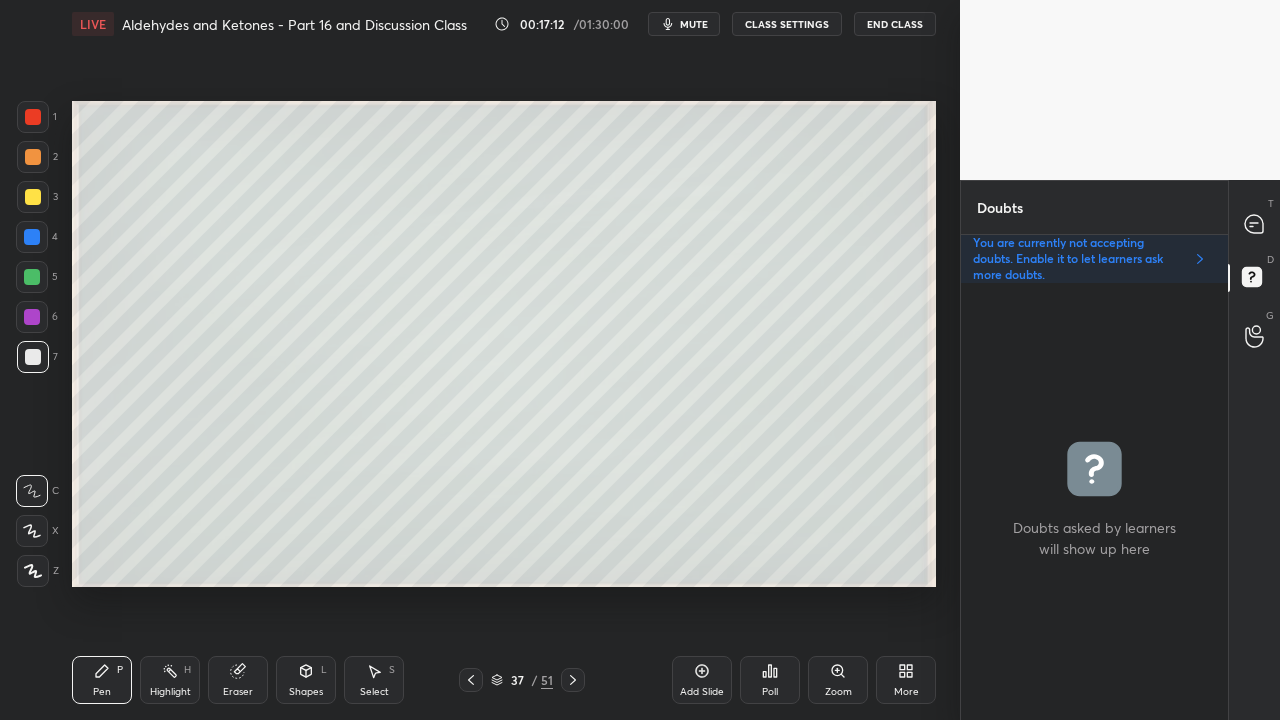 click 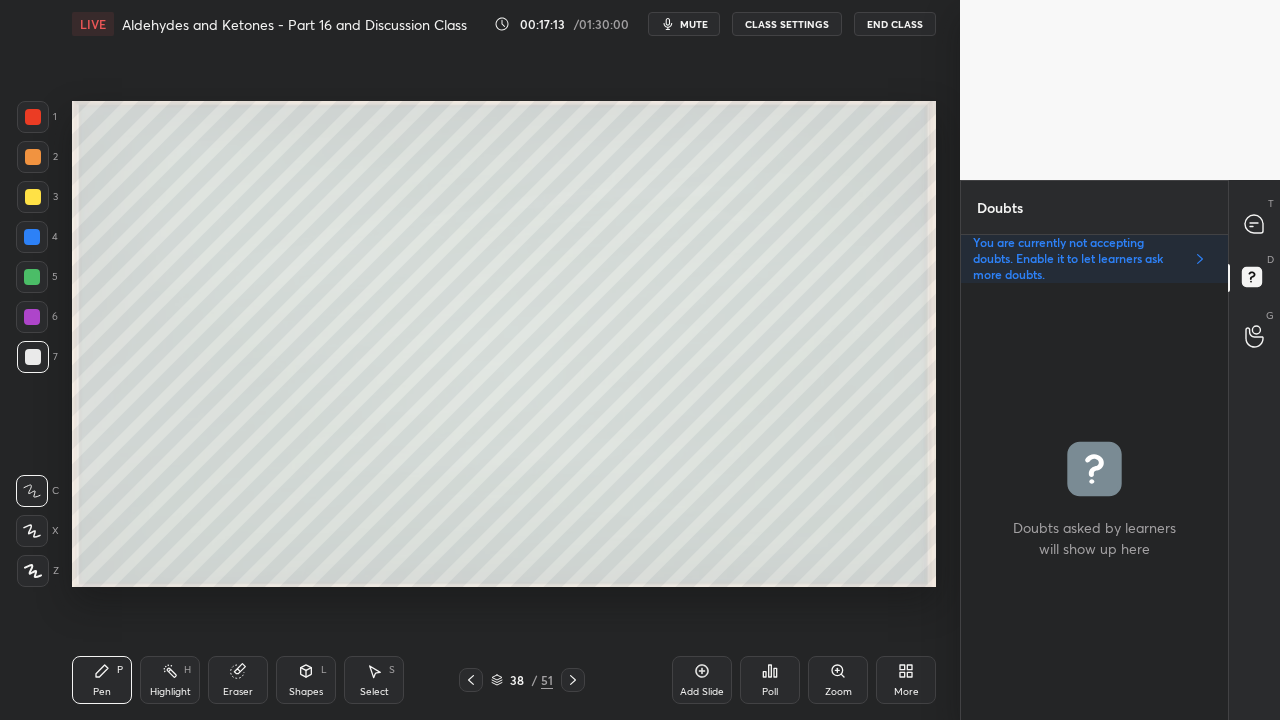 click at bounding box center [33, 197] 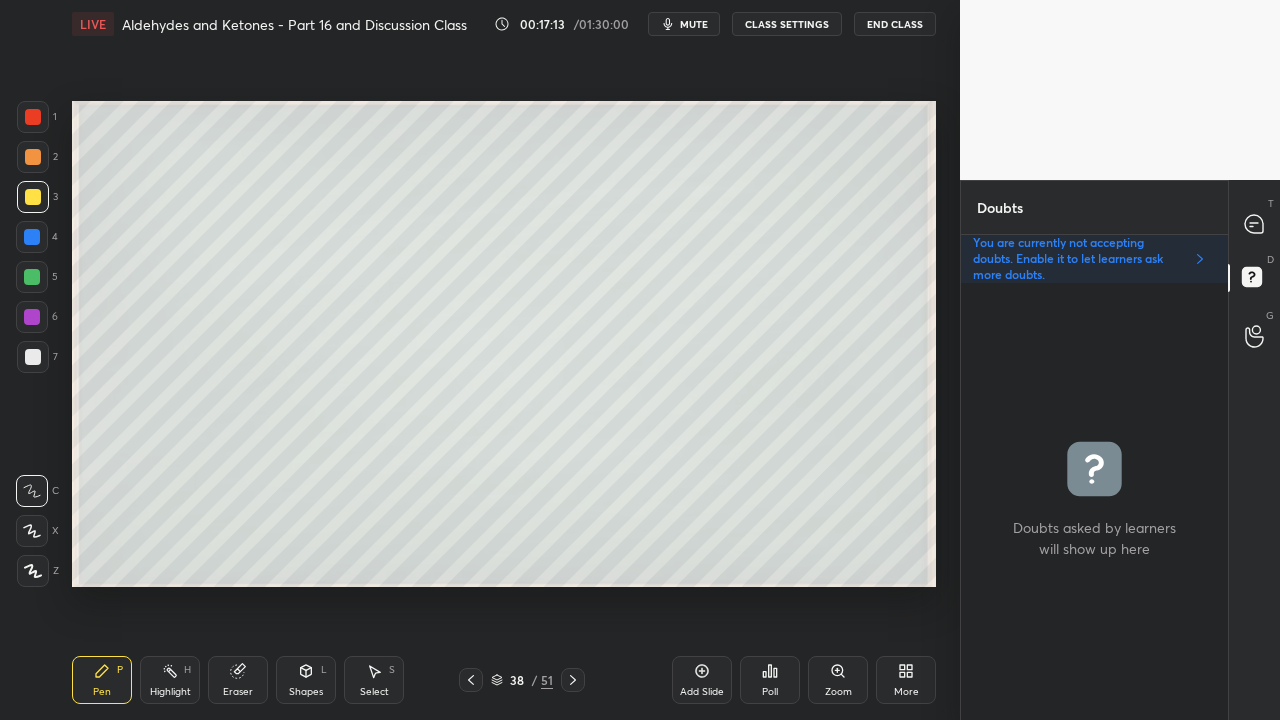 click at bounding box center [33, 197] 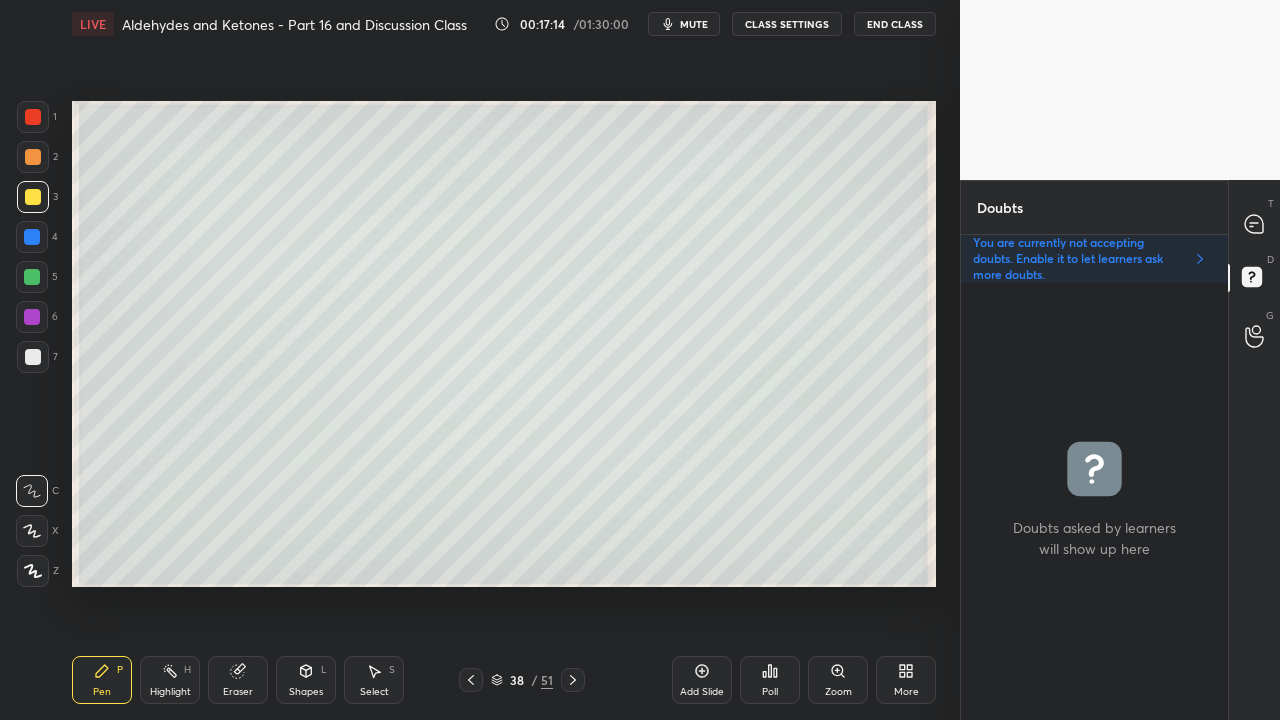 click at bounding box center [33, 197] 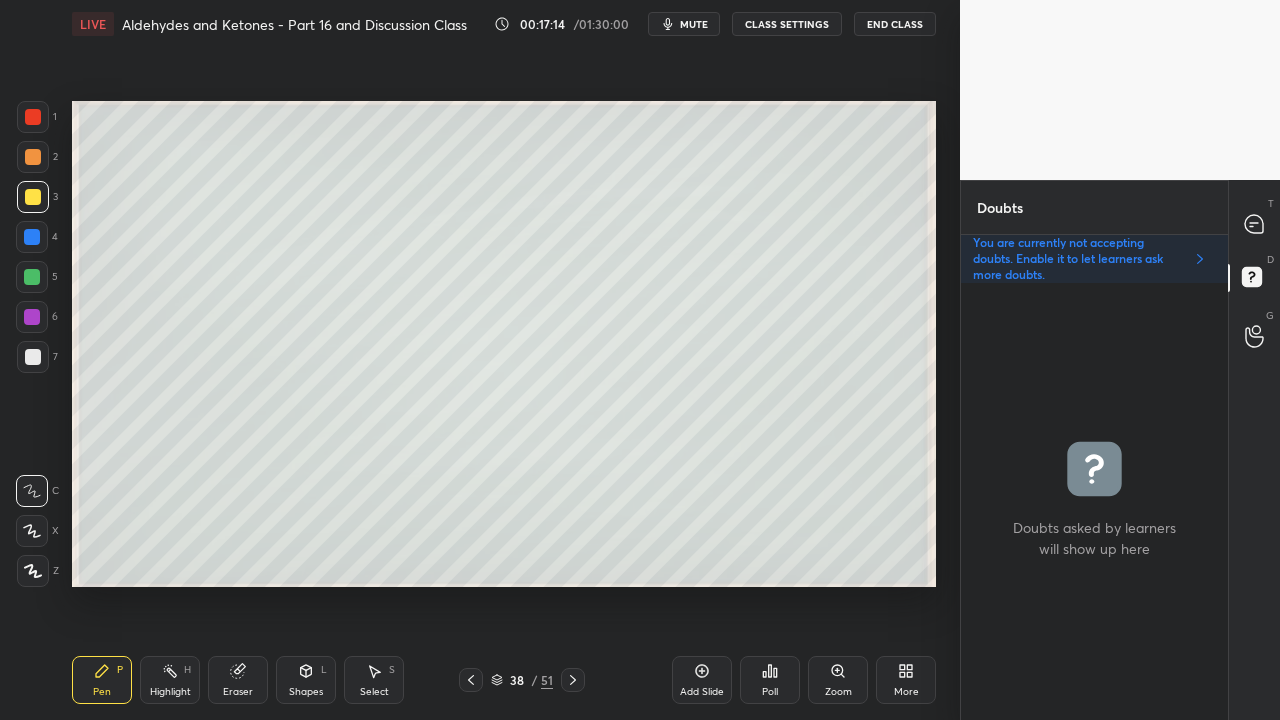 click at bounding box center [33, 197] 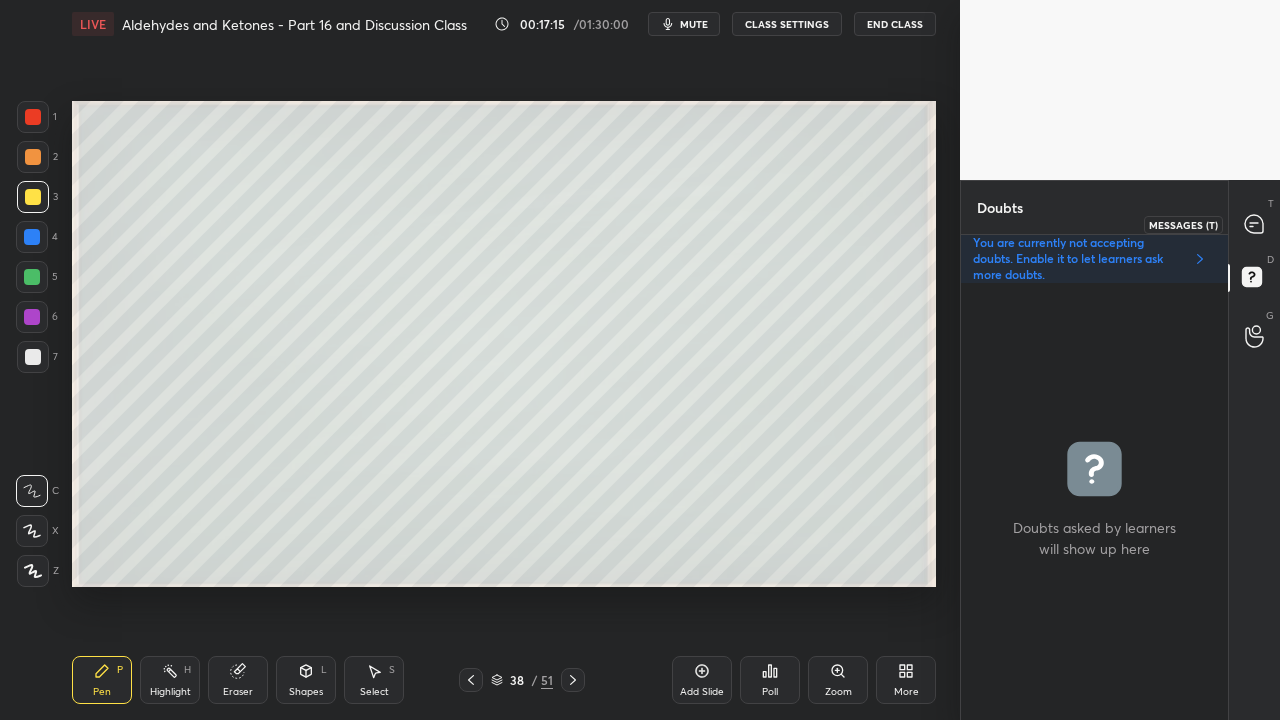 click 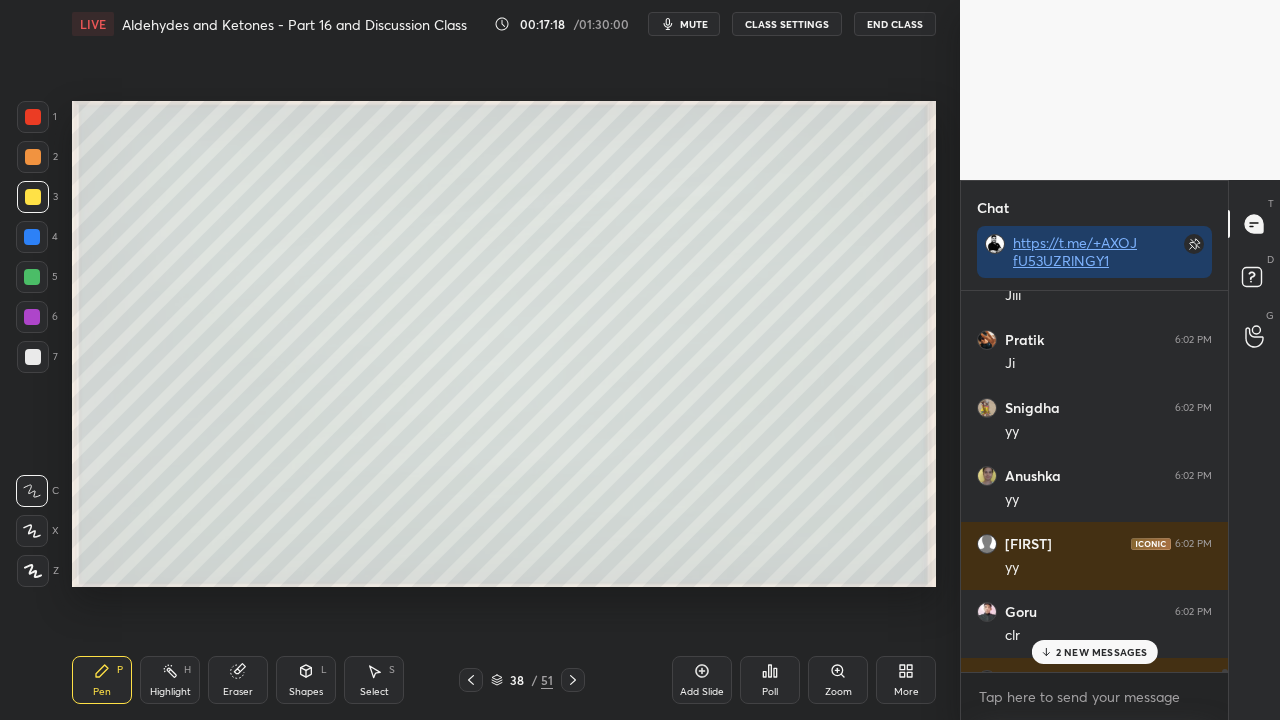 click on "2 NEW MESSAGES" at bounding box center (1102, 652) 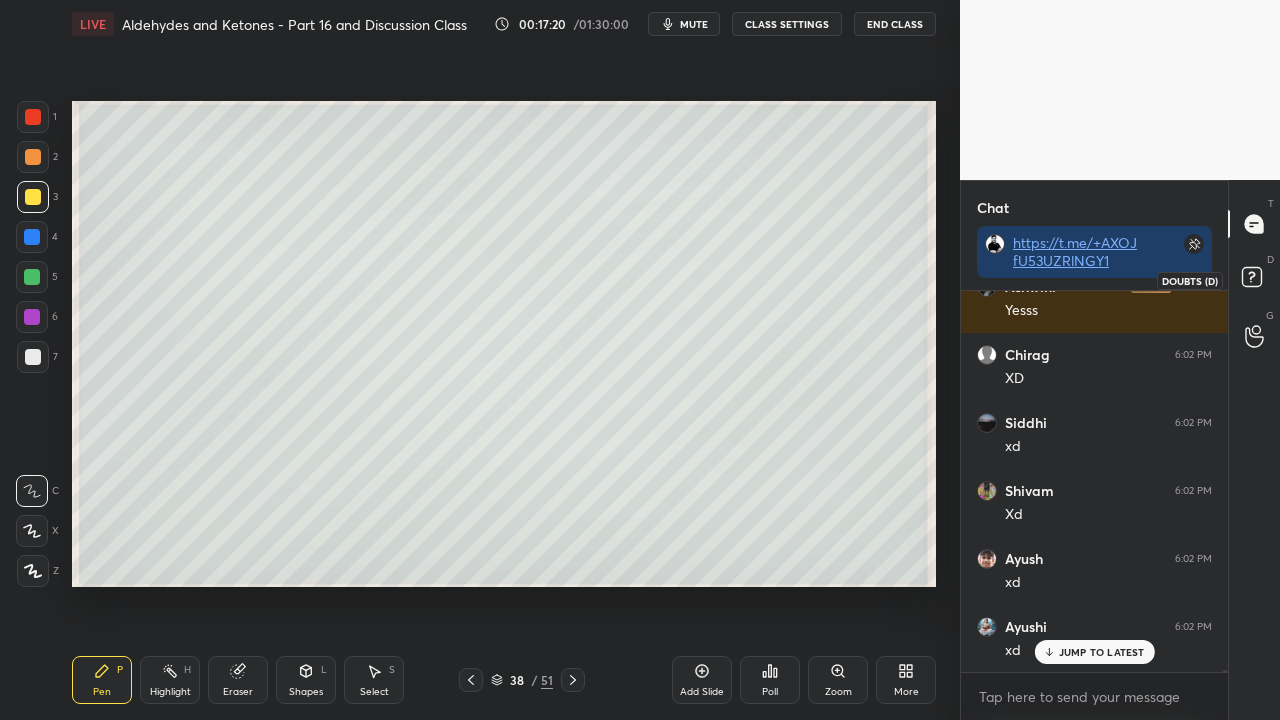 click 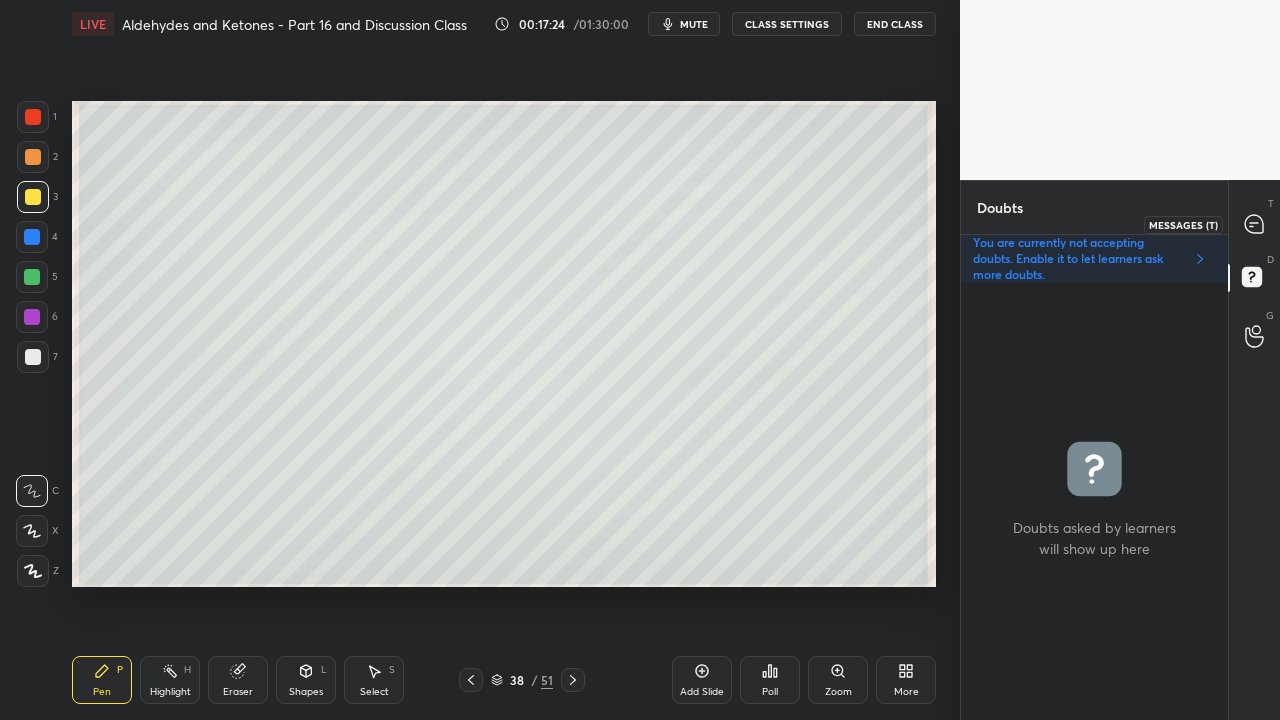 click 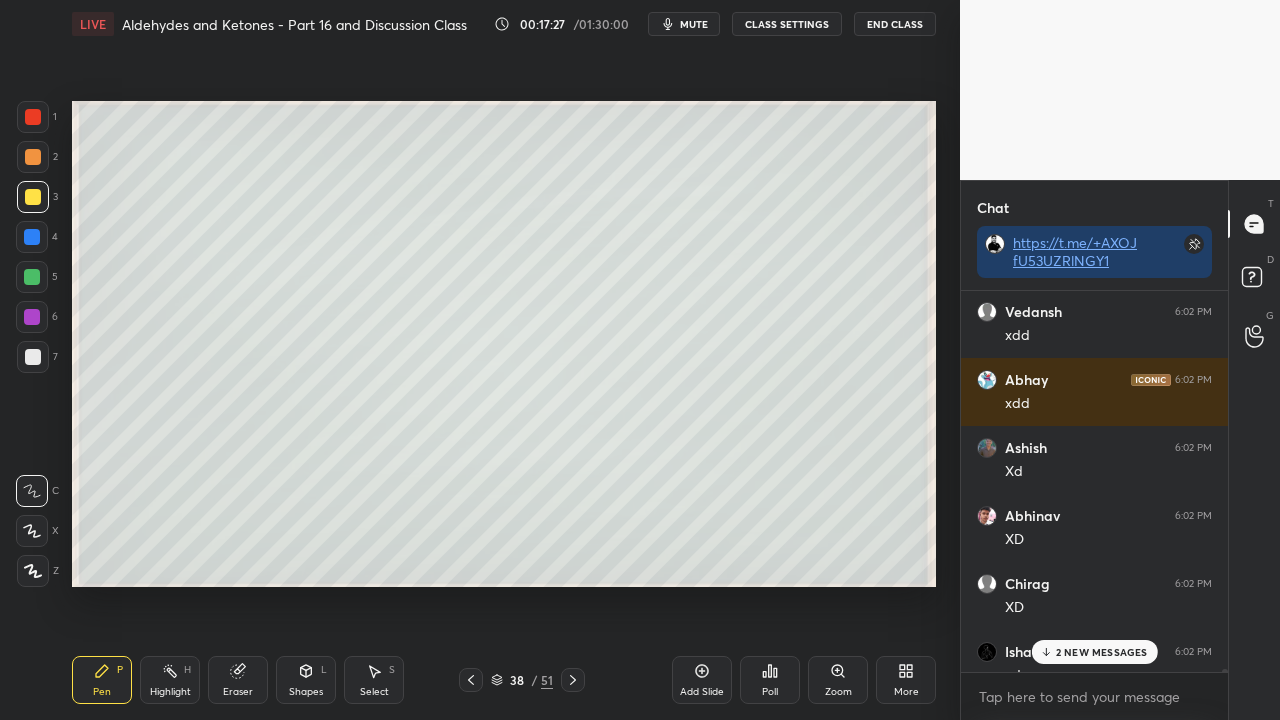 click on "2 NEW MESSAGES" at bounding box center (1102, 652) 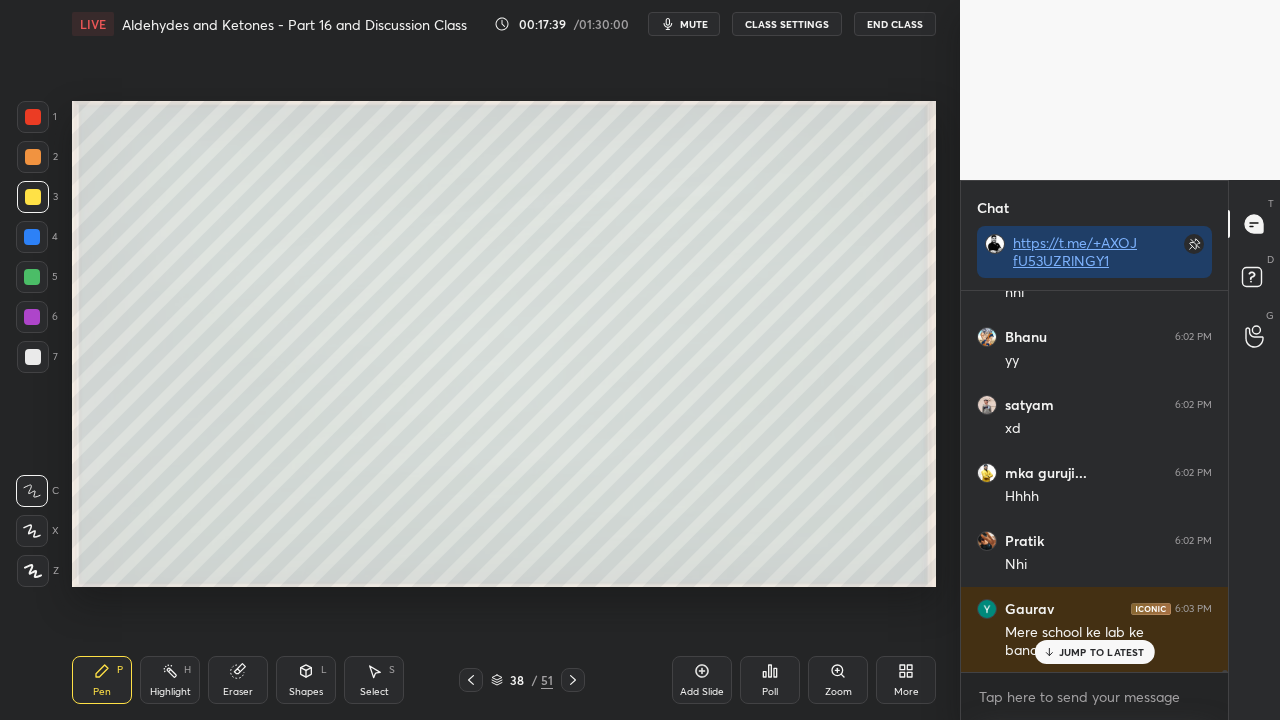 click on "JUMP TO LATEST" at bounding box center (1102, 652) 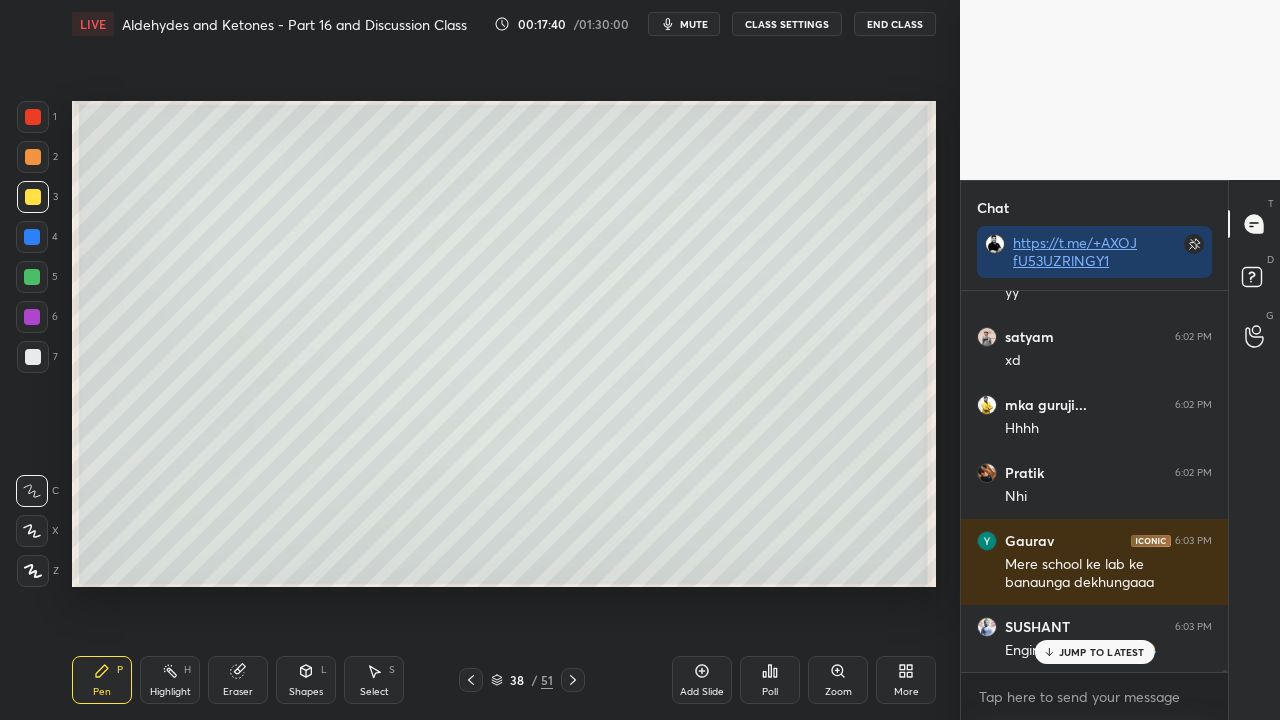 click on "JUMP TO LATEST" at bounding box center (1102, 652) 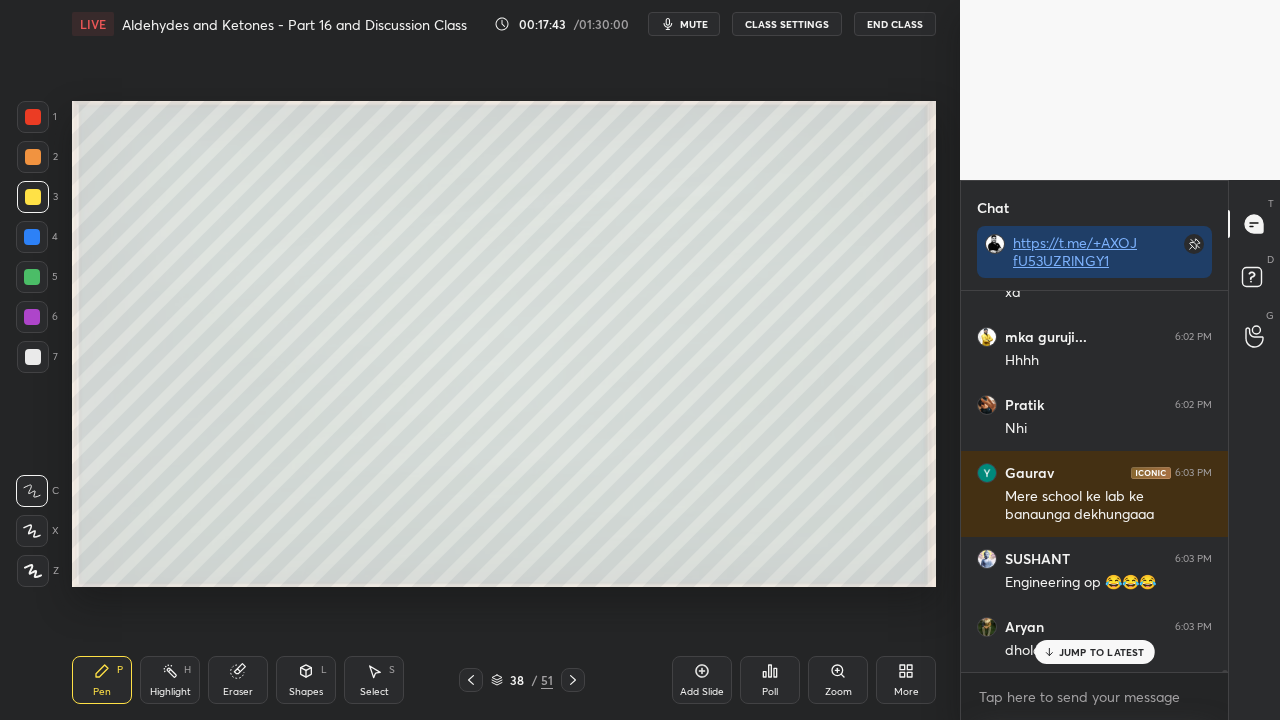 click on "JUMP TO LATEST" at bounding box center (1102, 652) 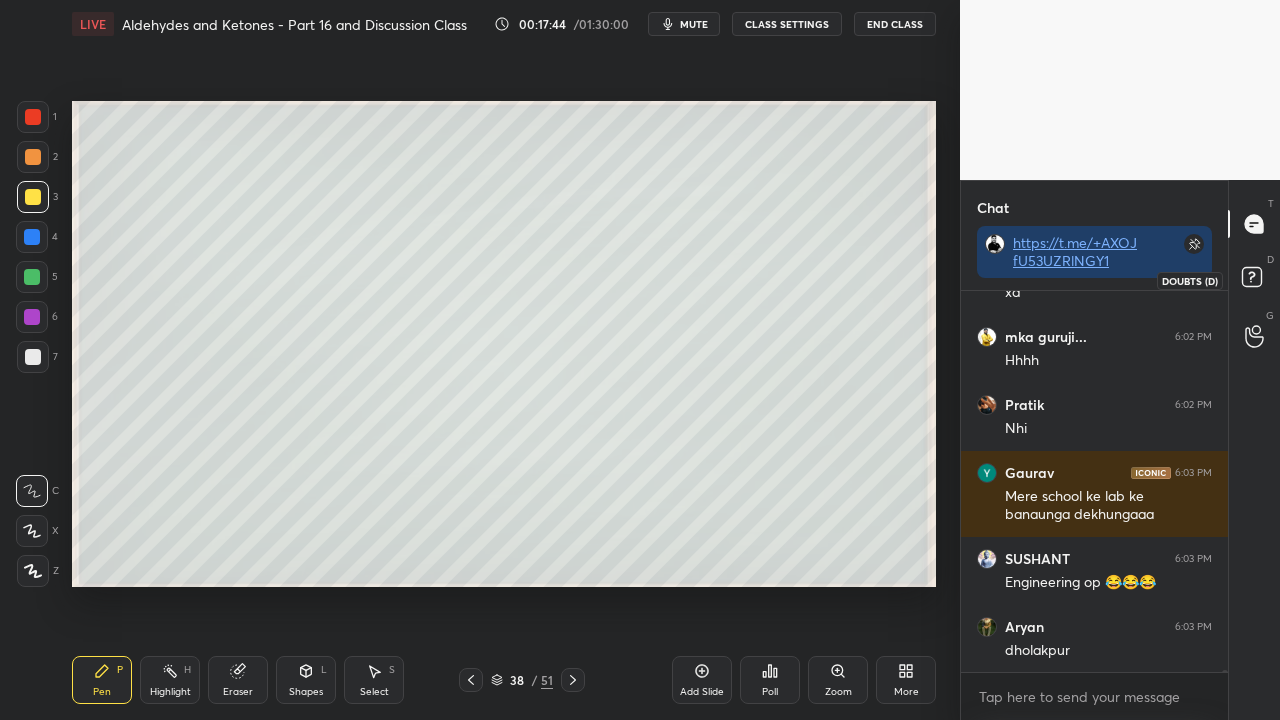 click 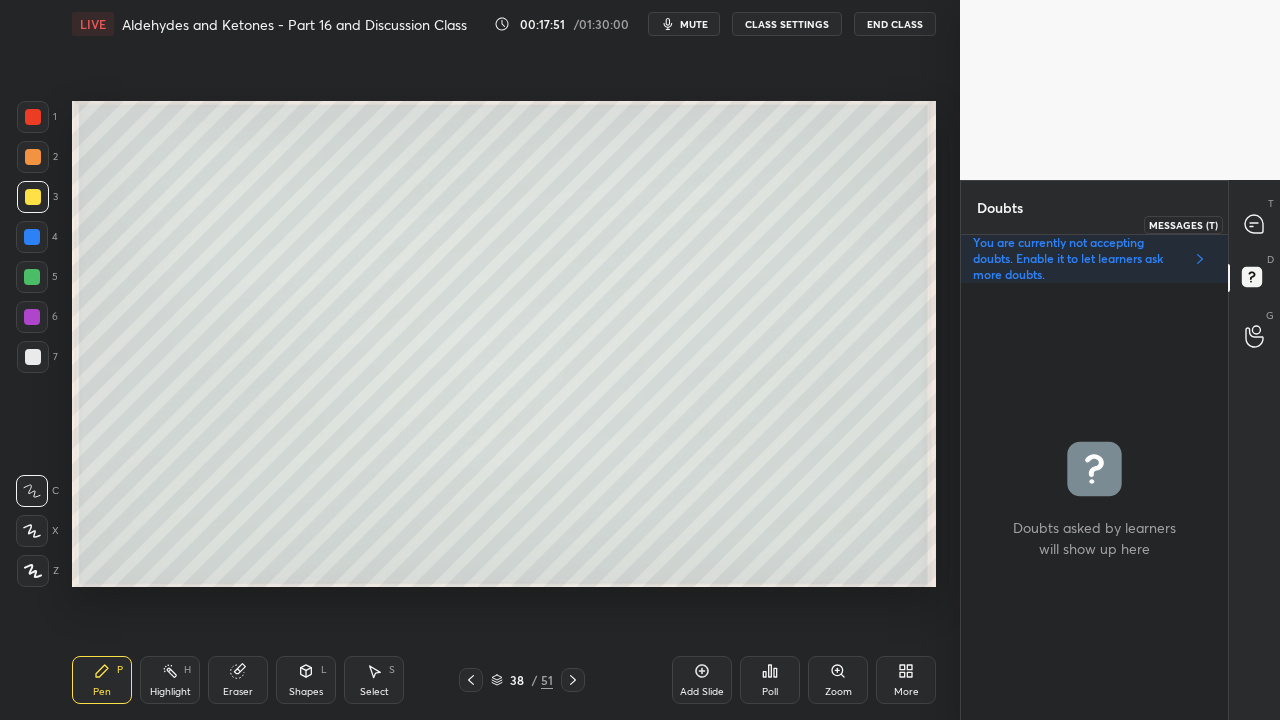 click 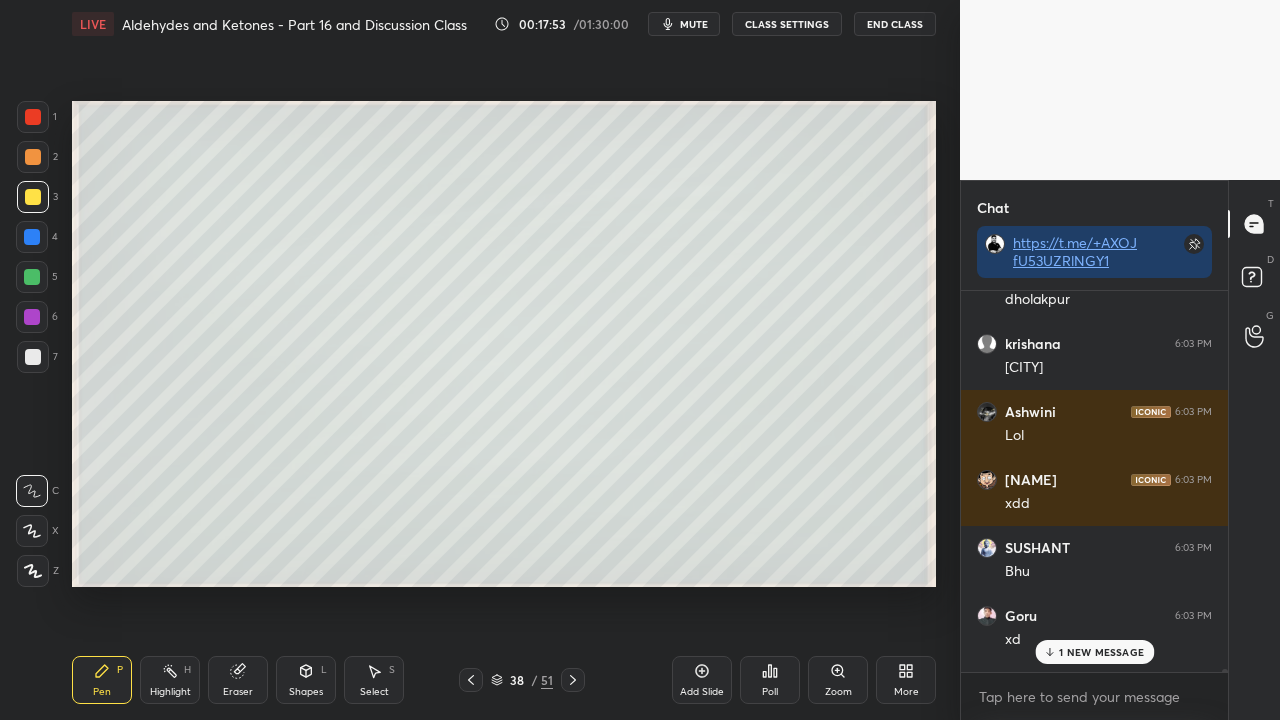 click on "1 NEW MESSAGE" at bounding box center [1094, 652] 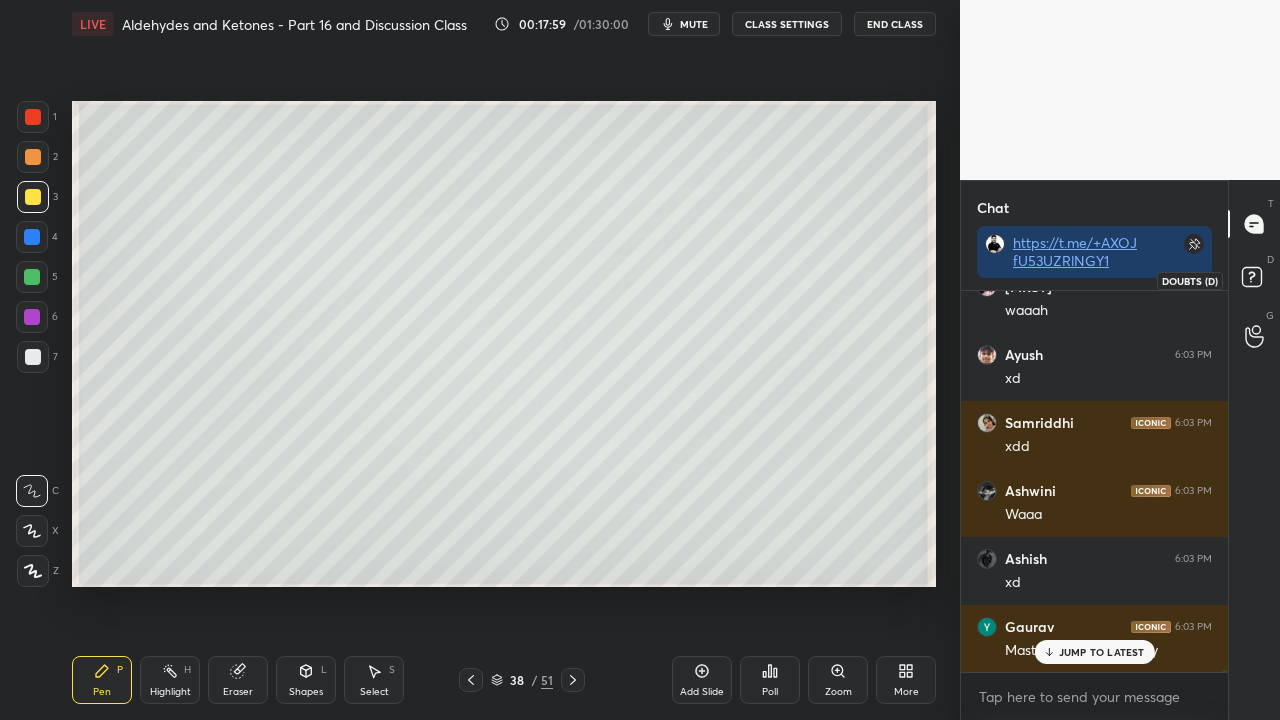 click 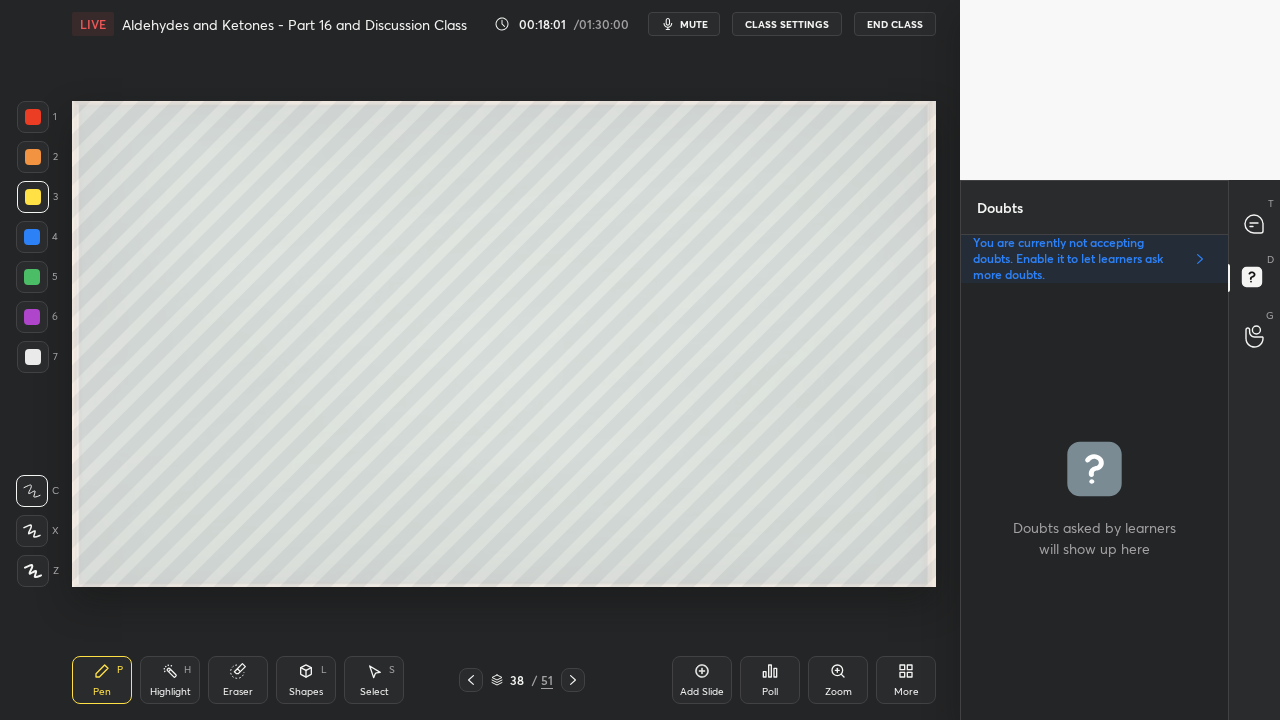drag, startPoint x: 464, startPoint y: 684, endPoint x: 470, endPoint y: 657, distance: 27.658634 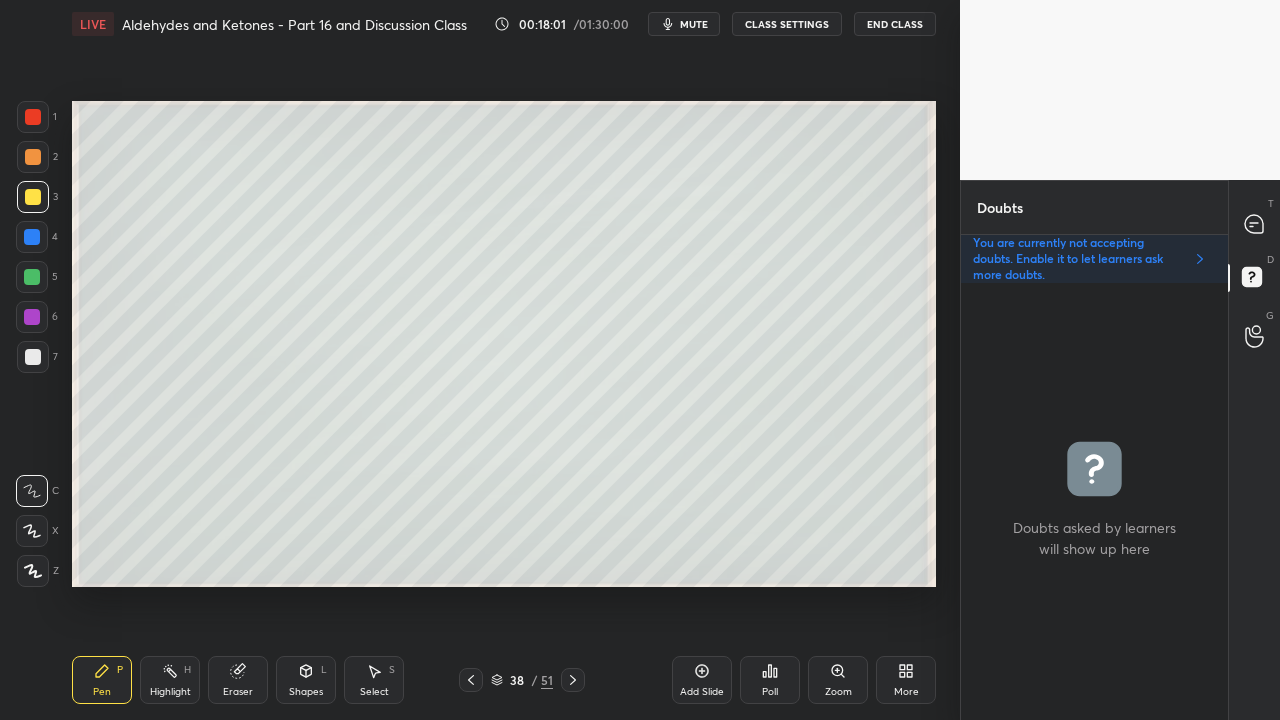 click 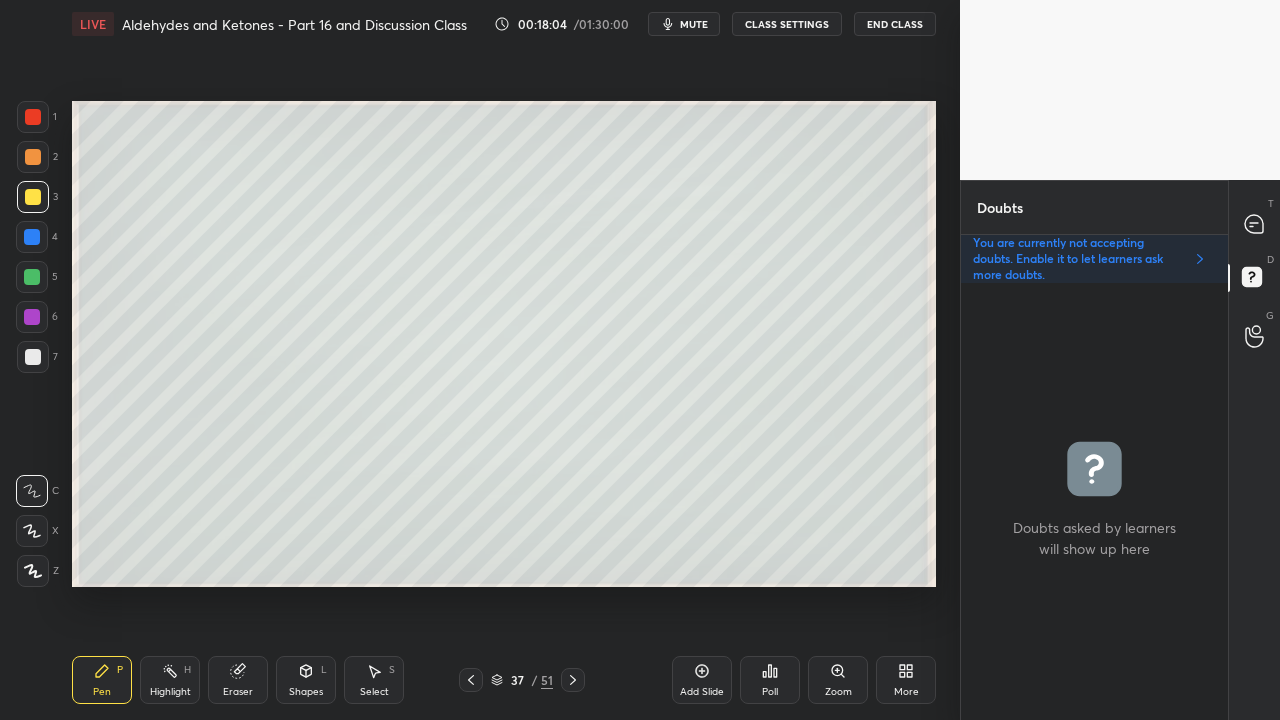 click 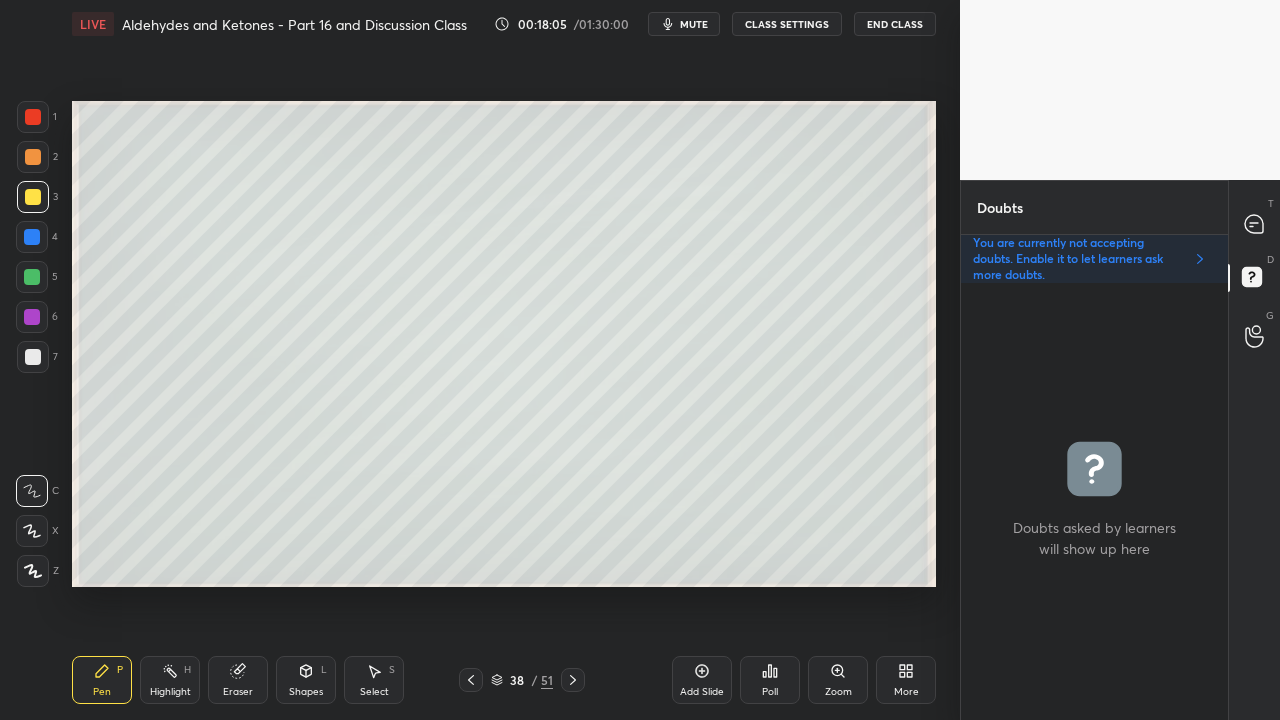 click at bounding box center (33, 197) 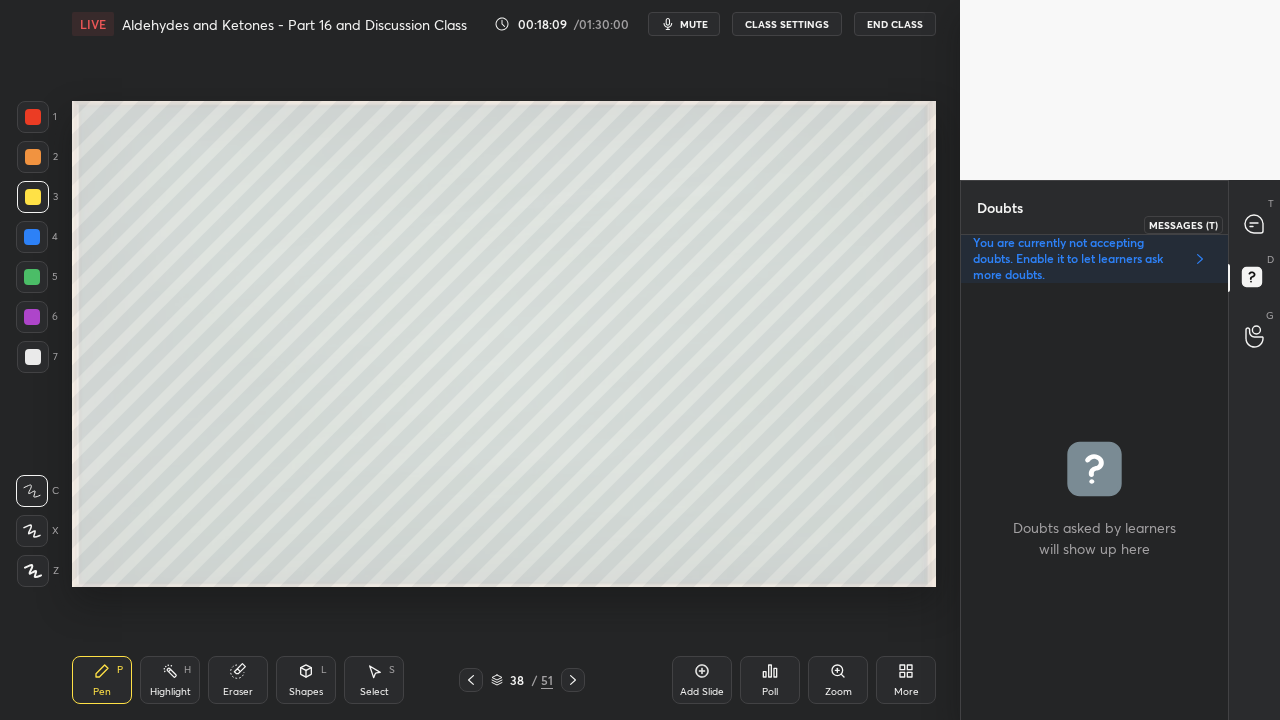 click 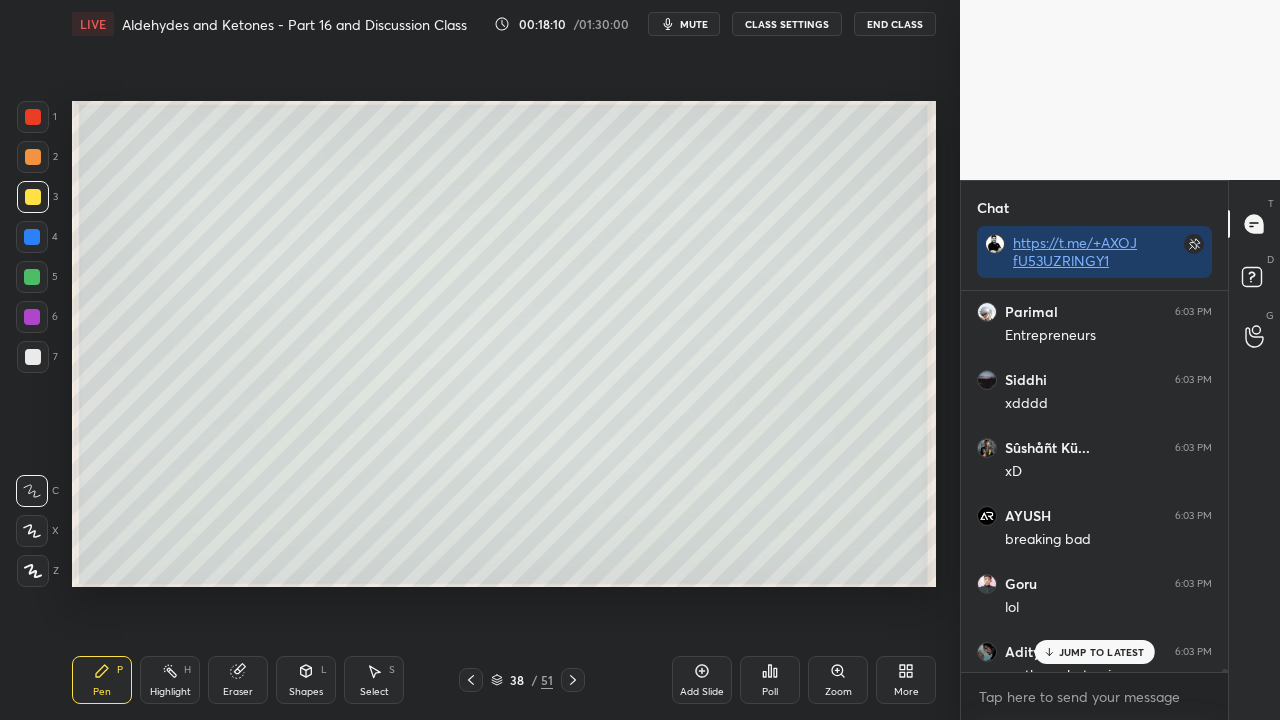click on "JUMP TO LATEST" at bounding box center [1102, 652] 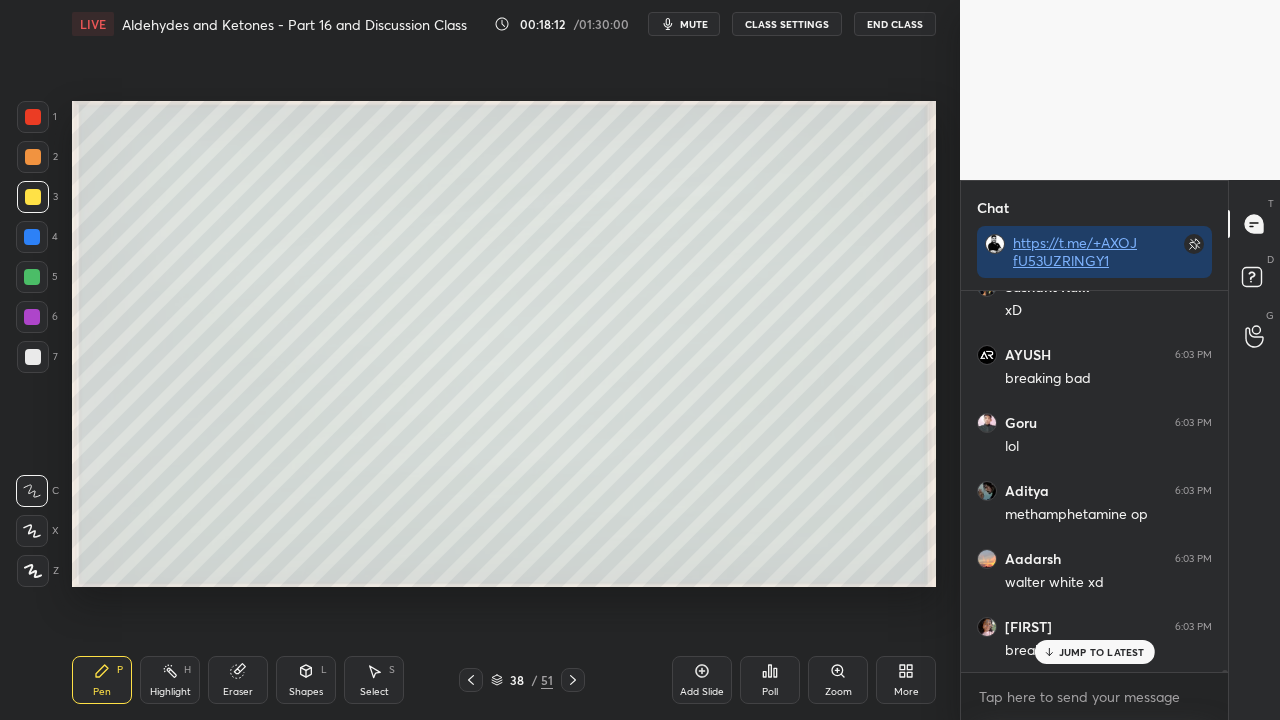 click 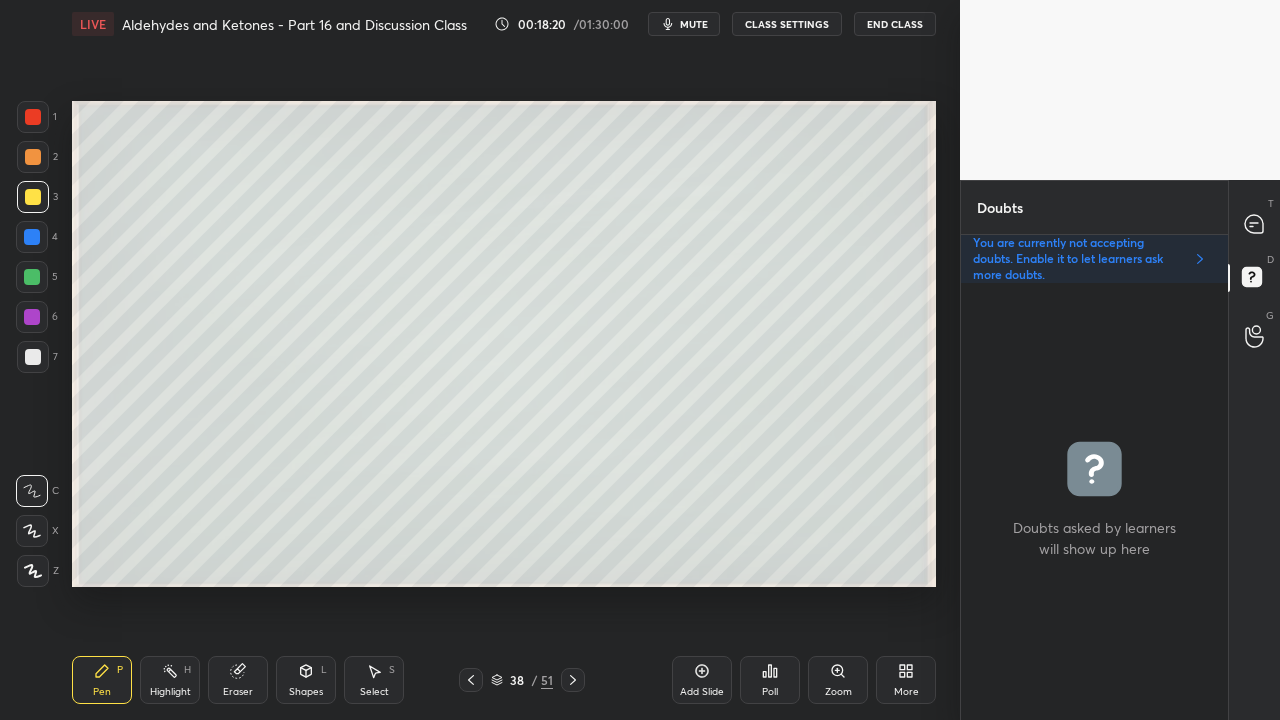 click on "Eraser" at bounding box center [238, 680] 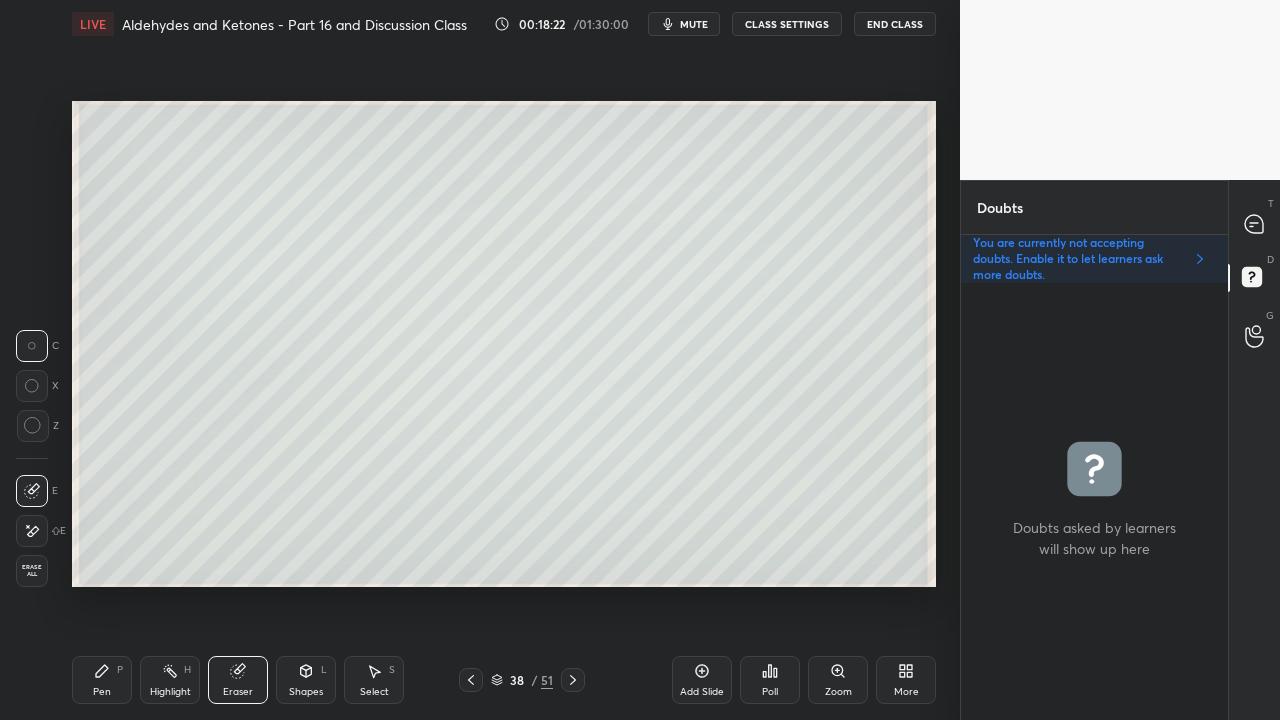 drag, startPoint x: 105, startPoint y: 682, endPoint x: 132, endPoint y: 658, distance: 36.124783 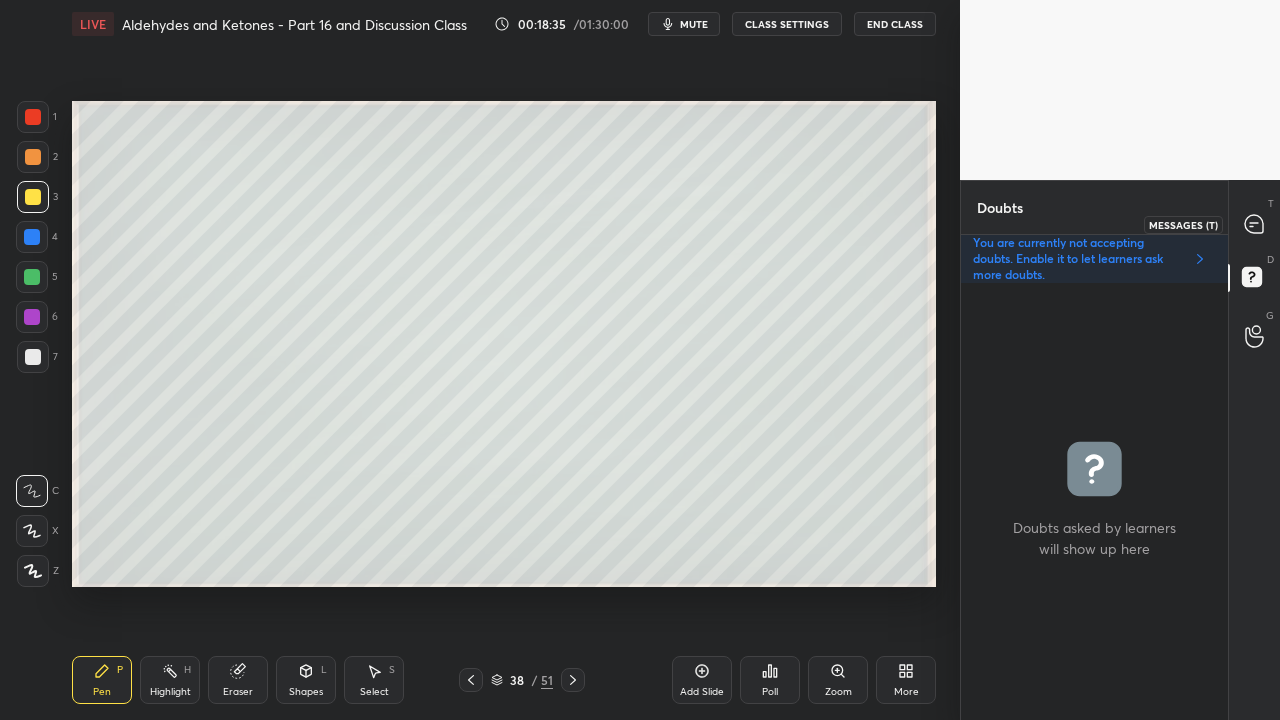 click 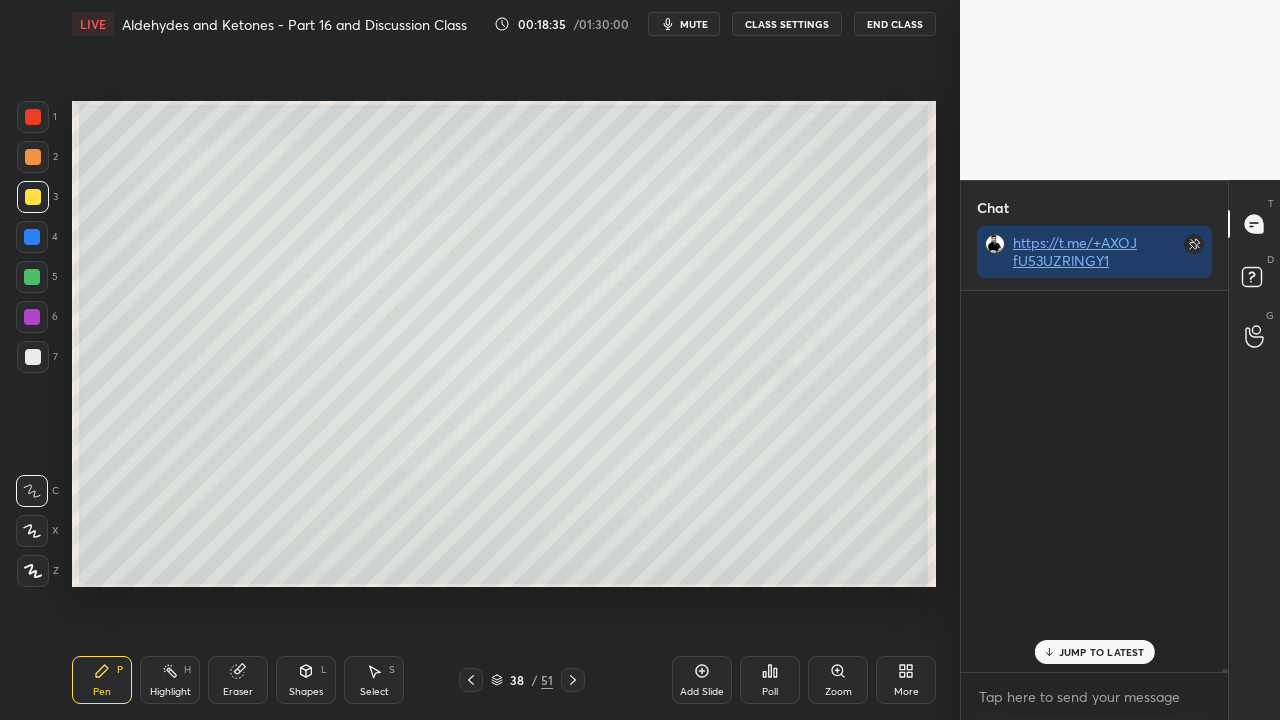 scroll, scrollTop: 423, scrollLeft: 261, axis: both 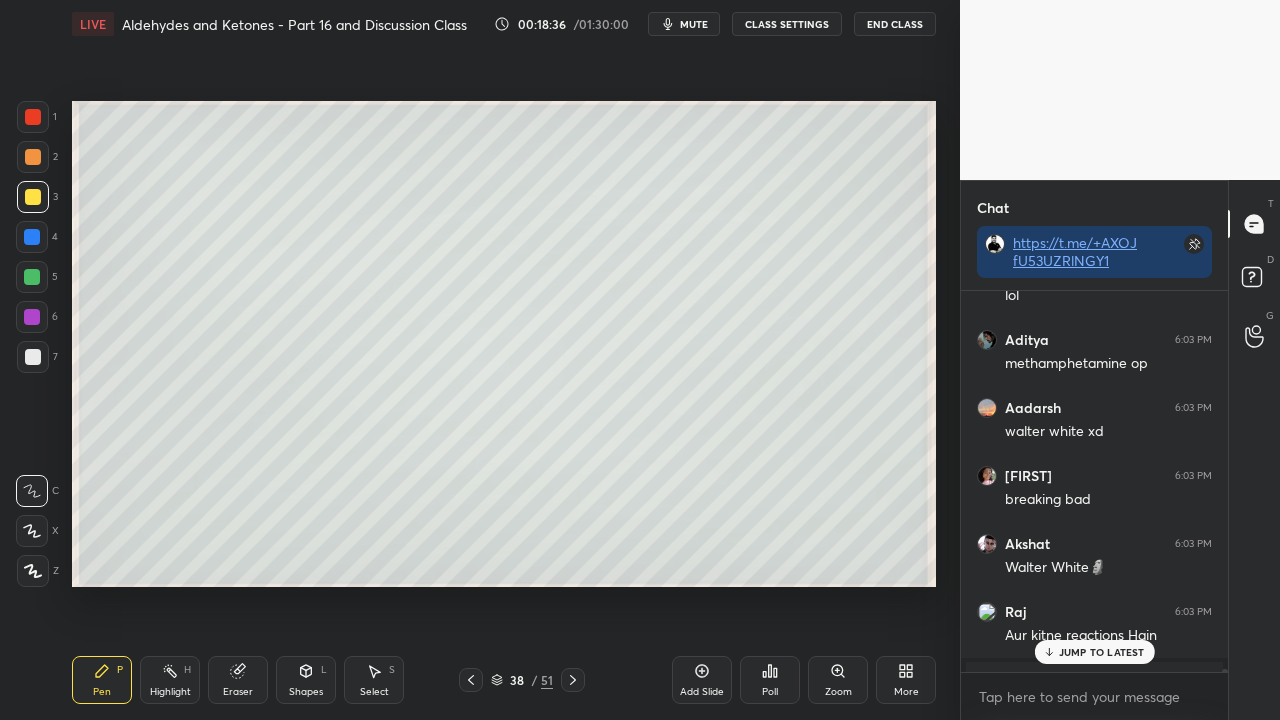 click on "JUMP TO LATEST" at bounding box center (1102, 652) 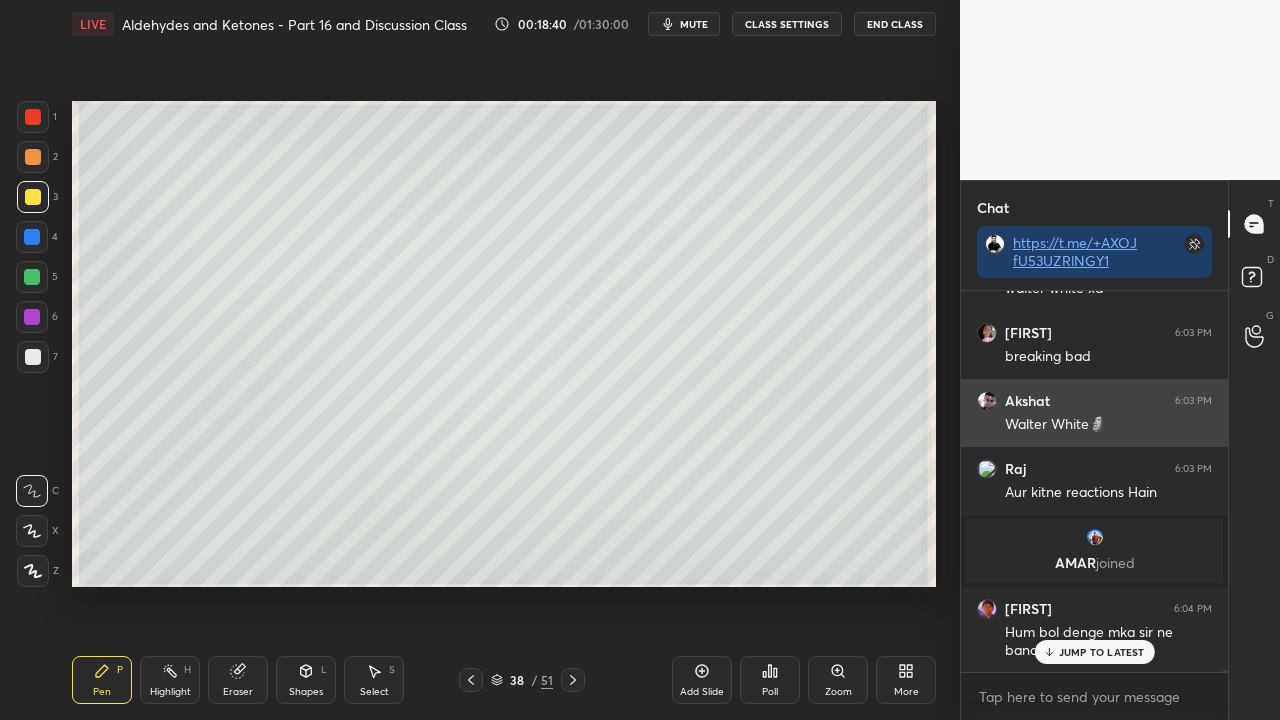 scroll, scrollTop: 64766, scrollLeft: 0, axis: vertical 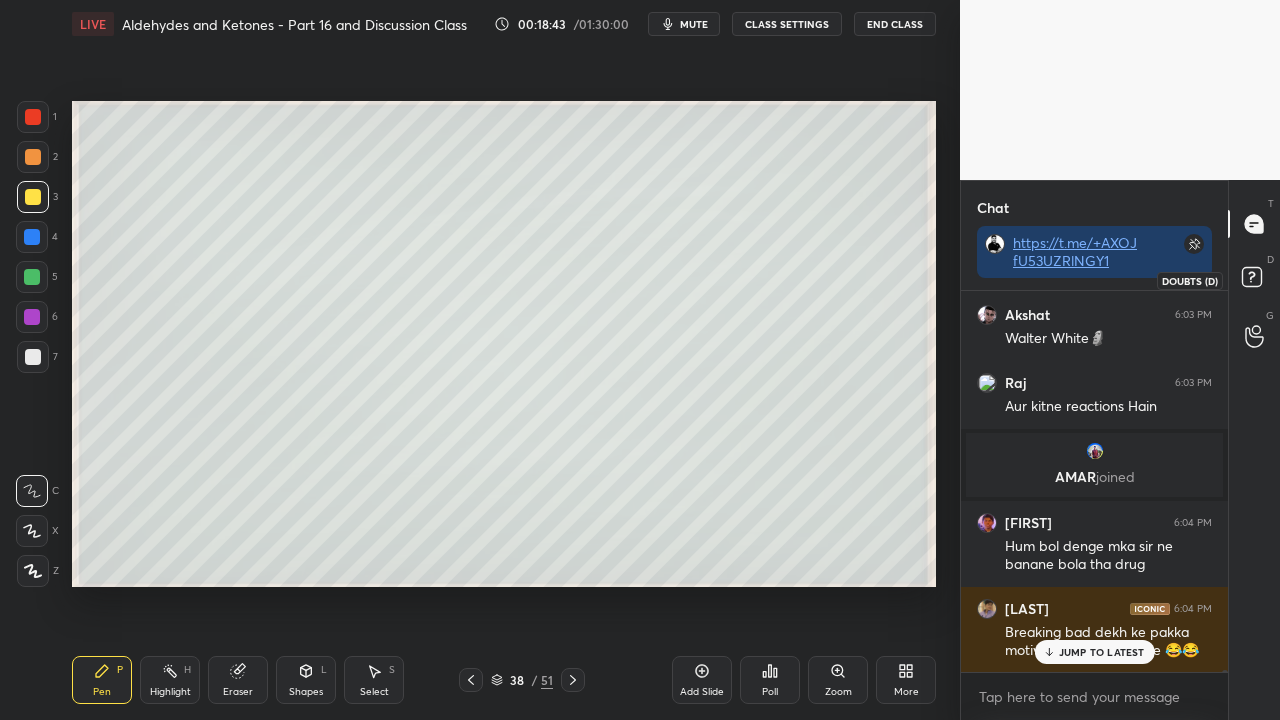 click 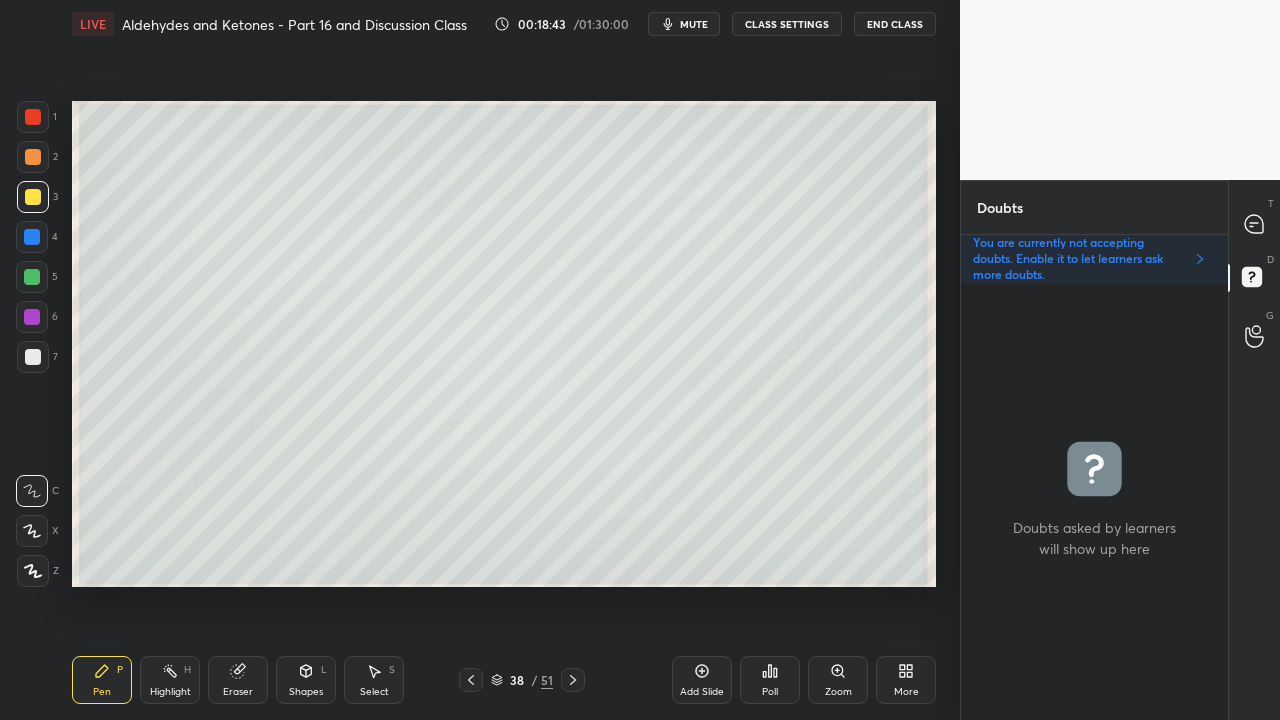 scroll, scrollTop: 6, scrollLeft: 6, axis: both 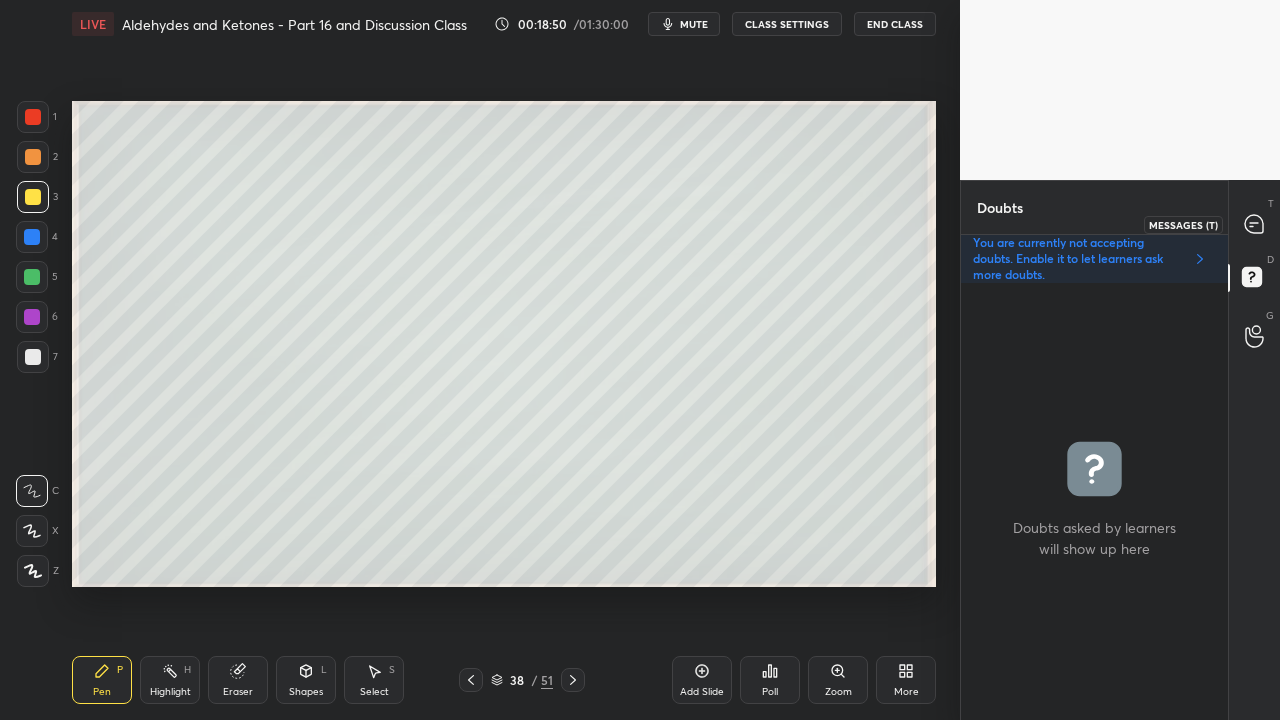 click 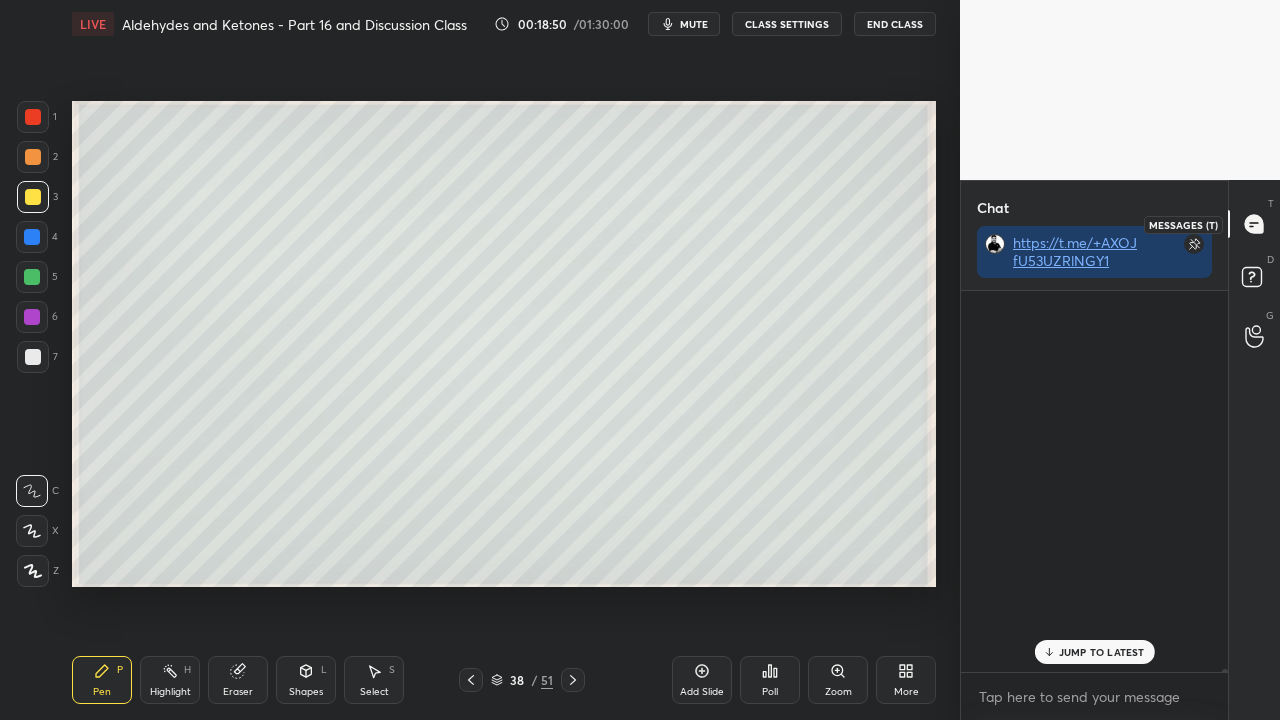 scroll, scrollTop: 65717, scrollLeft: 0, axis: vertical 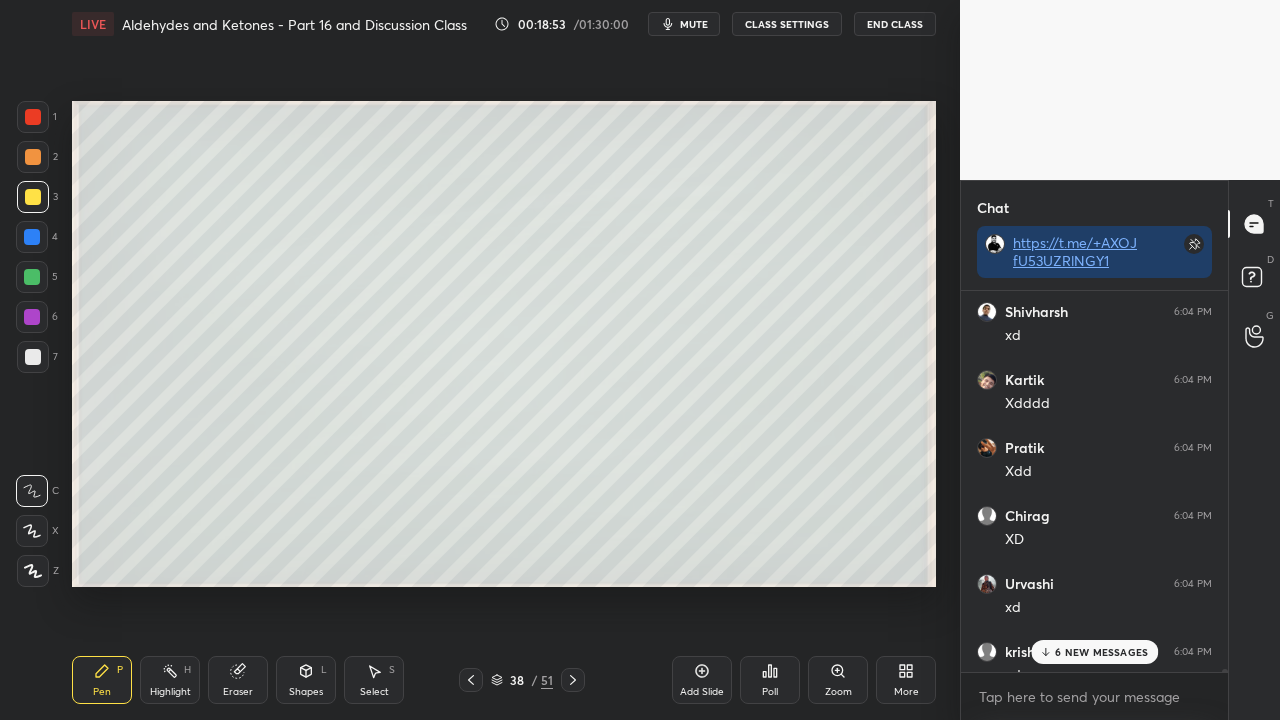 click on "6 NEW MESSAGES" at bounding box center [1101, 652] 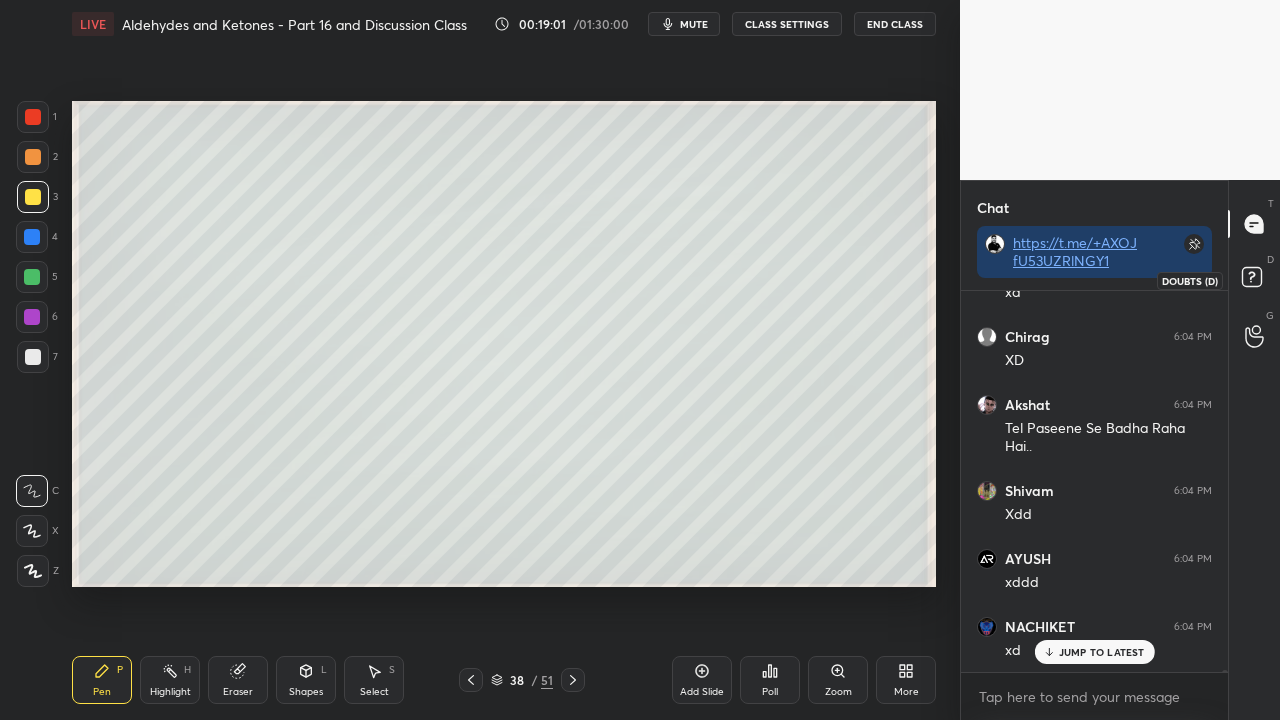 scroll, scrollTop: 67618, scrollLeft: 0, axis: vertical 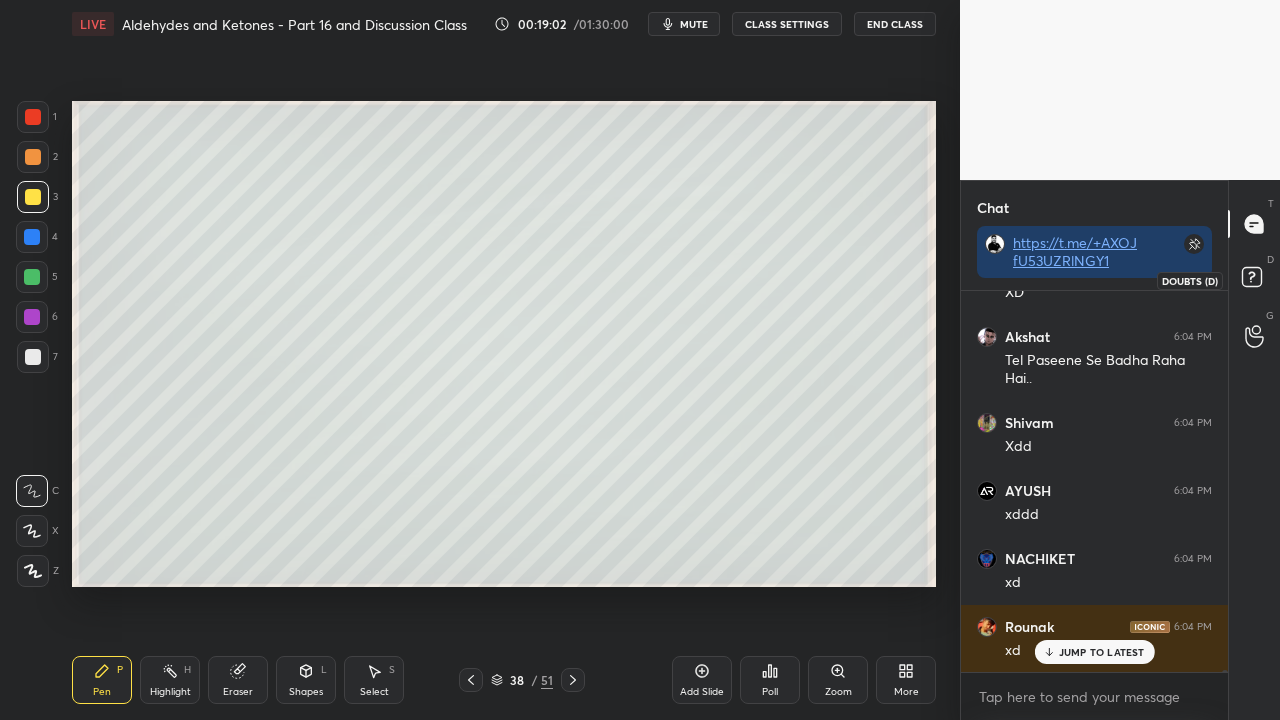 click 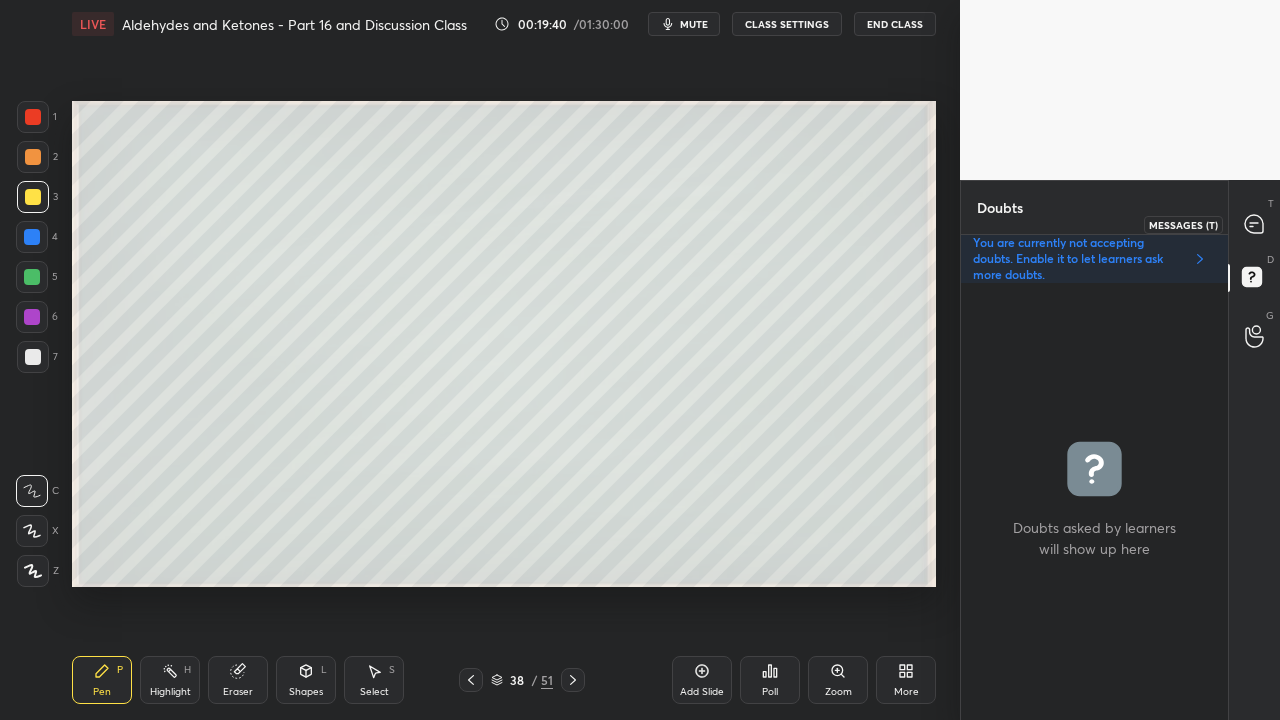 click 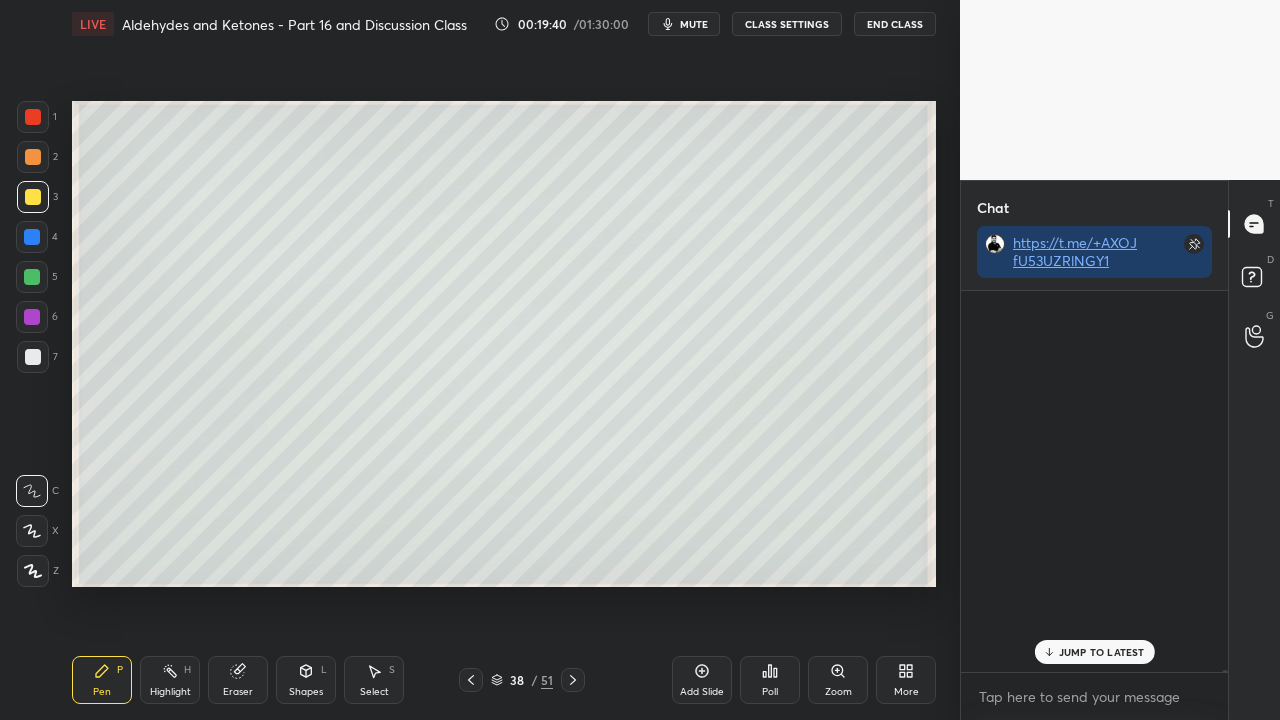 scroll, scrollTop: 423, scrollLeft: 261, axis: both 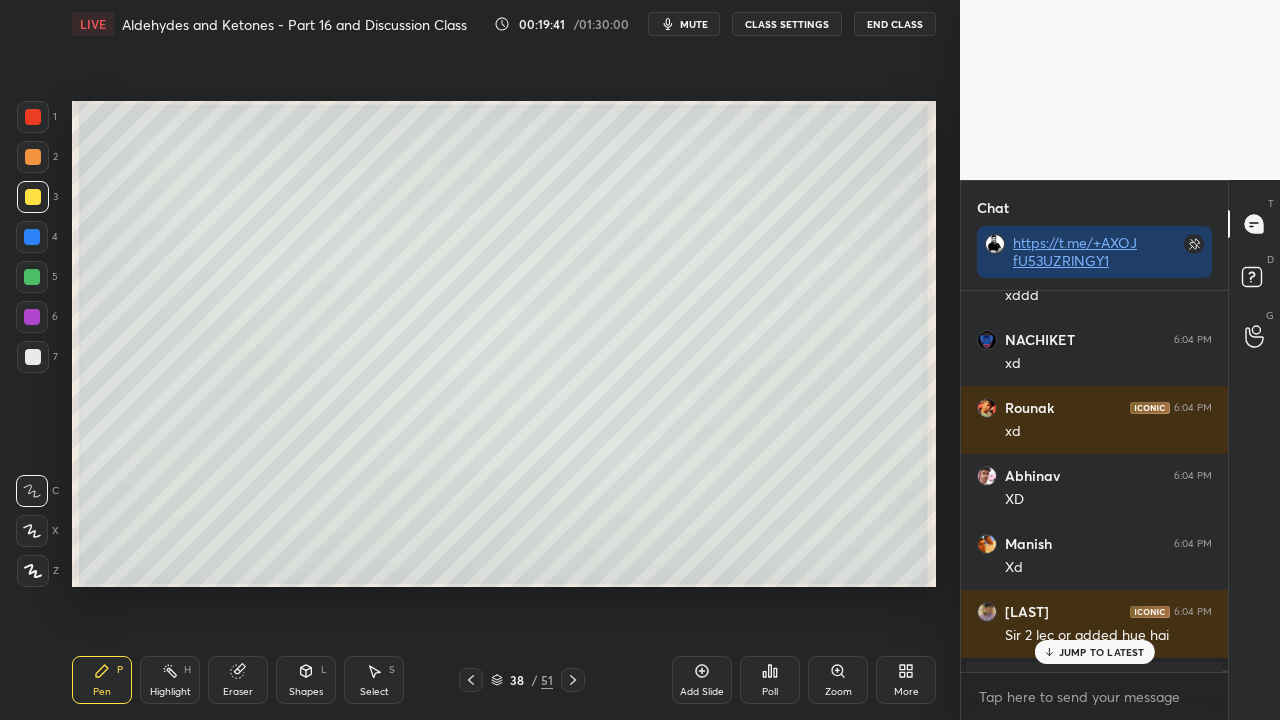 drag, startPoint x: 1078, startPoint y: 650, endPoint x: 1063, endPoint y: 656, distance: 16.155495 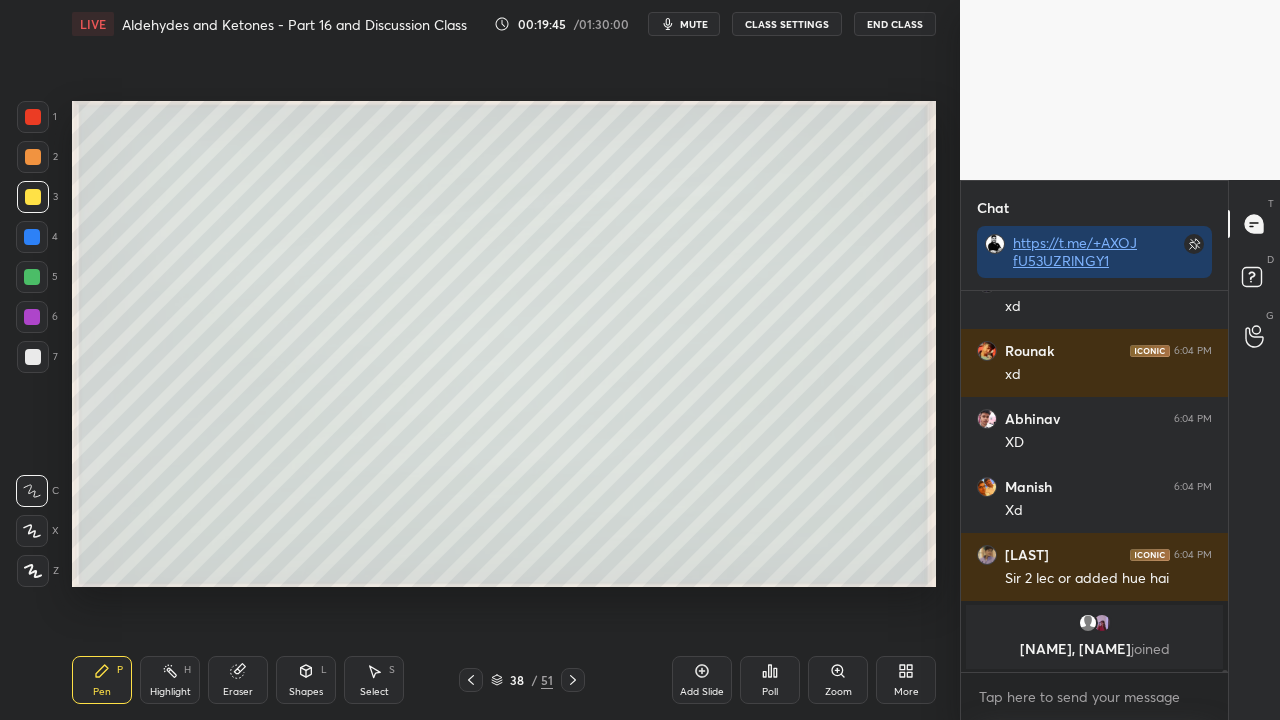 scroll, scrollTop: 67962, scrollLeft: 0, axis: vertical 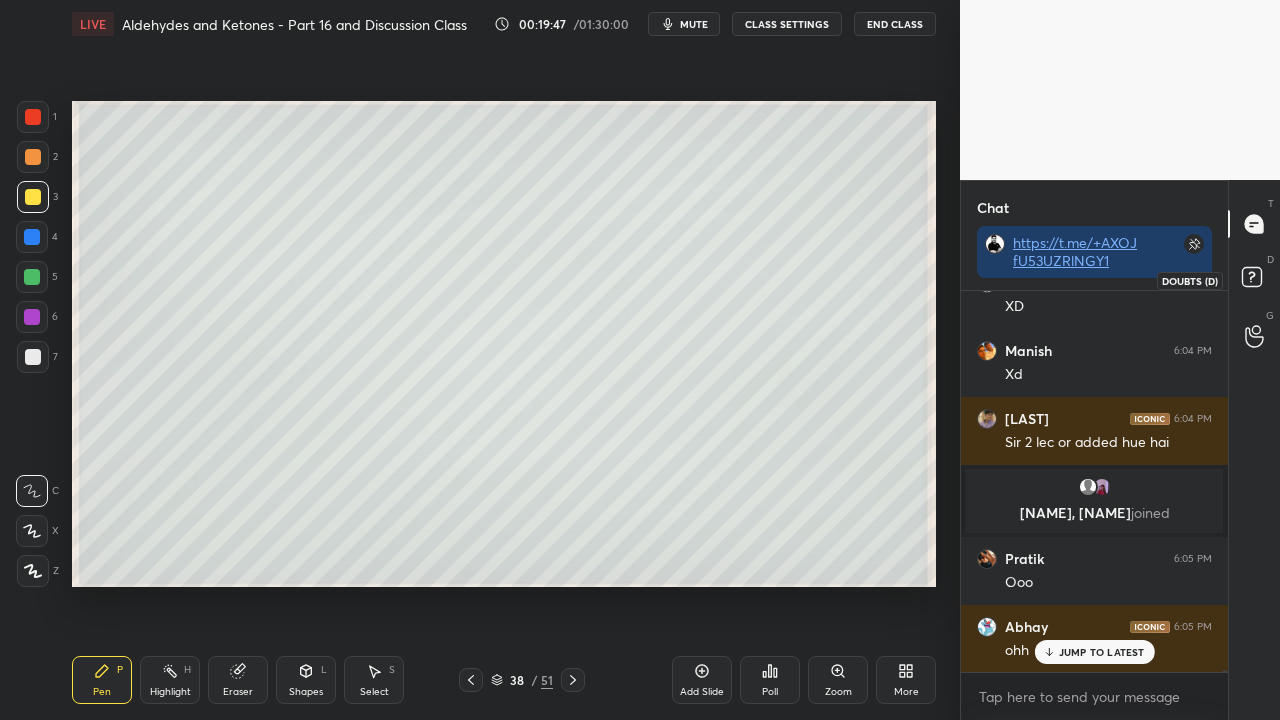 click 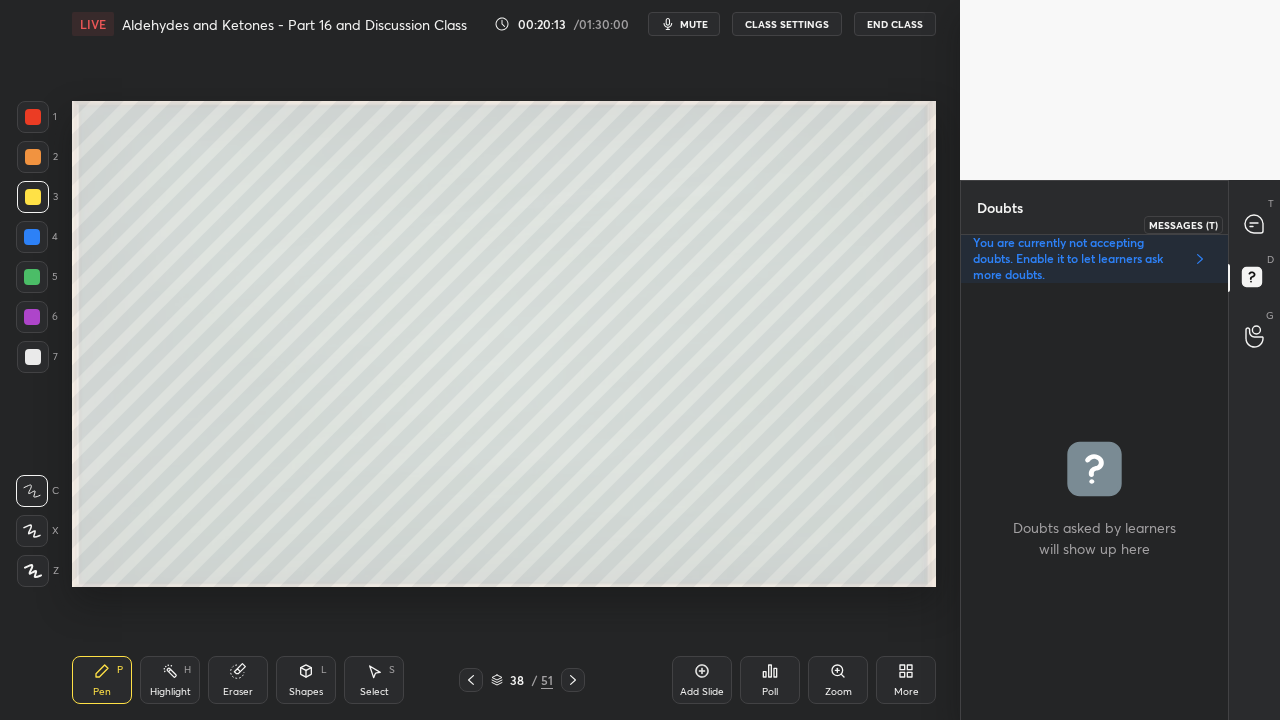 click 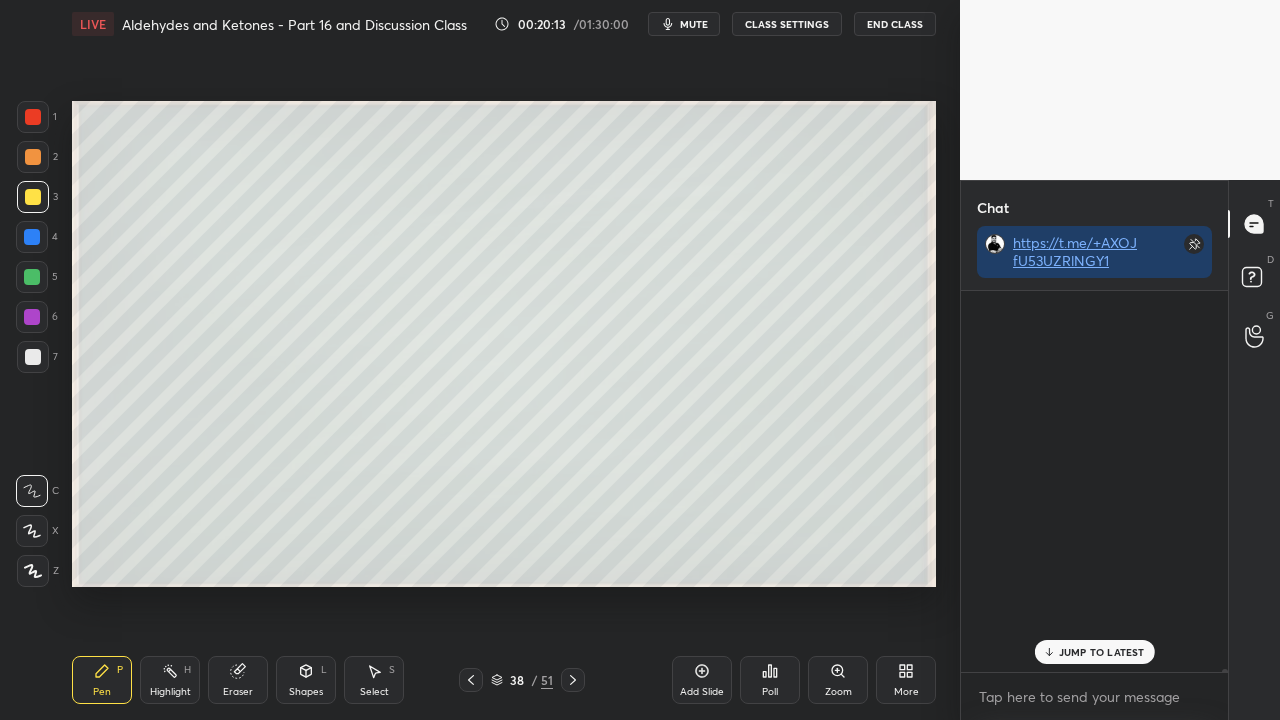 scroll, scrollTop: 423, scrollLeft: 261, axis: both 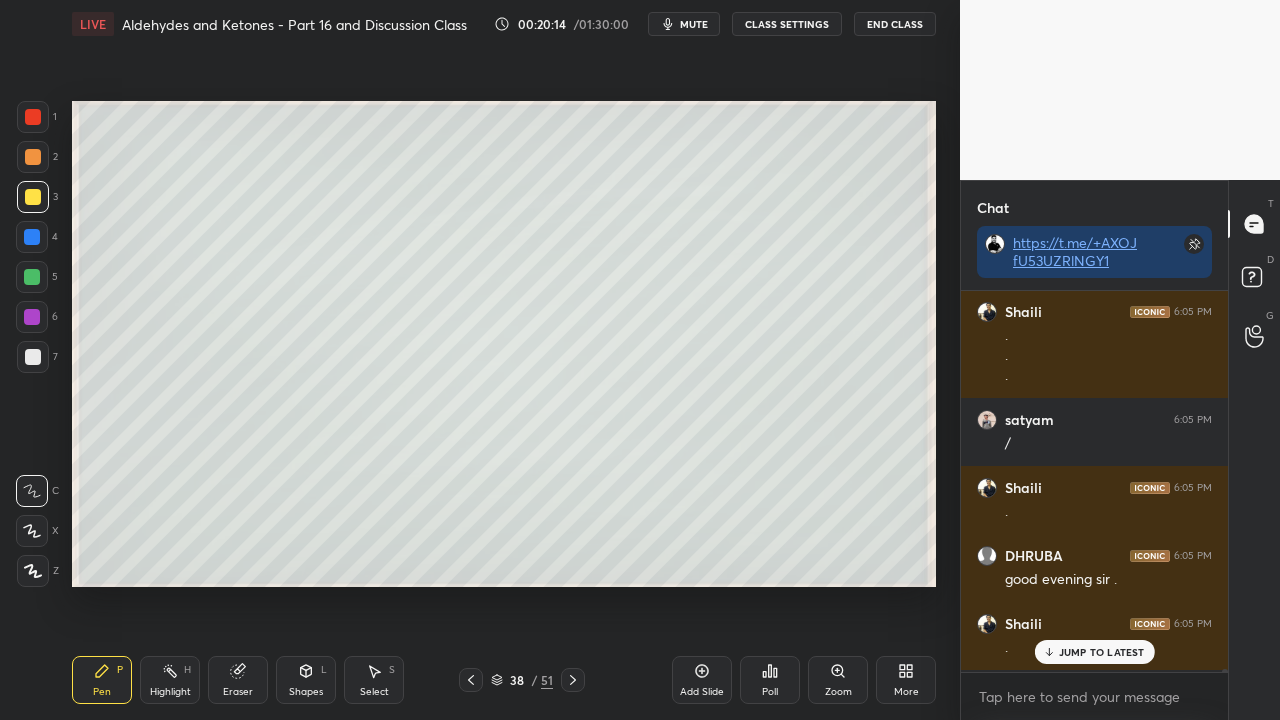 click on "JUMP TO LATEST" at bounding box center [1102, 652] 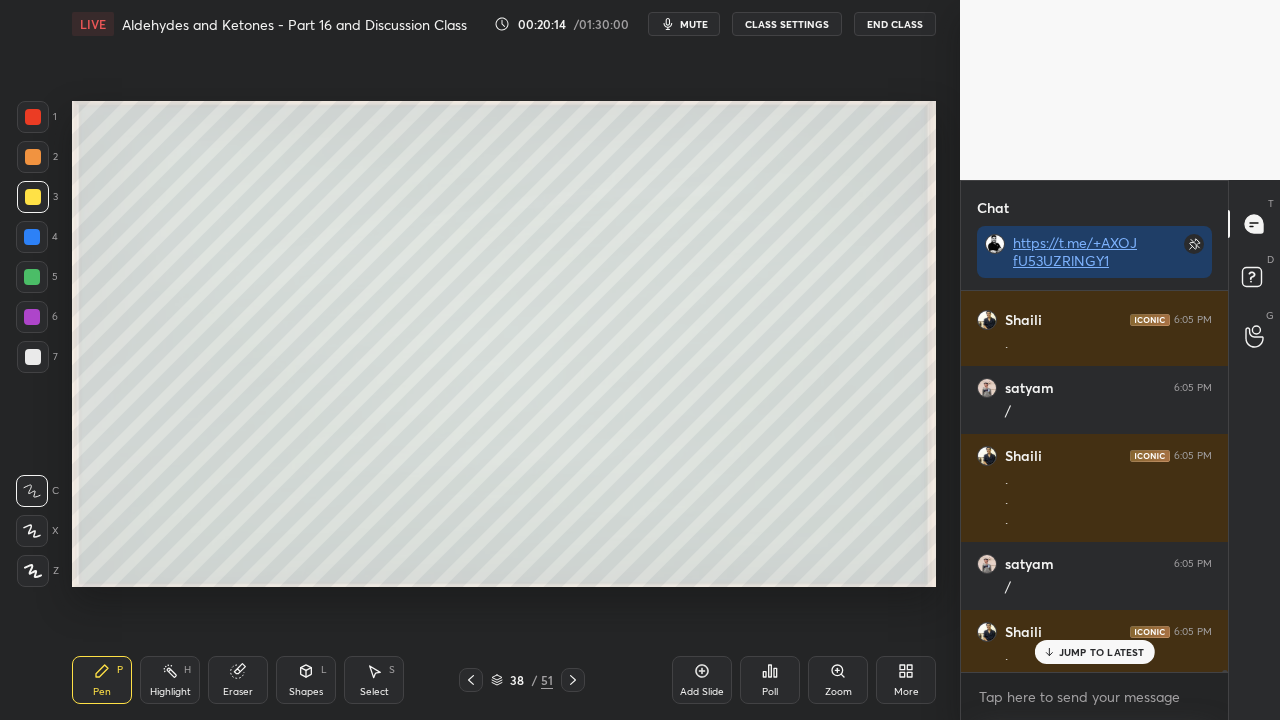 scroll, scrollTop: 69226, scrollLeft: 0, axis: vertical 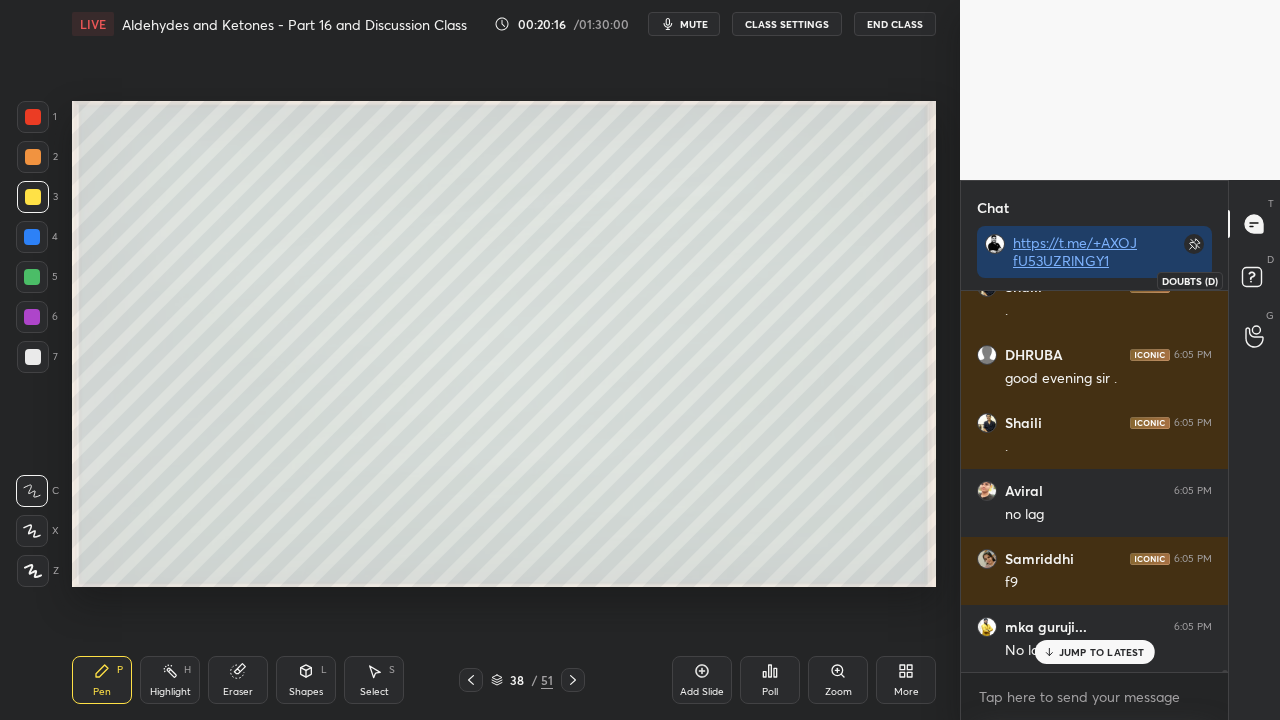 click 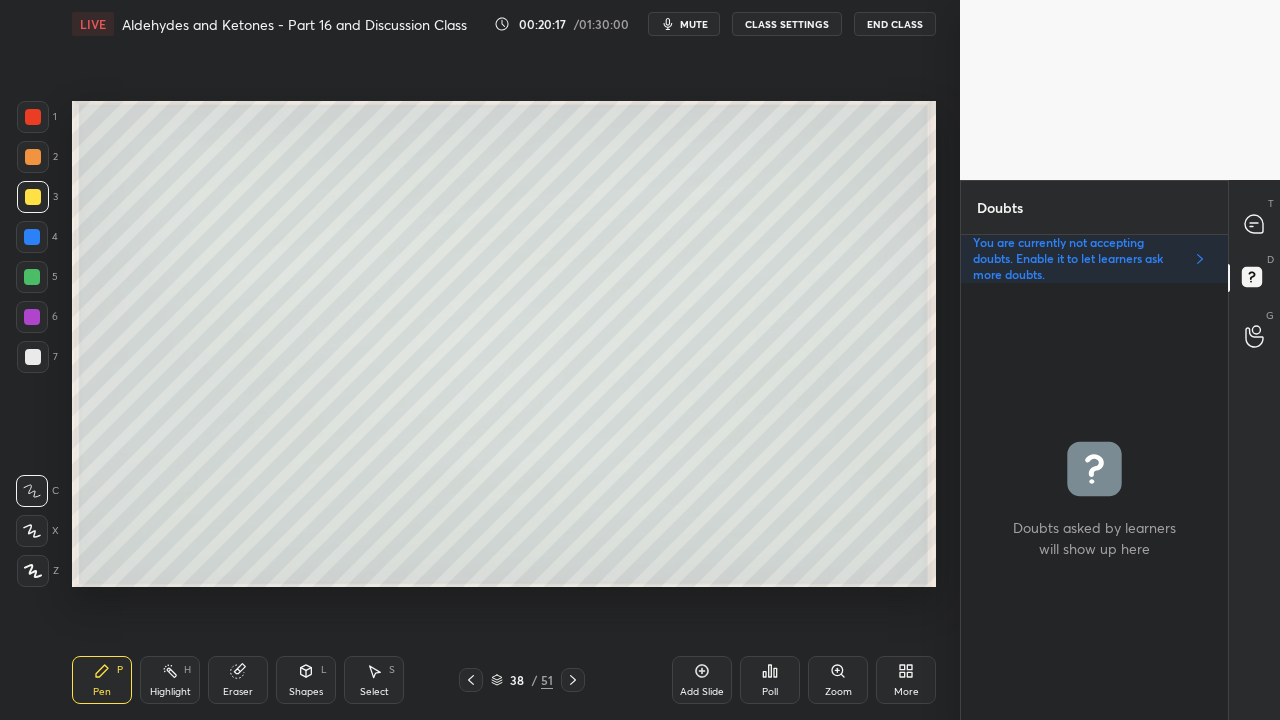 click at bounding box center (33, 197) 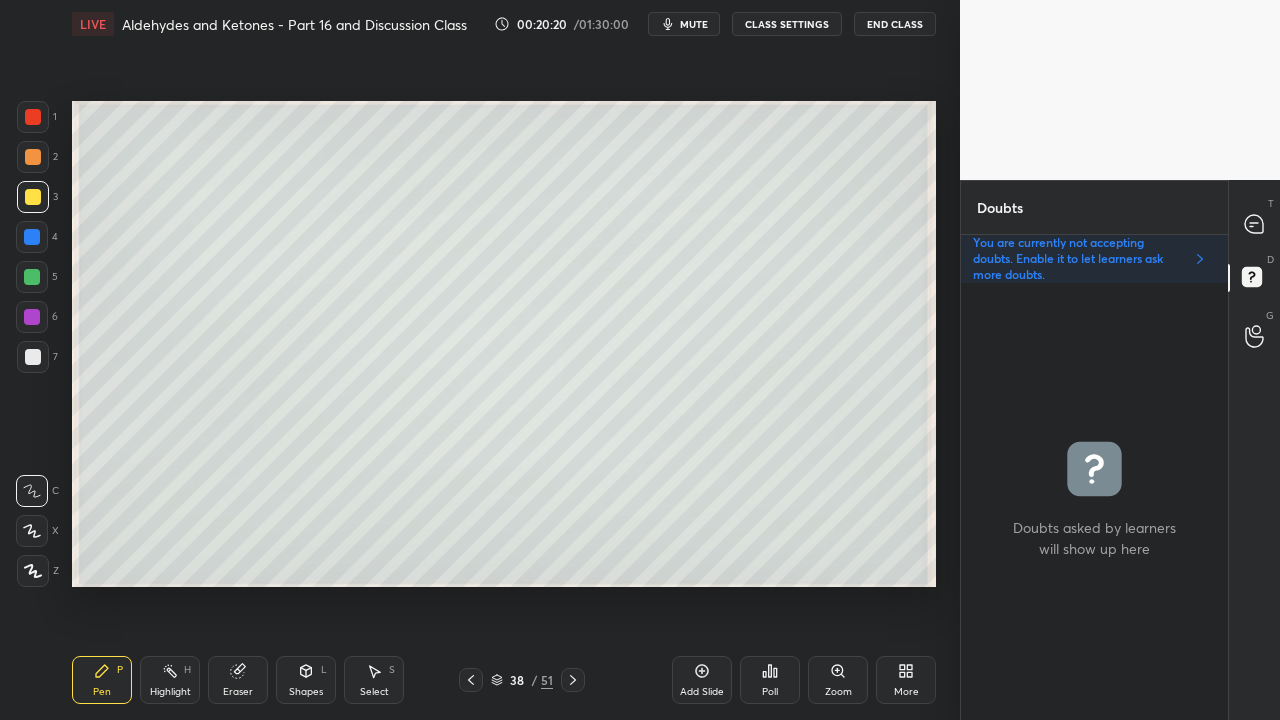 click at bounding box center [33, 357] 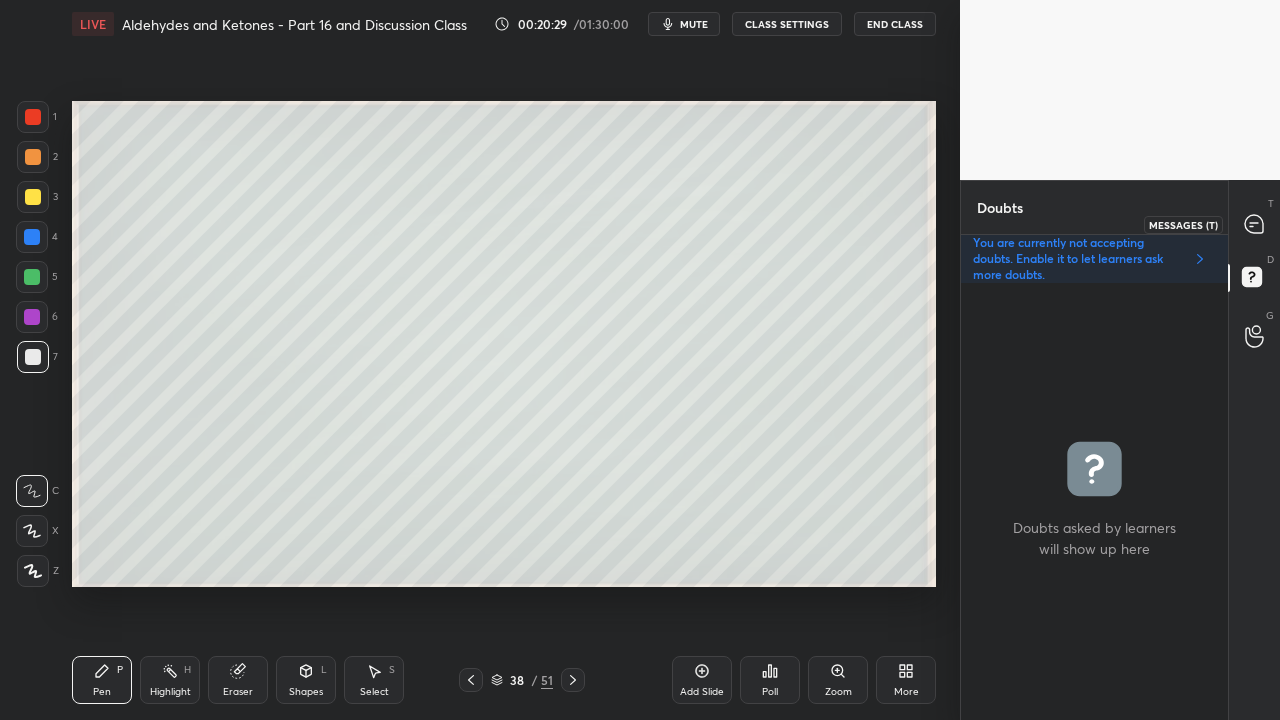 click at bounding box center (1255, 224) 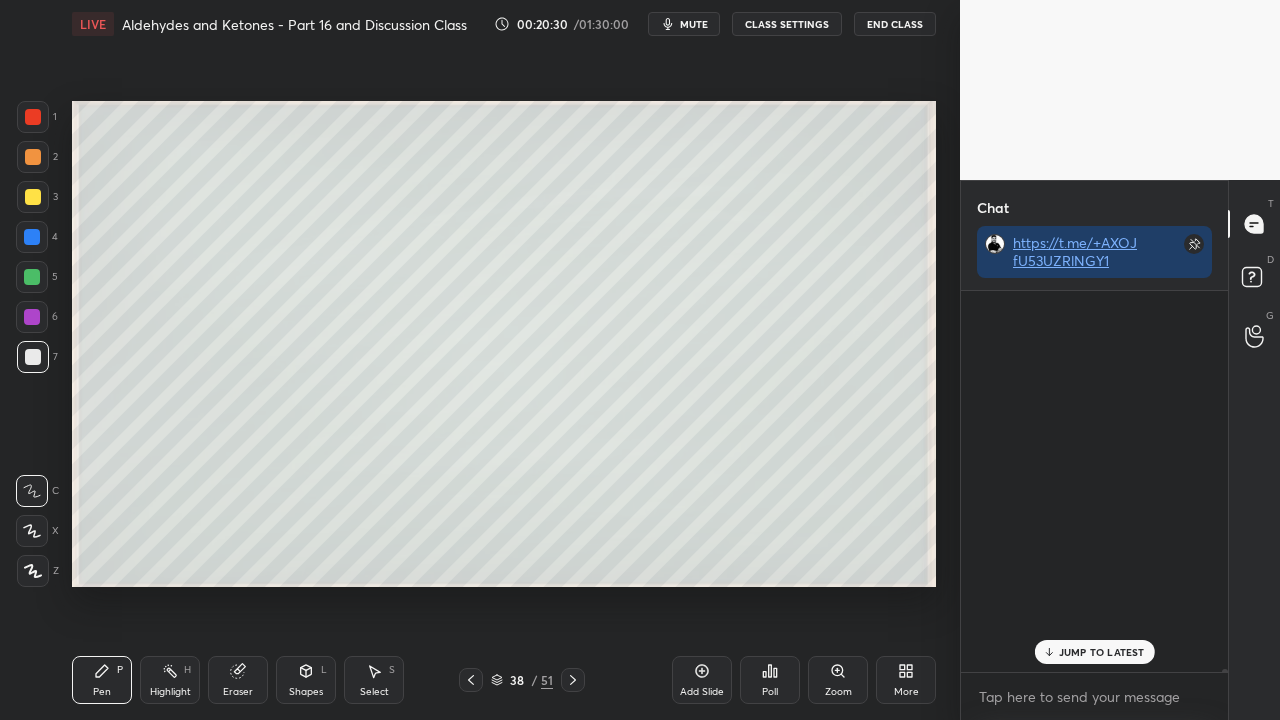 scroll, scrollTop: 69577, scrollLeft: 0, axis: vertical 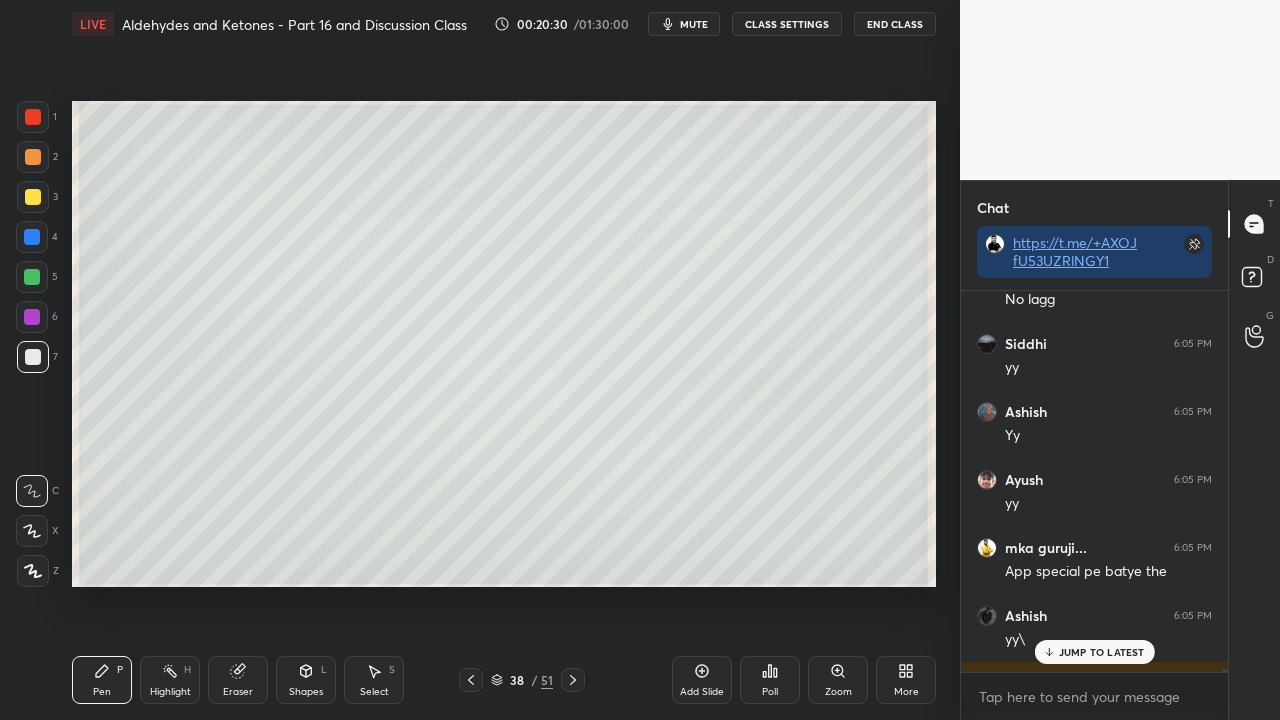 click on "JUMP TO LATEST" at bounding box center (1102, 652) 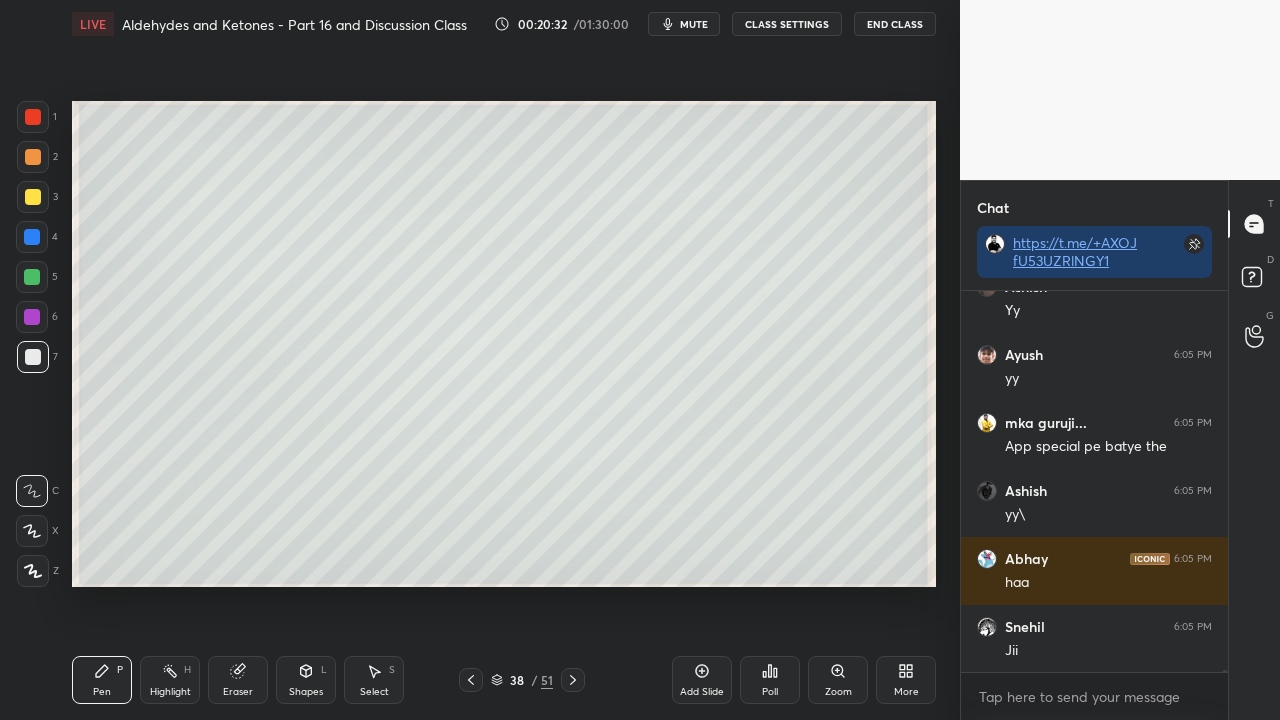 scroll, scrollTop: 69806, scrollLeft: 0, axis: vertical 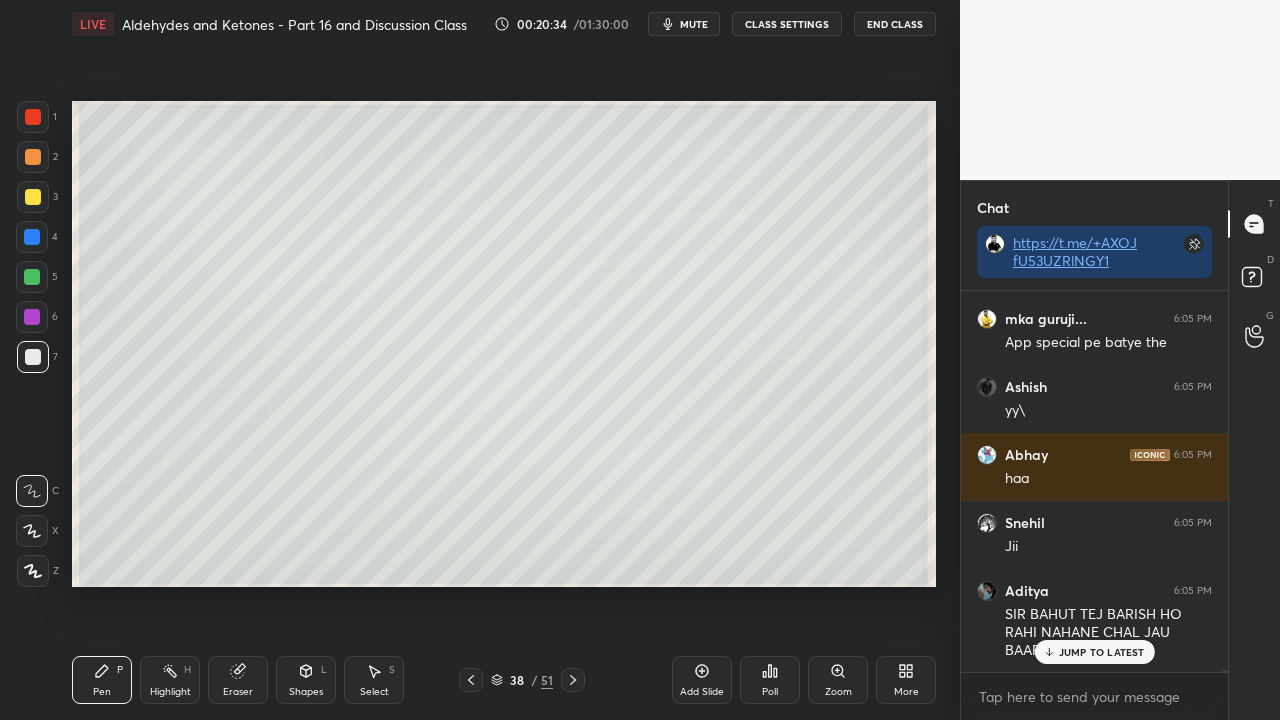 click on "JUMP TO LATEST" at bounding box center (1102, 652) 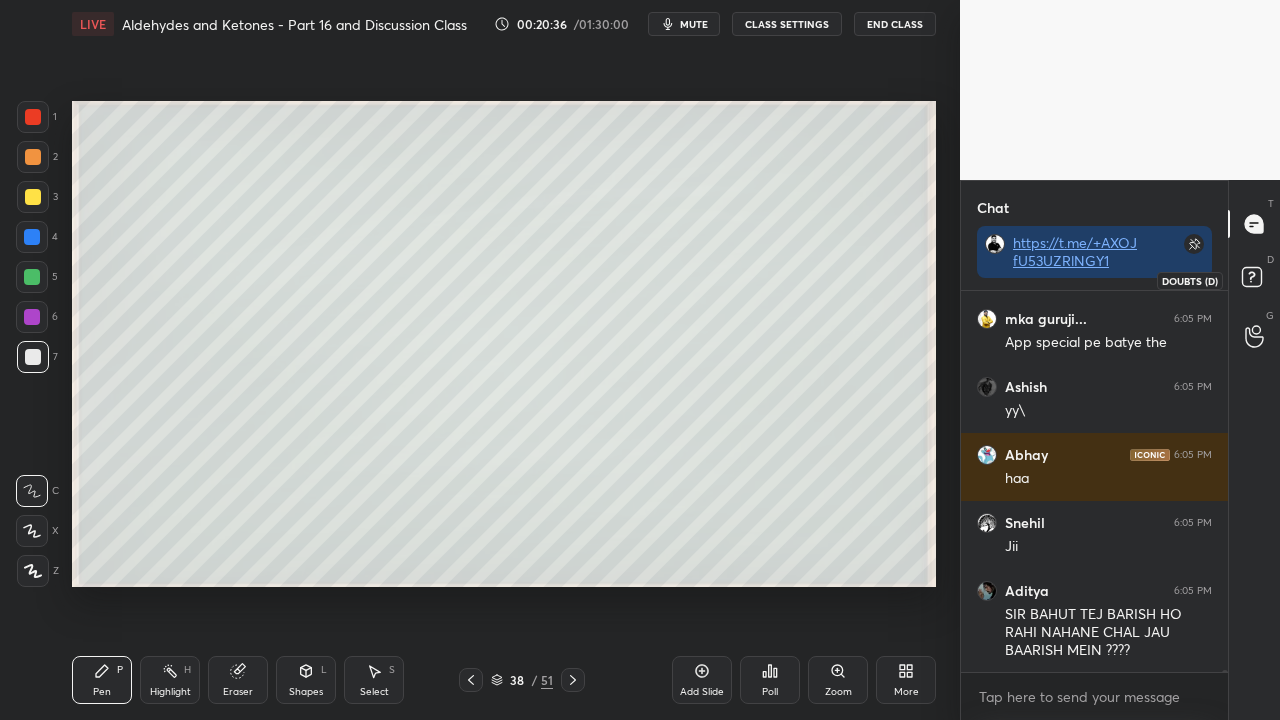 click 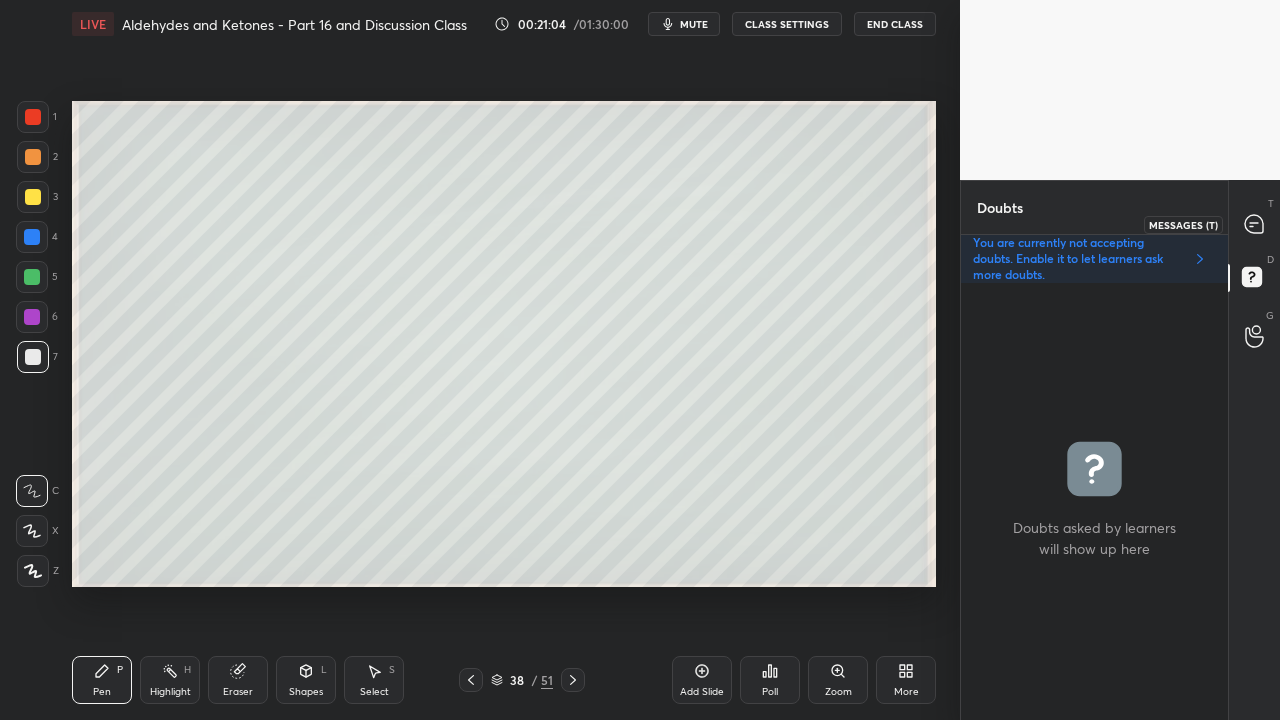 click 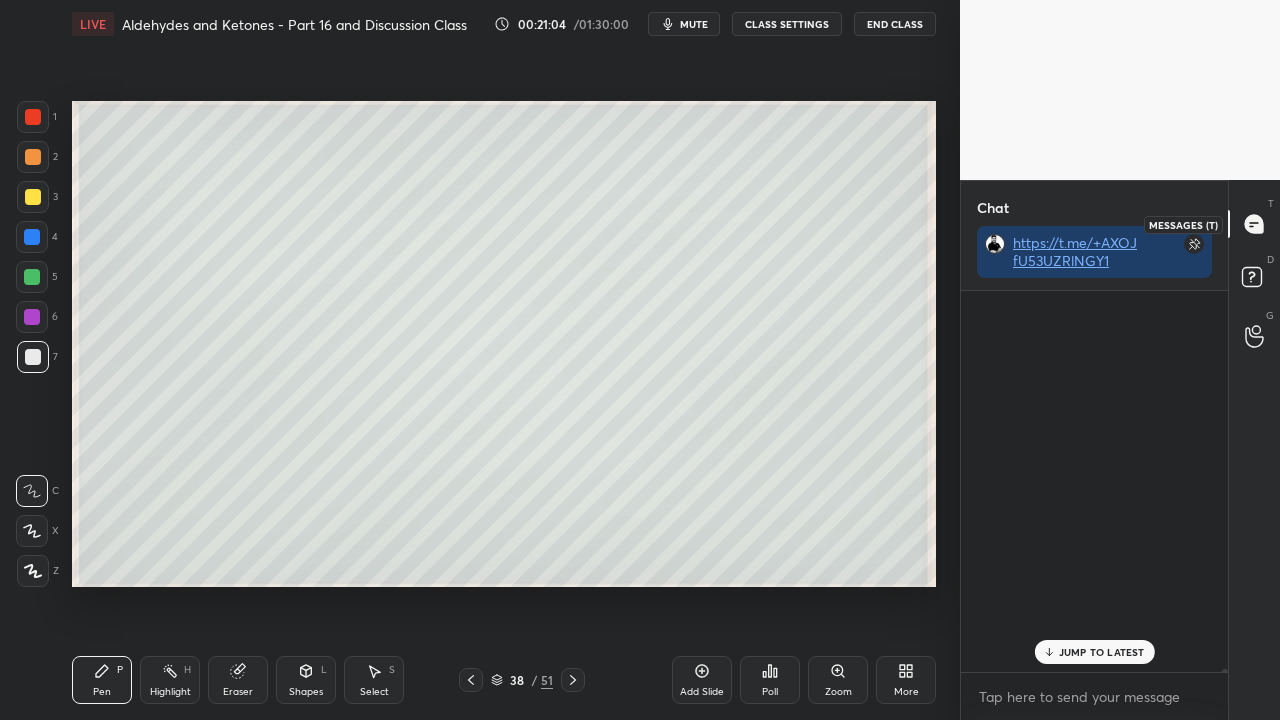 scroll, scrollTop: 70207, scrollLeft: 0, axis: vertical 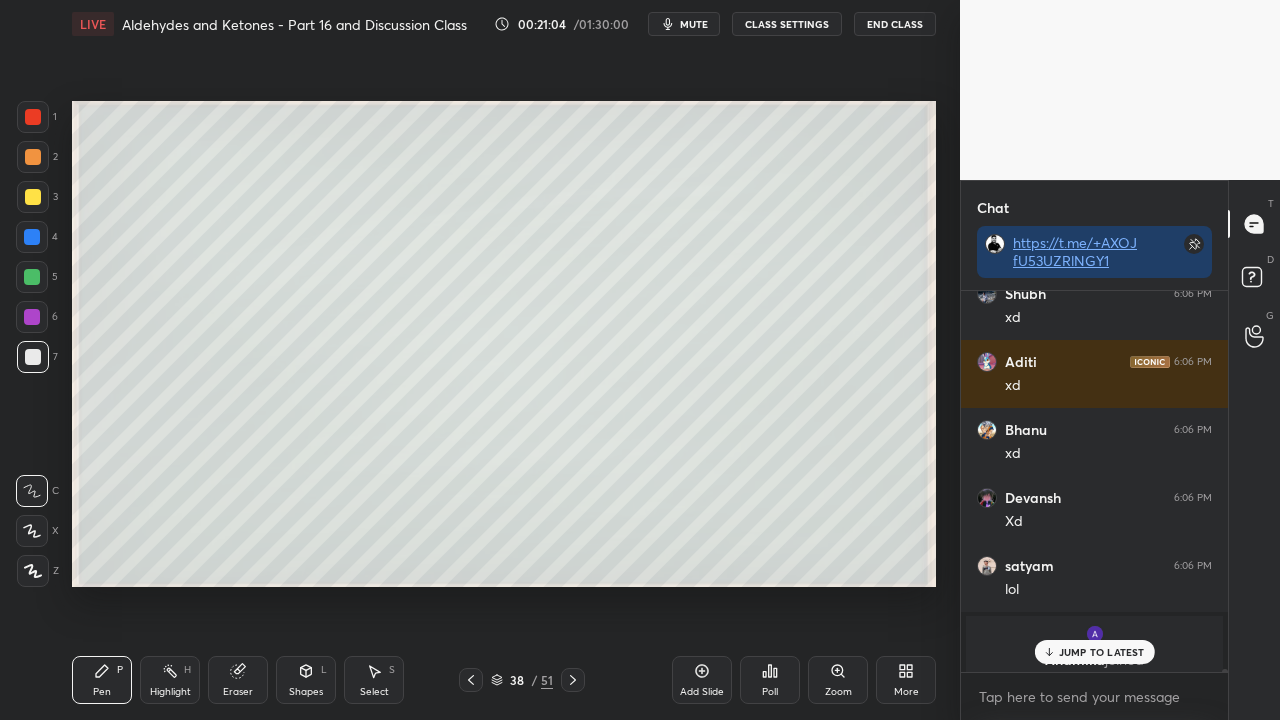 click on "JUMP TO LATEST" at bounding box center [1094, 652] 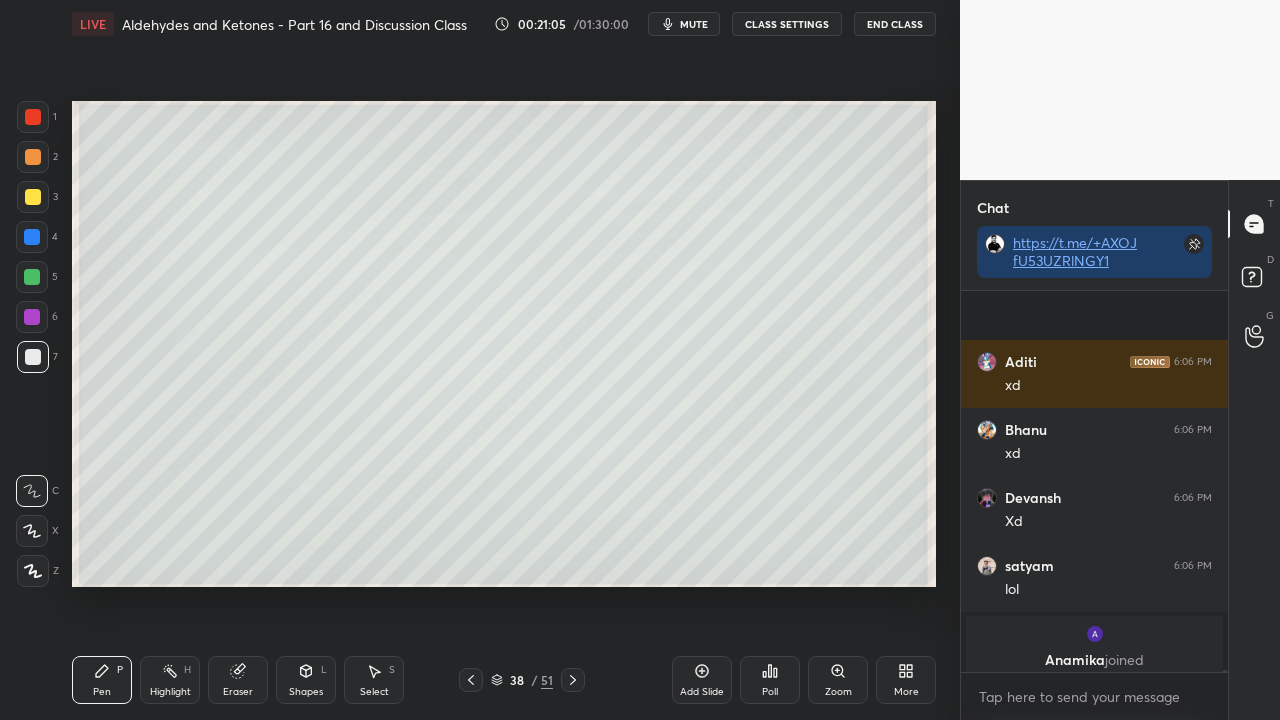 scroll, scrollTop: 70354, scrollLeft: 0, axis: vertical 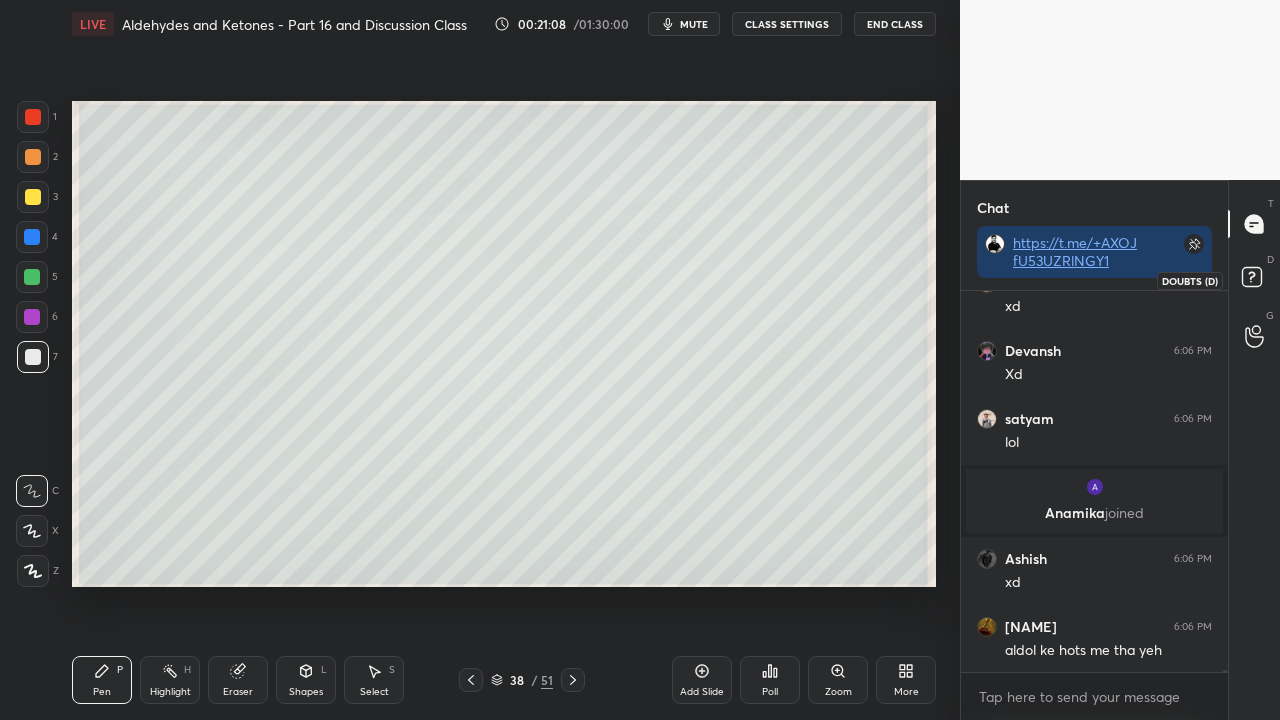 click 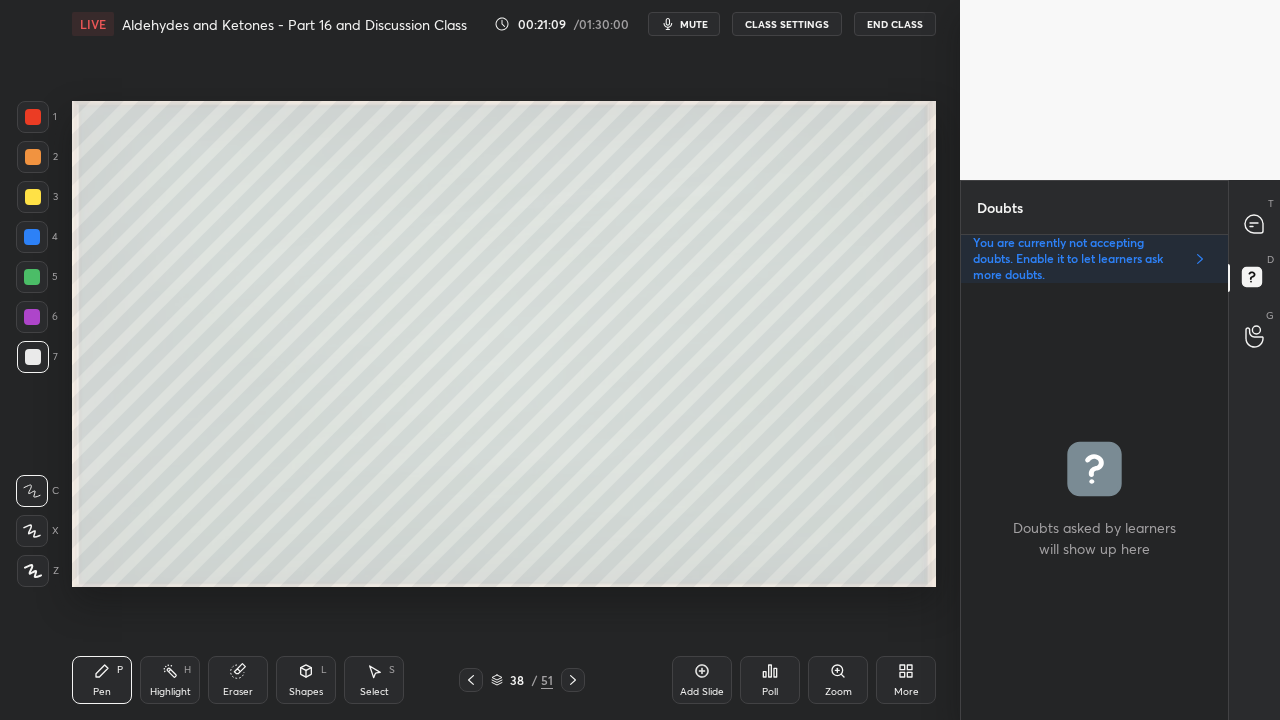 scroll, scrollTop: 6, scrollLeft: 6, axis: both 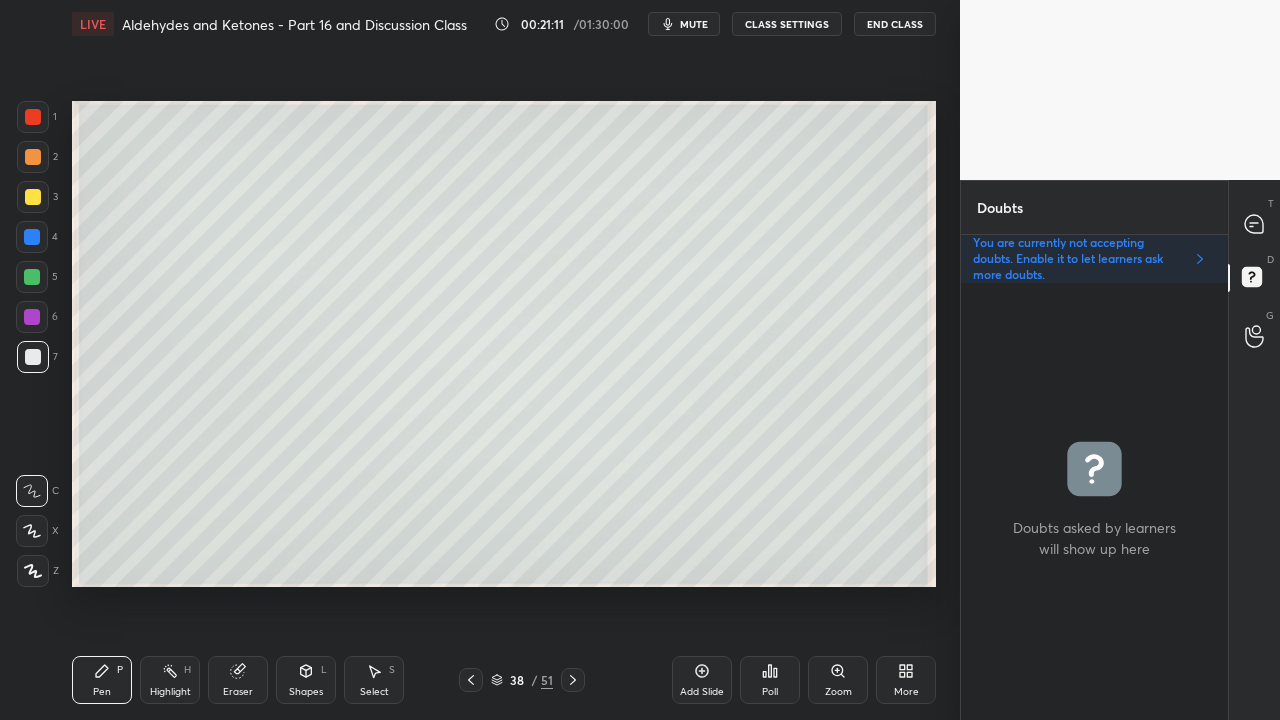 click at bounding box center (33, 197) 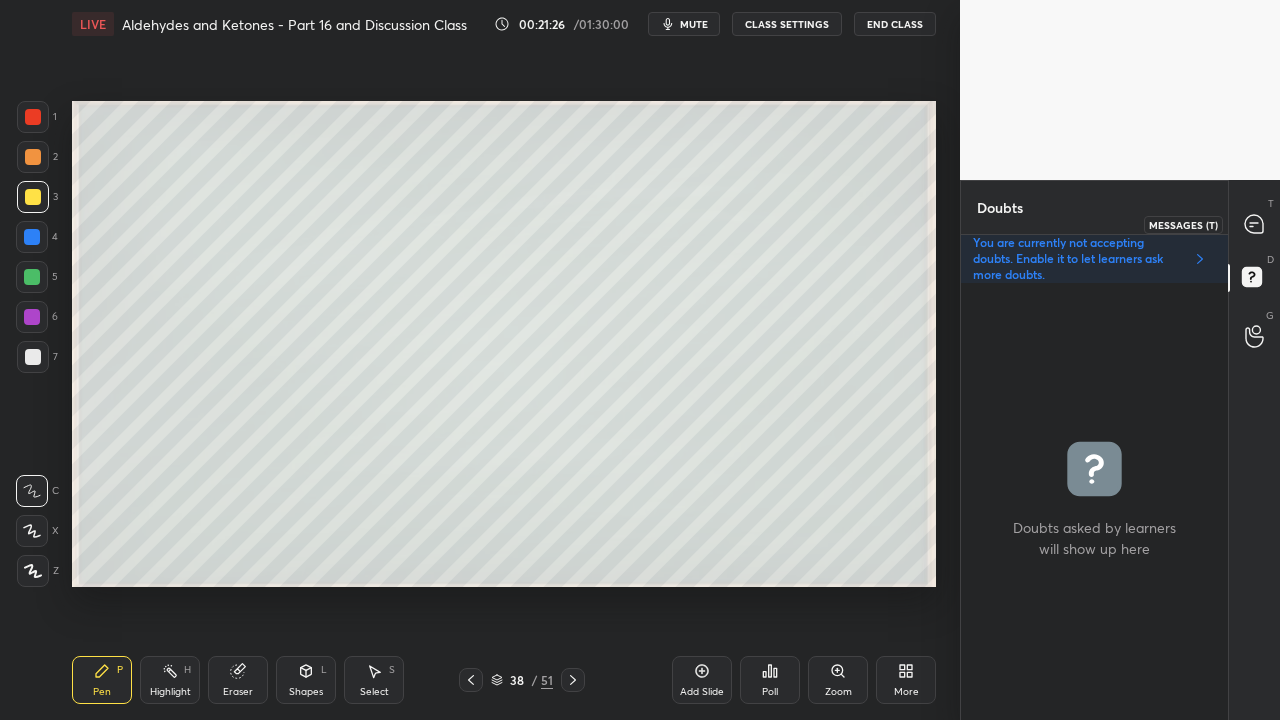 click 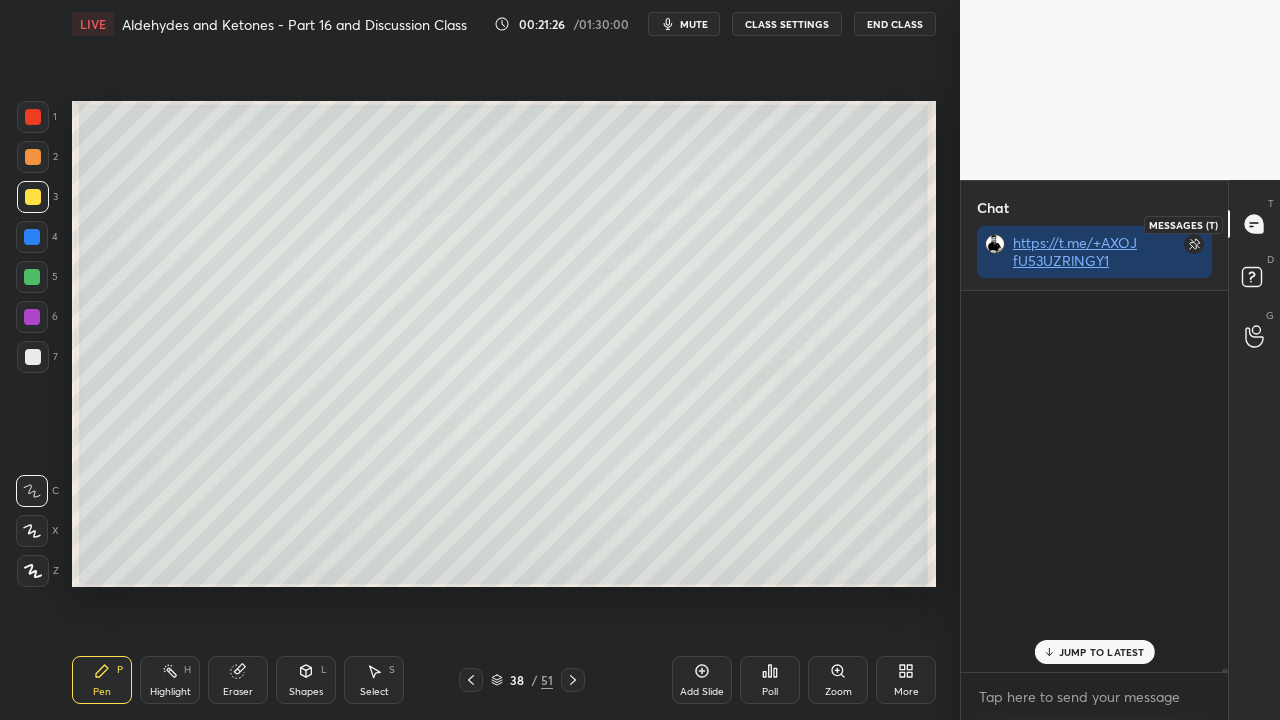 scroll, scrollTop: 423, scrollLeft: 261, axis: both 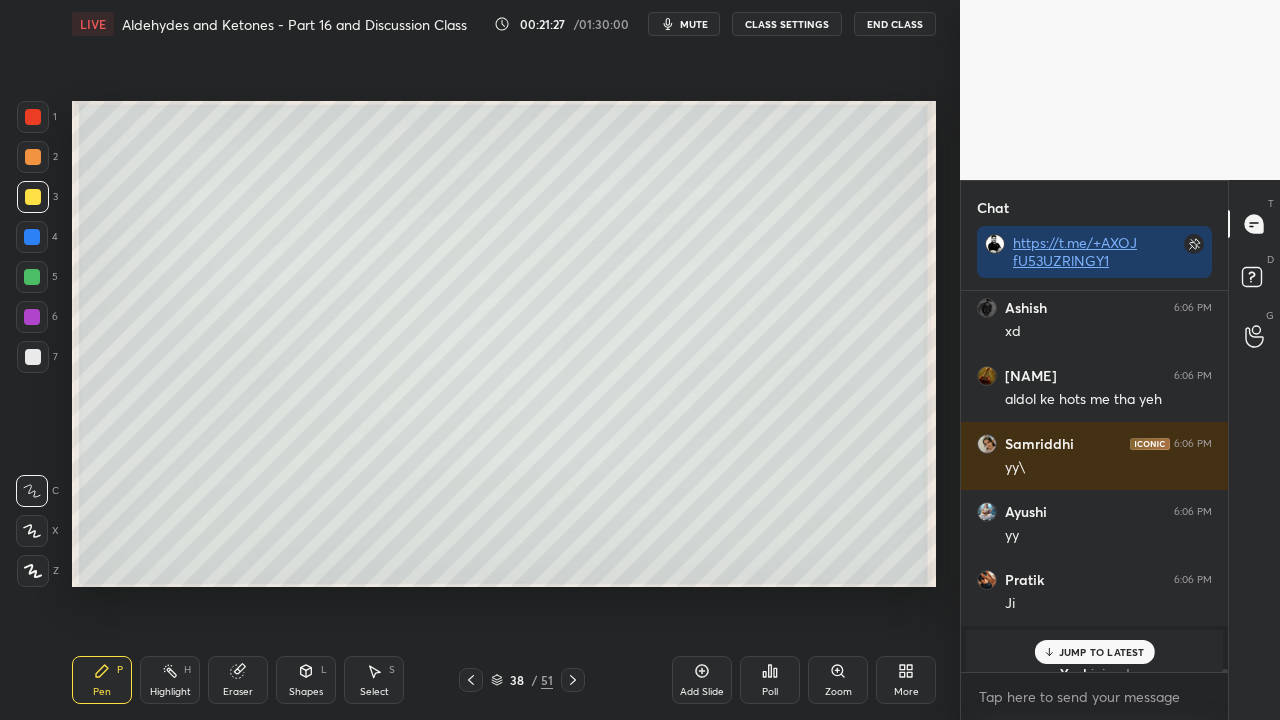 drag, startPoint x: 1090, startPoint y: 656, endPoint x: 1096, endPoint y: 647, distance: 10.816654 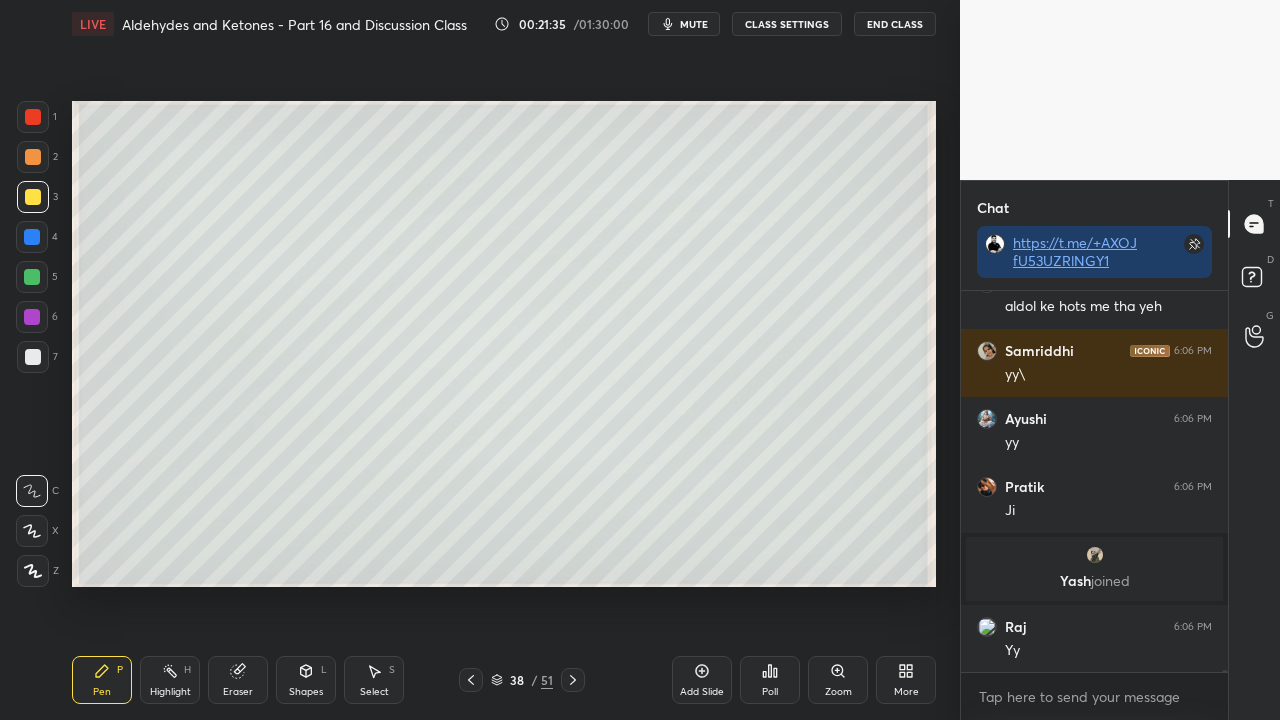 click at bounding box center [33, 357] 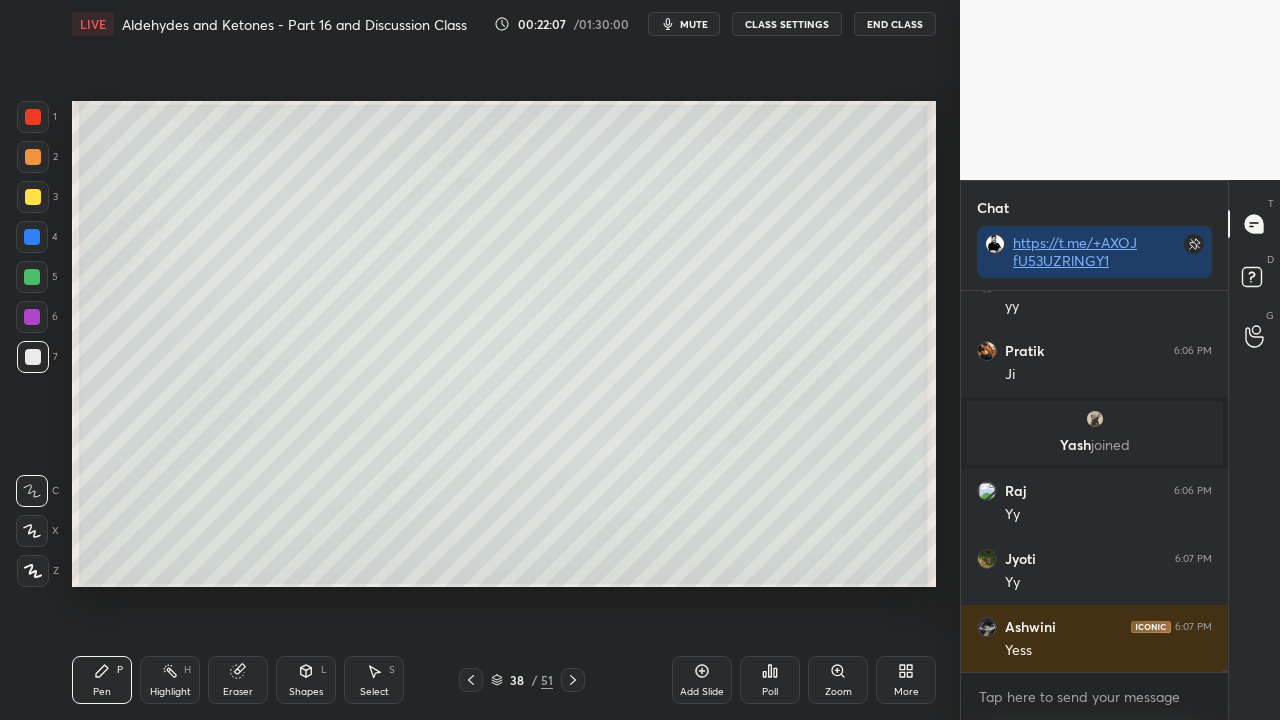 scroll, scrollTop: 70920, scrollLeft: 0, axis: vertical 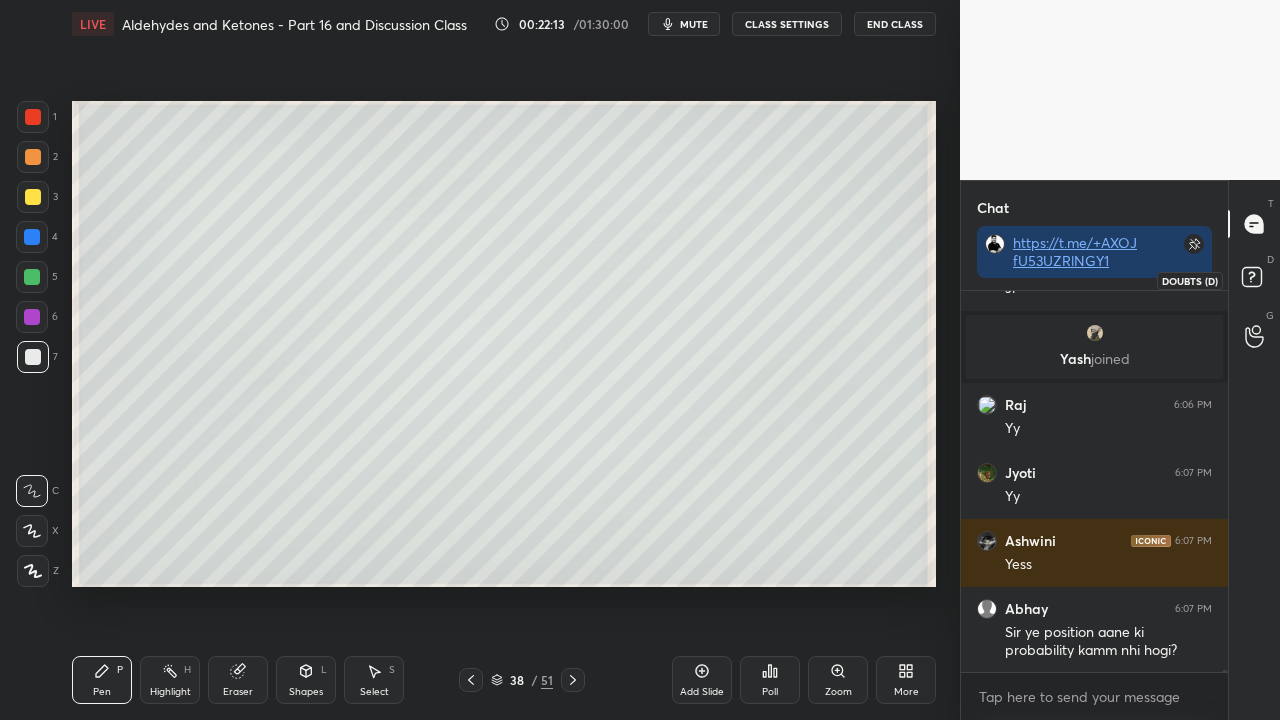 click 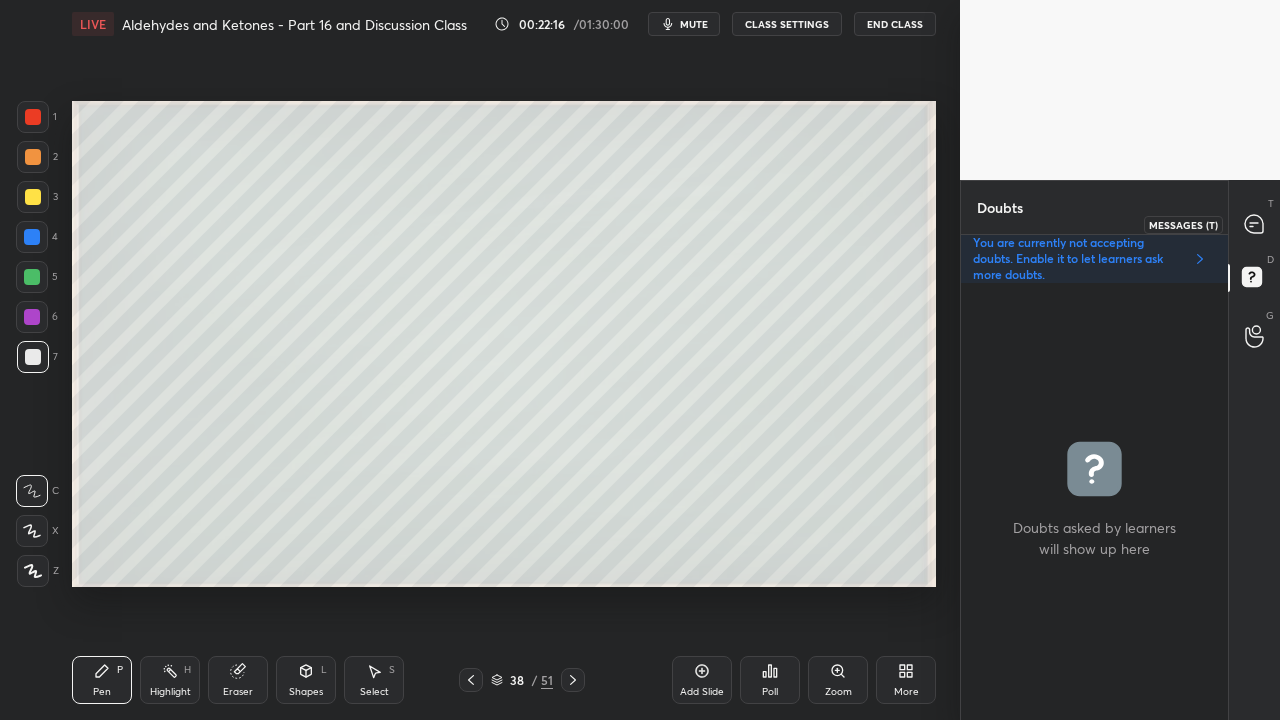 click 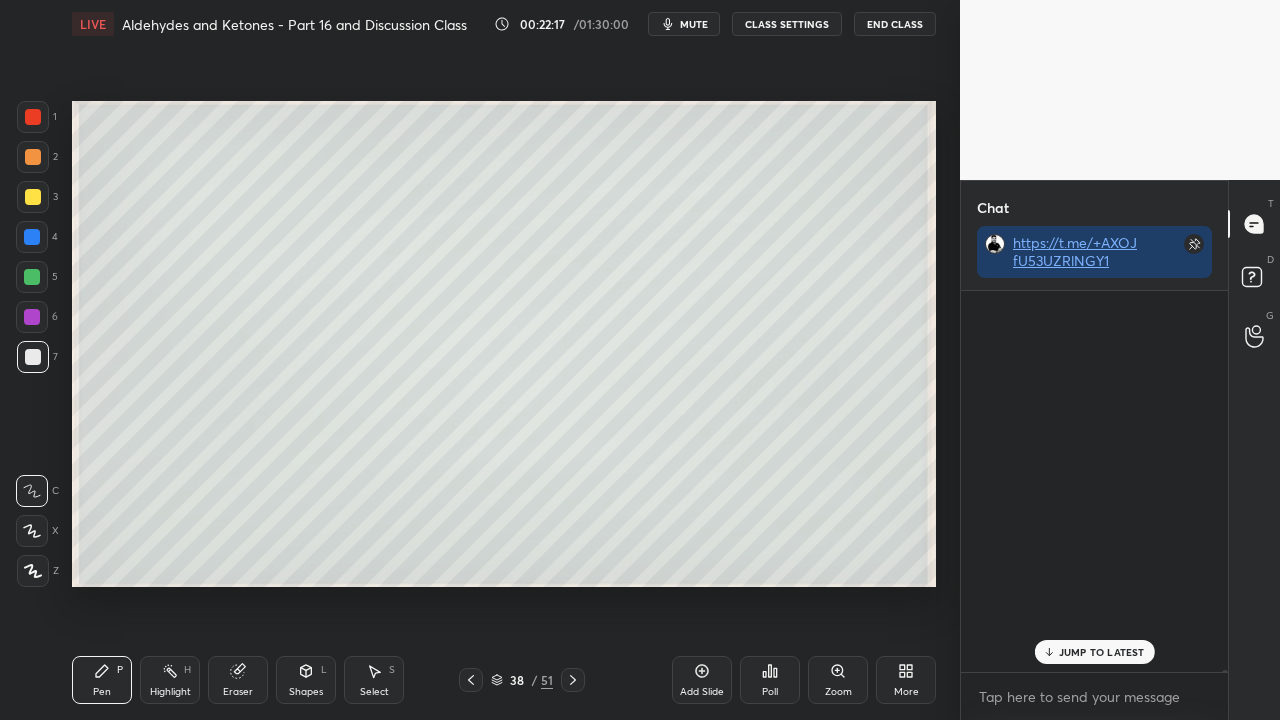 scroll, scrollTop: 70920, scrollLeft: 0, axis: vertical 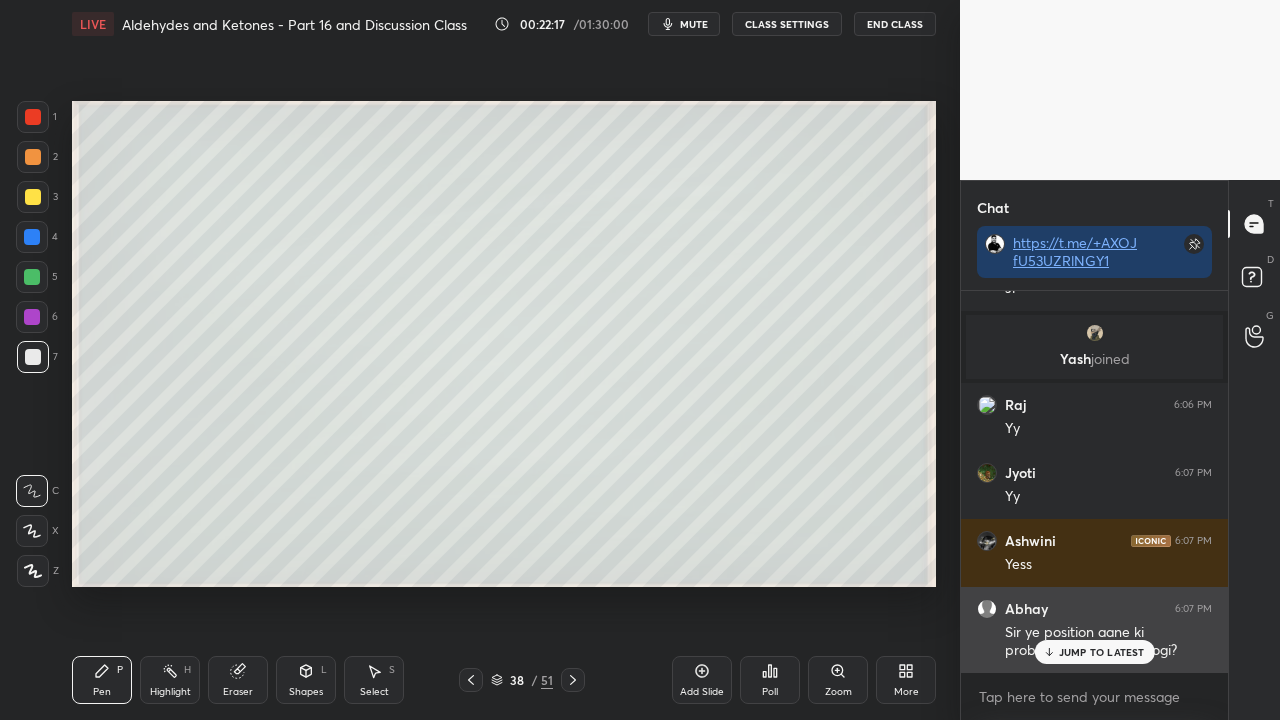 click on "JUMP TO LATEST" at bounding box center [1102, 652] 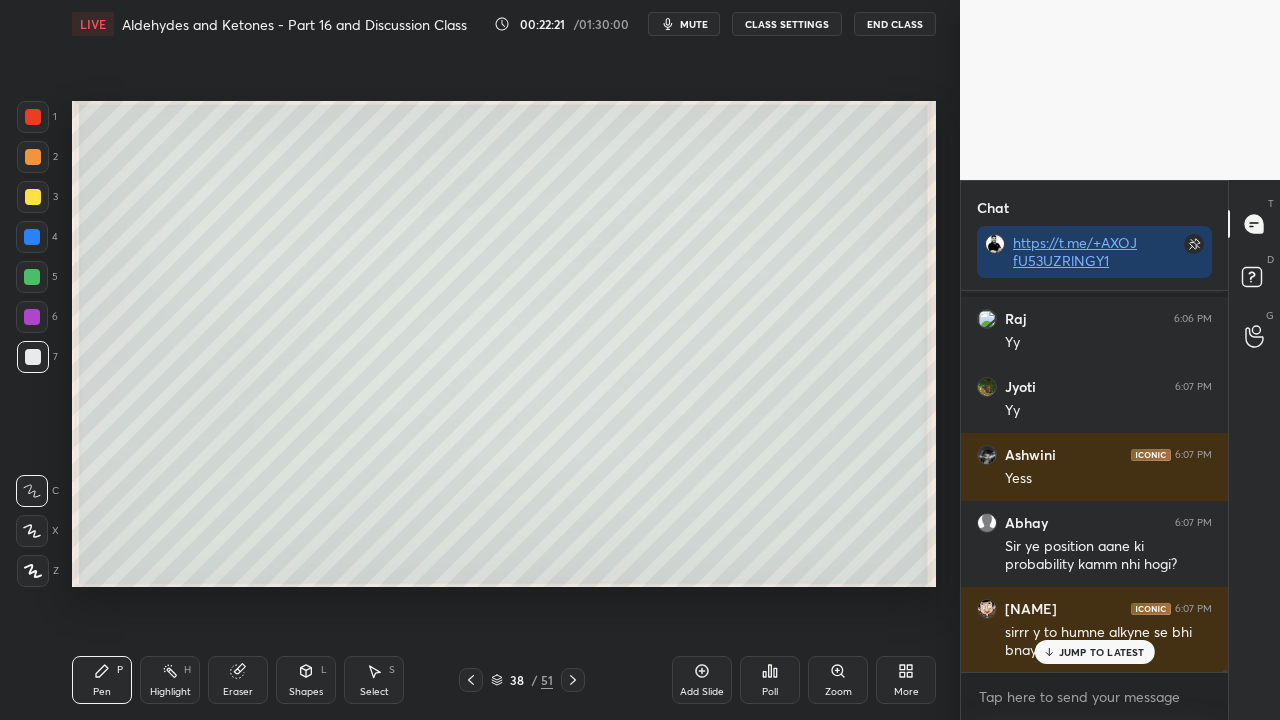 scroll, scrollTop: 71074, scrollLeft: 0, axis: vertical 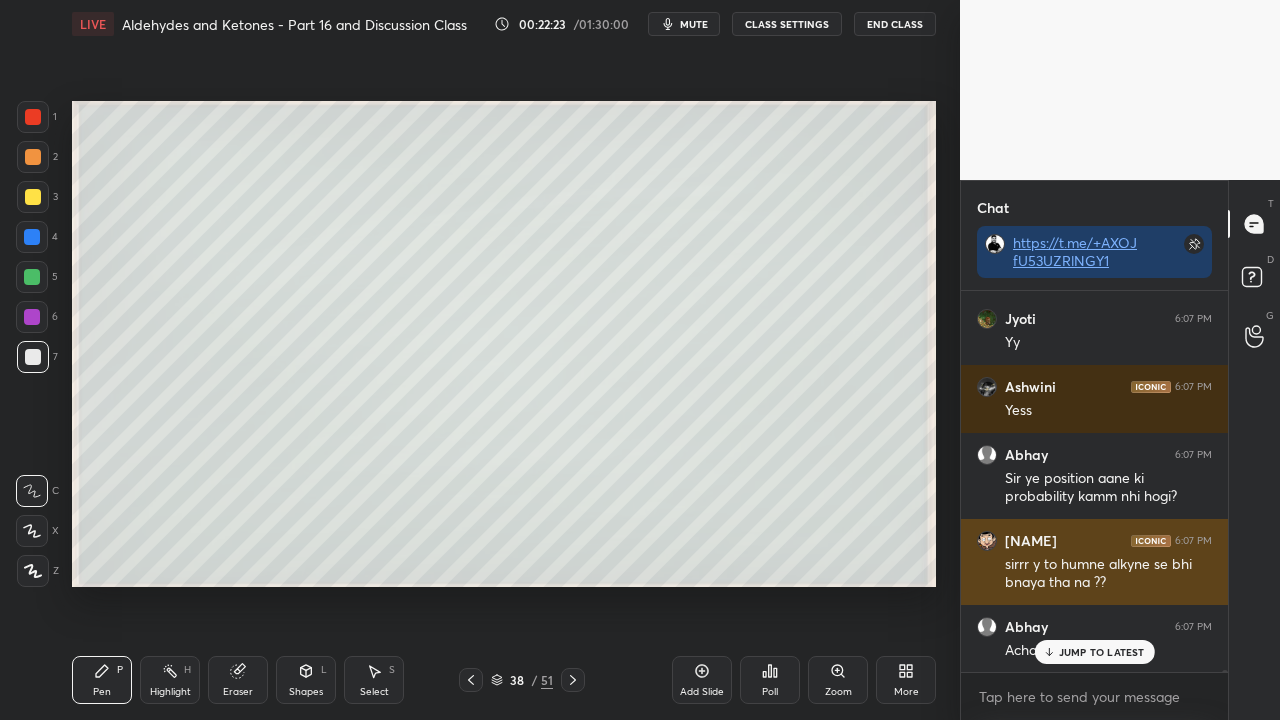 drag, startPoint x: 1098, startPoint y: 656, endPoint x: 1151, endPoint y: 582, distance: 91.02197 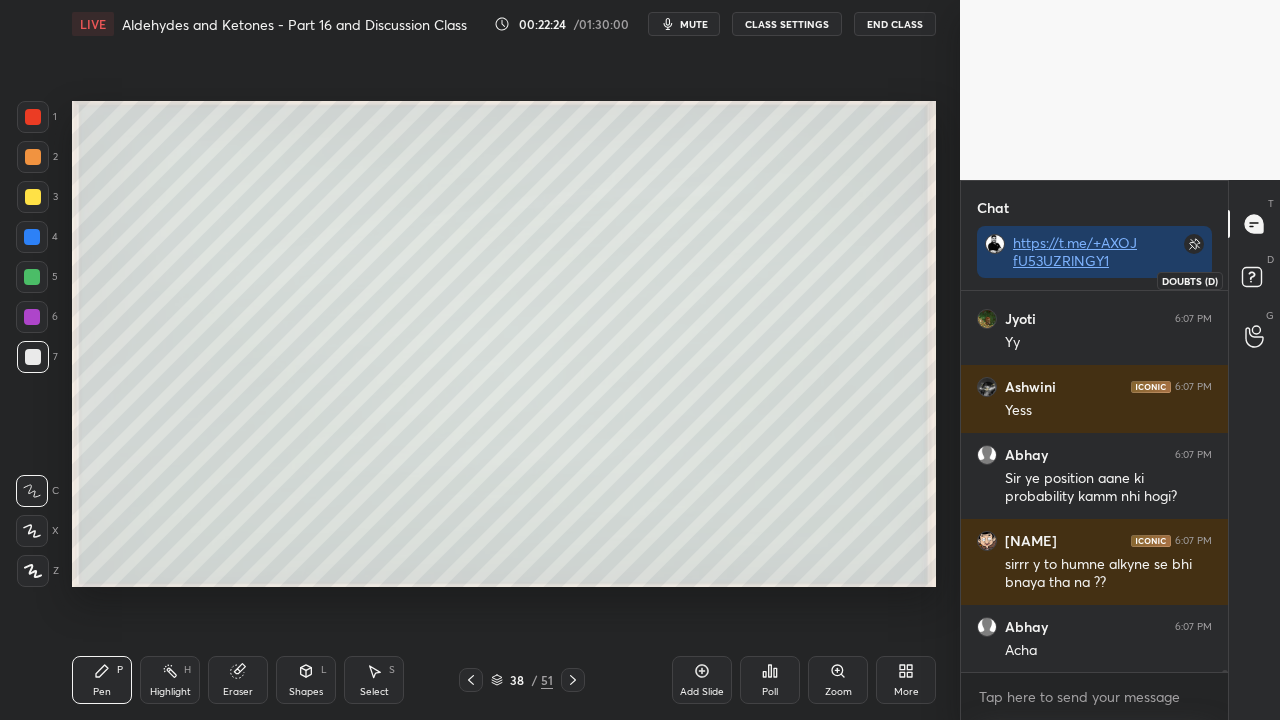 click 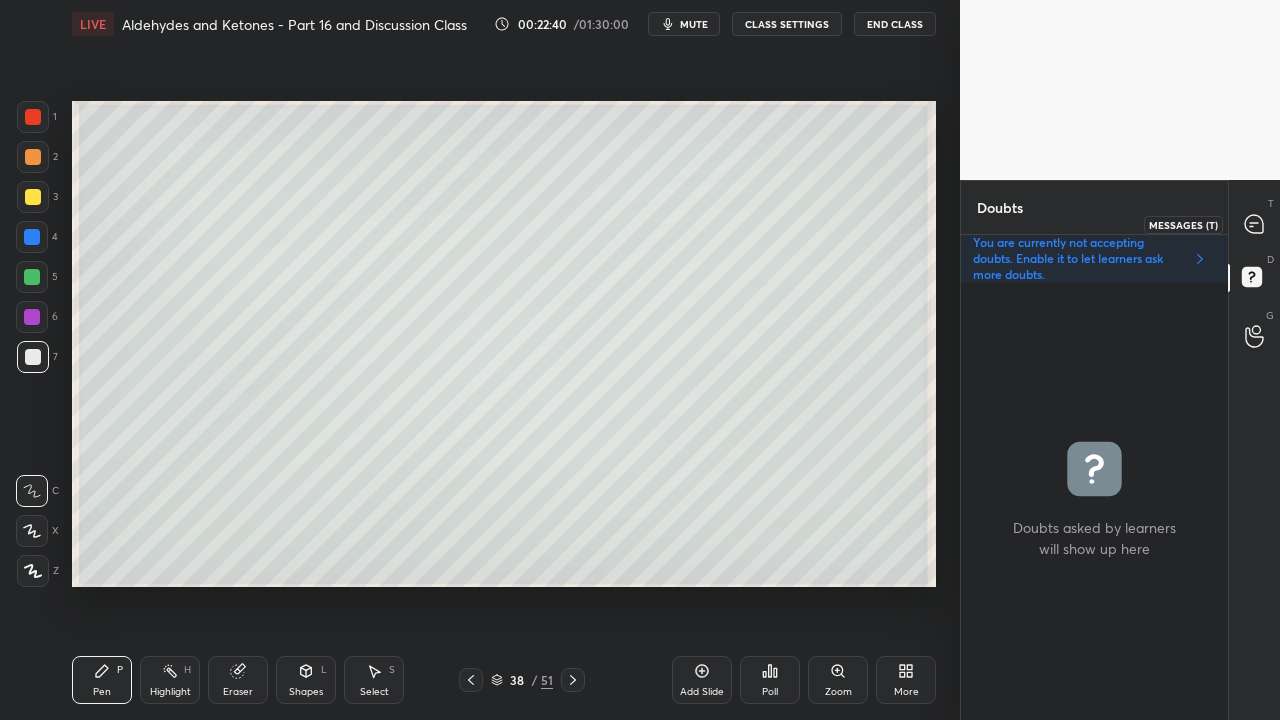 click 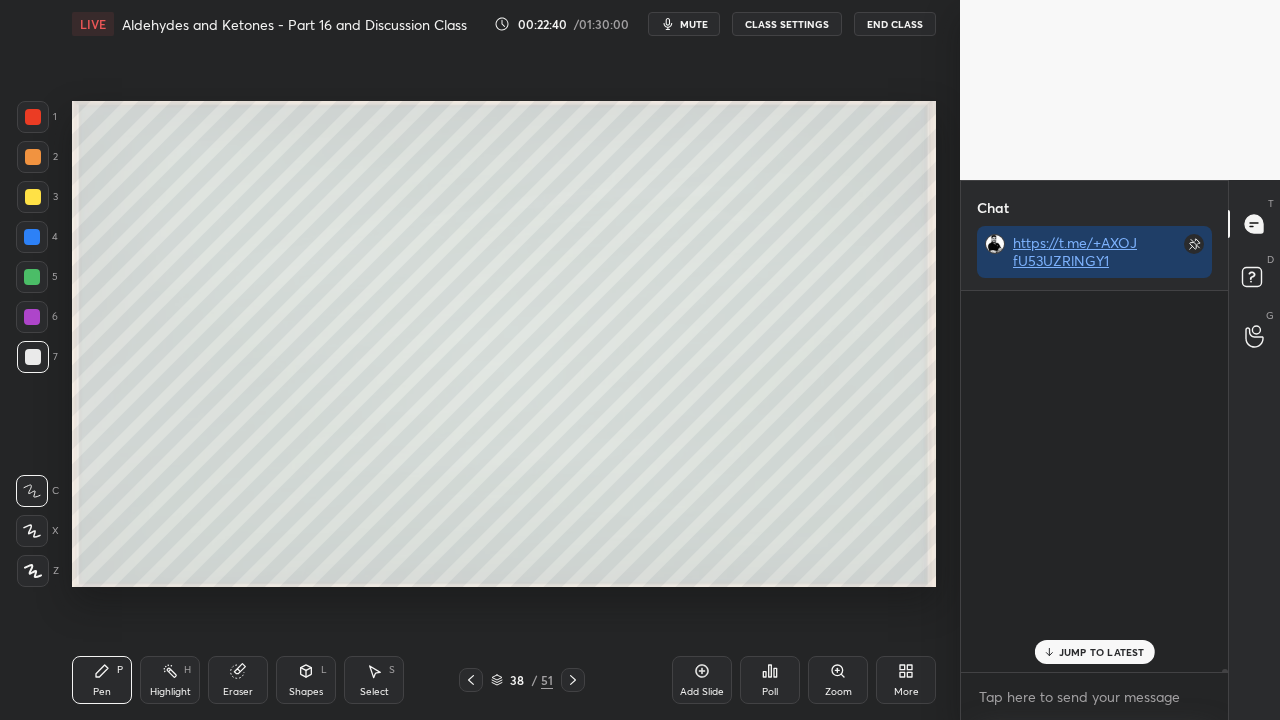scroll, scrollTop: 71575, scrollLeft: 0, axis: vertical 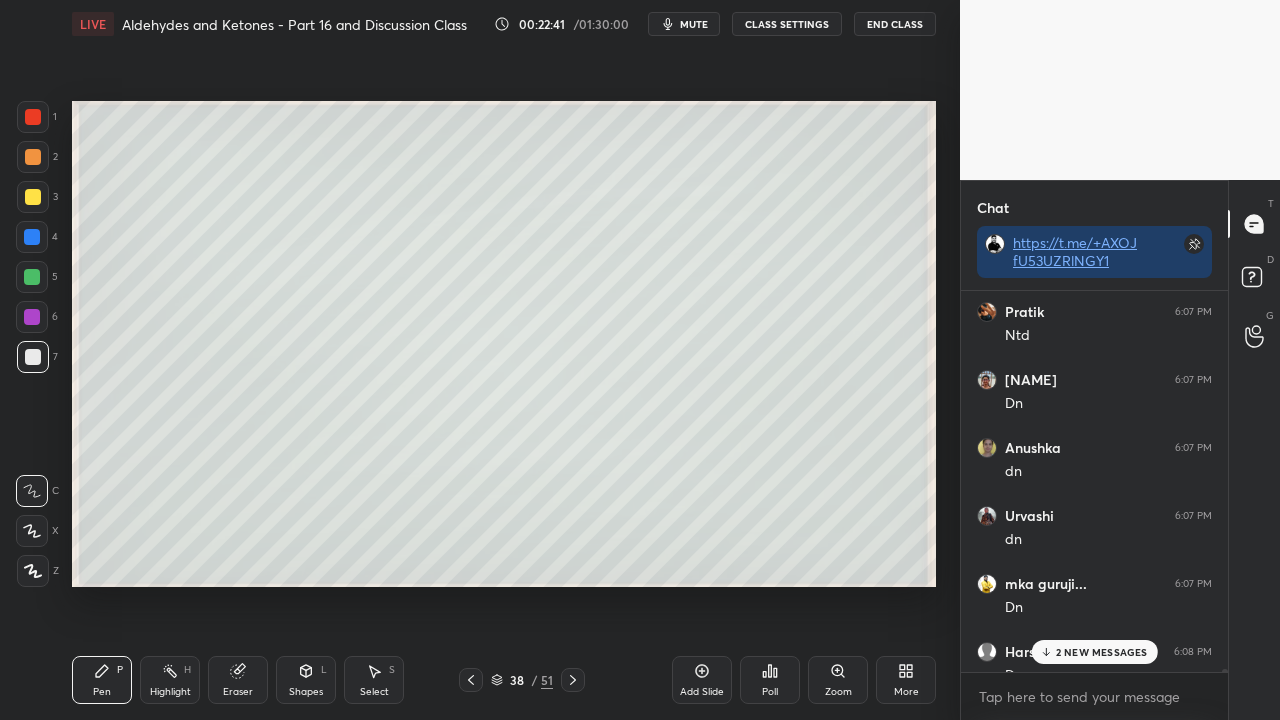 click on "2 NEW MESSAGES" at bounding box center [1102, 652] 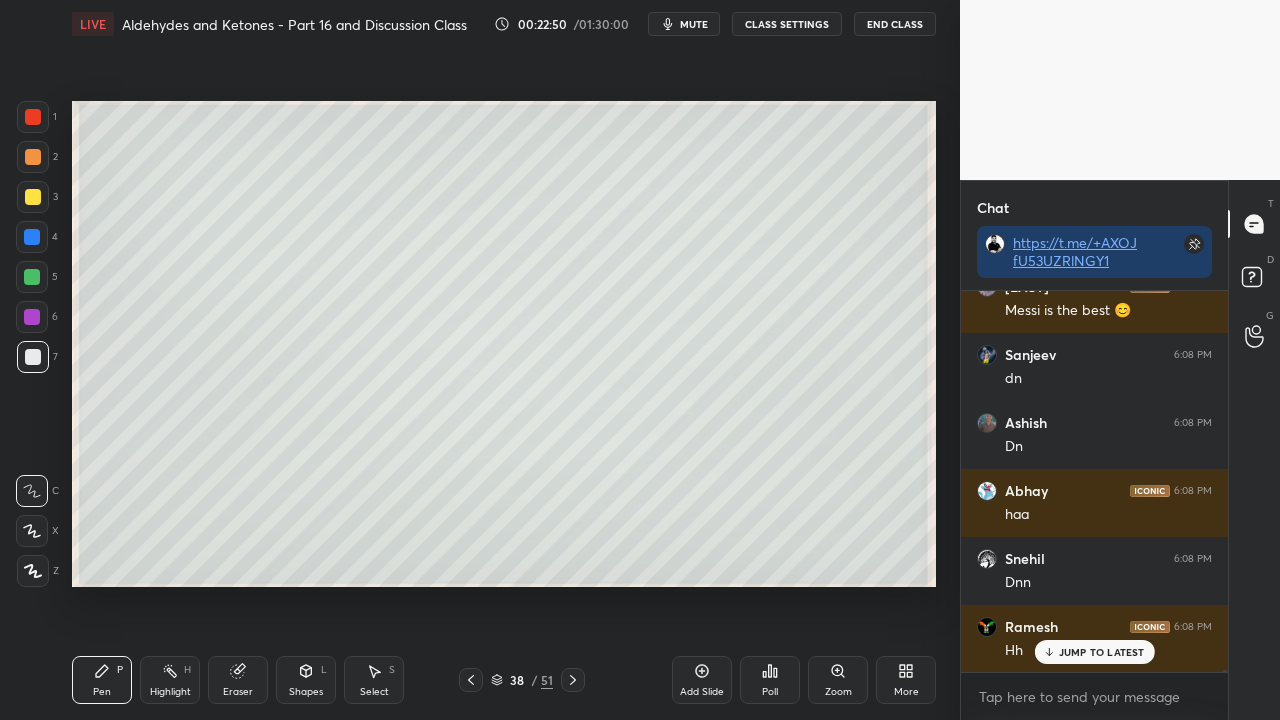 scroll, scrollTop: 72488, scrollLeft: 0, axis: vertical 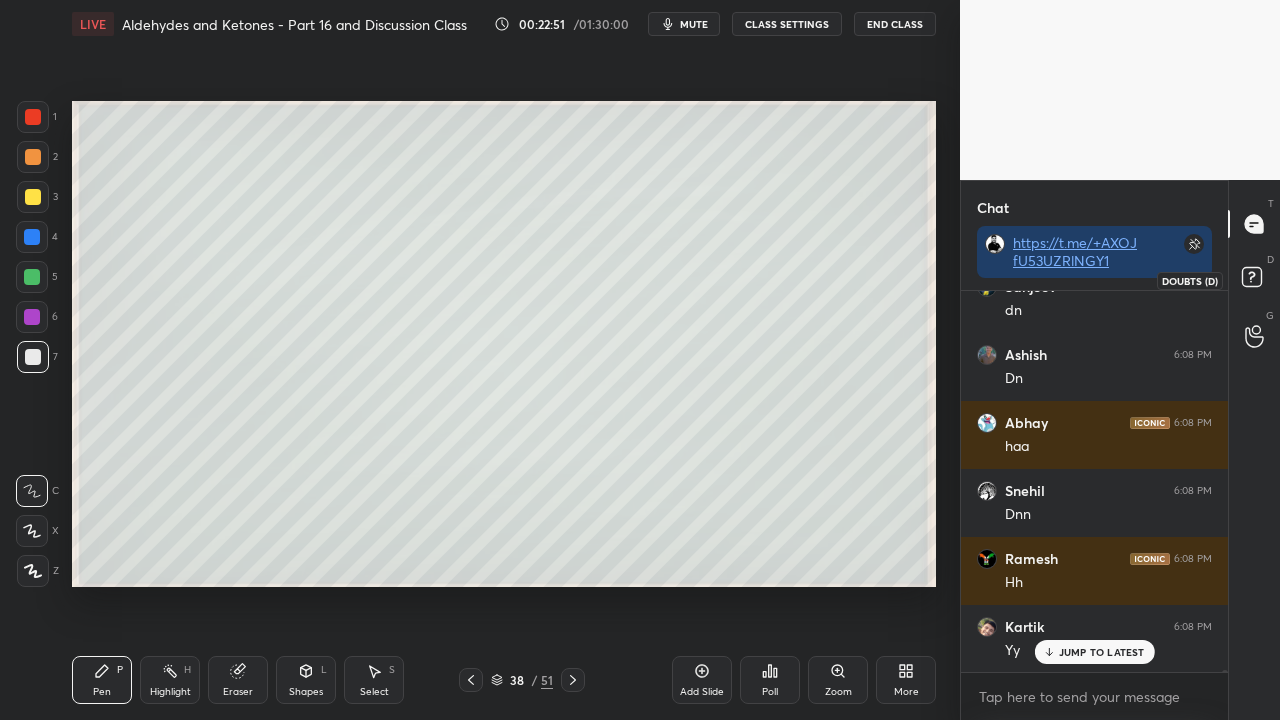 click 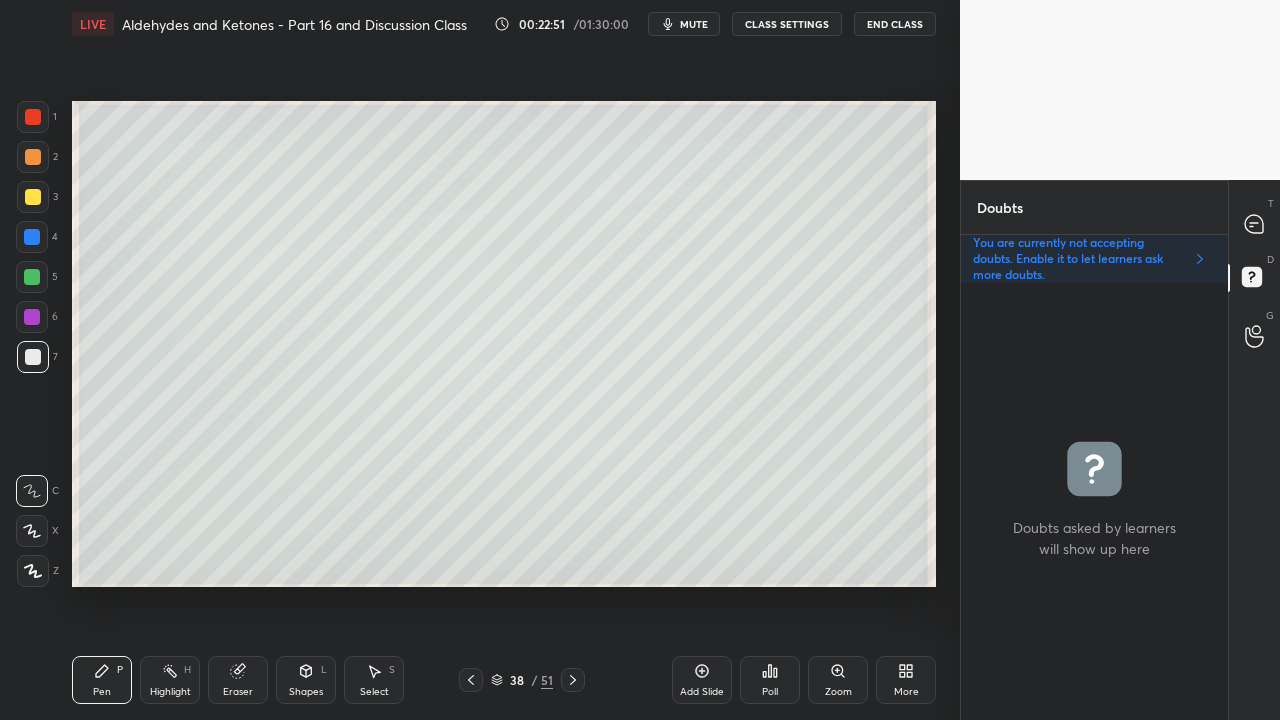 scroll, scrollTop: 6, scrollLeft: 6, axis: both 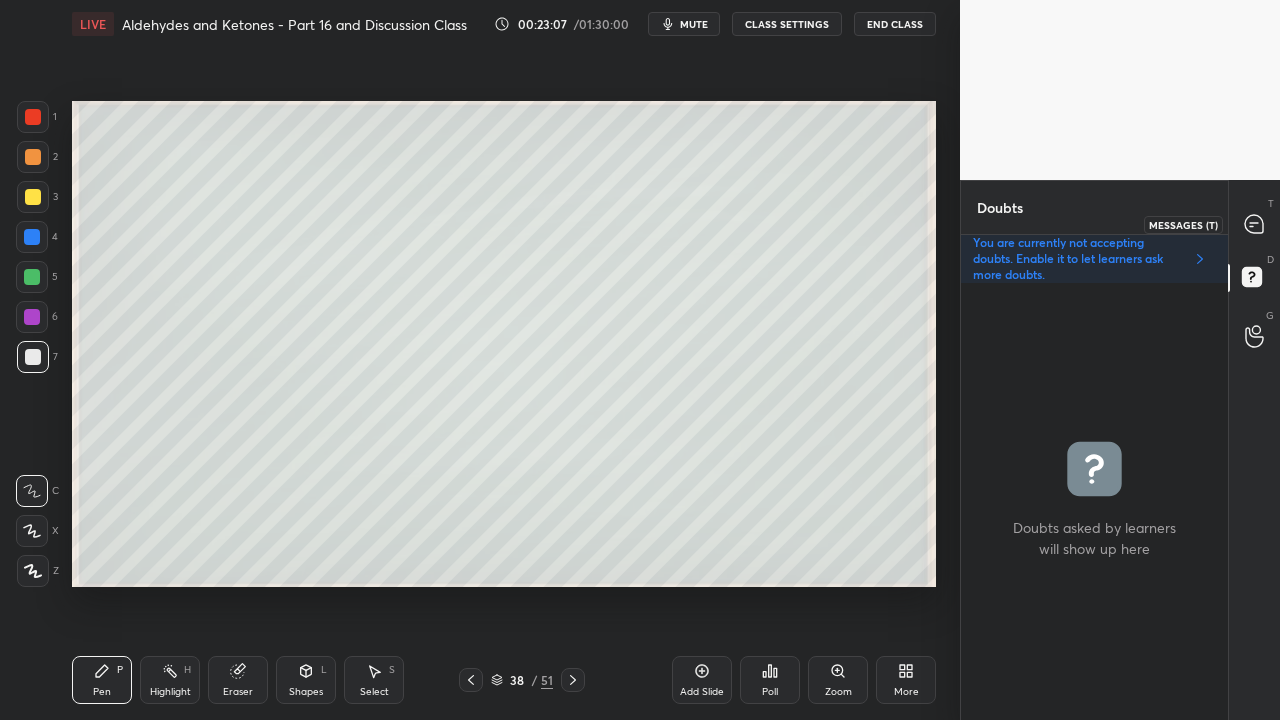 click 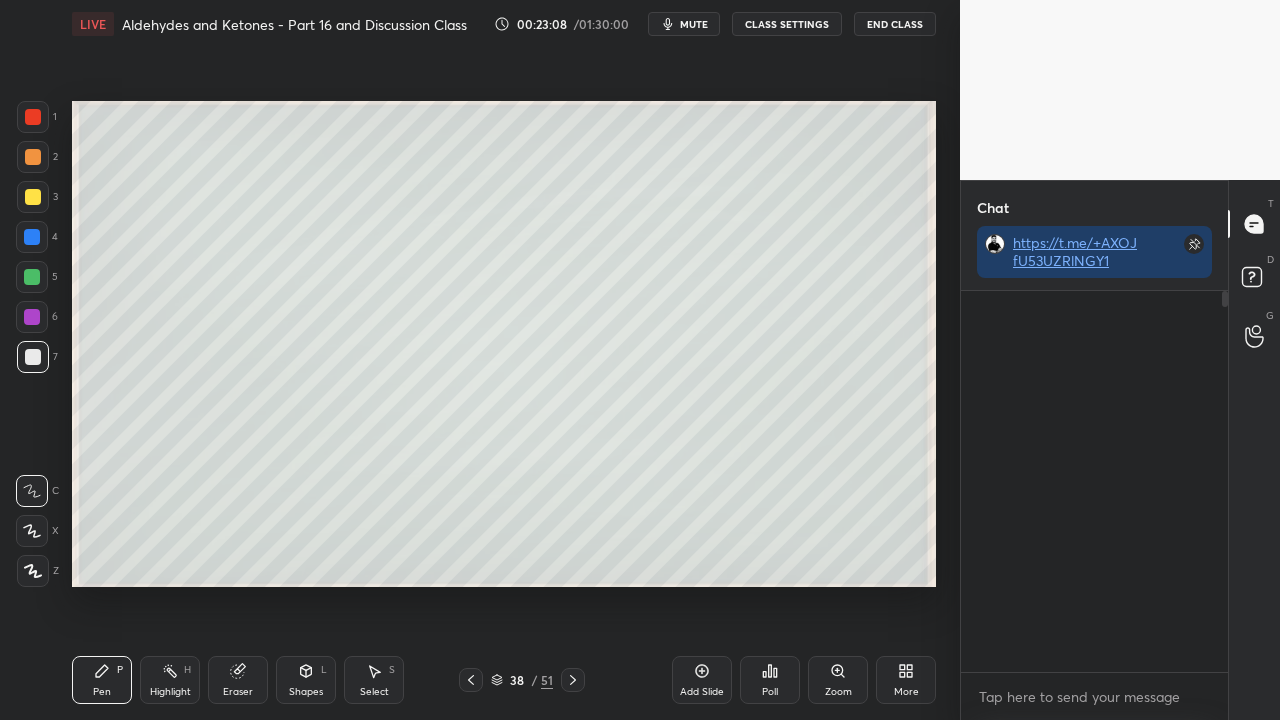 scroll, scrollTop: 423, scrollLeft: 261, axis: both 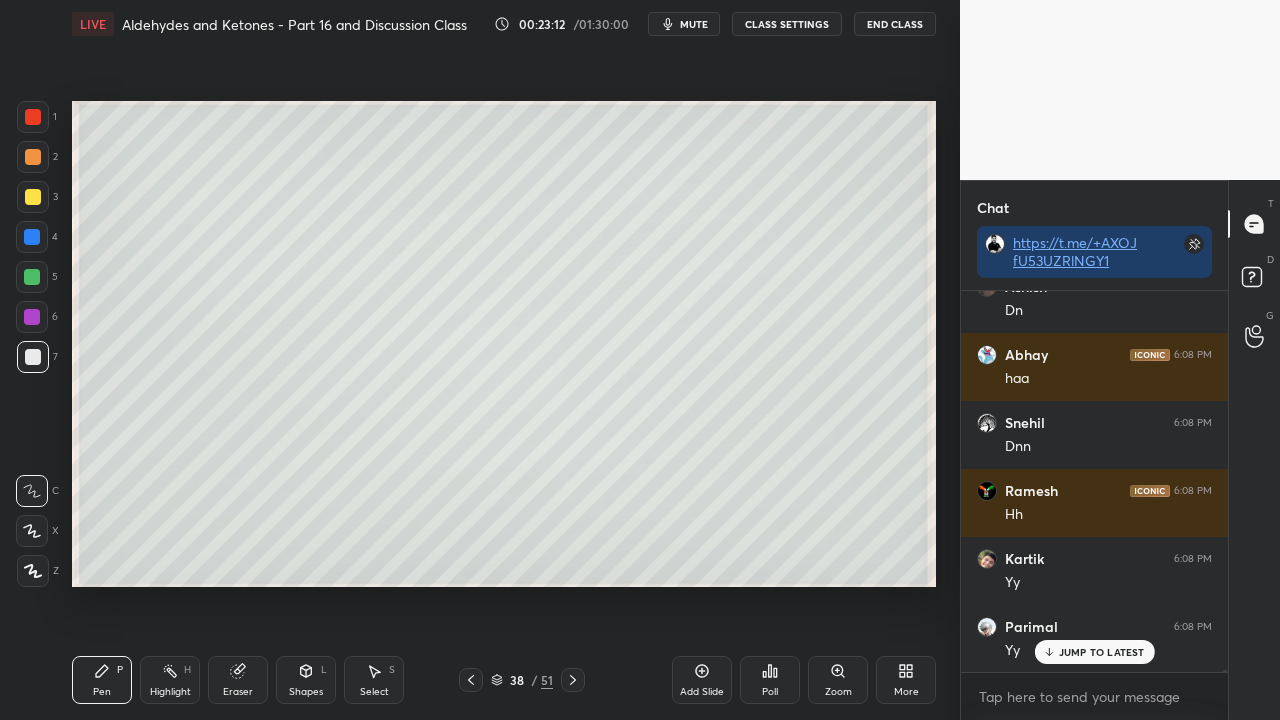 drag, startPoint x: 1089, startPoint y: 656, endPoint x: 1046, endPoint y: 674, distance: 46.615448 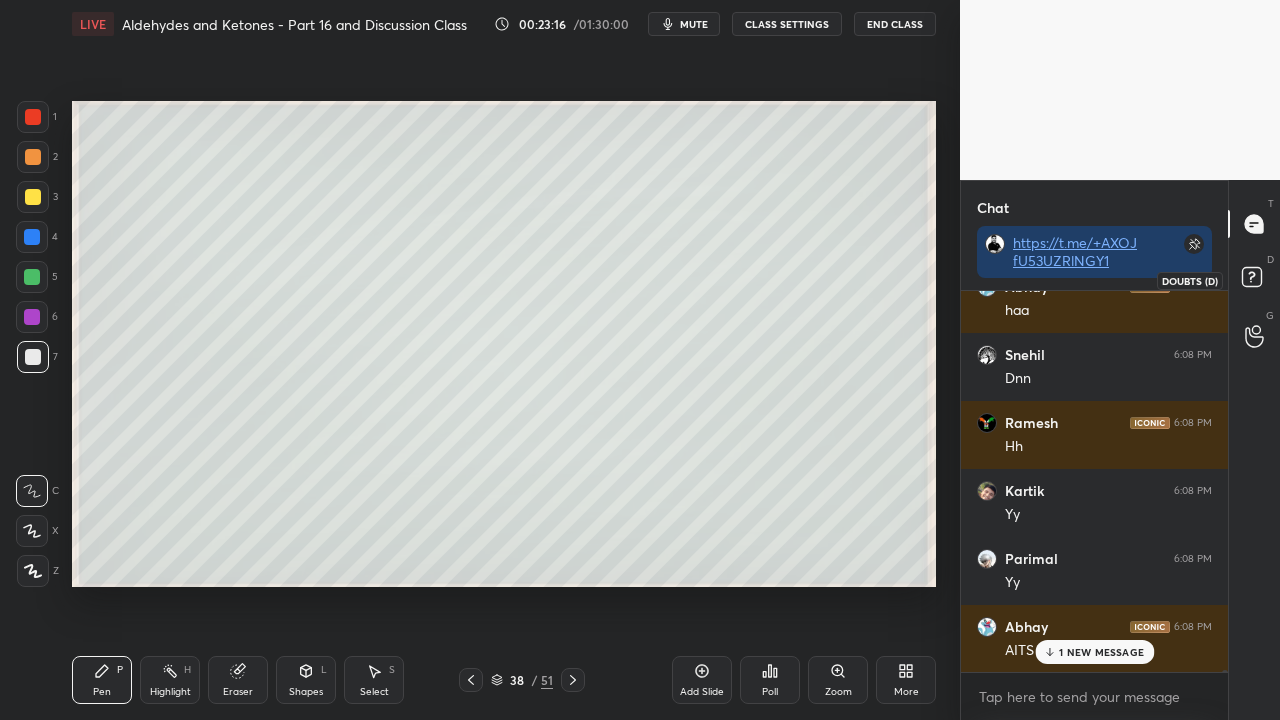 scroll, scrollTop: 72692, scrollLeft: 0, axis: vertical 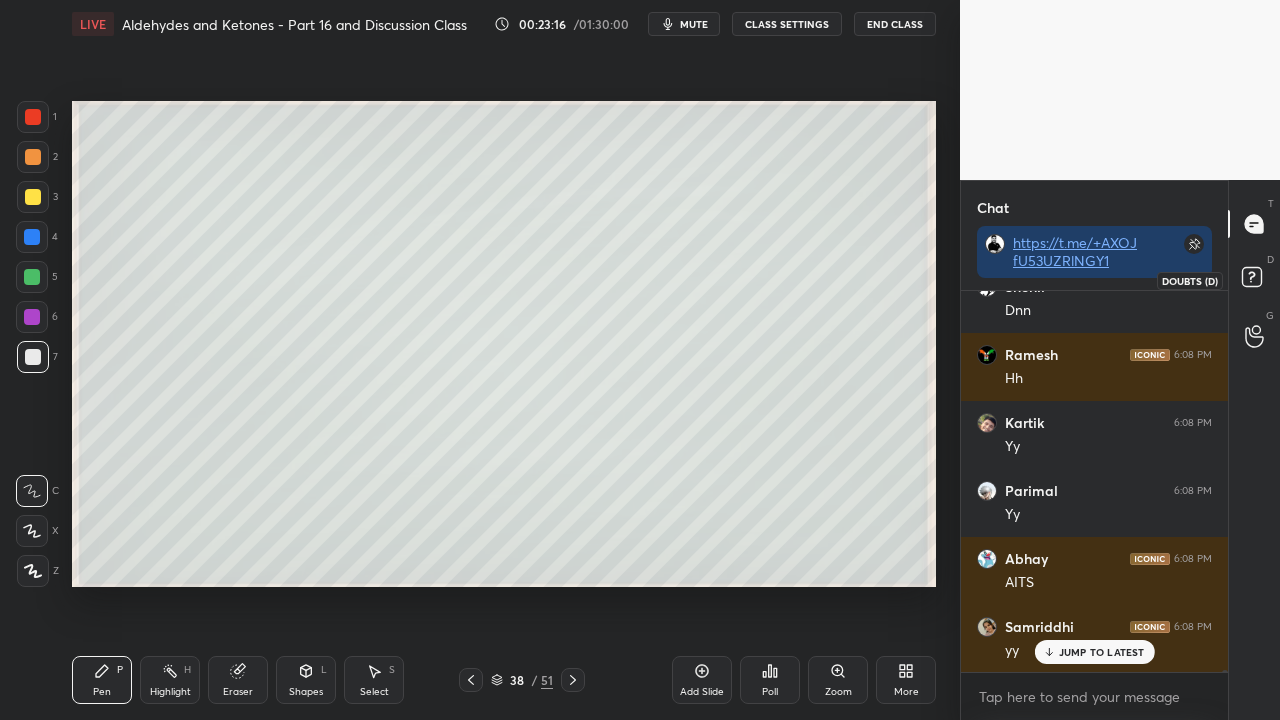 click 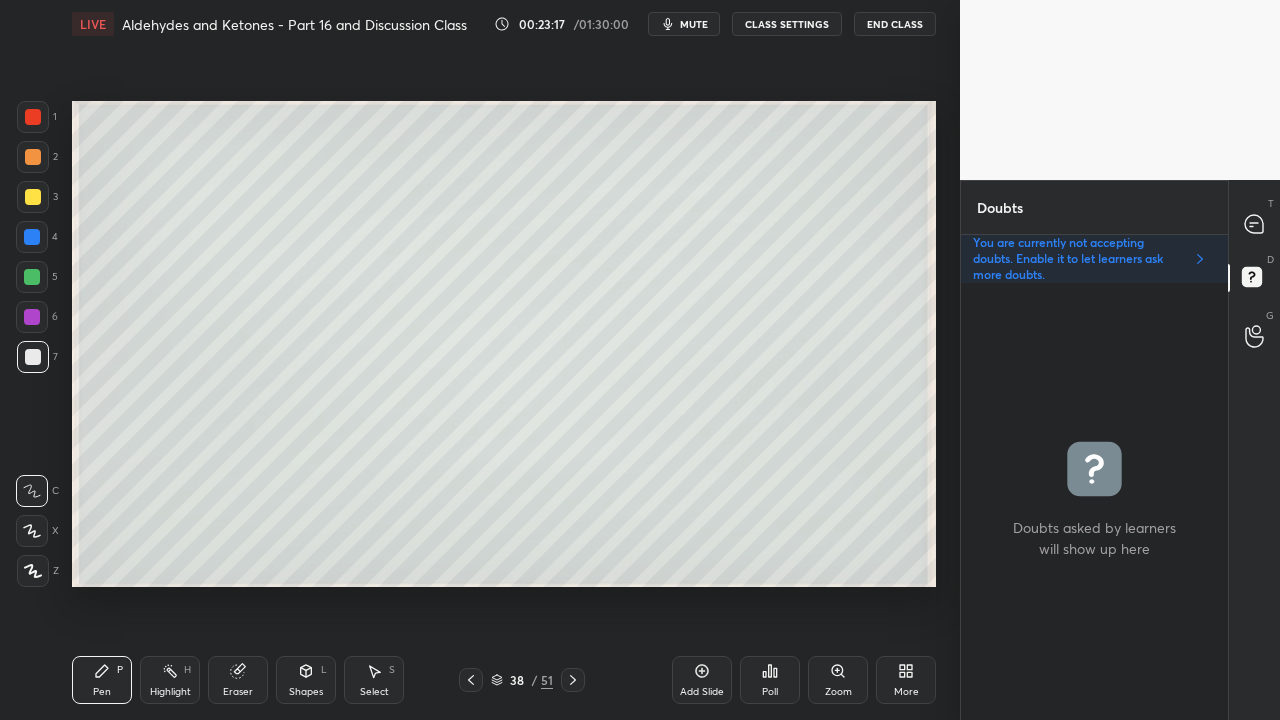 scroll, scrollTop: 6, scrollLeft: 6, axis: both 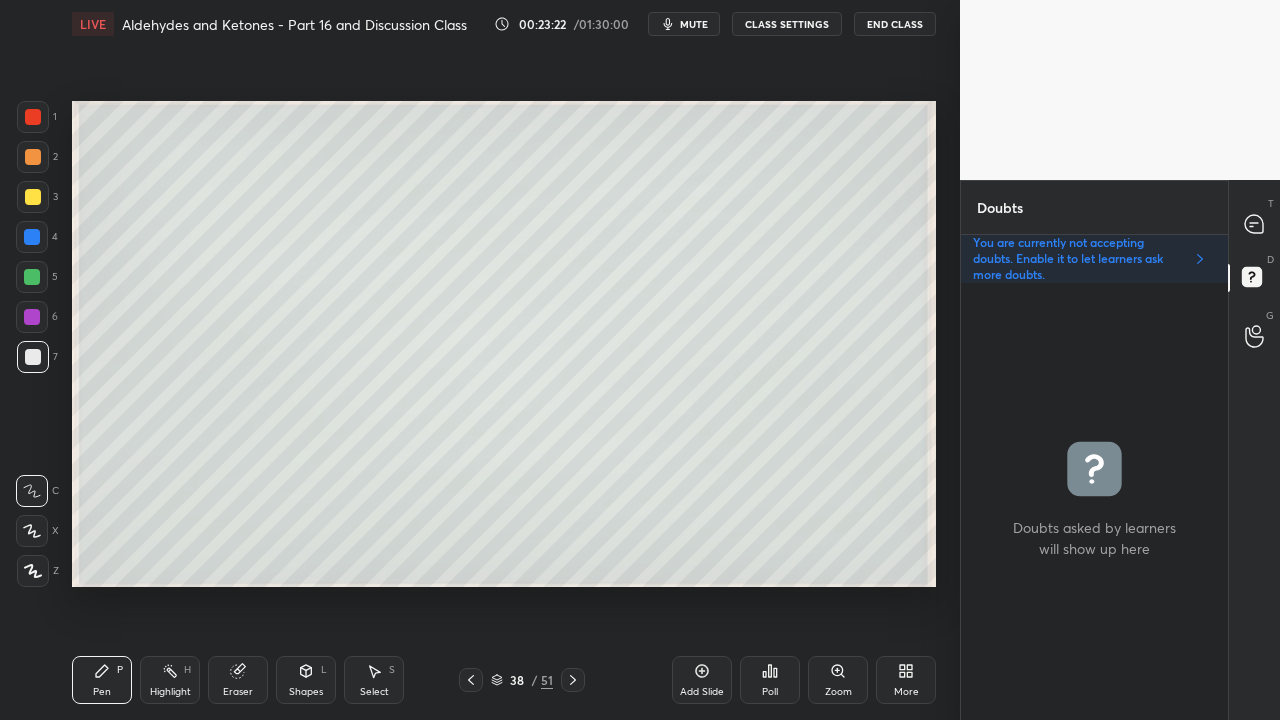 click 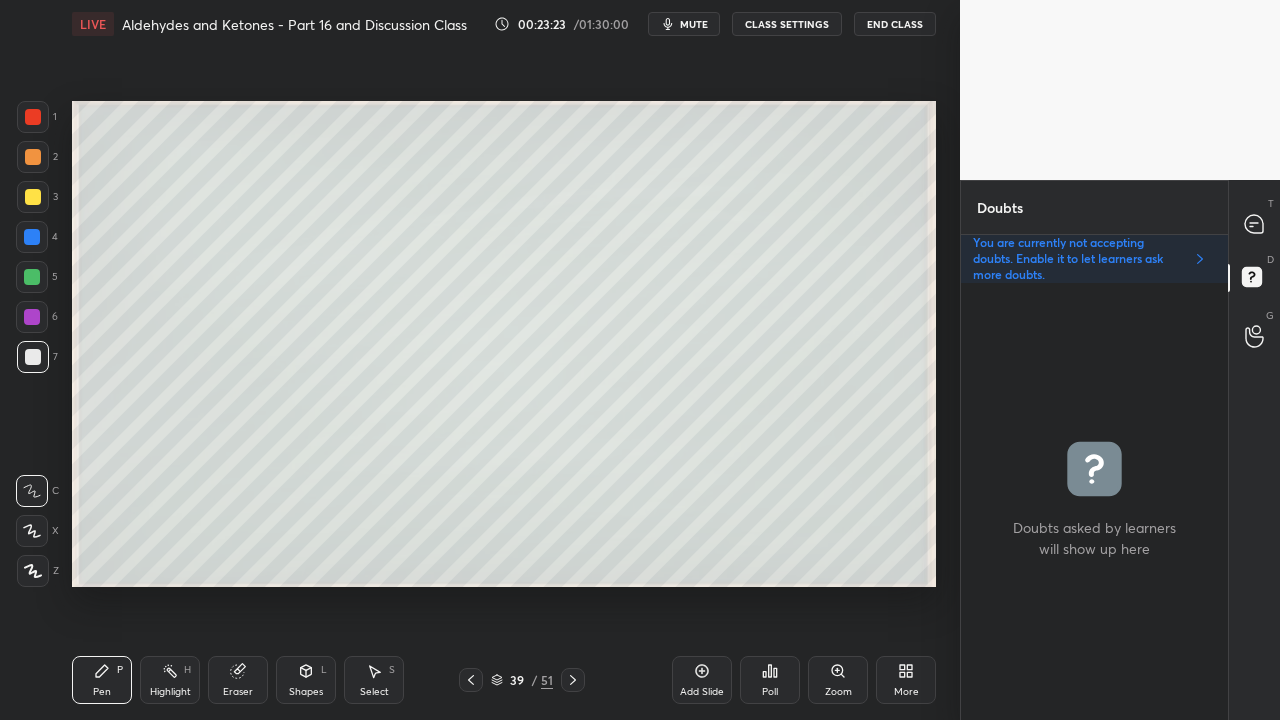 click at bounding box center (33, 197) 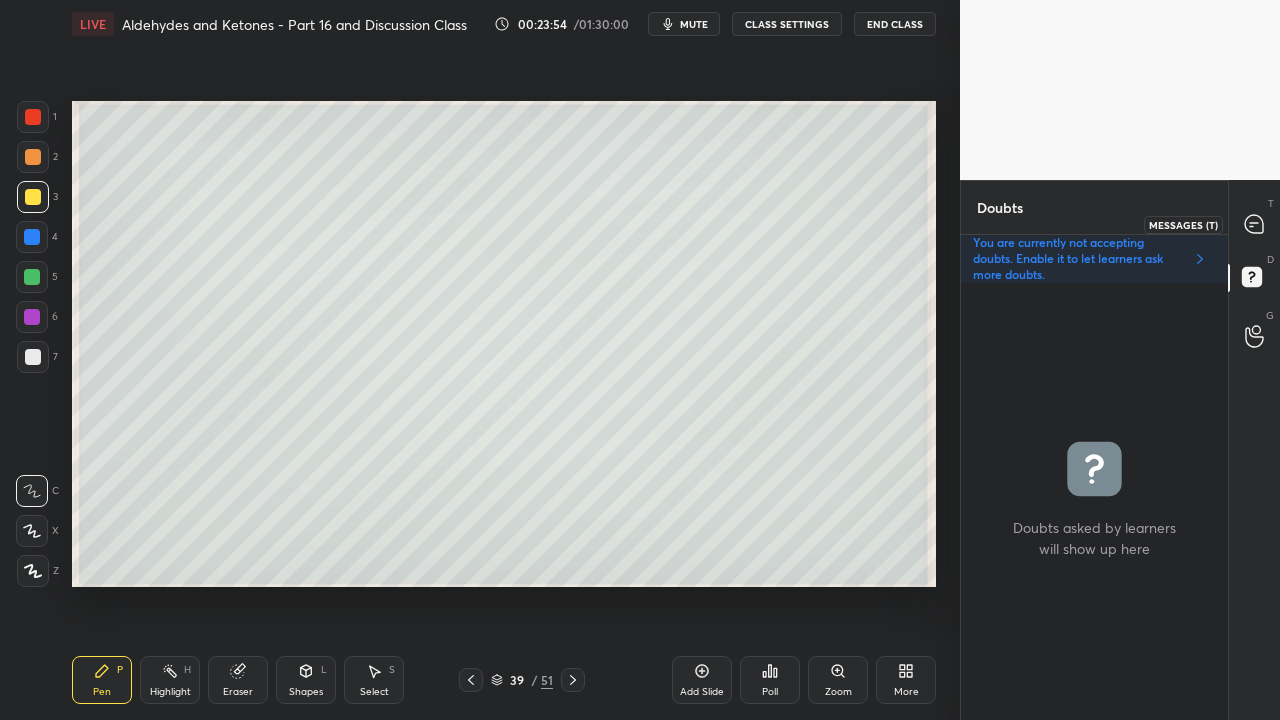 click at bounding box center (1255, 224) 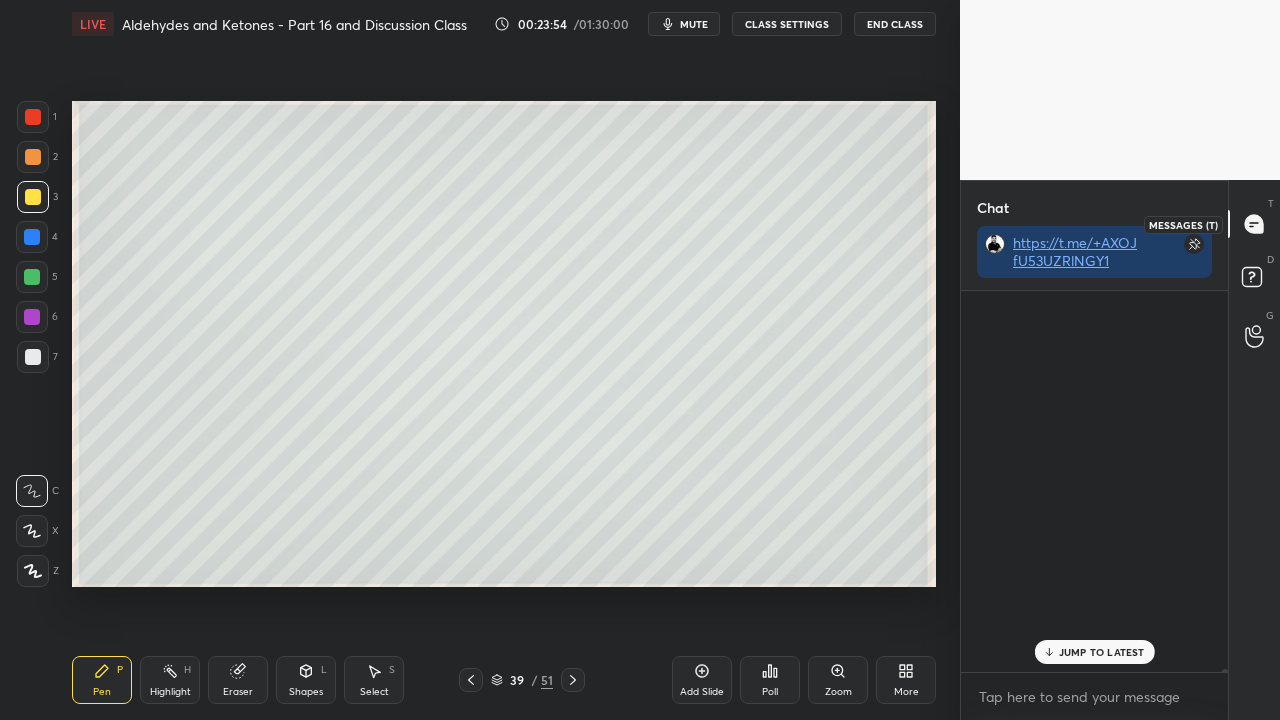 scroll, scrollTop: 72993, scrollLeft: 0, axis: vertical 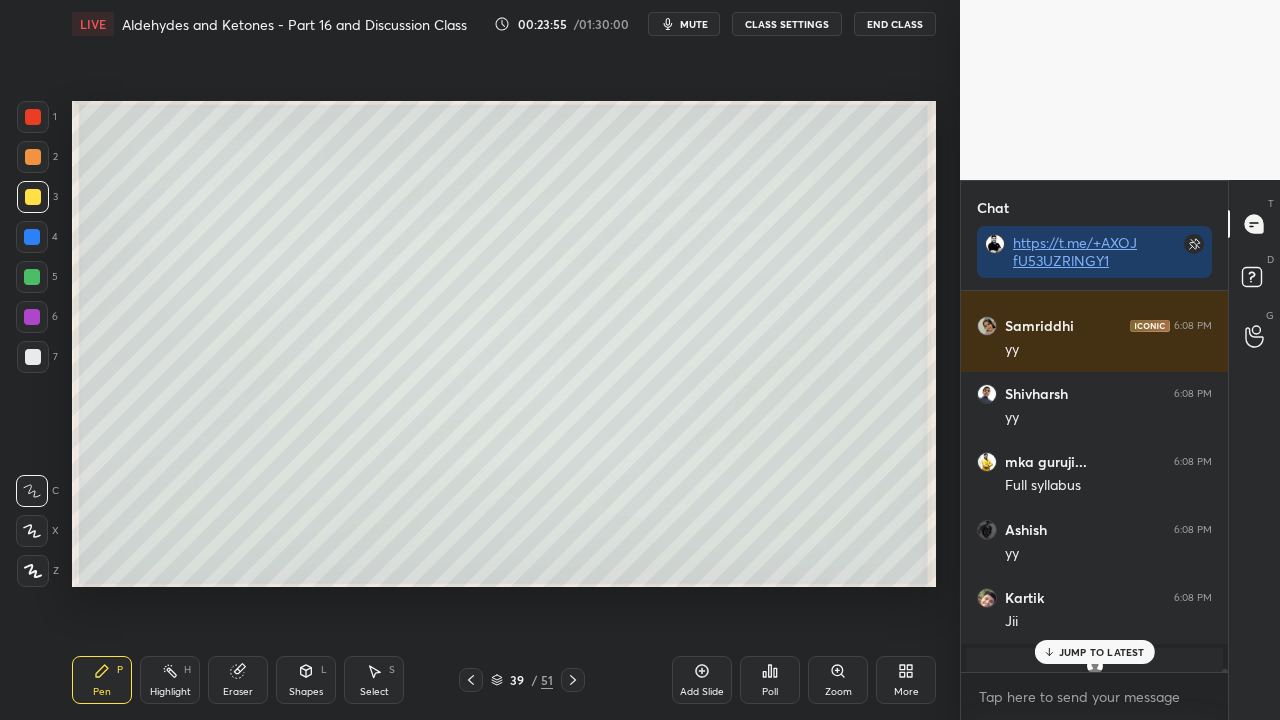 drag, startPoint x: 1101, startPoint y: 651, endPoint x: 1090, endPoint y: 653, distance: 11.18034 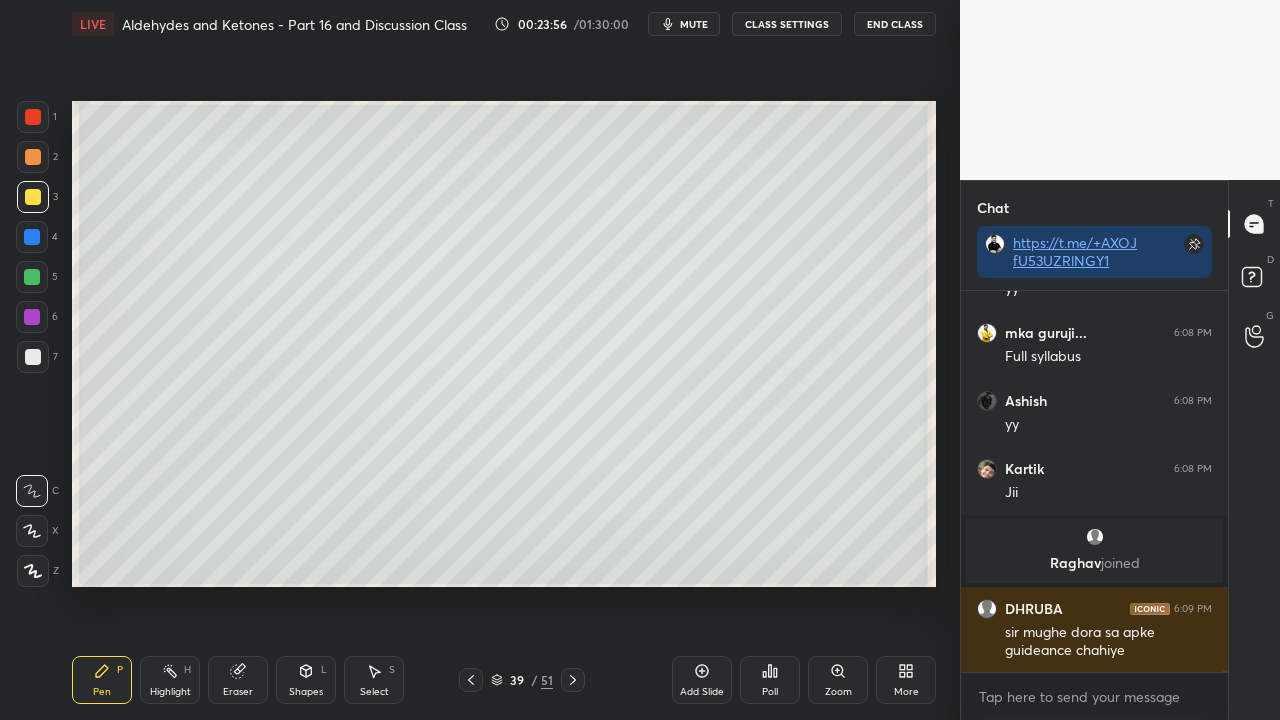 scroll, scrollTop: 73208, scrollLeft: 0, axis: vertical 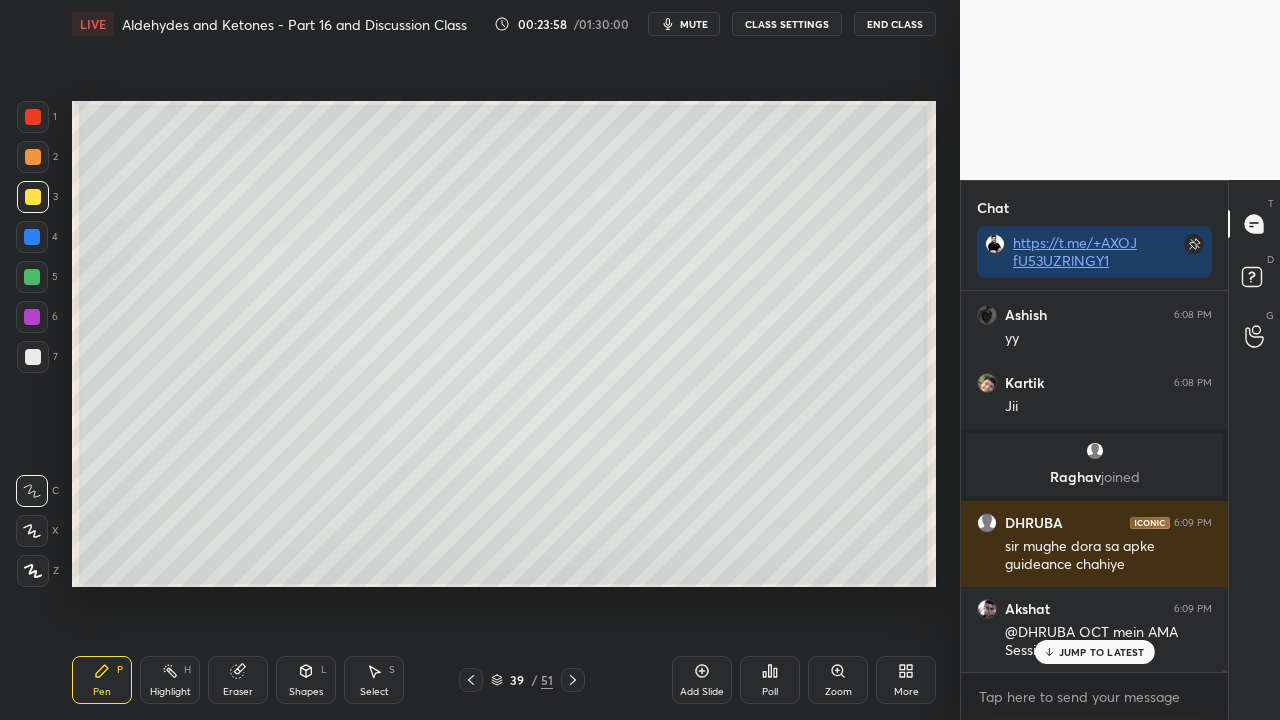 click on "JUMP TO LATEST" at bounding box center [1102, 652] 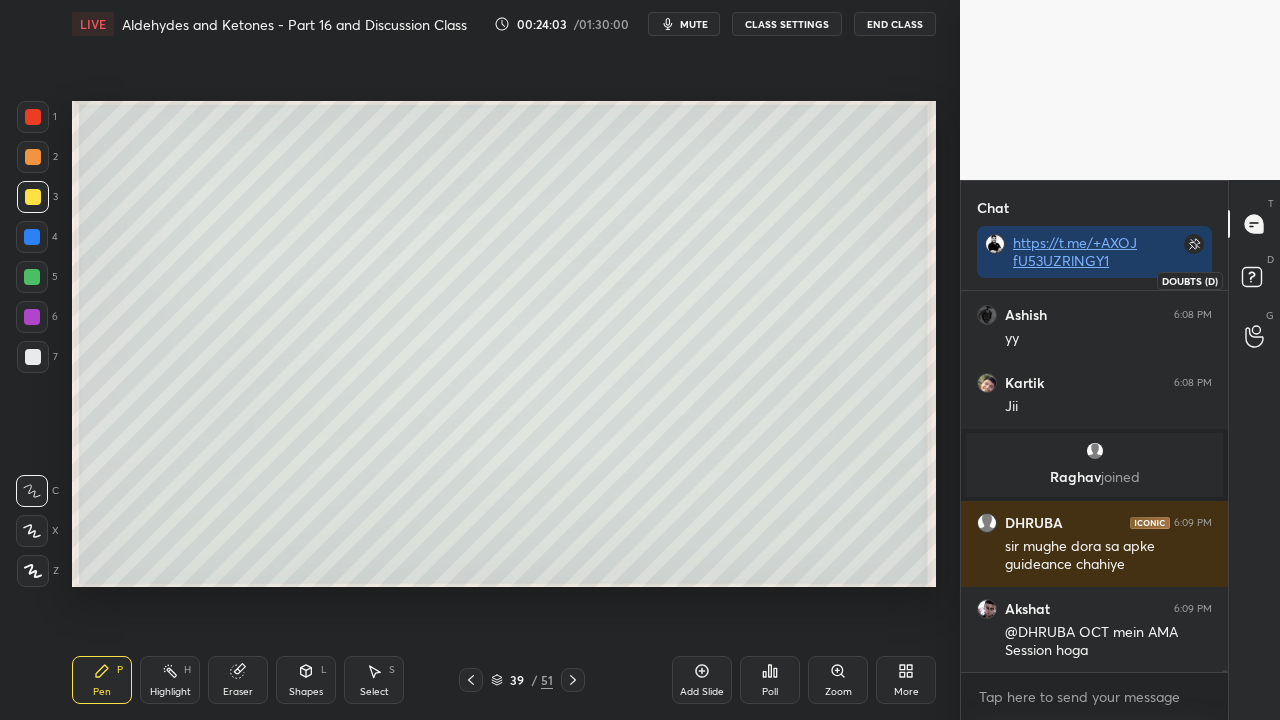 click 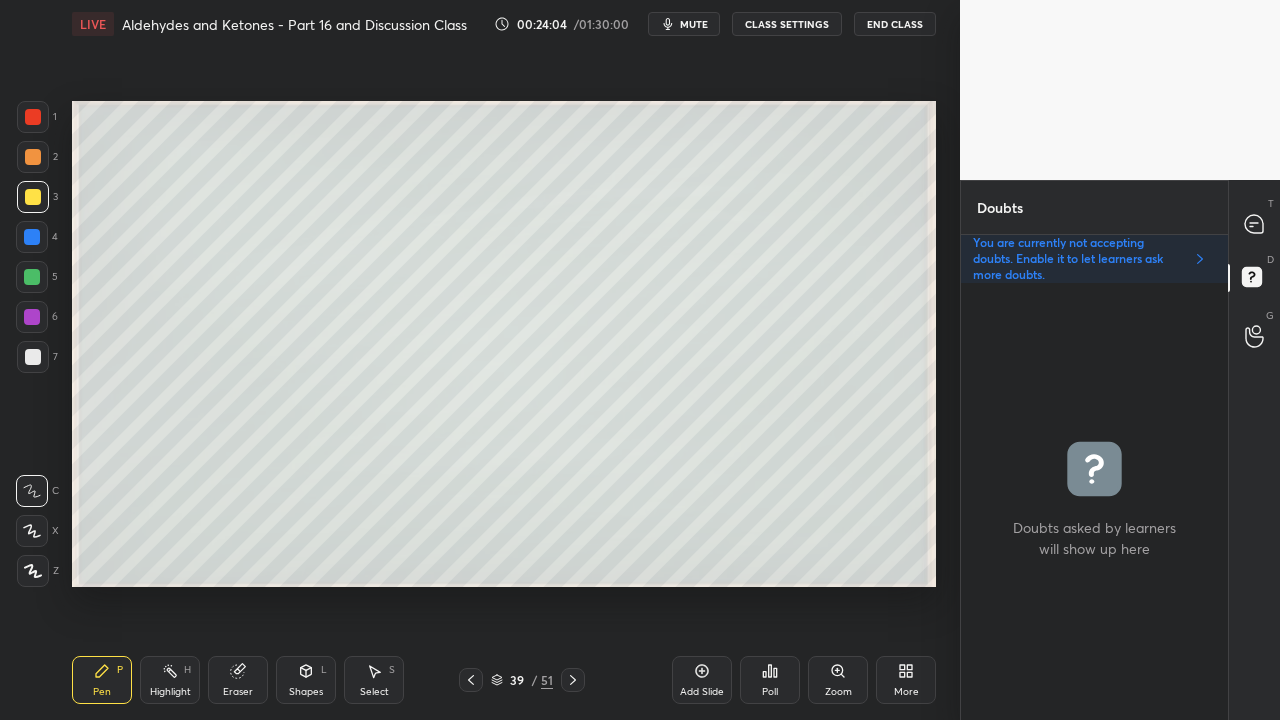 drag, startPoint x: 26, startPoint y: 356, endPoint x: 30, endPoint y: 346, distance: 10.770329 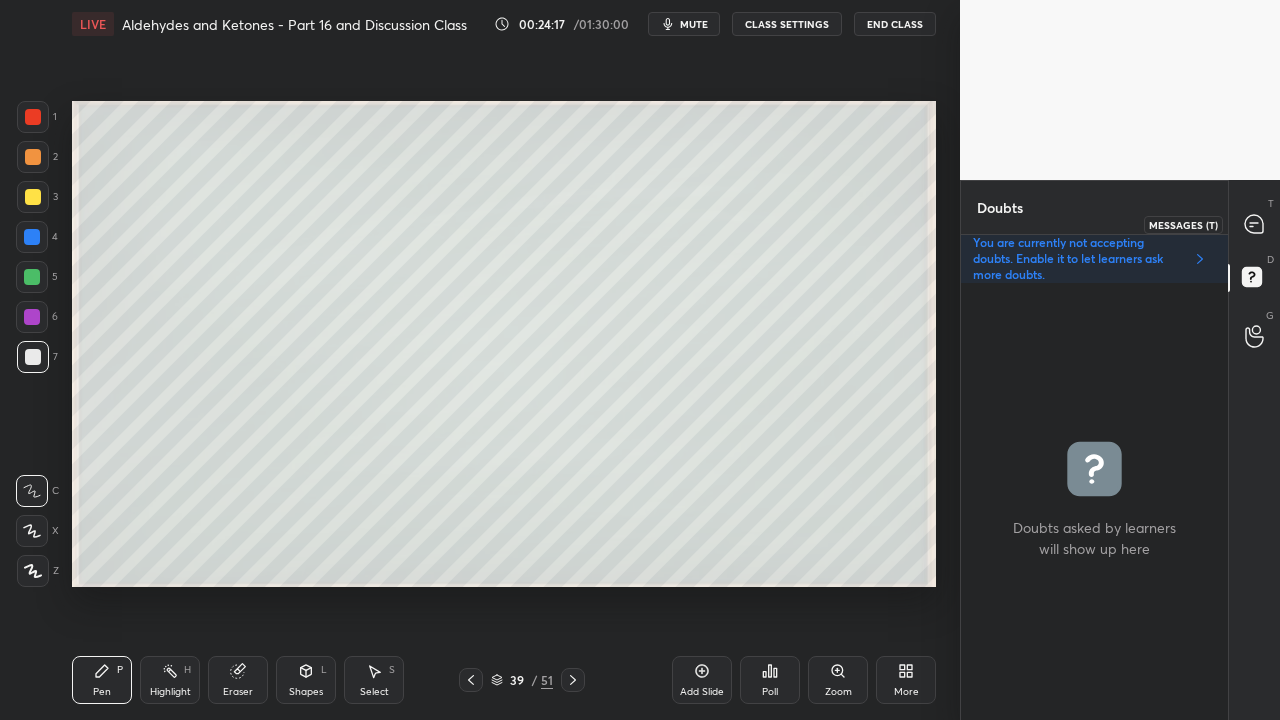 click 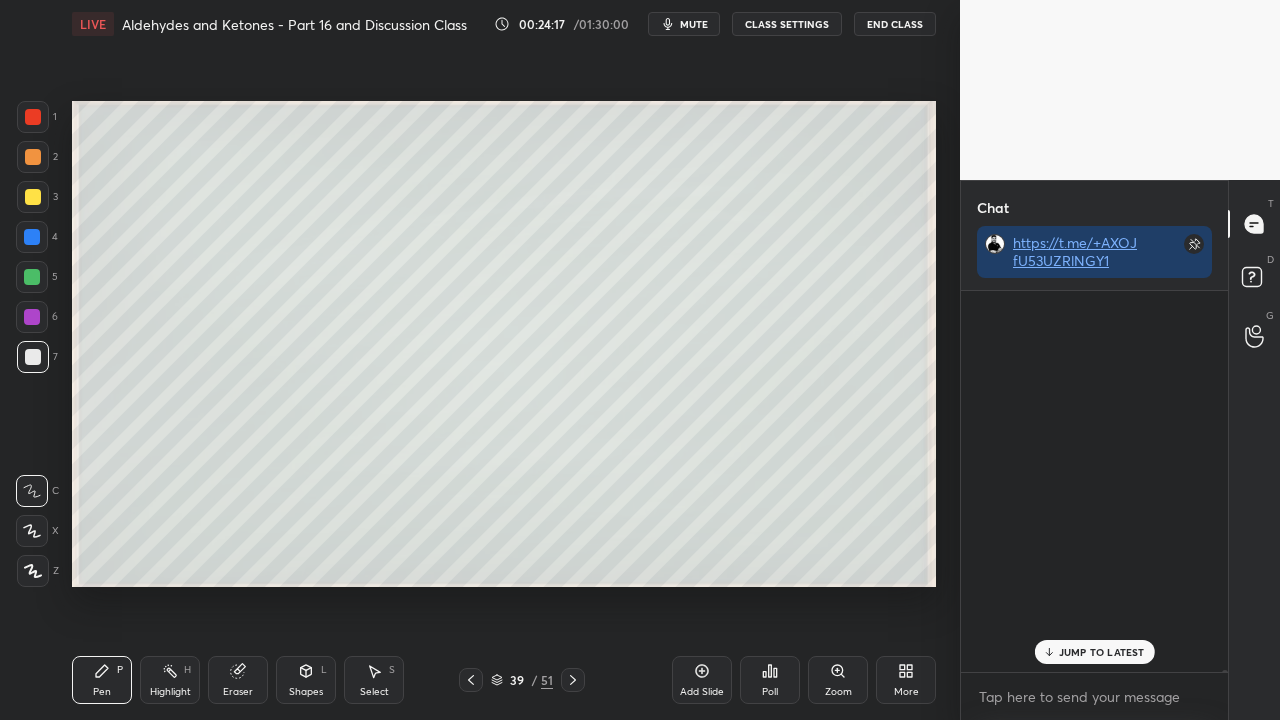 scroll, scrollTop: 423, scrollLeft: 261, axis: both 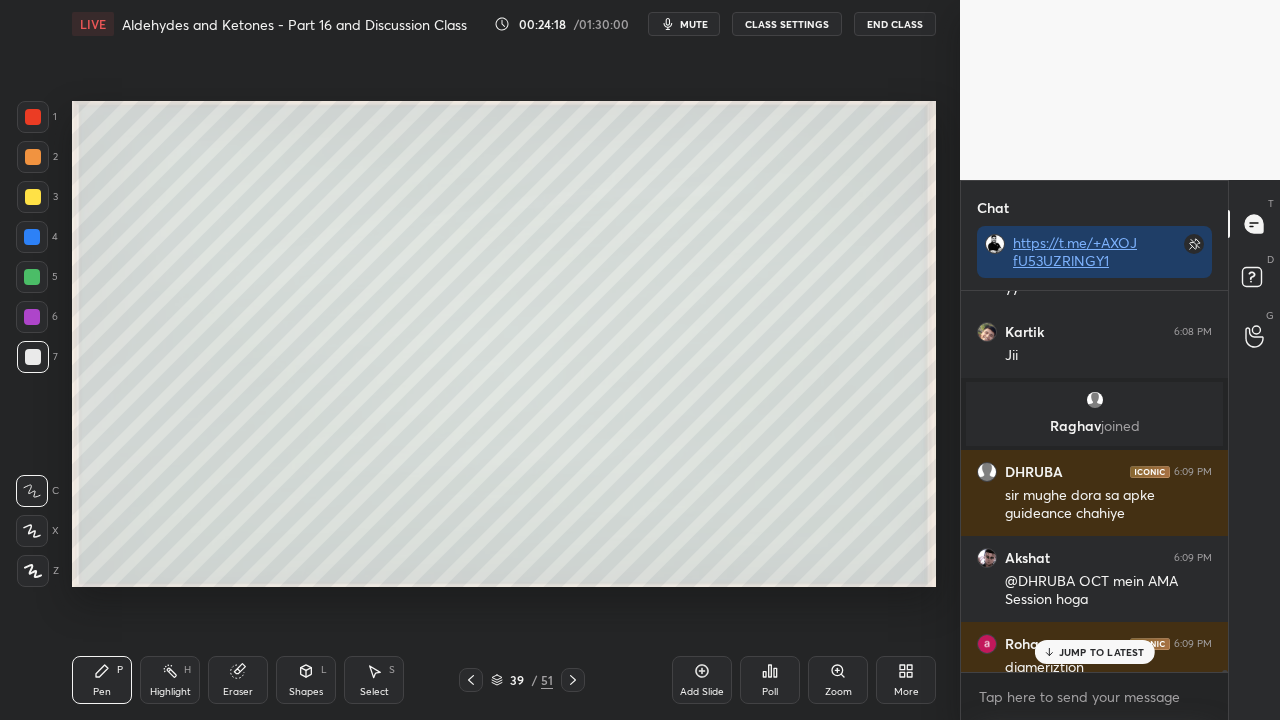 click on "JUMP TO LATEST" at bounding box center (1102, 652) 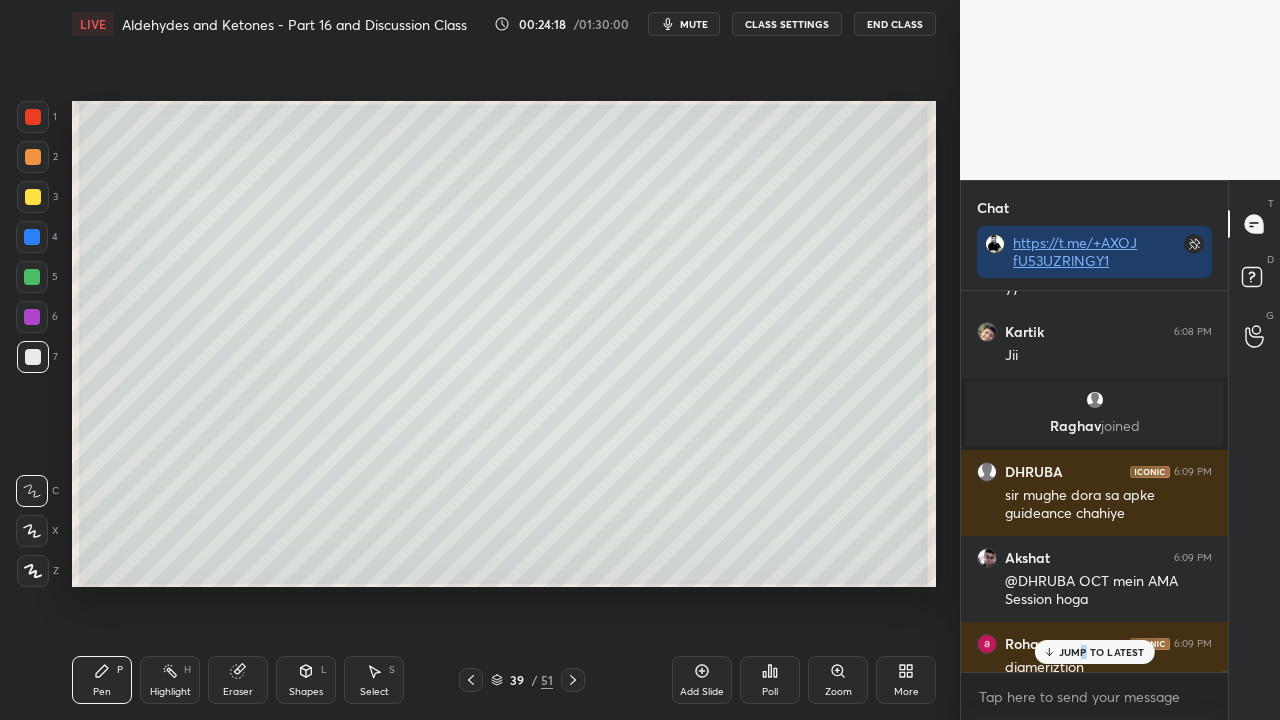 scroll, scrollTop: 73276, scrollLeft: 0, axis: vertical 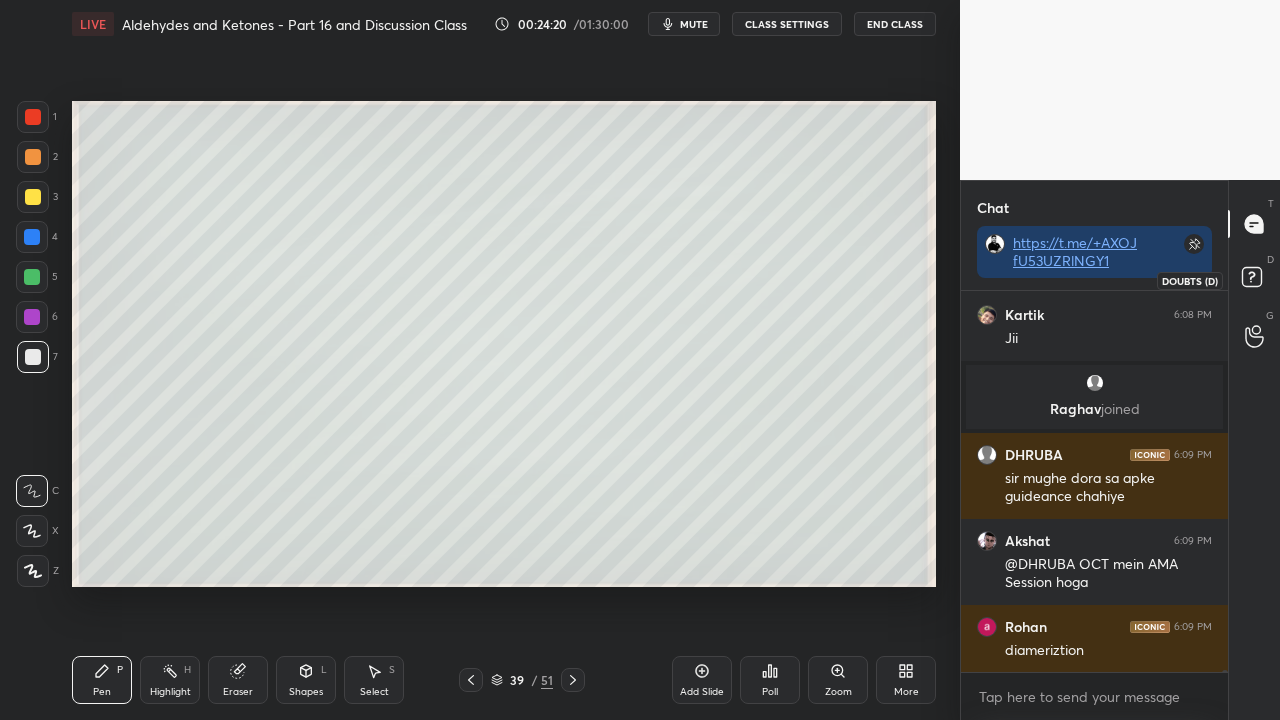 drag, startPoint x: 1254, startPoint y: 280, endPoint x: 1262, endPoint y: 269, distance: 13.601471 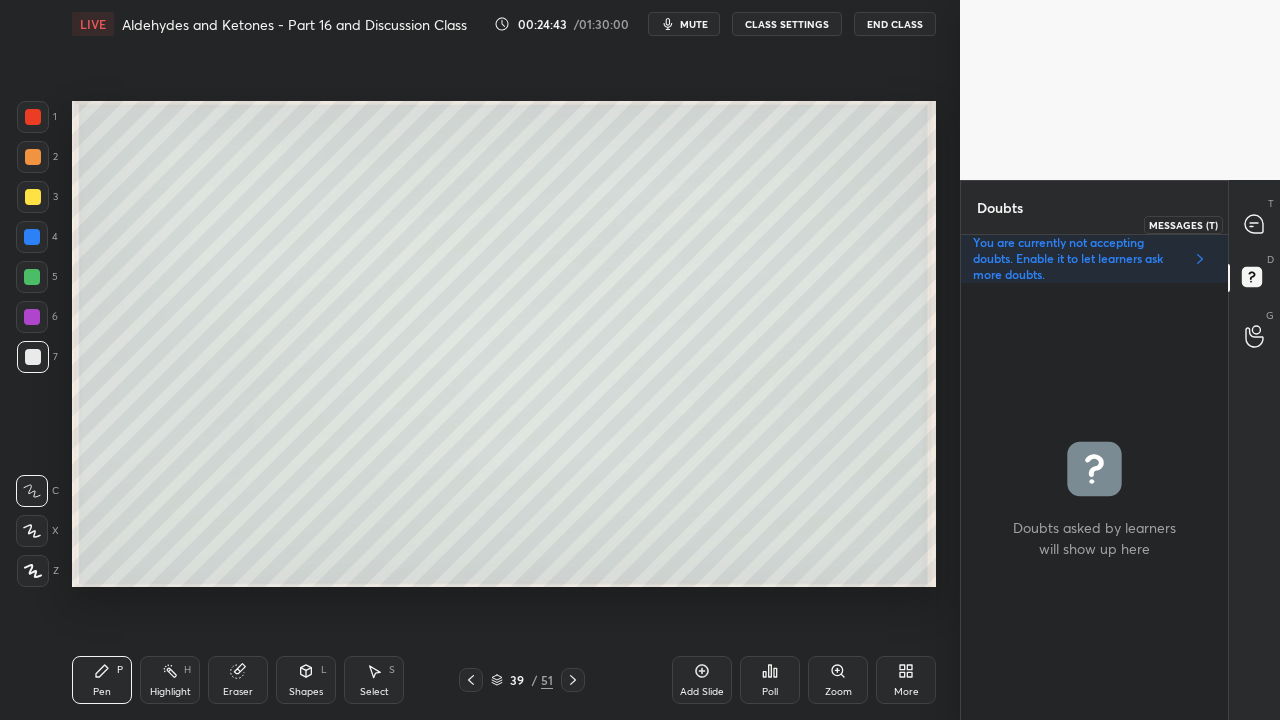 click 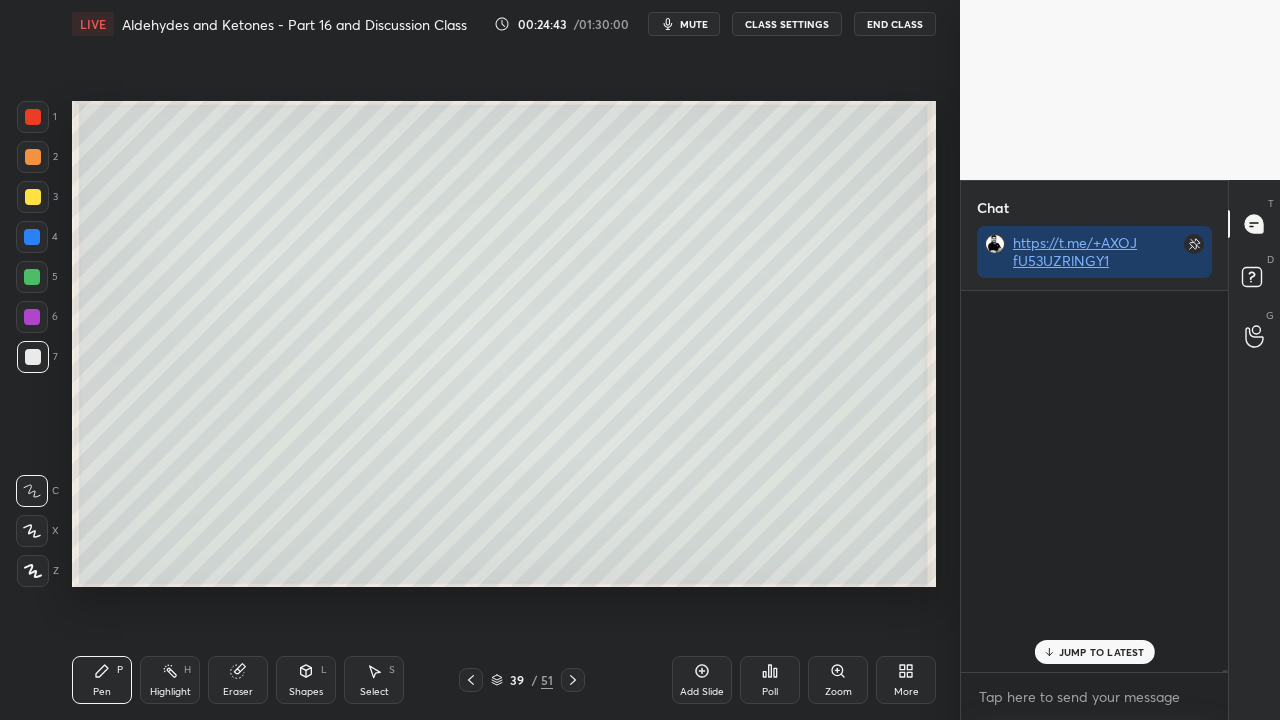 scroll, scrollTop: 73327, scrollLeft: 0, axis: vertical 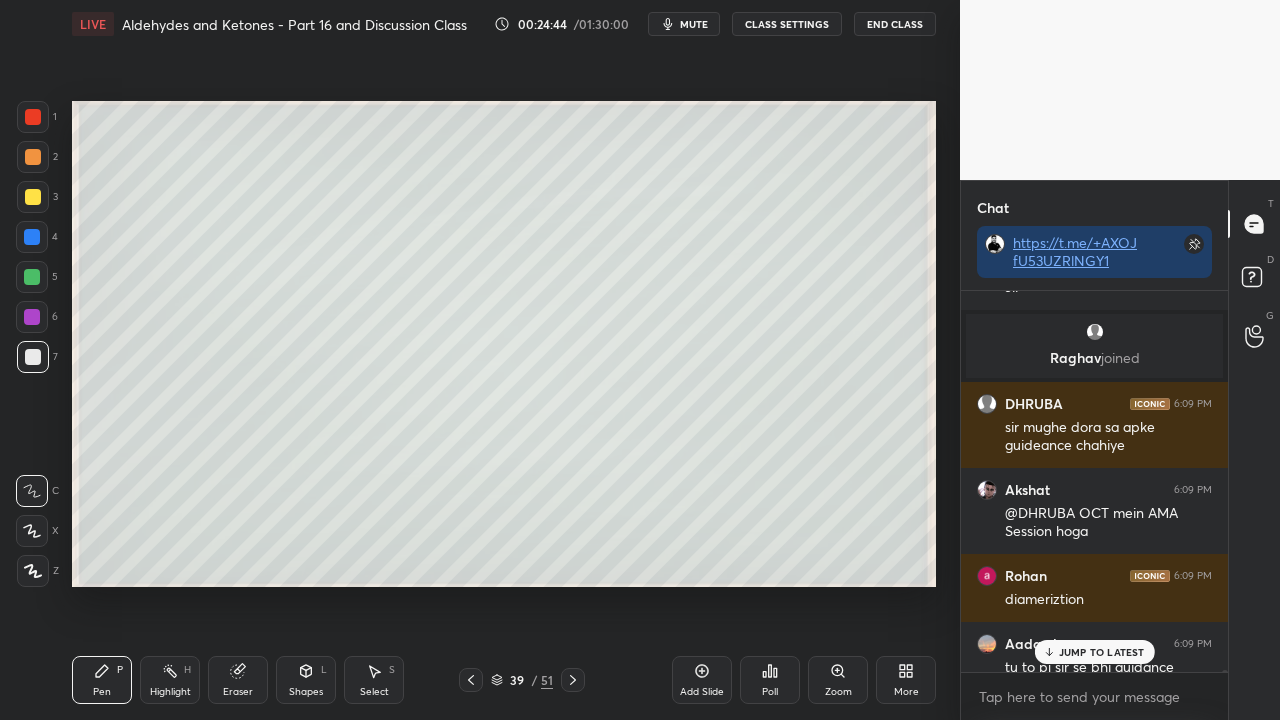 click on "JUMP TO LATEST" at bounding box center [1102, 652] 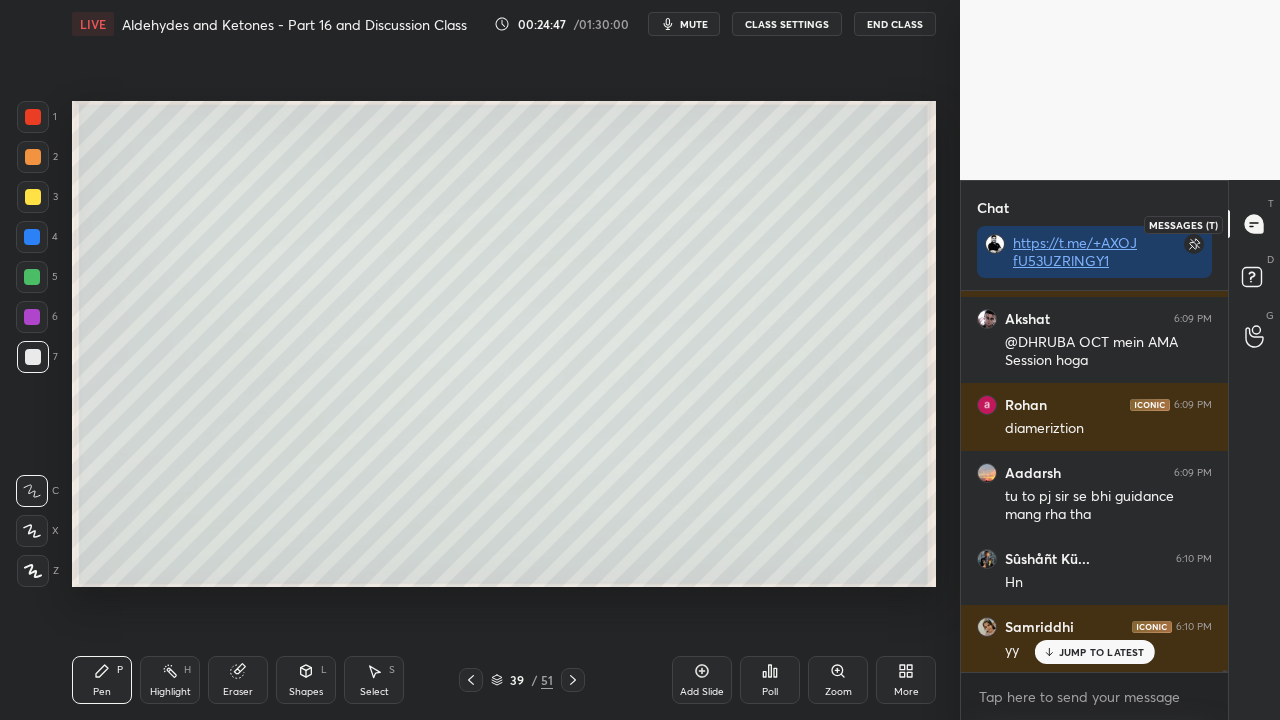 scroll, scrollTop: 73566, scrollLeft: 0, axis: vertical 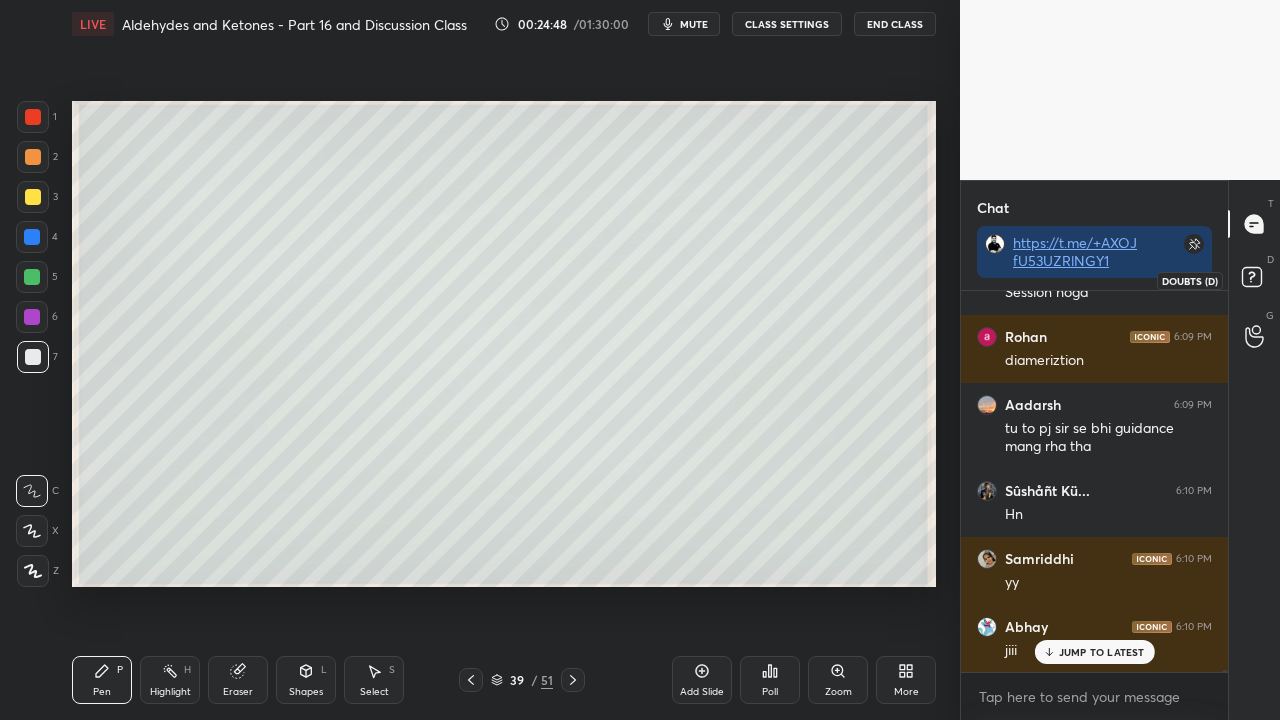 drag, startPoint x: 1250, startPoint y: 269, endPoint x: 1250, endPoint y: 258, distance: 11 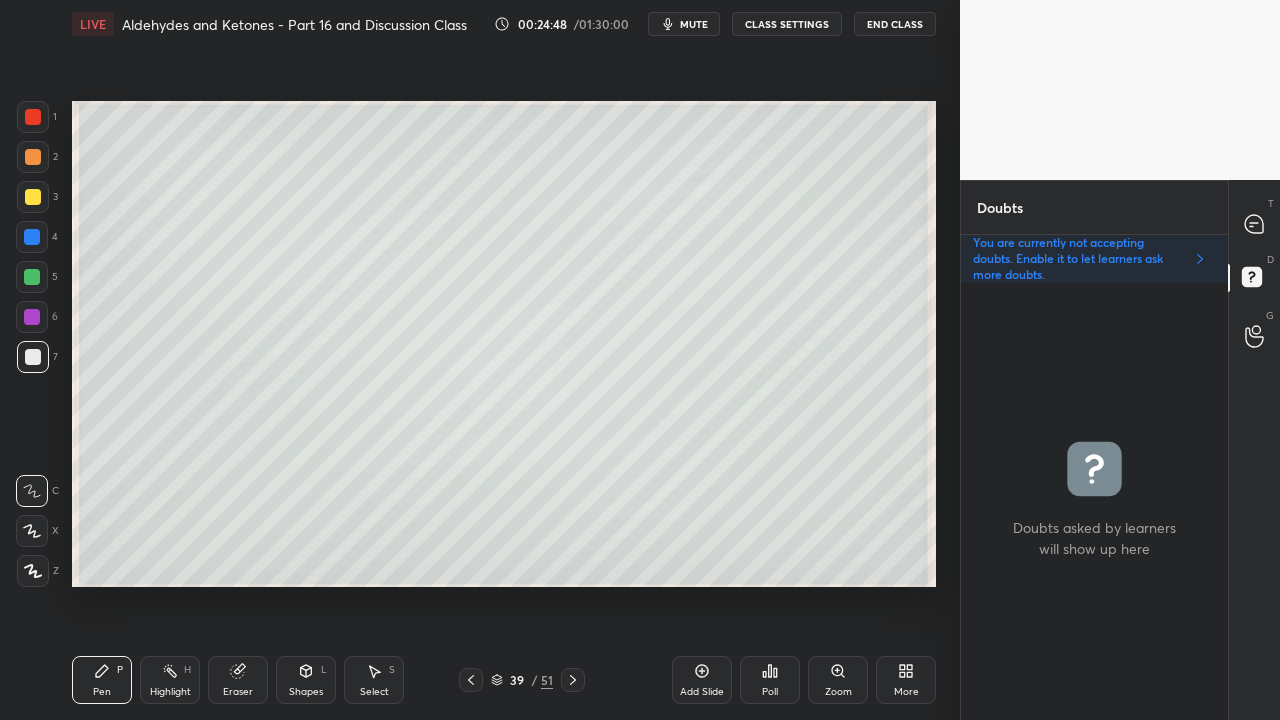 scroll, scrollTop: 6, scrollLeft: 6, axis: both 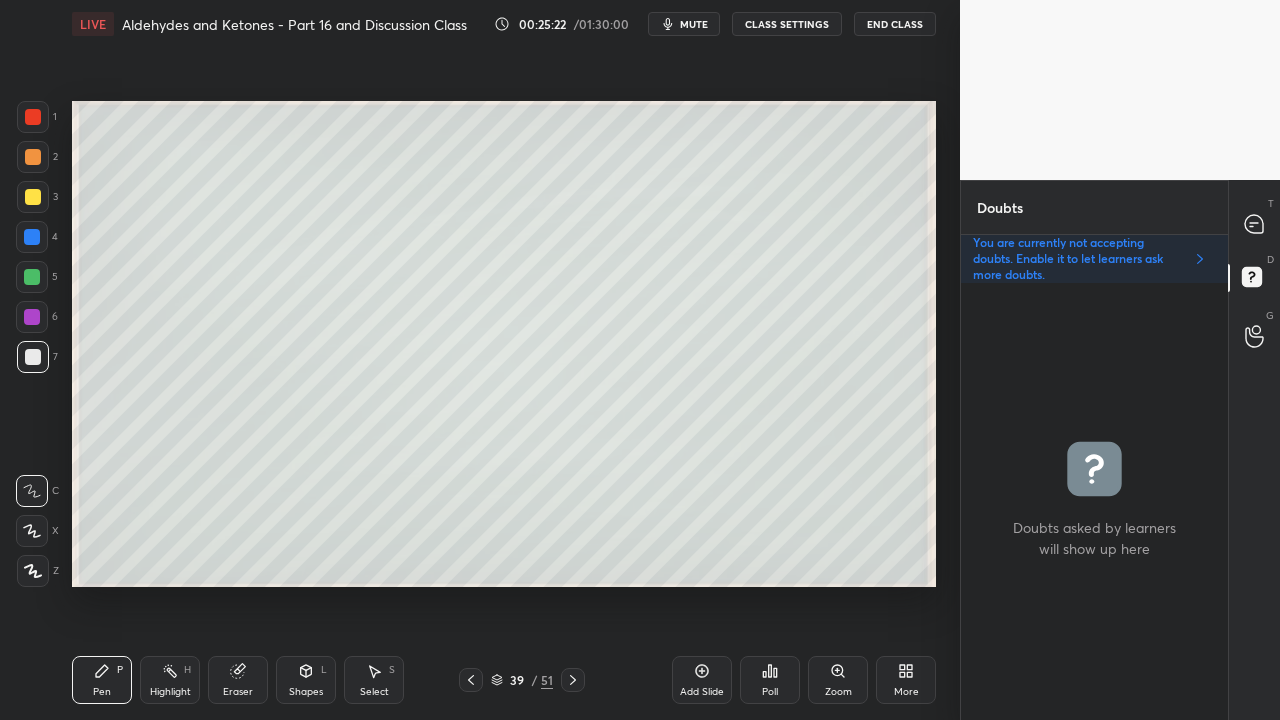 click at bounding box center [33, 197] 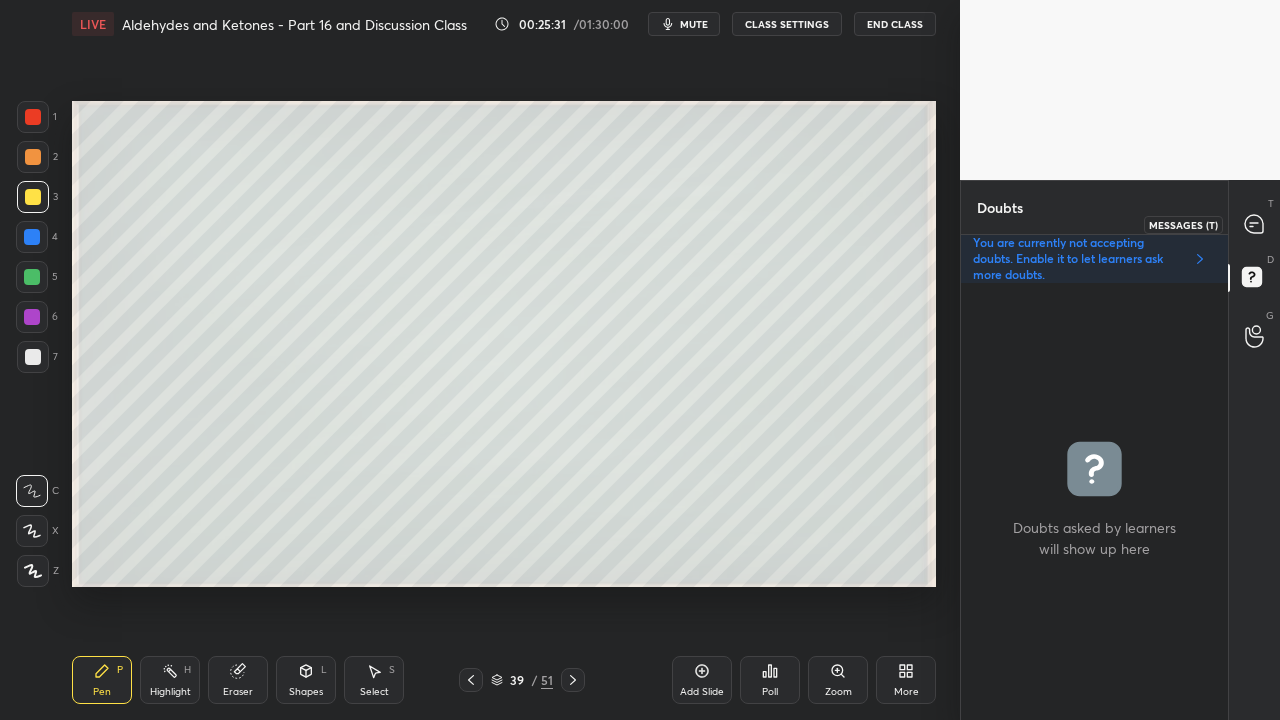 click at bounding box center [1255, 224] 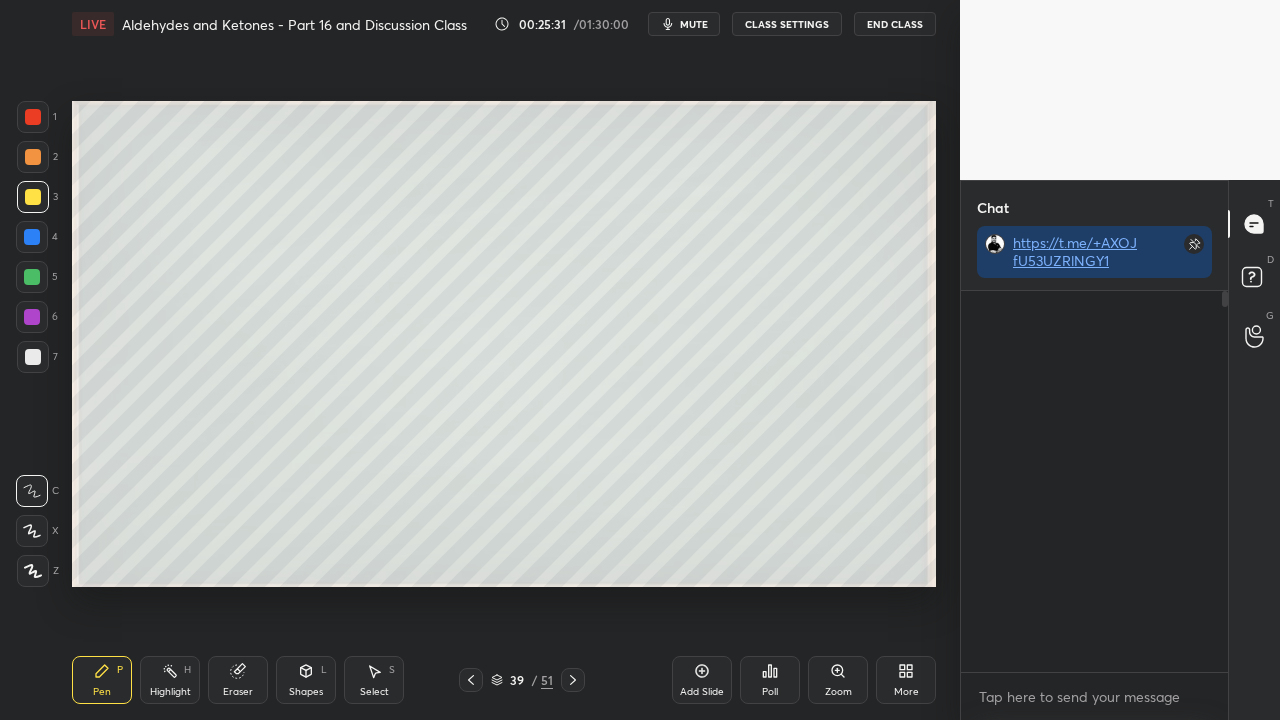 scroll, scrollTop: 423, scrollLeft: 261, axis: both 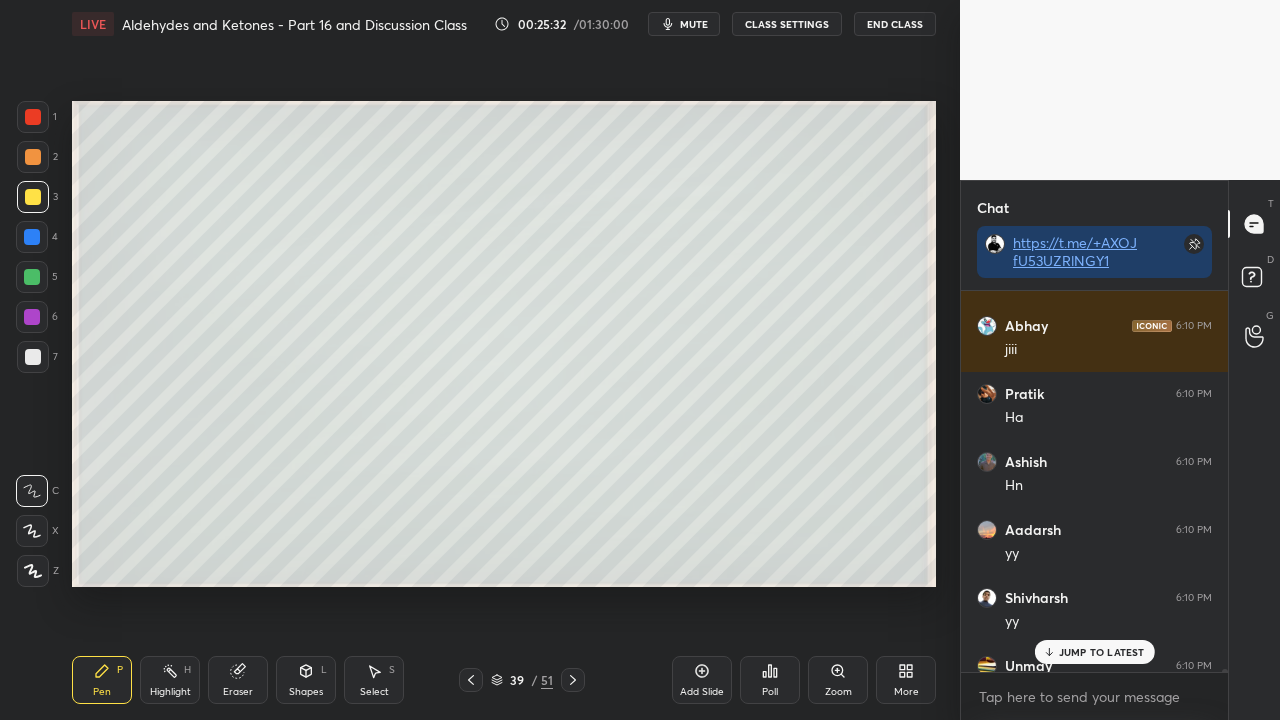 click on "JUMP TO LATEST" at bounding box center [1102, 652] 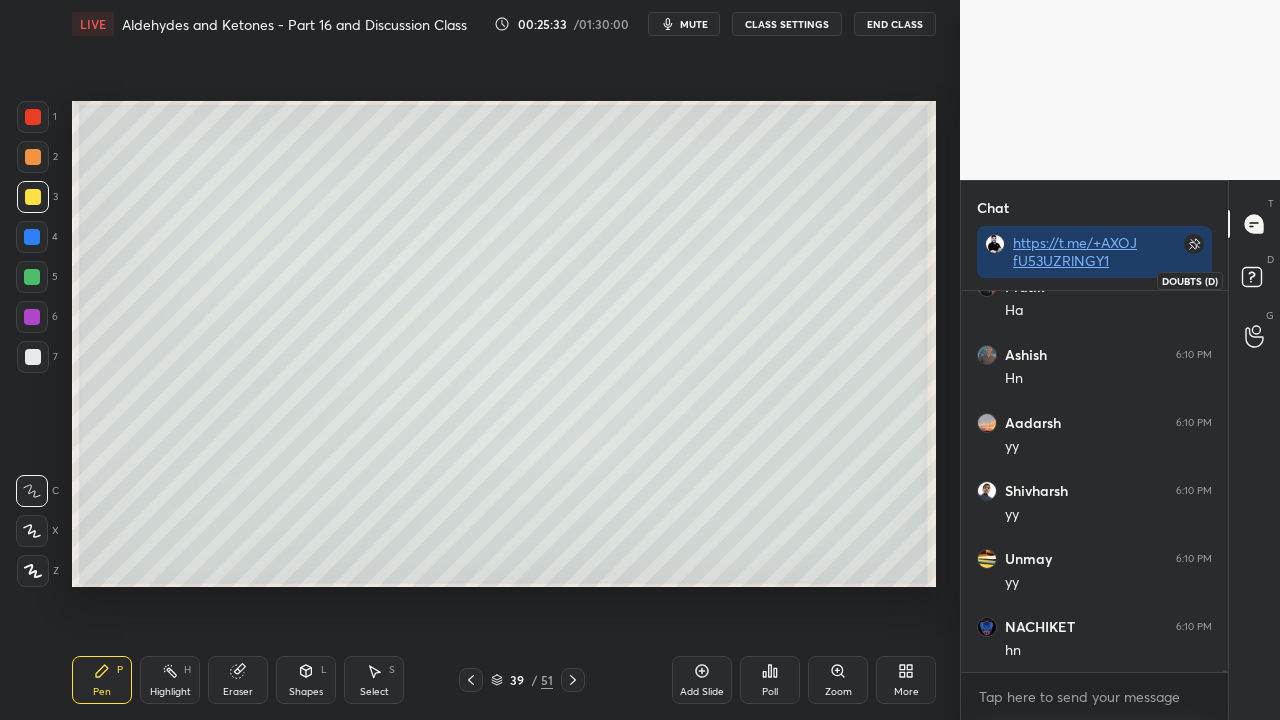 click at bounding box center [1255, 280] 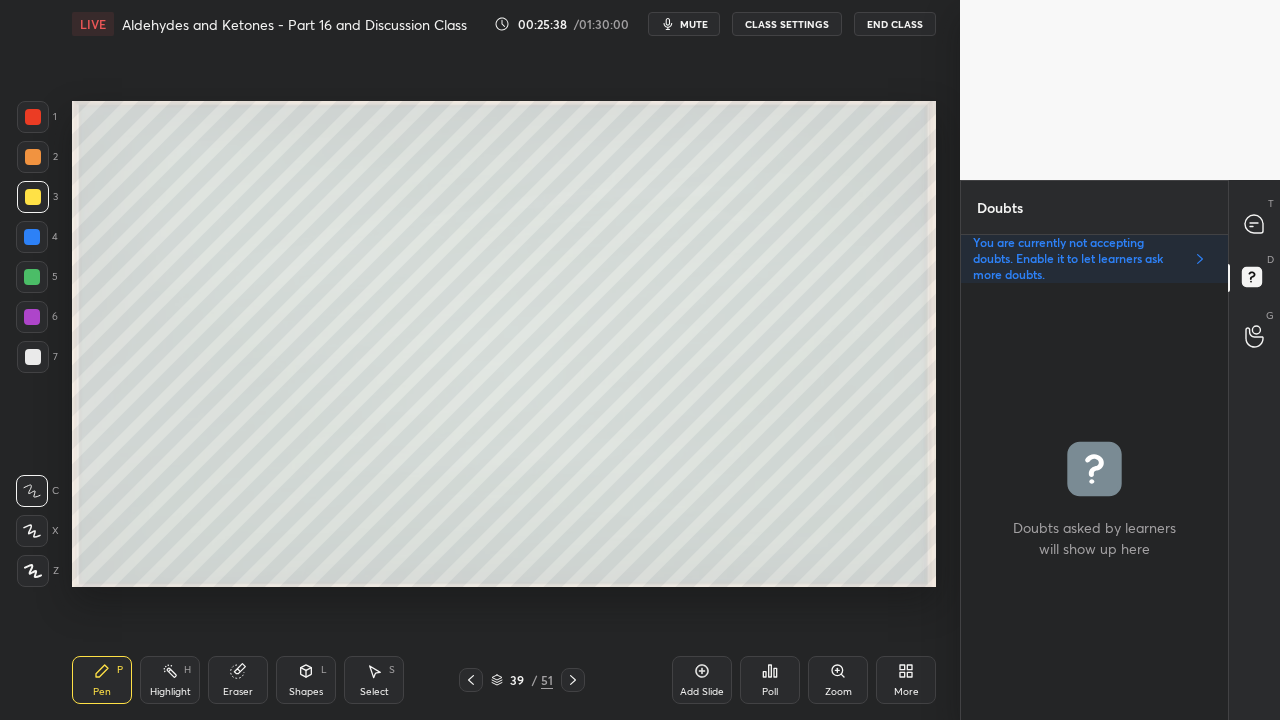 click at bounding box center (33, 357) 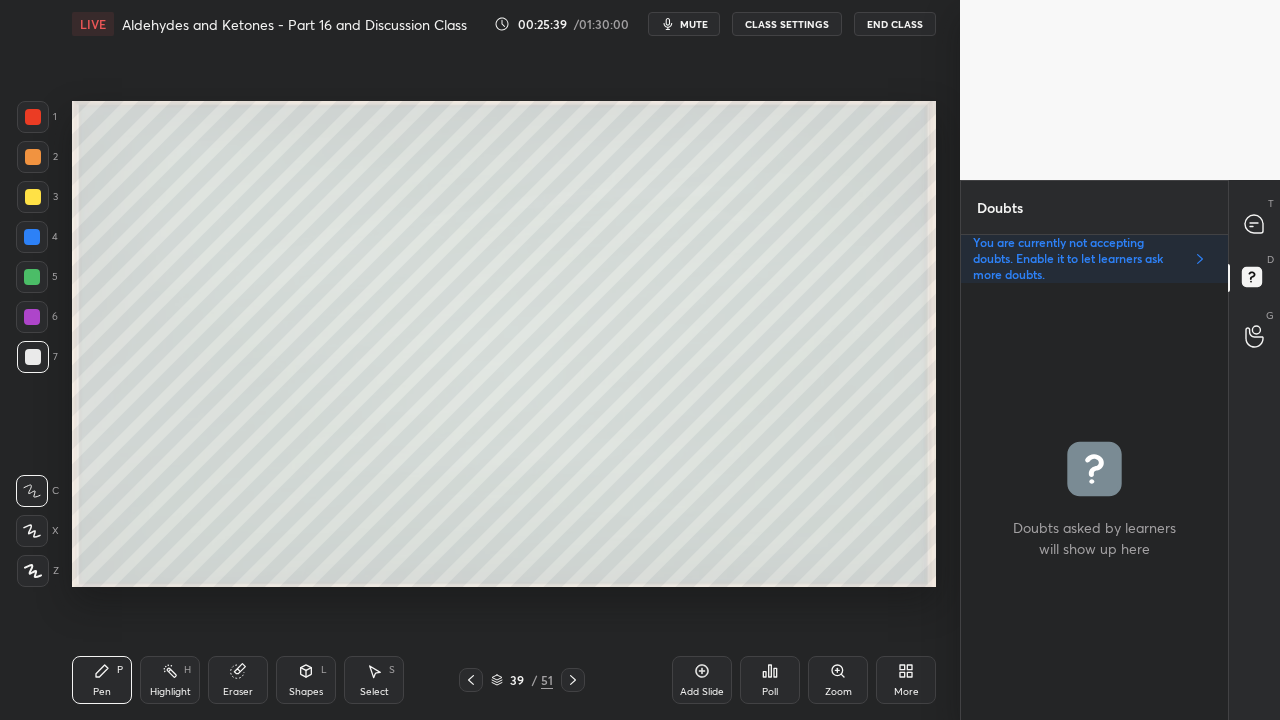 click 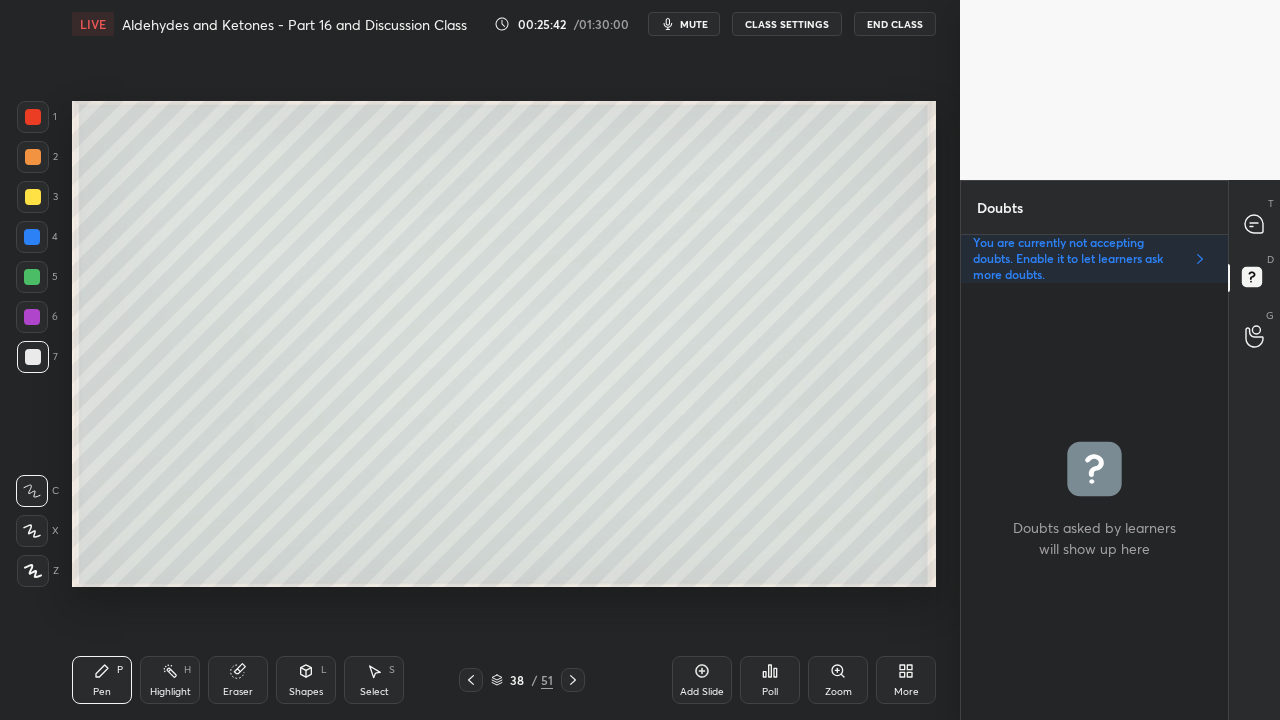 click 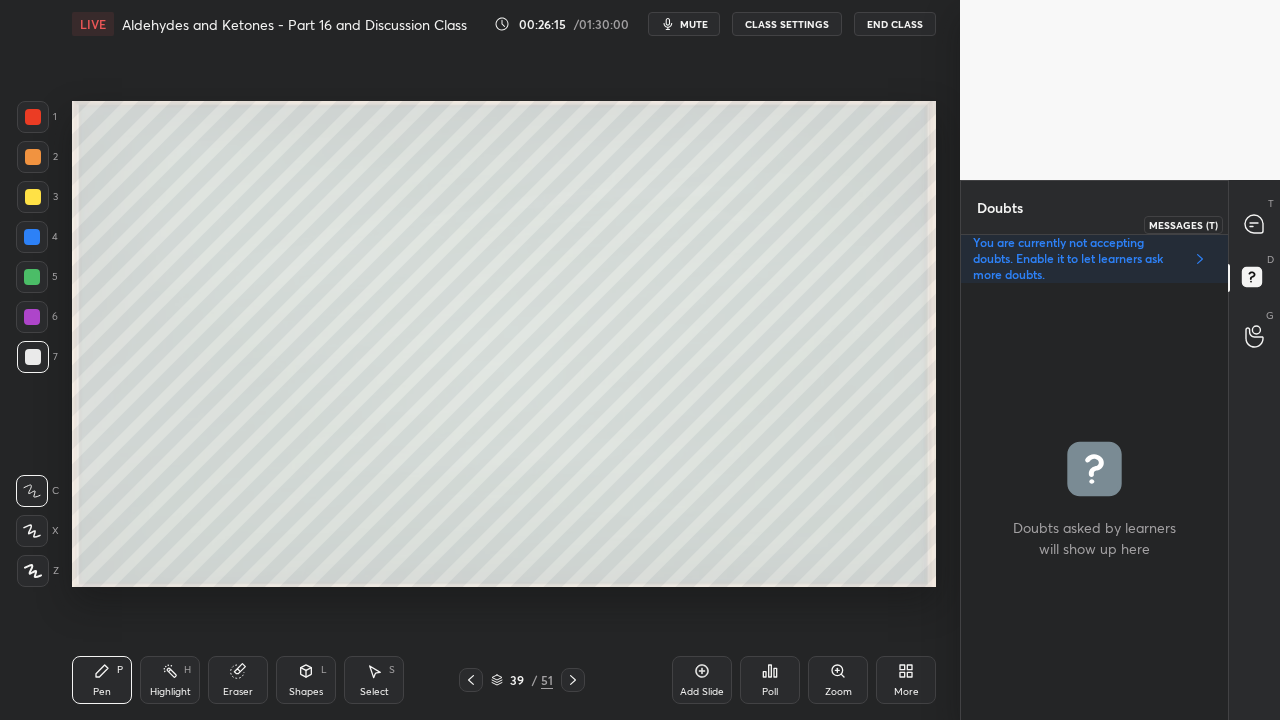 click at bounding box center [1255, 224] 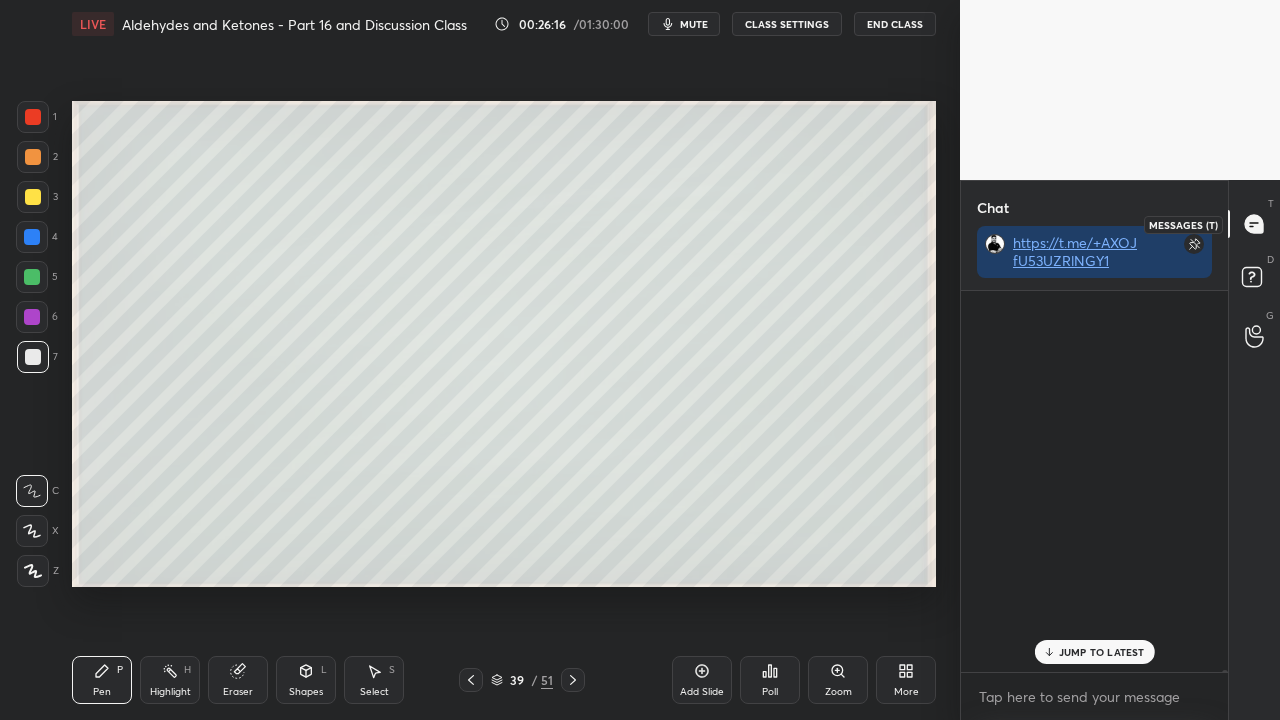 scroll, scrollTop: 74175, scrollLeft: 0, axis: vertical 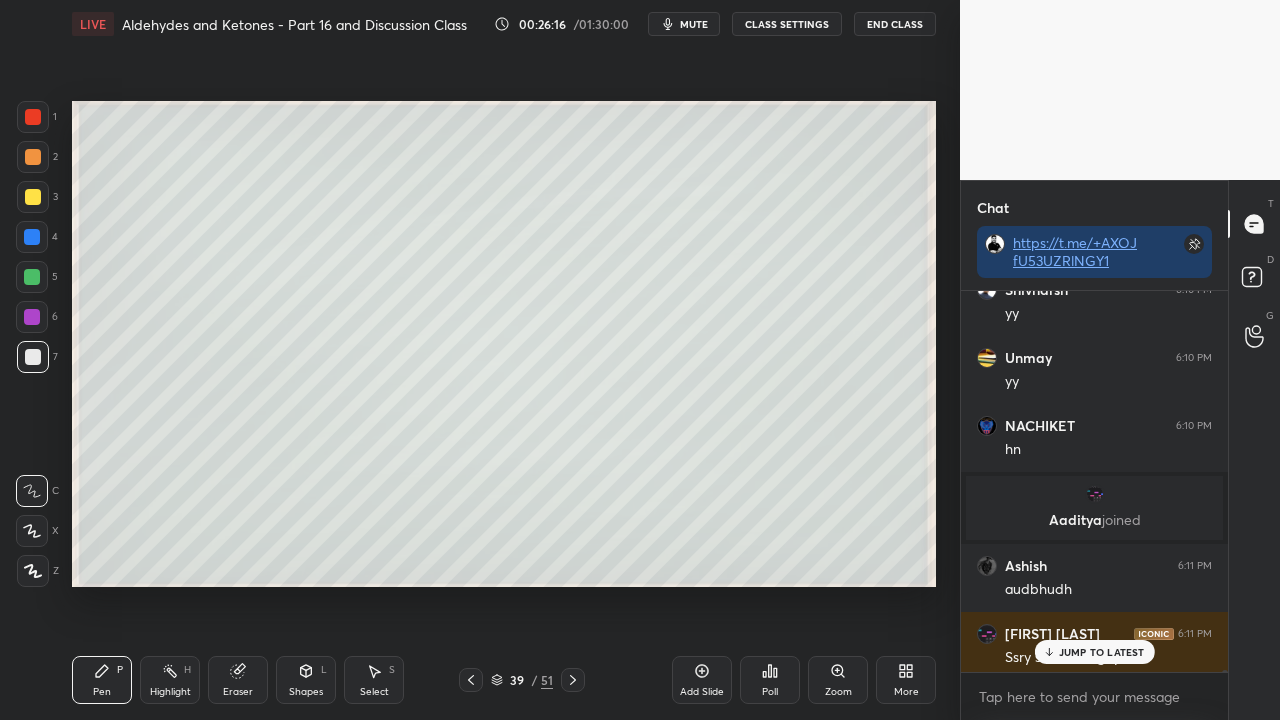 click on "JUMP TO LATEST" at bounding box center [1102, 652] 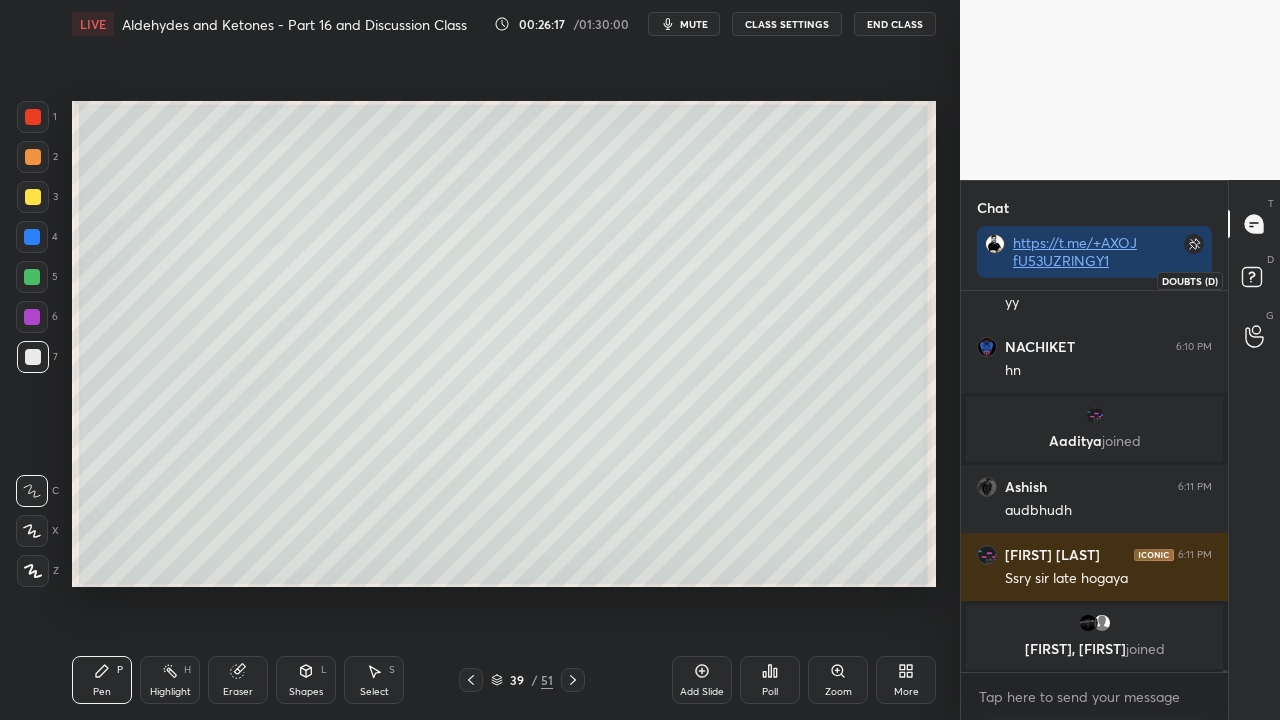 click 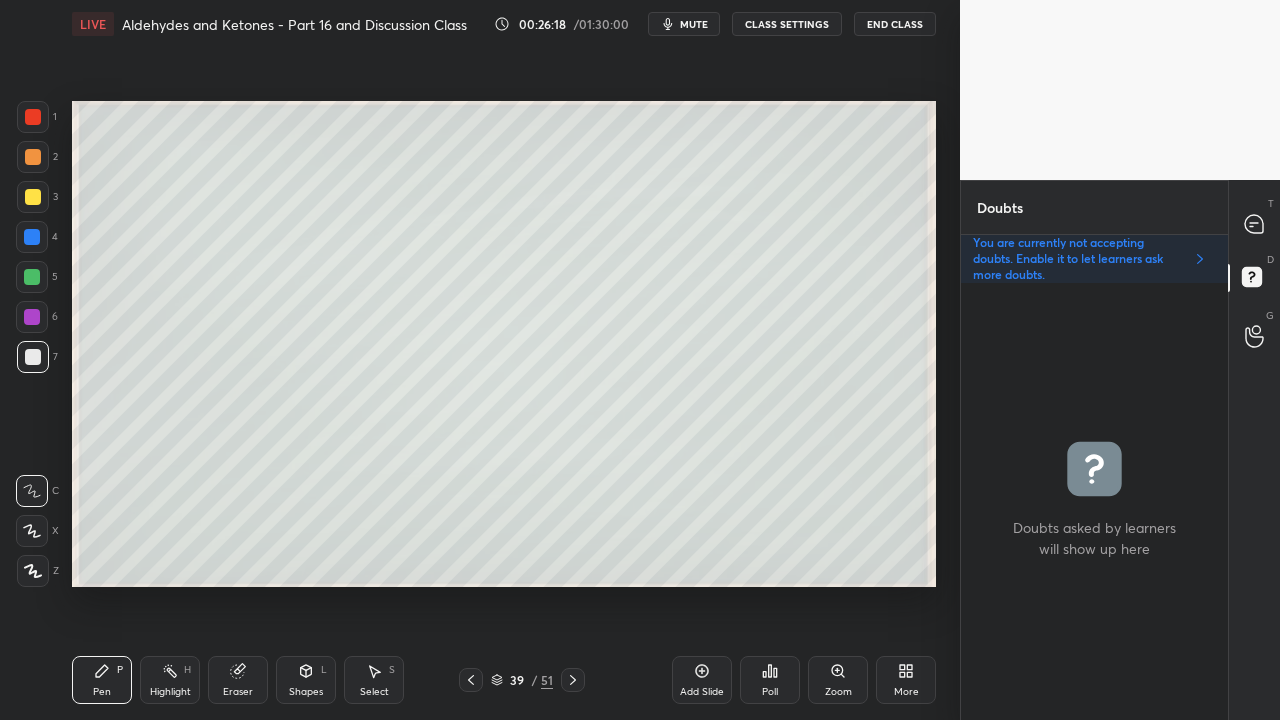 scroll, scrollTop: 6, scrollLeft: 6, axis: both 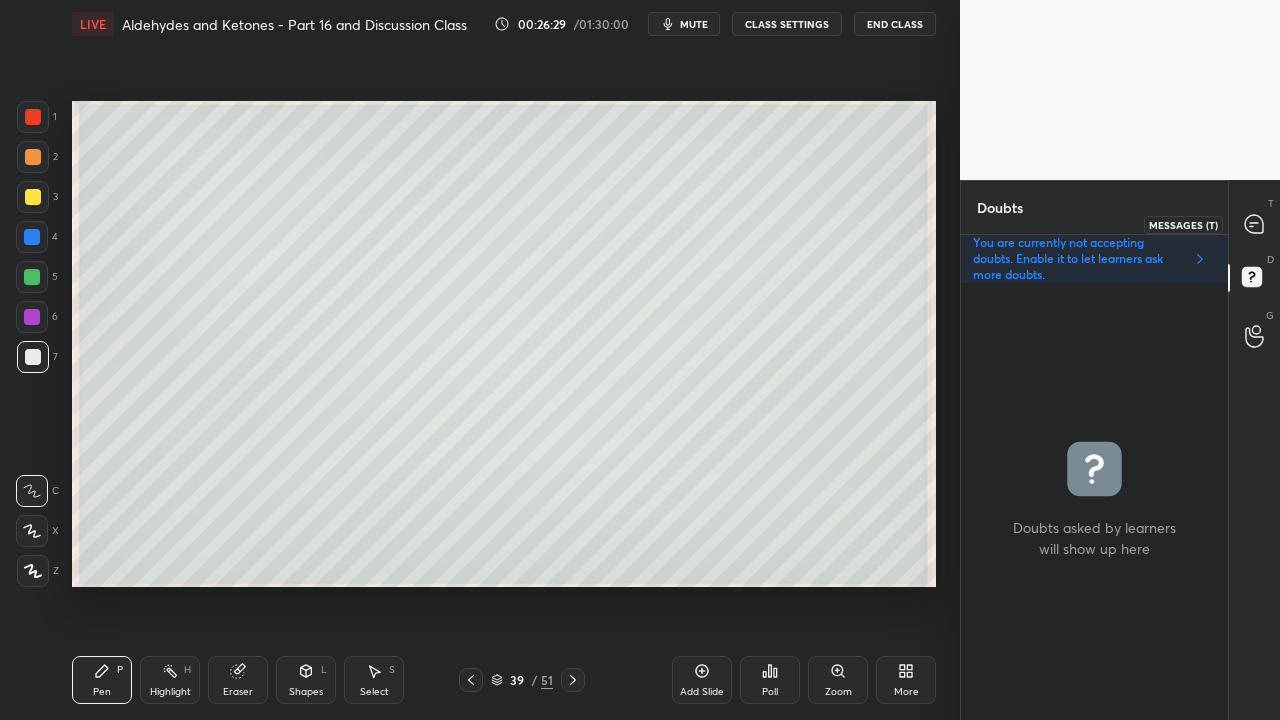 click 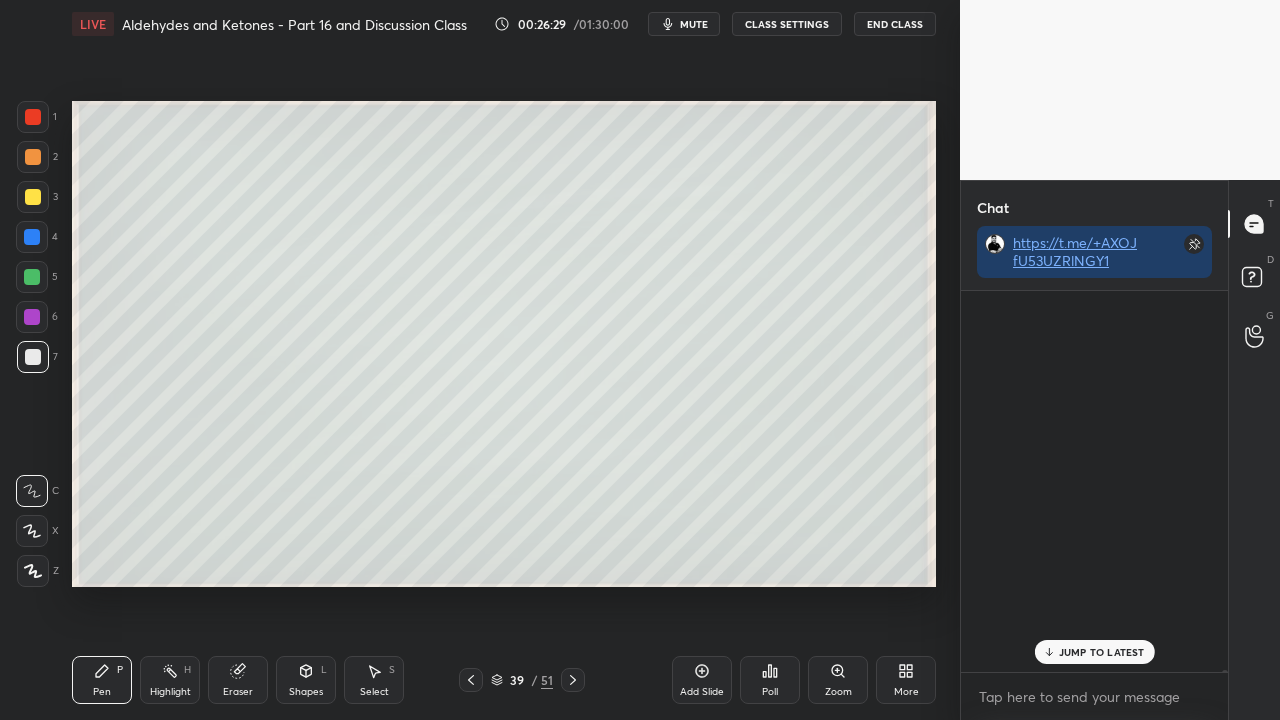 scroll, scrollTop: 423, scrollLeft: 261, axis: both 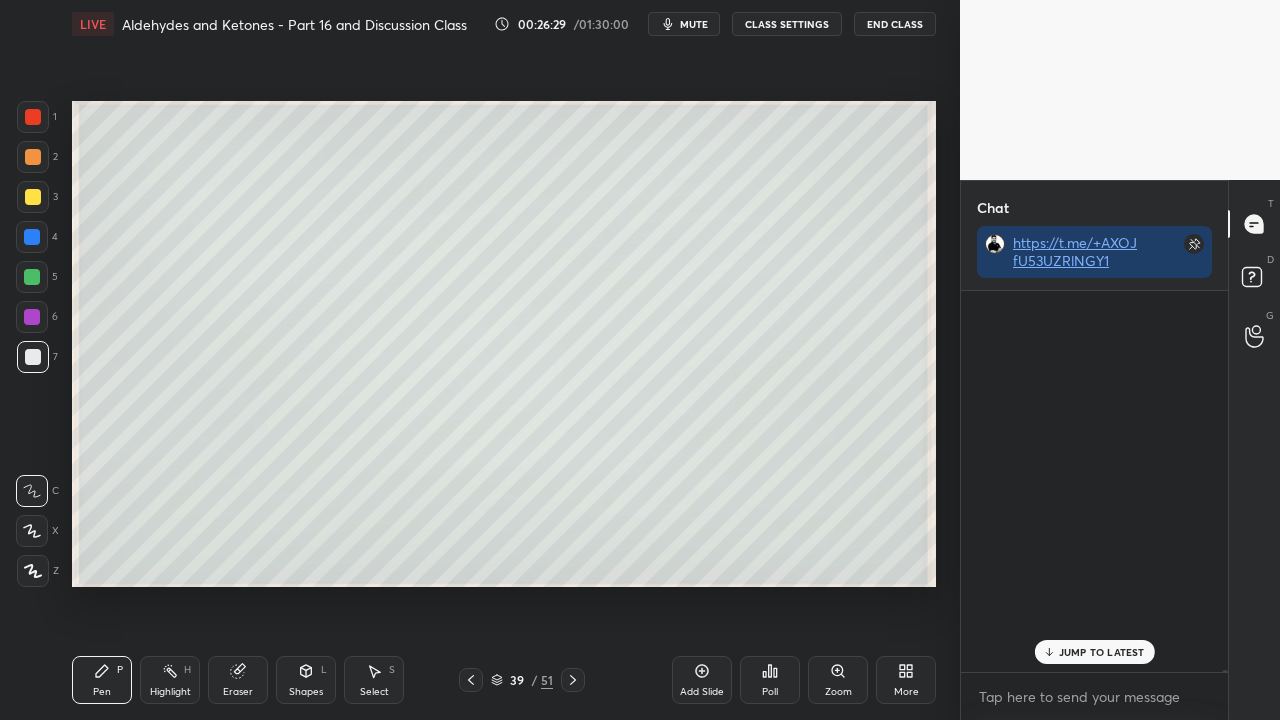 click on "[LAST] 6:09 PM @DHRUBA OCT mein AMA Session hoga [LAST] 6:09 PM diameriztion [LAST] 6:09 PM tu to pj sir se bhi guidance mang rha tha Sûshåñt Kü... 6:10 PM Hn [LAST] 6:10 PM yy [LAST] 6:10 PM jiii [LAST] 6:10 PM Ha [LAST] 6:10 PM Hn [LAST] 6:10 PM yy [LAST] 6:10 PM yy [LAST] 6:10 PM hn [LAST]  joined [LAST] 6:11 PM audbhudh [LAST] 6:11 PM Ssry sir late hogaya [LAST], [LAST]  joined" at bounding box center (1094, 481) 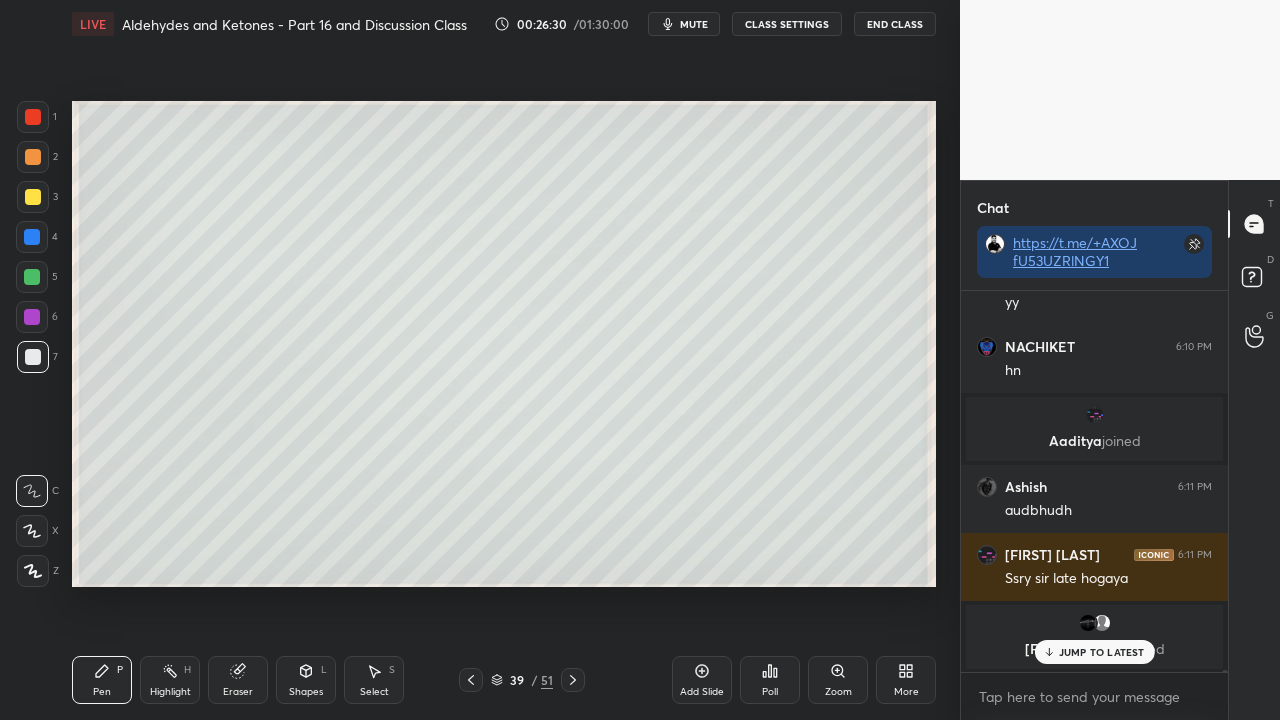 drag, startPoint x: 1084, startPoint y: 647, endPoint x: 1070, endPoint y: 654, distance: 15.652476 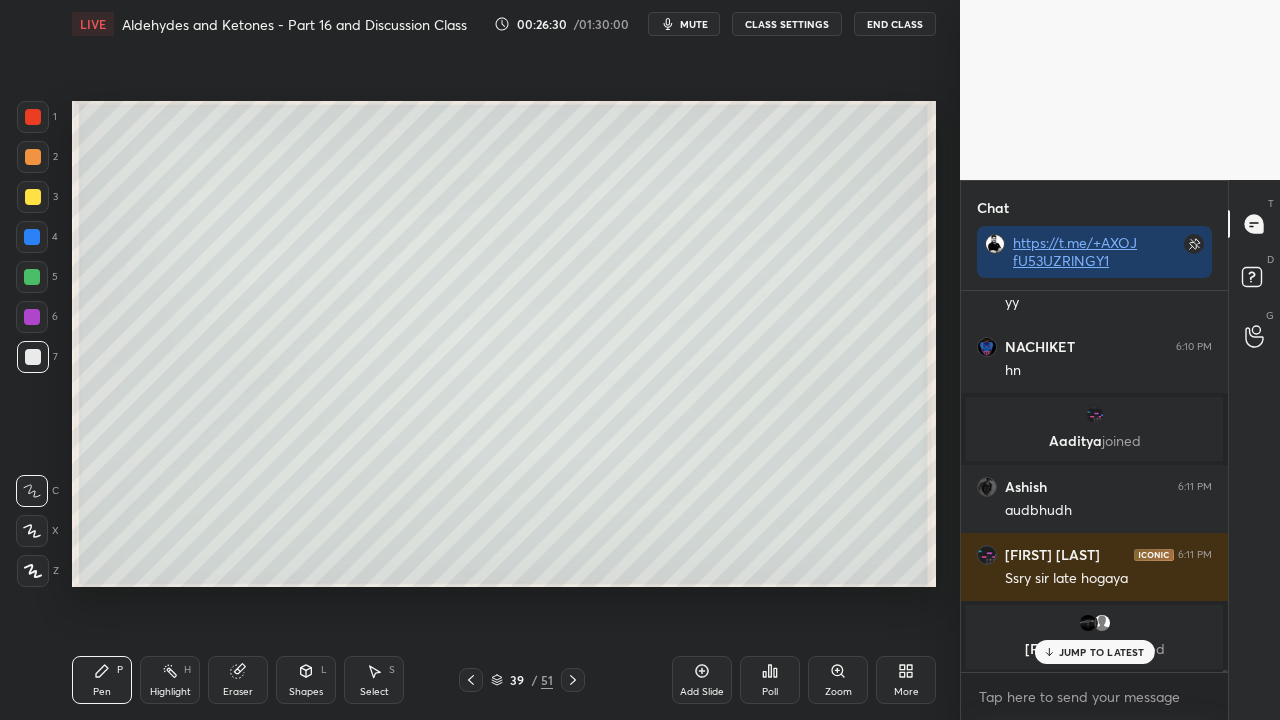 click on "JUMP TO LATEST" at bounding box center (1102, 652) 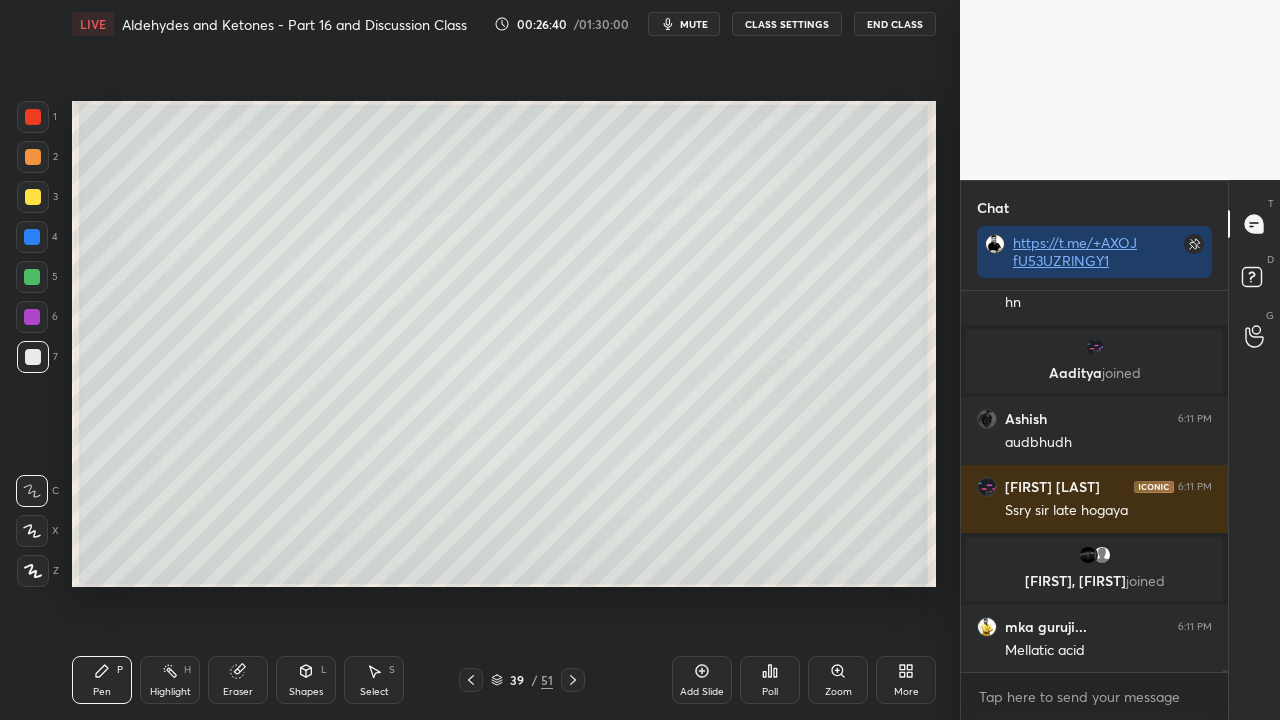 scroll, scrollTop: 74390, scrollLeft: 0, axis: vertical 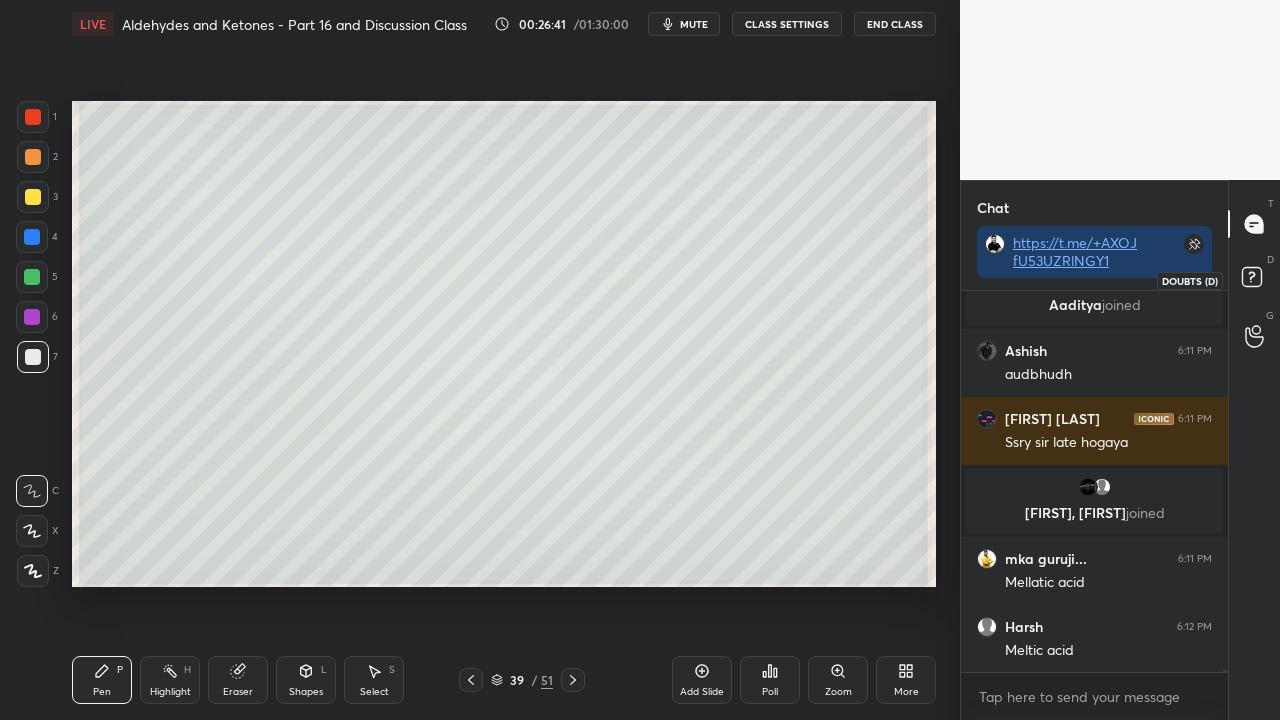 click 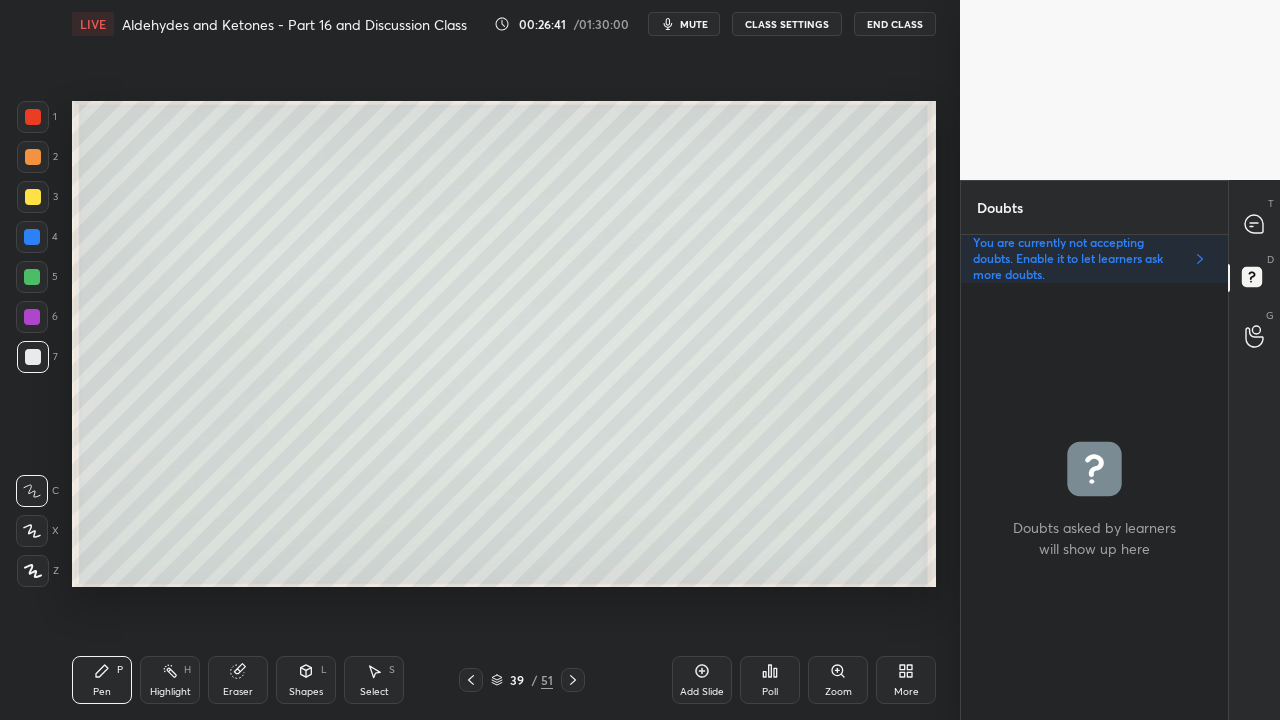 scroll, scrollTop: 6, scrollLeft: 6, axis: both 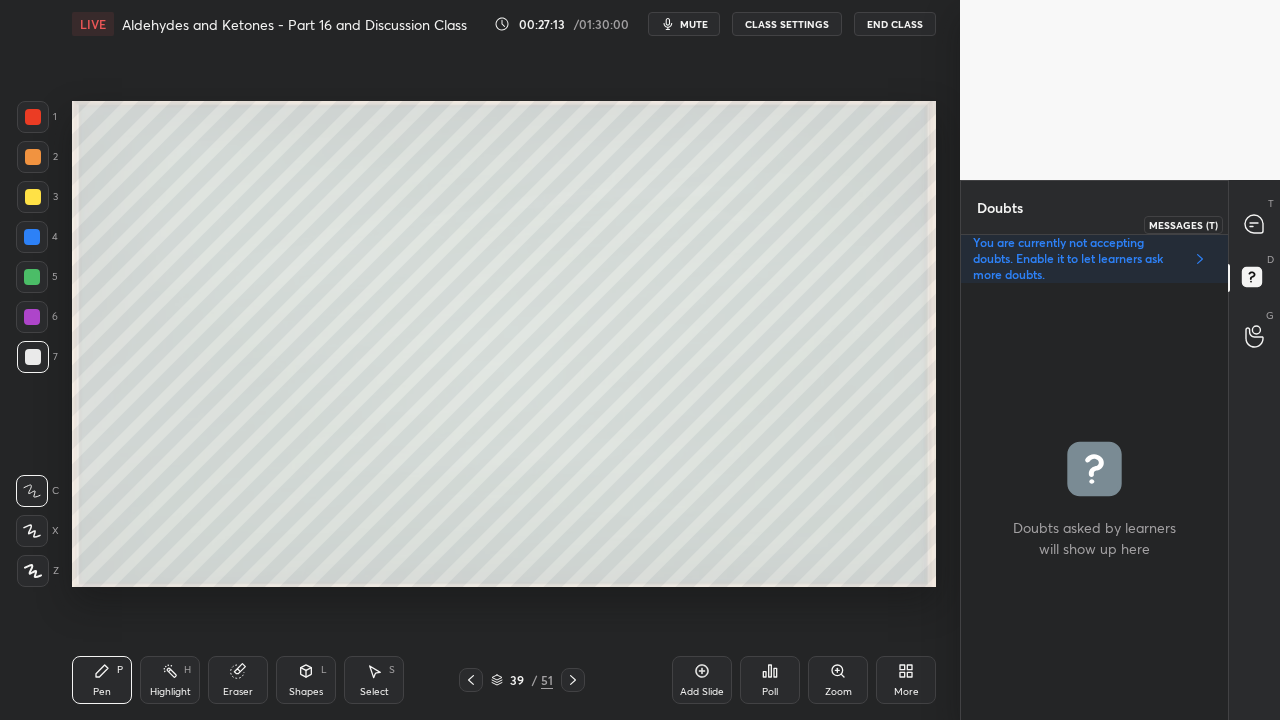 click 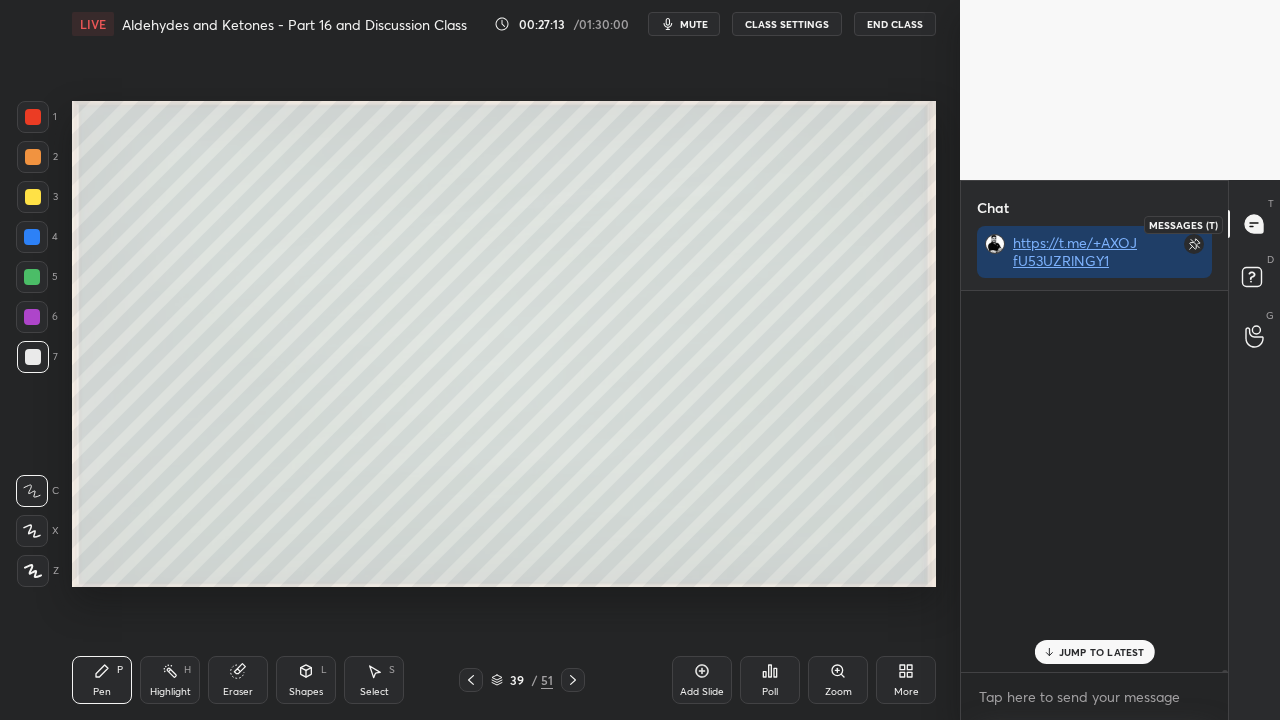 scroll, scrollTop: 74591, scrollLeft: 0, axis: vertical 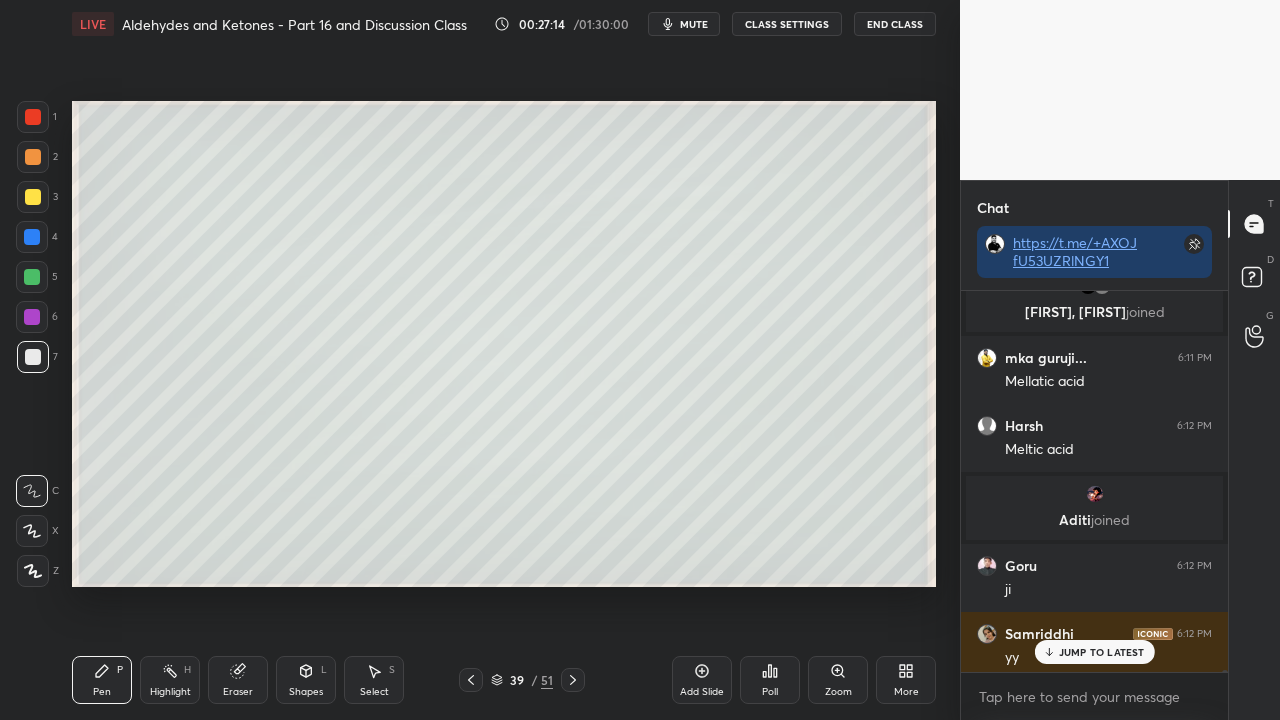click on "JUMP TO LATEST" at bounding box center [1102, 652] 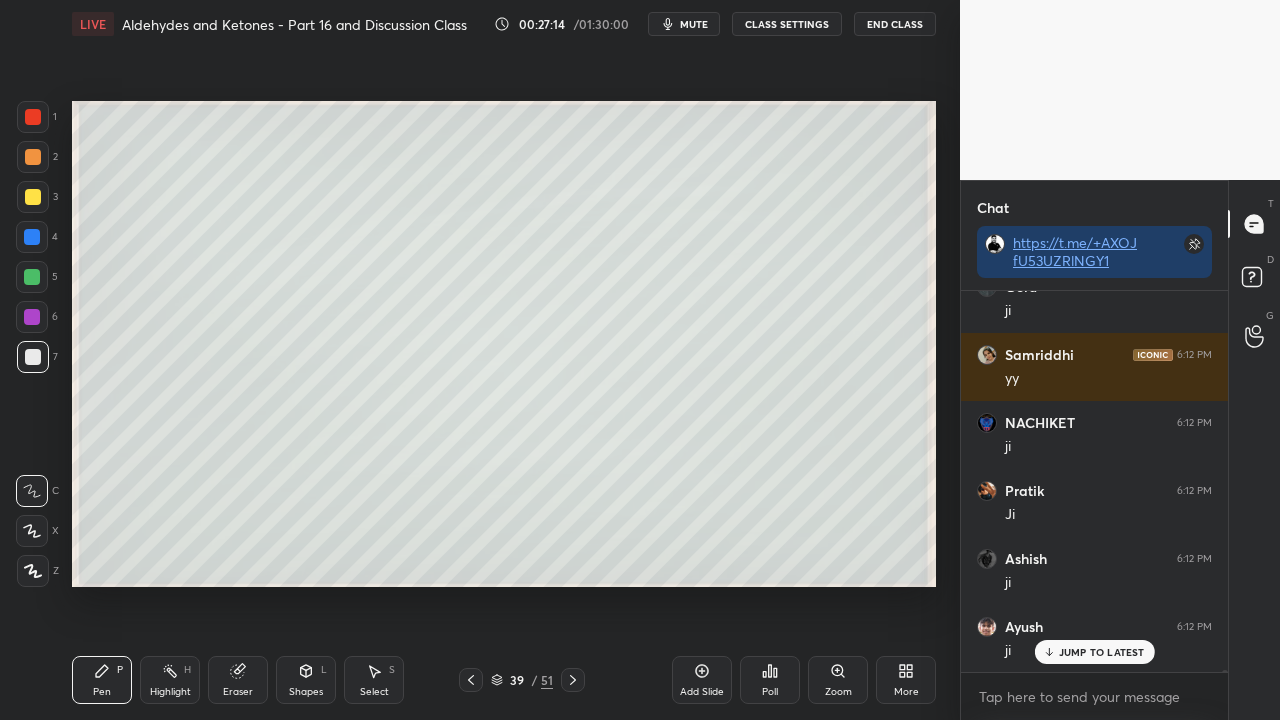 scroll, scrollTop: 74870, scrollLeft: 0, axis: vertical 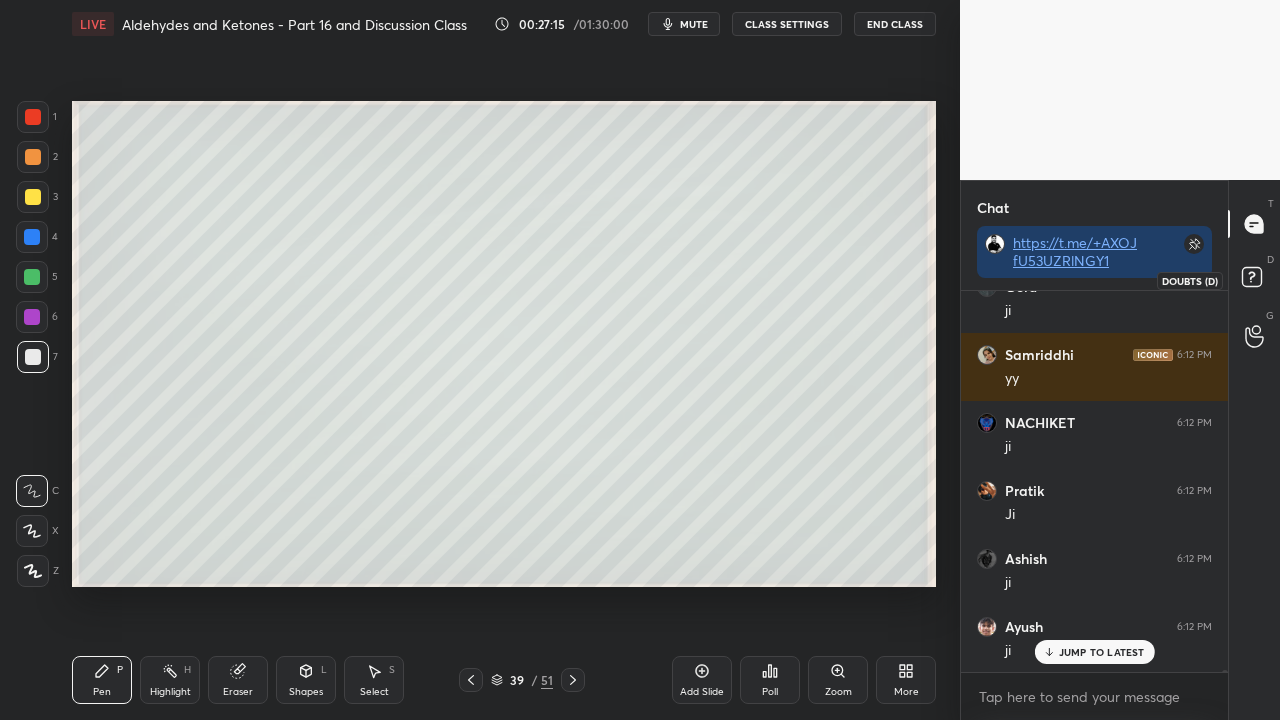 click 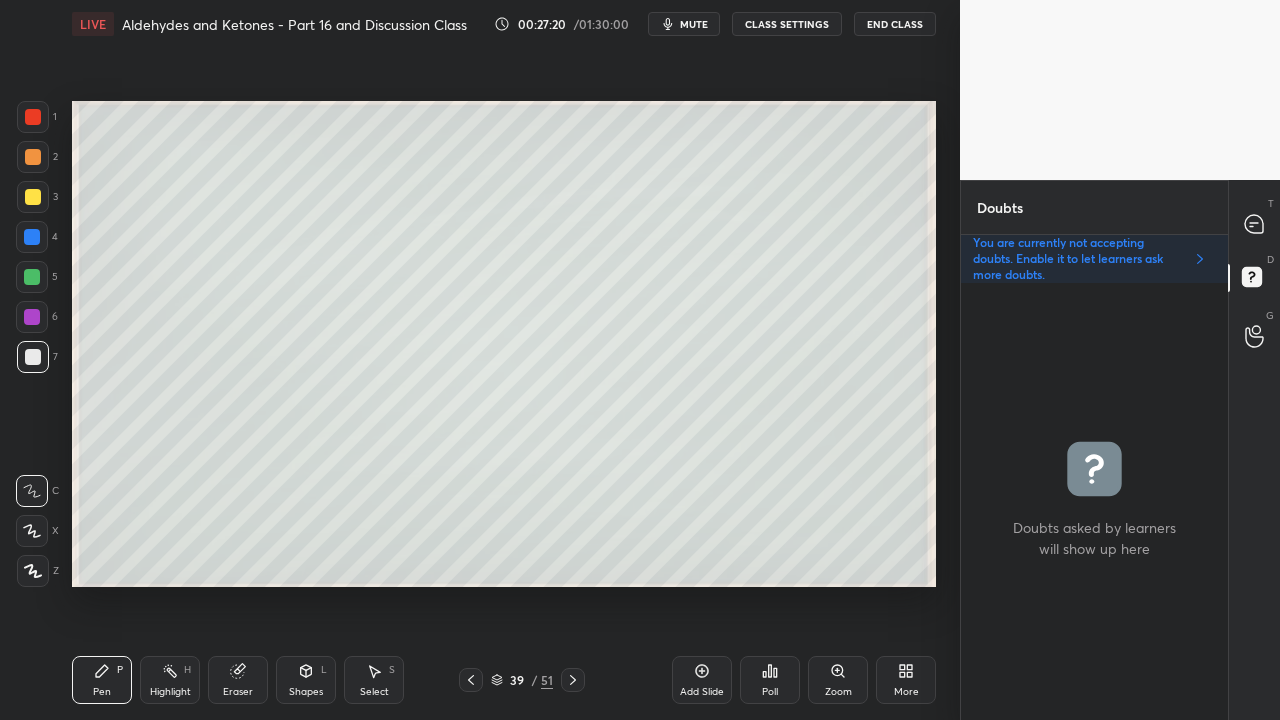 click 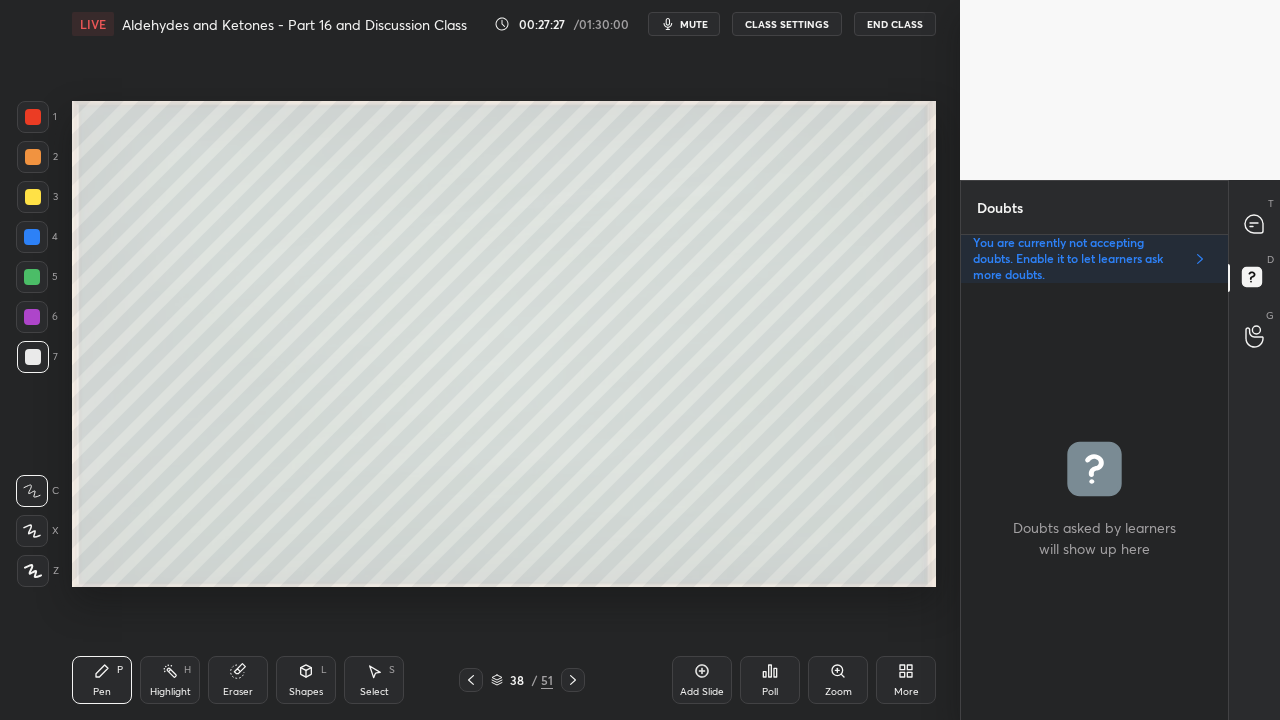 click 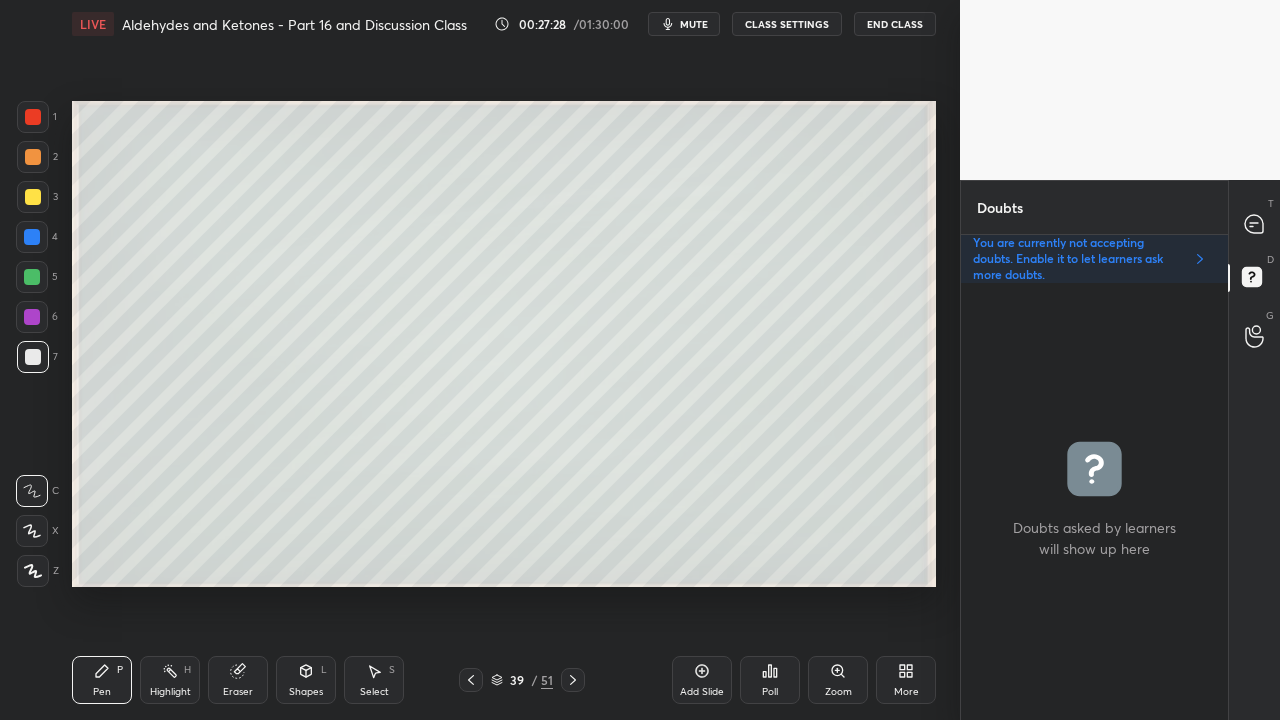 click 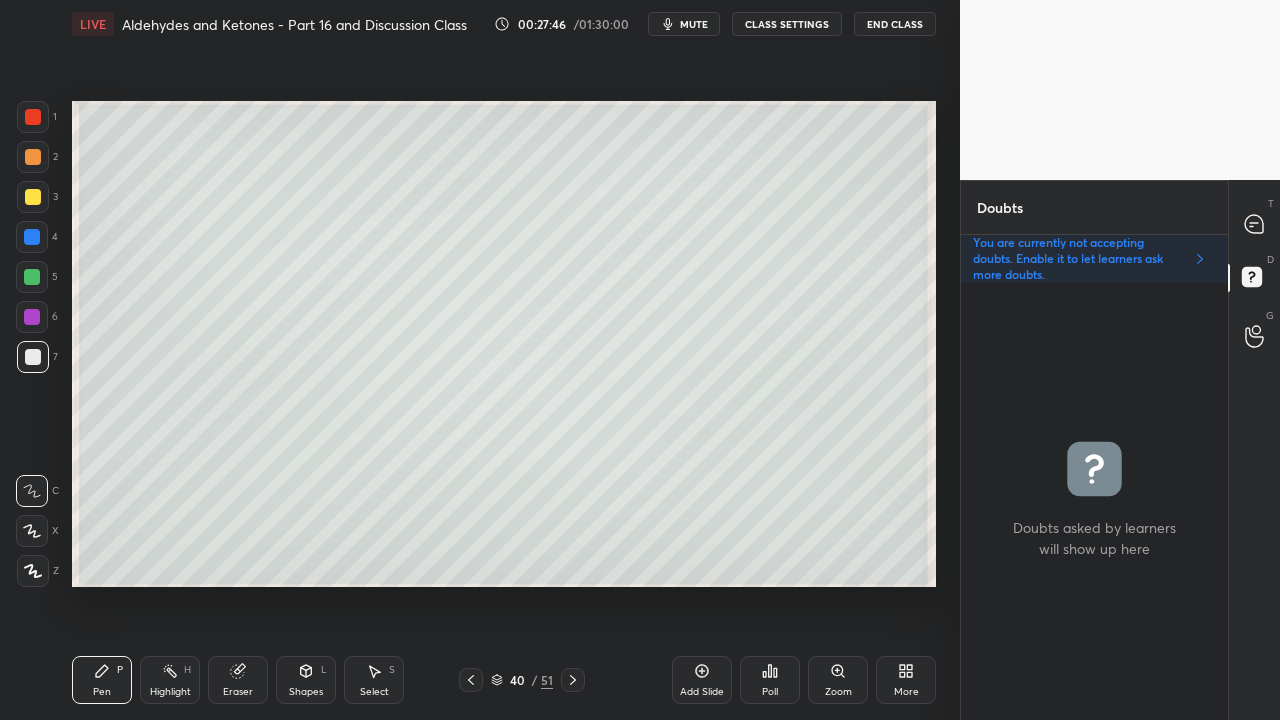 click at bounding box center [1255, 224] 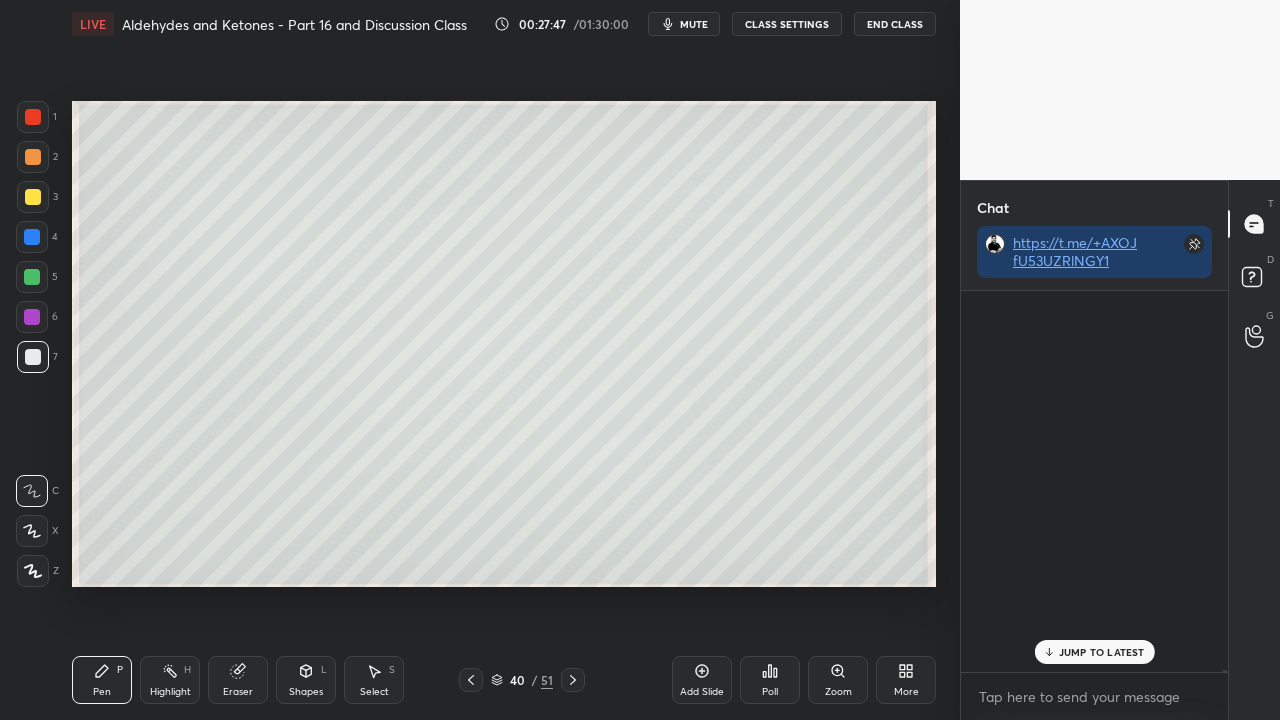 scroll, scrollTop: 75121, scrollLeft: 0, axis: vertical 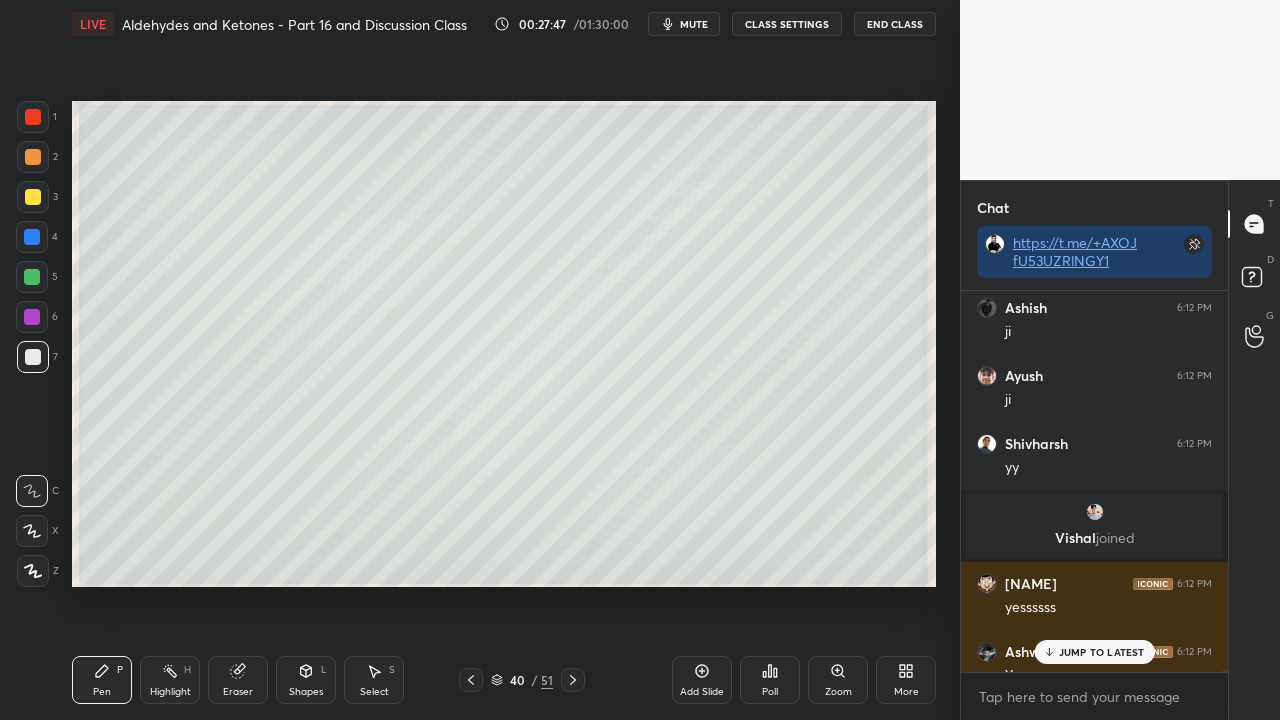 click on "JUMP TO LATEST" at bounding box center (1102, 652) 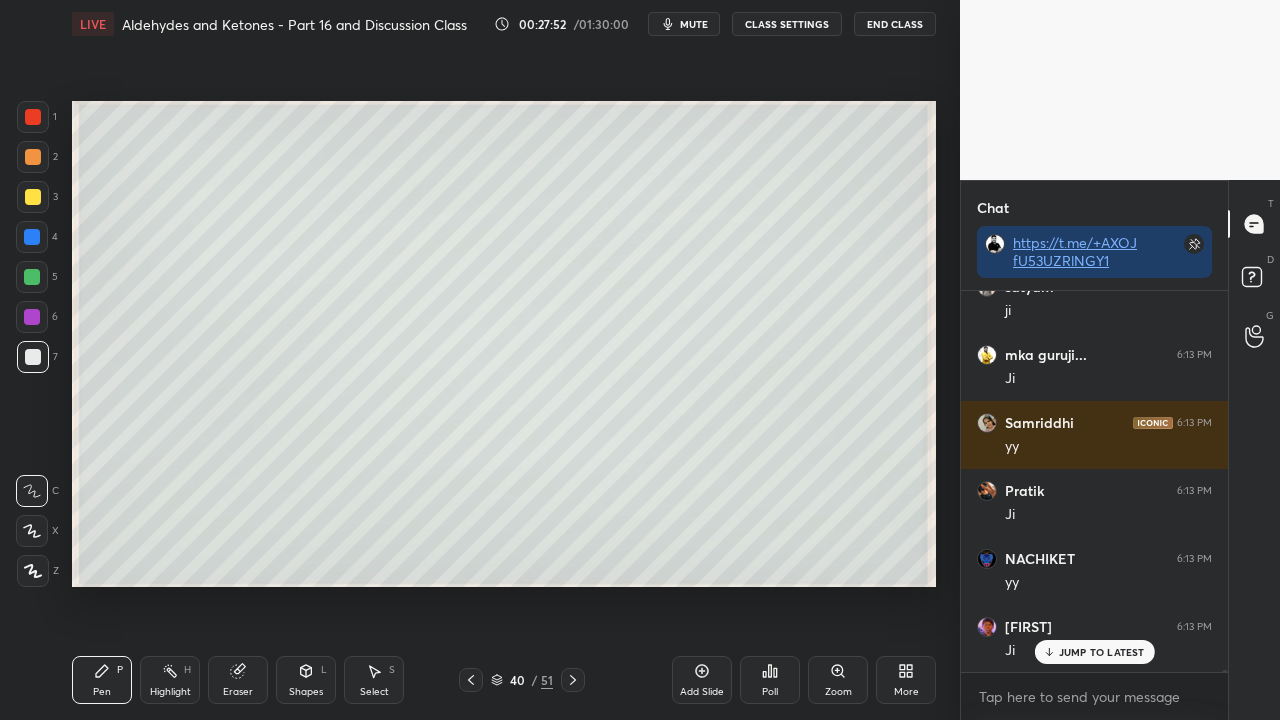 scroll, scrollTop: 75690, scrollLeft: 0, axis: vertical 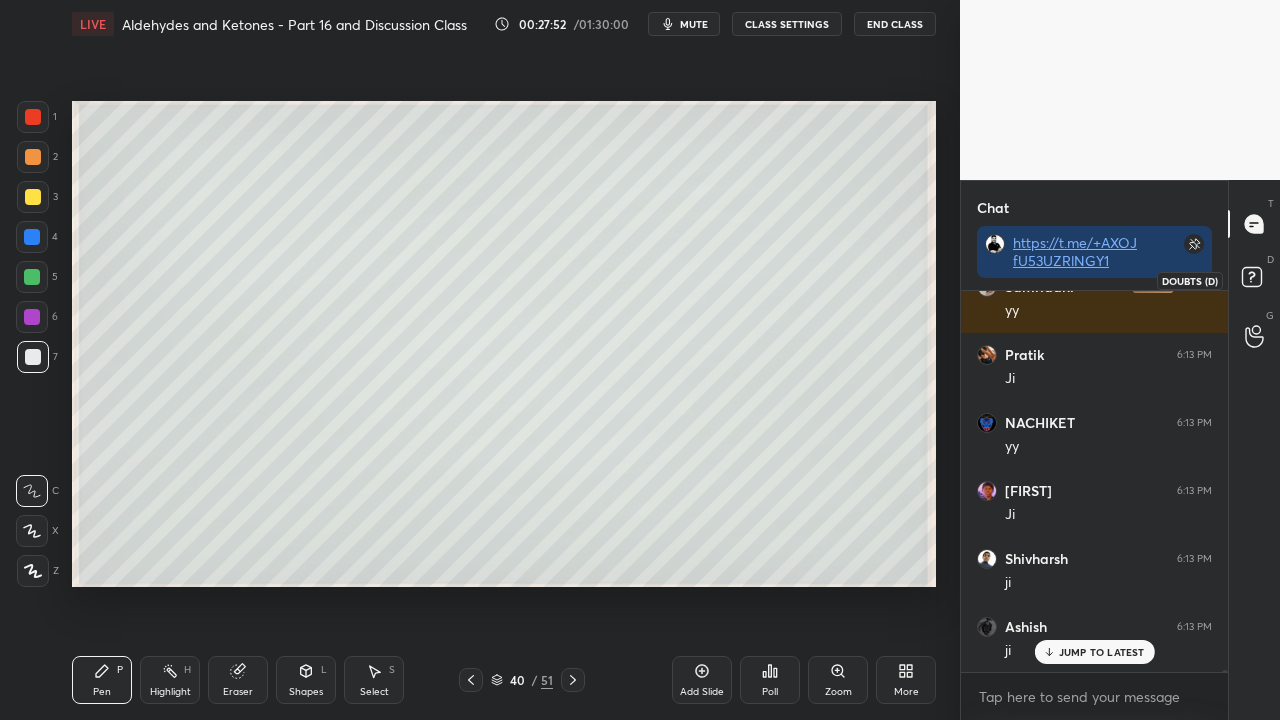 click 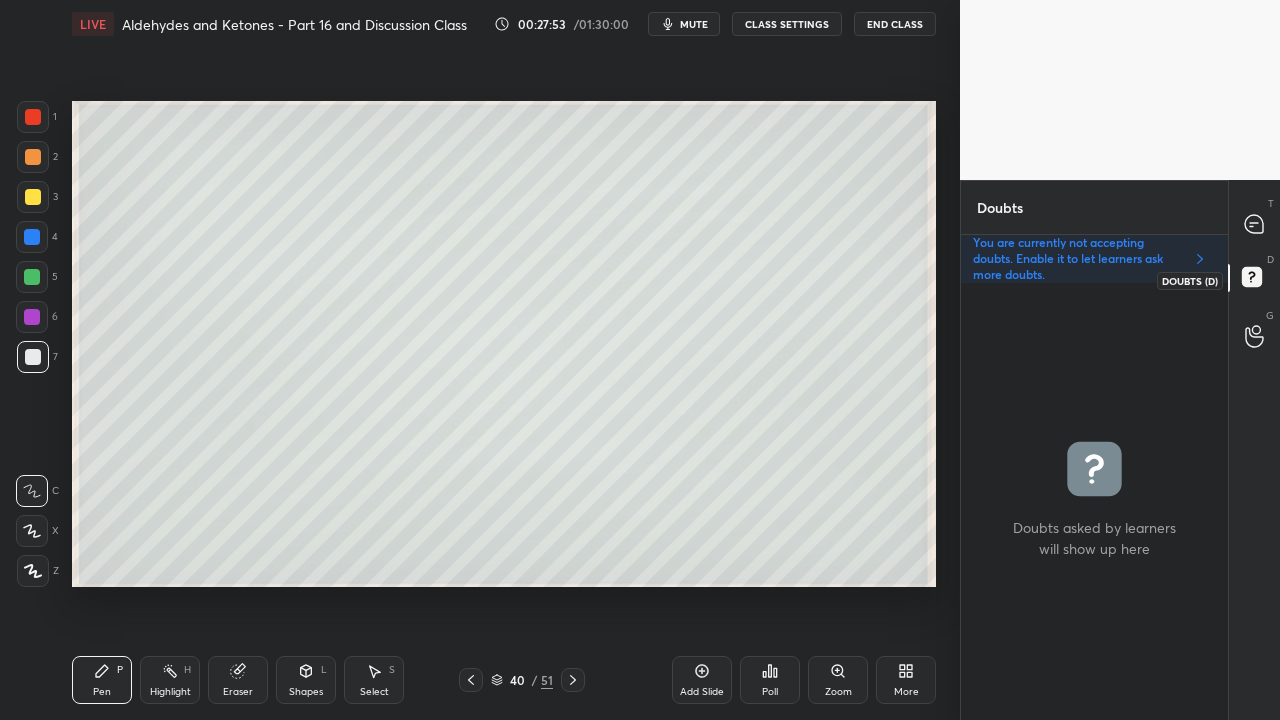 scroll, scrollTop: 6, scrollLeft: 6, axis: both 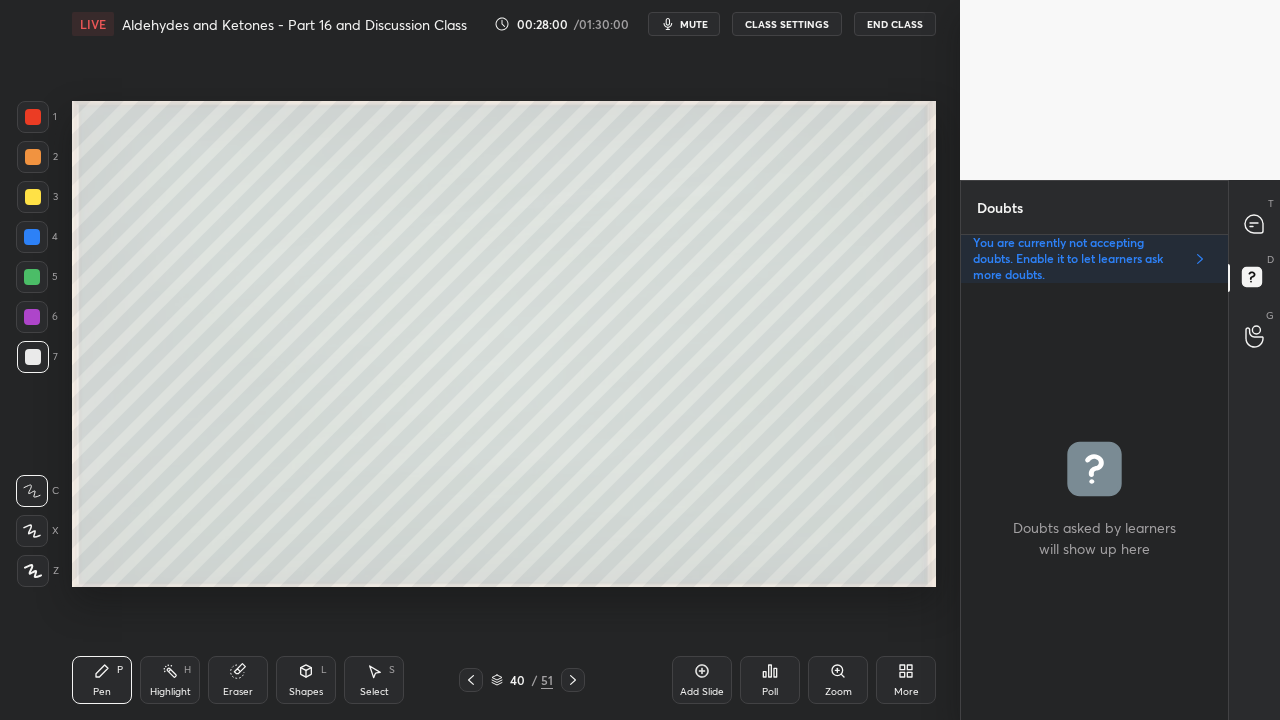 click 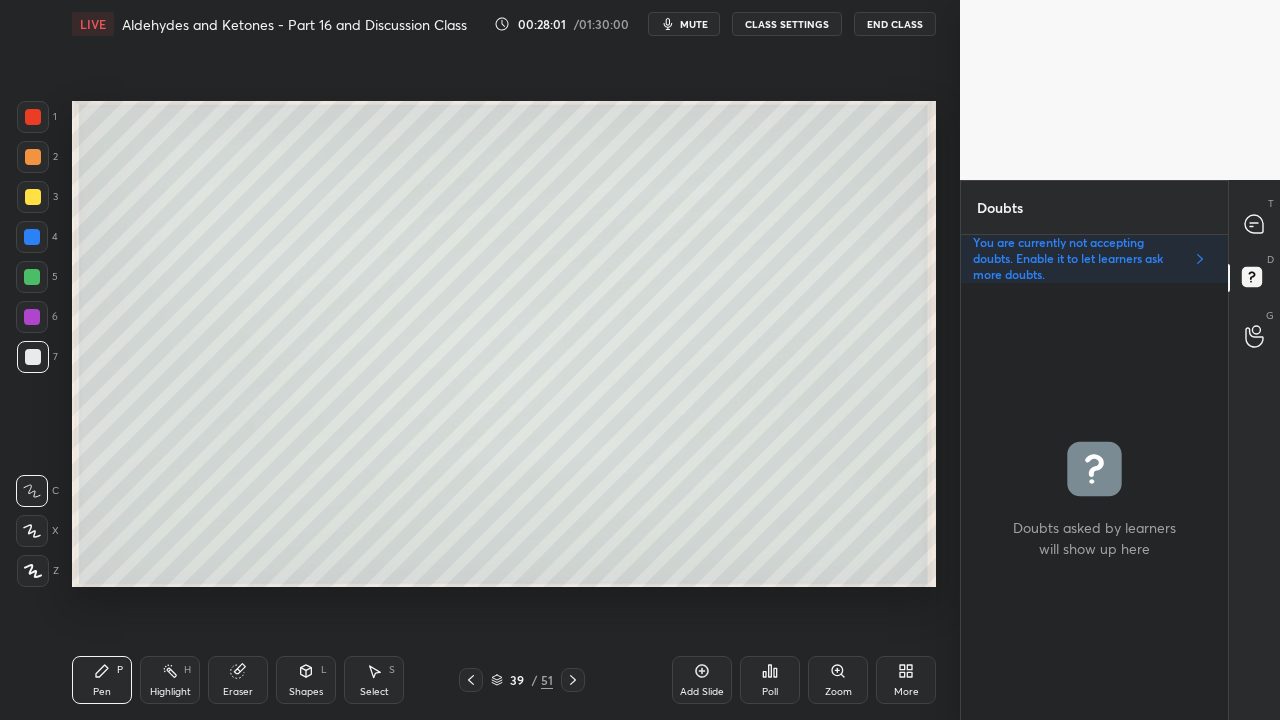 click 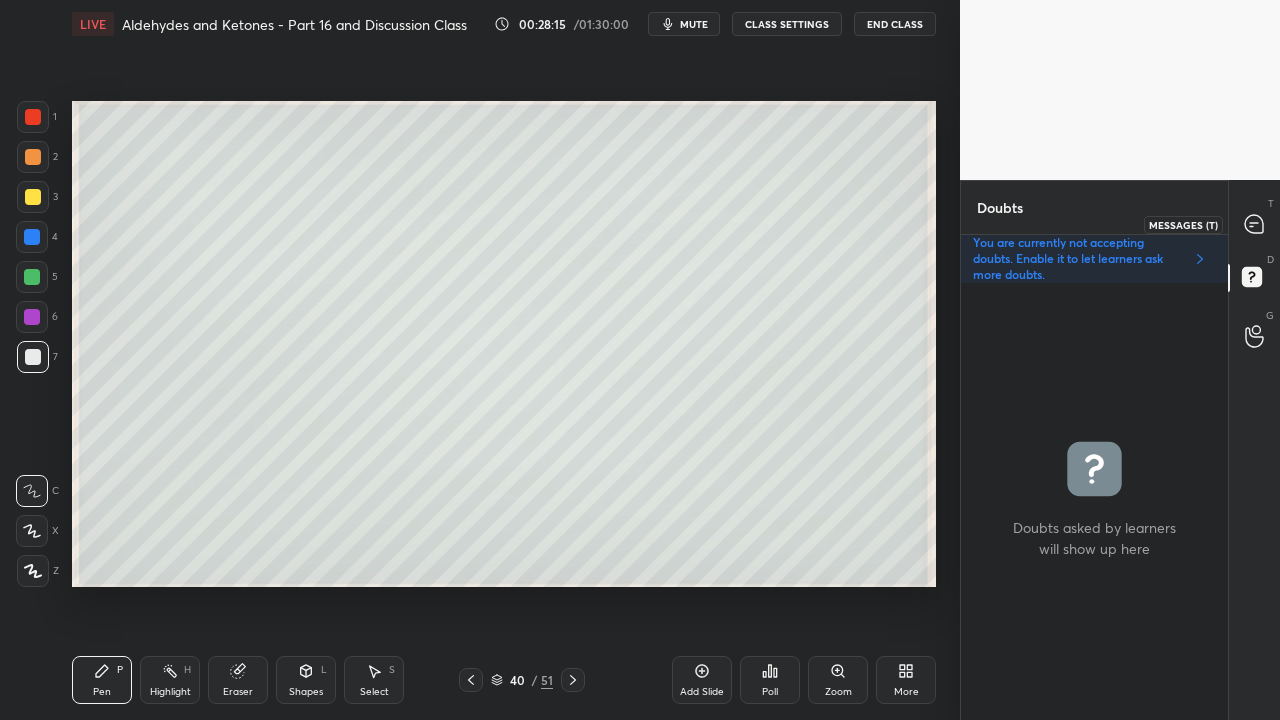 click on "T Messages (T)" at bounding box center [1254, 224] 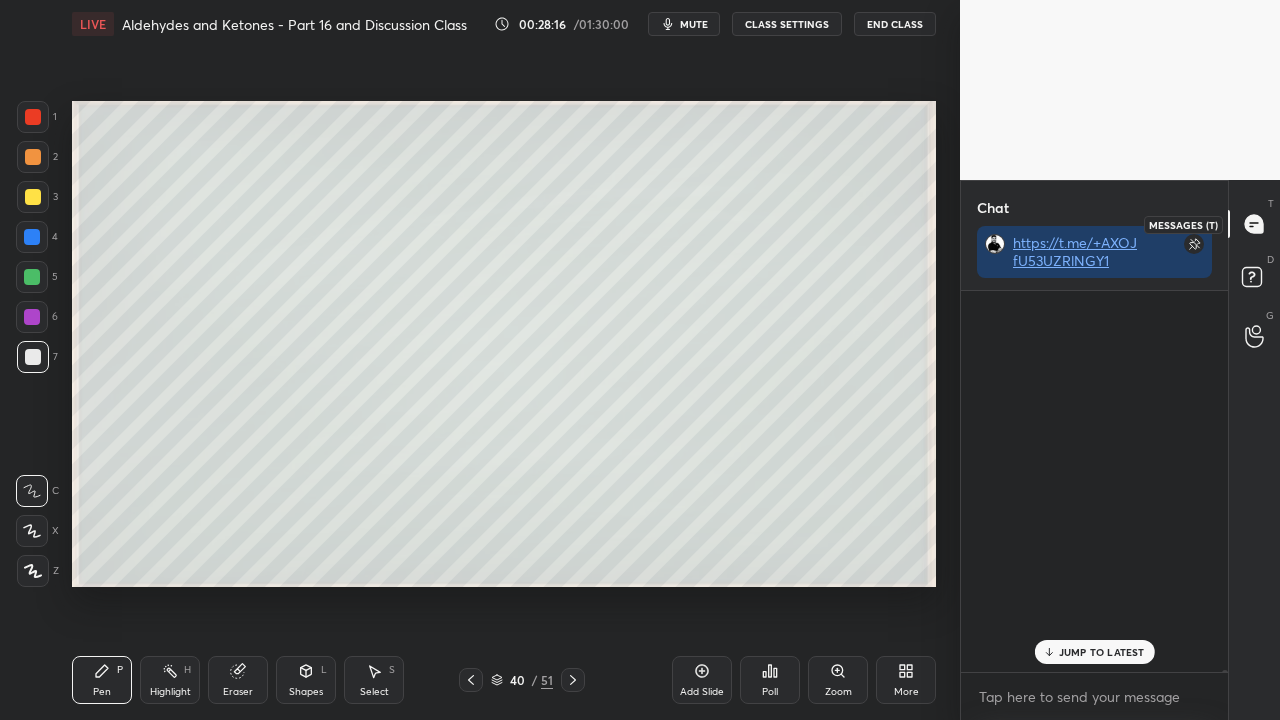 scroll, scrollTop: 75791, scrollLeft: 0, axis: vertical 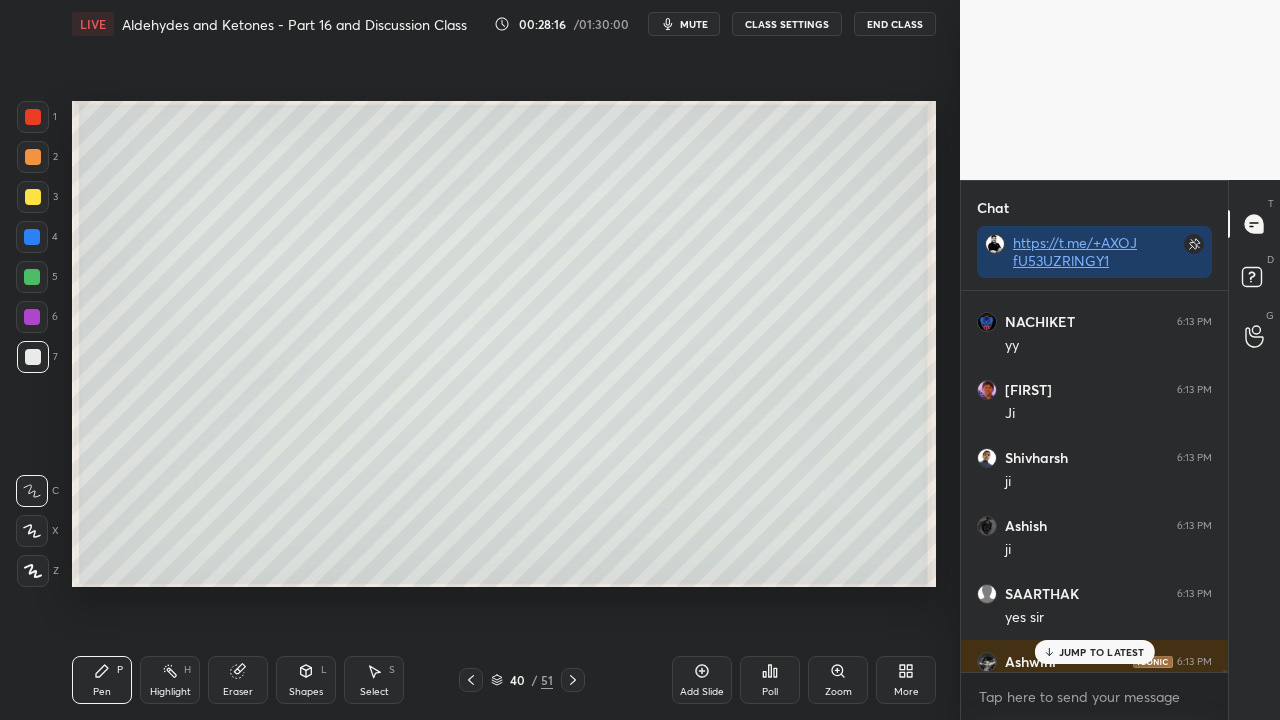 click on "JUMP TO LATEST" at bounding box center (1094, 652) 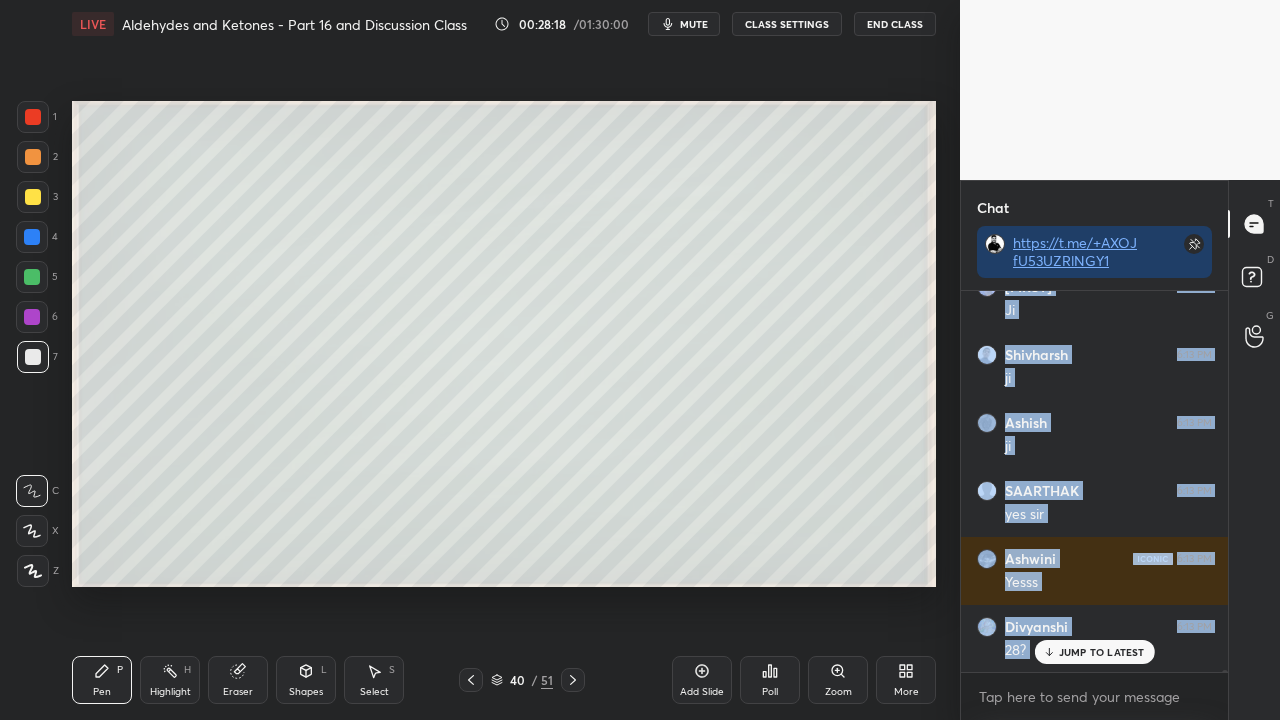 scroll, scrollTop: 75962, scrollLeft: 0, axis: vertical 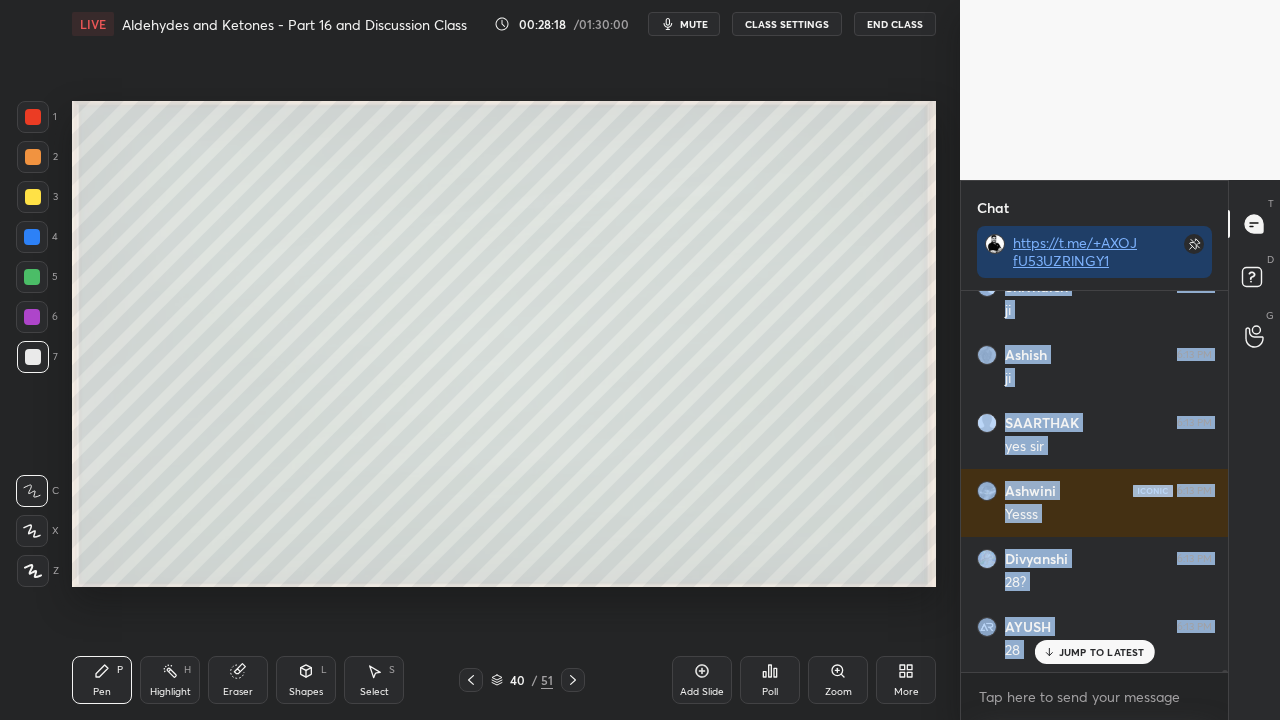 click at bounding box center [471, 680] 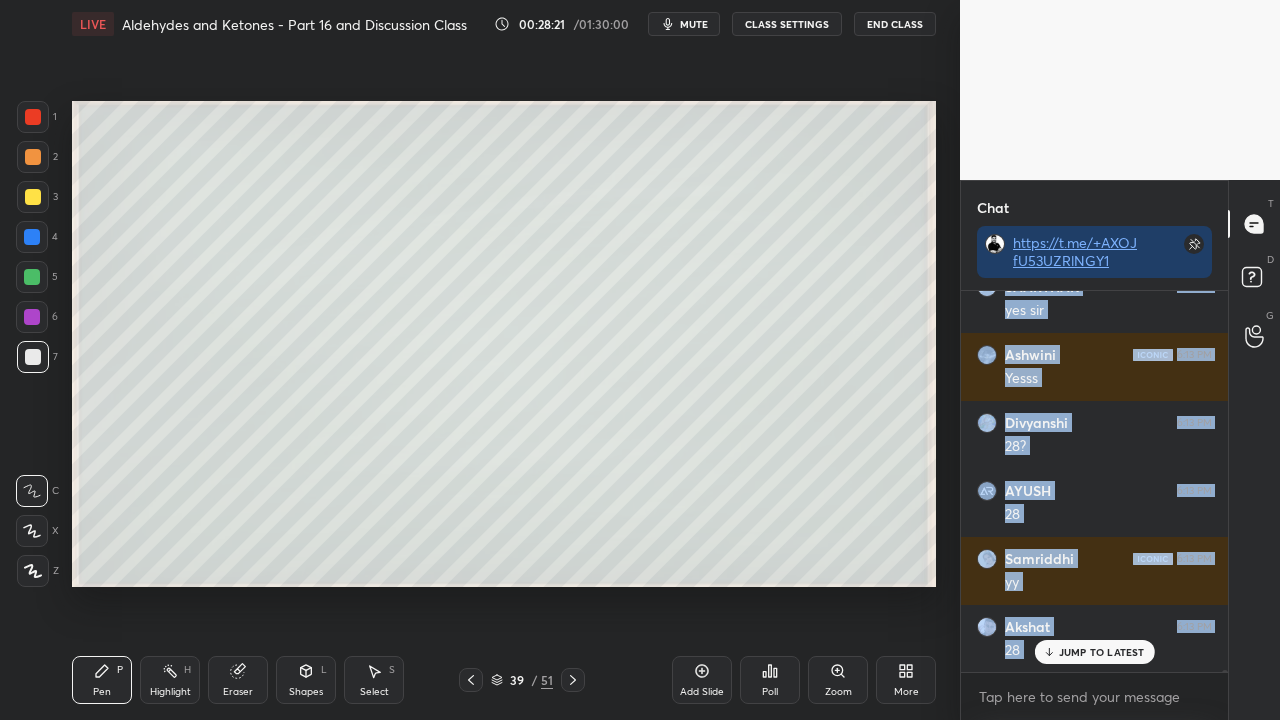 scroll, scrollTop: 76166, scrollLeft: 0, axis: vertical 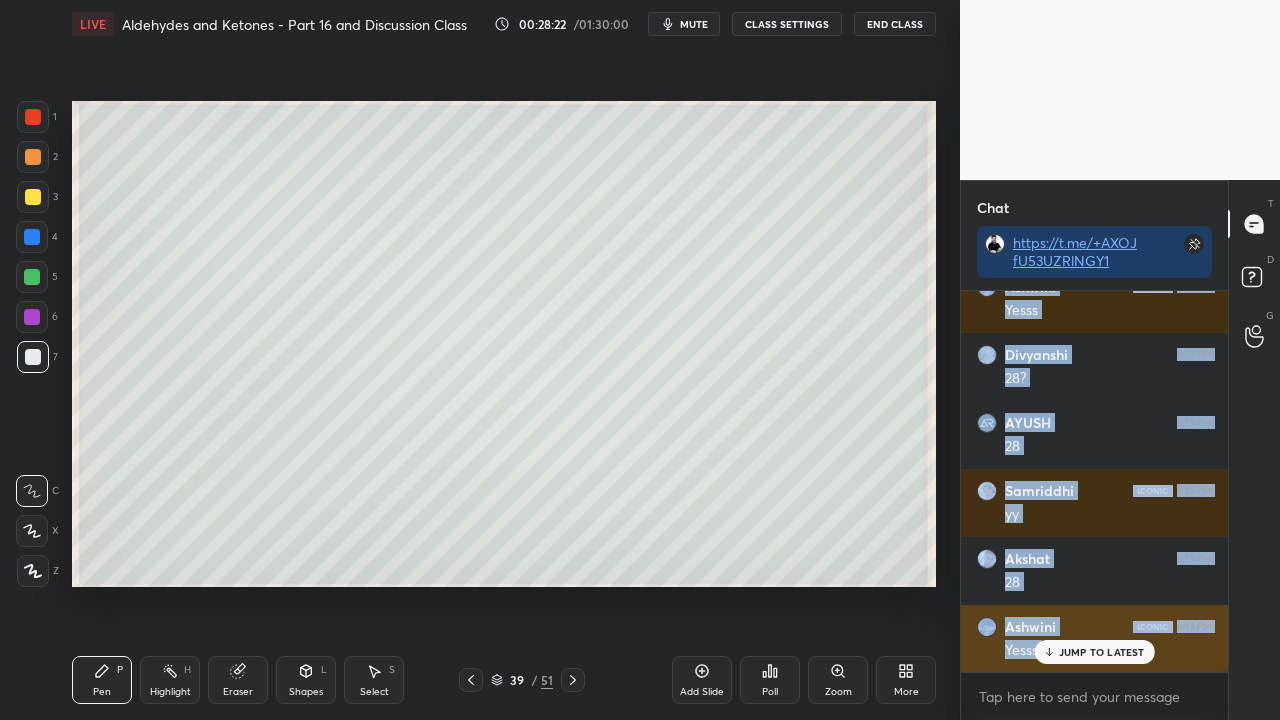 click on "JUMP TO LATEST" at bounding box center [1102, 652] 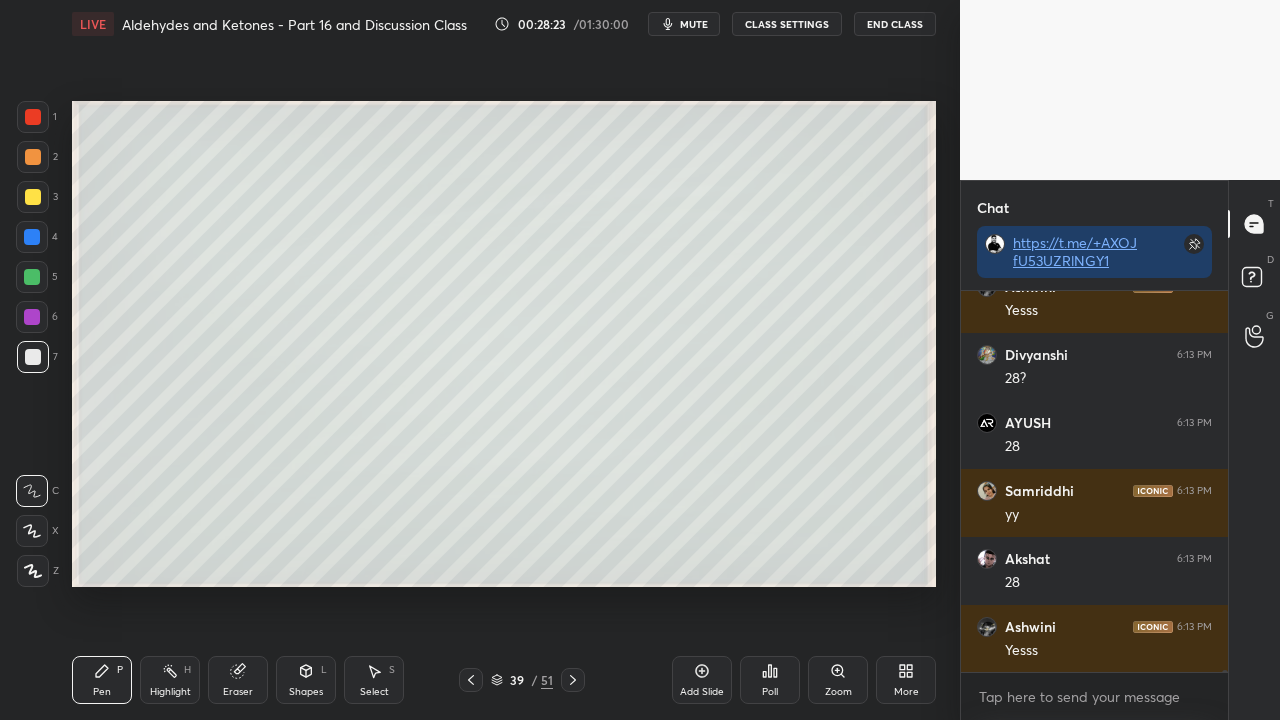 click 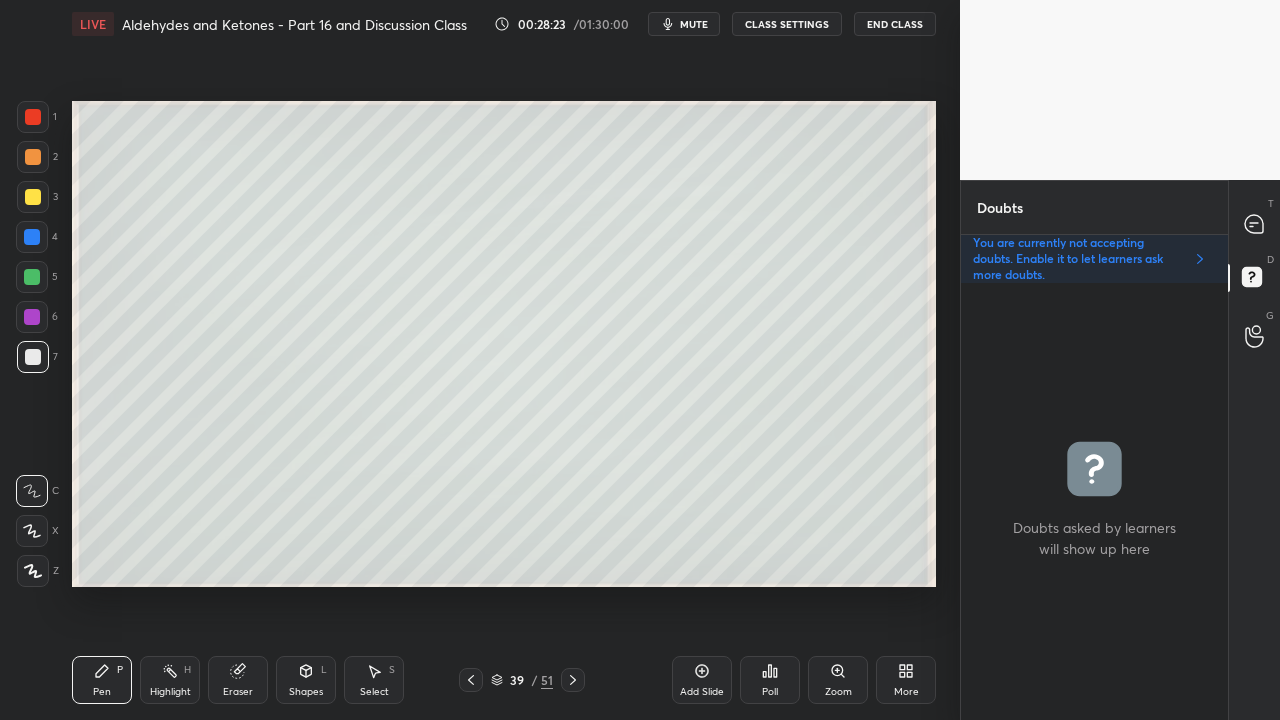 scroll, scrollTop: 6, scrollLeft: 6, axis: both 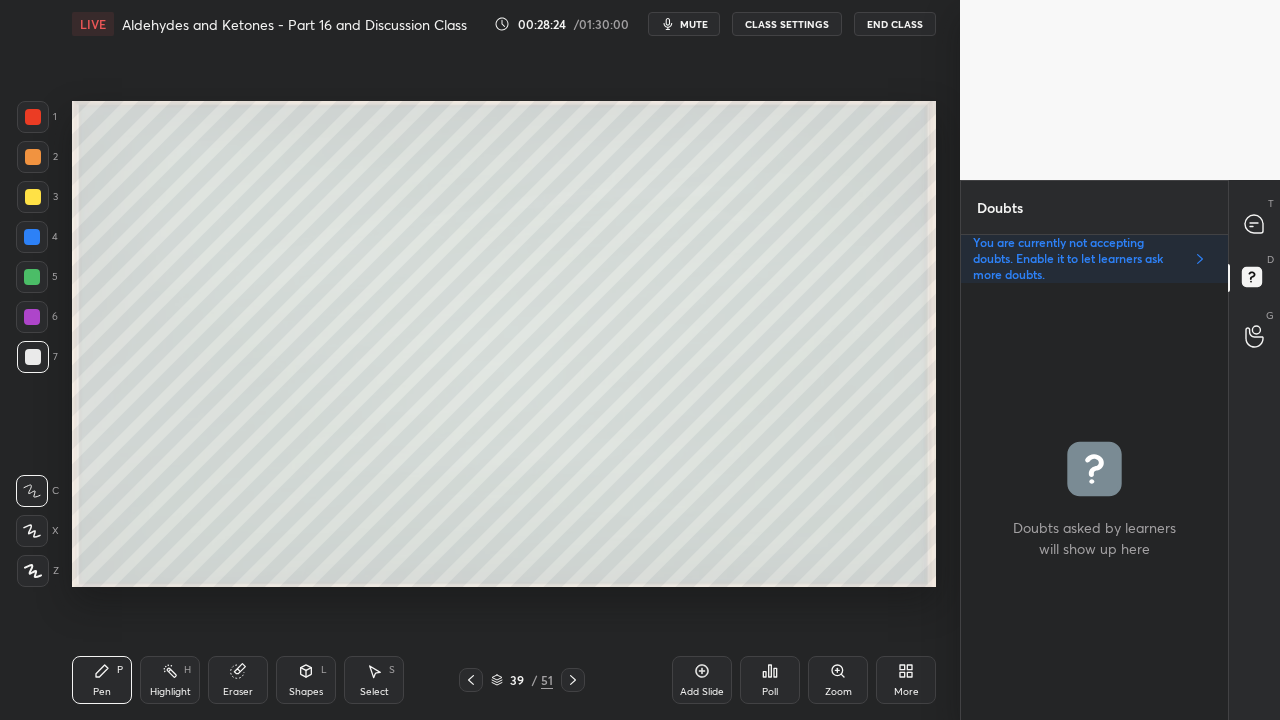 drag, startPoint x: 576, startPoint y: 680, endPoint x: 575, endPoint y: 661, distance: 19.026299 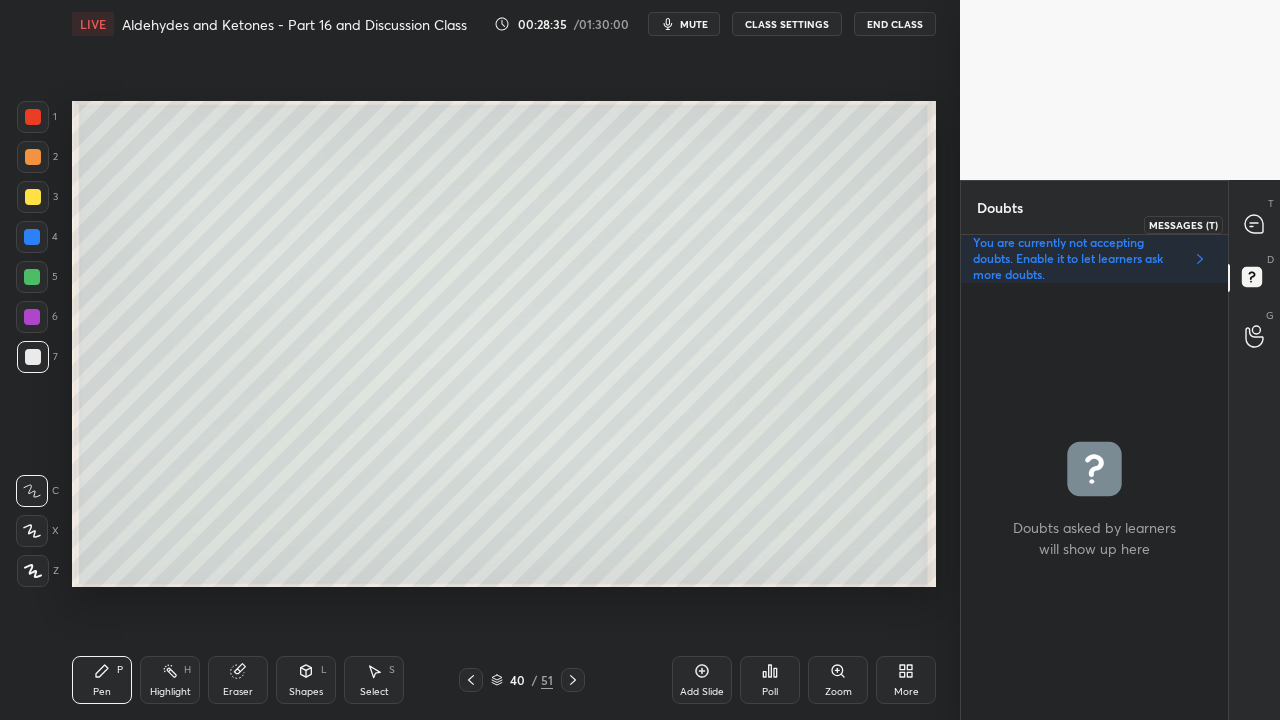 click 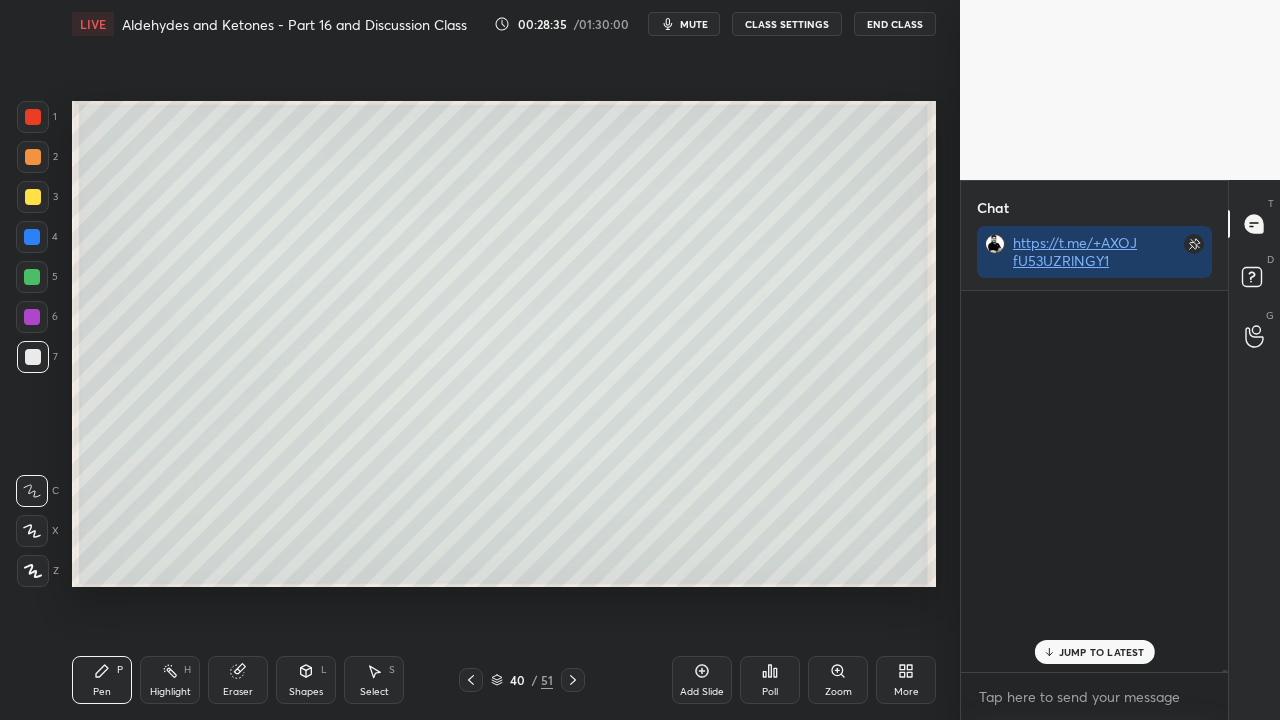 scroll, scrollTop: 76435, scrollLeft: 0, axis: vertical 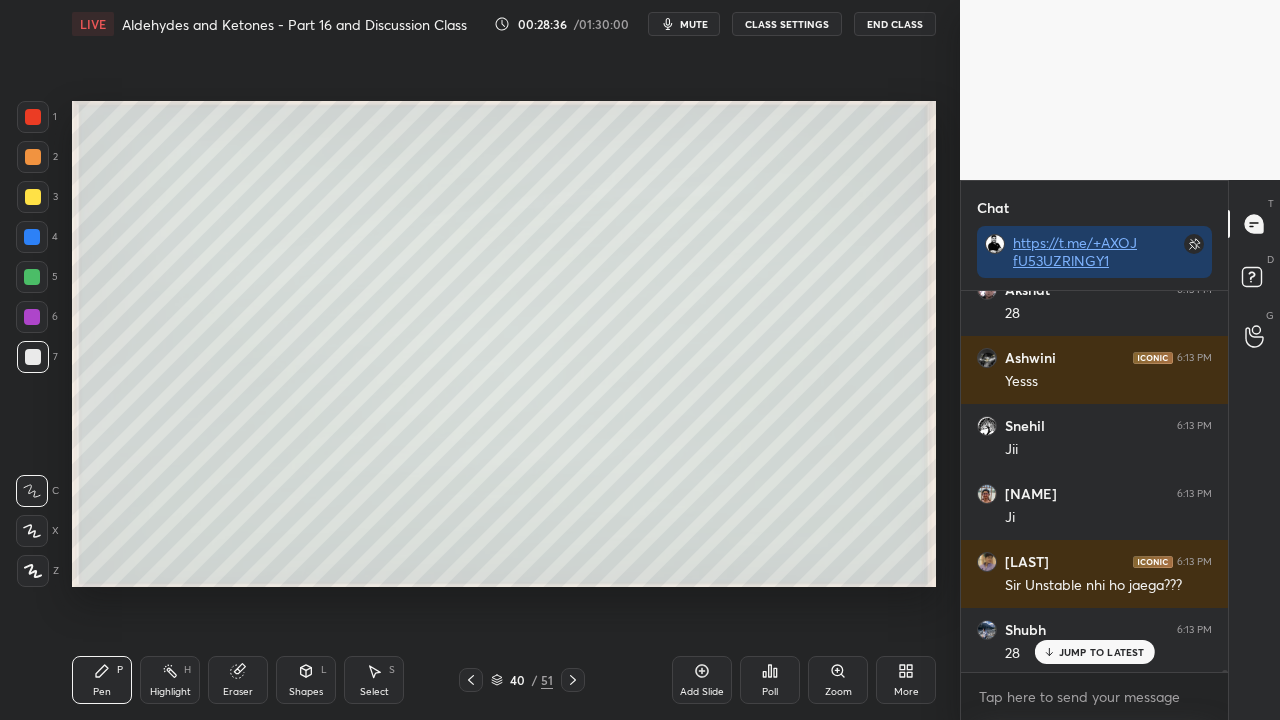 click on "JUMP TO LATEST" at bounding box center (1102, 652) 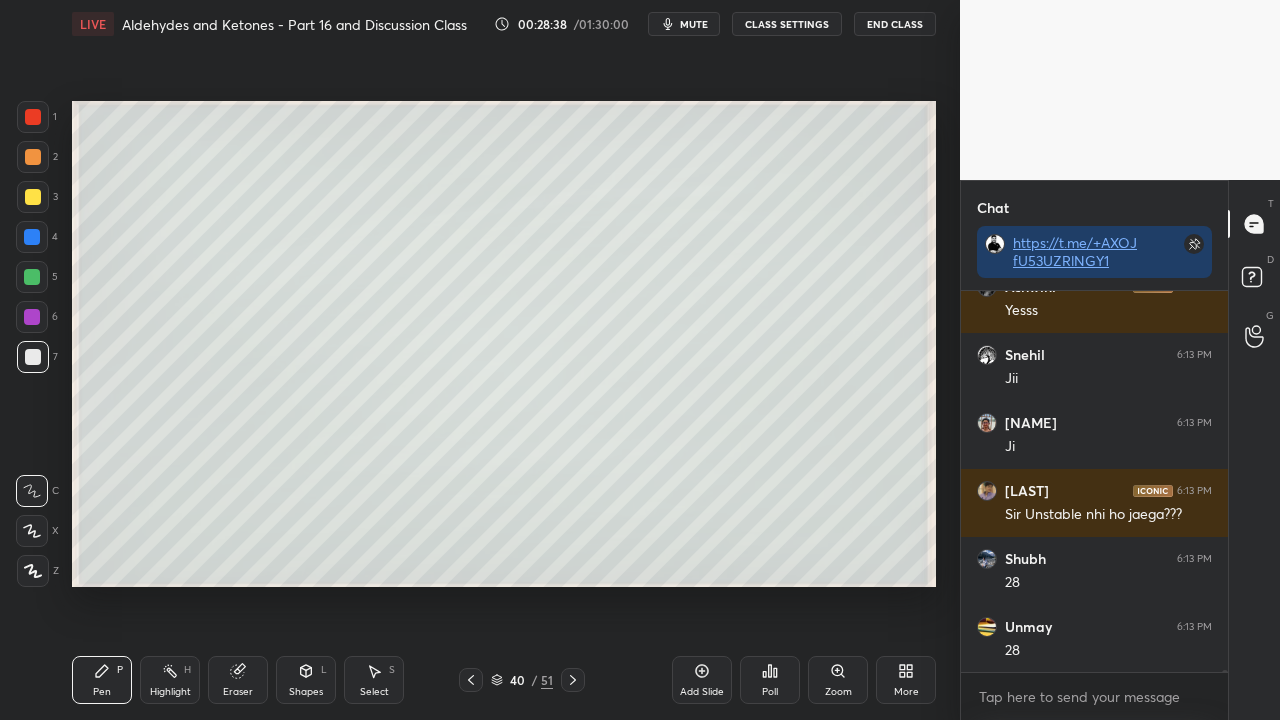 scroll, scrollTop: 76574, scrollLeft: 0, axis: vertical 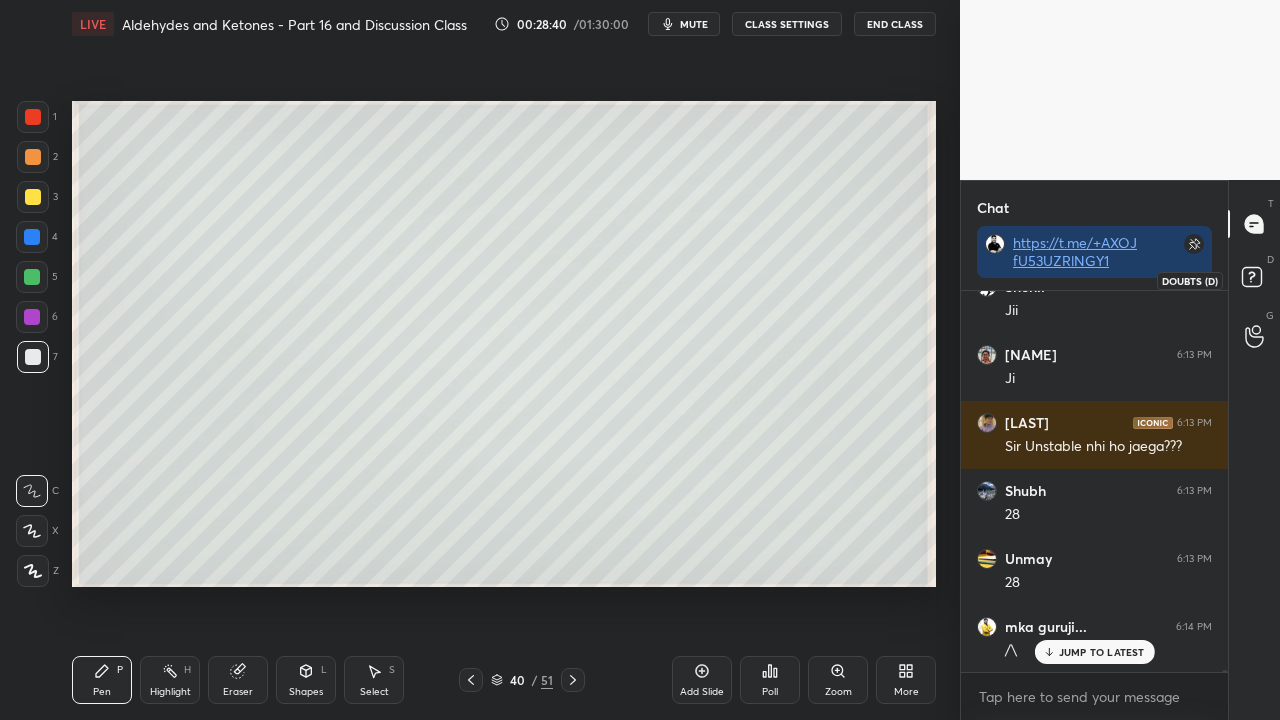 click 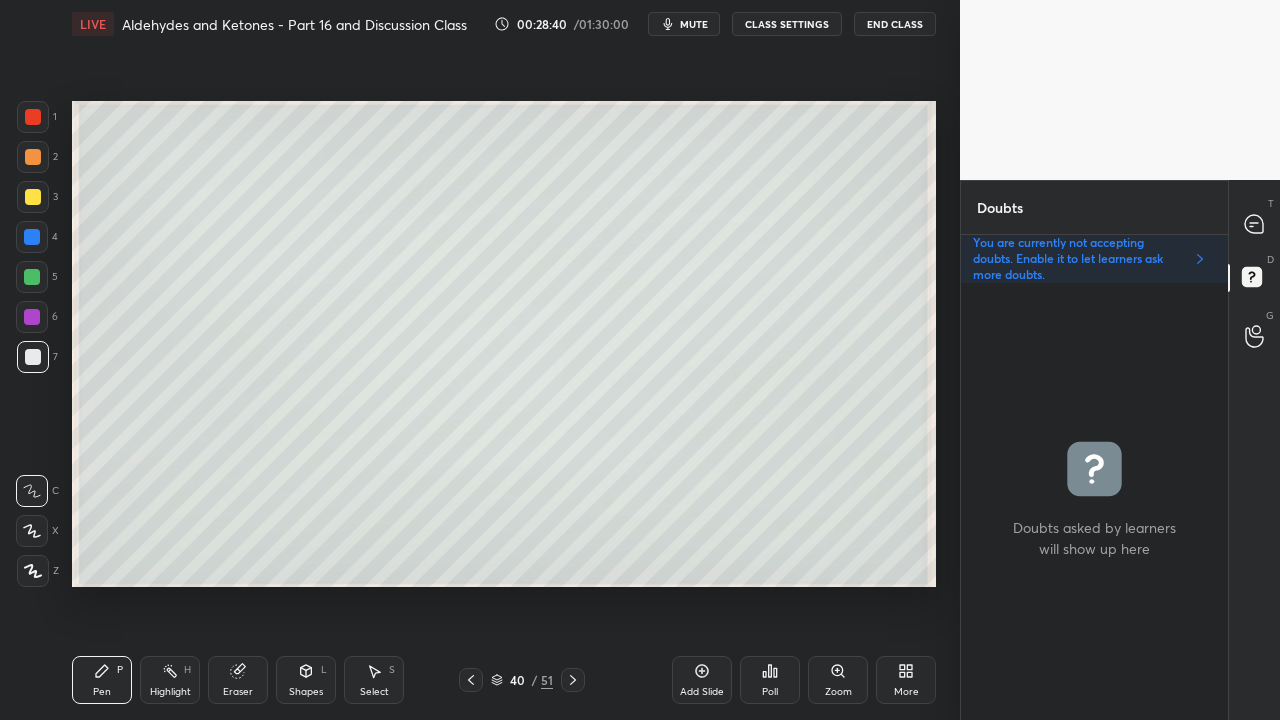 scroll, scrollTop: 6, scrollLeft: 6, axis: both 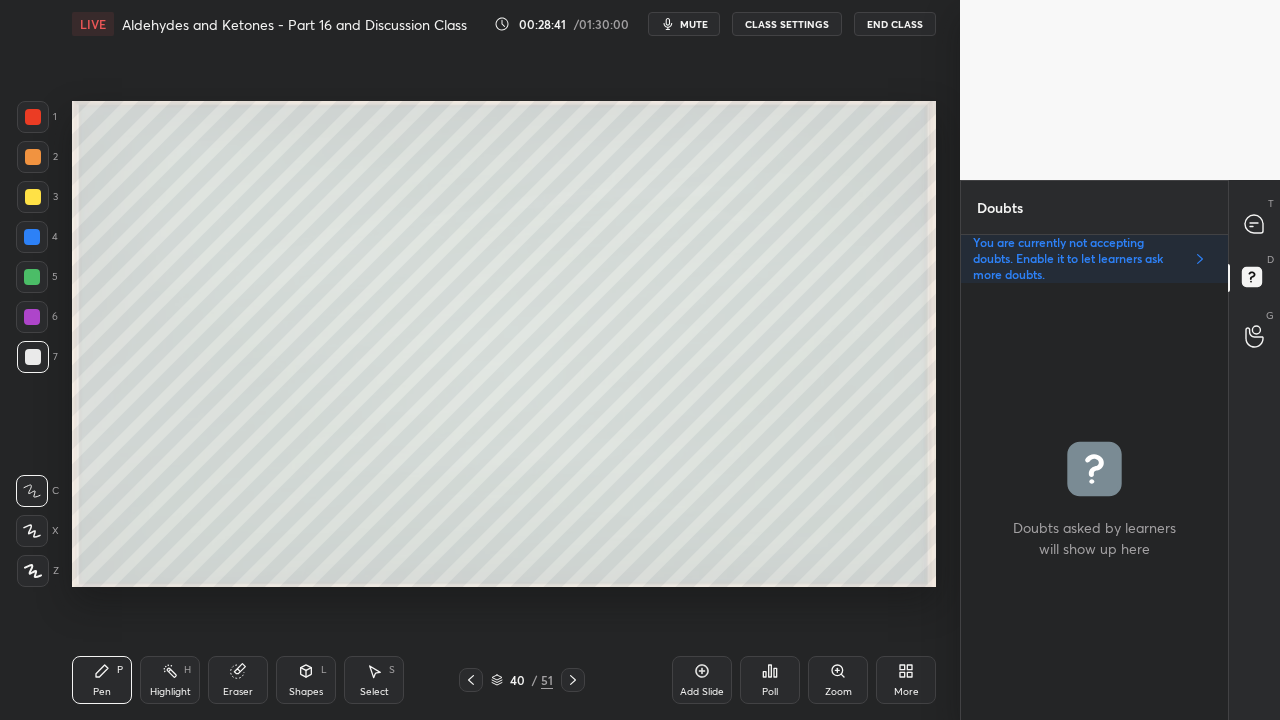 click 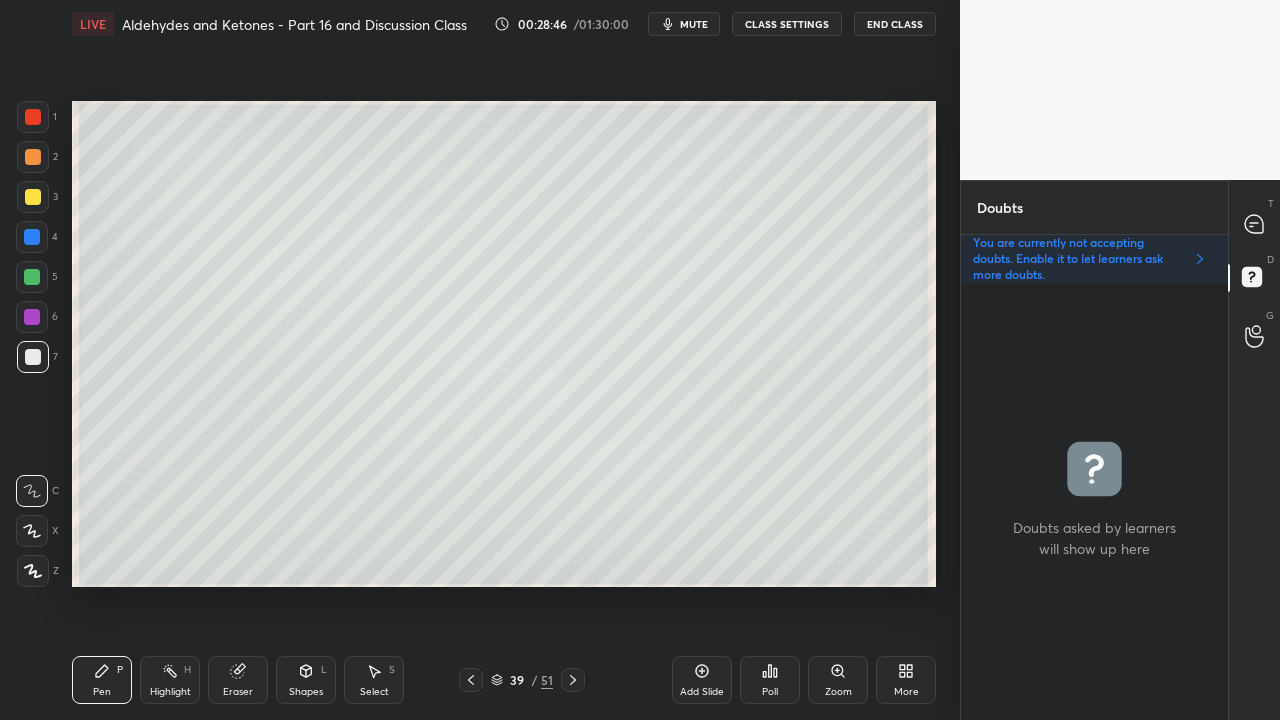 click 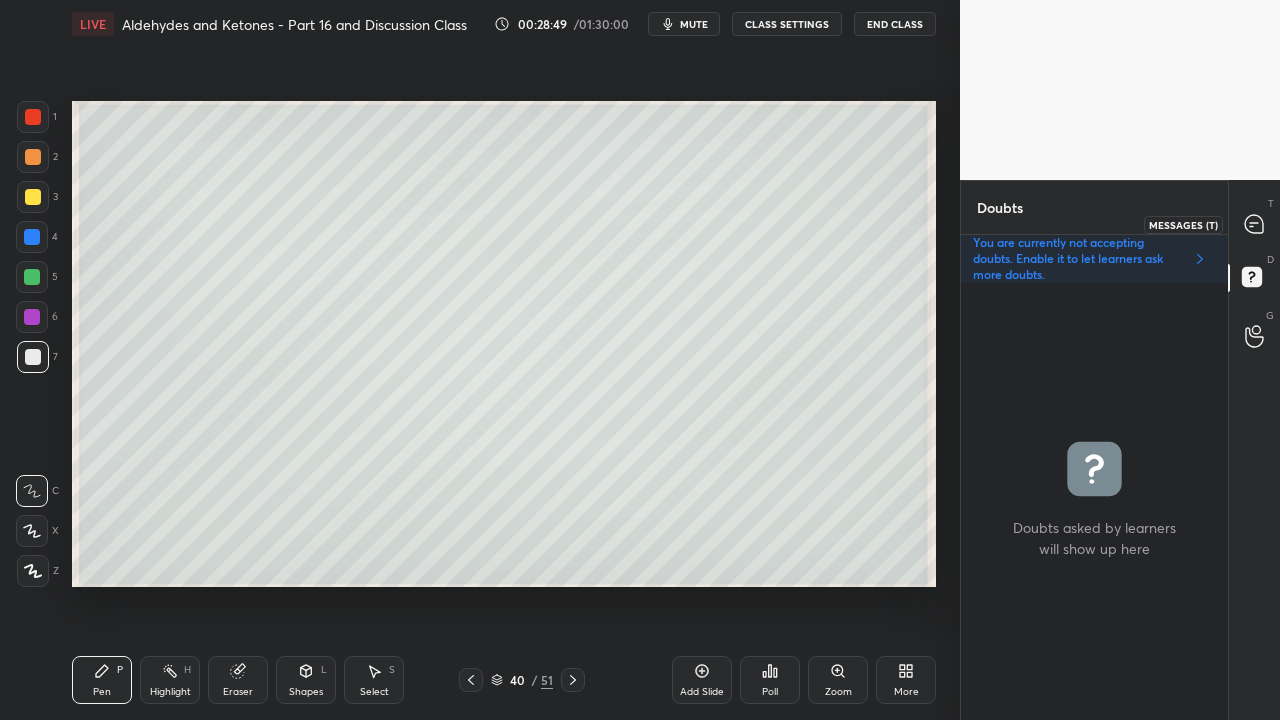click 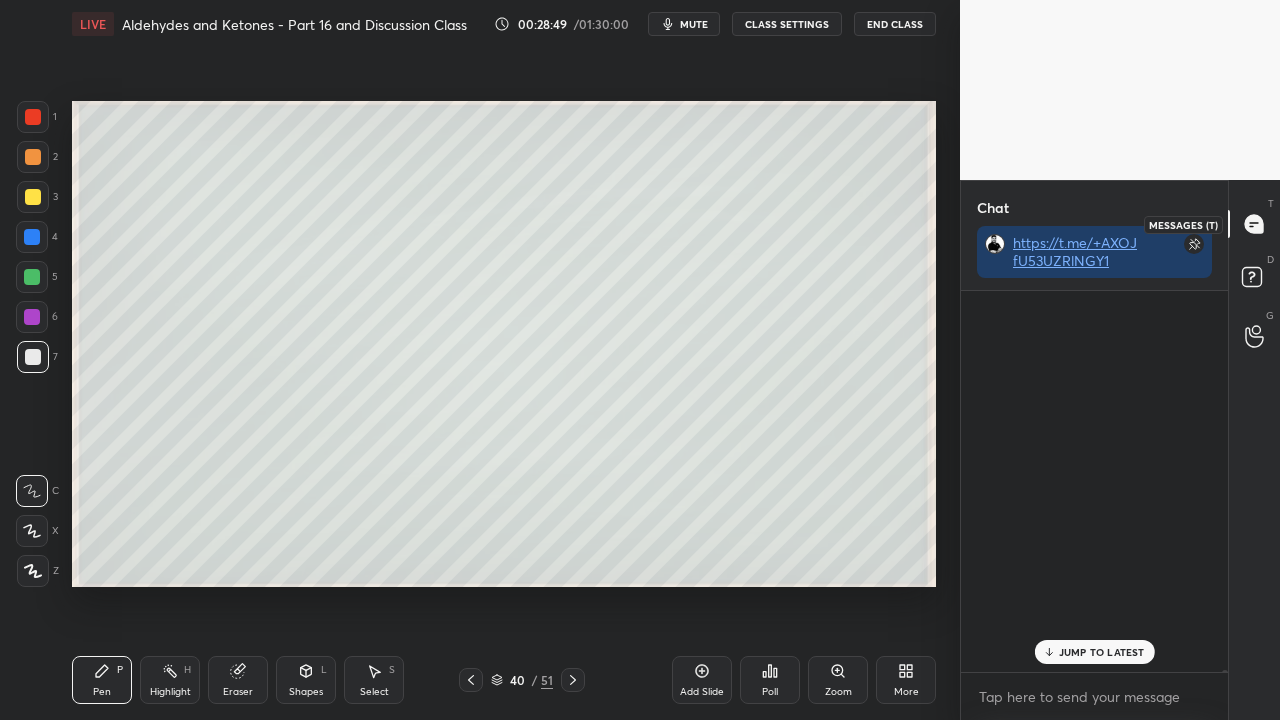 scroll, scrollTop: 76574, scrollLeft: 0, axis: vertical 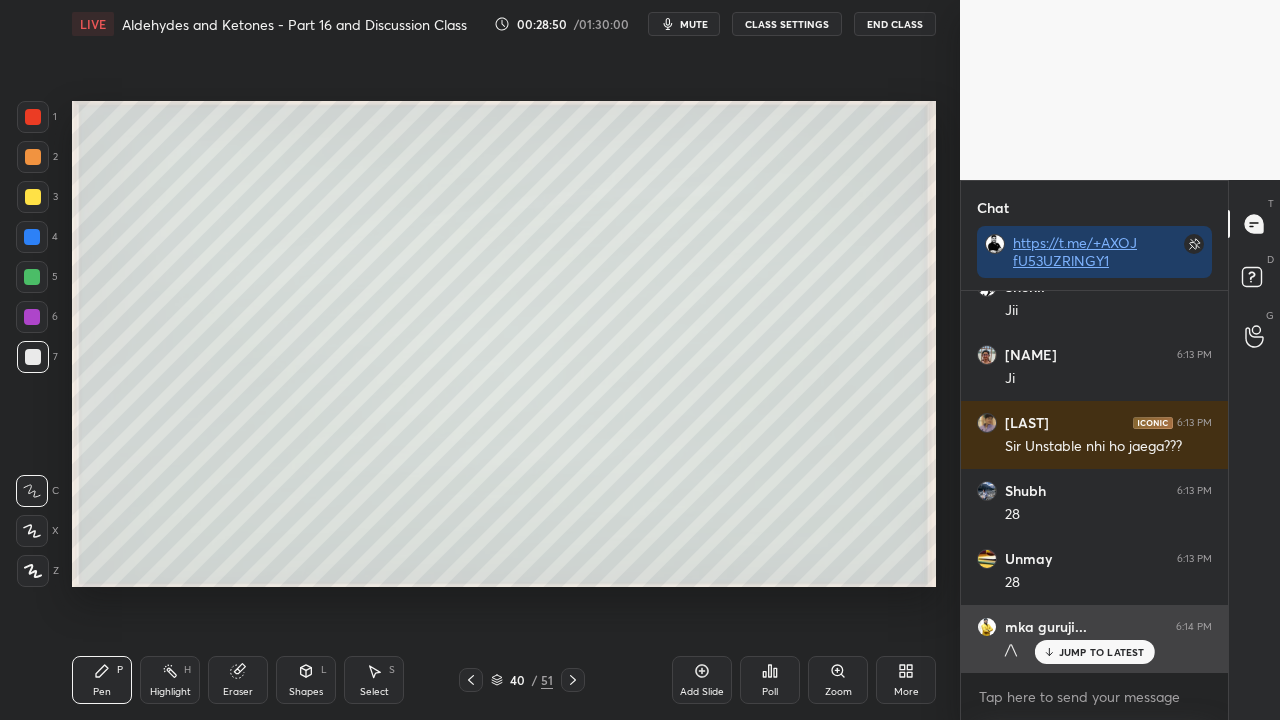 click on "JUMP TO LATEST" at bounding box center (1102, 652) 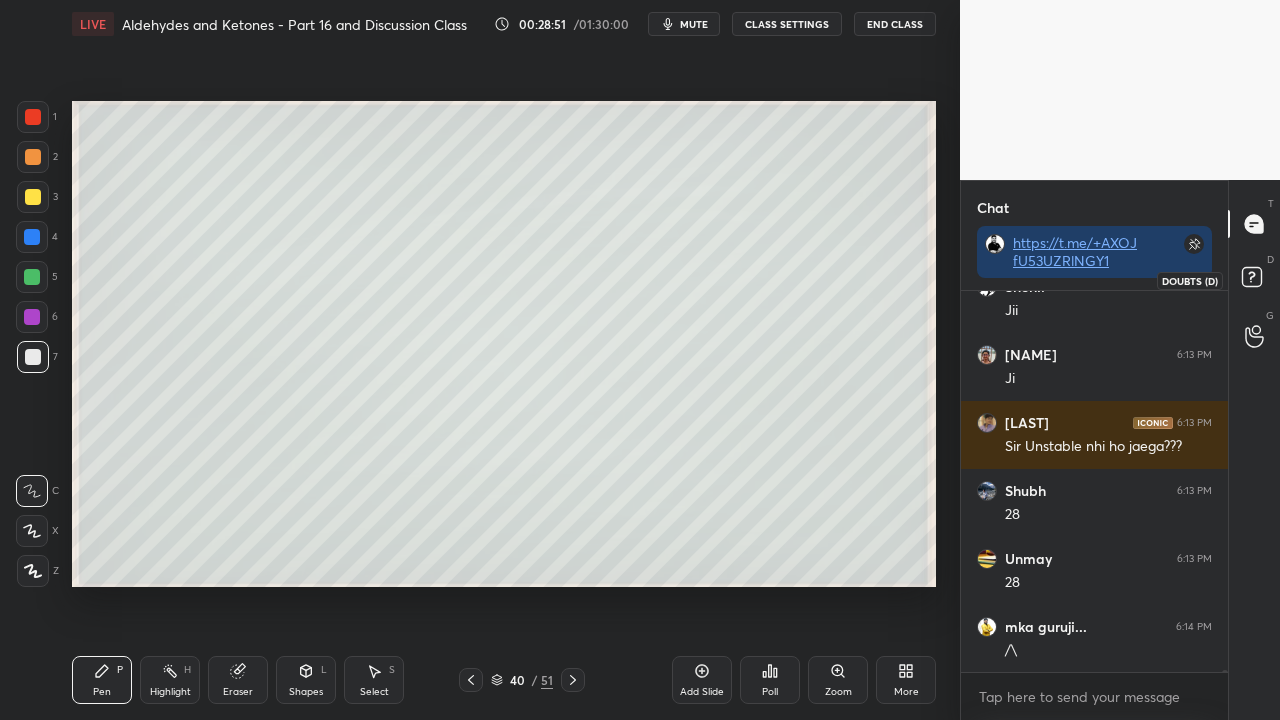 click 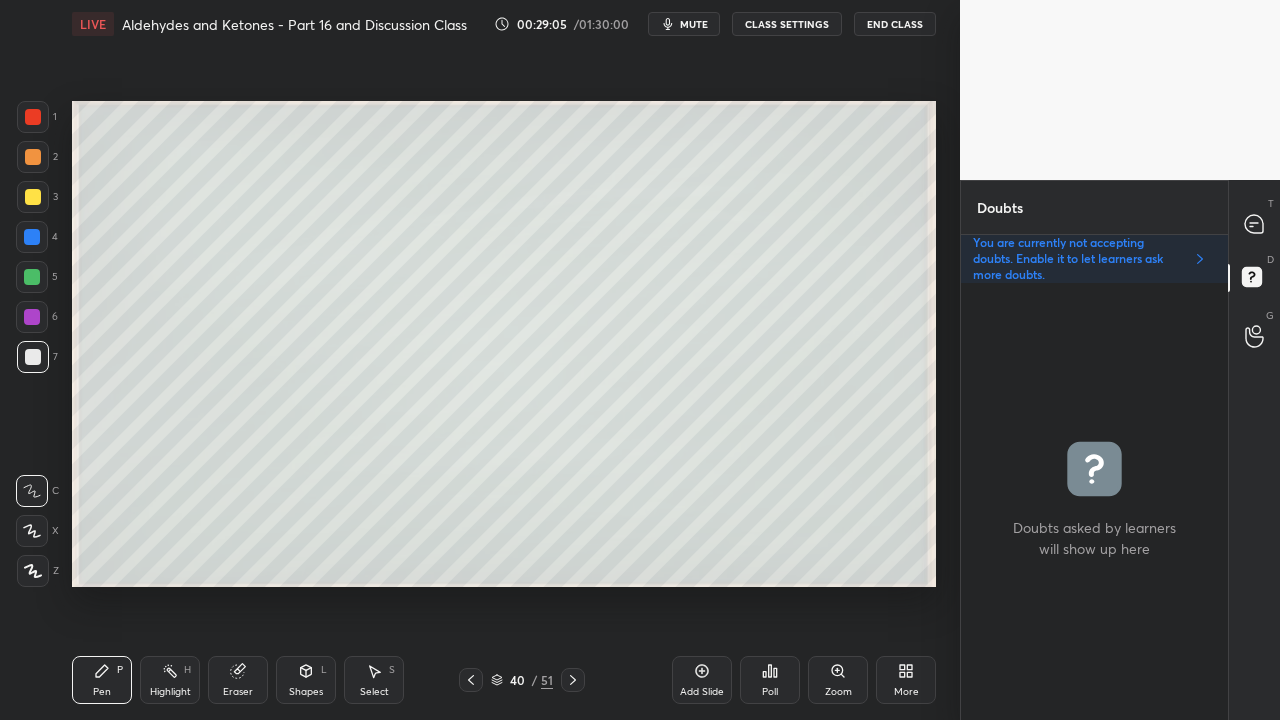click 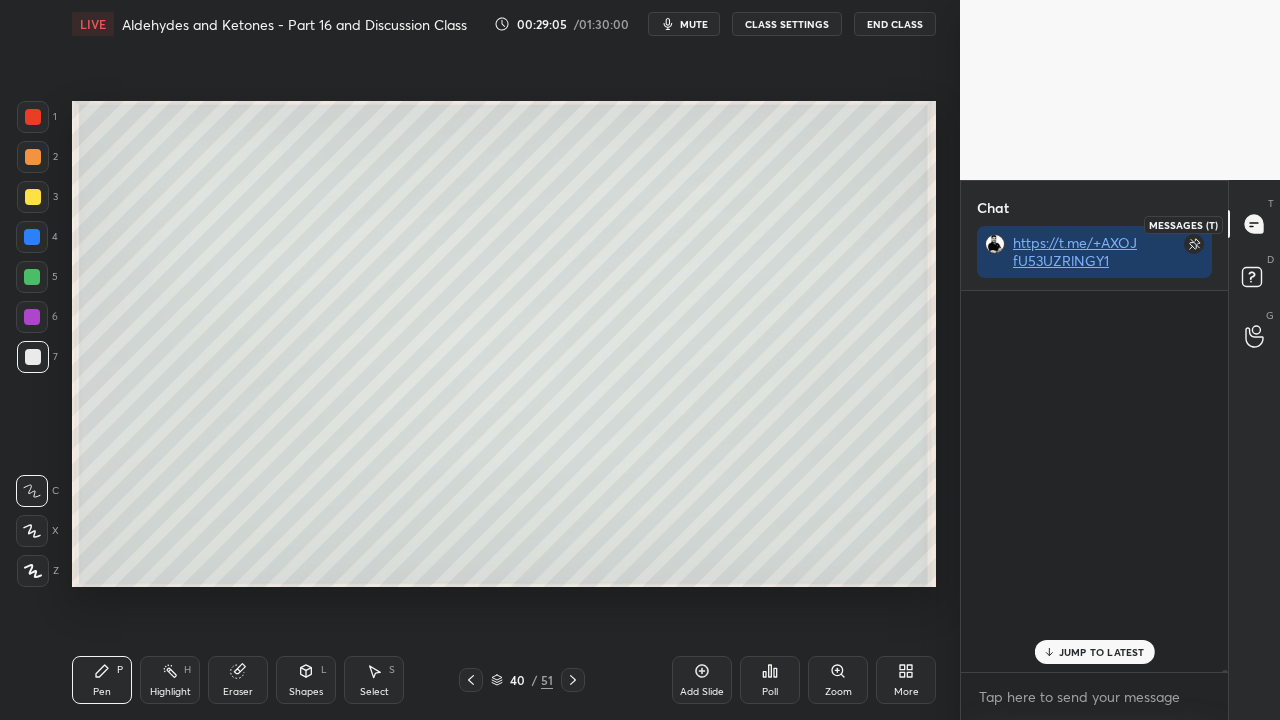 scroll, scrollTop: 423, scrollLeft: 261, axis: both 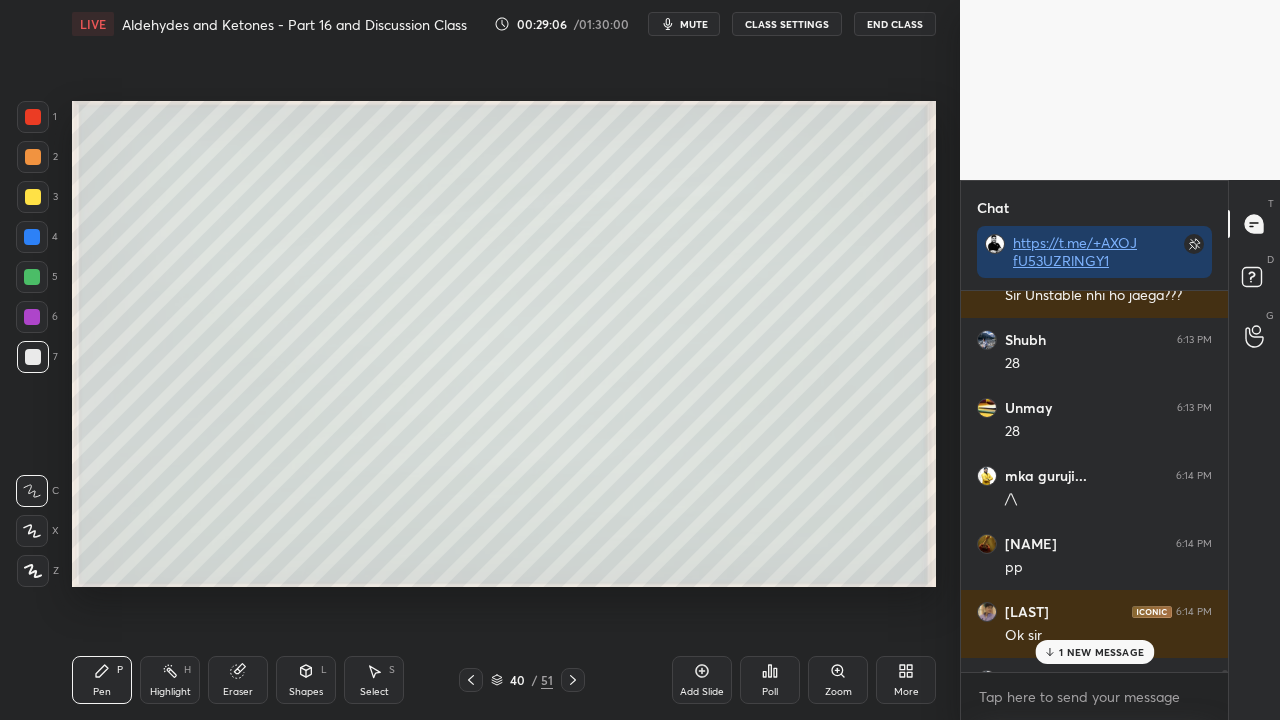 click on "1 NEW MESSAGE" at bounding box center [1094, 652] 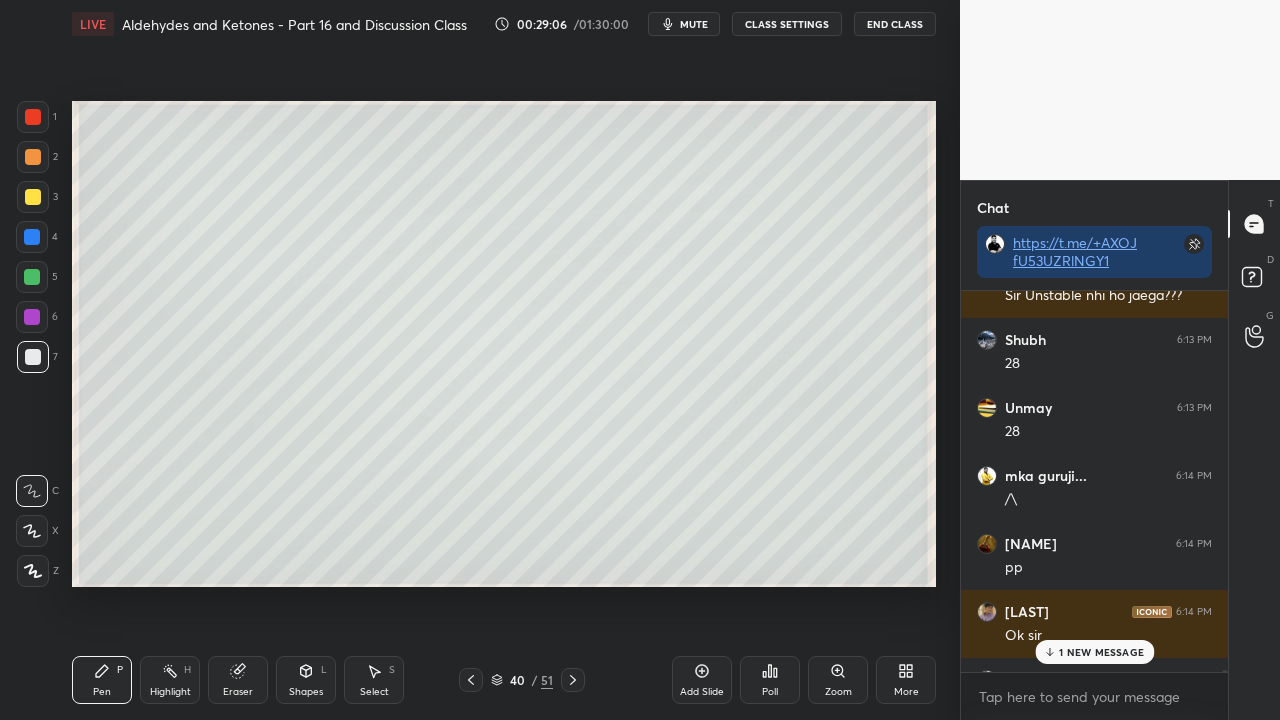 scroll, scrollTop: 76864, scrollLeft: 0, axis: vertical 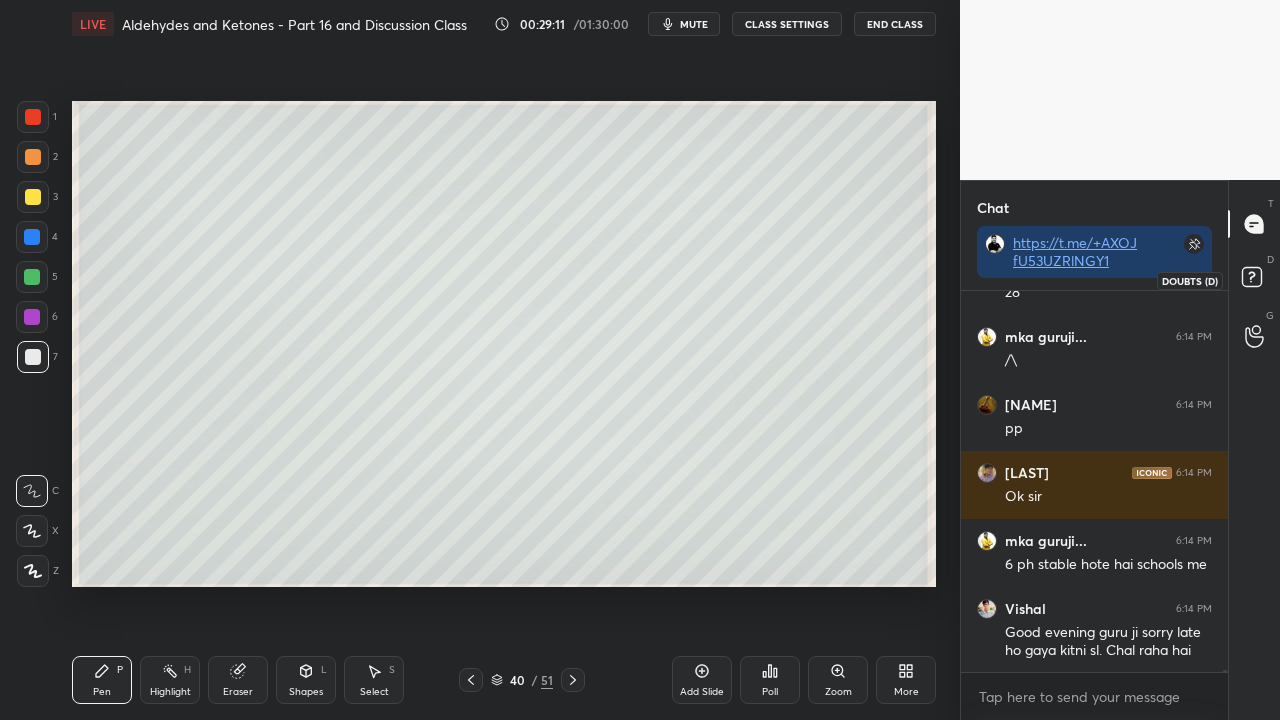 click 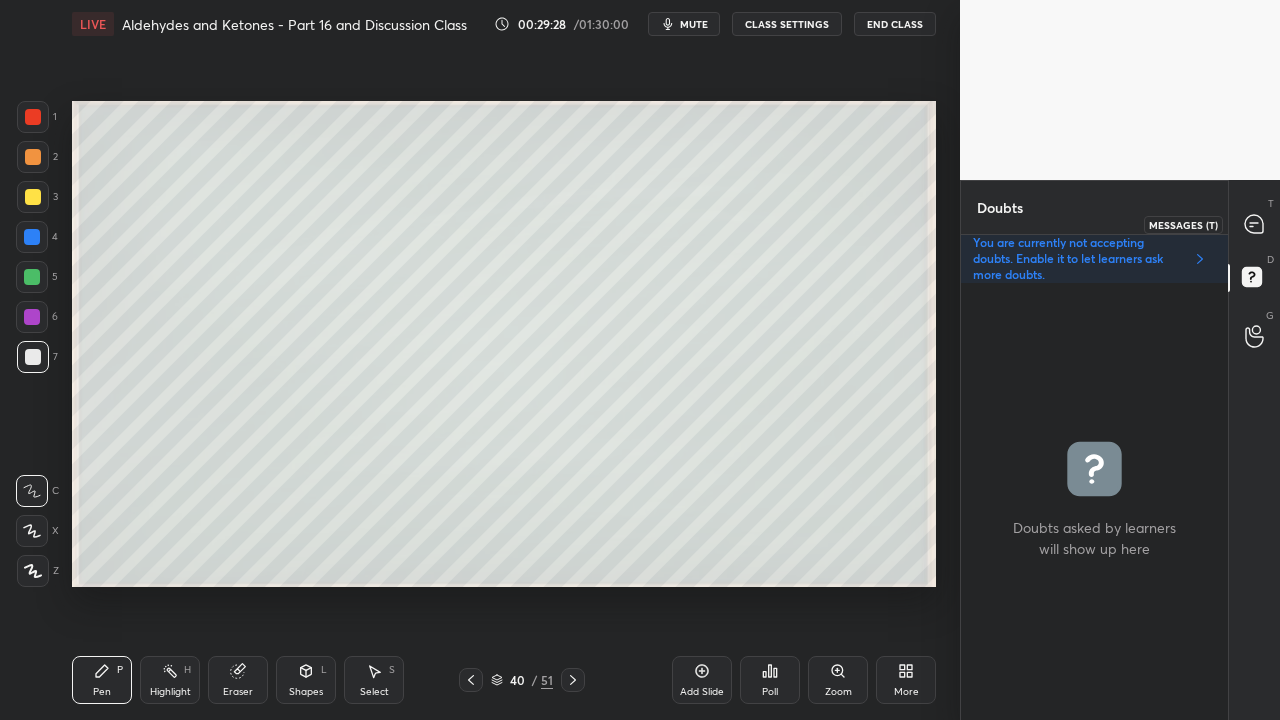 click 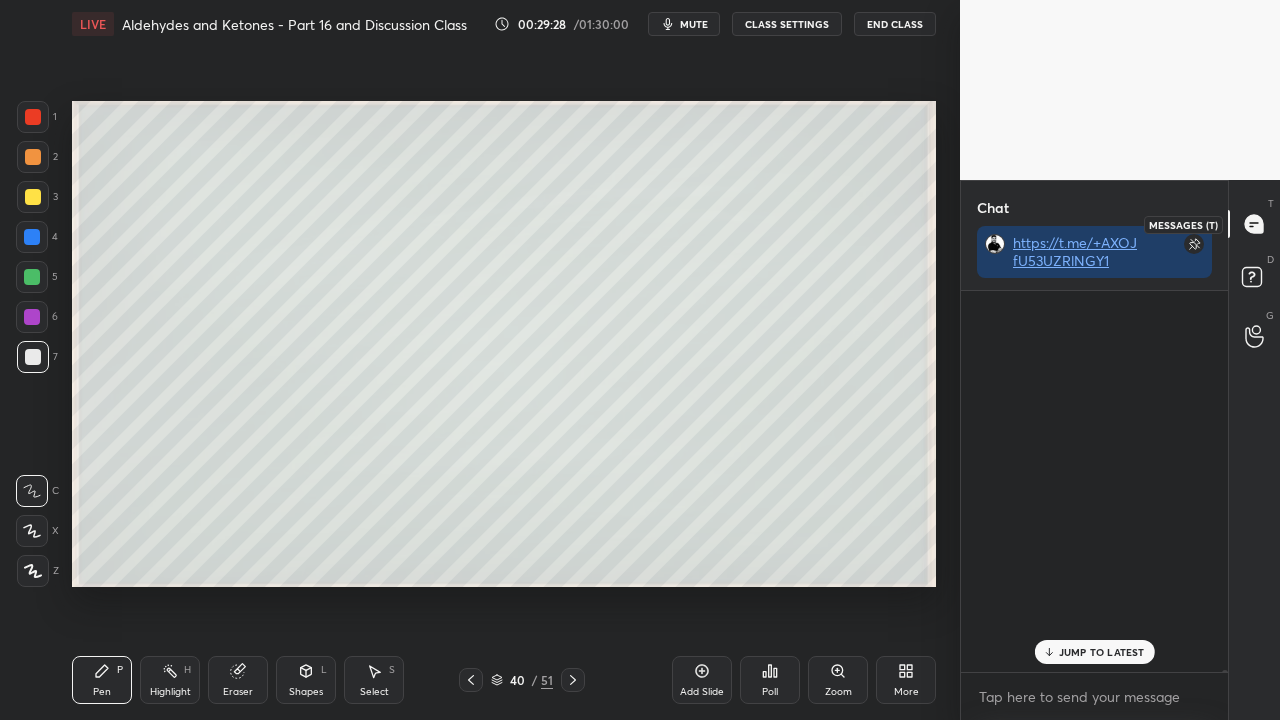 scroll, scrollTop: 423, scrollLeft: 261, axis: both 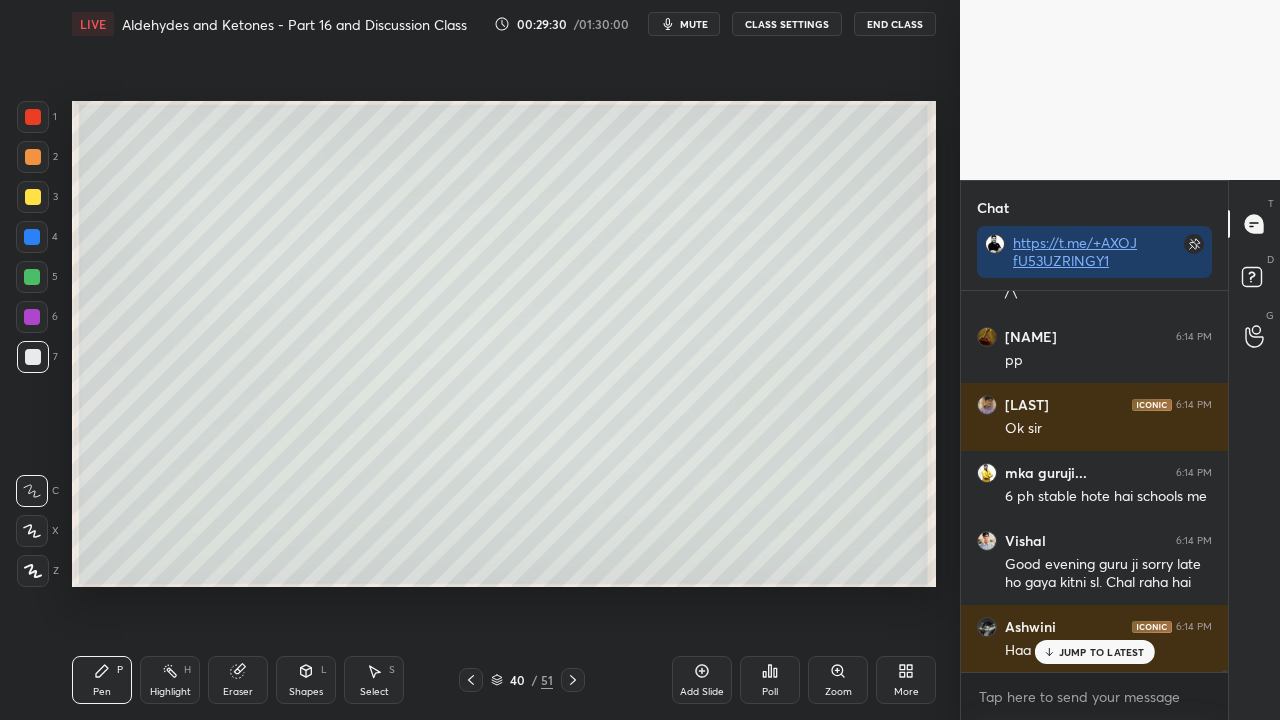 click on "JUMP TO LATEST" at bounding box center (1102, 652) 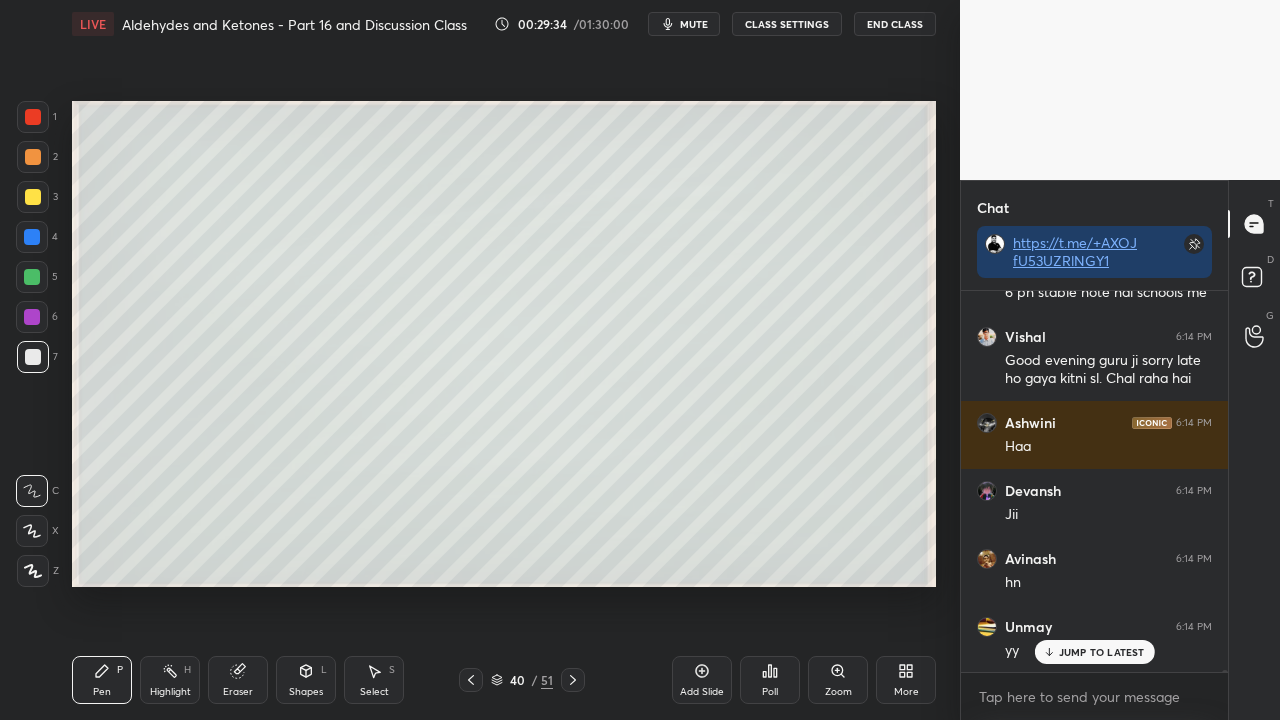 scroll, scrollTop: 77272, scrollLeft: 0, axis: vertical 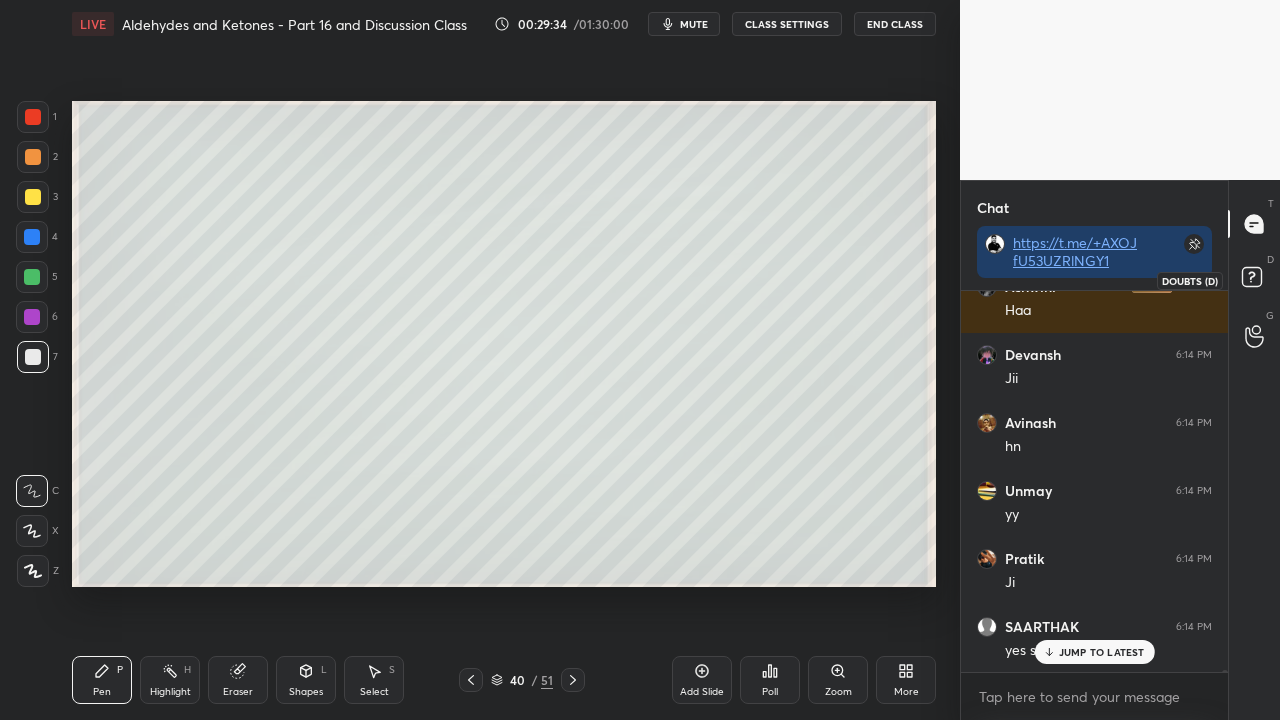 click 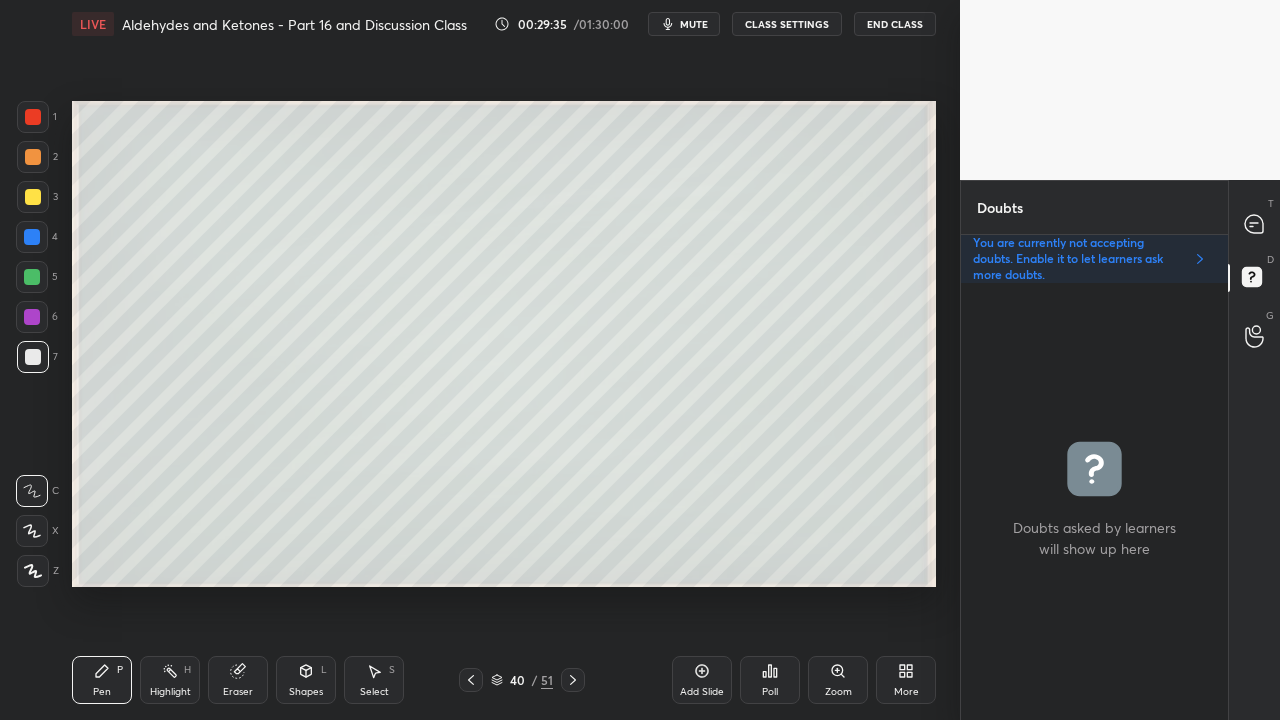 scroll, scrollTop: 6, scrollLeft: 6, axis: both 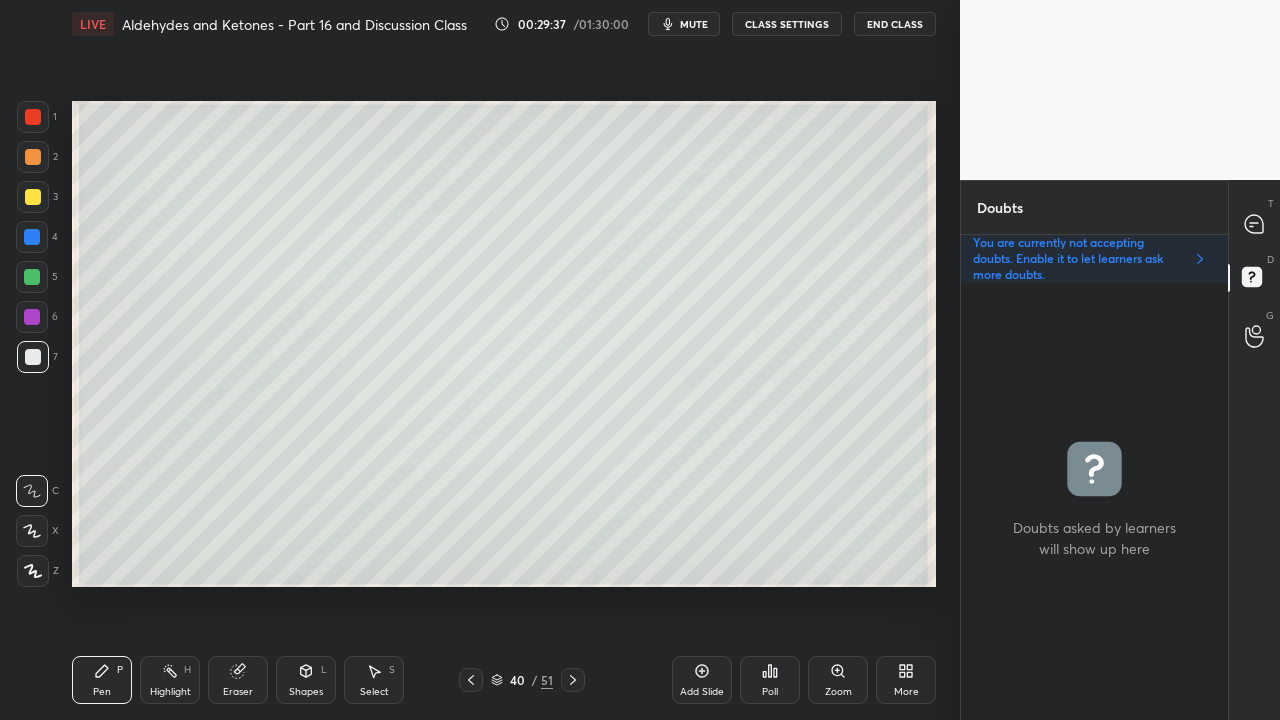 click 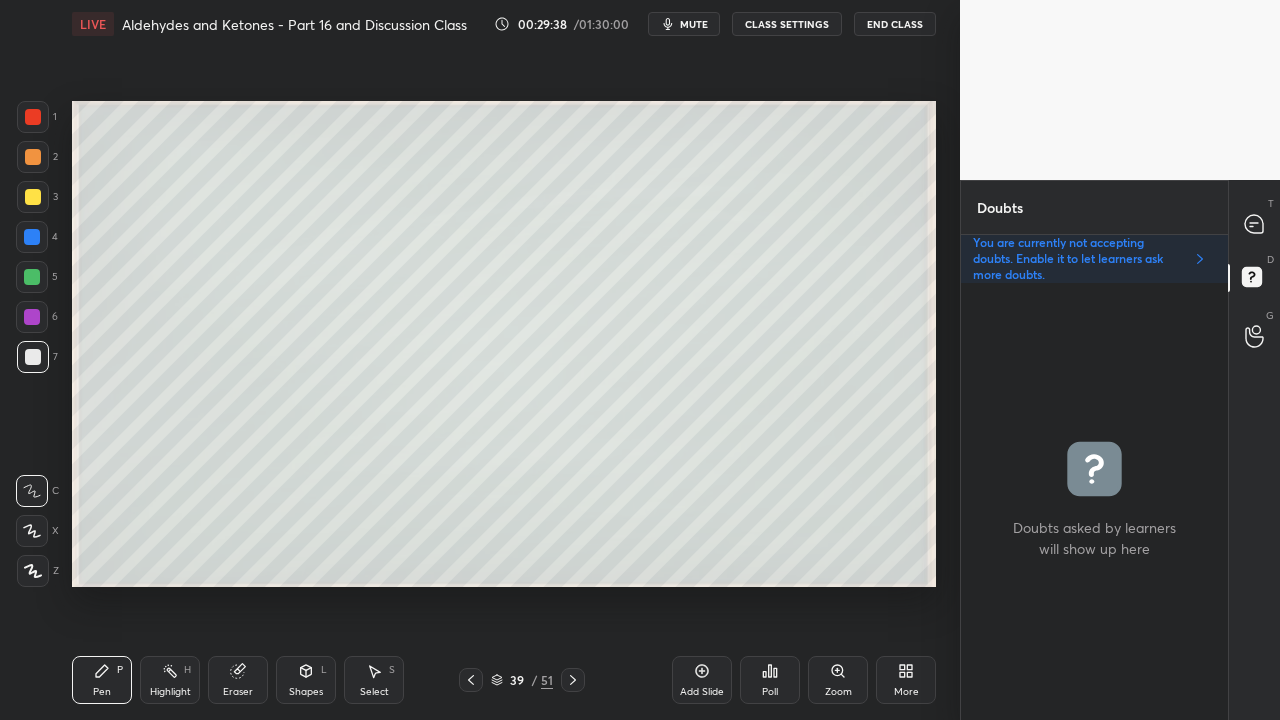 click 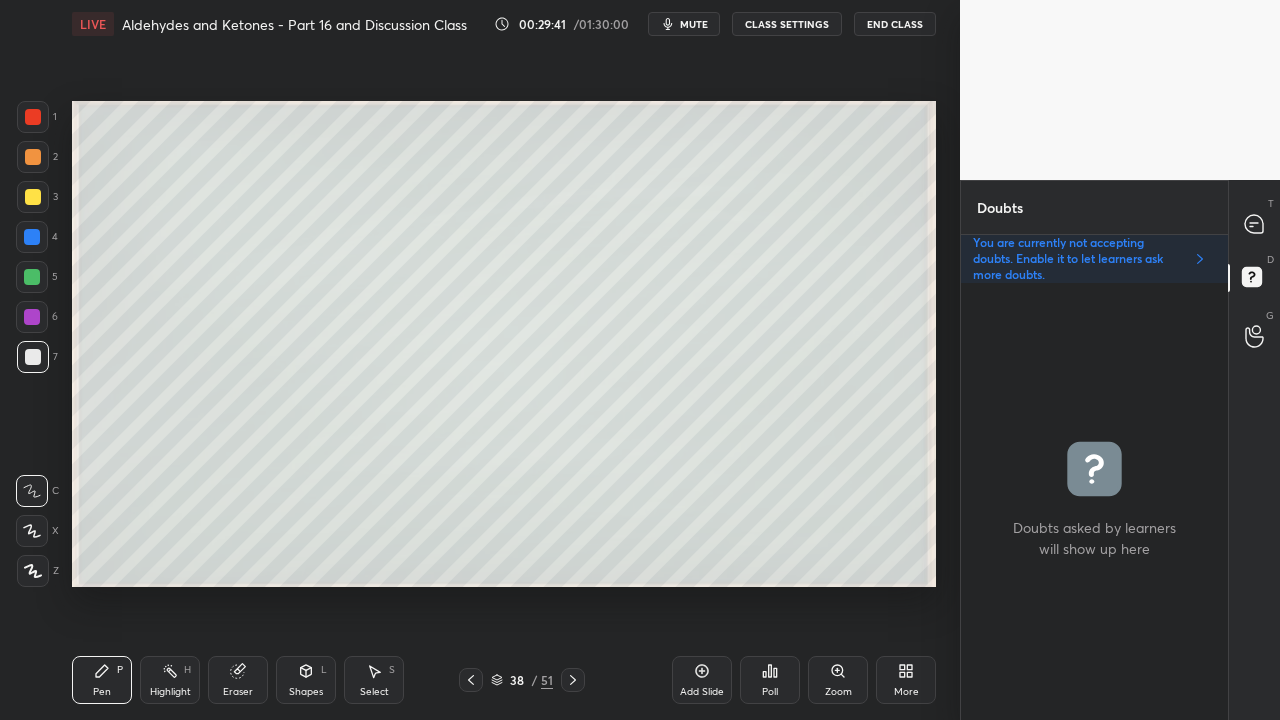drag, startPoint x: 559, startPoint y: 681, endPoint x: 522, endPoint y: 591, distance: 97.308784 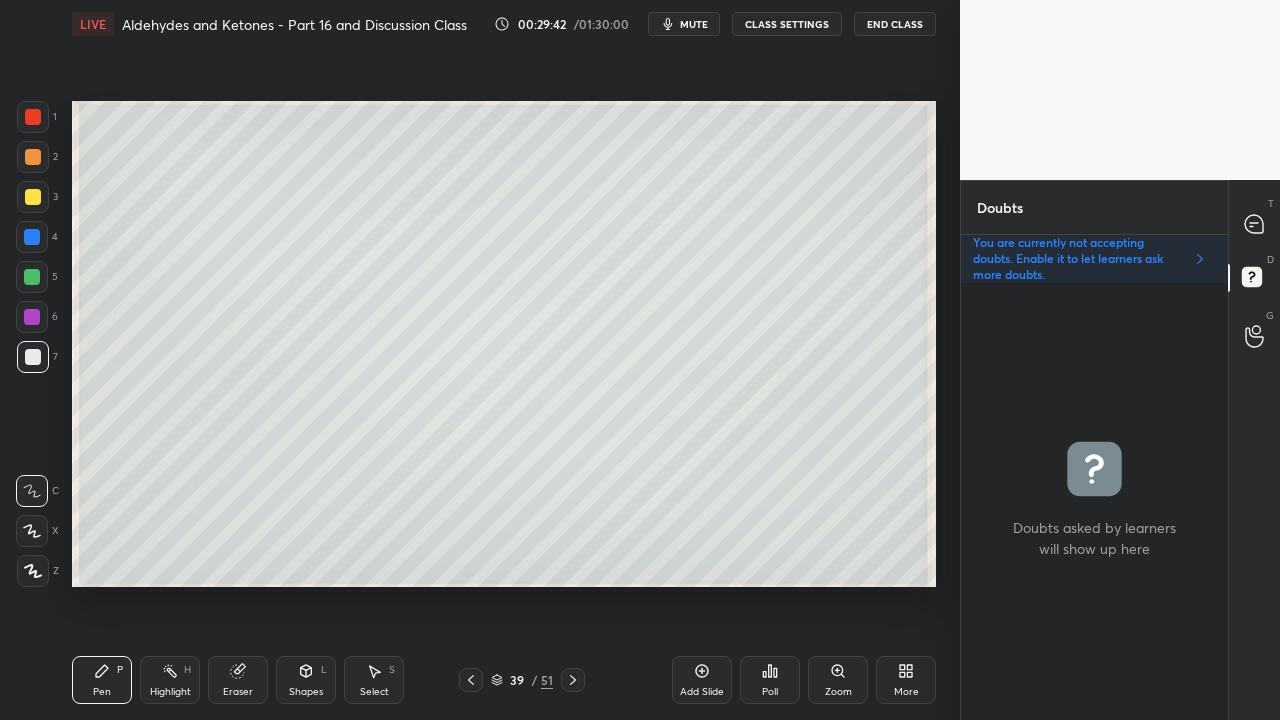 click 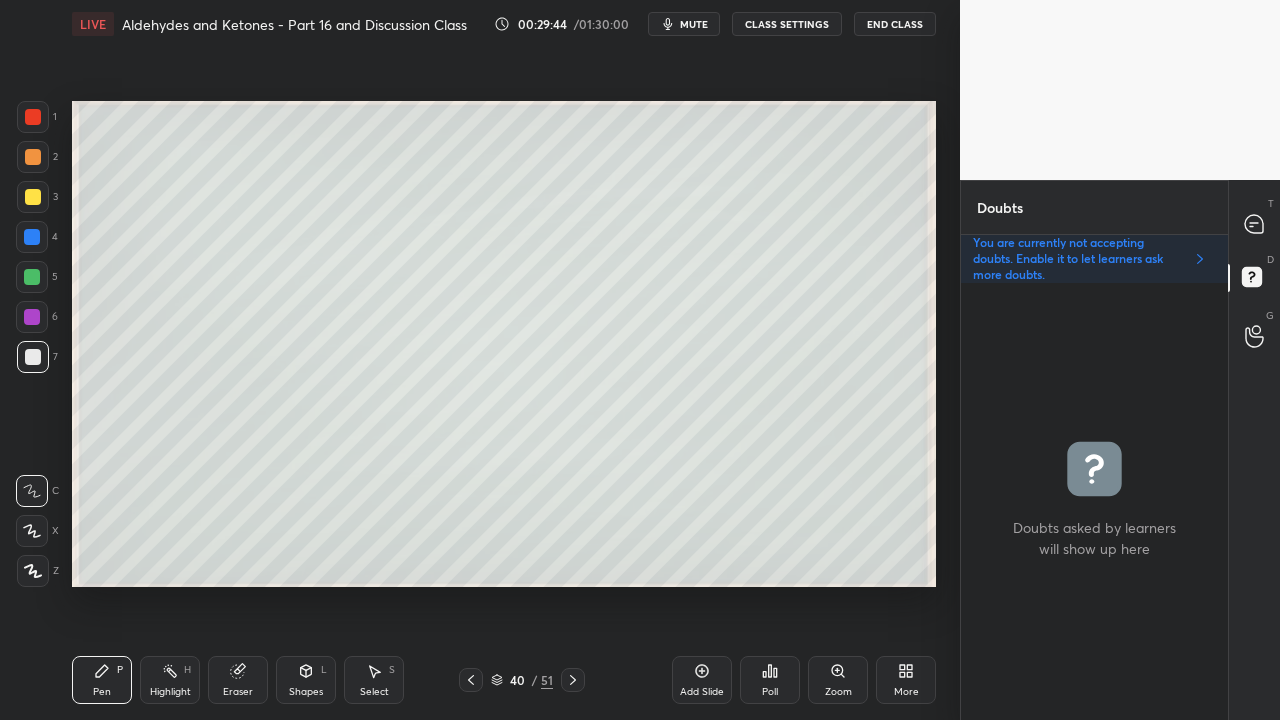 click at bounding box center (33, 197) 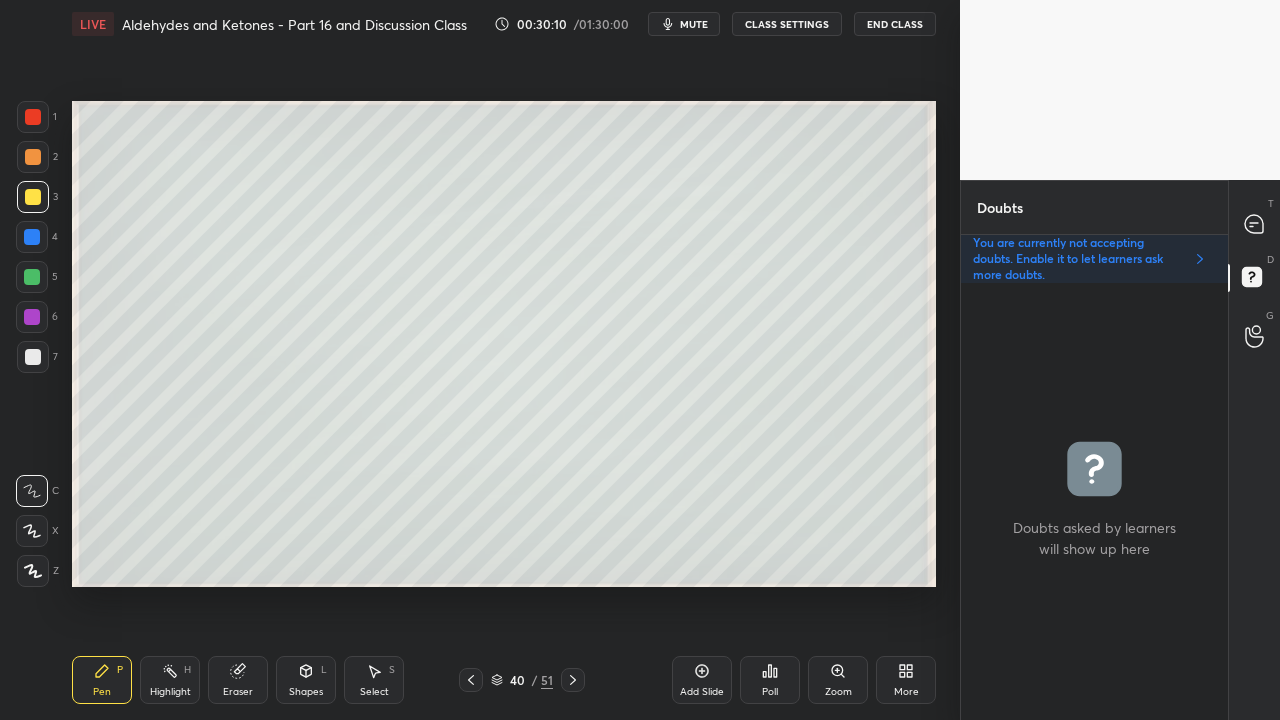 click 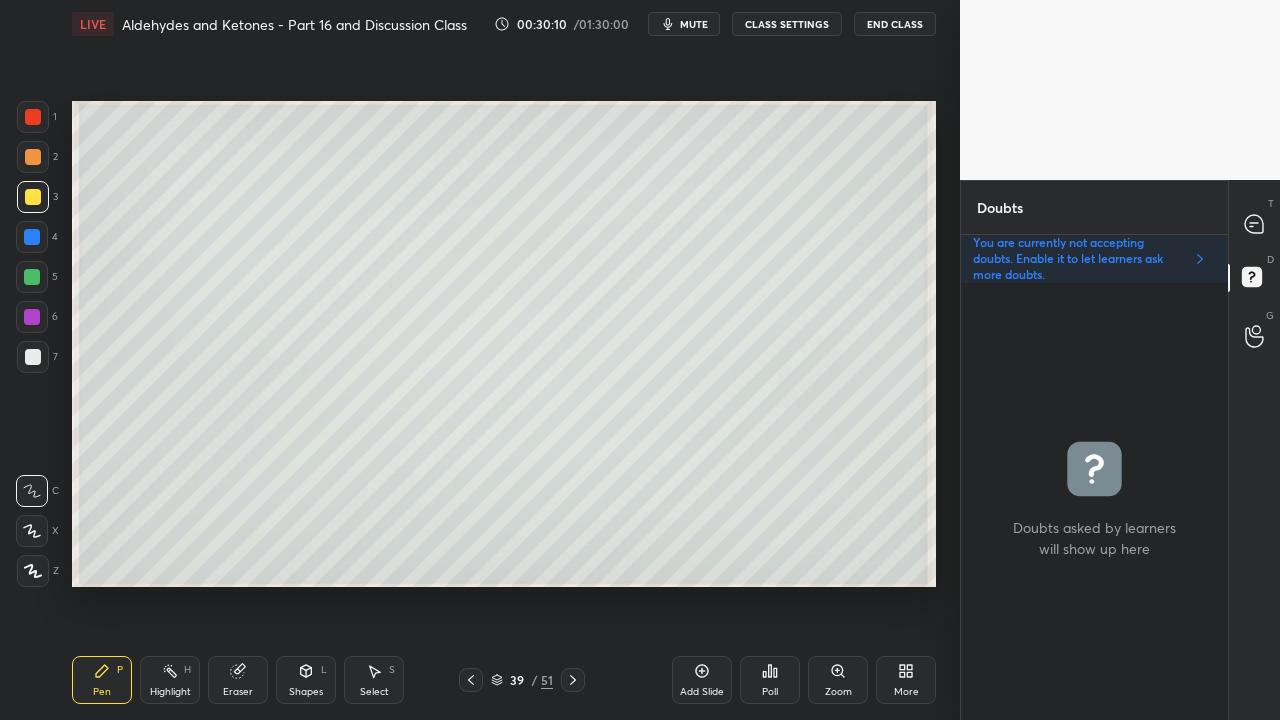 click 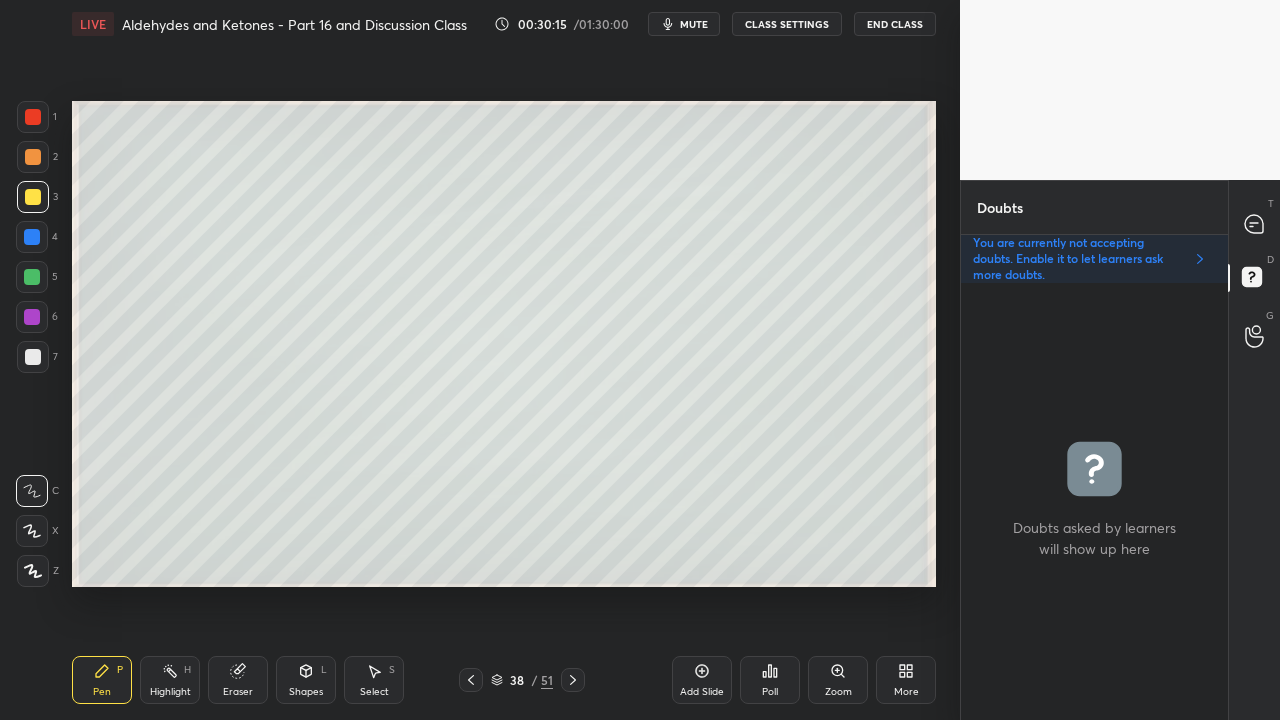 click 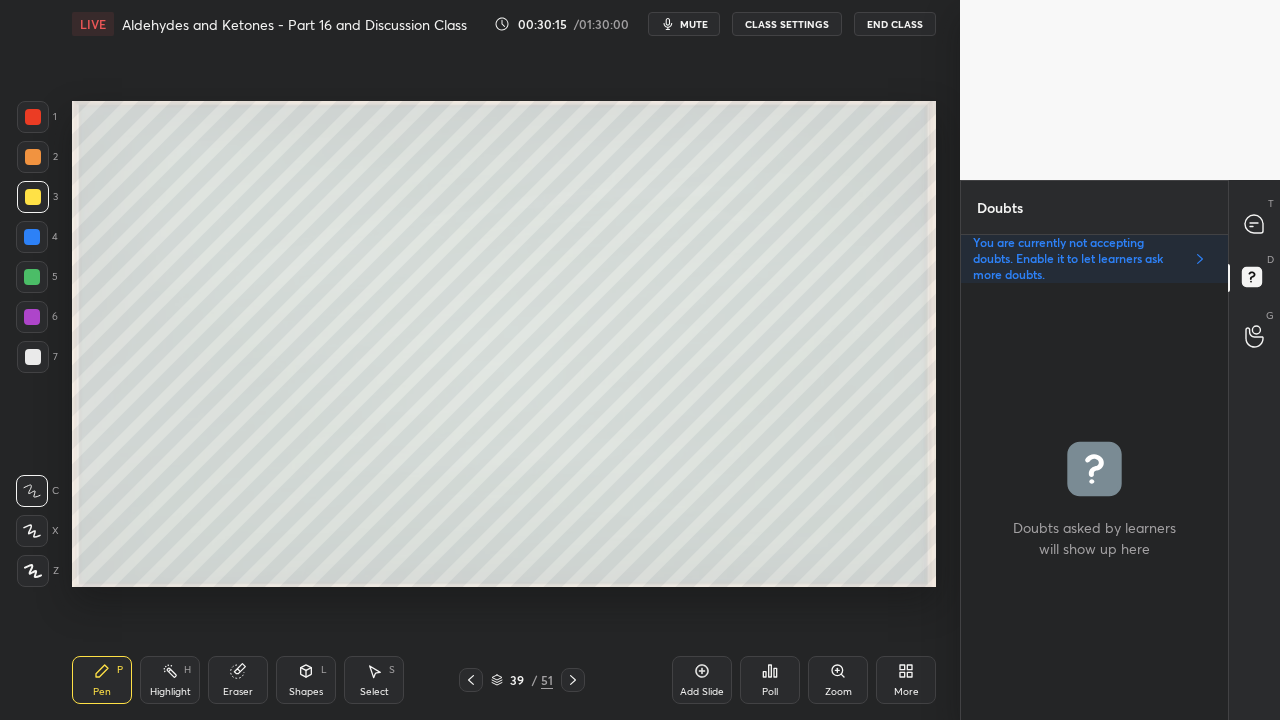 click 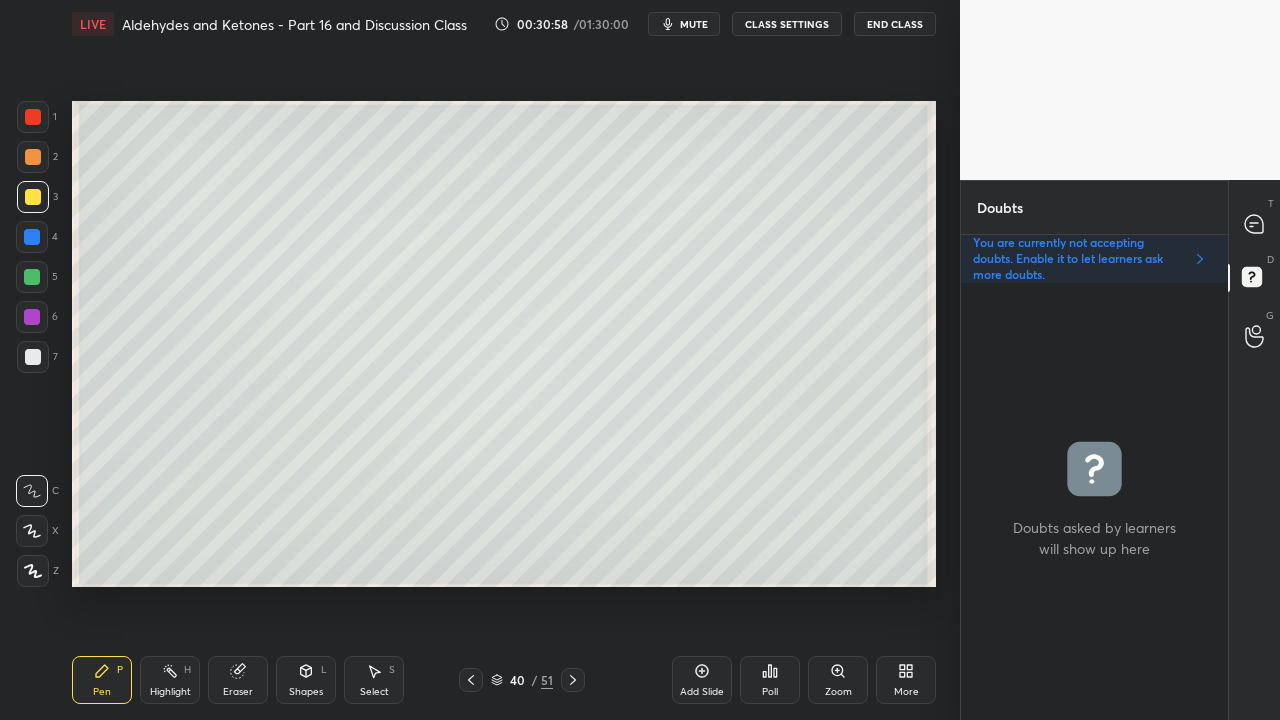 click at bounding box center [33, 357] 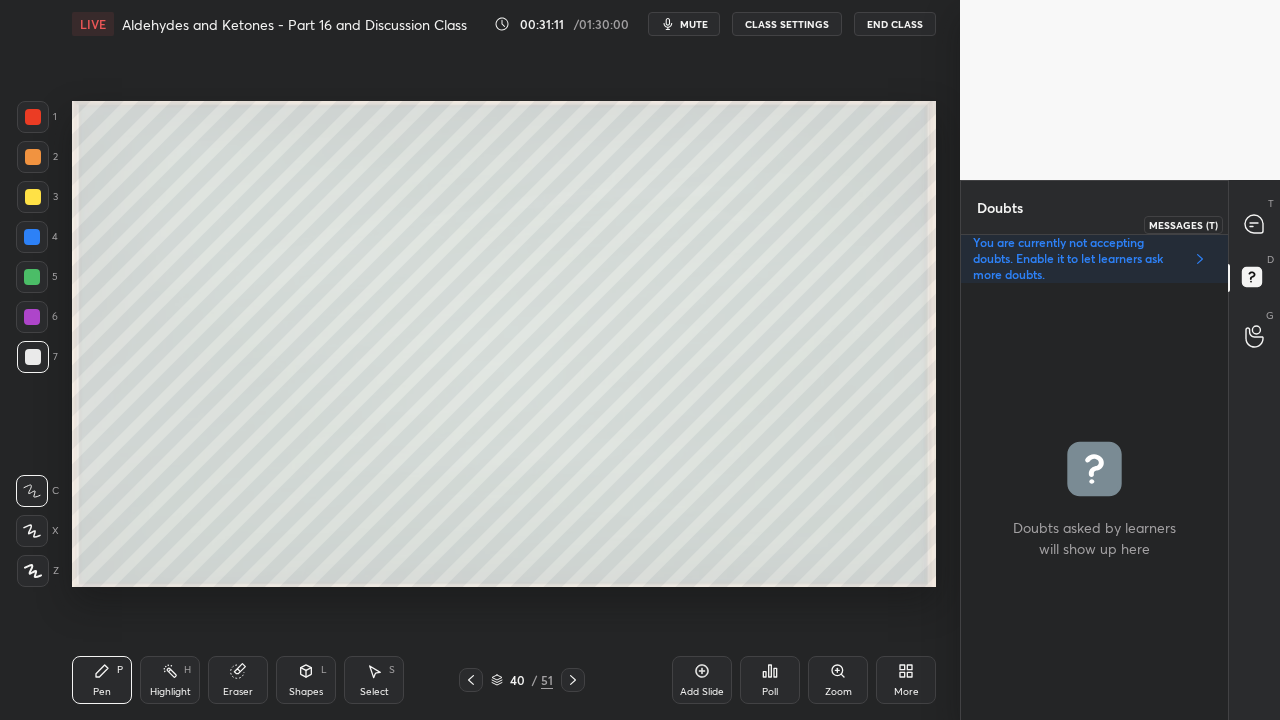 click 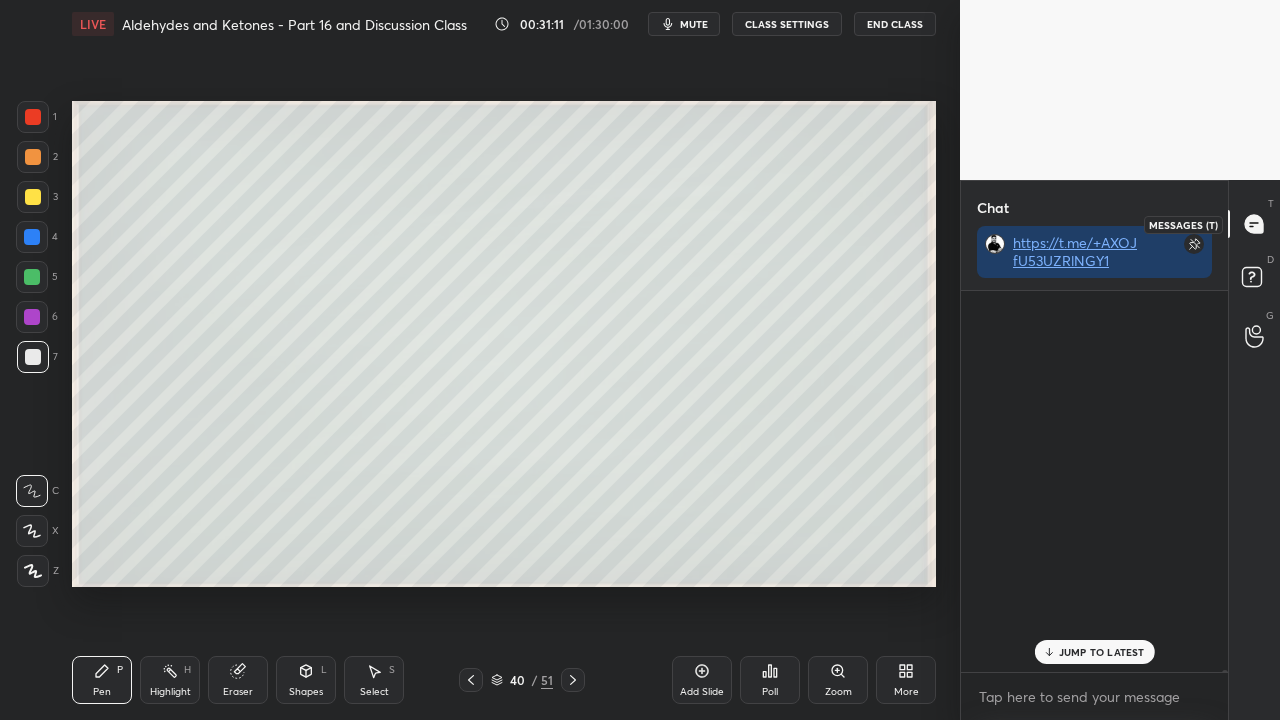 scroll, scrollTop: 77763, scrollLeft: 0, axis: vertical 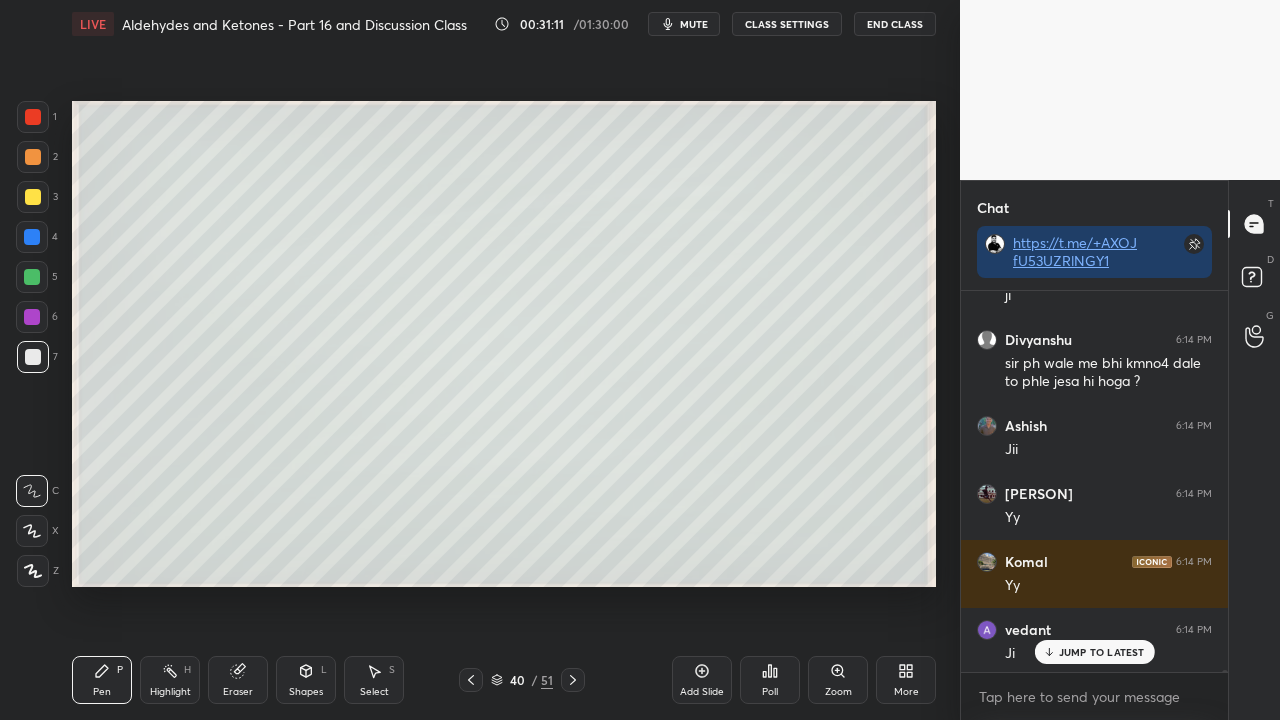click on "JUMP TO LATEST" at bounding box center (1094, 652) 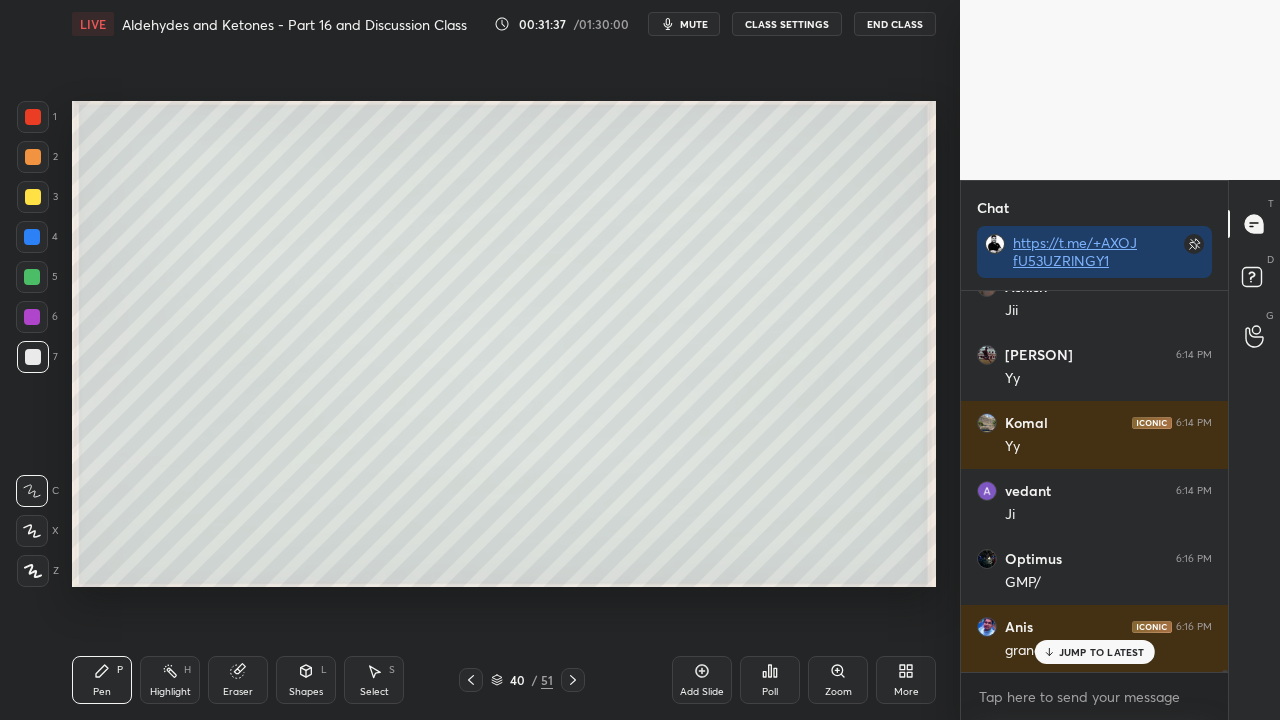 scroll, scrollTop: 77970, scrollLeft: 0, axis: vertical 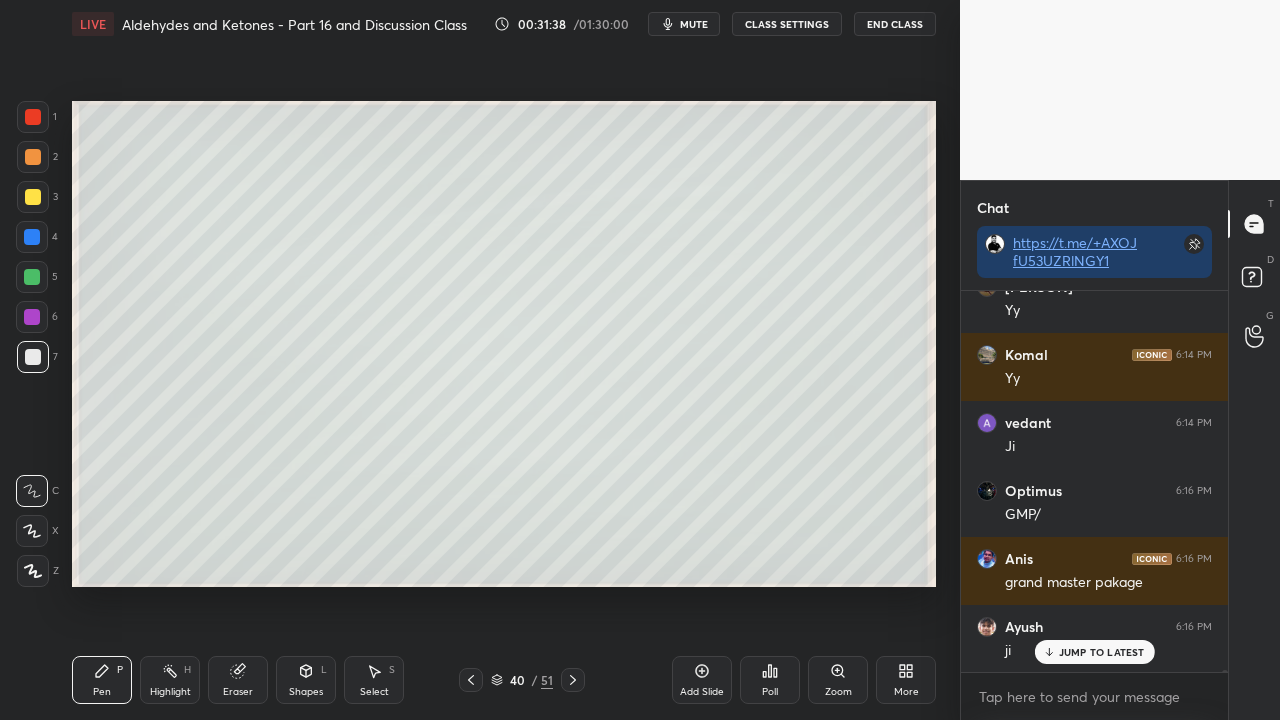 click on "JUMP TO LATEST" at bounding box center [1102, 652] 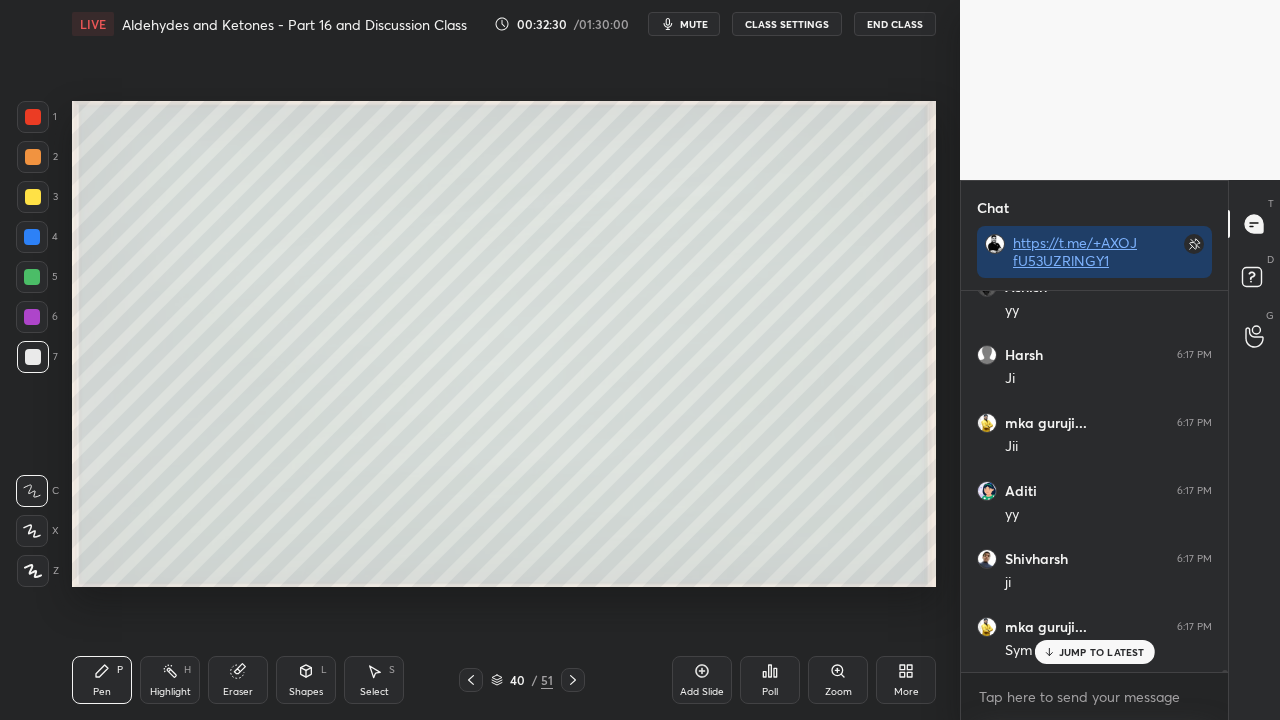 scroll, scrollTop: 79146, scrollLeft: 0, axis: vertical 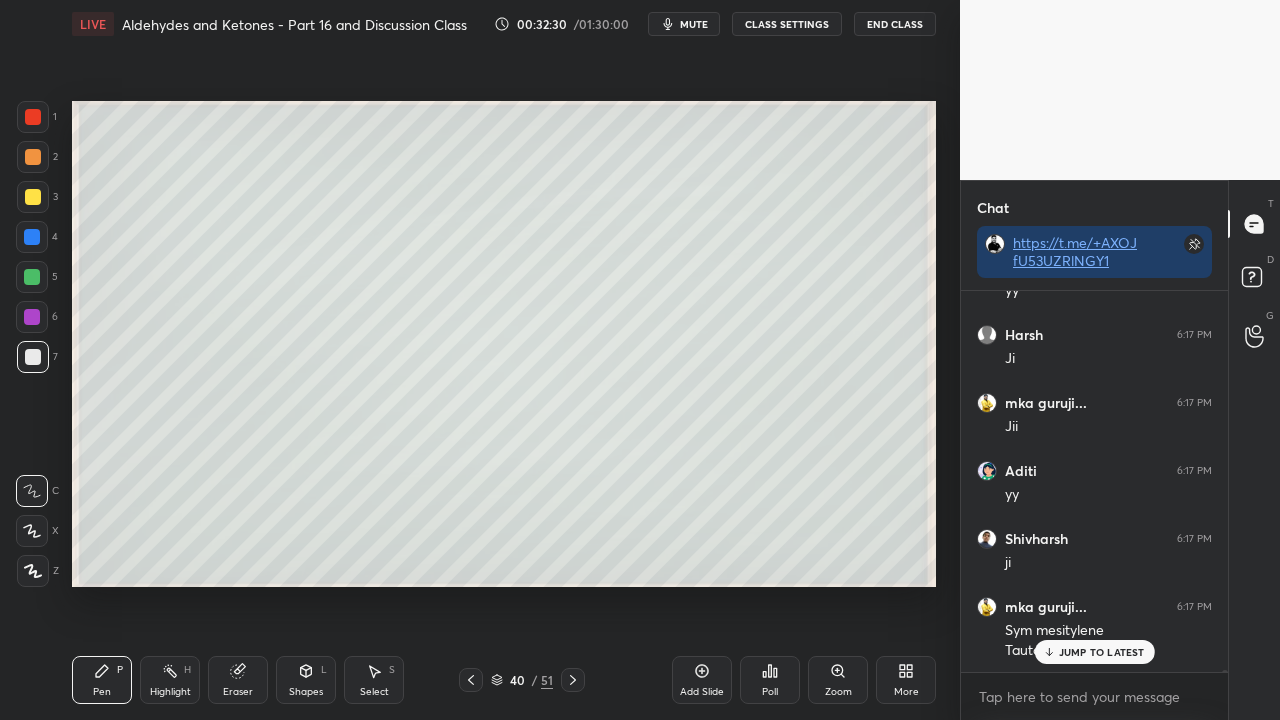 click on "Zoom" at bounding box center [838, 692] 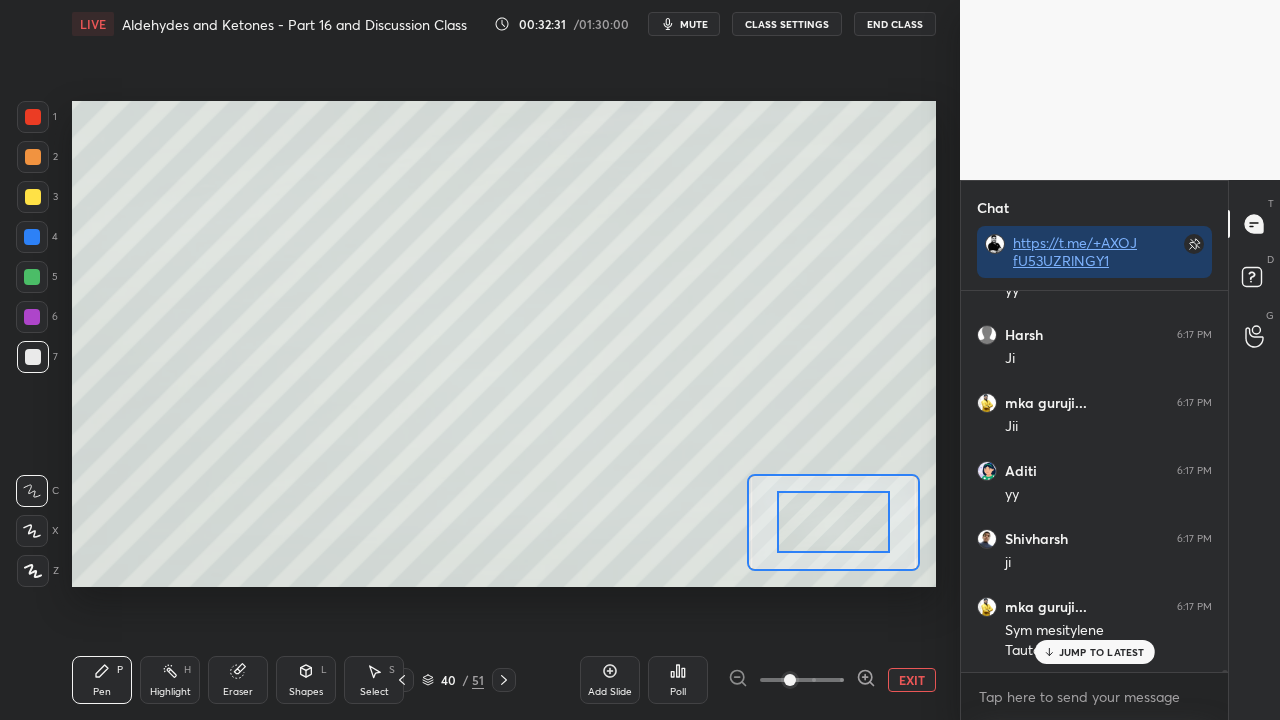 click 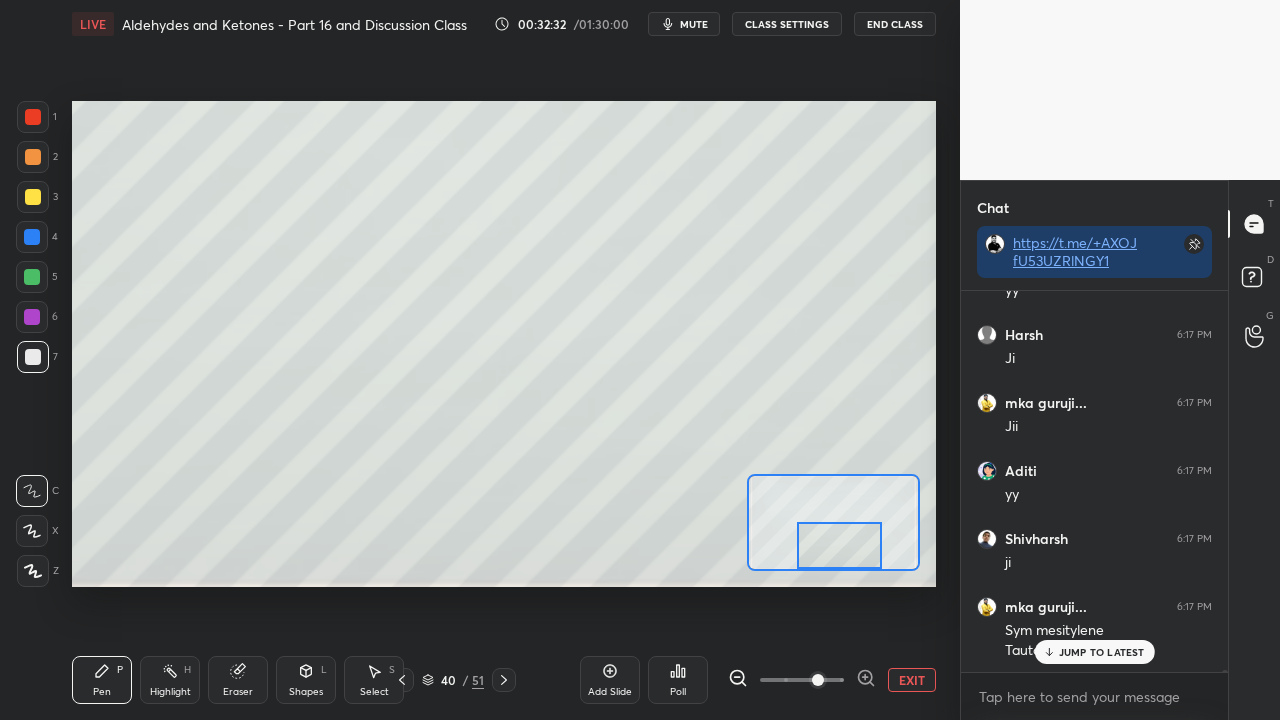 click on "Setting up your live class Poll for   secs No correct answer Start poll" at bounding box center [504, 344] 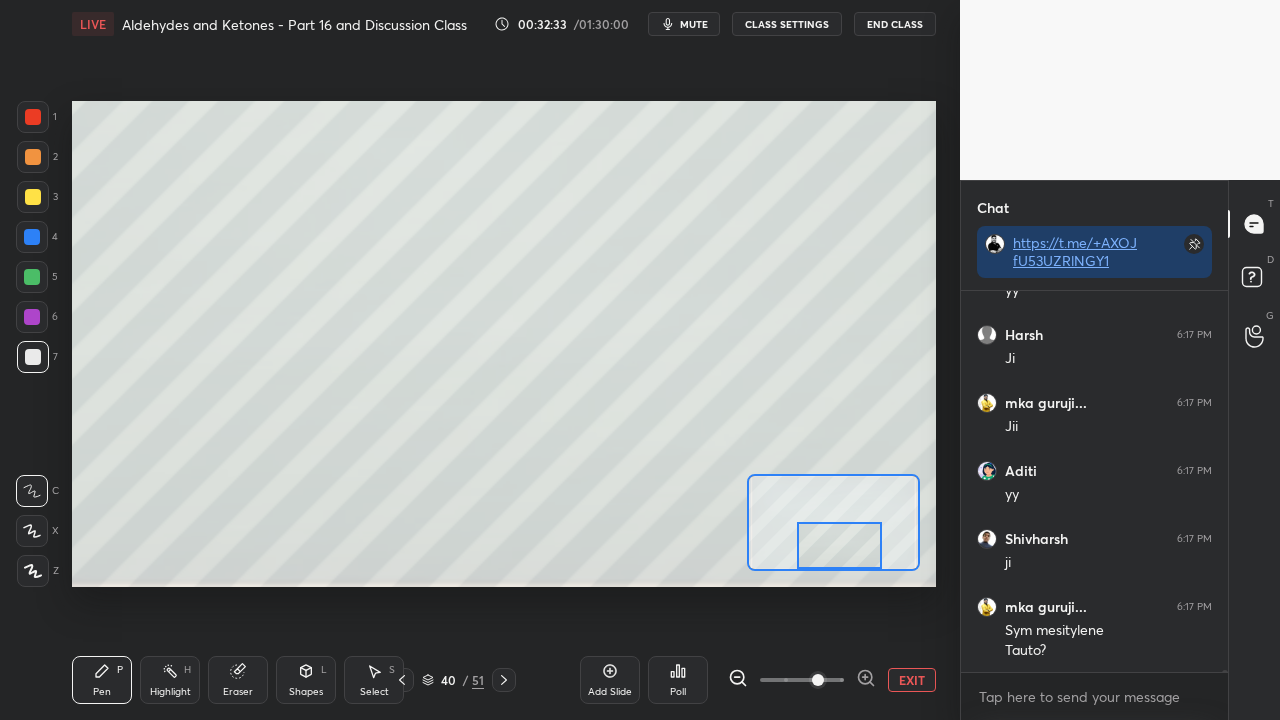 scroll, scrollTop: 79214, scrollLeft: 0, axis: vertical 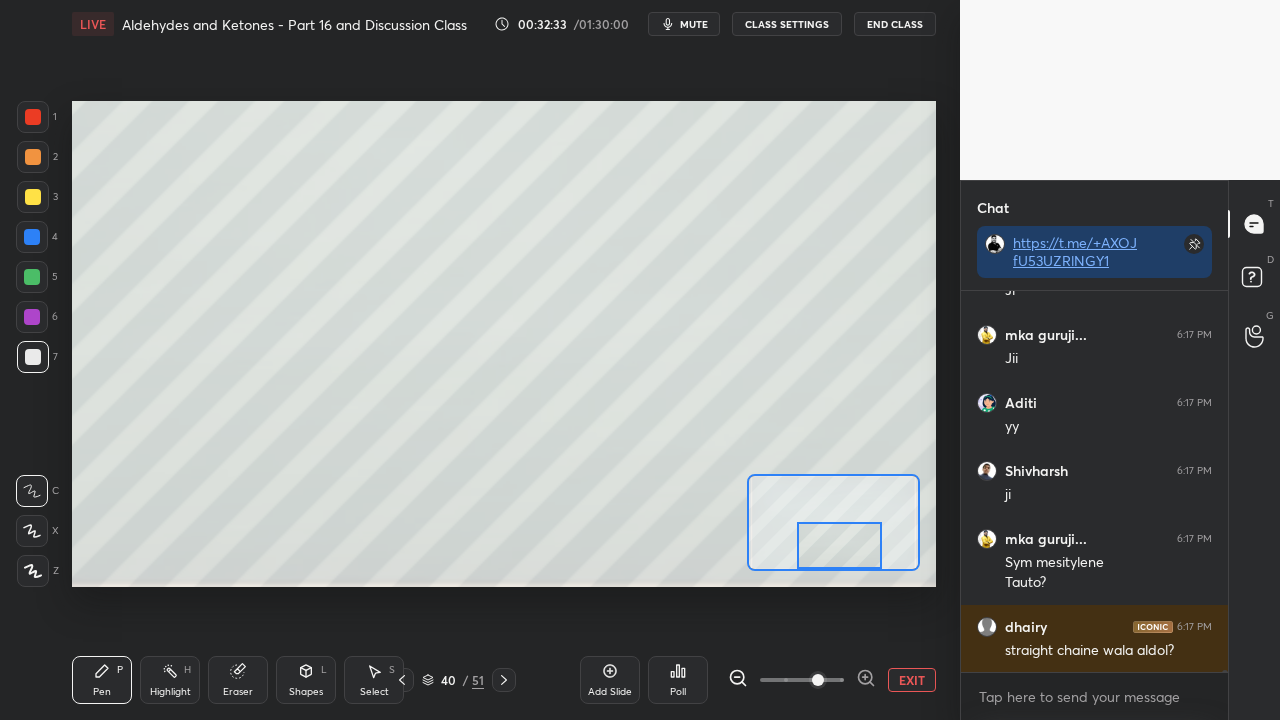 drag, startPoint x: 838, startPoint y: 542, endPoint x: 834, endPoint y: 558, distance: 16.492422 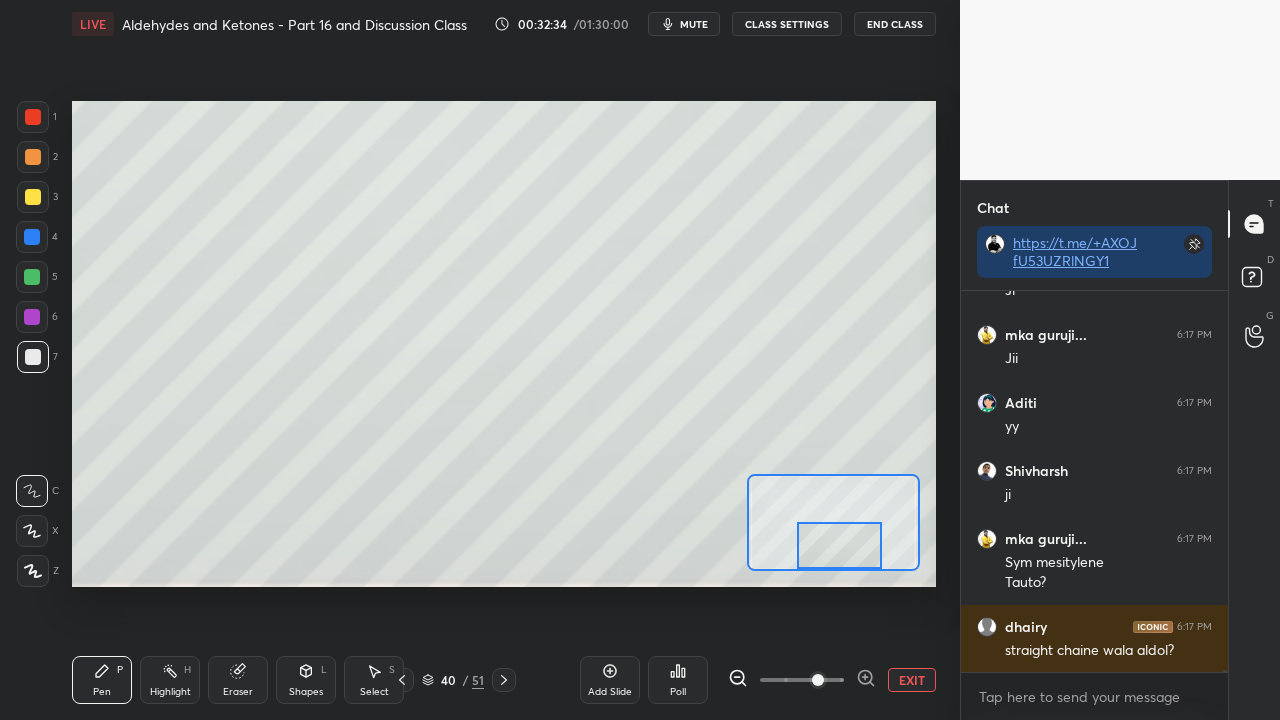 click 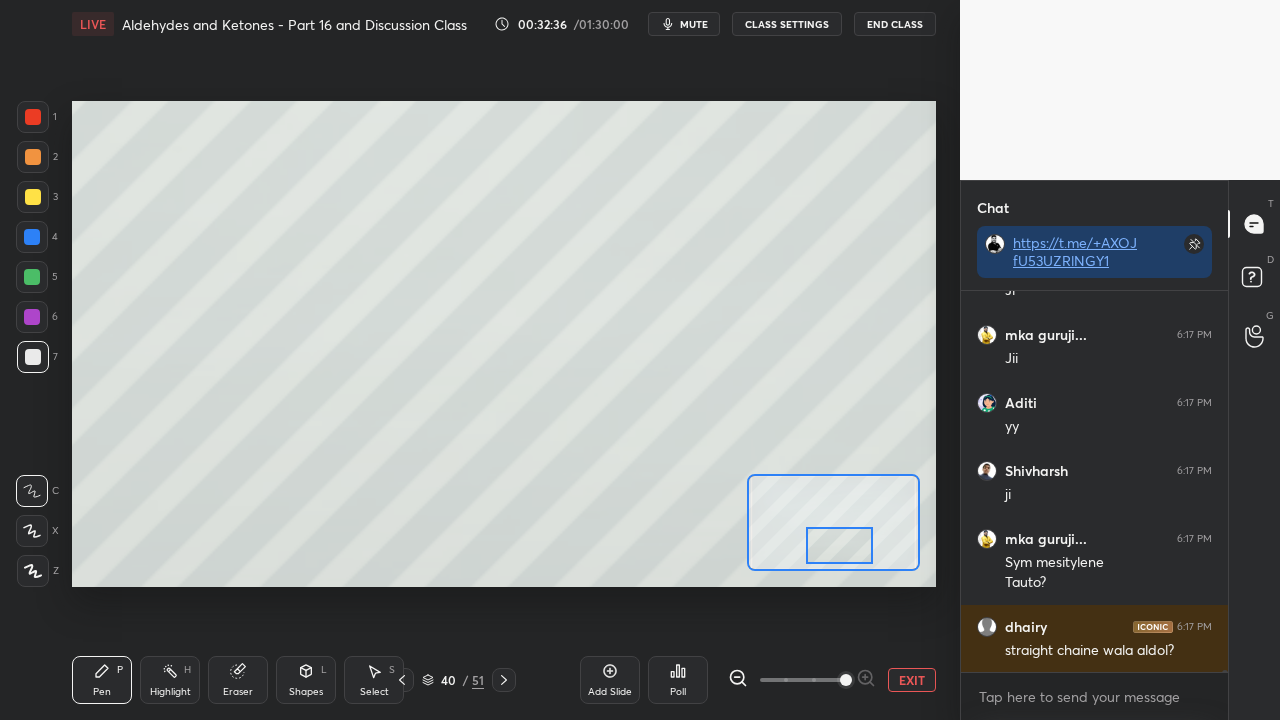 click at bounding box center (833, 522) 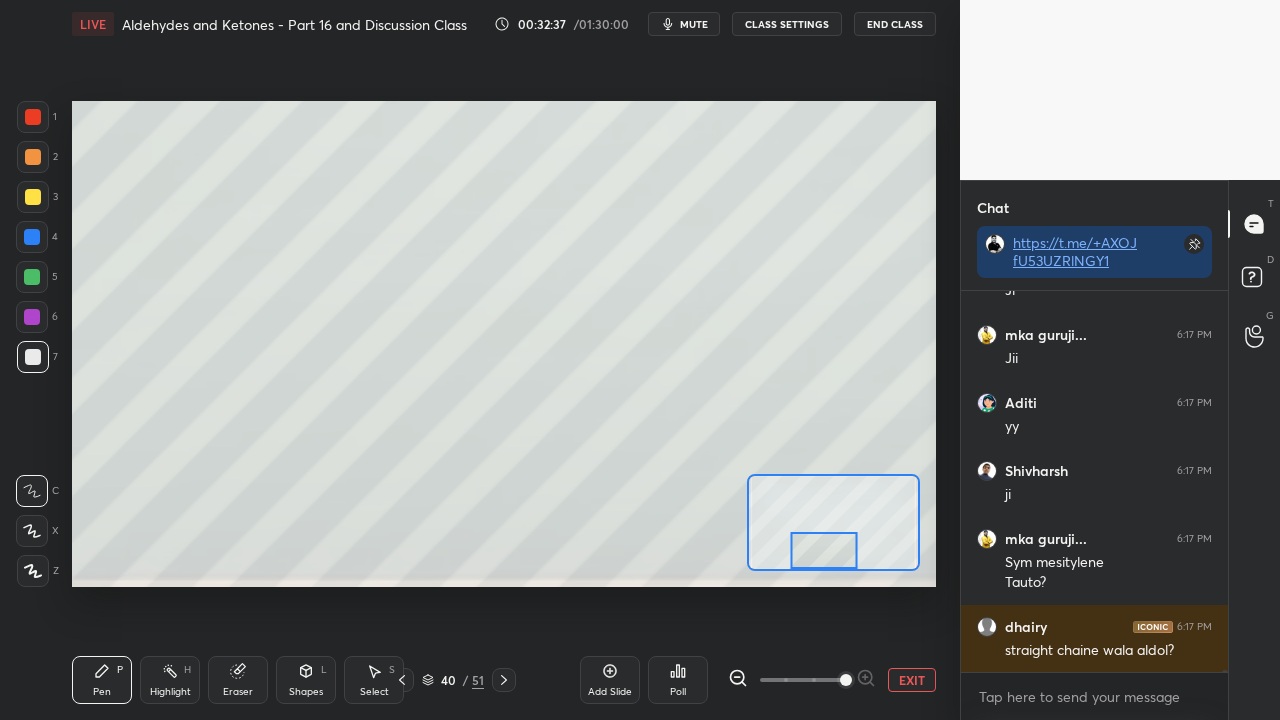 click at bounding box center [824, 550] 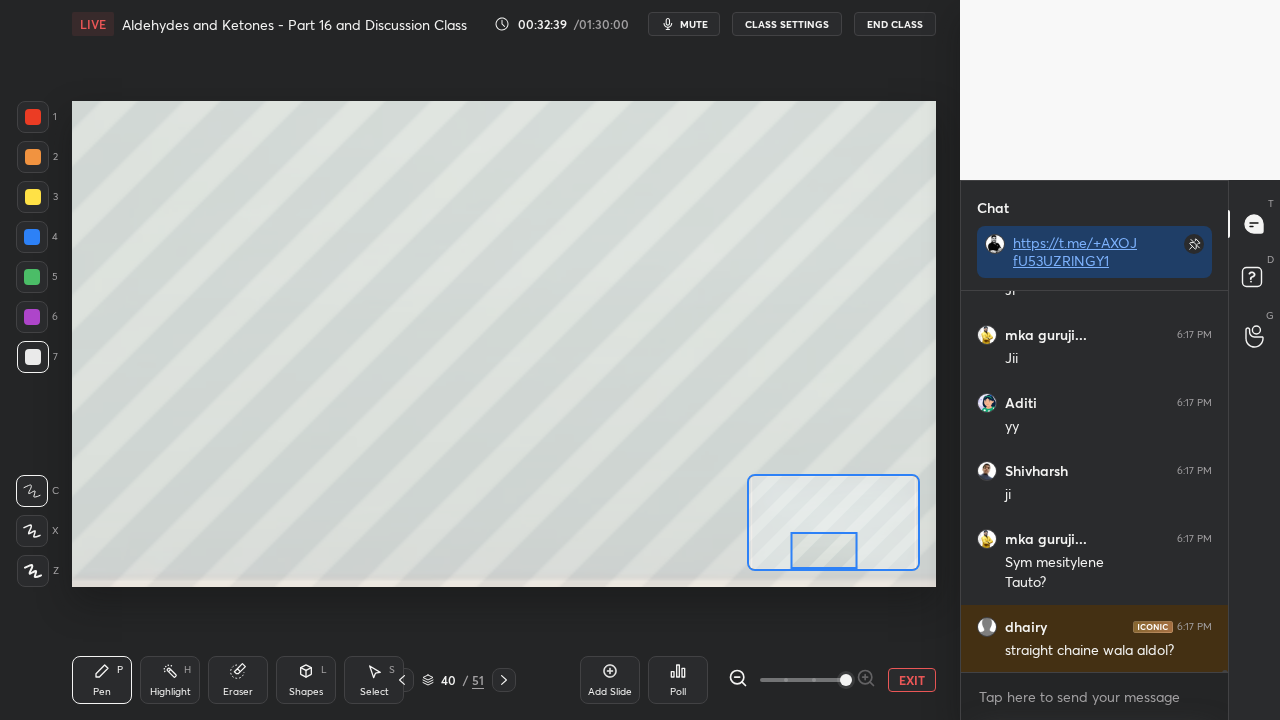 click at bounding box center [33, 117] 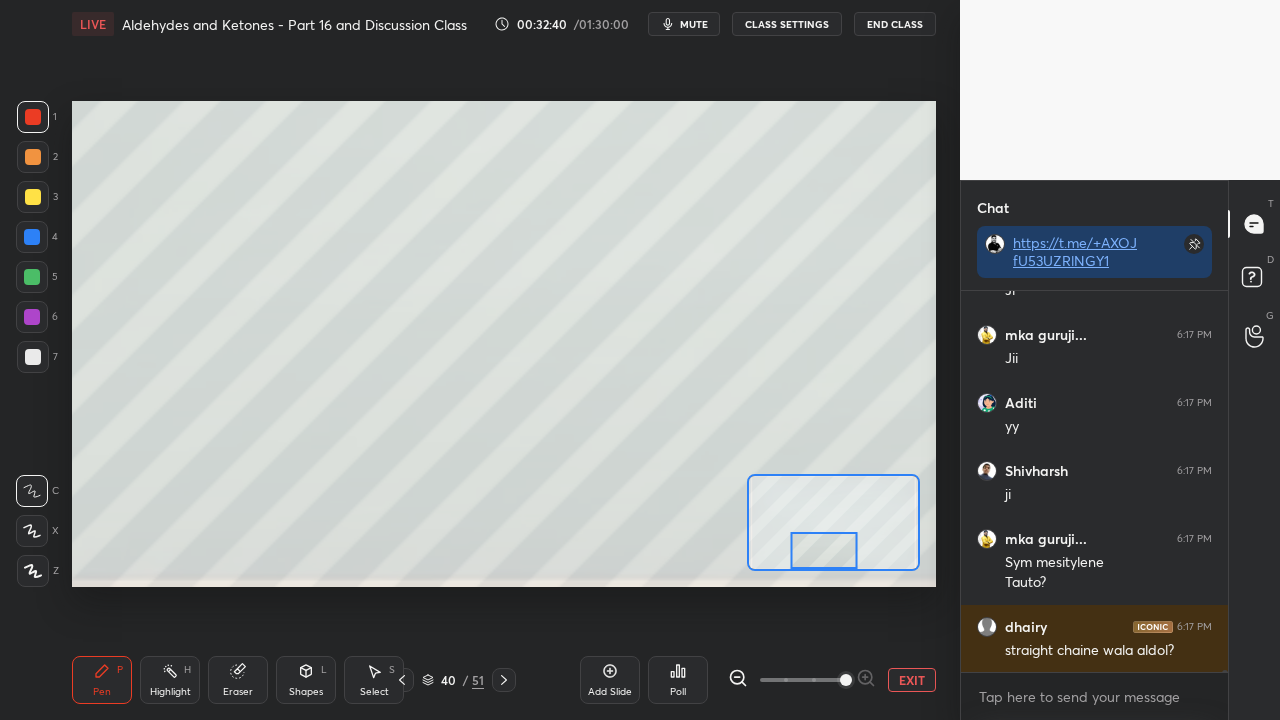 click at bounding box center [33, 197] 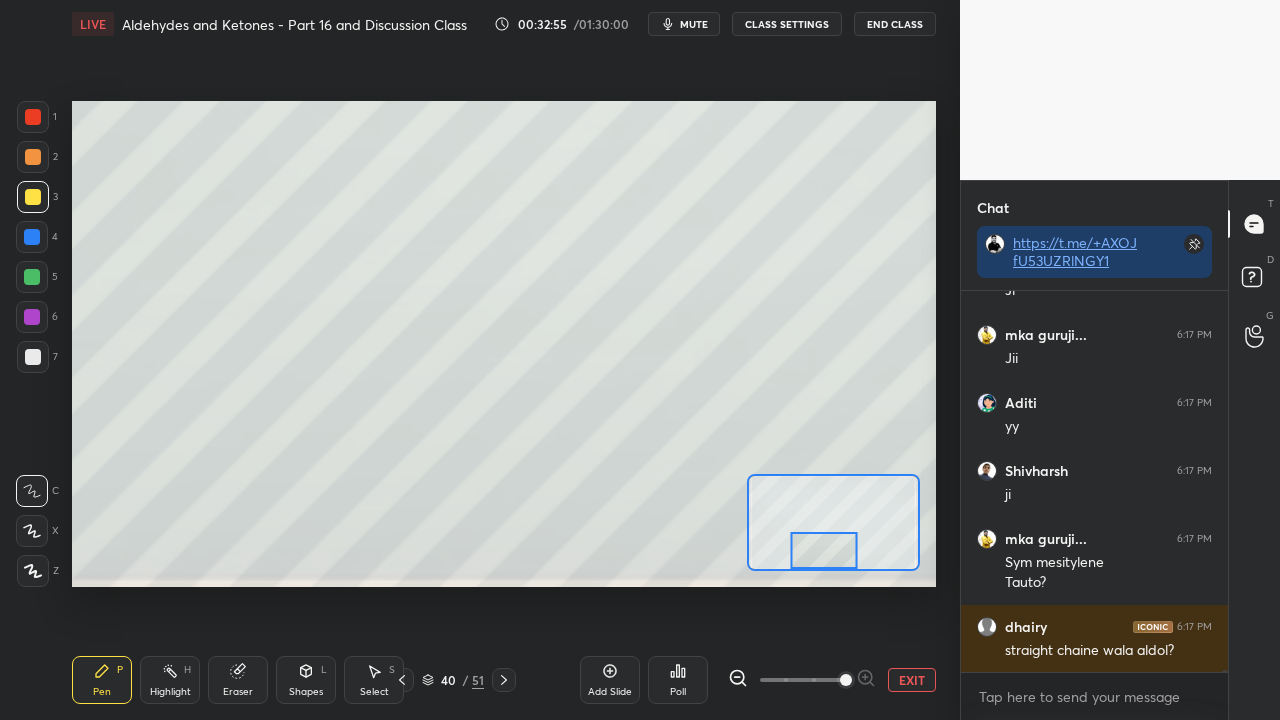 scroll, scrollTop: 79282, scrollLeft: 0, axis: vertical 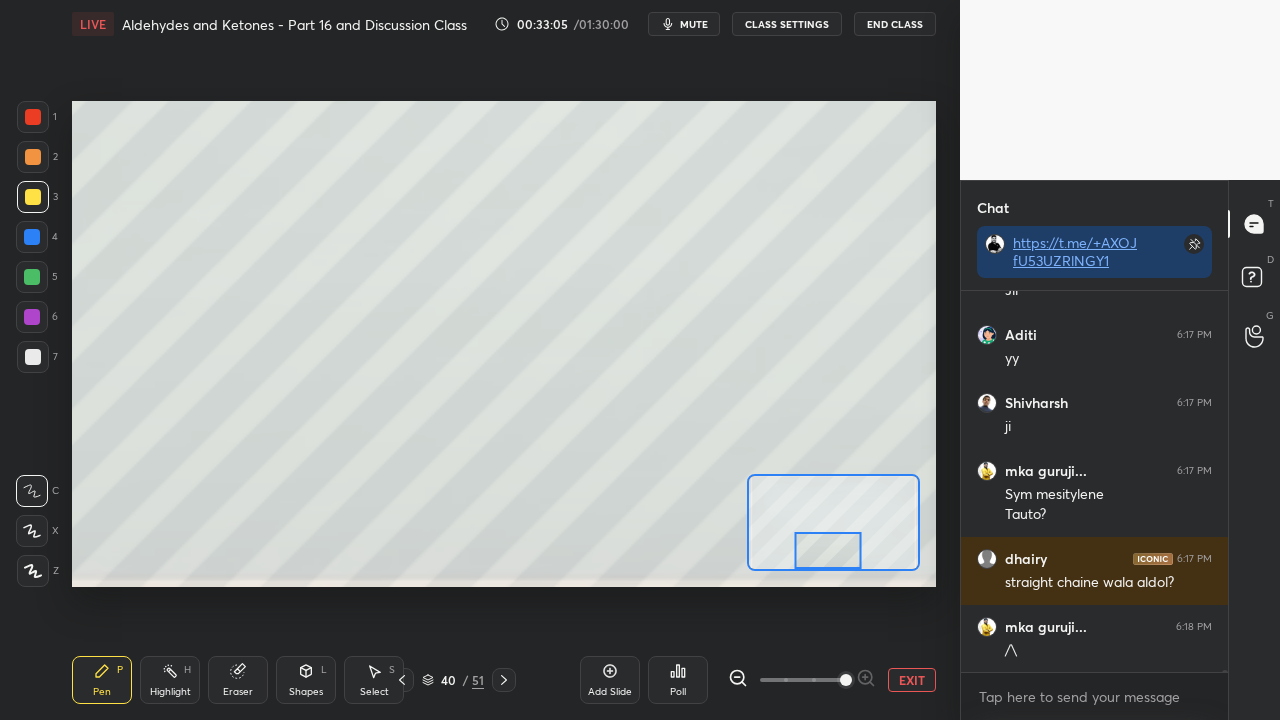 click at bounding box center [828, 550] 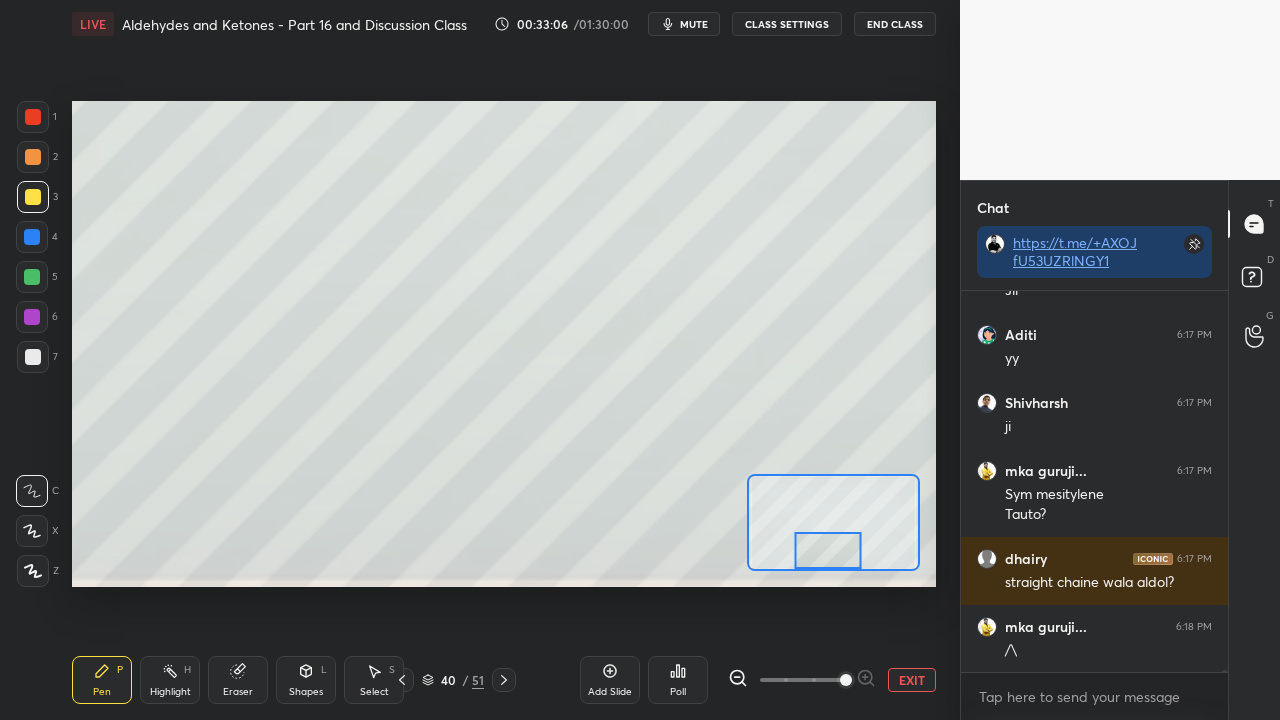 click on "EXIT" at bounding box center [912, 680] 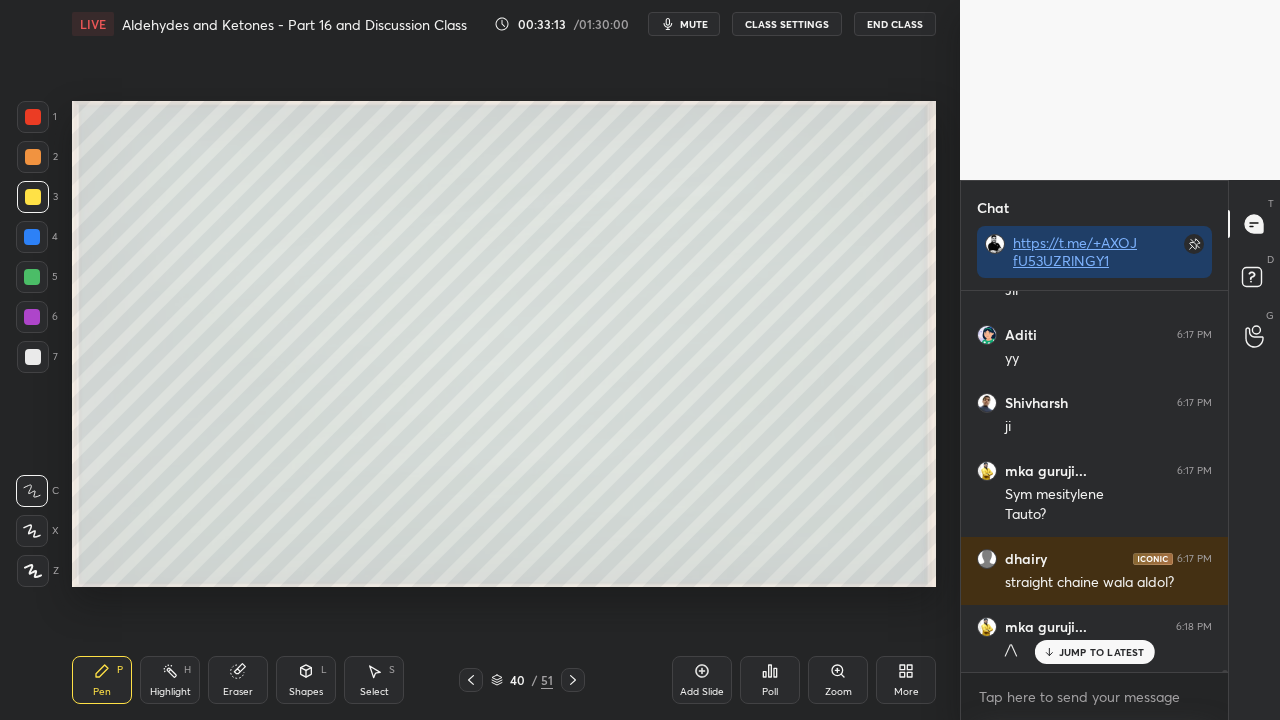 scroll, scrollTop: 79368, scrollLeft: 0, axis: vertical 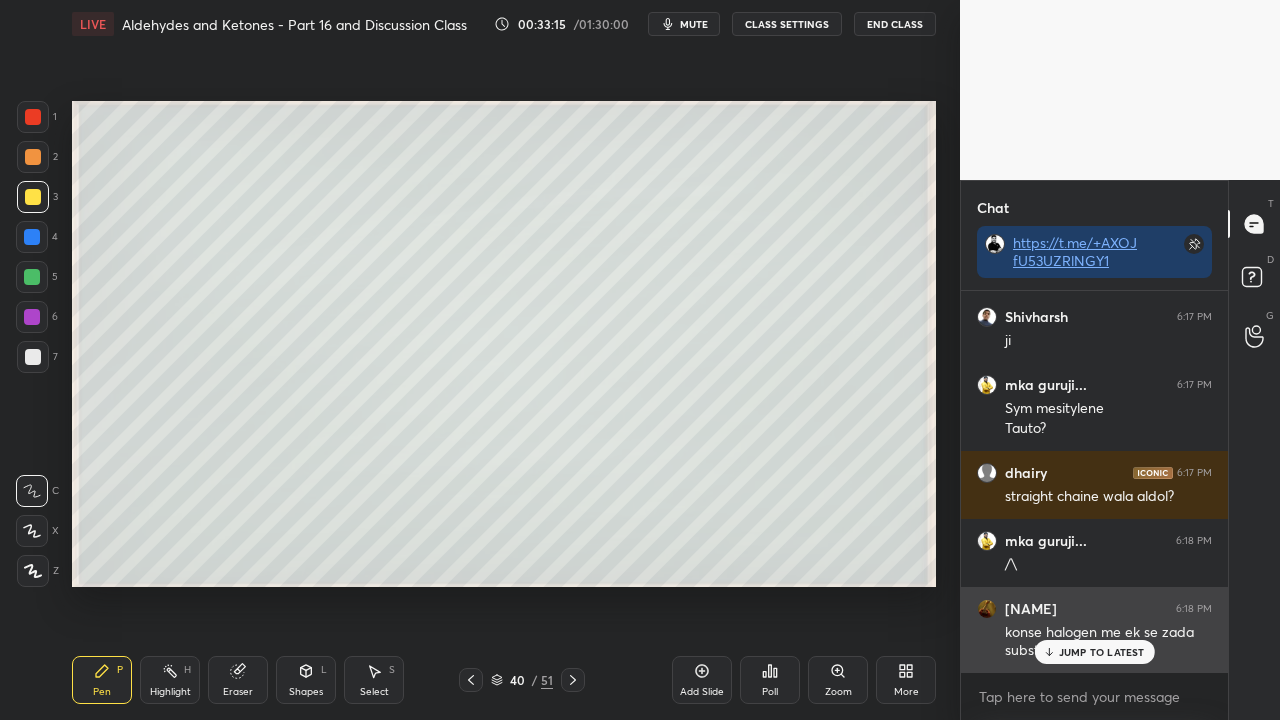 click on "JUMP TO LATEST" at bounding box center (1094, 652) 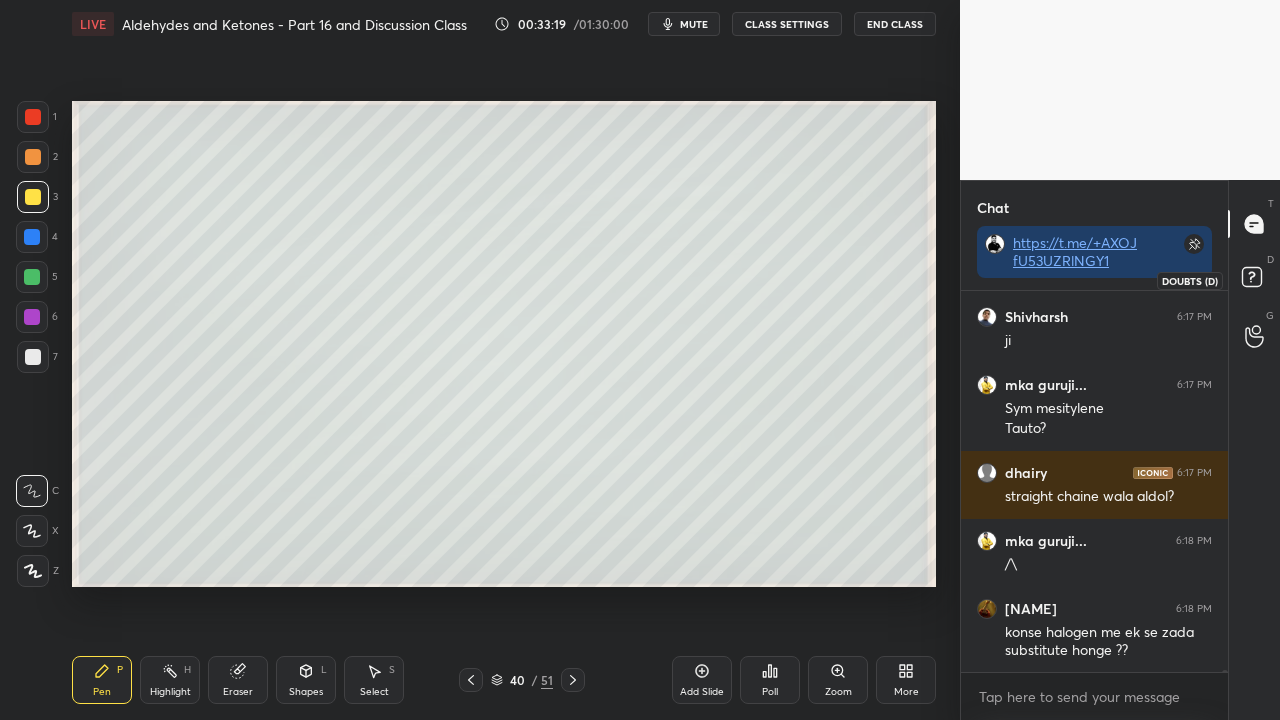 drag, startPoint x: 1254, startPoint y: 268, endPoint x: 1264, endPoint y: 263, distance: 11.18034 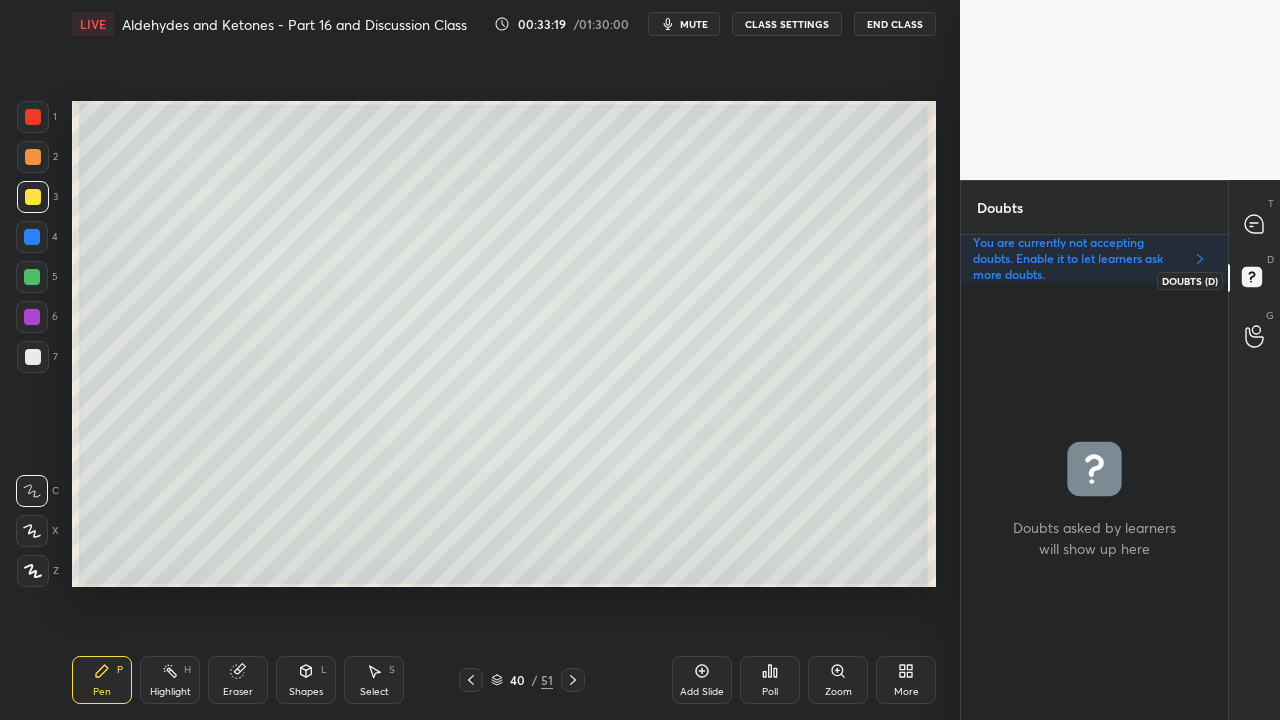 scroll, scrollTop: 6, scrollLeft: 6, axis: both 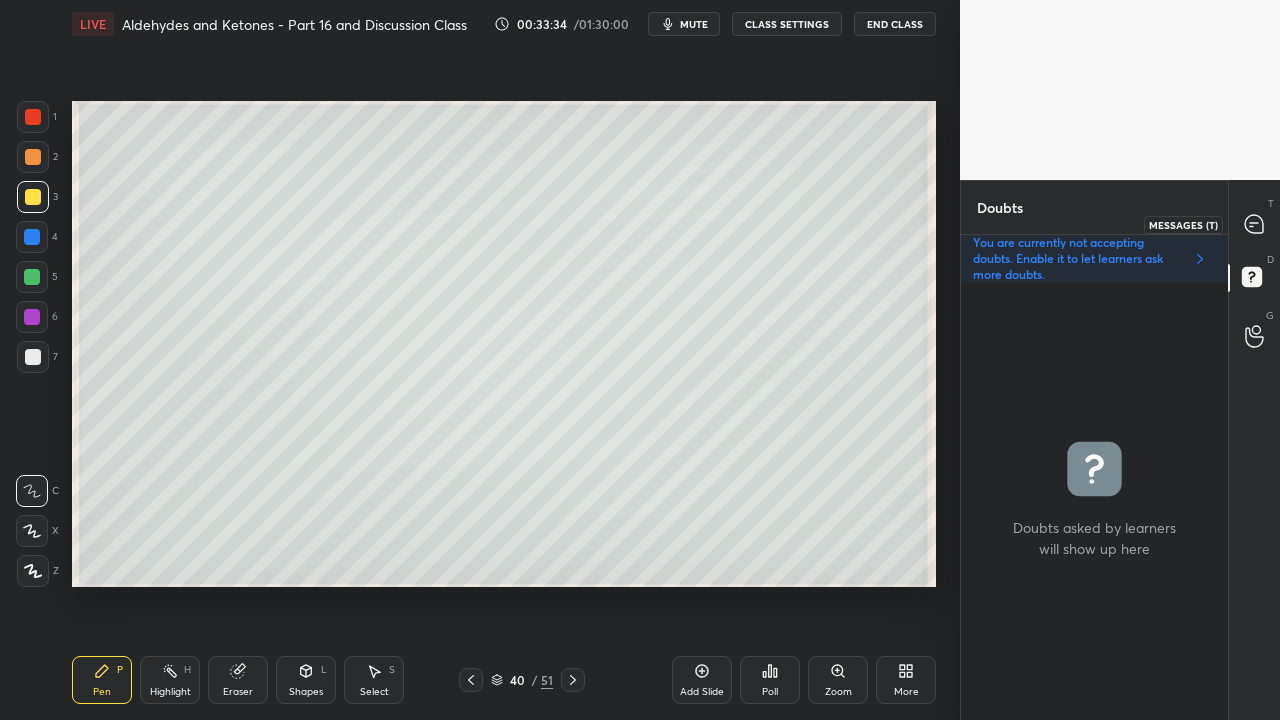 click 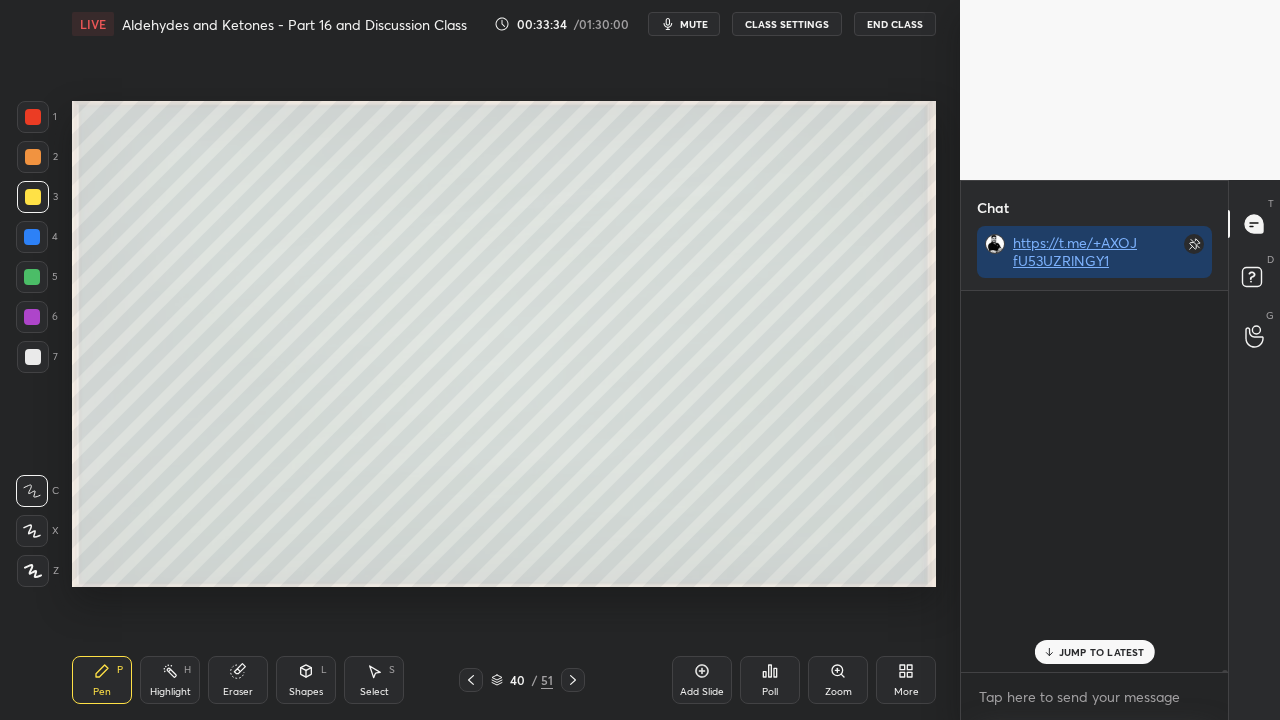 scroll, scrollTop: 79368, scrollLeft: 0, axis: vertical 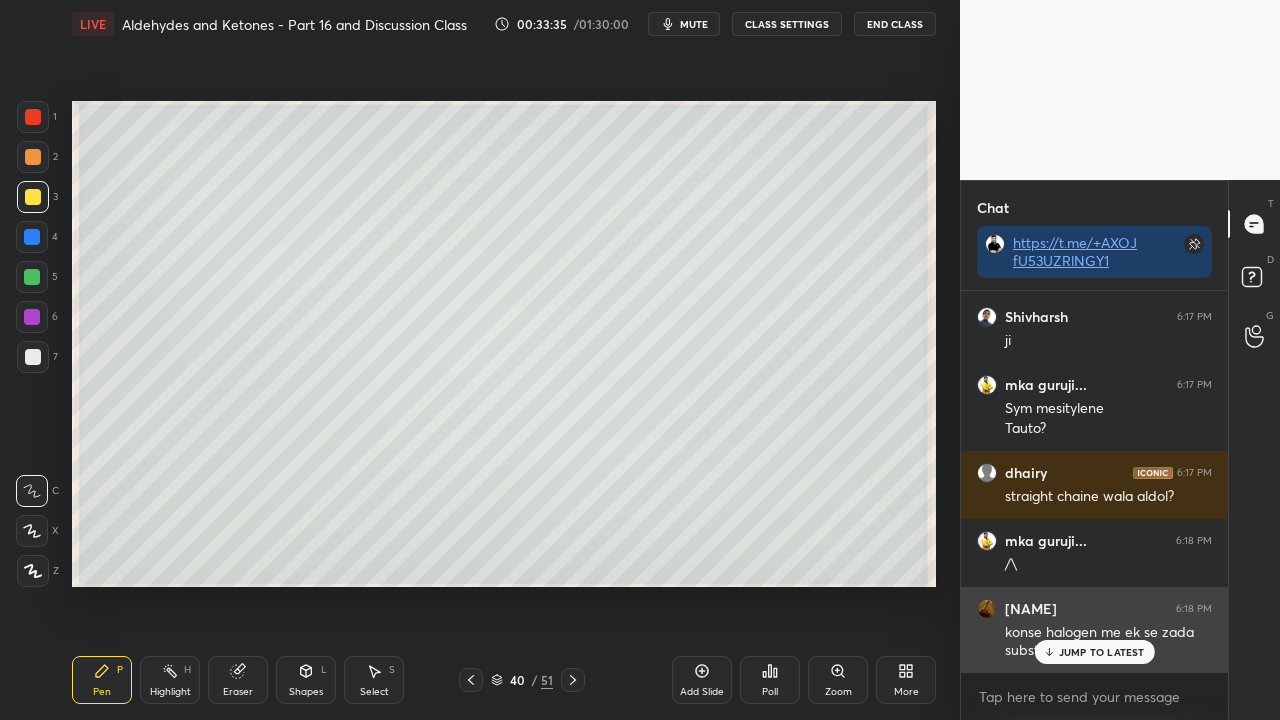 drag, startPoint x: 1074, startPoint y: 652, endPoint x: 1063, endPoint y: 652, distance: 11 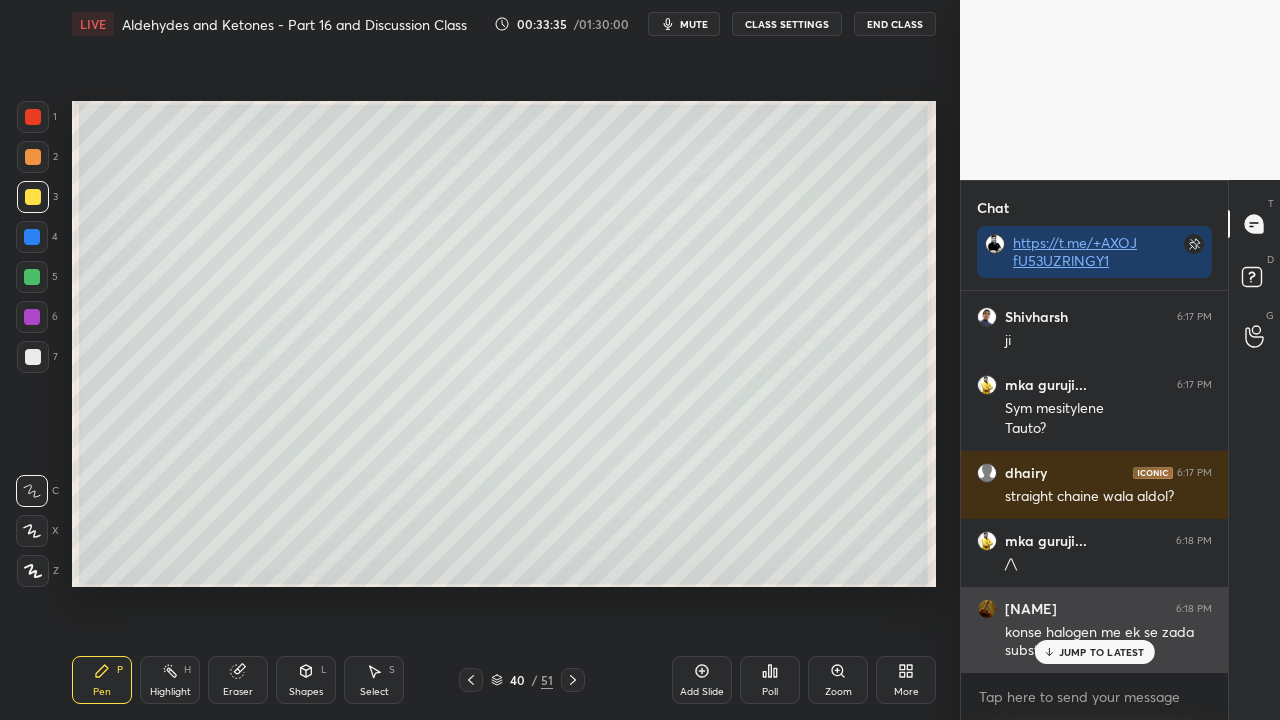 click on "JUMP TO LATEST" at bounding box center (1102, 652) 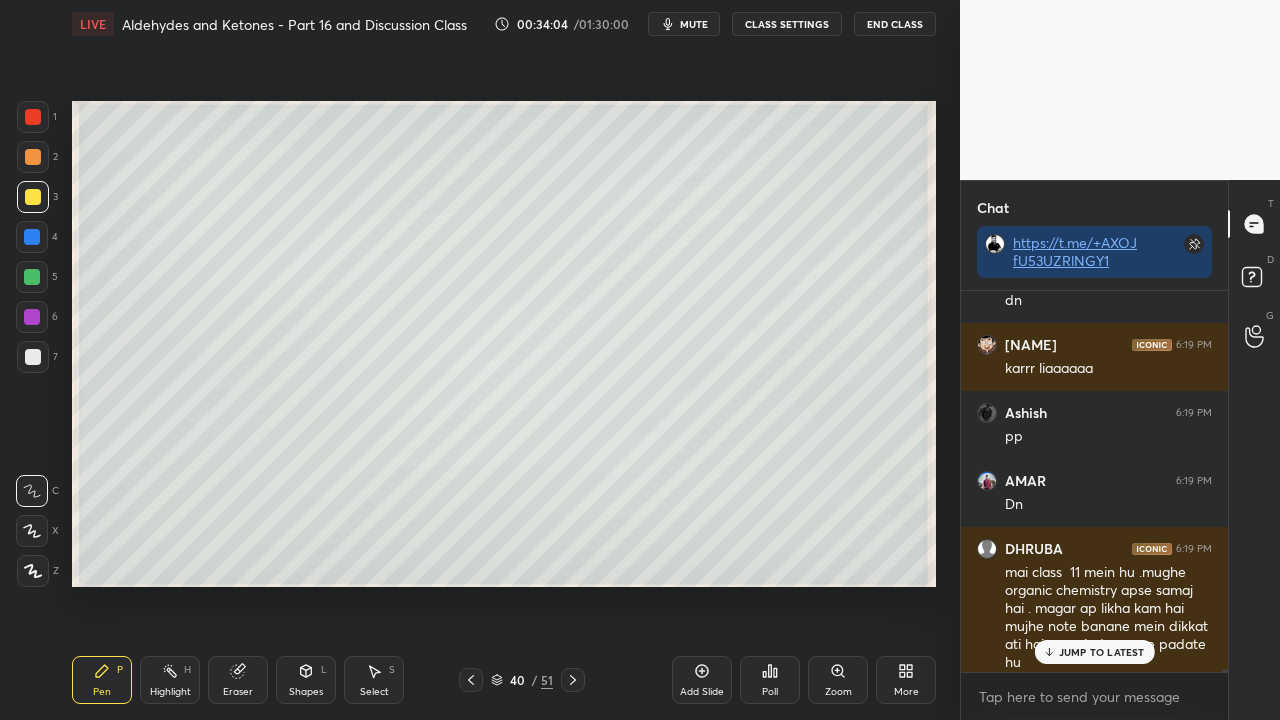 scroll, scrollTop: 80754, scrollLeft: 0, axis: vertical 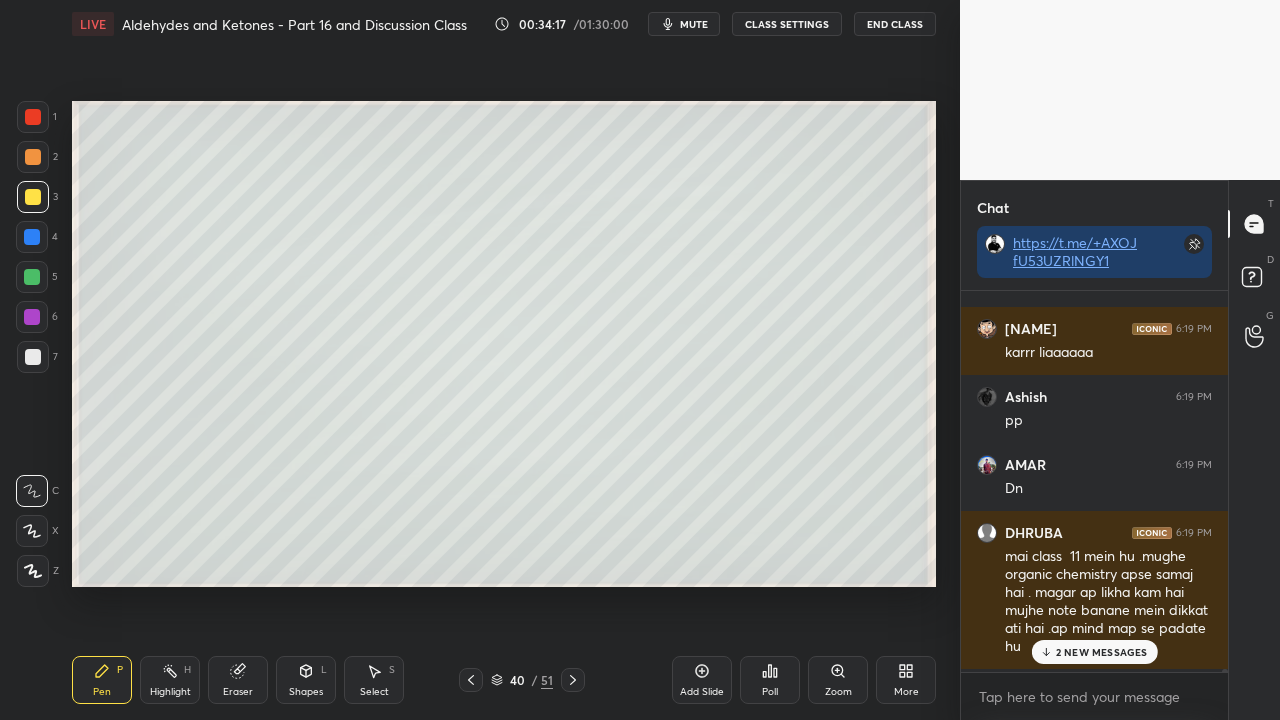 click on "2 NEW MESSAGES" at bounding box center [1102, 652] 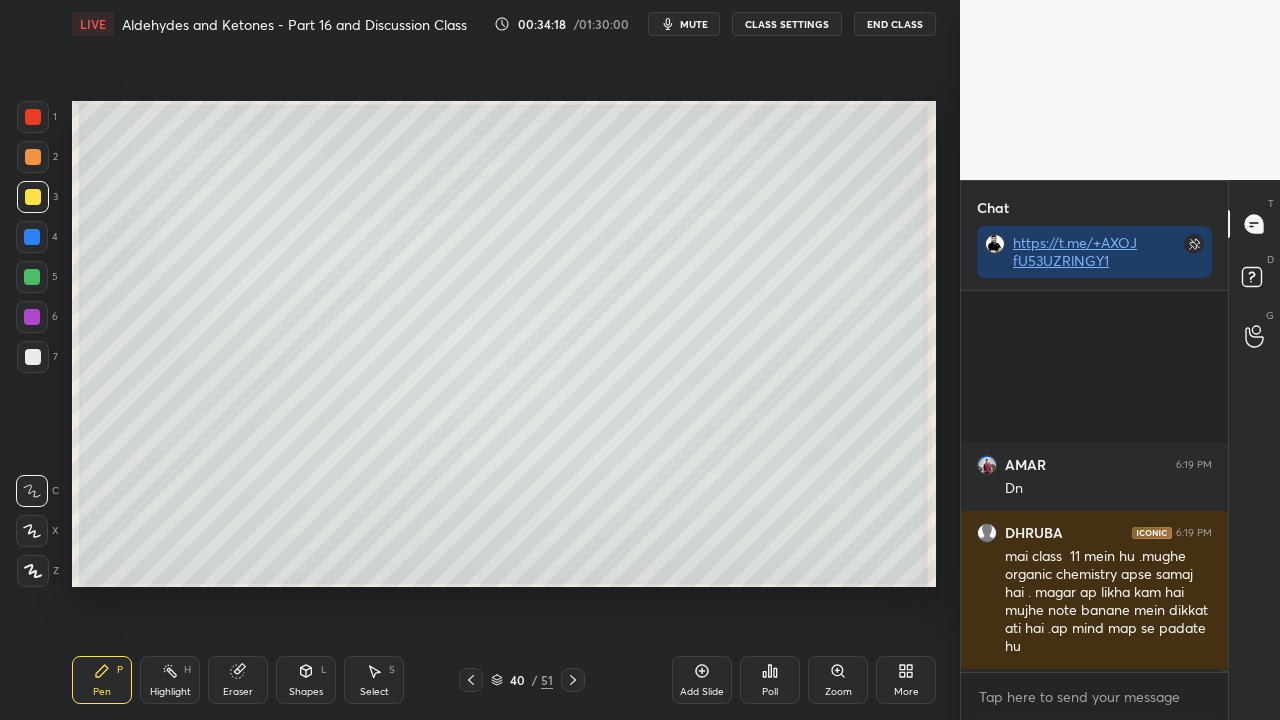 scroll, scrollTop: 81090, scrollLeft: 0, axis: vertical 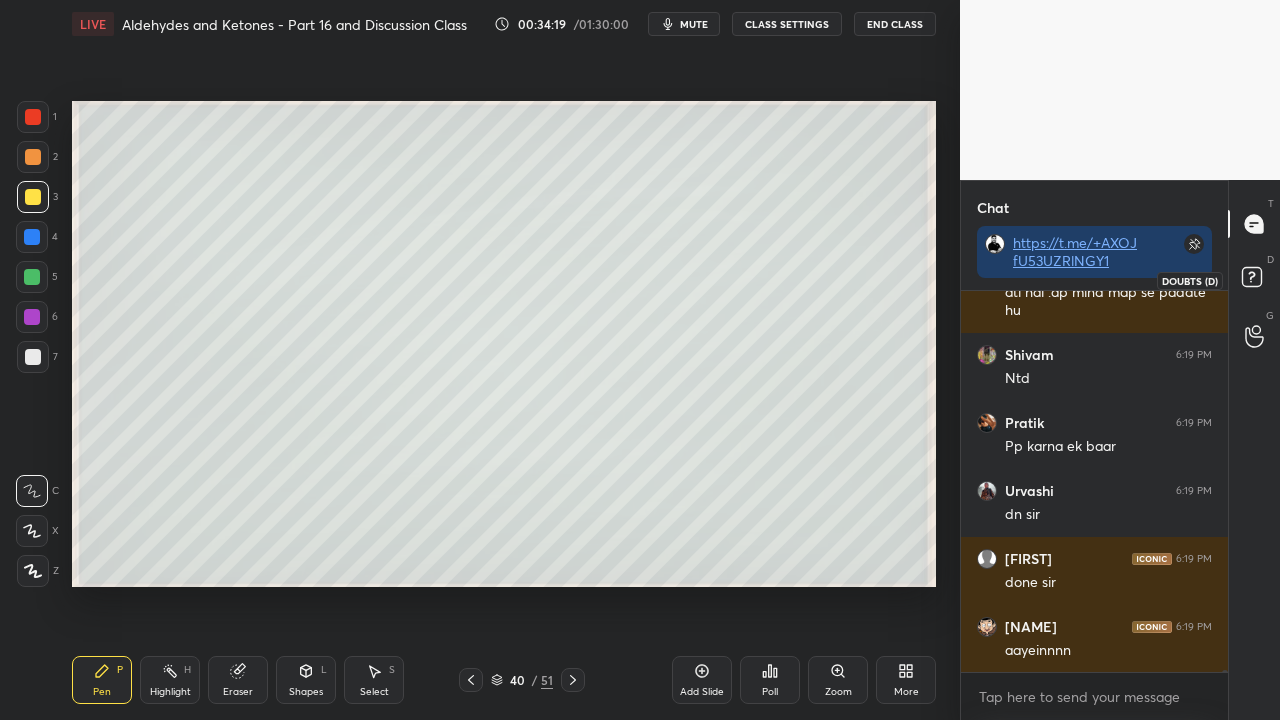click 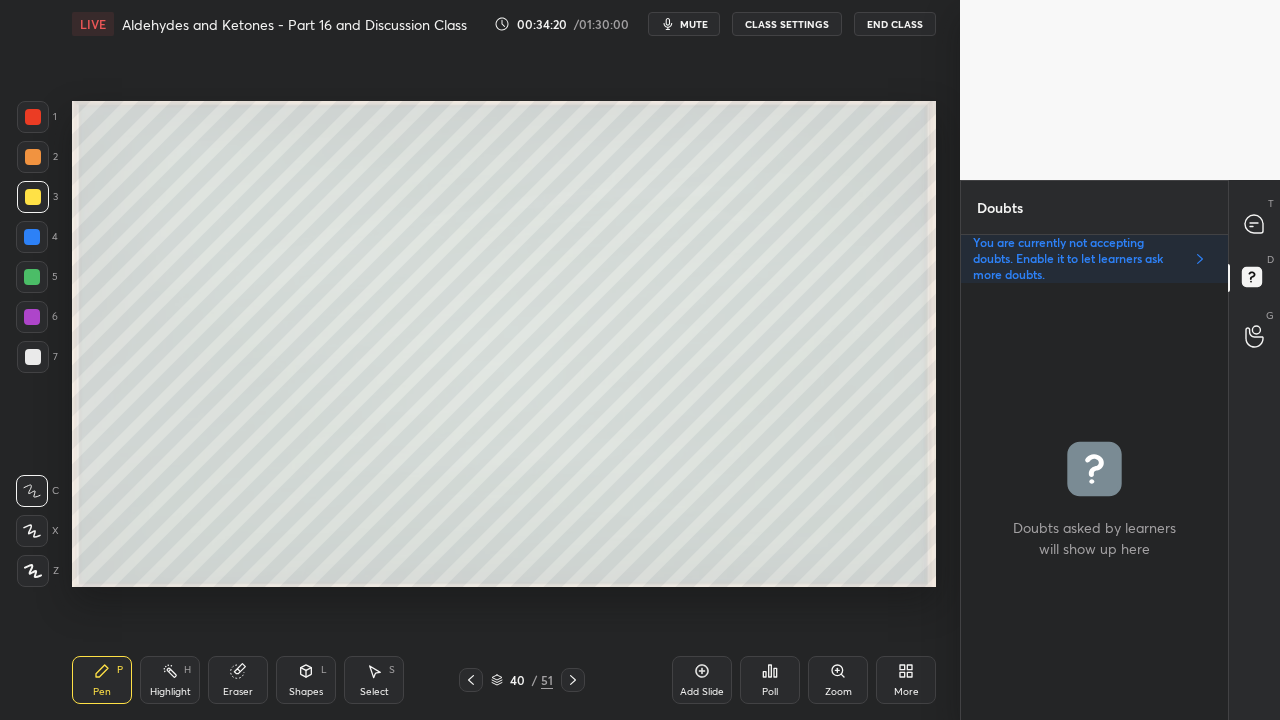 scroll, scrollTop: 6, scrollLeft: 6, axis: both 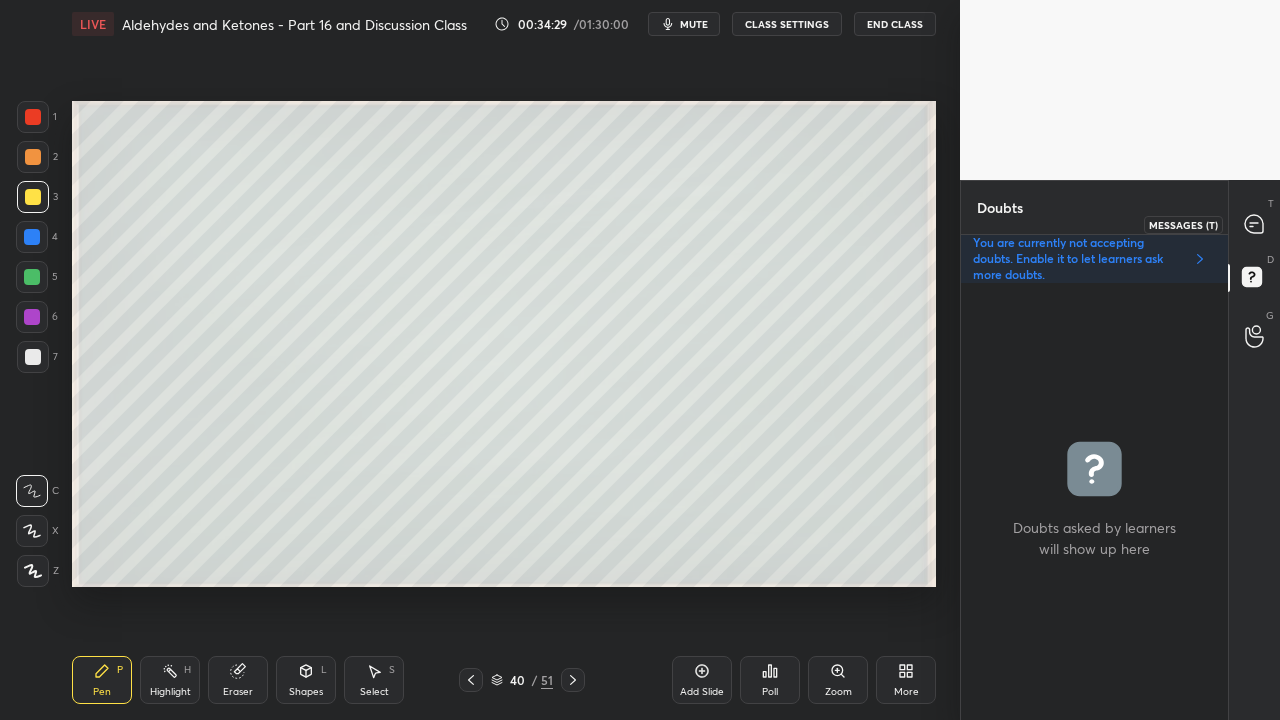 click 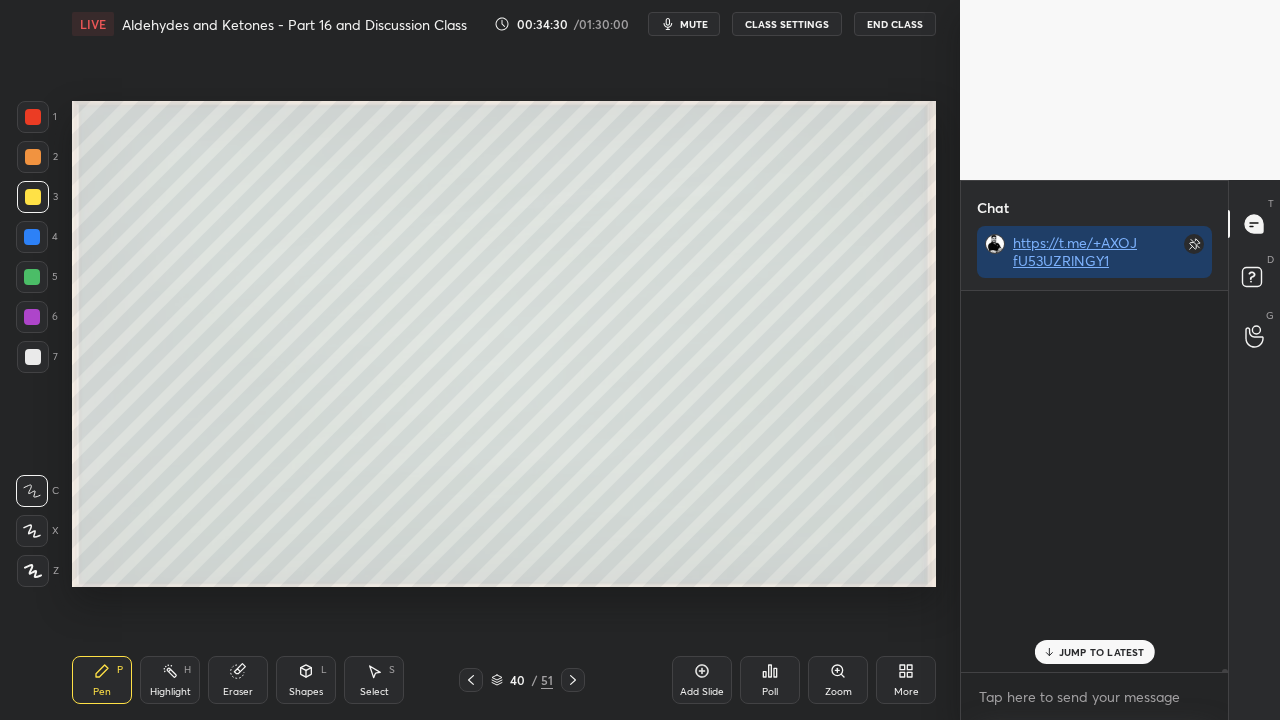 scroll, scrollTop: 82559, scrollLeft: 0, axis: vertical 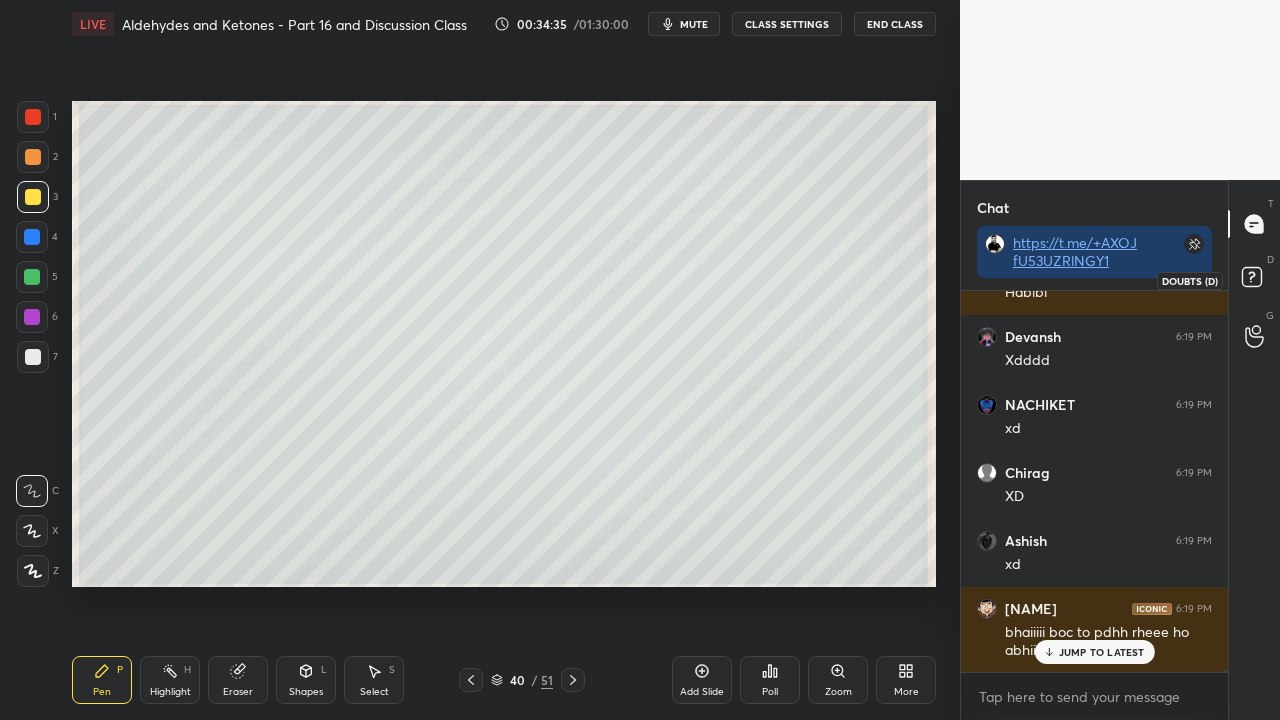 click 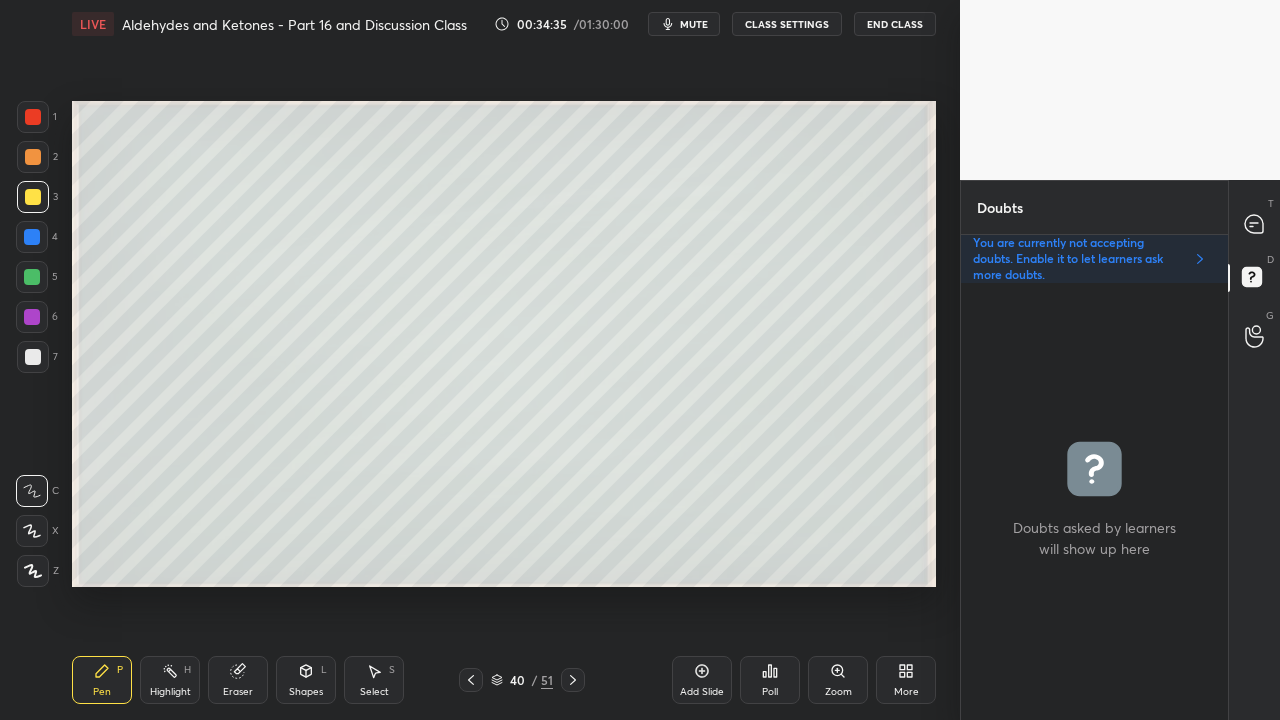 scroll, scrollTop: 6, scrollLeft: 6, axis: both 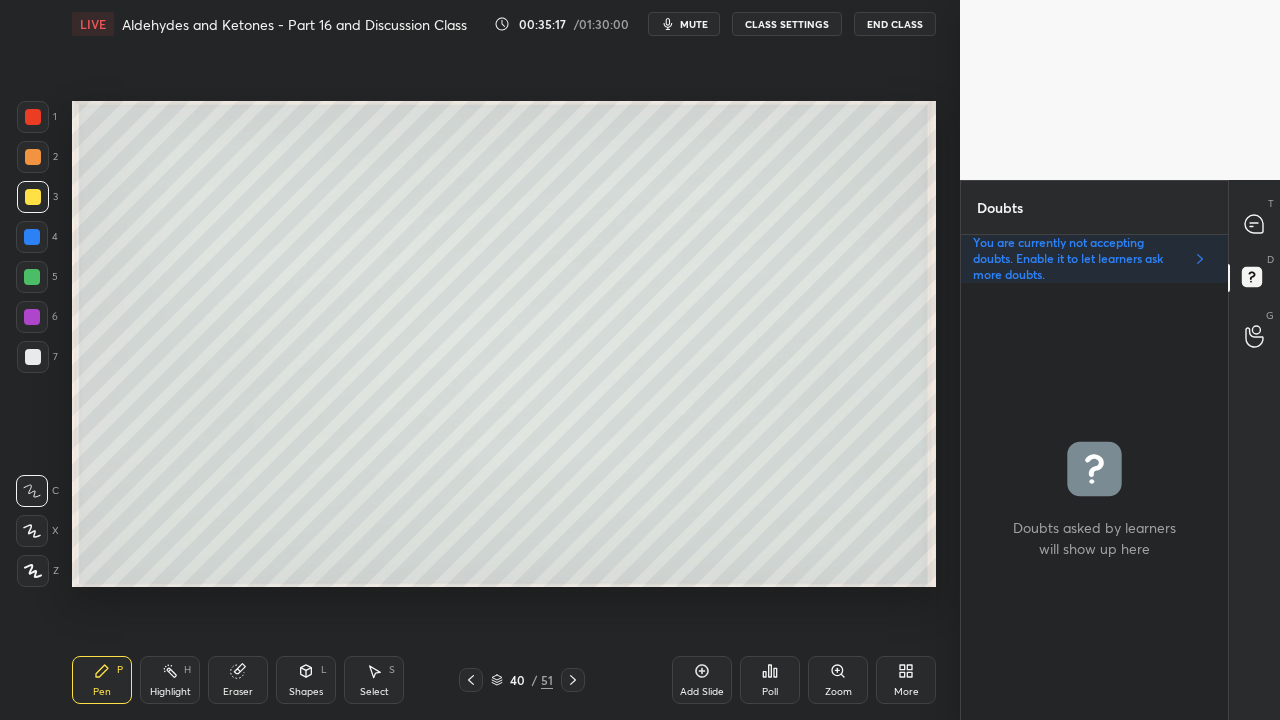 click 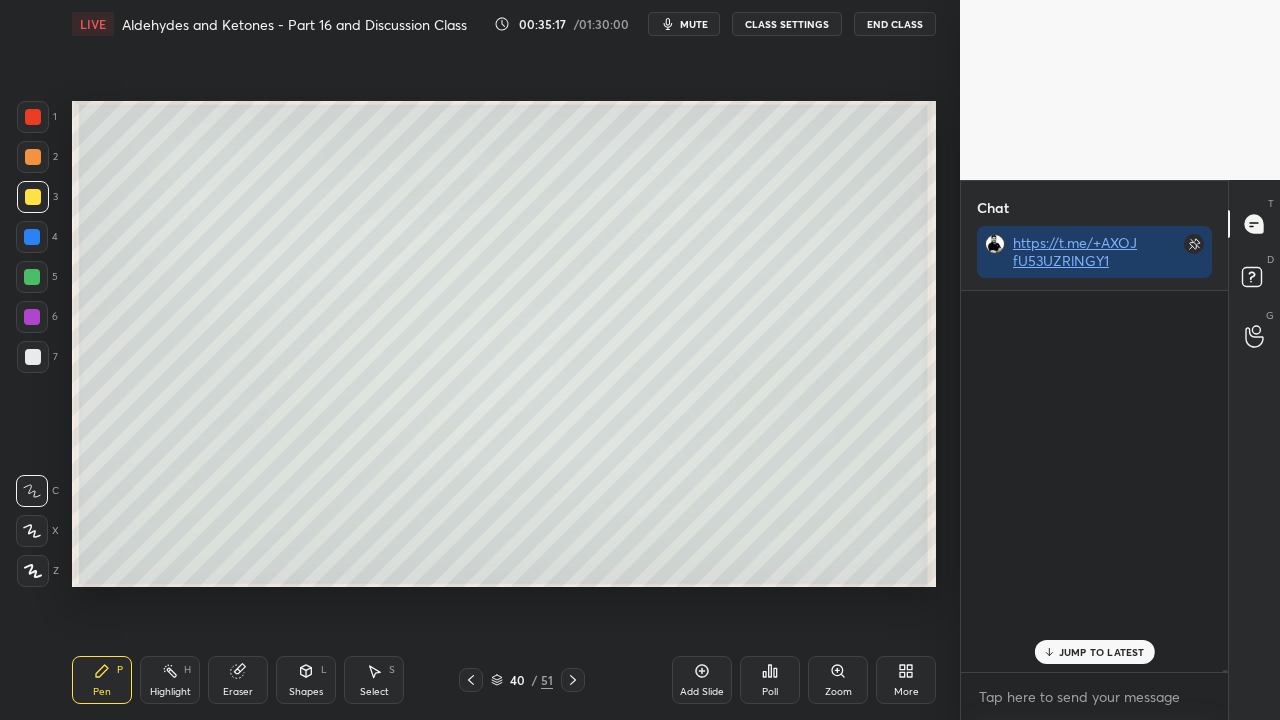 scroll, scrollTop: 423, scrollLeft: 261, axis: both 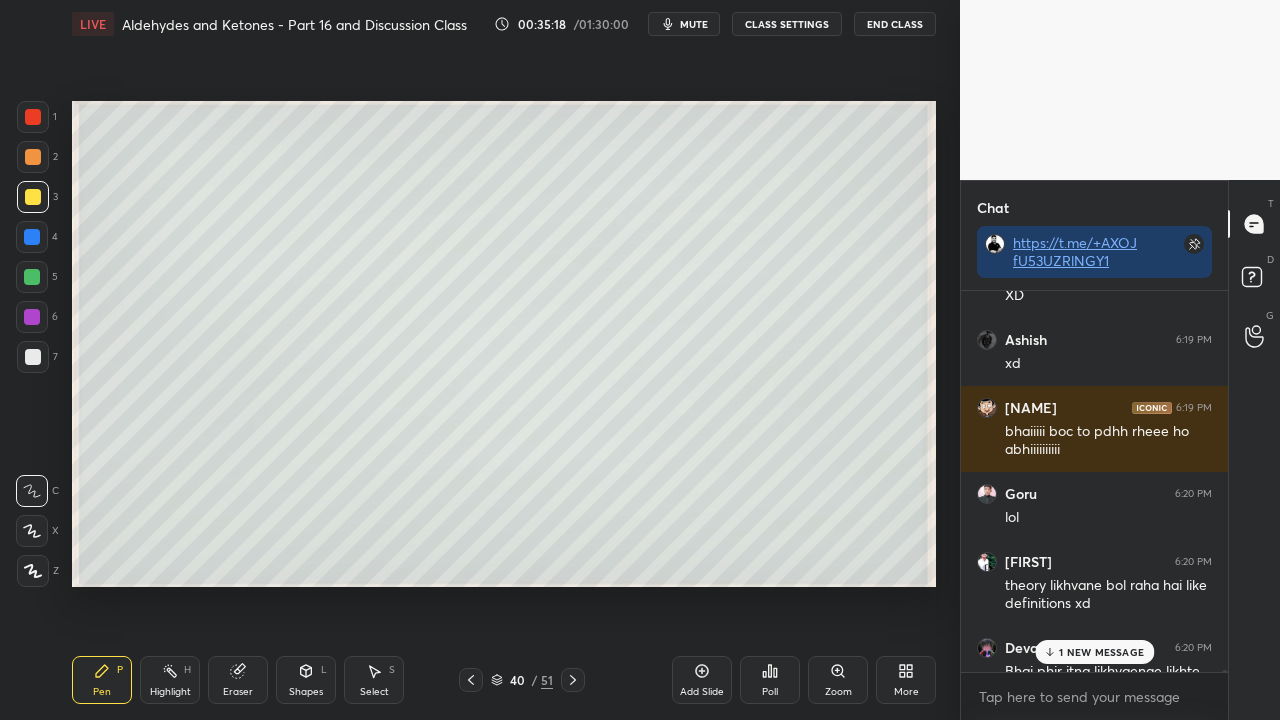 click on "1 NEW MESSAGE" at bounding box center [1101, 652] 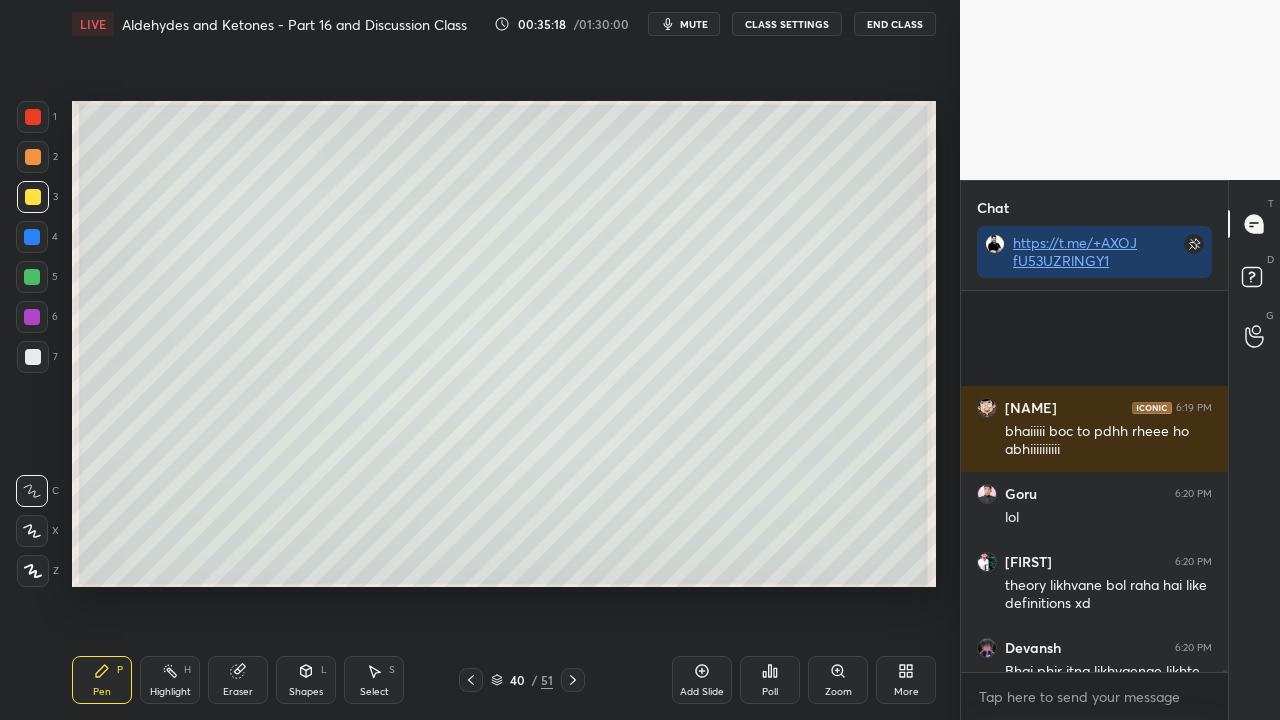 scroll, scrollTop: 83598, scrollLeft: 0, axis: vertical 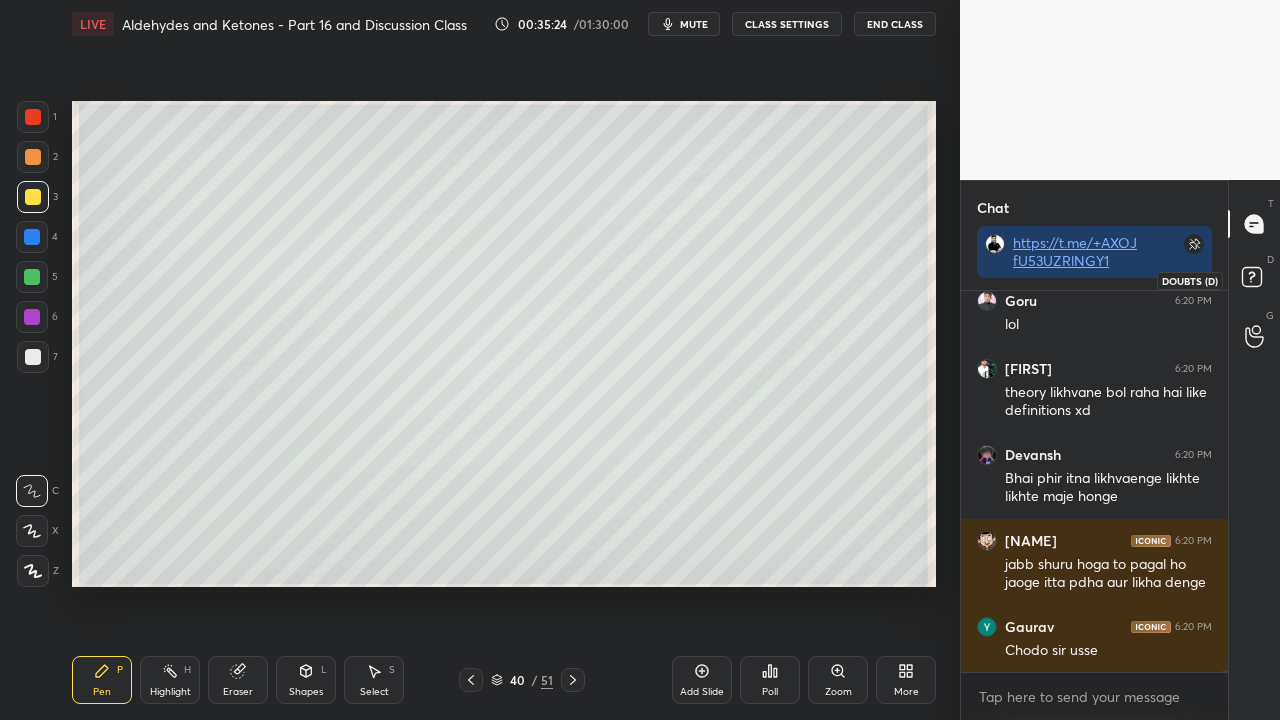 drag, startPoint x: 1252, startPoint y: 274, endPoint x: 984, endPoint y: 428, distance: 309.09546 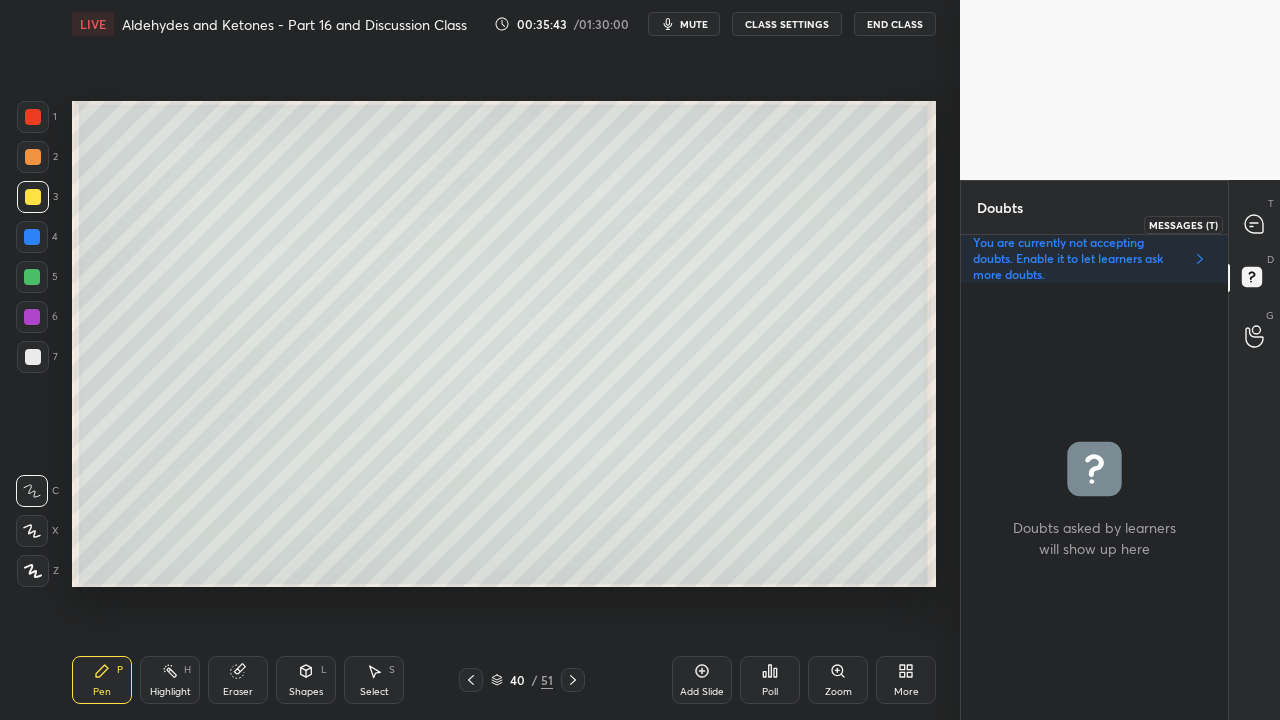 click 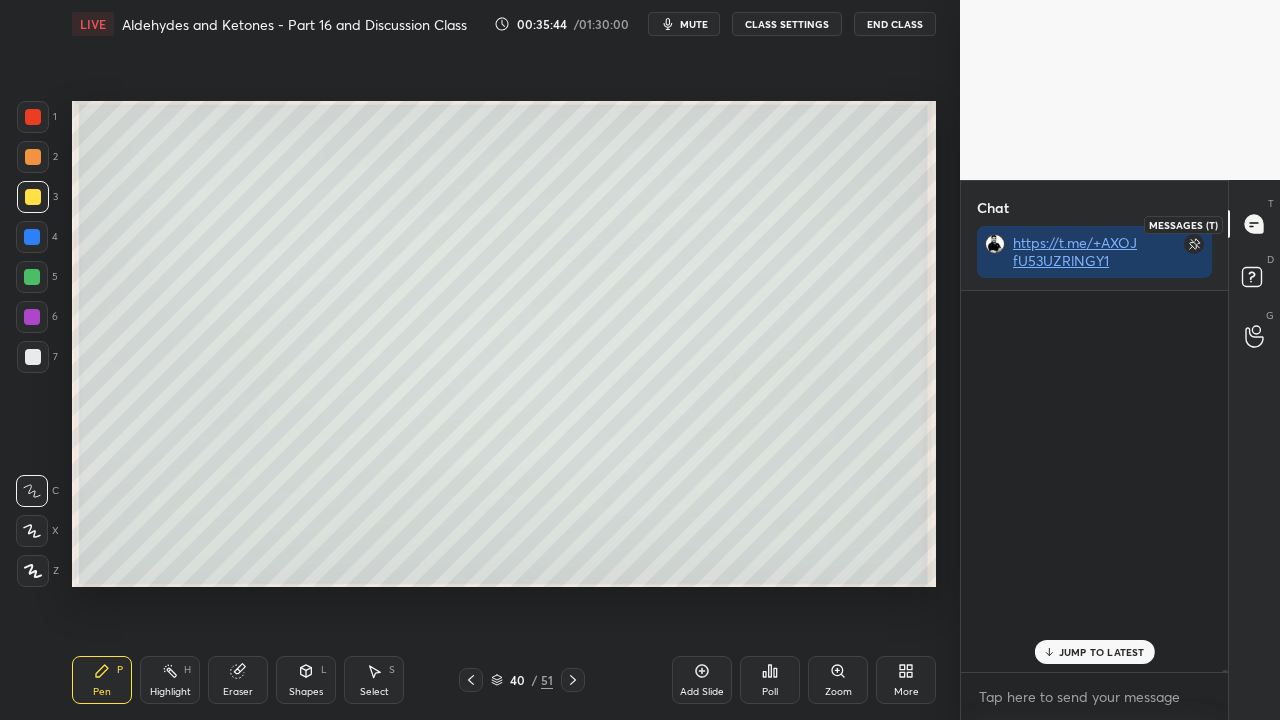 scroll, scrollTop: 84899, scrollLeft: 0, axis: vertical 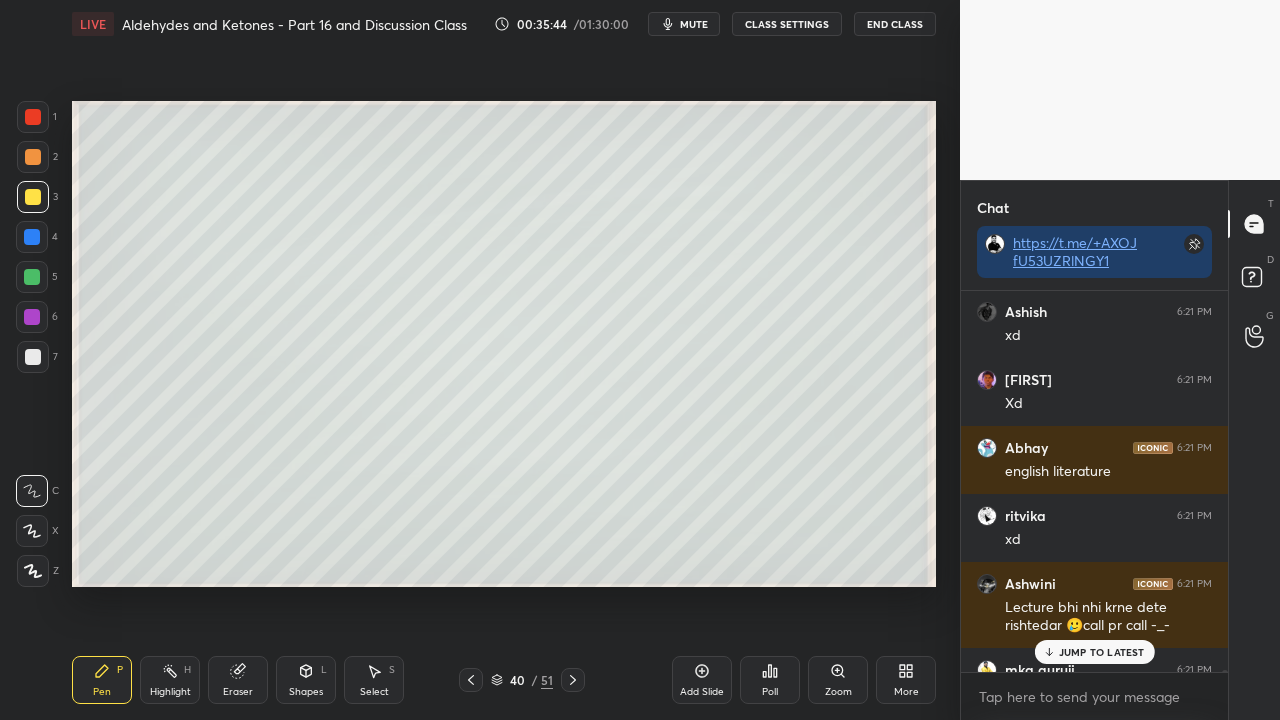 click on "JUMP TO LATEST" at bounding box center [1094, 652] 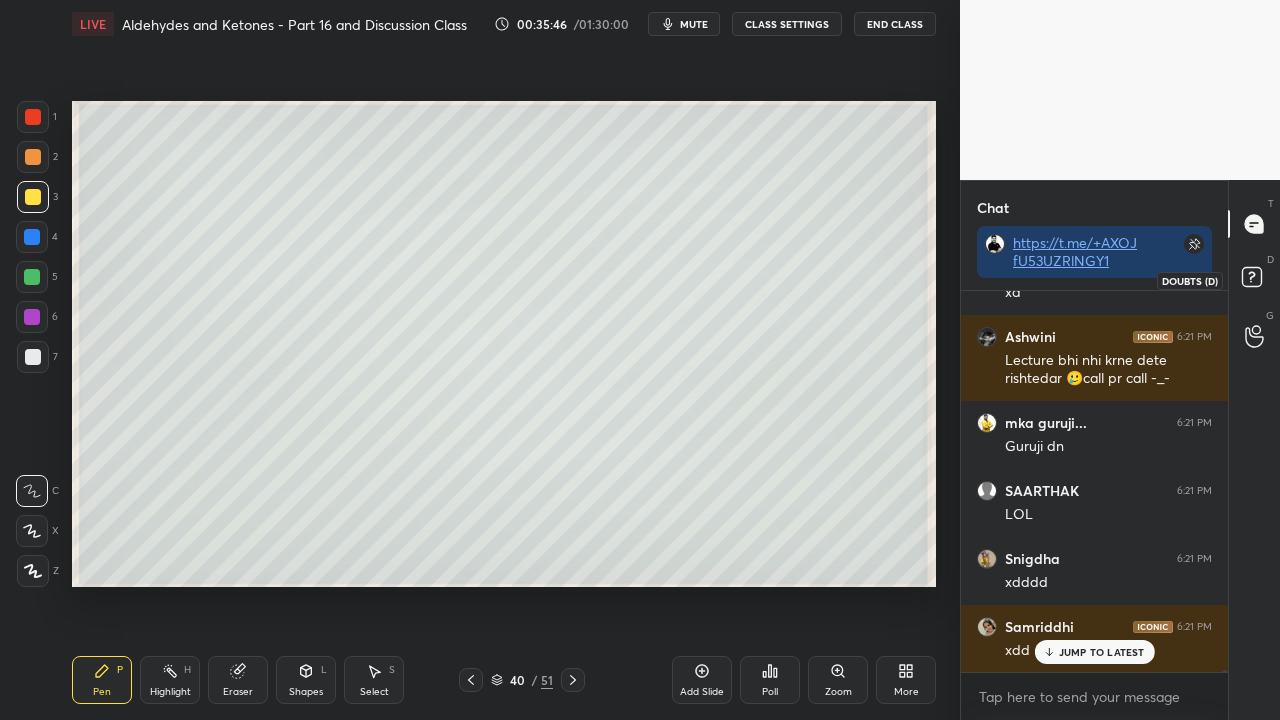 scroll, scrollTop: 85530, scrollLeft: 0, axis: vertical 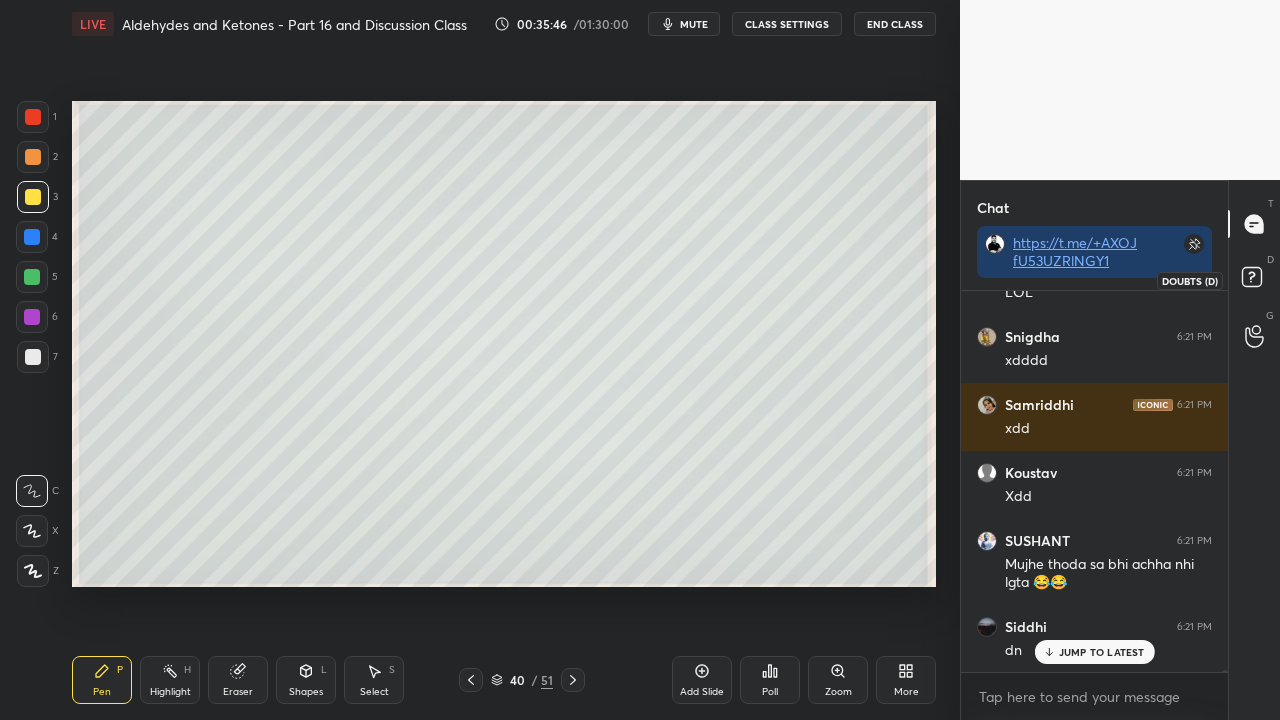 click 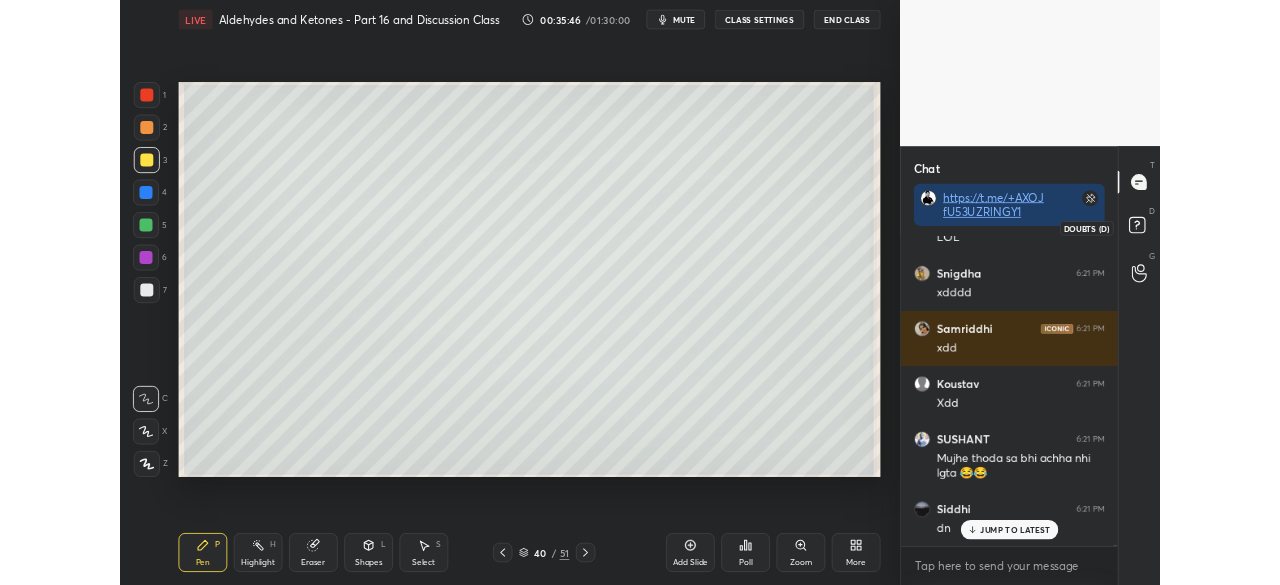 scroll, scrollTop: 431, scrollLeft: 261, axis: both 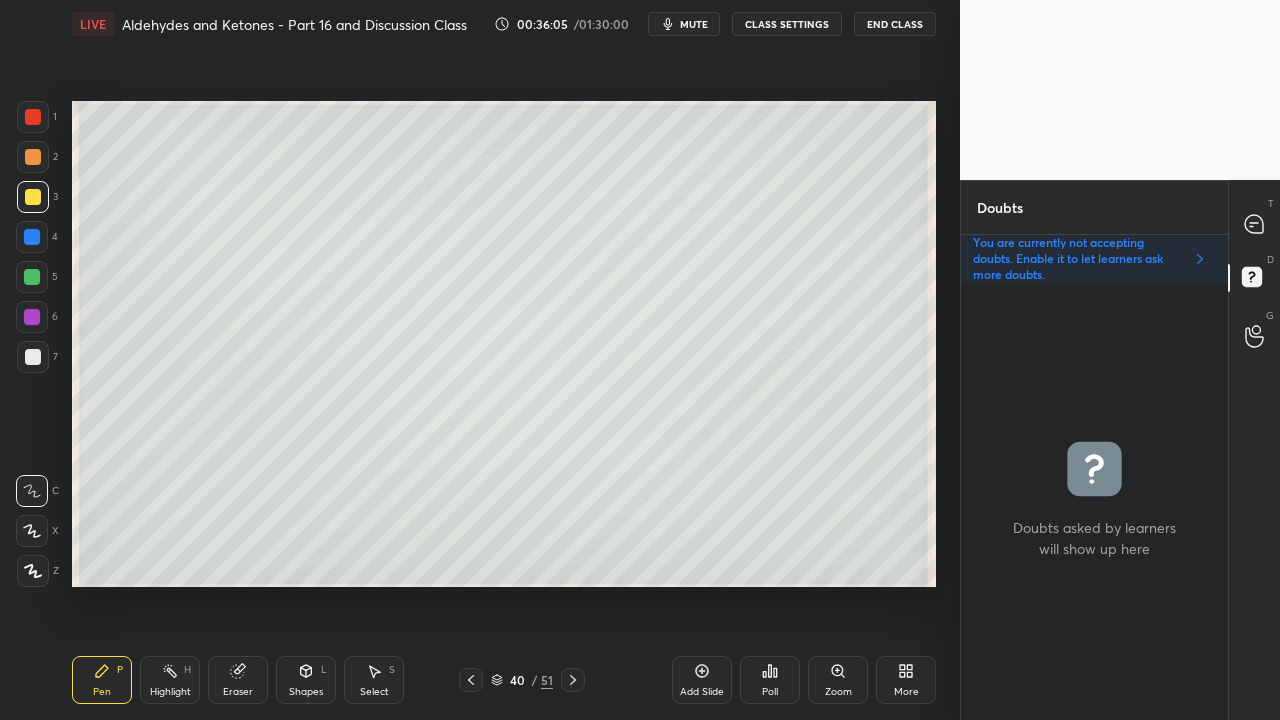 click 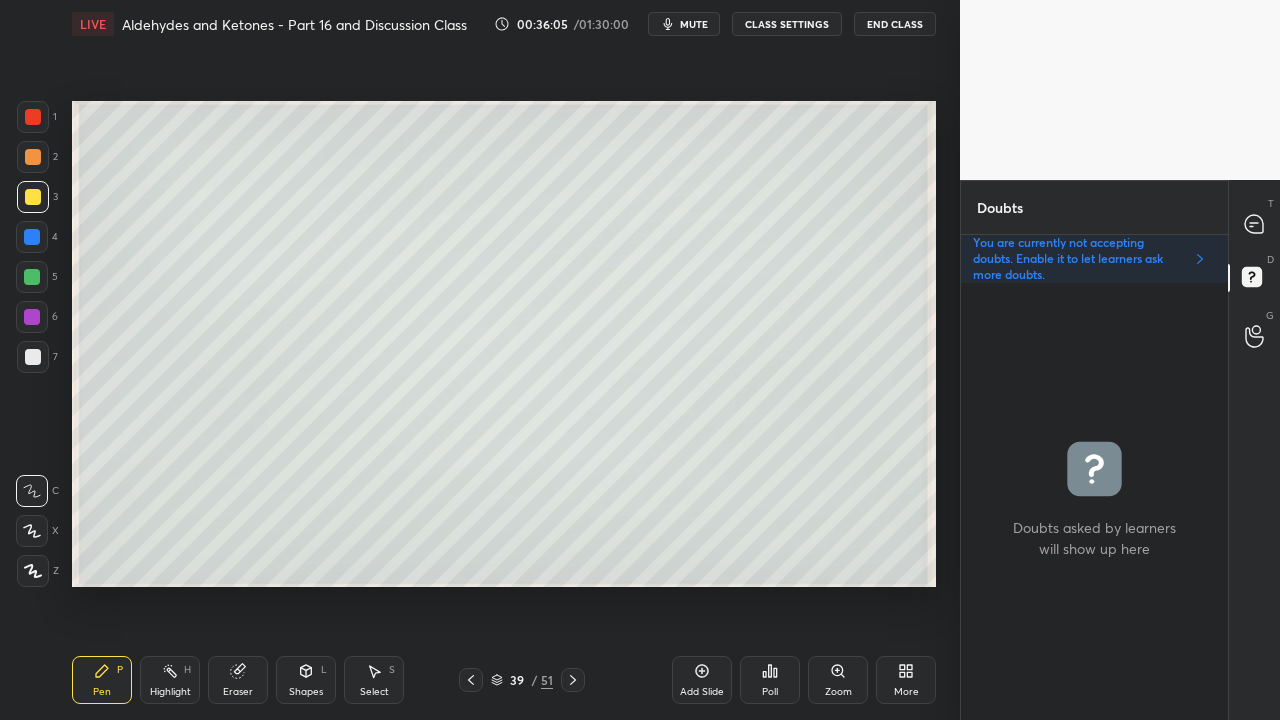click 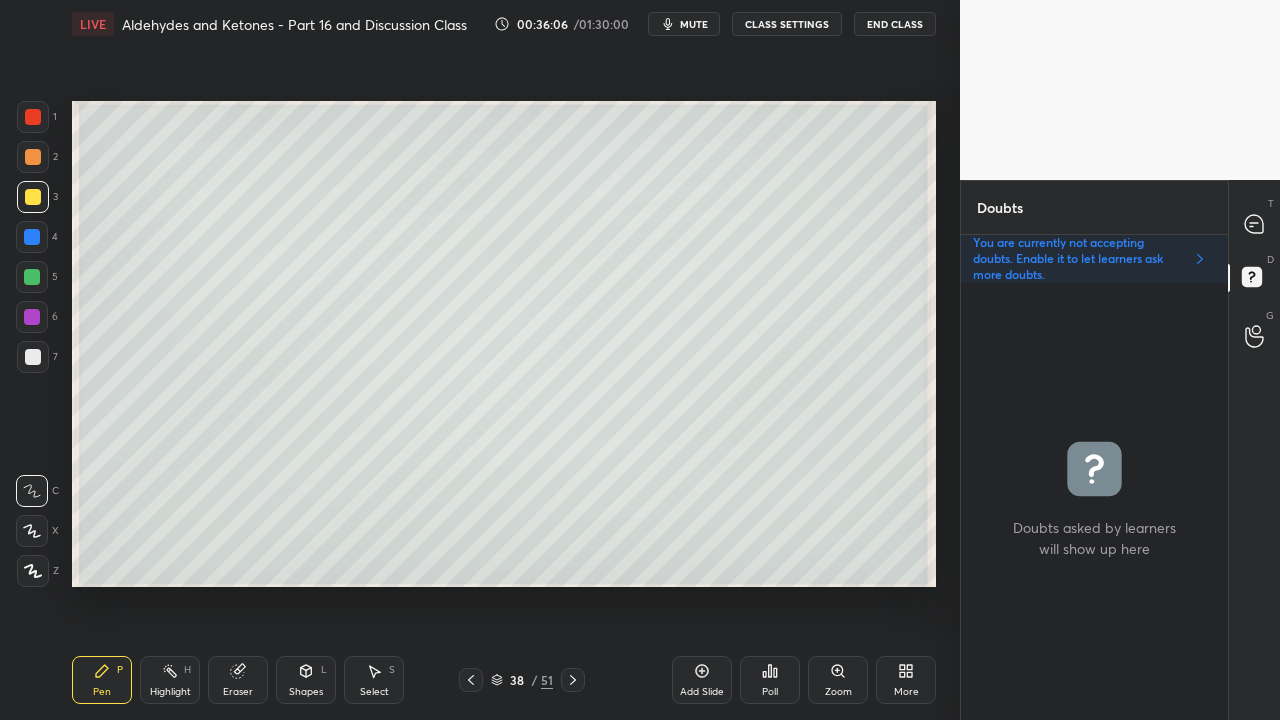click 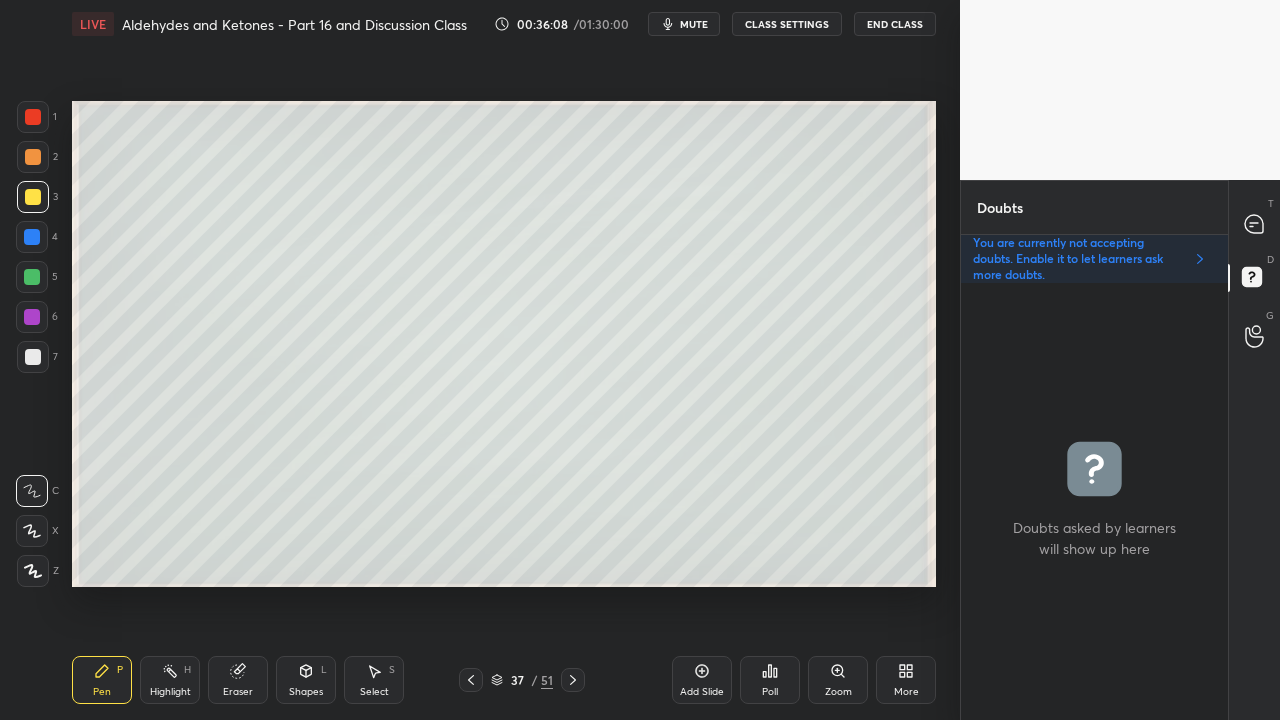 click 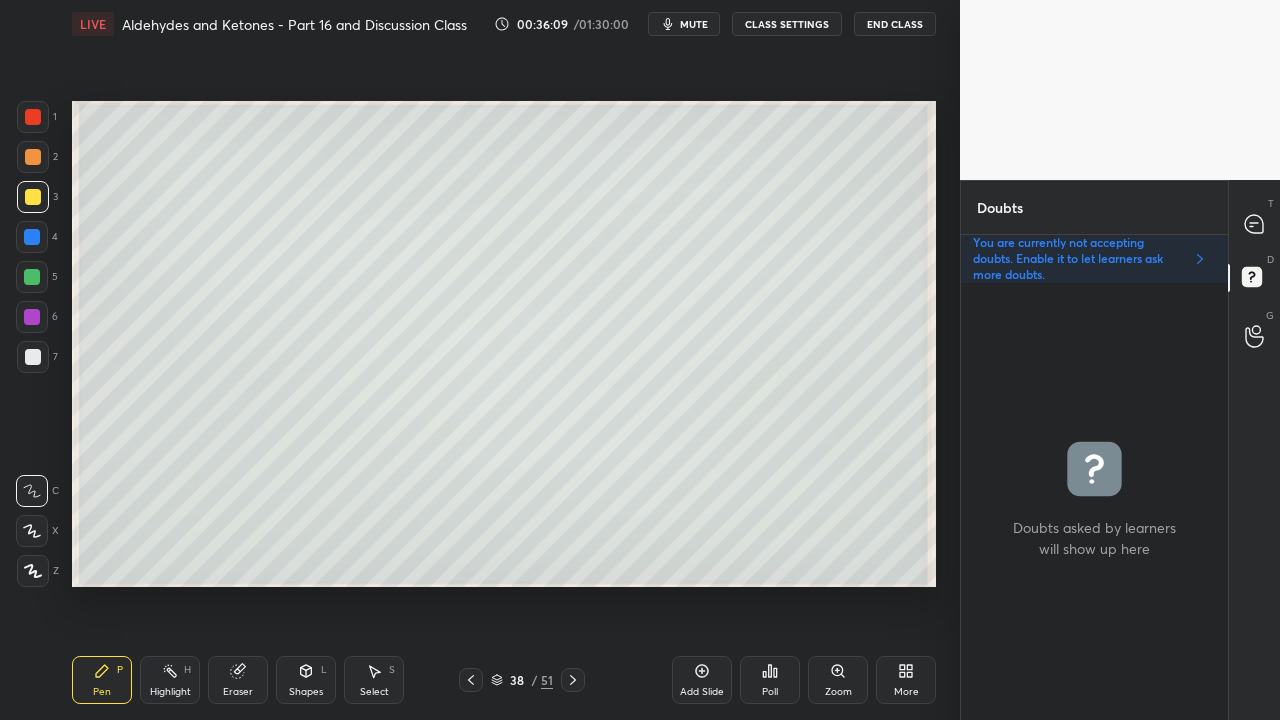 click 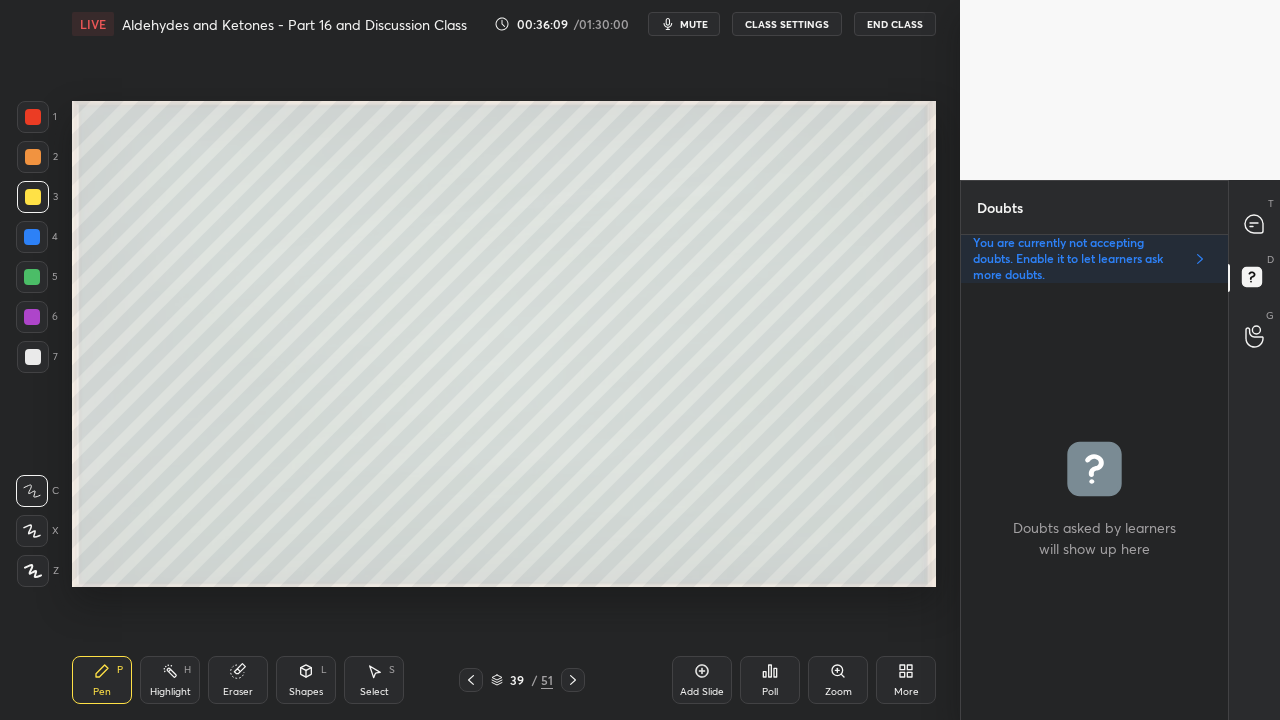 click 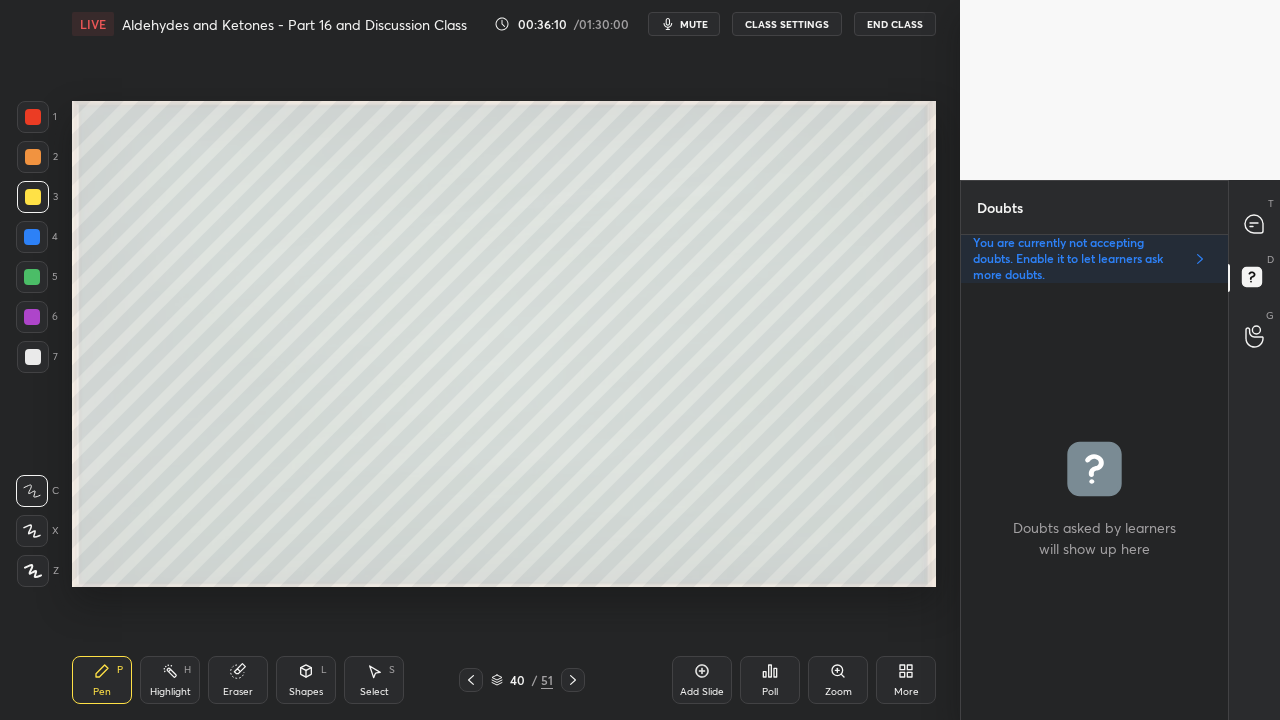 click 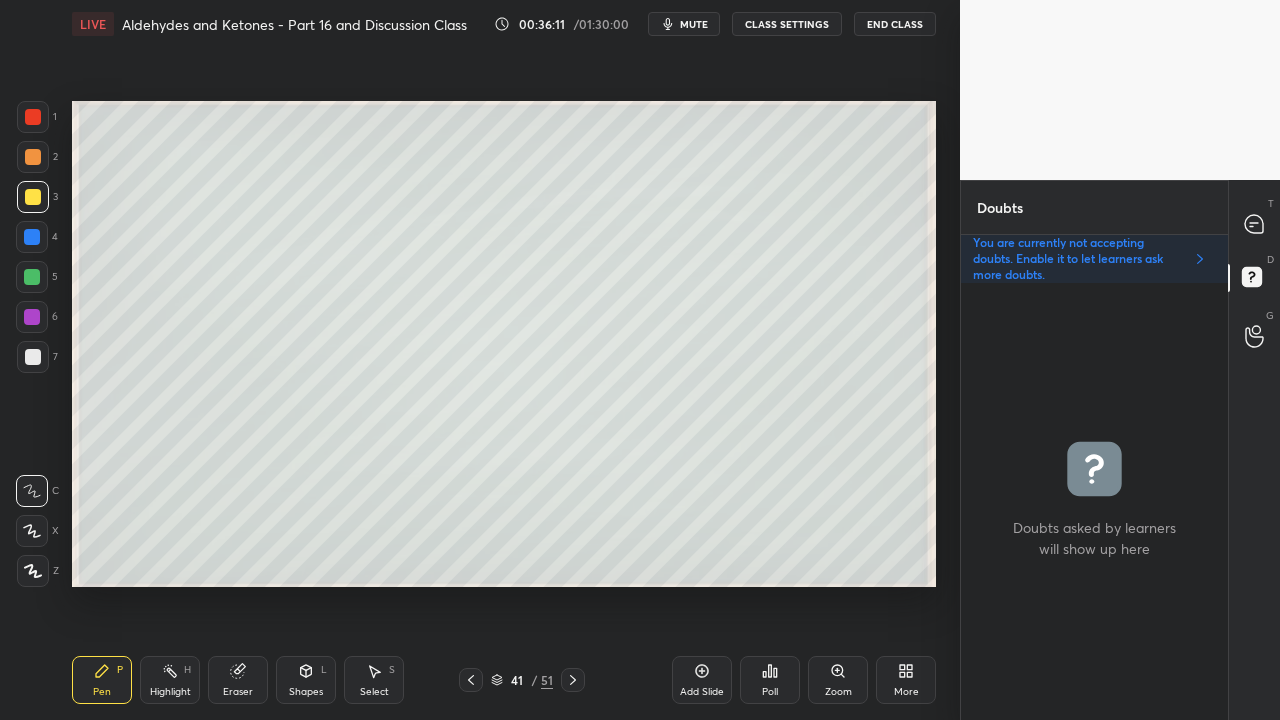 click 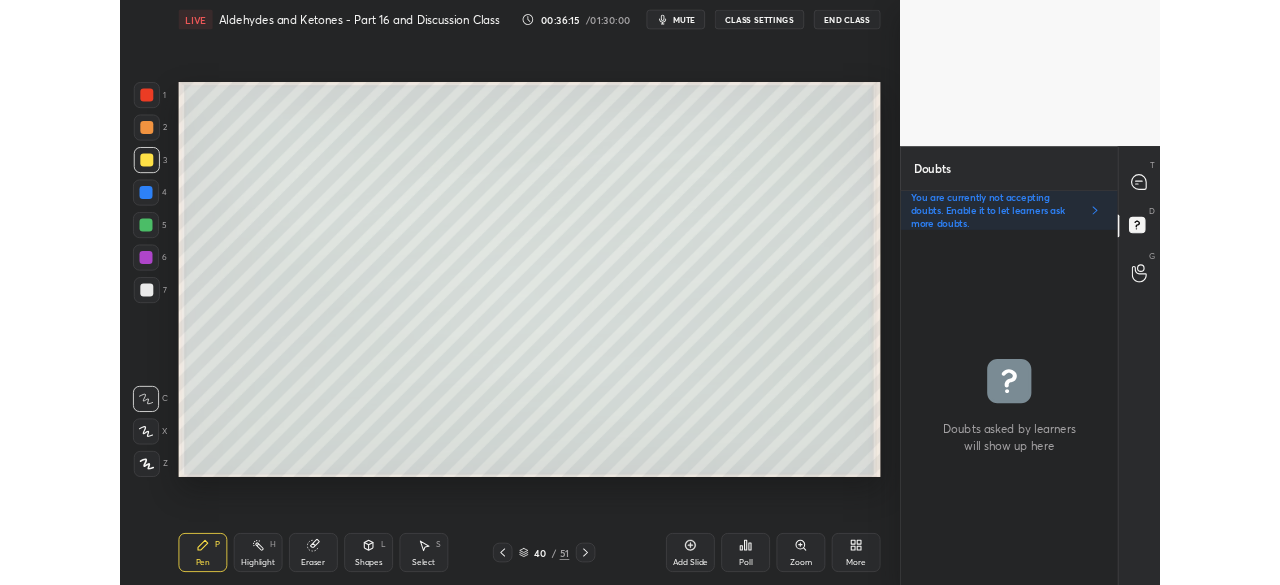 scroll, scrollTop: 457, scrollLeft: 880, axis: both 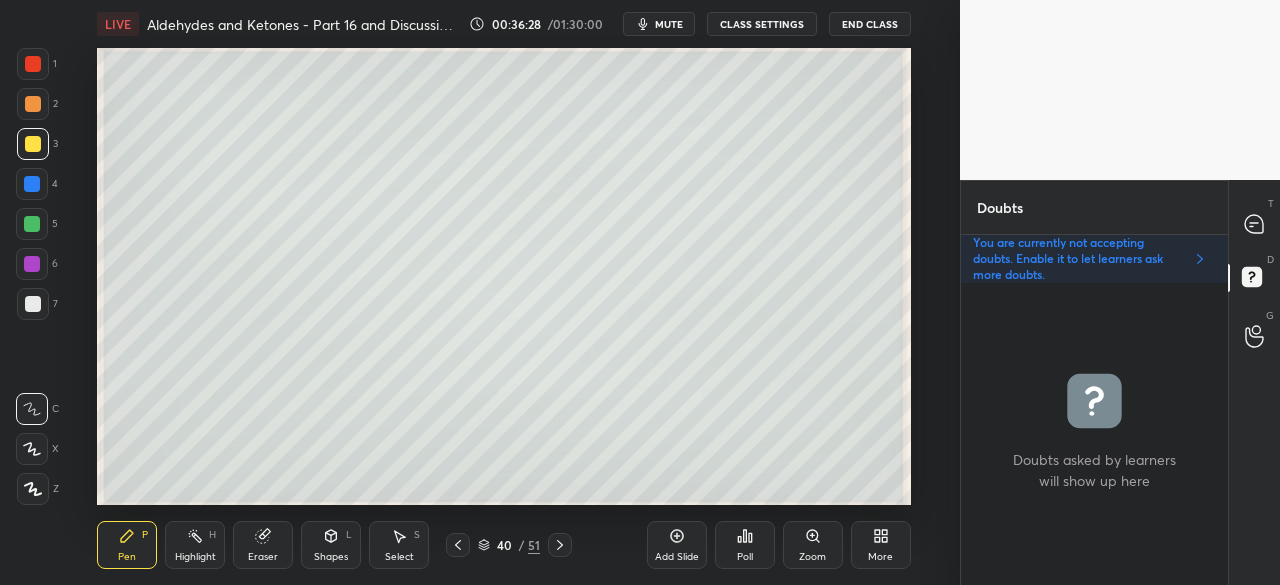 click 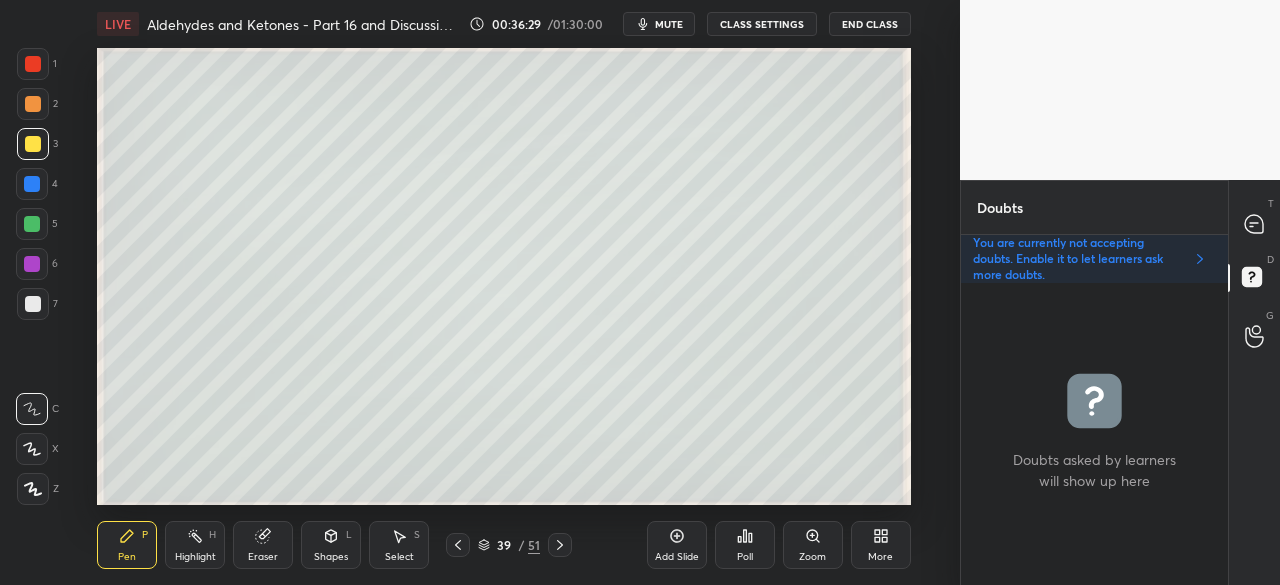click 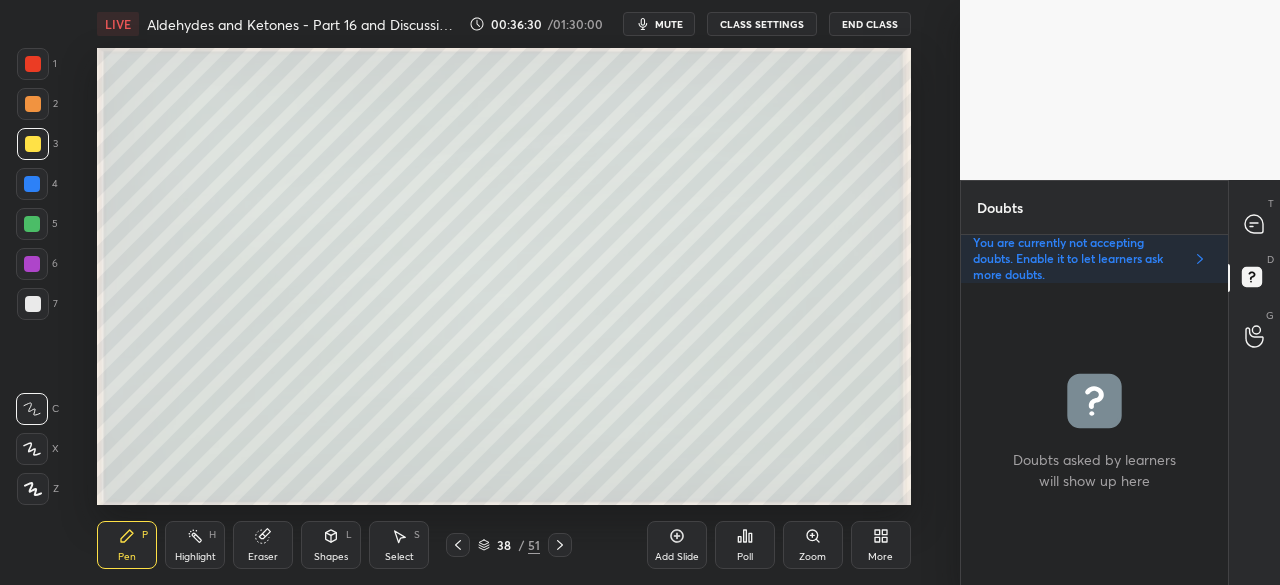 click 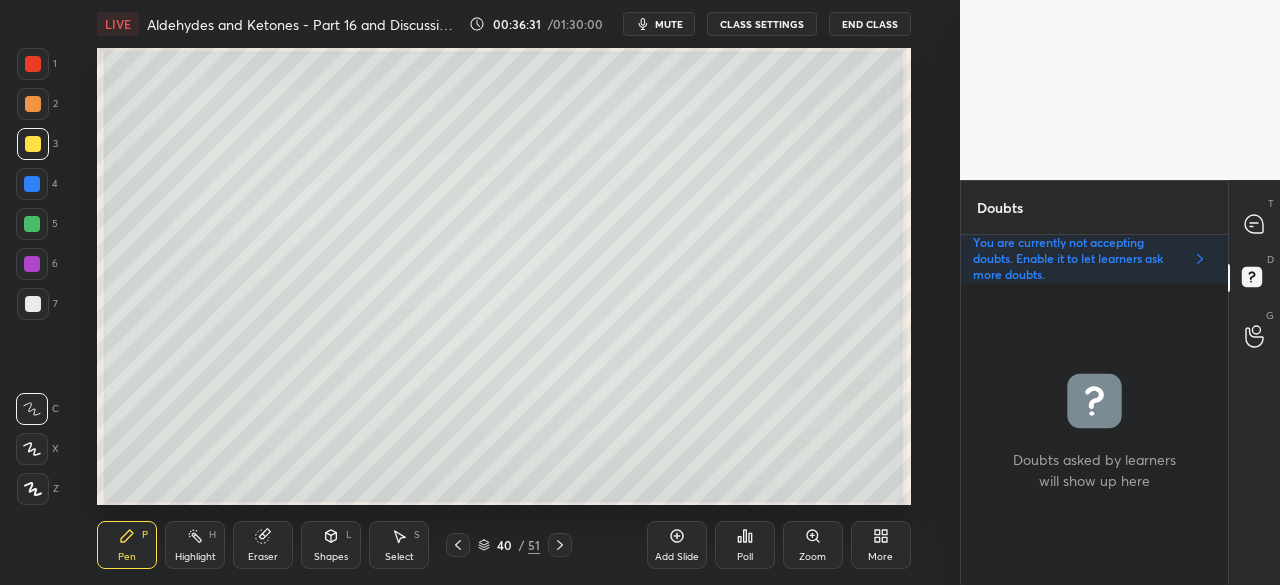 click 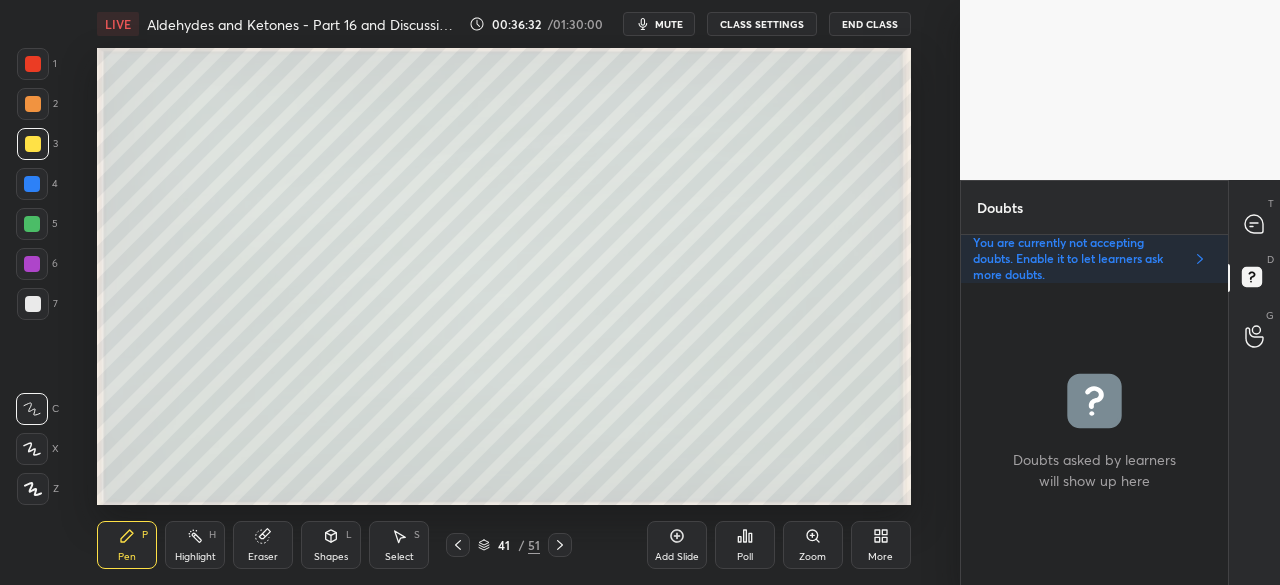 click at bounding box center (1255, 224) 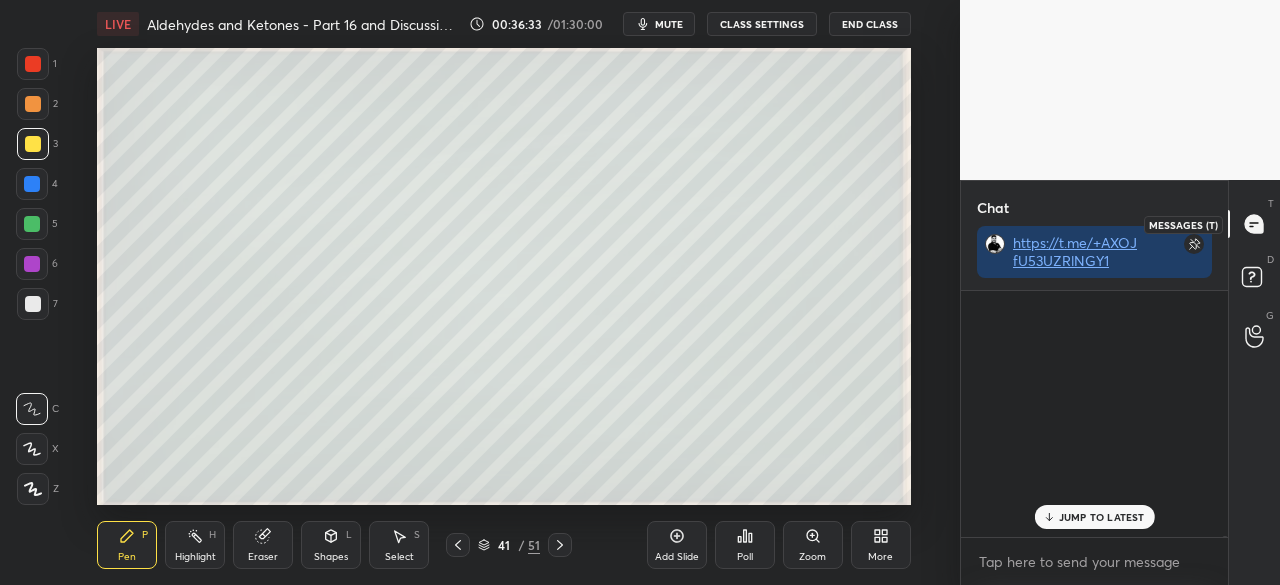 scroll, scrollTop: 288, scrollLeft: 261, axis: both 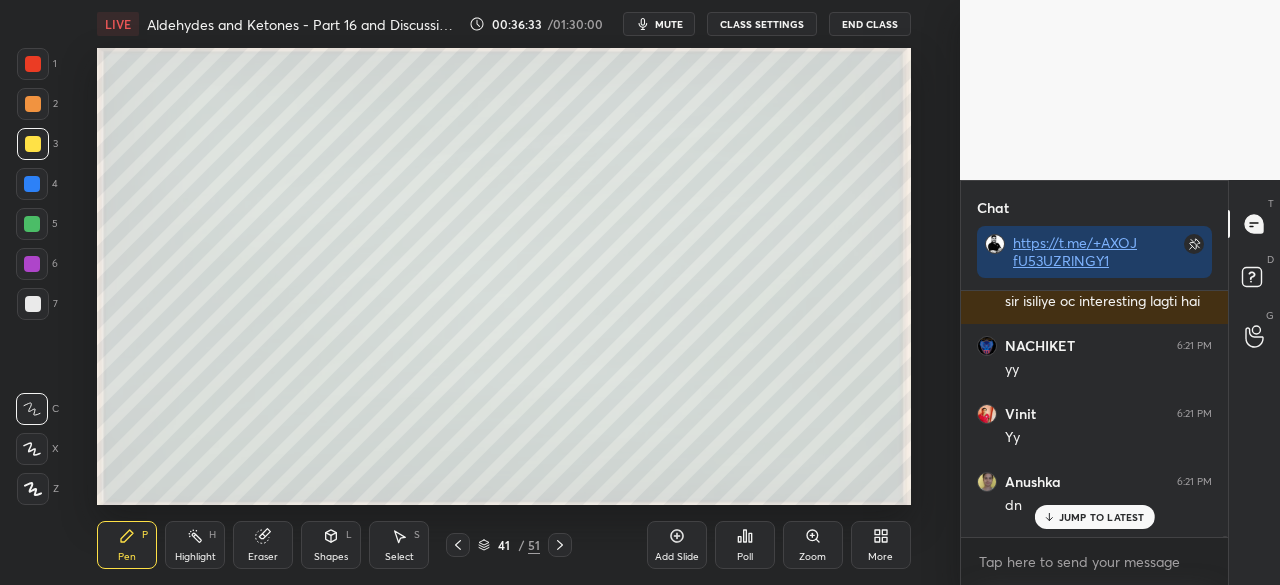 click on "JUMP TO LATEST" at bounding box center [1102, 517] 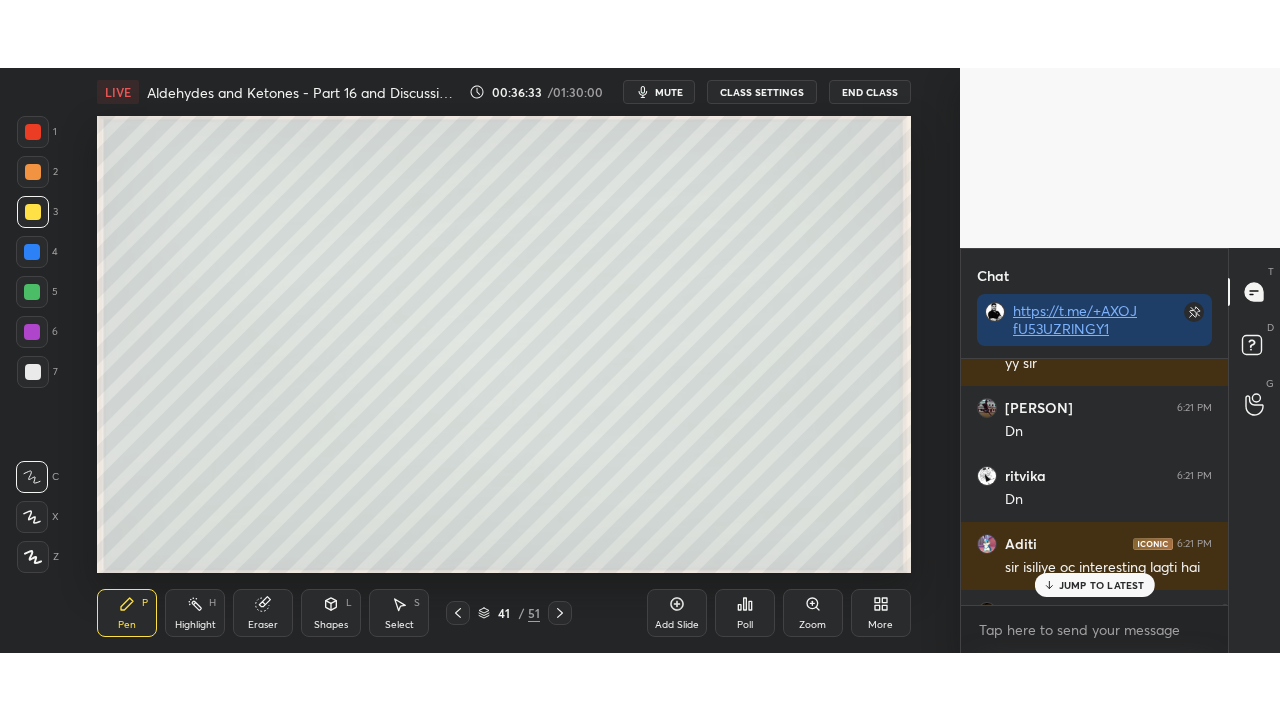 scroll, scrollTop: 87888, scrollLeft: 0, axis: vertical 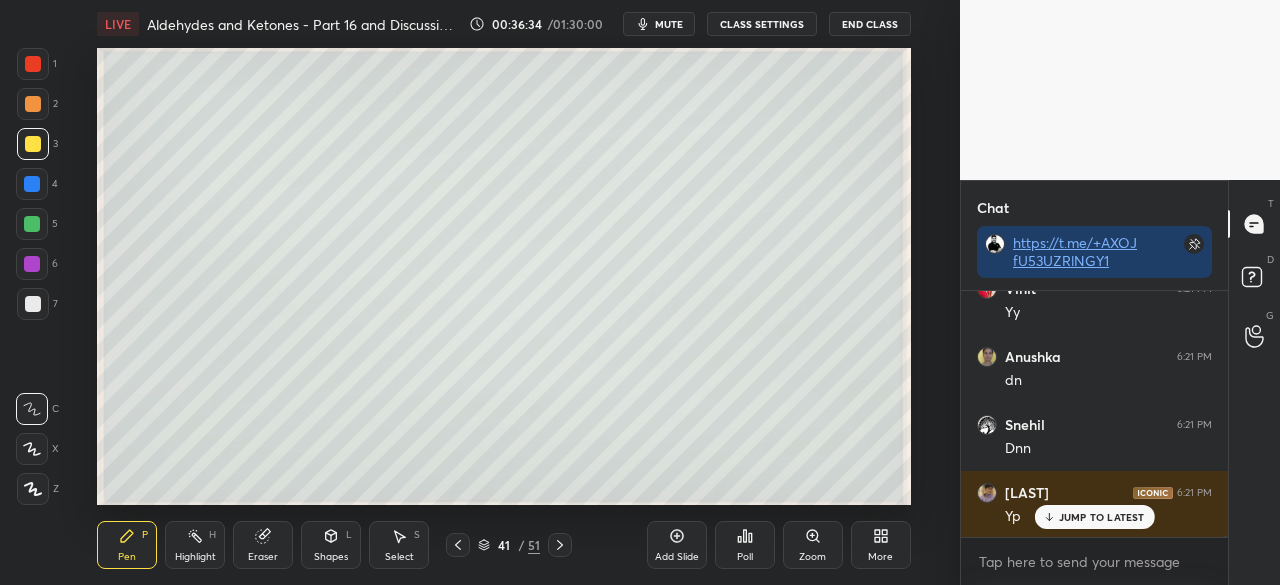 click on "More" at bounding box center [881, 545] 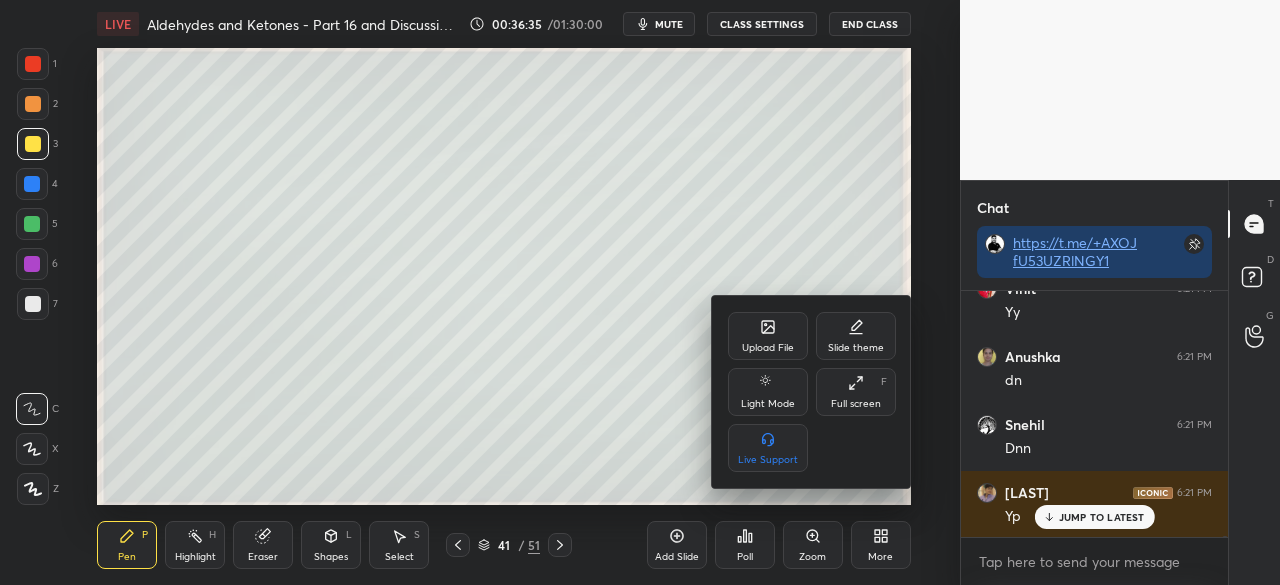 click on "Full screen" at bounding box center (856, 404) 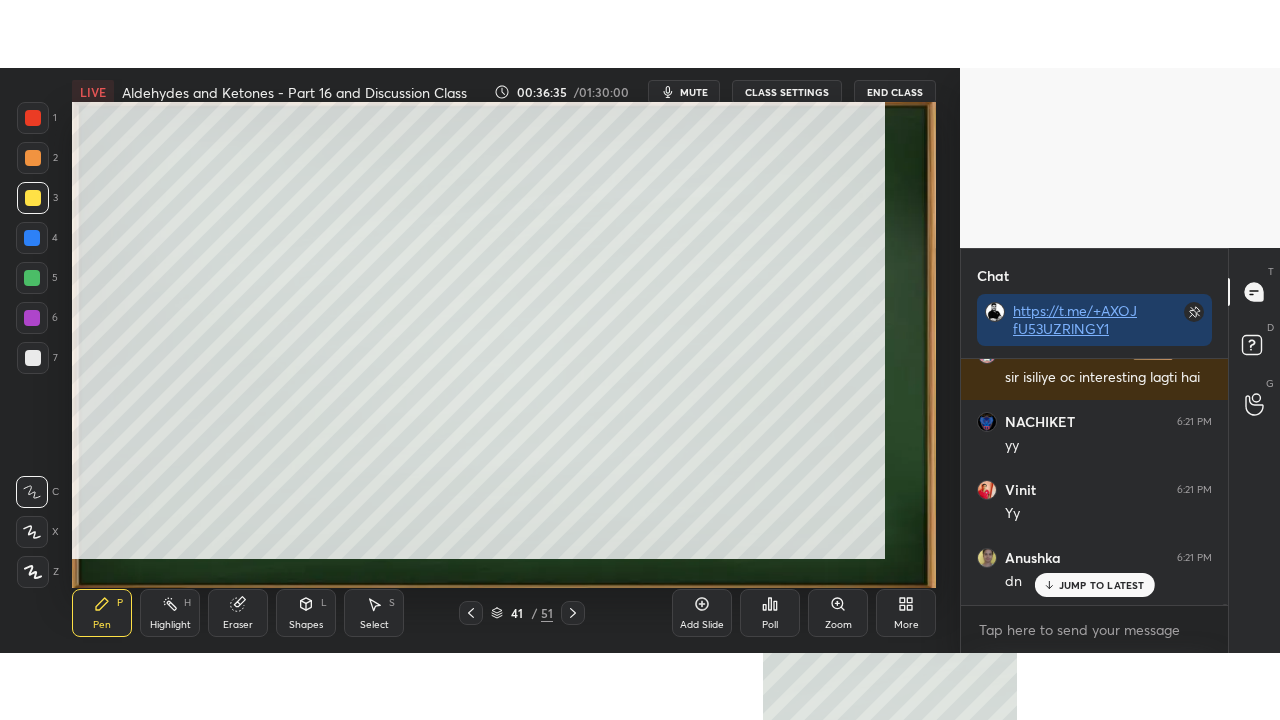 scroll, scrollTop: 99408, scrollLeft: 99120, axis: both 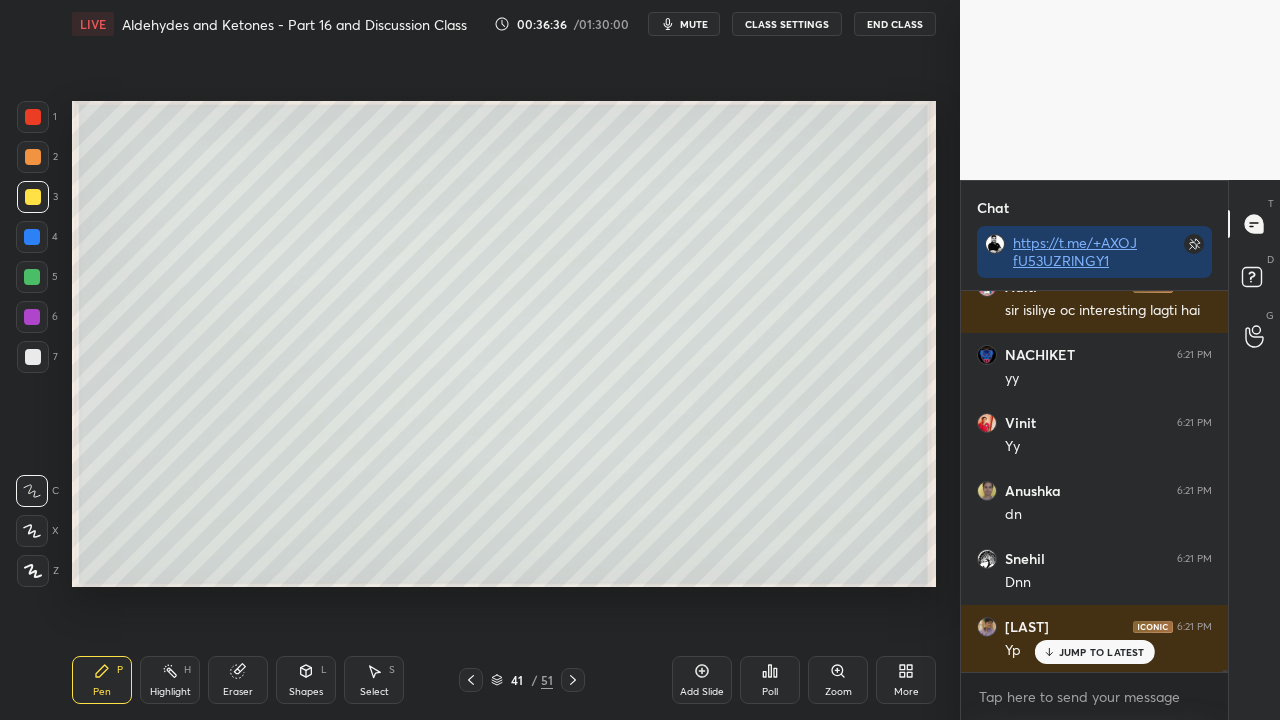 click at bounding box center (33, 197) 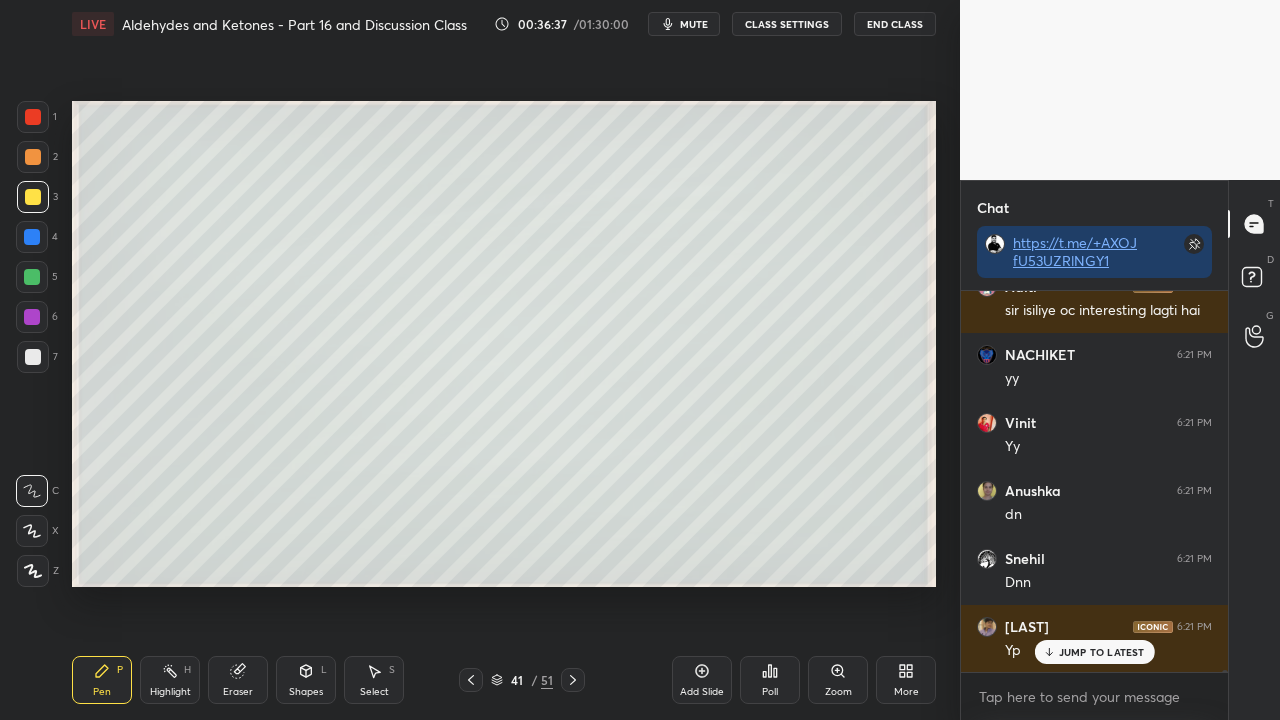 click at bounding box center (33, 197) 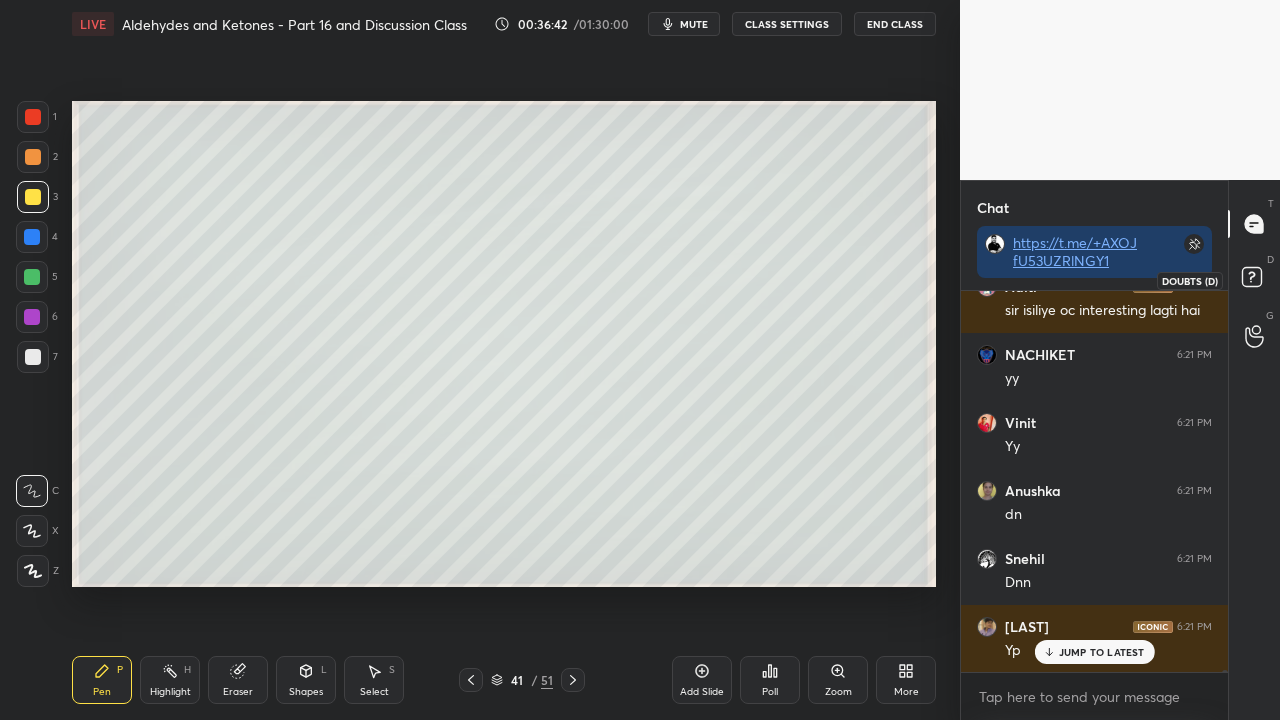click 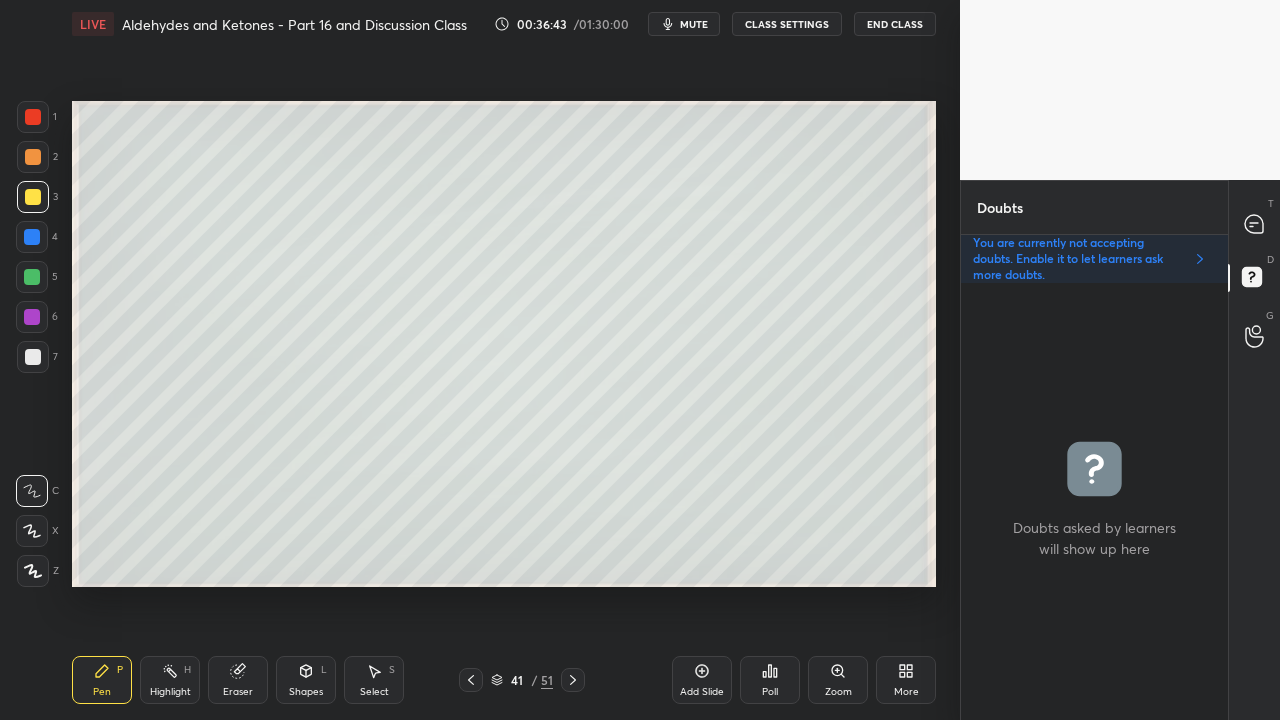 scroll, scrollTop: 6, scrollLeft: 6, axis: both 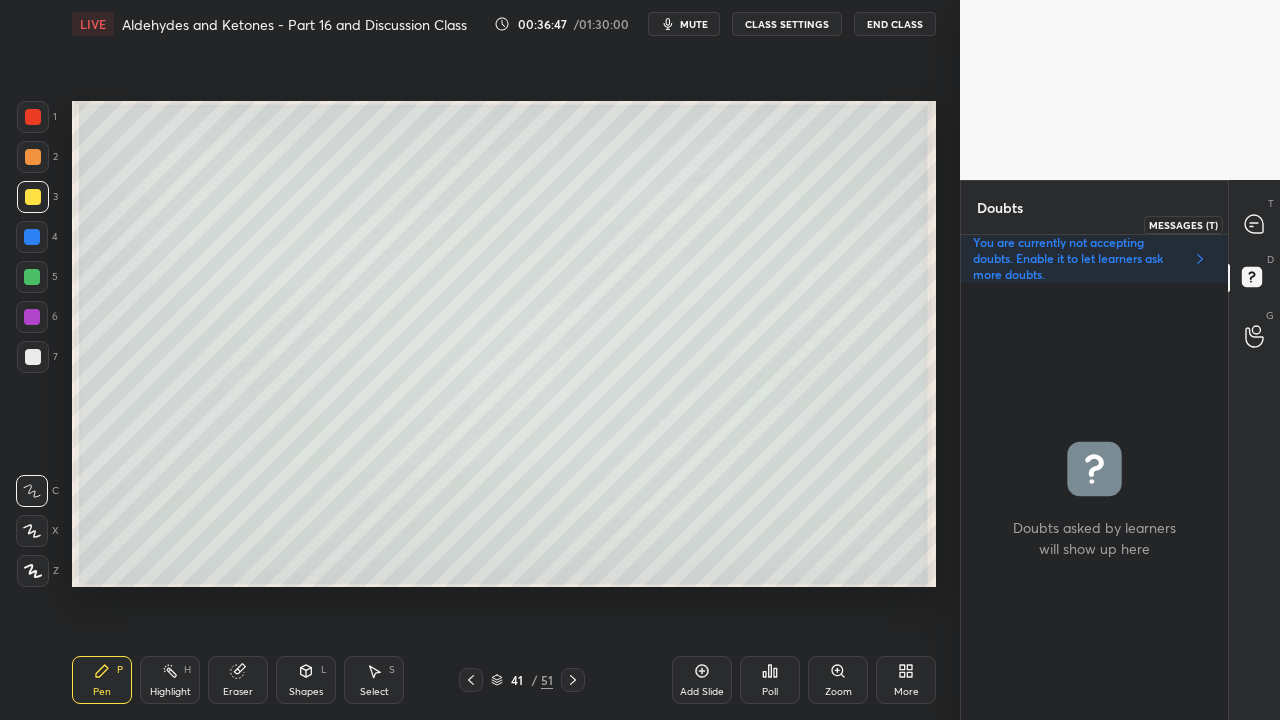 click 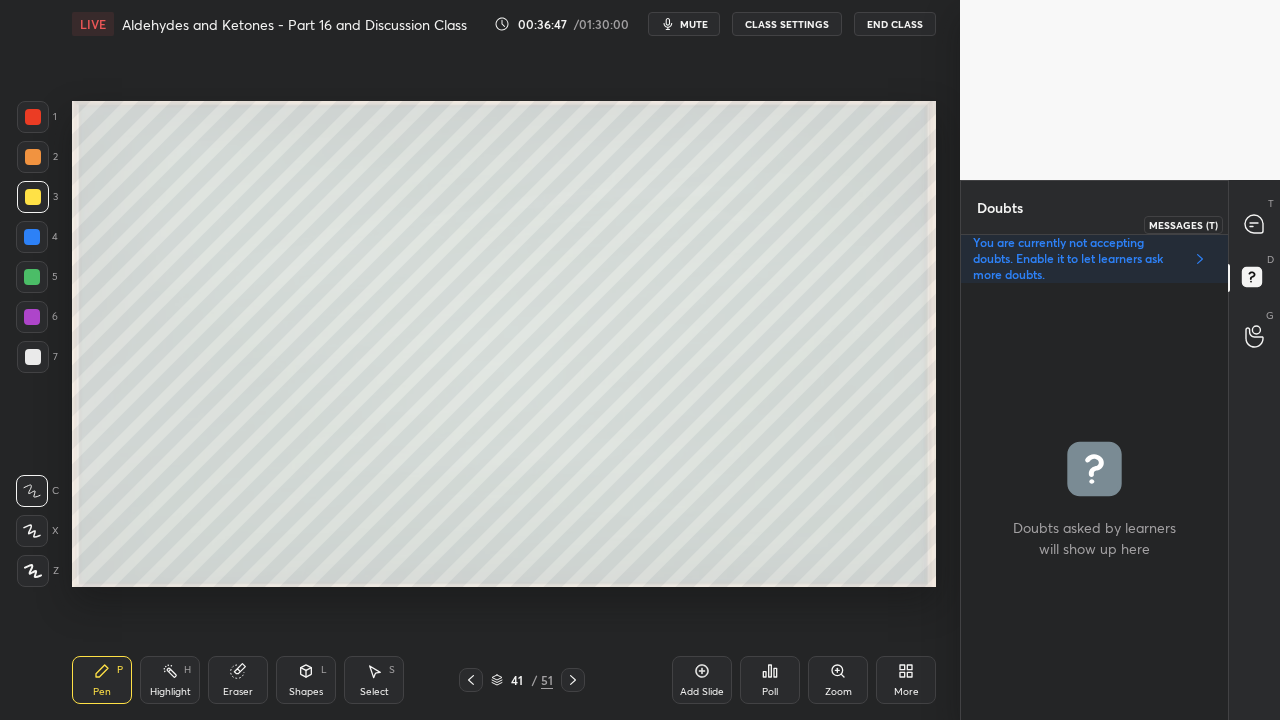 scroll, scrollTop: 423, scrollLeft: 261, axis: both 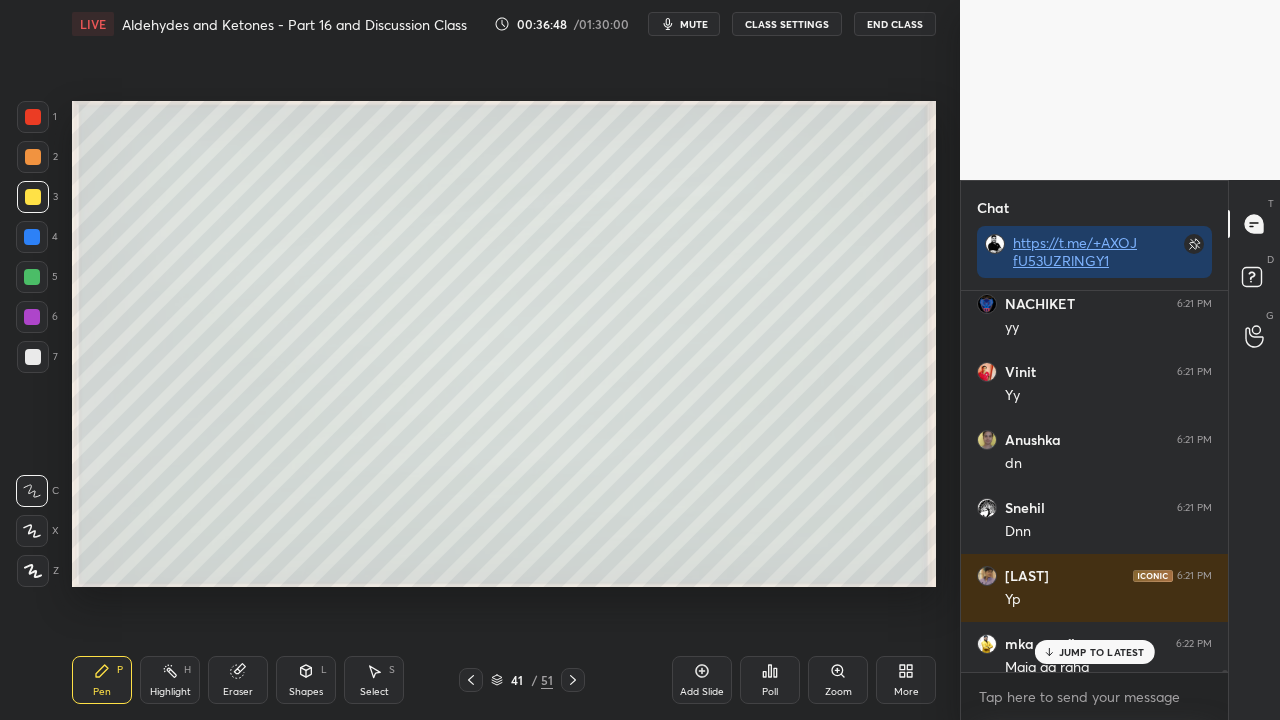 click on "JUMP TO LATEST" at bounding box center [1102, 652] 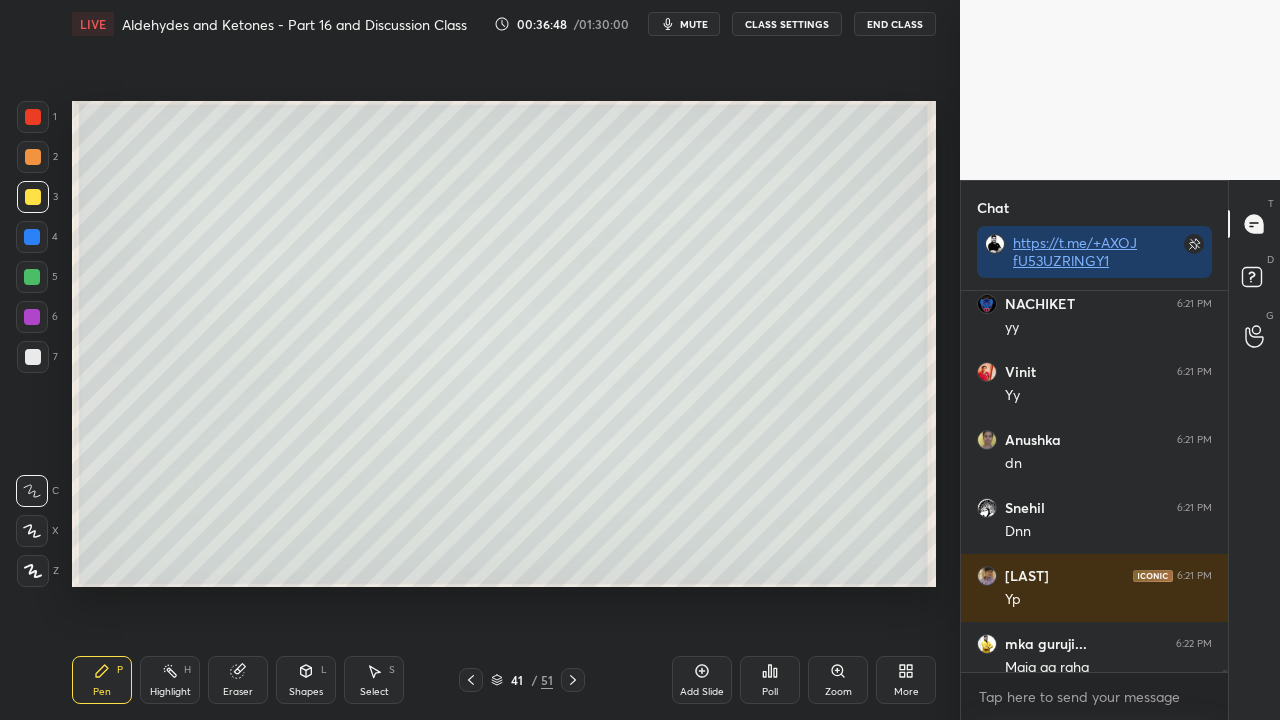 scroll, scrollTop: 87822, scrollLeft: 0, axis: vertical 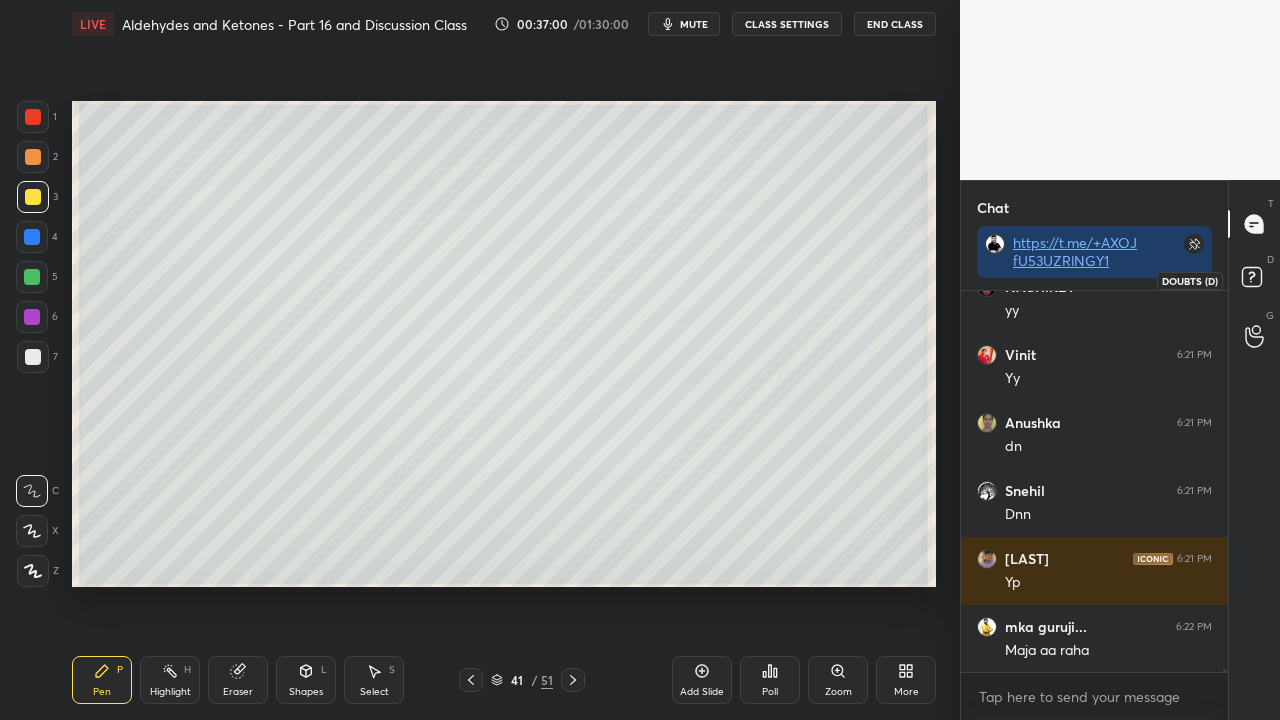 click 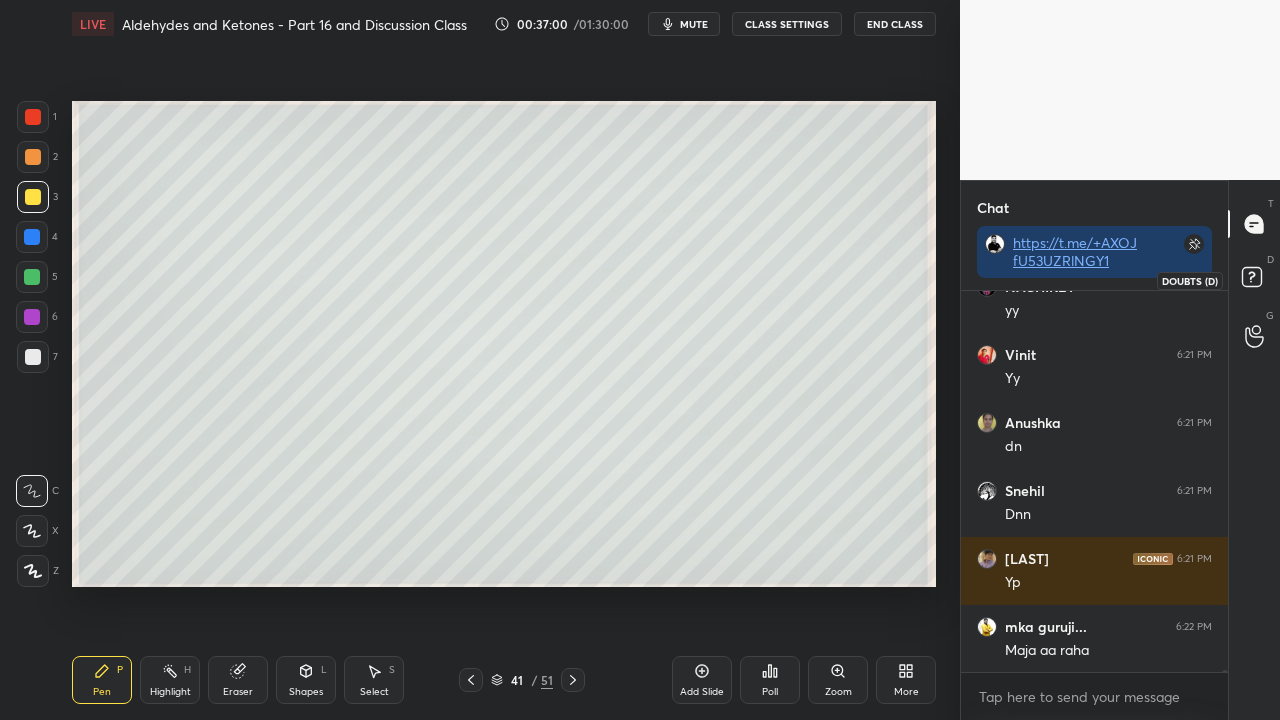 scroll, scrollTop: 6, scrollLeft: 6, axis: both 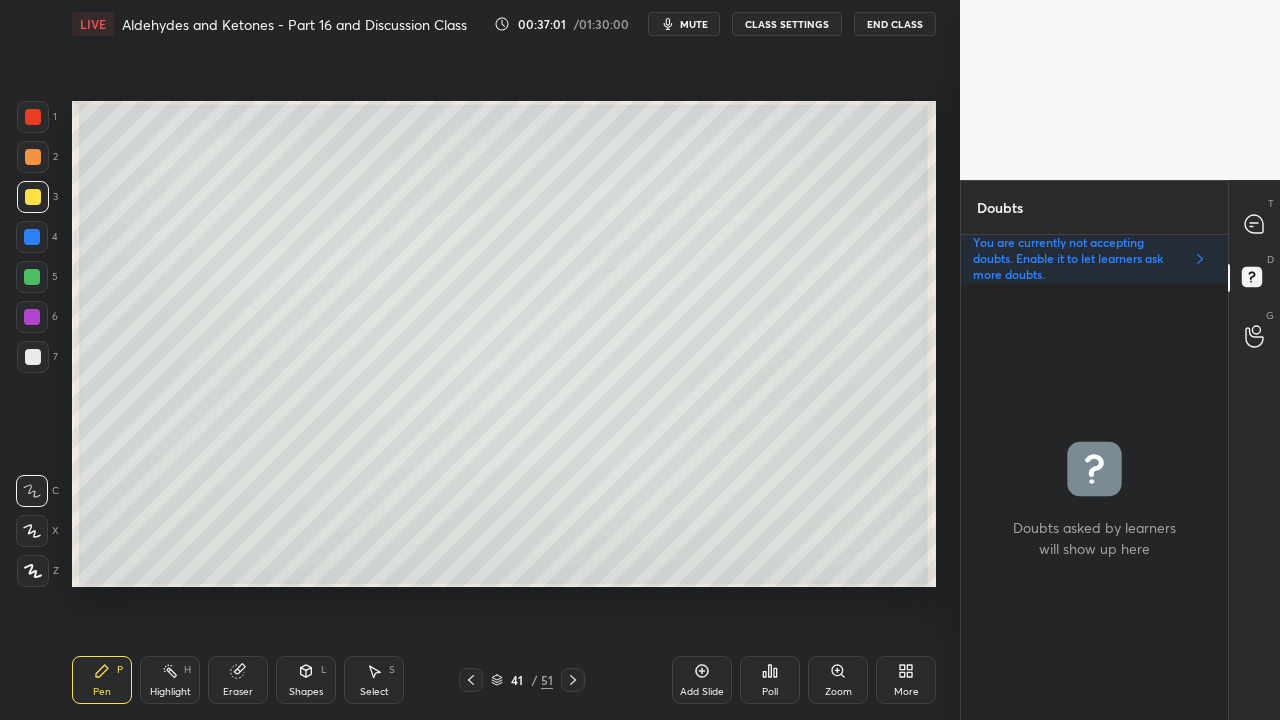 click 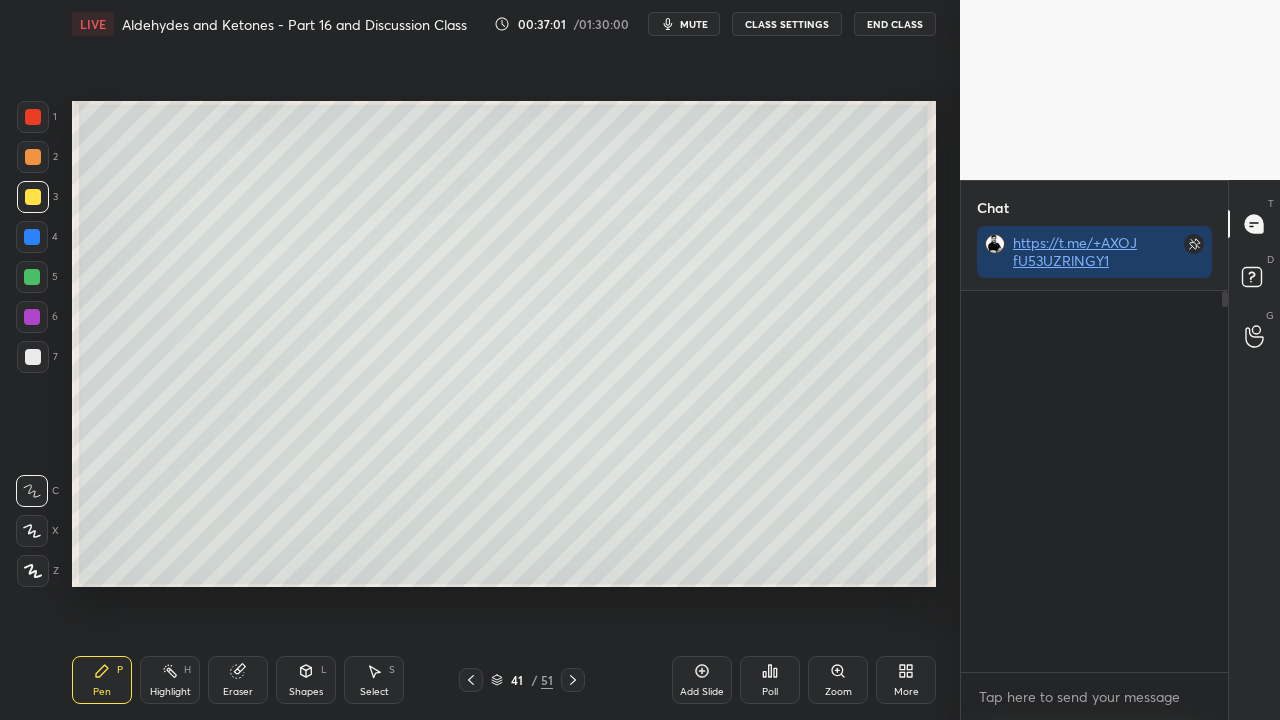 scroll, scrollTop: 423, scrollLeft: 261, axis: both 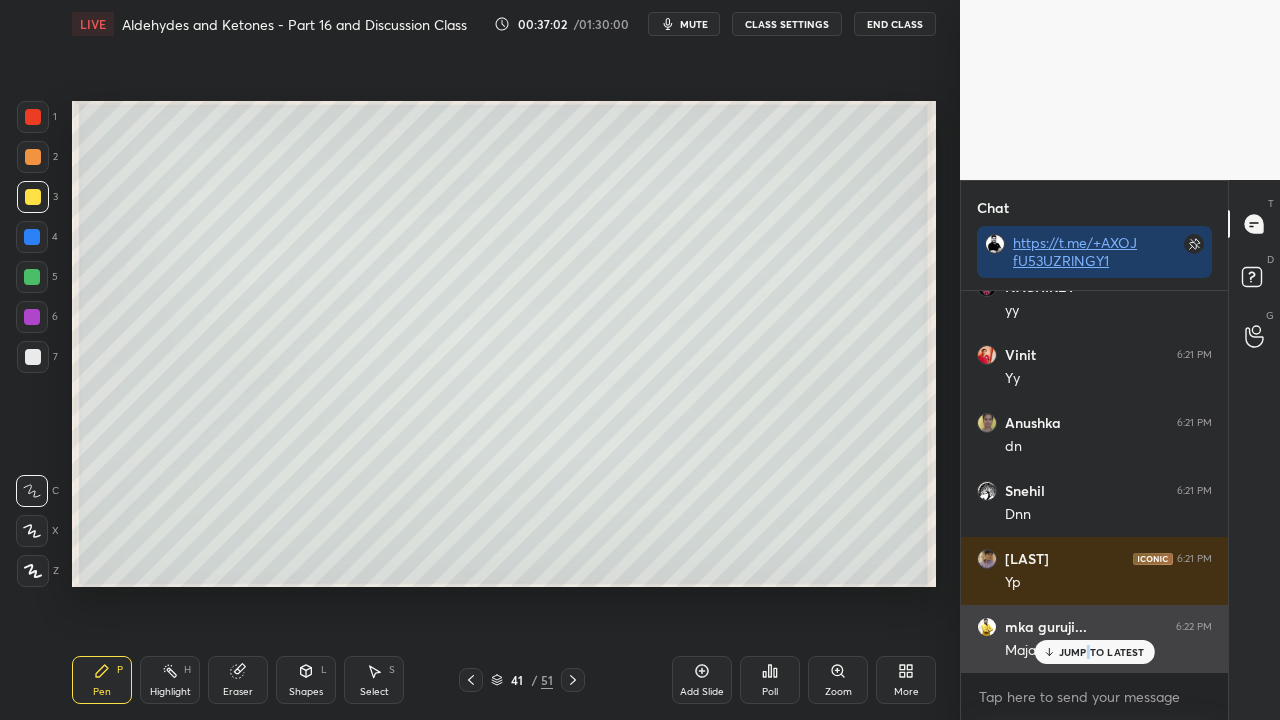 click on "JUMP TO LATEST" at bounding box center (1094, 652) 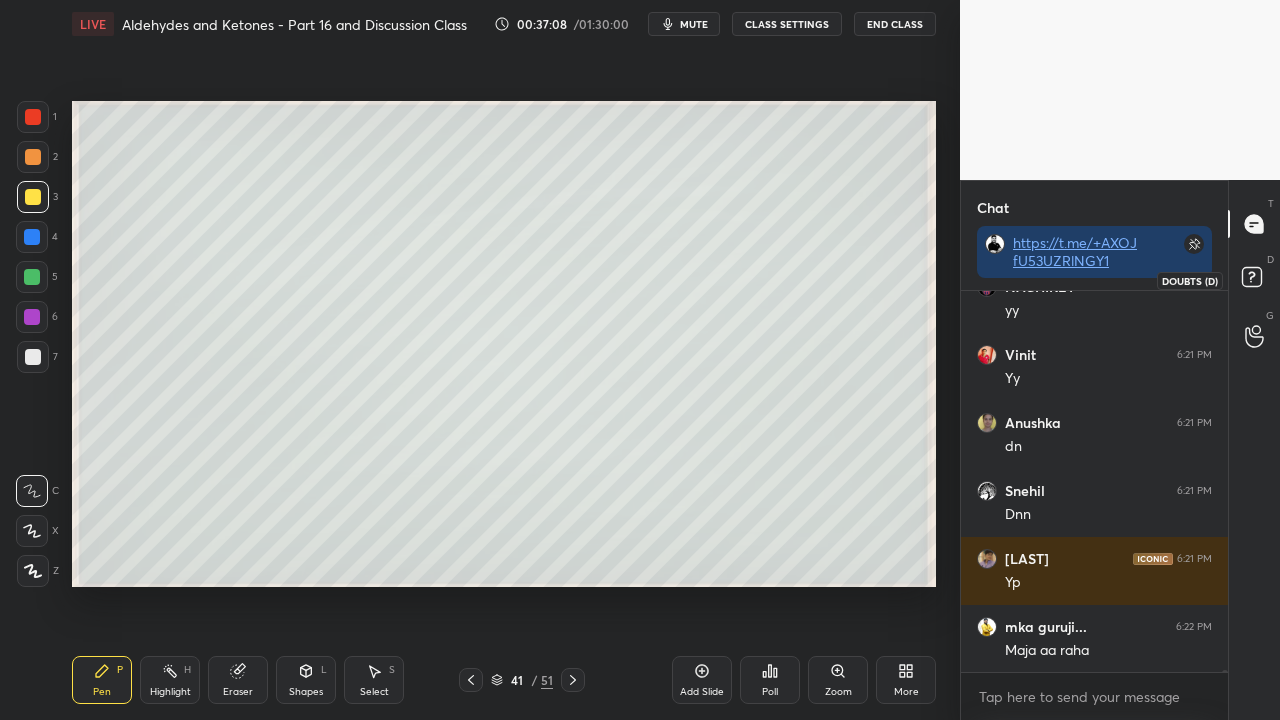 click 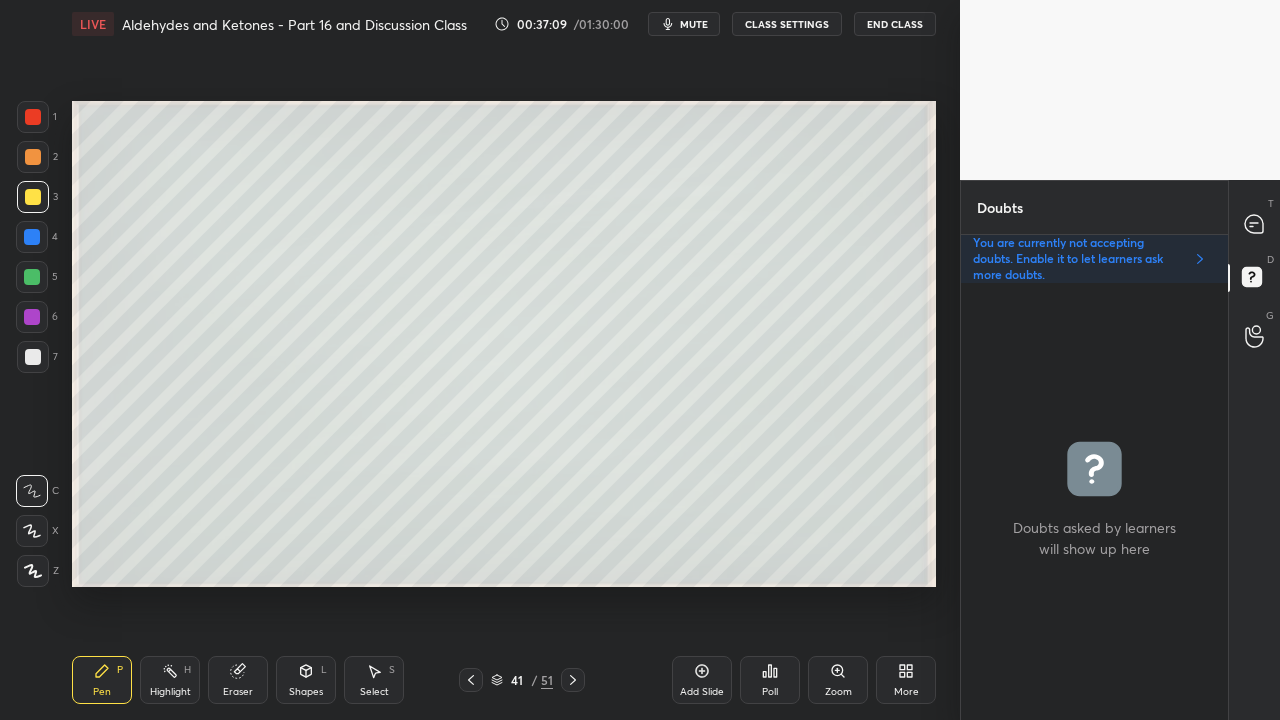 scroll, scrollTop: 6, scrollLeft: 6, axis: both 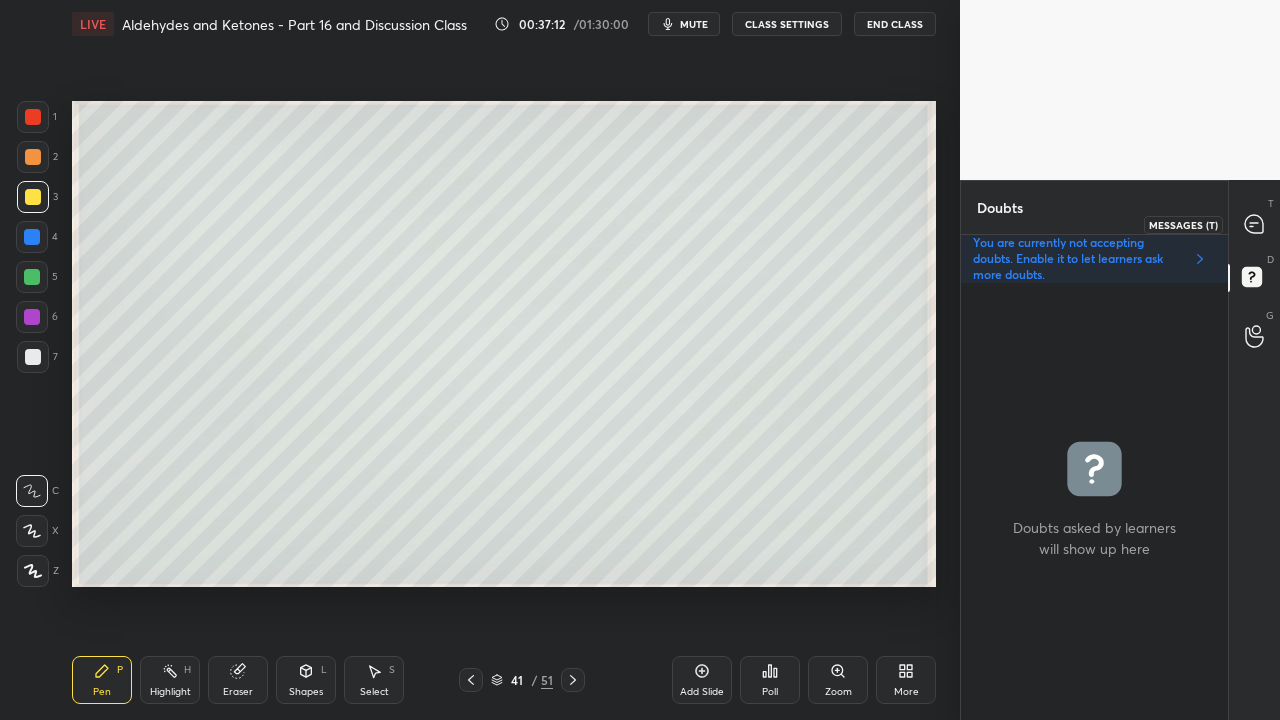 click at bounding box center [1255, 224] 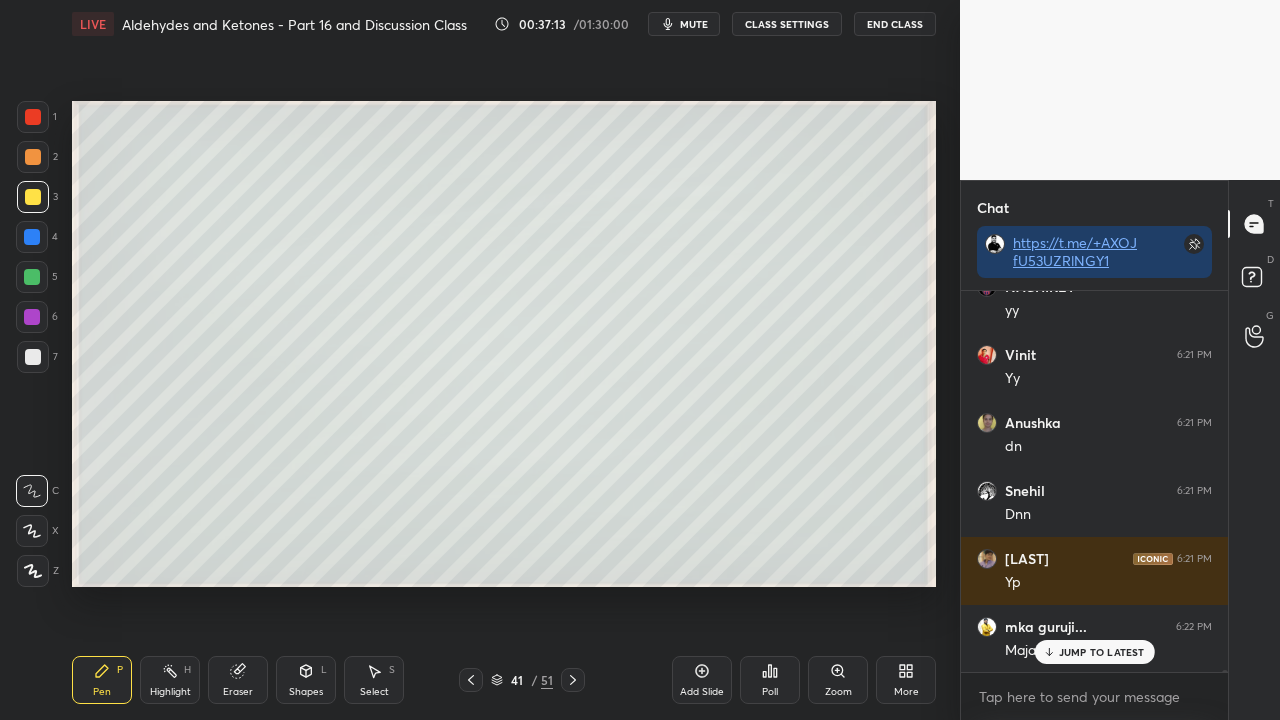 click on "JUMP TO LATEST" at bounding box center [1102, 652] 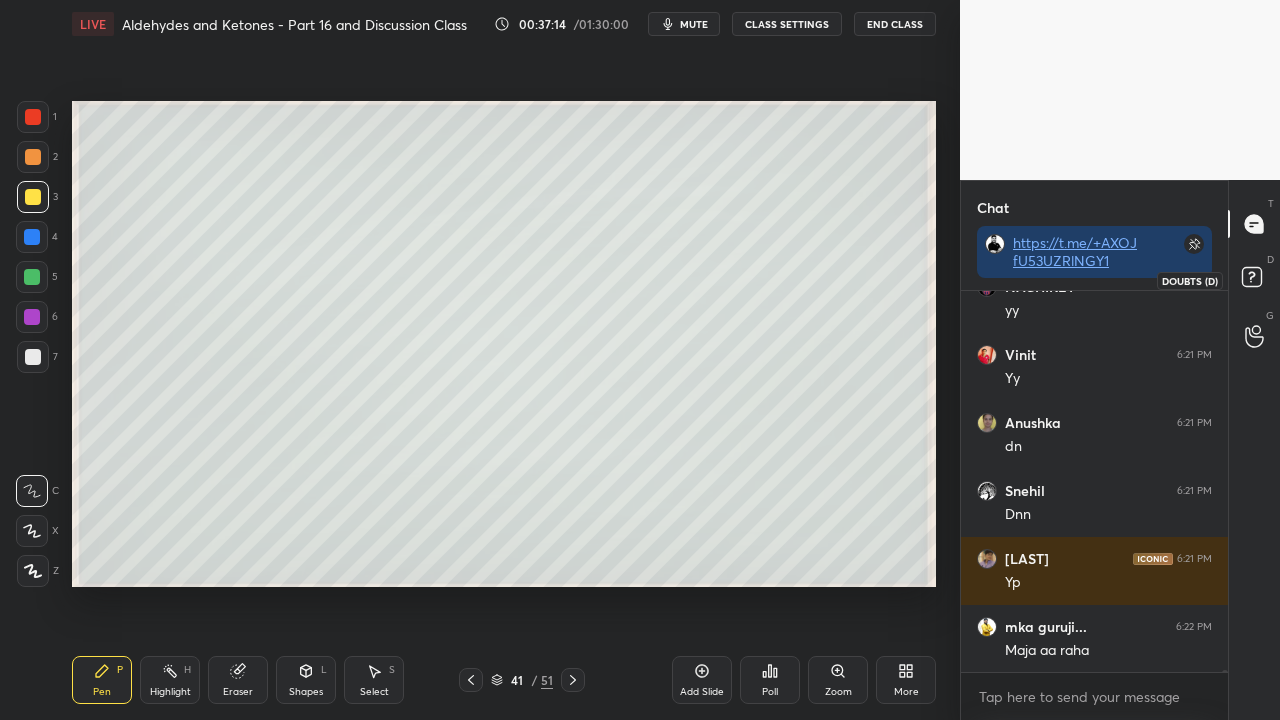 click 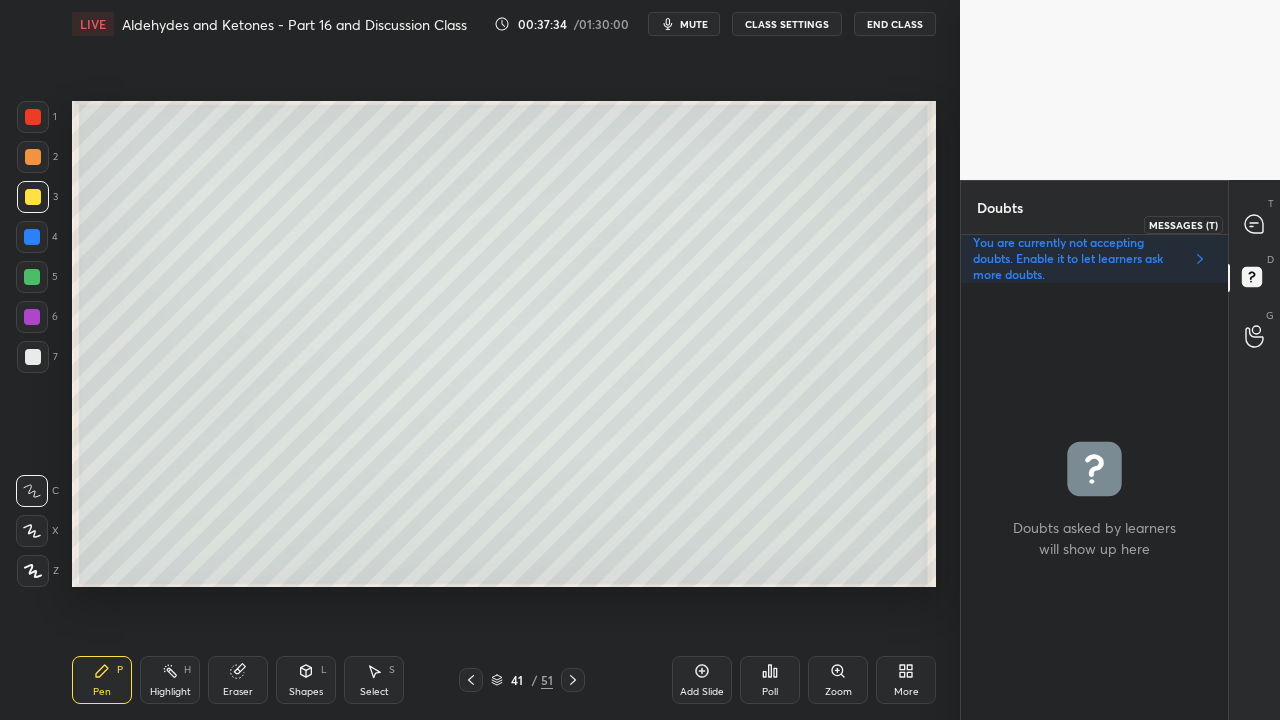 drag, startPoint x: 1266, startPoint y: 211, endPoint x: 1256, endPoint y: 210, distance: 10.049875 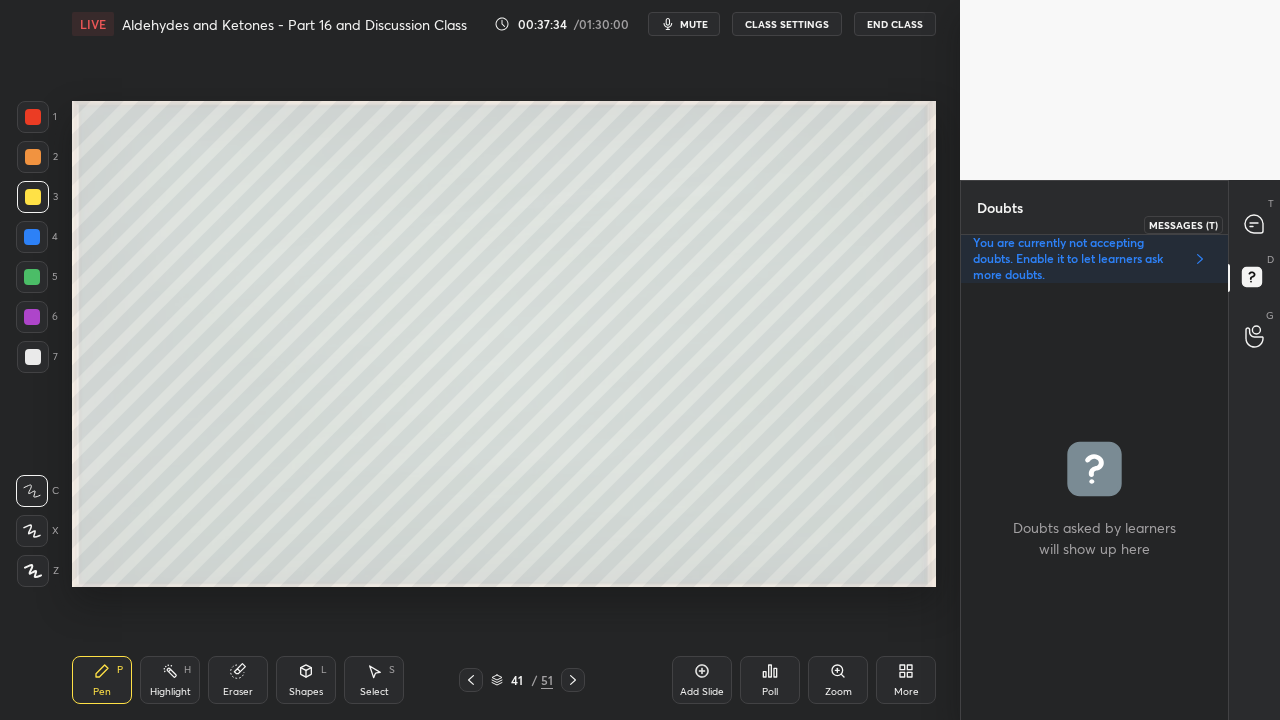 click at bounding box center (1255, 224) 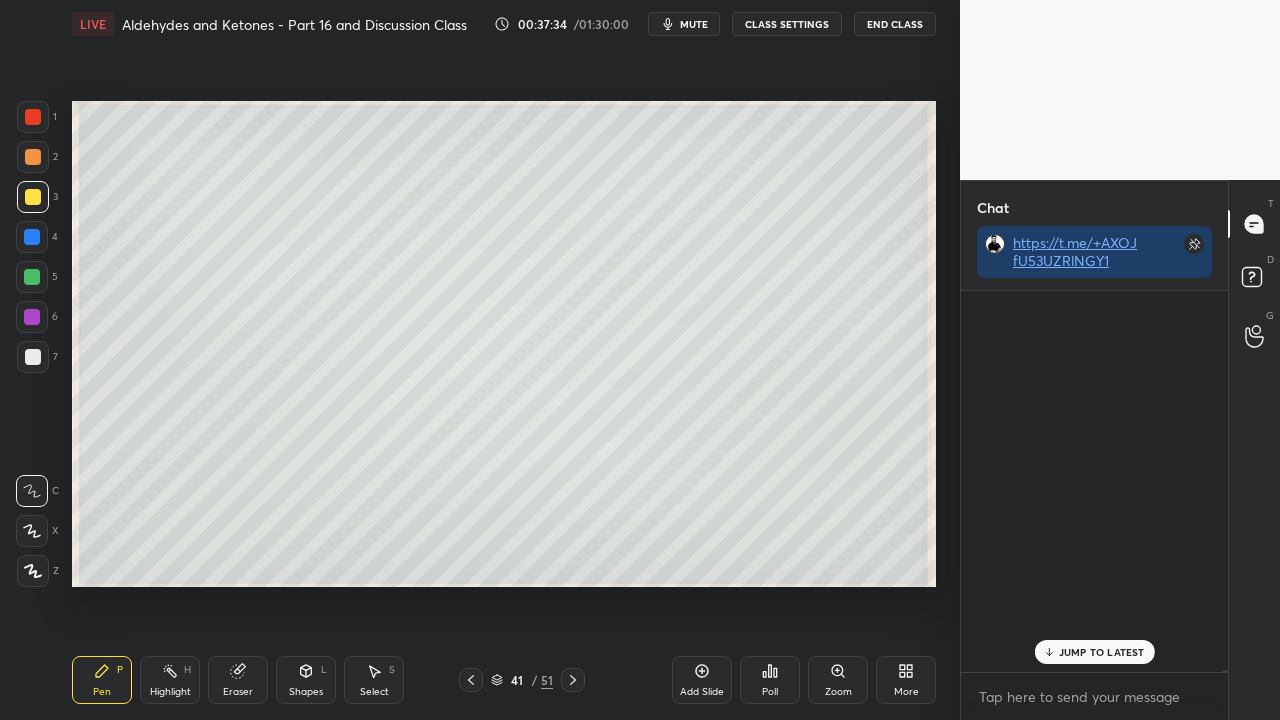 scroll, scrollTop: 87822, scrollLeft: 0, axis: vertical 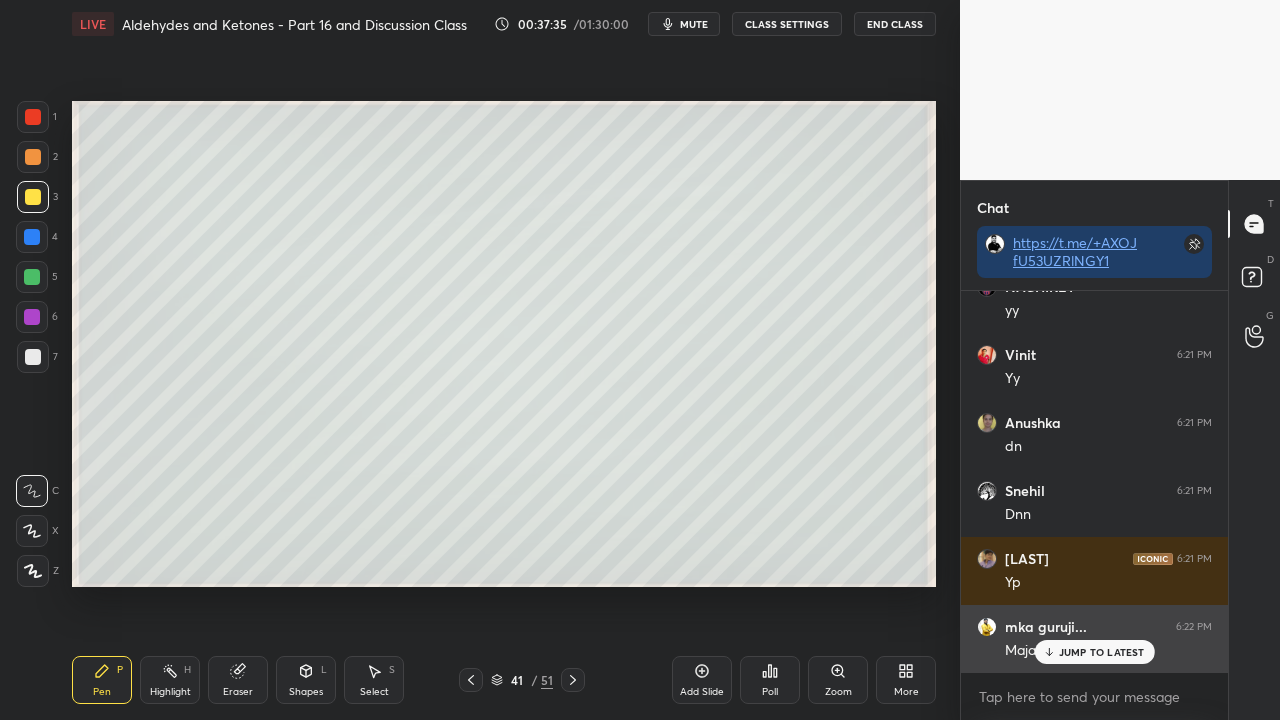 click on "JUMP TO LATEST" at bounding box center [1094, 652] 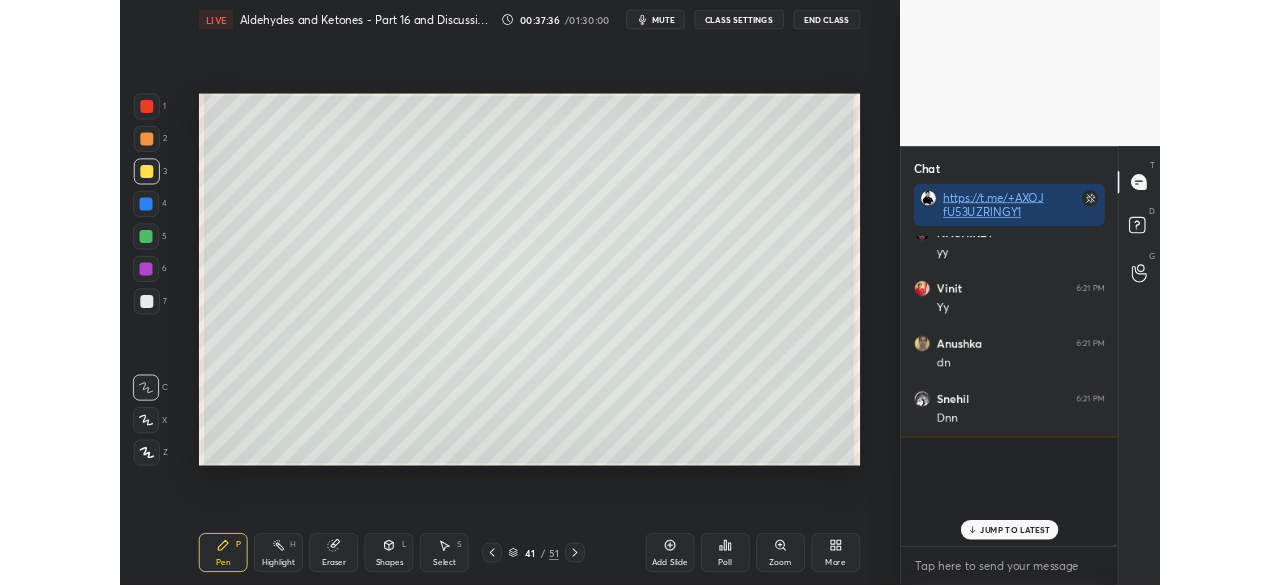 scroll, scrollTop: 457, scrollLeft: 880, axis: both 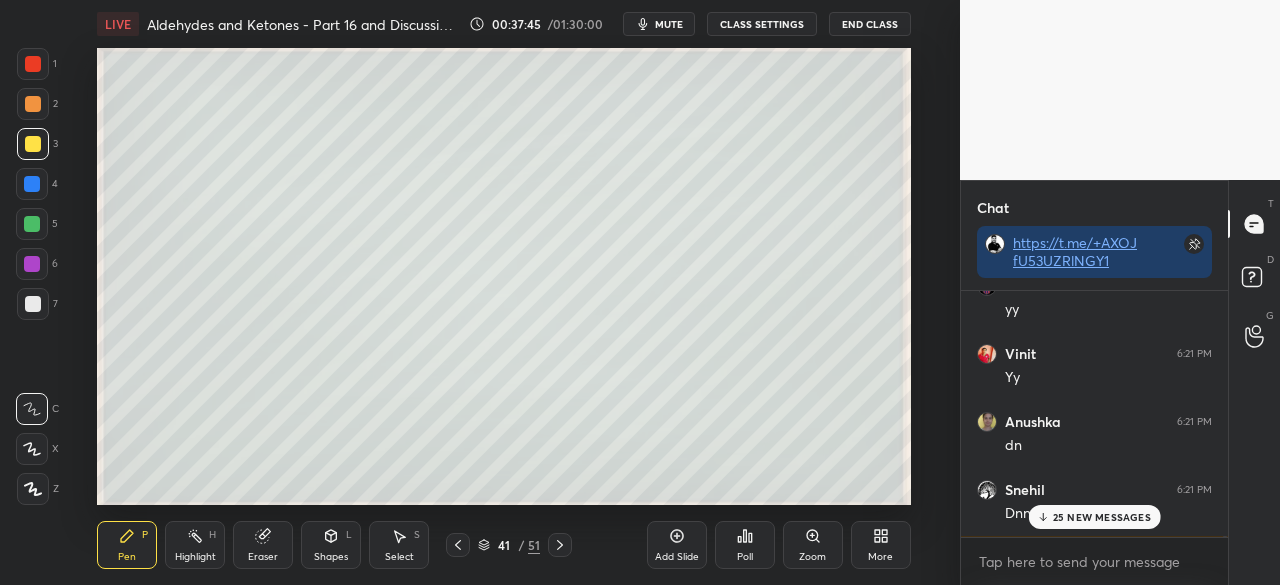click on "Eraser" at bounding box center [263, 545] 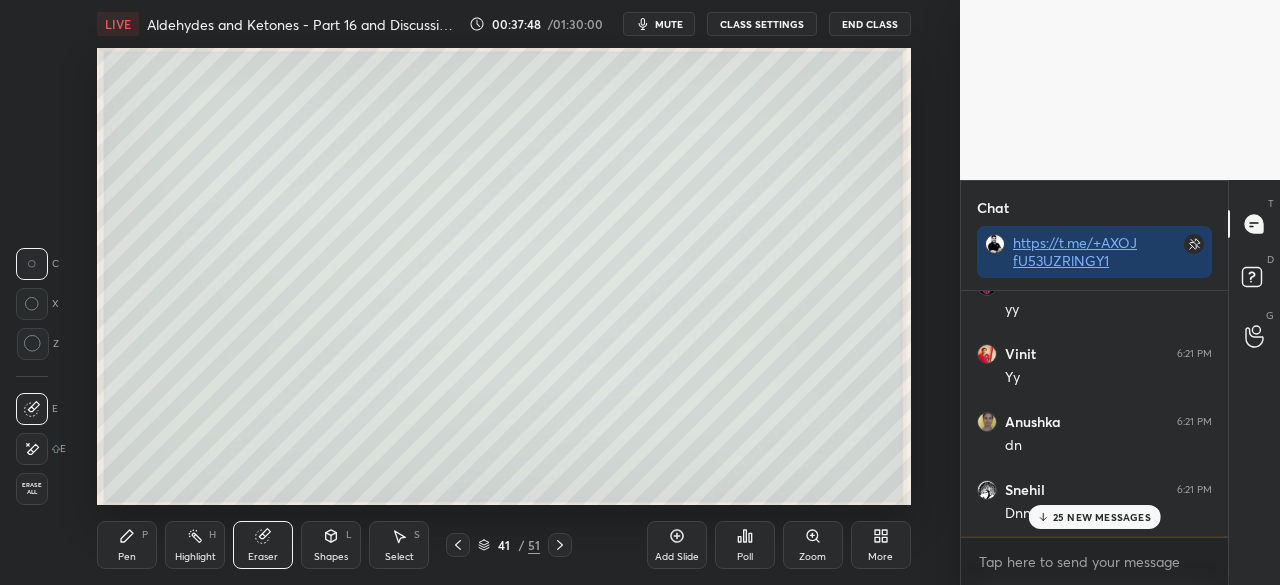 click on "25 NEW MESSAGES" at bounding box center (1102, 517) 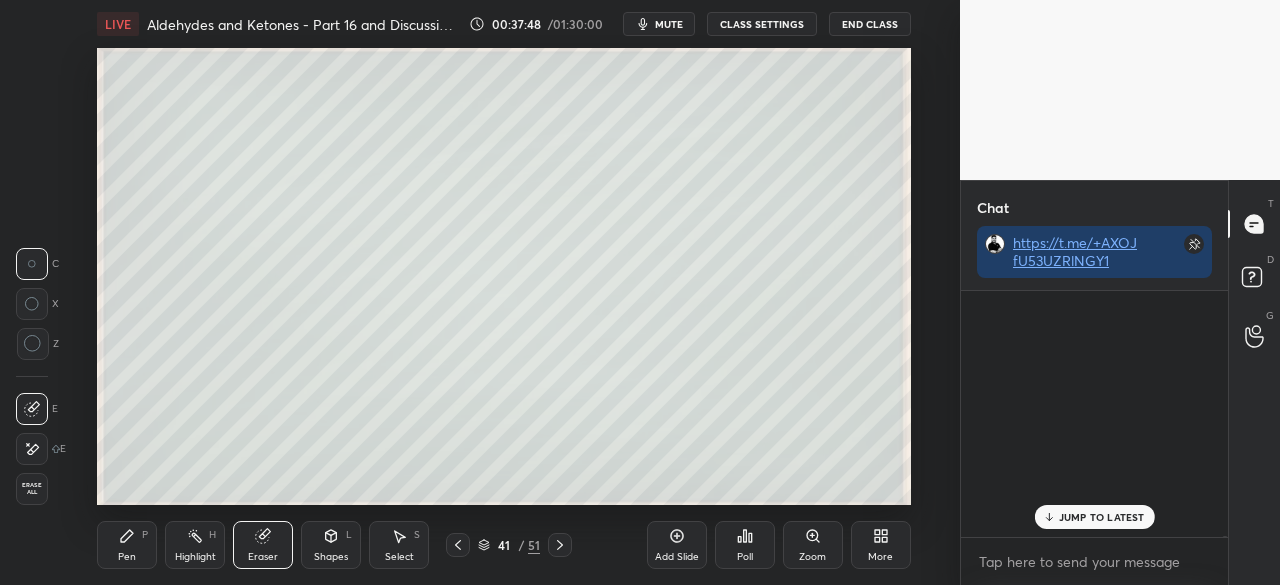 scroll, scrollTop: 89494, scrollLeft: 0, axis: vertical 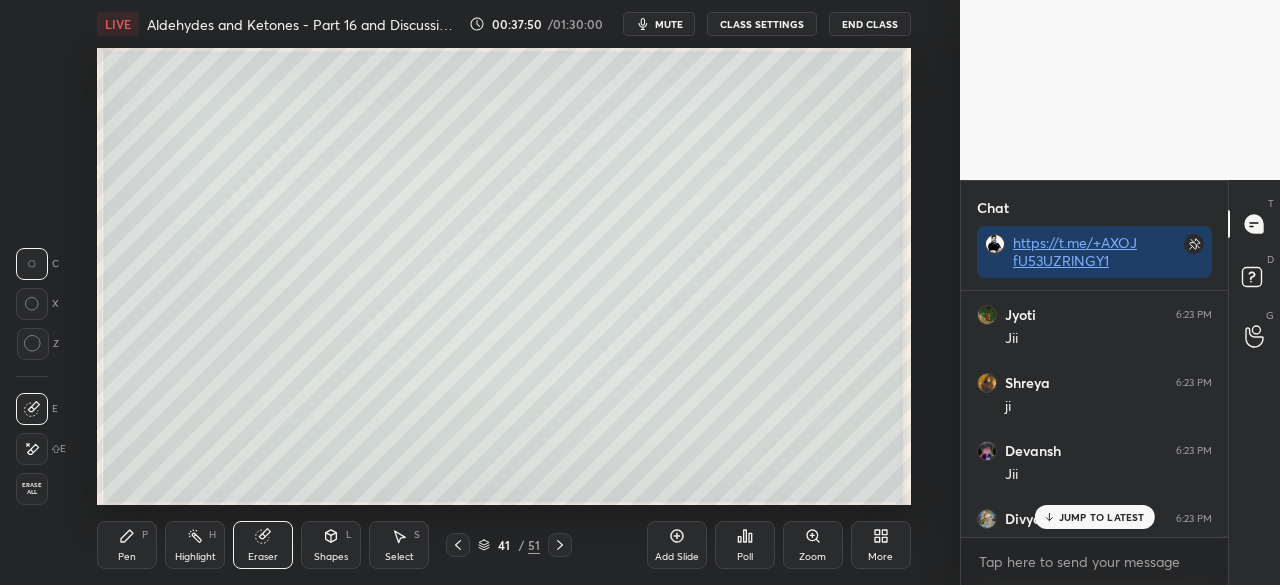 click on "Pen P" at bounding box center [127, 545] 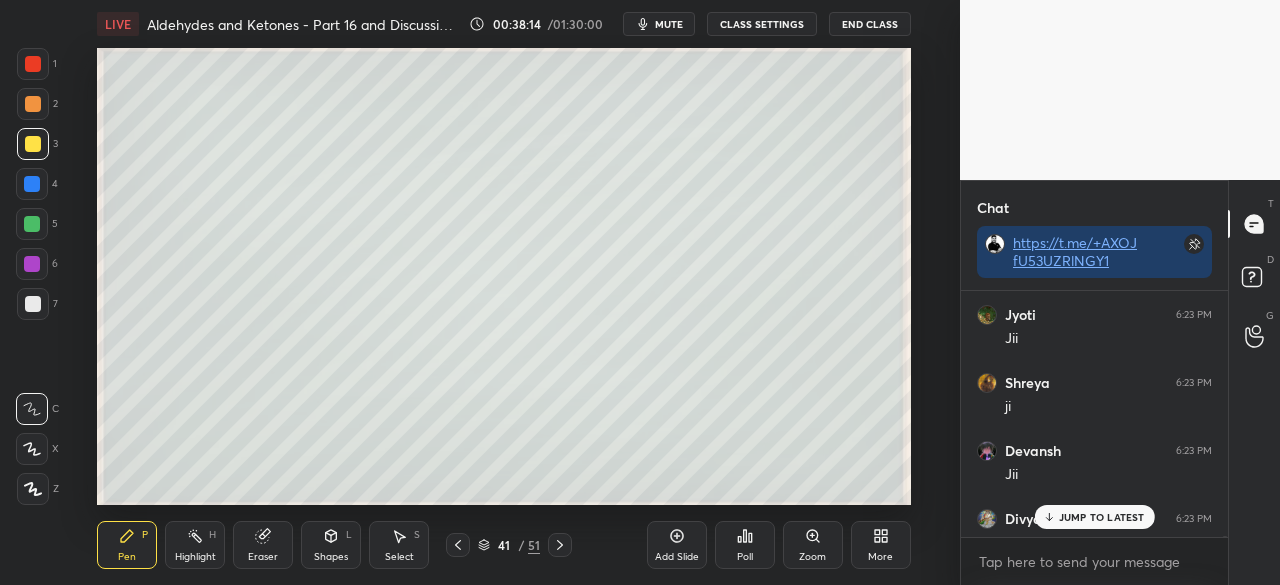 click on "JUMP TO LATEST" at bounding box center (1102, 517) 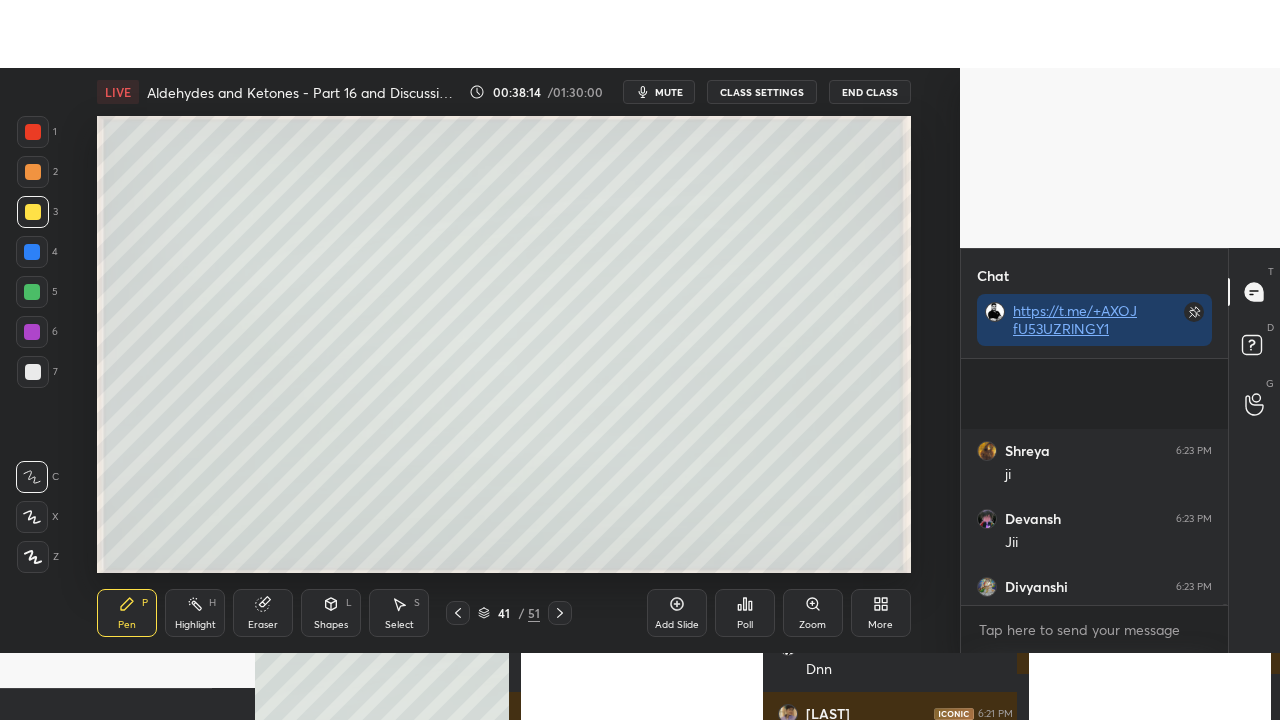 scroll, scrollTop: 89656, scrollLeft: 0, axis: vertical 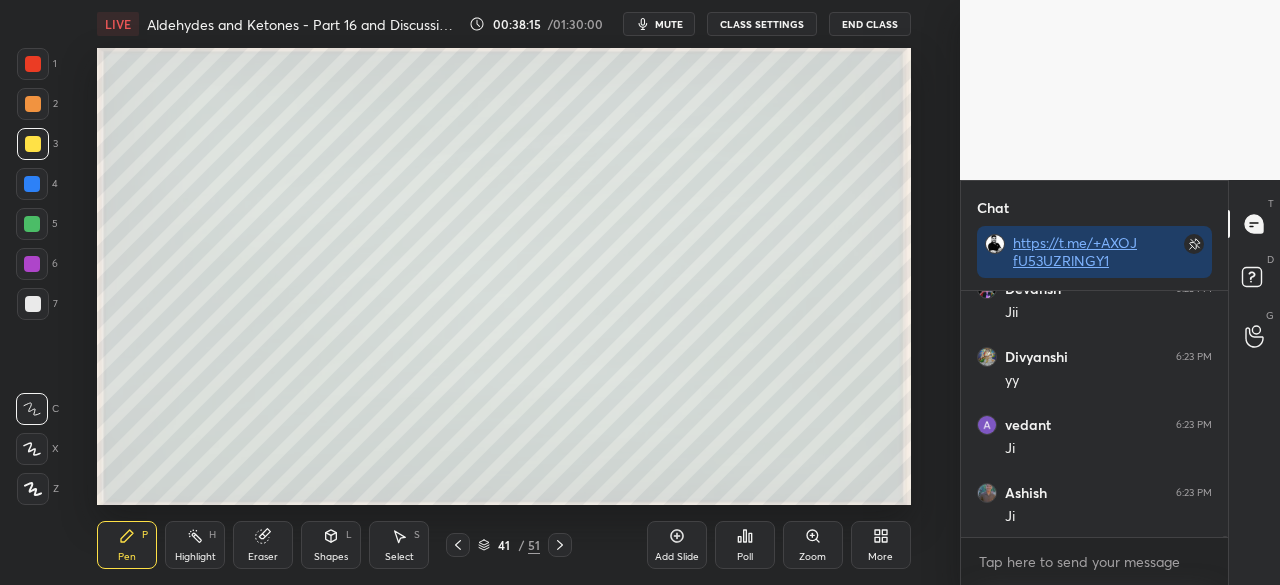 click on "More" at bounding box center (881, 545) 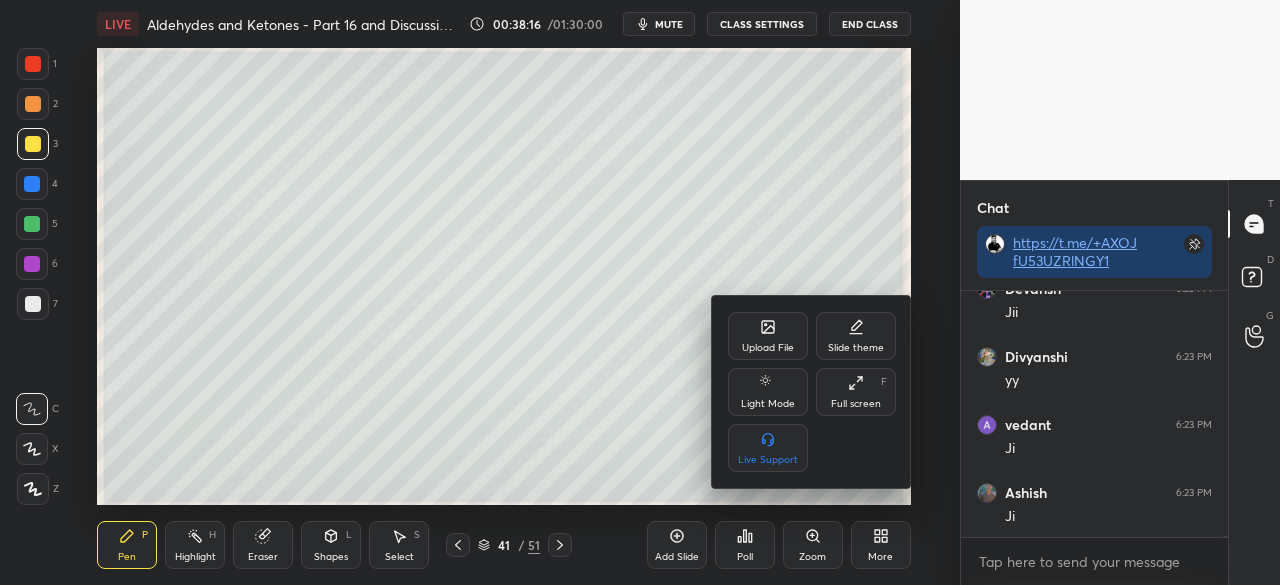 drag, startPoint x: 862, startPoint y: 395, endPoint x: 862, endPoint y: 478, distance: 83 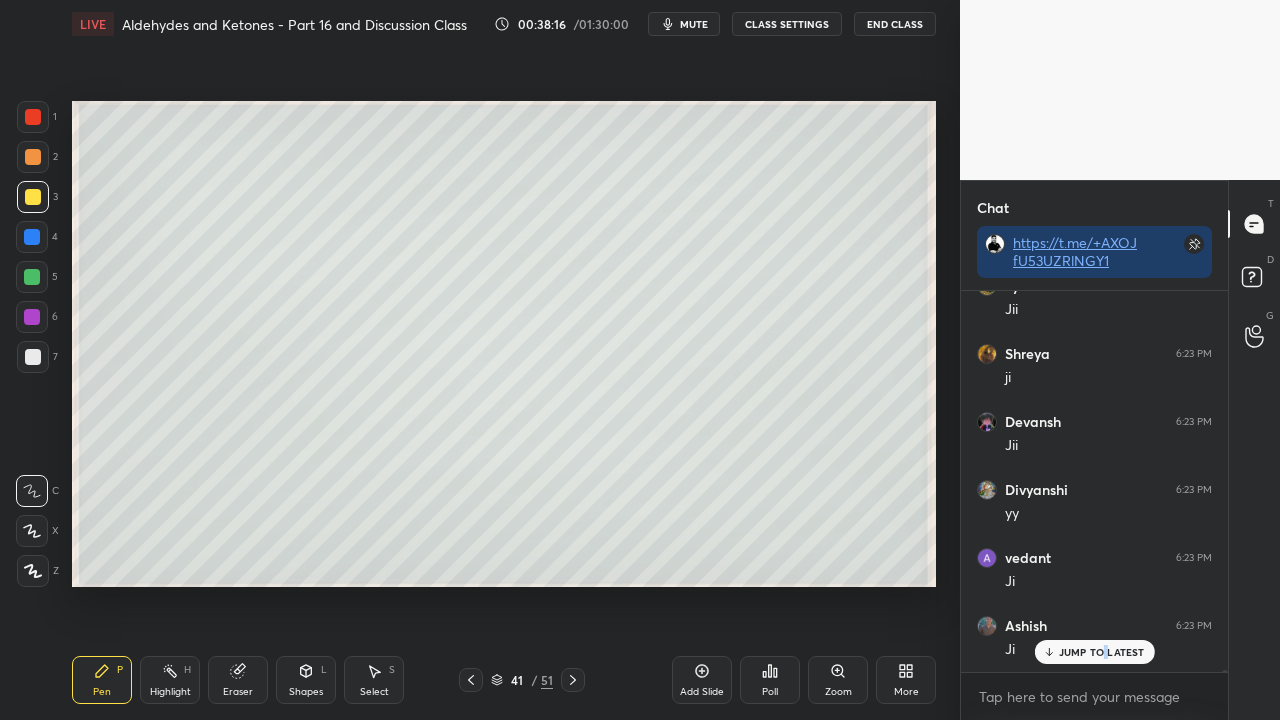 scroll, scrollTop: 99408, scrollLeft: 99120, axis: both 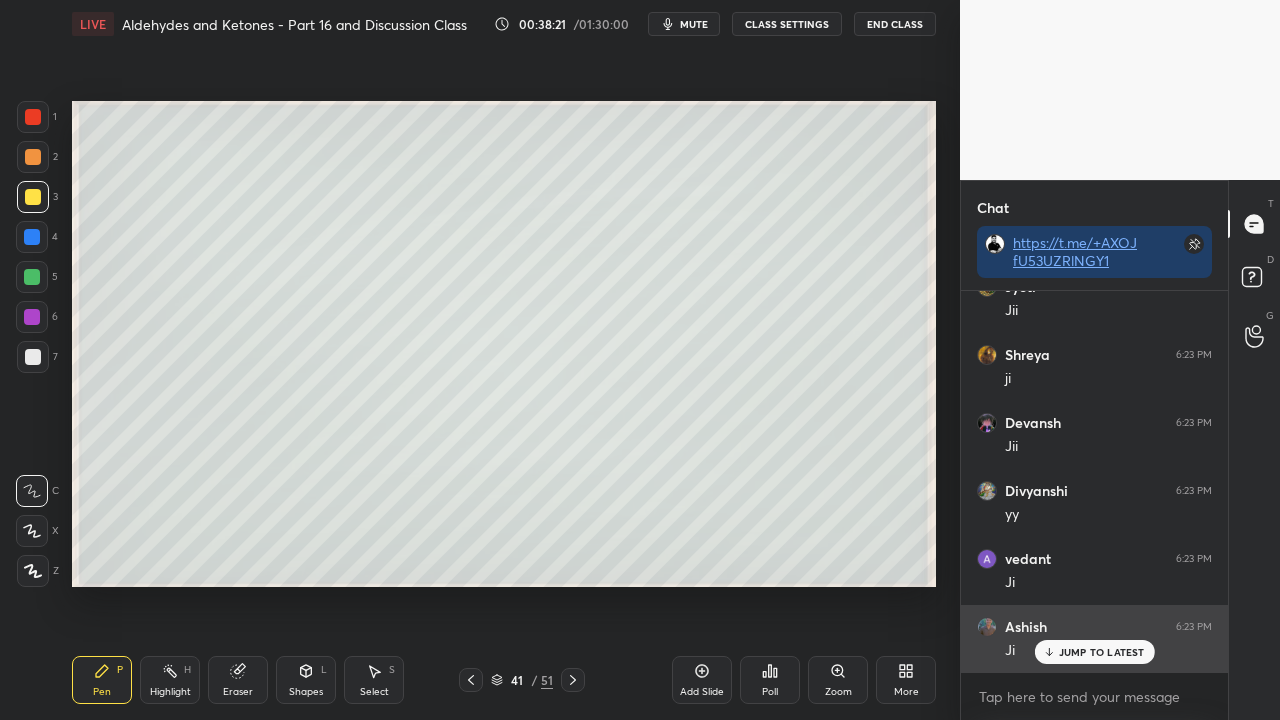 click on "JUMP TO LATEST" at bounding box center (1102, 652) 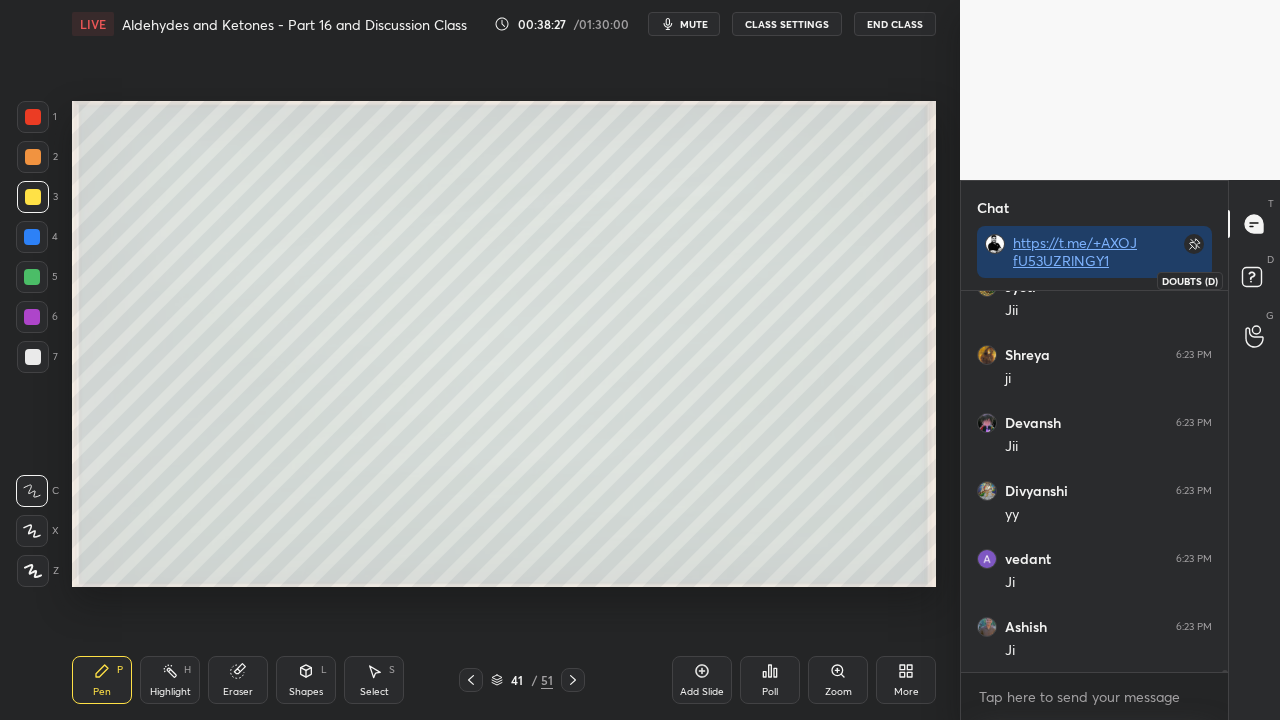 click 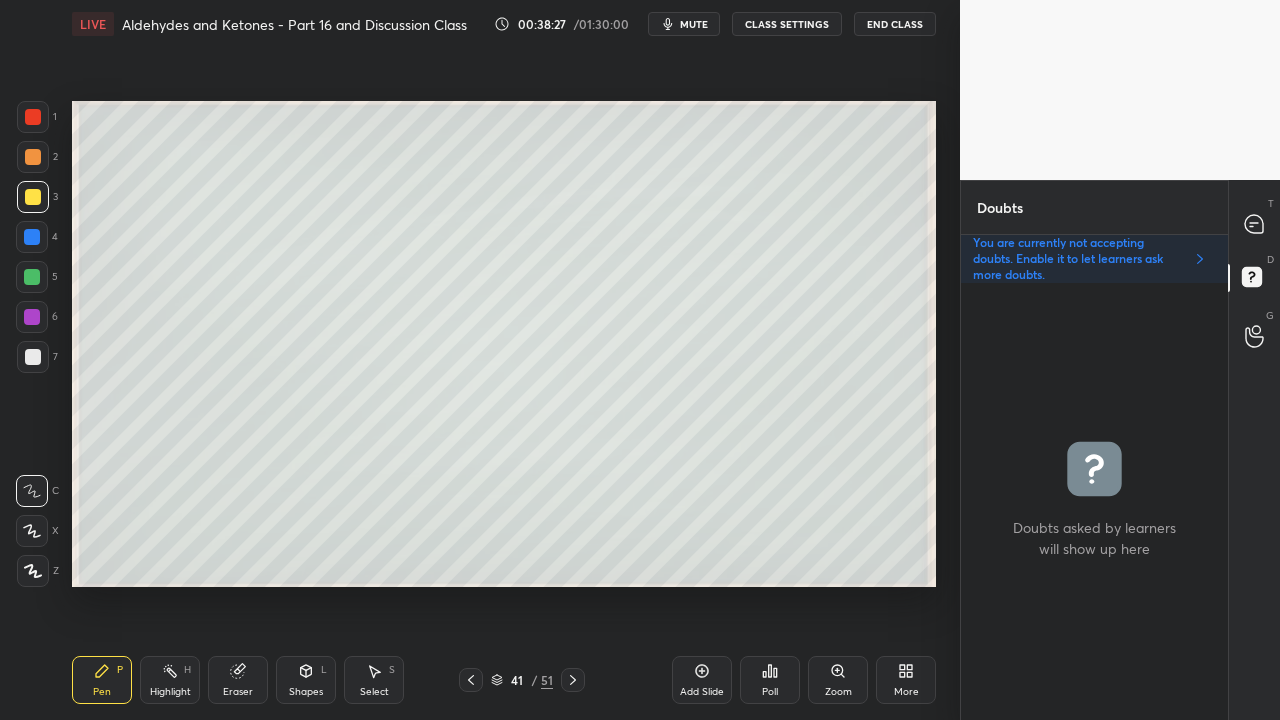 scroll, scrollTop: 6, scrollLeft: 6, axis: both 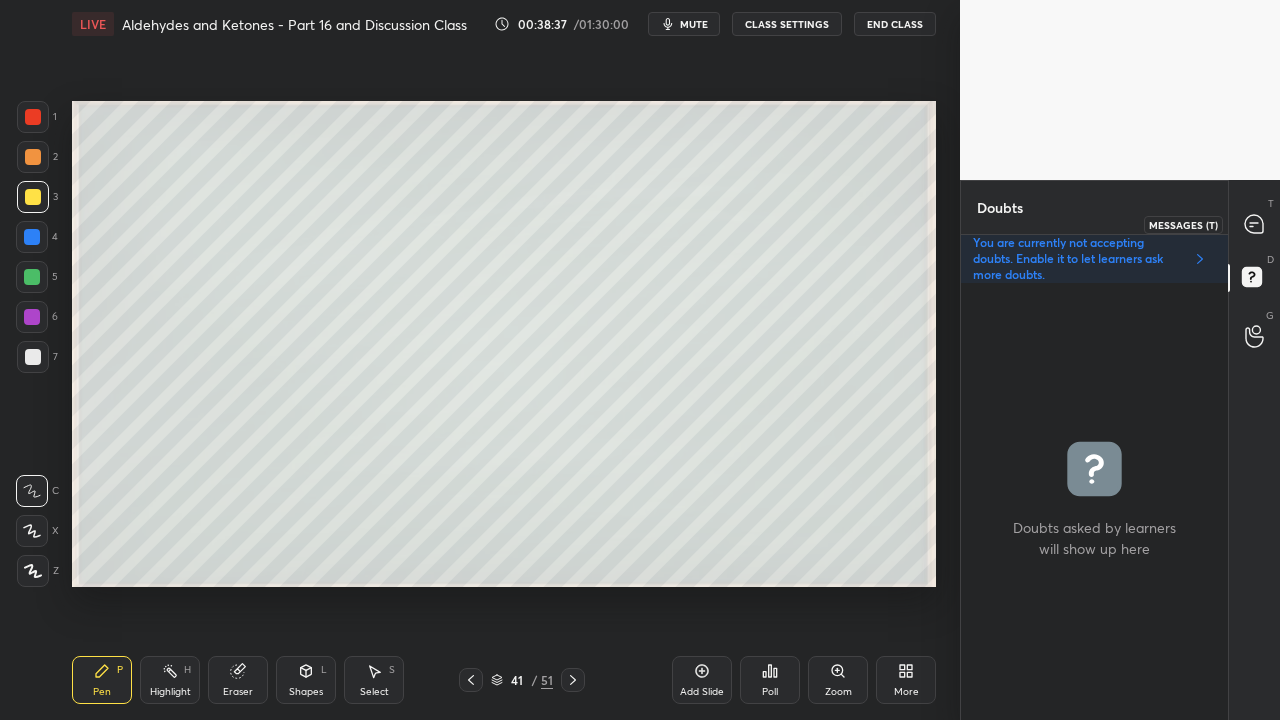 click 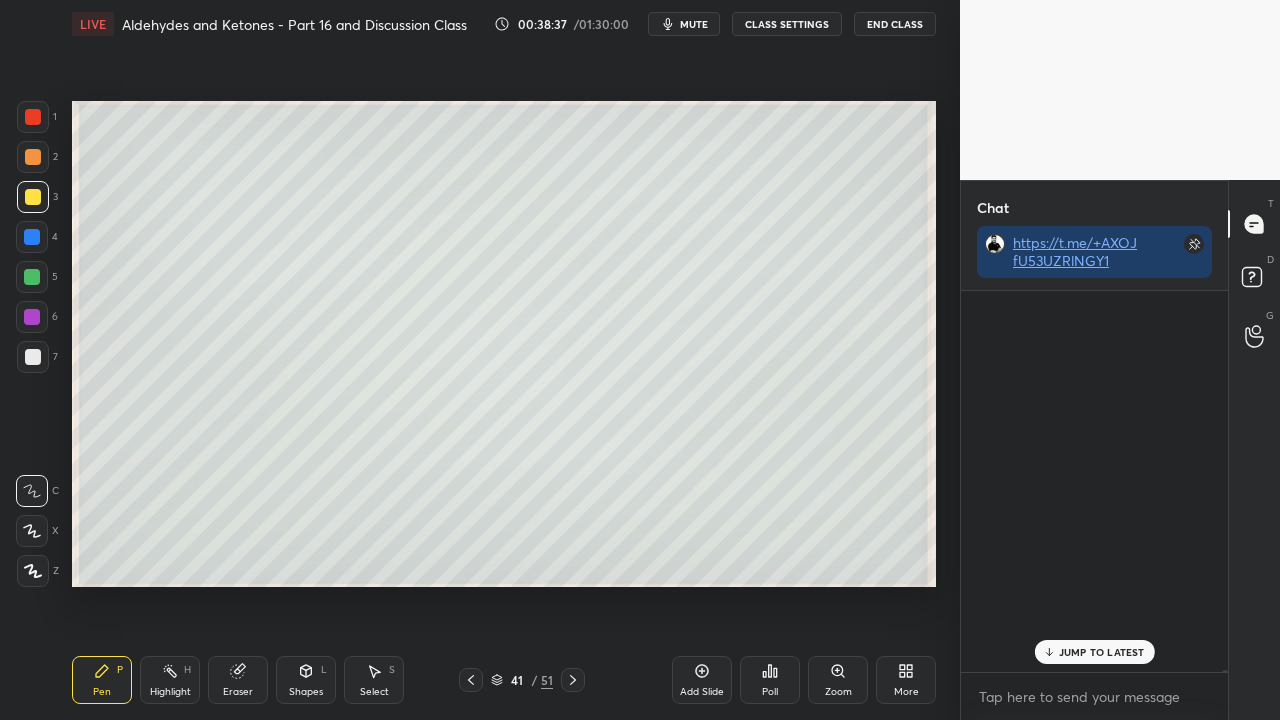 scroll, scrollTop: 423, scrollLeft: 261, axis: both 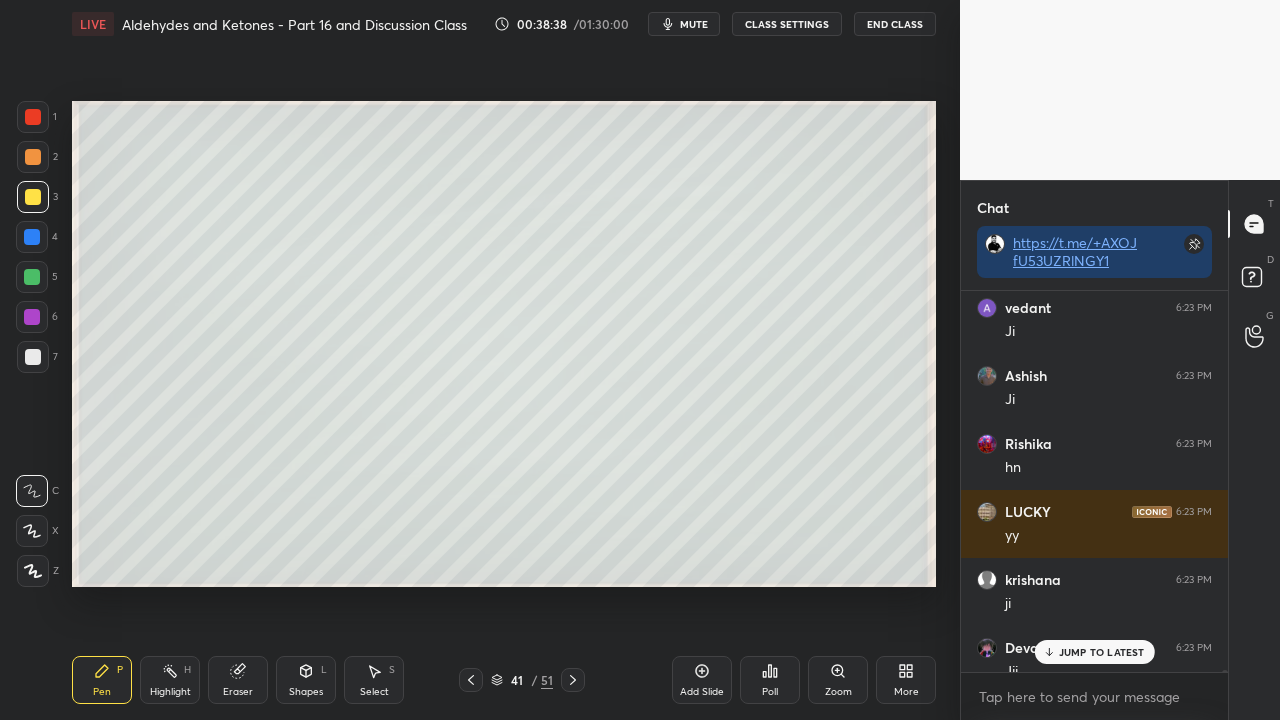 click on "JUMP TO LATEST" at bounding box center [1102, 652] 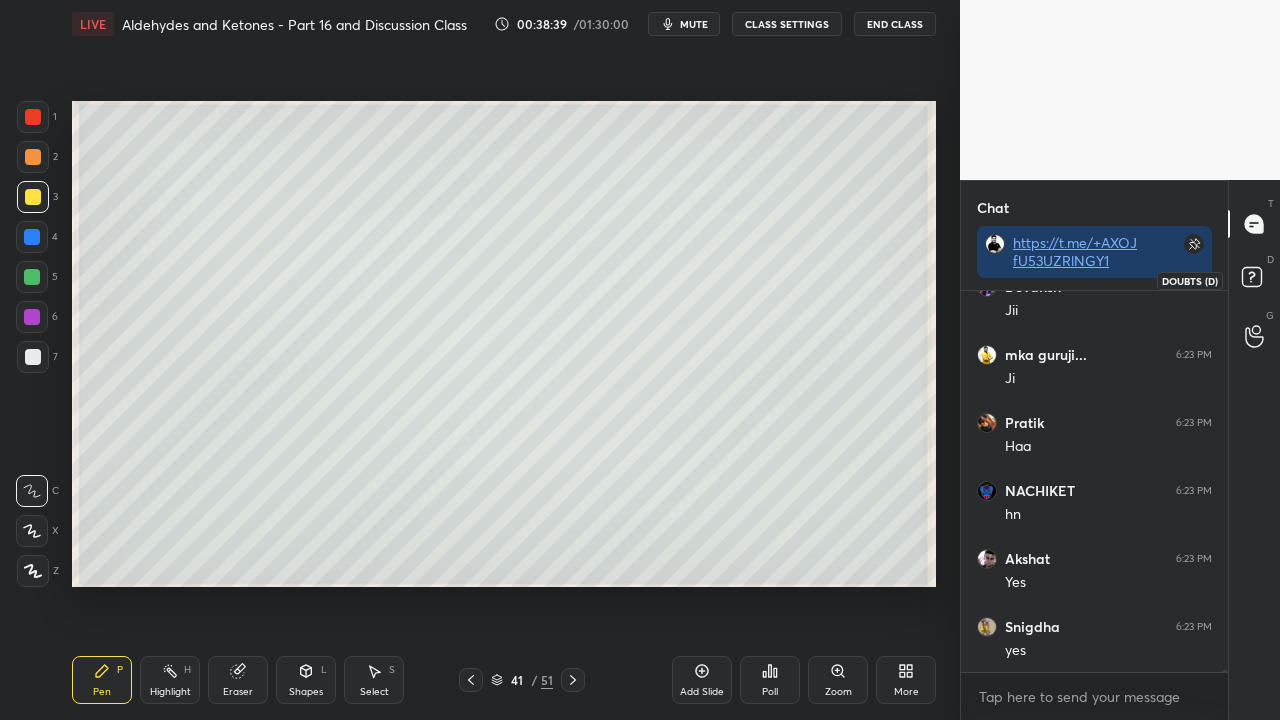 scroll, scrollTop: 90202, scrollLeft: 0, axis: vertical 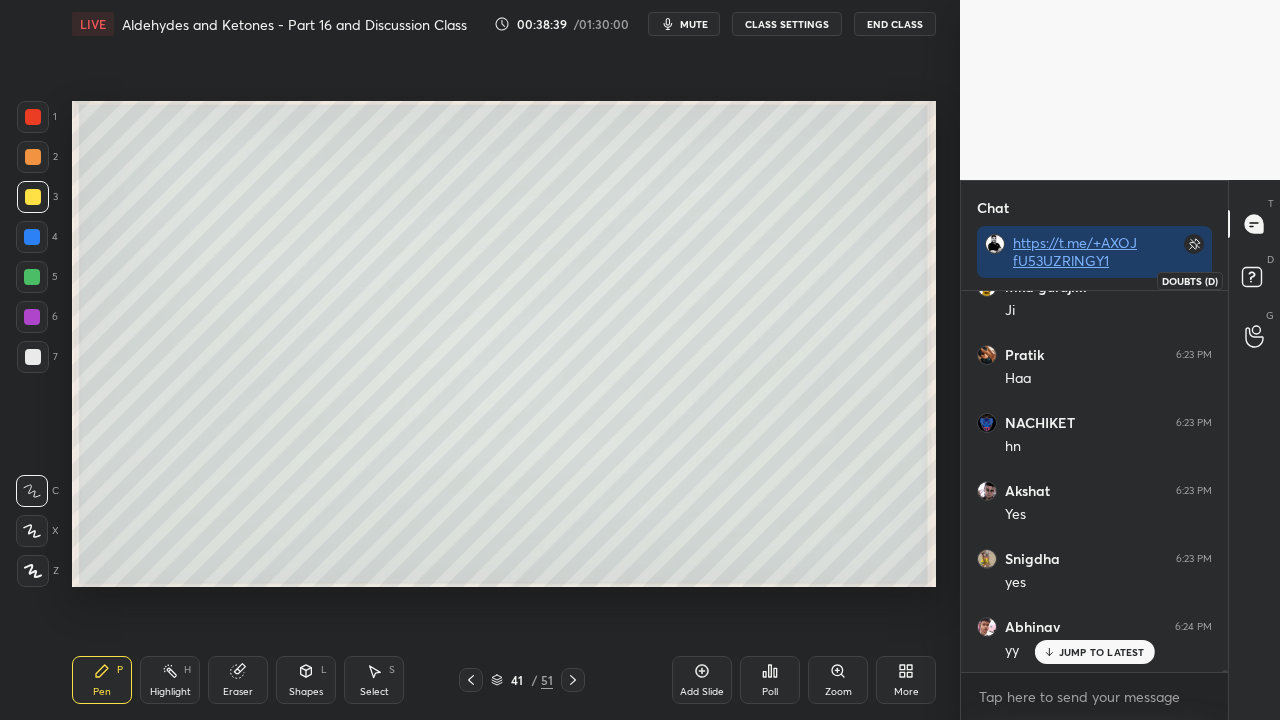 click 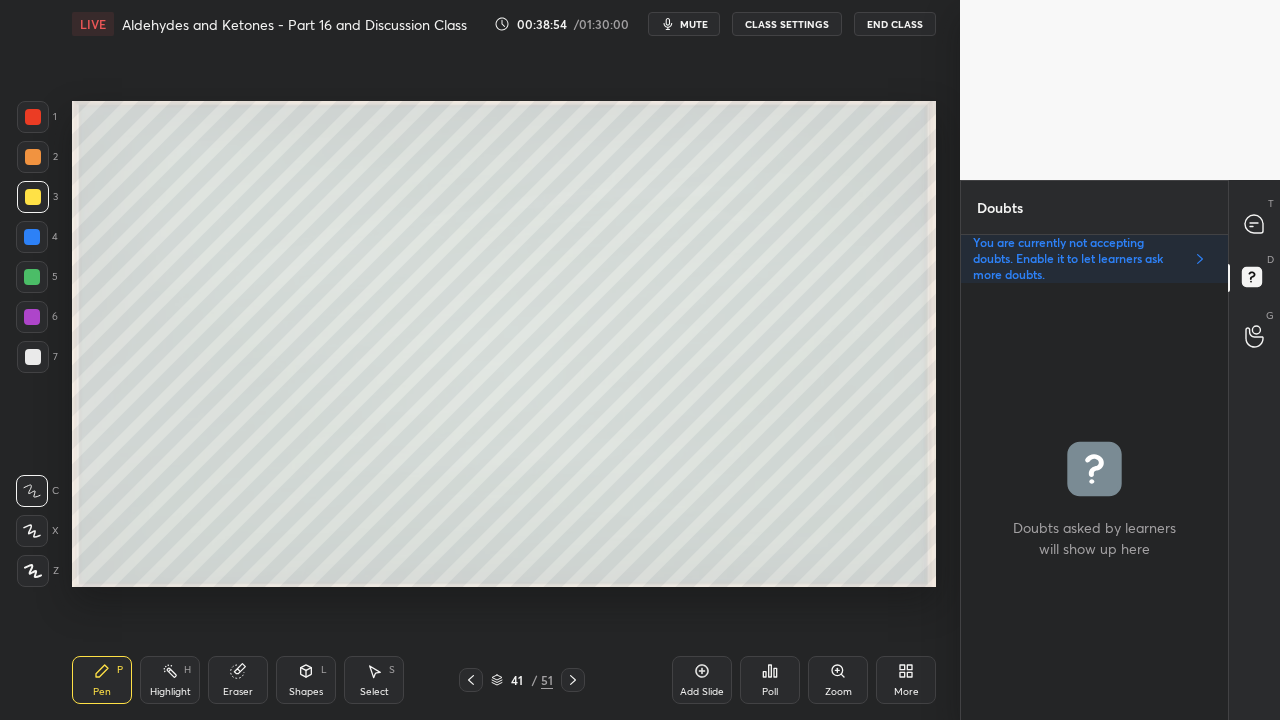 click 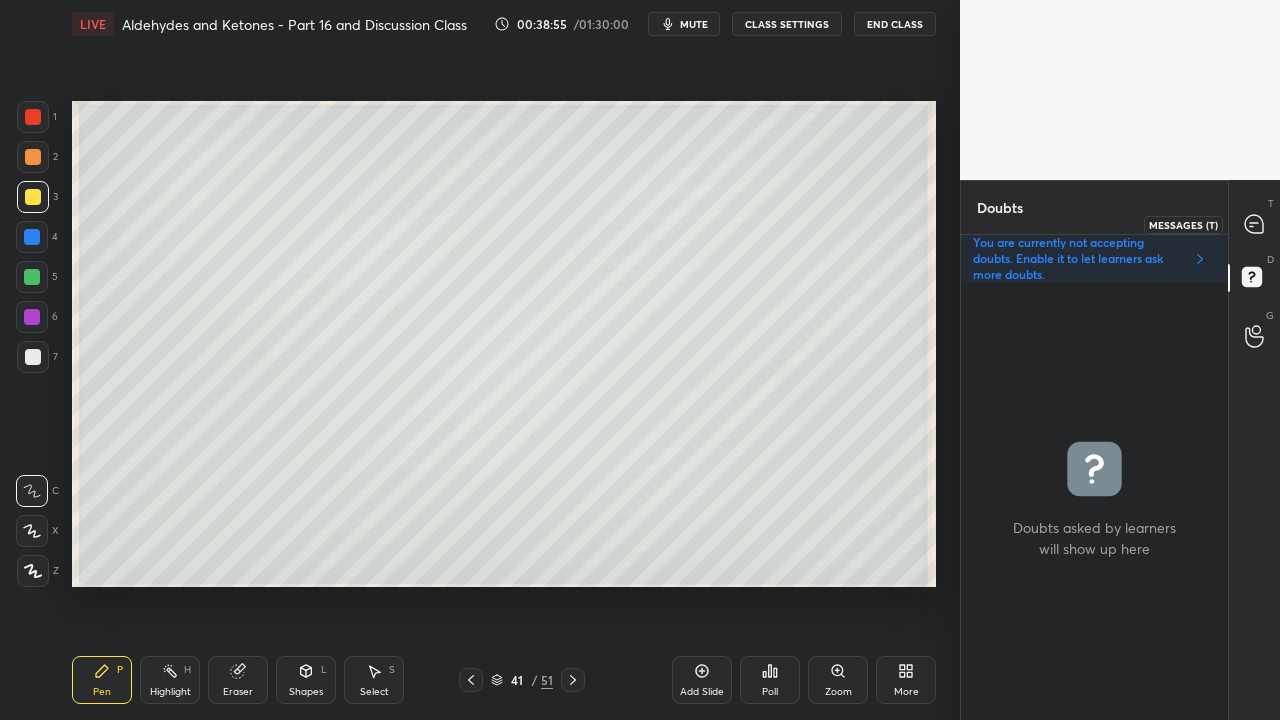 click 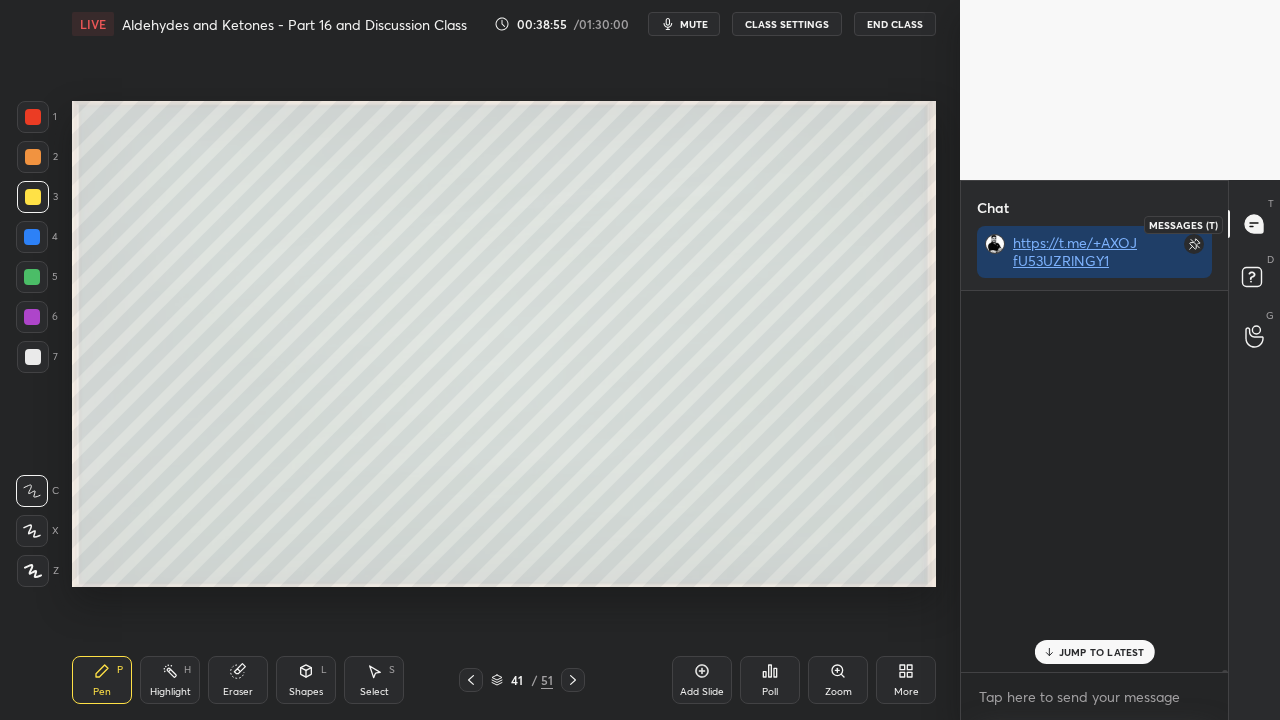 scroll, scrollTop: 423, scrollLeft: 261, axis: both 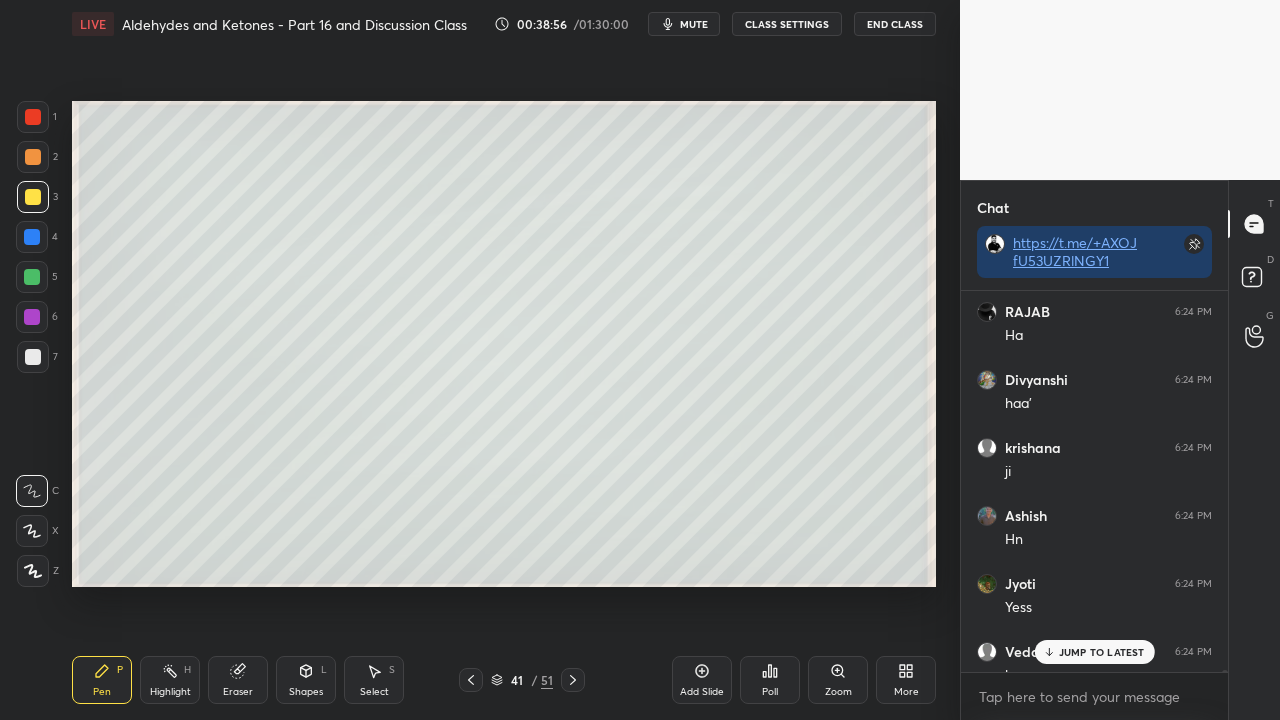 click on "JUMP TO LATEST" at bounding box center [1102, 652] 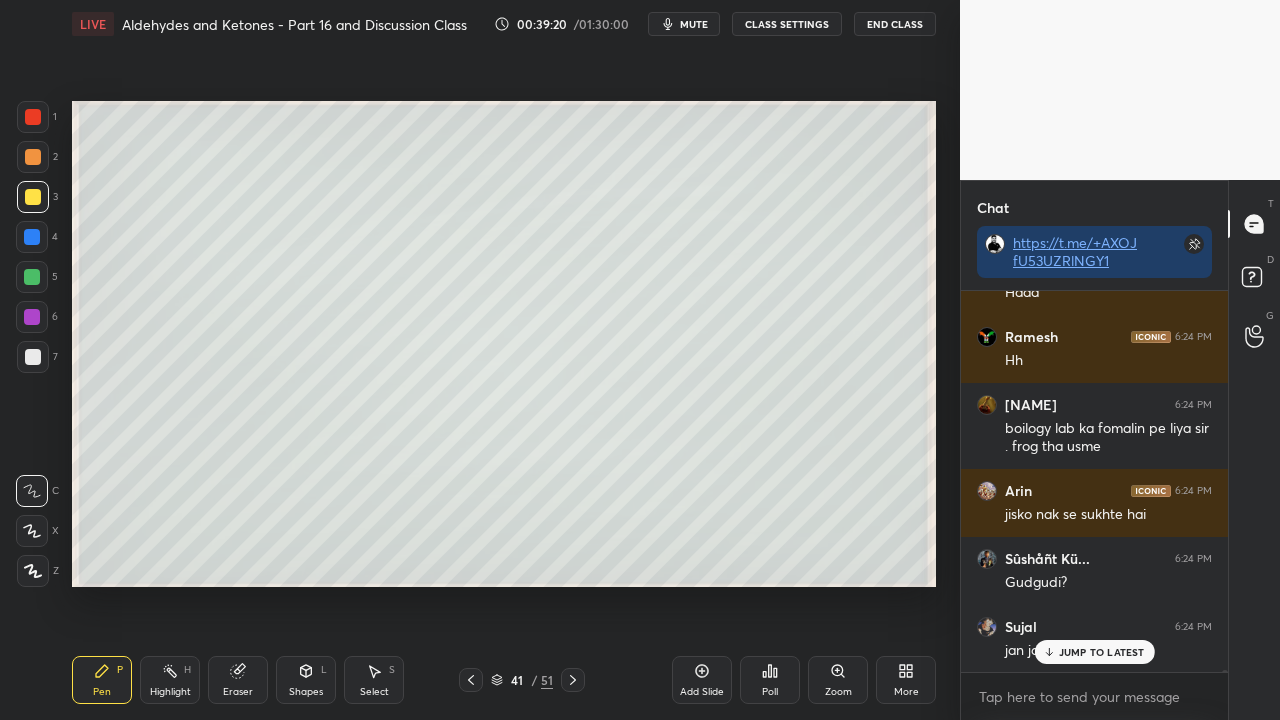 scroll, scrollTop: 91240, scrollLeft: 0, axis: vertical 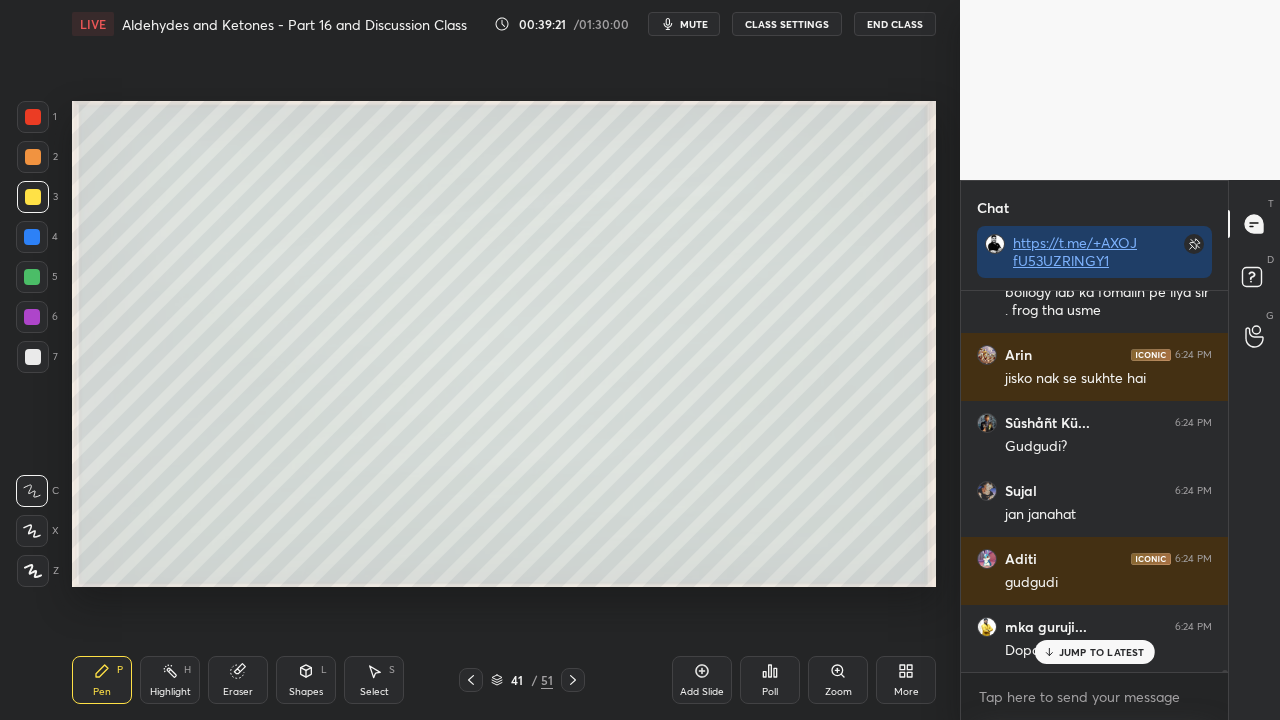 click on "JUMP TO LATEST" at bounding box center (1102, 652) 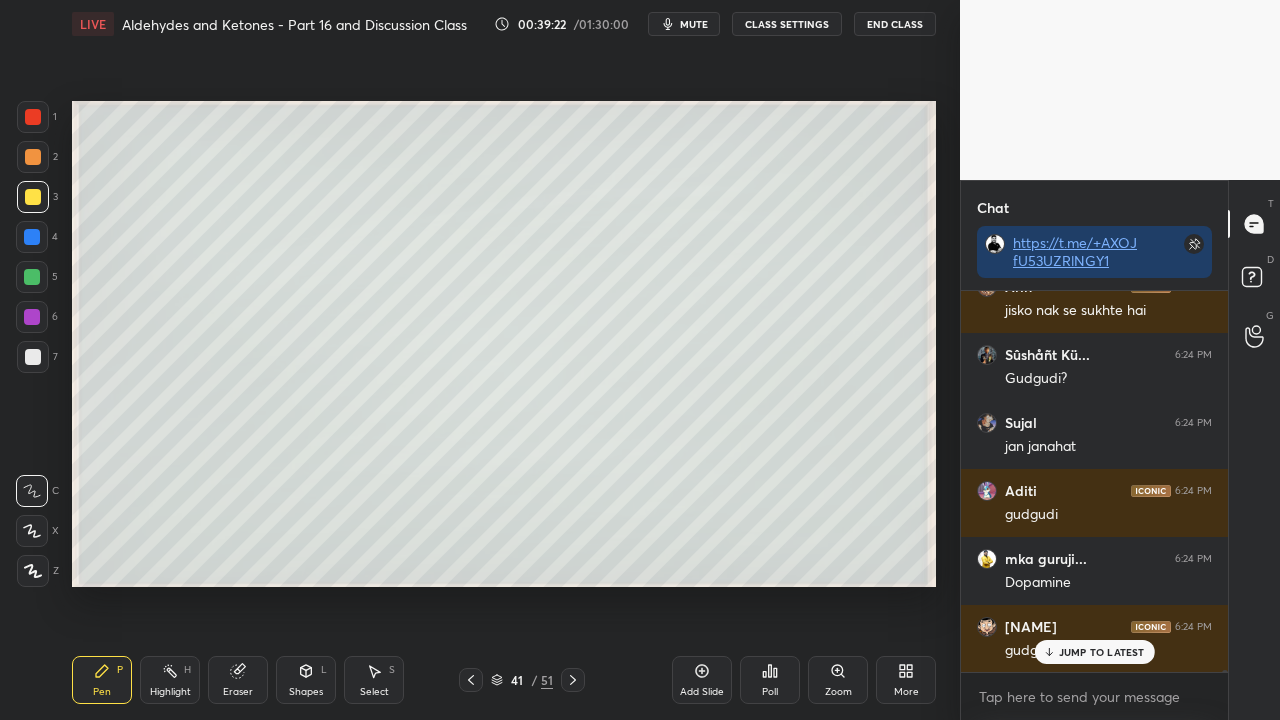scroll, scrollTop: 91376, scrollLeft: 0, axis: vertical 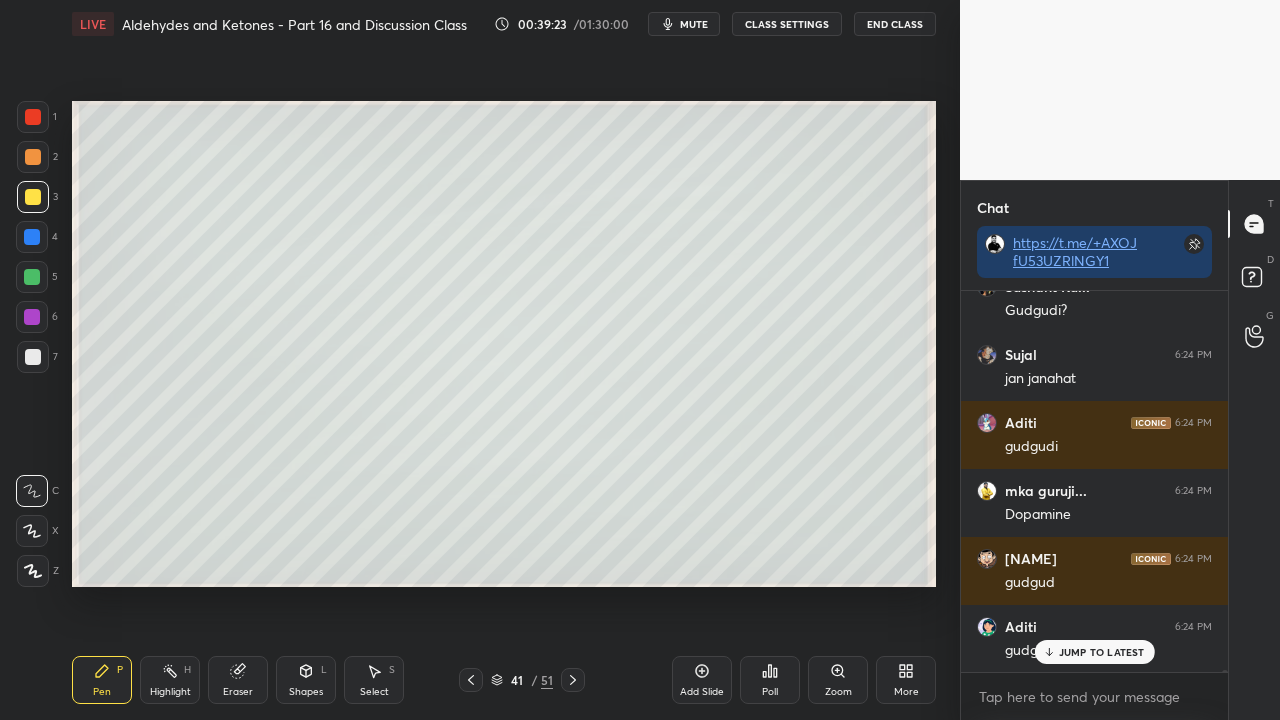 click 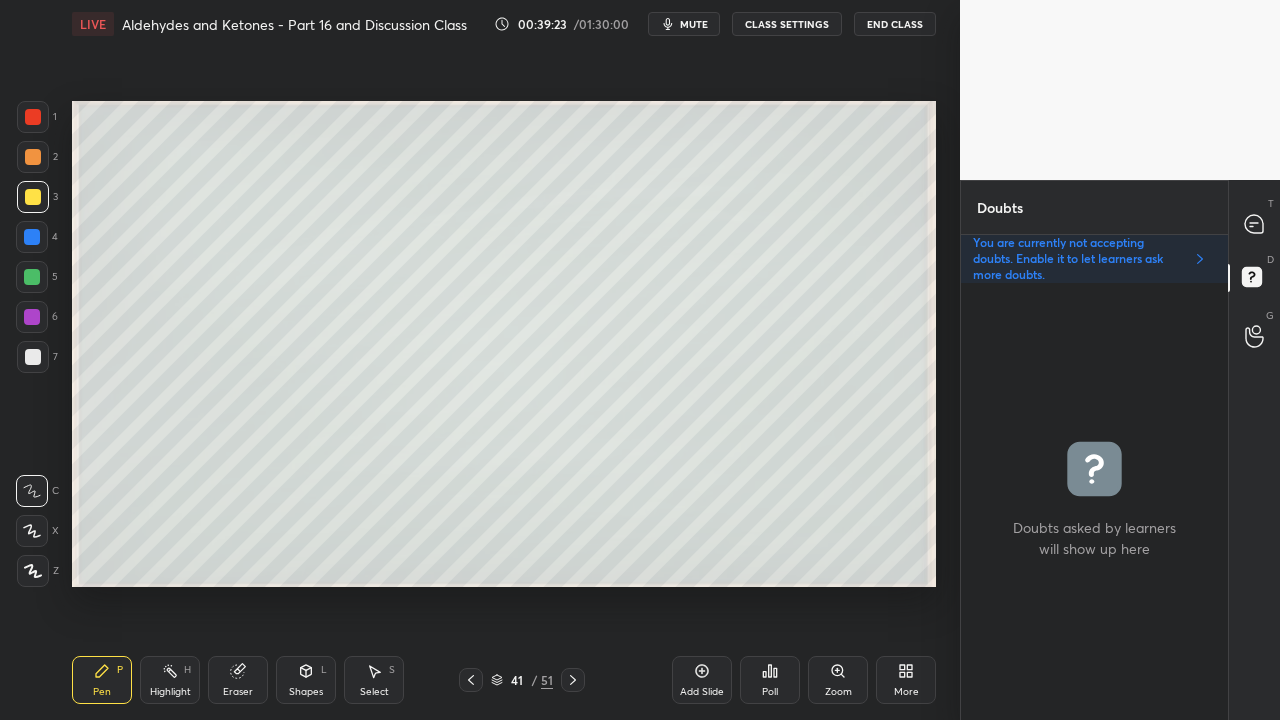 scroll, scrollTop: 6, scrollLeft: 6, axis: both 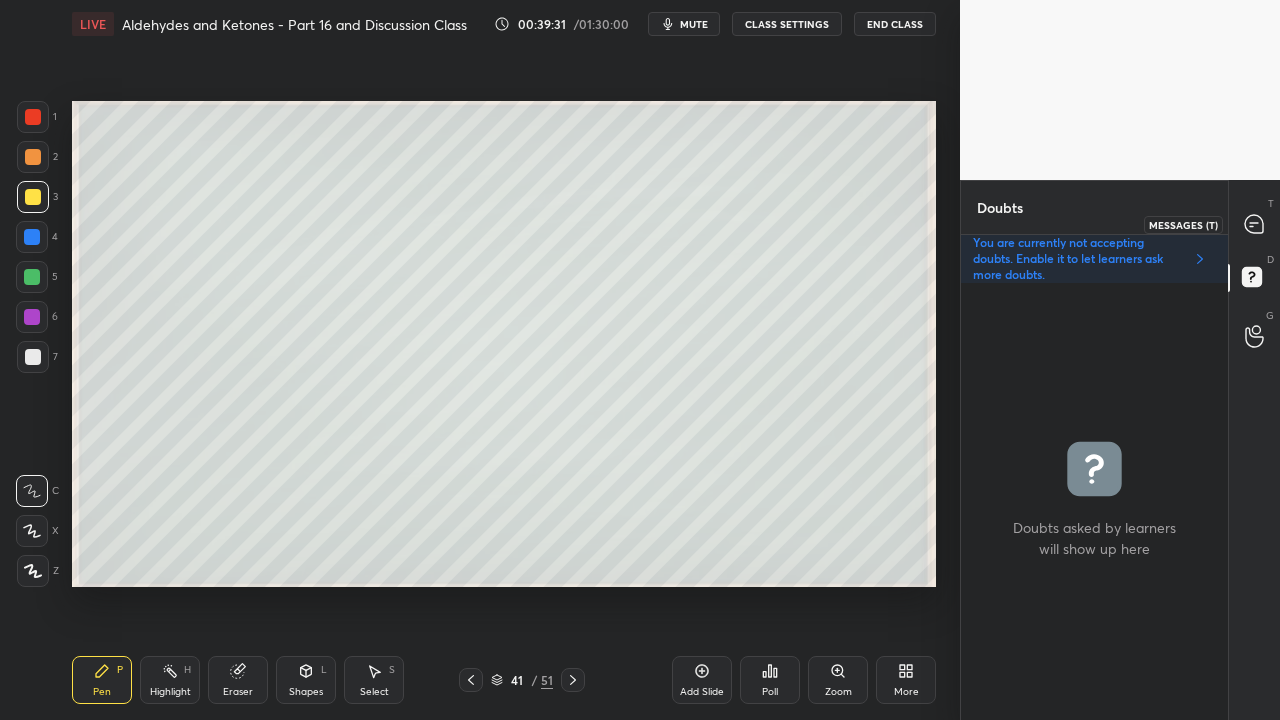 click 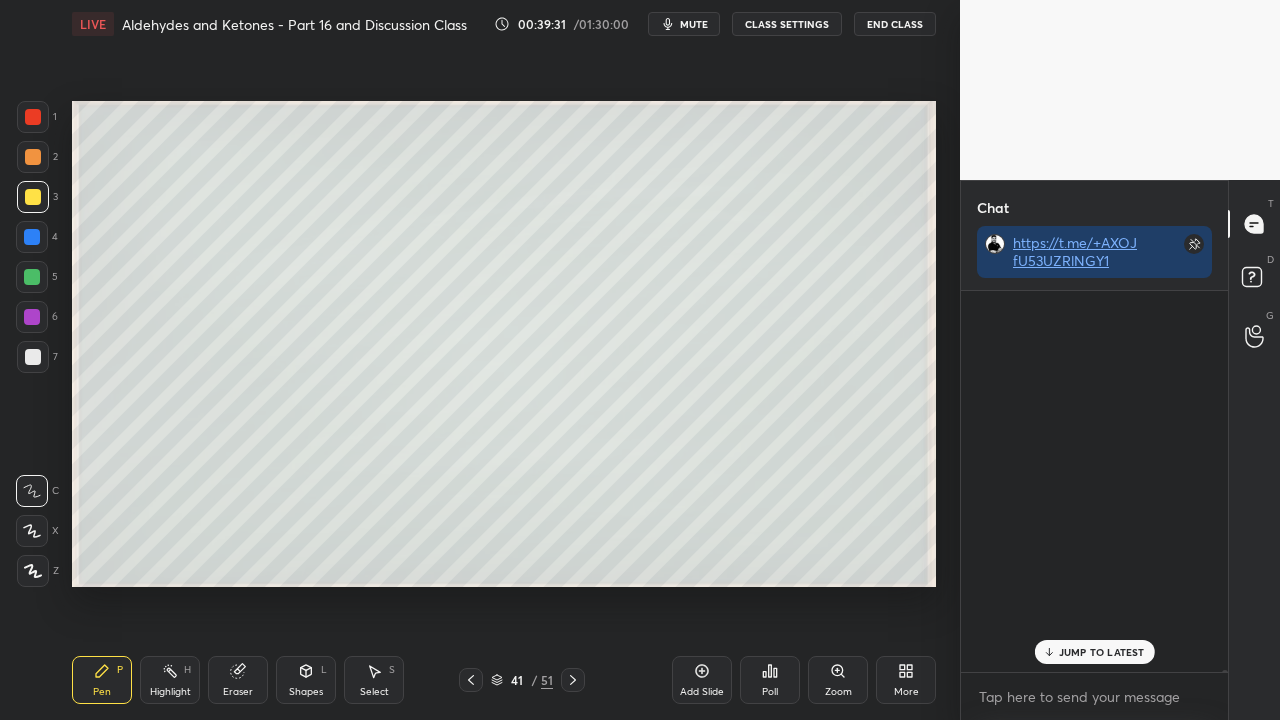 scroll, scrollTop: 91677, scrollLeft: 0, axis: vertical 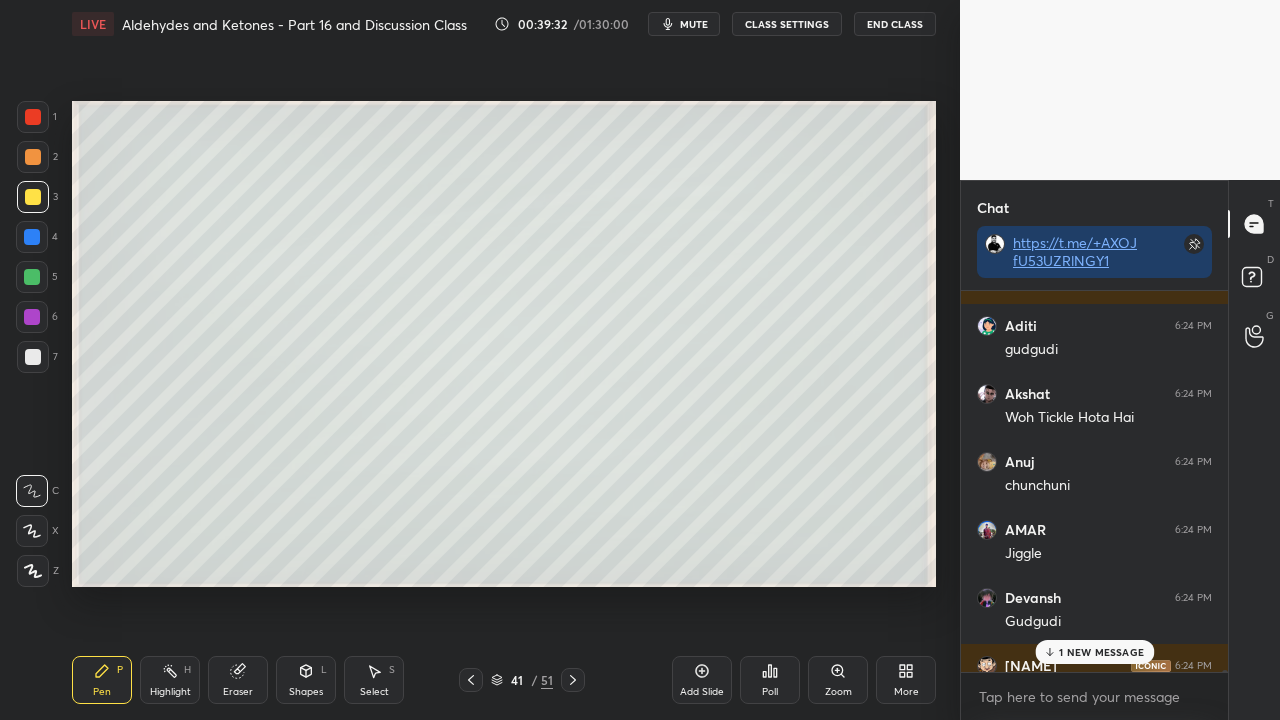 click on "1 NEW MESSAGE" at bounding box center (1094, 652) 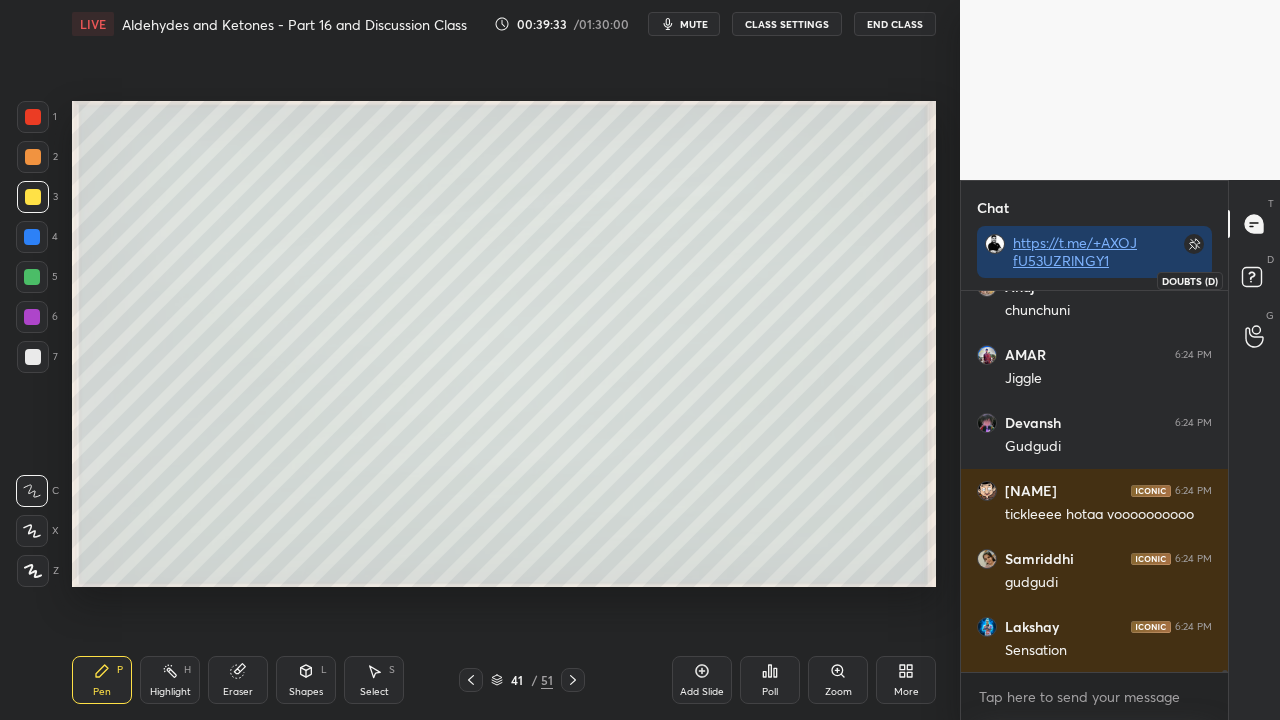click 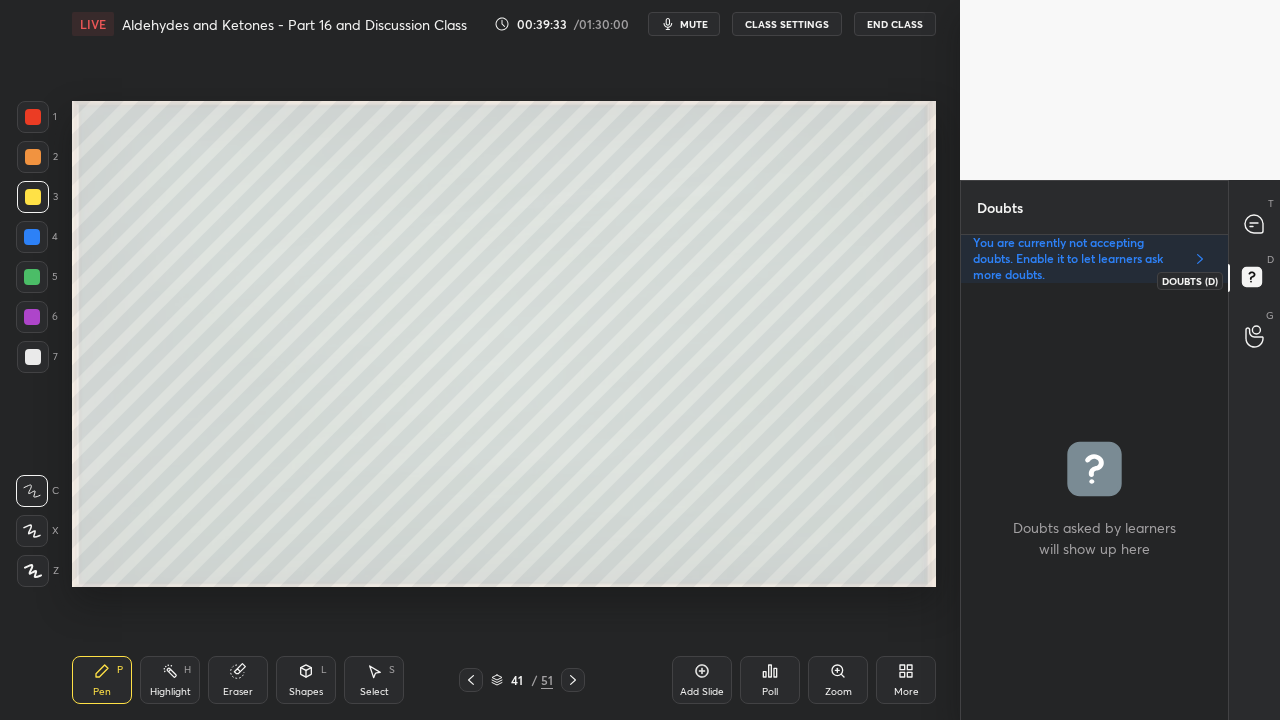 scroll, scrollTop: 6, scrollLeft: 6, axis: both 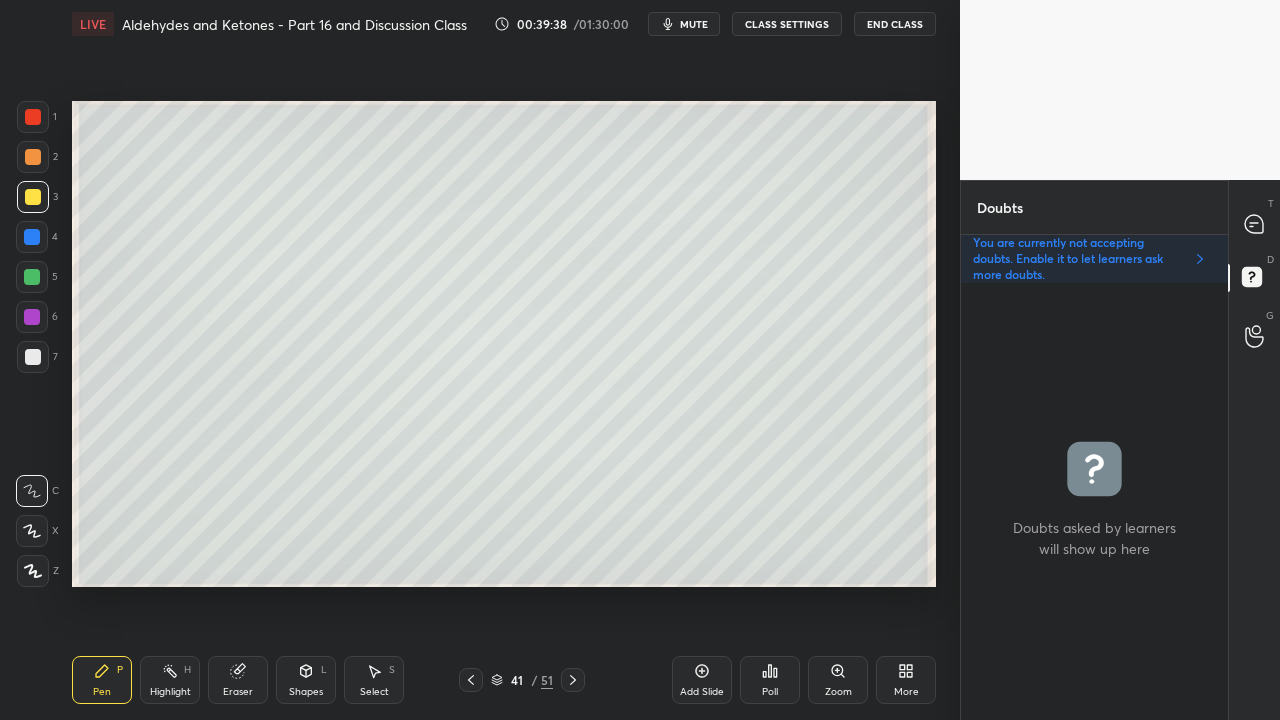 click at bounding box center (33, 357) 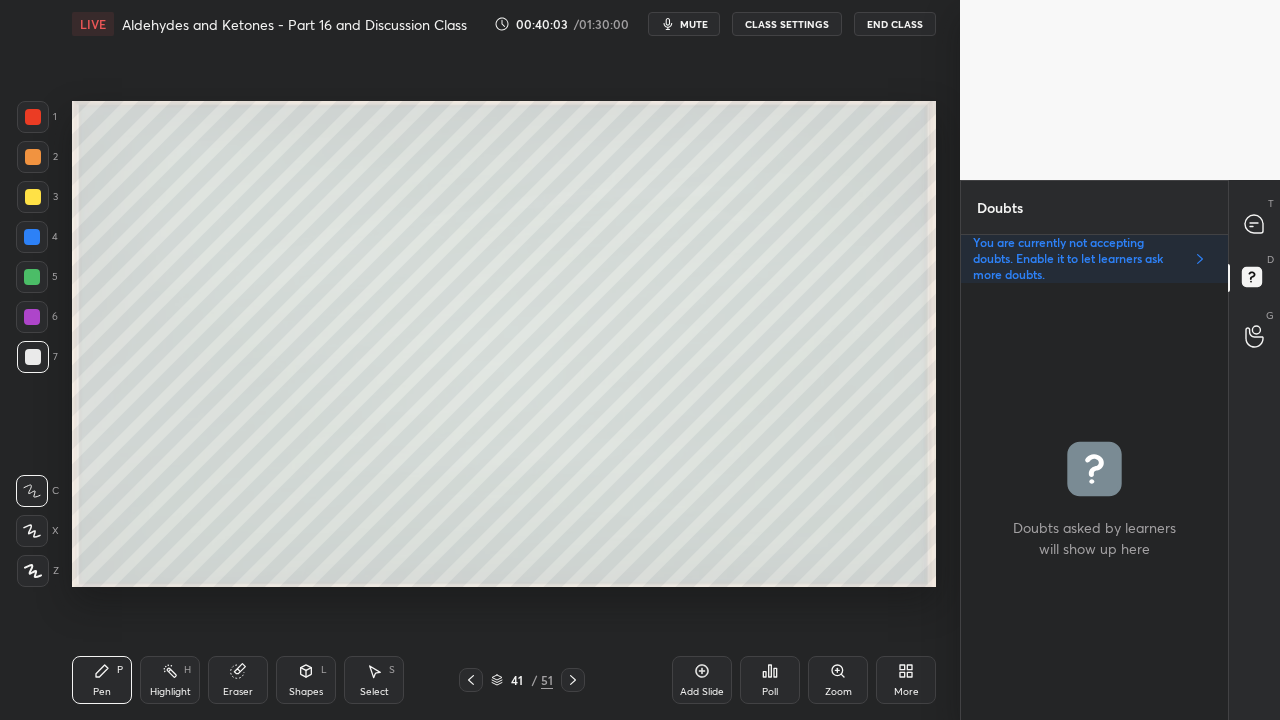 click 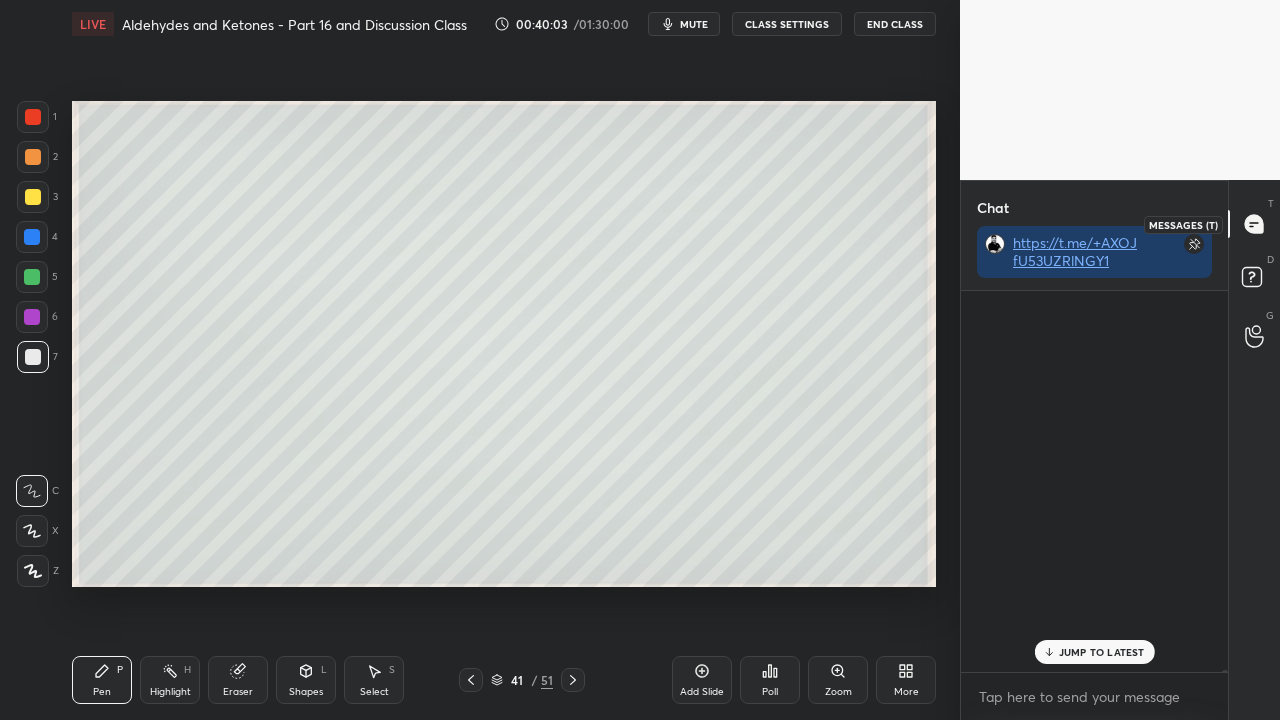 scroll, scrollTop: 423, scrollLeft: 261, axis: both 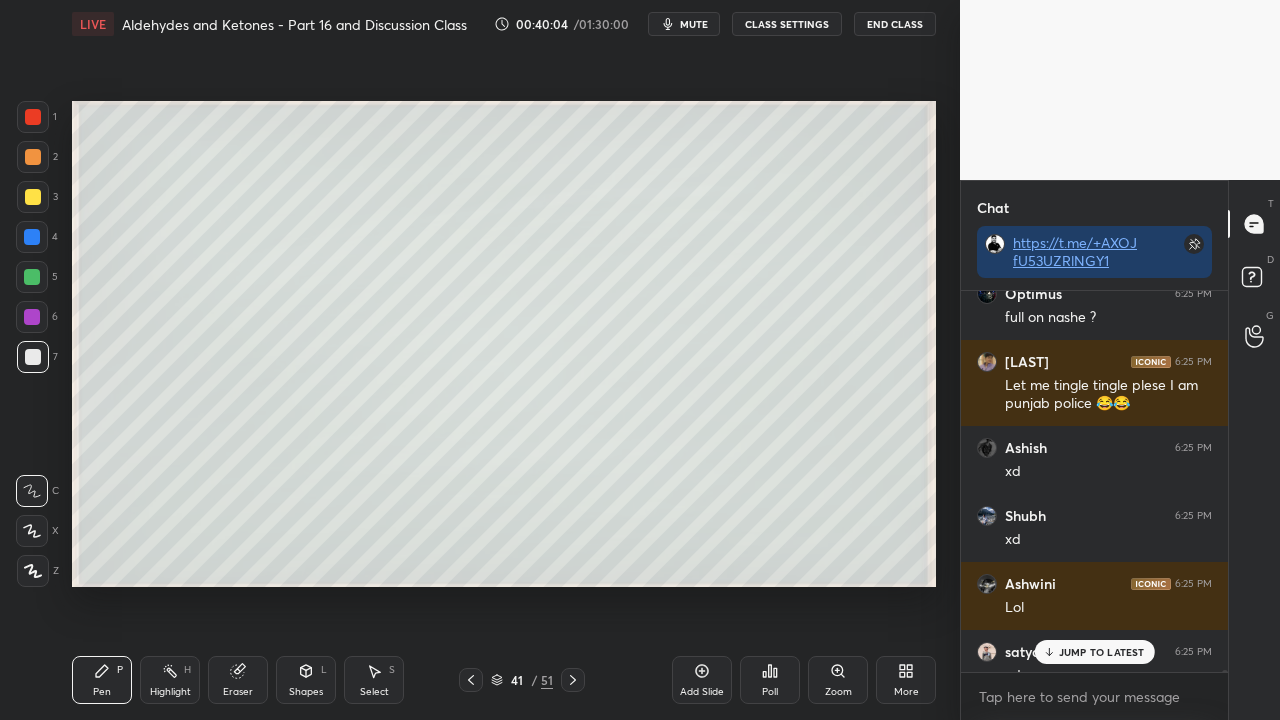 click on "JUMP TO LATEST" at bounding box center (1102, 652) 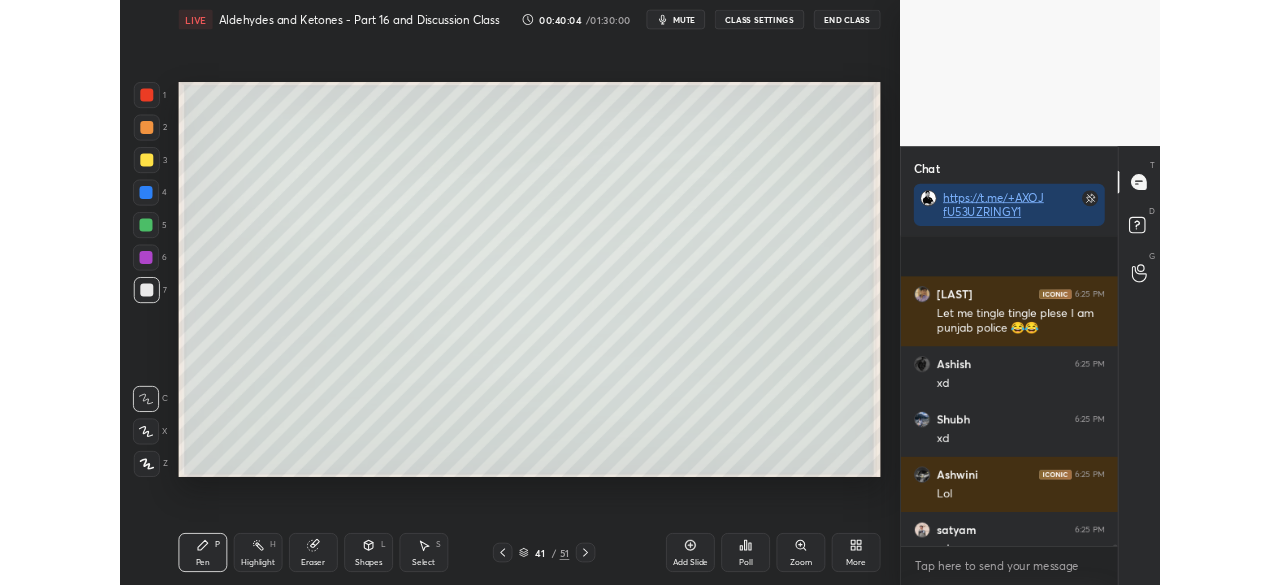 scroll, scrollTop: 92414, scrollLeft: 0, axis: vertical 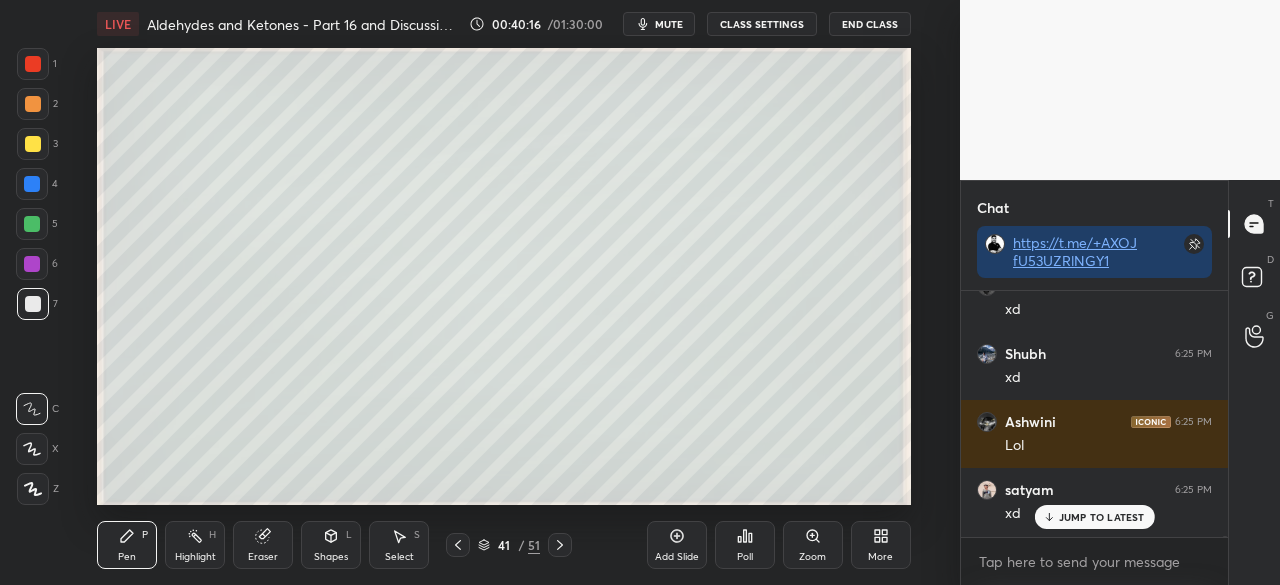 click on "JUMP TO LATEST" at bounding box center [1102, 517] 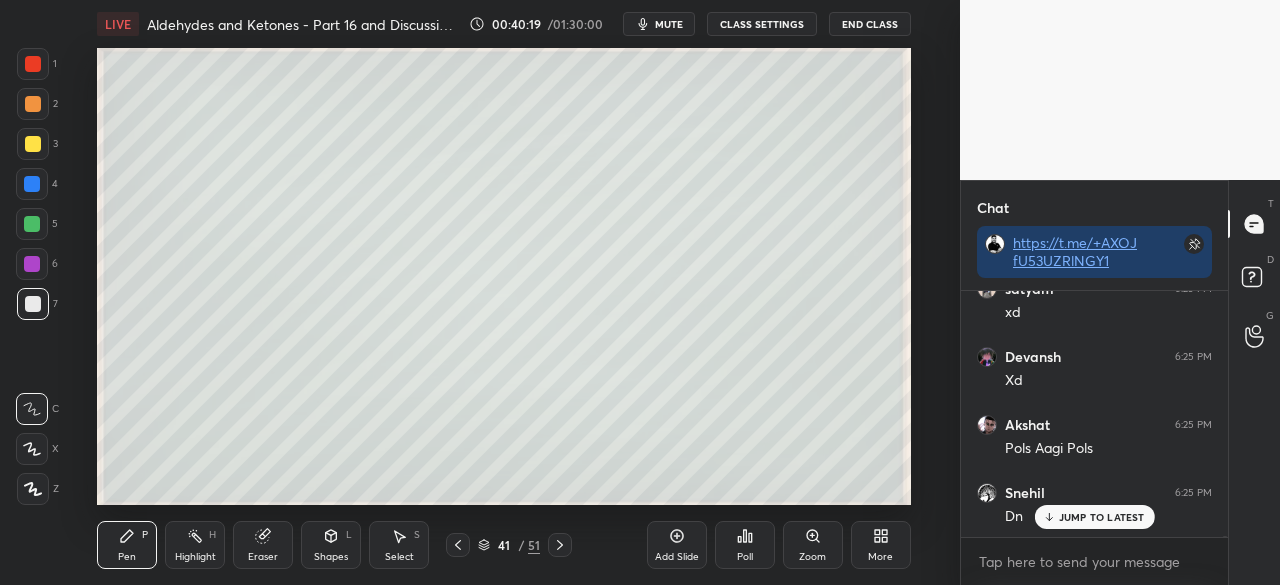 click on "More" at bounding box center [881, 545] 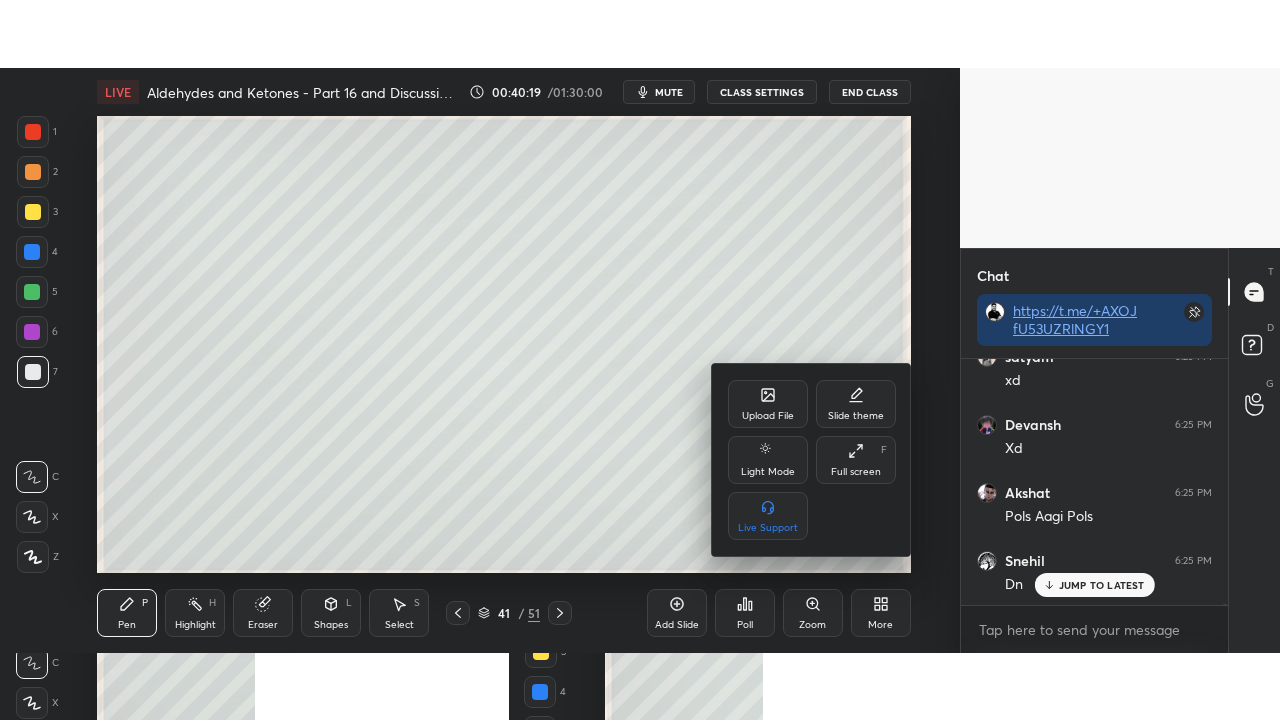 scroll, scrollTop: 92684, scrollLeft: 0, axis: vertical 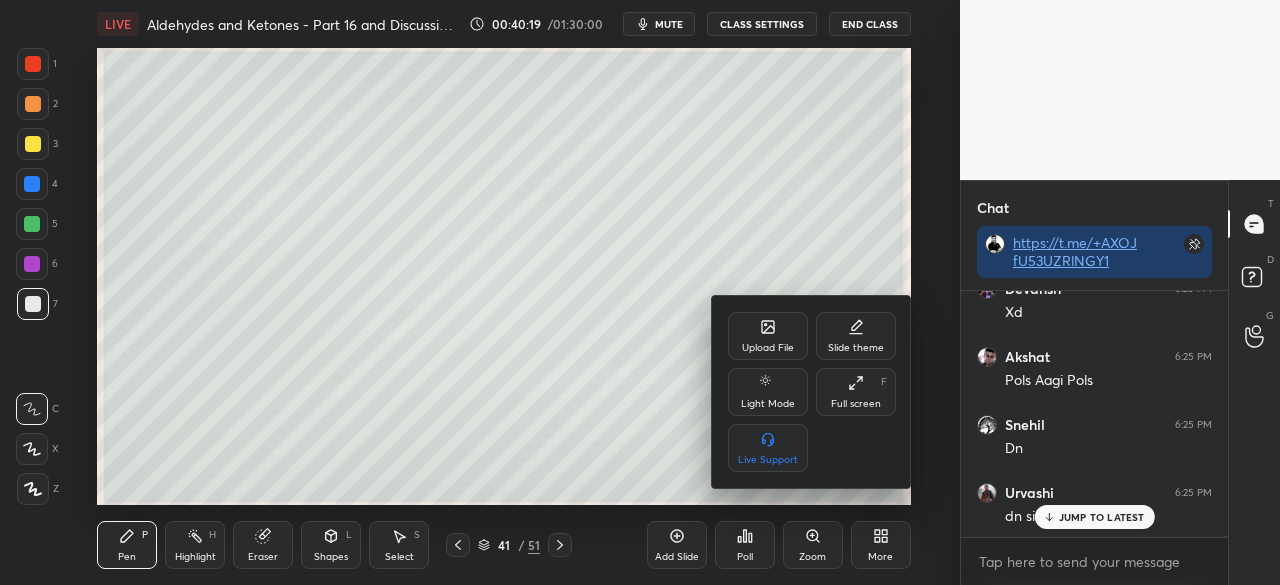 click on "Full screen F" at bounding box center (856, 392) 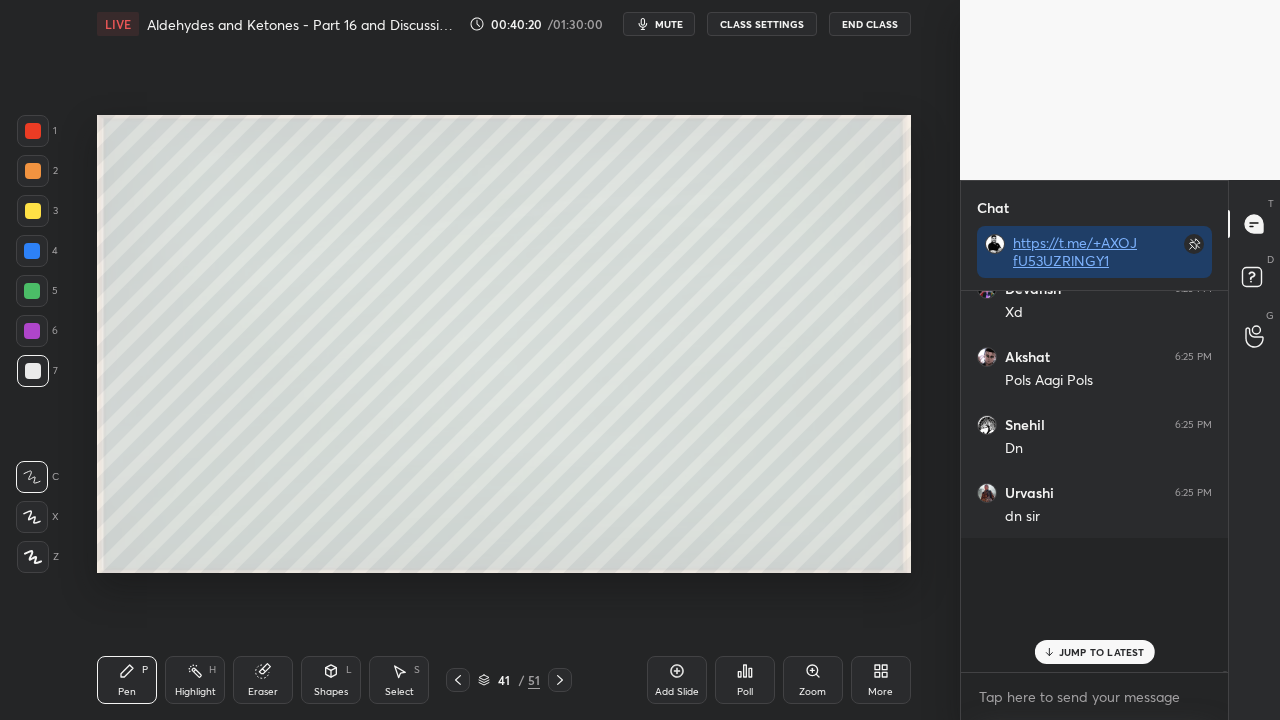 scroll, scrollTop: 99408, scrollLeft: 99120, axis: both 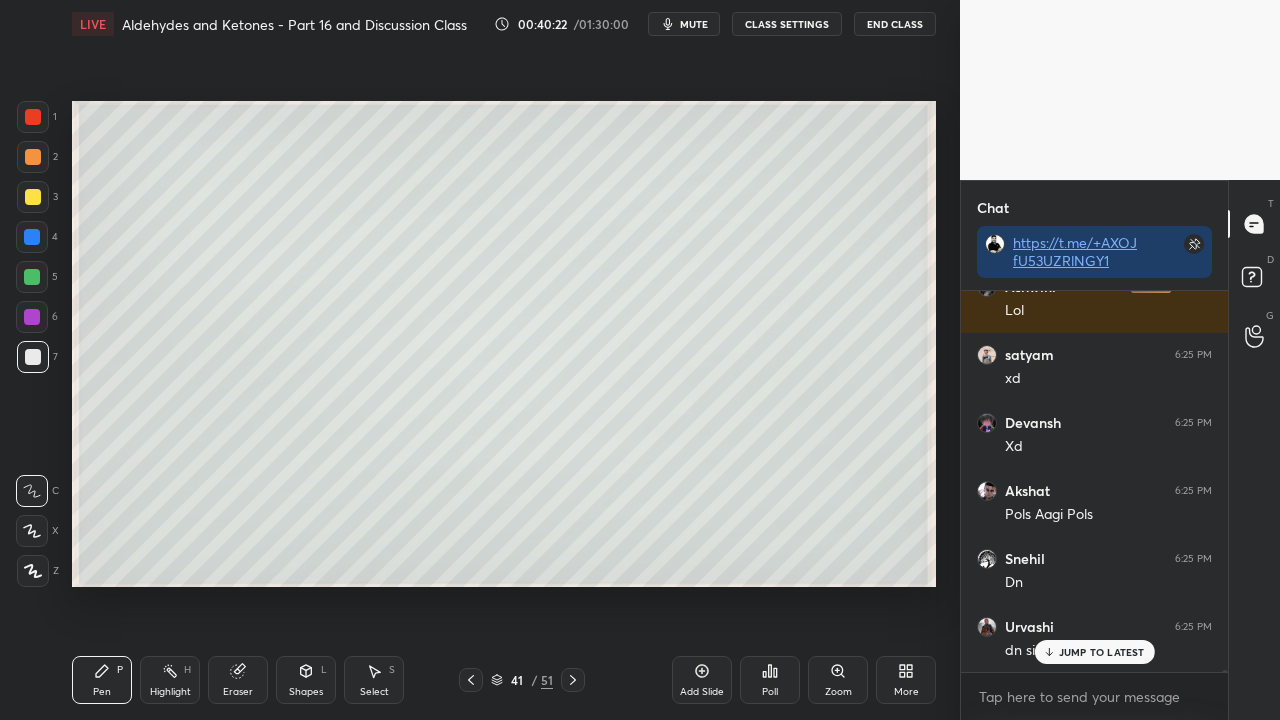 click on "JUMP TO LATEST" at bounding box center [1102, 652] 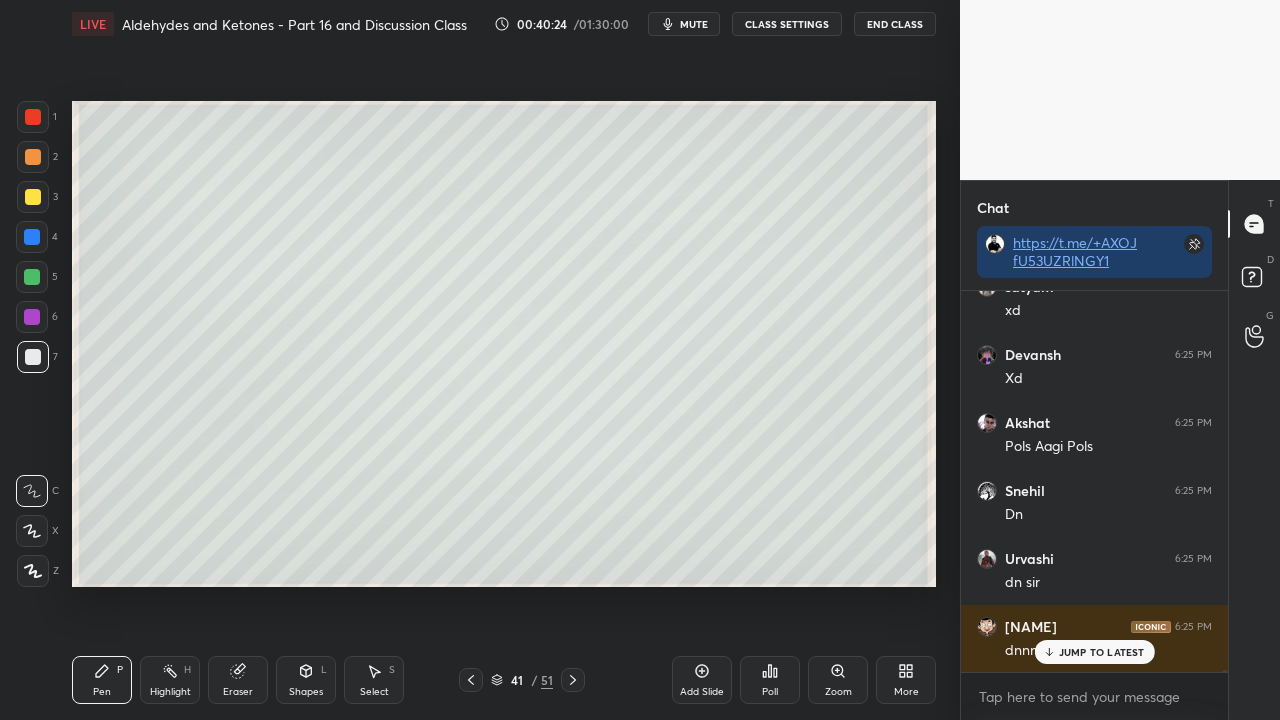 scroll, scrollTop: 92754, scrollLeft: 0, axis: vertical 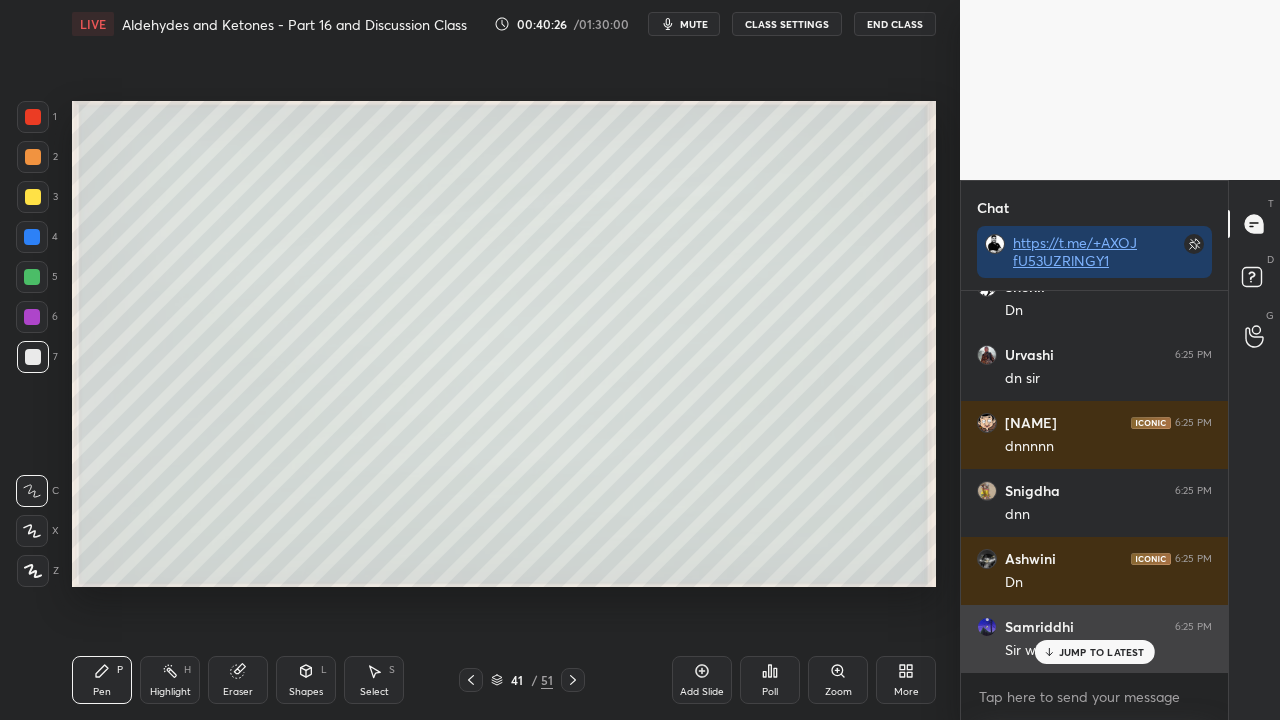 click on "JUMP TO LATEST" at bounding box center (1102, 652) 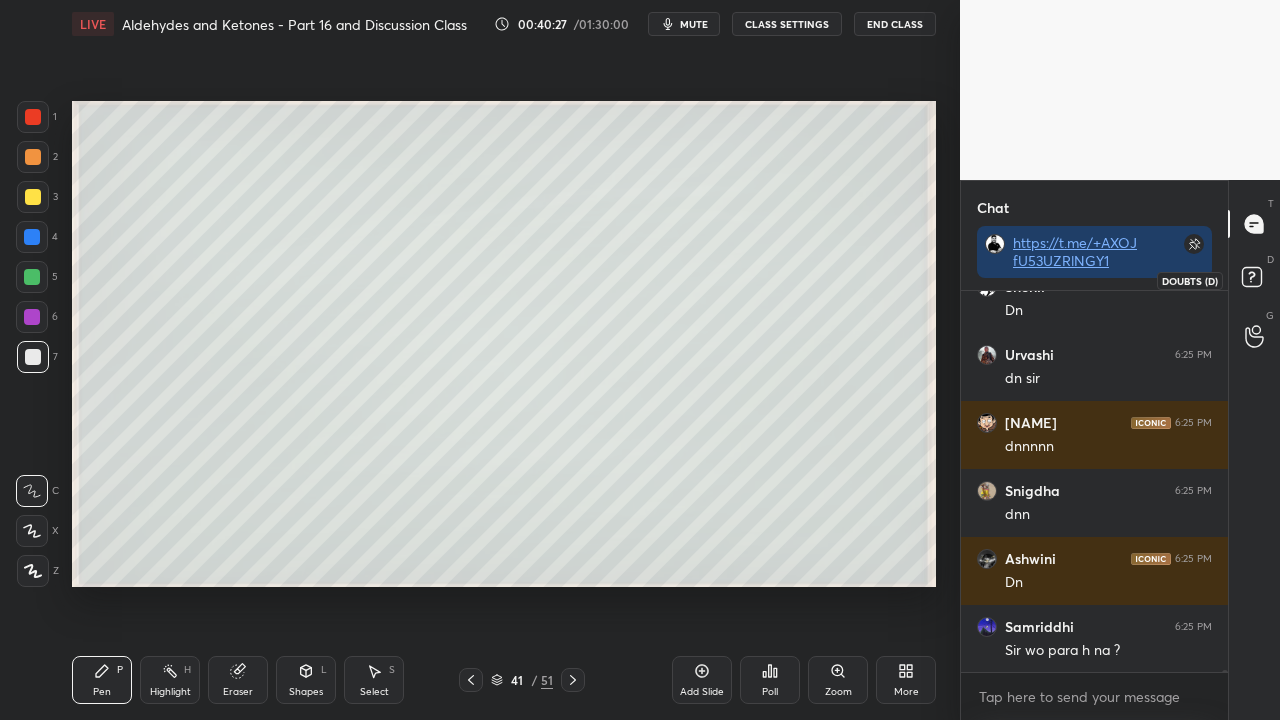 drag, startPoint x: 1266, startPoint y: 269, endPoint x: 1190, endPoint y: 306, distance: 84.5281 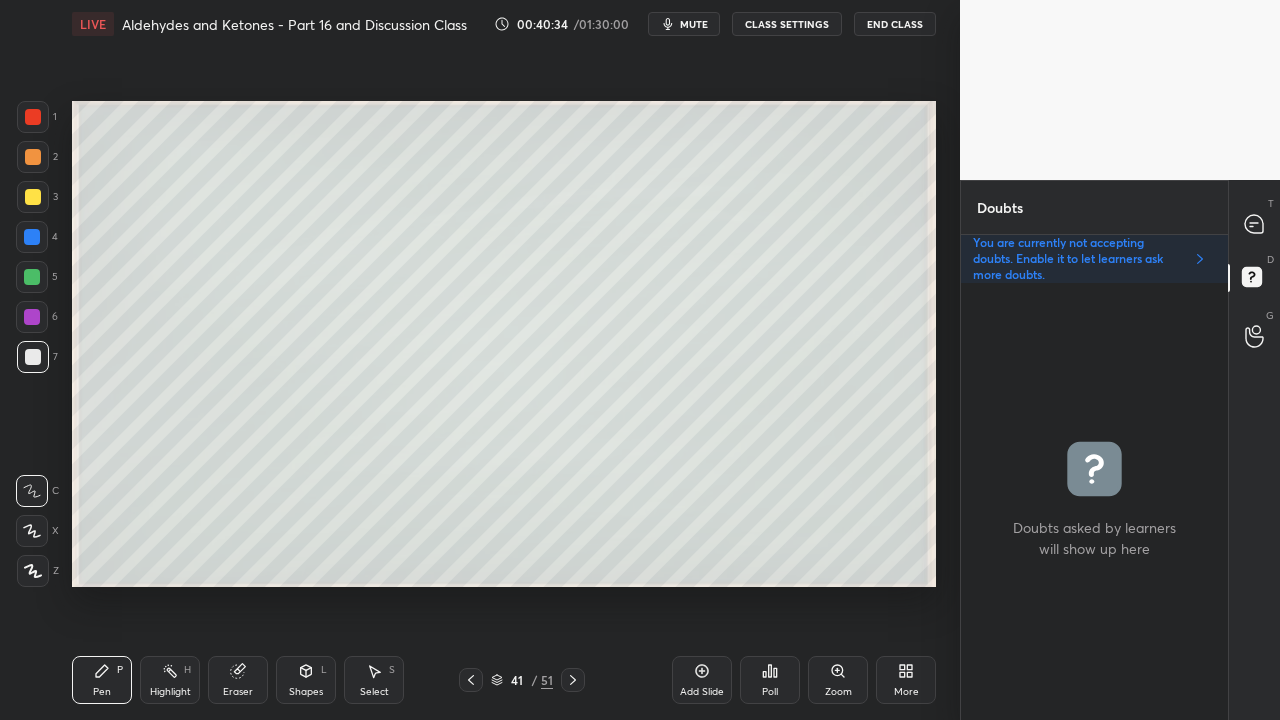 click 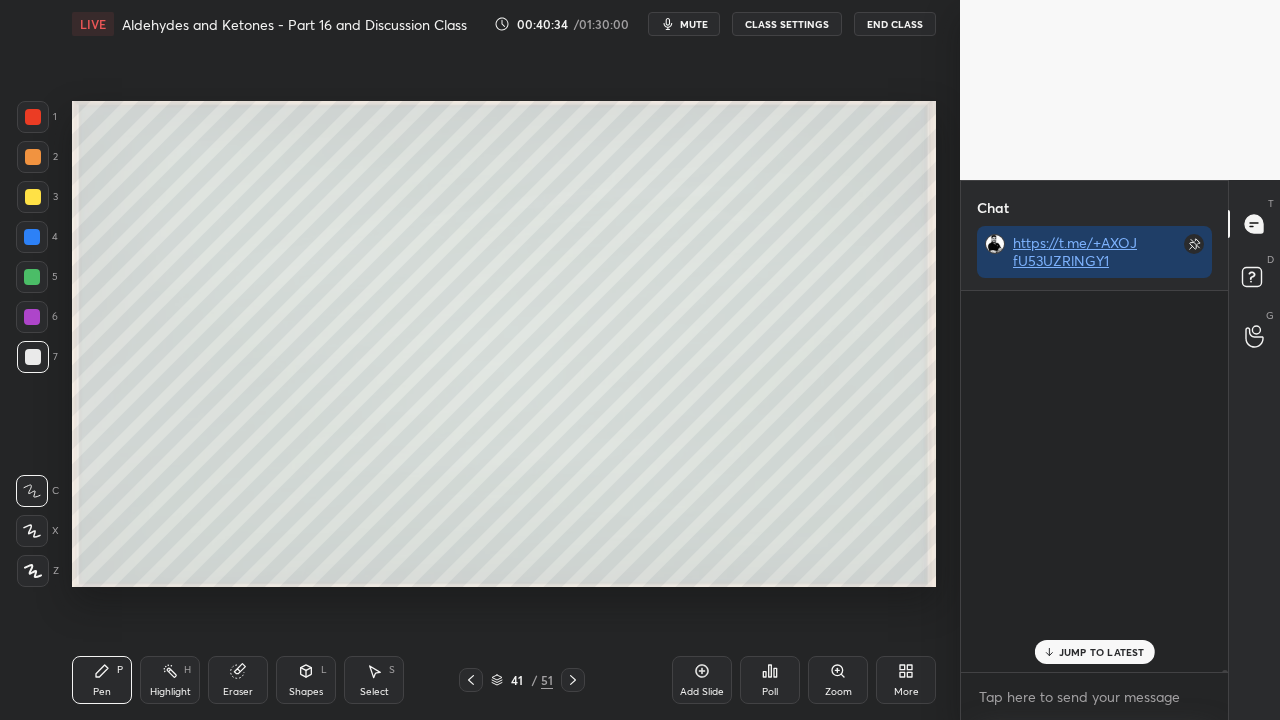 scroll, scrollTop: 423, scrollLeft: 261, axis: both 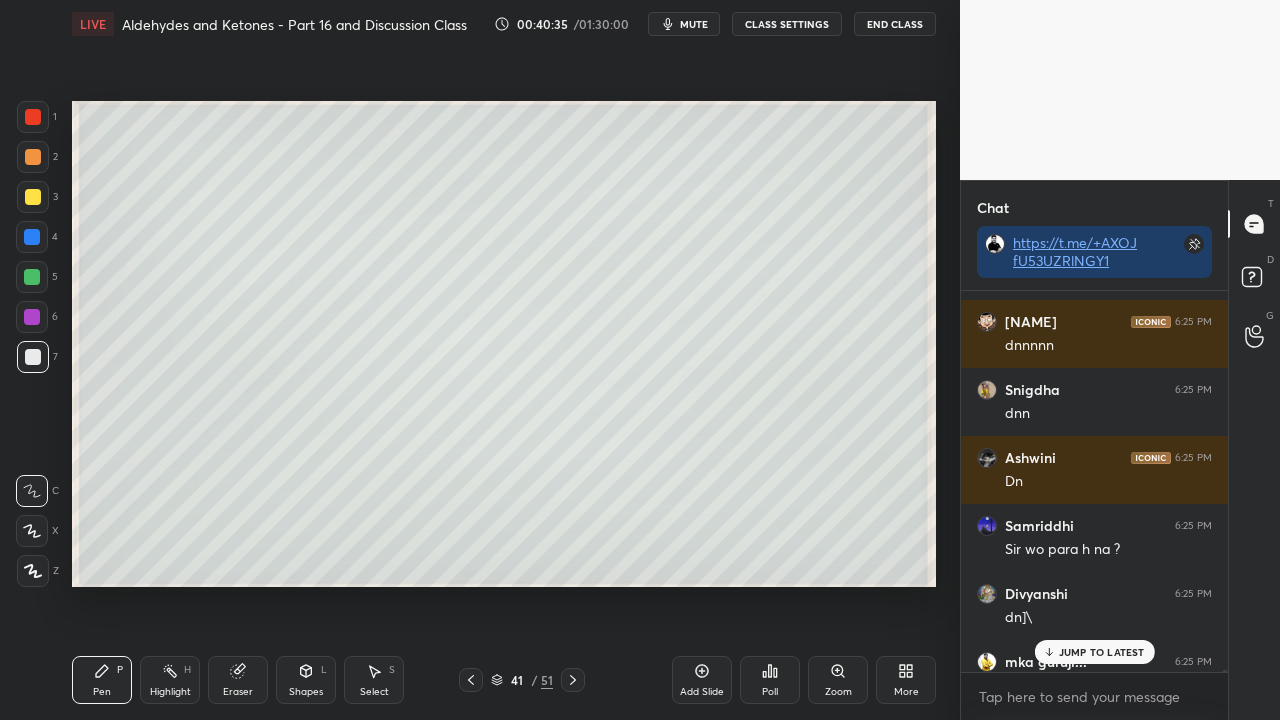 drag, startPoint x: 1079, startPoint y: 656, endPoint x: 1065, endPoint y: 660, distance: 14.56022 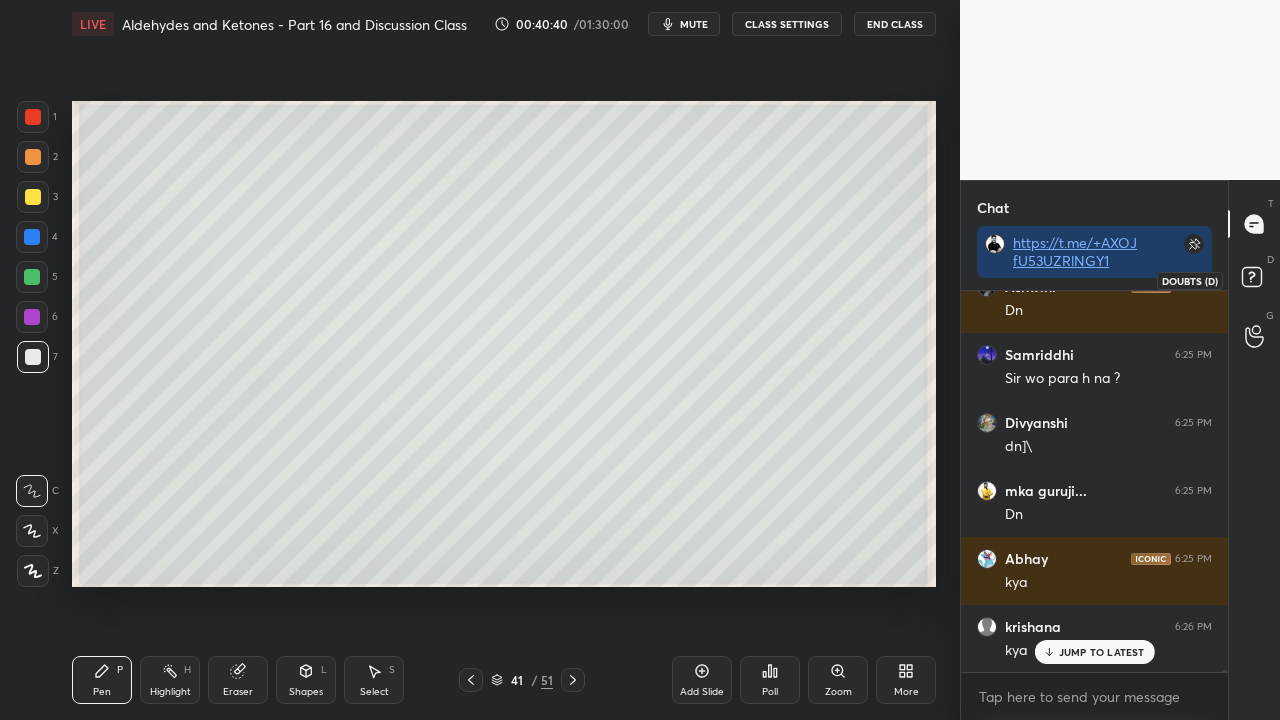 click 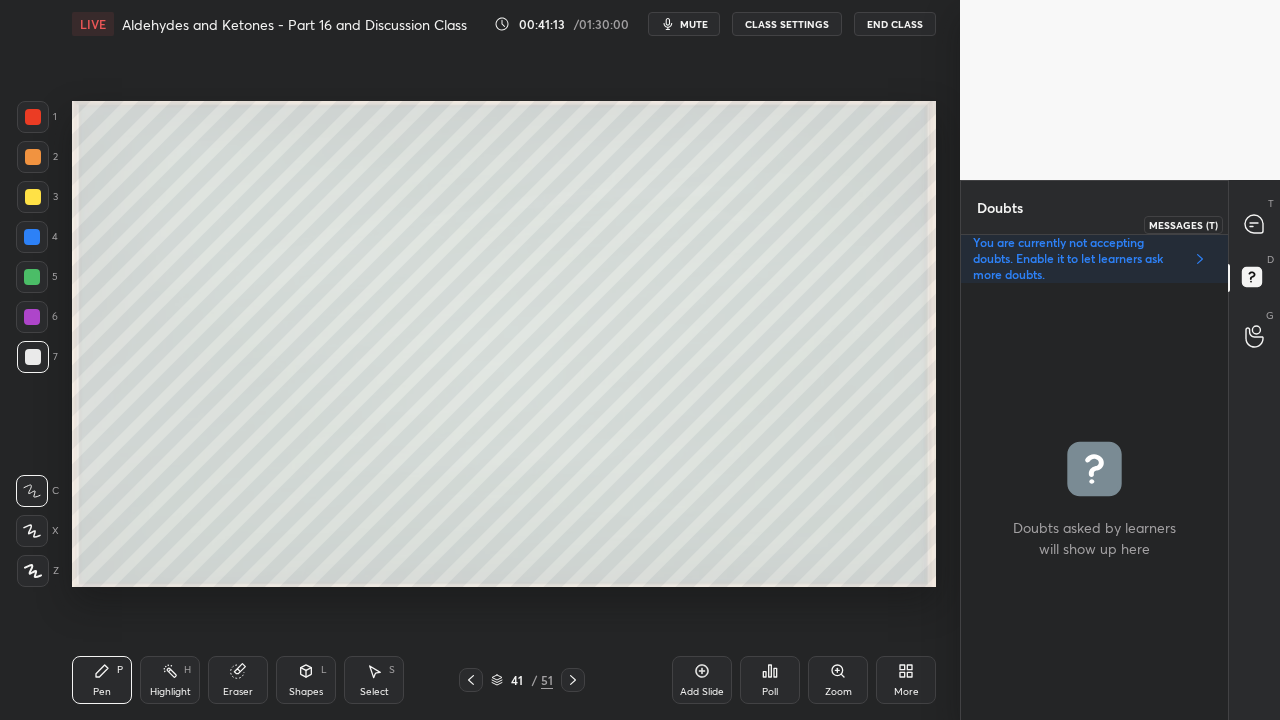 click 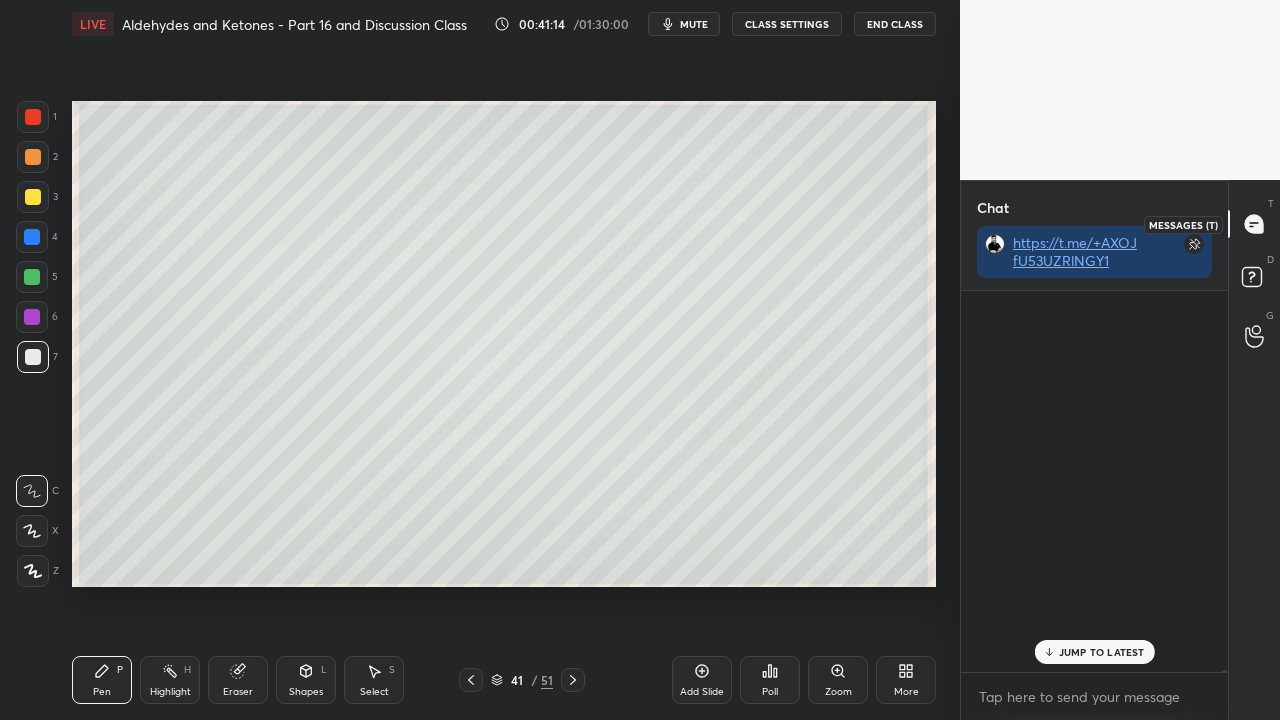 scroll, scrollTop: 93795, scrollLeft: 0, axis: vertical 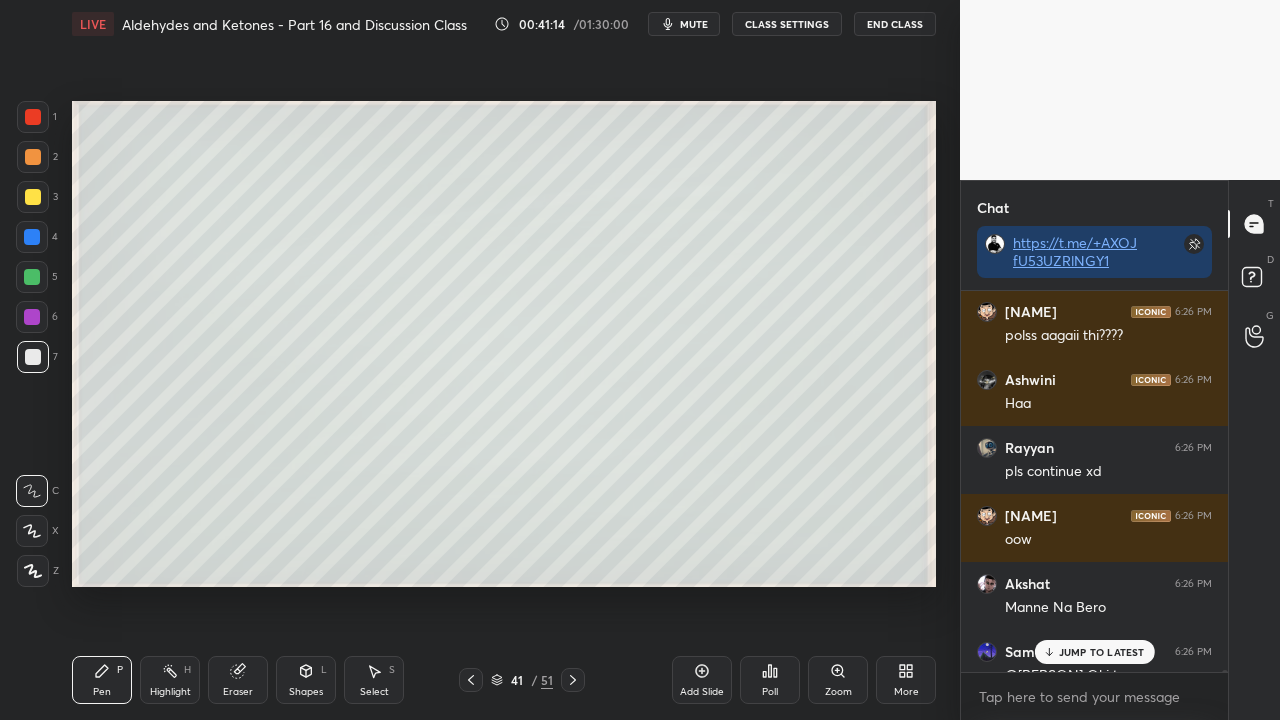 click on "JUMP TO LATEST" at bounding box center [1102, 652] 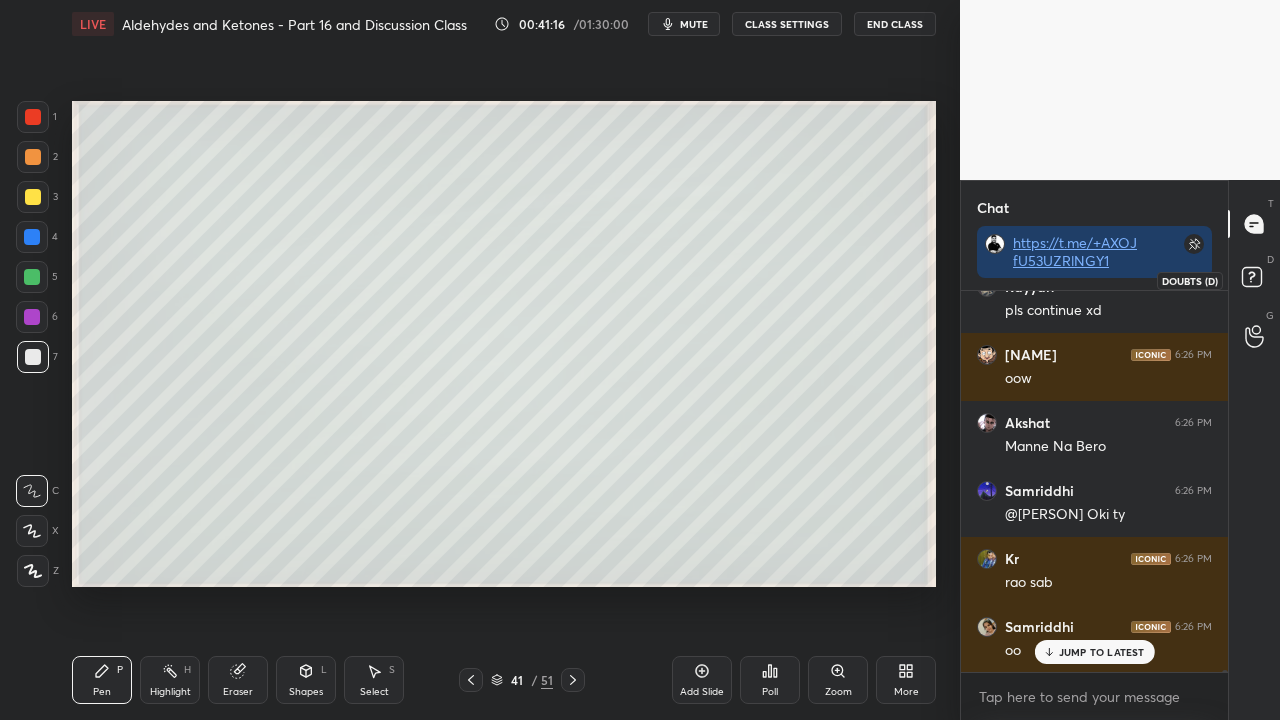 click 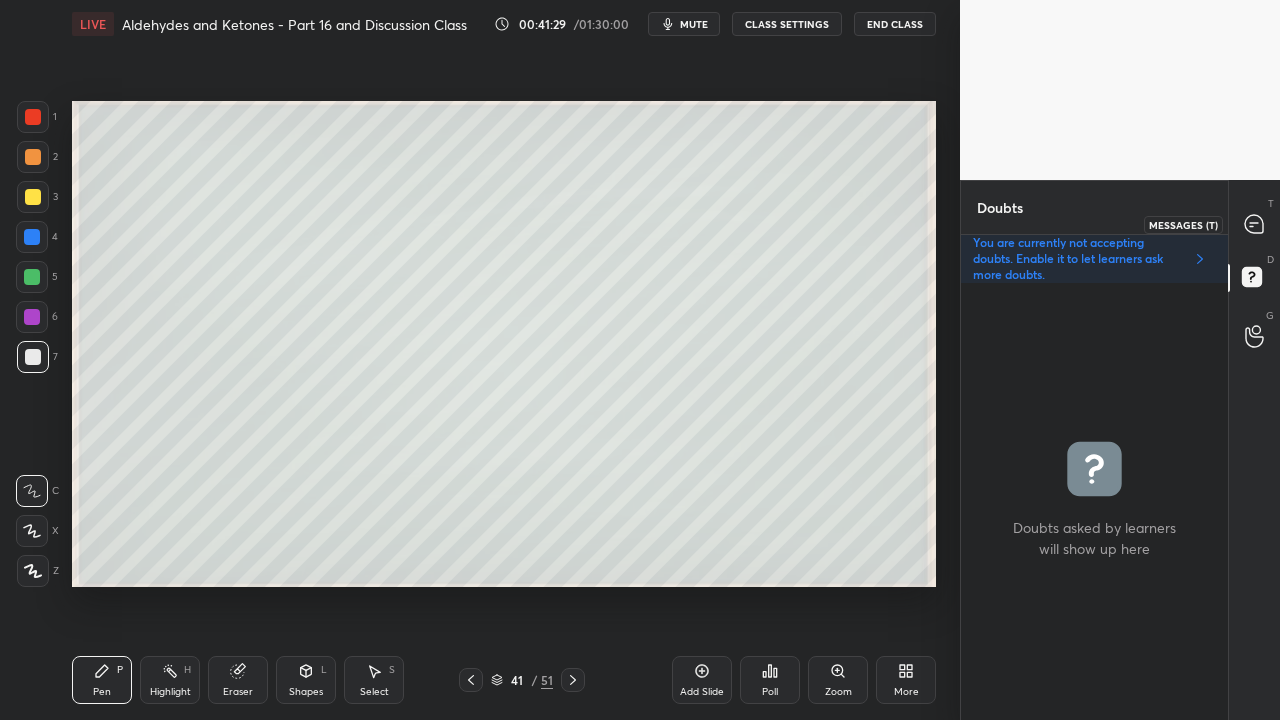 click 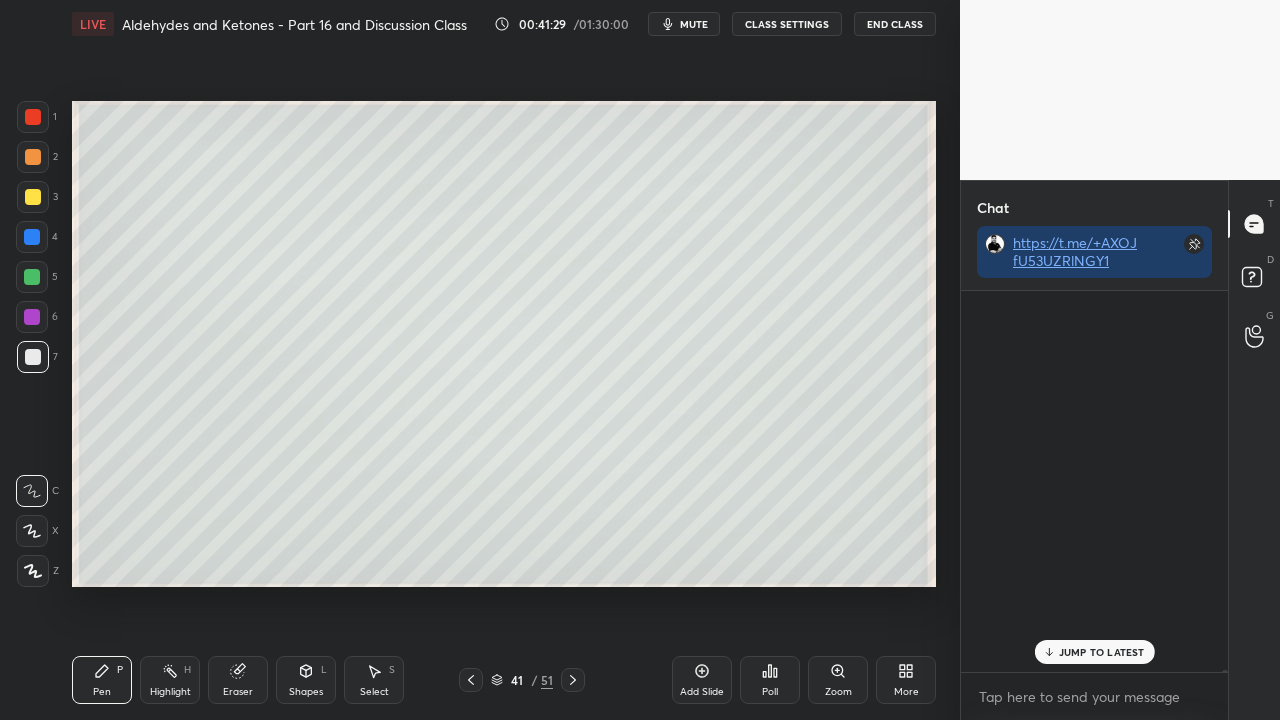scroll, scrollTop: 423, scrollLeft: 261, axis: both 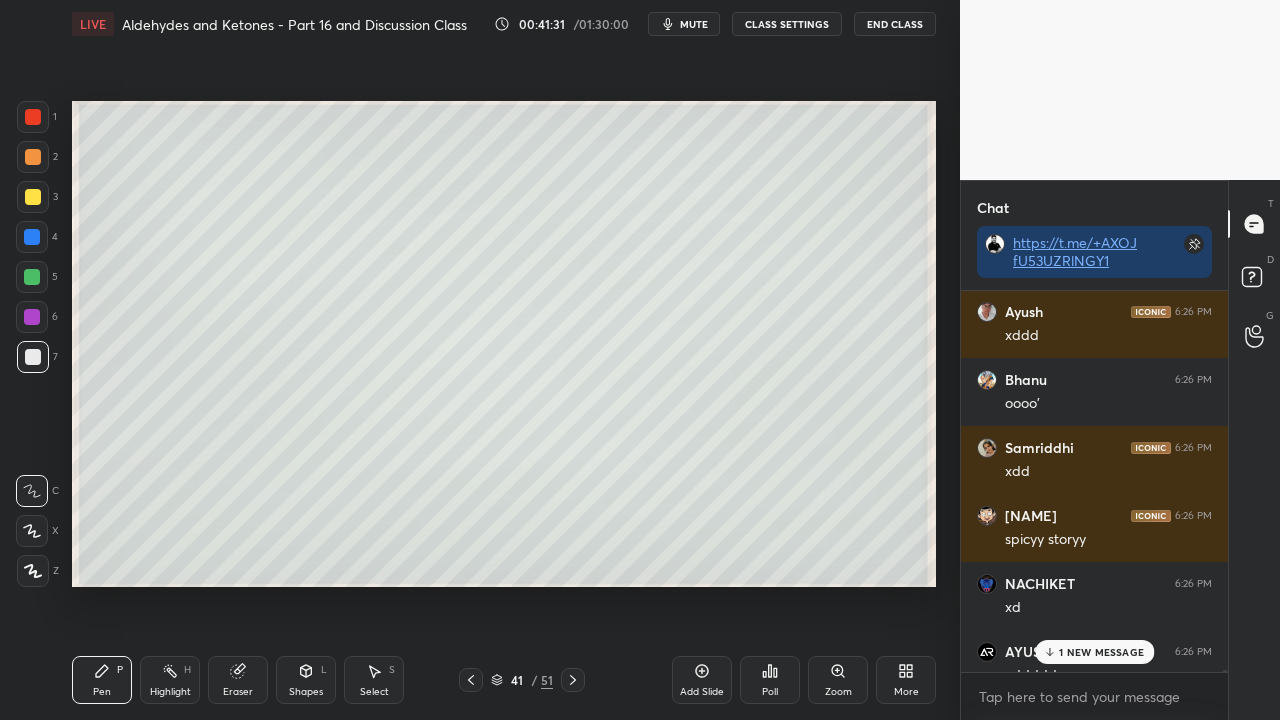 click on "1 NEW MESSAGE" at bounding box center [1094, 652] 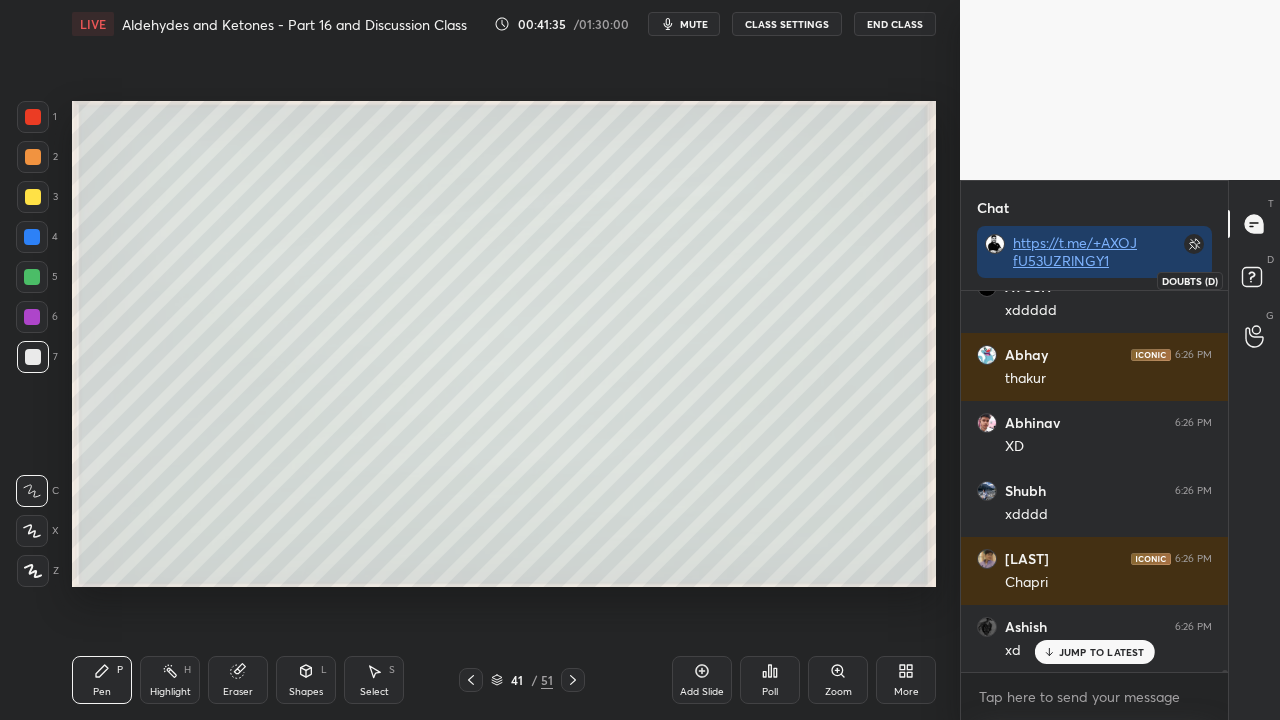 scroll, scrollTop: 95202, scrollLeft: 0, axis: vertical 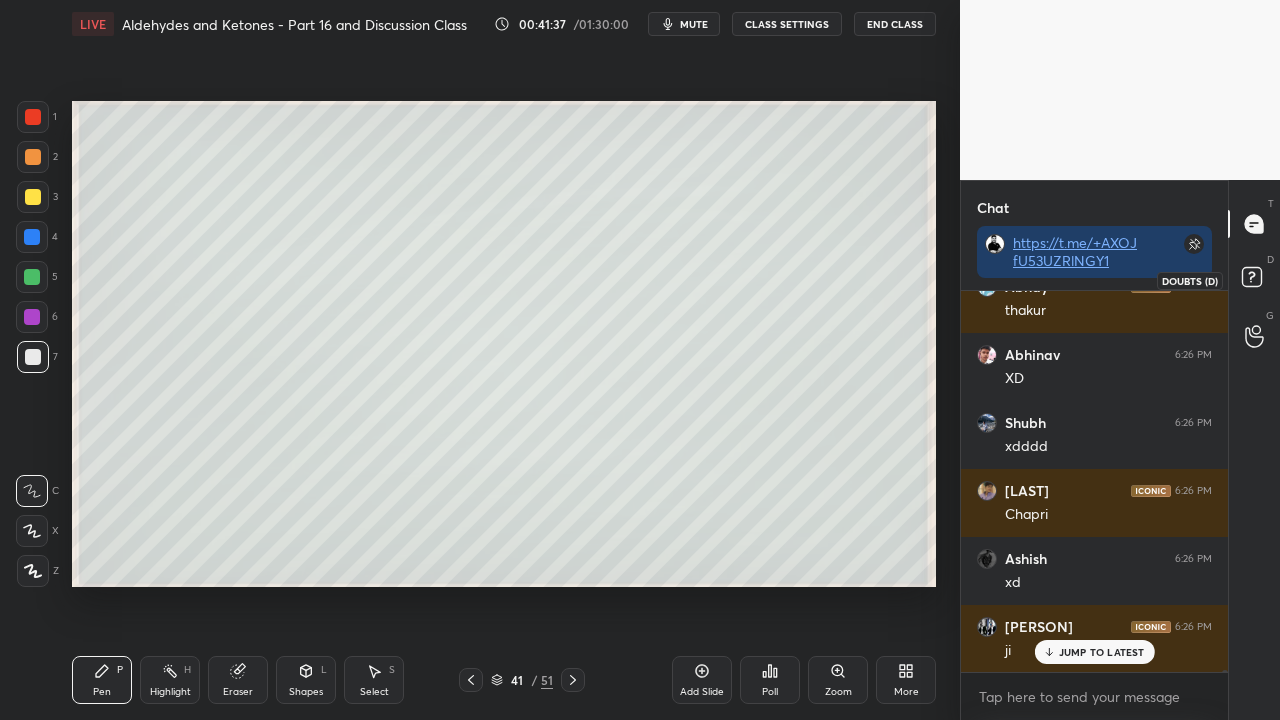 click 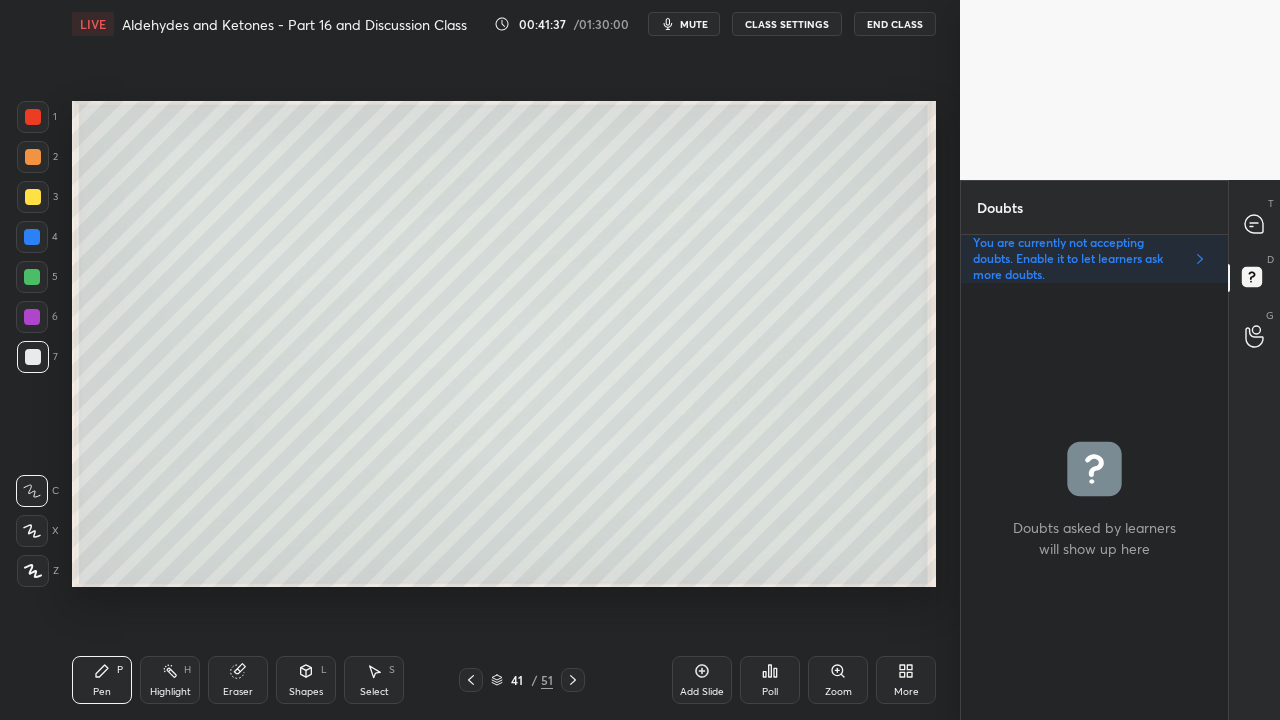 scroll, scrollTop: 6, scrollLeft: 6, axis: both 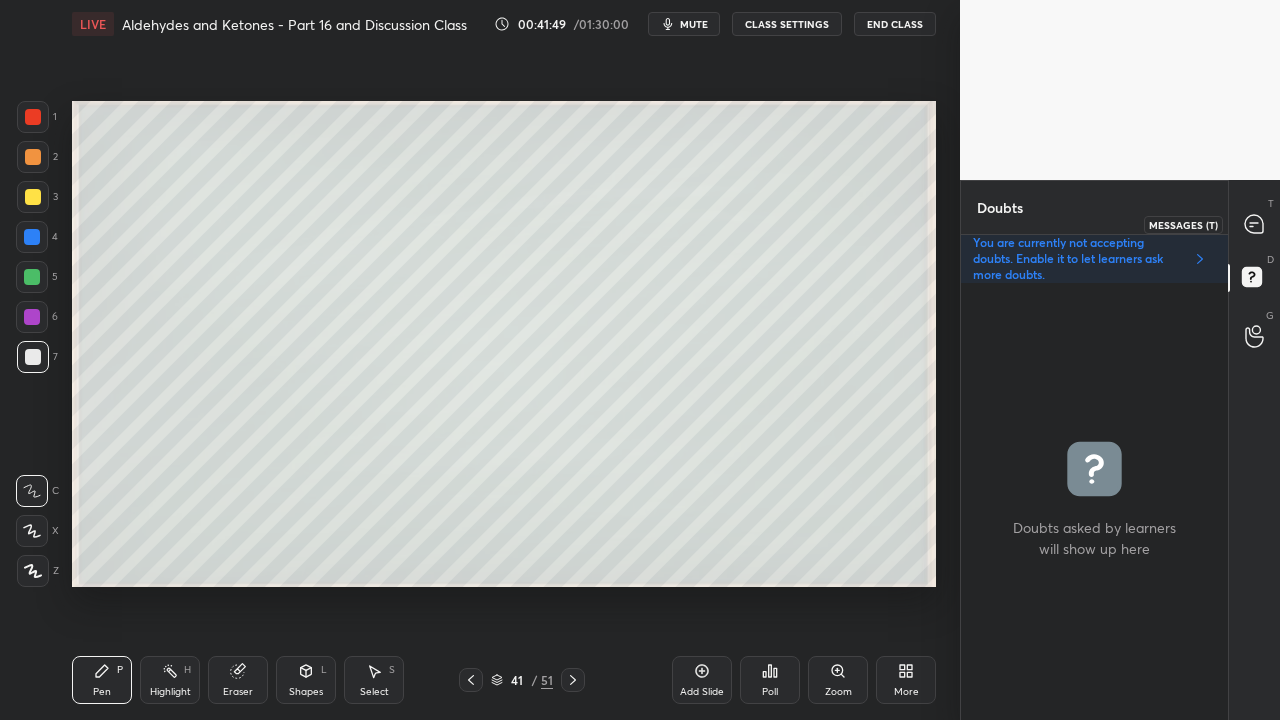 click 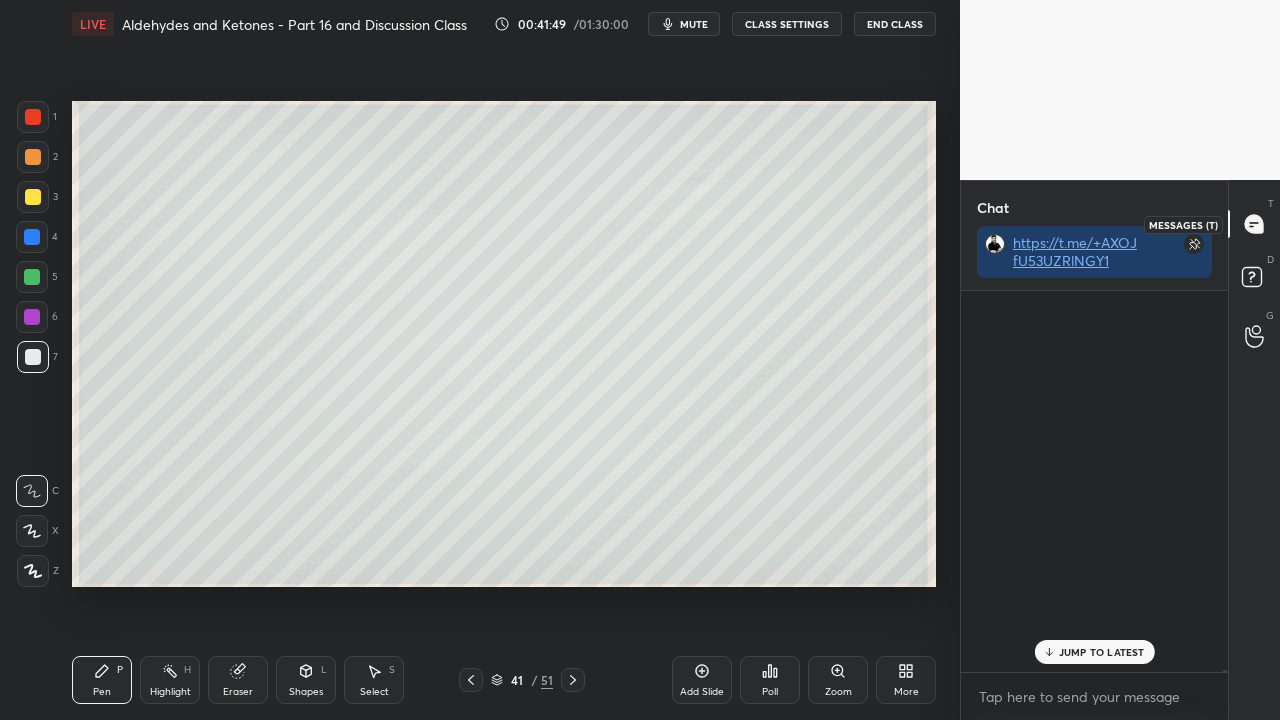 scroll, scrollTop: 423, scrollLeft: 261, axis: both 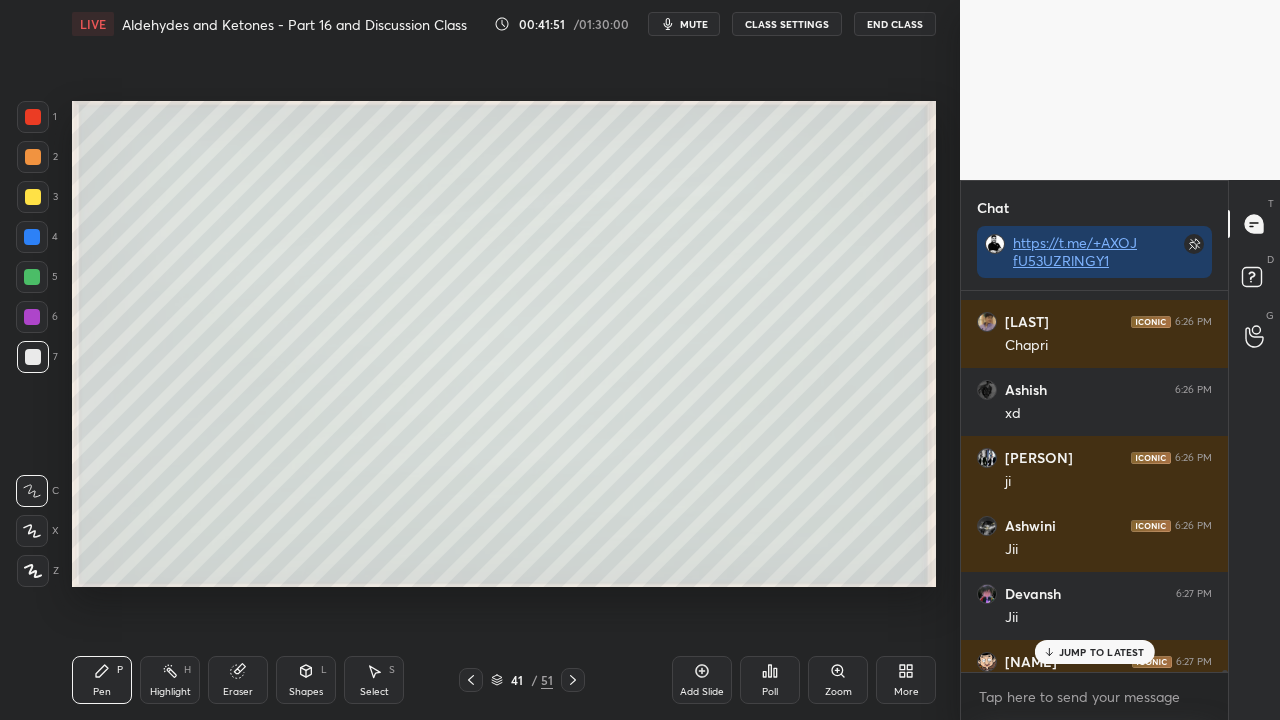 click on "JUMP TO LATEST" at bounding box center [1102, 652] 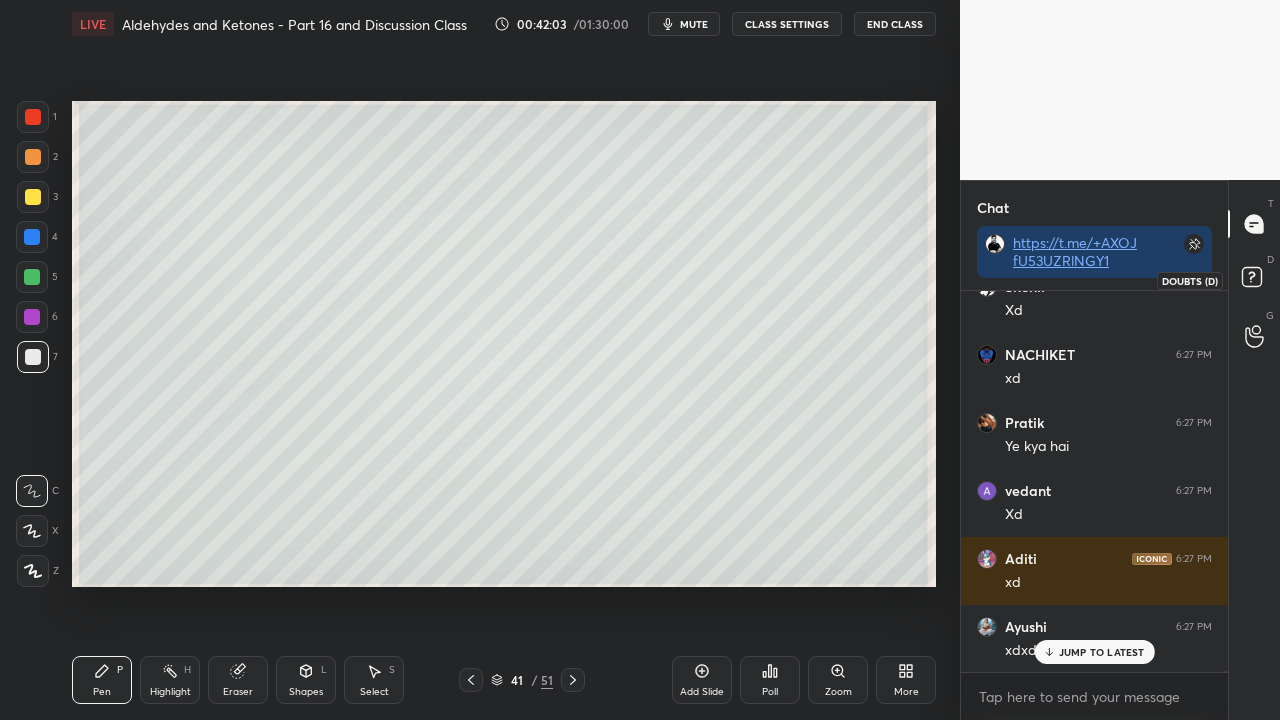scroll, scrollTop: 96970, scrollLeft: 0, axis: vertical 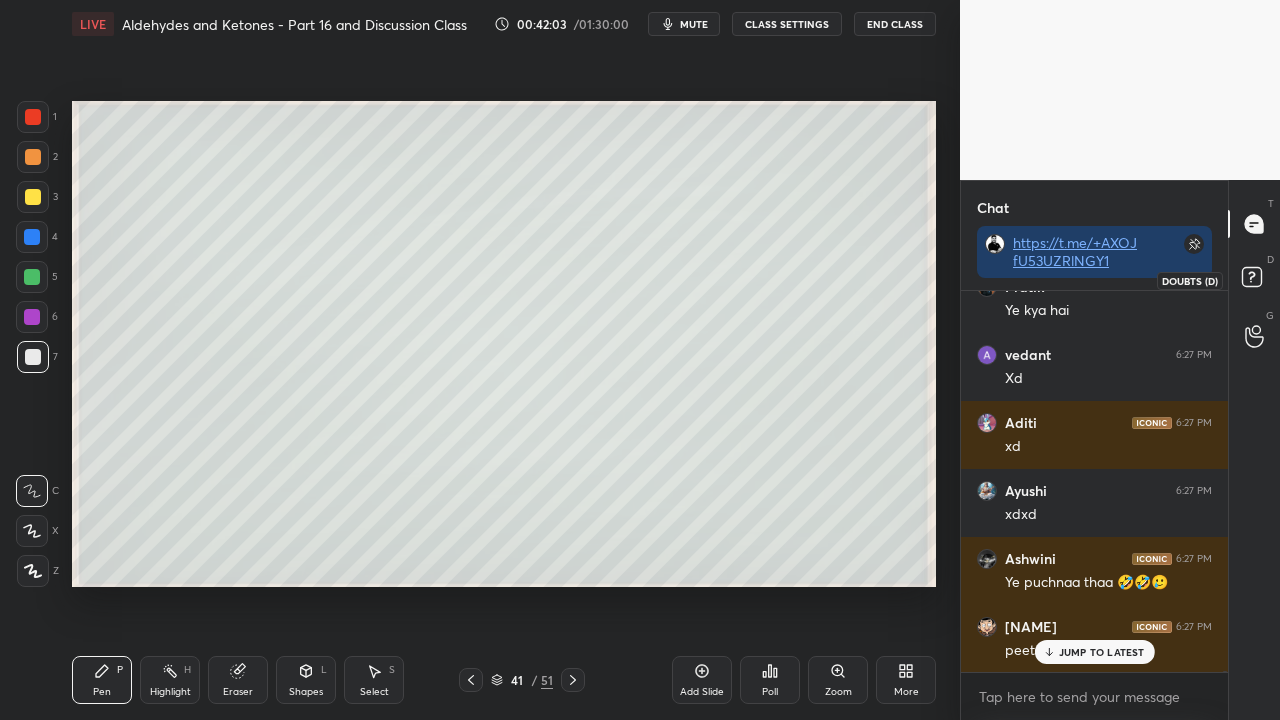 click 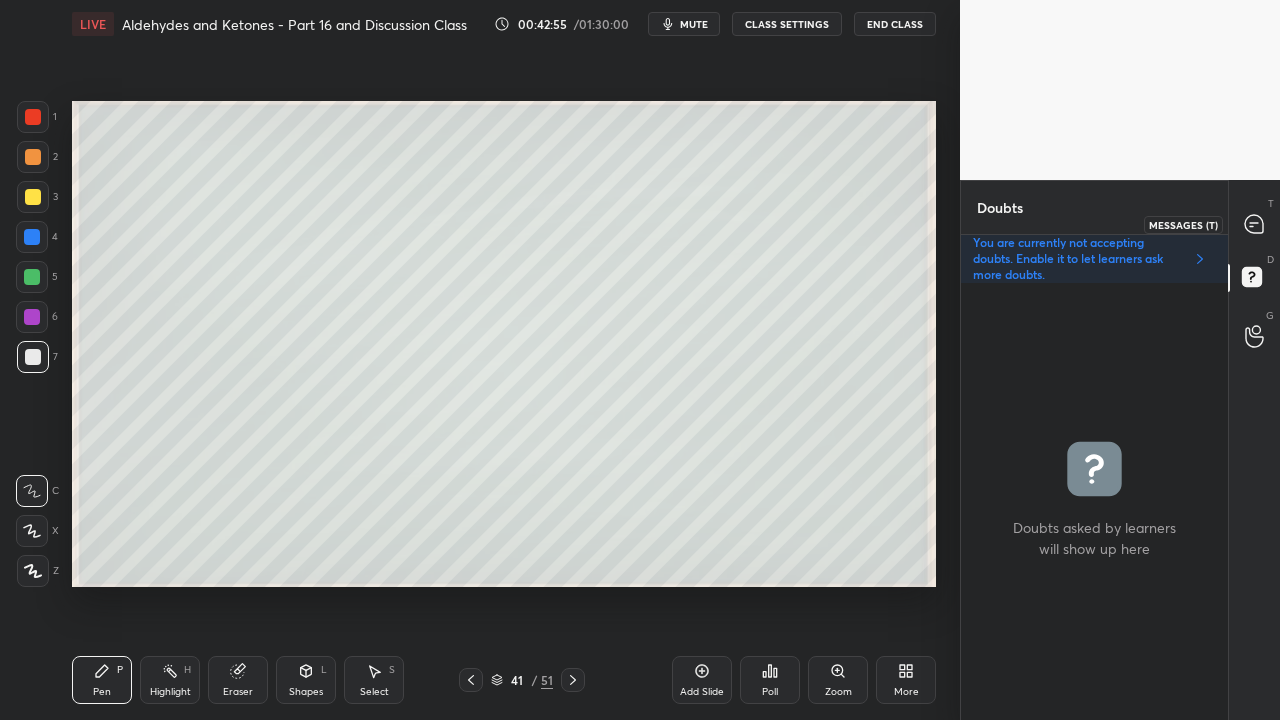 click 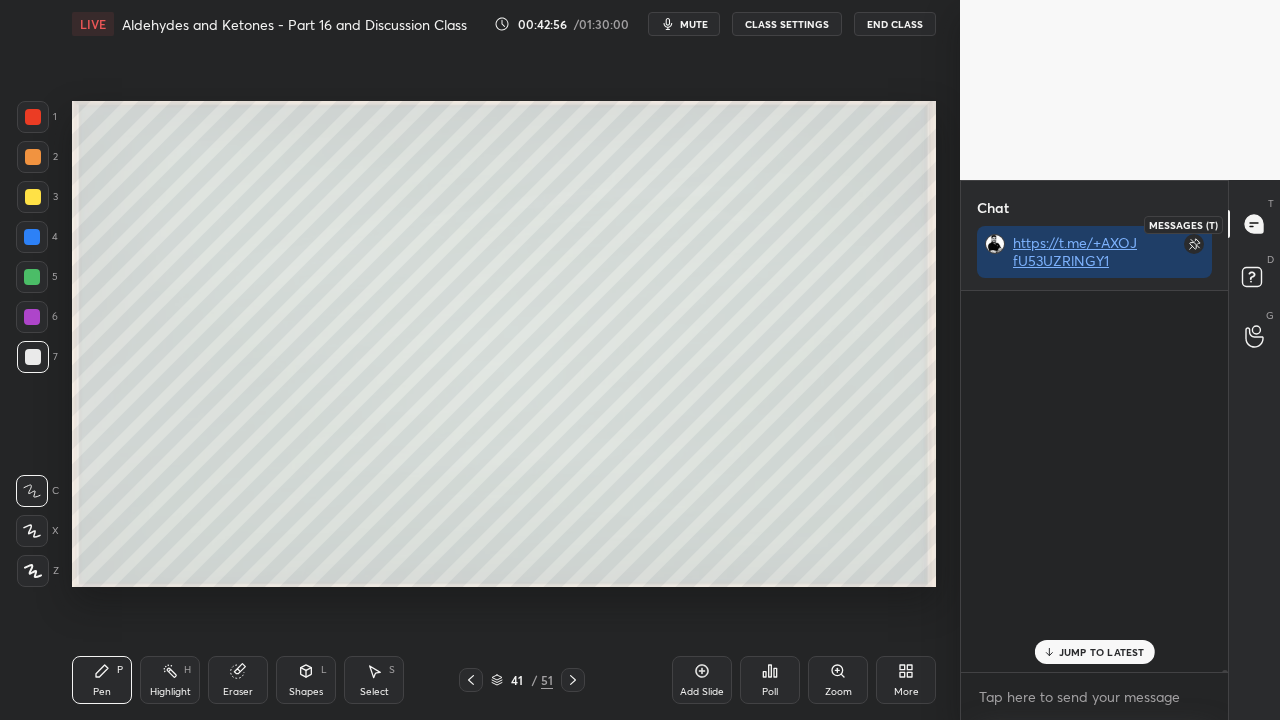 scroll, scrollTop: 423, scrollLeft: 261, axis: both 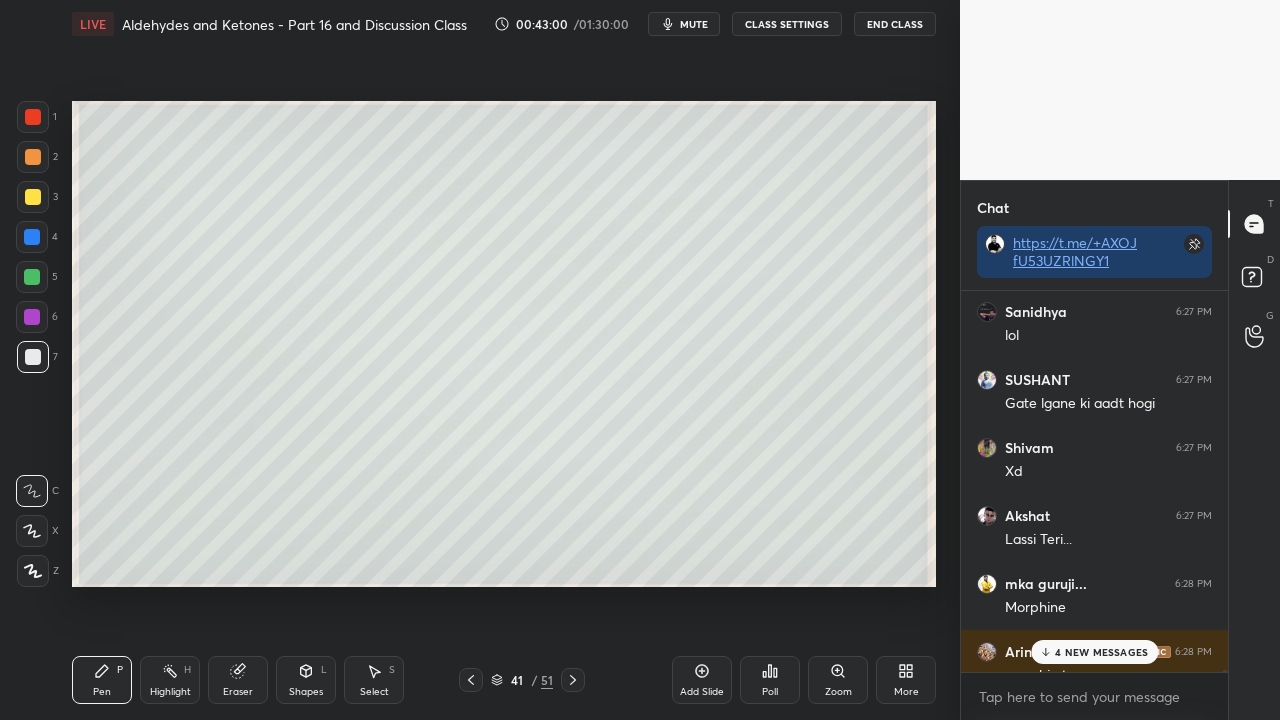 click on "4 NEW MESSAGES" at bounding box center [1101, 652] 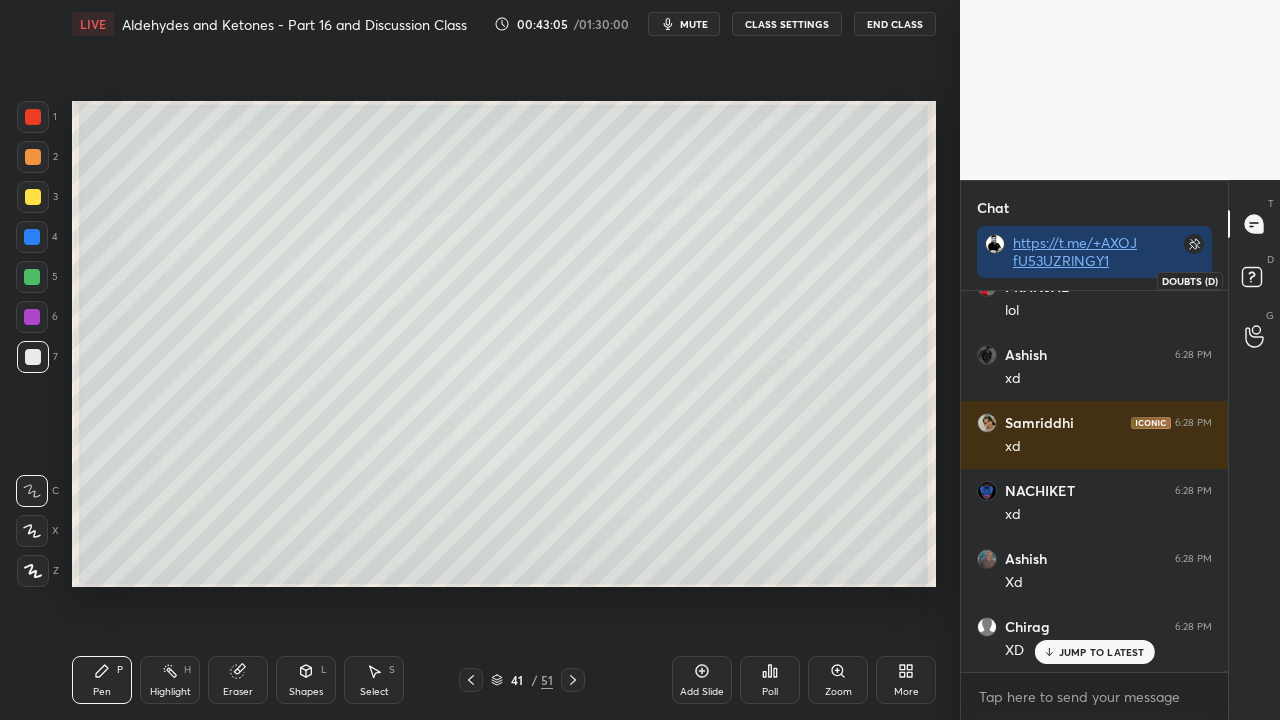 scroll, scrollTop: 98516, scrollLeft: 0, axis: vertical 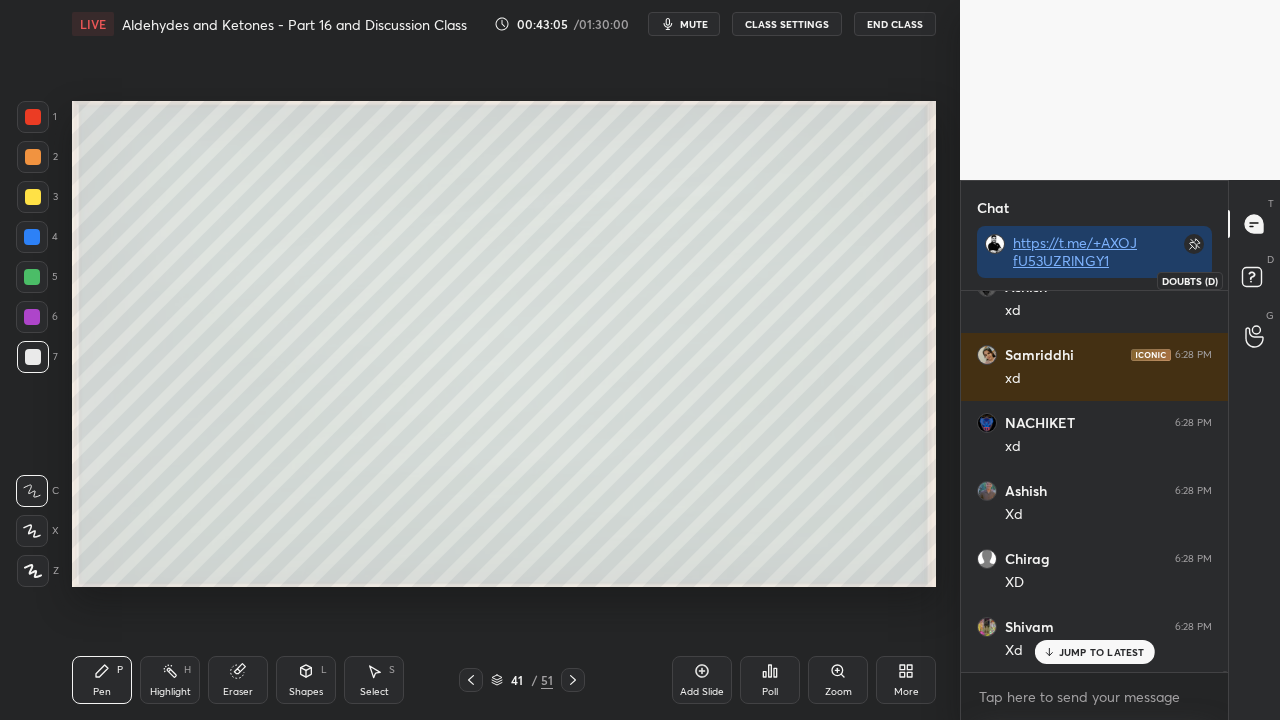 click 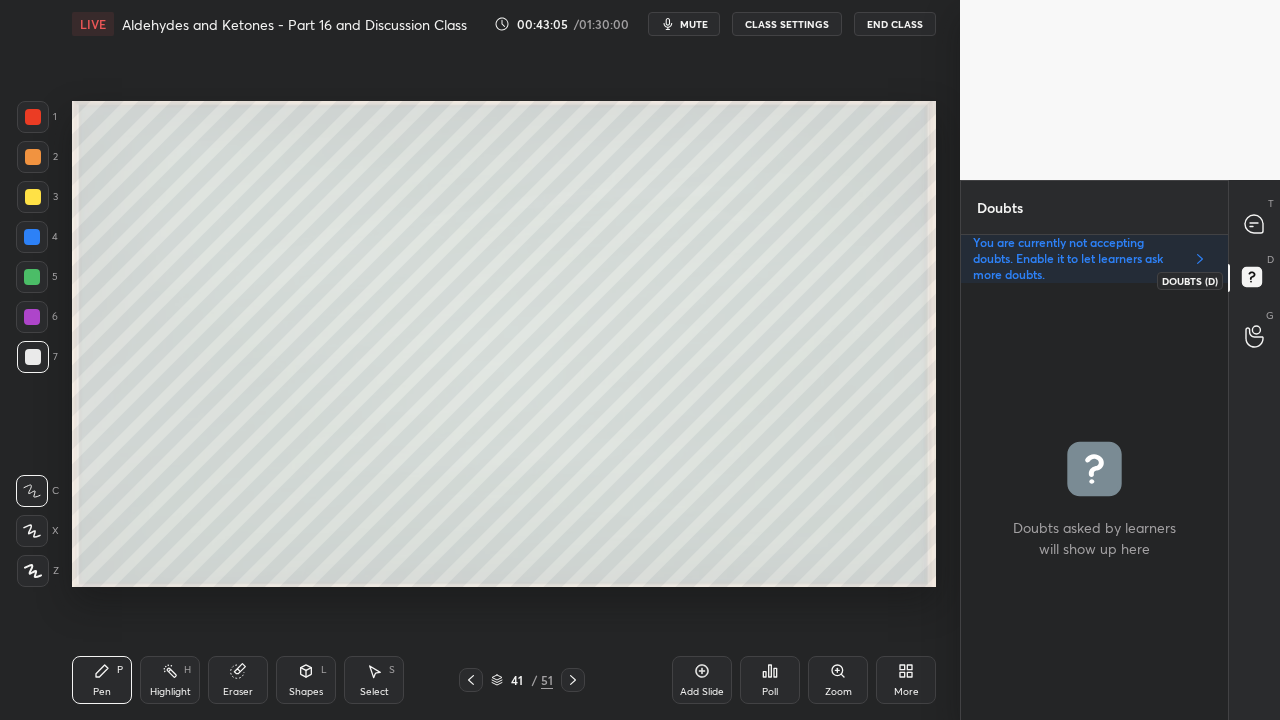 scroll, scrollTop: 6, scrollLeft: 6, axis: both 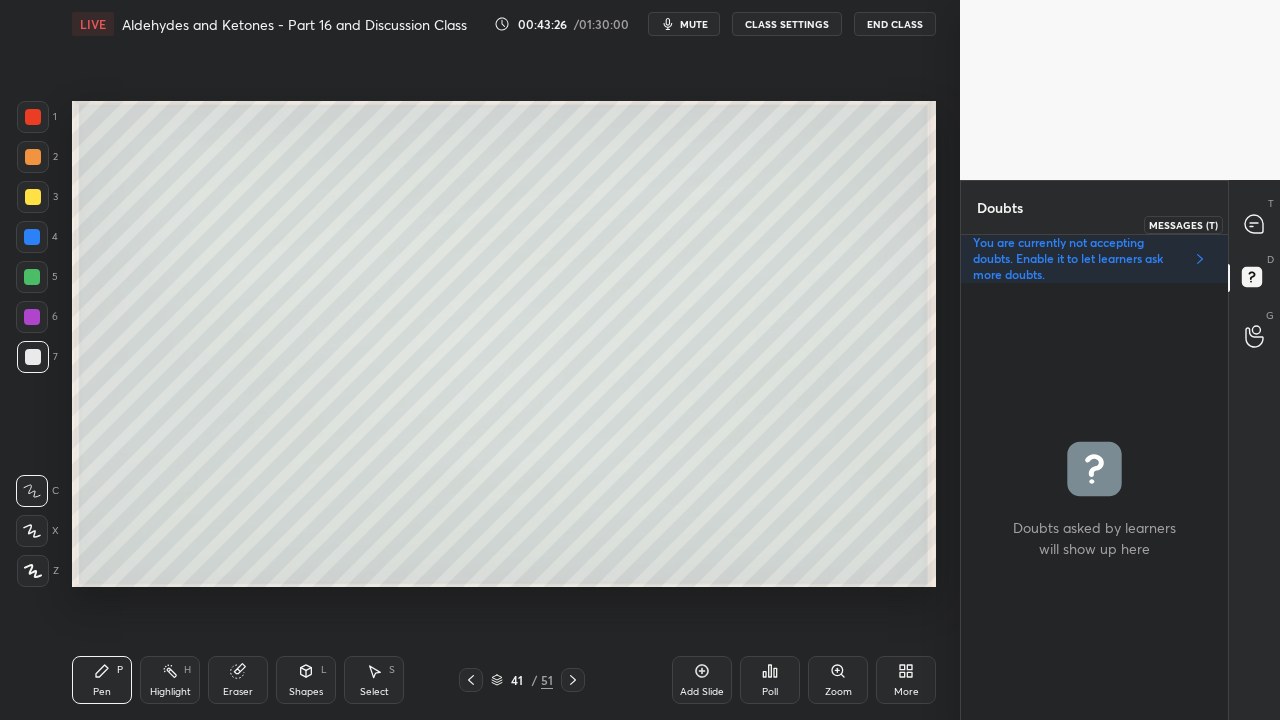 click 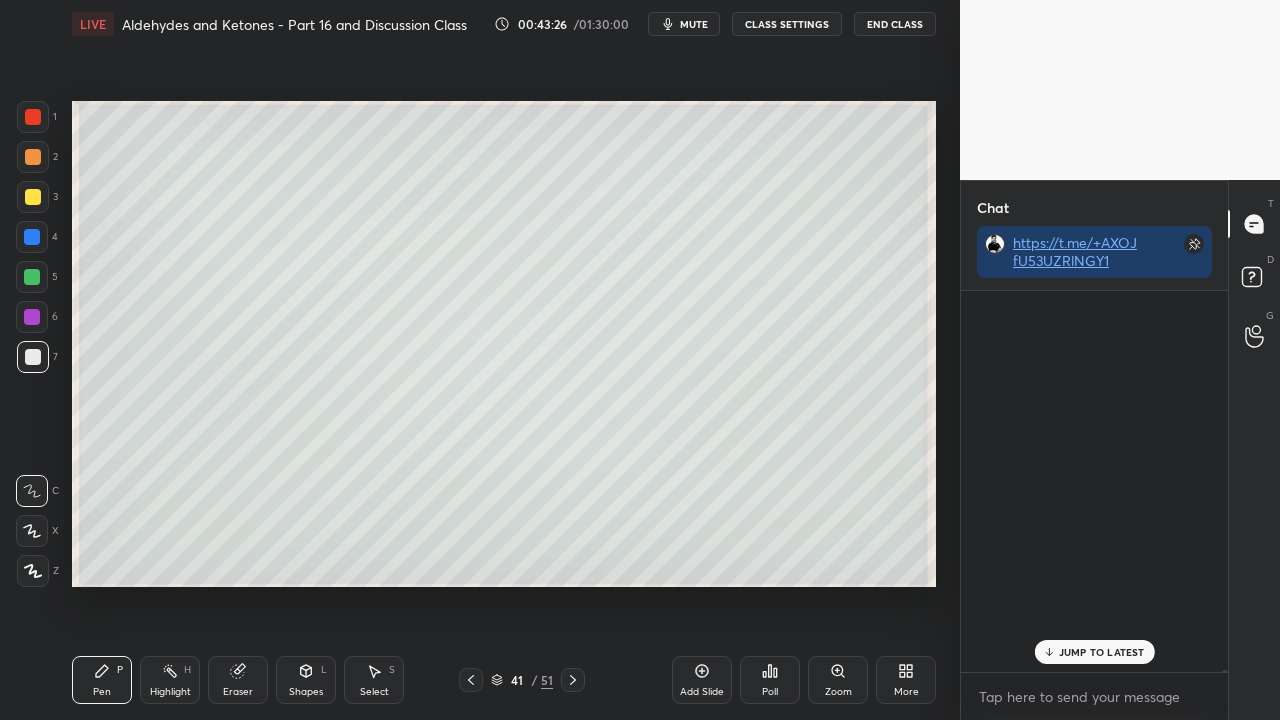 scroll, scrollTop: 423, scrollLeft: 261, axis: both 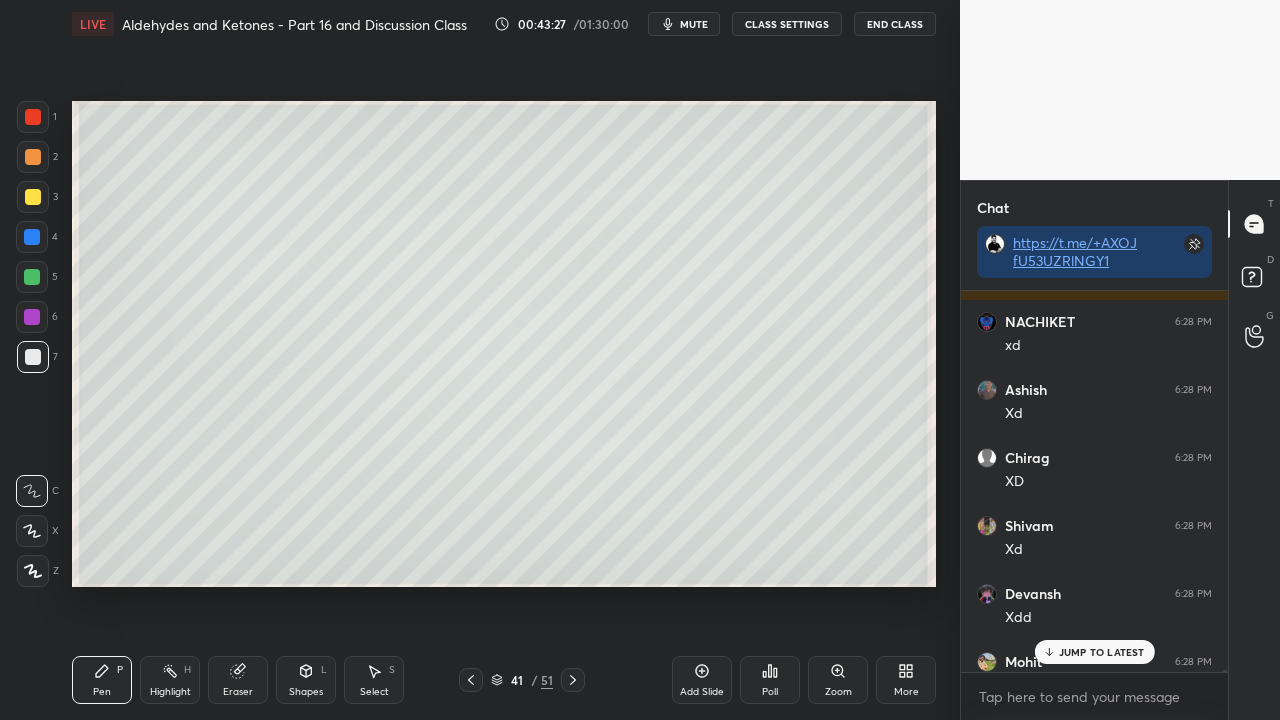 click on "JUMP TO LATEST" at bounding box center (1102, 652) 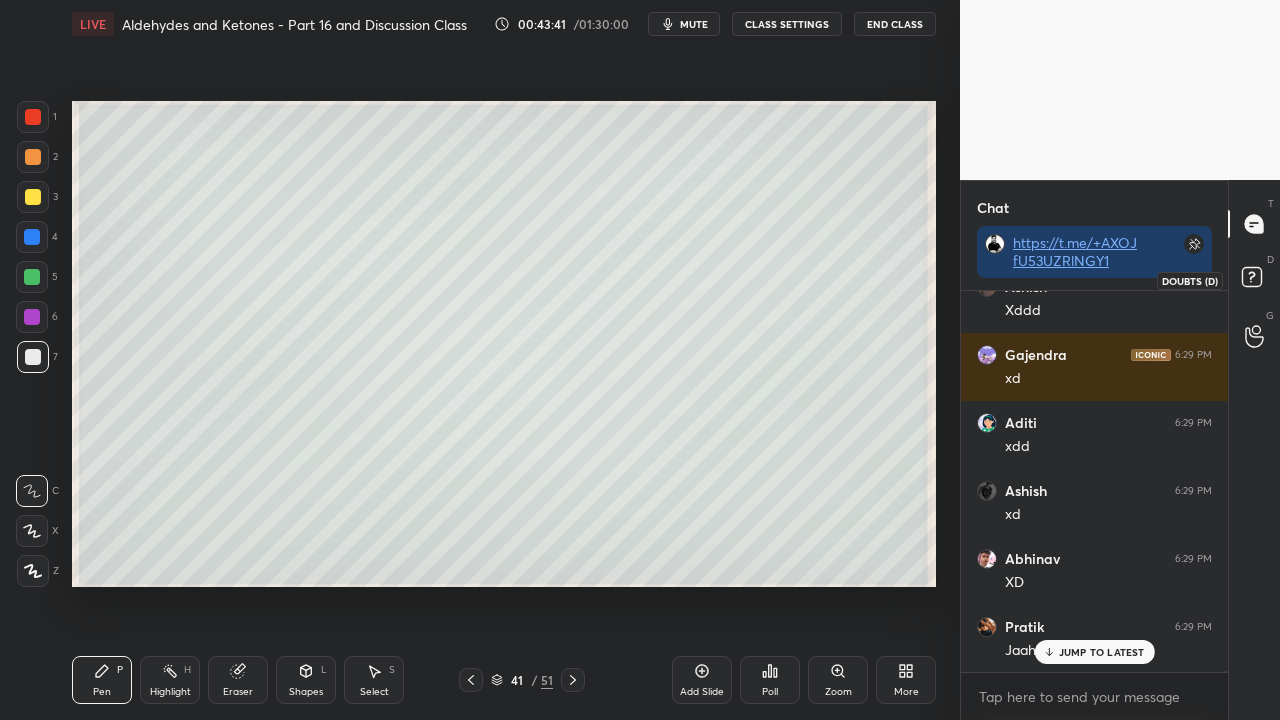 scroll, scrollTop: 100284, scrollLeft: 0, axis: vertical 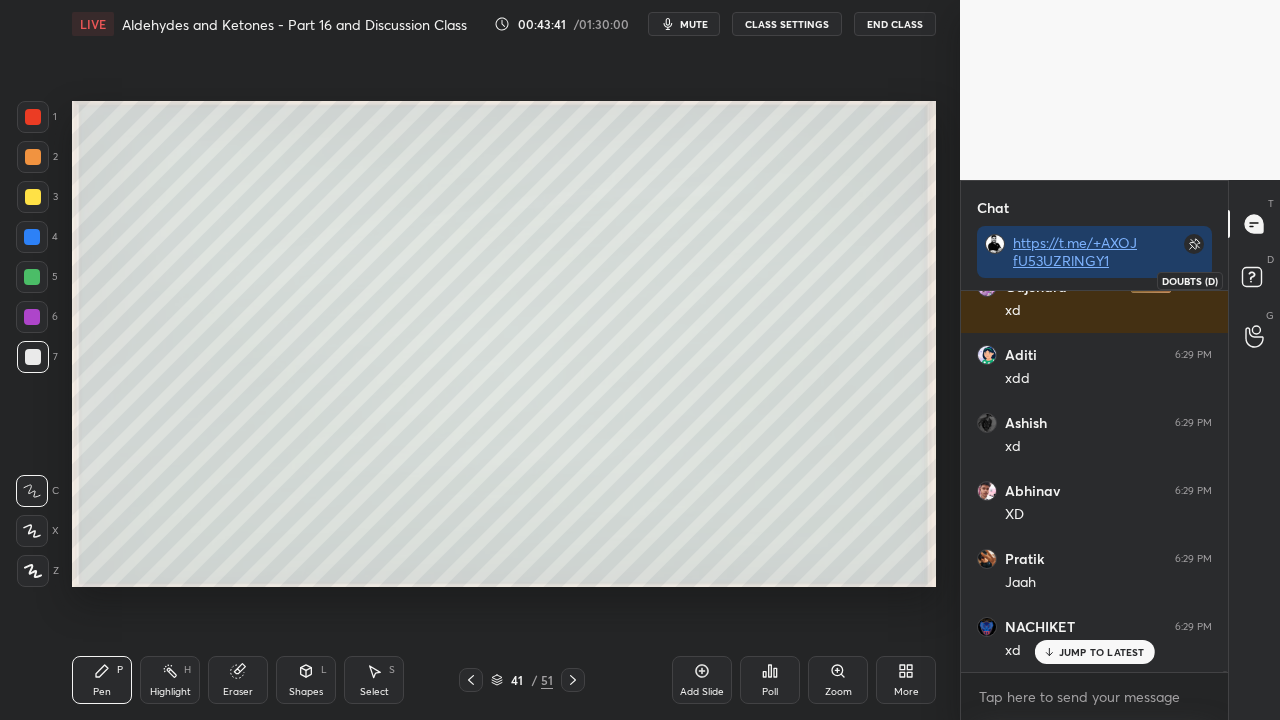 click 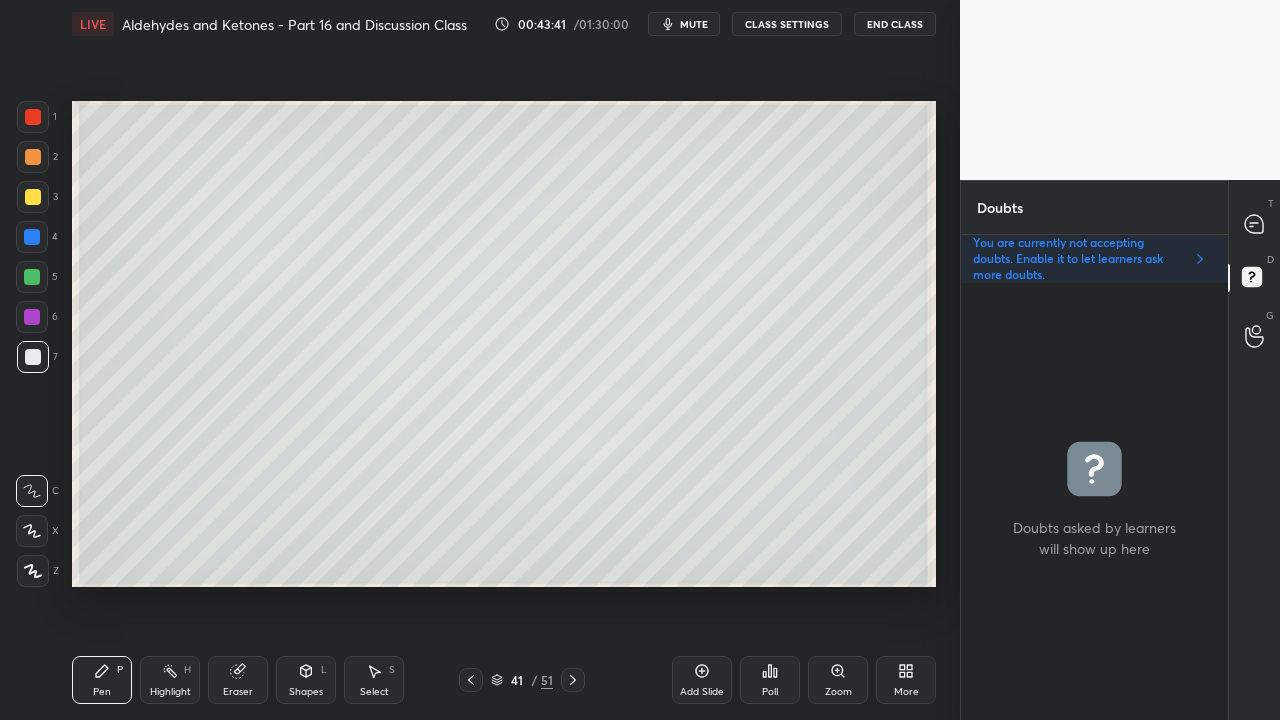 scroll, scrollTop: 6, scrollLeft: 6, axis: both 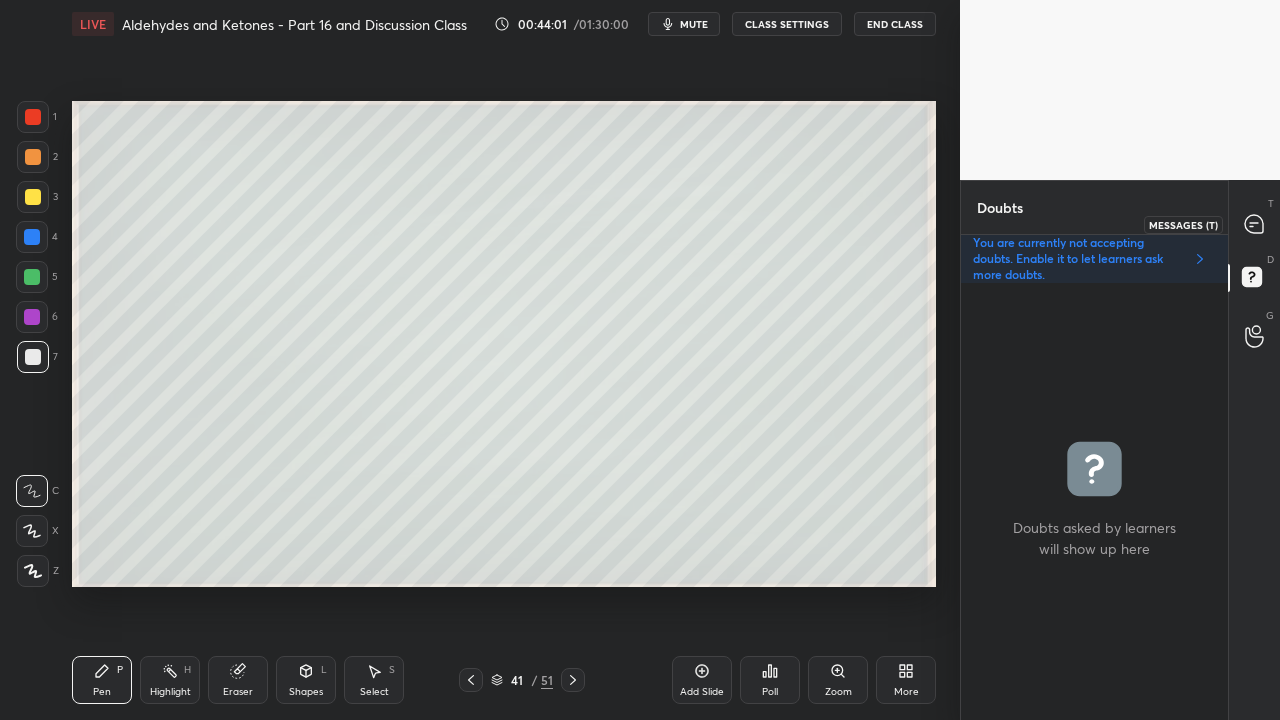 click 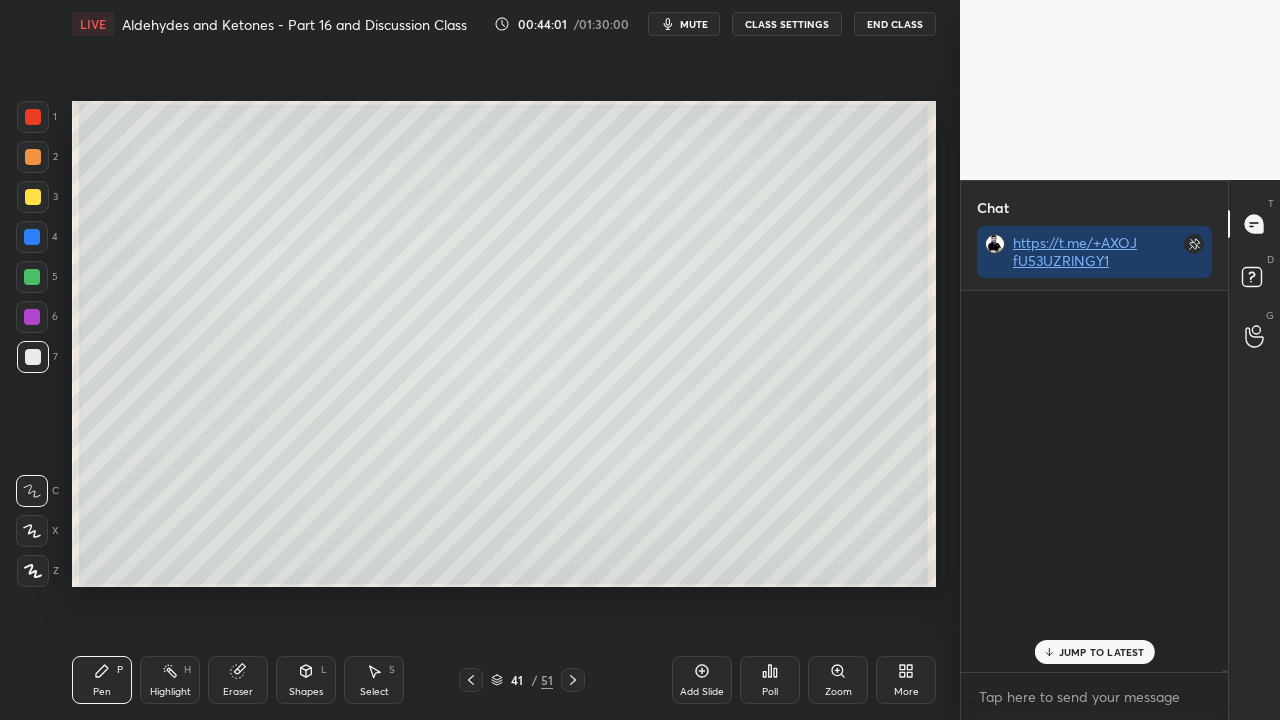 scroll, scrollTop: 423, scrollLeft: 261, axis: both 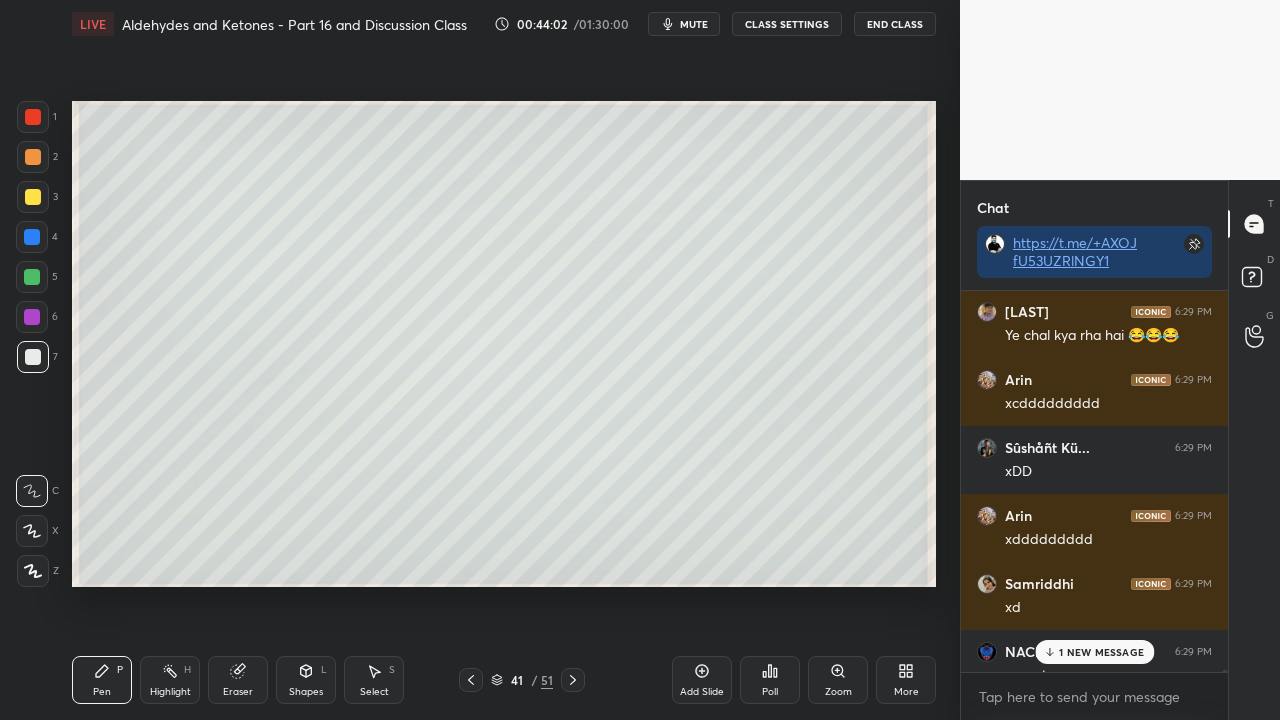 click on "1 NEW MESSAGE" at bounding box center (1101, 652) 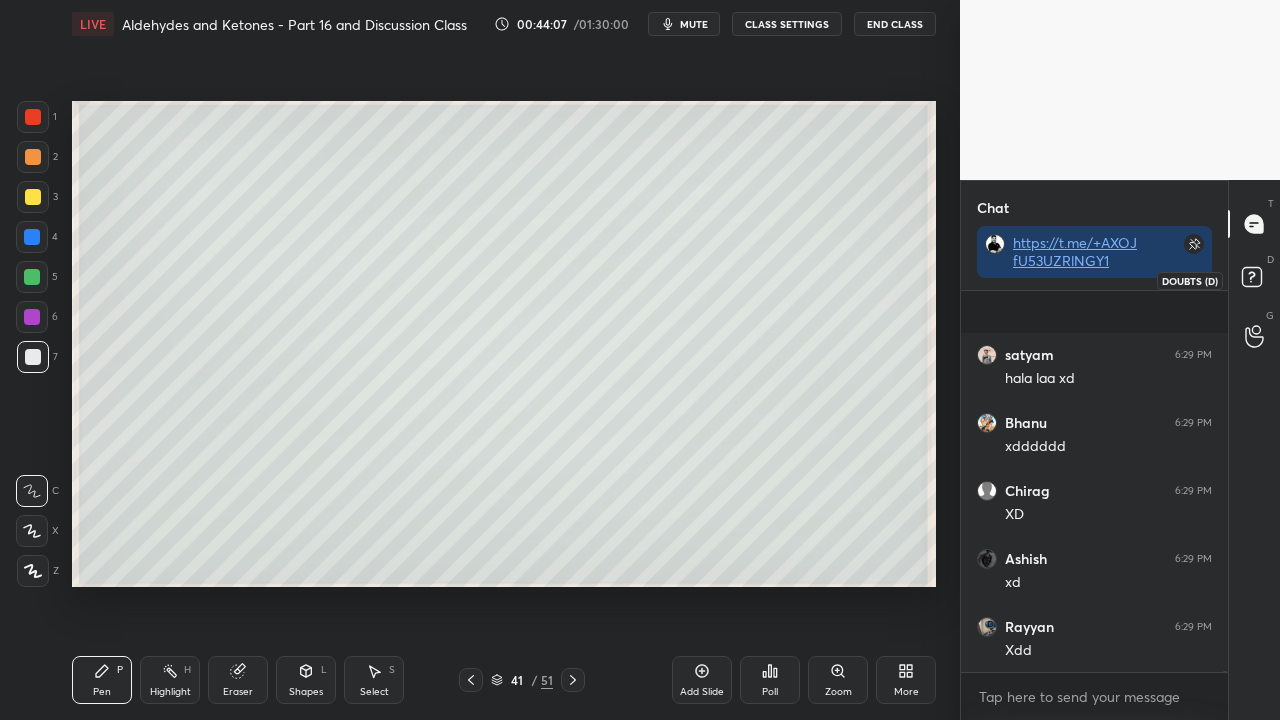 scroll, scrollTop: 102406, scrollLeft: 0, axis: vertical 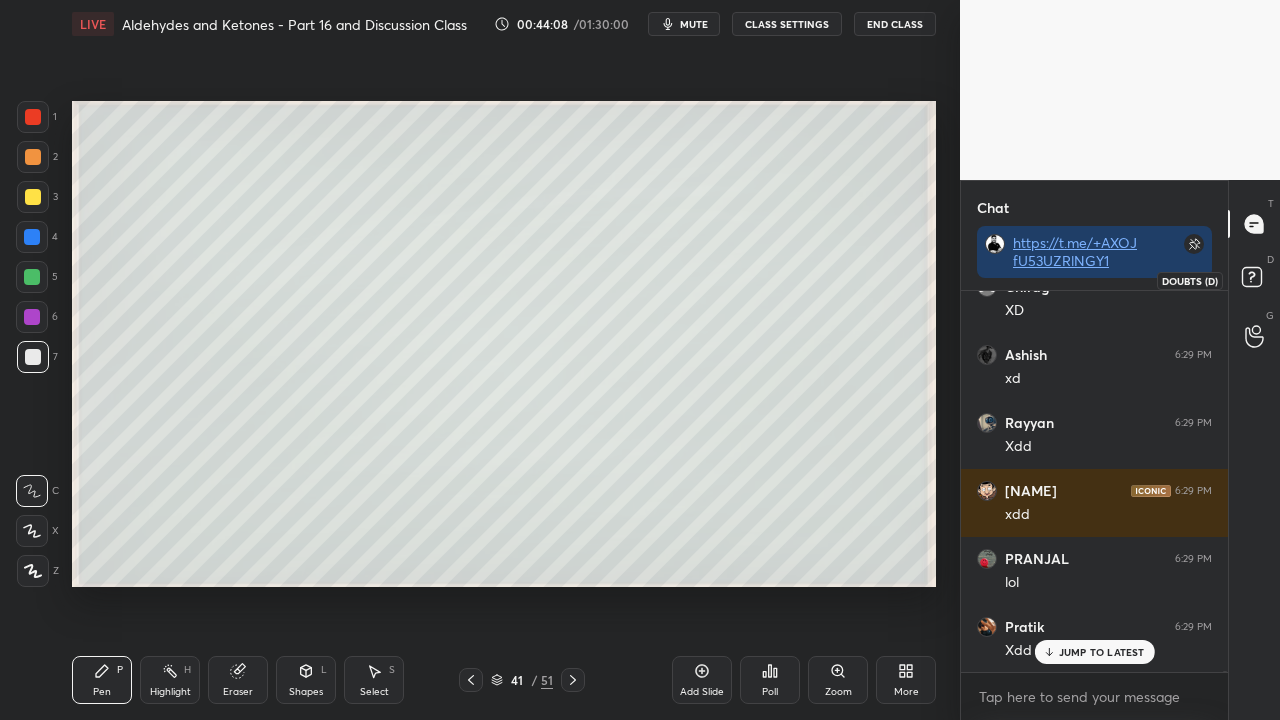 click 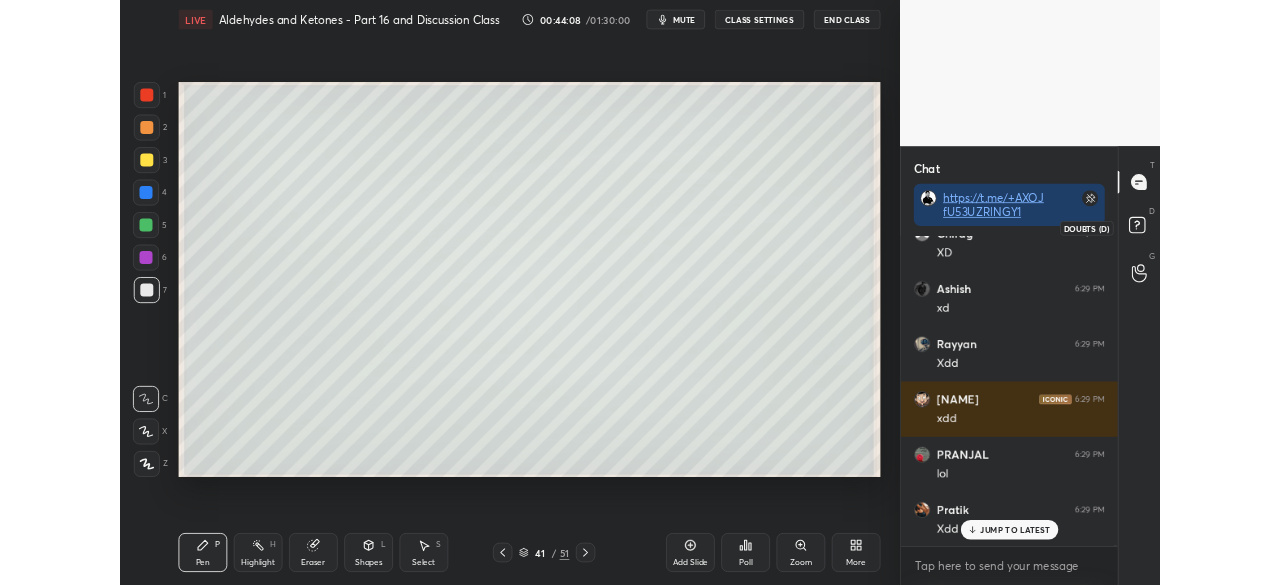 scroll, scrollTop: 431, scrollLeft: 261, axis: both 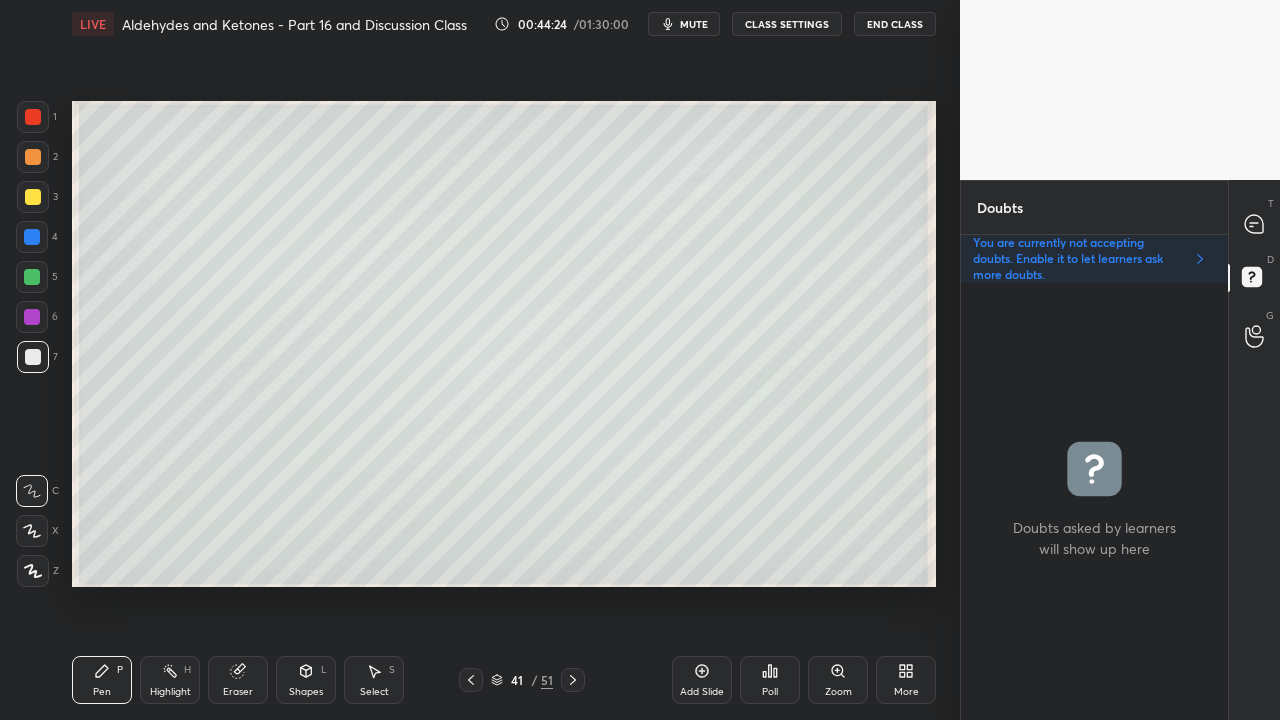 click 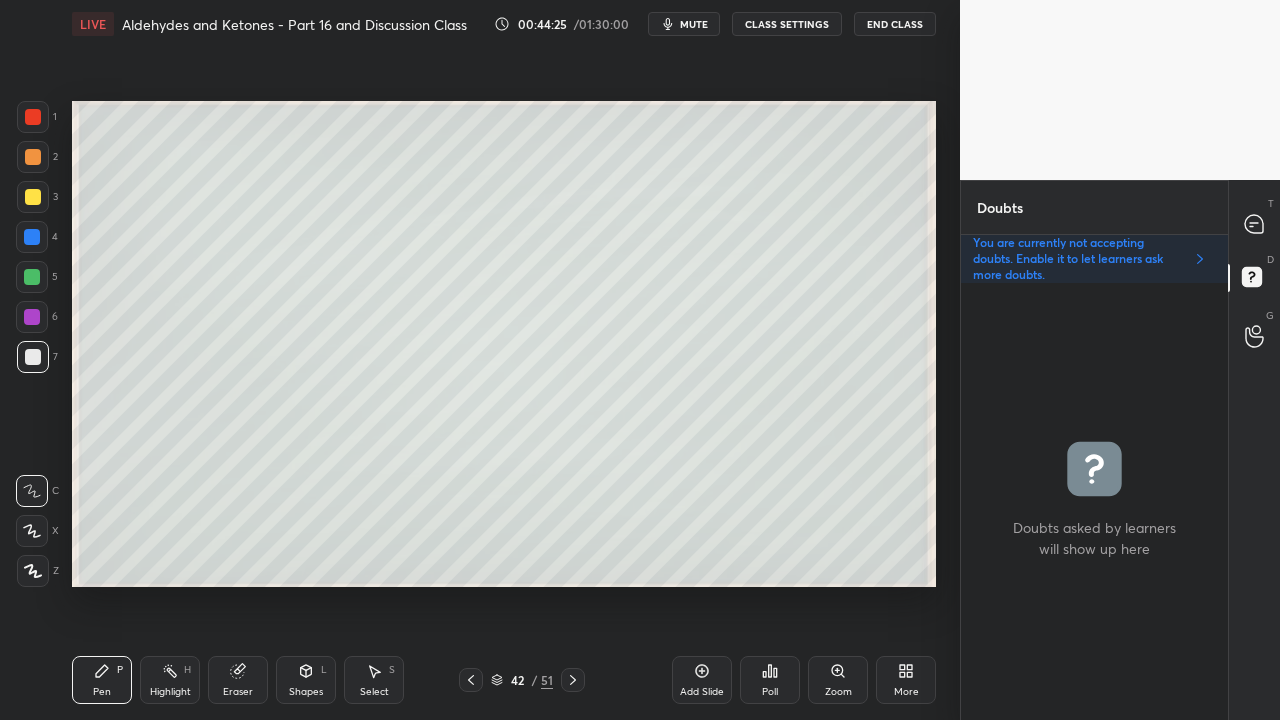 click at bounding box center [33, 197] 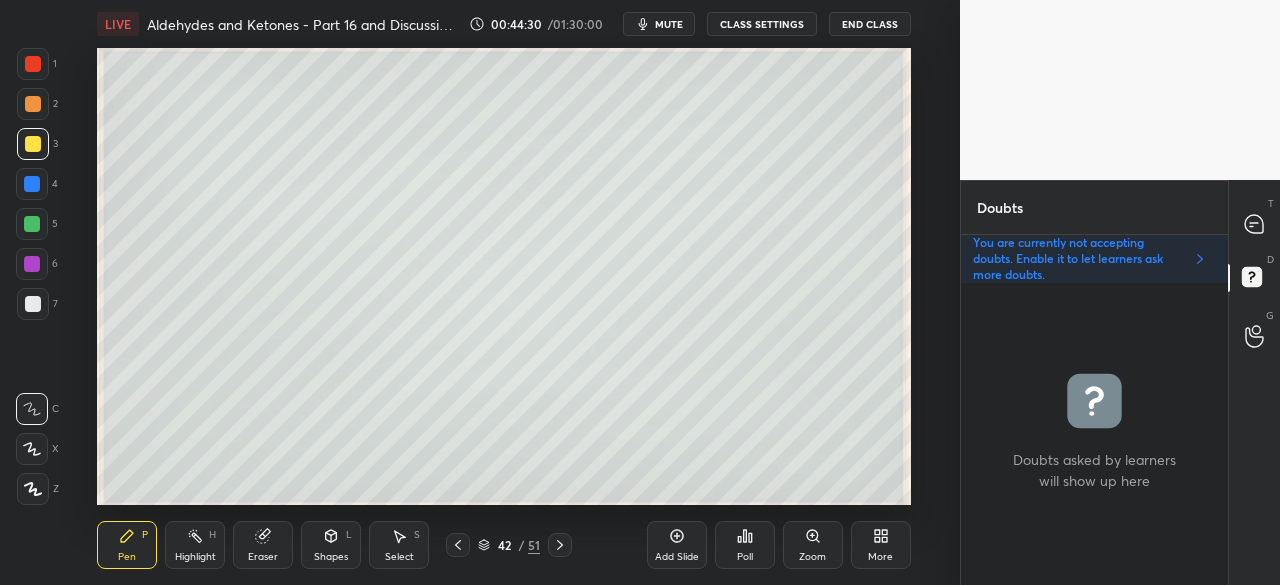 scroll, scrollTop: 457, scrollLeft: 880, axis: both 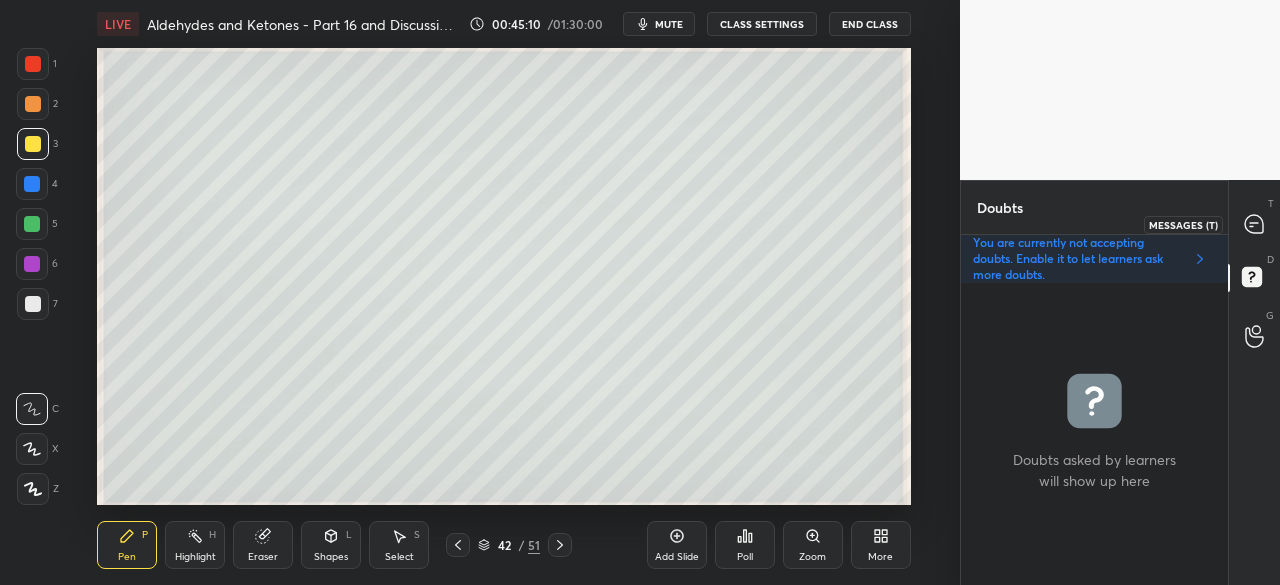 click 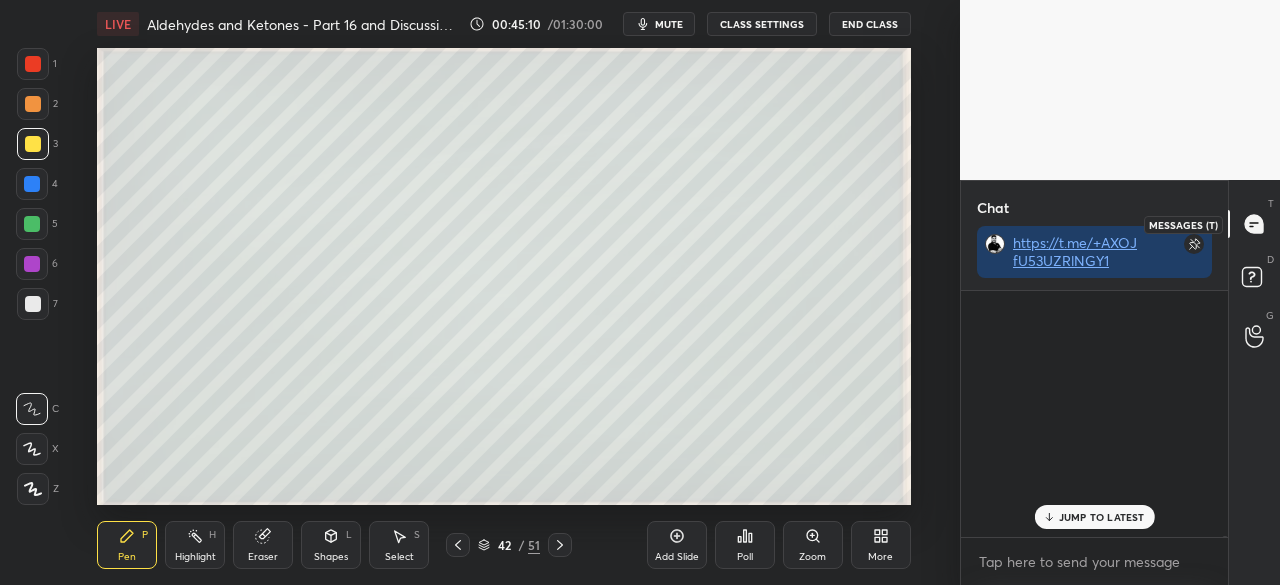 scroll, scrollTop: 288, scrollLeft: 261, axis: both 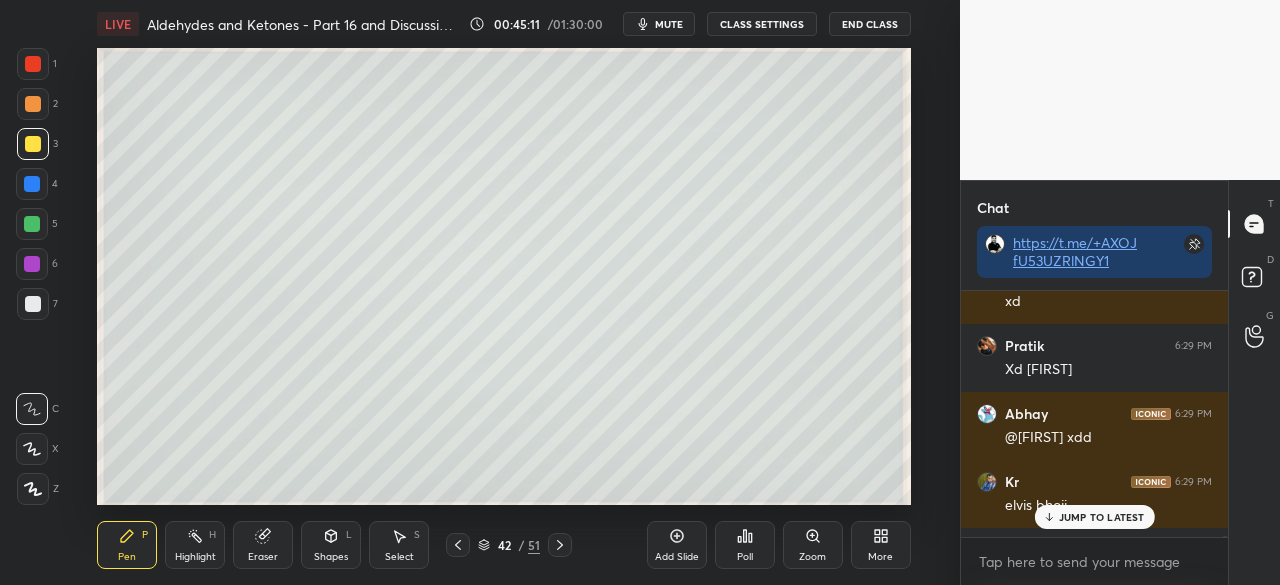 click on "JUMP TO LATEST" at bounding box center (1102, 517) 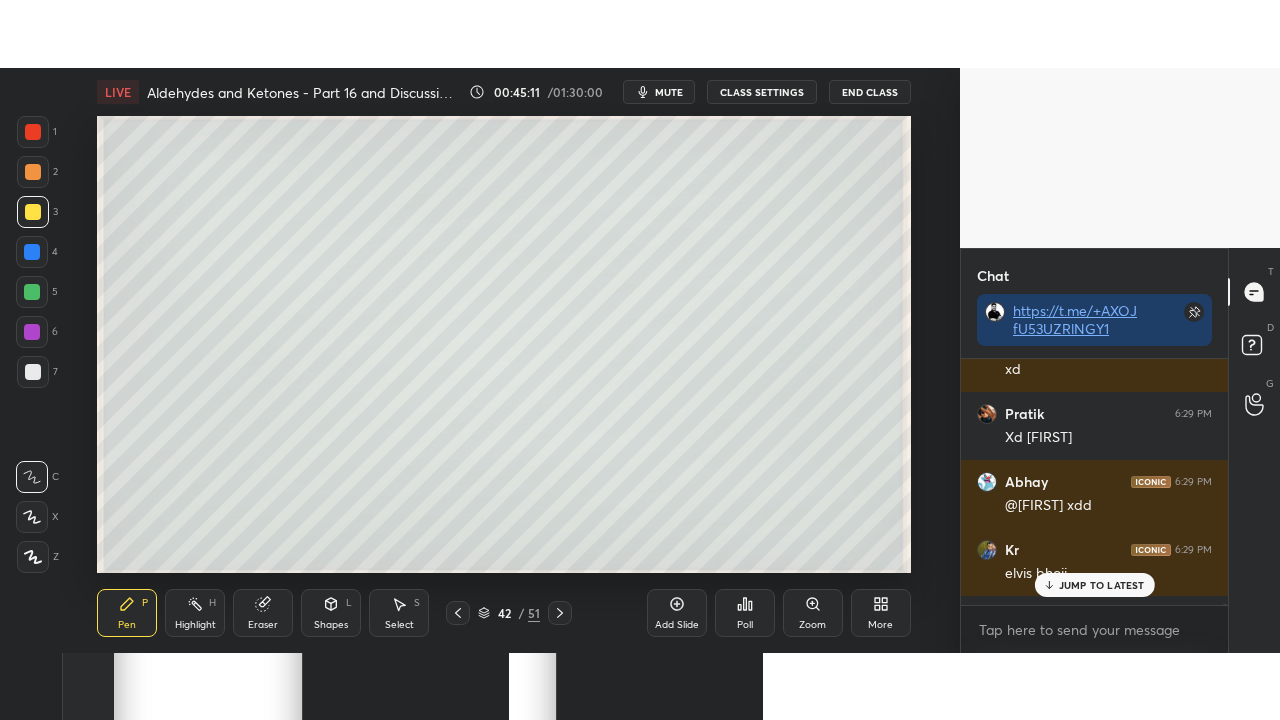scroll, scrollTop: 103964, scrollLeft: 0, axis: vertical 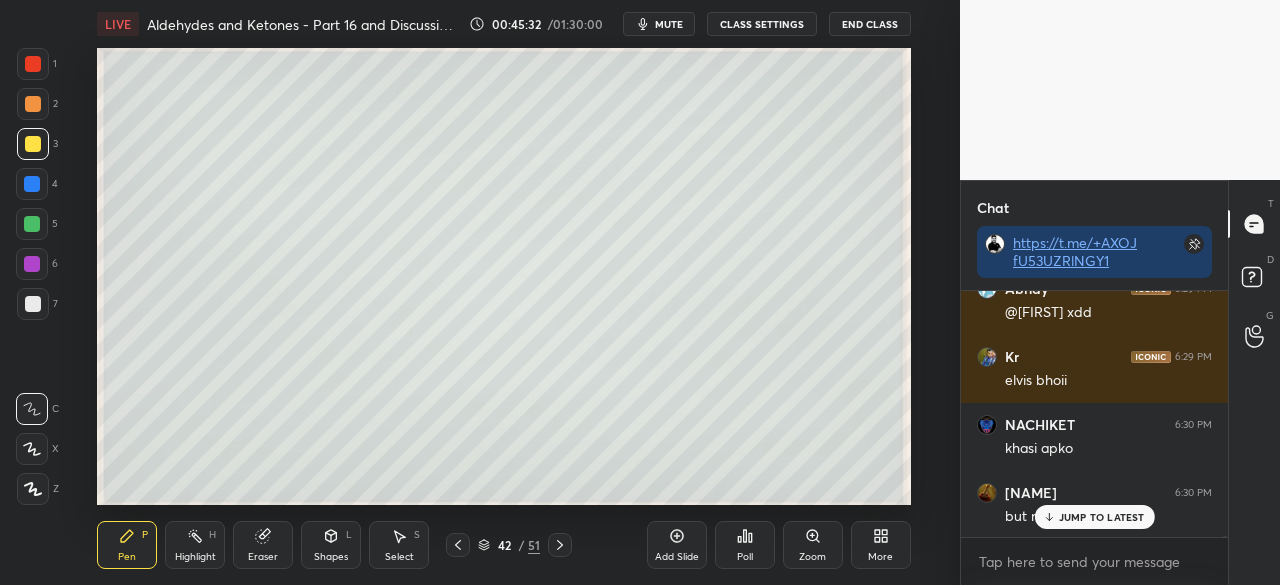 click 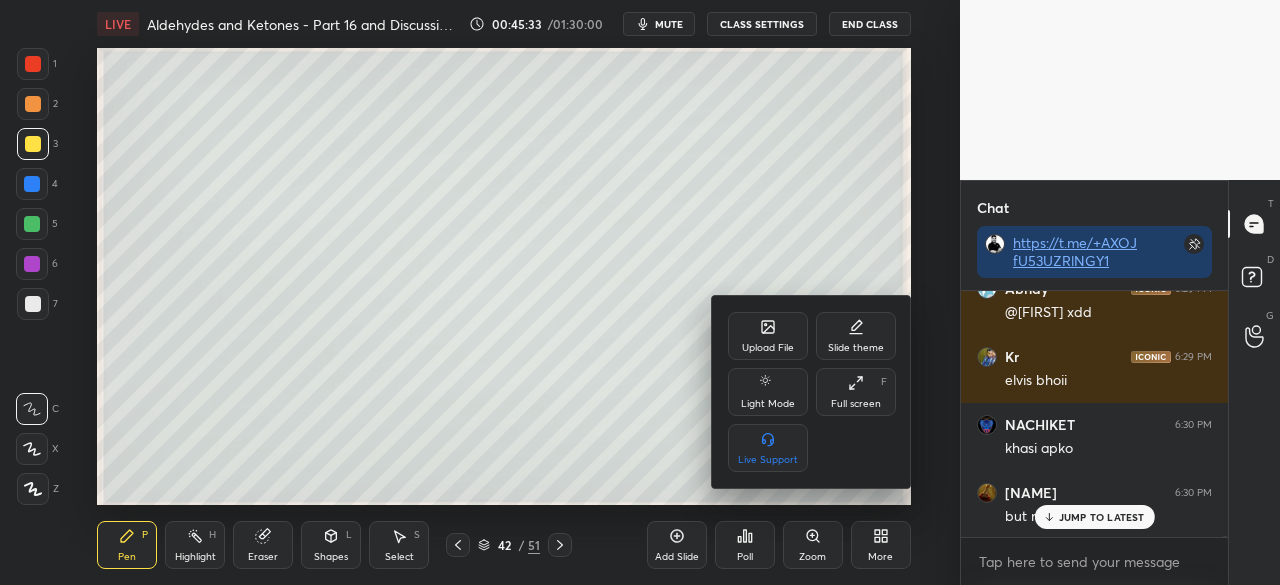 click on "Full screen F" at bounding box center (856, 392) 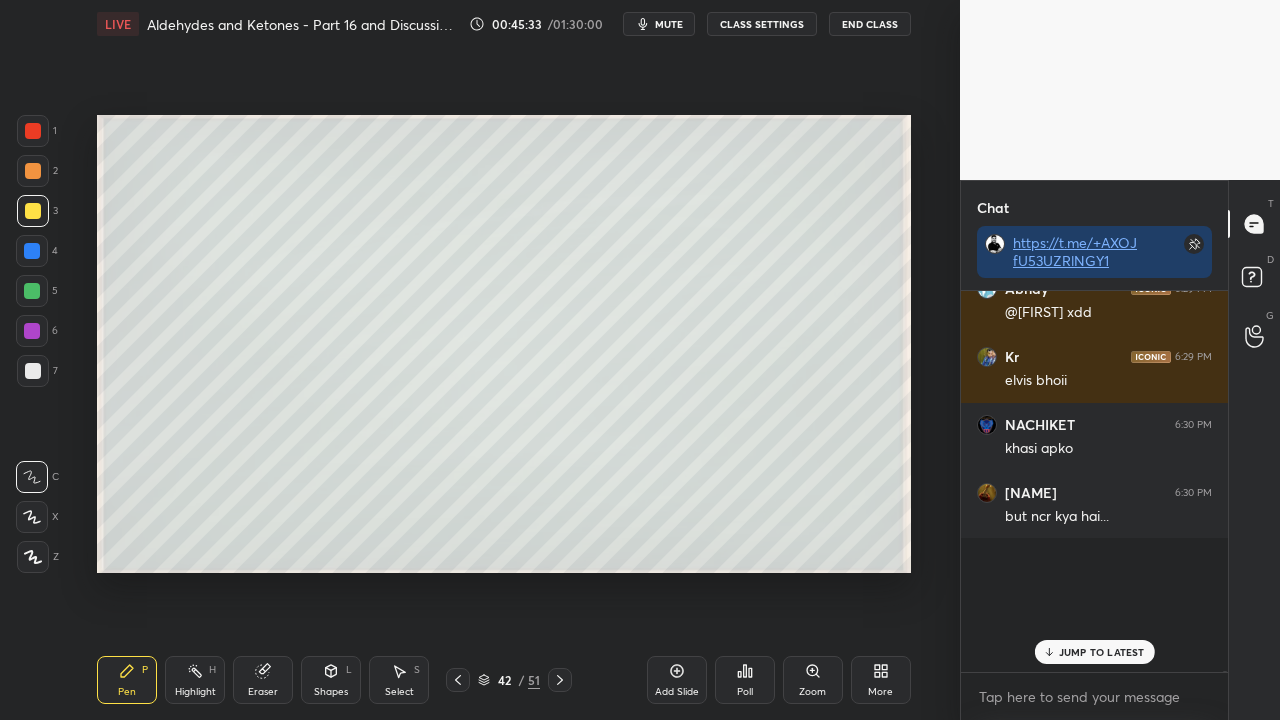 scroll, scrollTop: 99408, scrollLeft: 99120, axis: both 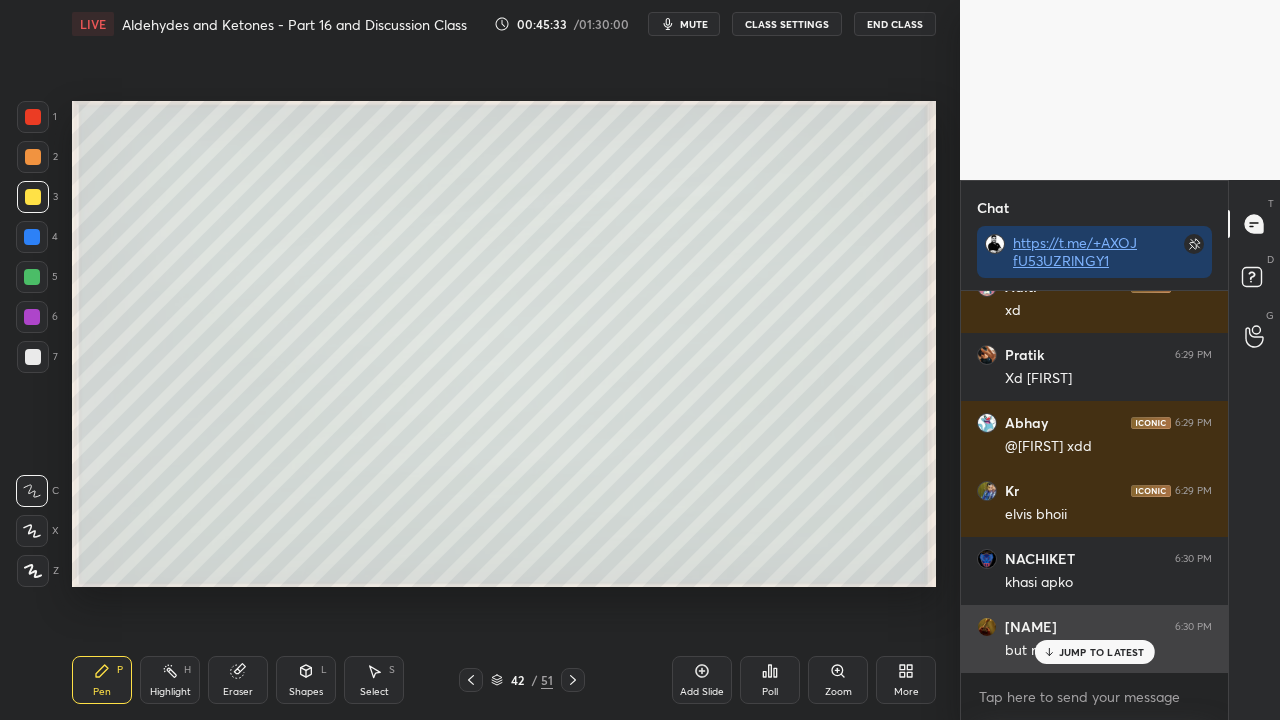 click on "JUMP TO LATEST" at bounding box center (1094, 652) 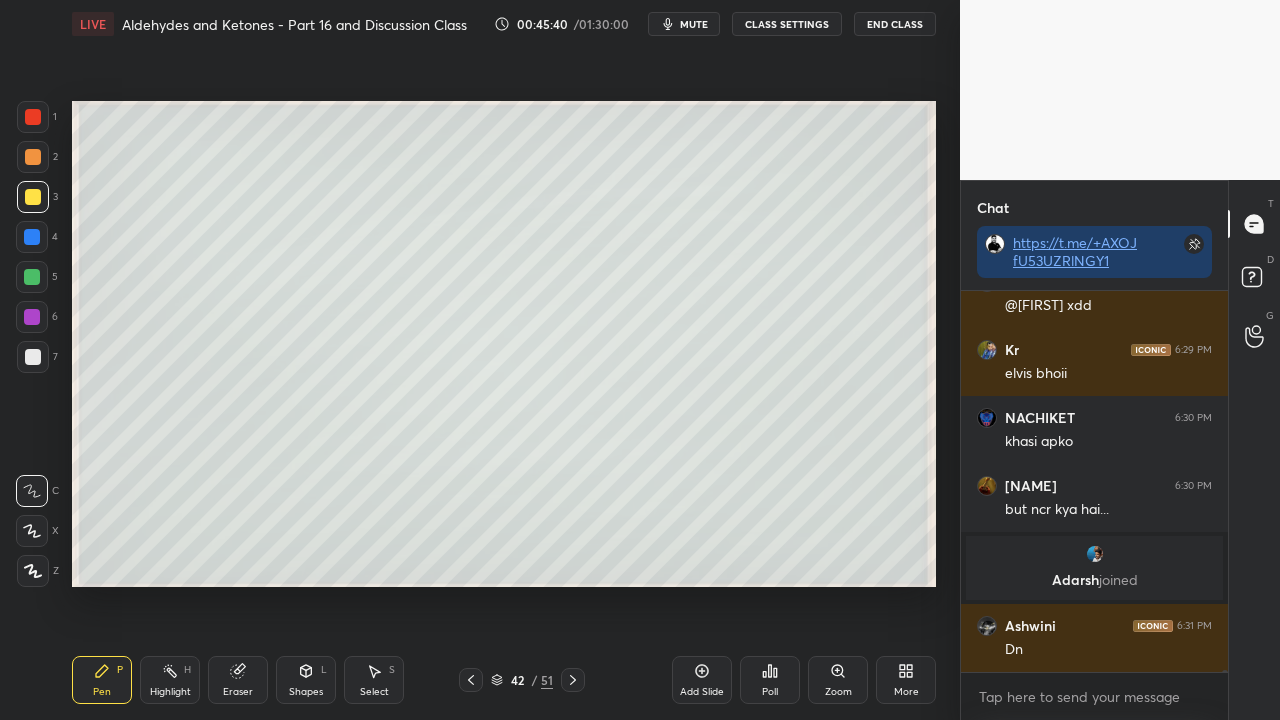 scroll, scrollTop: 91146, scrollLeft: 0, axis: vertical 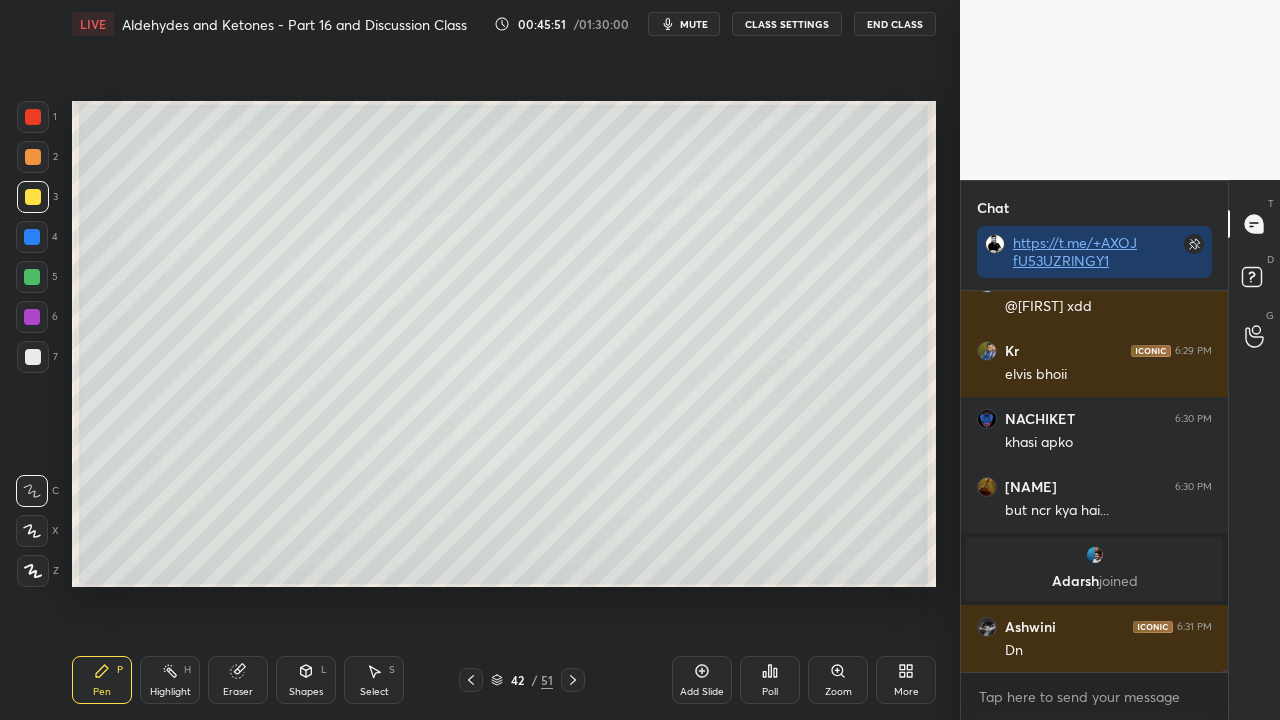 click at bounding box center [33, 357] 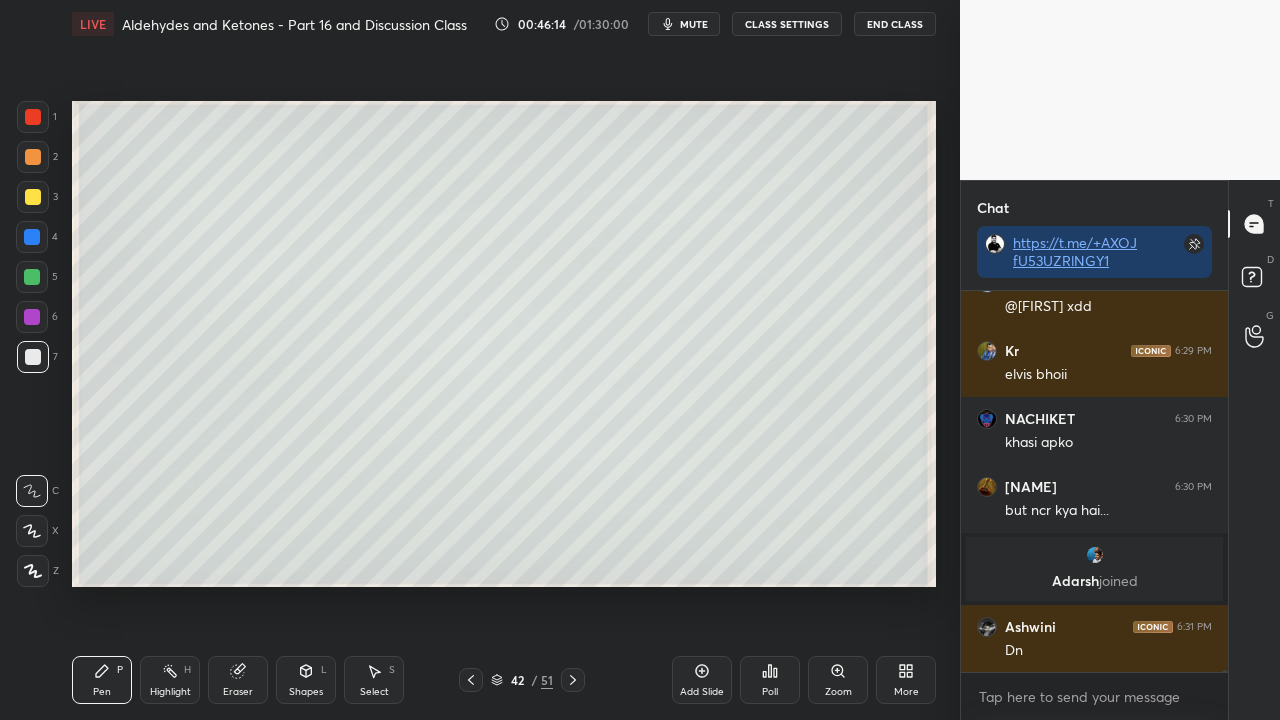 scroll, scrollTop: 91232, scrollLeft: 0, axis: vertical 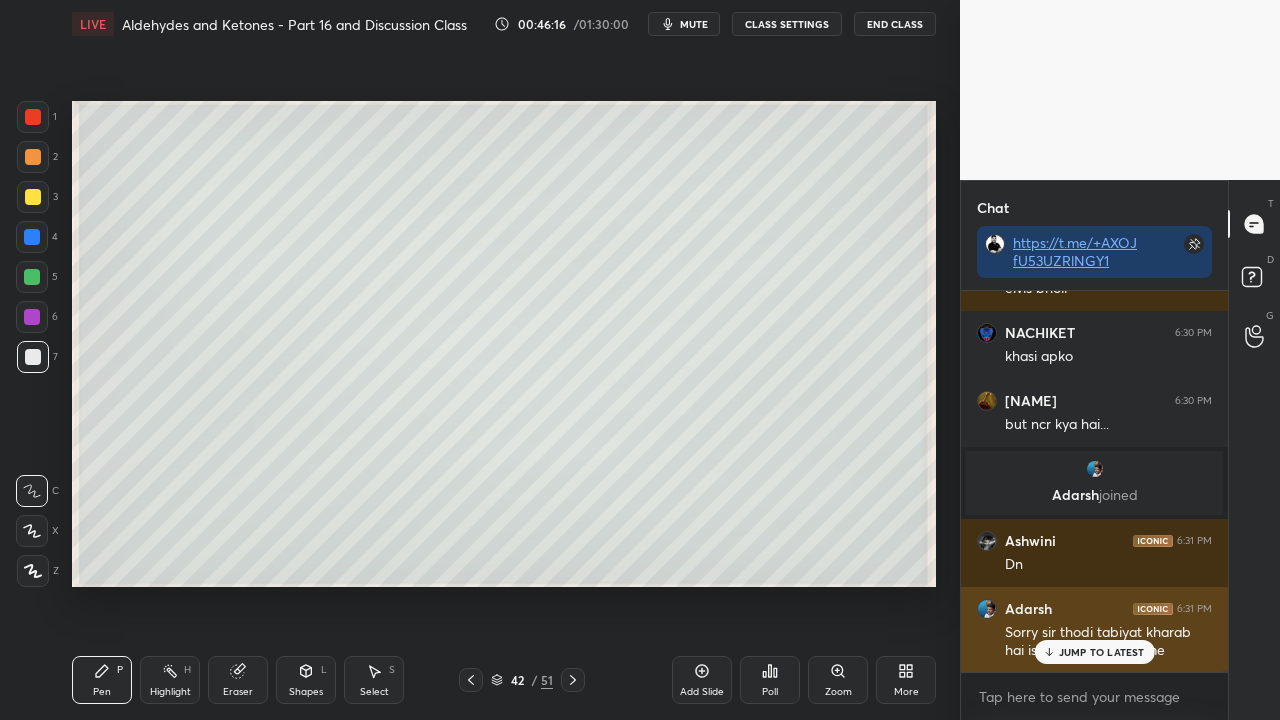 click on "JUMP TO LATEST" at bounding box center [1102, 652] 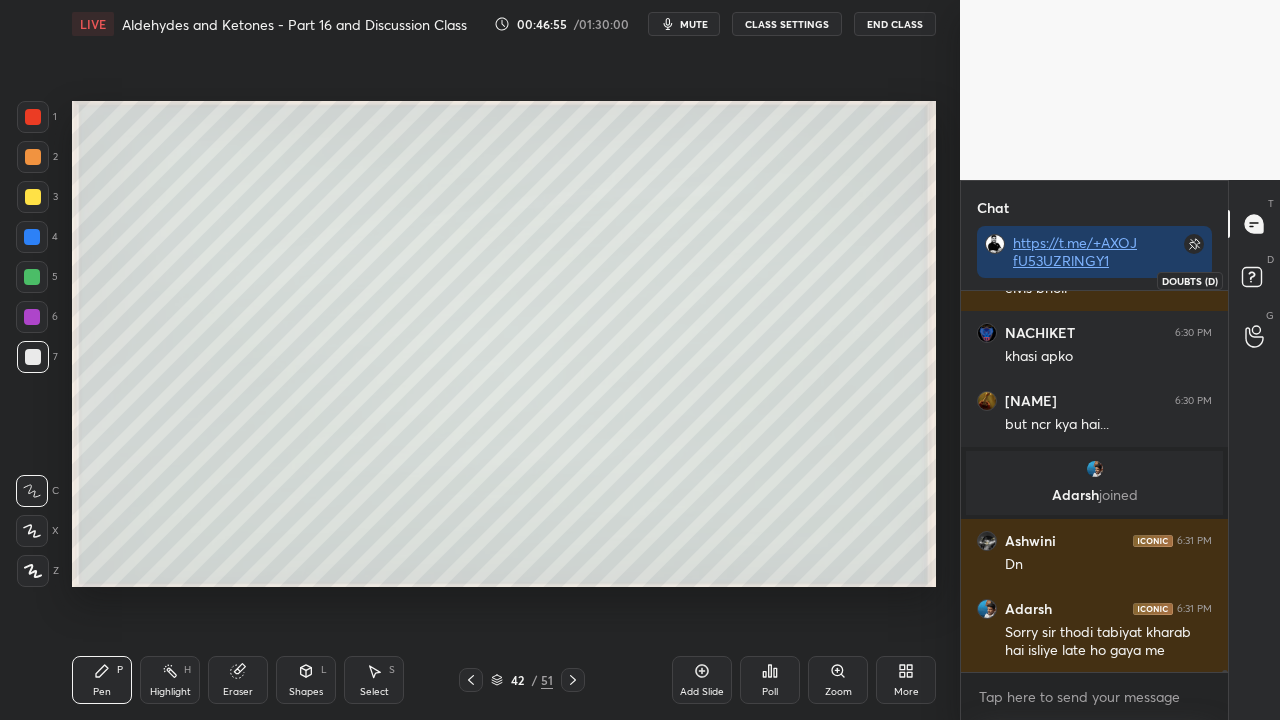 click on "D Doubts (D)" at bounding box center [1254, 280] 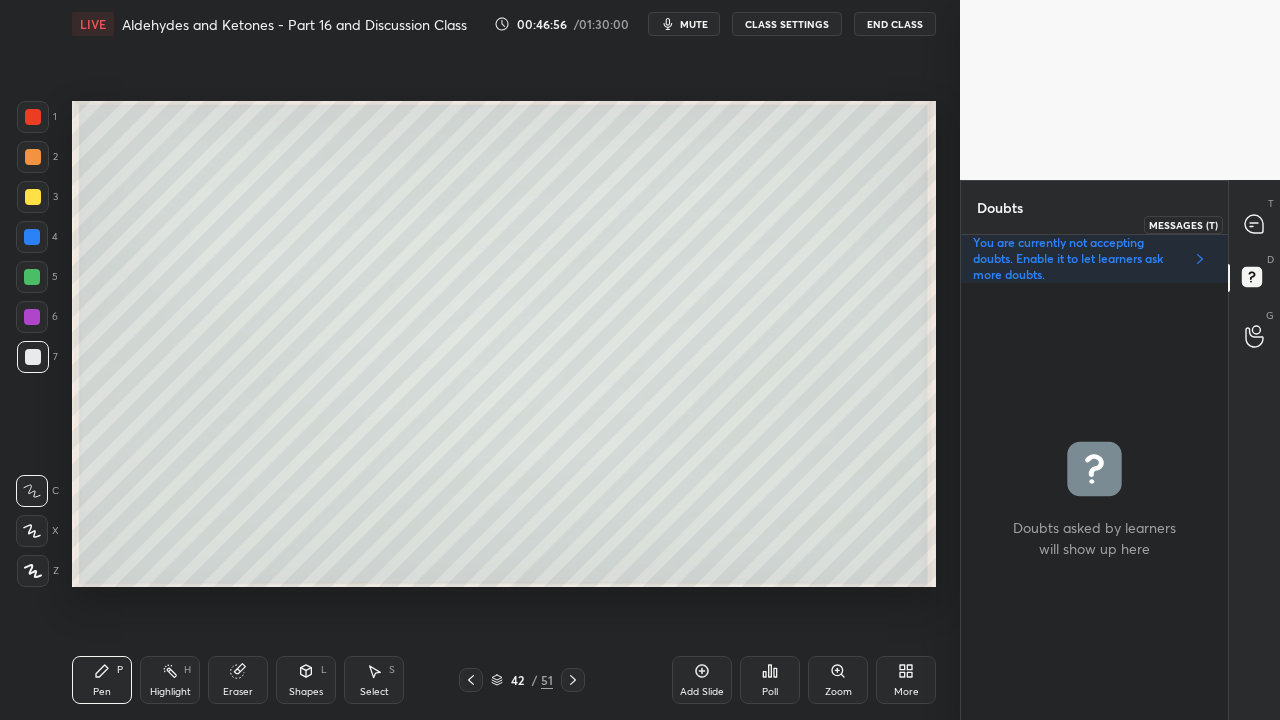 click 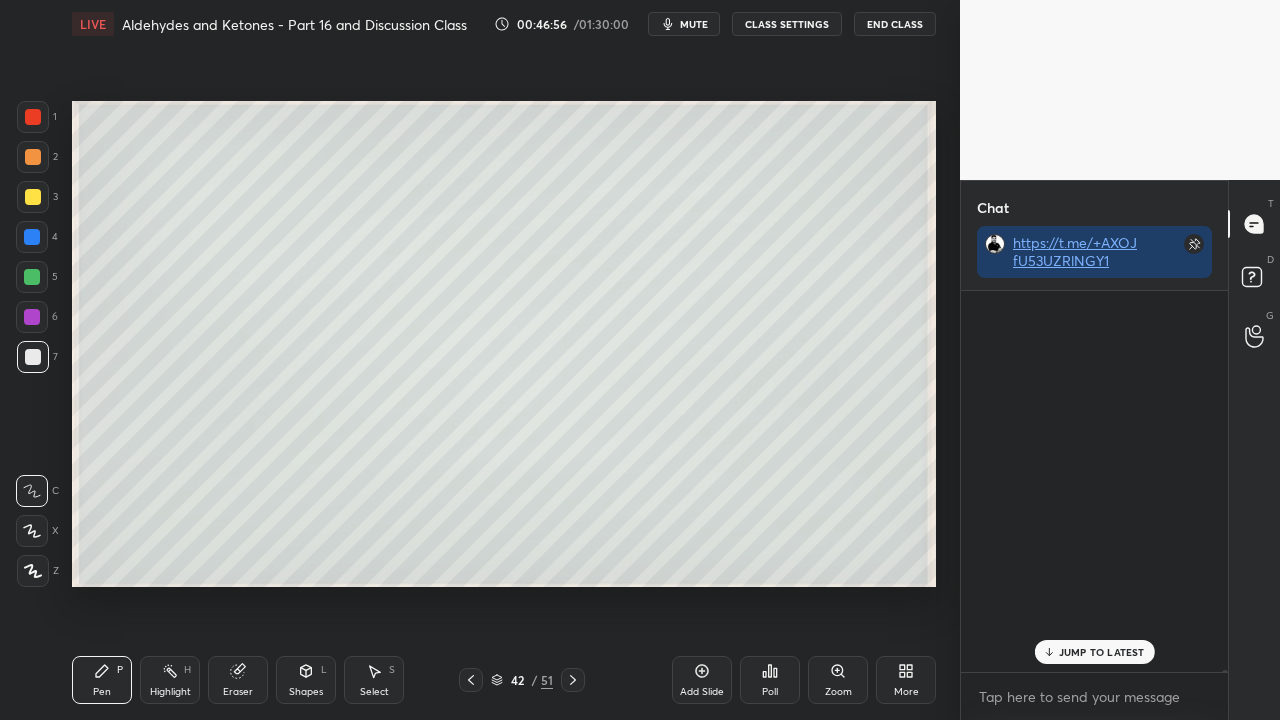 scroll, scrollTop: 423, scrollLeft: 261, axis: both 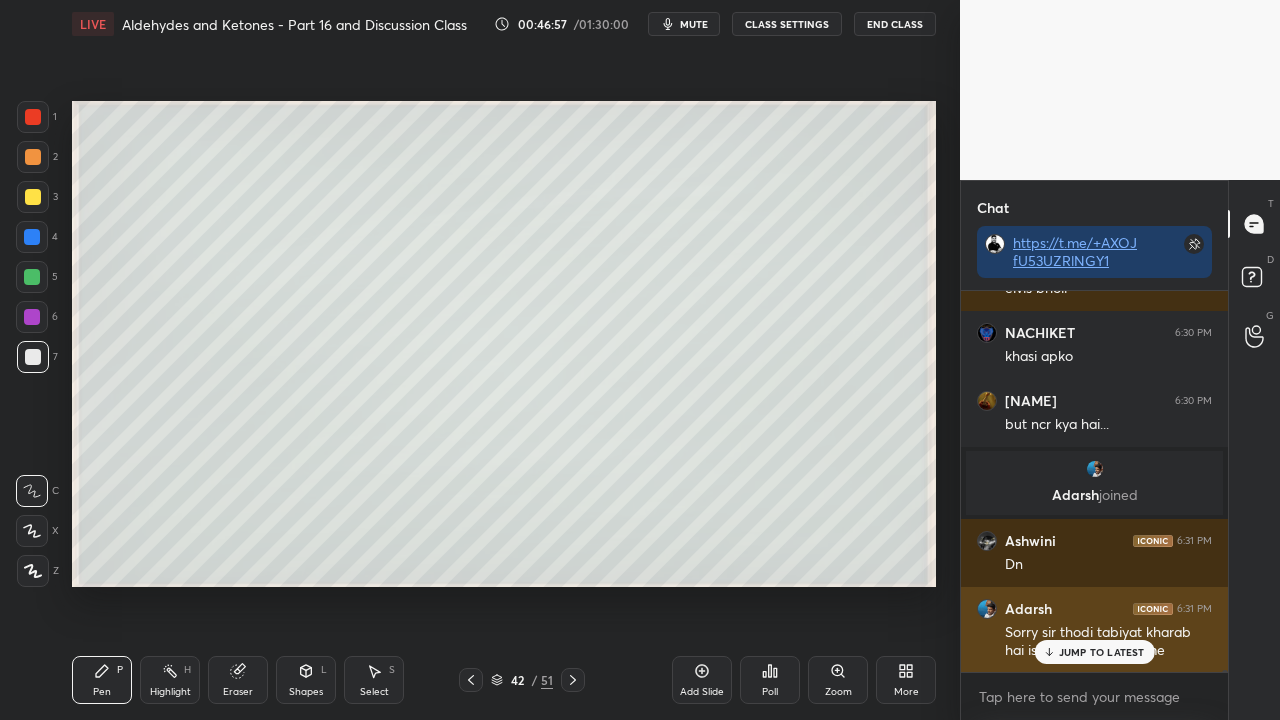 click on "JUMP TO LATEST" at bounding box center [1102, 652] 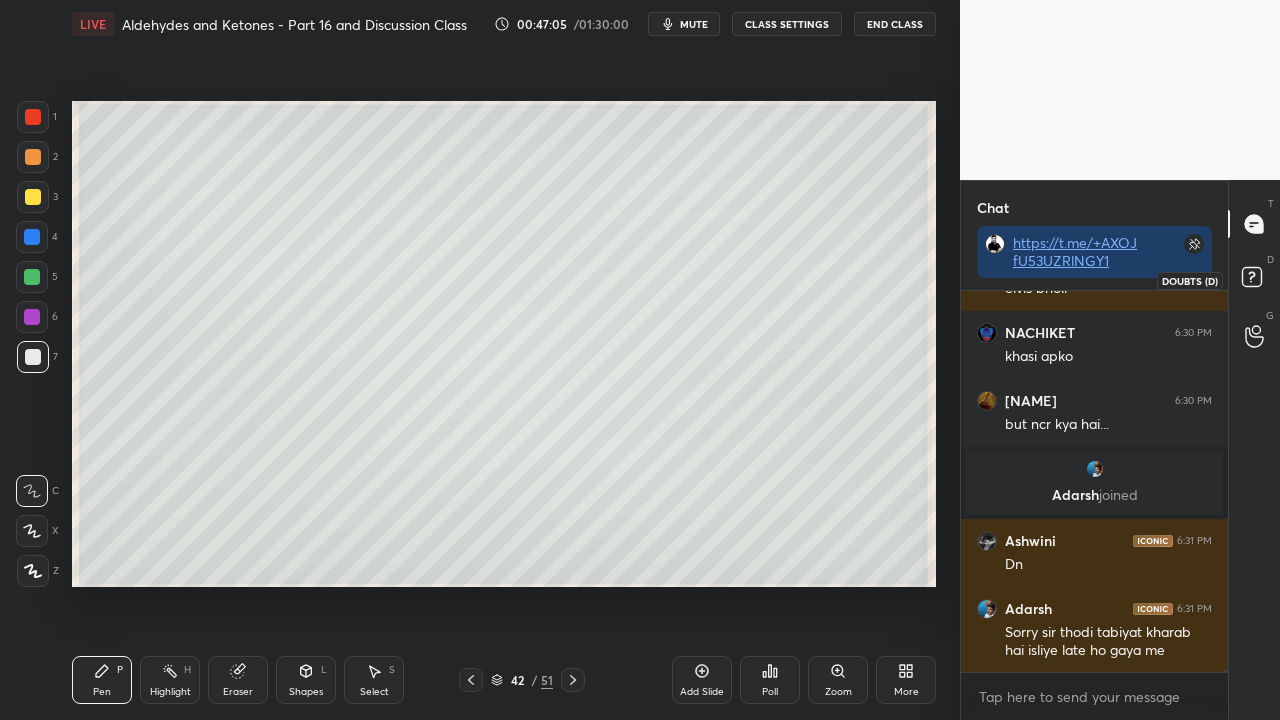 click 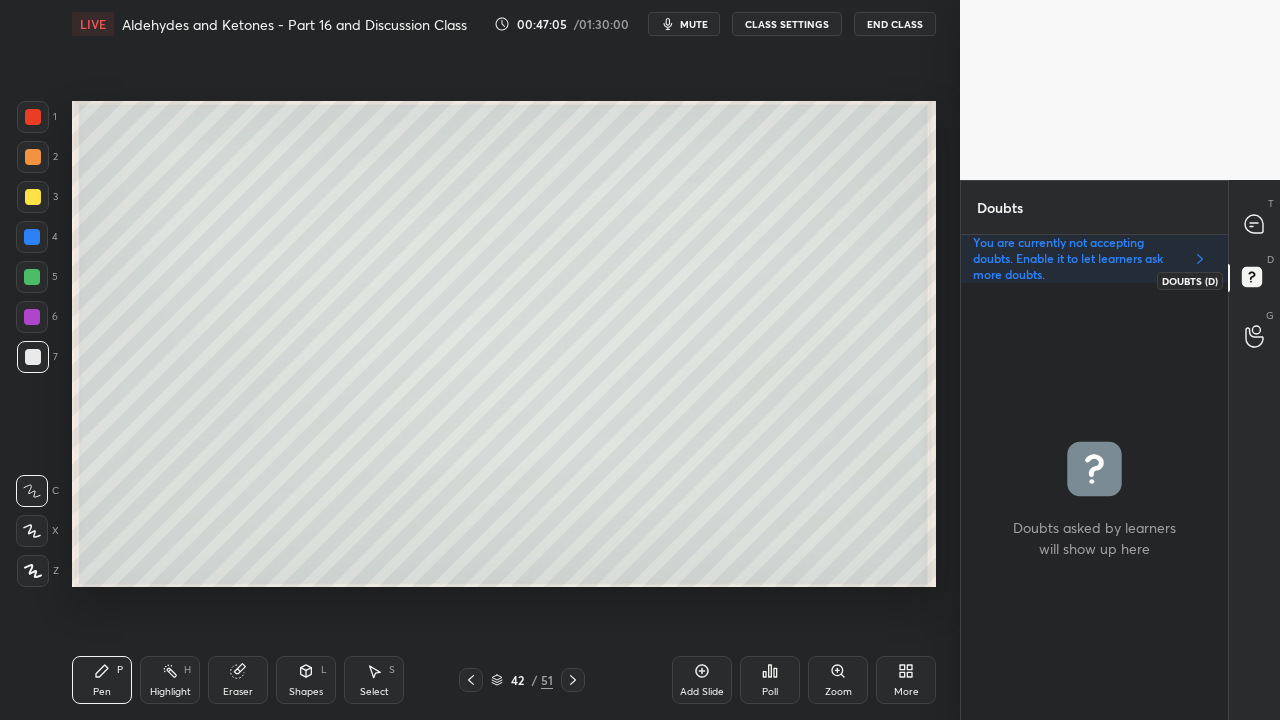 scroll, scrollTop: 6, scrollLeft: 6, axis: both 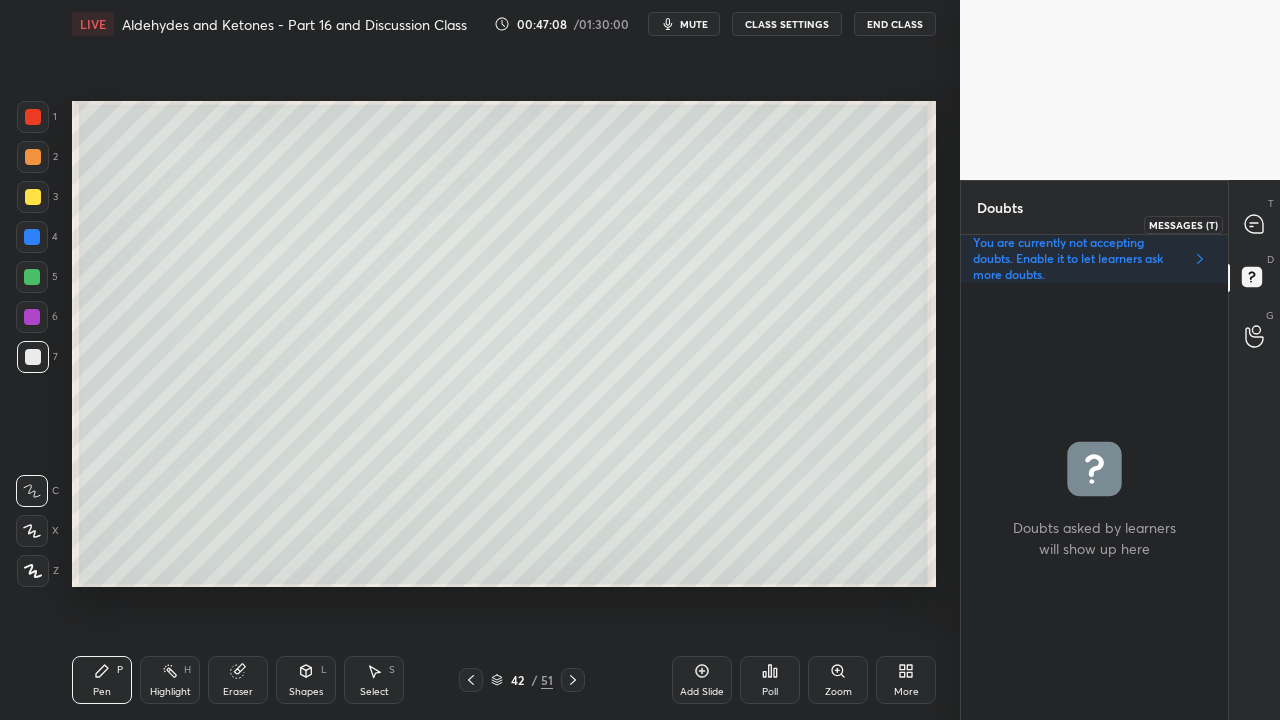 click 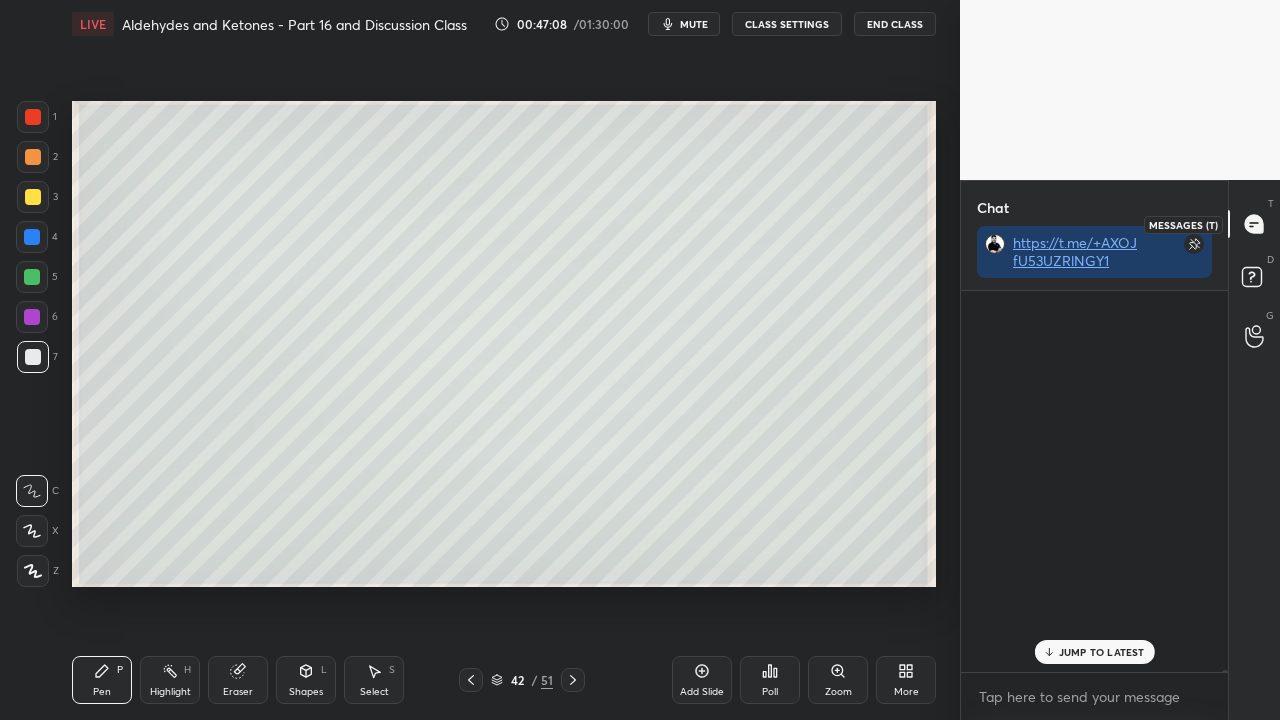 scroll, scrollTop: 91692, scrollLeft: 0, axis: vertical 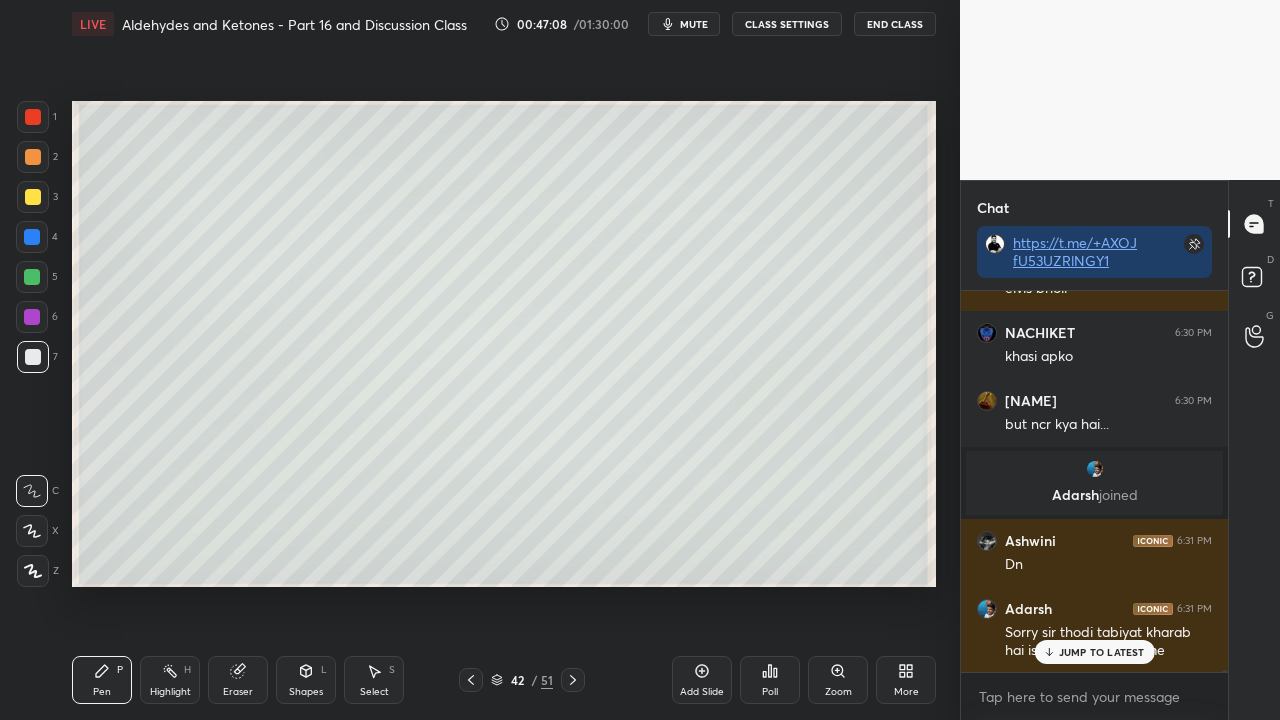 click on "JUMP TO LATEST" at bounding box center [1102, 652] 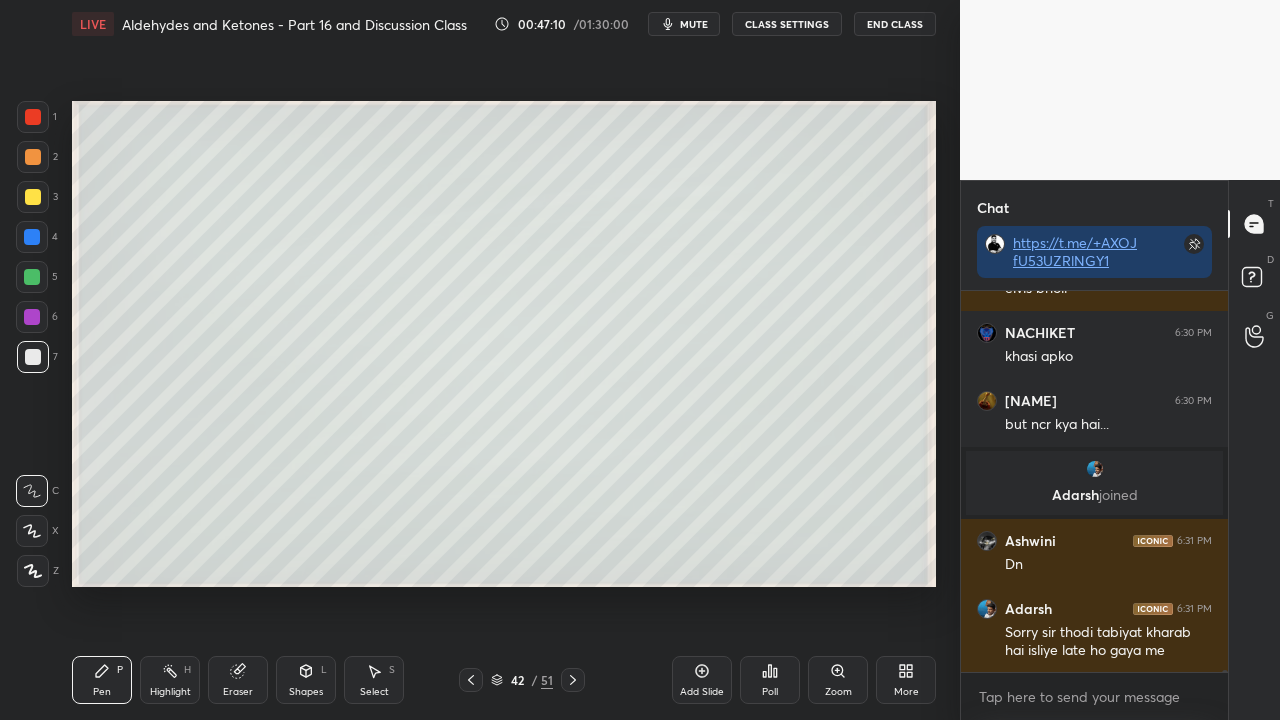 click 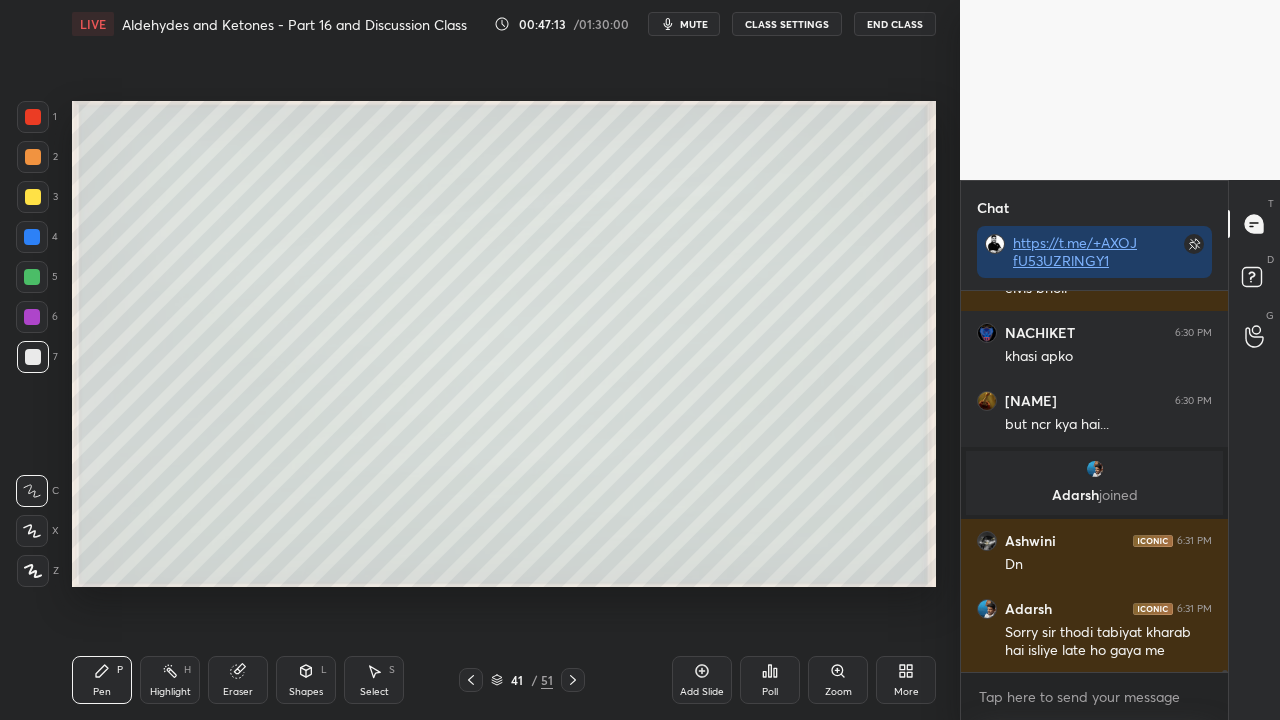 click 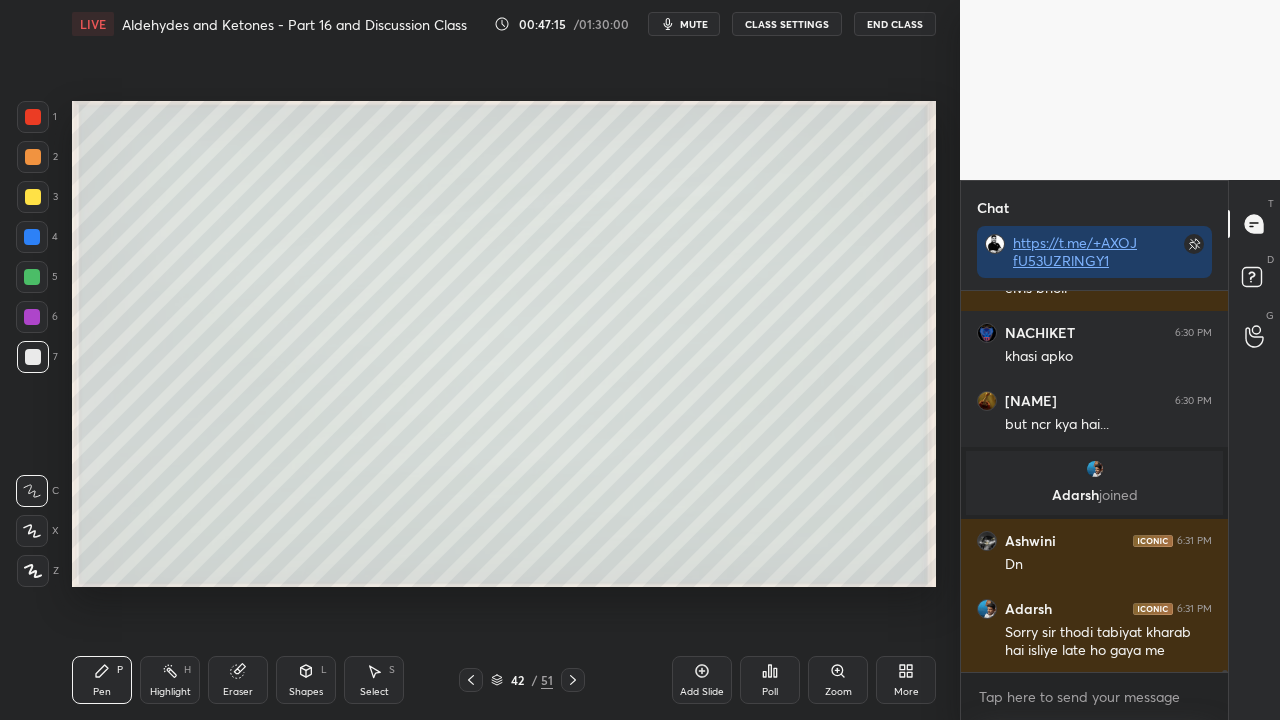 click 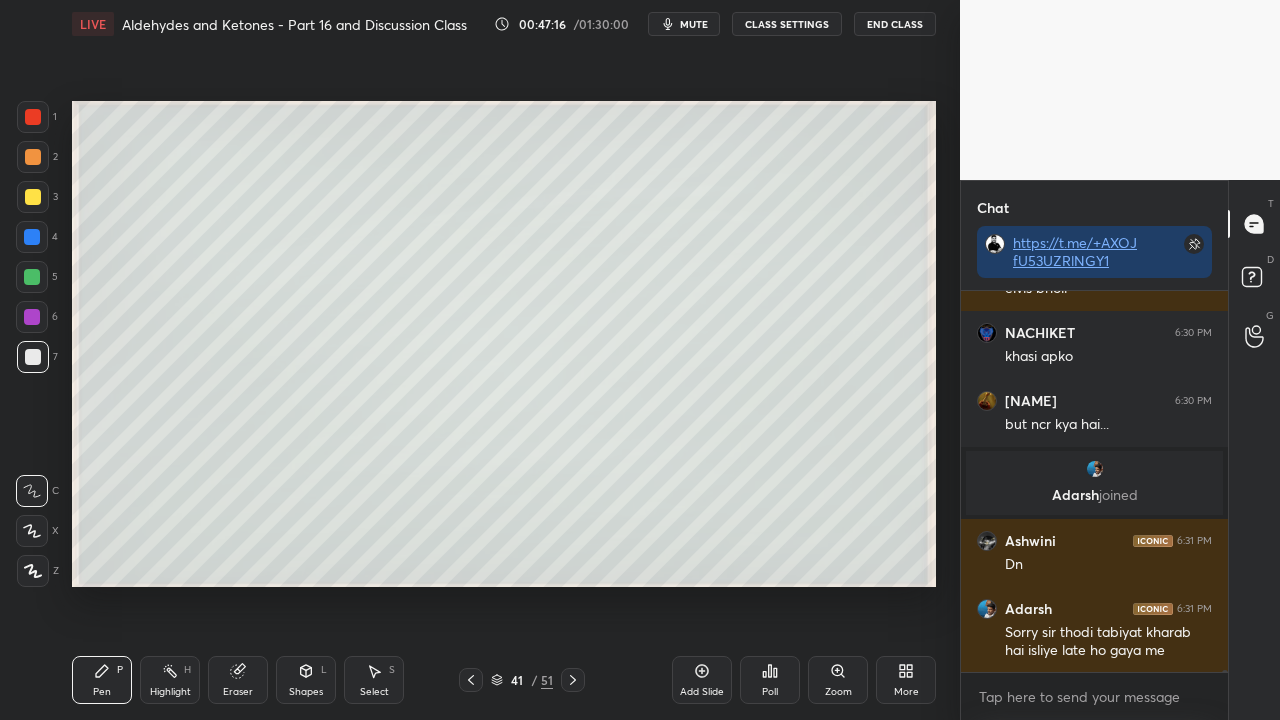 click 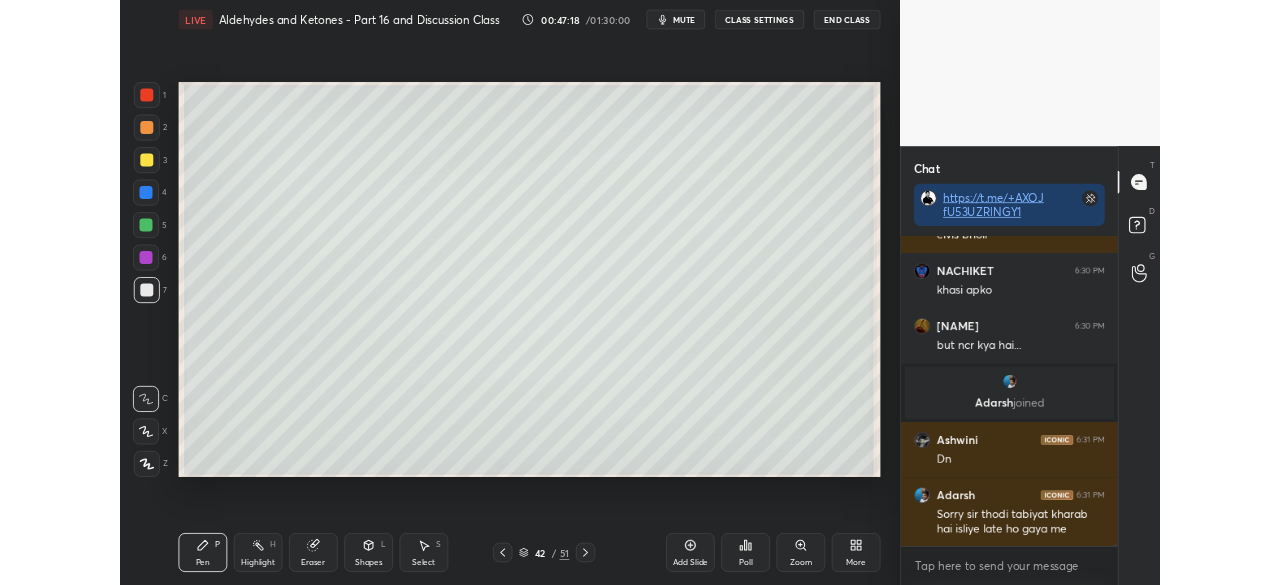 scroll, scrollTop: 457, scrollLeft: 880, axis: both 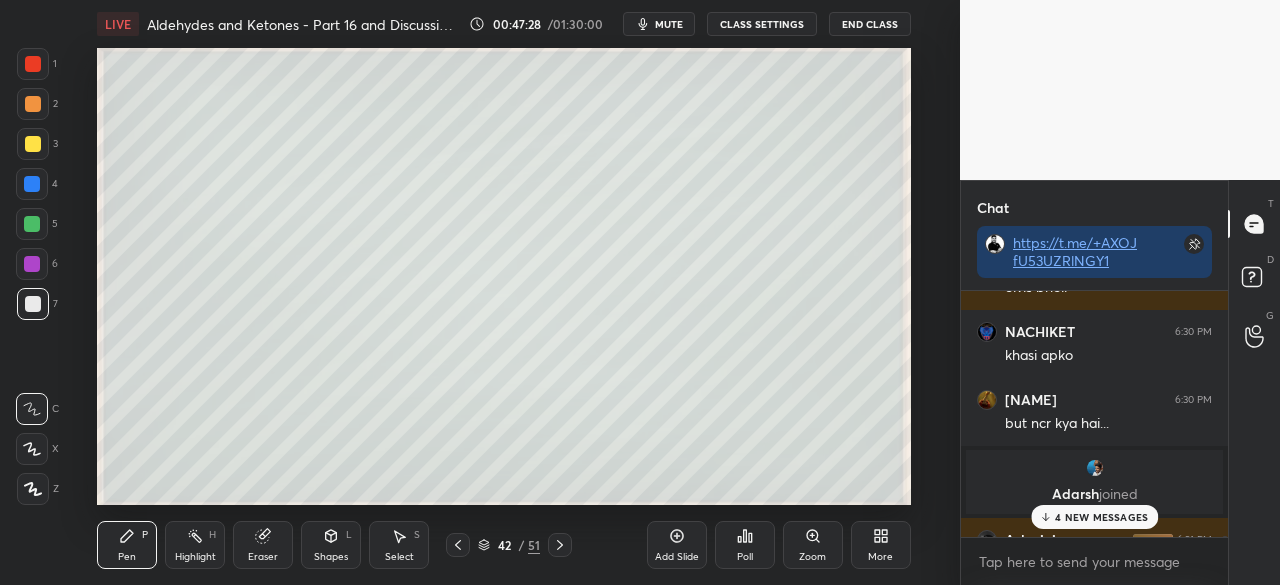 click on "4 NEW MESSAGES" at bounding box center (1101, 517) 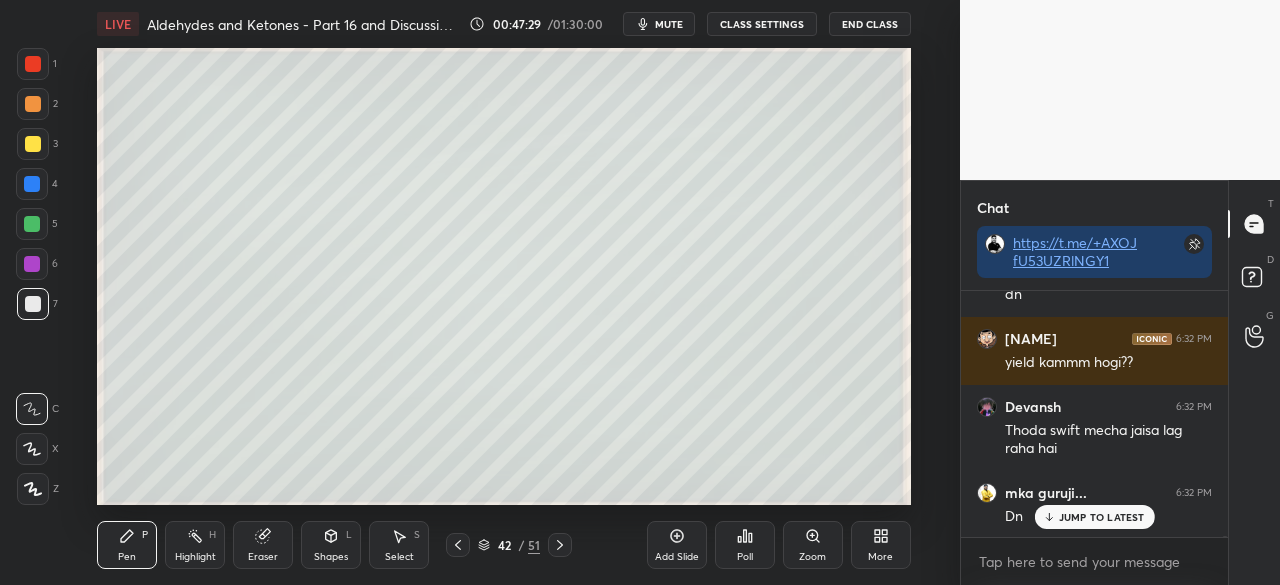 scroll, scrollTop: 92252, scrollLeft: 0, axis: vertical 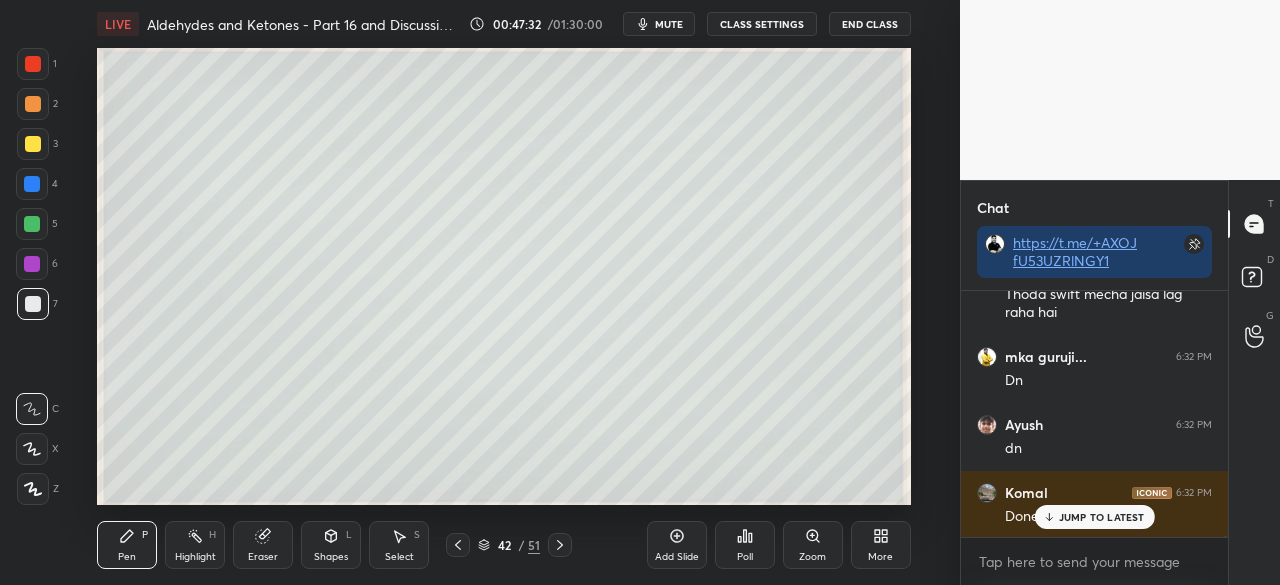 click 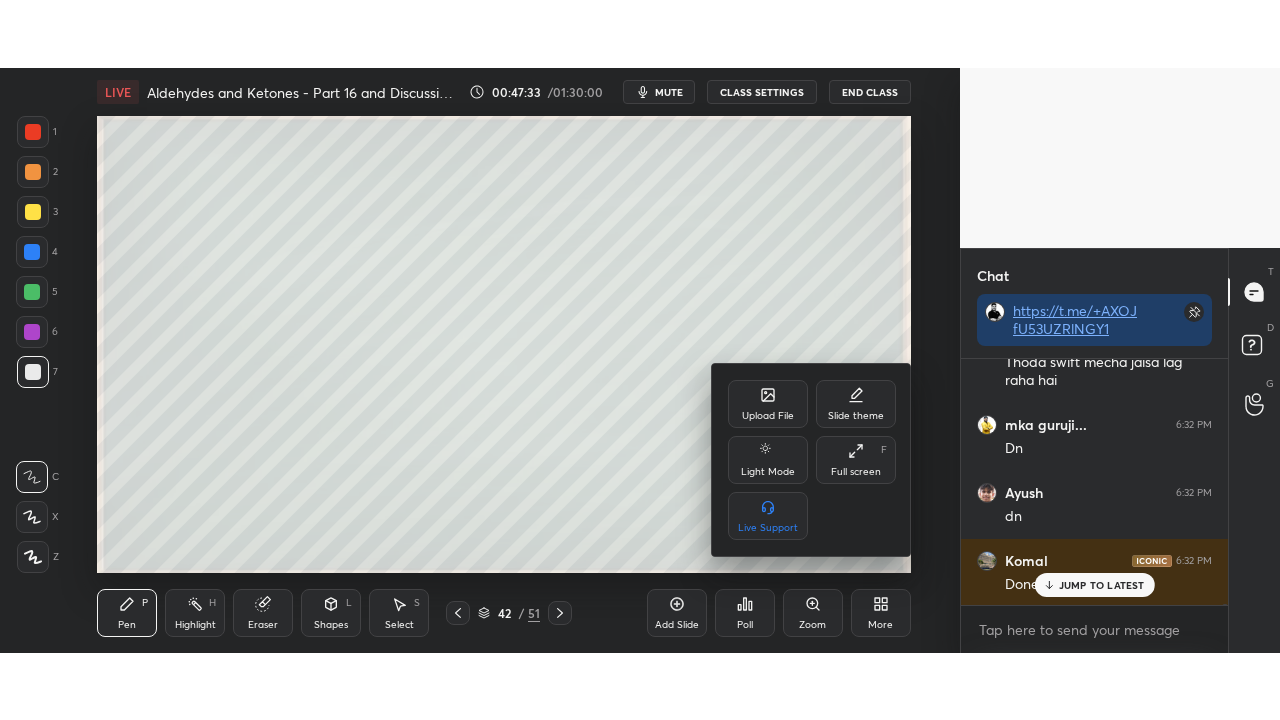 scroll, scrollTop: 92320, scrollLeft: 0, axis: vertical 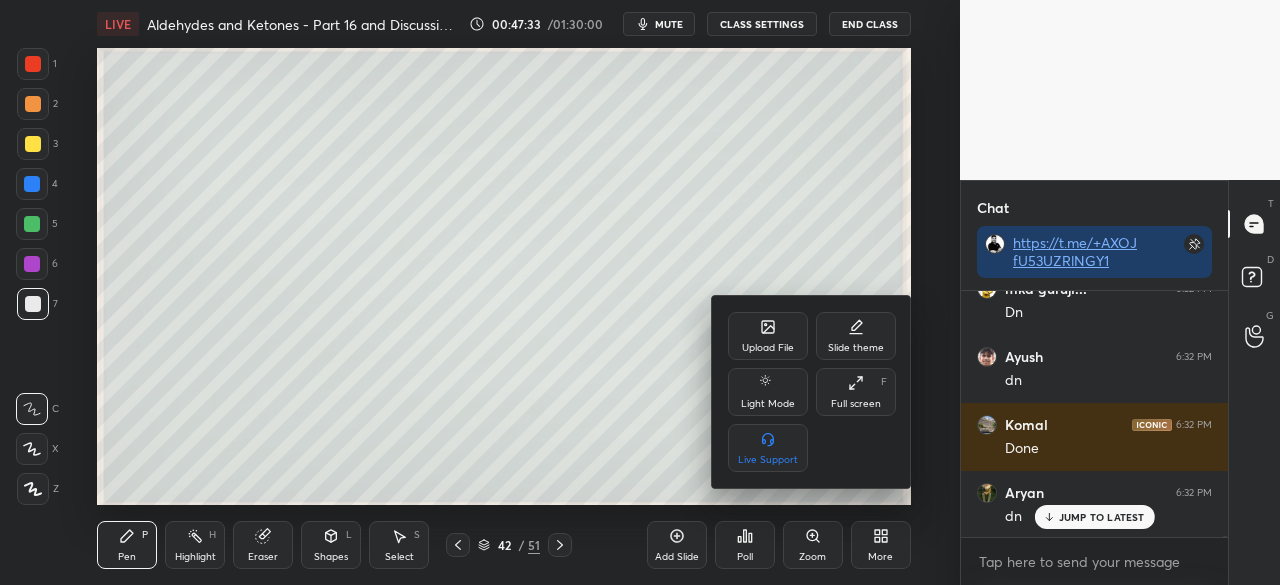 click on "Full screen" at bounding box center [856, 404] 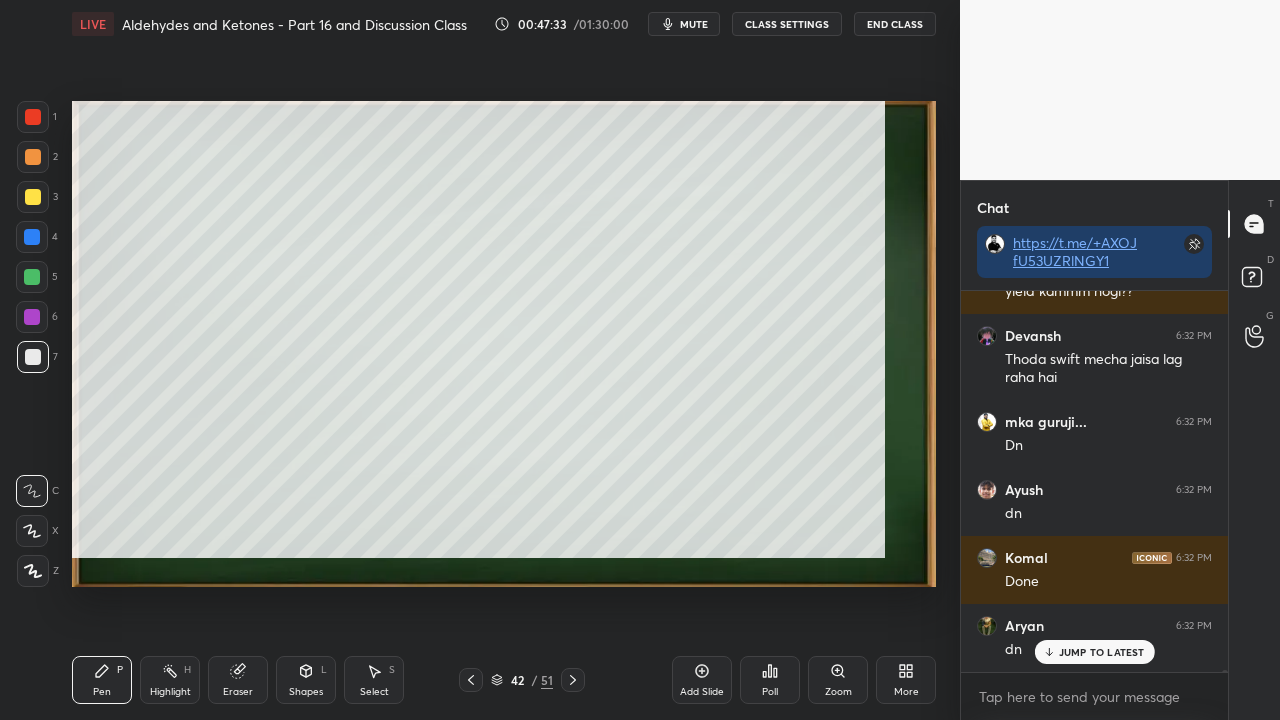 scroll, scrollTop: 99408, scrollLeft: 99120, axis: both 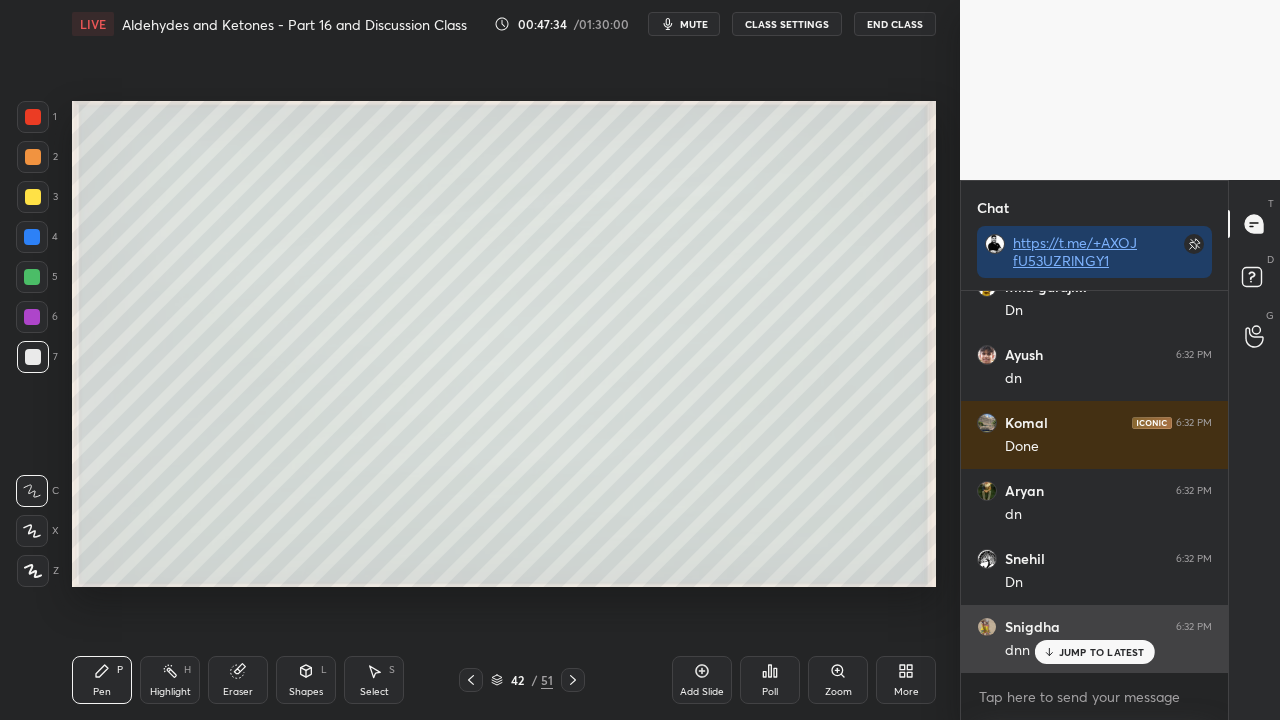 click on "JUMP TO LATEST" at bounding box center (1102, 652) 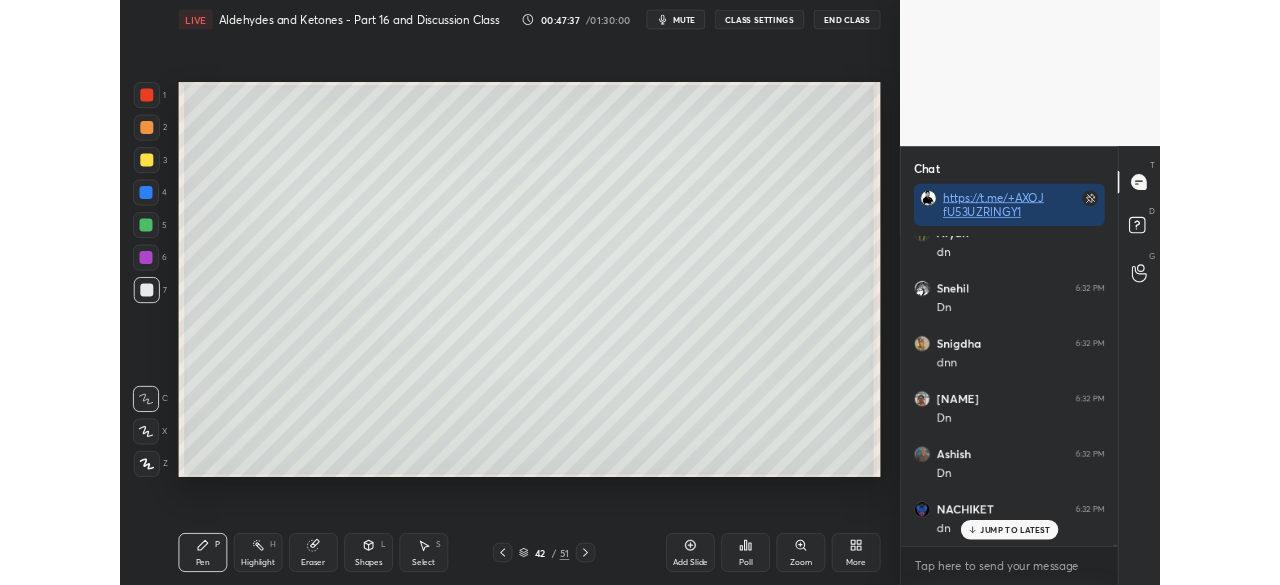 scroll, scrollTop: 92594, scrollLeft: 0, axis: vertical 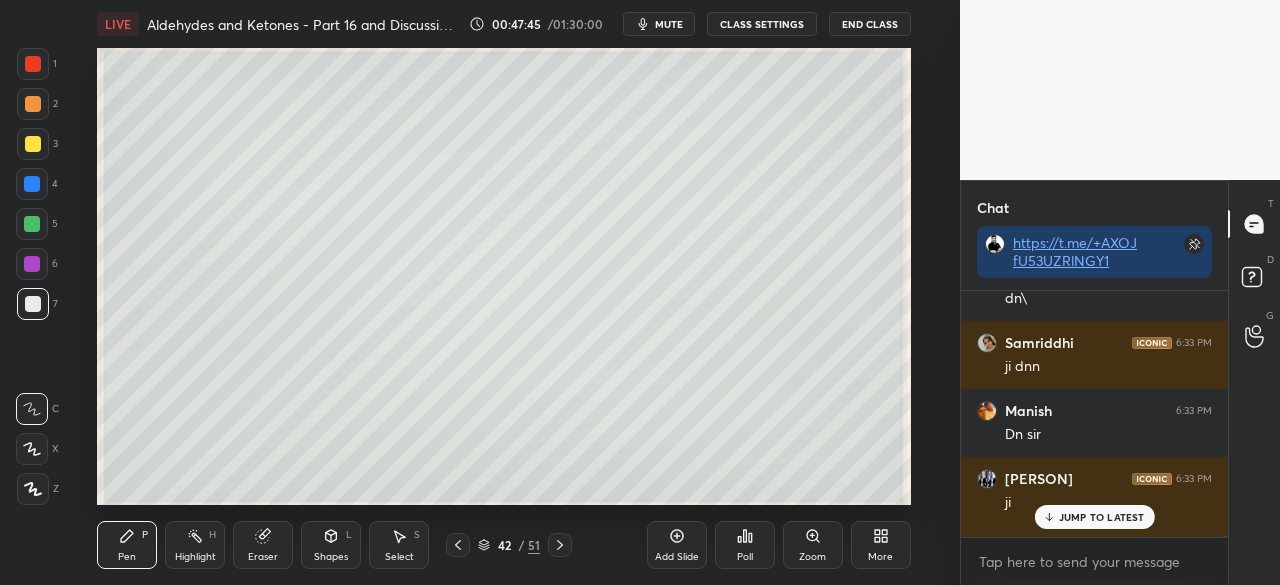 click on "JUMP TO LATEST" at bounding box center [1102, 517] 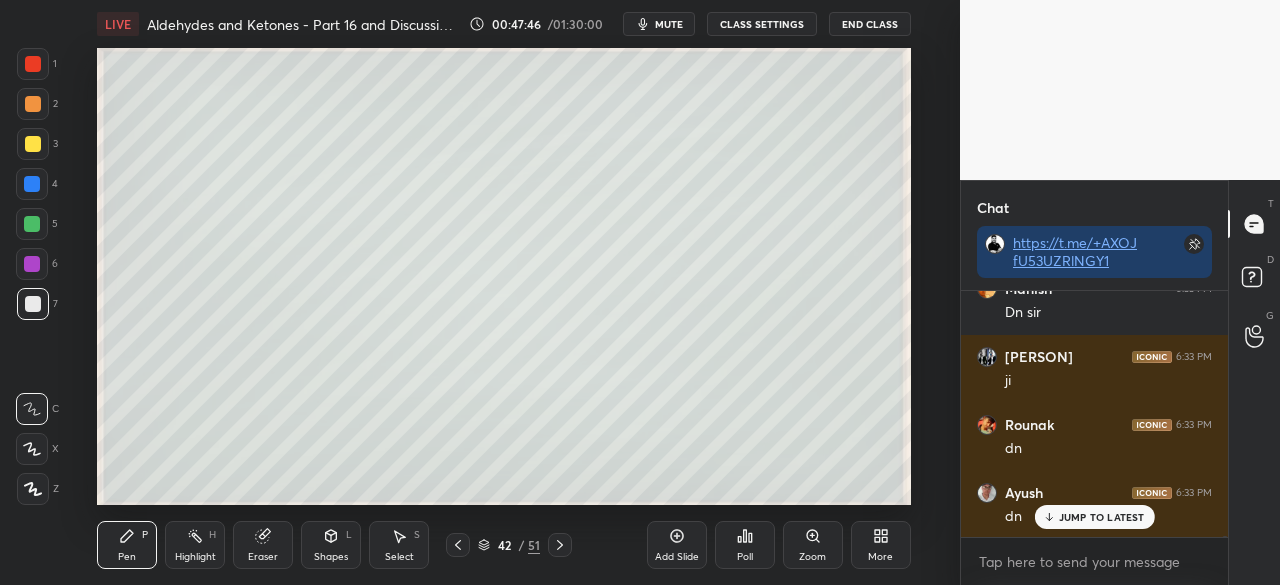 click 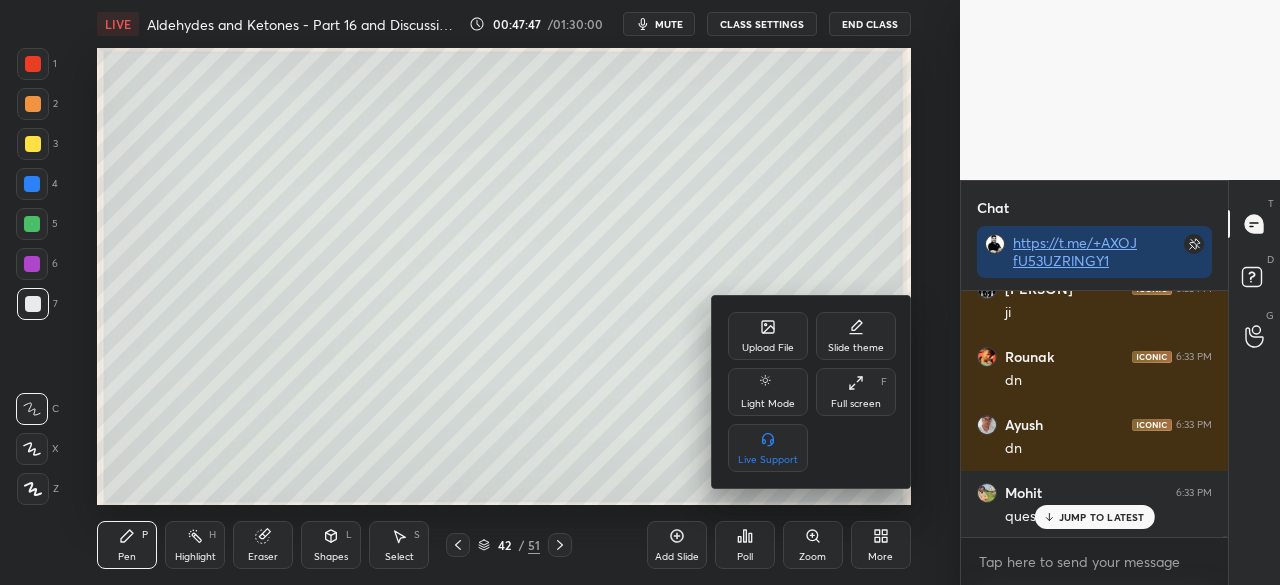 click on "Full screen F" at bounding box center (856, 392) 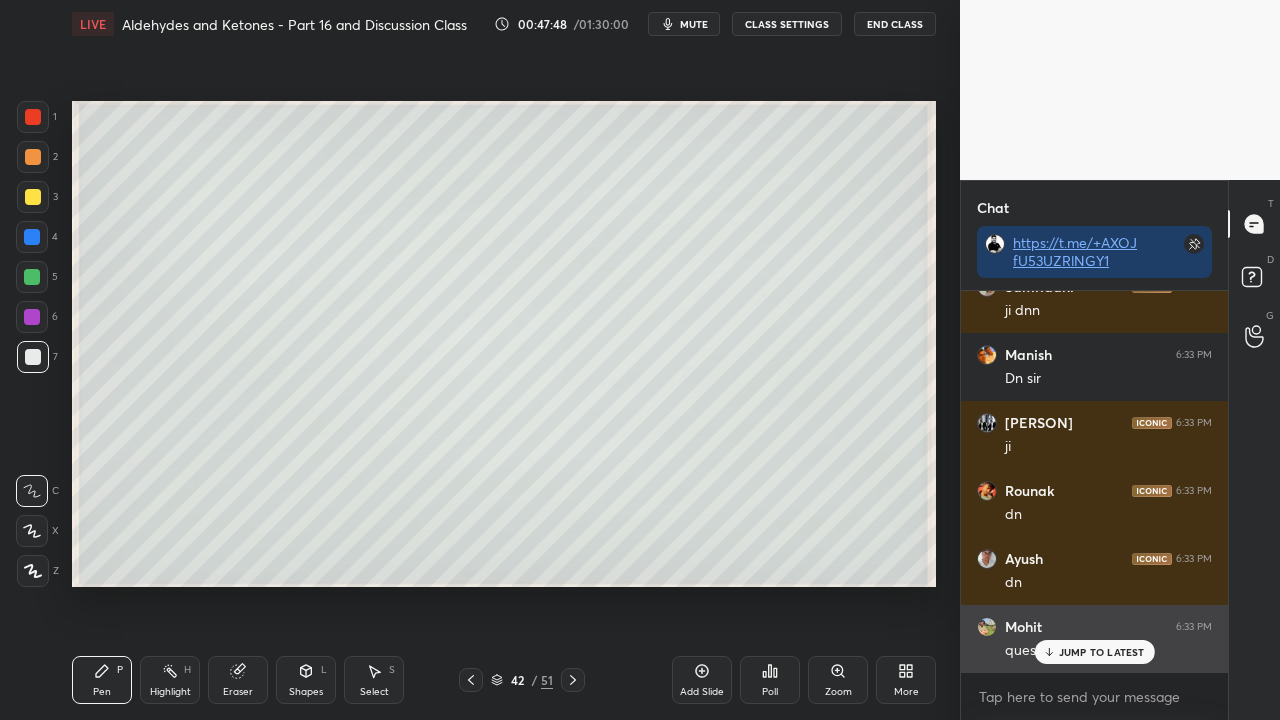 click on "JUMP TO LATEST" at bounding box center [1102, 652] 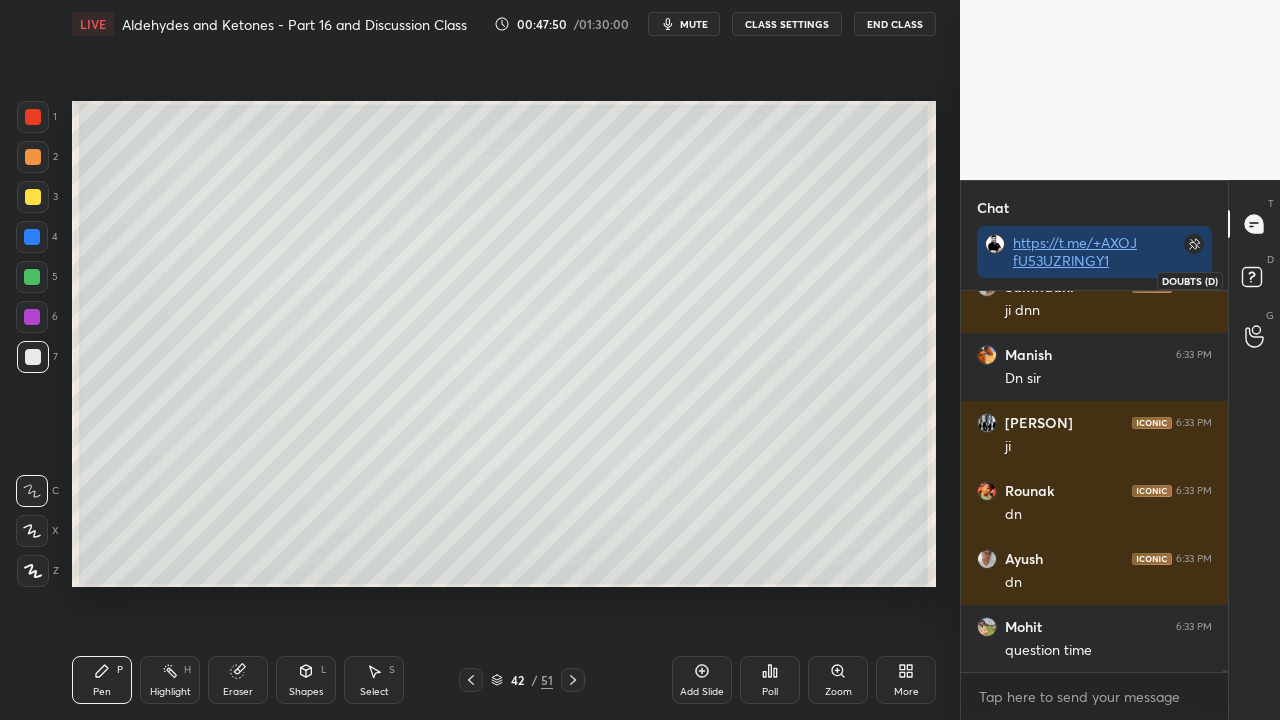 click 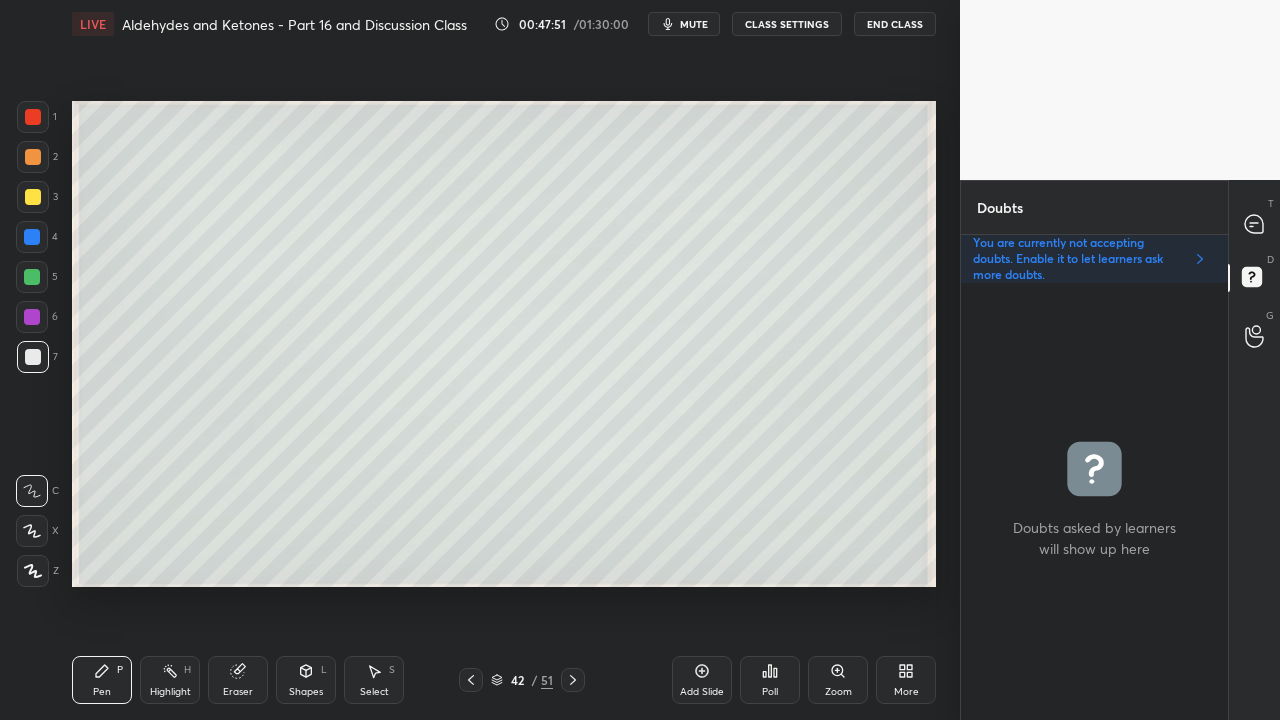 click 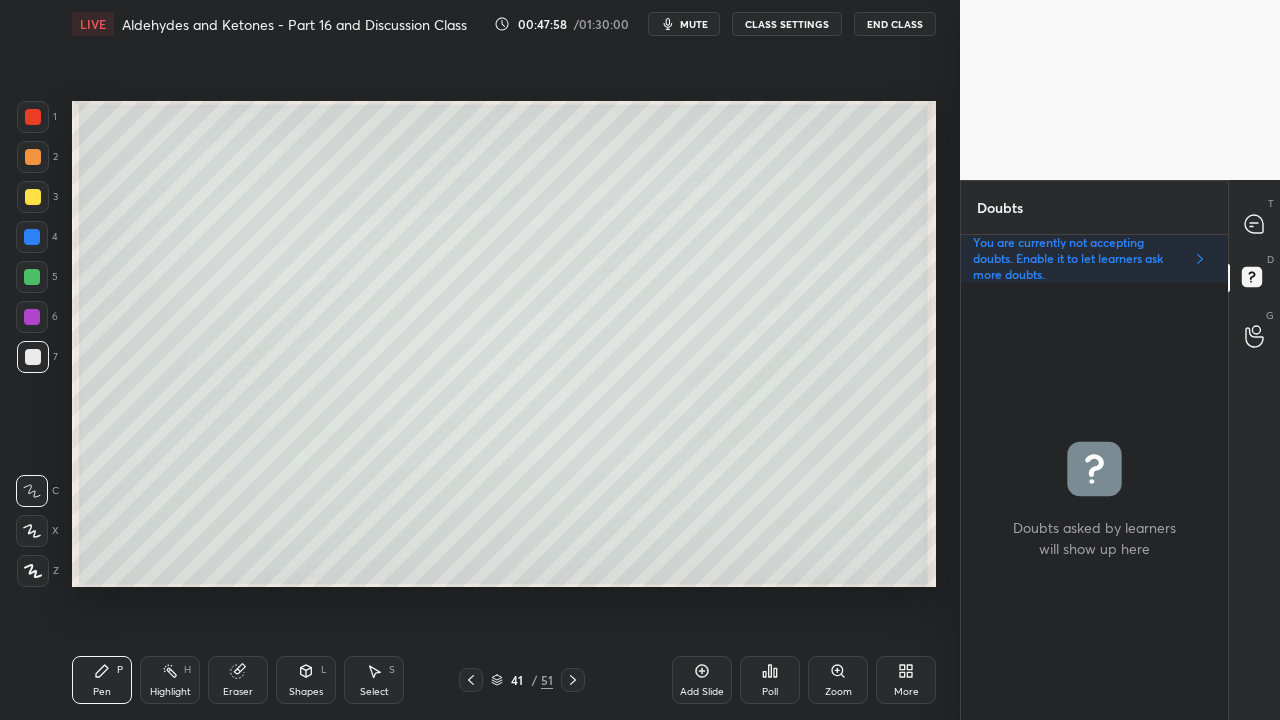 click 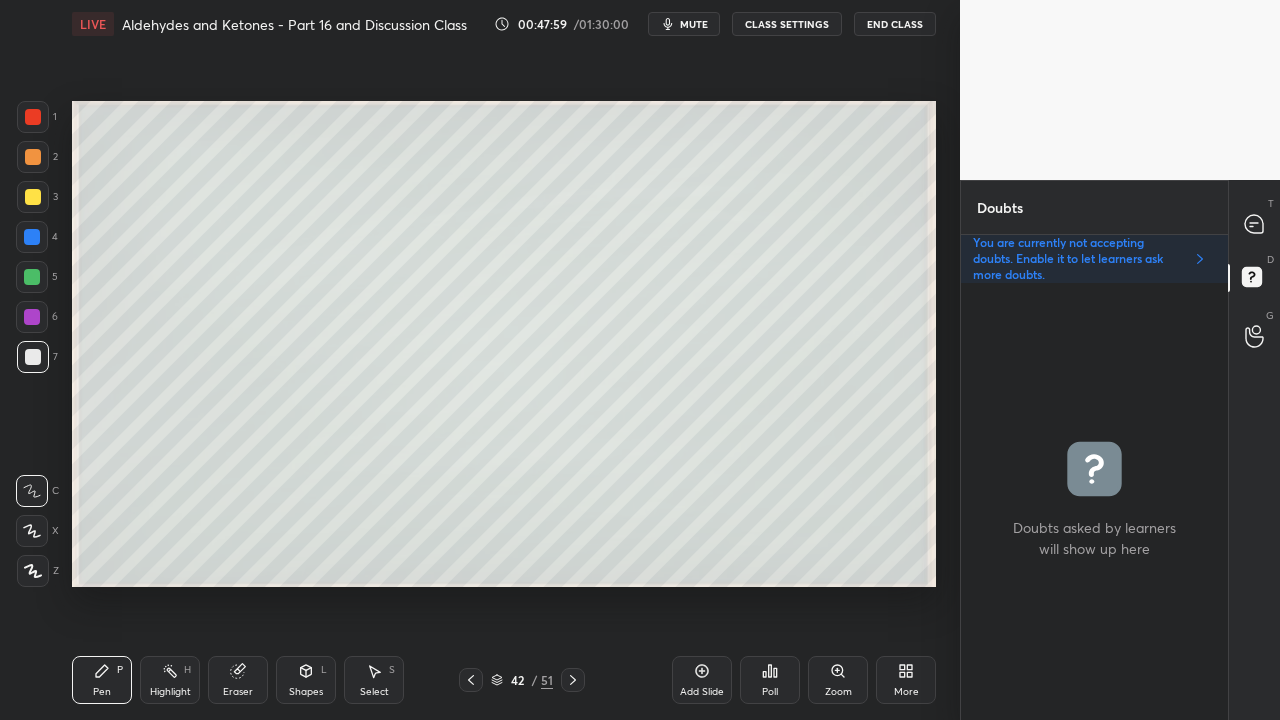 click 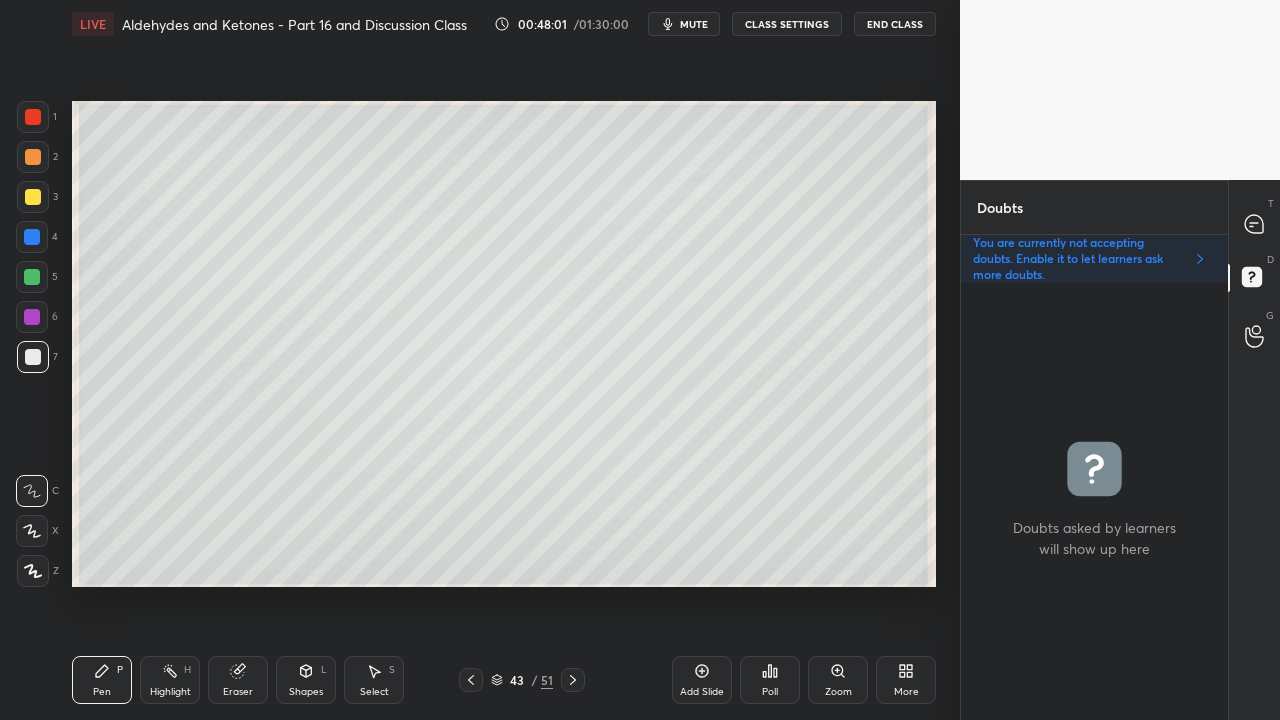 click at bounding box center (471, 680) 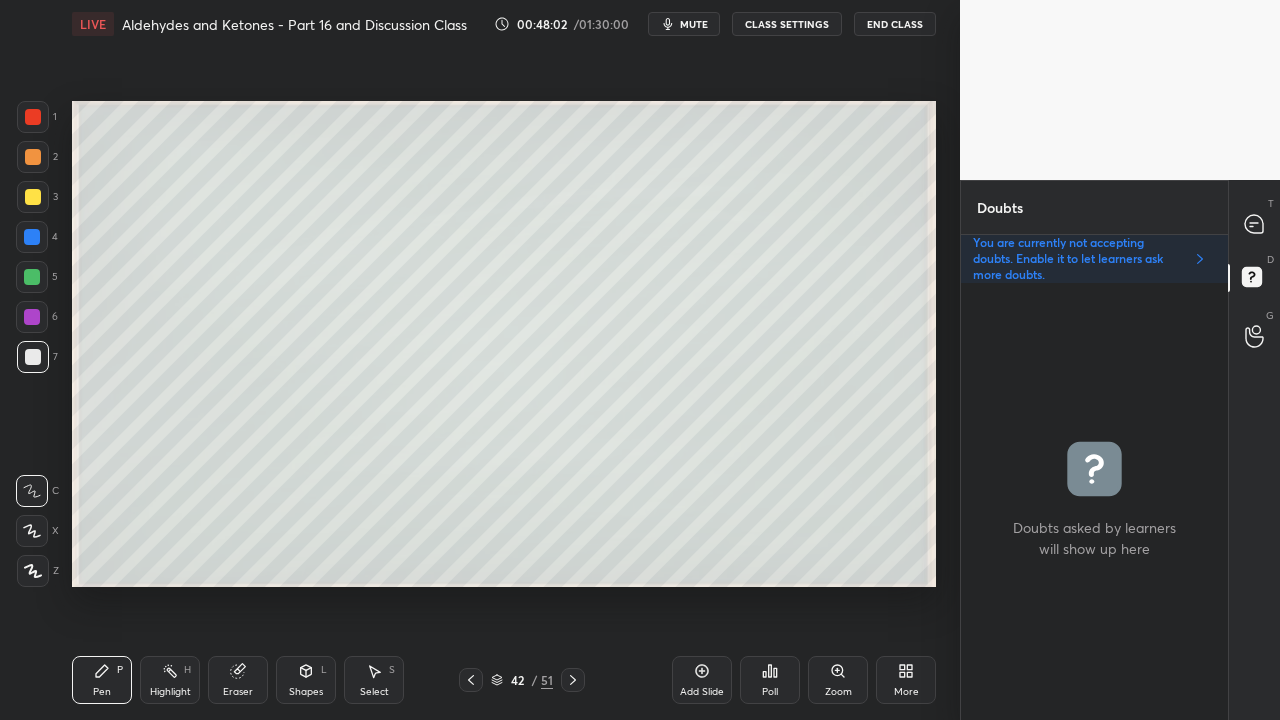 drag, startPoint x: 570, startPoint y: 676, endPoint x: 588, endPoint y: 650, distance: 31.622776 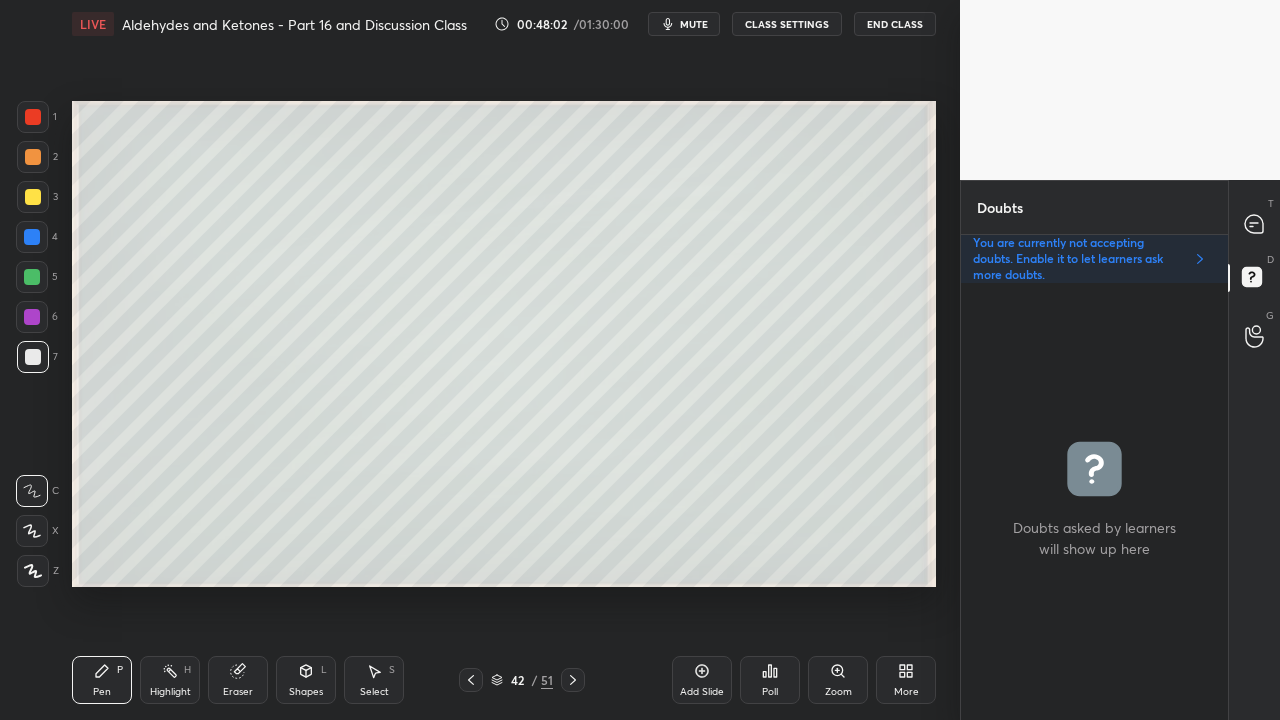 click 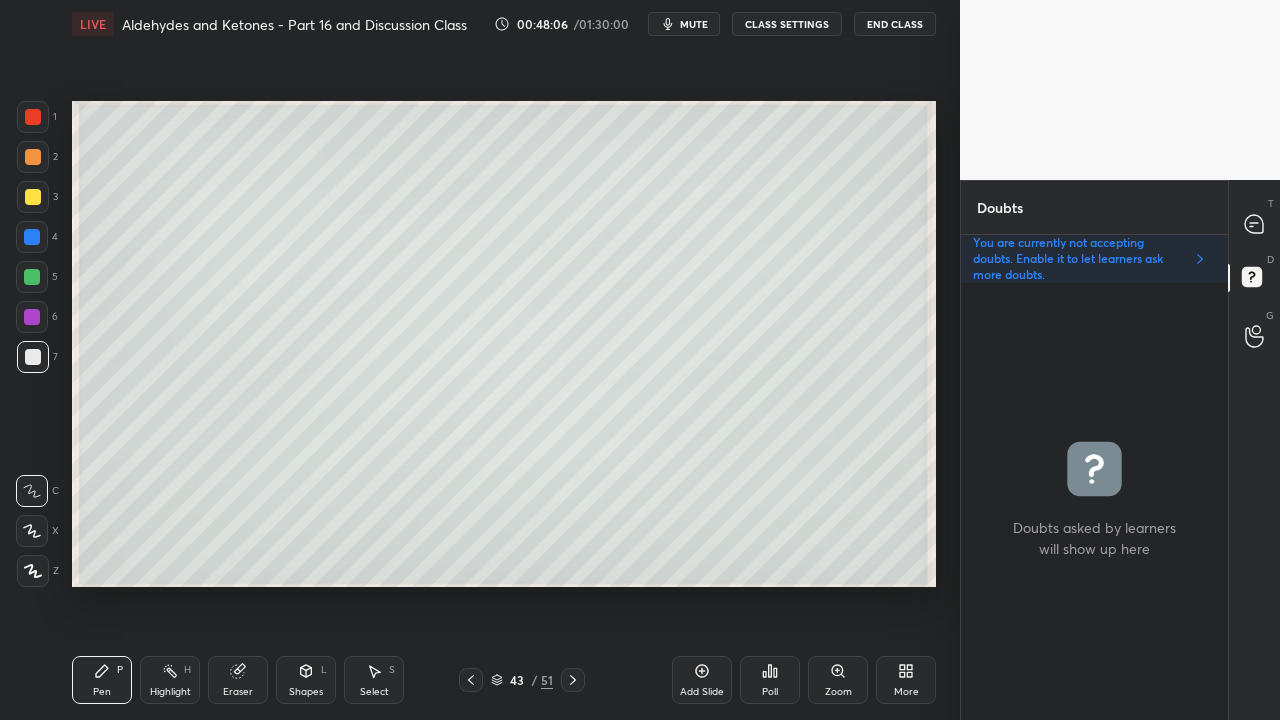 click 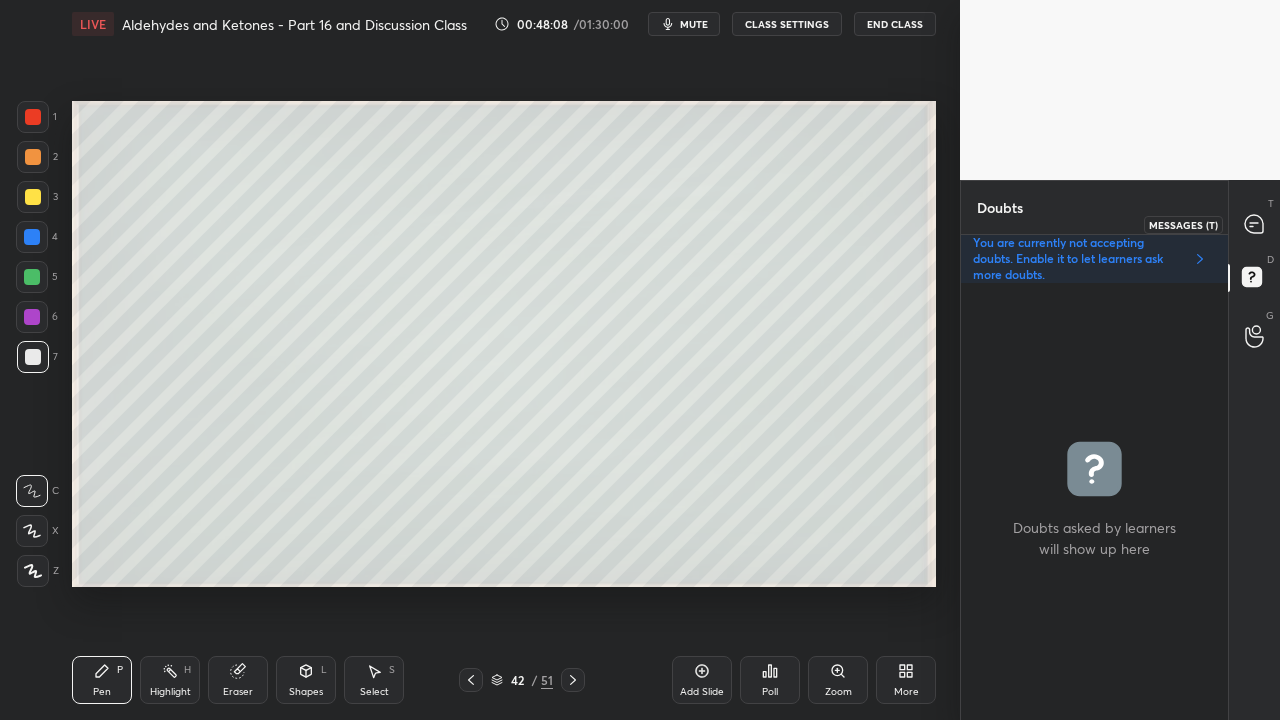 click 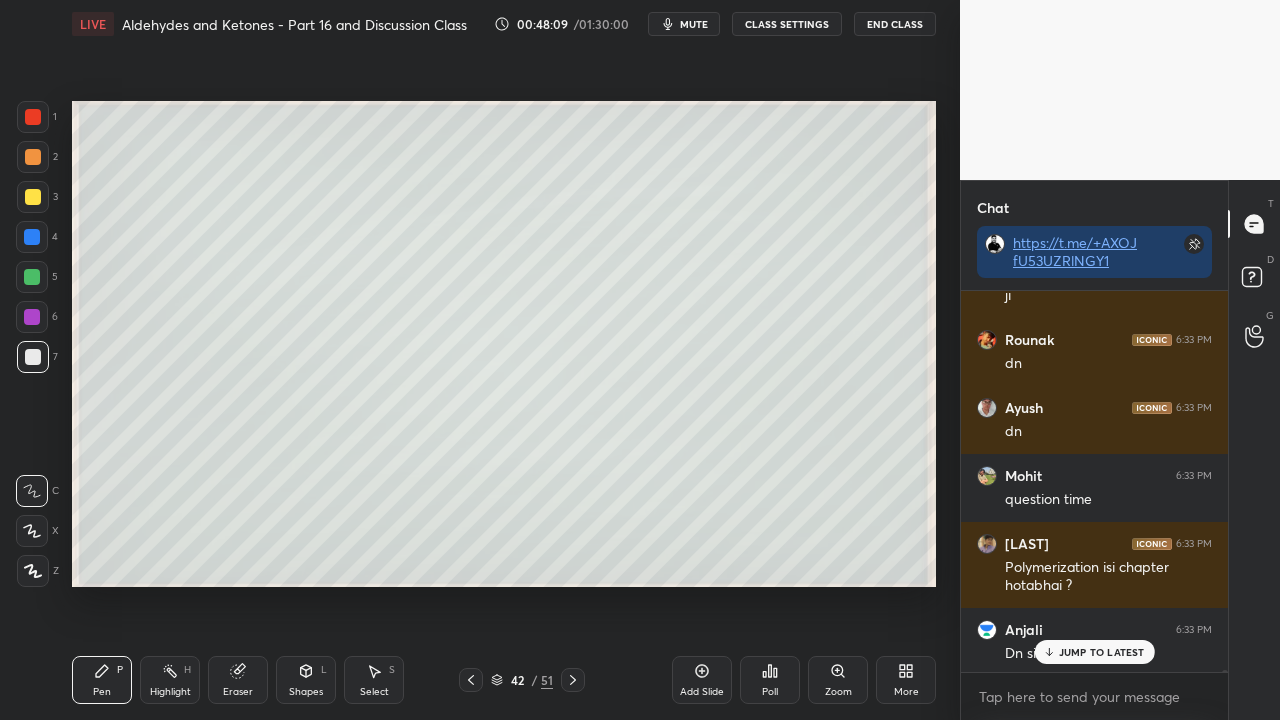 click on "JUMP TO LATEST" at bounding box center [1102, 652] 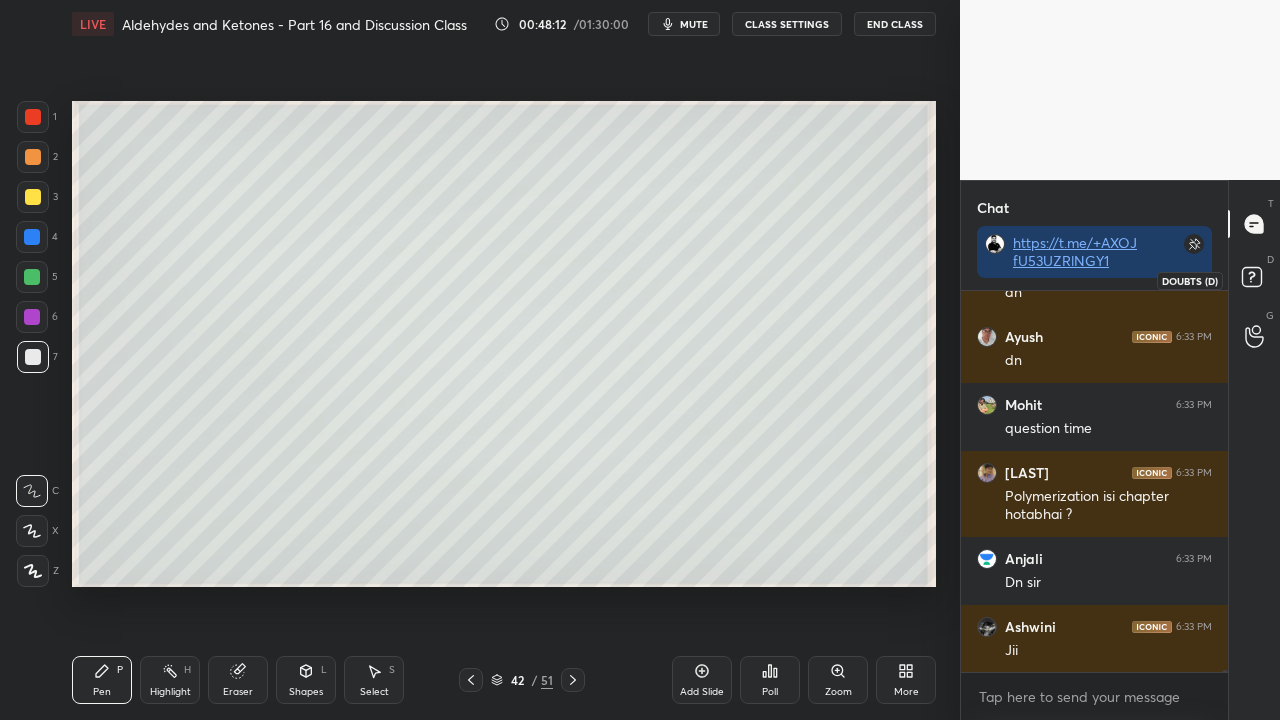 click 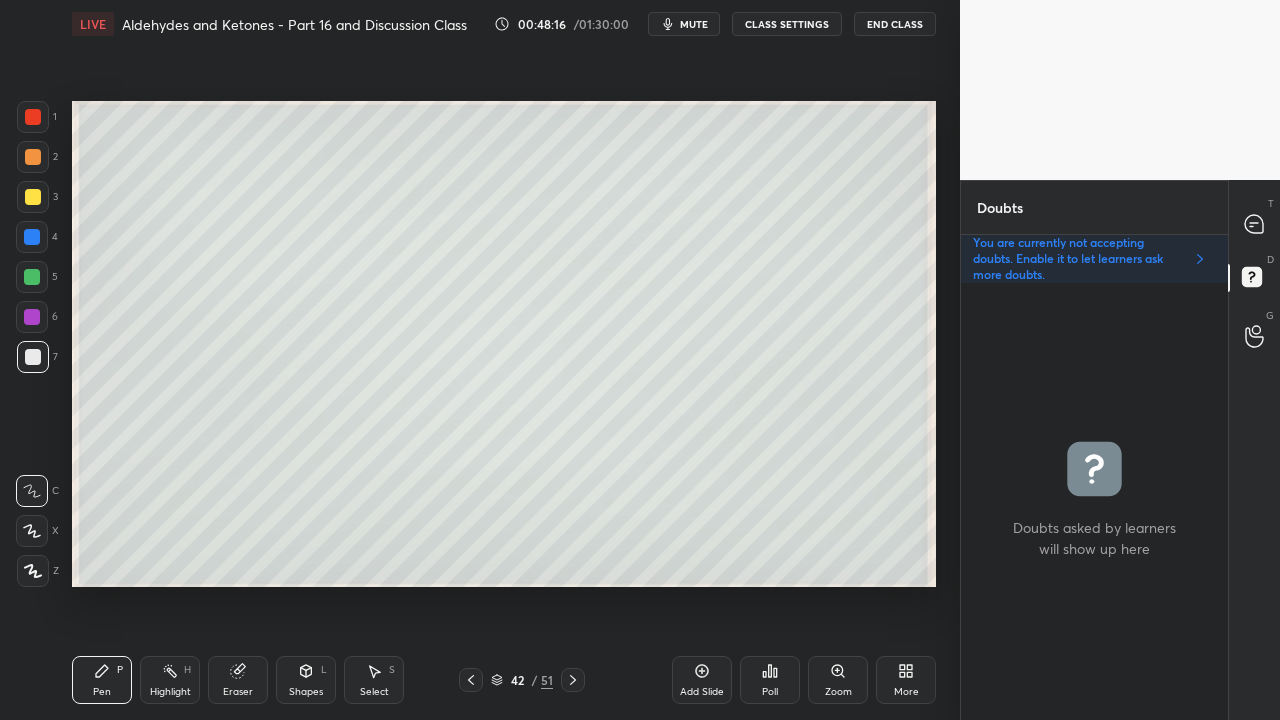 click at bounding box center (573, 680) 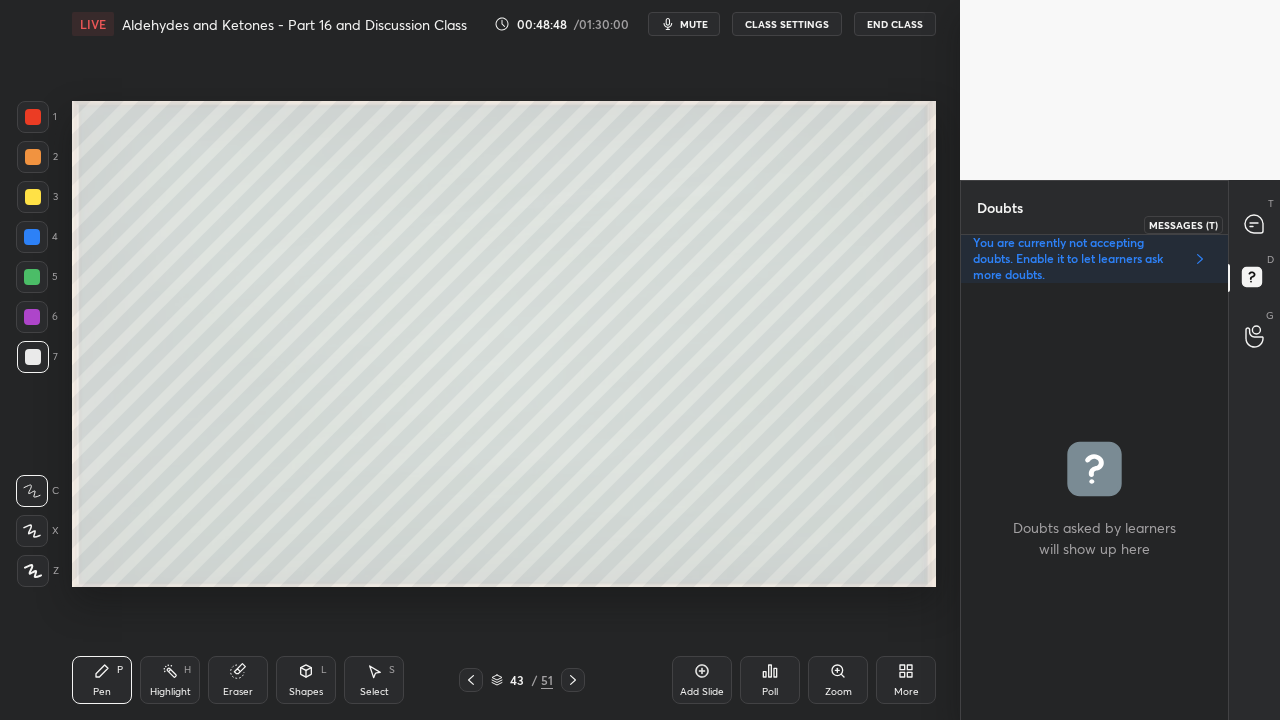 click 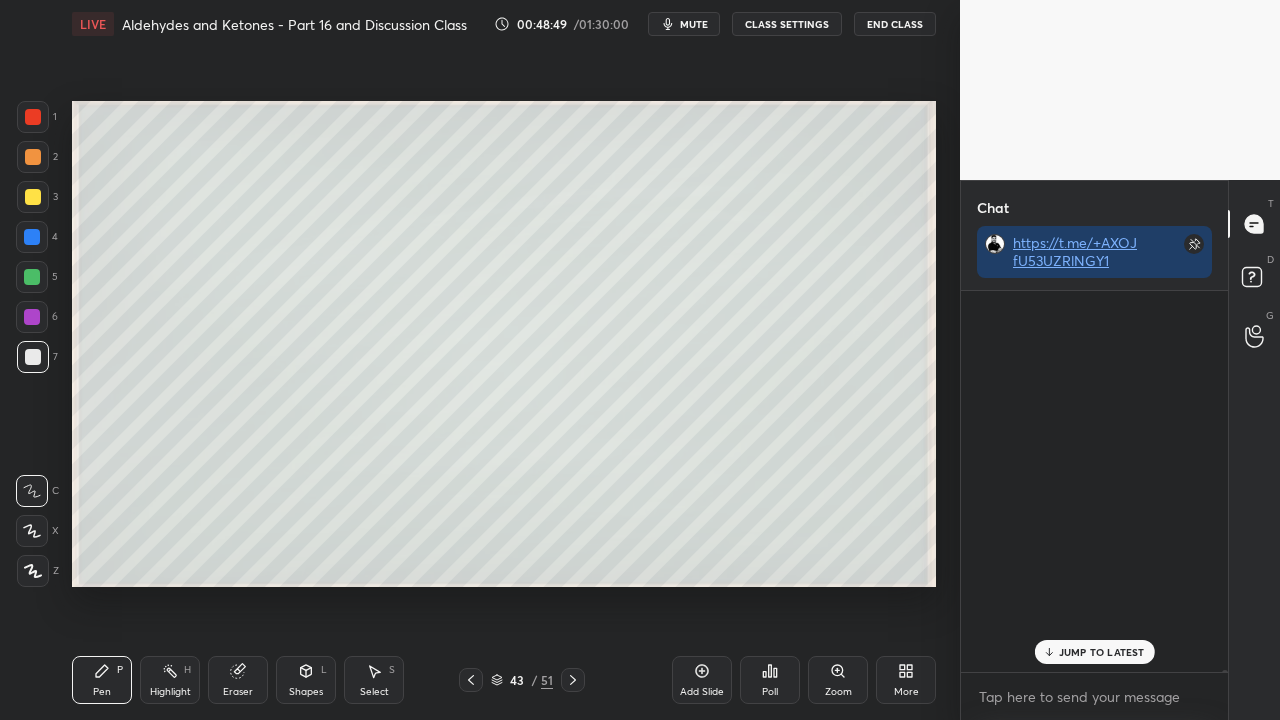 scroll, scrollTop: 93632, scrollLeft: 0, axis: vertical 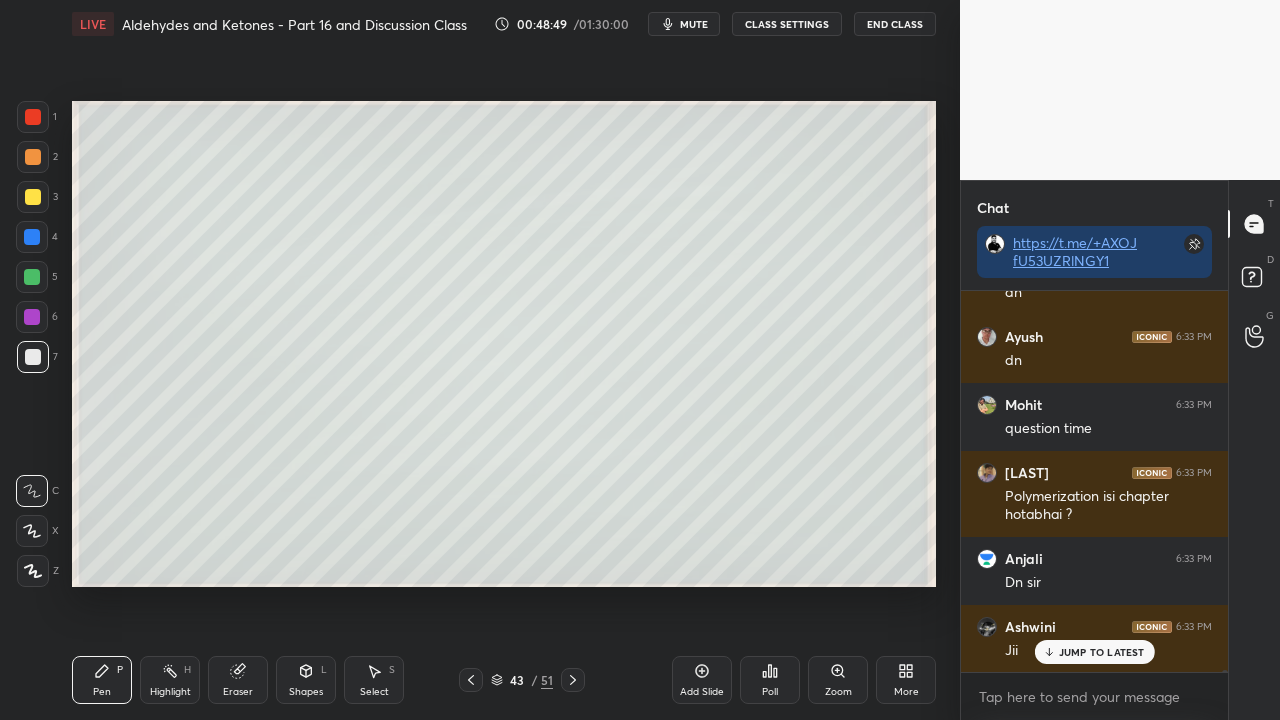 click on "JUMP TO LATEST" at bounding box center [1102, 652] 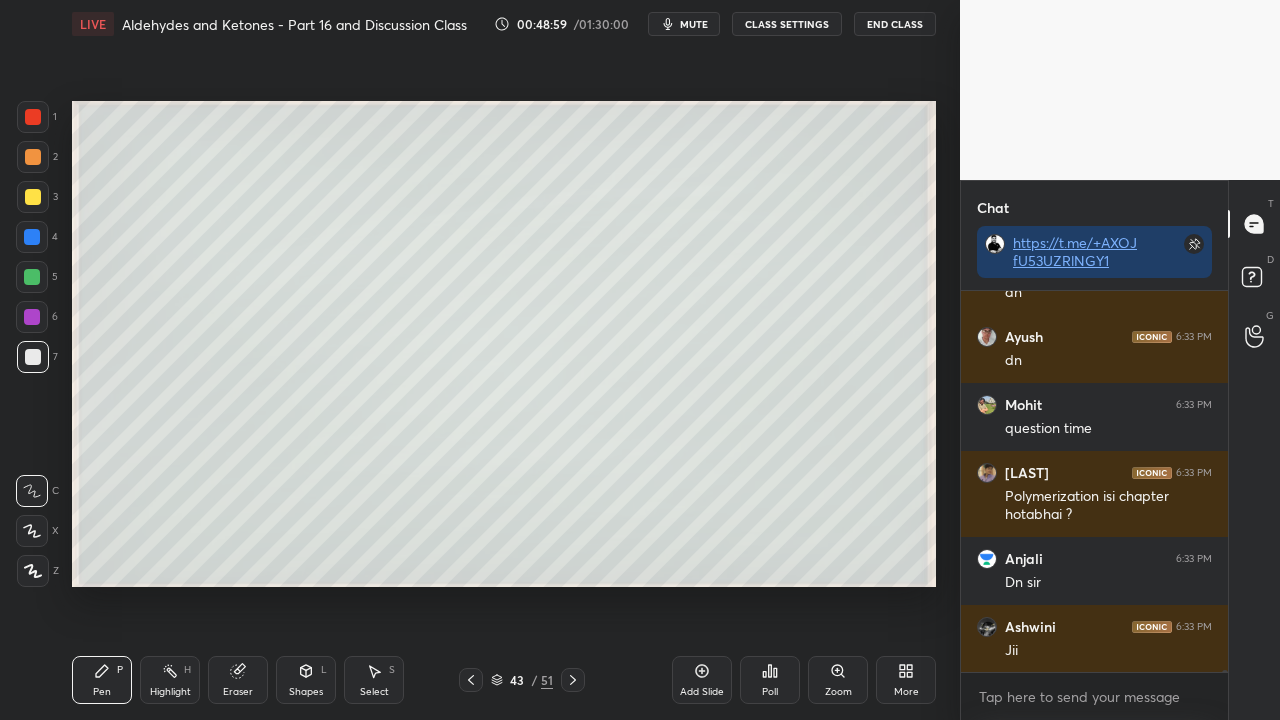 click 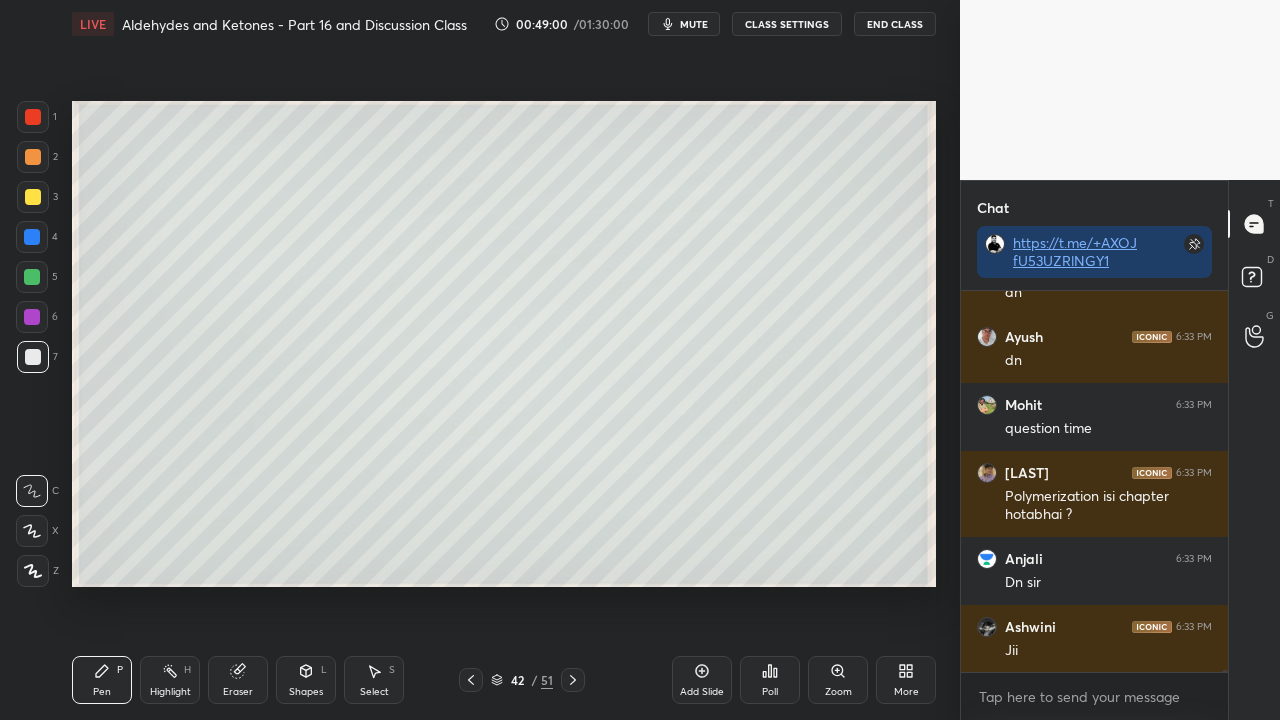 click 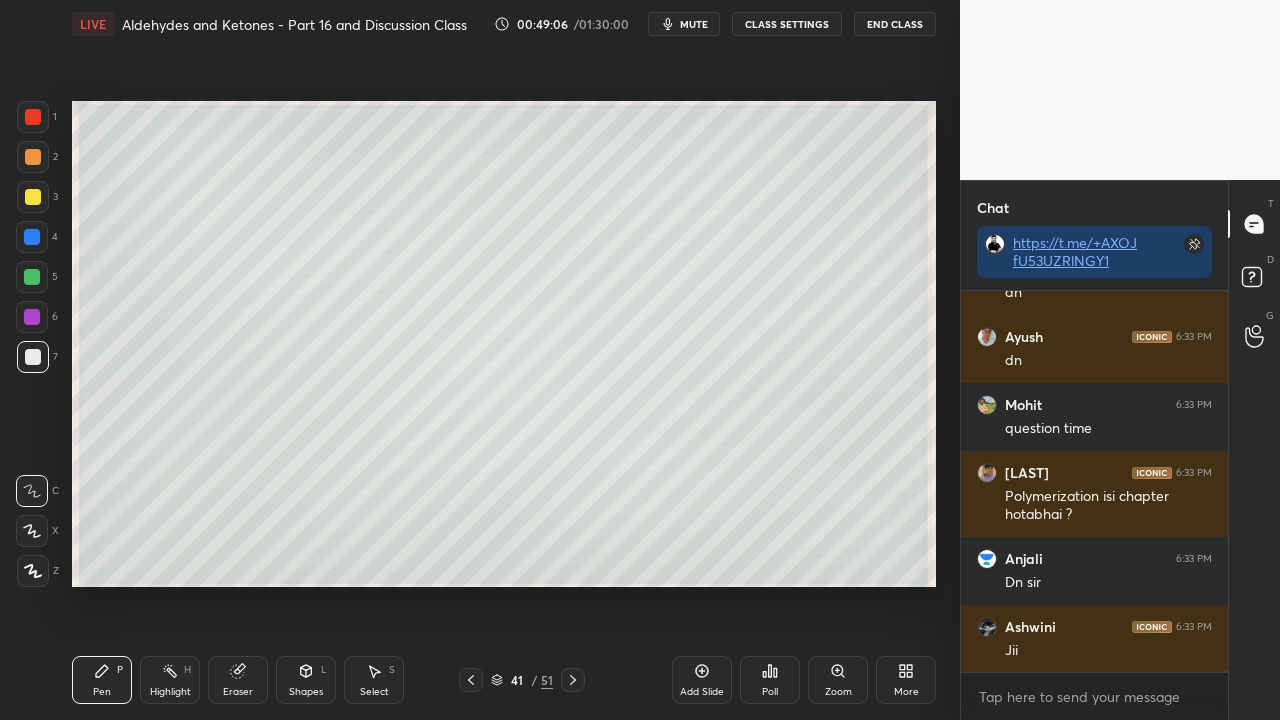 click 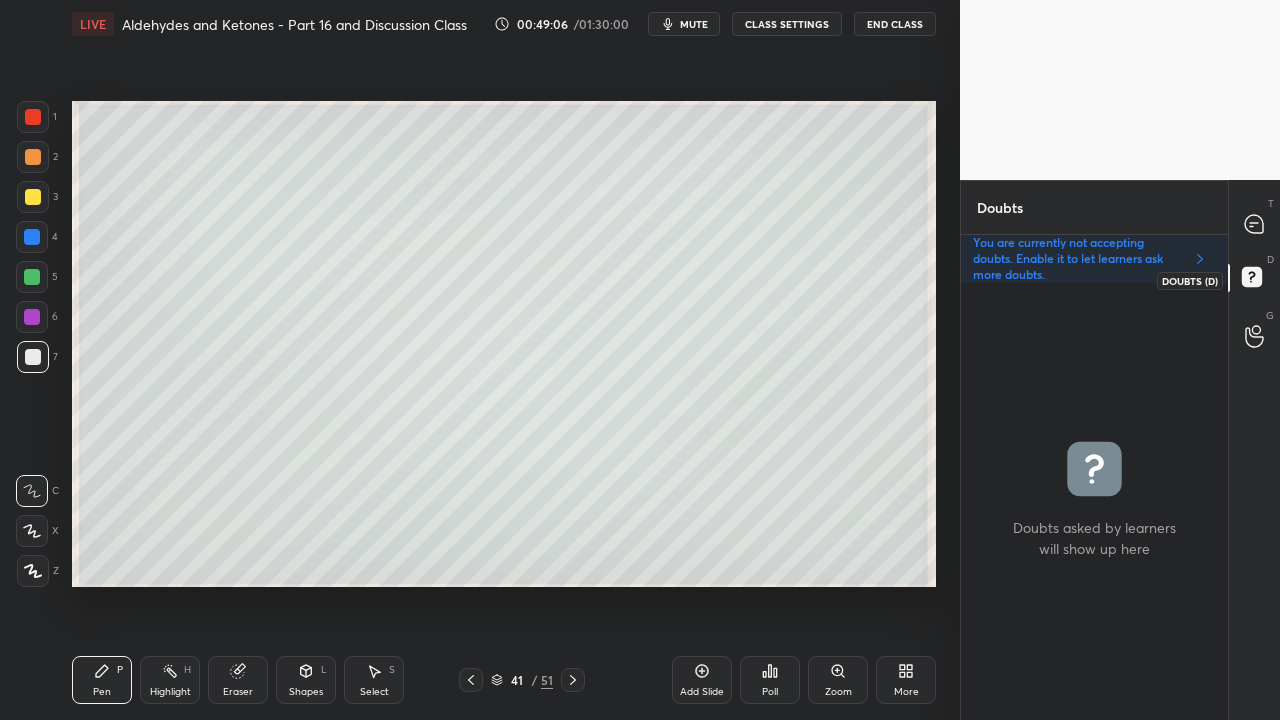 scroll, scrollTop: 6, scrollLeft: 6, axis: both 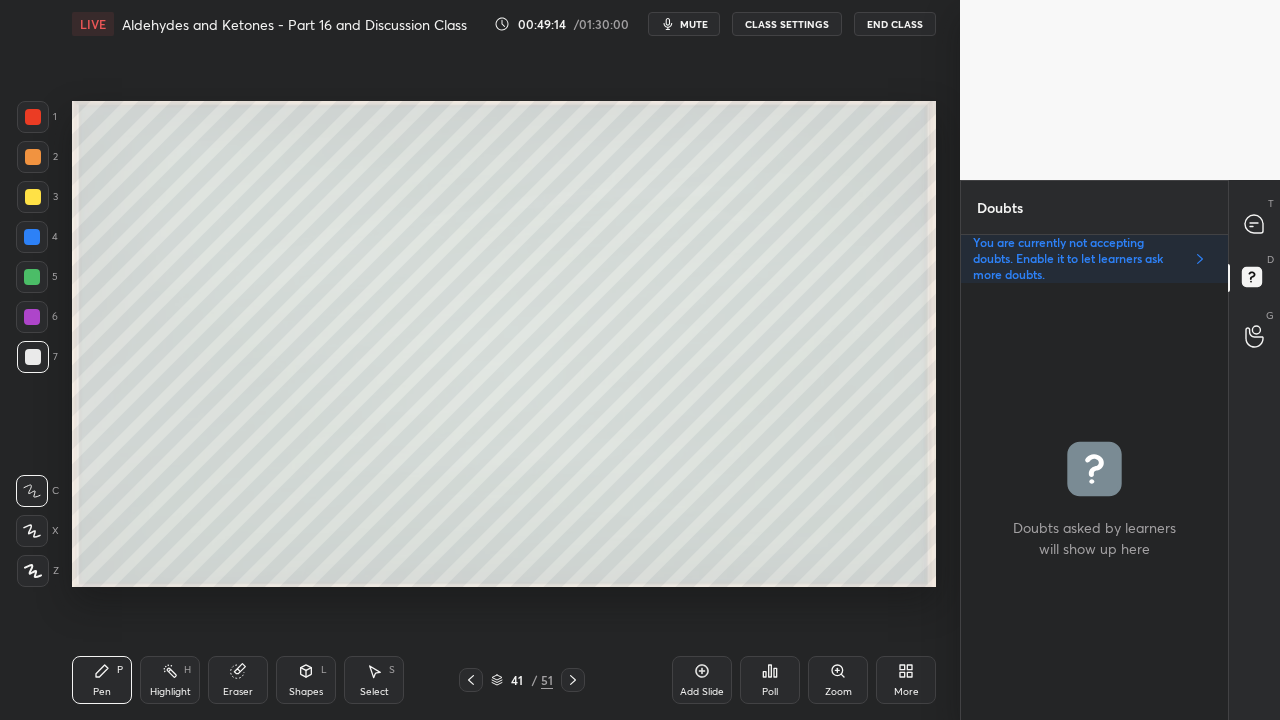 click 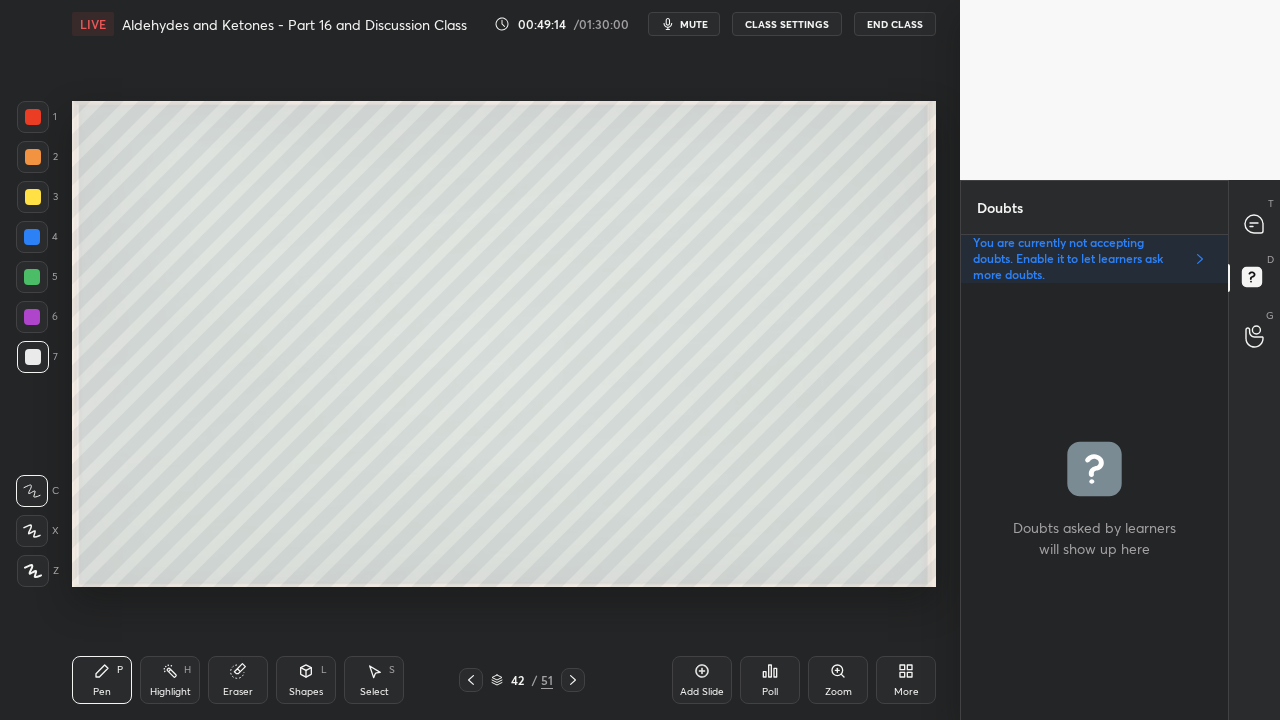 click 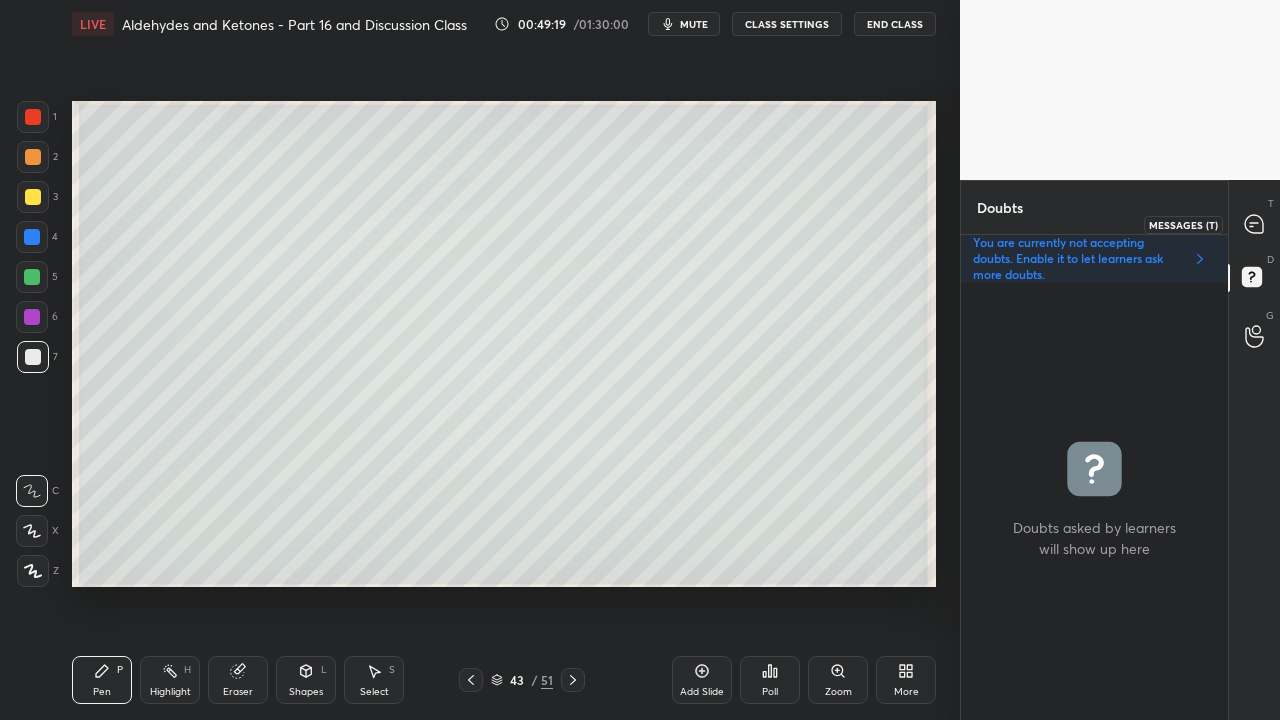 click 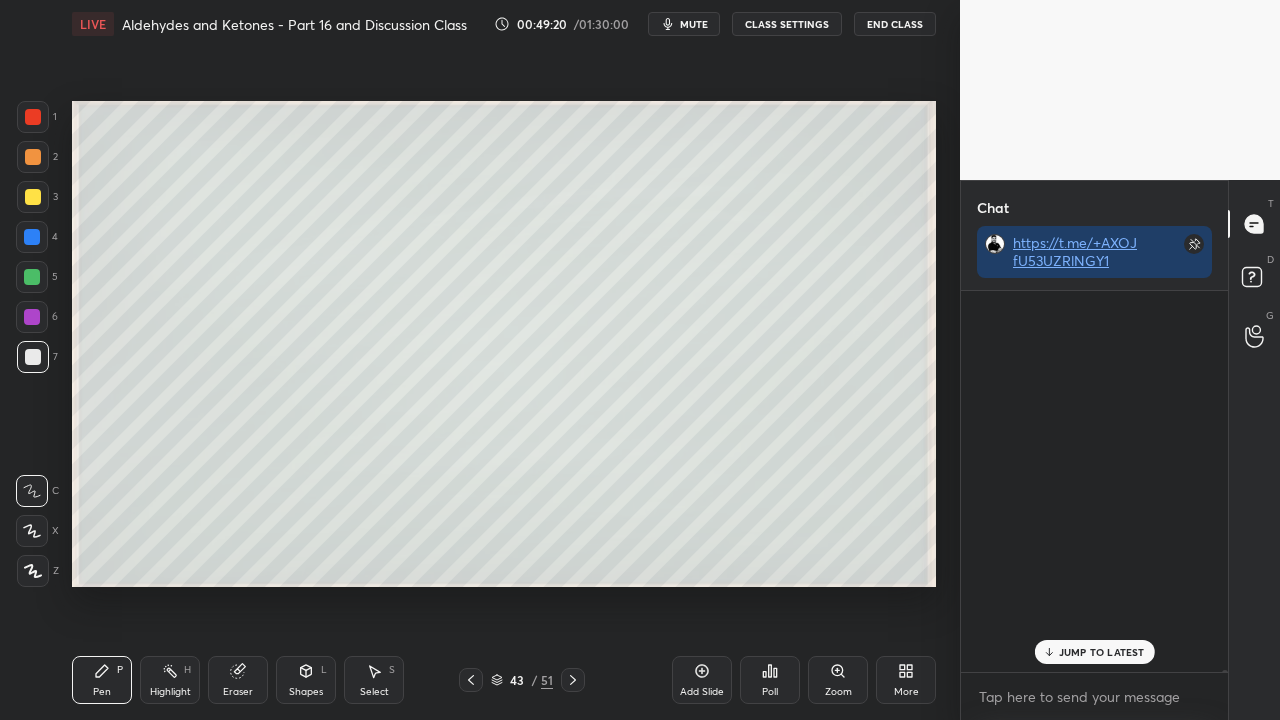 scroll, scrollTop: 423, scrollLeft: 261, axis: both 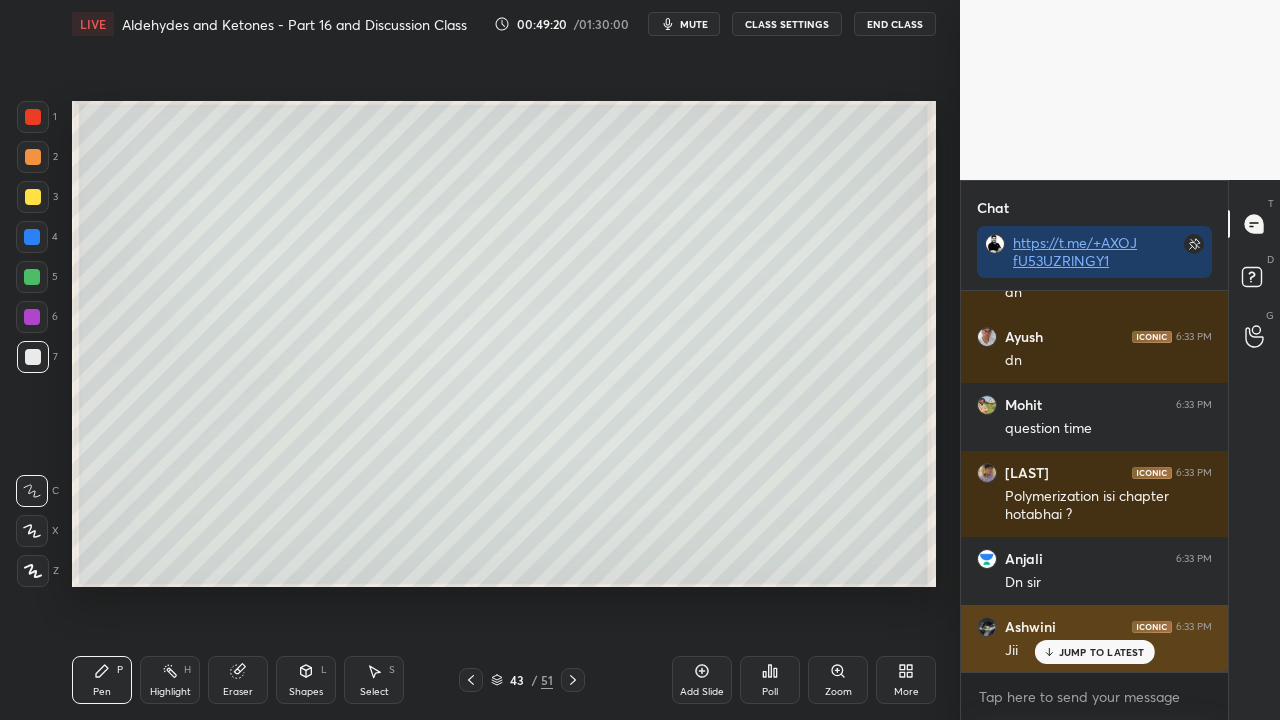 click on "JUMP TO LATEST" at bounding box center (1094, 652) 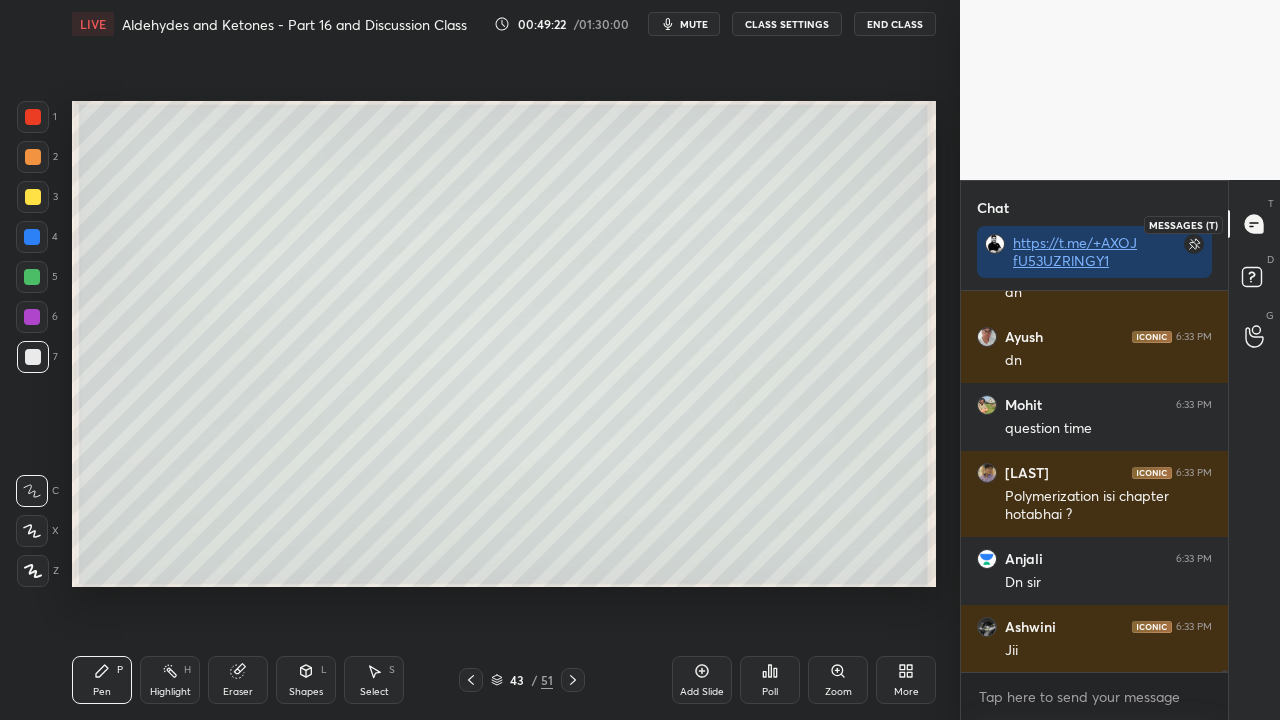 click 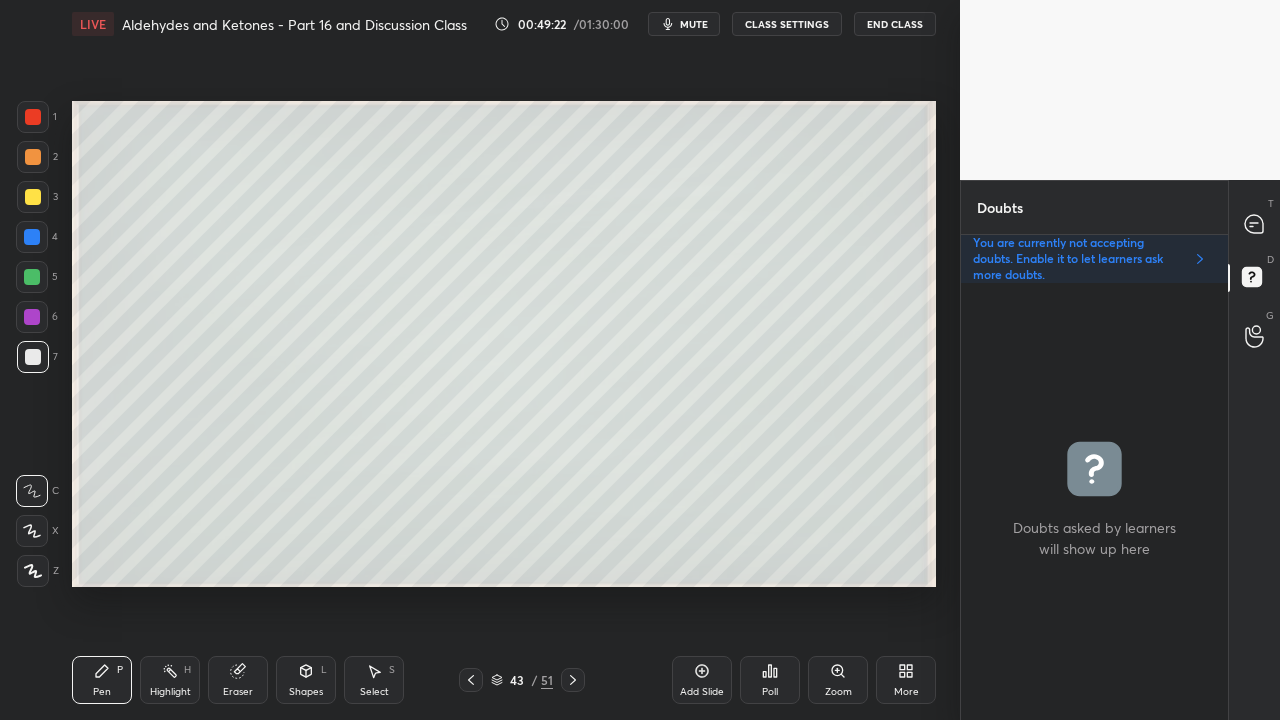 scroll, scrollTop: 6, scrollLeft: 6, axis: both 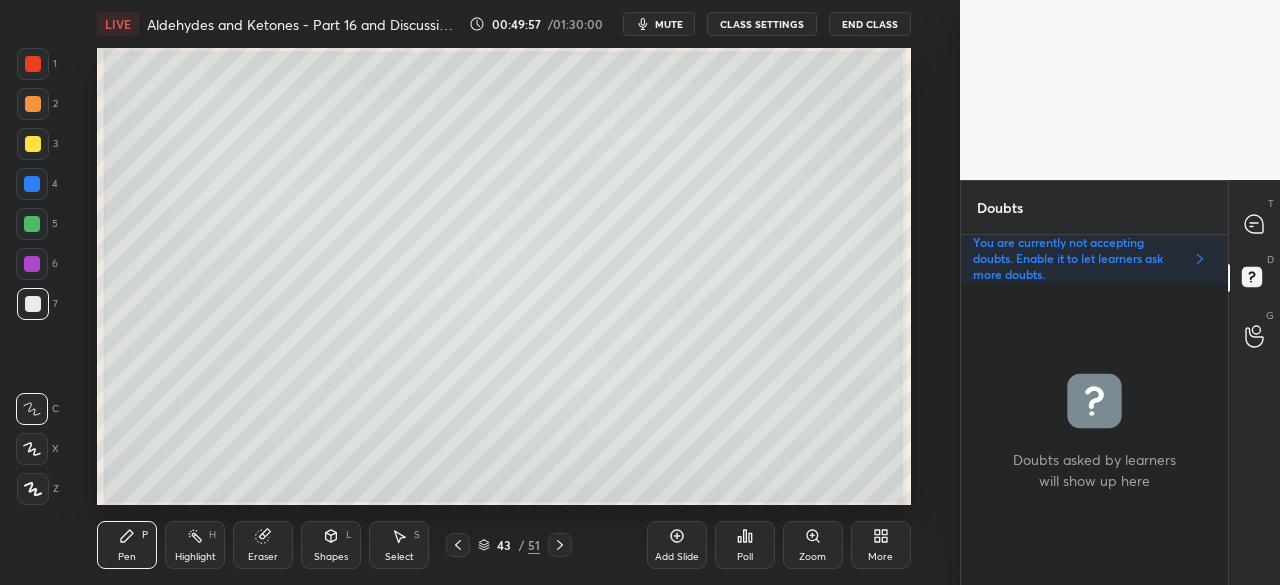click 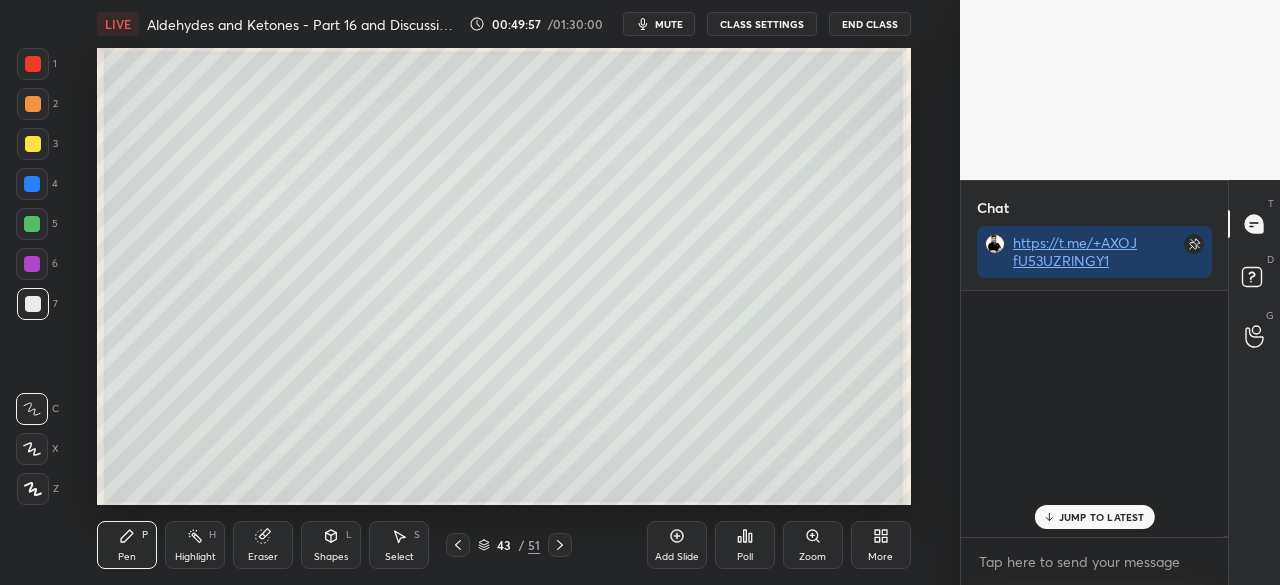 scroll, scrollTop: 288, scrollLeft: 261, axis: both 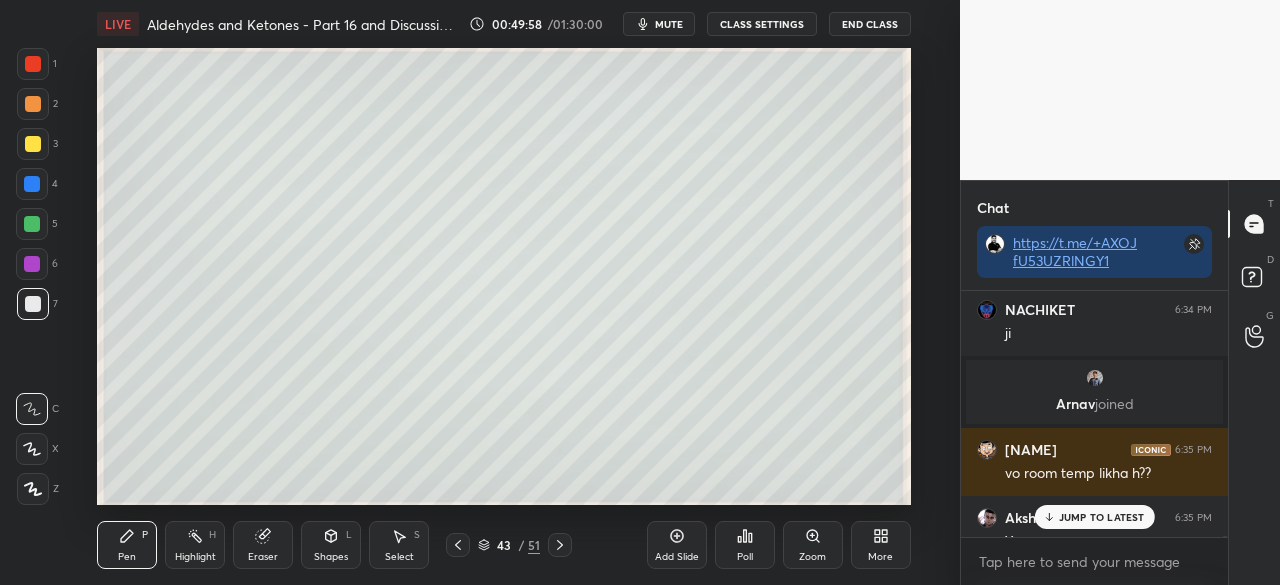 click on "JUMP TO LATEST" at bounding box center [1102, 517] 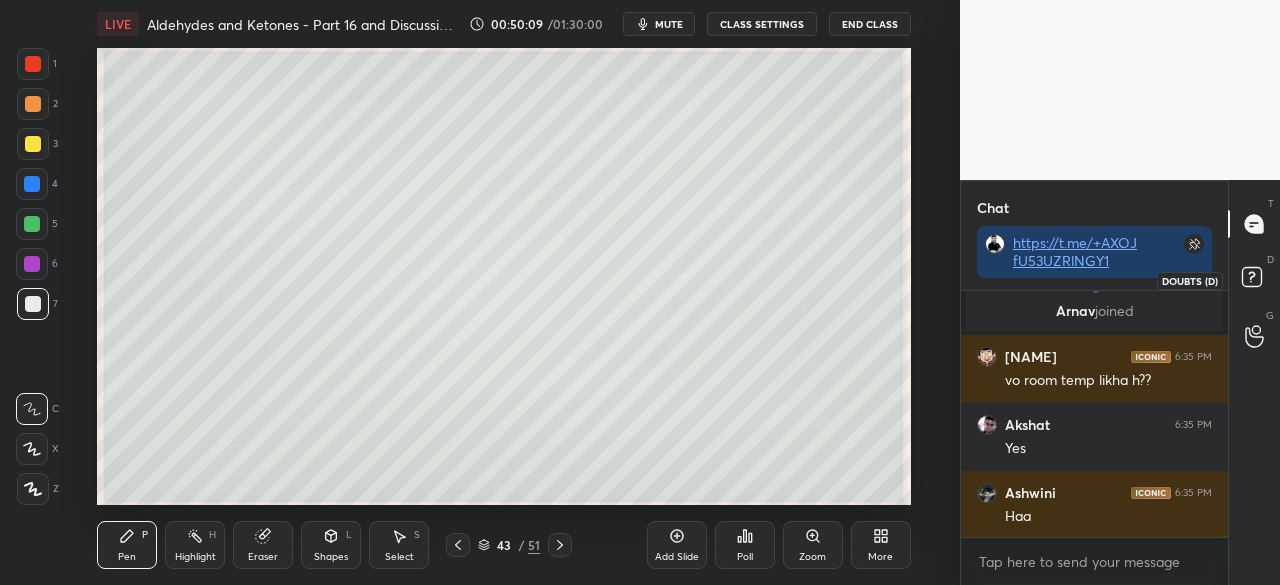 click 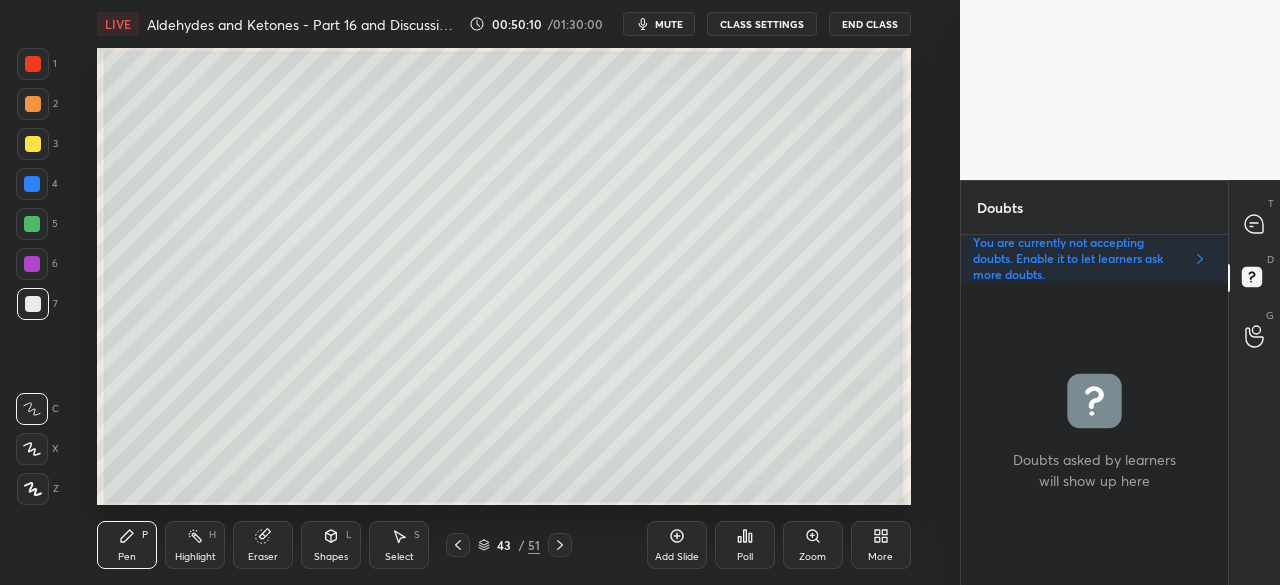 click 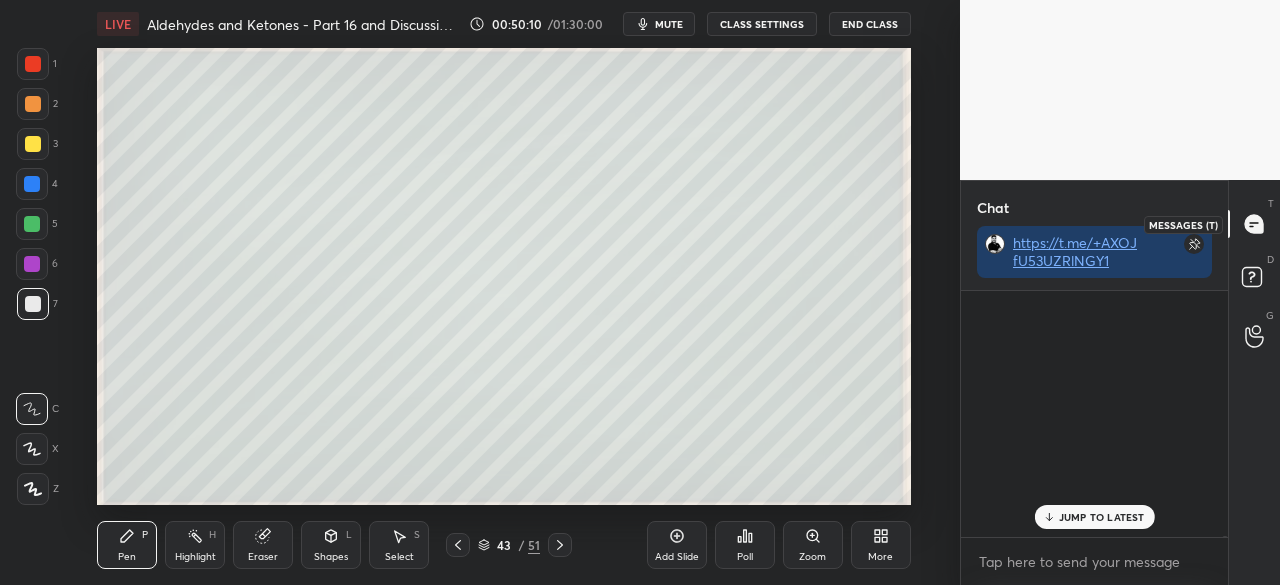 scroll, scrollTop: 288, scrollLeft: 261, axis: both 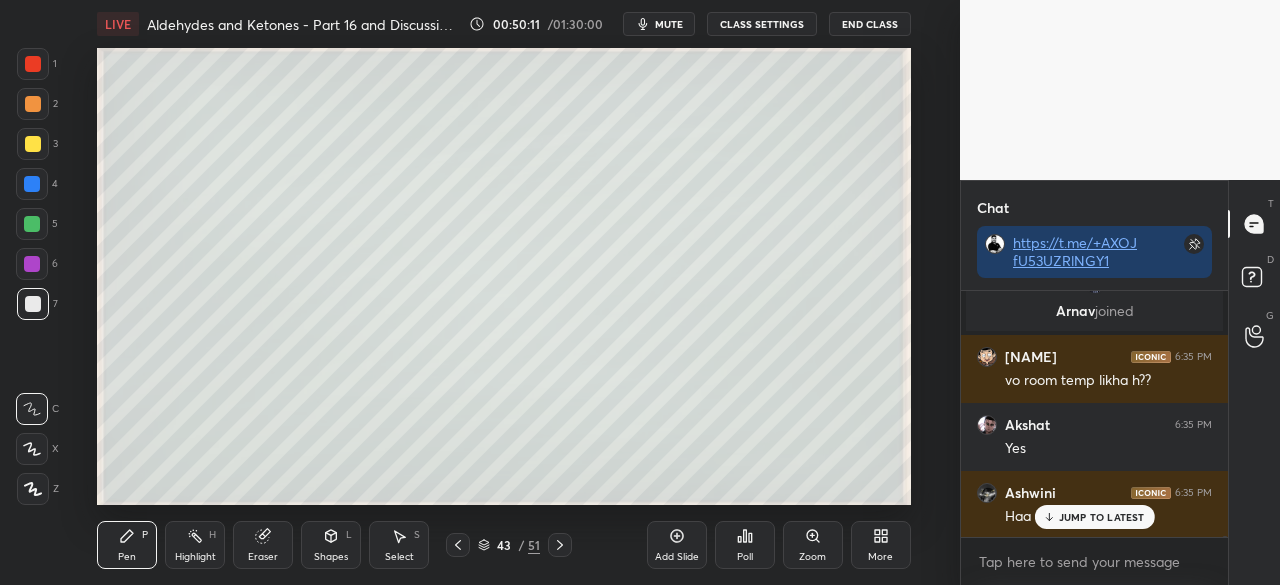 click on "JUMP TO LATEST" at bounding box center (1102, 517) 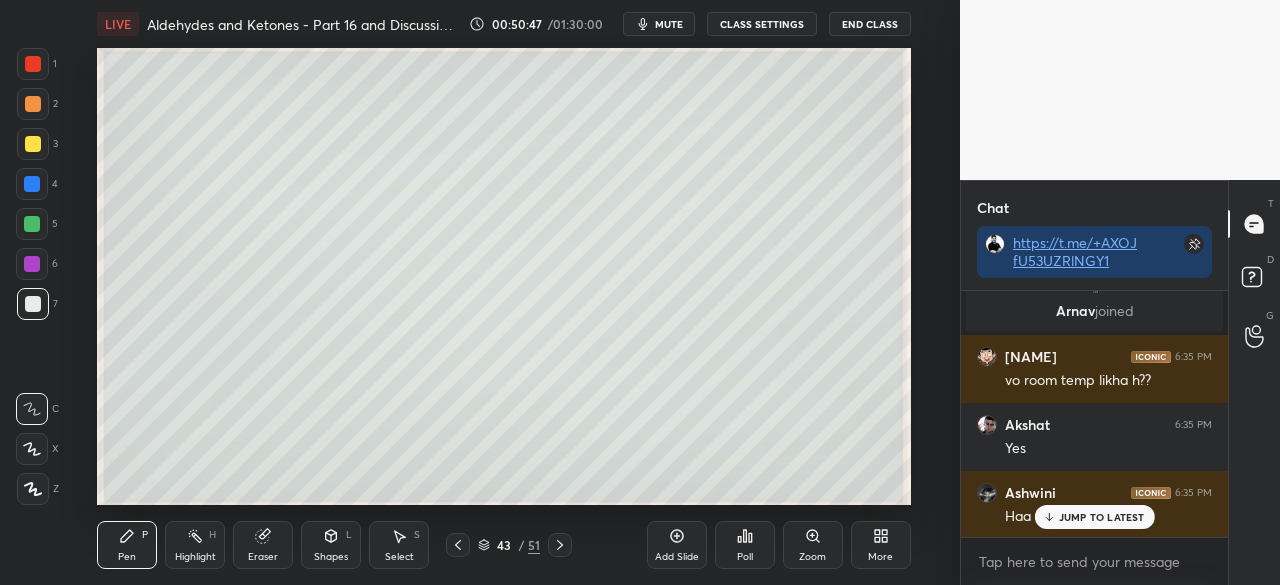scroll, scrollTop: 94178, scrollLeft: 0, axis: vertical 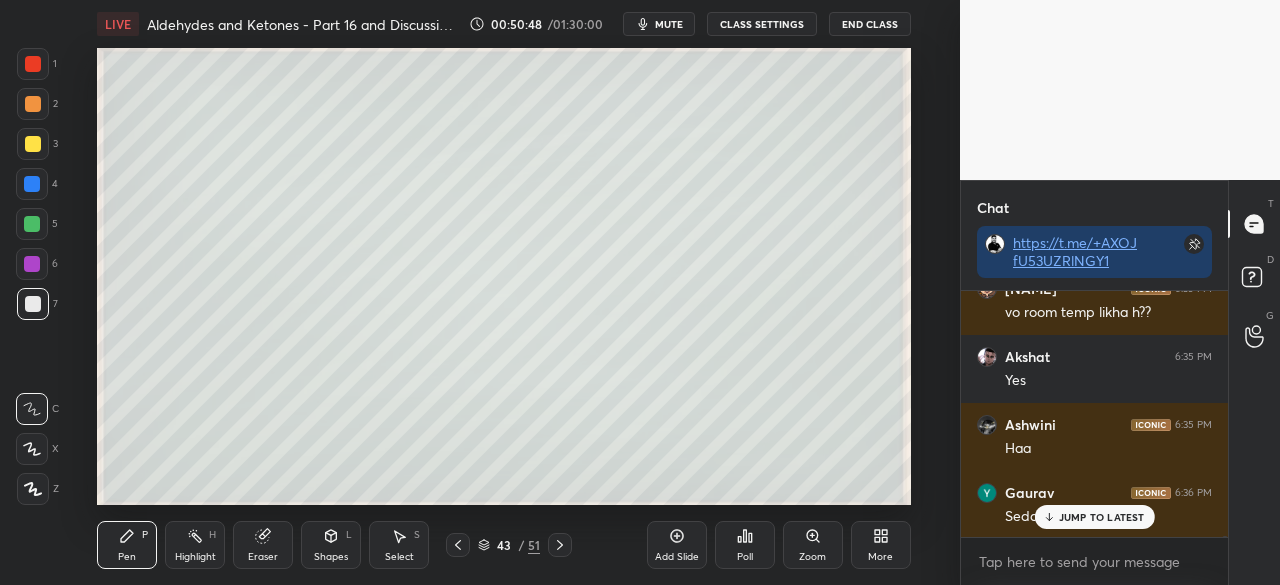 drag, startPoint x: 1076, startPoint y: 518, endPoint x: 943, endPoint y: 547, distance: 136.12494 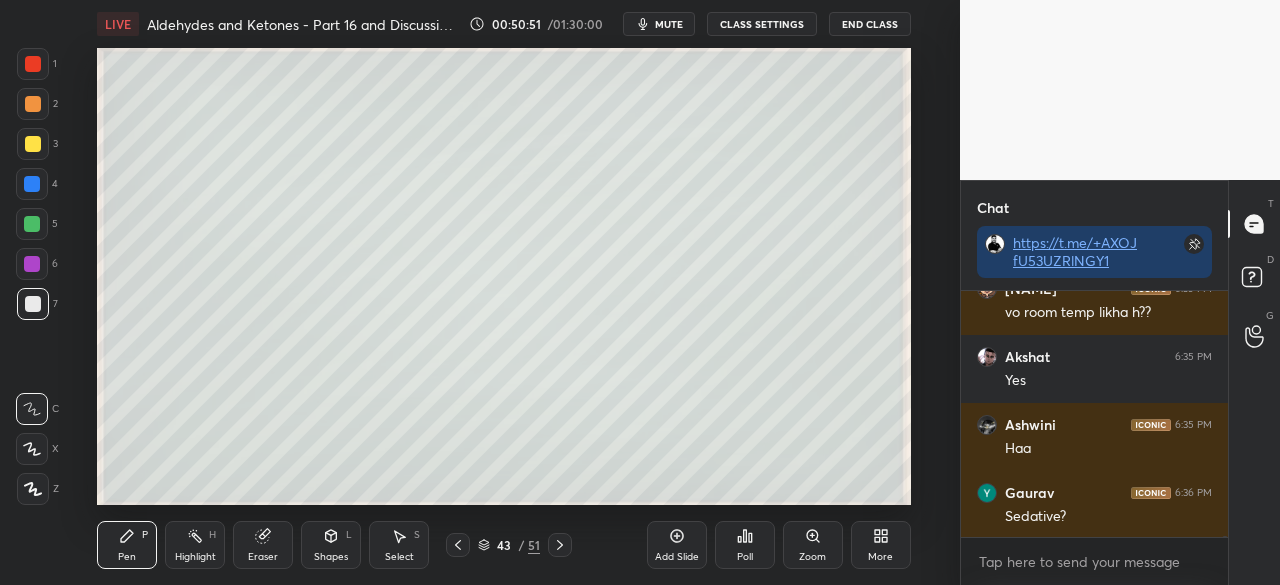 scroll, scrollTop: 94246, scrollLeft: 0, axis: vertical 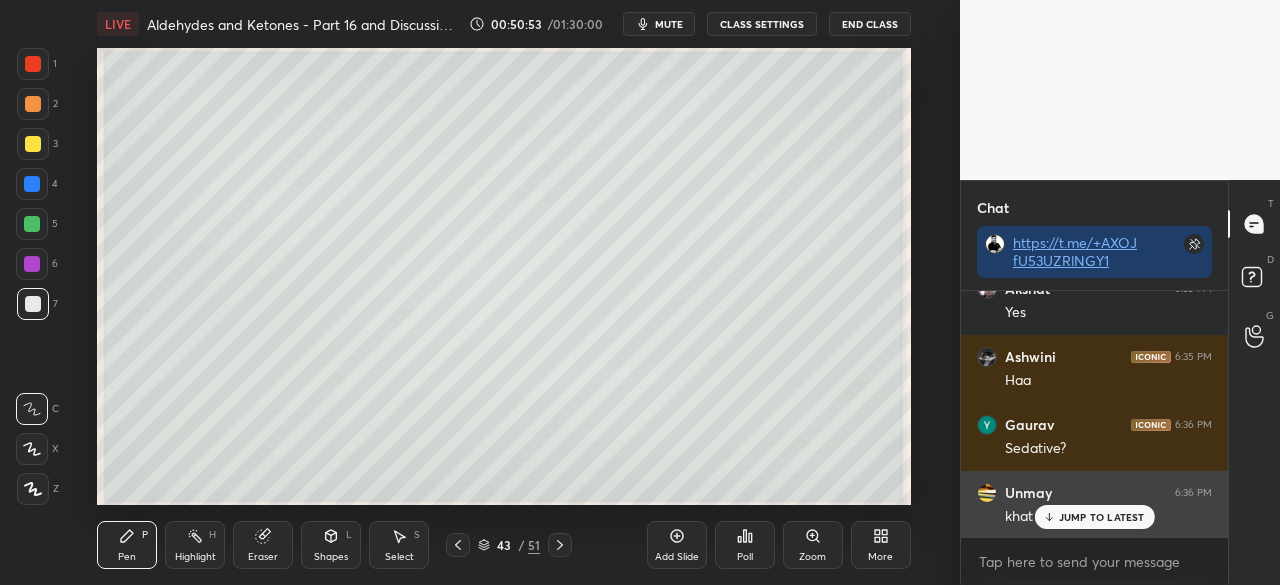 drag, startPoint x: 1078, startPoint y: 521, endPoint x: 1040, endPoint y: 527, distance: 38.470768 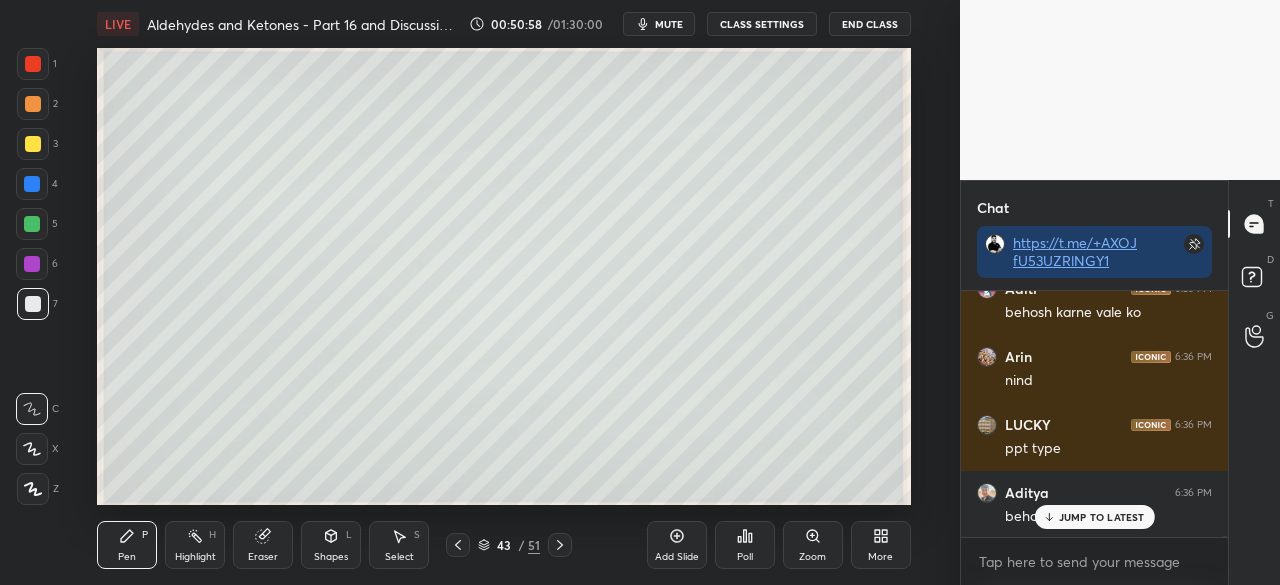 scroll, scrollTop: 94722, scrollLeft: 0, axis: vertical 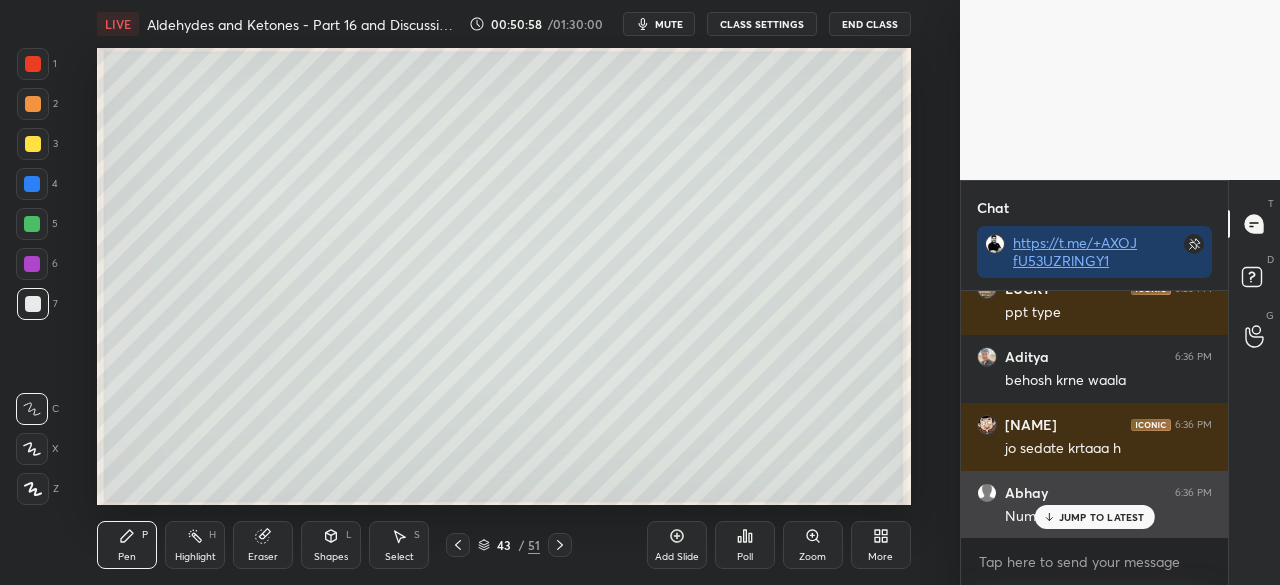 click on "JUMP TO LATEST" at bounding box center [1102, 517] 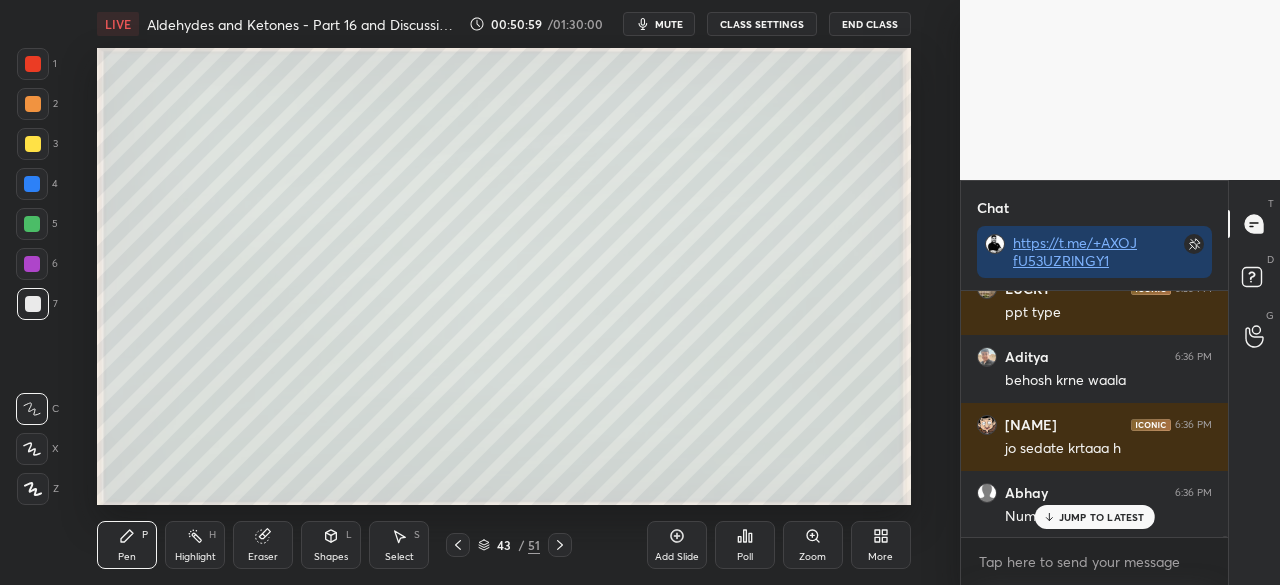 scroll, scrollTop: 94790, scrollLeft: 0, axis: vertical 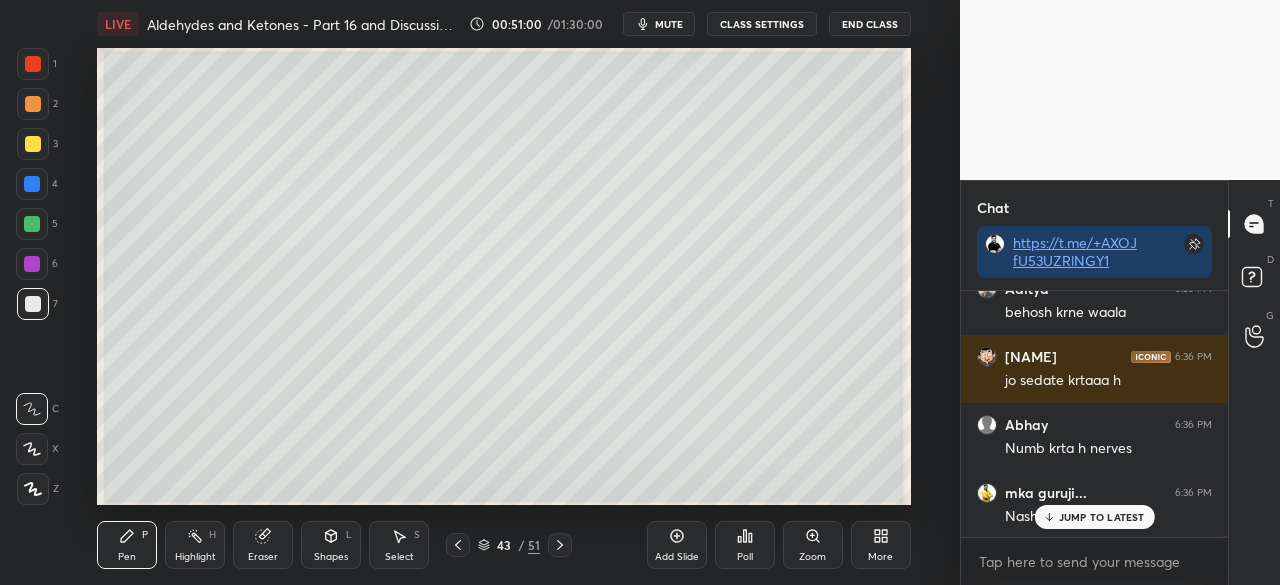 click 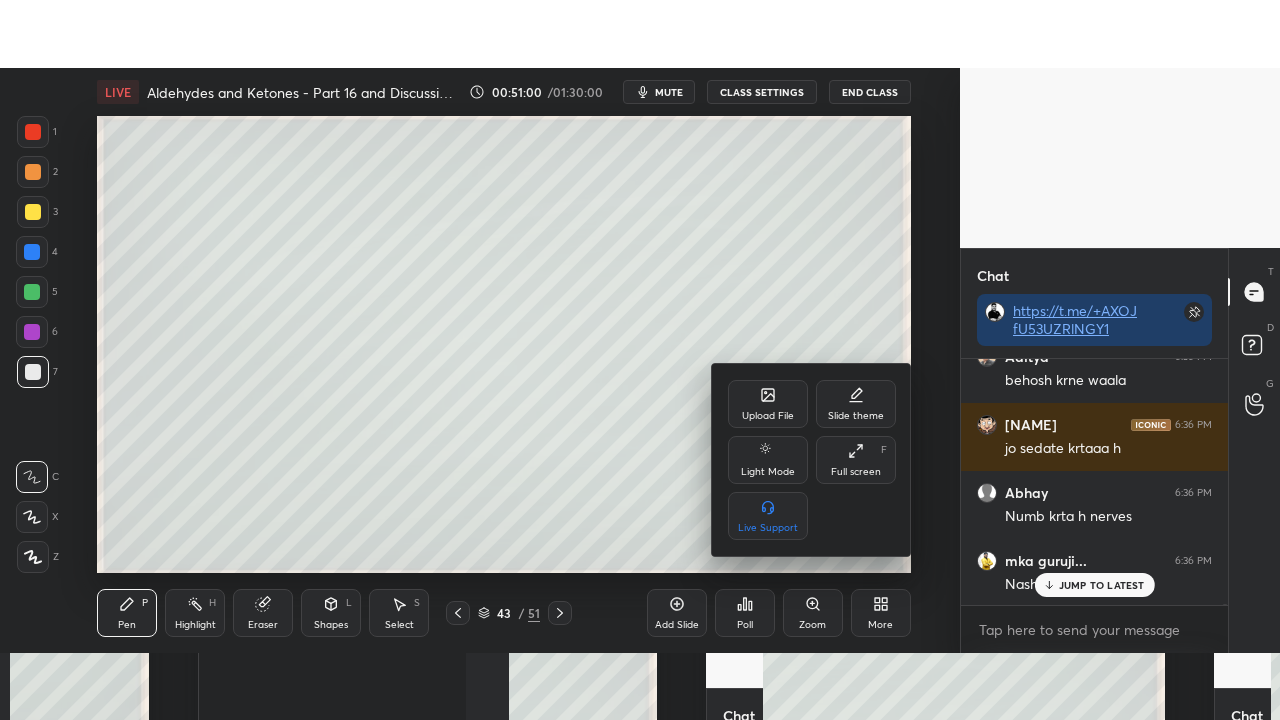 scroll, scrollTop: 94858, scrollLeft: 0, axis: vertical 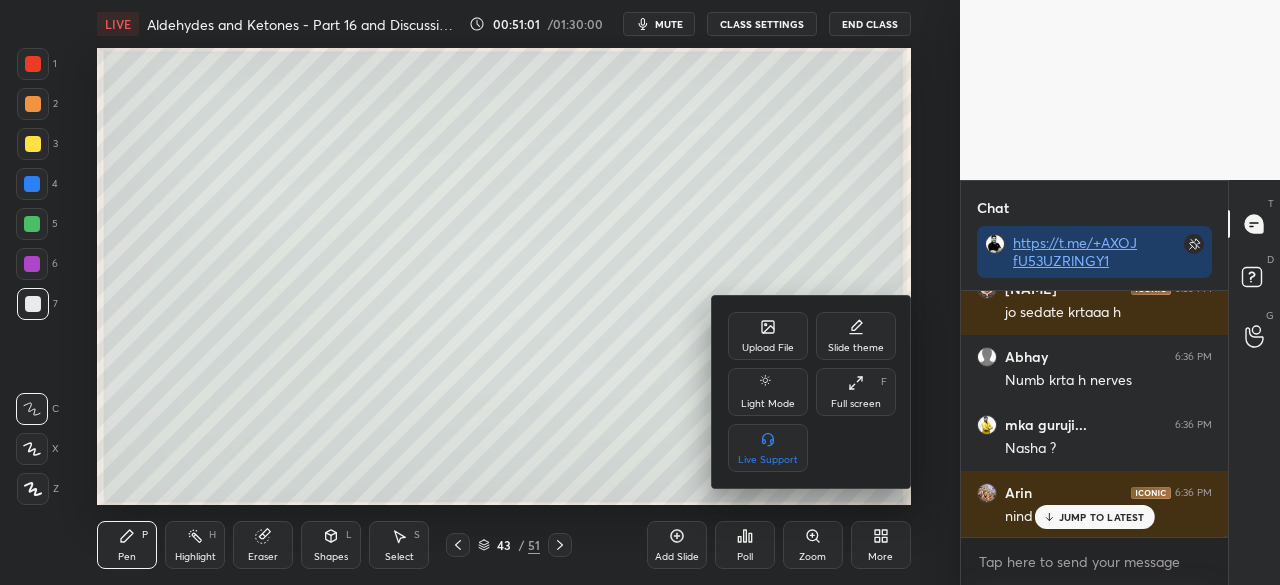 click on "Full screen" at bounding box center (856, 404) 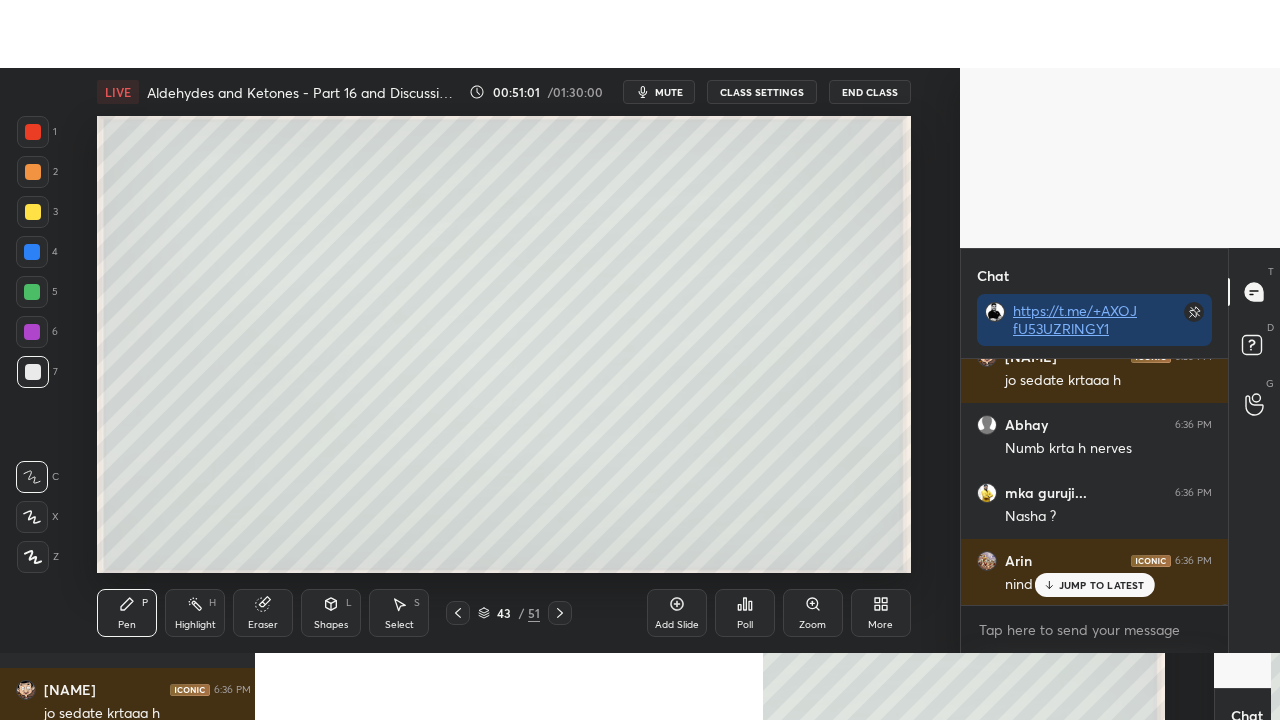 scroll, scrollTop: 99408, scrollLeft: 99120, axis: both 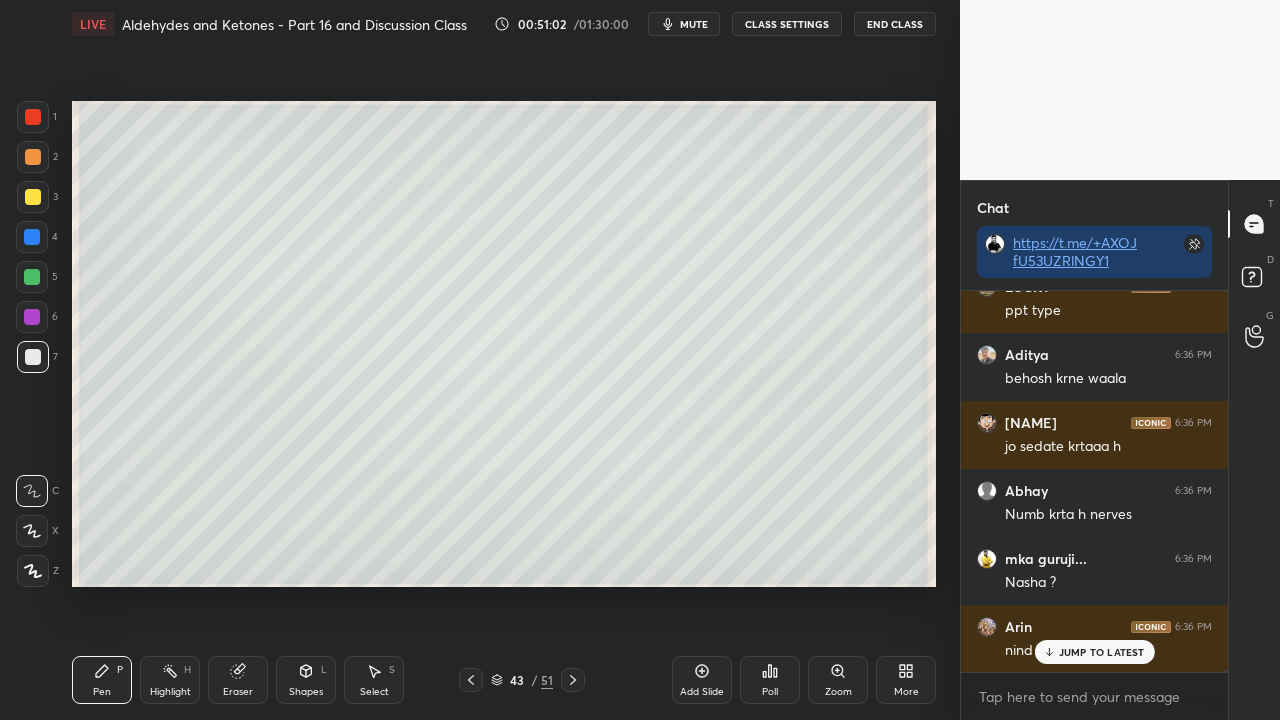 click on "JUMP TO LATEST" at bounding box center (1102, 652) 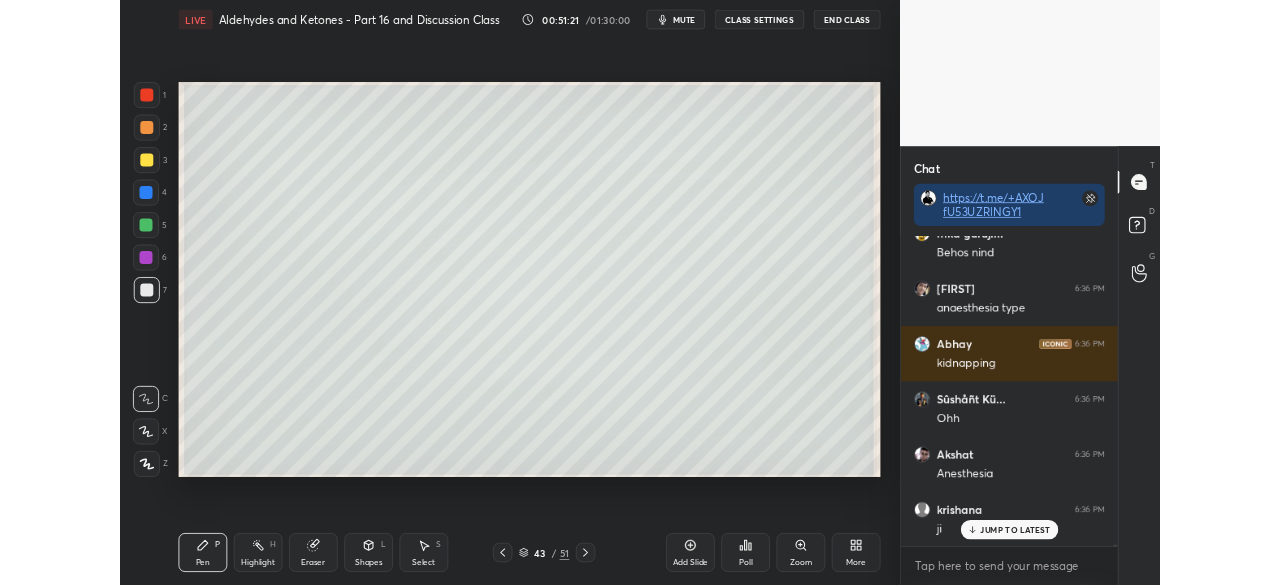 scroll, scrollTop: 96288, scrollLeft: 0, axis: vertical 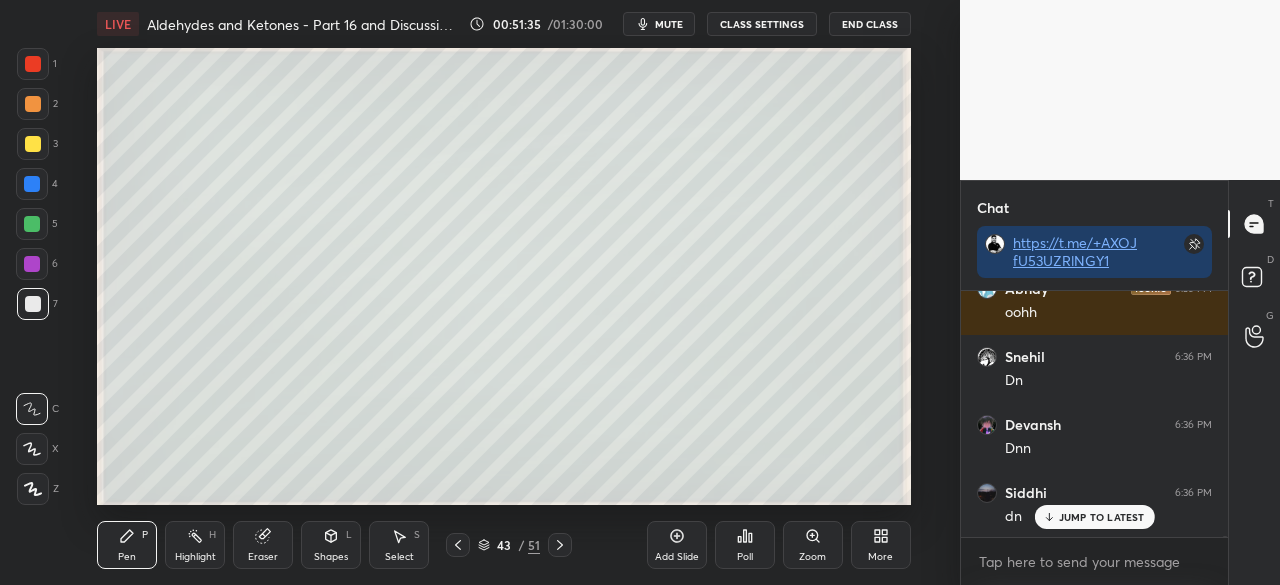 click on "JUMP TO LATEST" at bounding box center (1102, 517) 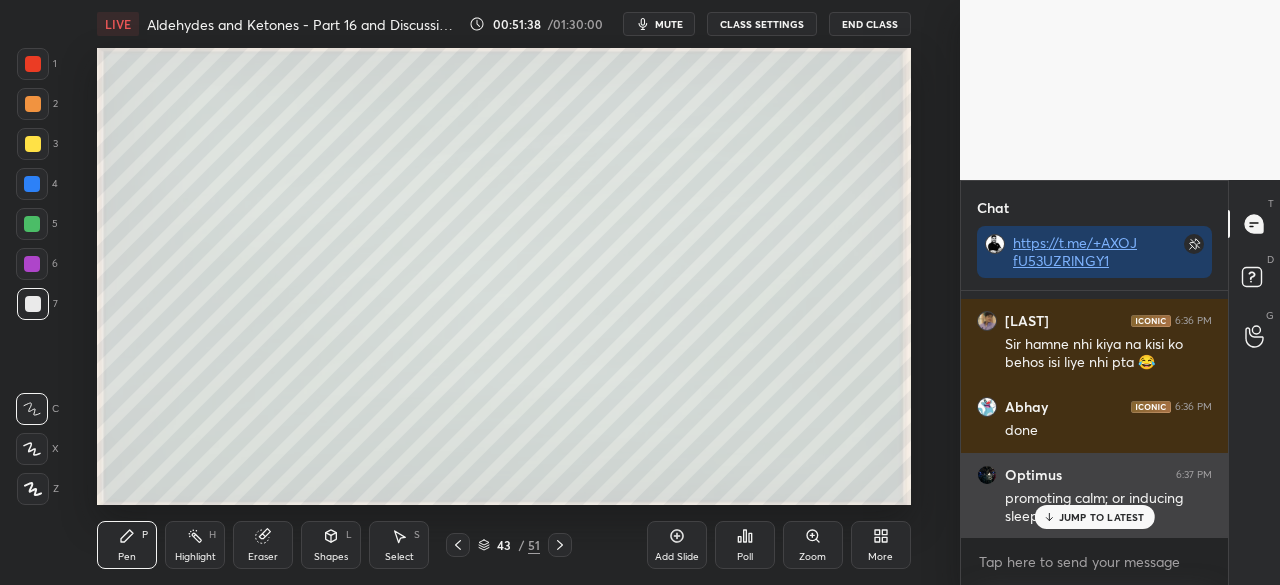click on "JUMP TO LATEST" at bounding box center [1102, 517] 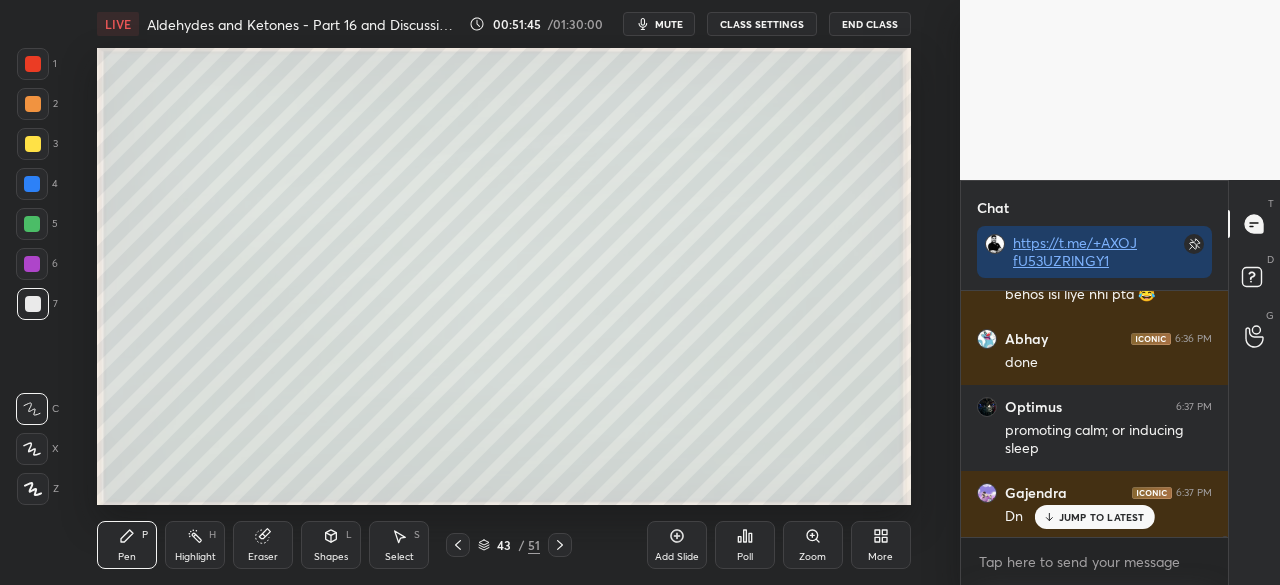 click on "JUMP TO LATEST" at bounding box center (1102, 517) 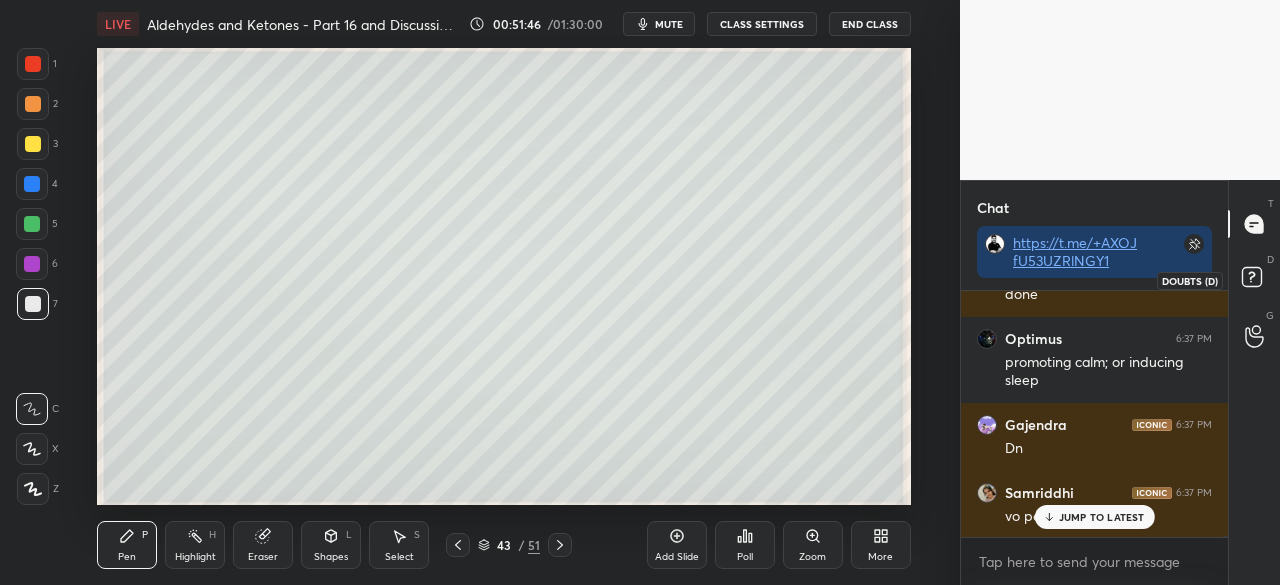 click 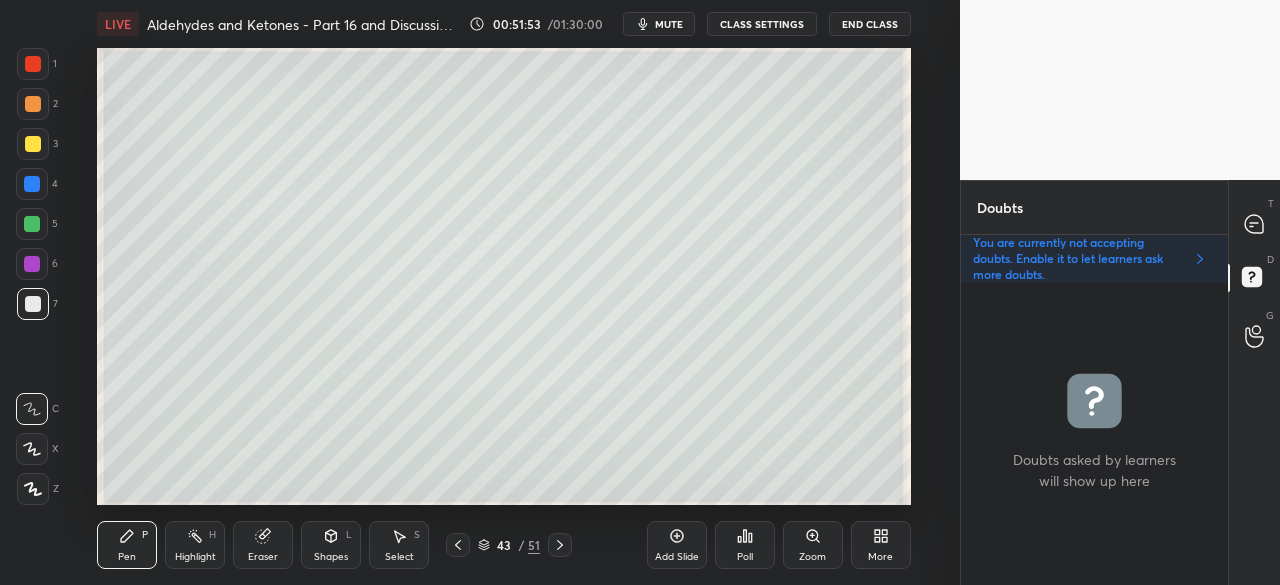click at bounding box center (1255, 224) 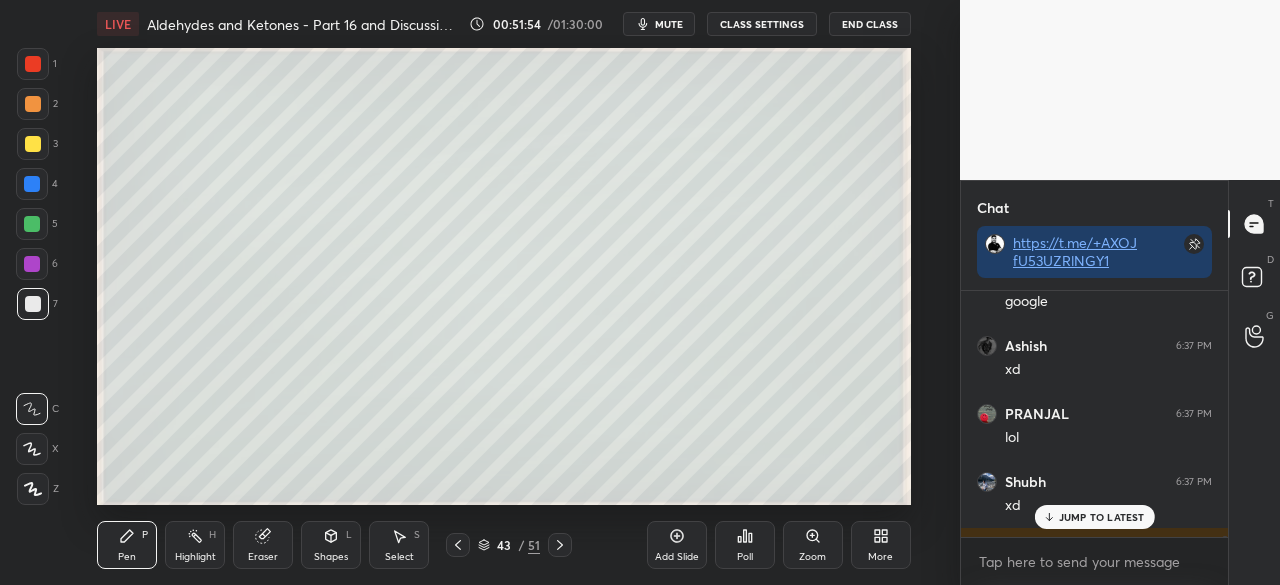 click on "JUMP TO LATEST" at bounding box center (1102, 517) 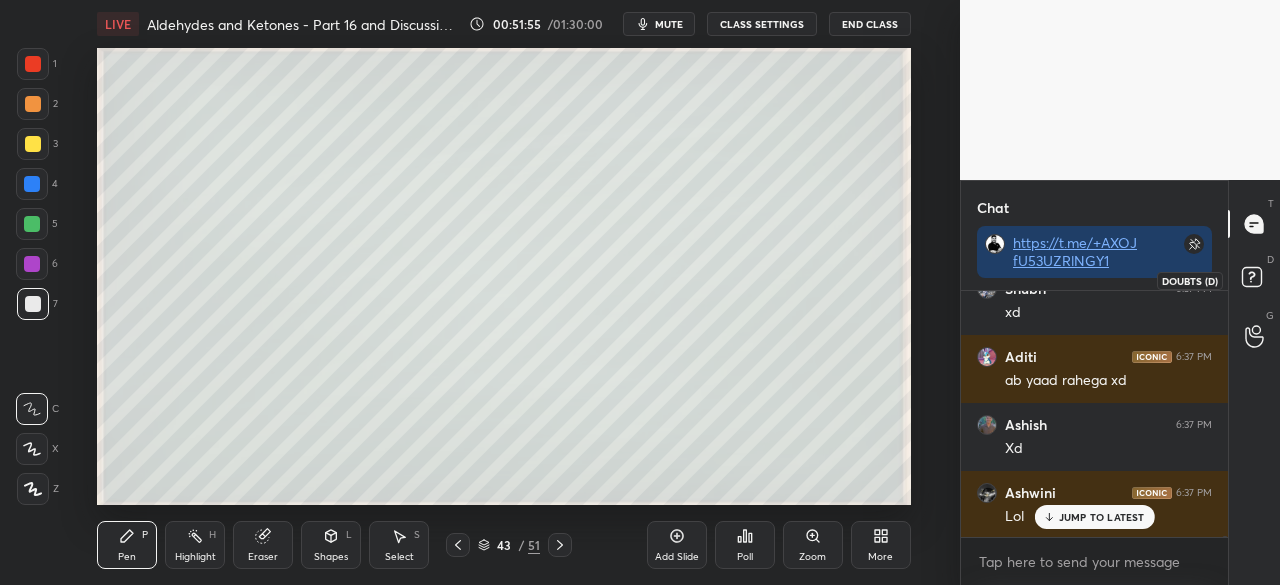 click 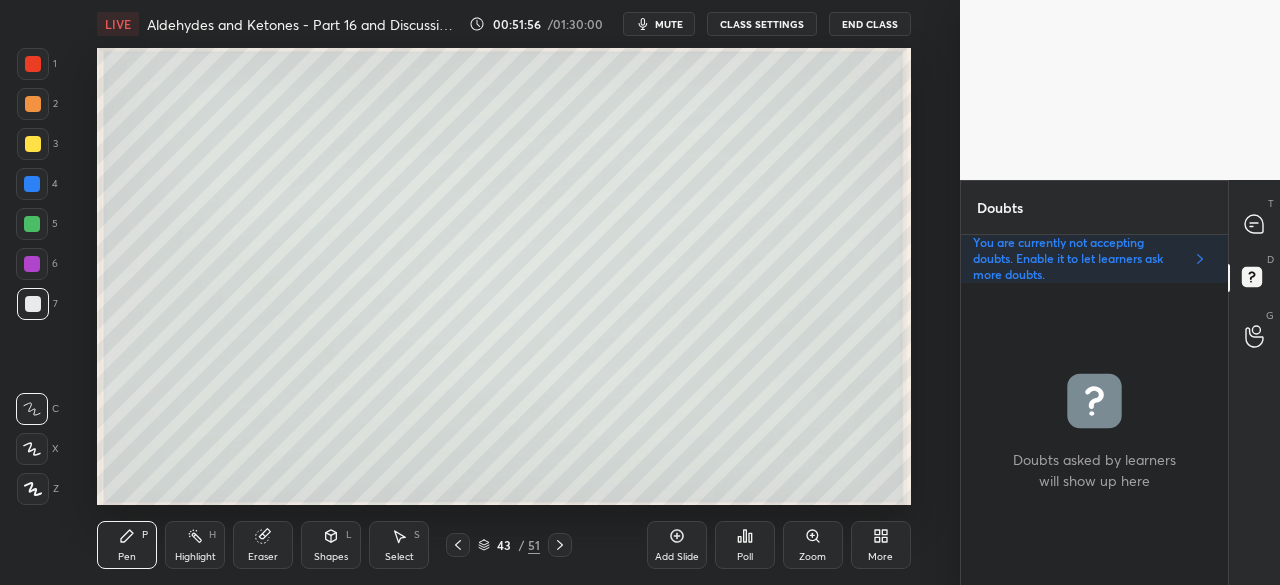 click on "More" at bounding box center (881, 545) 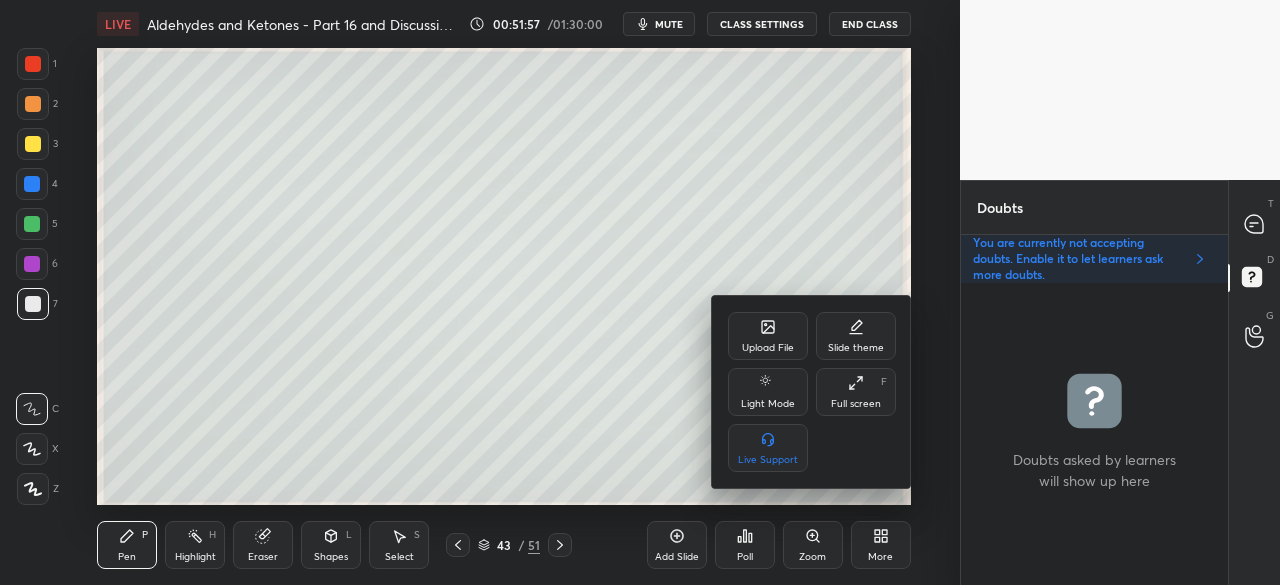 click on "Full screen" at bounding box center (856, 404) 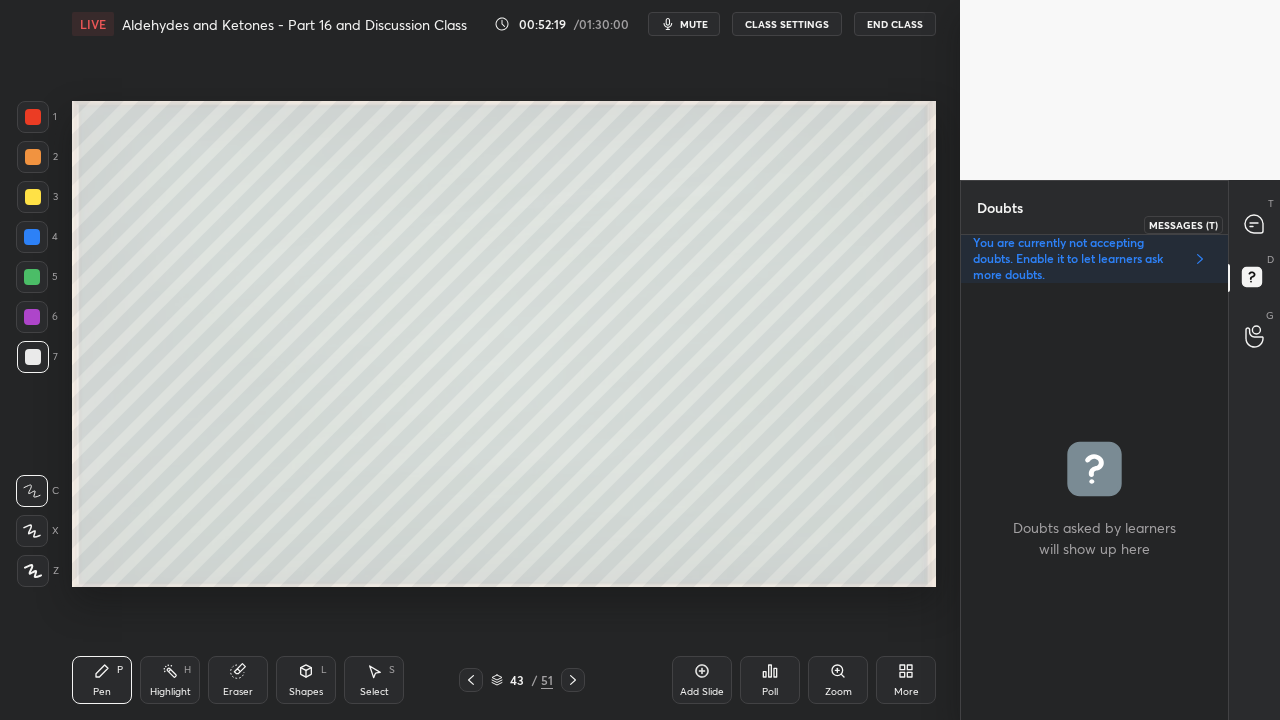 click 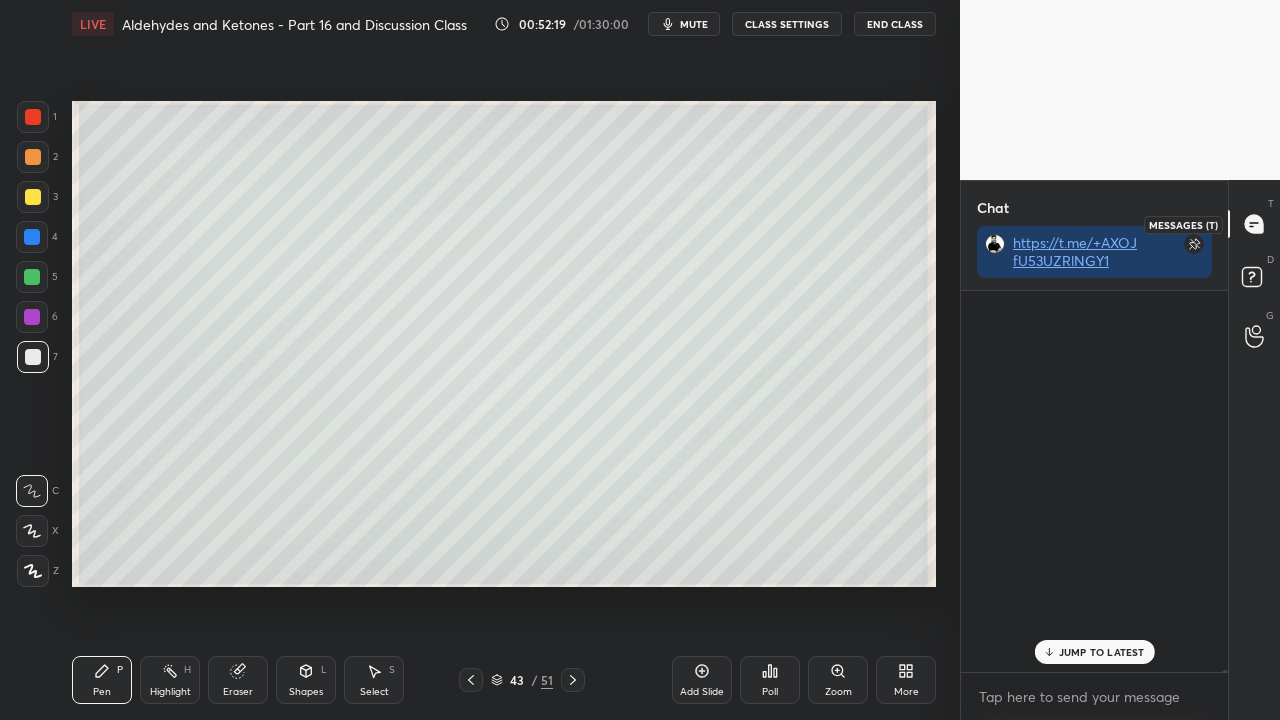 scroll, scrollTop: 423, scrollLeft: 261, axis: both 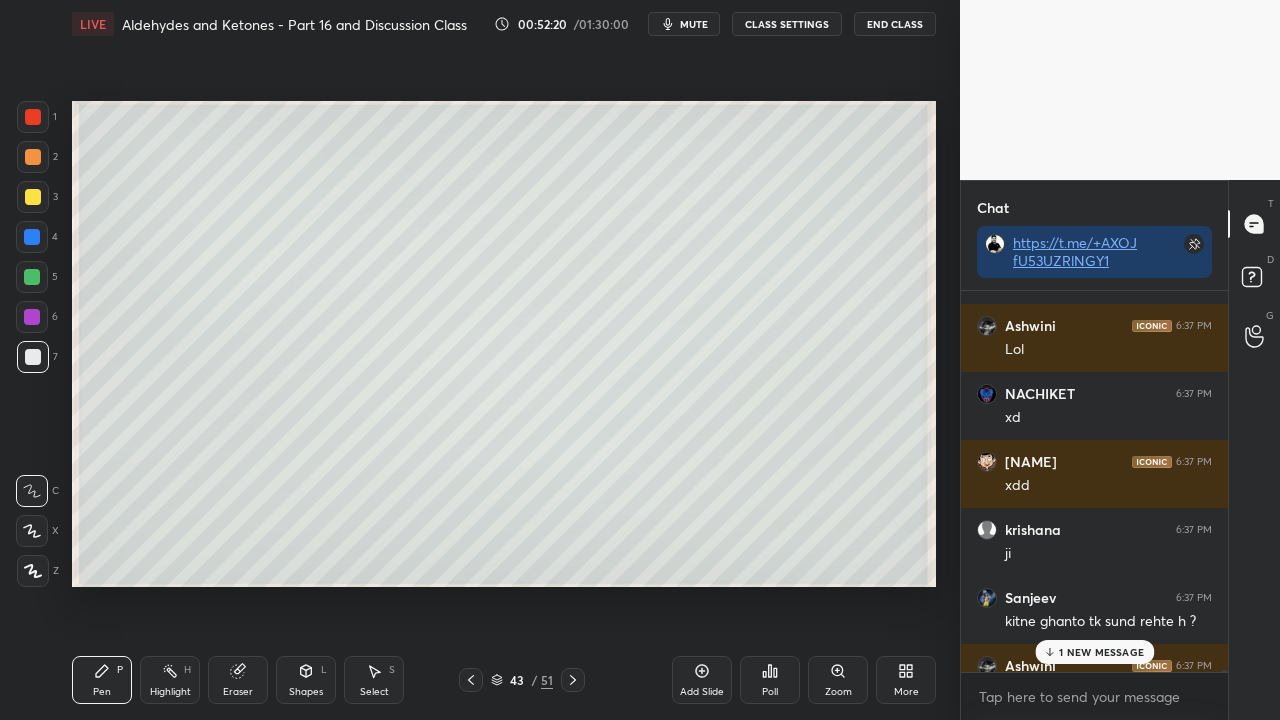 click on "1 NEW MESSAGE" at bounding box center [1101, 652] 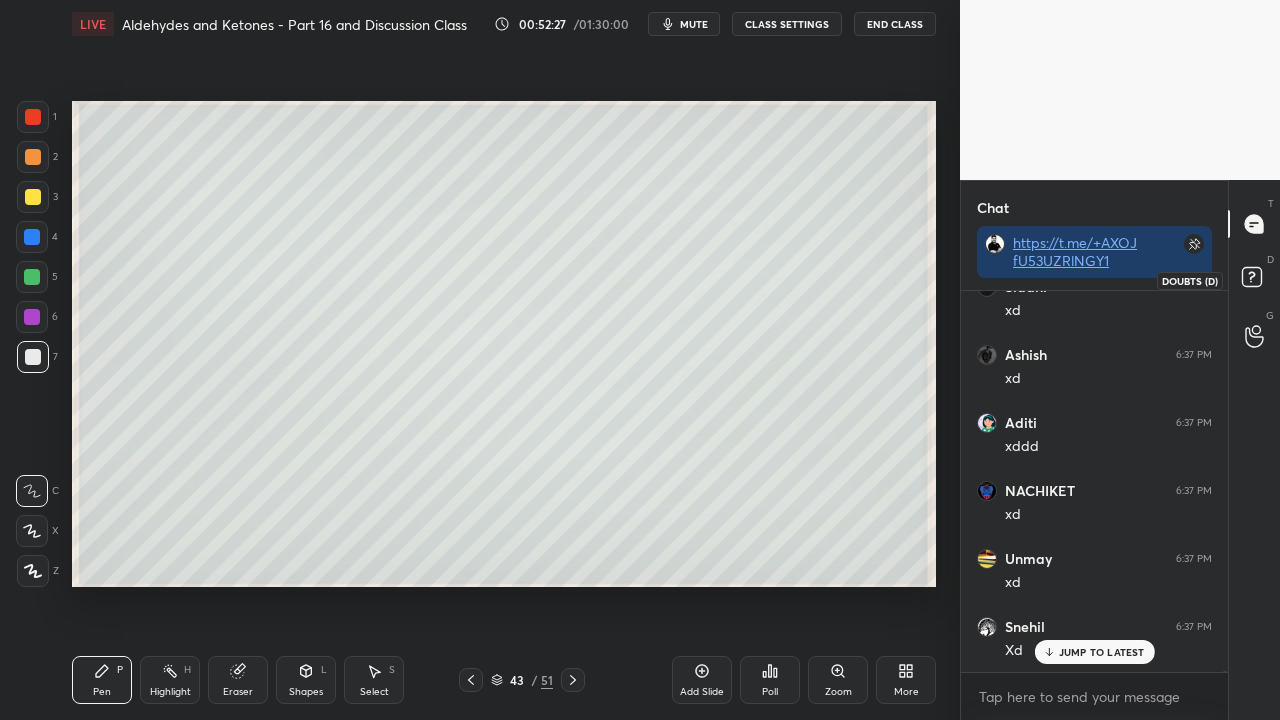 scroll, scrollTop: 100594, scrollLeft: 0, axis: vertical 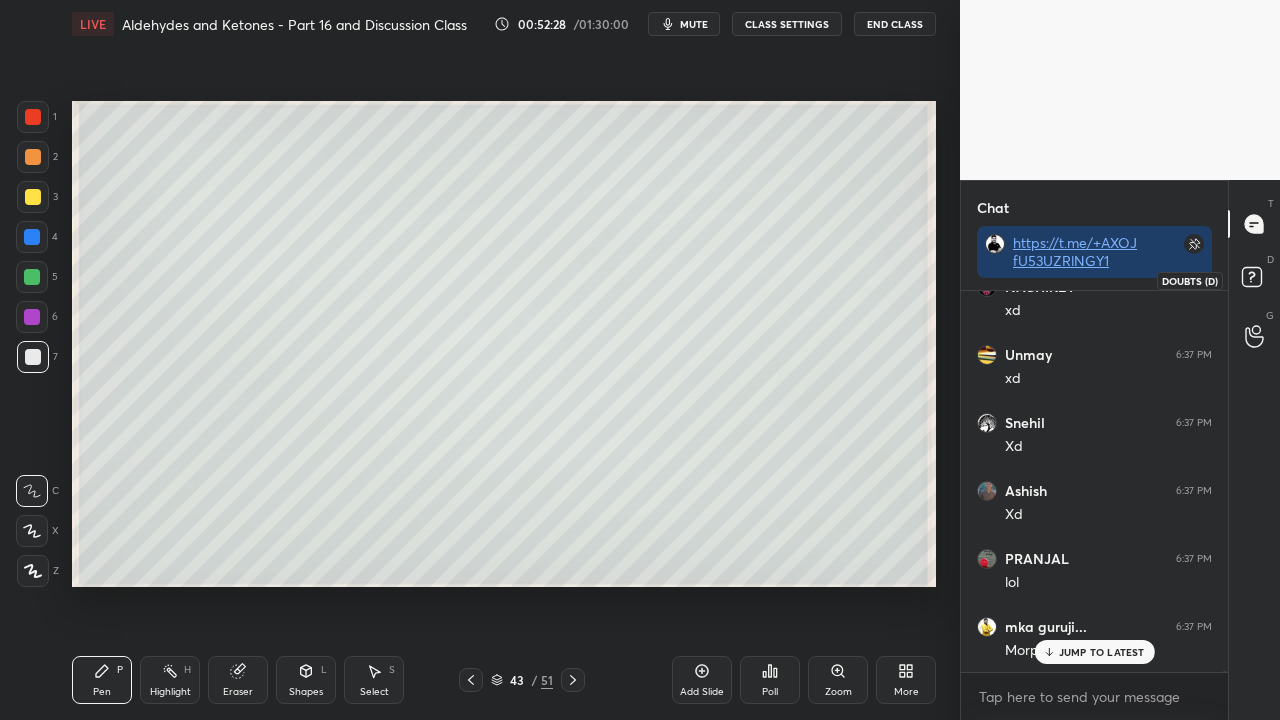 click 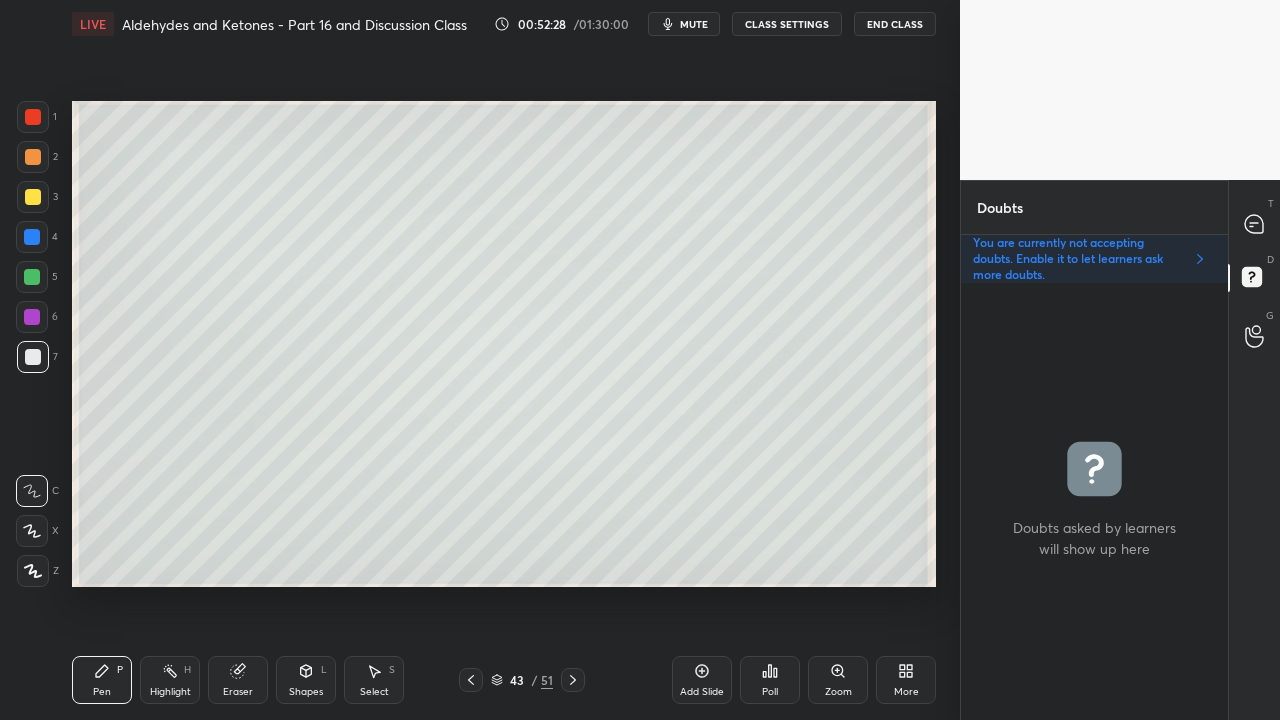 scroll, scrollTop: 6, scrollLeft: 6, axis: both 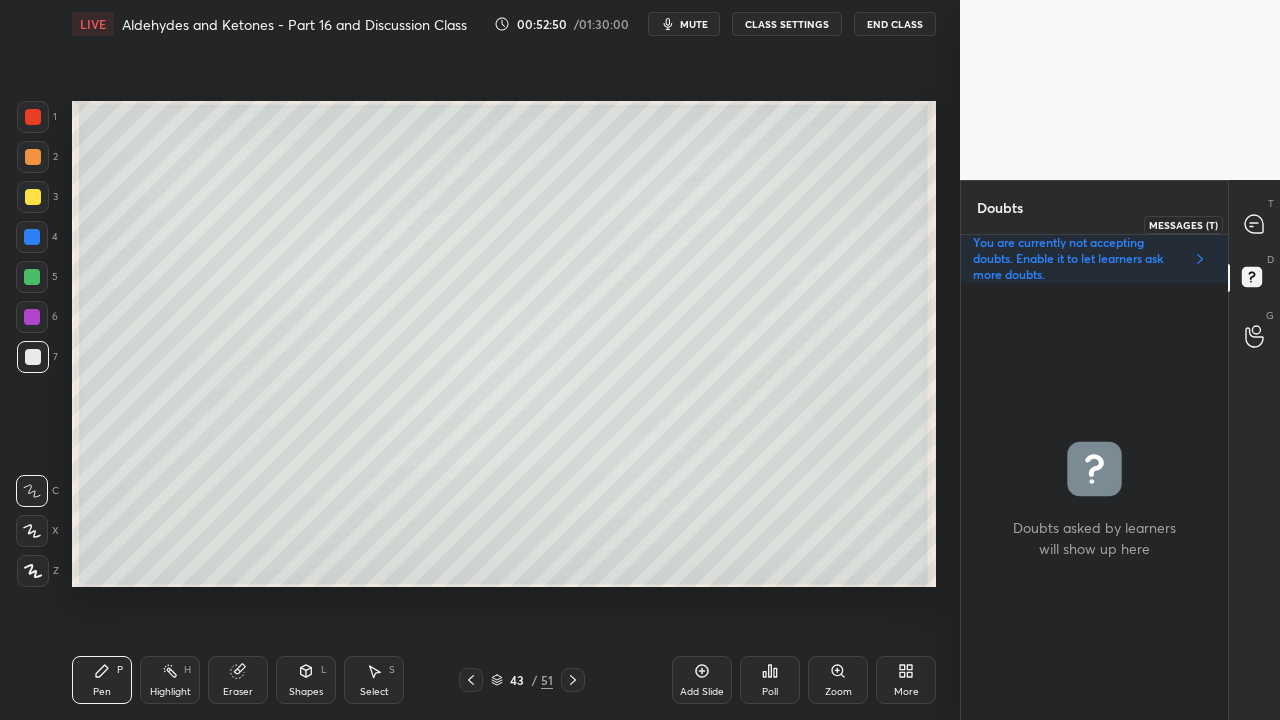 click 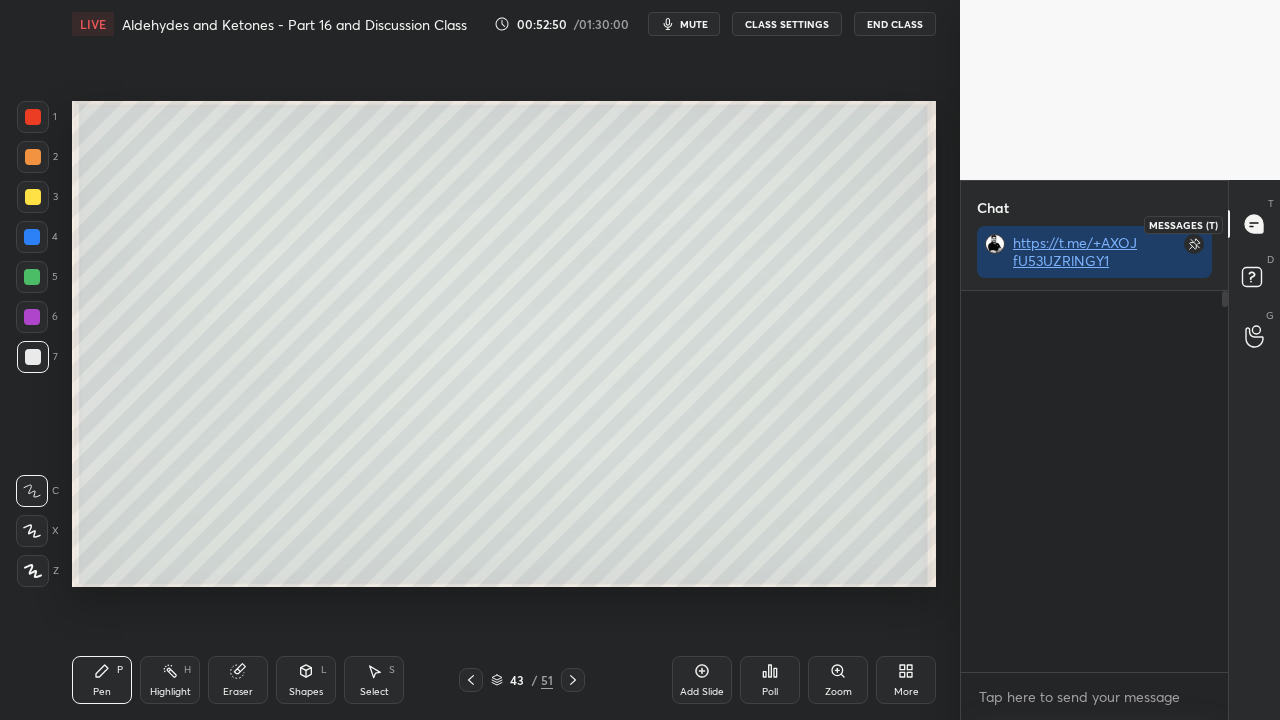 scroll, scrollTop: 423, scrollLeft: 261, axis: both 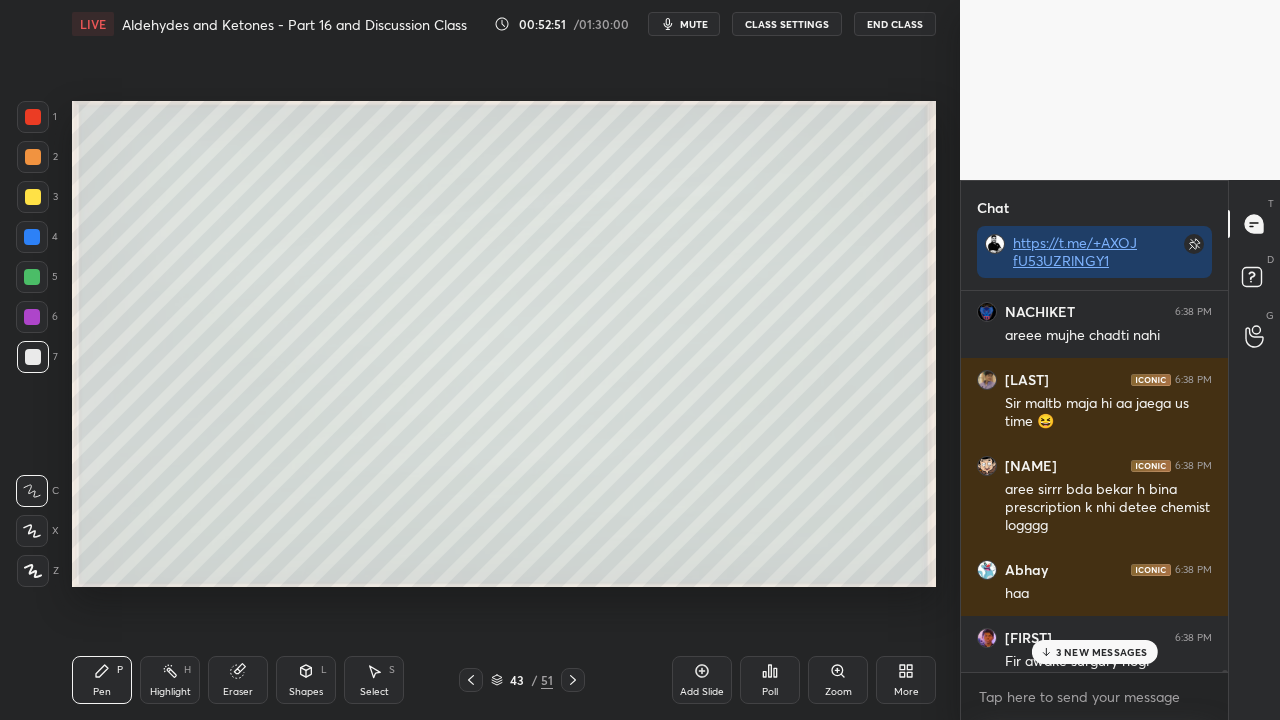 click on "3 NEW MESSAGES" at bounding box center (1094, 652) 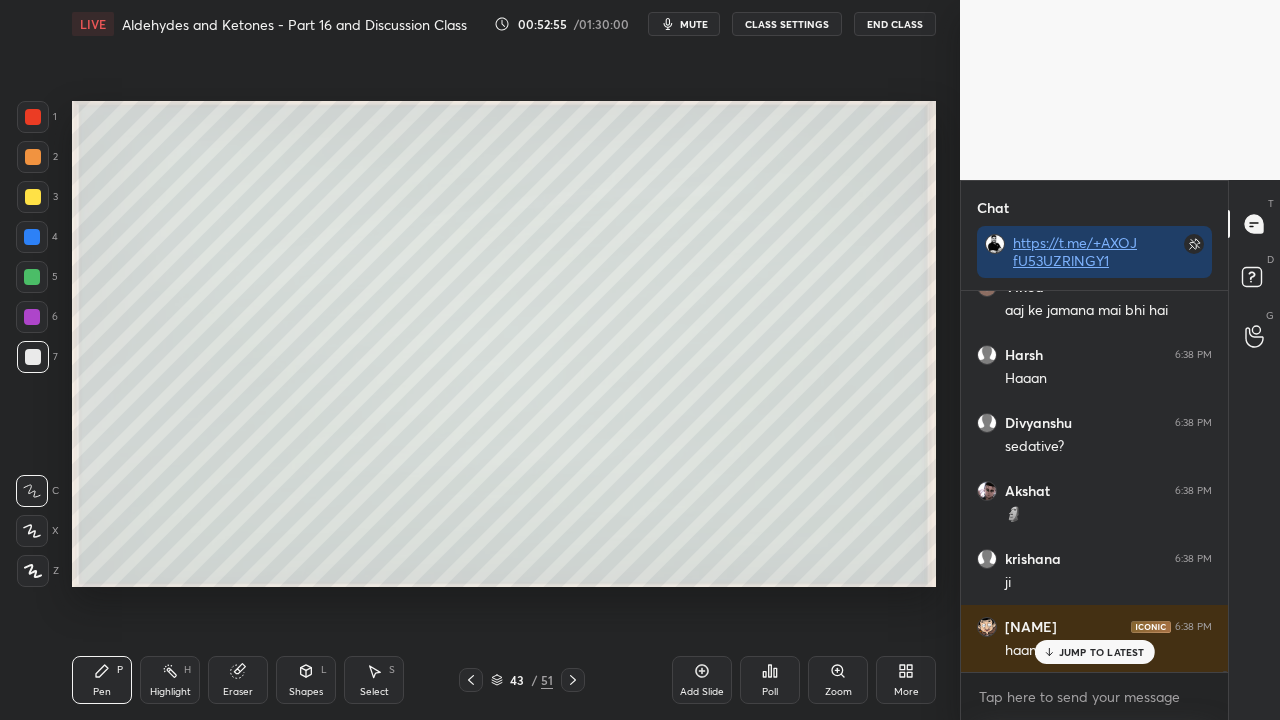 scroll, scrollTop: 102376, scrollLeft: 0, axis: vertical 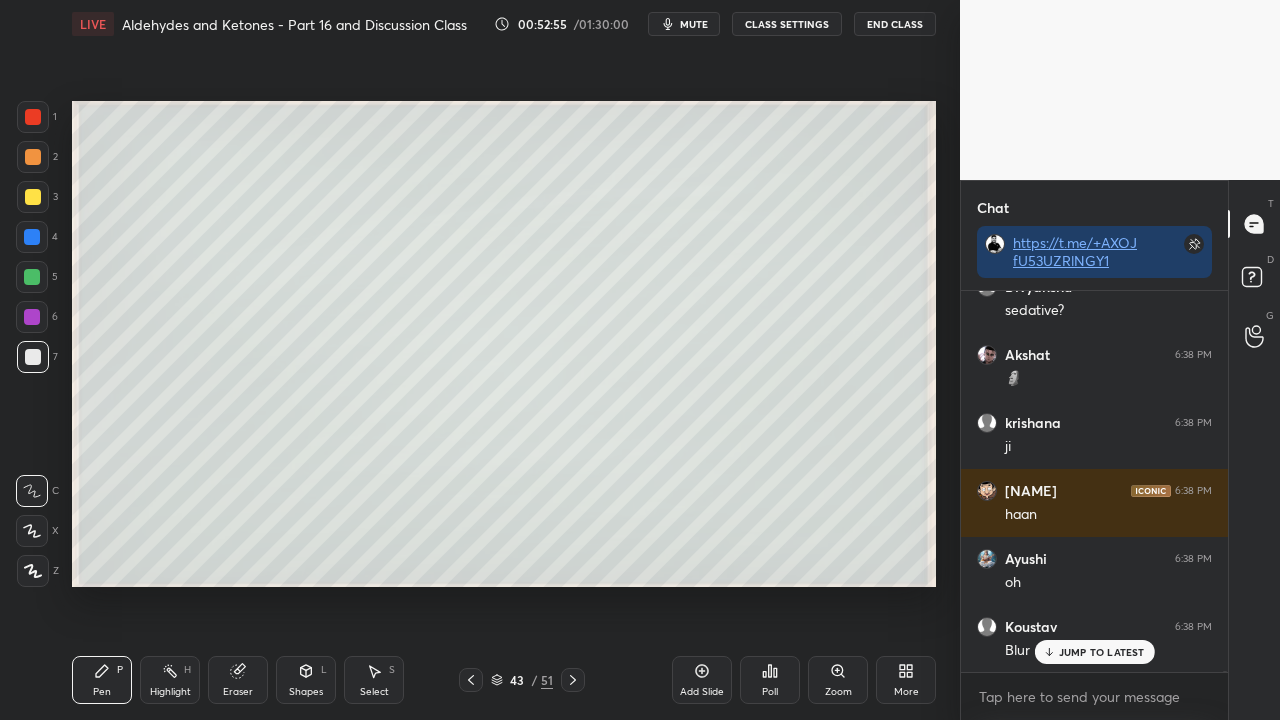 click on "D Doubts (D)" at bounding box center (1254, 280) 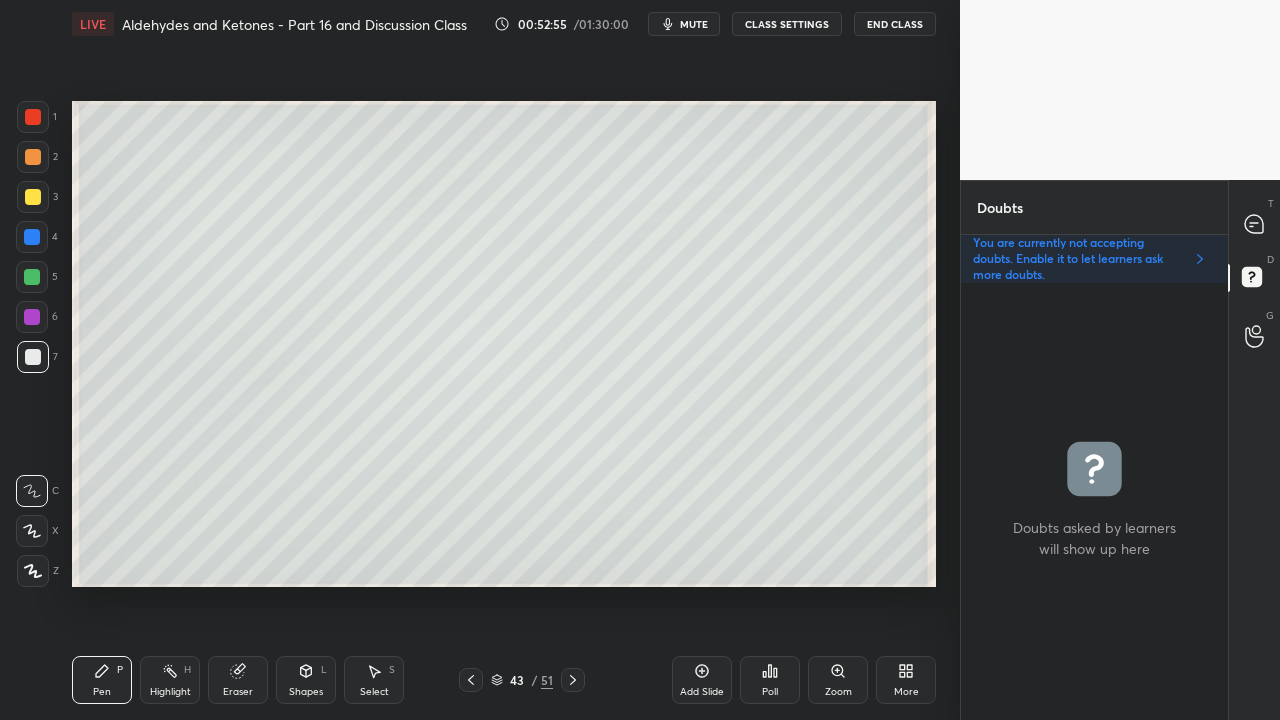 scroll, scrollTop: 6, scrollLeft: 6, axis: both 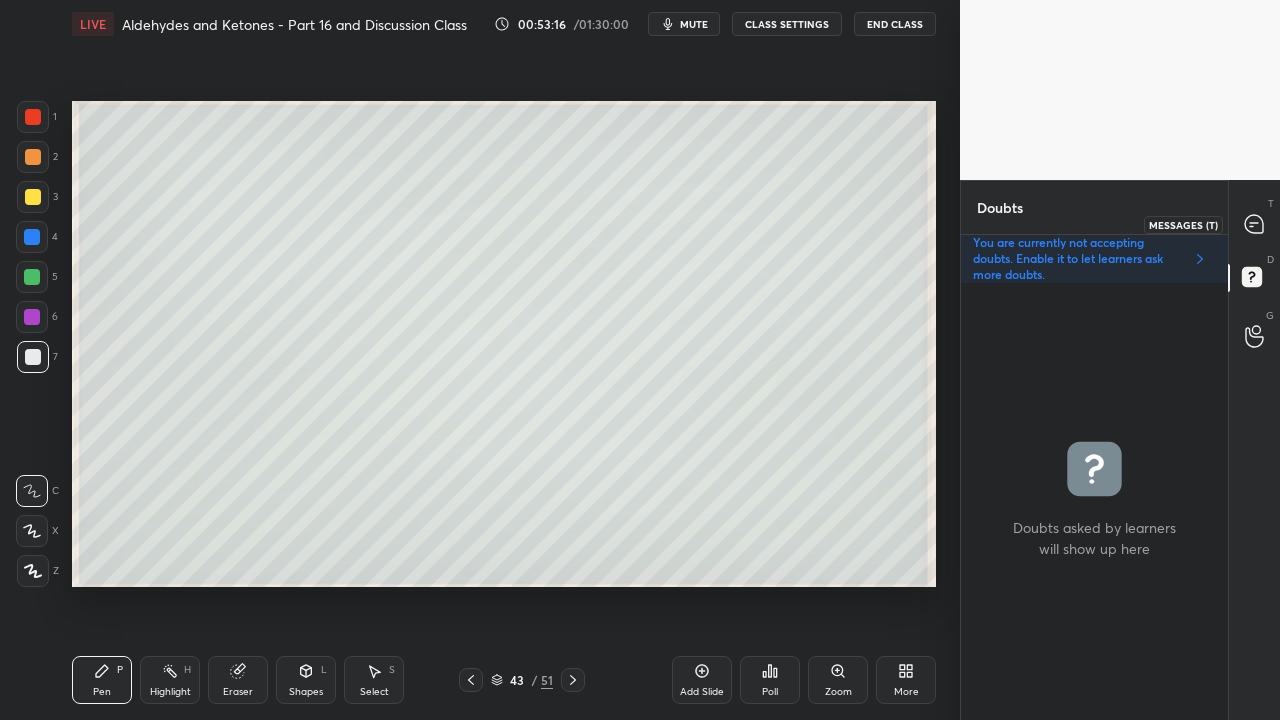 click 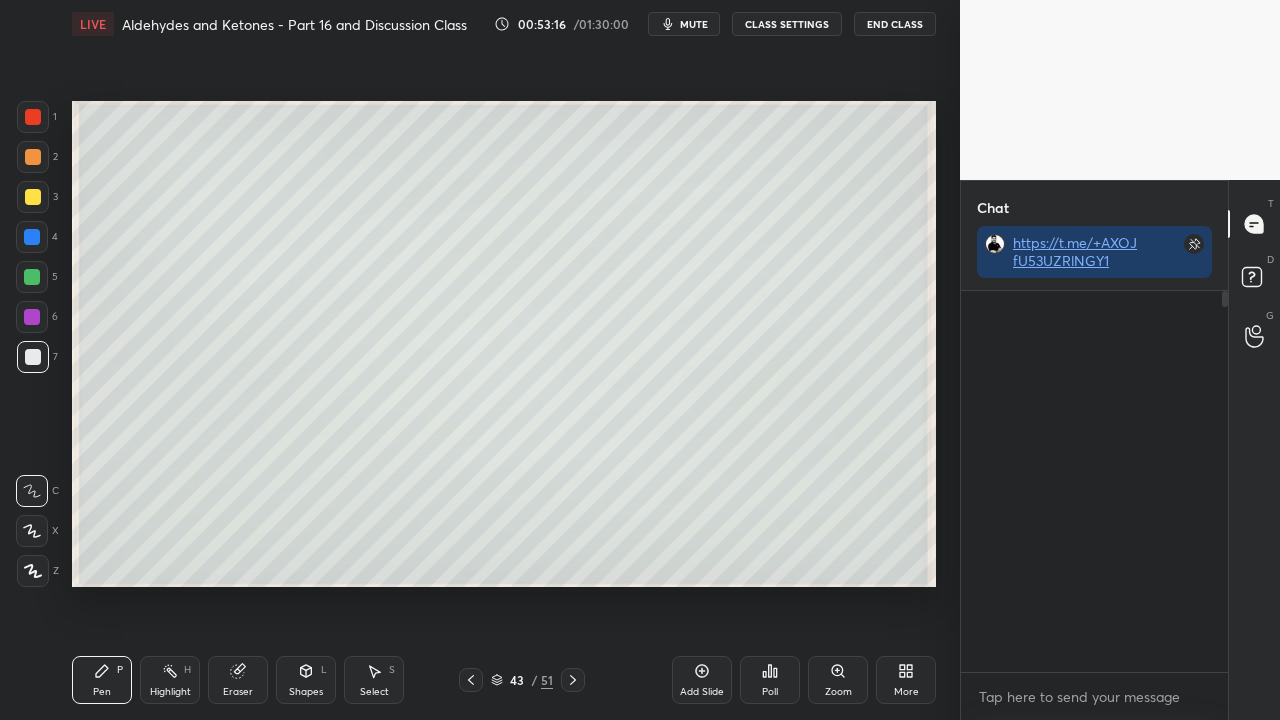 scroll, scrollTop: 423, scrollLeft: 261, axis: both 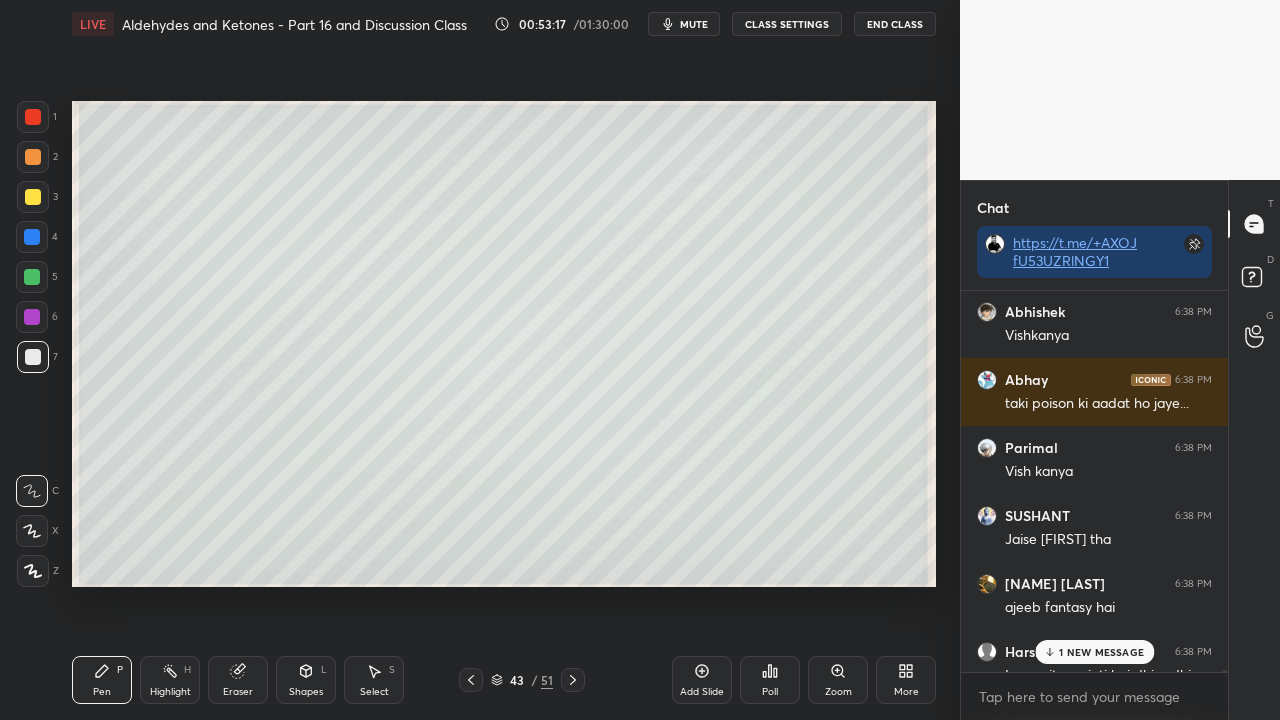 drag, startPoint x: 1076, startPoint y: 653, endPoint x: 1022, endPoint y: 668, distance: 56.044624 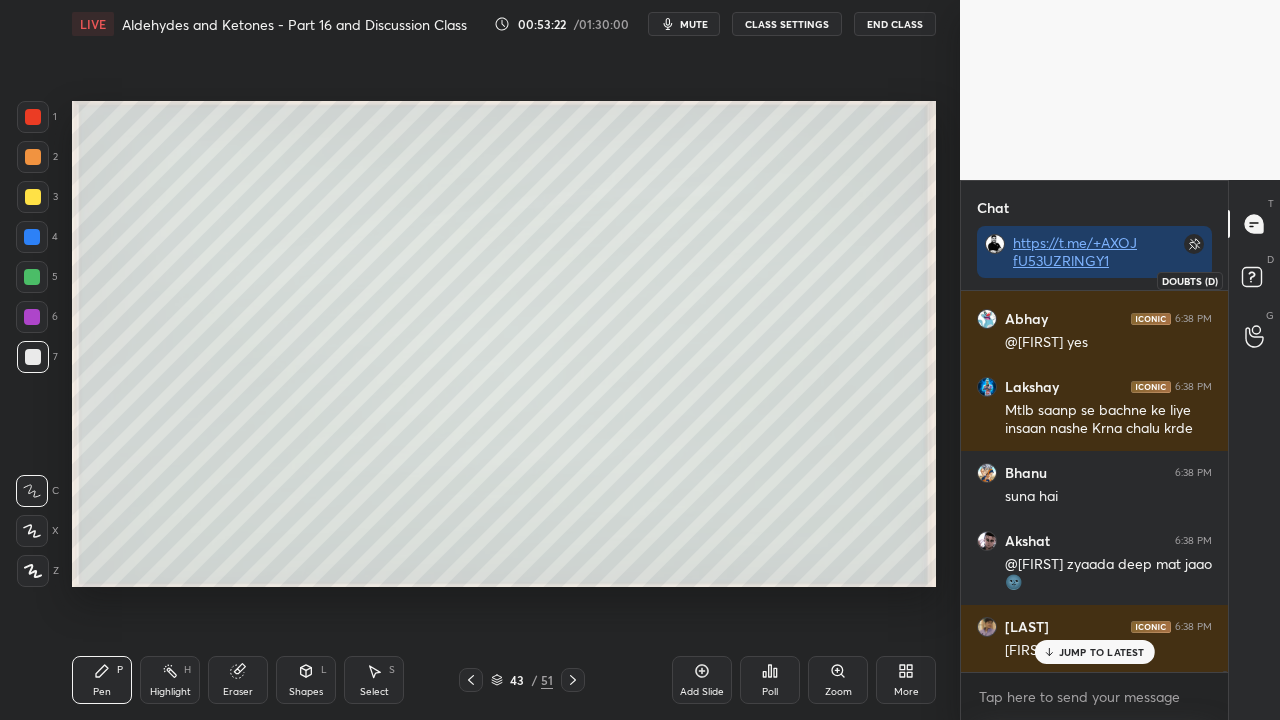 scroll, scrollTop: 104462, scrollLeft: 0, axis: vertical 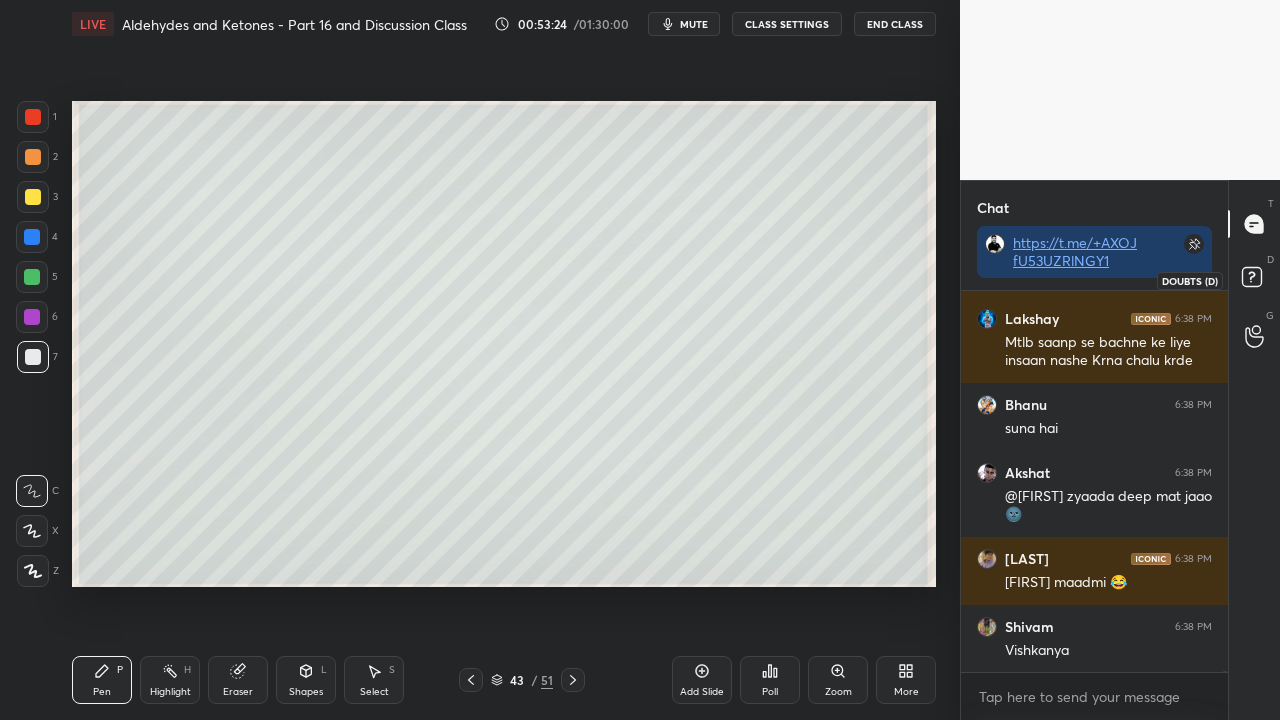 click 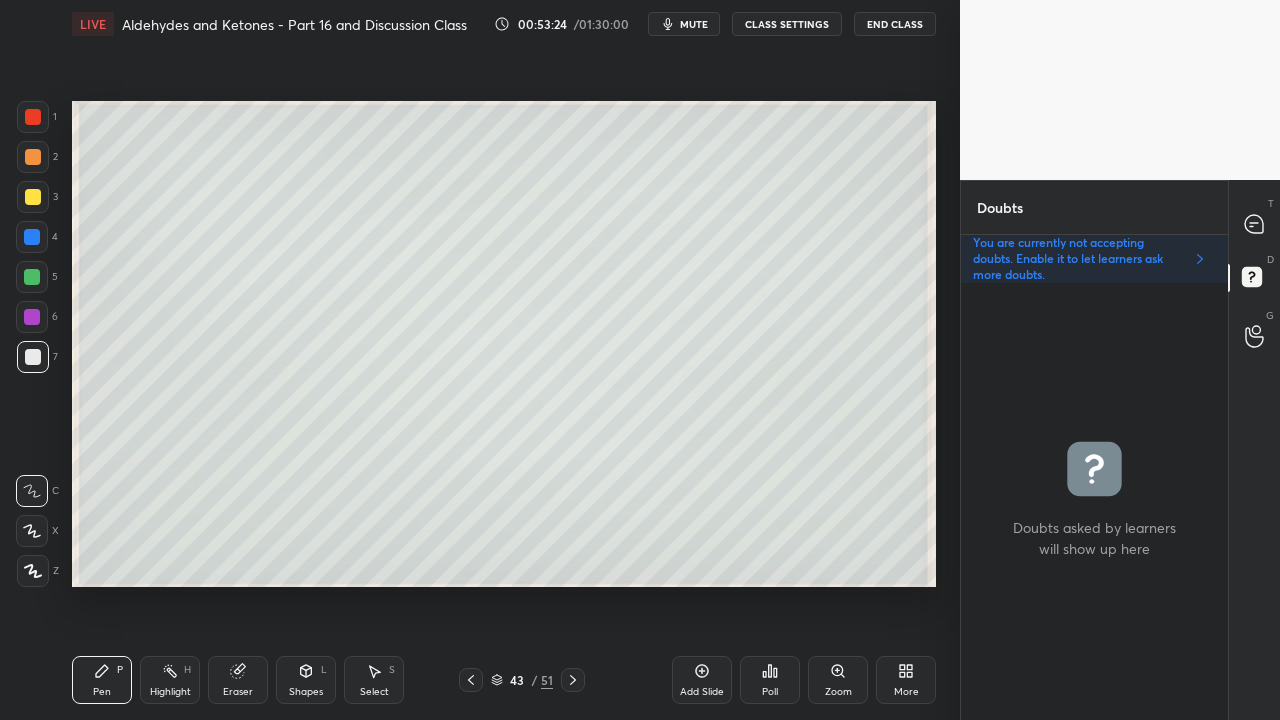 scroll, scrollTop: 6, scrollLeft: 6, axis: both 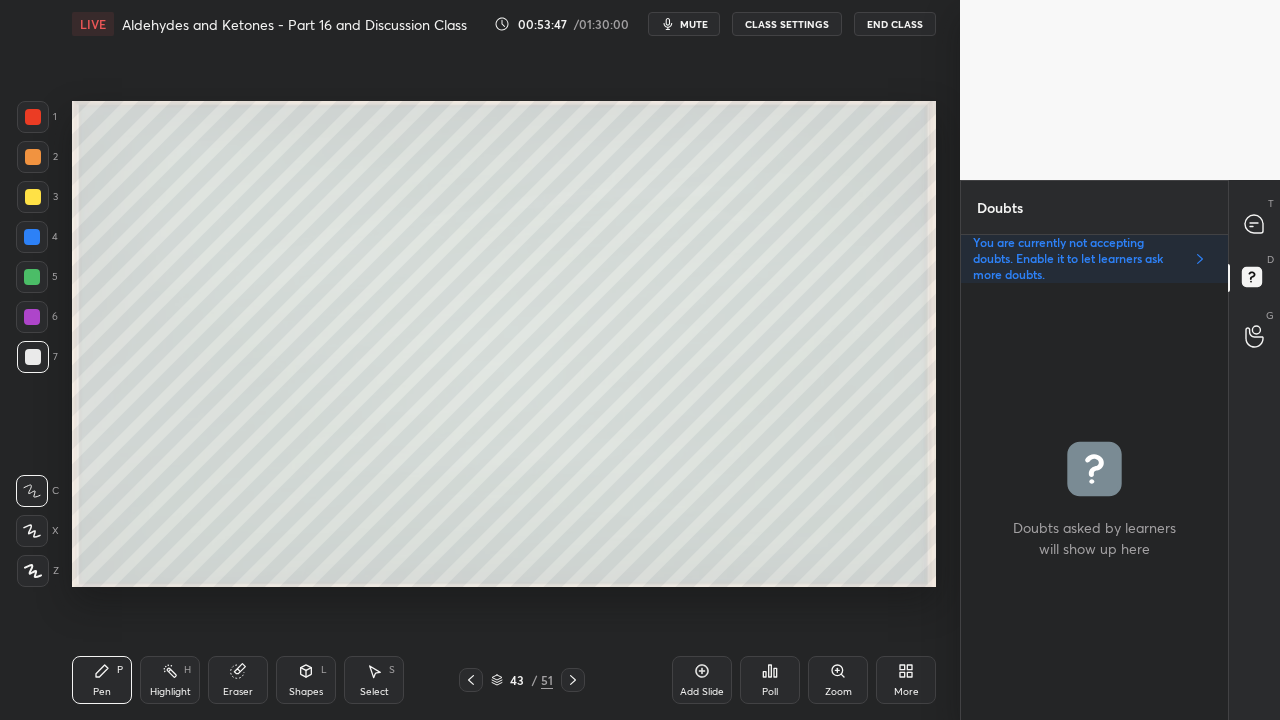 click 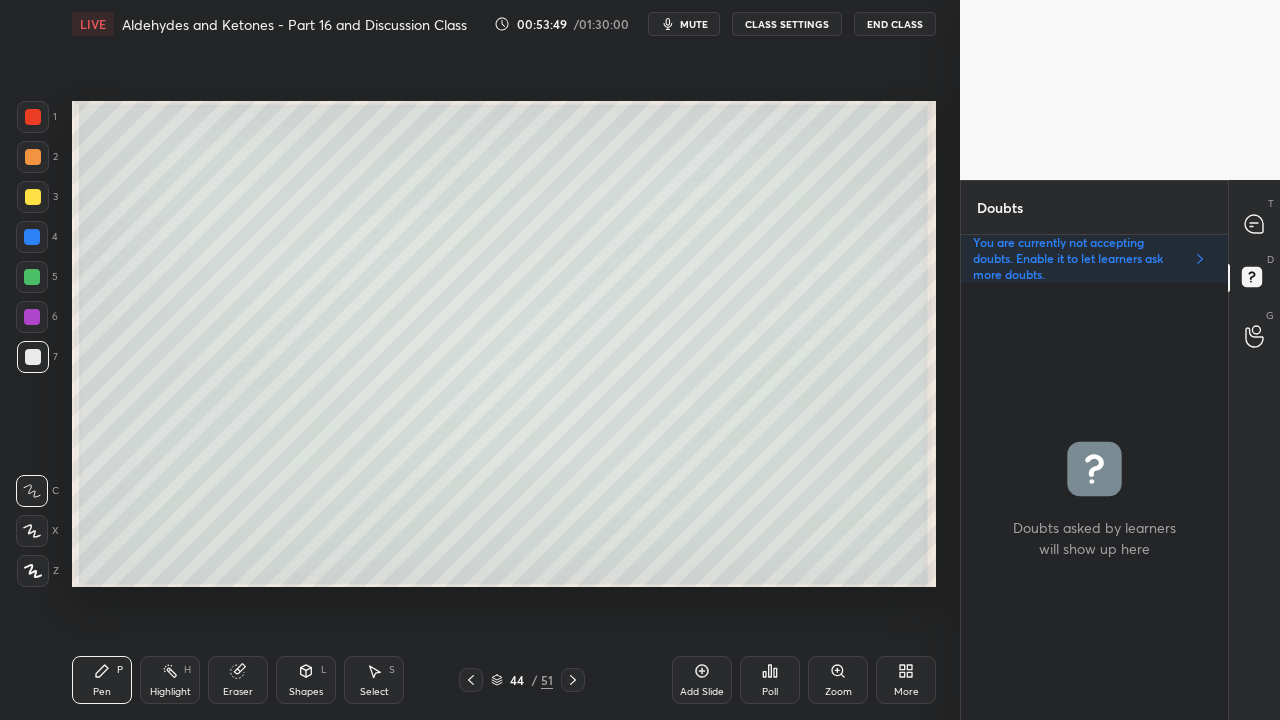 click at bounding box center (33, 197) 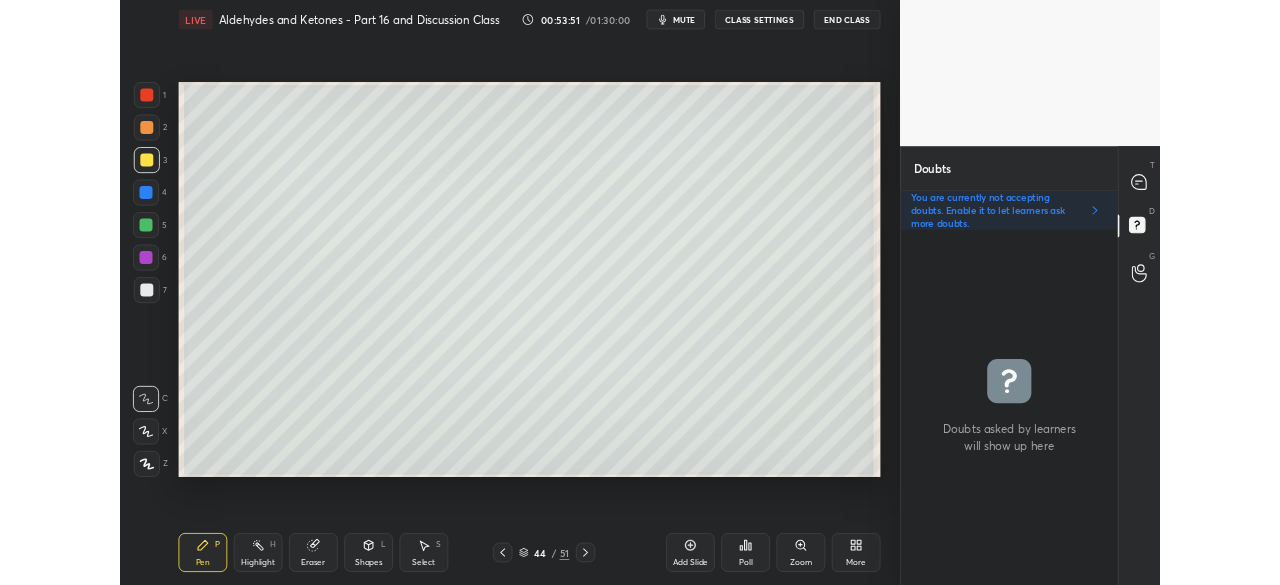 scroll, scrollTop: 457, scrollLeft: 880, axis: both 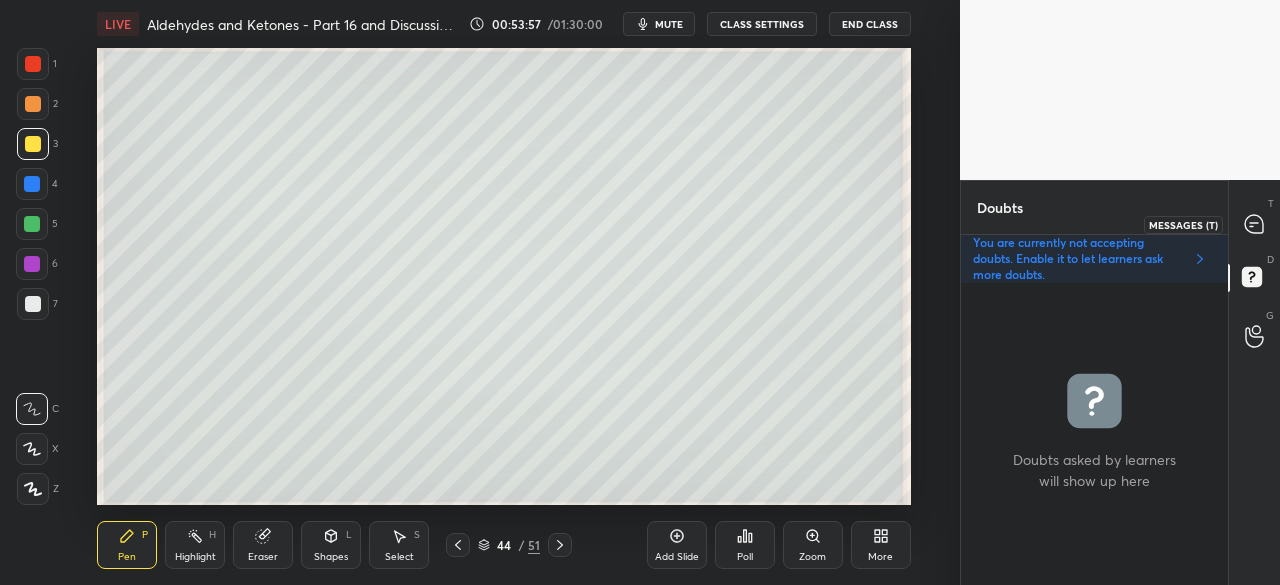 click at bounding box center [1255, 224] 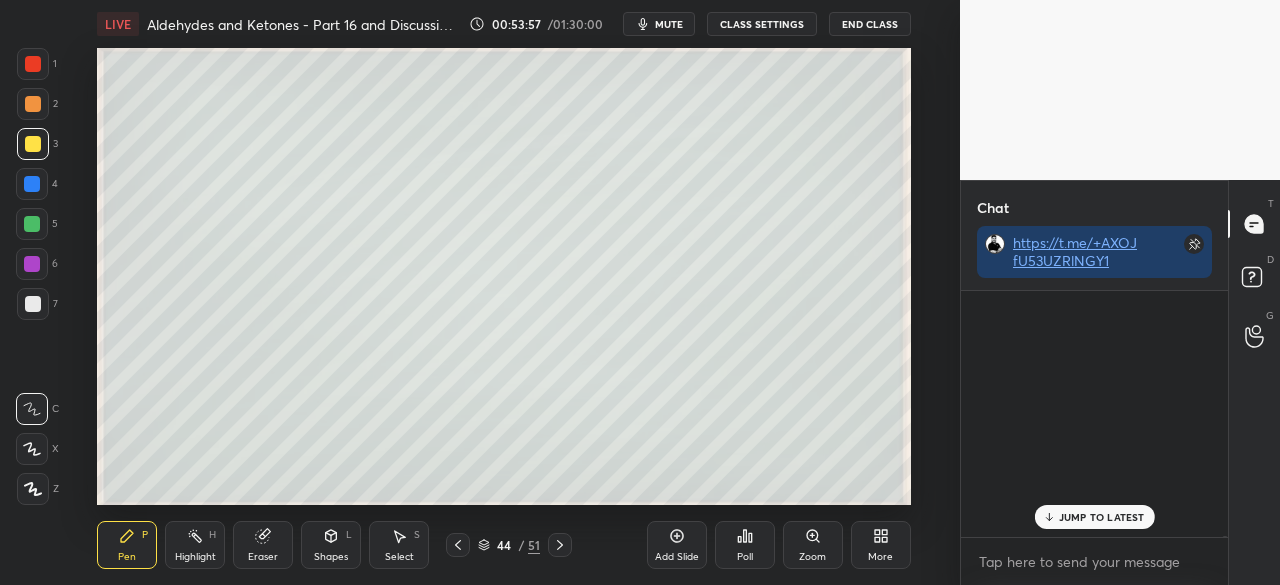 scroll, scrollTop: 105365, scrollLeft: 0, axis: vertical 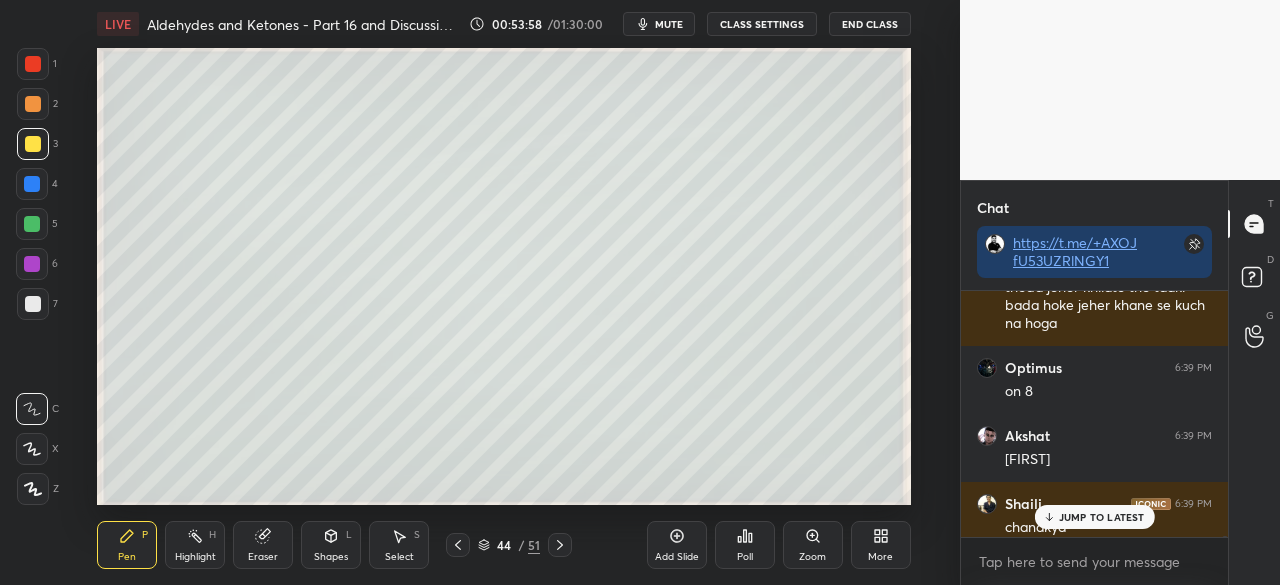 click on "JUMP TO LATEST" at bounding box center [1102, 517] 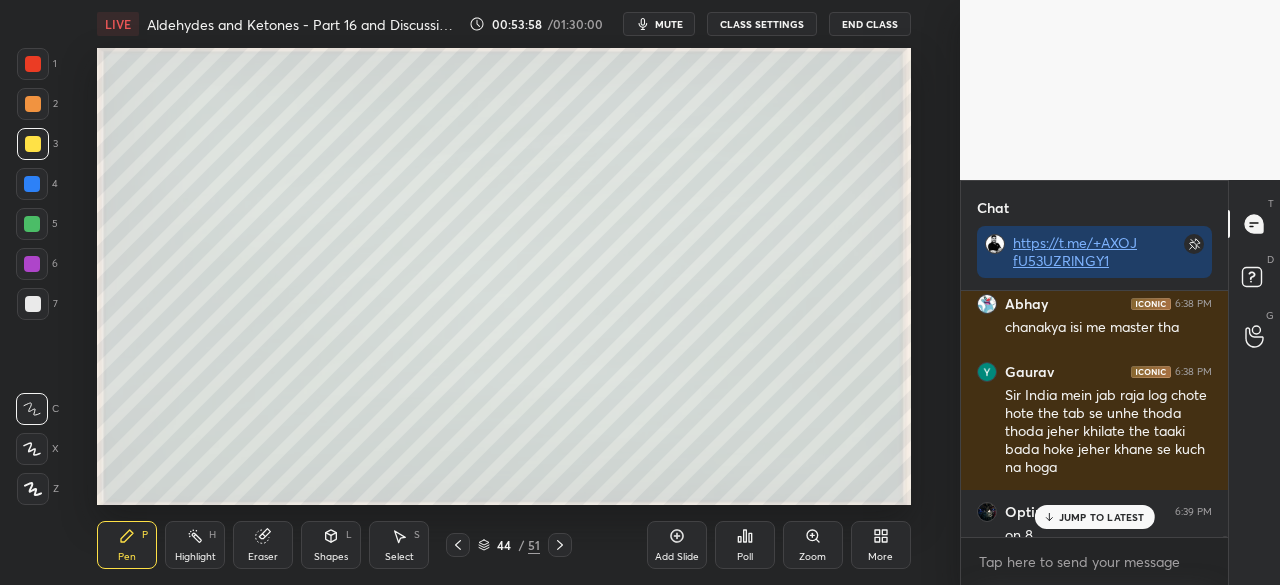 scroll, scrollTop: 105760, scrollLeft: 0, axis: vertical 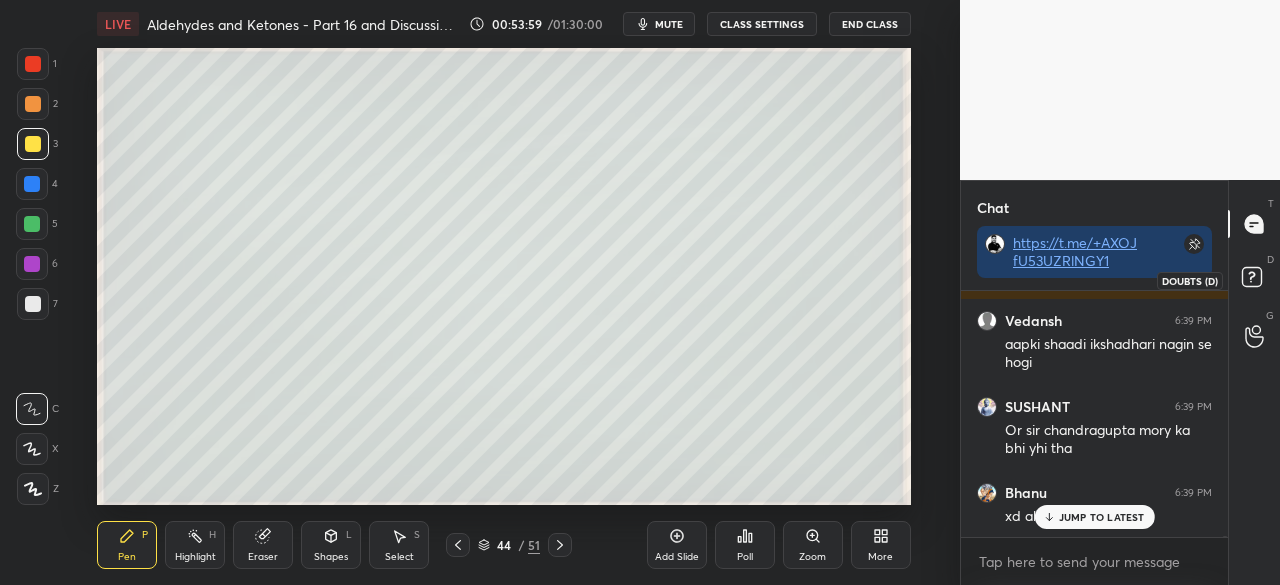 click 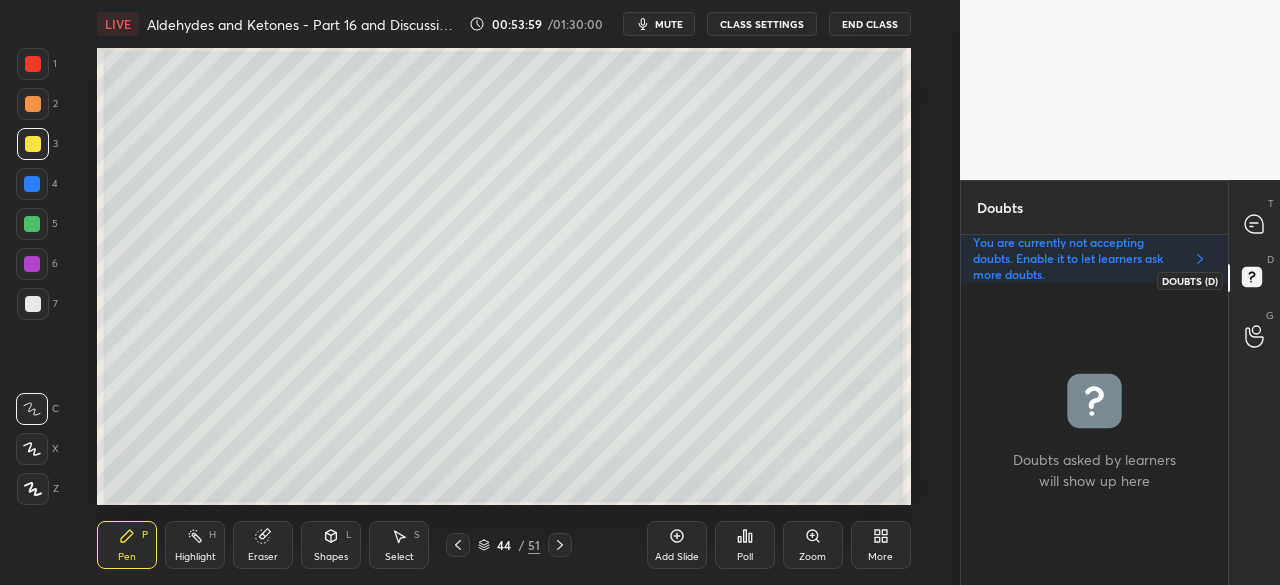 scroll, scrollTop: 7, scrollLeft: 6, axis: both 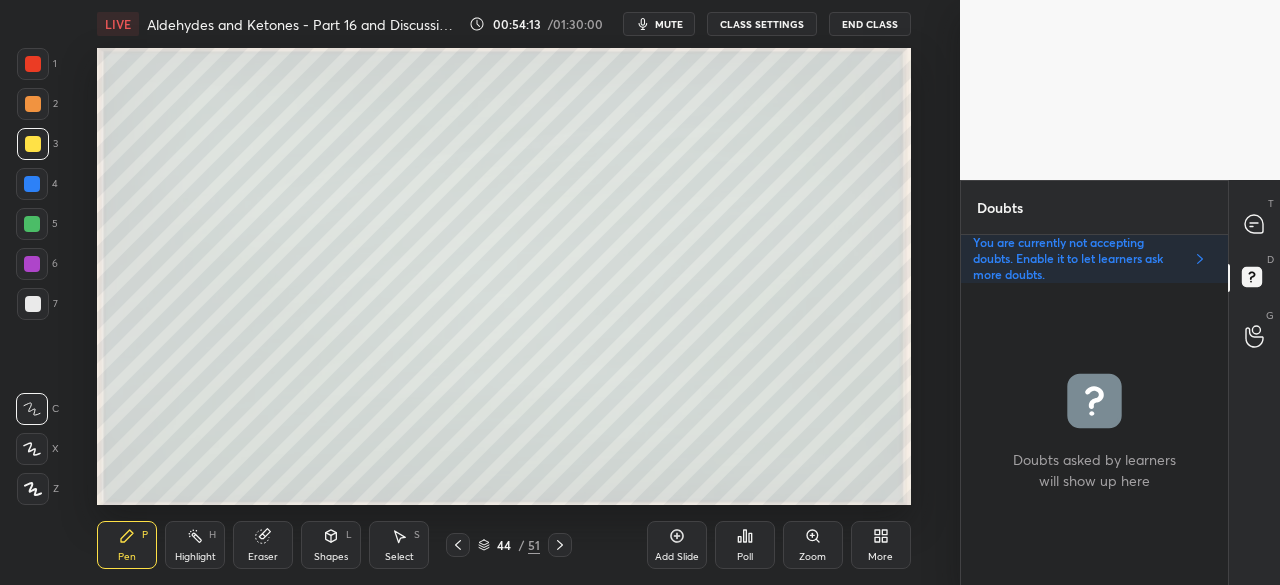 drag, startPoint x: 278, startPoint y: 541, endPoint x: 286, endPoint y: 524, distance: 18.788294 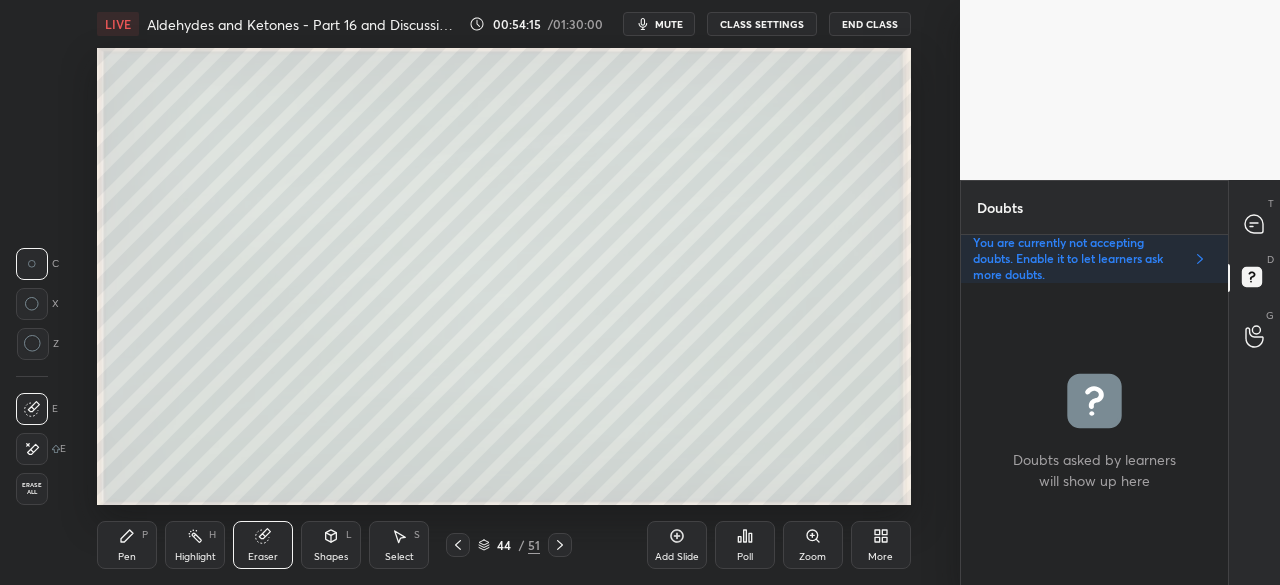 drag, startPoint x: 130, startPoint y: 549, endPoint x: 155, endPoint y: 534, distance: 29.15476 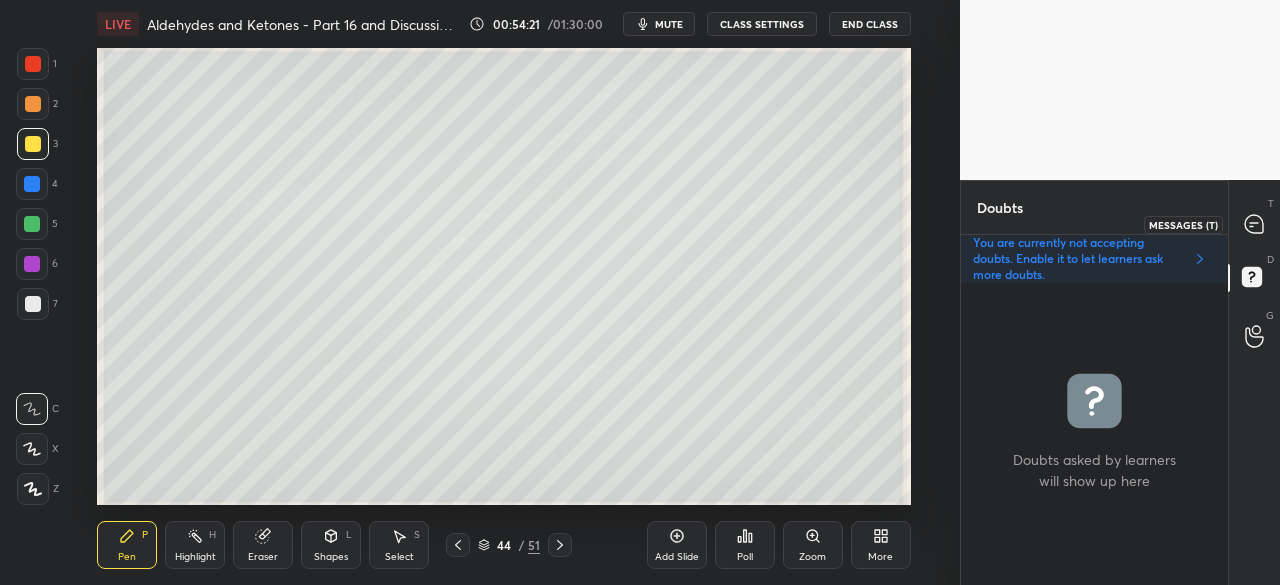 click 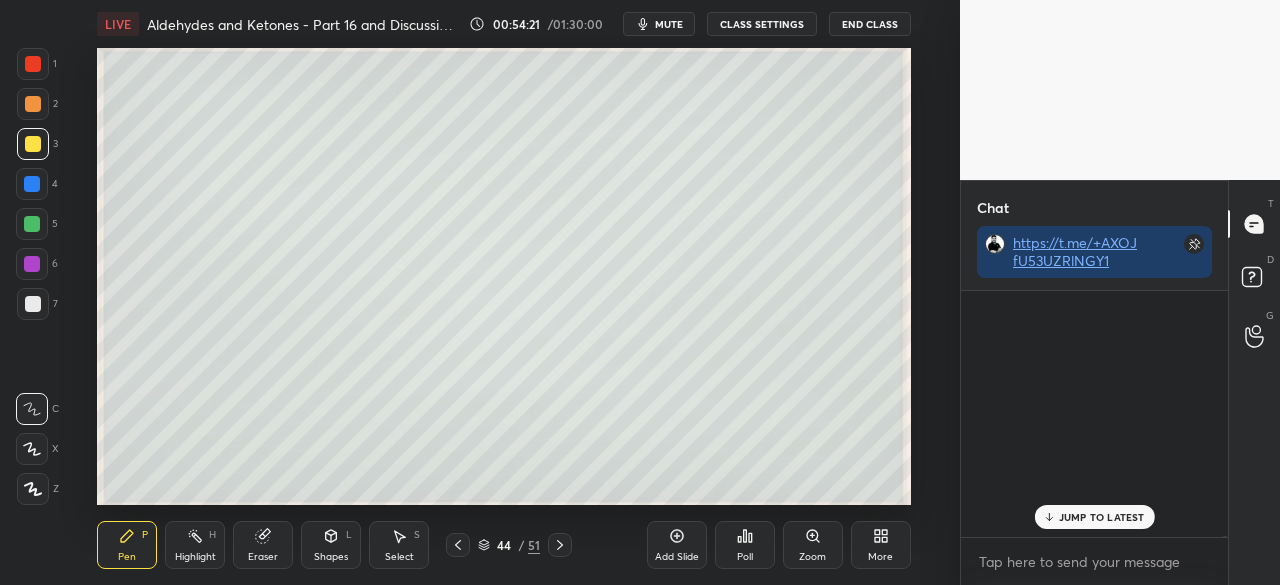 scroll, scrollTop: 106011, scrollLeft: 0, axis: vertical 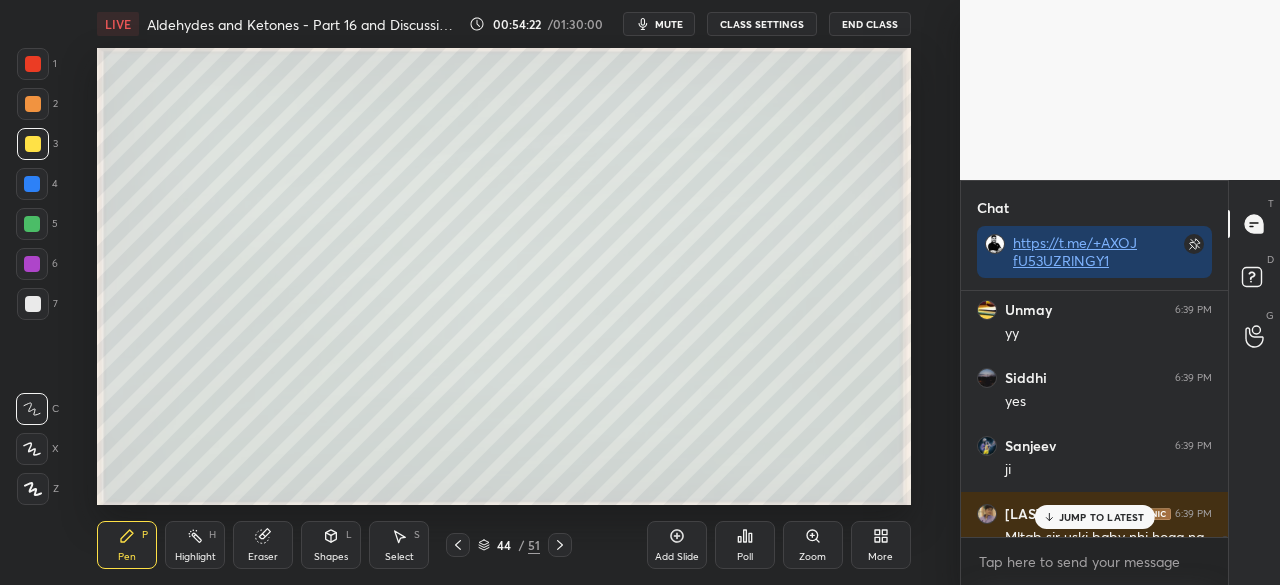 click on "JUMP TO LATEST" at bounding box center [1102, 517] 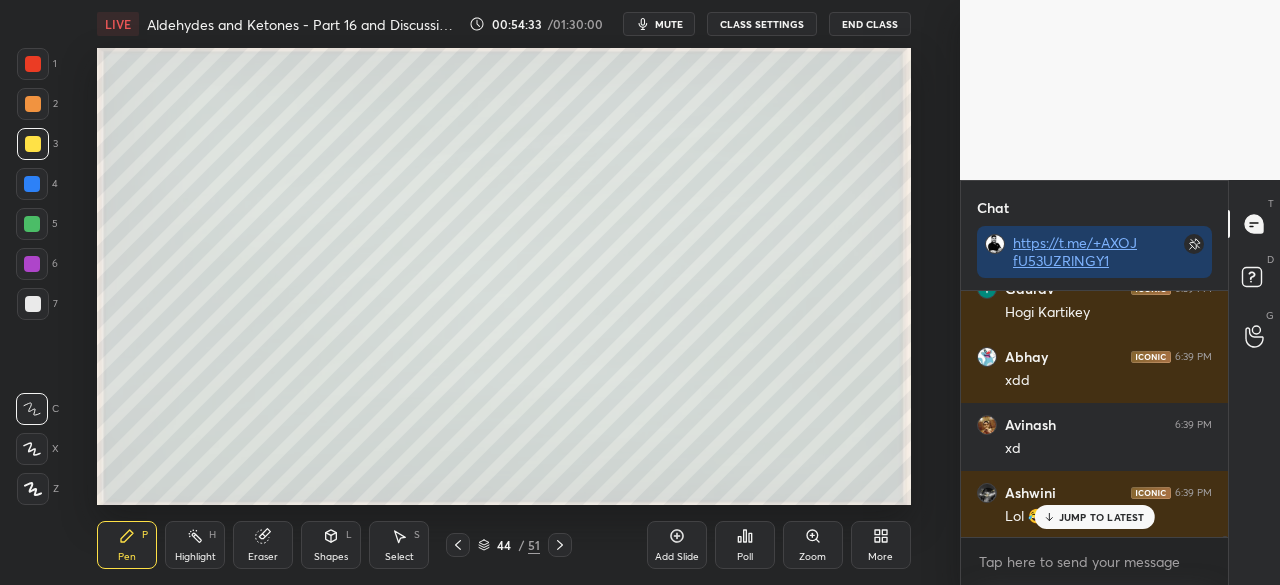 scroll, scrollTop: 106526, scrollLeft: 0, axis: vertical 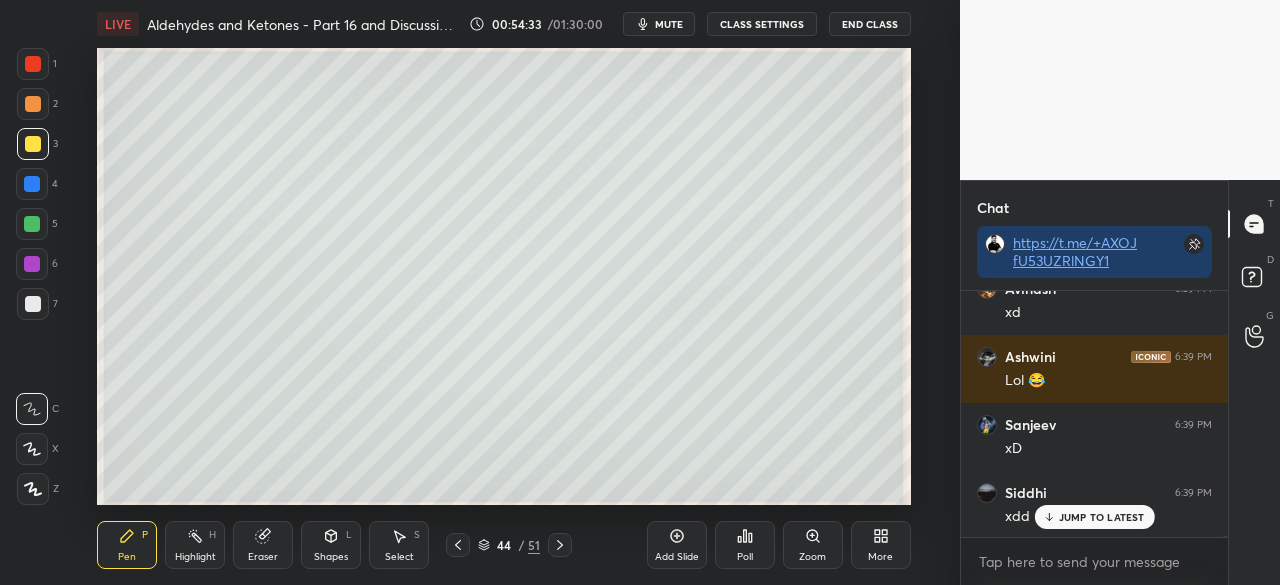 click 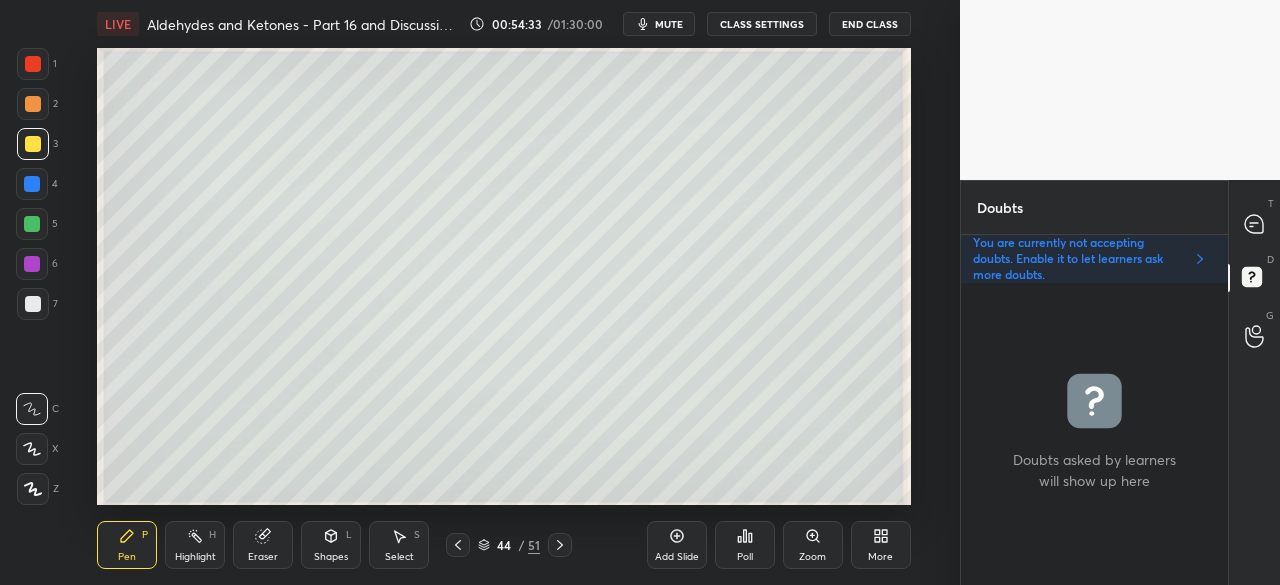 scroll, scrollTop: 7, scrollLeft: 6, axis: both 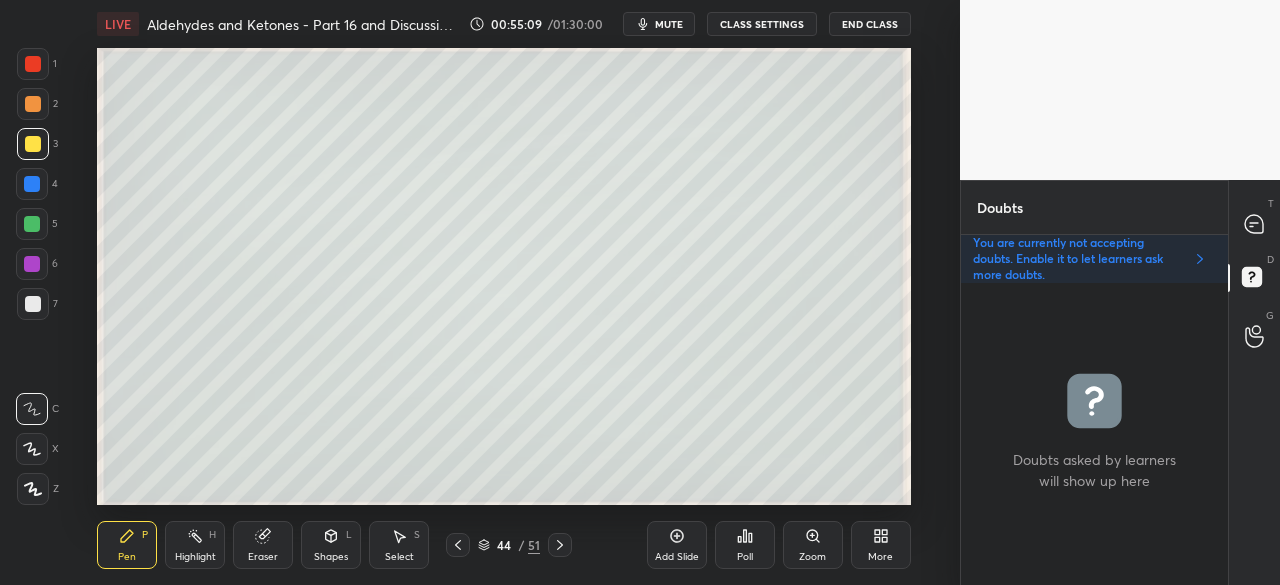 click on "T Messages (T)" at bounding box center (1254, 224) 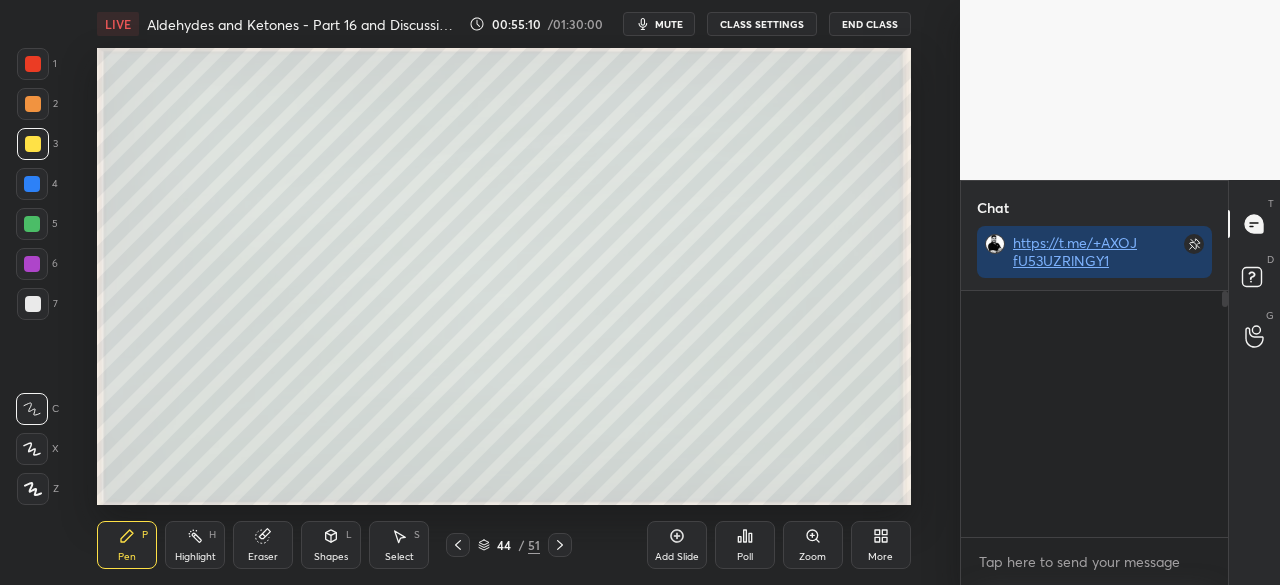 scroll, scrollTop: 288, scrollLeft: 261, axis: both 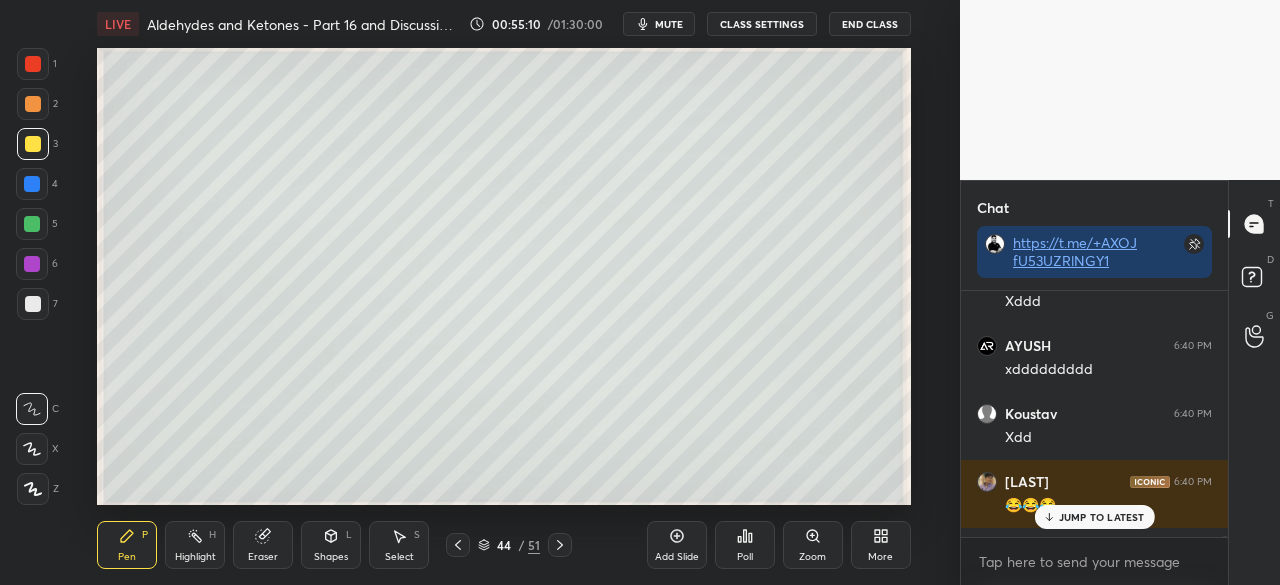 click on "JUMP TO LATEST" at bounding box center [1102, 517] 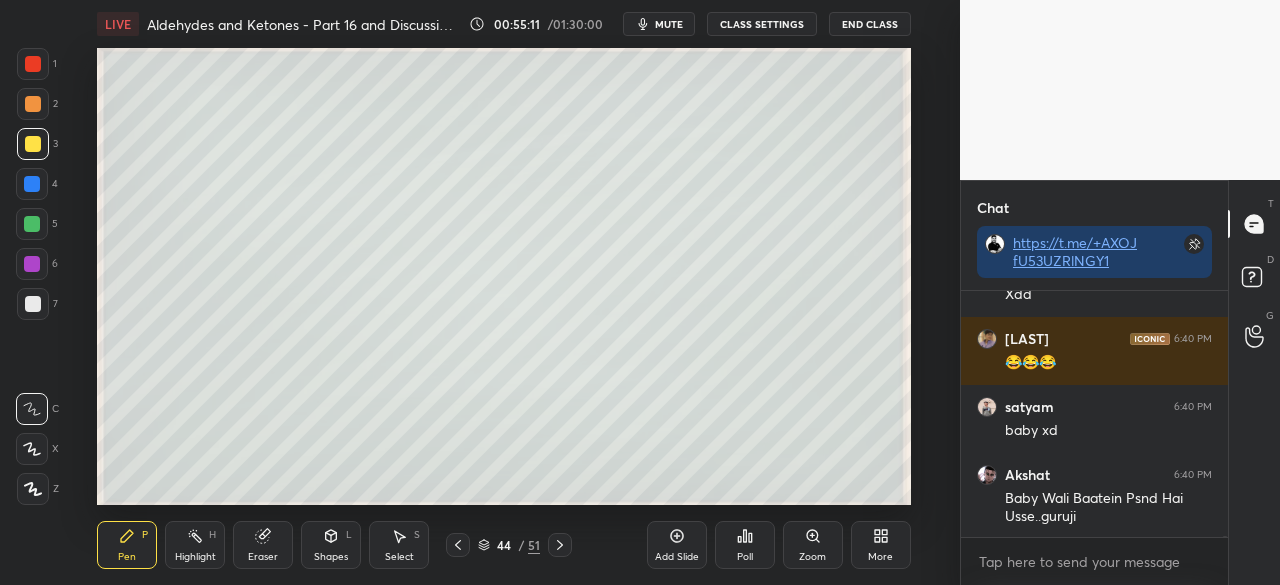scroll, scrollTop: 107718, scrollLeft: 0, axis: vertical 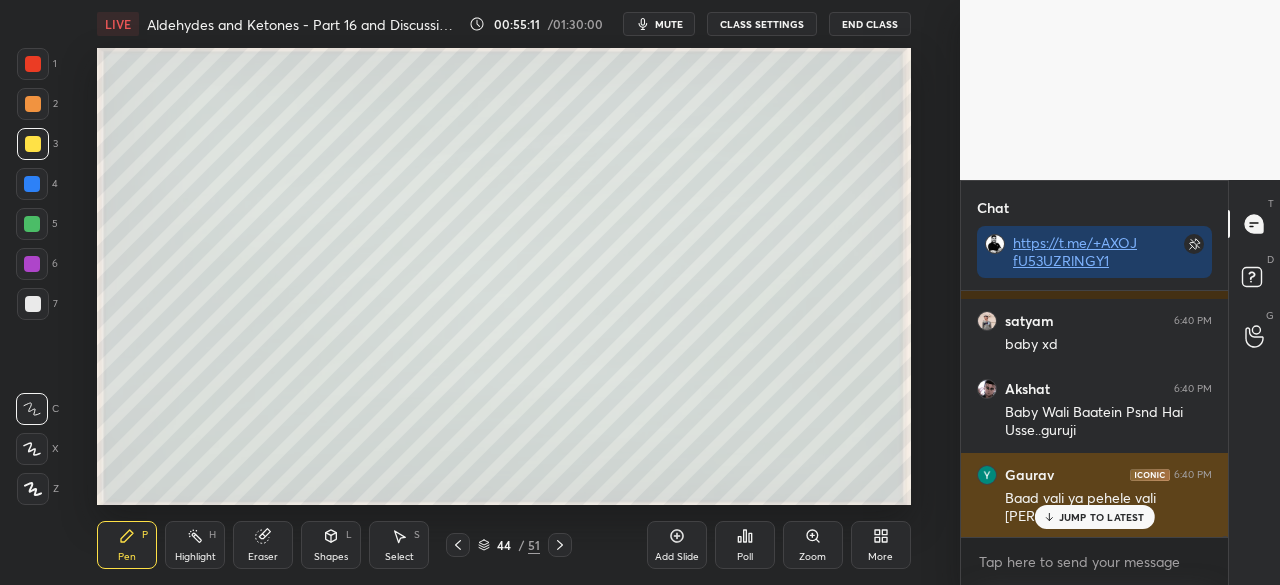 click on "JUMP TO LATEST" at bounding box center (1102, 517) 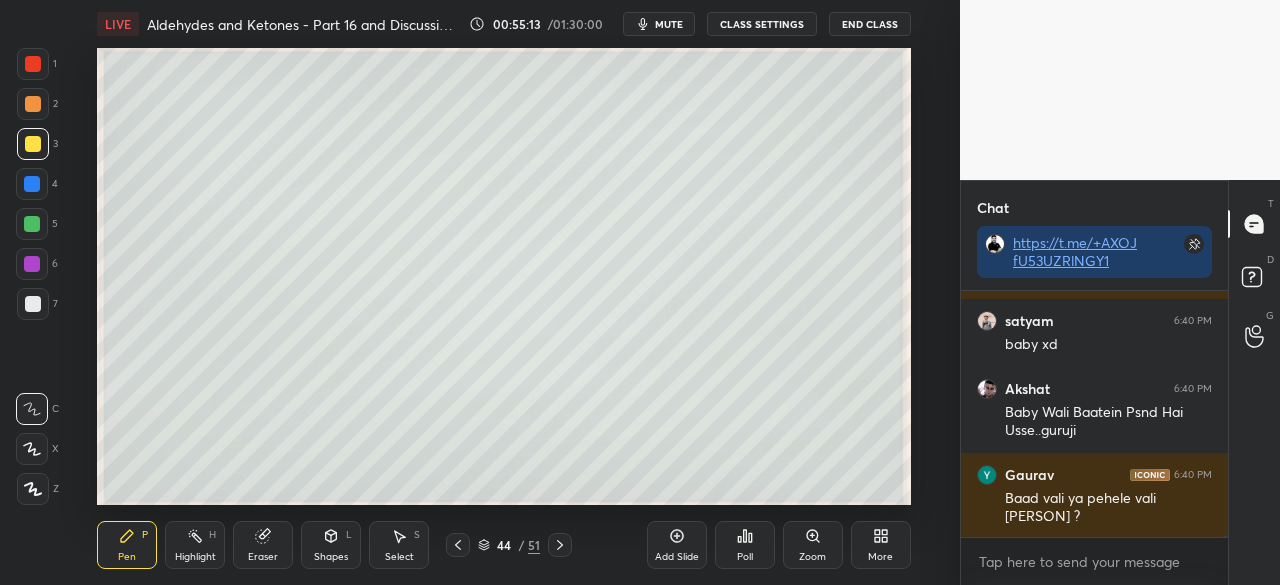 click on "More" at bounding box center [881, 545] 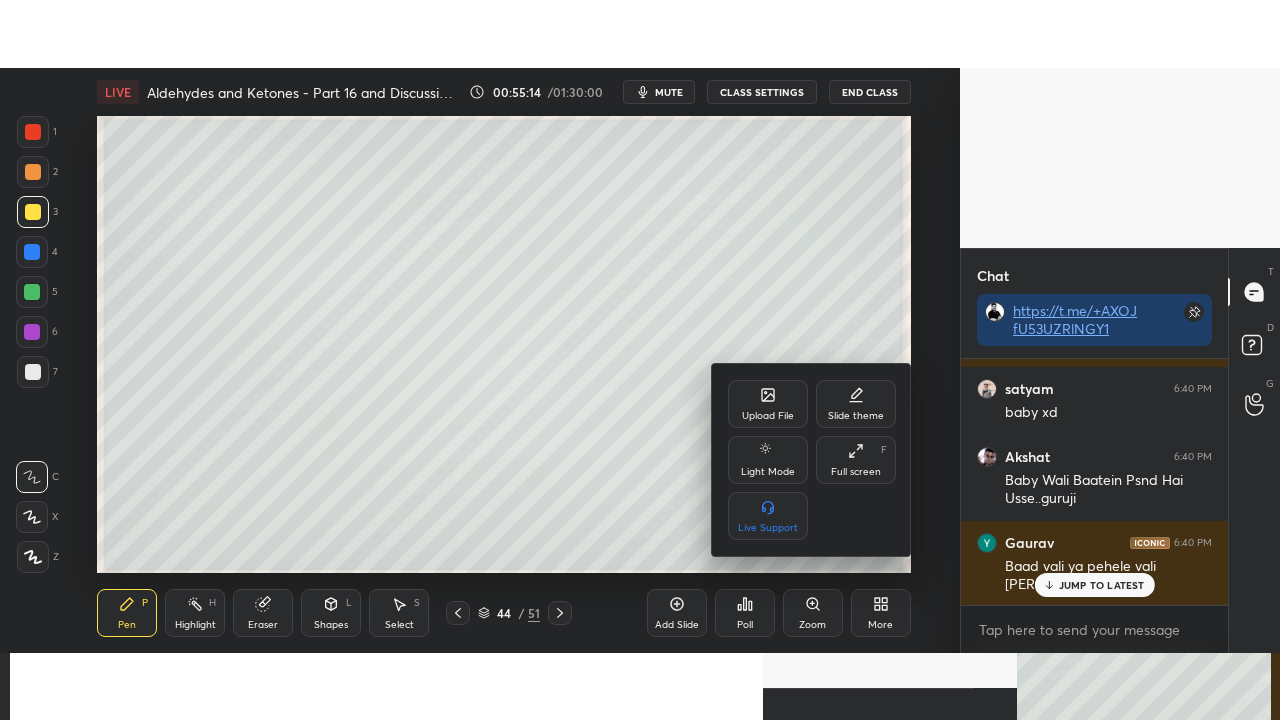 scroll, scrollTop: 107786, scrollLeft: 0, axis: vertical 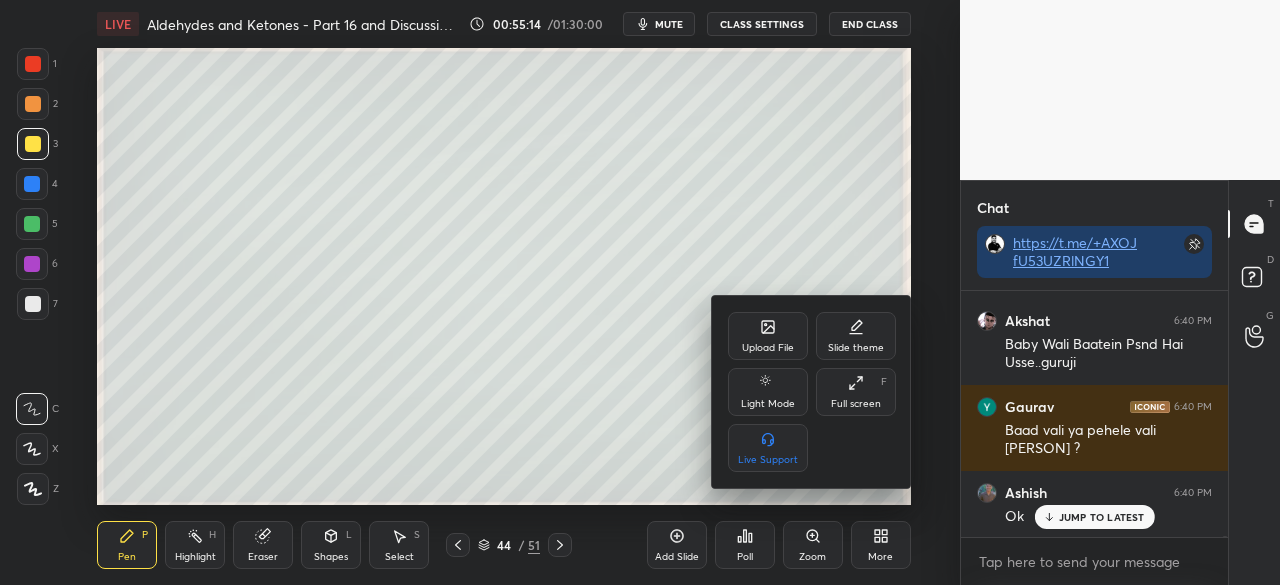 click on "Full screen" at bounding box center [856, 404] 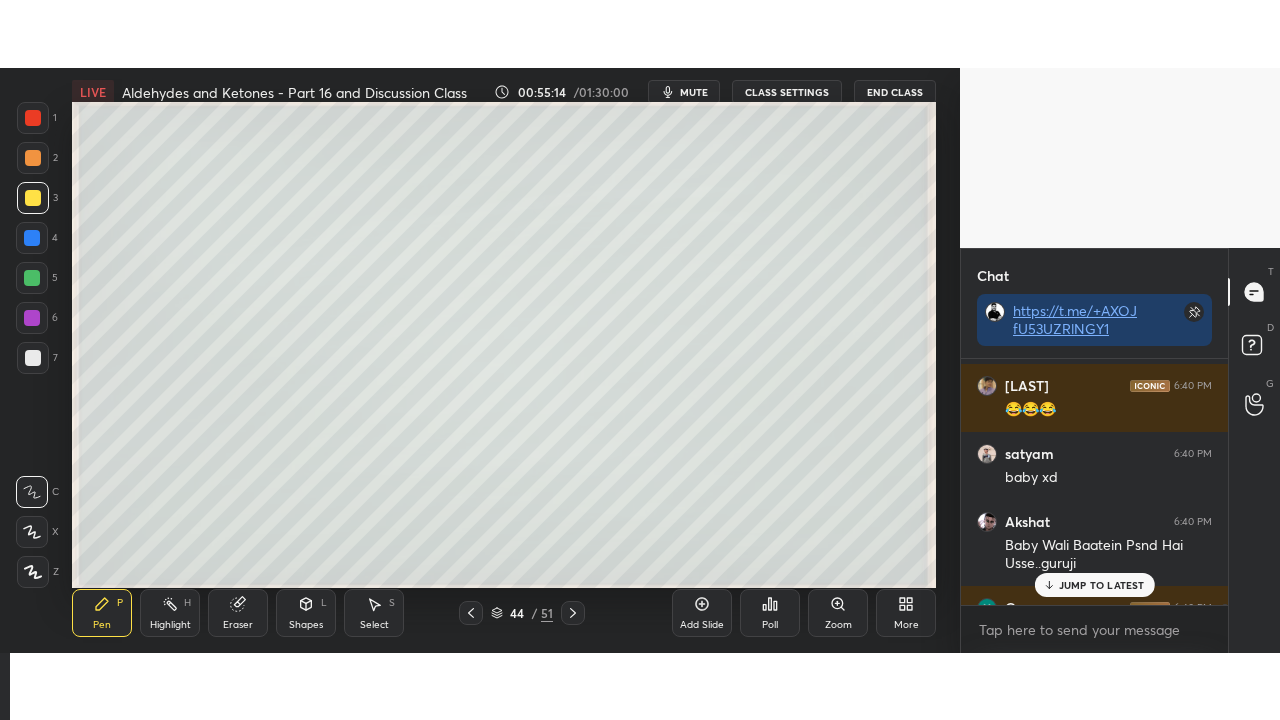 scroll, scrollTop: 99408, scrollLeft: 99120, axis: both 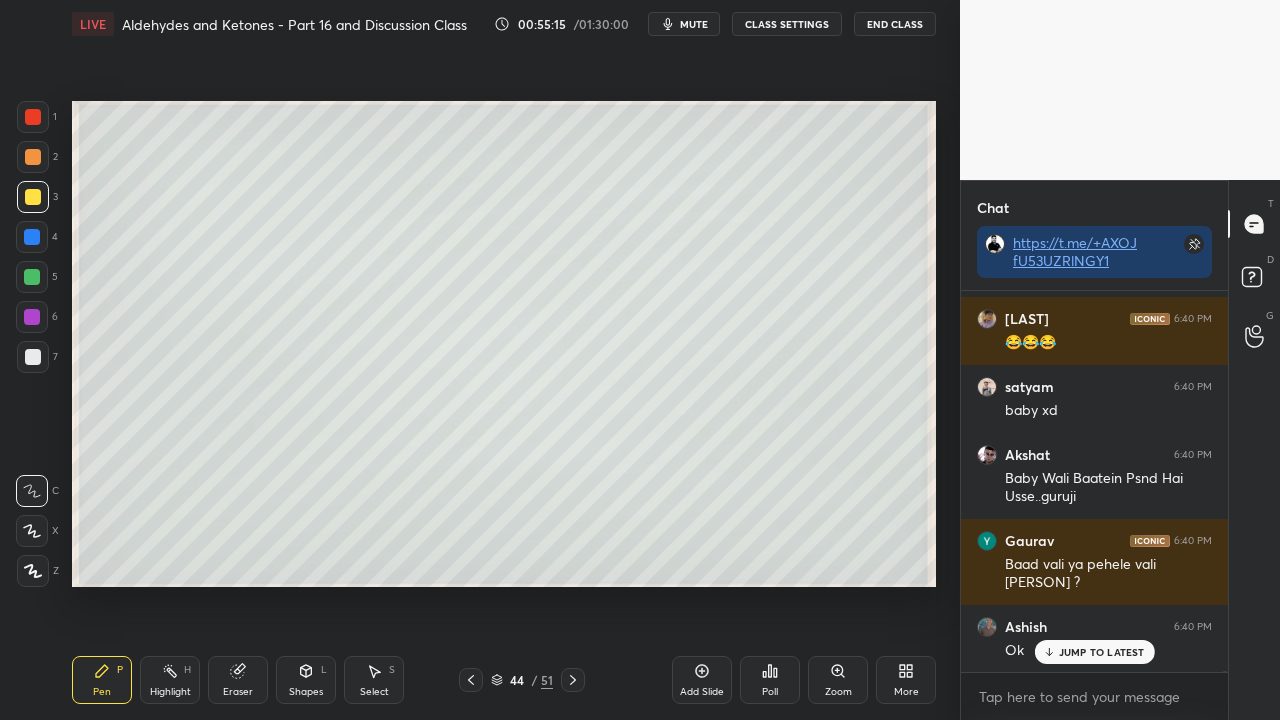 click on "JUMP TO LATEST" at bounding box center [1102, 652] 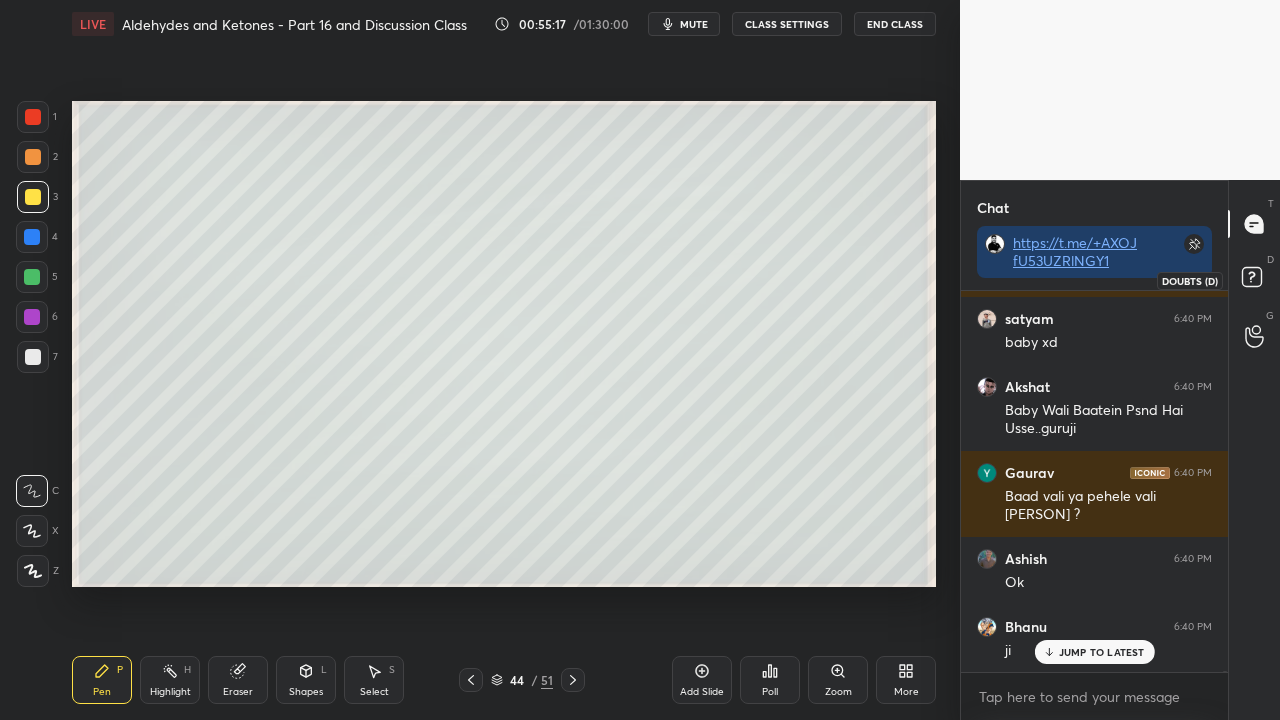 scroll, scrollTop: 107788, scrollLeft: 0, axis: vertical 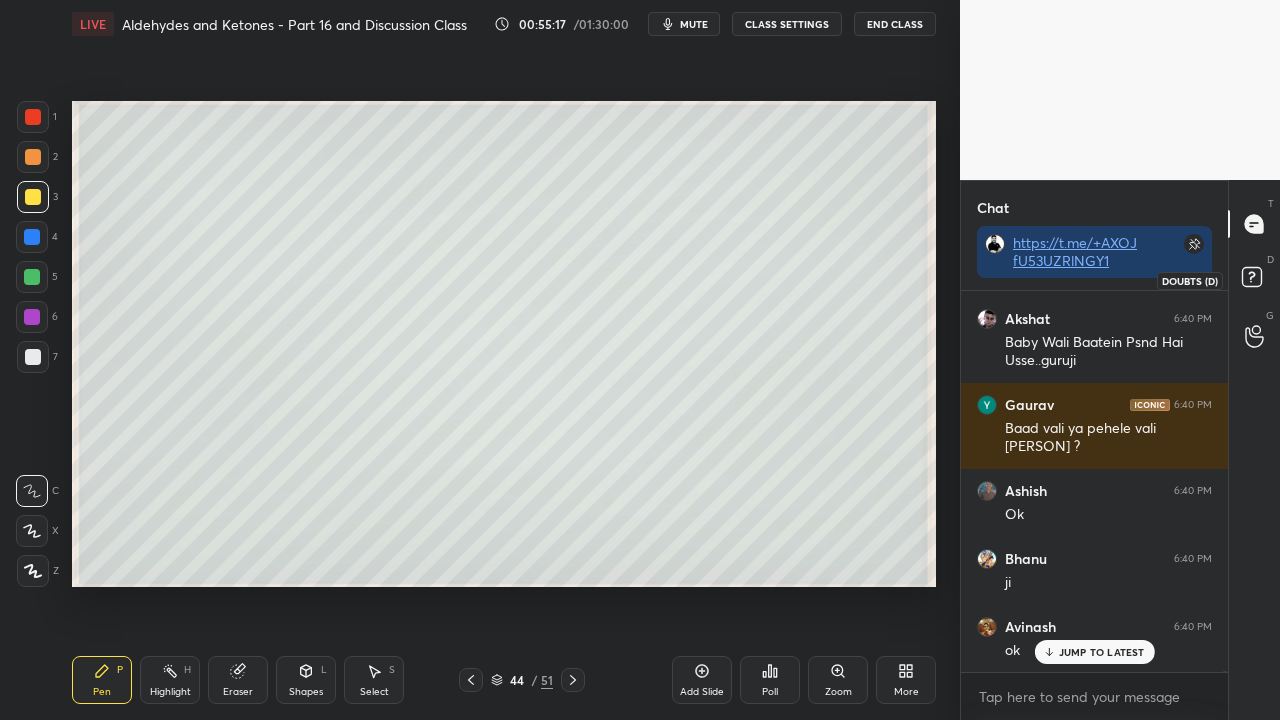 click 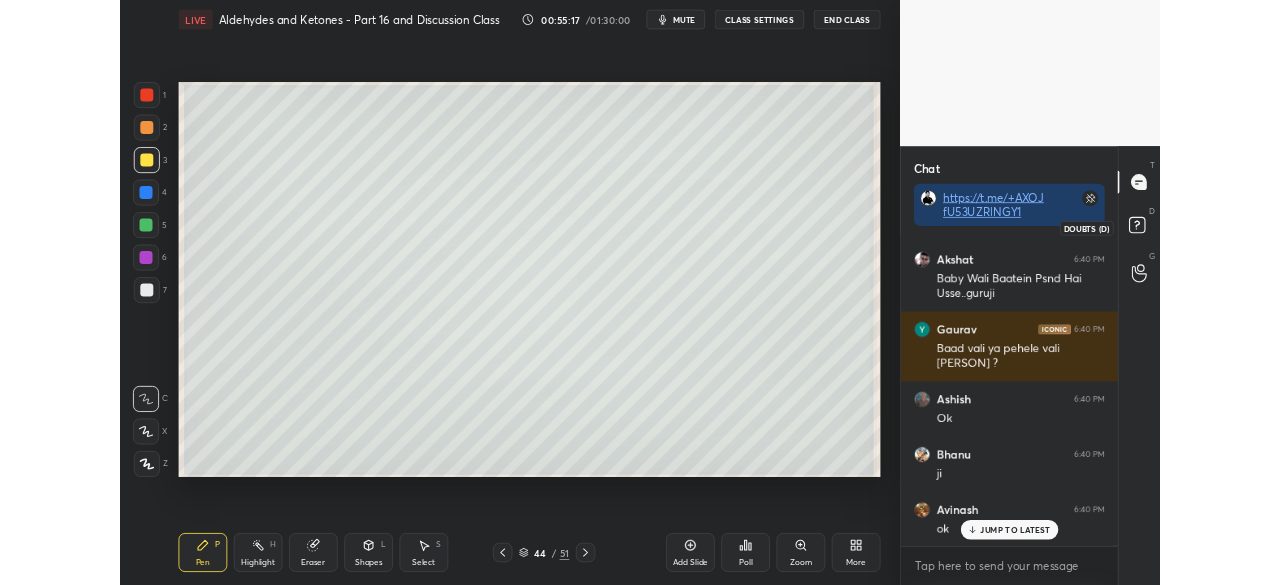 scroll, scrollTop: 431, scrollLeft: 261, axis: both 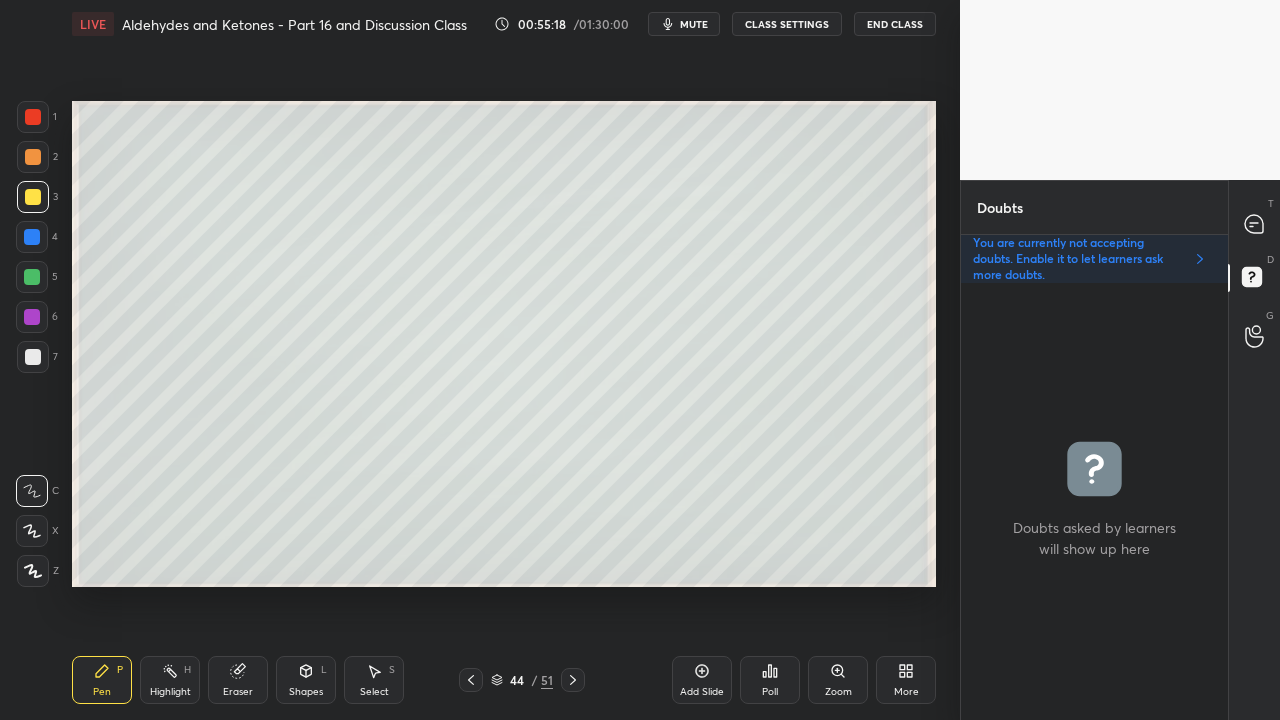 click 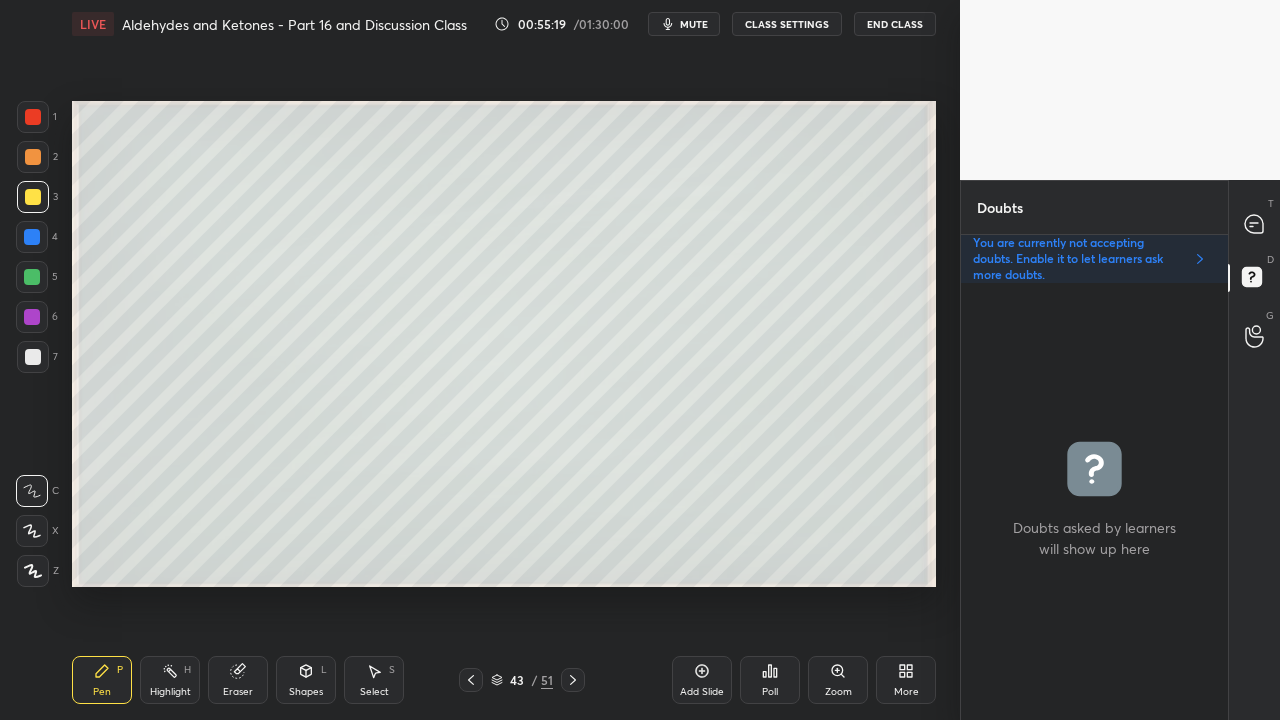 click 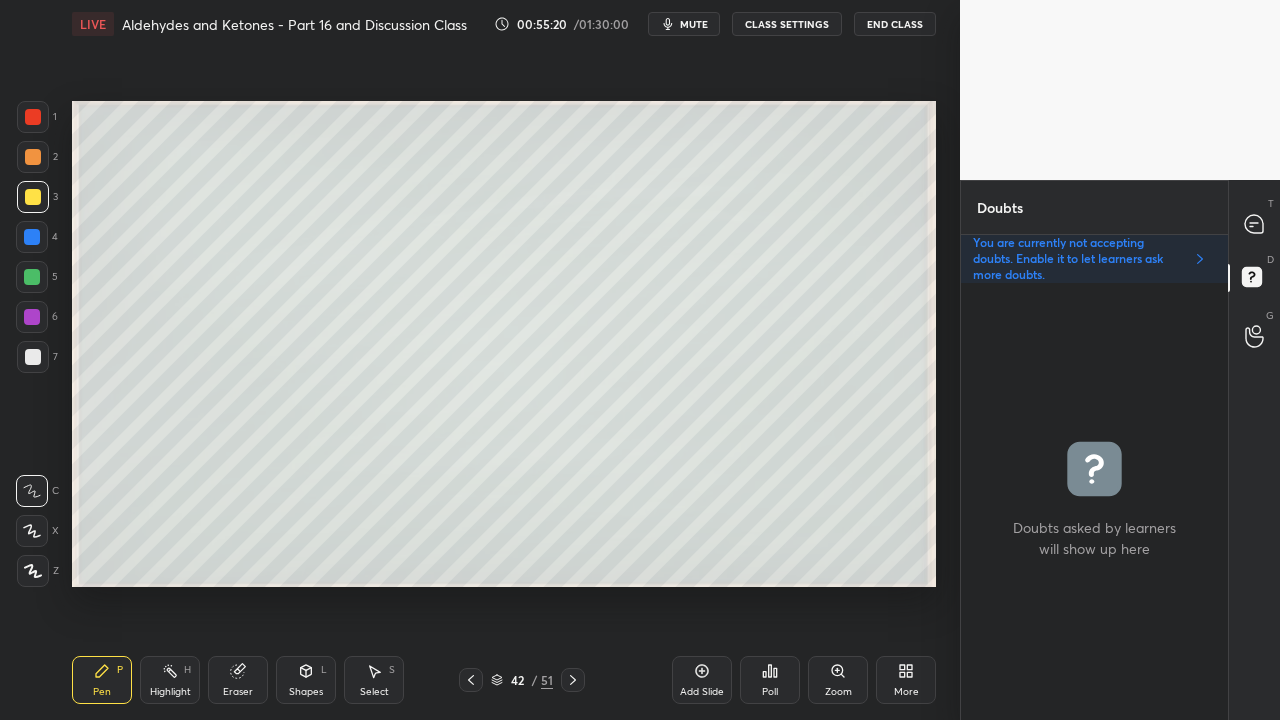 click 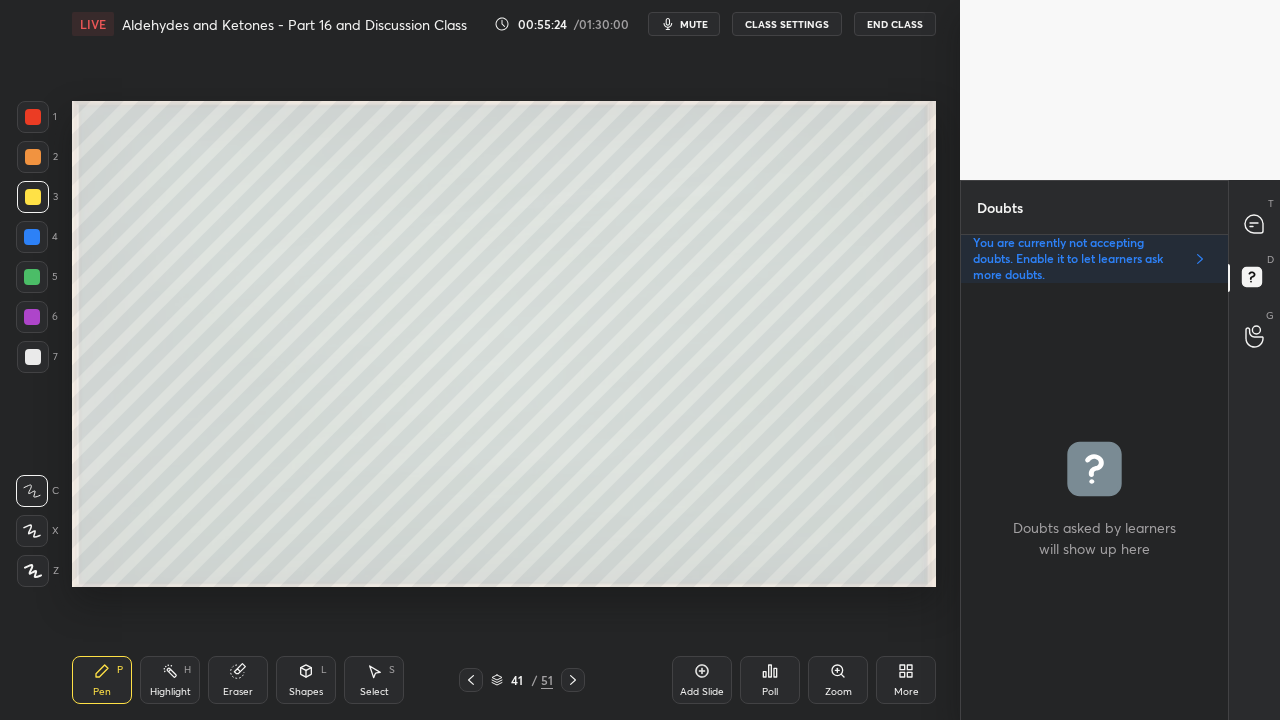 click 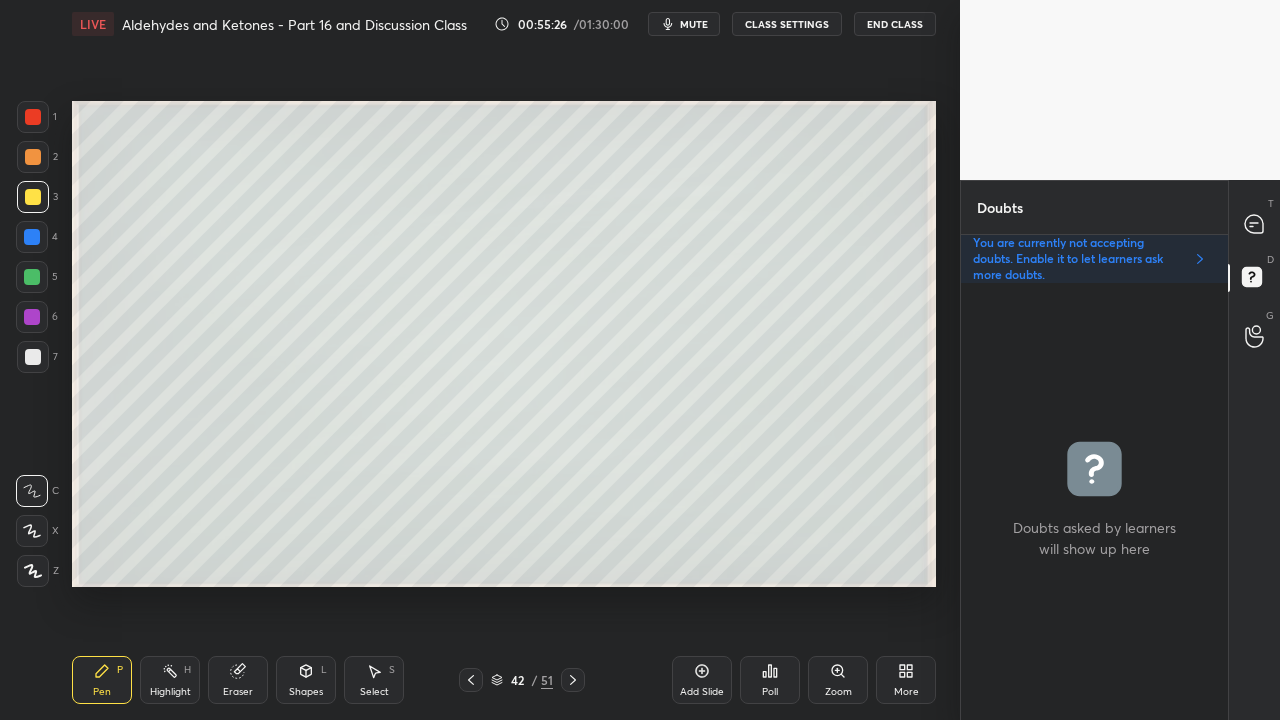 click 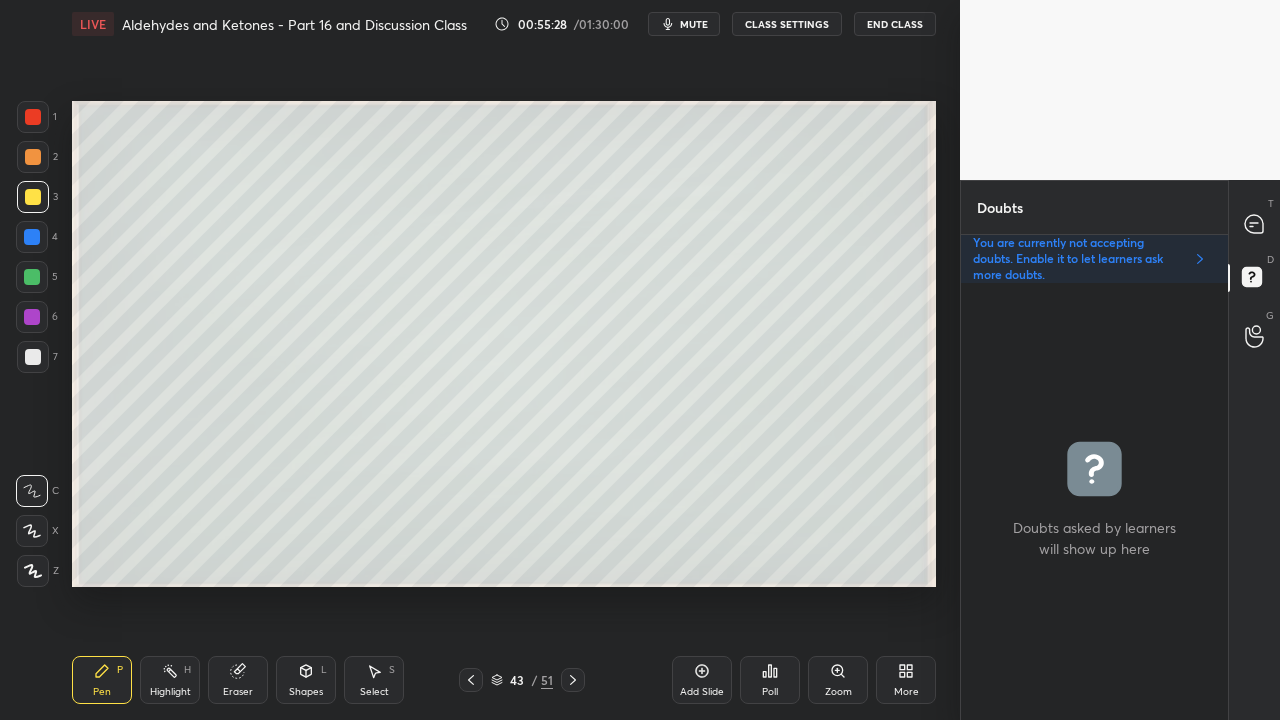 click 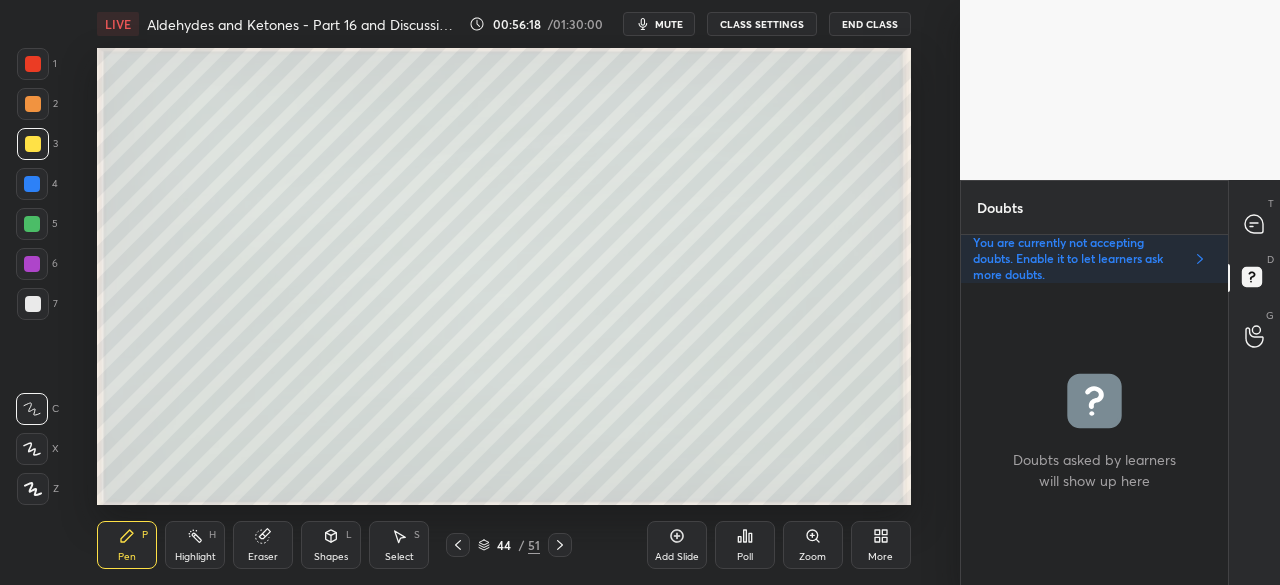 scroll, scrollTop: 457, scrollLeft: 880, axis: both 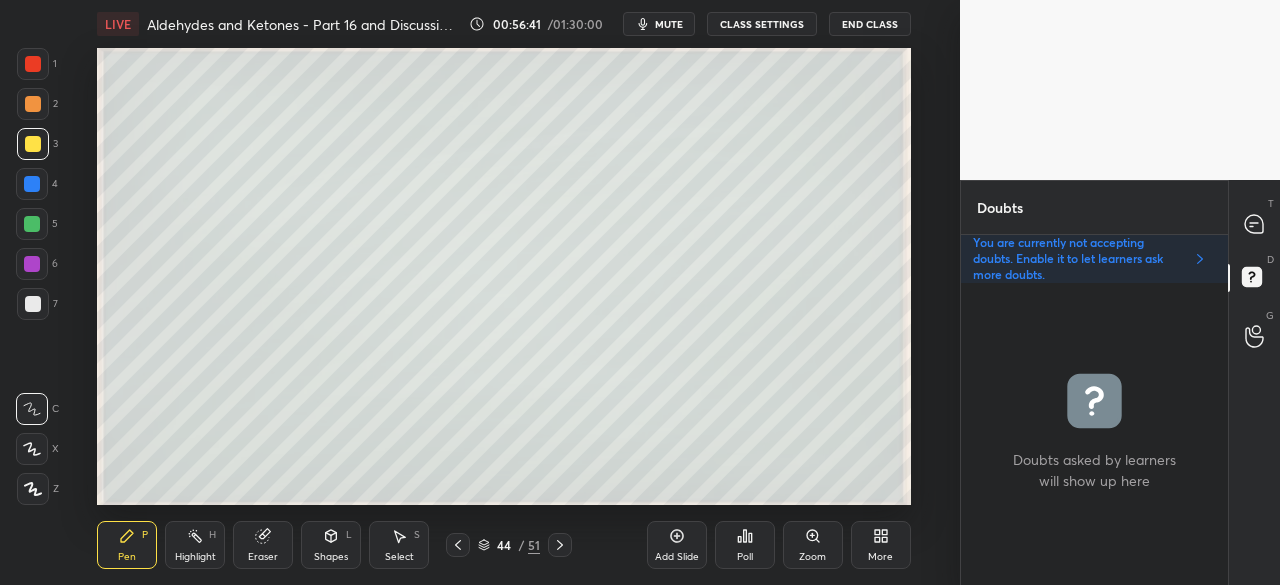 click 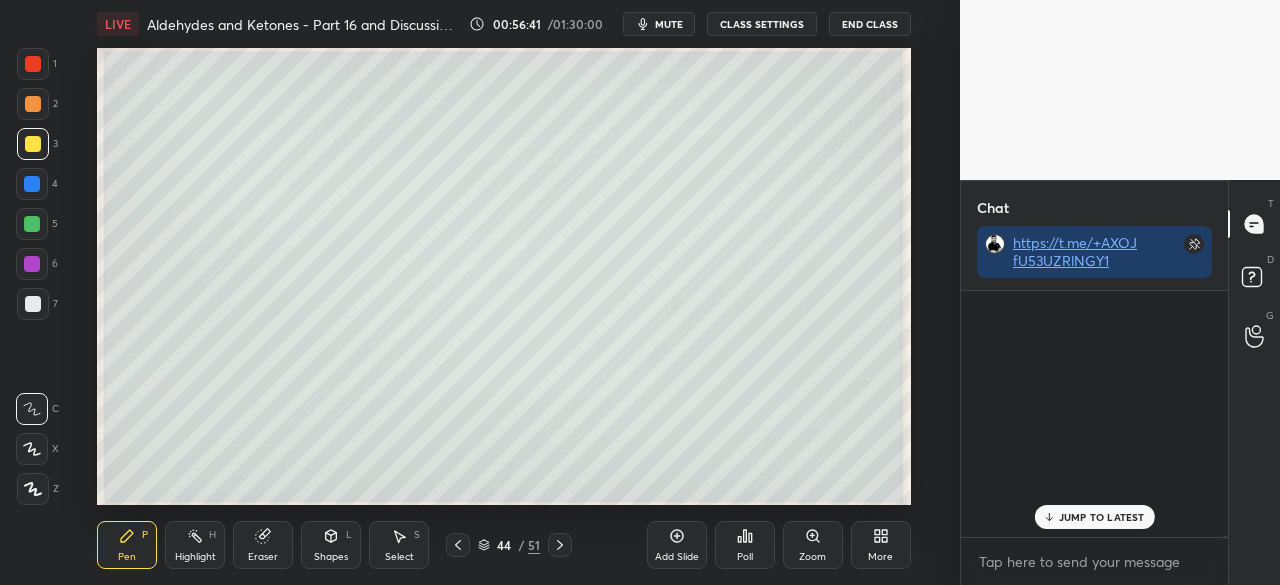 scroll, scrollTop: 288, scrollLeft: 261, axis: both 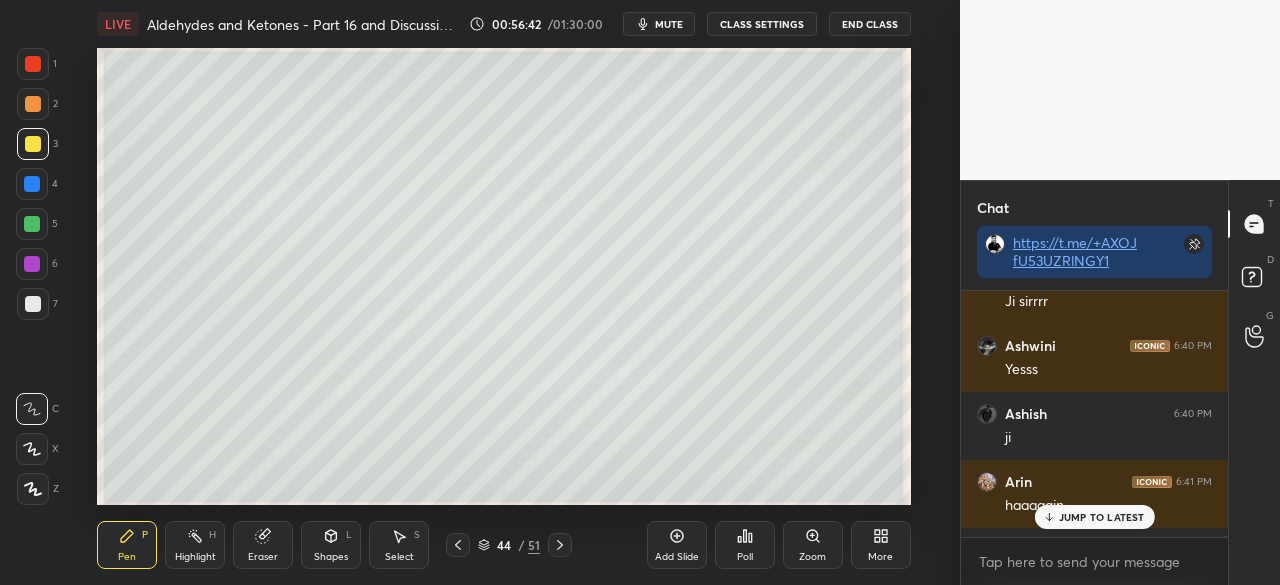 click on "JUMP TO LATEST" at bounding box center [1102, 517] 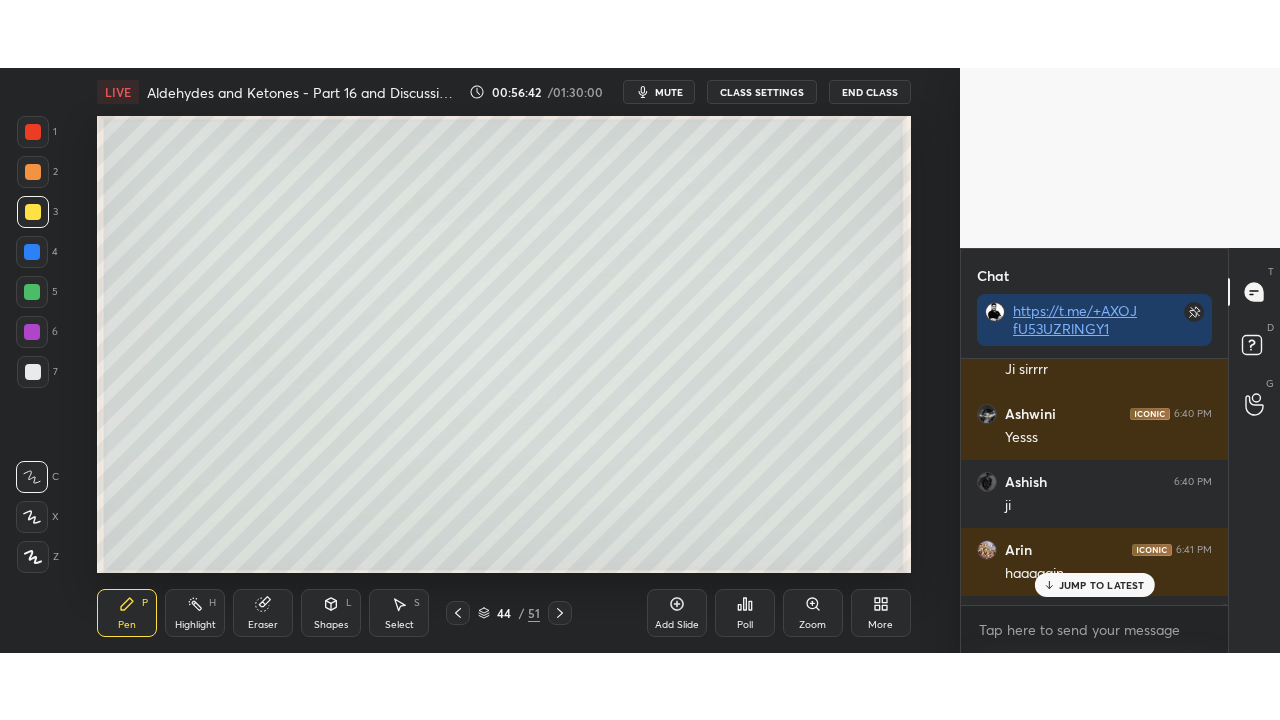 scroll, scrollTop: 108824, scrollLeft: 0, axis: vertical 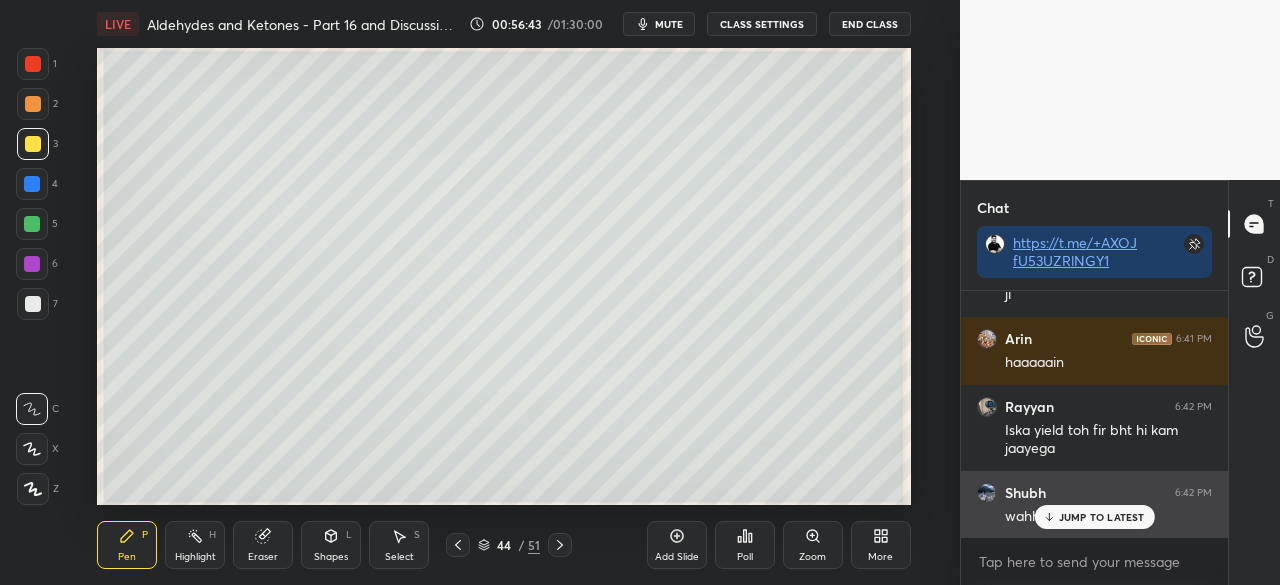 click on "JUMP TO LATEST" at bounding box center [1102, 517] 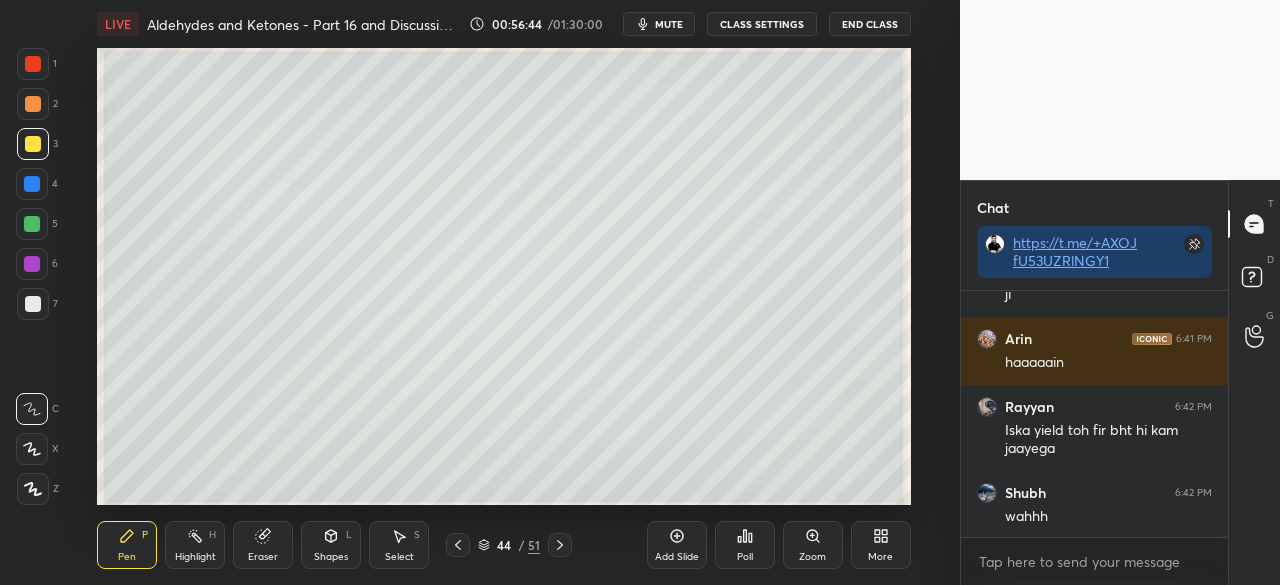 click on "More" at bounding box center (881, 545) 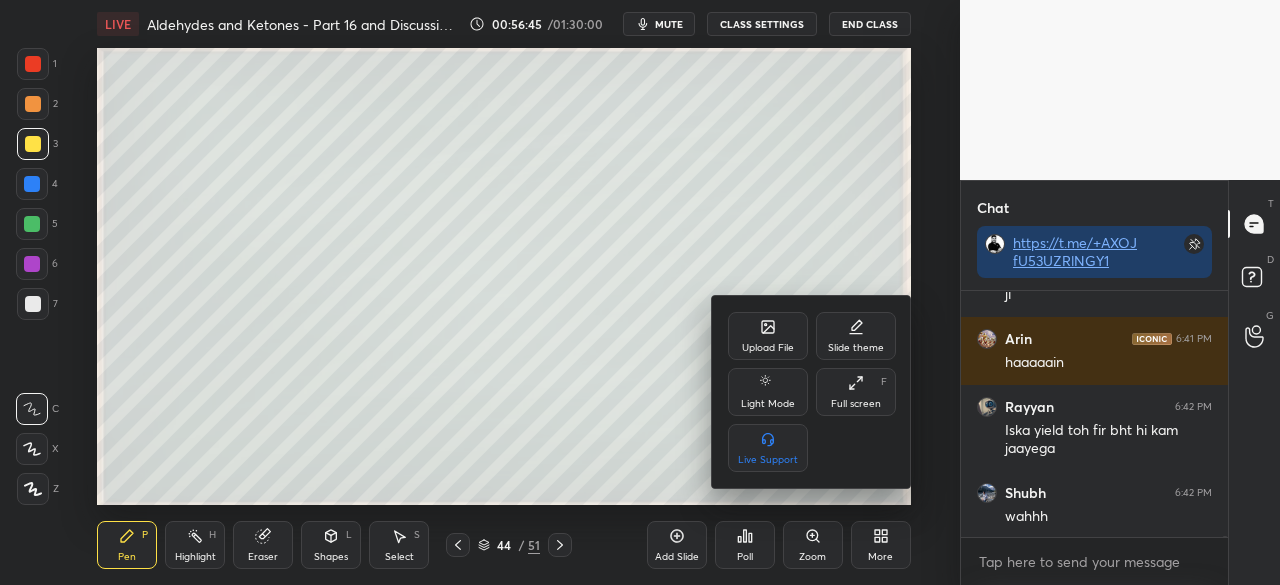 click on "Full screen" at bounding box center [856, 404] 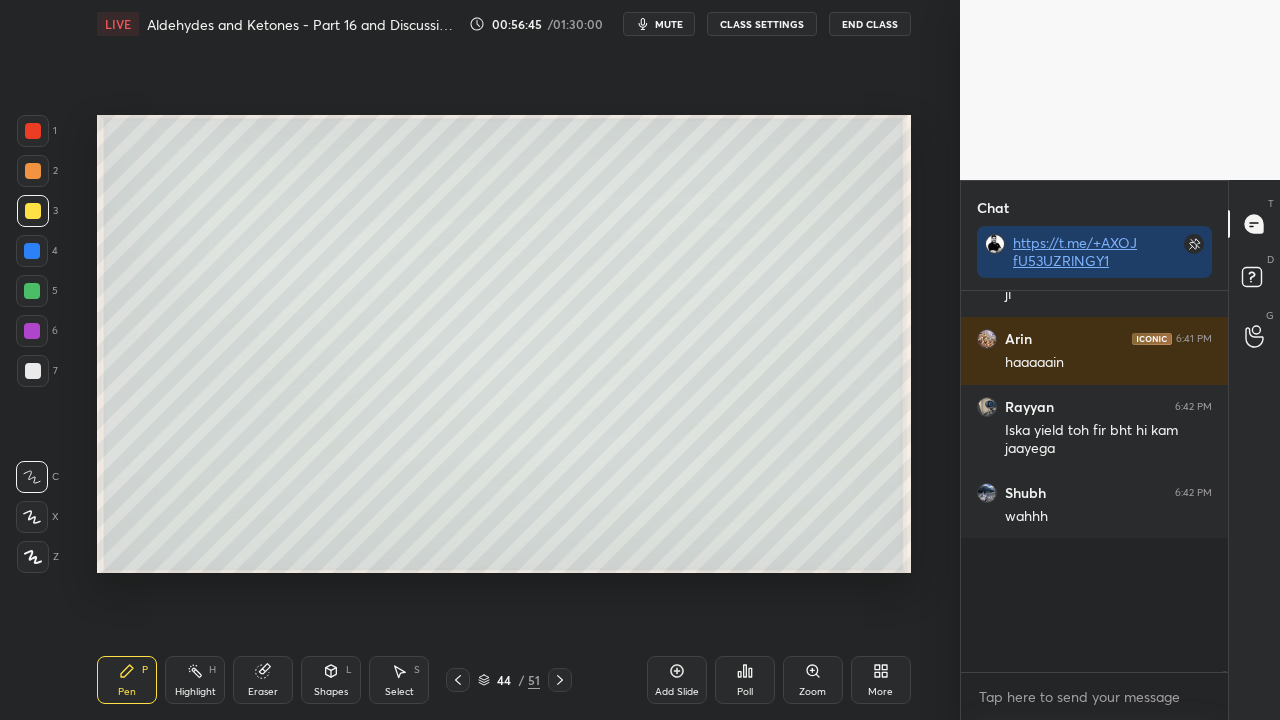 scroll, scrollTop: 99408, scrollLeft: 99120, axis: both 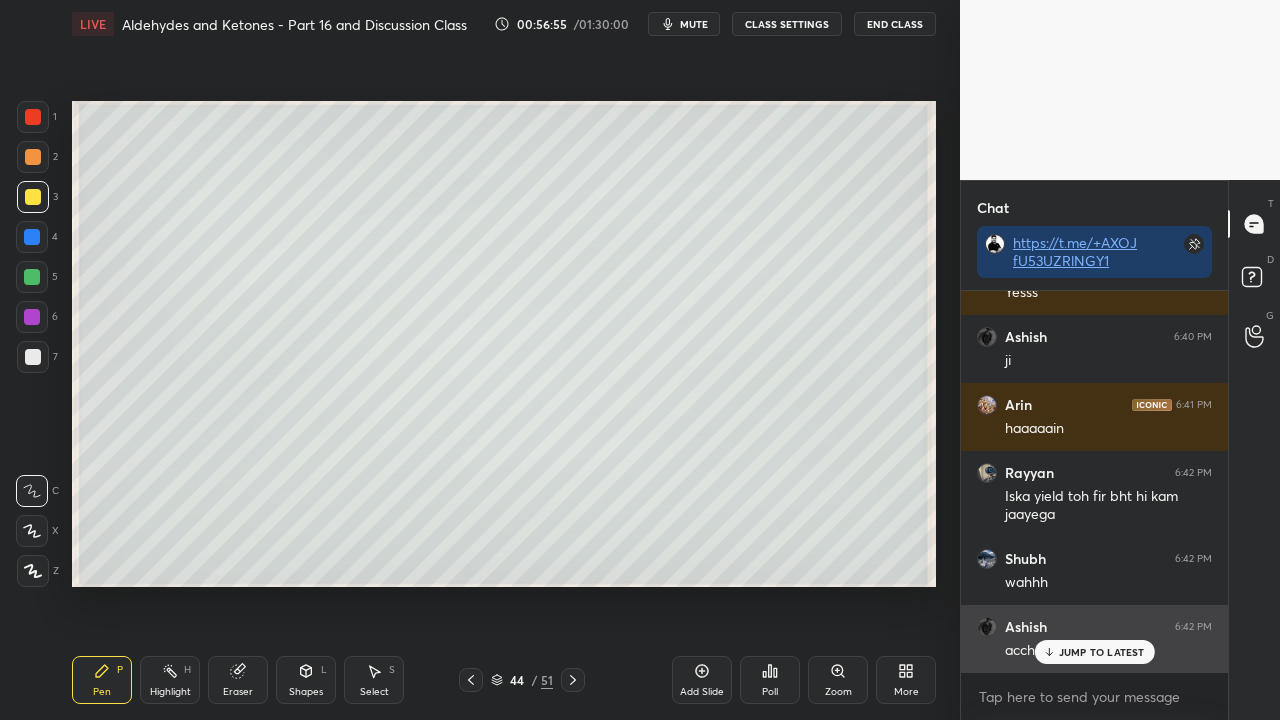 click on "JUMP TO LATEST" at bounding box center [1102, 652] 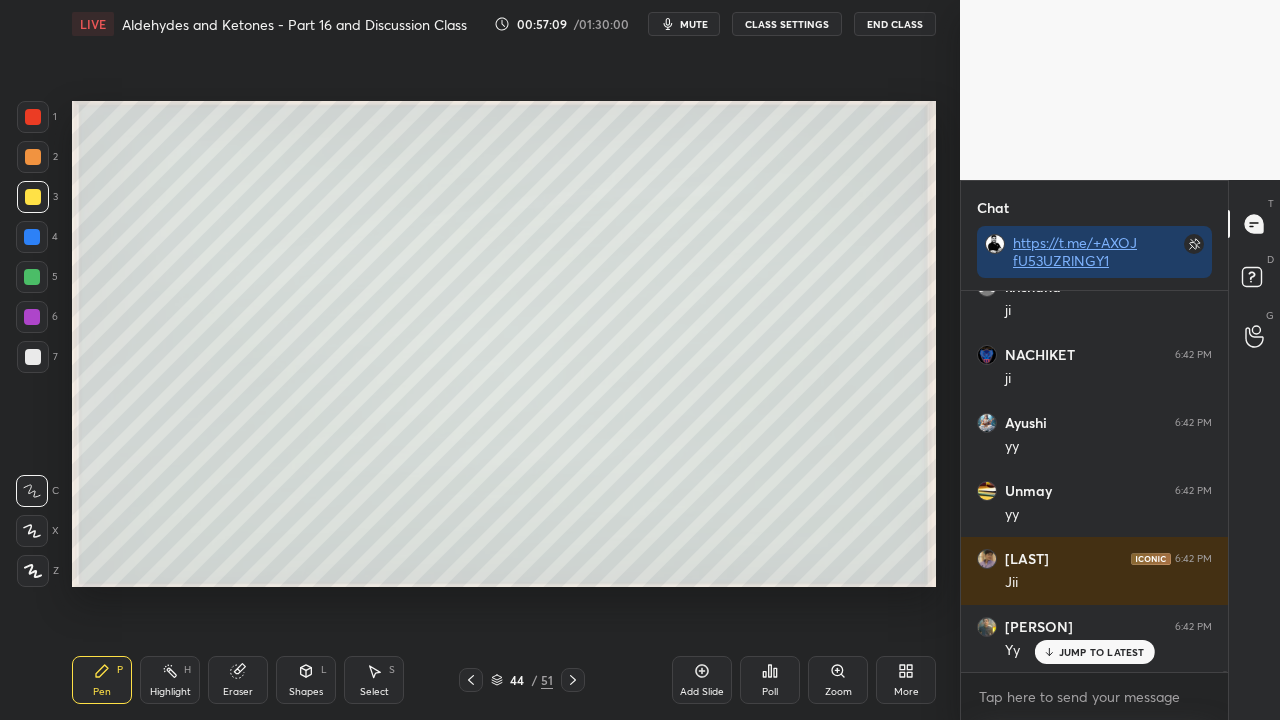 scroll, scrollTop: 110186, scrollLeft: 0, axis: vertical 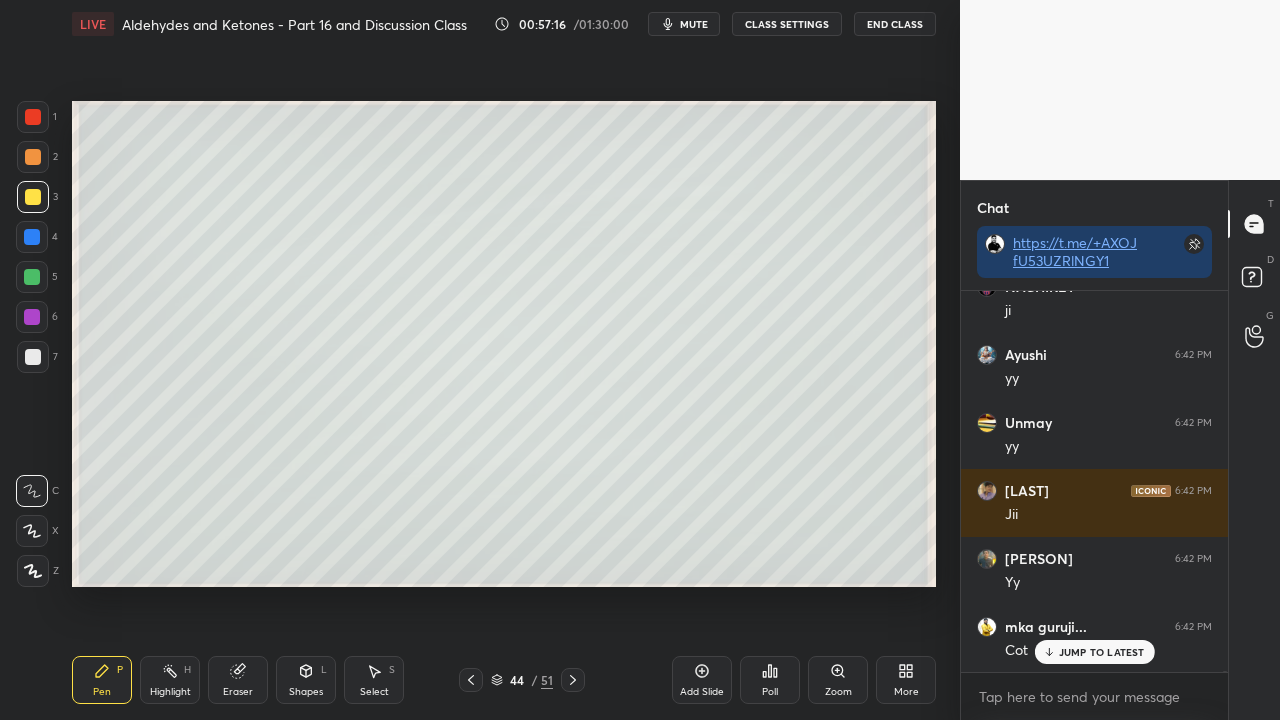 click on "LIVE Aldehydes and Ketones - Part 16 and Discussion Class 00:57:16 /  01:30:00 mute CLASS SETTINGS End Class" at bounding box center (504, 24) 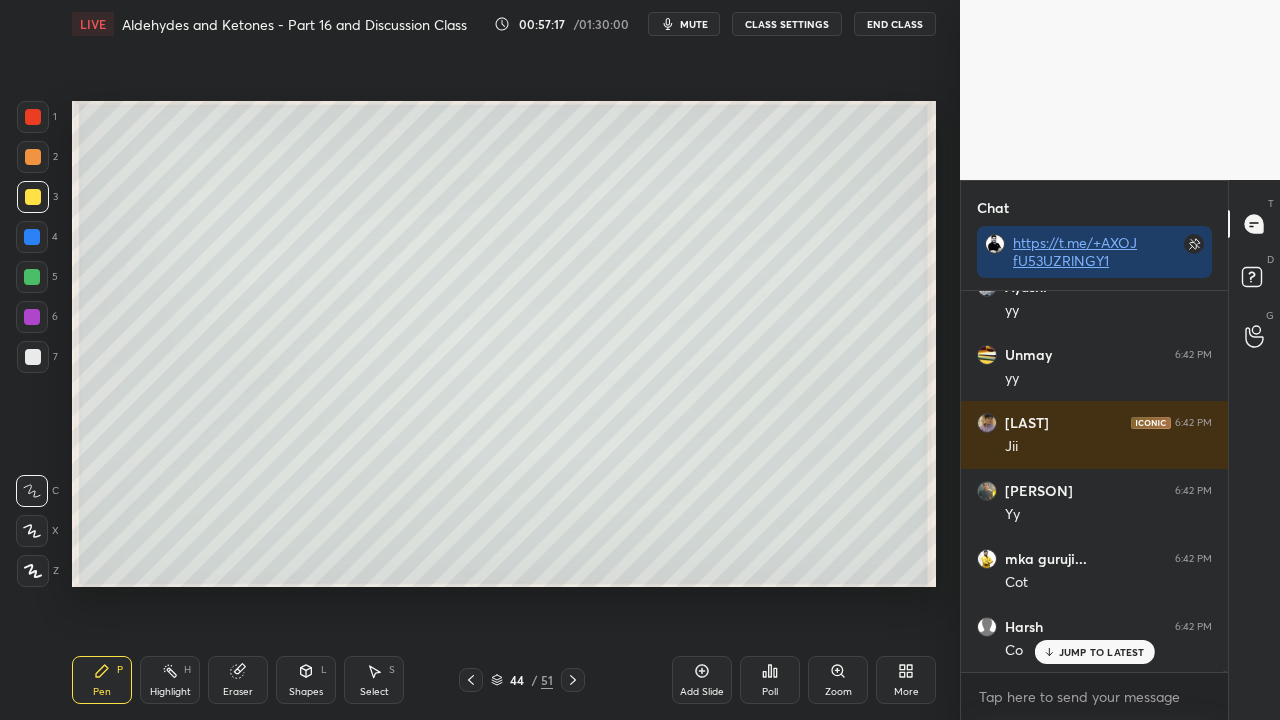 click on "mute" at bounding box center (694, 24) 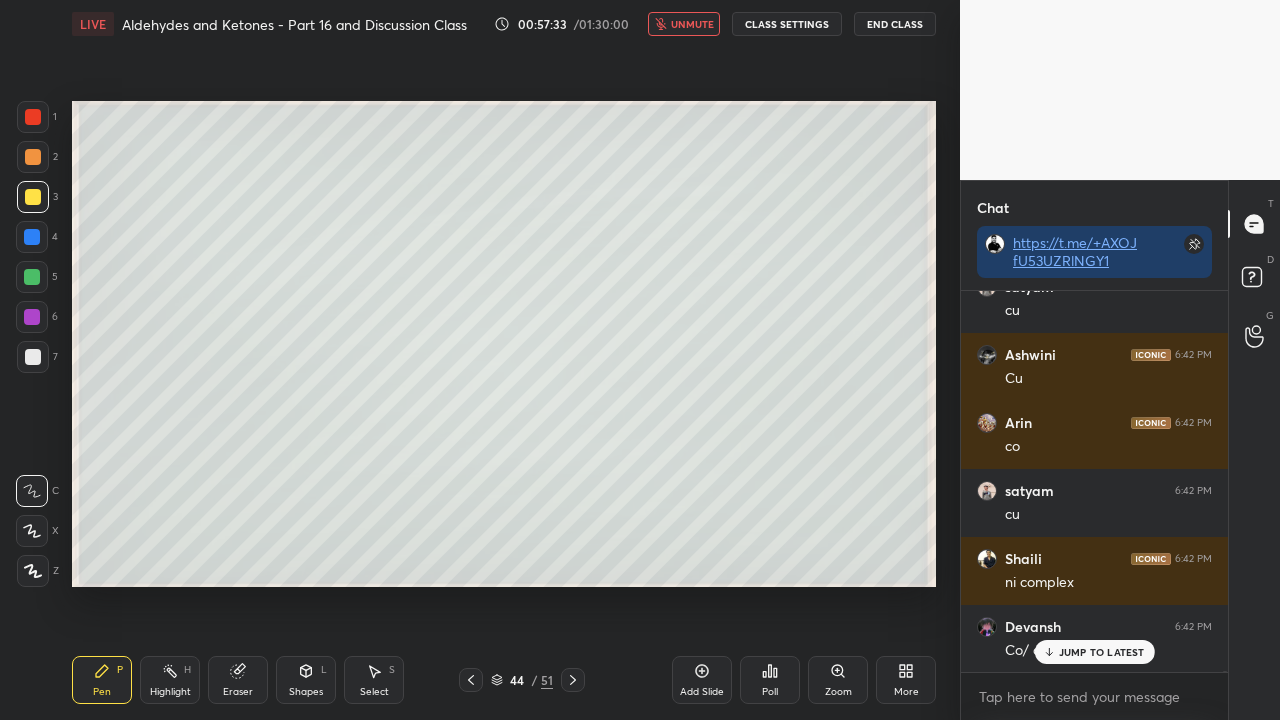 scroll, scrollTop: 111886, scrollLeft: 0, axis: vertical 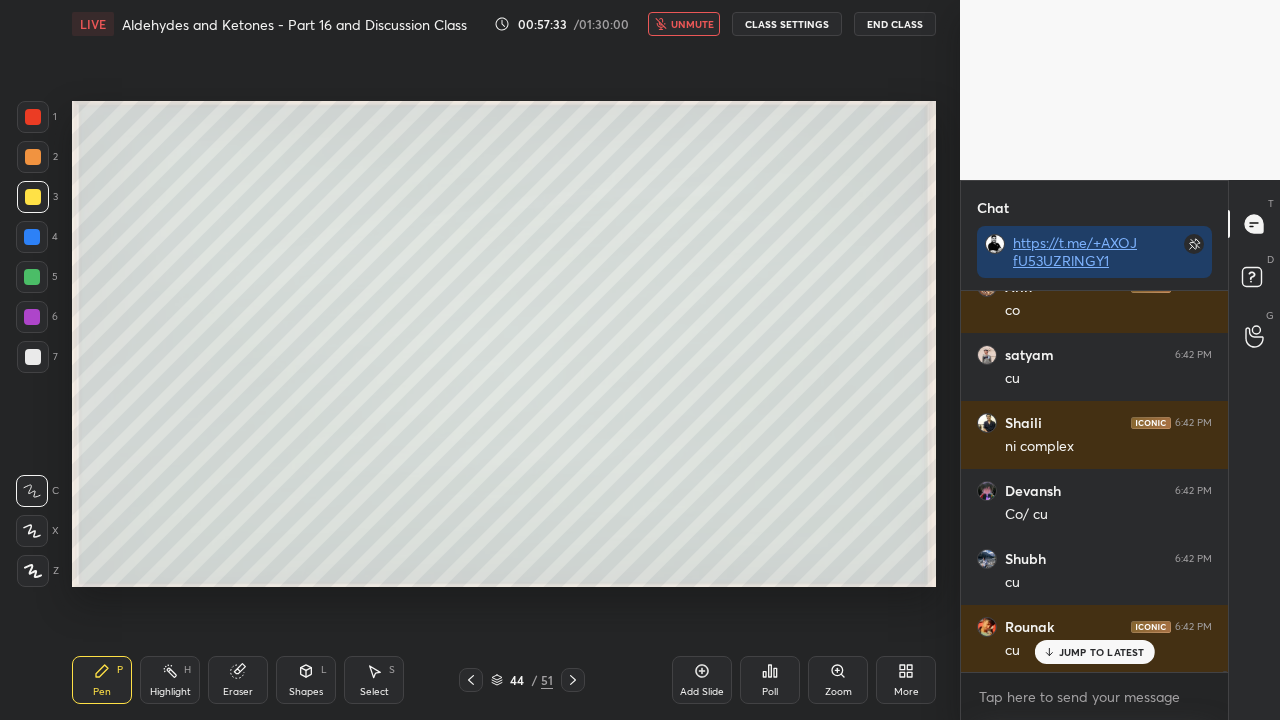 click on "unmute" at bounding box center [692, 24] 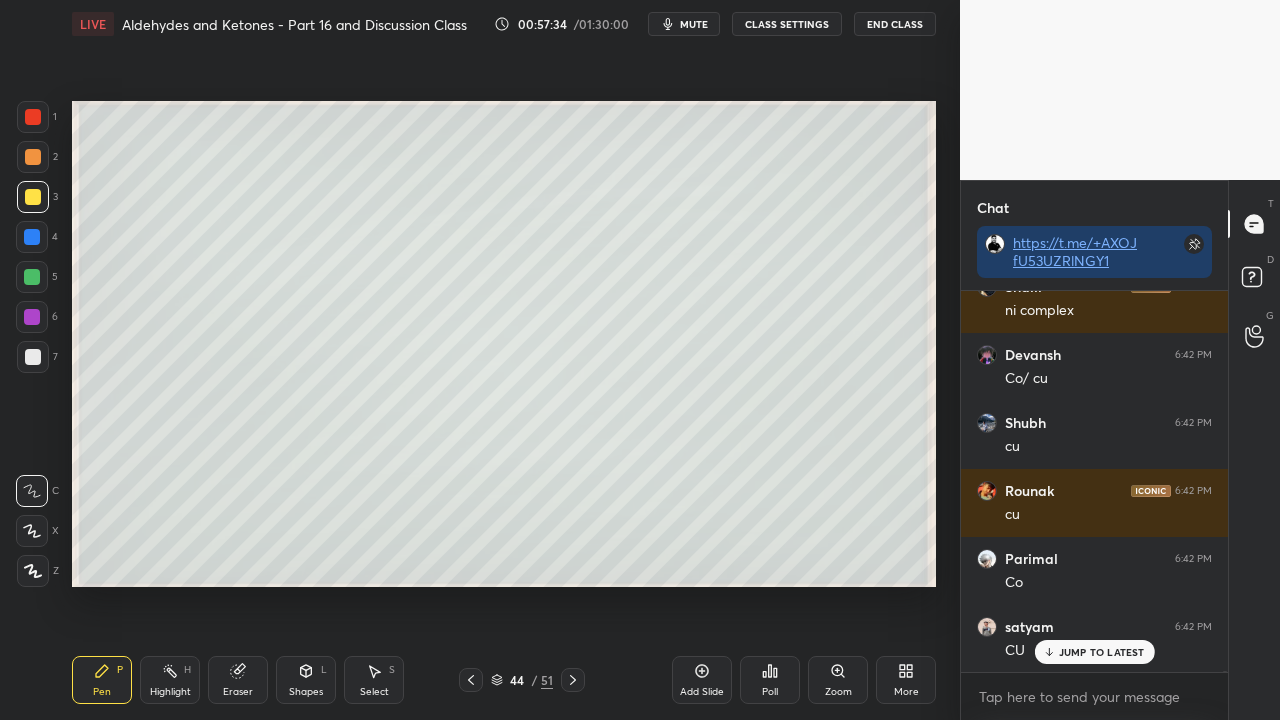 scroll, scrollTop: 112090, scrollLeft: 0, axis: vertical 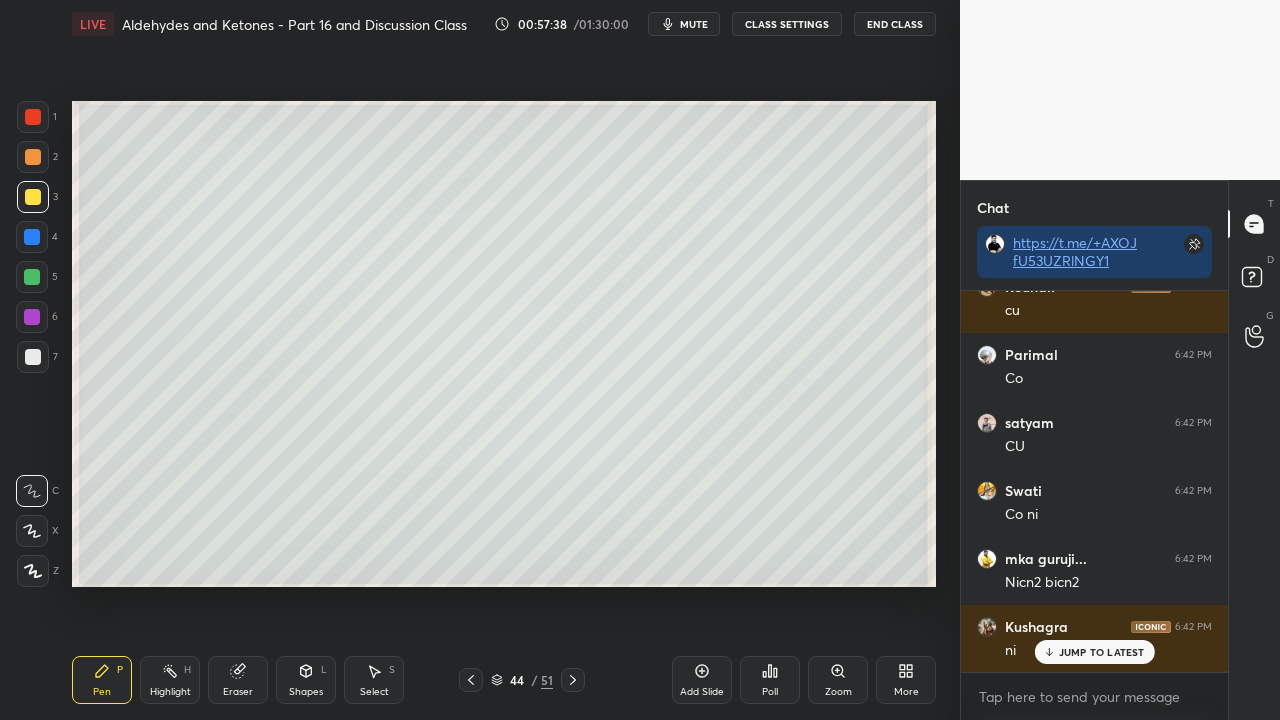 click on "mute" at bounding box center [694, 24] 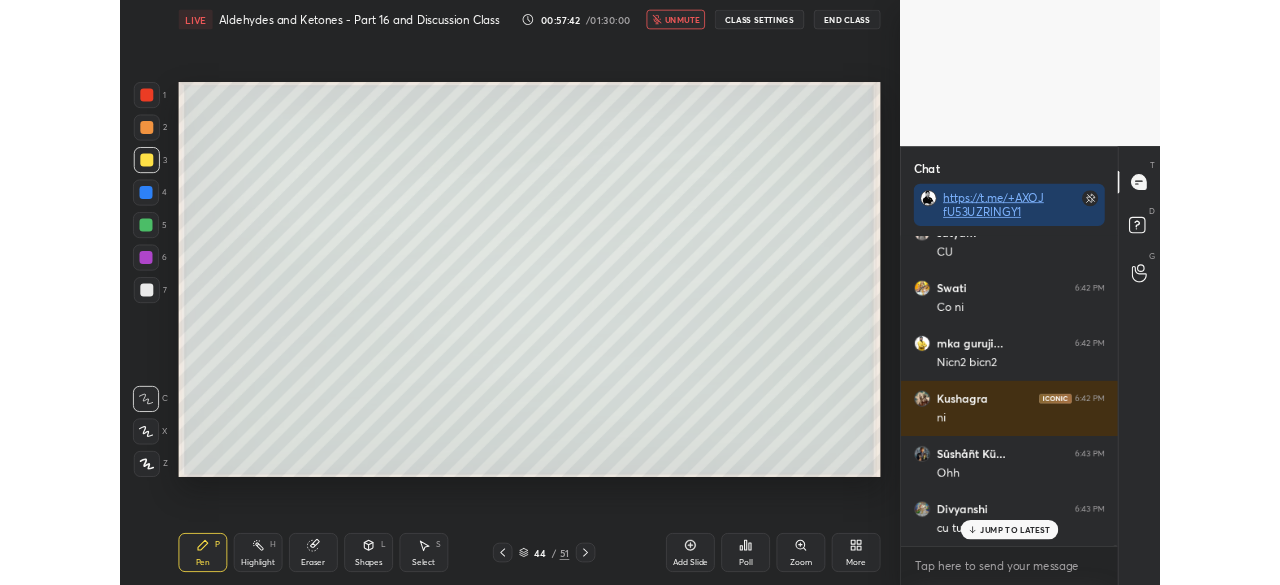 scroll, scrollTop: 112430, scrollLeft: 0, axis: vertical 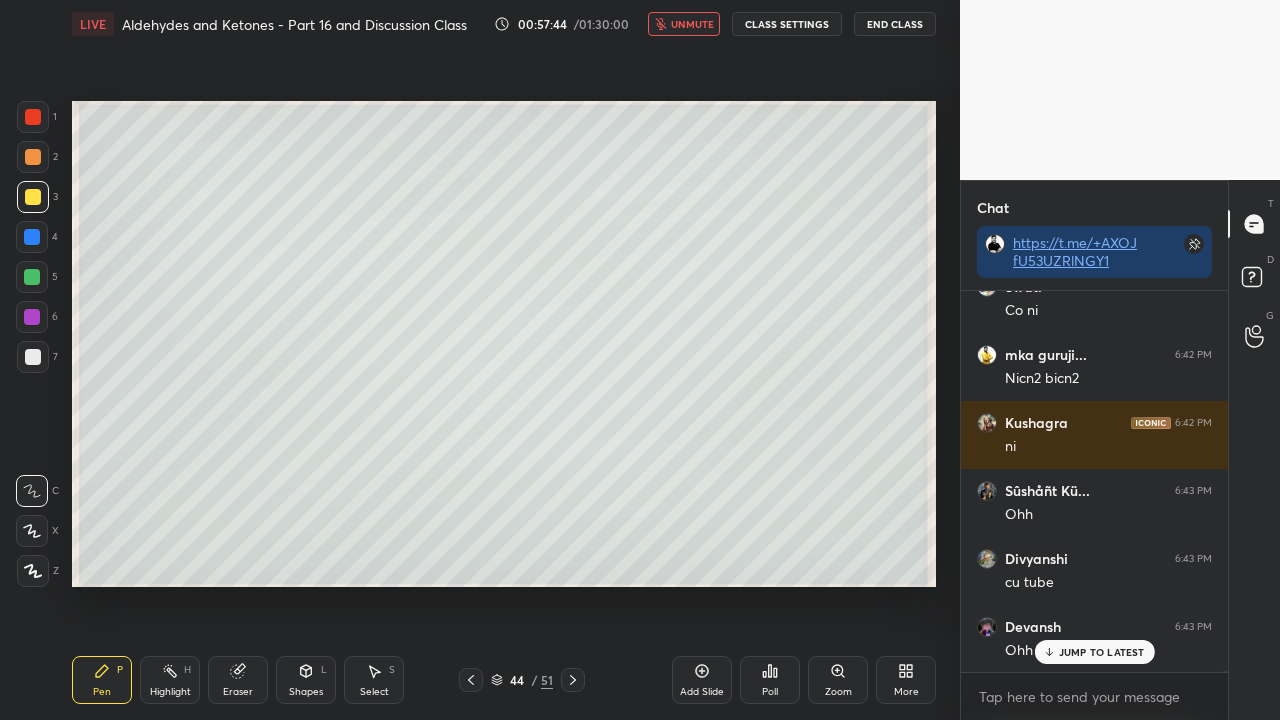 click on "LIVE Aldehydes and Ketones - Part 16 and Discussion Class 00:57:44 /  01:30:00 unmute CLASS SETTINGS End Class" at bounding box center [504, 24] 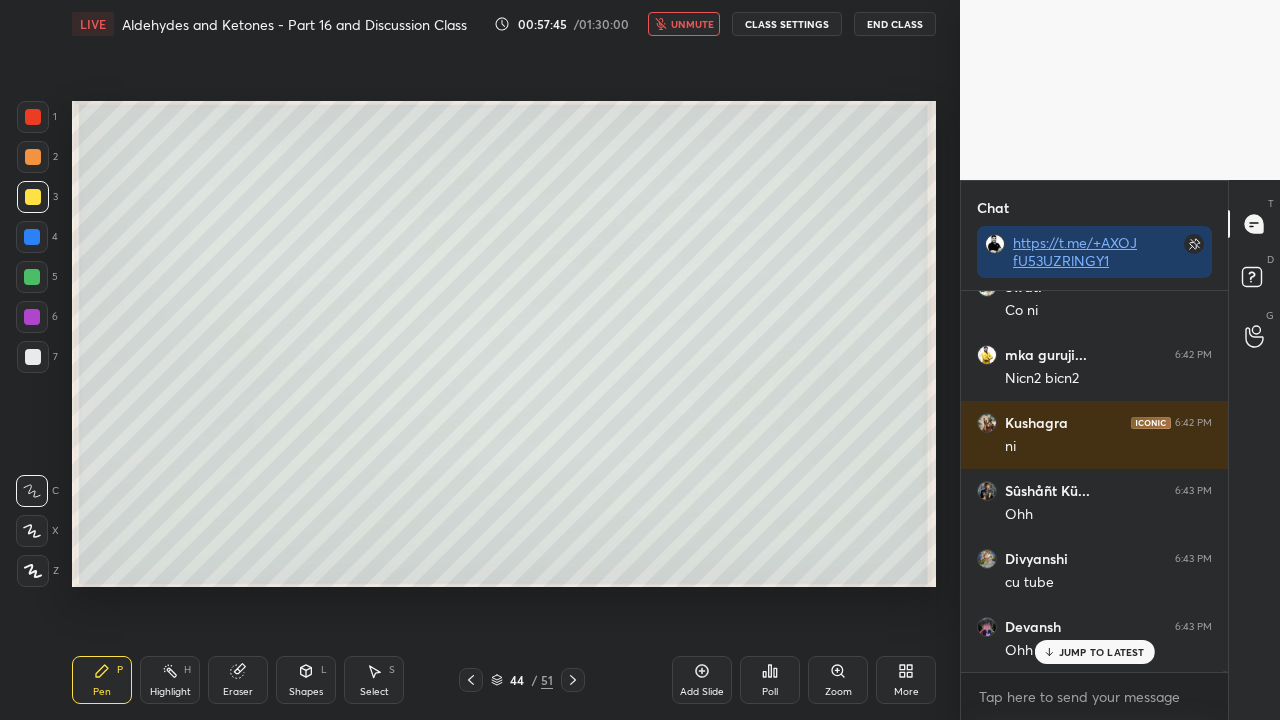 click on "unmute" at bounding box center (692, 24) 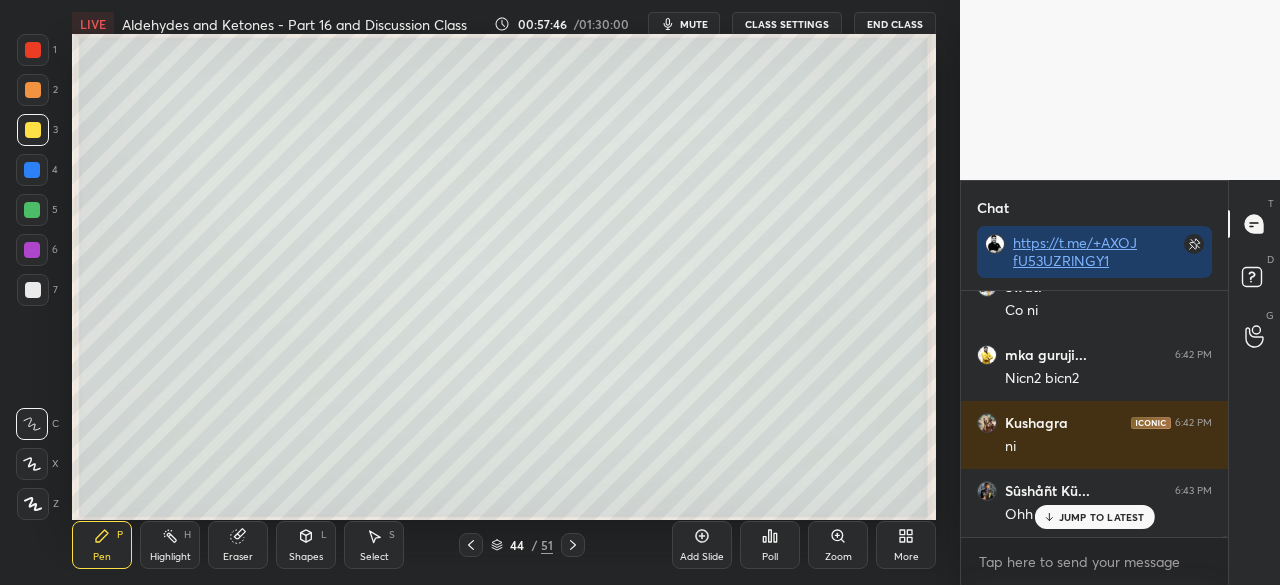 scroll, scrollTop: 457, scrollLeft: 880, axis: both 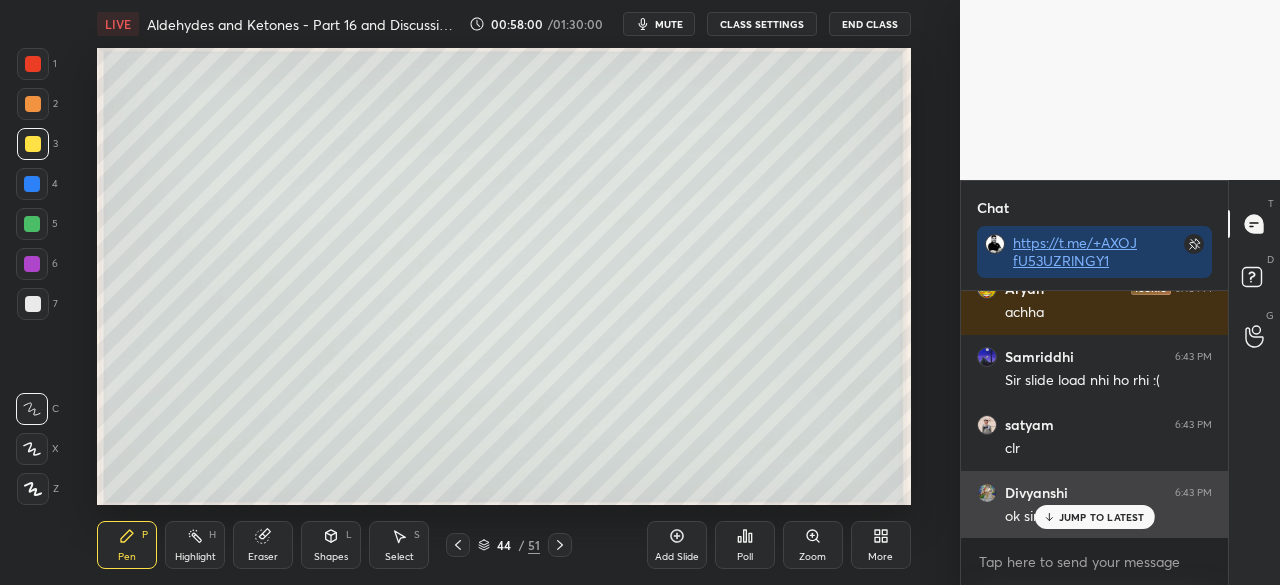 click on "JUMP TO LATEST" at bounding box center [1102, 517] 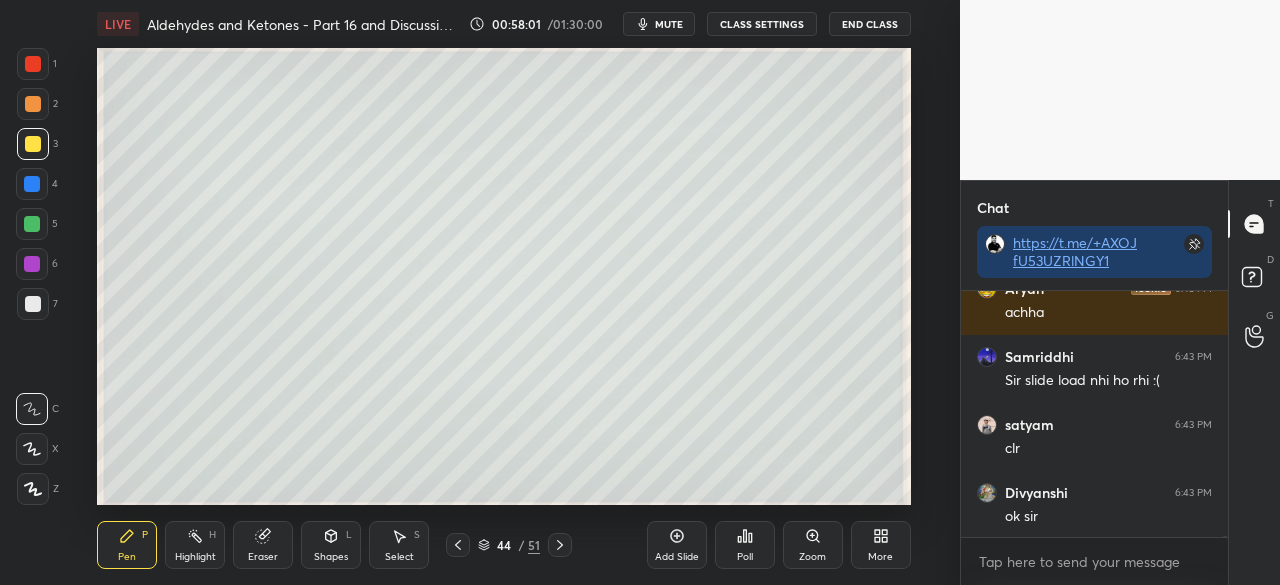 scroll, scrollTop: 112904, scrollLeft: 0, axis: vertical 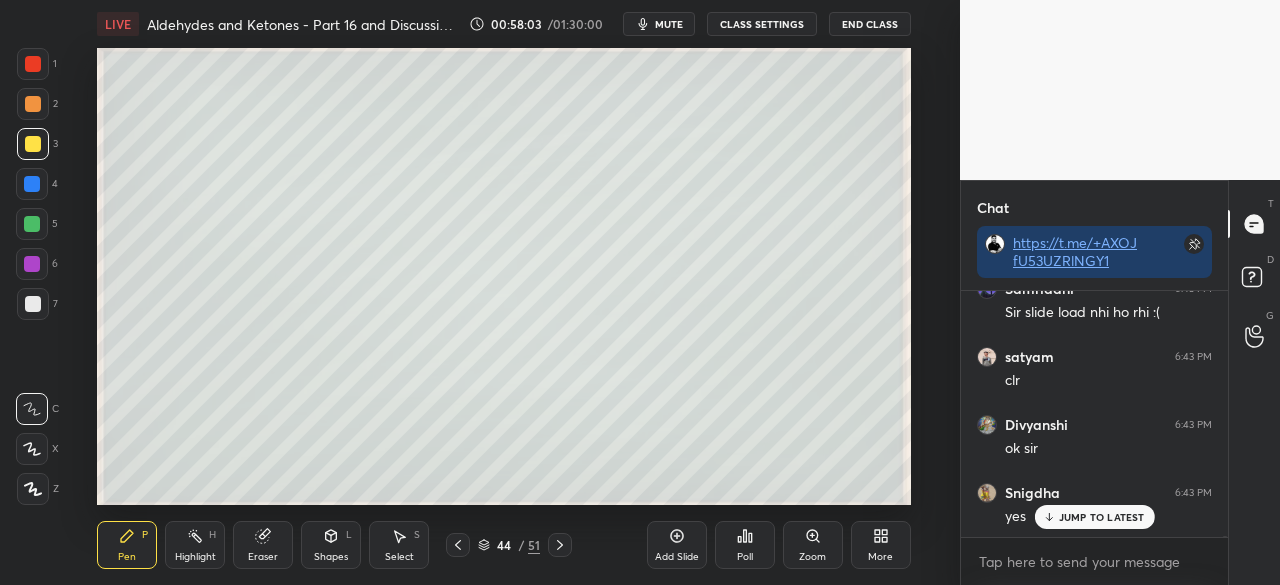click 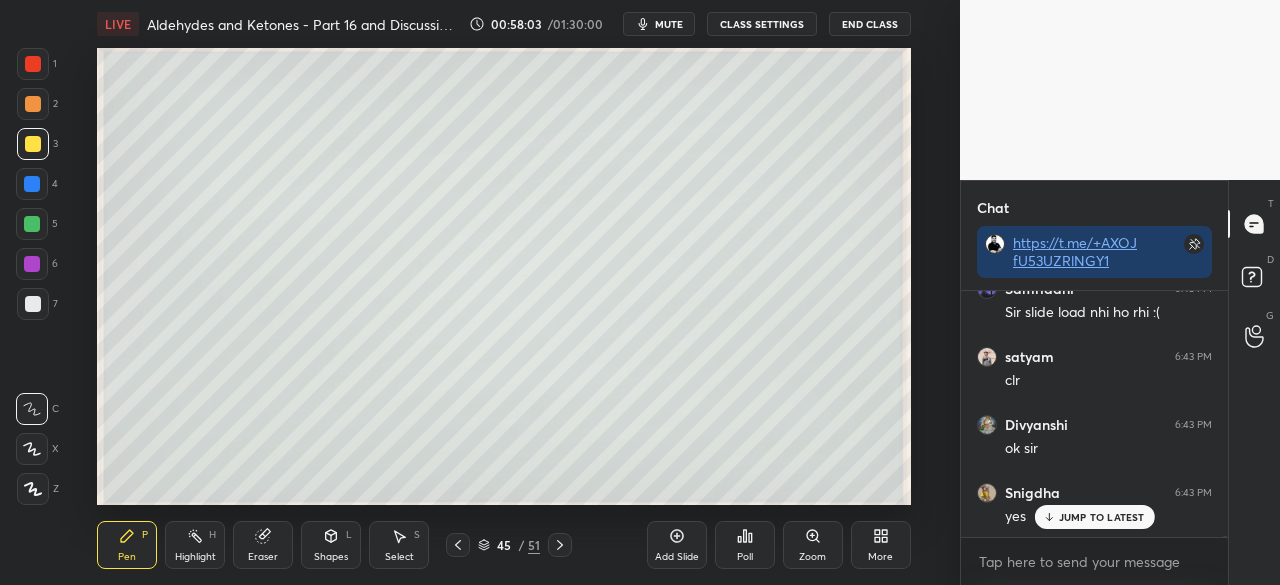 click on "More" at bounding box center [881, 545] 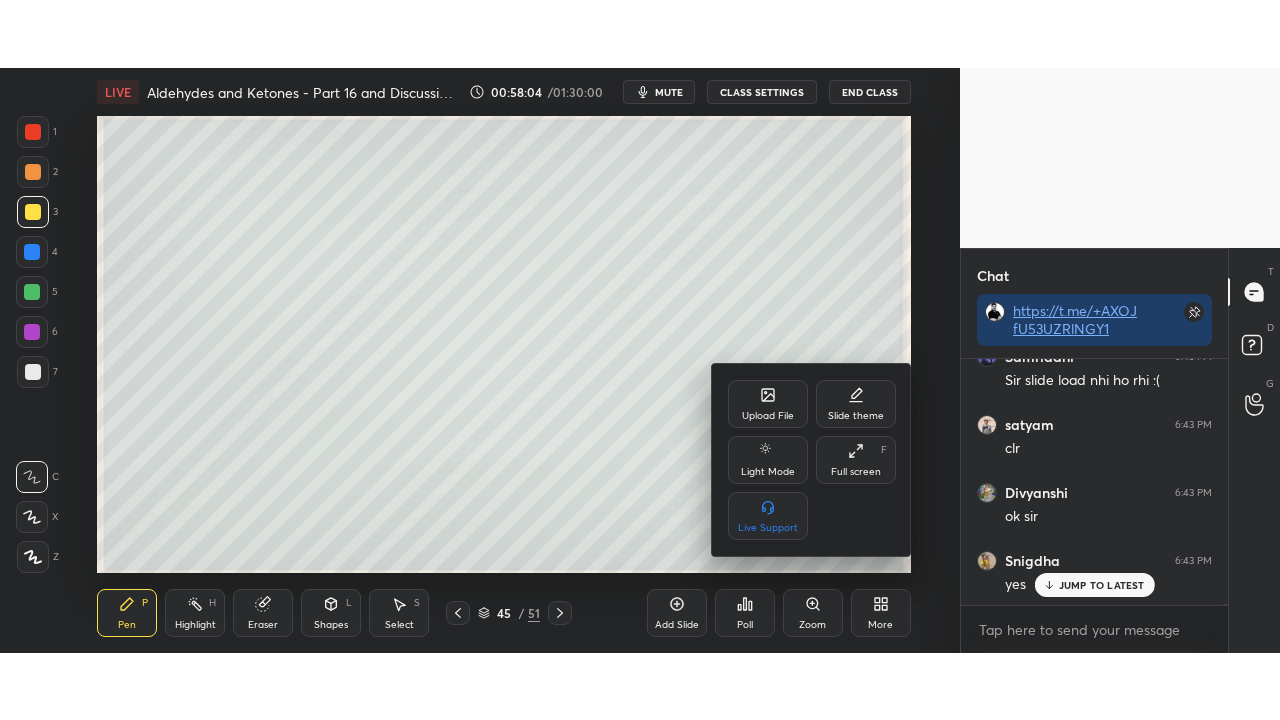 scroll, scrollTop: 112972, scrollLeft: 0, axis: vertical 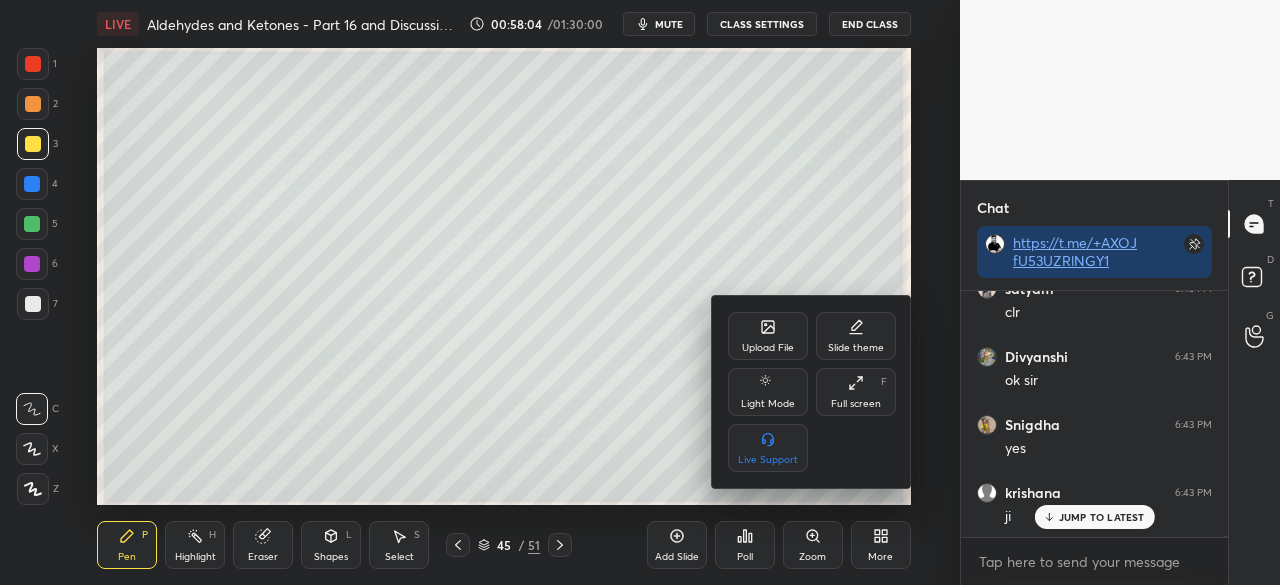 drag, startPoint x: 864, startPoint y: 388, endPoint x: 865, endPoint y: 484, distance: 96.00521 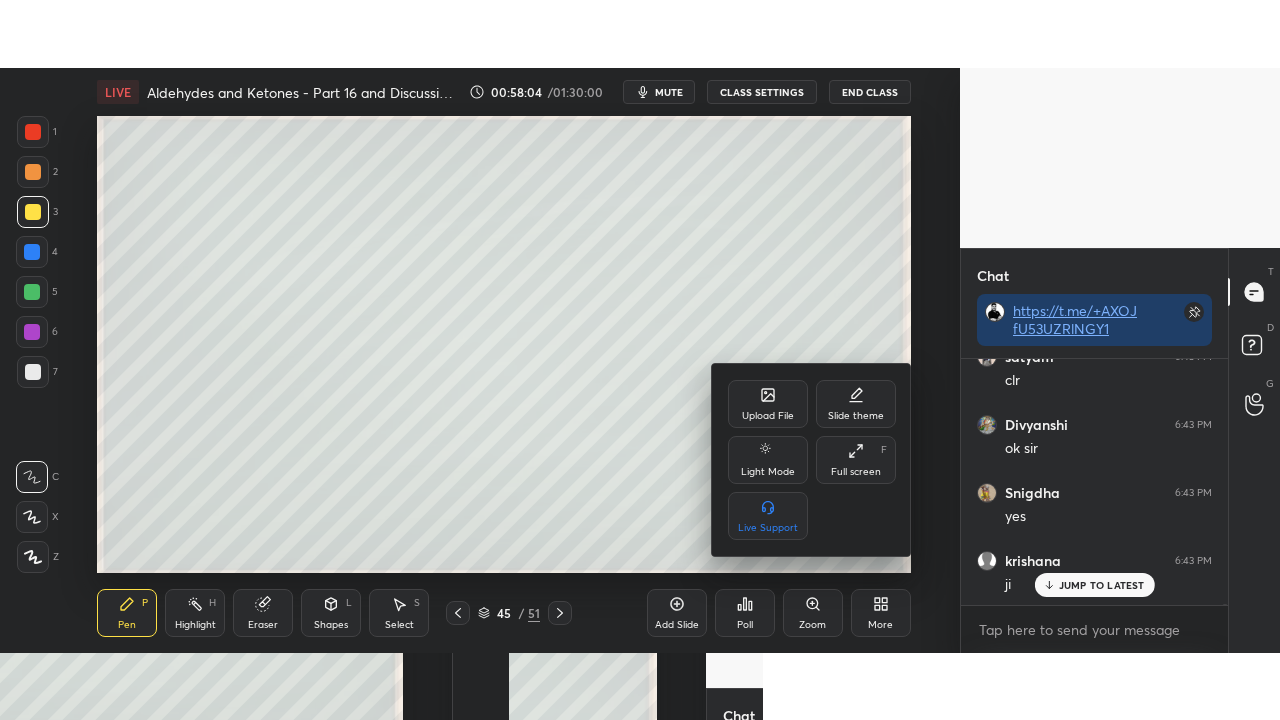 scroll, scrollTop: 99408, scrollLeft: 99120, axis: both 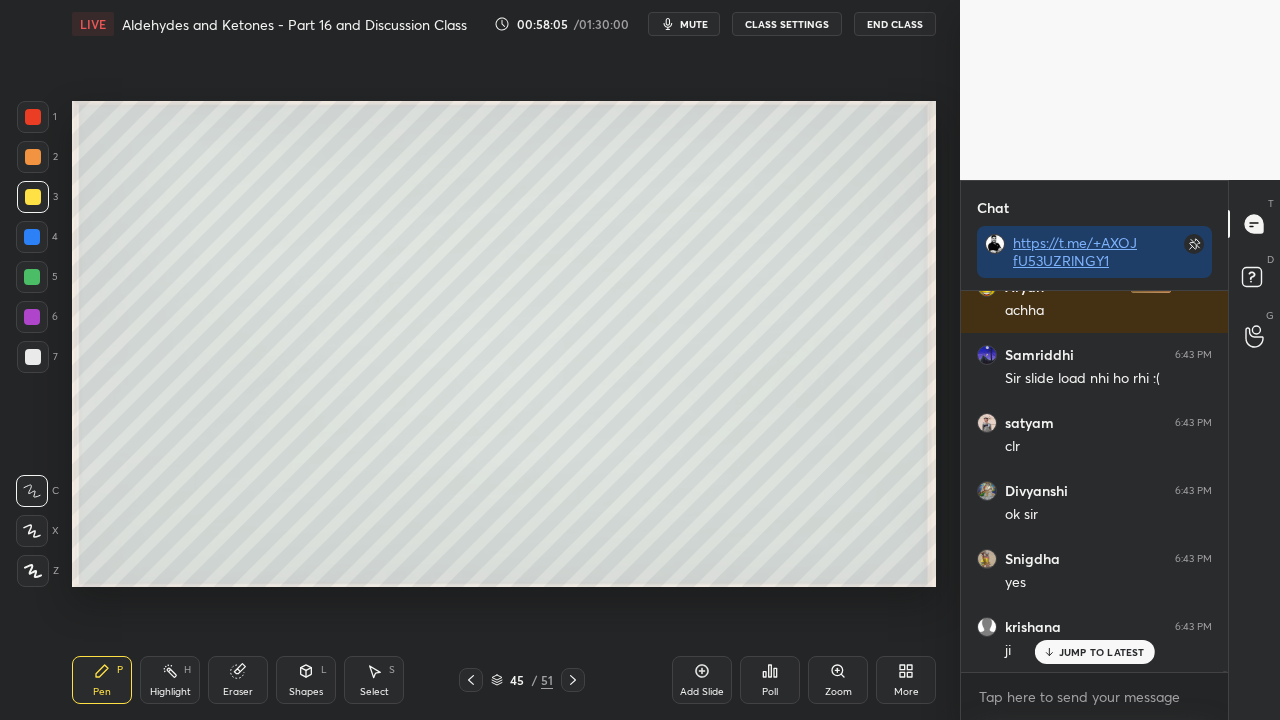 click at bounding box center (33, 197) 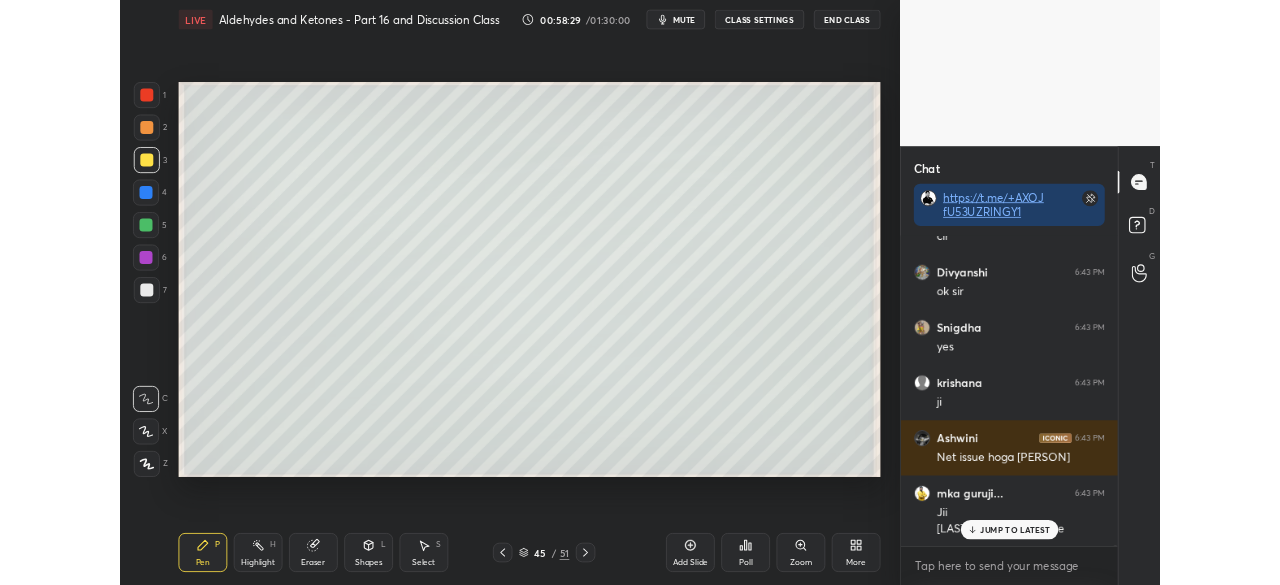 scroll, scrollTop: 113062, scrollLeft: 0, axis: vertical 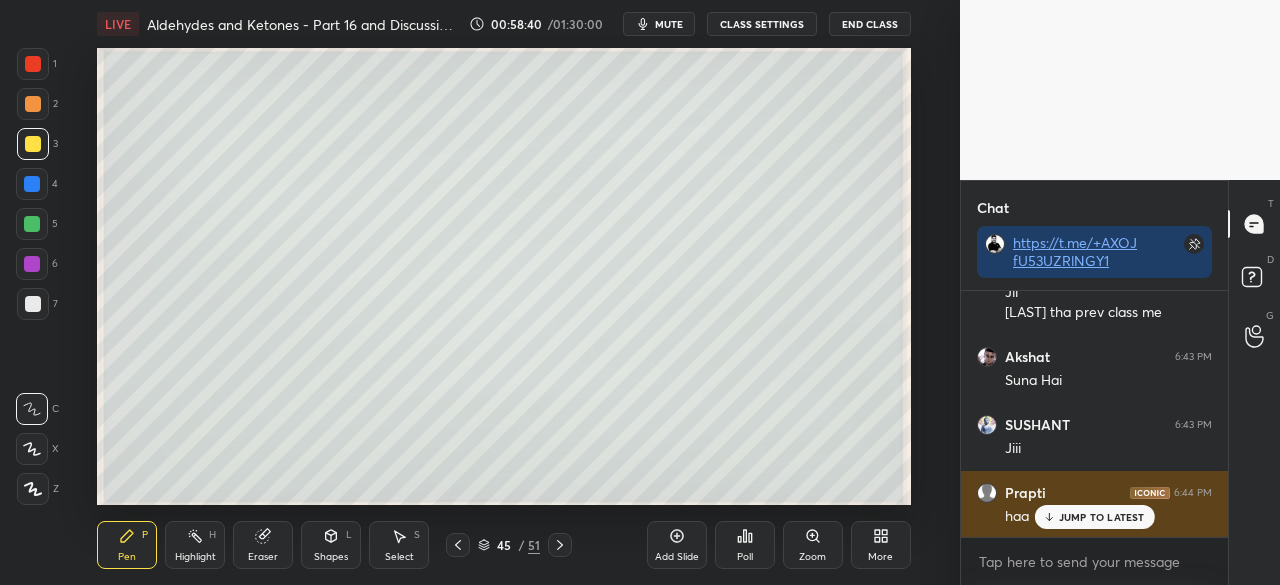 click on "JUMP TO LATEST" at bounding box center [1102, 517] 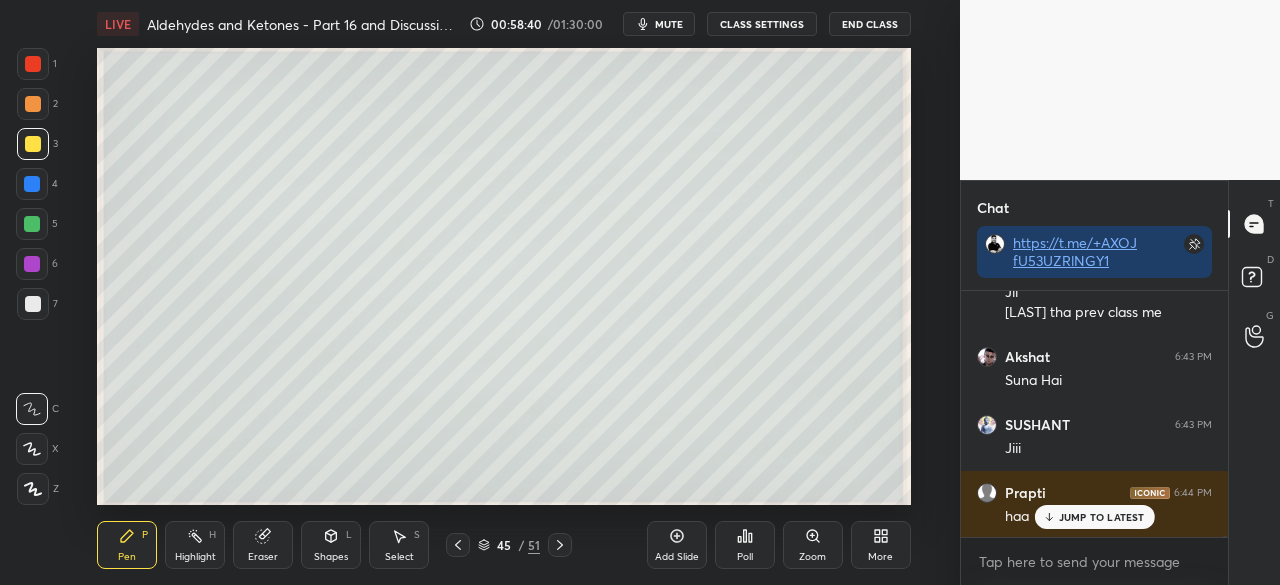 scroll, scrollTop: 113400, scrollLeft: 0, axis: vertical 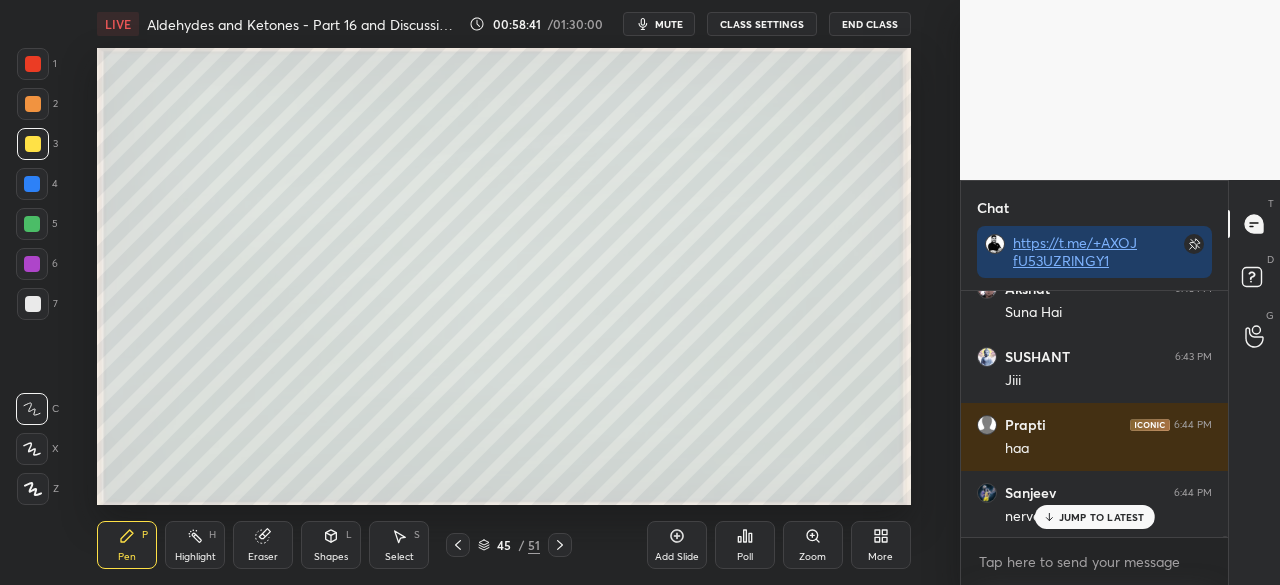 click on "More" at bounding box center [880, 557] 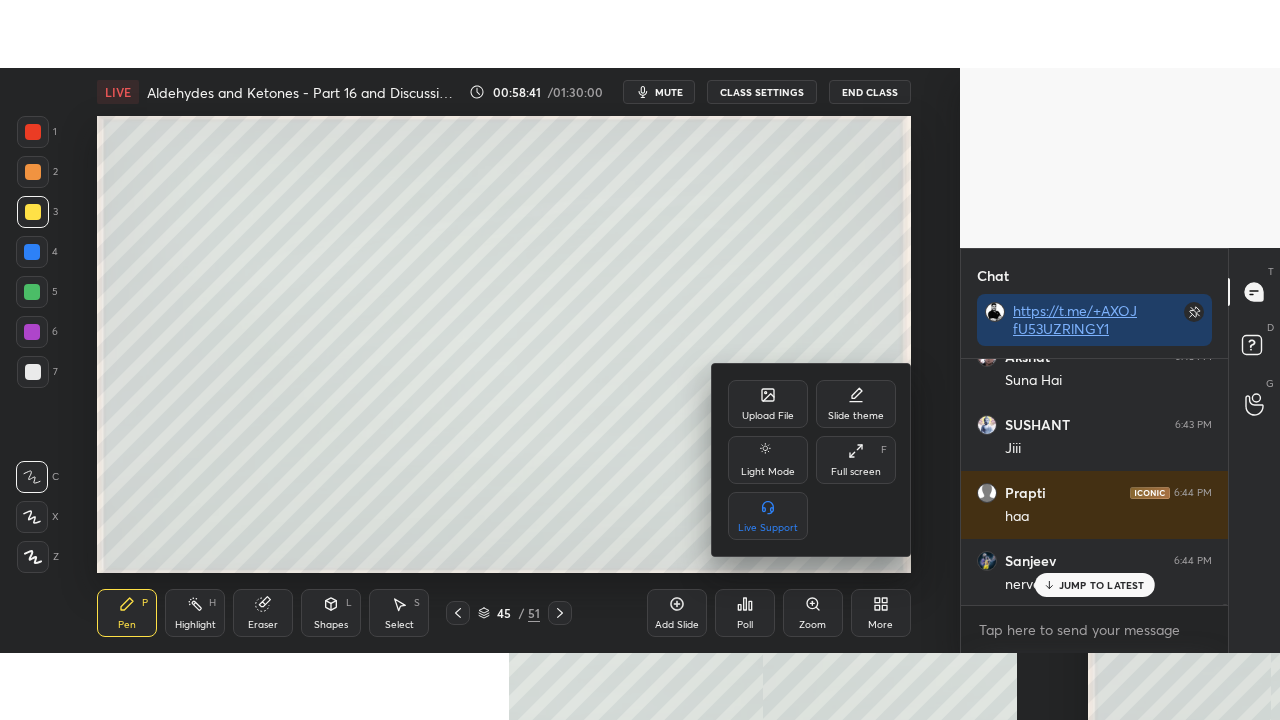 scroll, scrollTop: 113604, scrollLeft: 0, axis: vertical 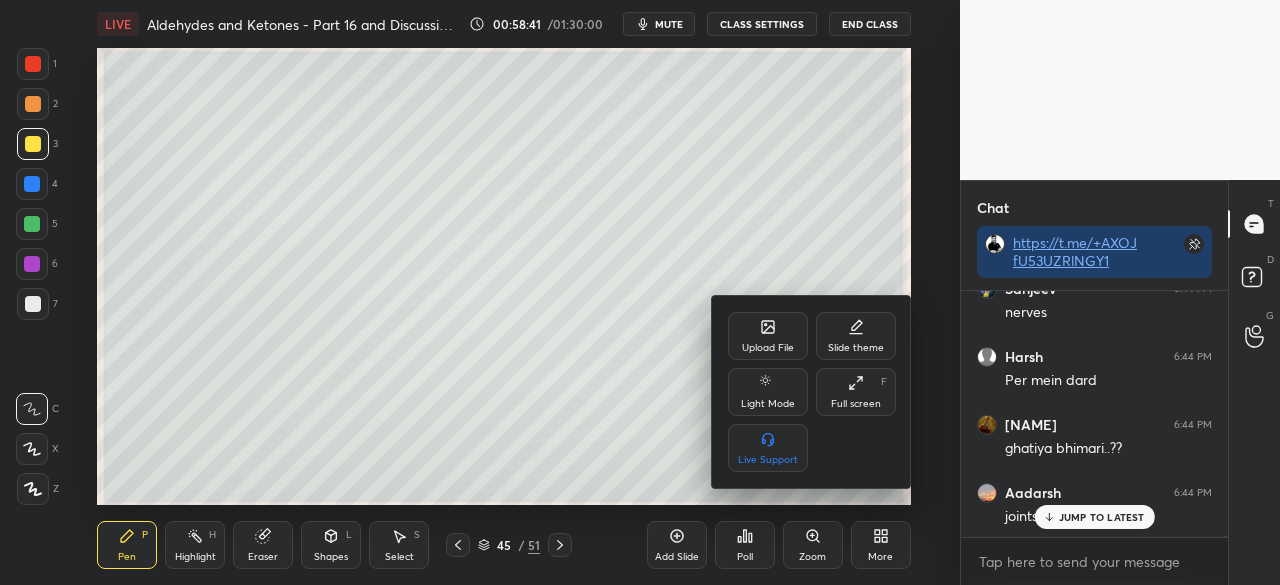 click on "Full screen" at bounding box center (856, 404) 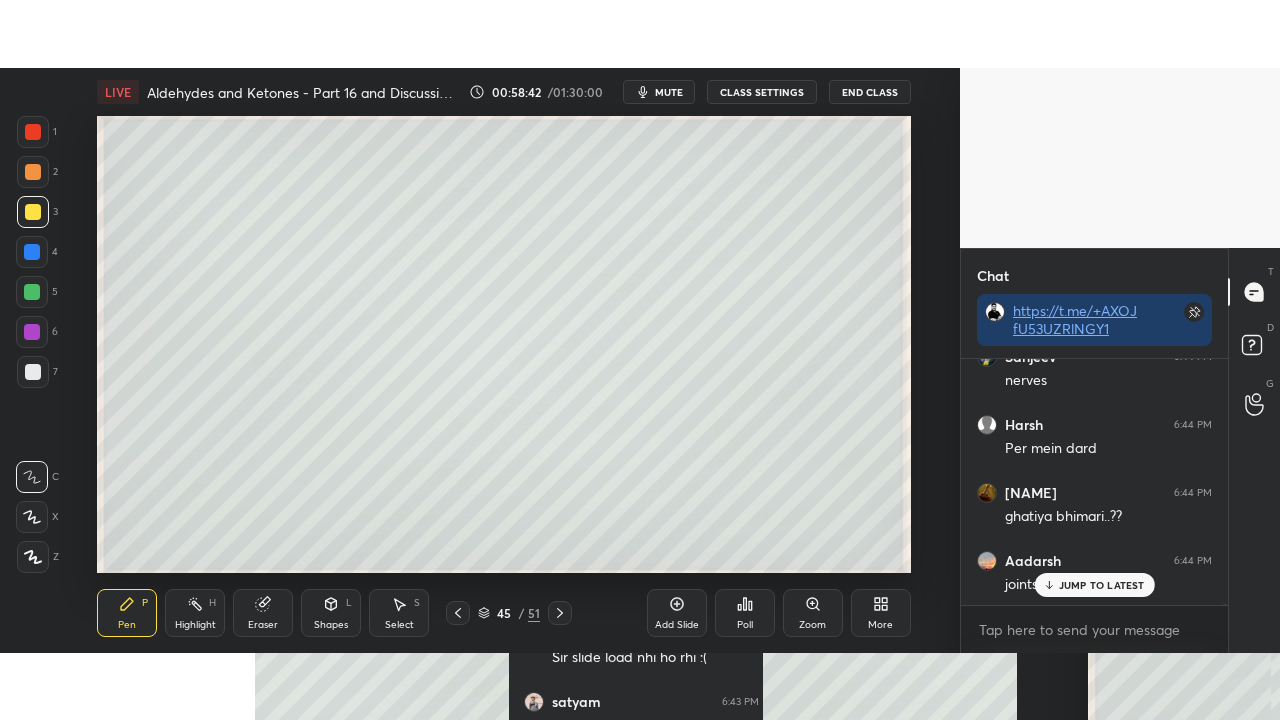 scroll, scrollTop: 99408, scrollLeft: 99120, axis: both 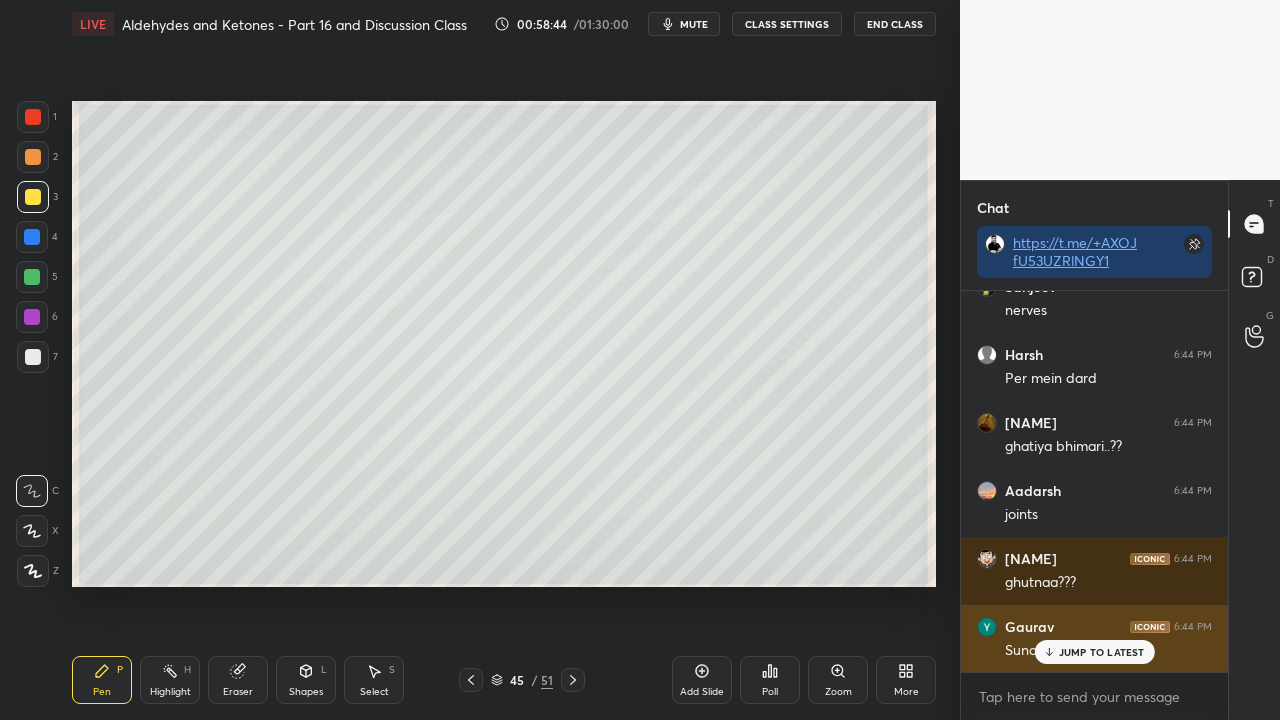 click on "JUMP TO LATEST" at bounding box center [1102, 652] 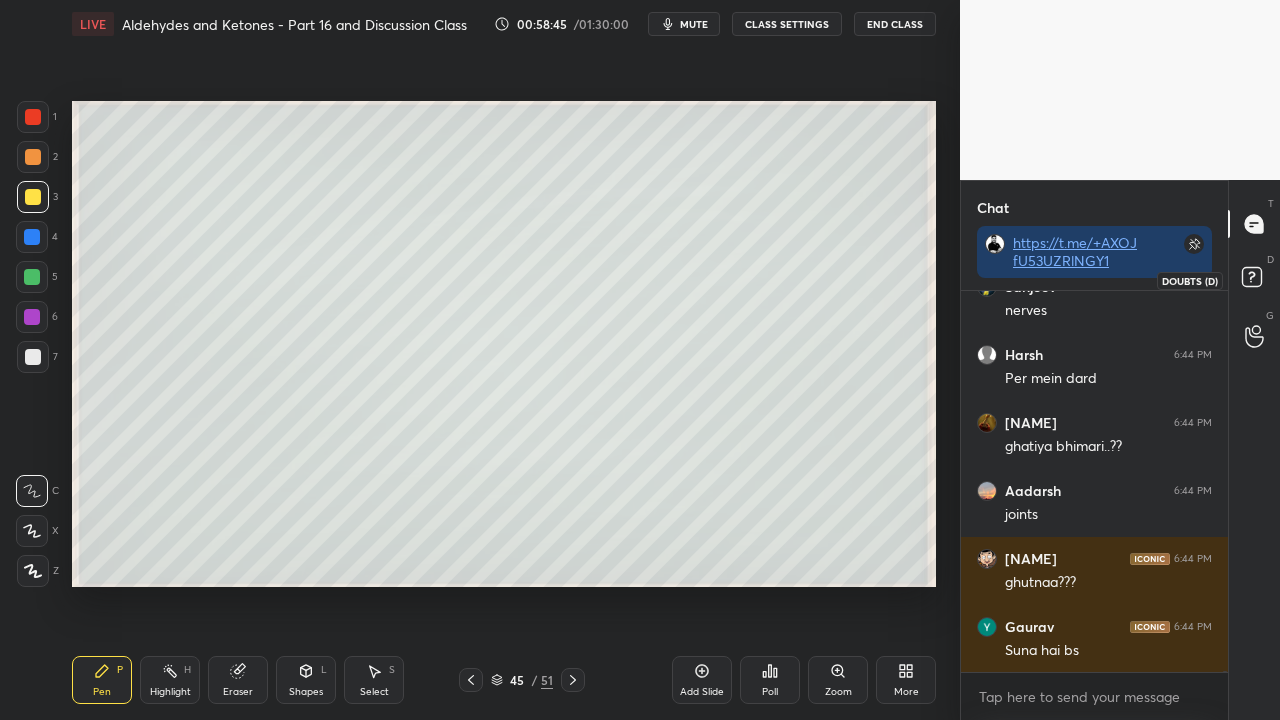 click 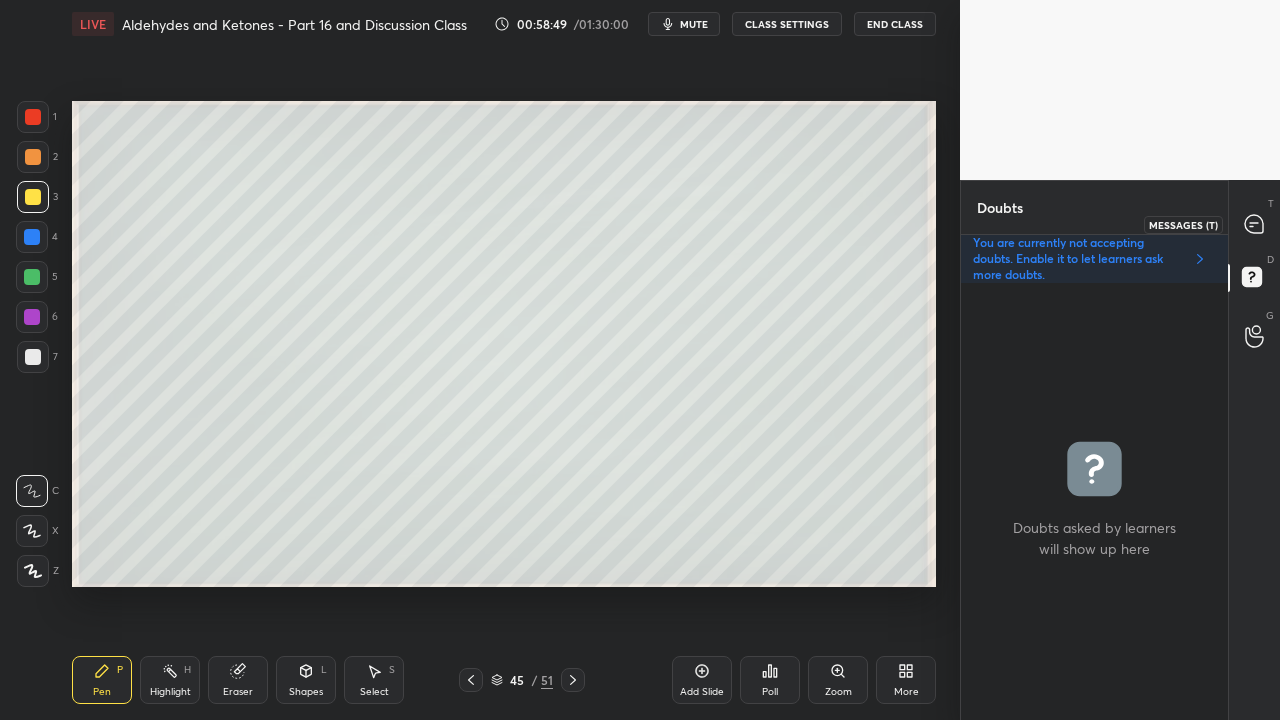 click 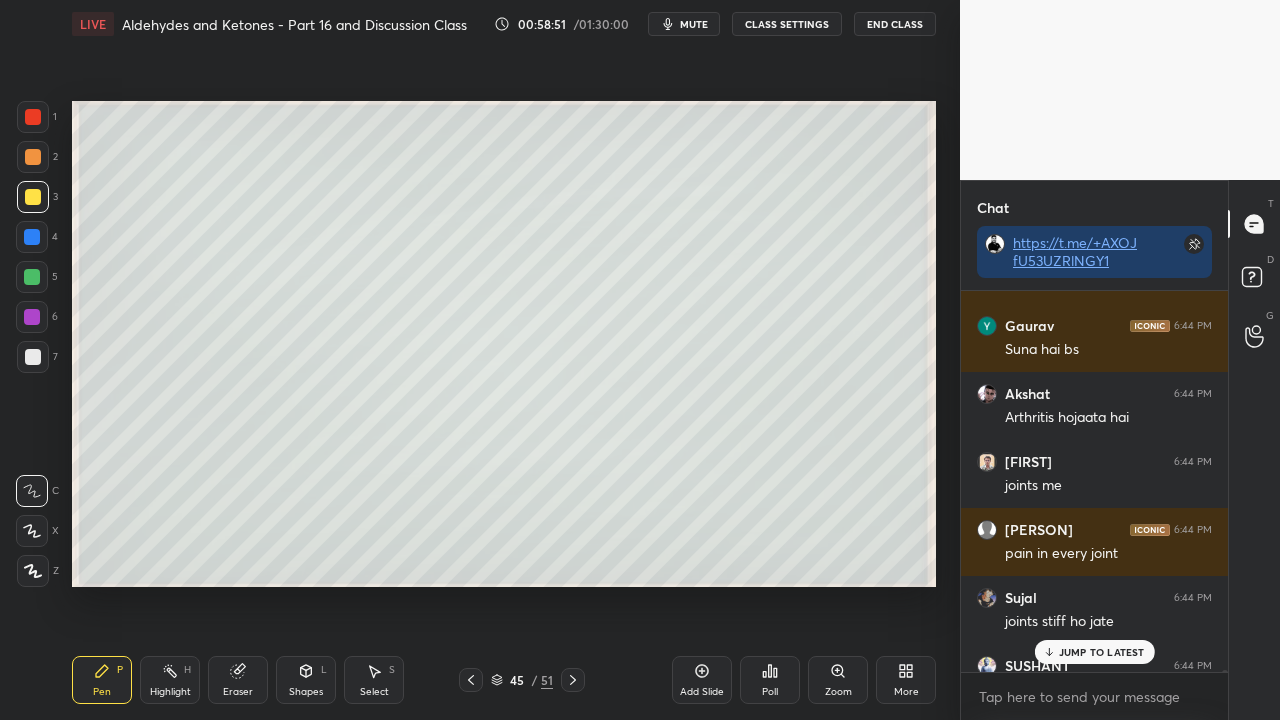 click on "JUMP TO LATEST" at bounding box center (1102, 652) 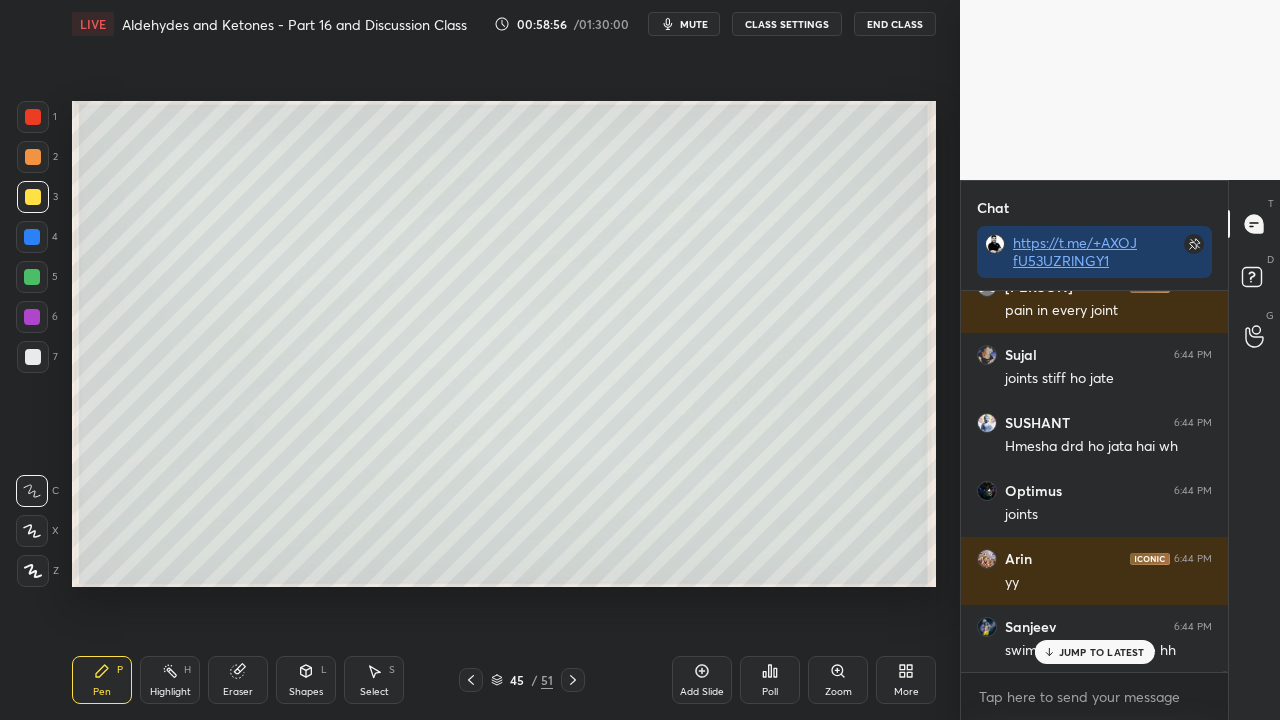 click on "JUMP TO LATEST" at bounding box center (1102, 652) 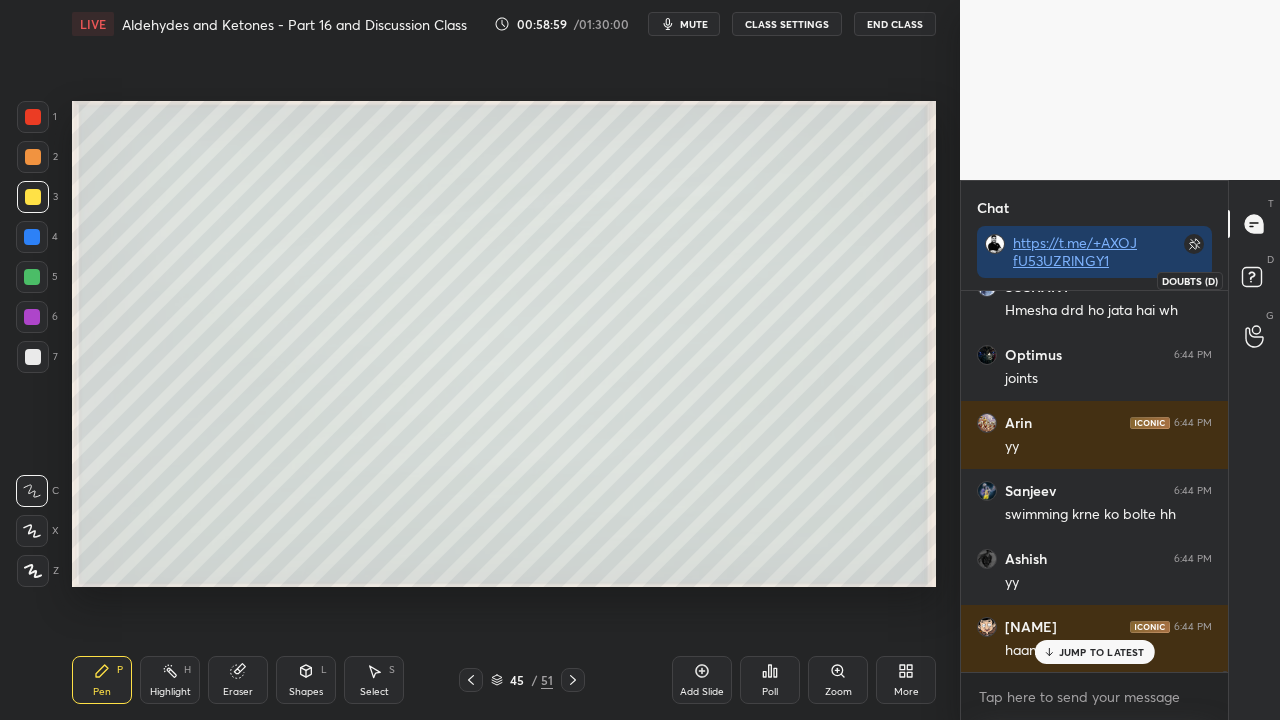 click 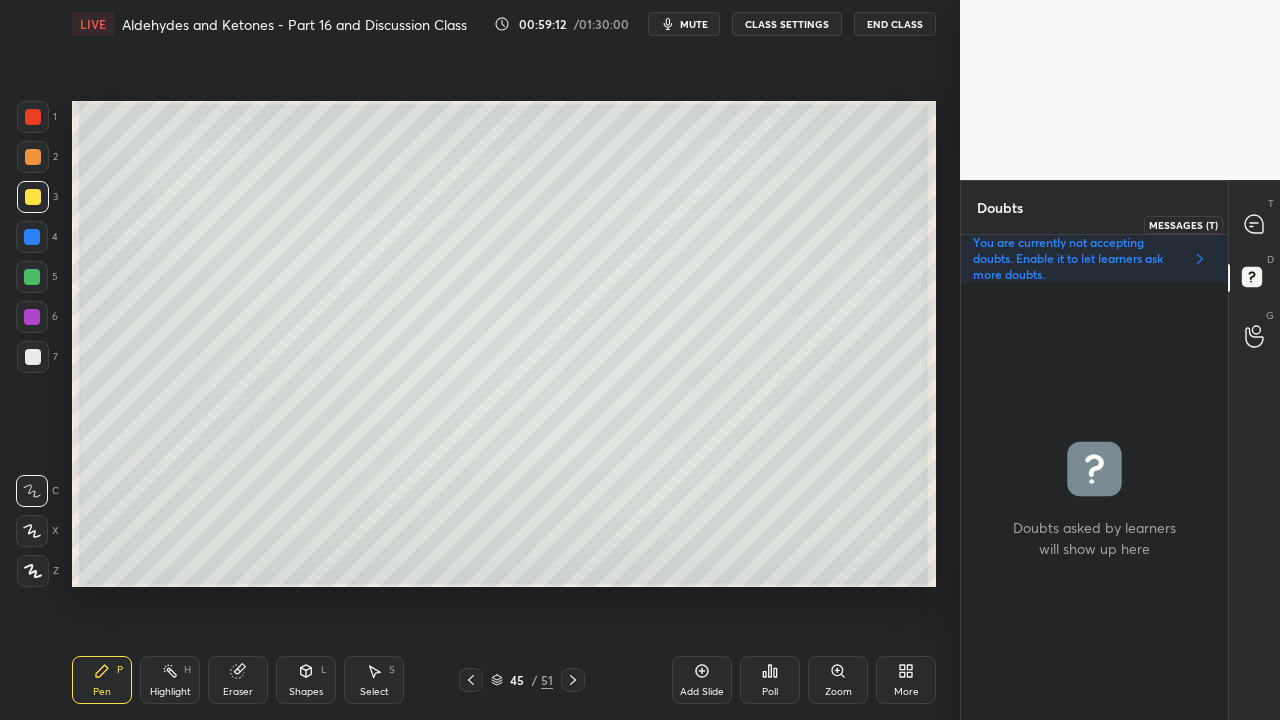 click at bounding box center (1255, 224) 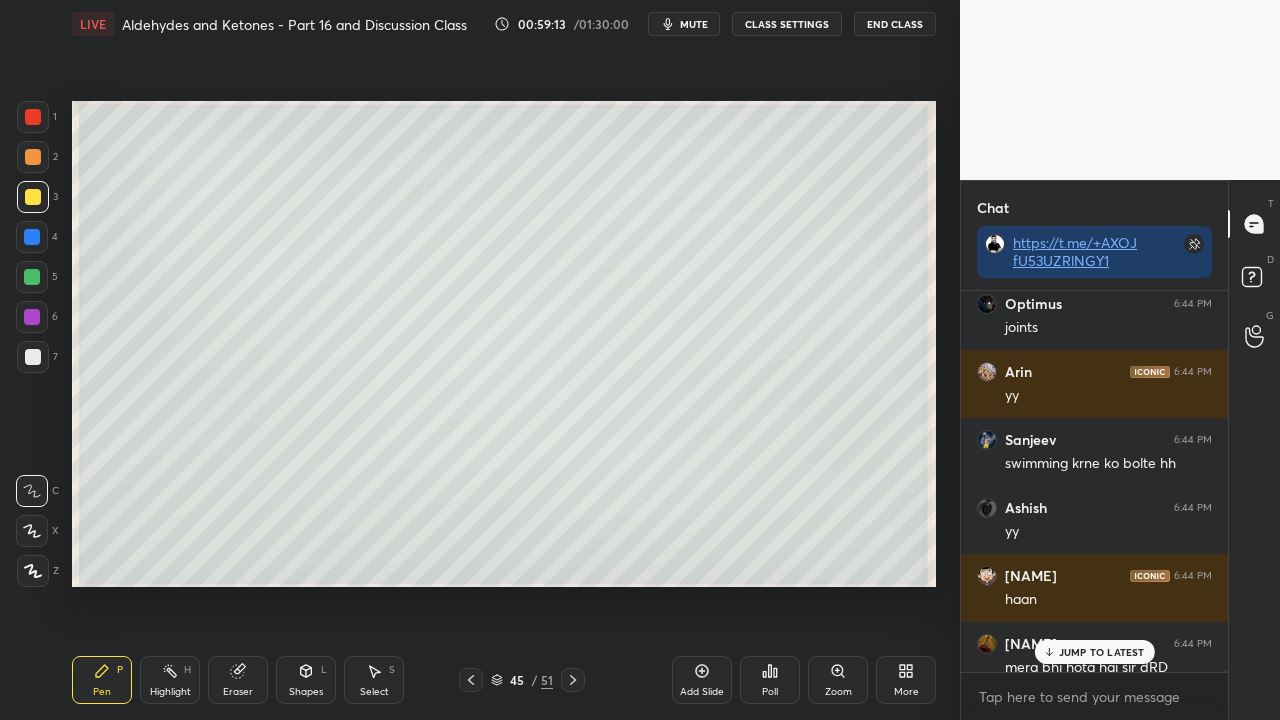 click on "JUMP TO LATEST" at bounding box center [1102, 652] 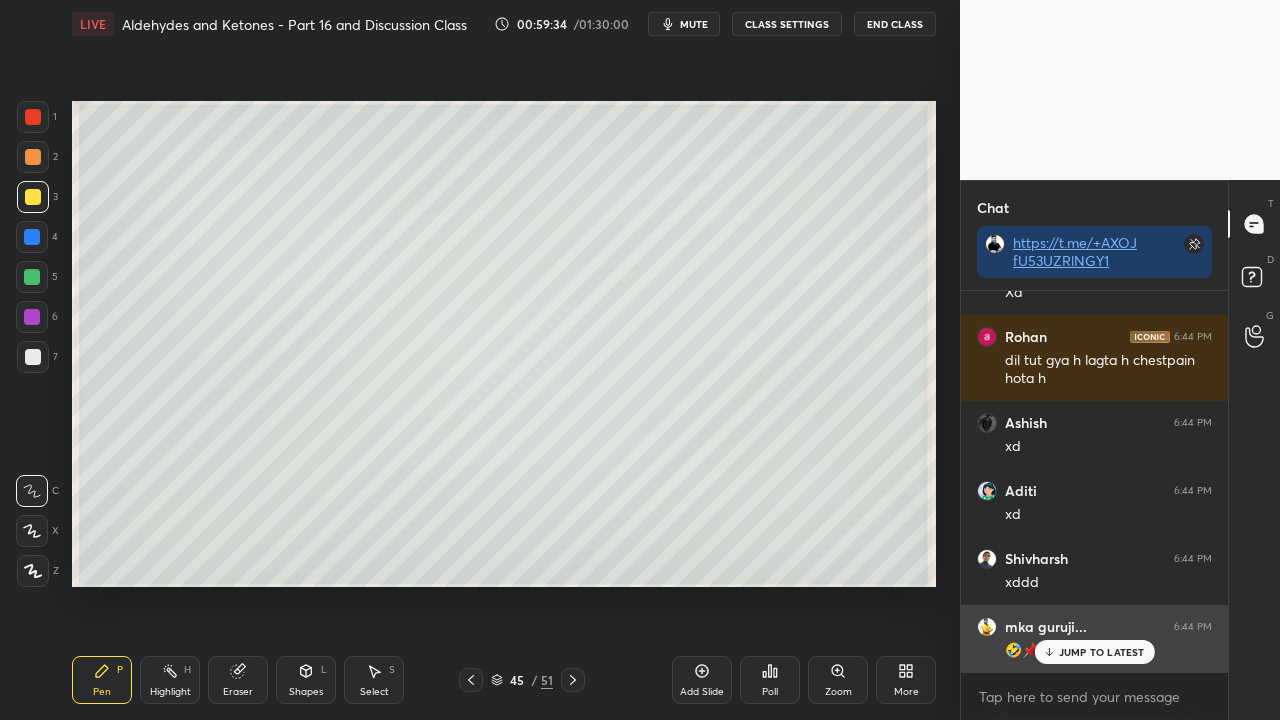 click on "JUMP TO LATEST" at bounding box center (1102, 652) 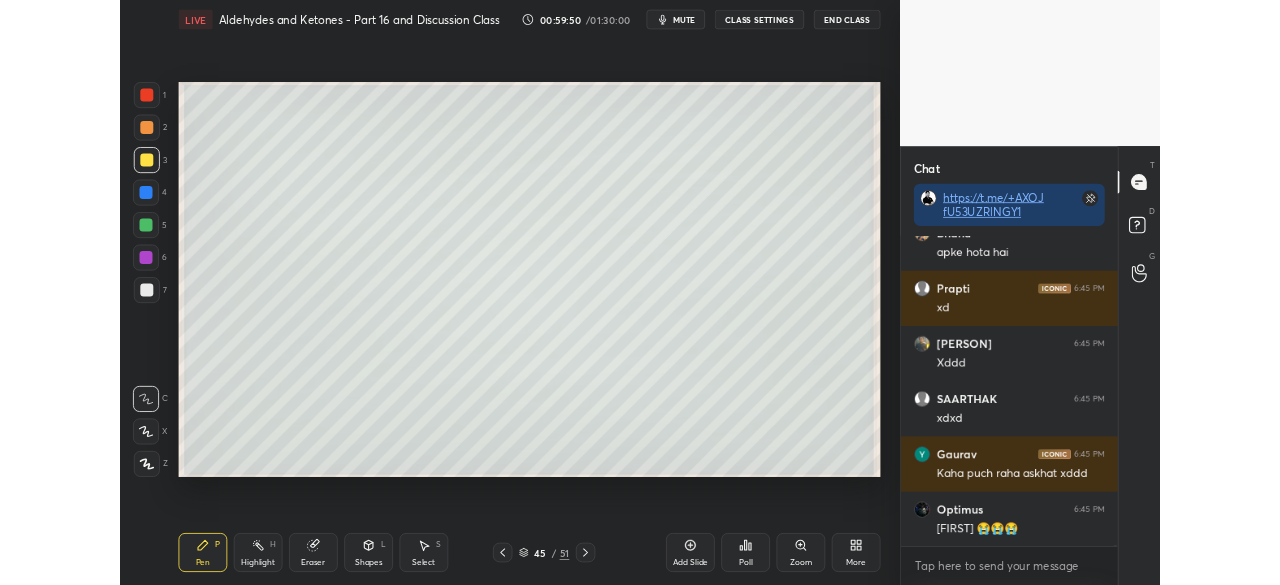 scroll, scrollTop: 117228, scrollLeft: 0, axis: vertical 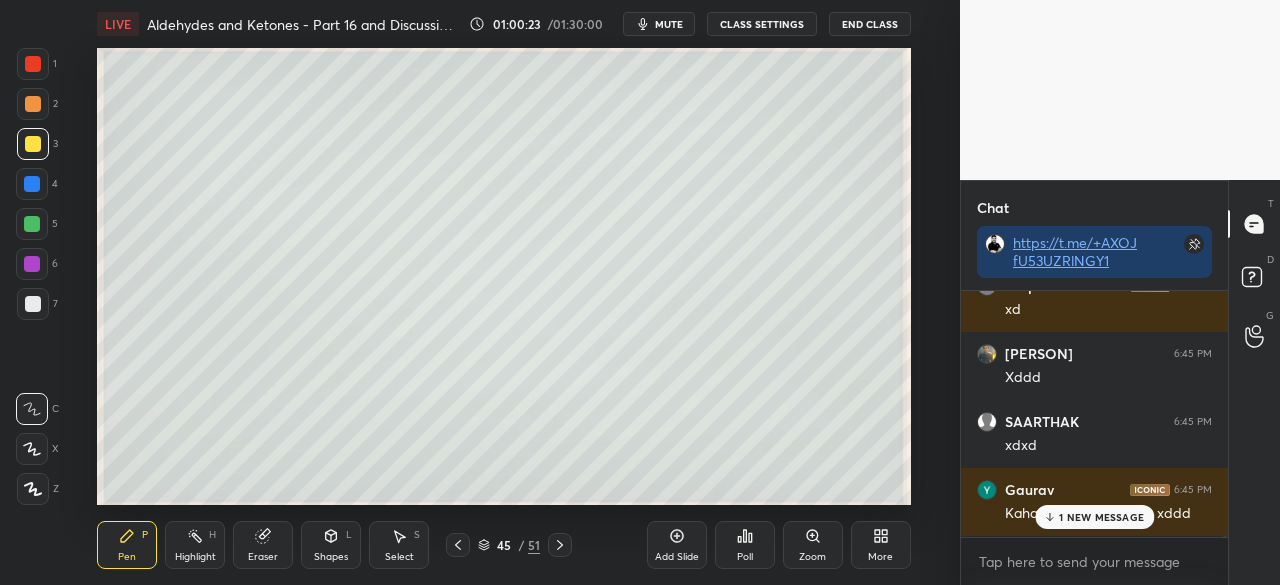 click at bounding box center [33, 304] 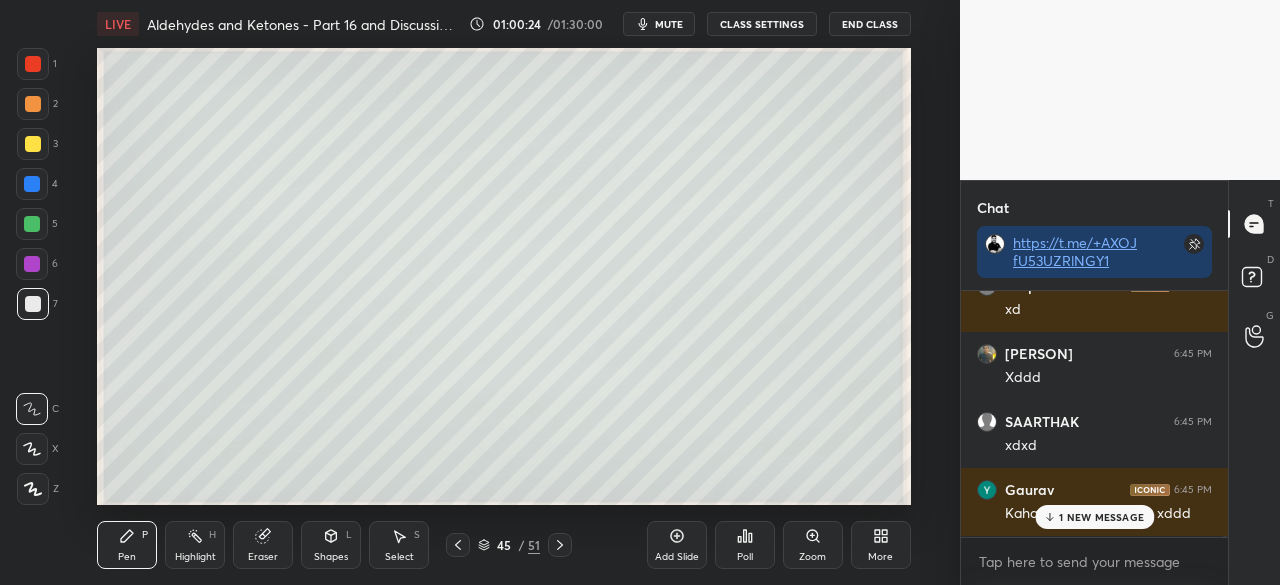 click on "More" at bounding box center (880, 557) 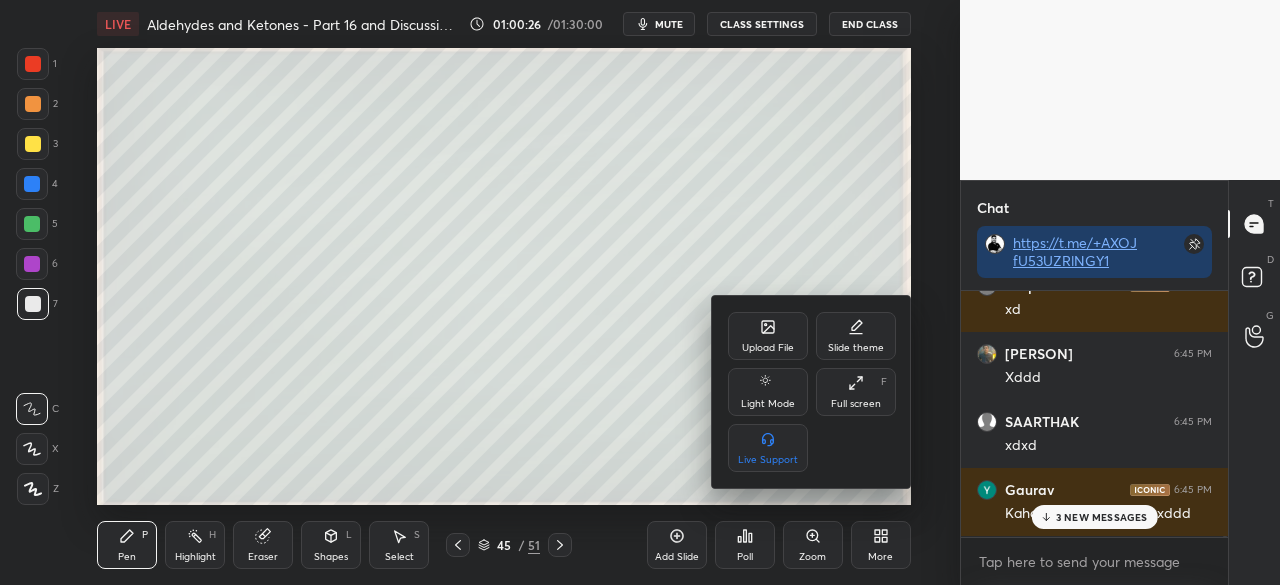 click on "Full screen" at bounding box center [856, 404] 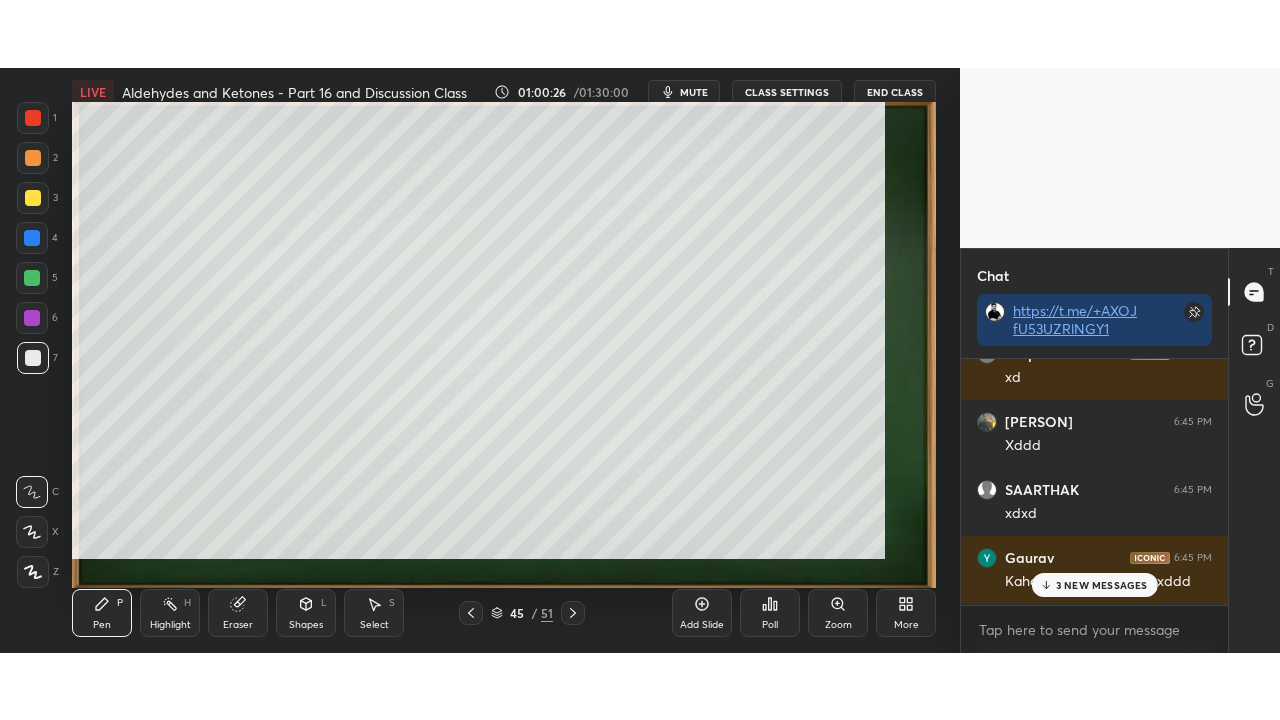 scroll, scrollTop: 99408, scrollLeft: 99120, axis: both 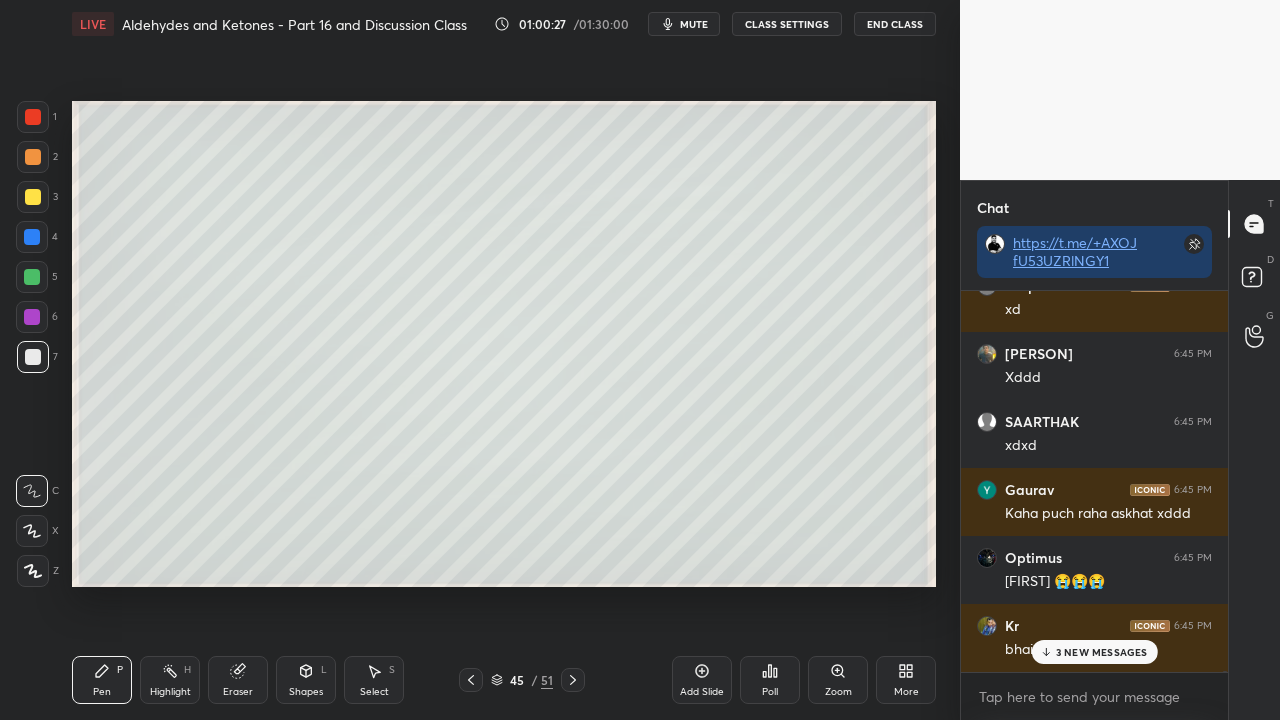 click on "Zoom" at bounding box center (838, 692) 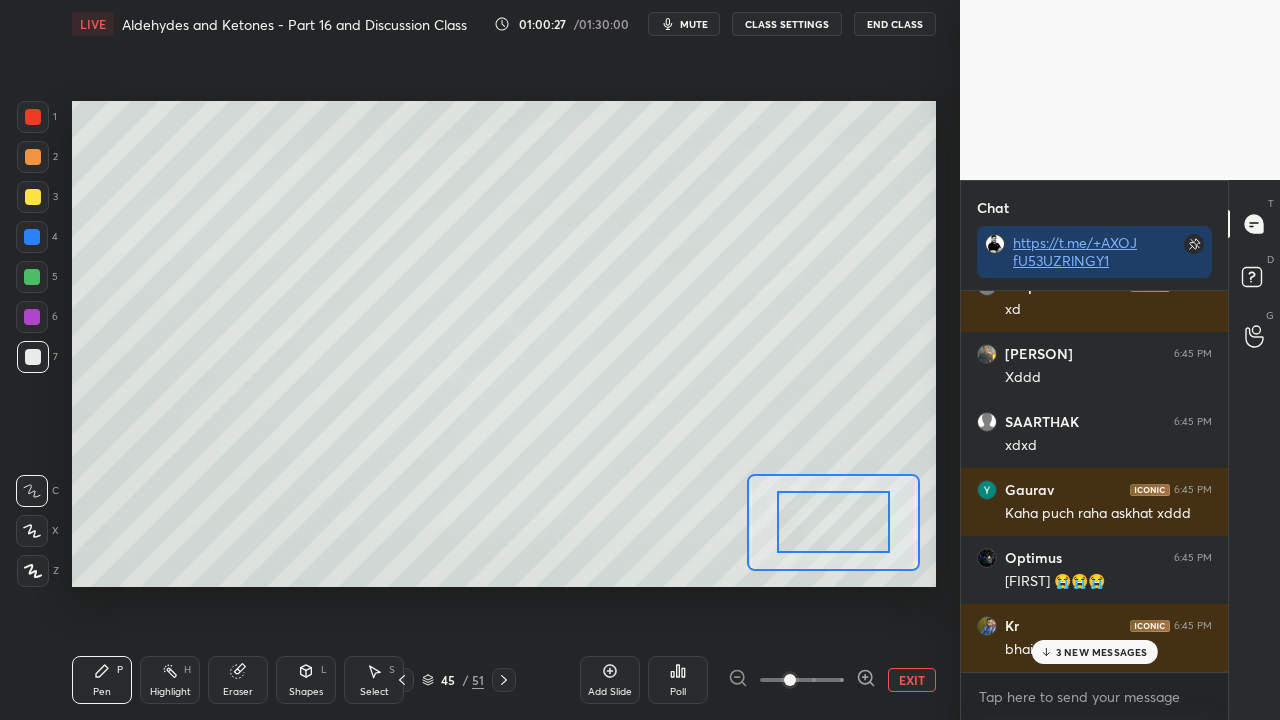 click at bounding box center [802, 680] 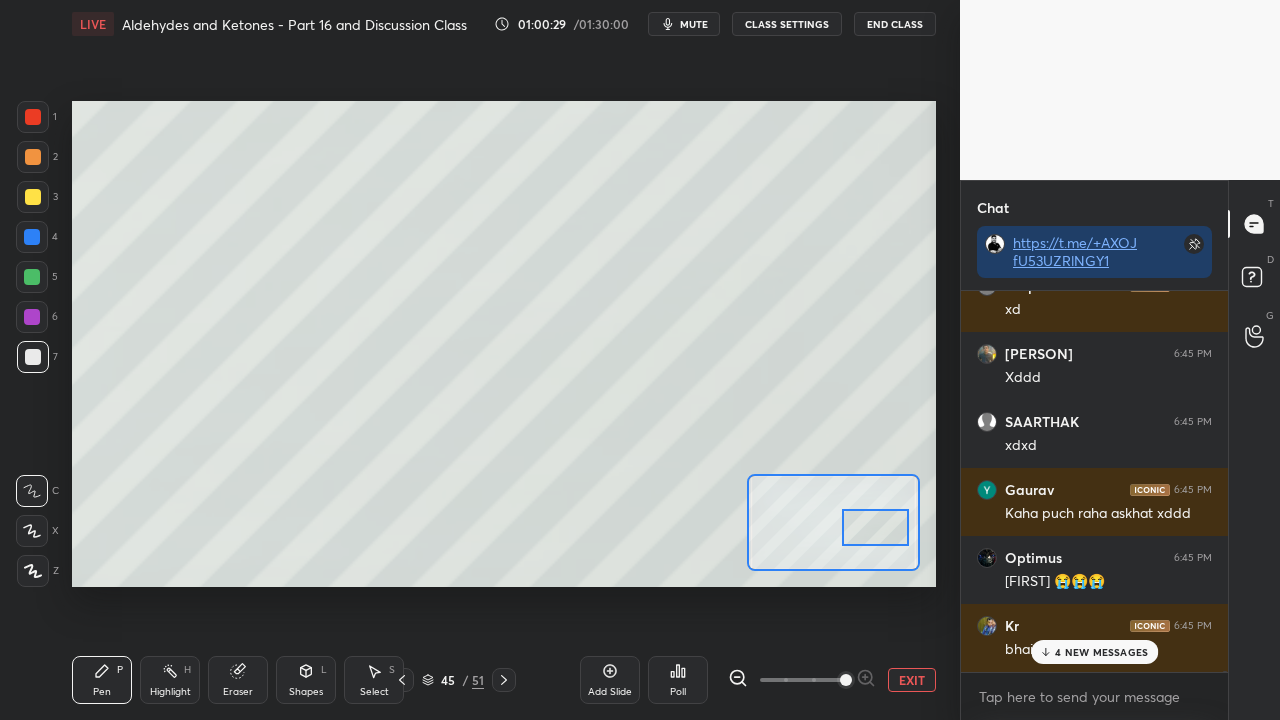 drag, startPoint x: 832, startPoint y: 531, endPoint x: 874, endPoint y: 538, distance: 42.579338 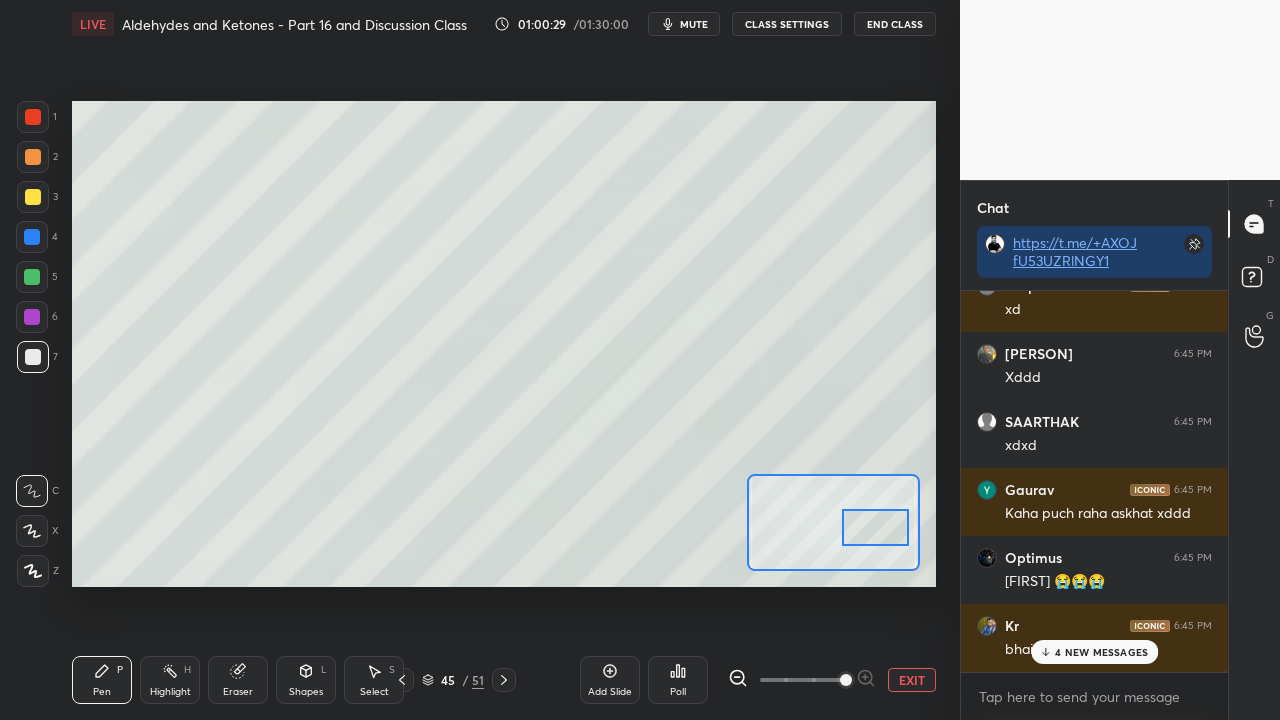 click at bounding box center [876, 527] 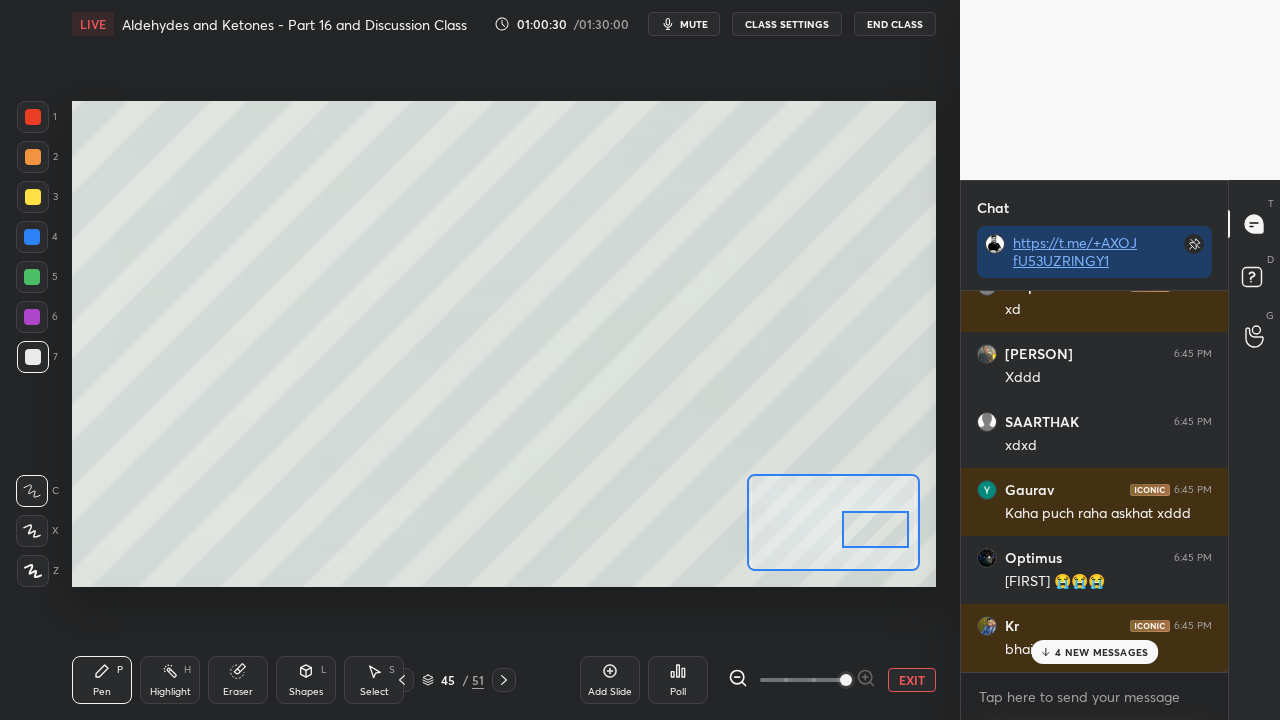 click on "4 NEW MESSAGES" at bounding box center (1101, 652) 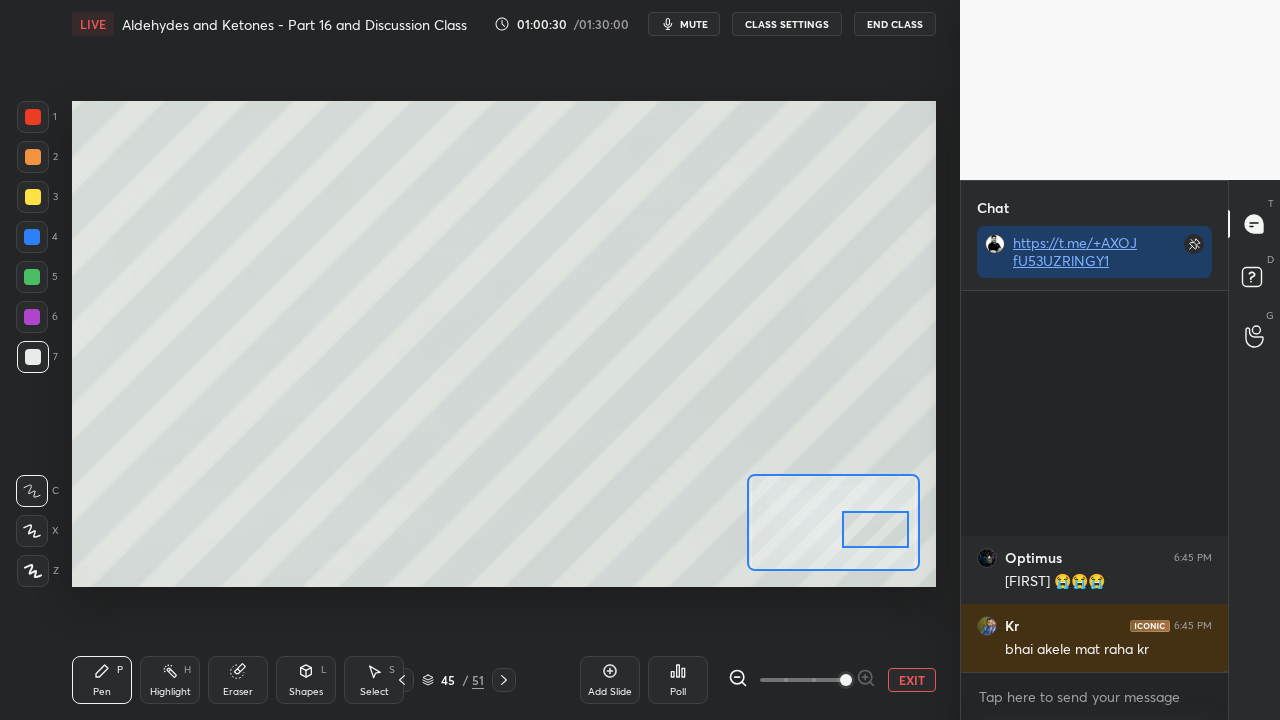 scroll, scrollTop: 117568, scrollLeft: 0, axis: vertical 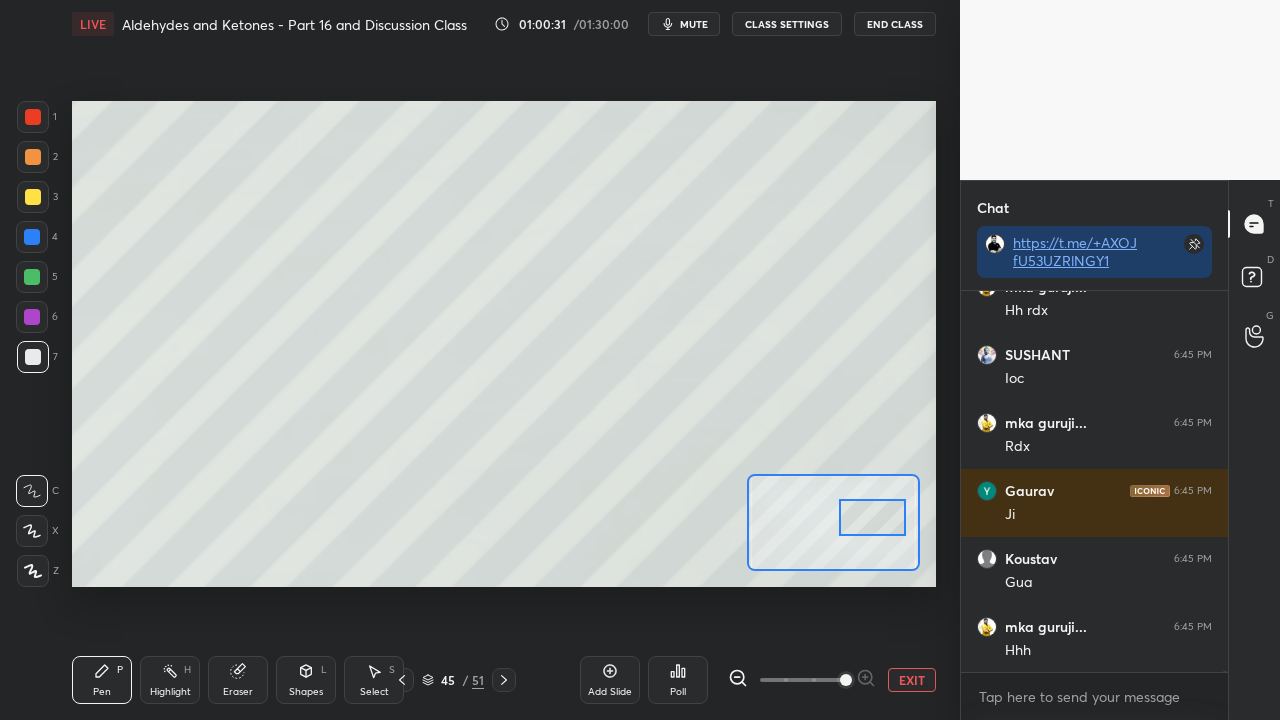 click at bounding box center [873, 517] 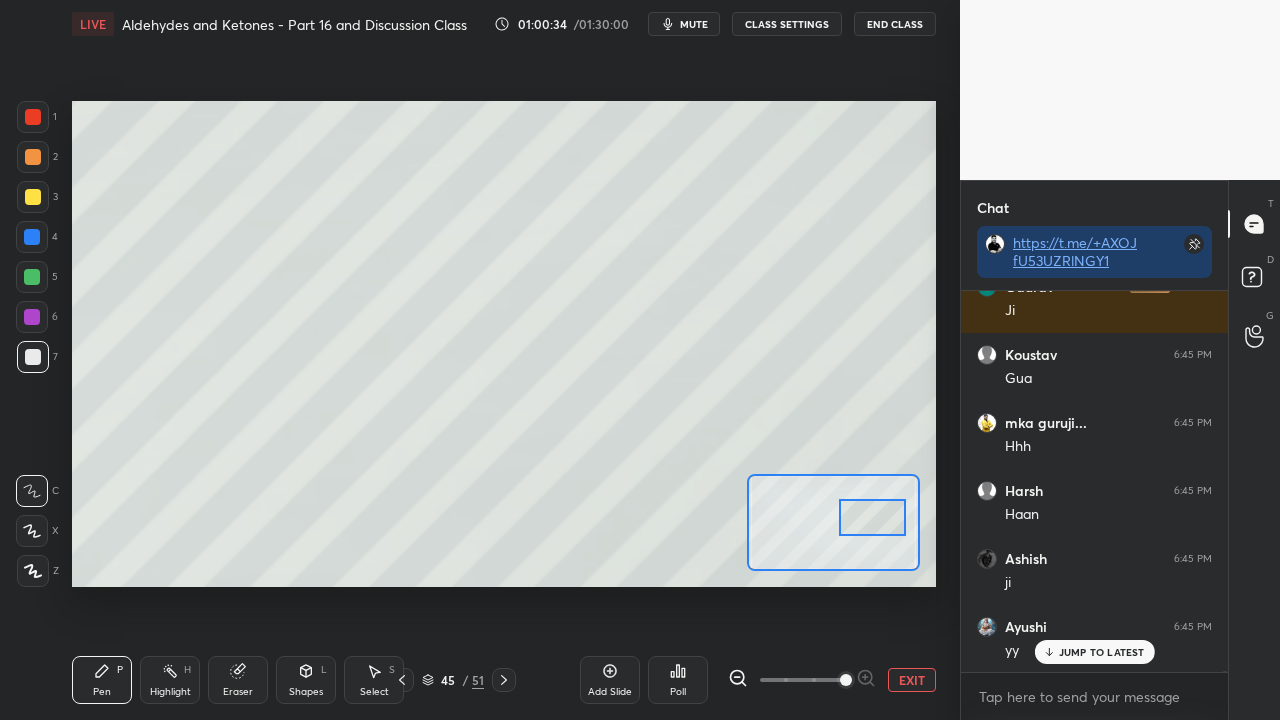scroll, scrollTop: 117908, scrollLeft: 0, axis: vertical 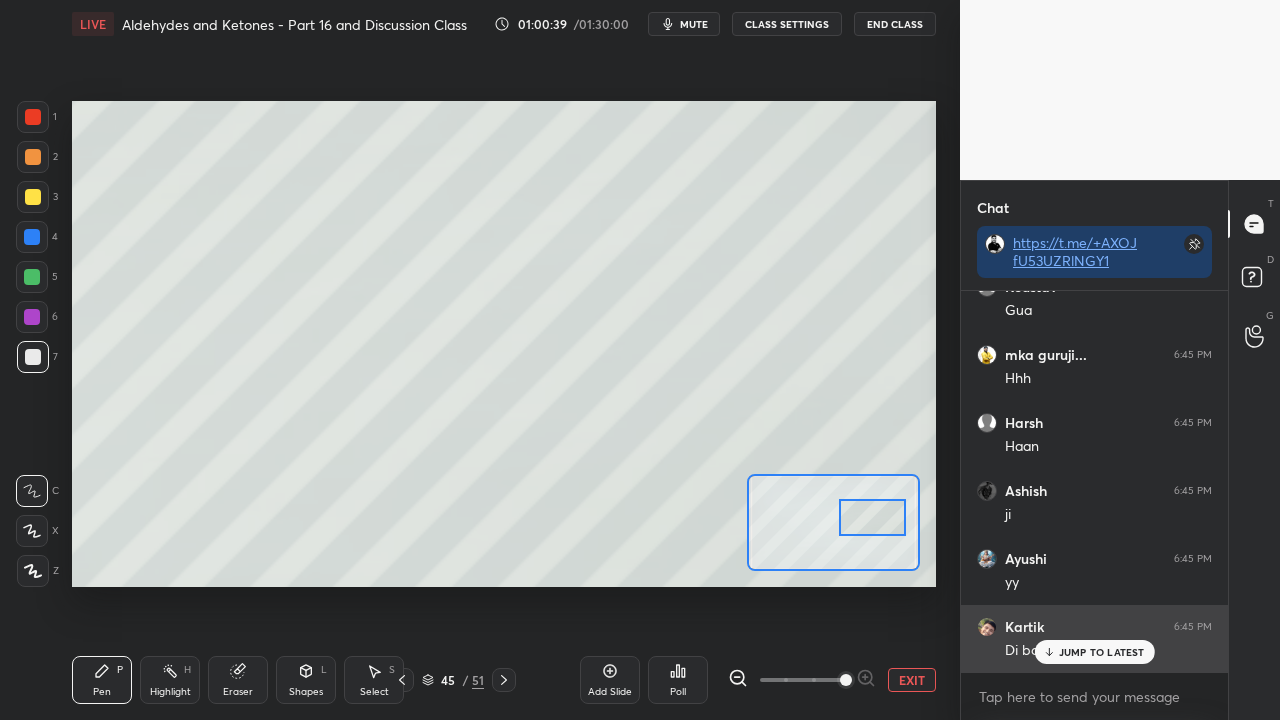 drag, startPoint x: 1058, startPoint y: 652, endPoint x: 1042, endPoint y: 617, distance: 38.483765 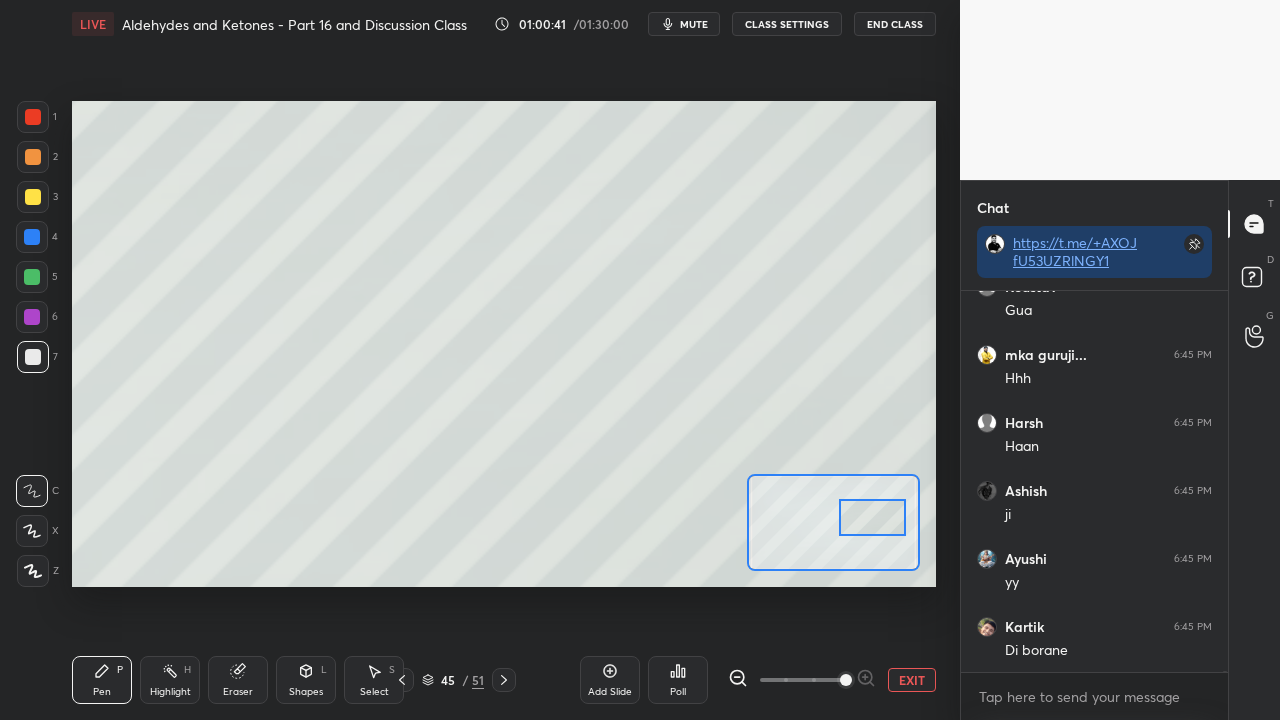 scroll, scrollTop: 117976, scrollLeft: 0, axis: vertical 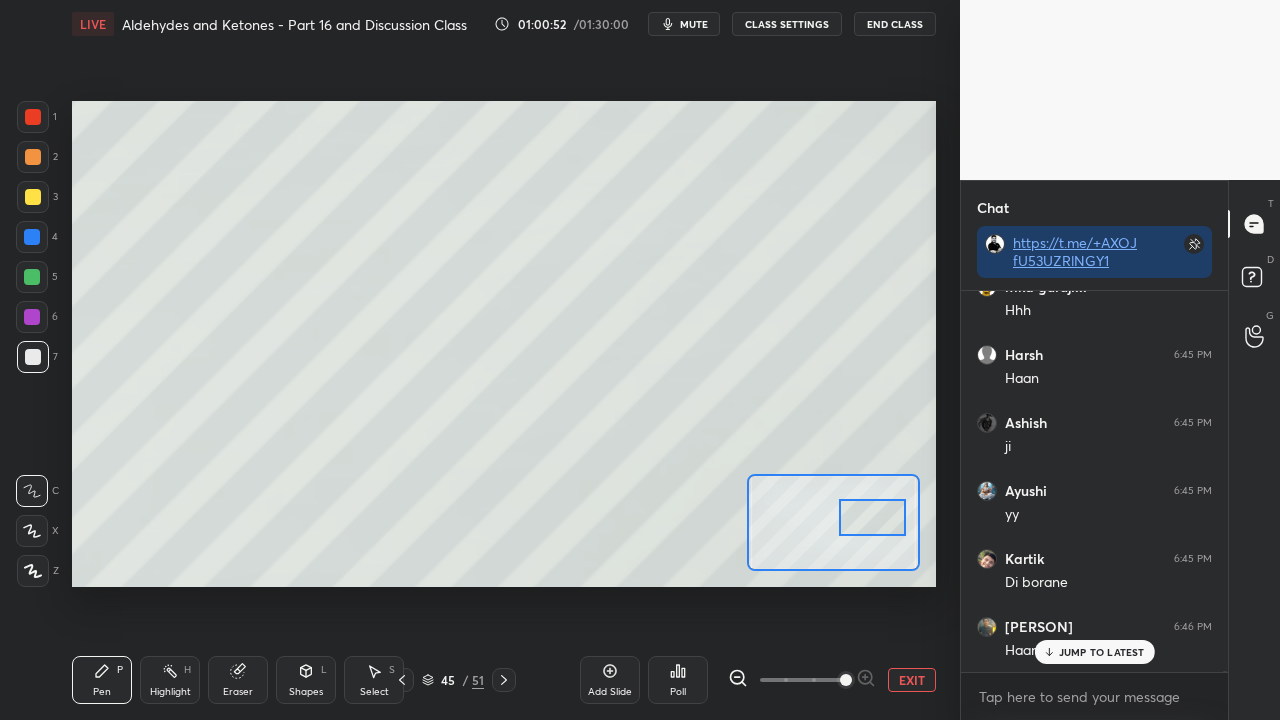 click at bounding box center (33, 197) 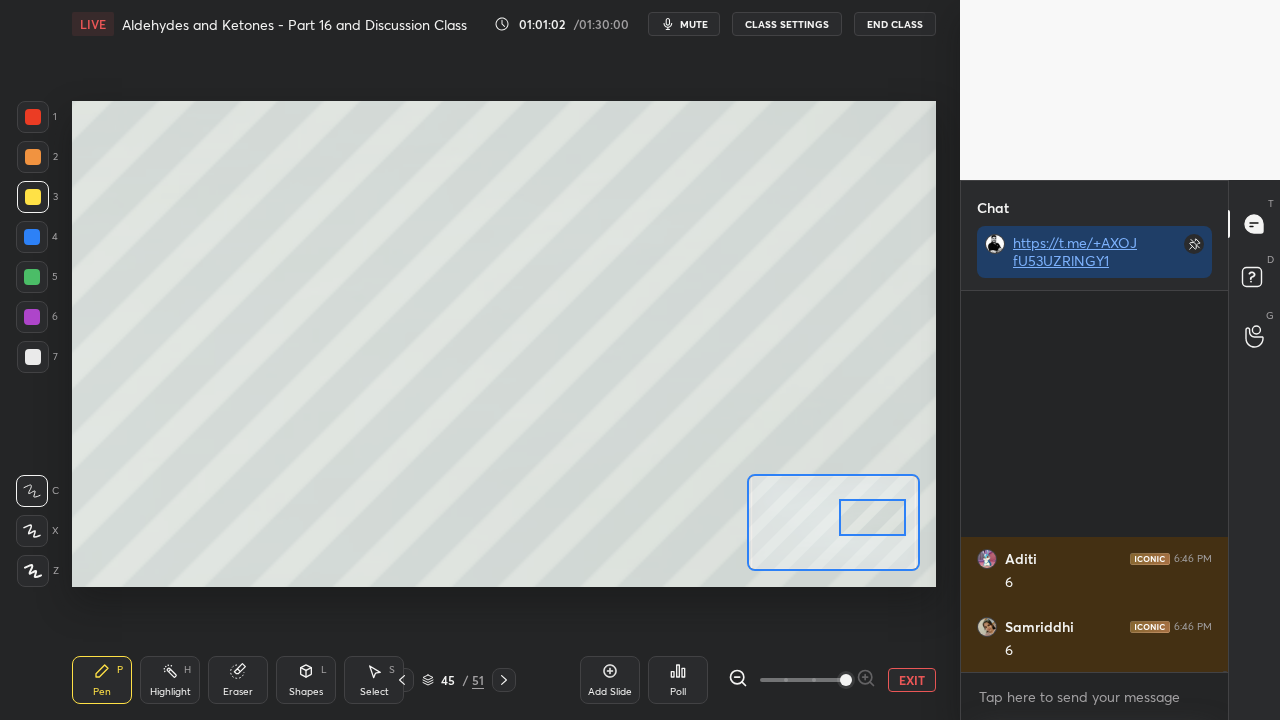 scroll, scrollTop: 119880, scrollLeft: 0, axis: vertical 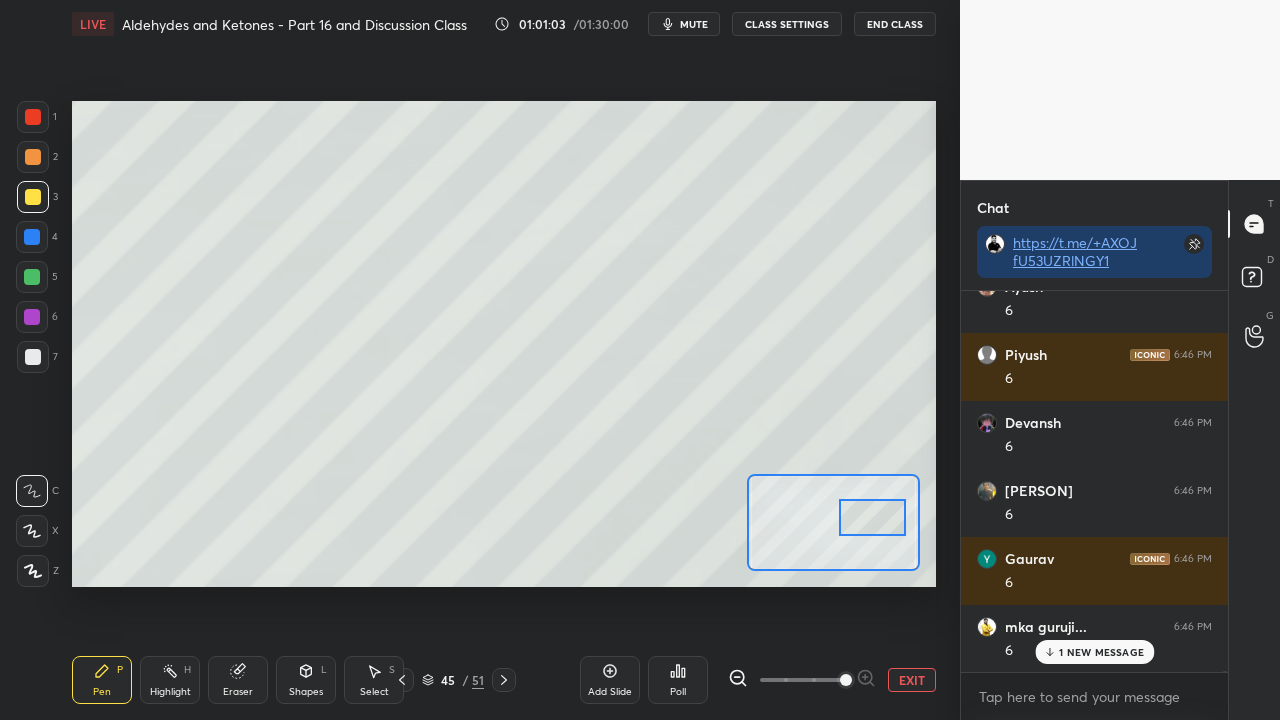 click on "EXIT" at bounding box center (912, 680) 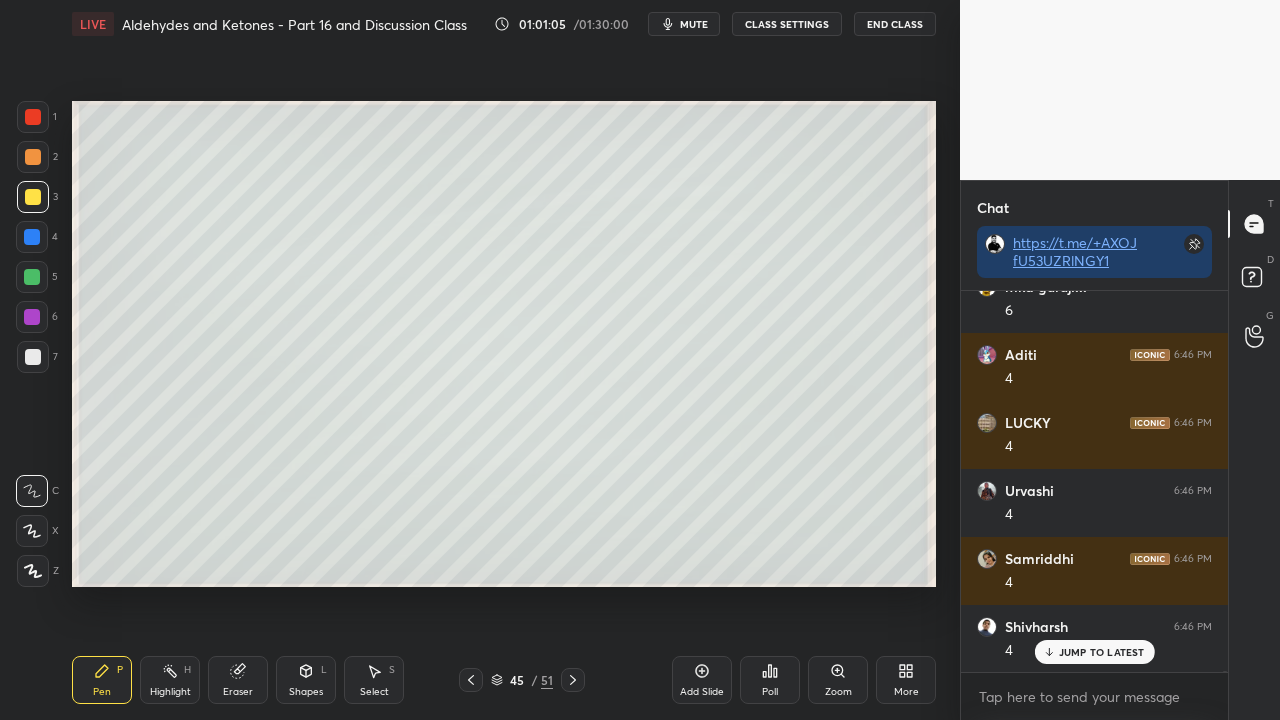 scroll, scrollTop: 121036, scrollLeft: 0, axis: vertical 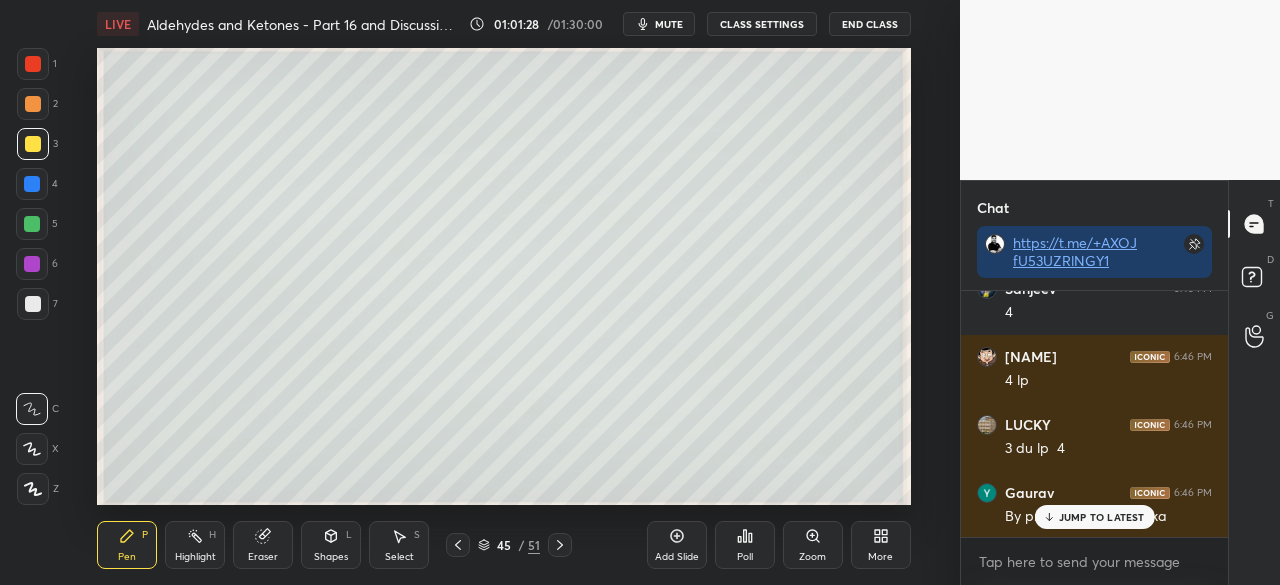 click on "More" at bounding box center (881, 545) 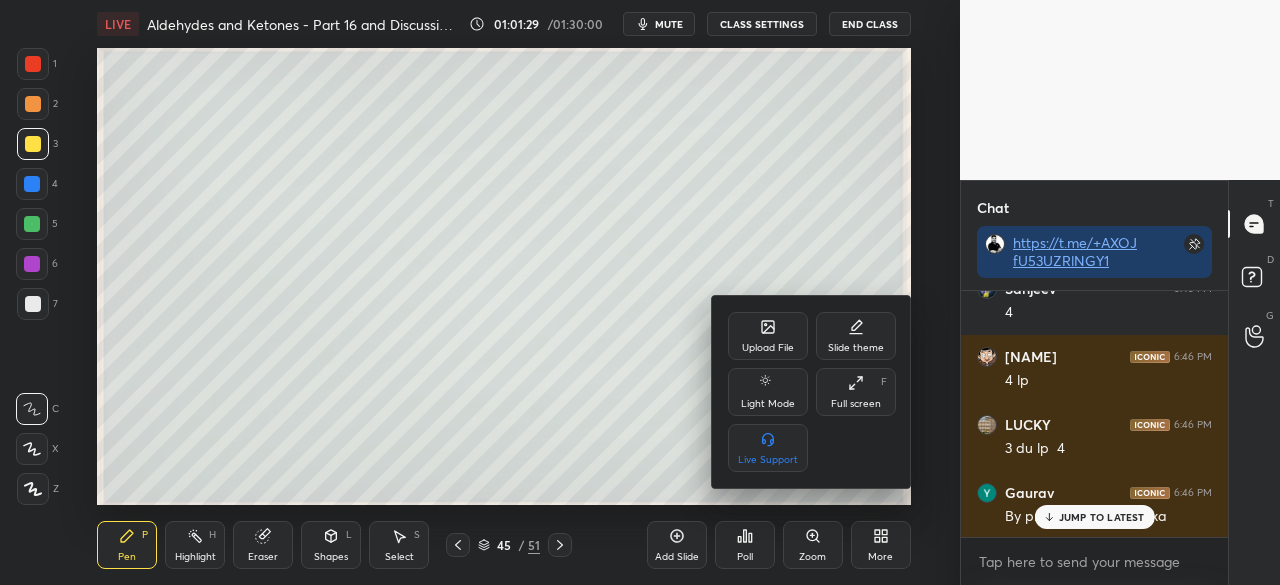 click on "Full screen F" at bounding box center [856, 392] 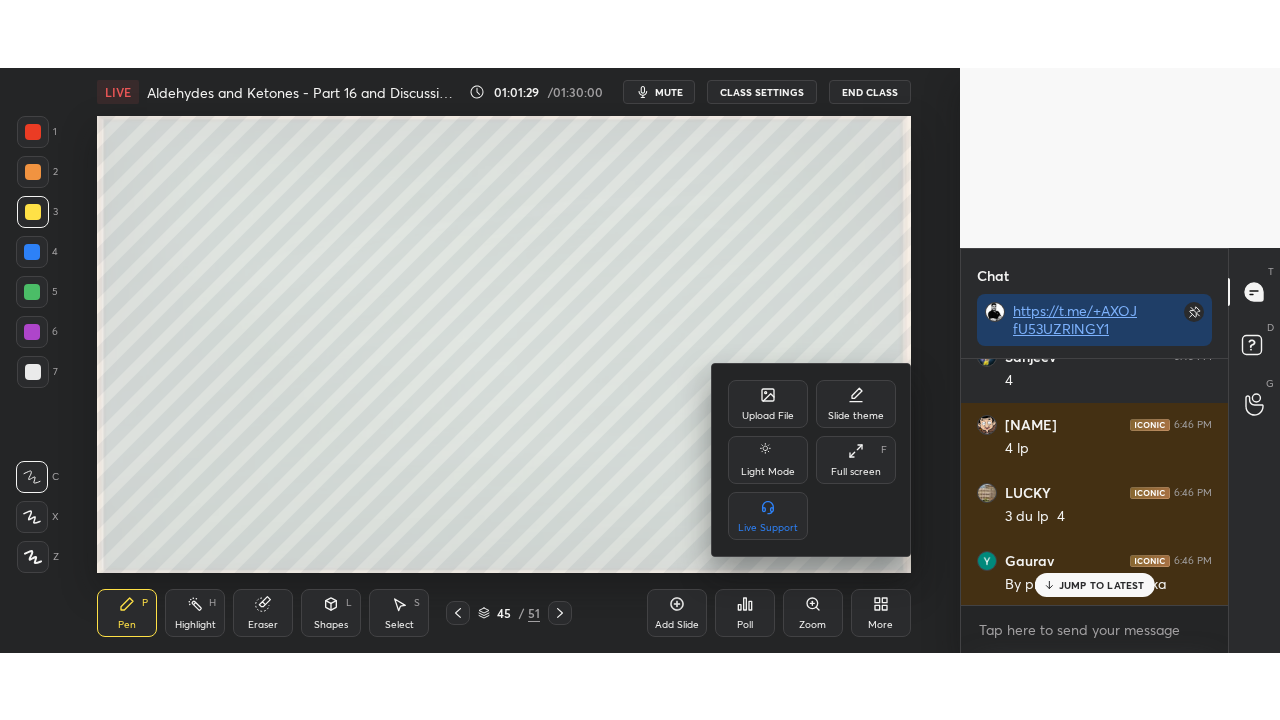 scroll, scrollTop: 122734, scrollLeft: 0, axis: vertical 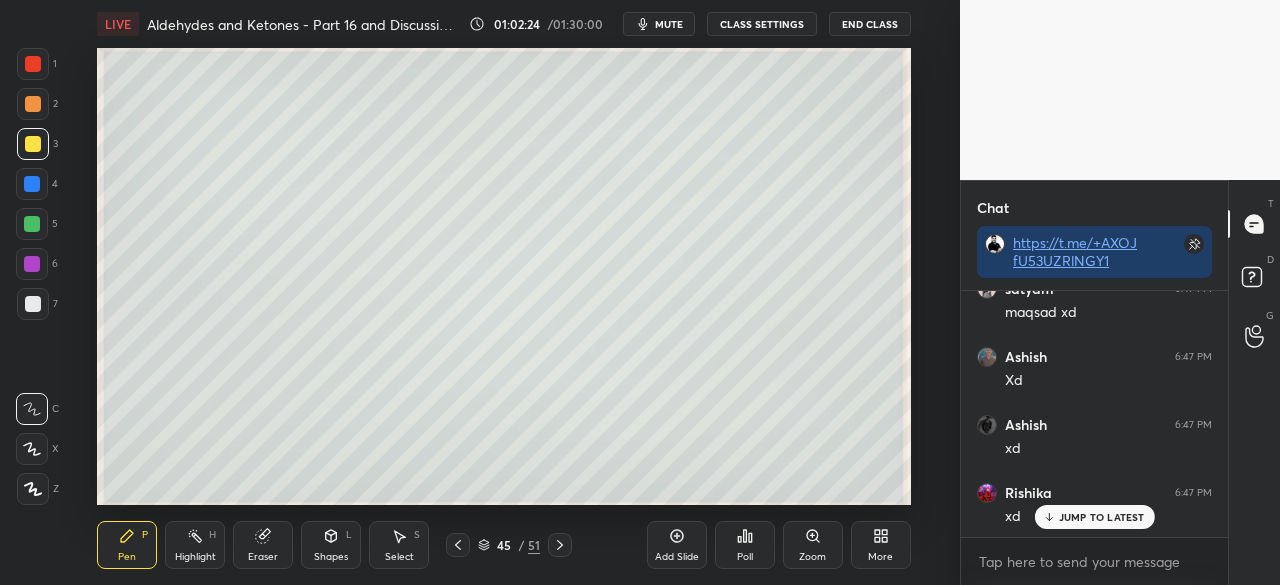 click on "More" at bounding box center (881, 545) 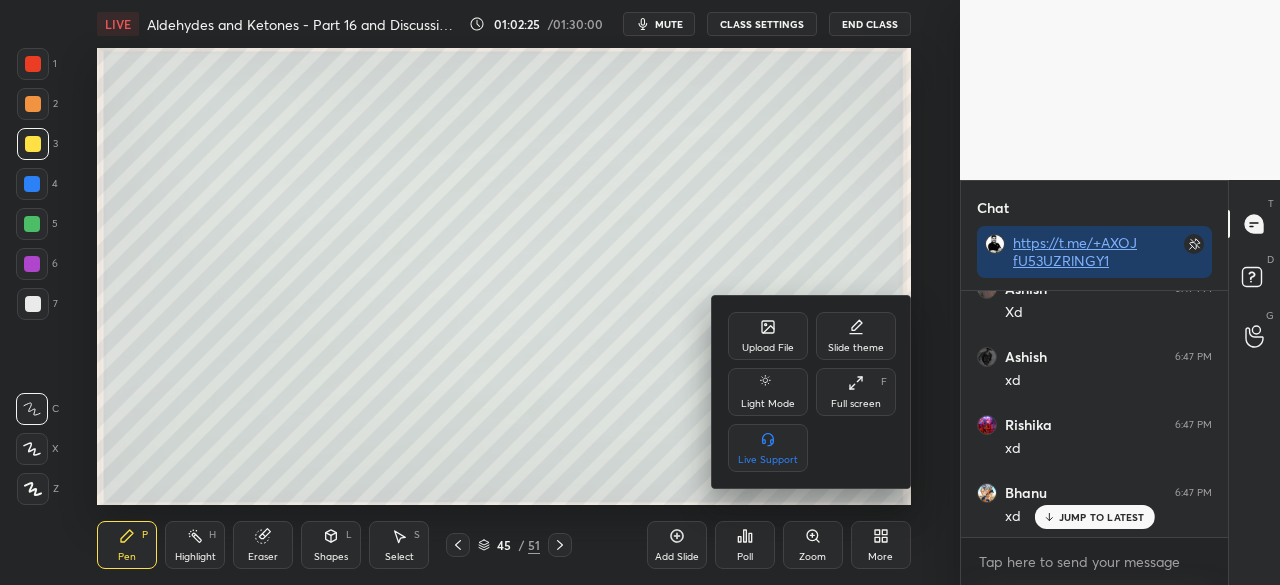 click on "Full screen" at bounding box center [856, 404] 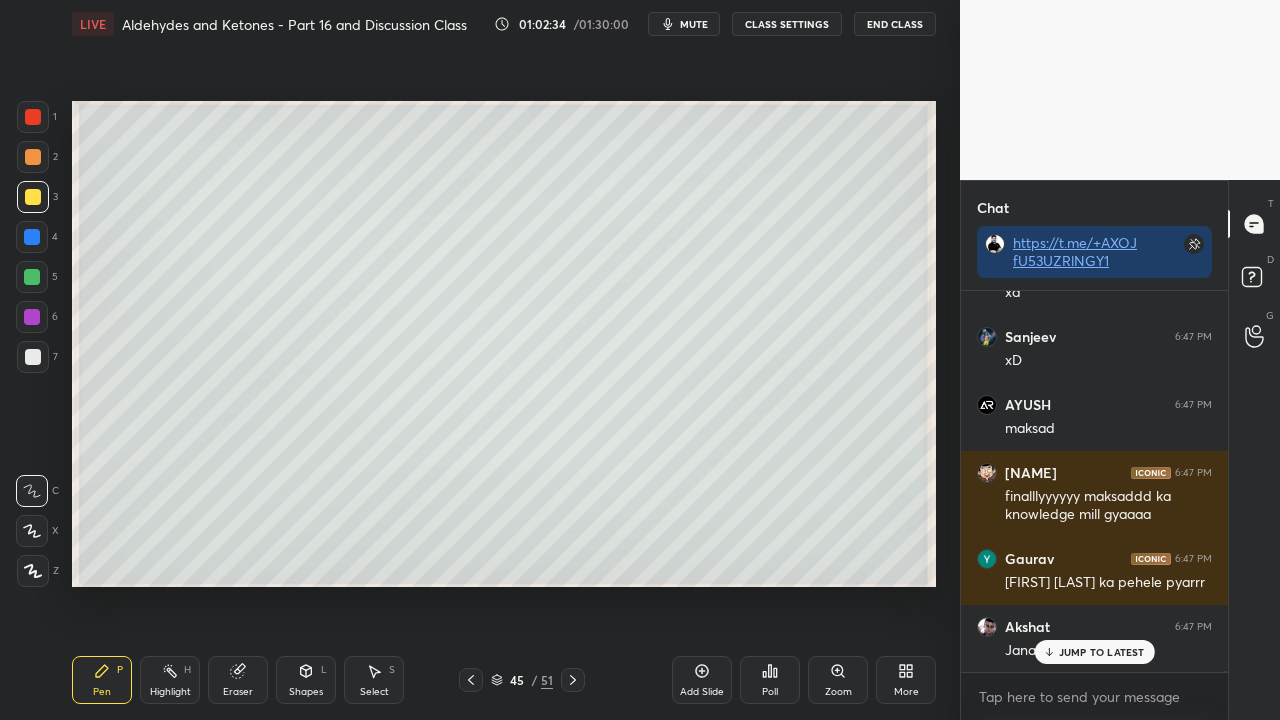 click 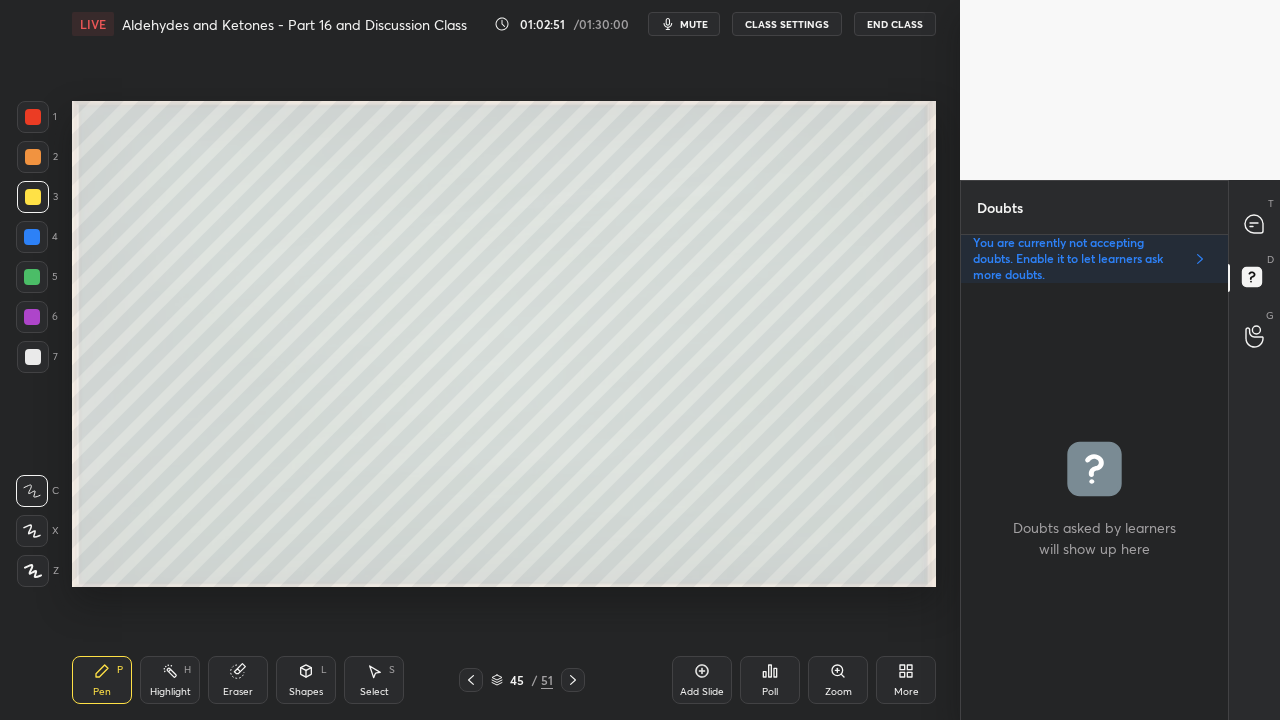 click 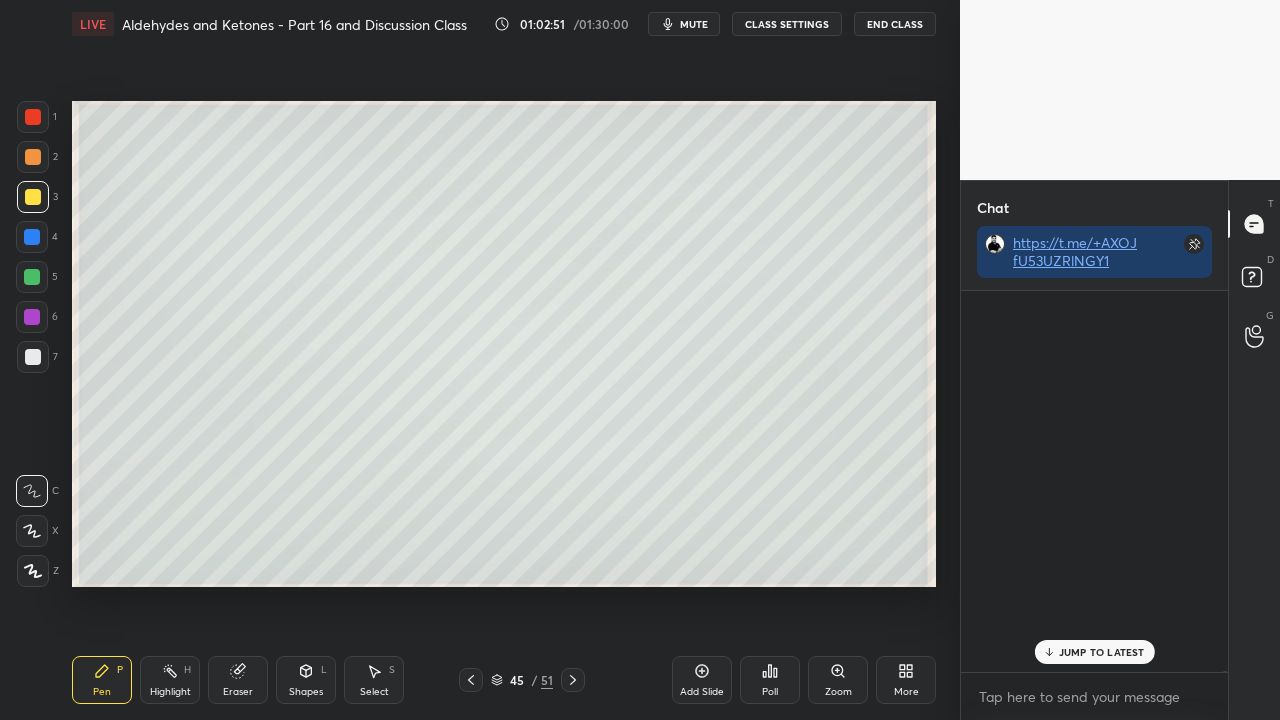 scroll, scrollTop: 423, scrollLeft: 261, axis: both 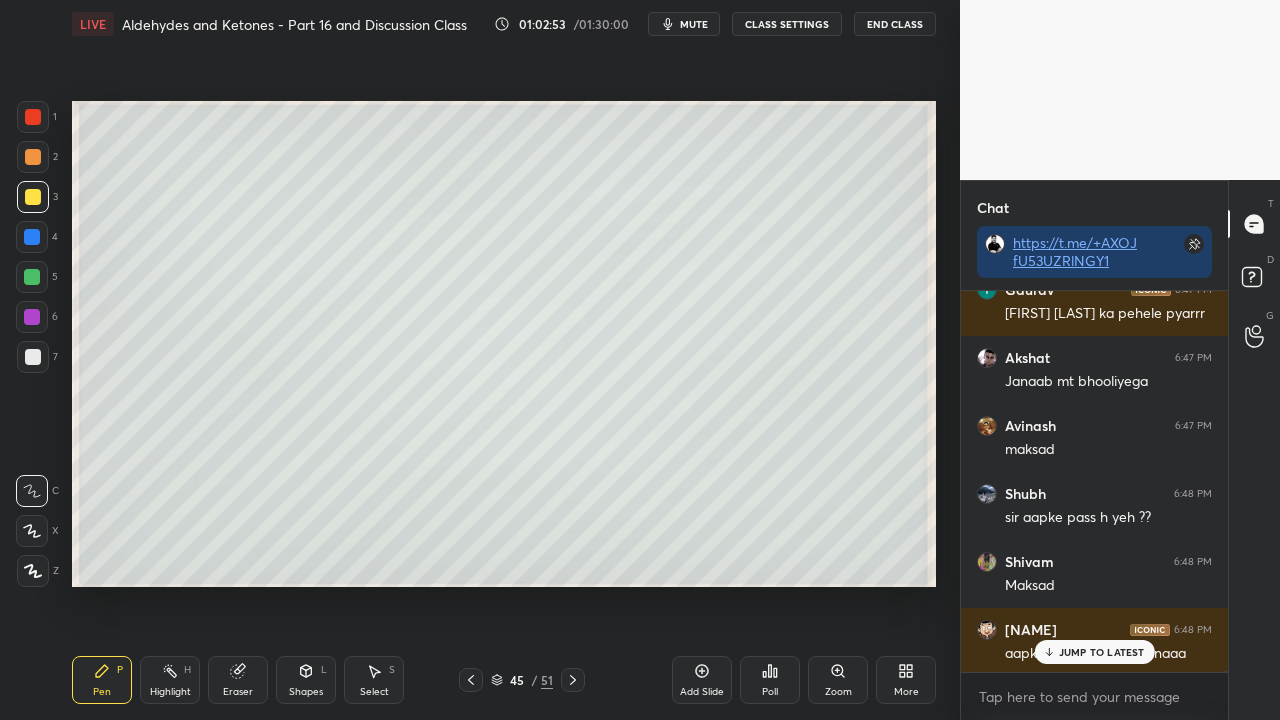drag, startPoint x: 1114, startPoint y: 648, endPoint x: 1101, endPoint y: 657, distance: 15.811388 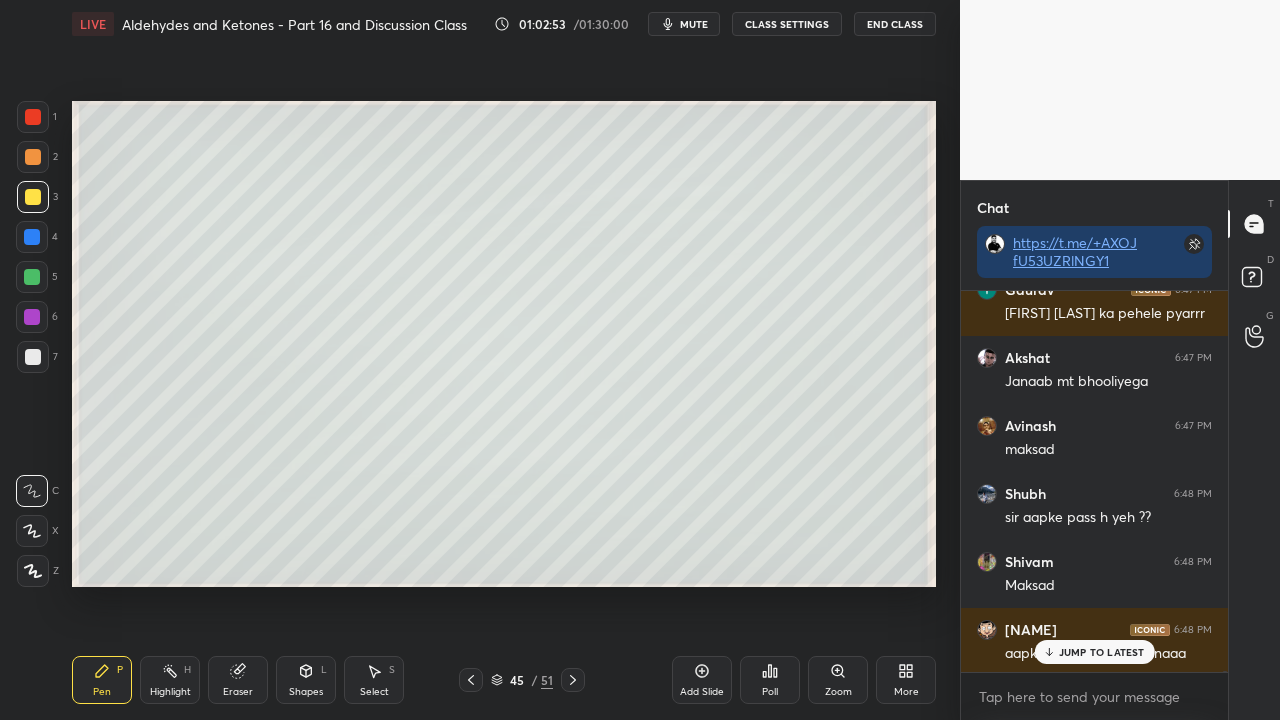 click on "JUMP TO LATEST" at bounding box center [1102, 652] 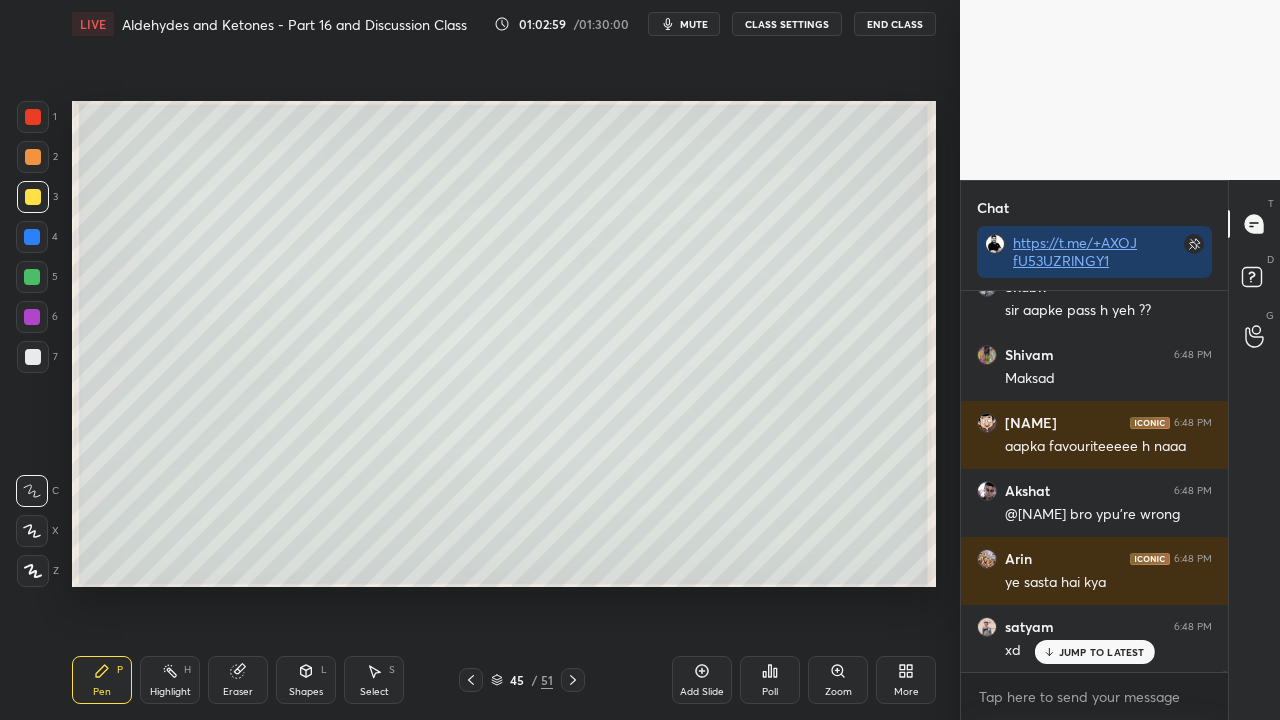 scroll, scrollTop: 125902, scrollLeft: 0, axis: vertical 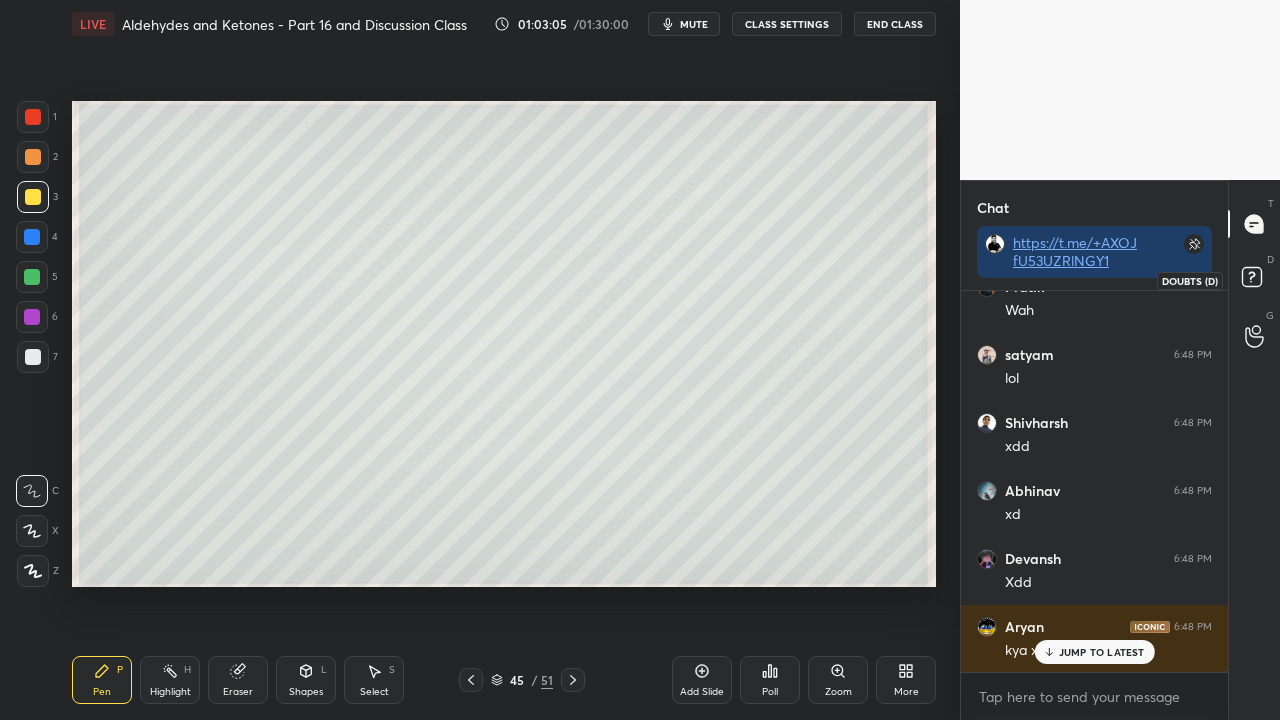 click 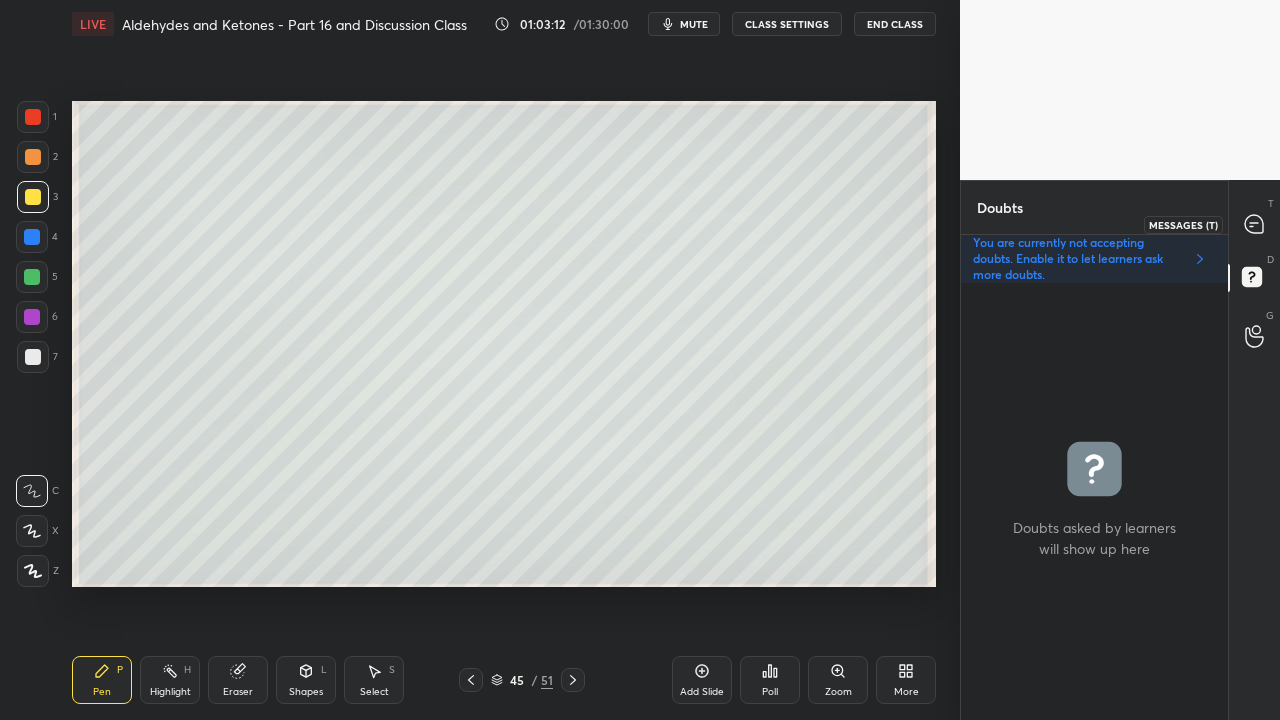 click at bounding box center [1255, 224] 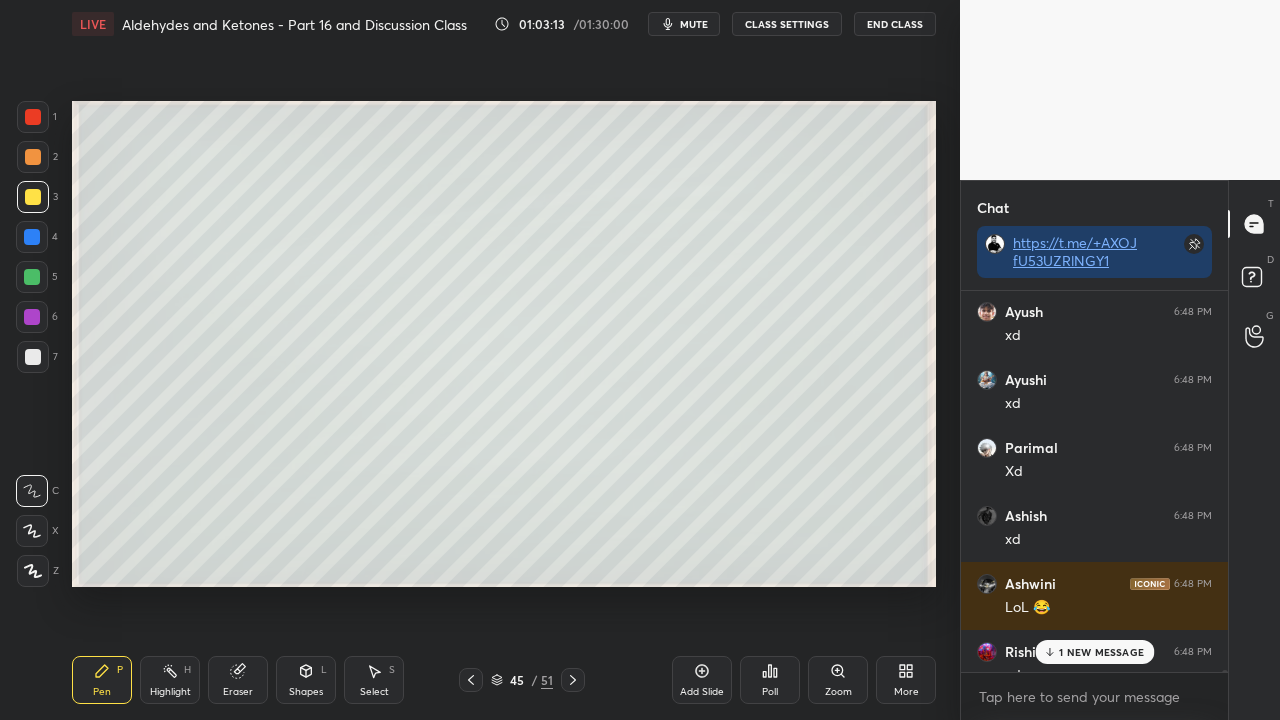 click on "1 NEW MESSAGE" at bounding box center (1094, 652) 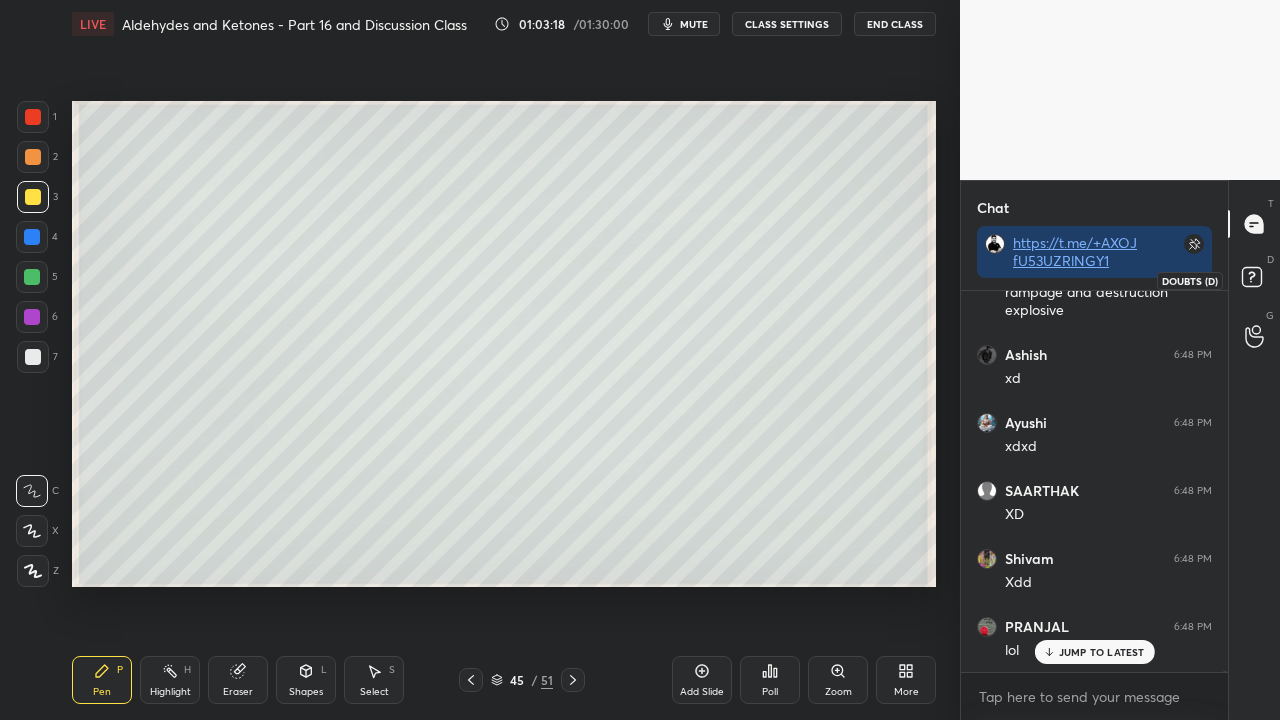 click 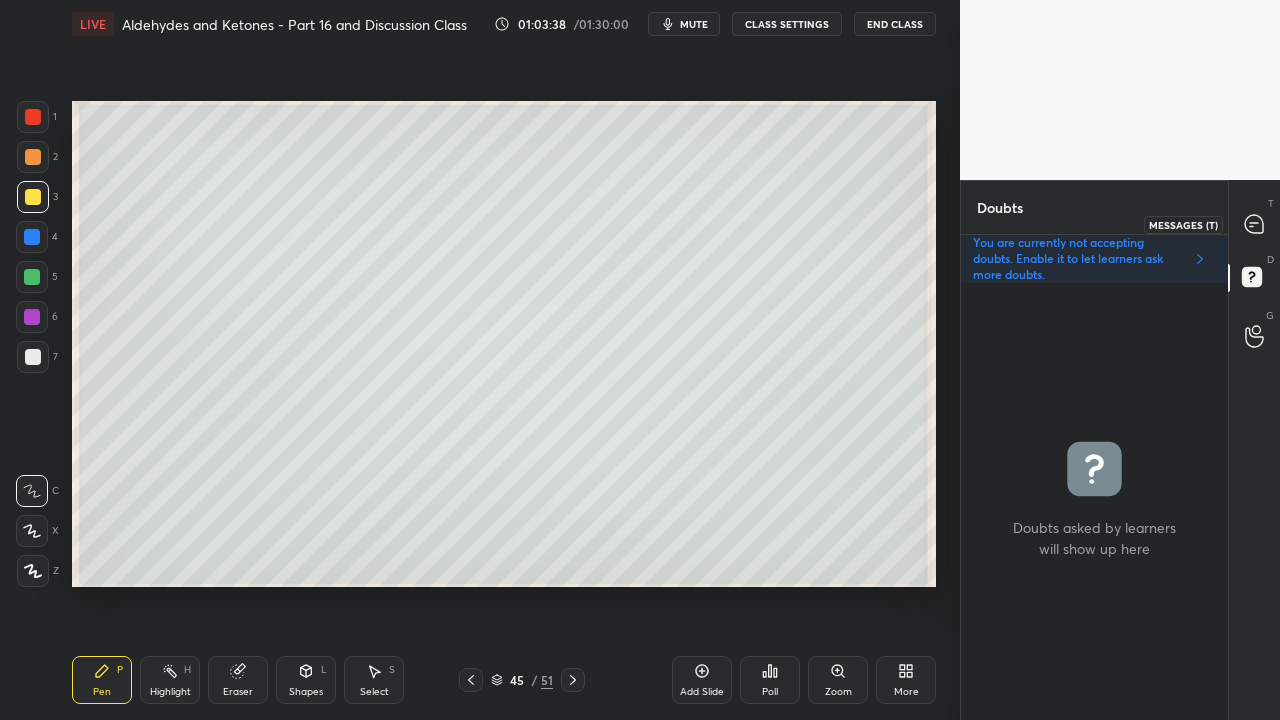 click 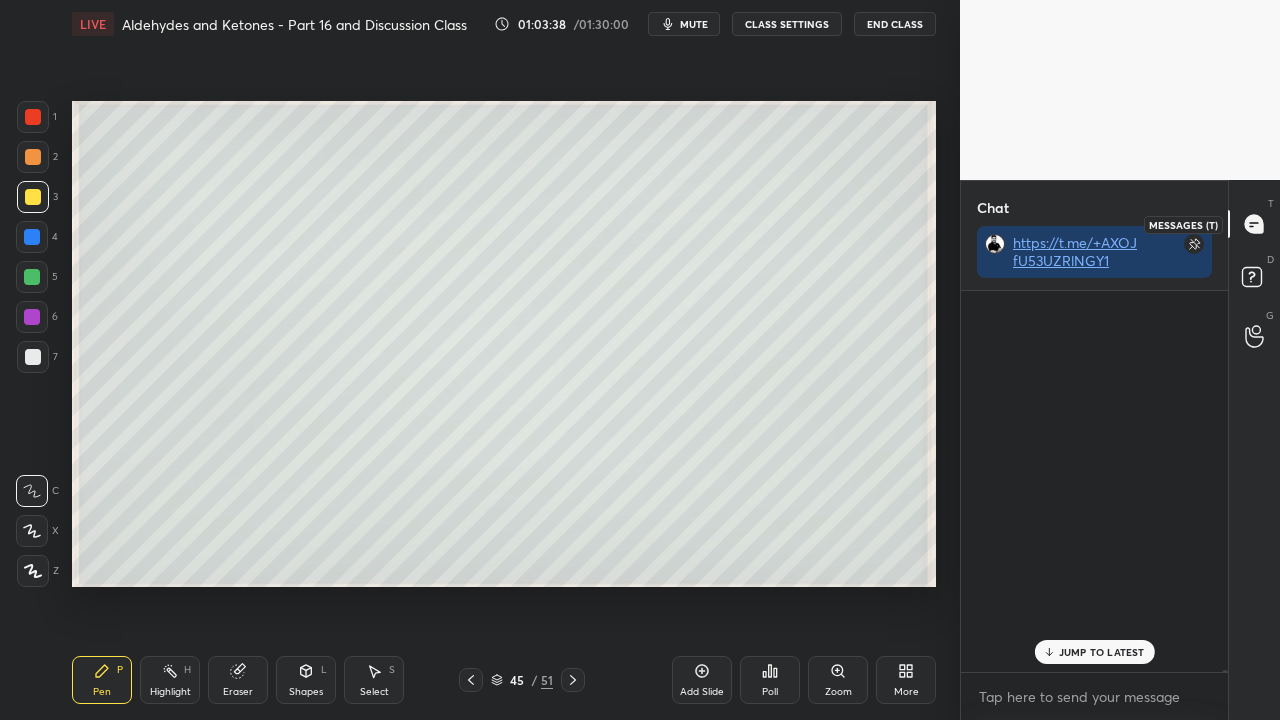 scroll, scrollTop: 129259, scrollLeft: 0, axis: vertical 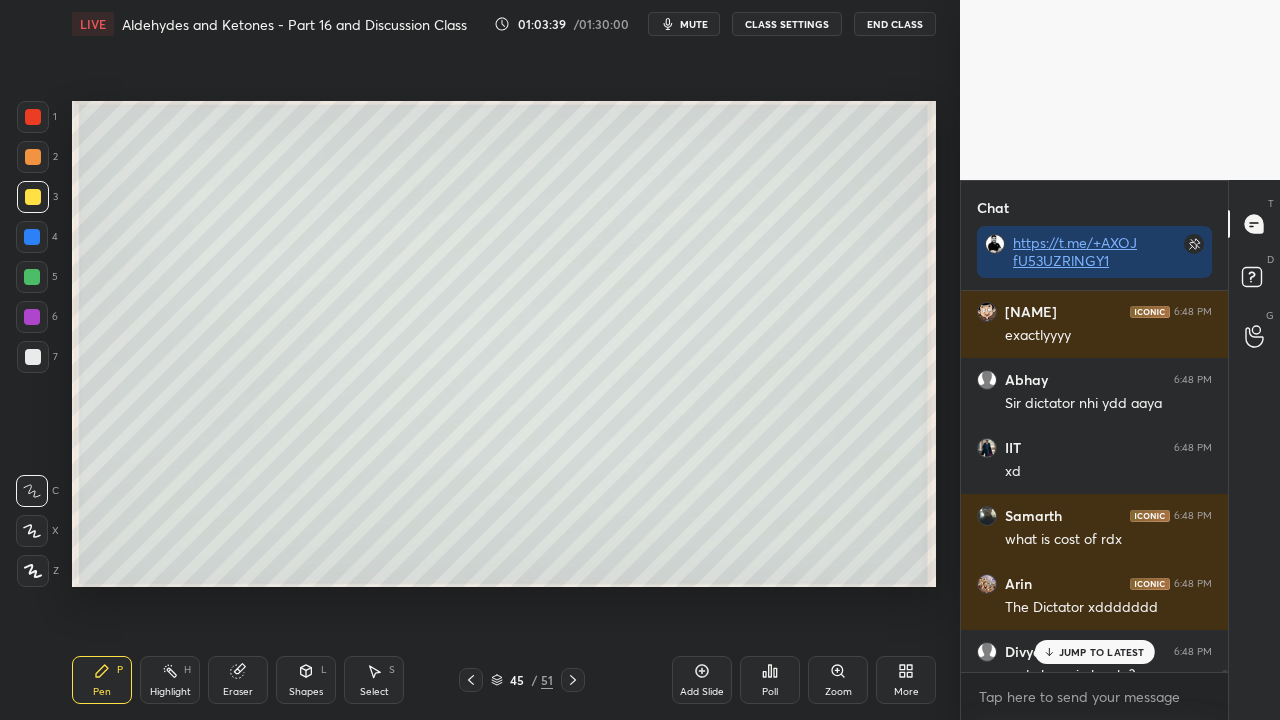 click on "JUMP TO LATEST" at bounding box center (1102, 652) 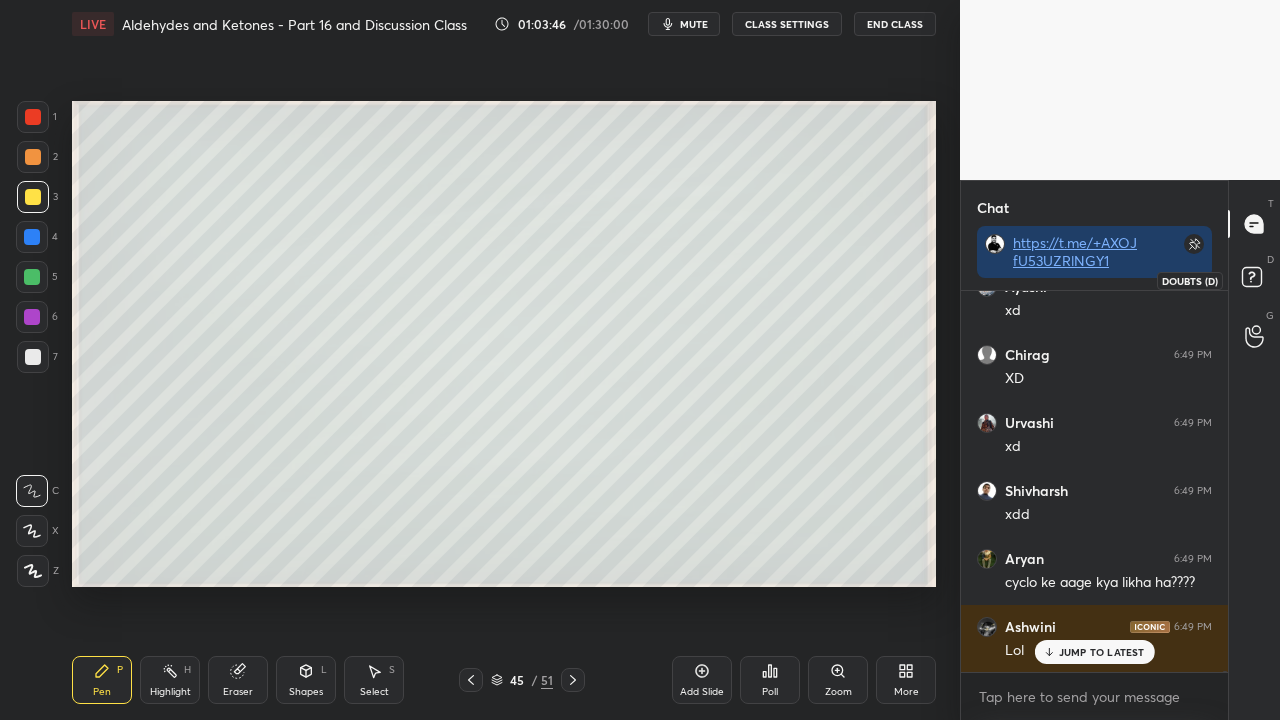 scroll, scrollTop: 130172, scrollLeft: 0, axis: vertical 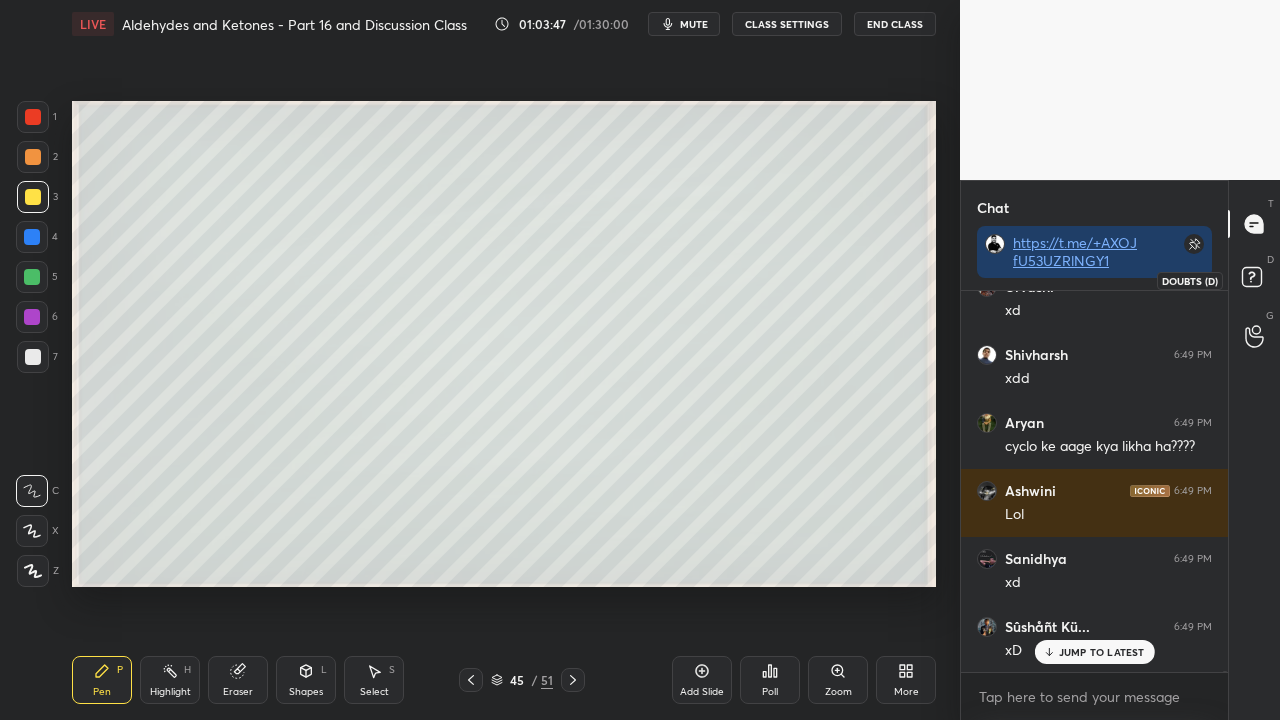 click 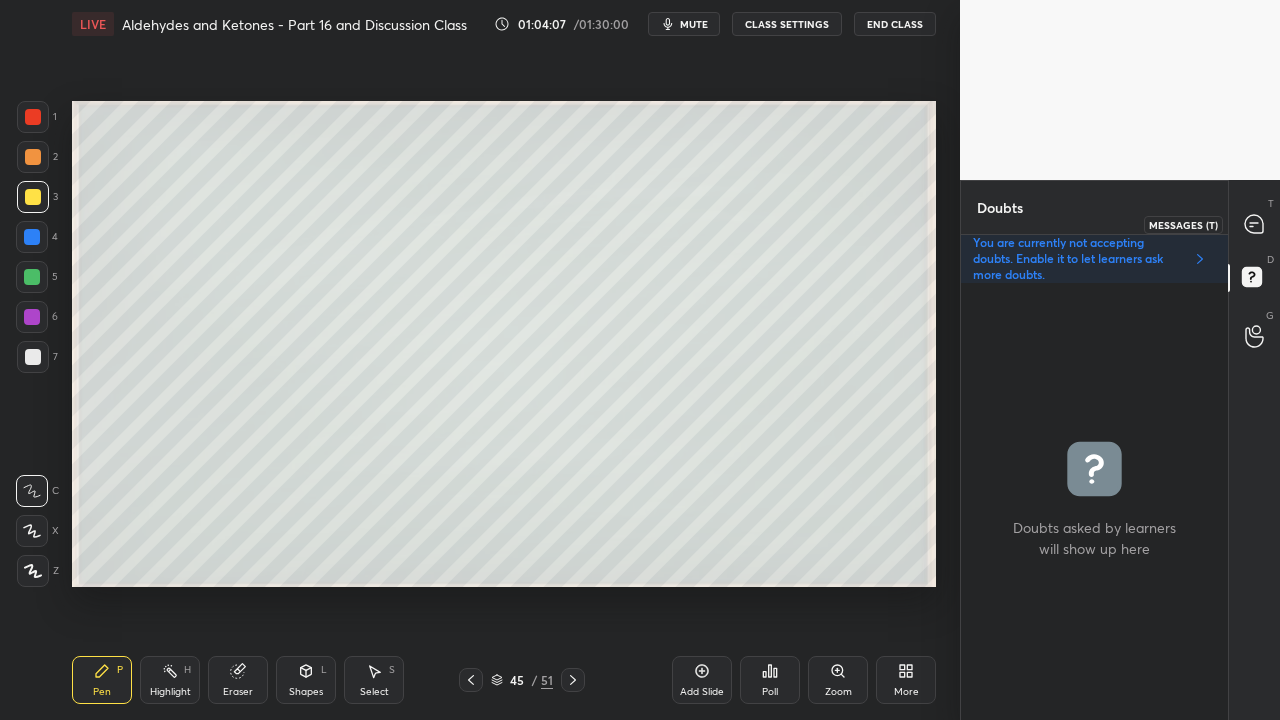 click 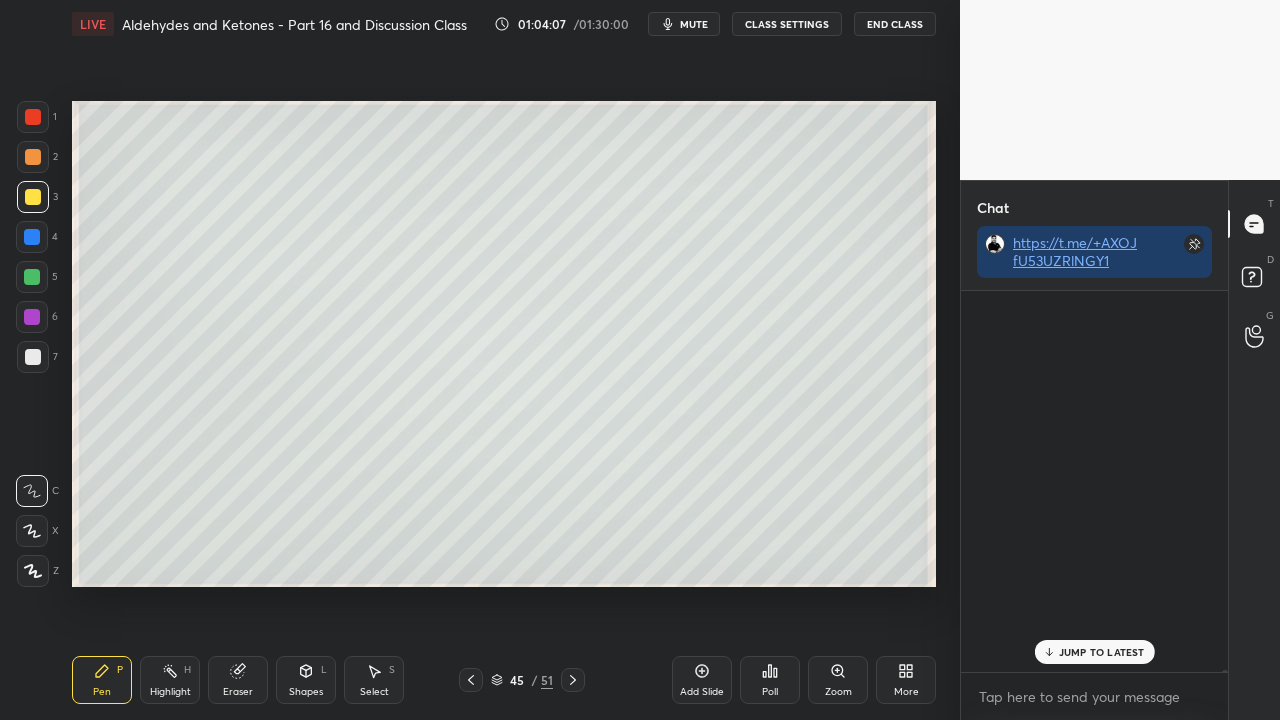scroll, scrollTop: 130623, scrollLeft: 0, axis: vertical 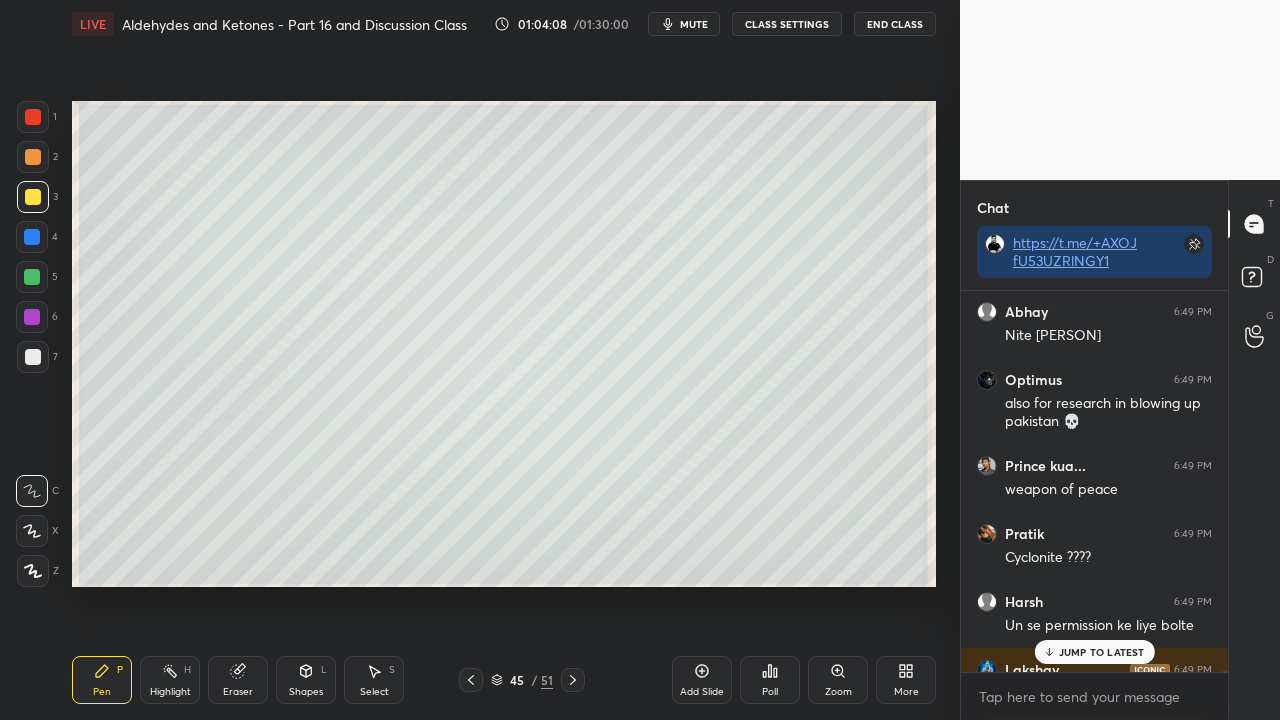 click on "JUMP TO LATEST" at bounding box center (1102, 652) 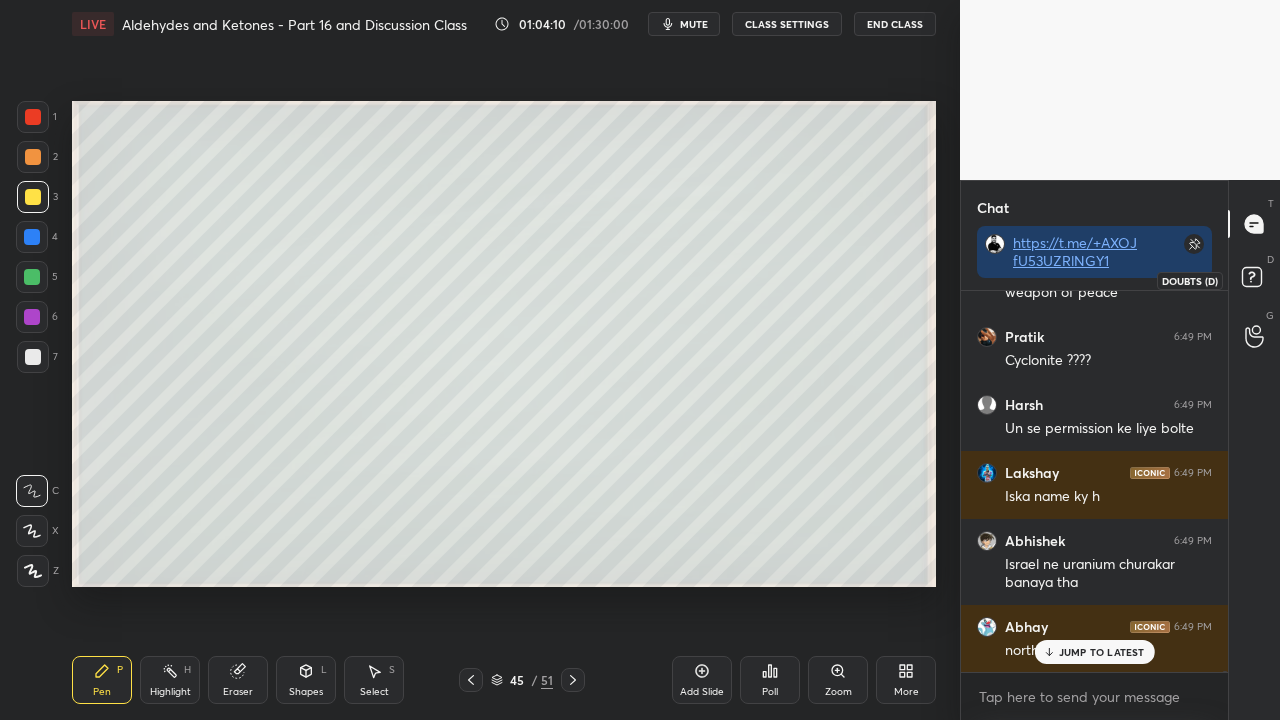 scroll, scrollTop: 130906, scrollLeft: 0, axis: vertical 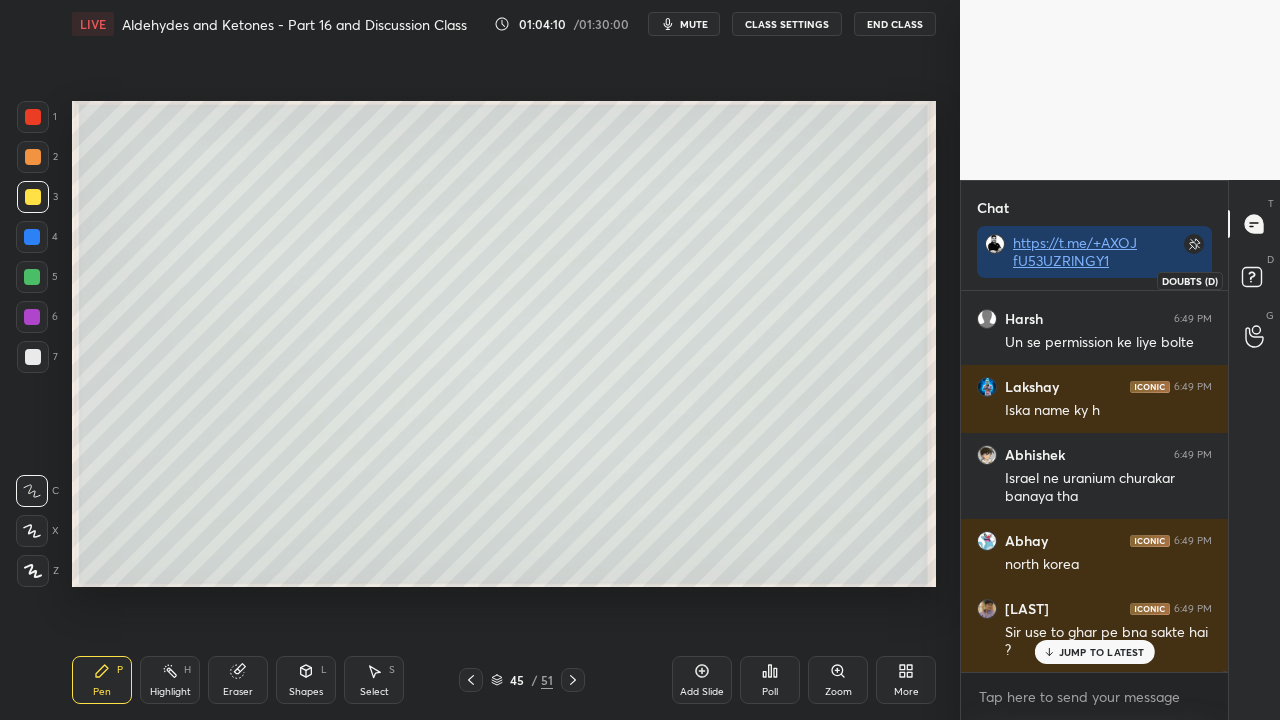click 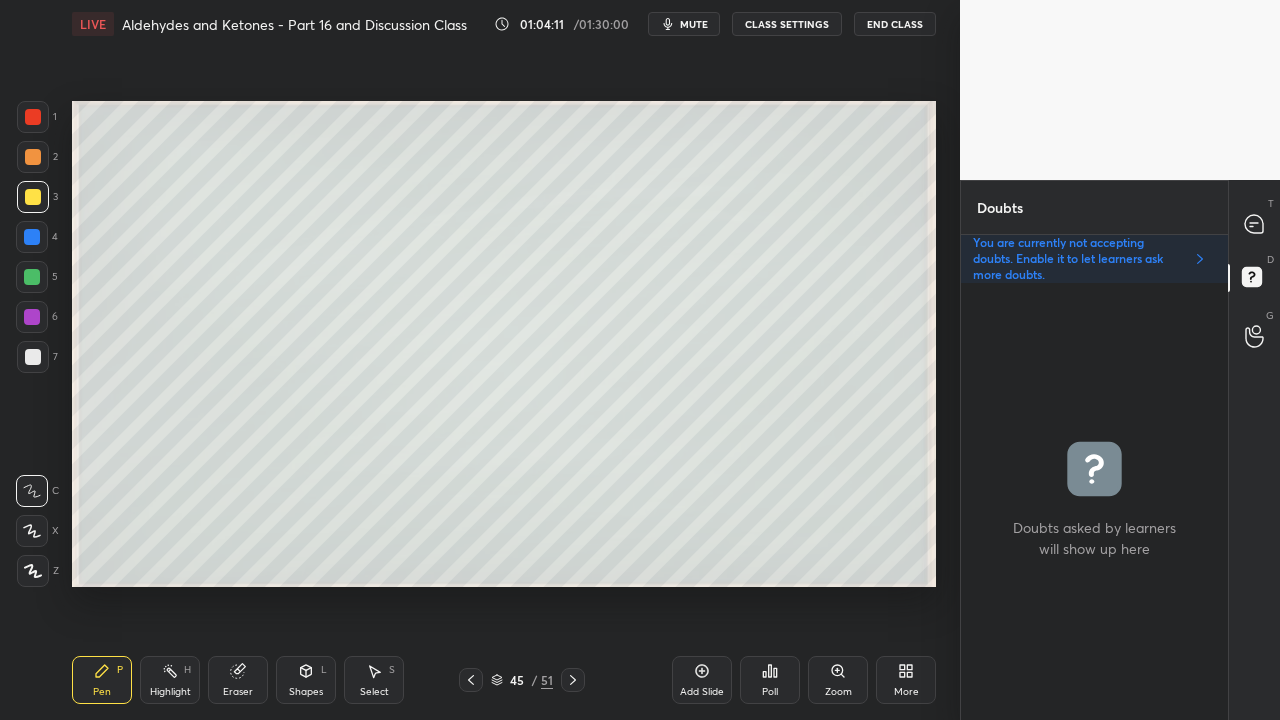 scroll, scrollTop: 6, scrollLeft: 6, axis: both 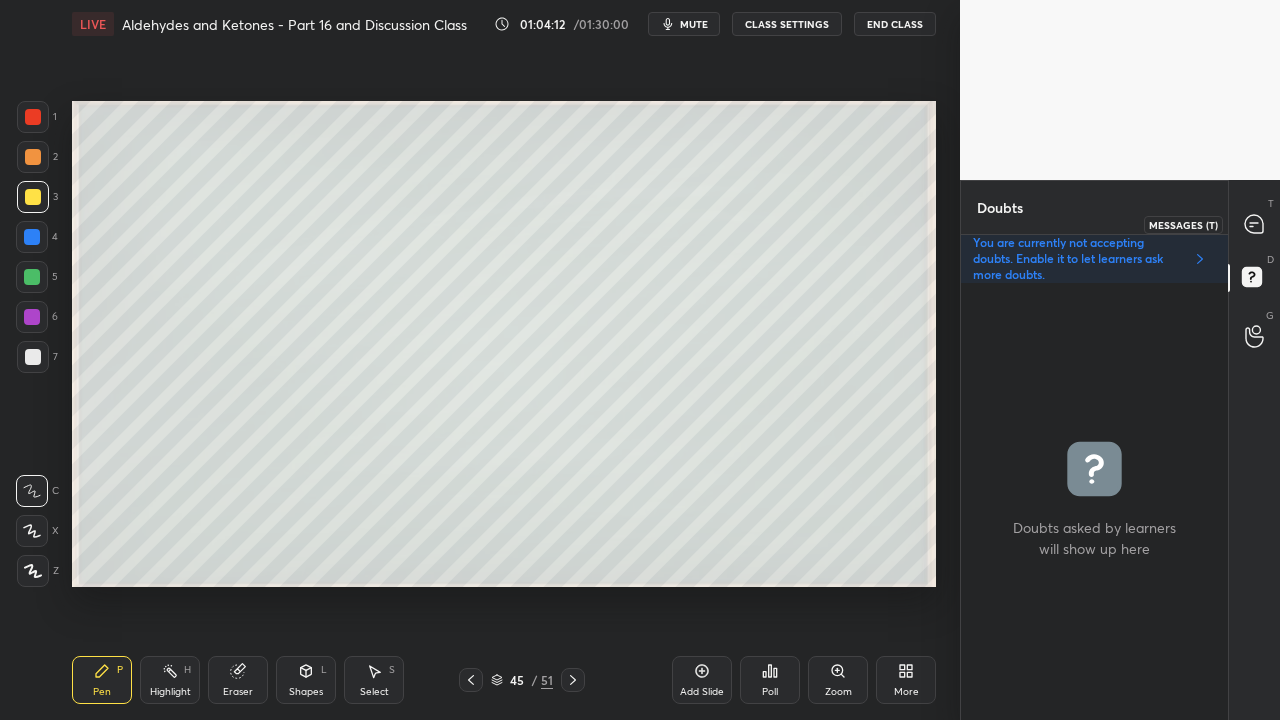 click at bounding box center (1255, 224) 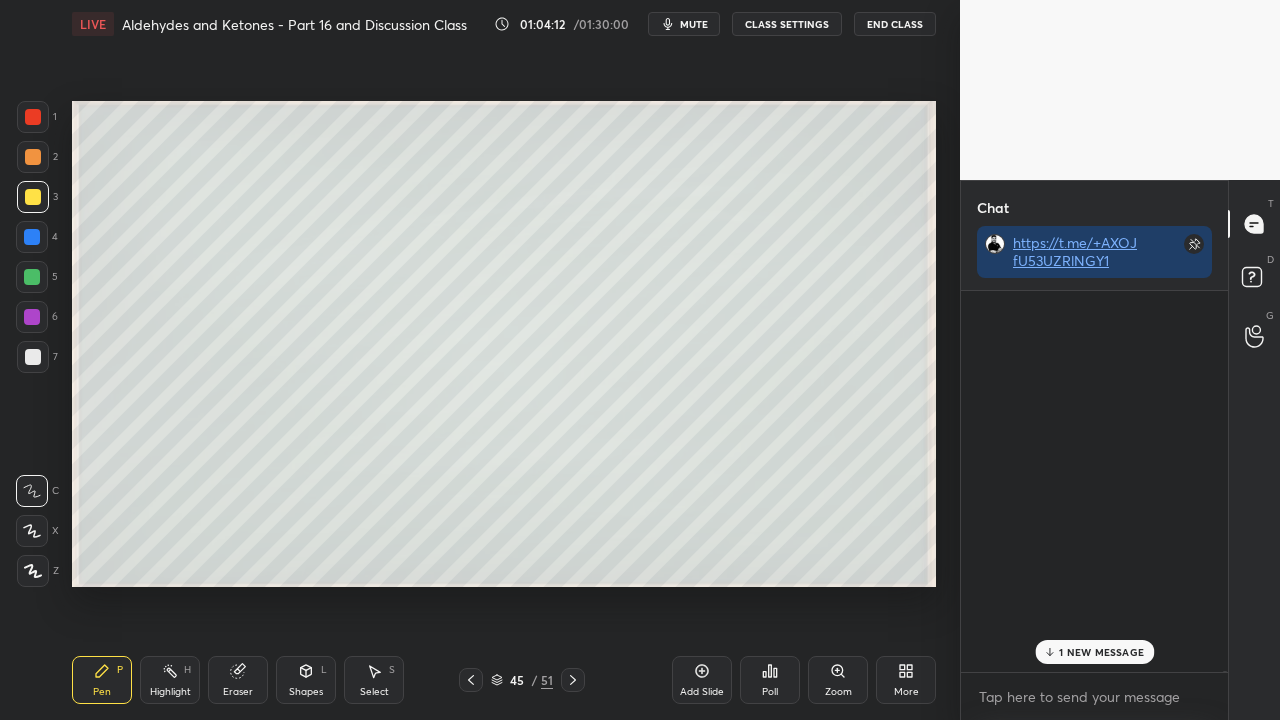 scroll, scrollTop: 423, scrollLeft: 261, axis: both 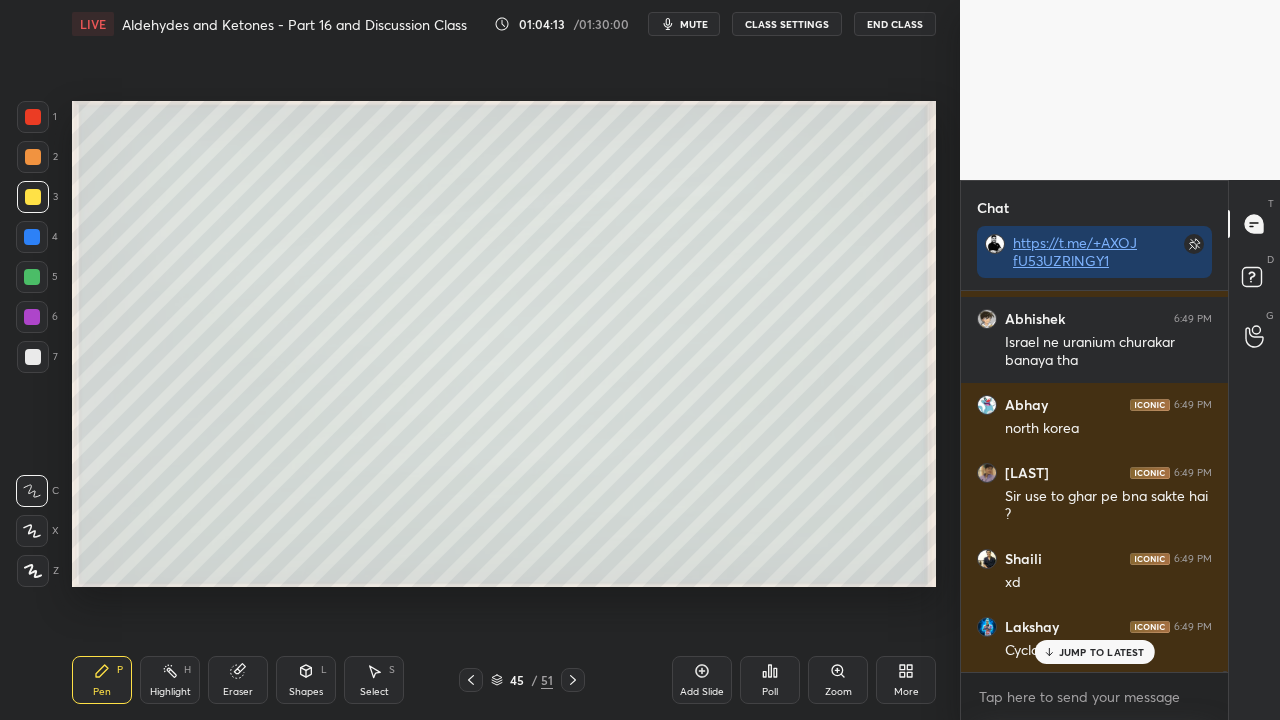click on "[FIRST] 6:49 PM cyclo ke aage kya likha ha???? [FIRST] 6:49 PM Lol [FIRST] 6:49 PM xd [FIRST] 6:49 PM xD [FIRST] 6:49 PM XD [FIRST] 6:49 PM Nite [FIRST] [FIRST] 6:49 PM also for research in blowing up pakistan 💀 [FIRST] 6:49 PM weapon of peace [FIRST] 6:49 PM Cyclonite ???? [FIRST] 6:49 PM Un se permission ke liye bolte [FIRST] 6:49 PM Iska name ky h [FIRST] 6:49 PM Israel ne uranium churakar banaya tha [FIRST] 6:49 PM north korea [FIRST] 6:49 PM Sir use to ghar pe bna sakte hai ? [FIRST] 6:49 PM xd [FIRST] 6:49 PM Cyclonite? JUMP TO LATEST" at bounding box center (1094, 481) 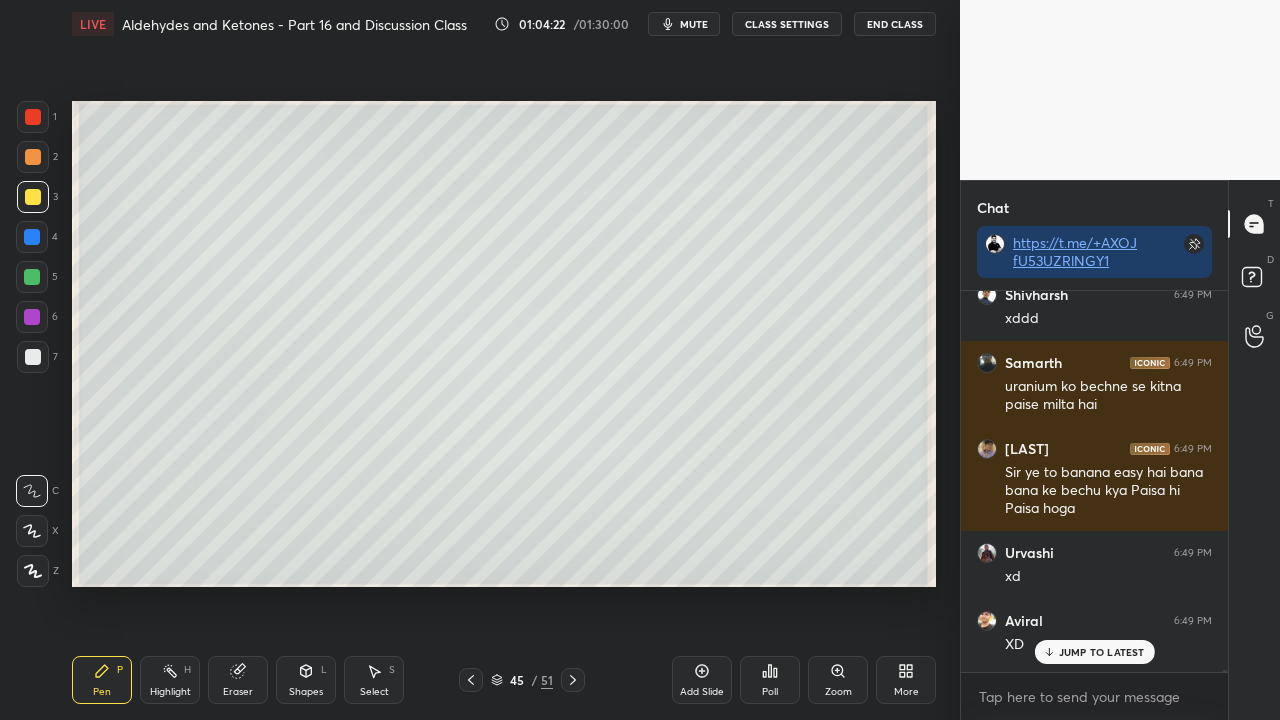 scroll, scrollTop: 132410, scrollLeft: 0, axis: vertical 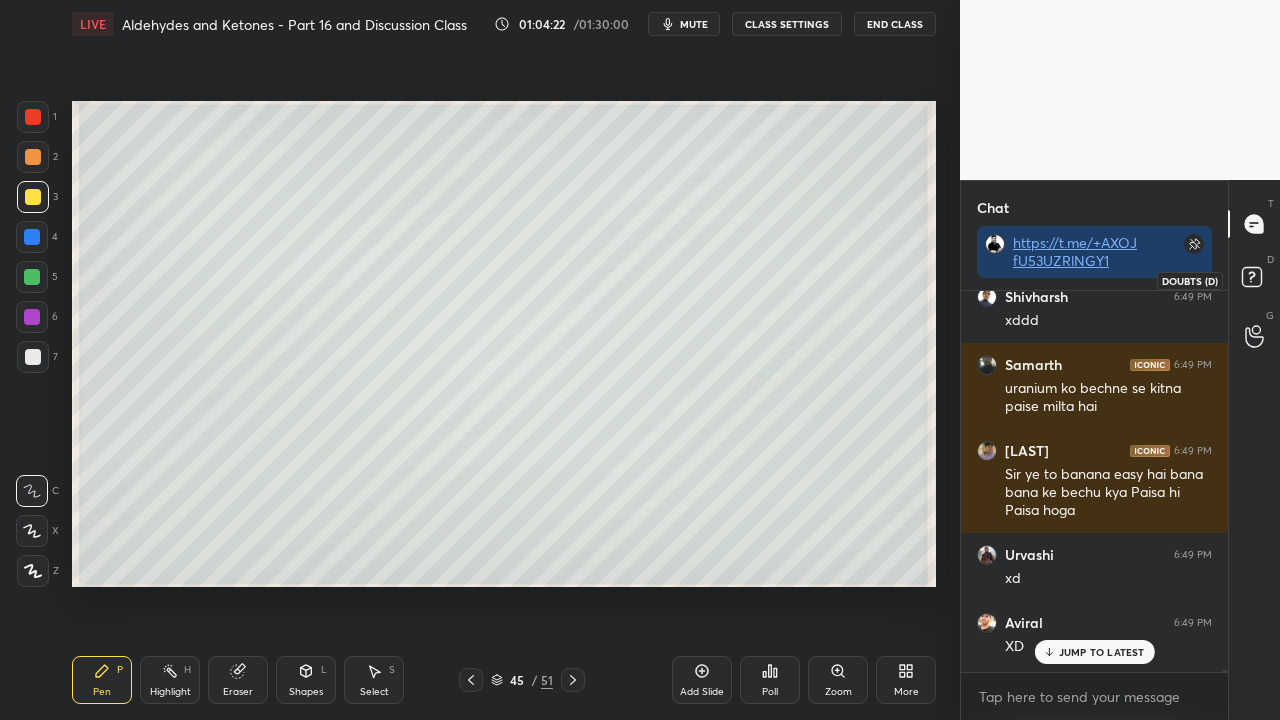 click 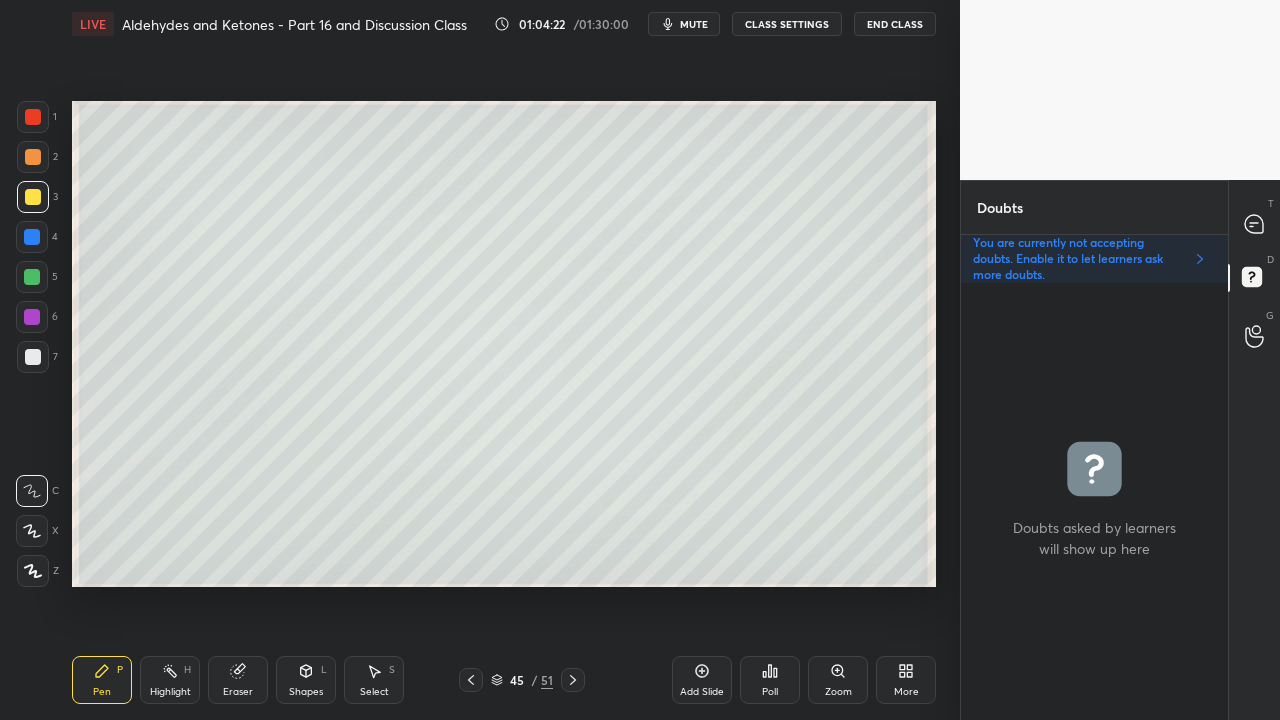 scroll, scrollTop: 6, scrollLeft: 6, axis: both 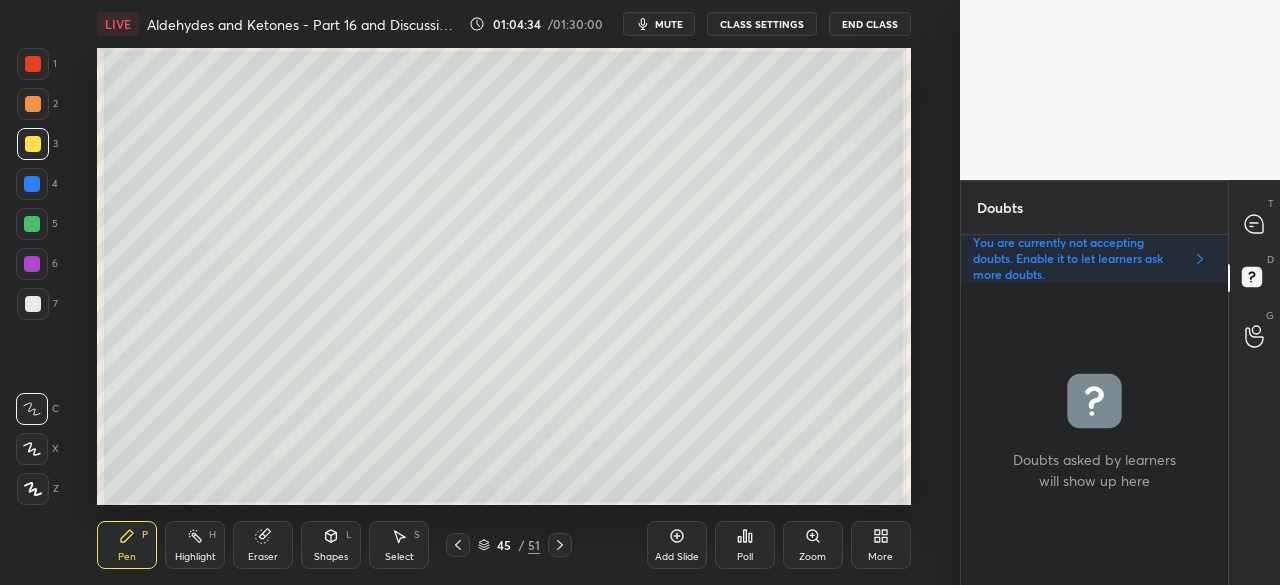 click on "T Messages (T)" at bounding box center [1254, 224] 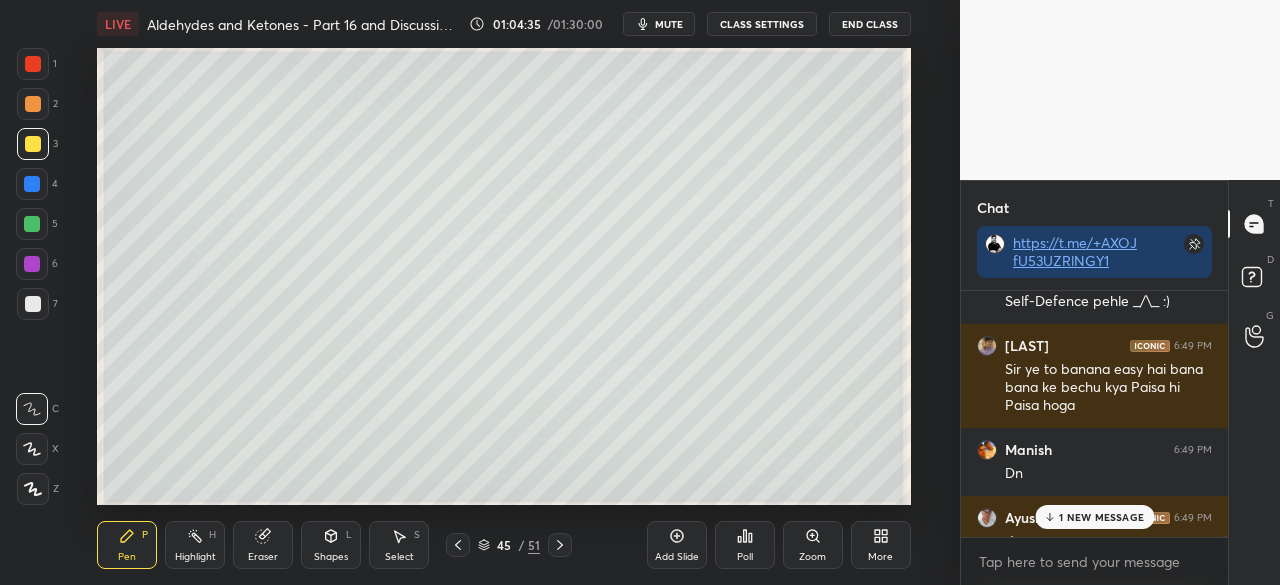 click on "1 NEW MESSAGE" at bounding box center [1101, 517] 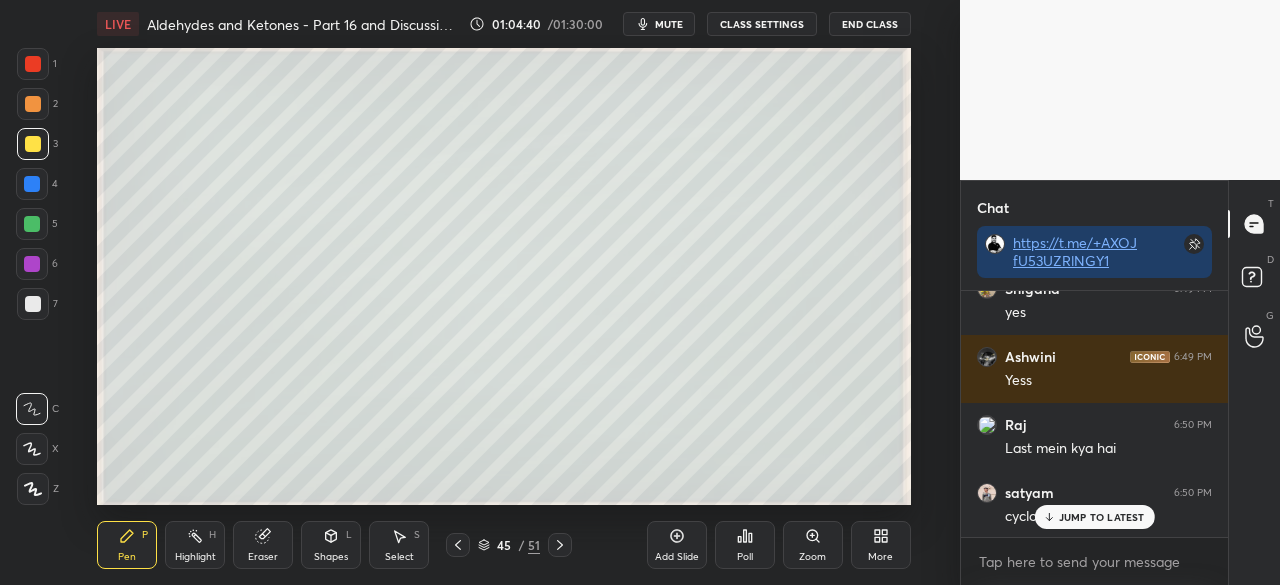 click on "More" at bounding box center (880, 557) 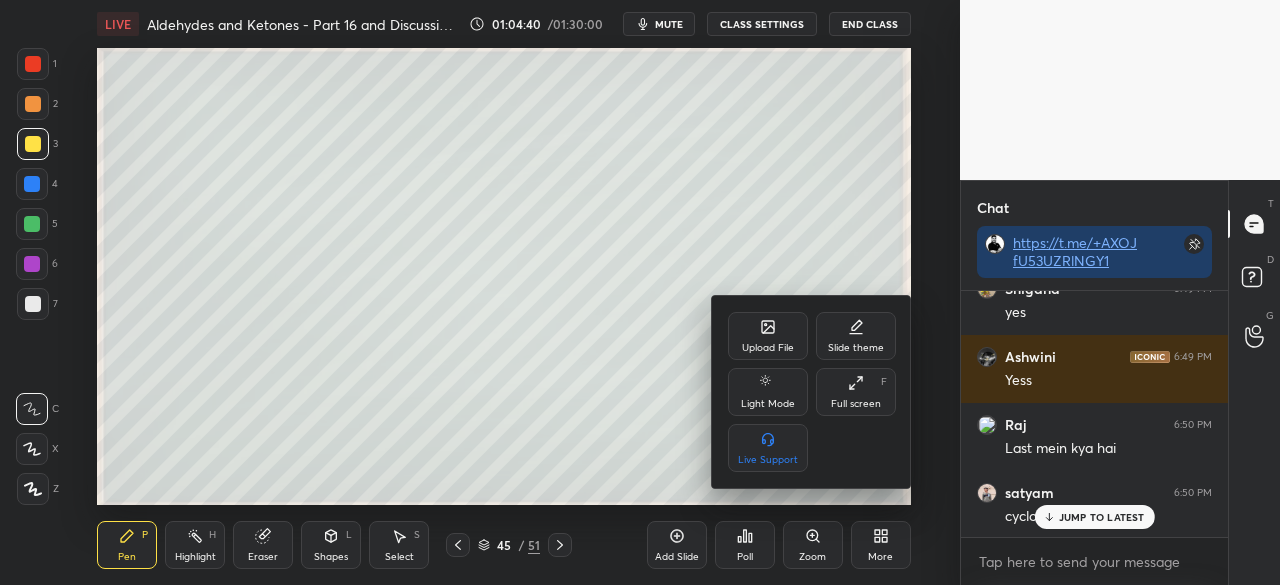drag, startPoint x: 838, startPoint y: 415, endPoint x: 841, endPoint y: 502, distance: 87.05171 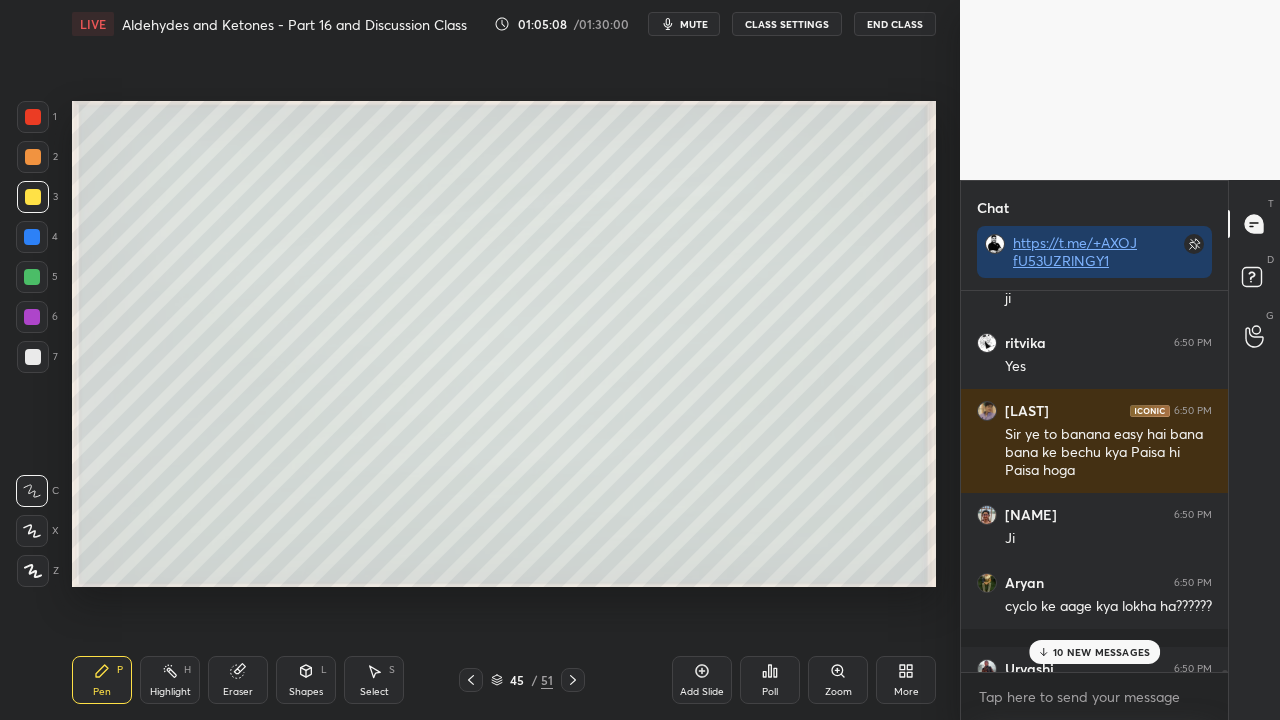 click on "10 NEW MESSAGES" at bounding box center (1101, 652) 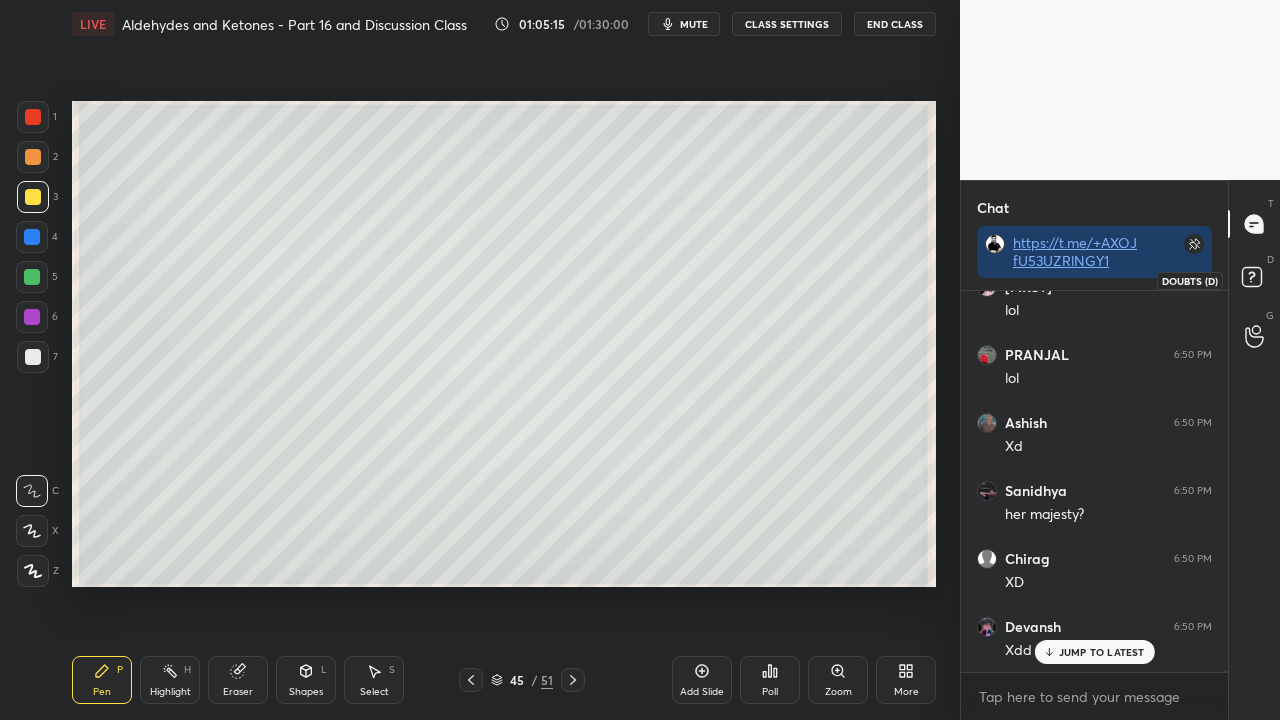 click 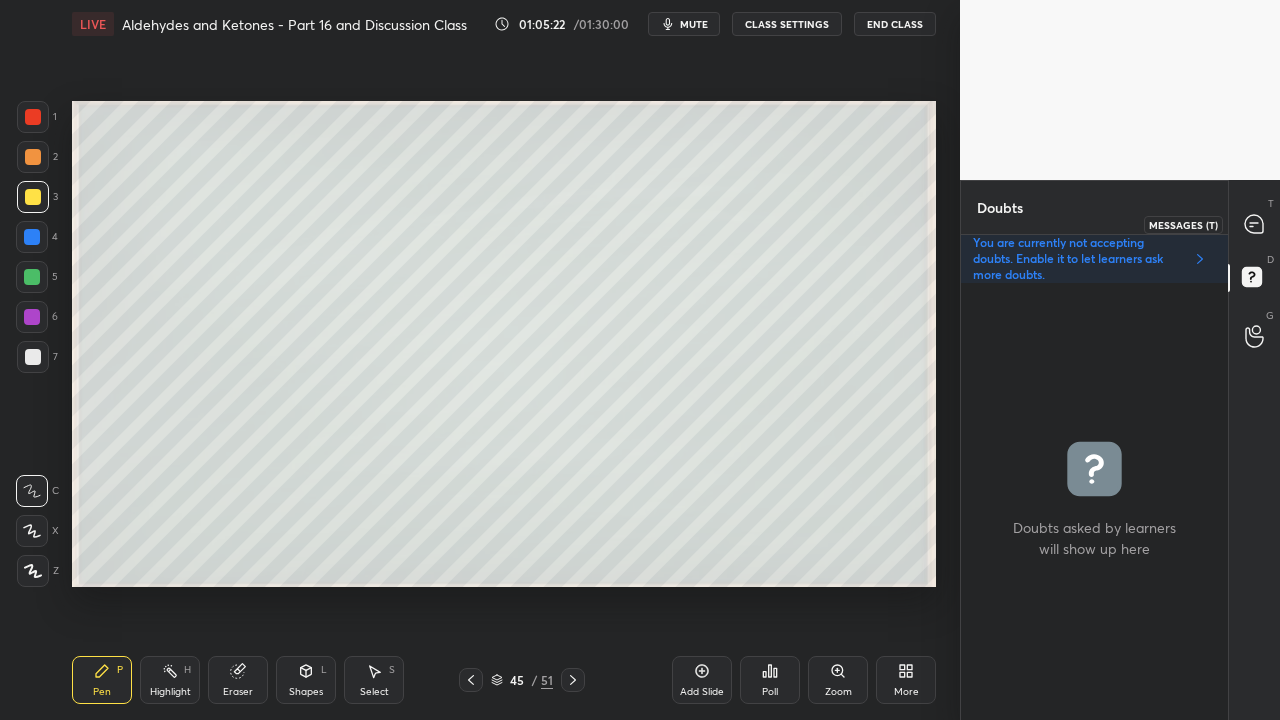 click 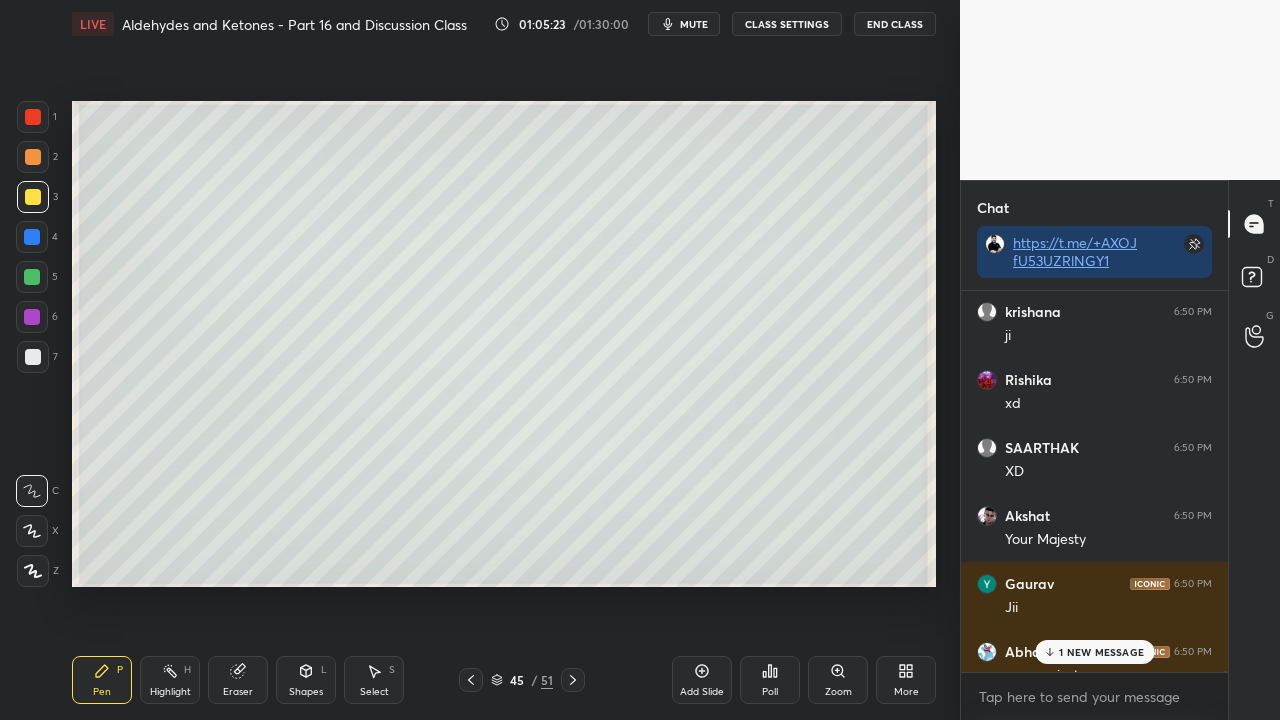 click on "1 NEW MESSAGE" at bounding box center (1101, 652) 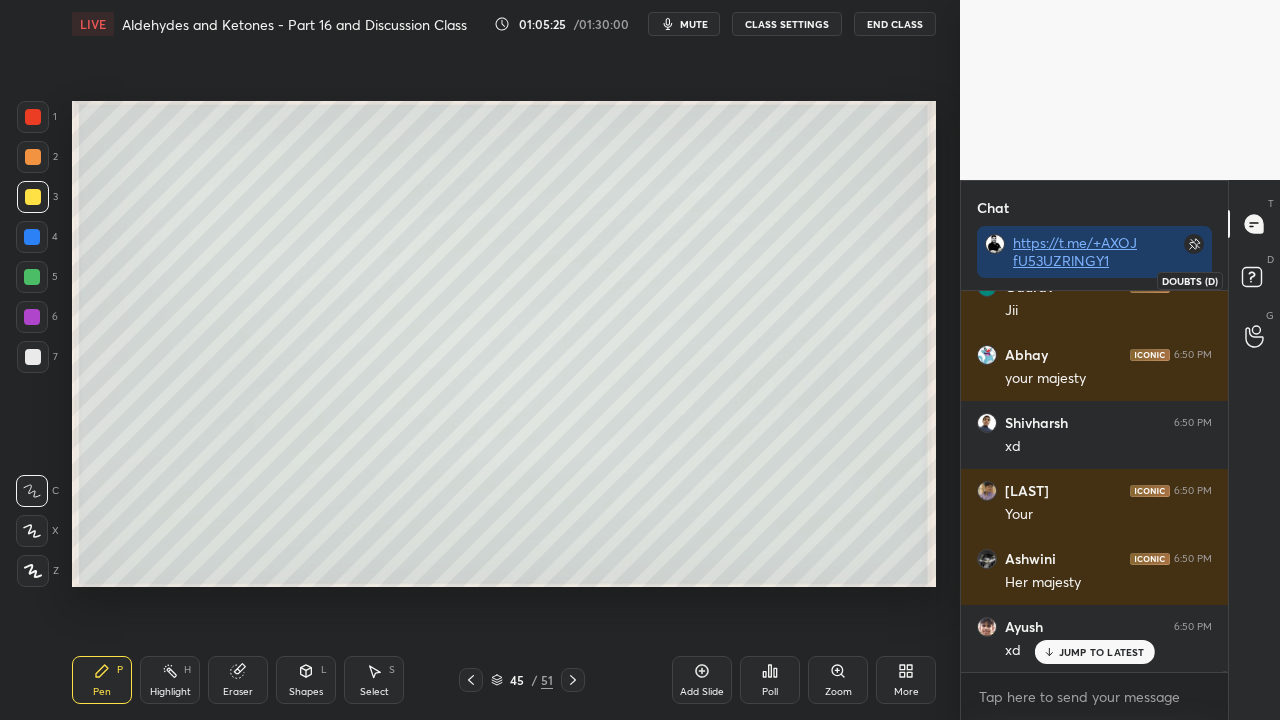 click 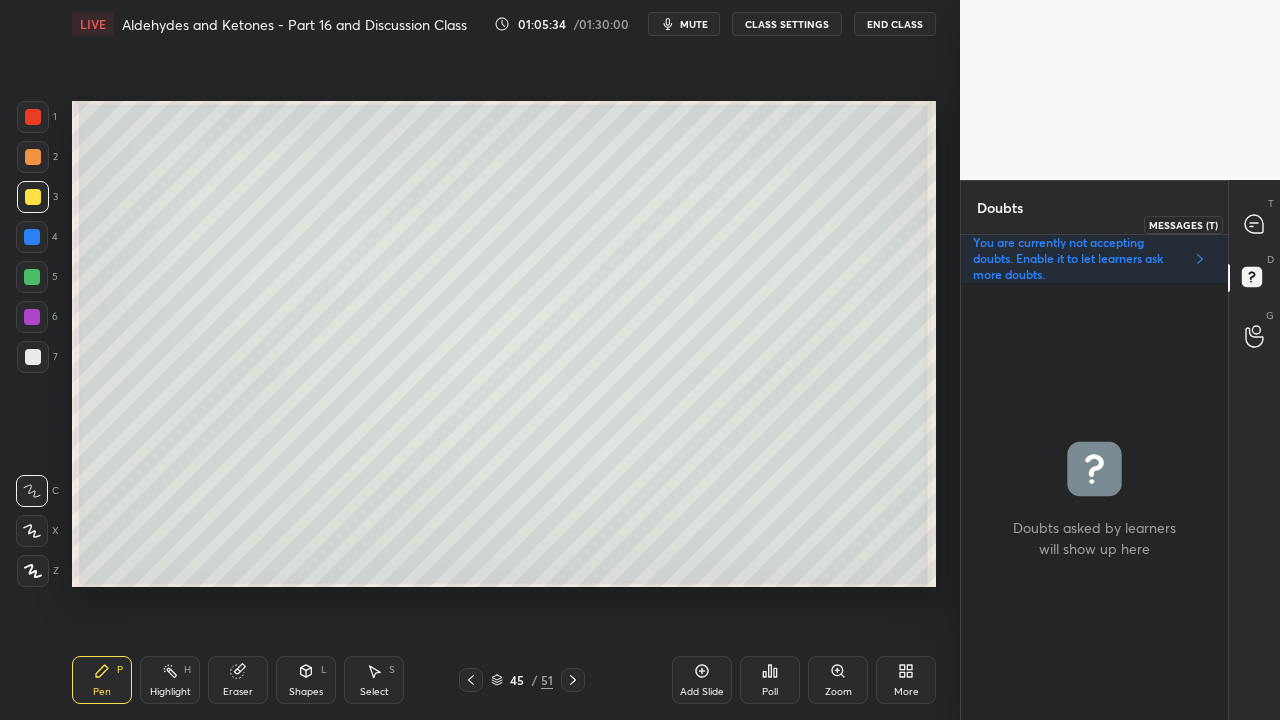 click 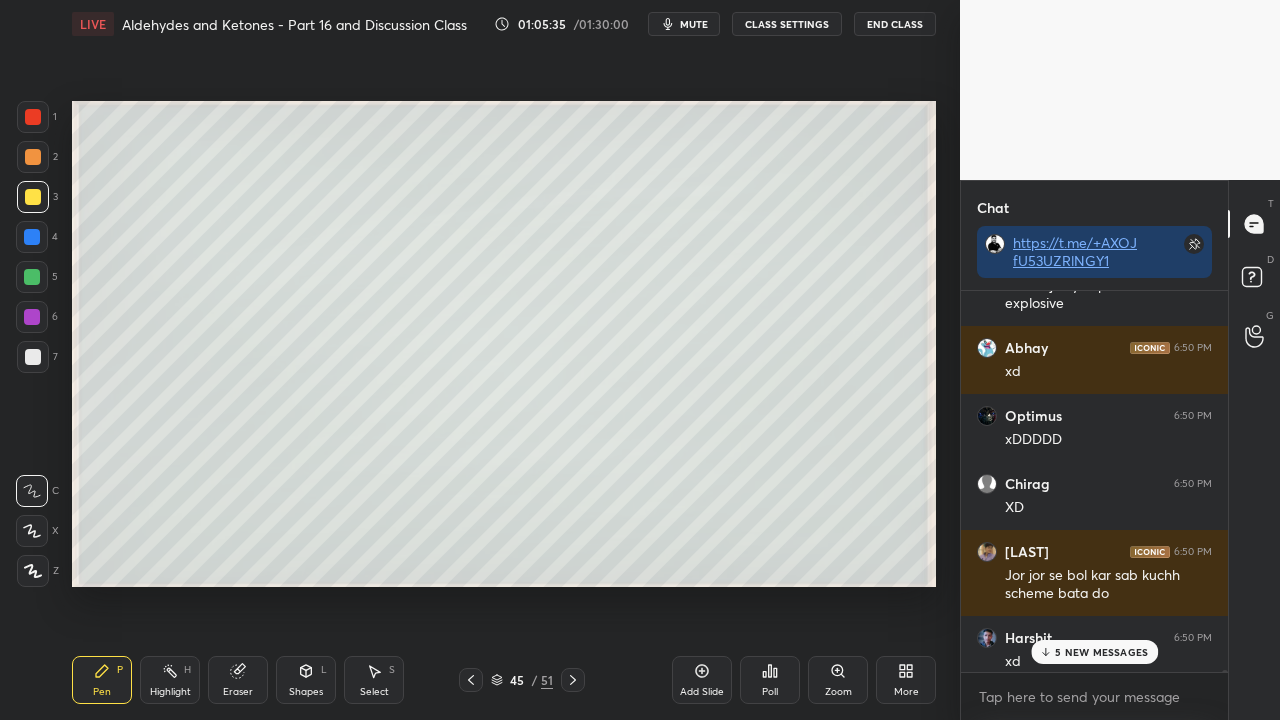 click on "5 NEW MESSAGES" at bounding box center [1101, 652] 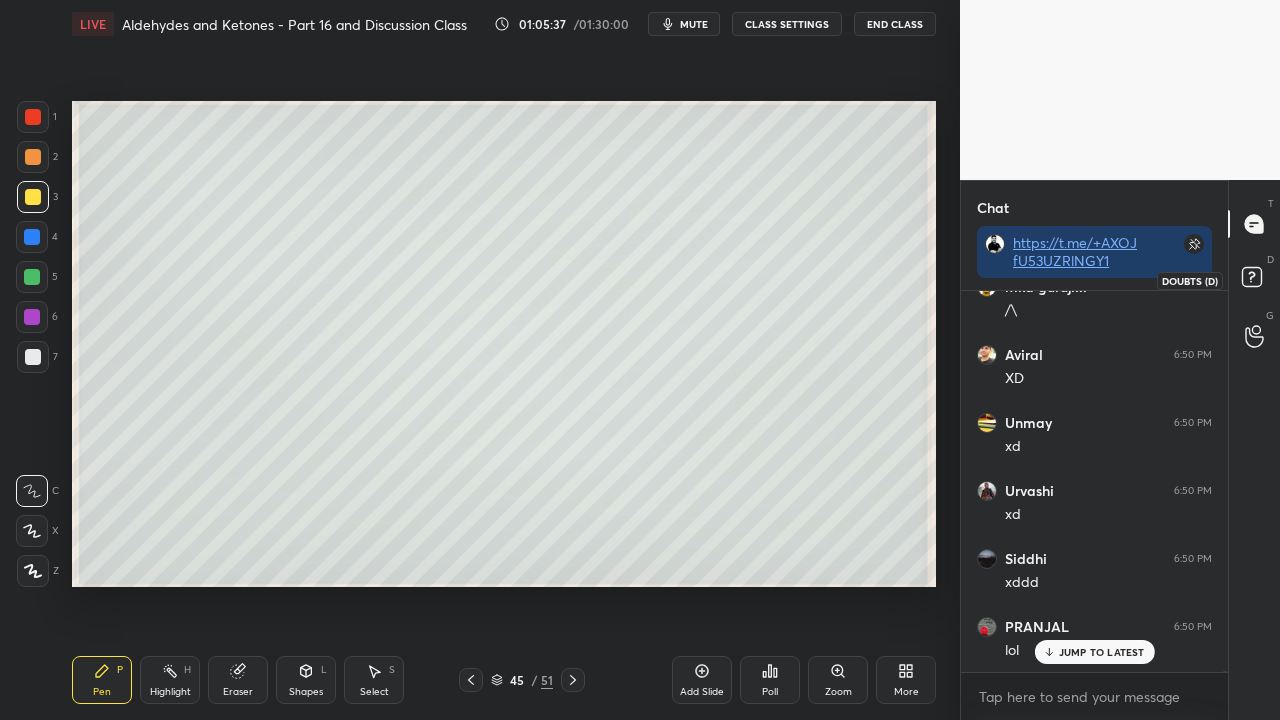 click 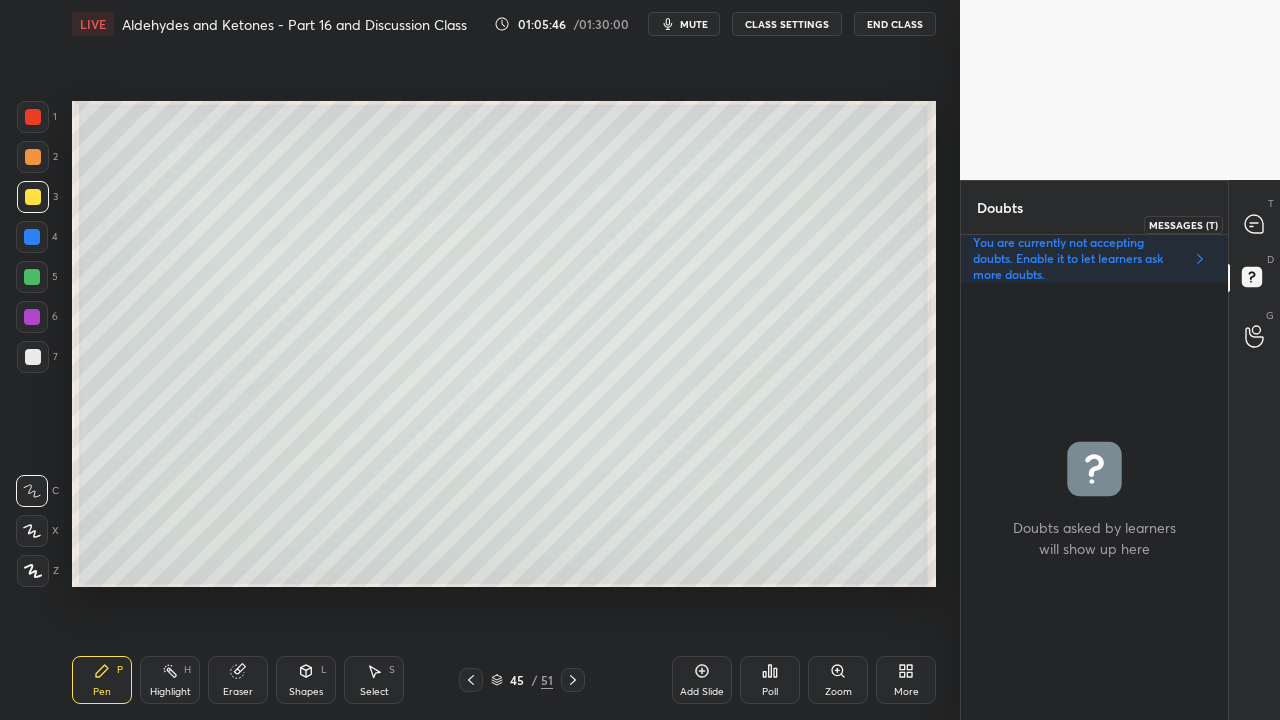 click 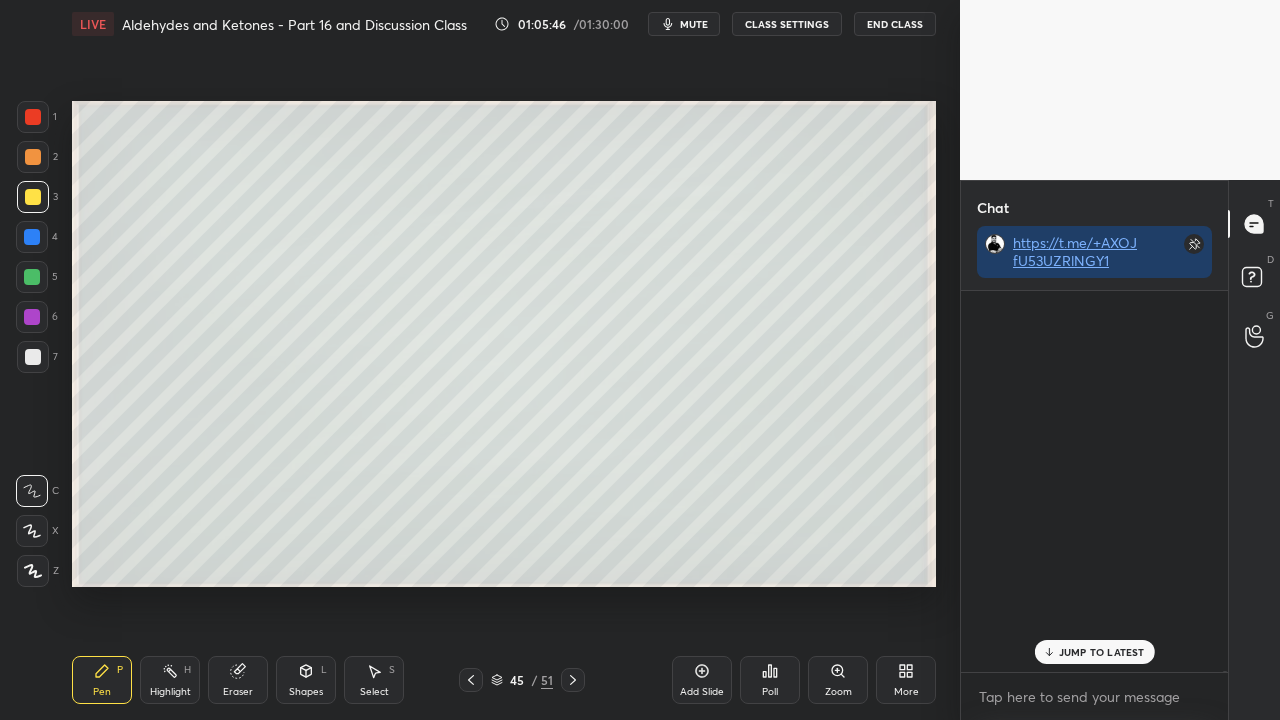 scroll, scrollTop: 423, scrollLeft: 261, axis: both 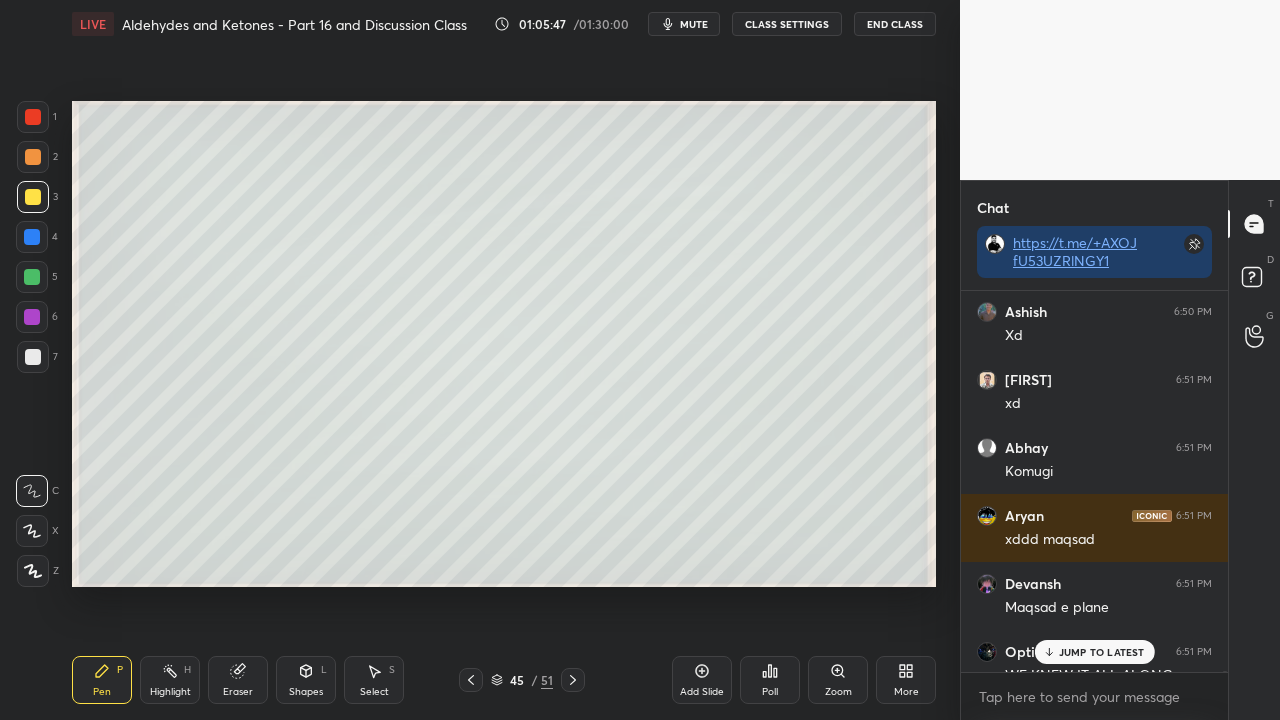 drag, startPoint x: 1102, startPoint y: 656, endPoint x: 1088, endPoint y: 662, distance: 15.231546 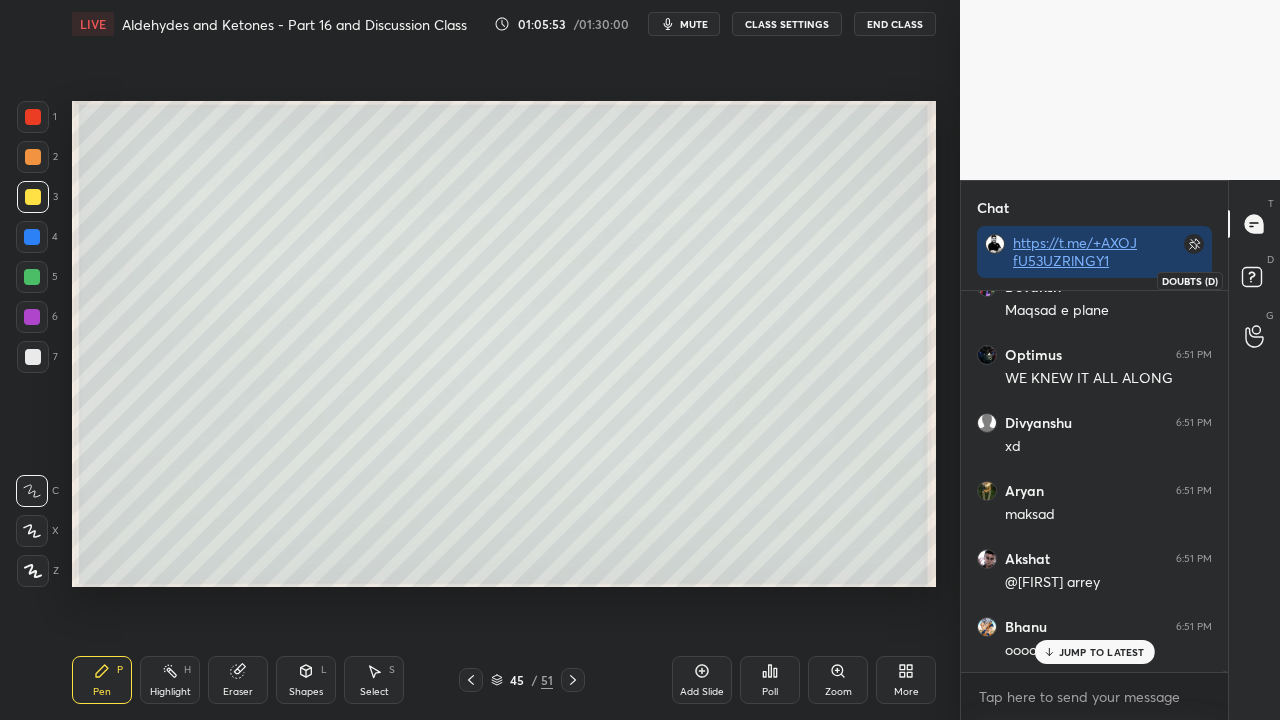 click 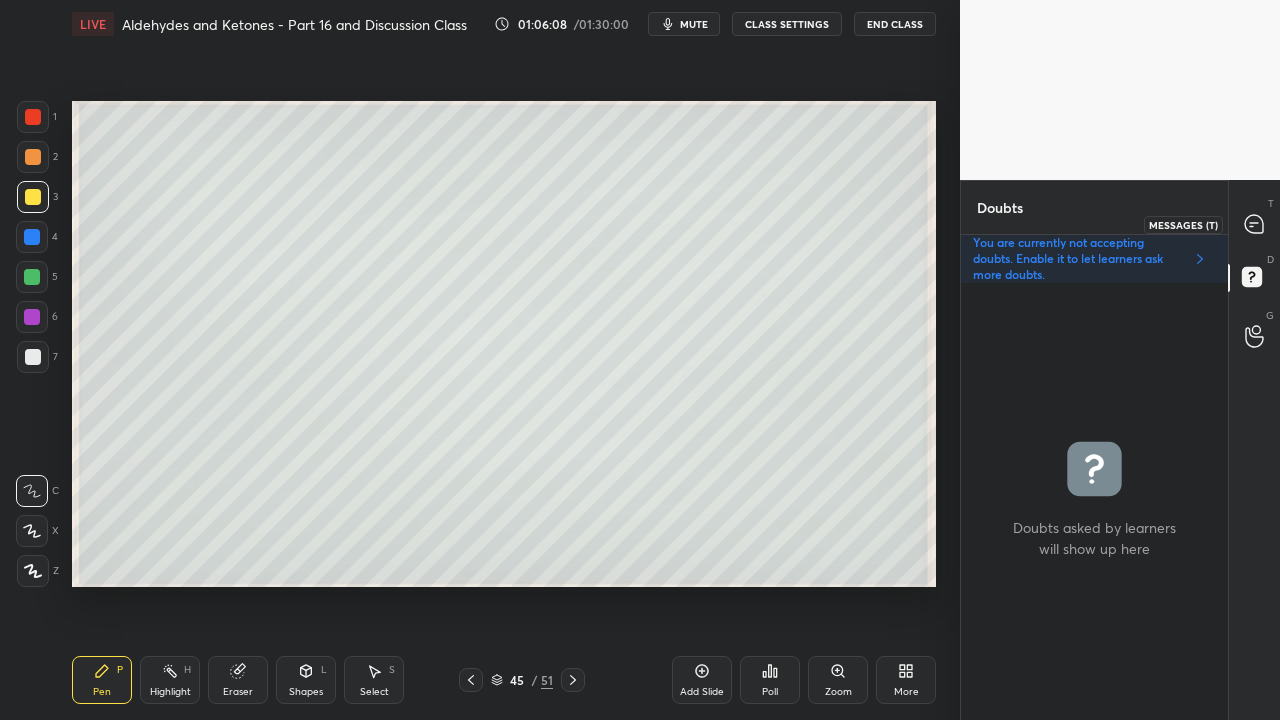 click 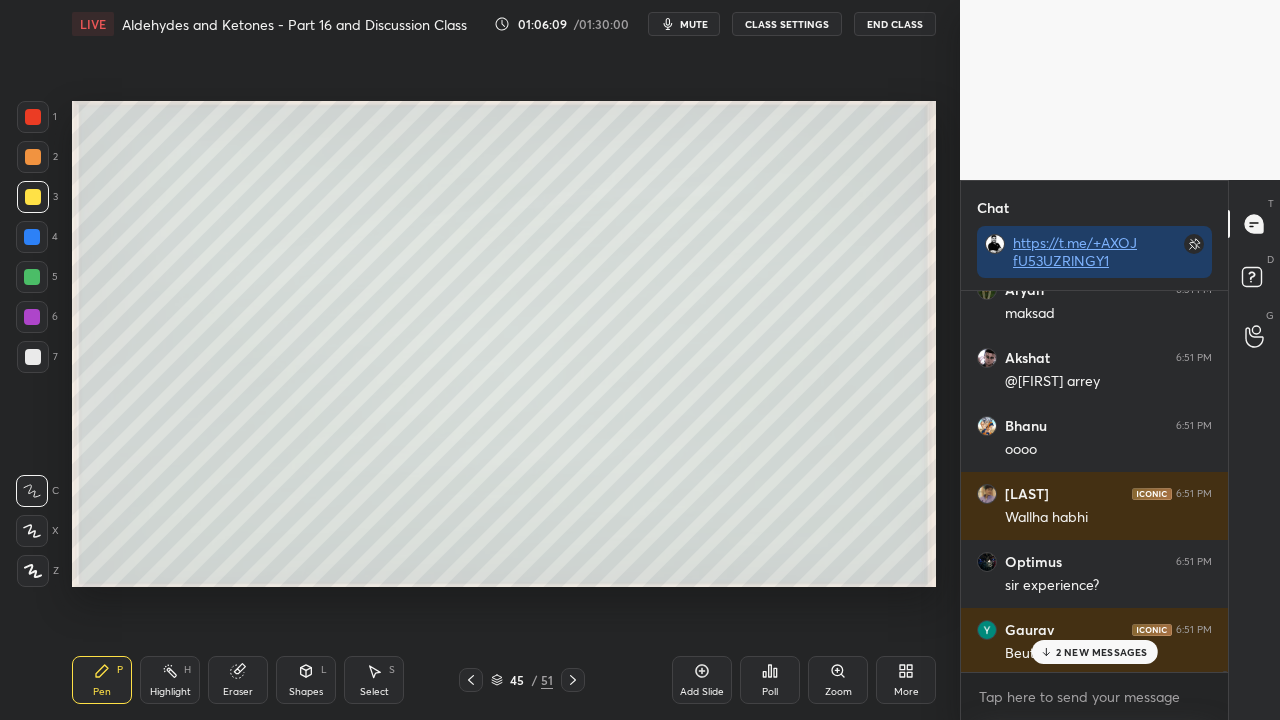 click on "2 NEW MESSAGES" at bounding box center (1094, 652) 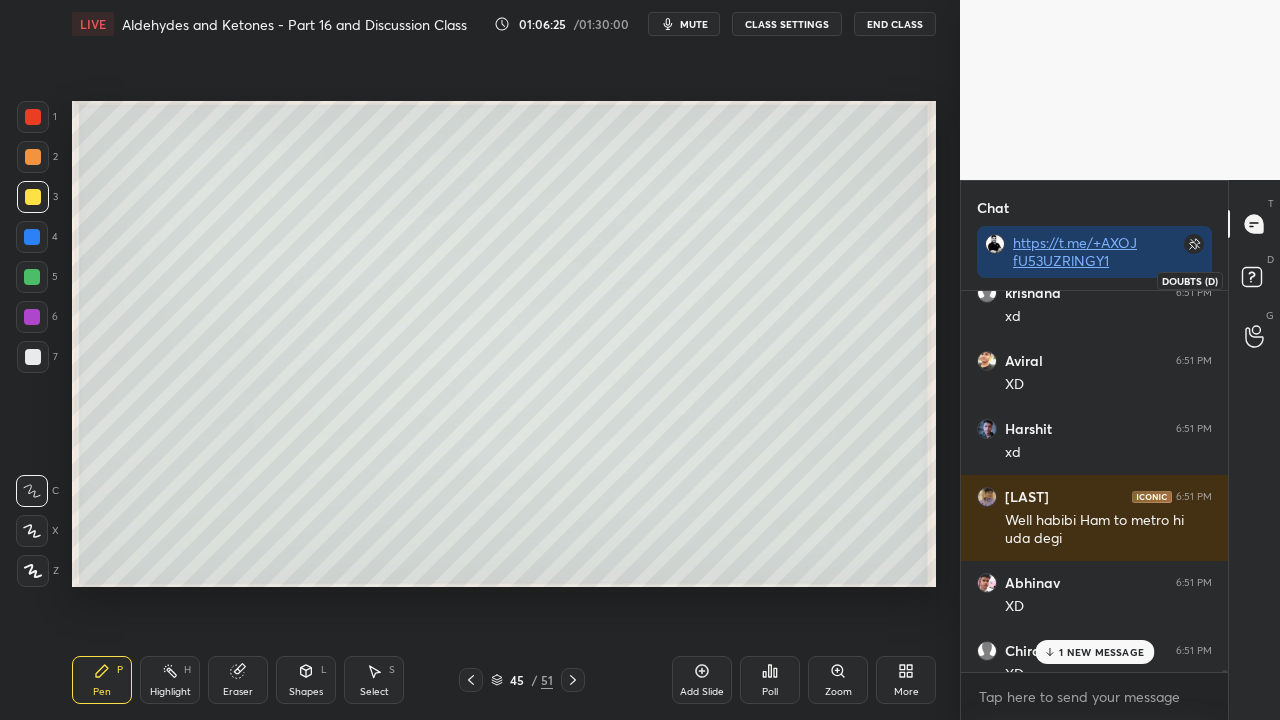 click 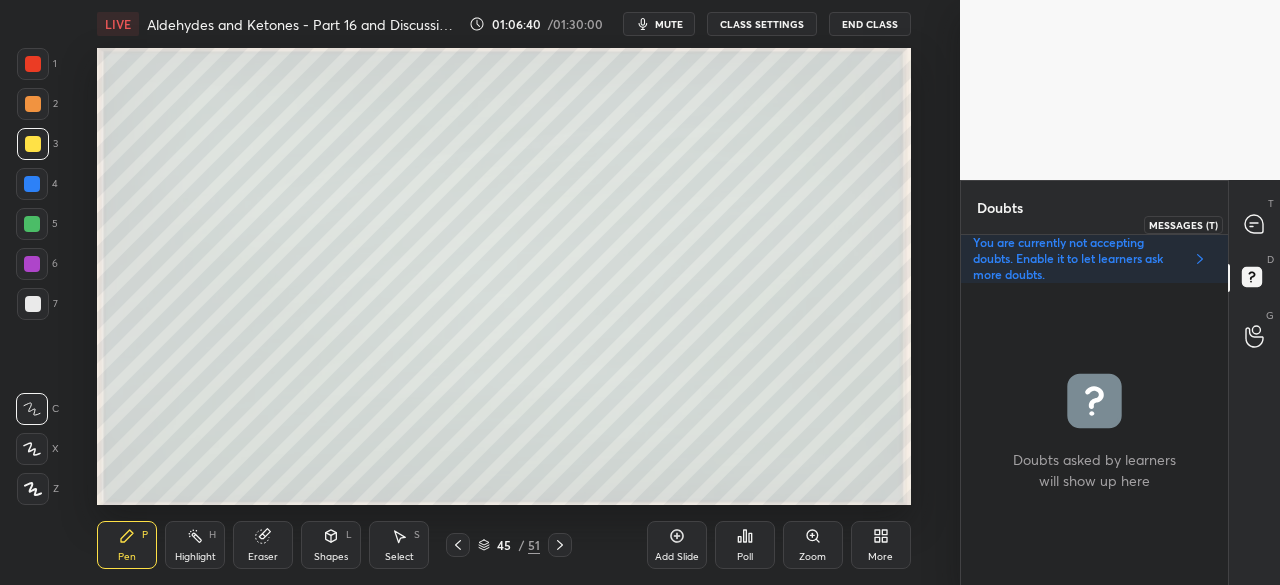 click 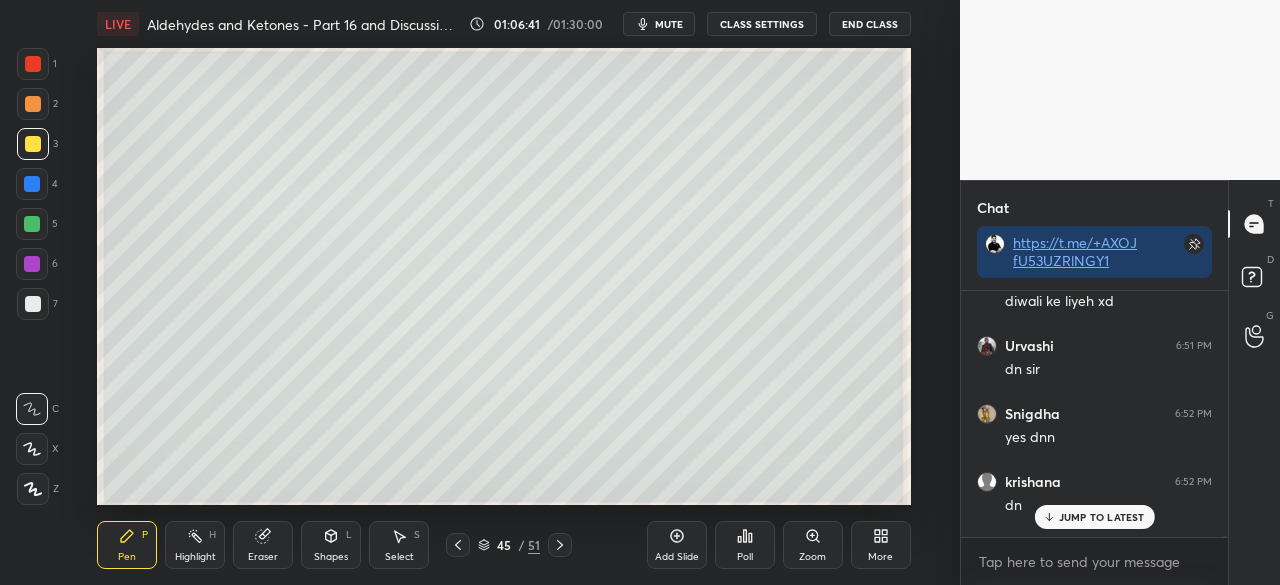 click on "JUMP TO LATEST" at bounding box center (1102, 517) 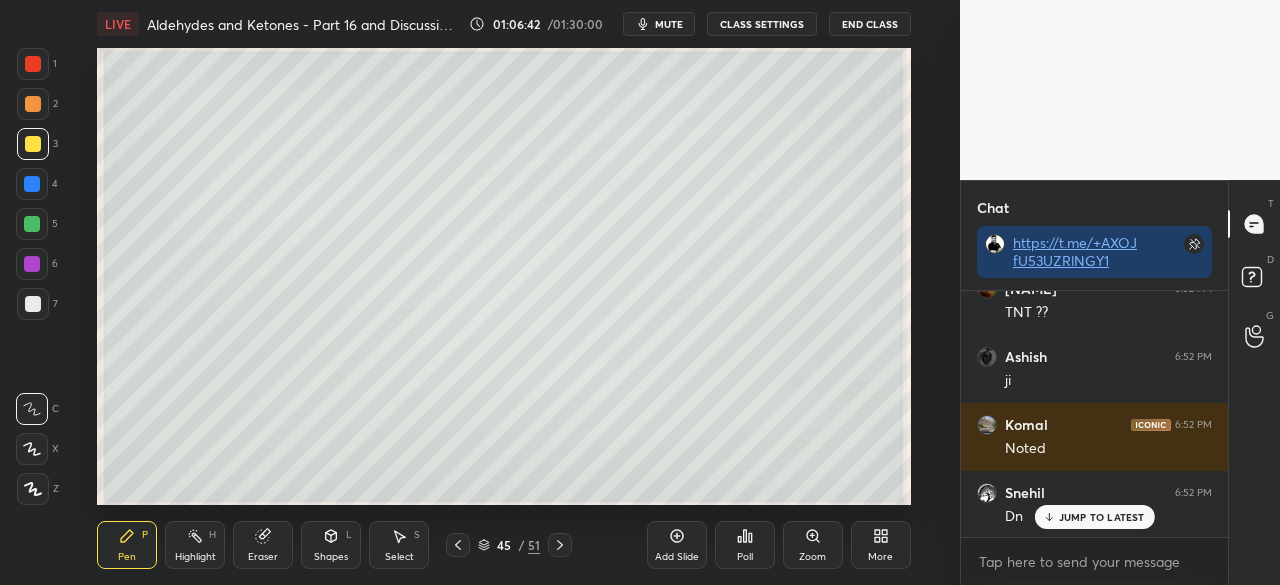 click on "More" at bounding box center (881, 545) 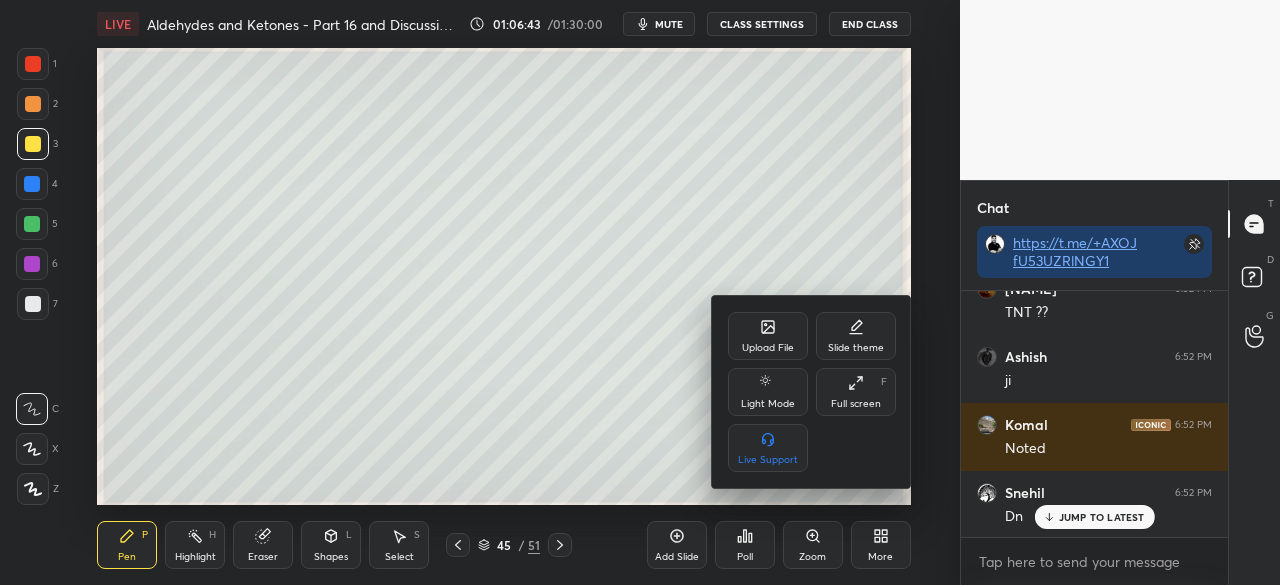 drag, startPoint x: 867, startPoint y: 403, endPoint x: 867, endPoint y: 489, distance: 86 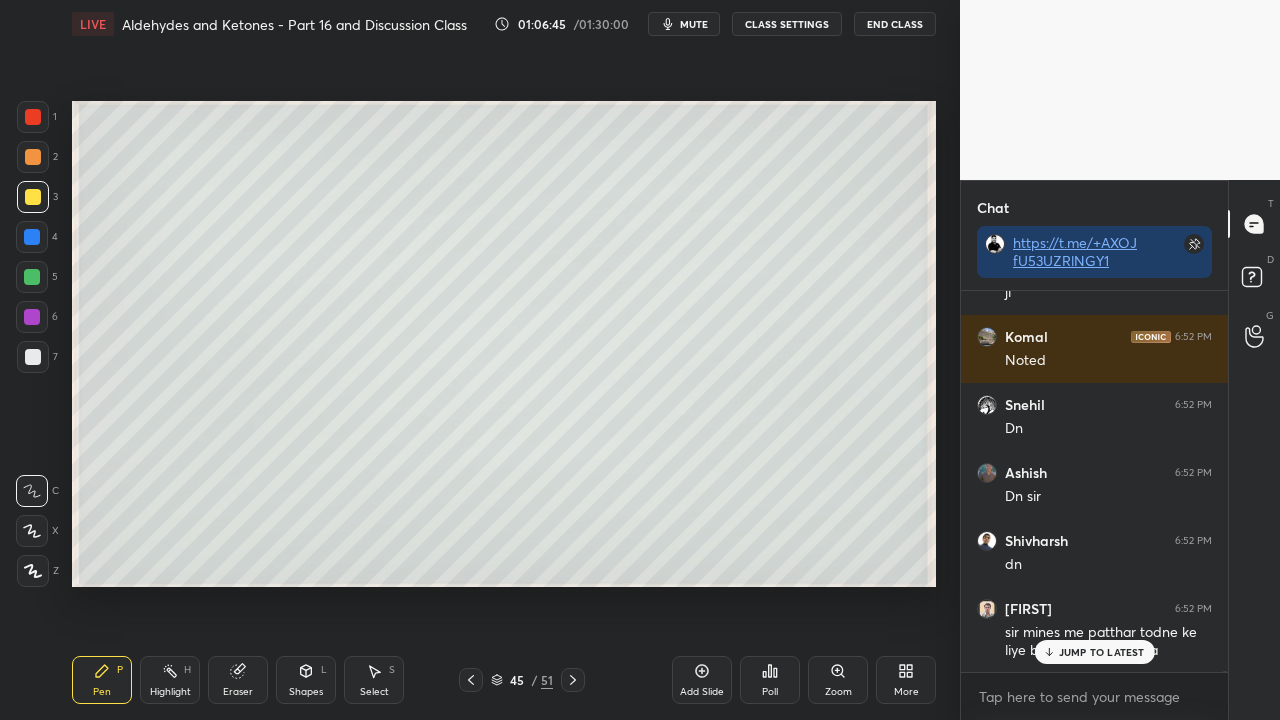 drag, startPoint x: 1076, startPoint y: 647, endPoint x: 993, endPoint y: 676, distance: 87.92042 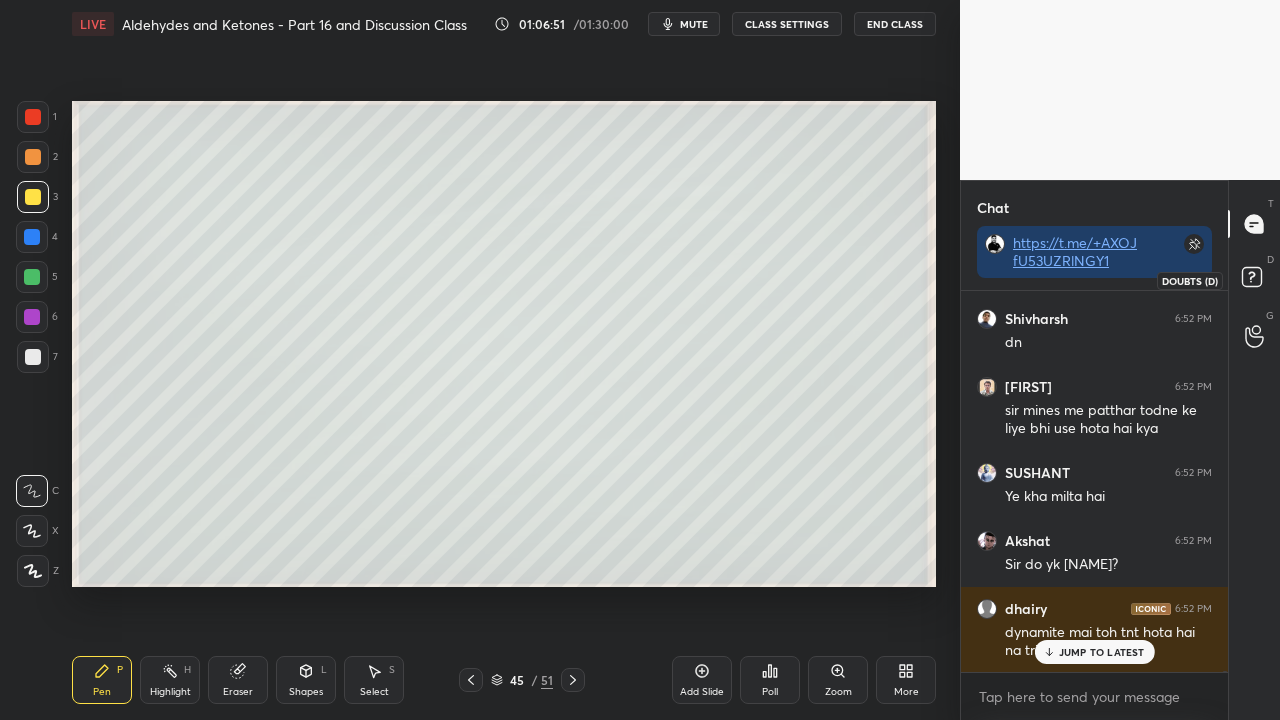 click 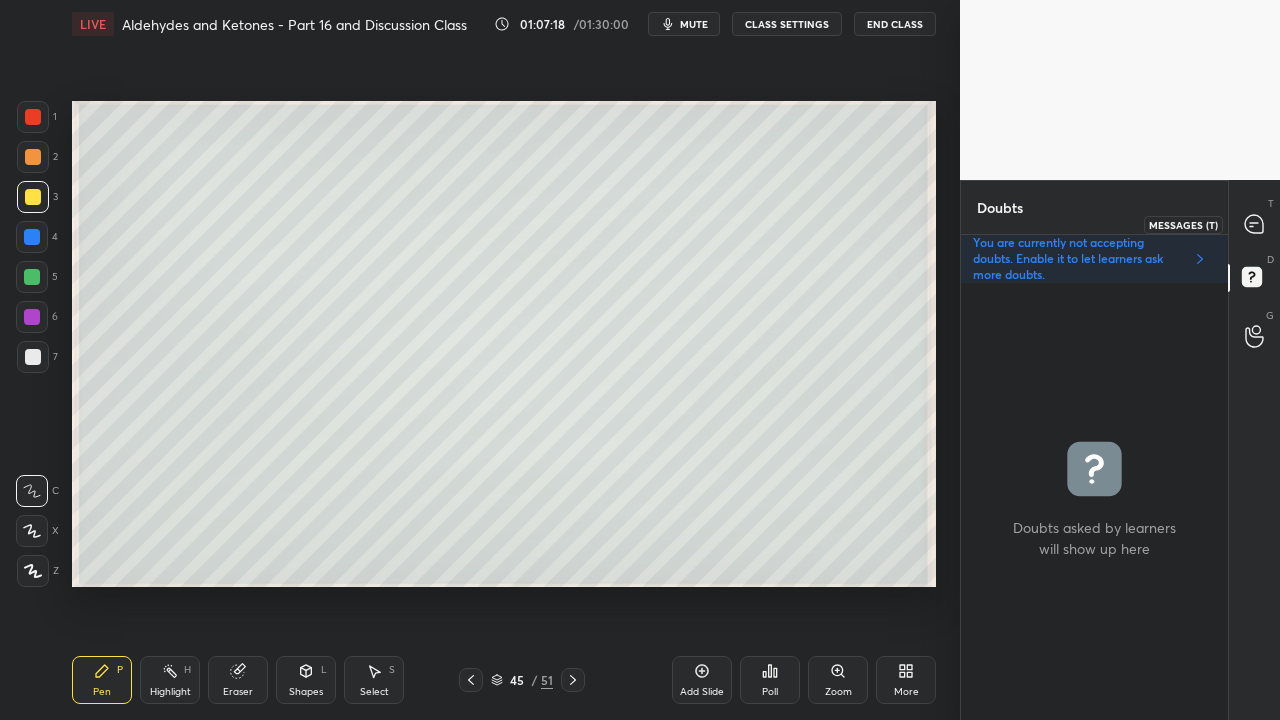 click 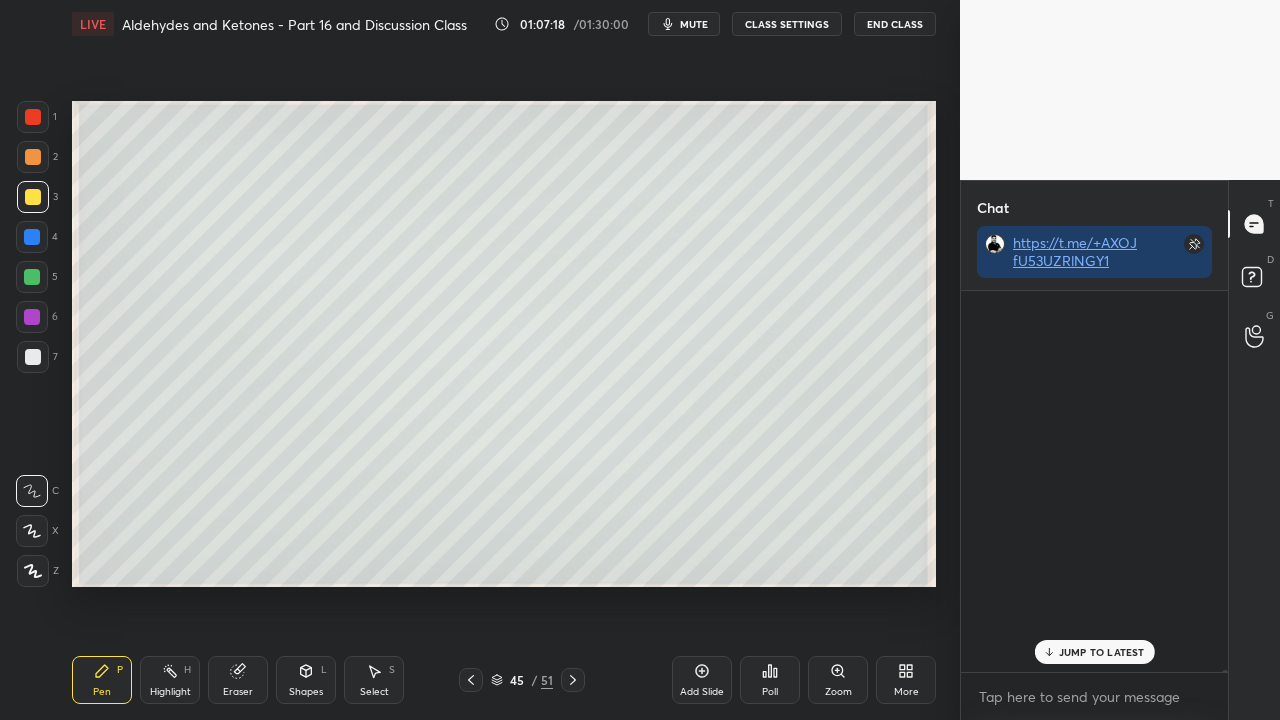 scroll, scrollTop: 423, scrollLeft: 261, axis: both 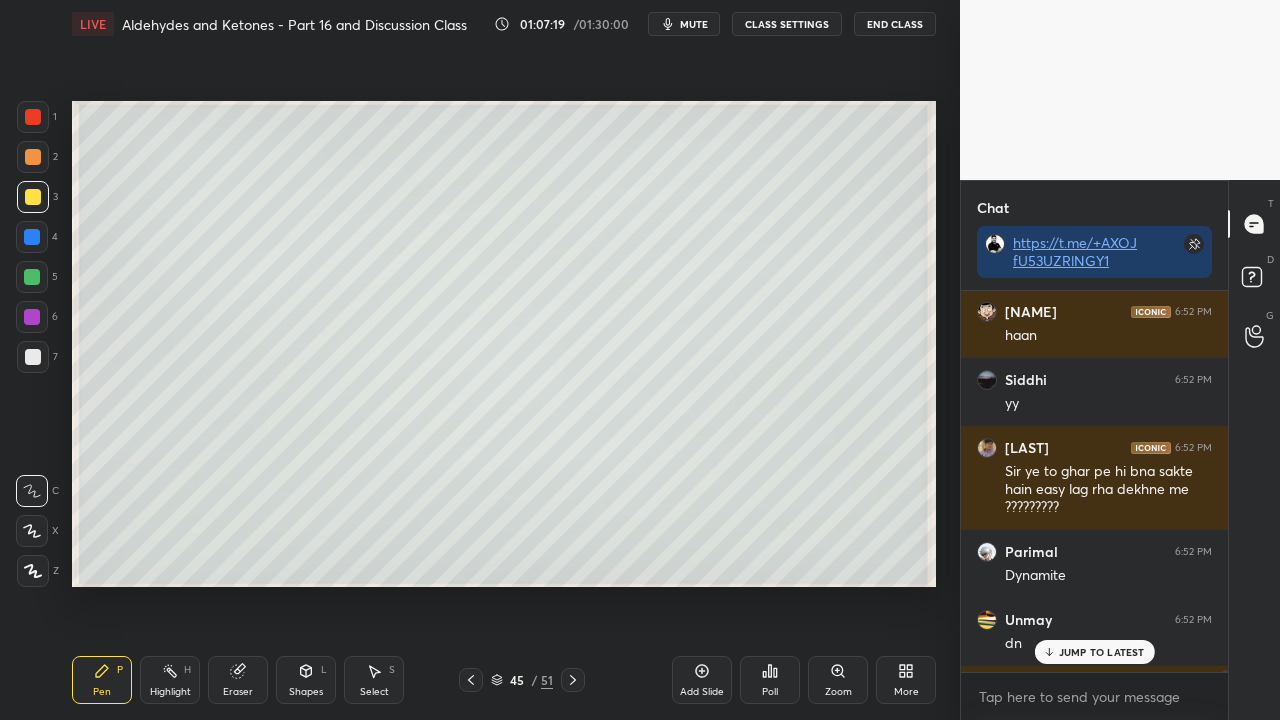 click on "JUMP TO LATEST" at bounding box center (1102, 652) 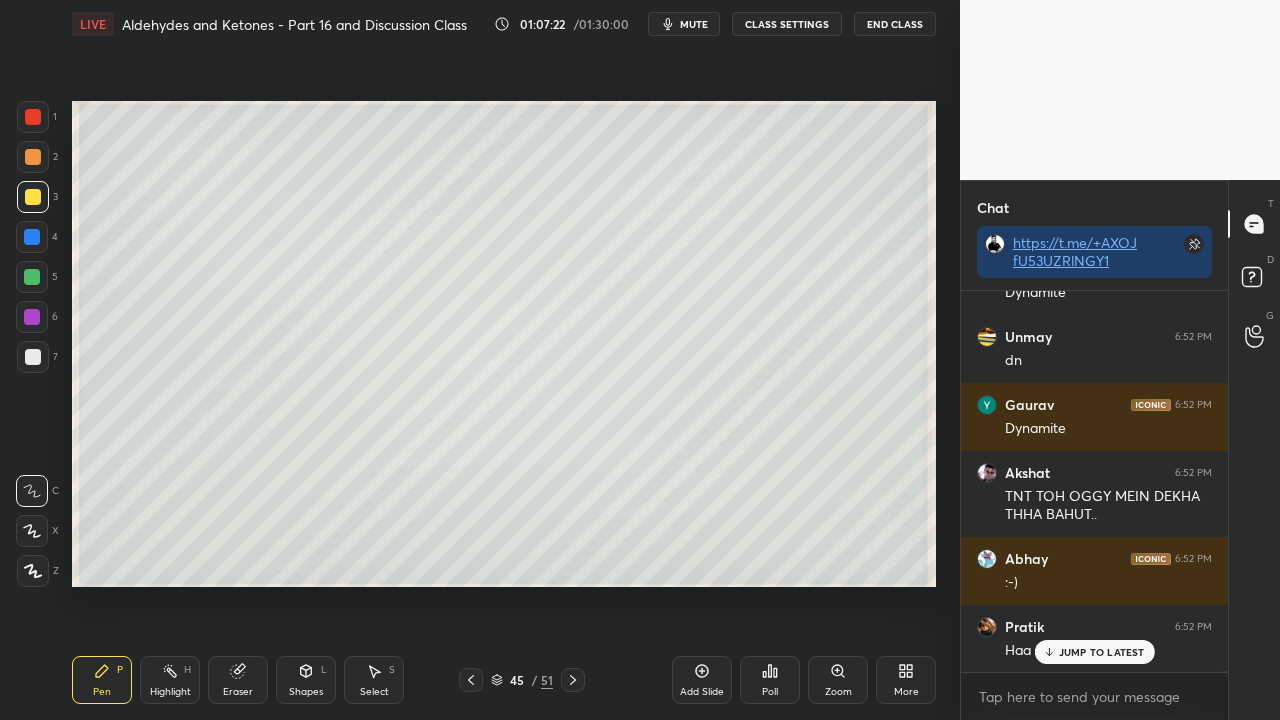 scroll, scrollTop: 146288, scrollLeft: 0, axis: vertical 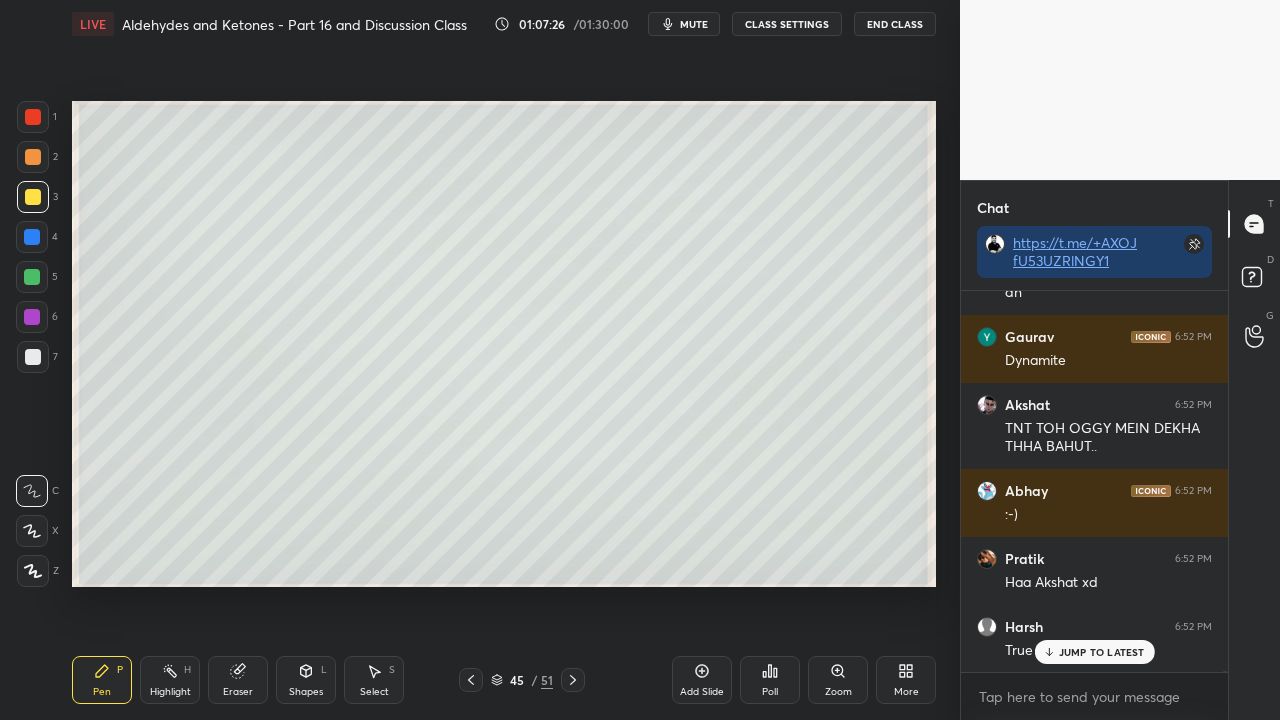 click on "JUMP TO LATEST" at bounding box center (1102, 652) 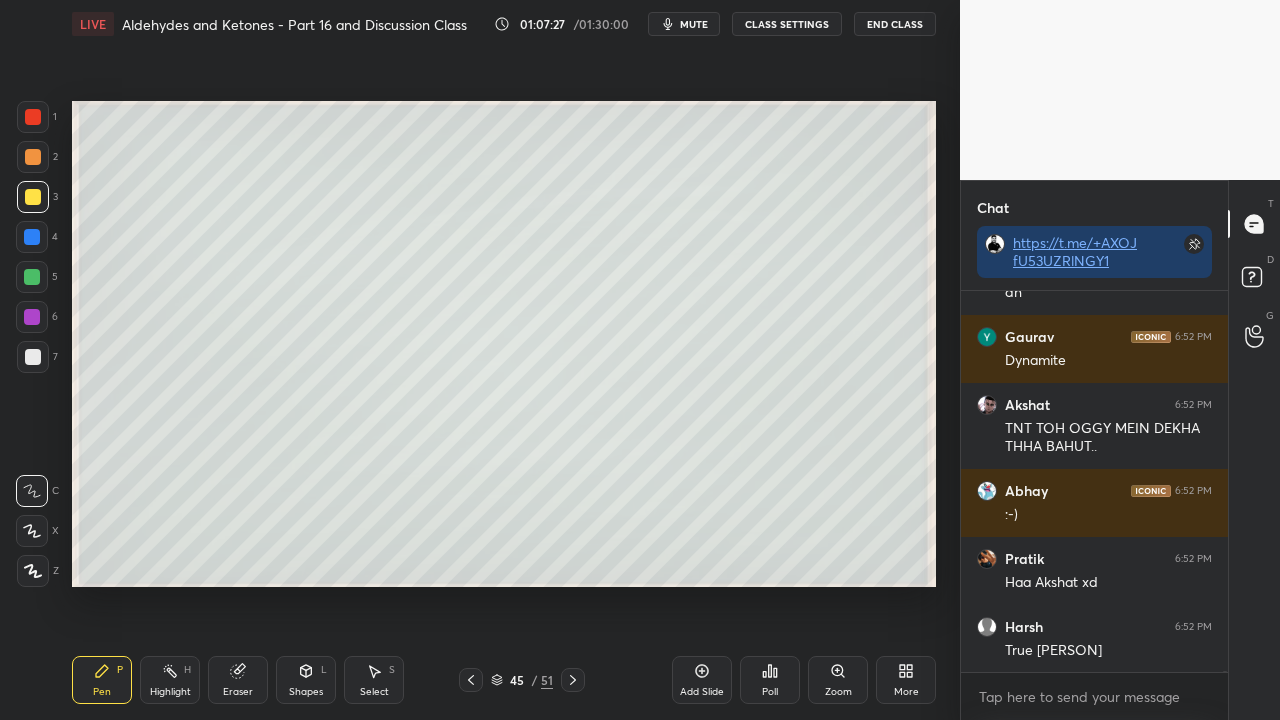 click 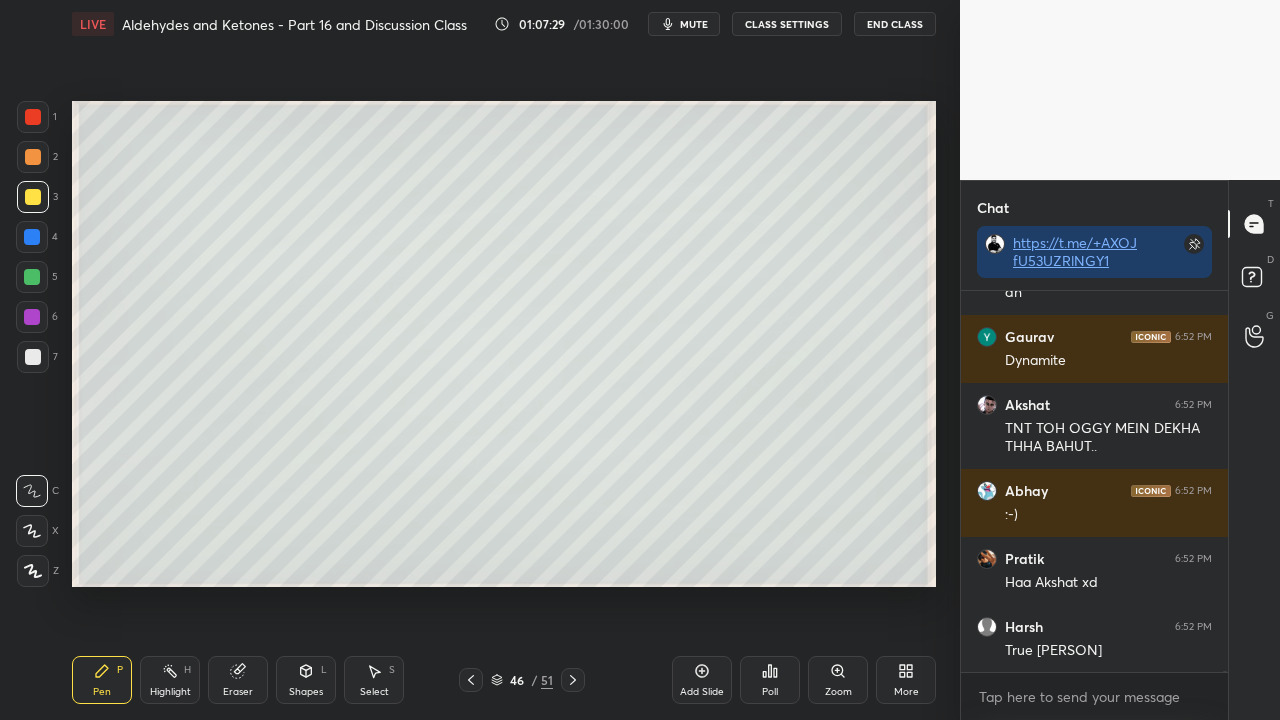 click at bounding box center (33, 197) 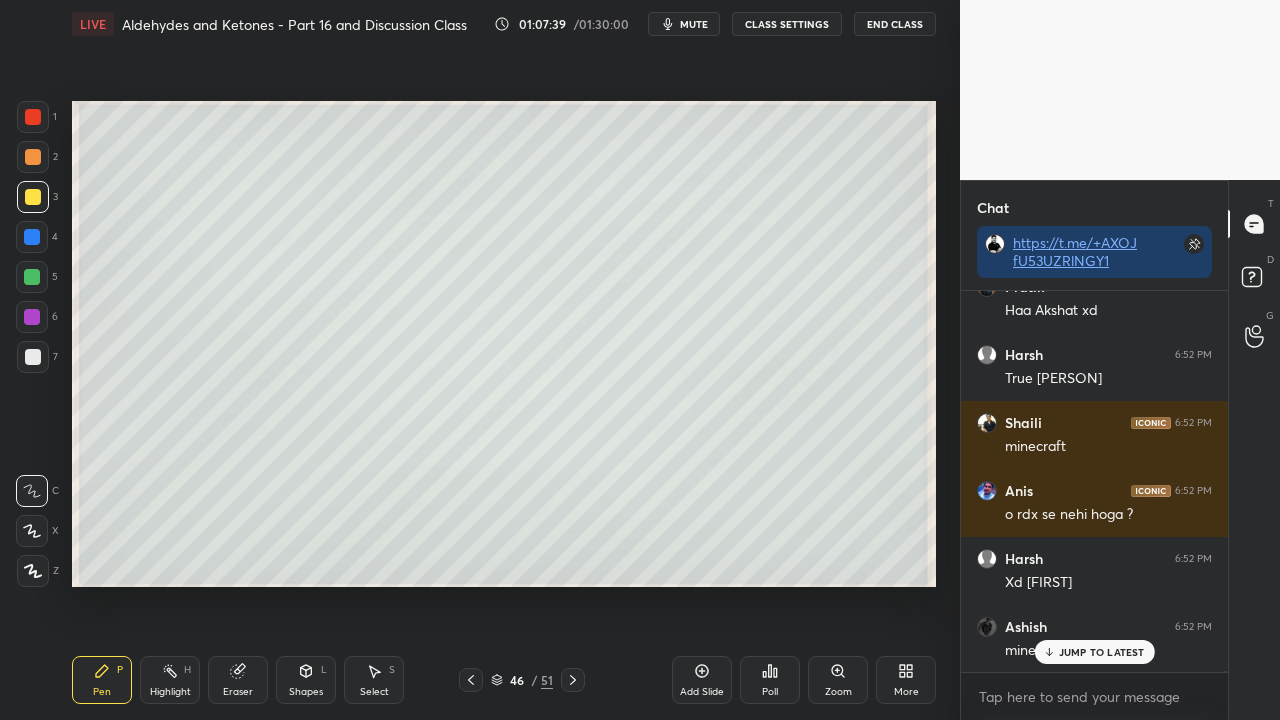 scroll, scrollTop: 146628, scrollLeft: 0, axis: vertical 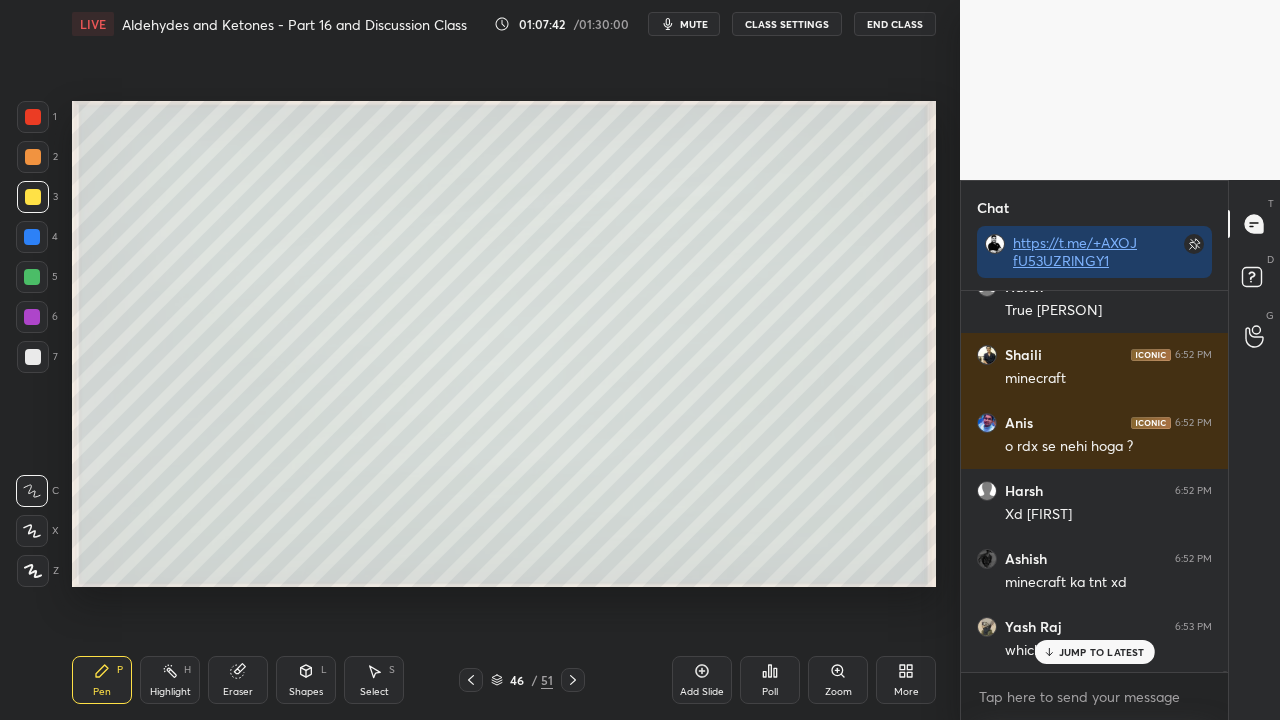 drag, startPoint x: 1062, startPoint y: 640, endPoint x: 837, endPoint y: 685, distance: 229.45587 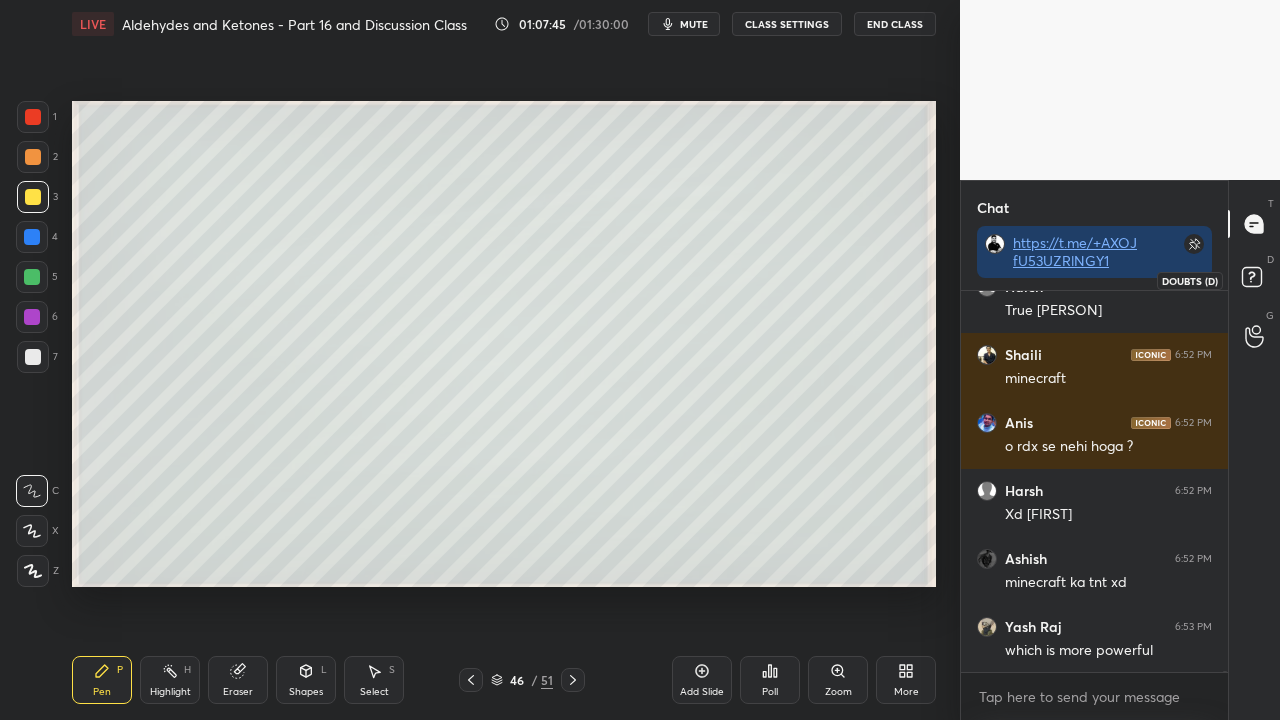 click 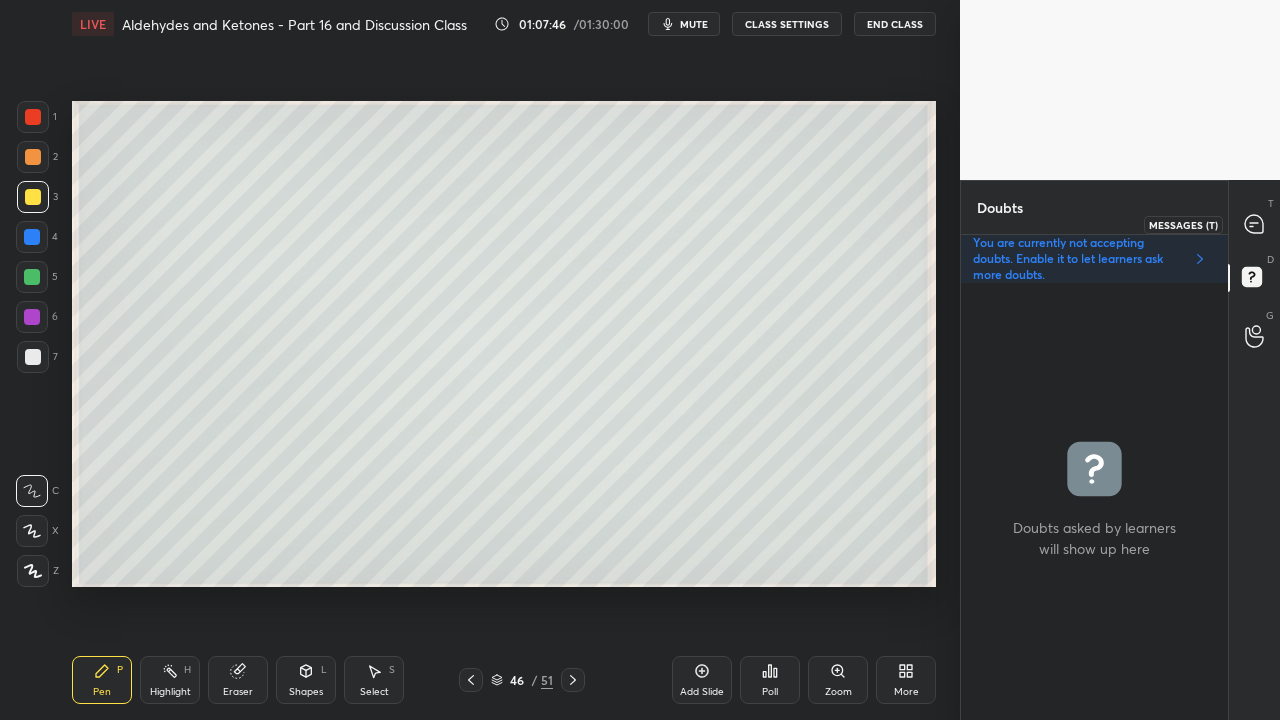click at bounding box center (1255, 224) 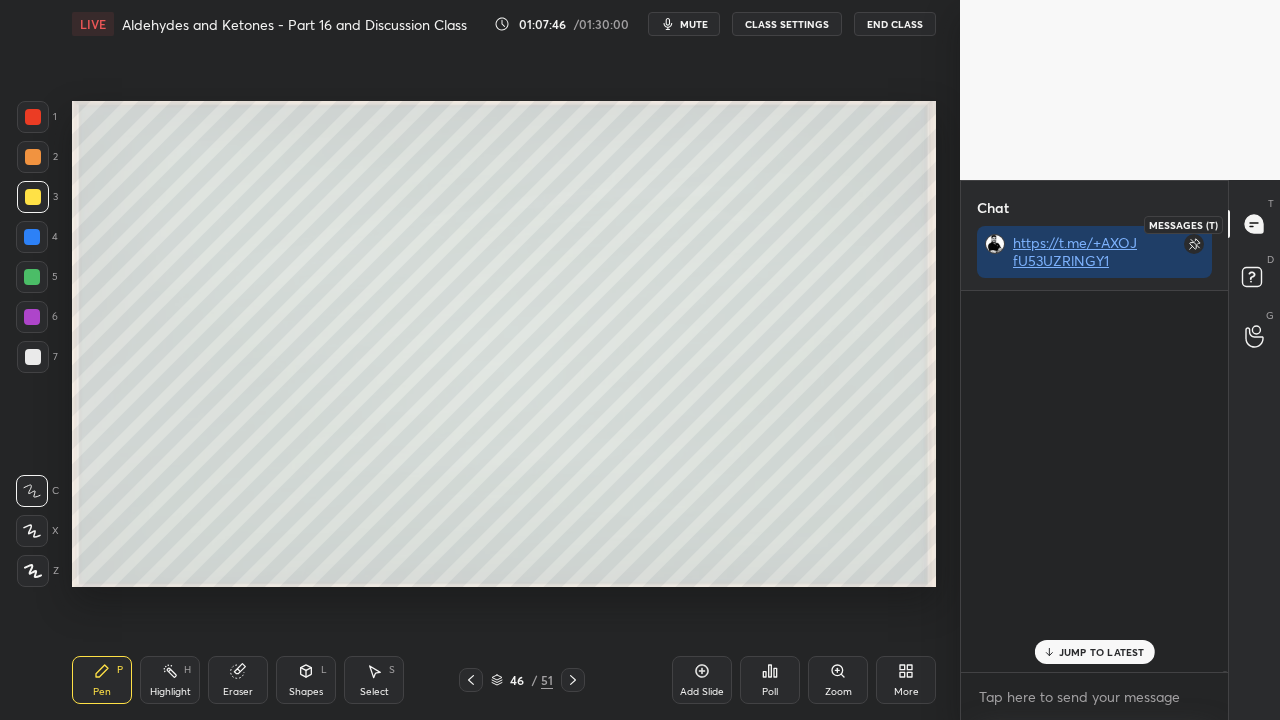 scroll, scrollTop: 146628, scrollLeft: 0, axis: vertical 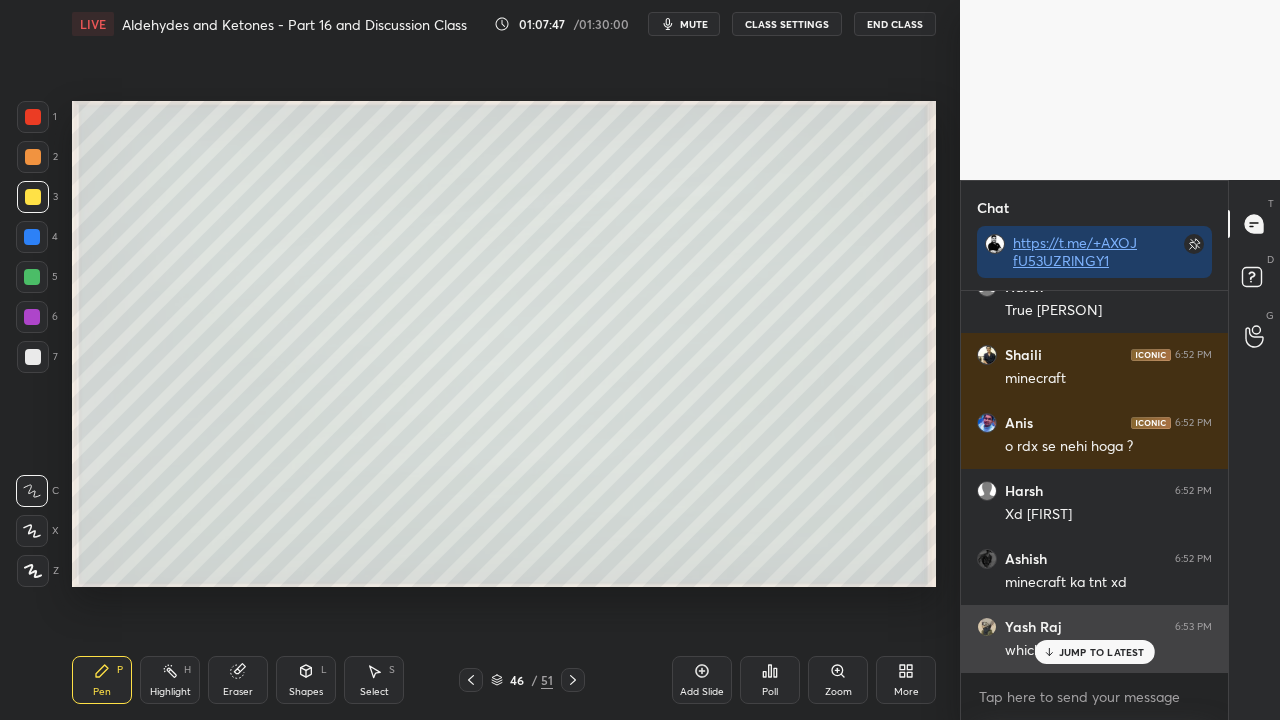 click on "JUMP TO LATEST" at bounding box center [1102, 652] 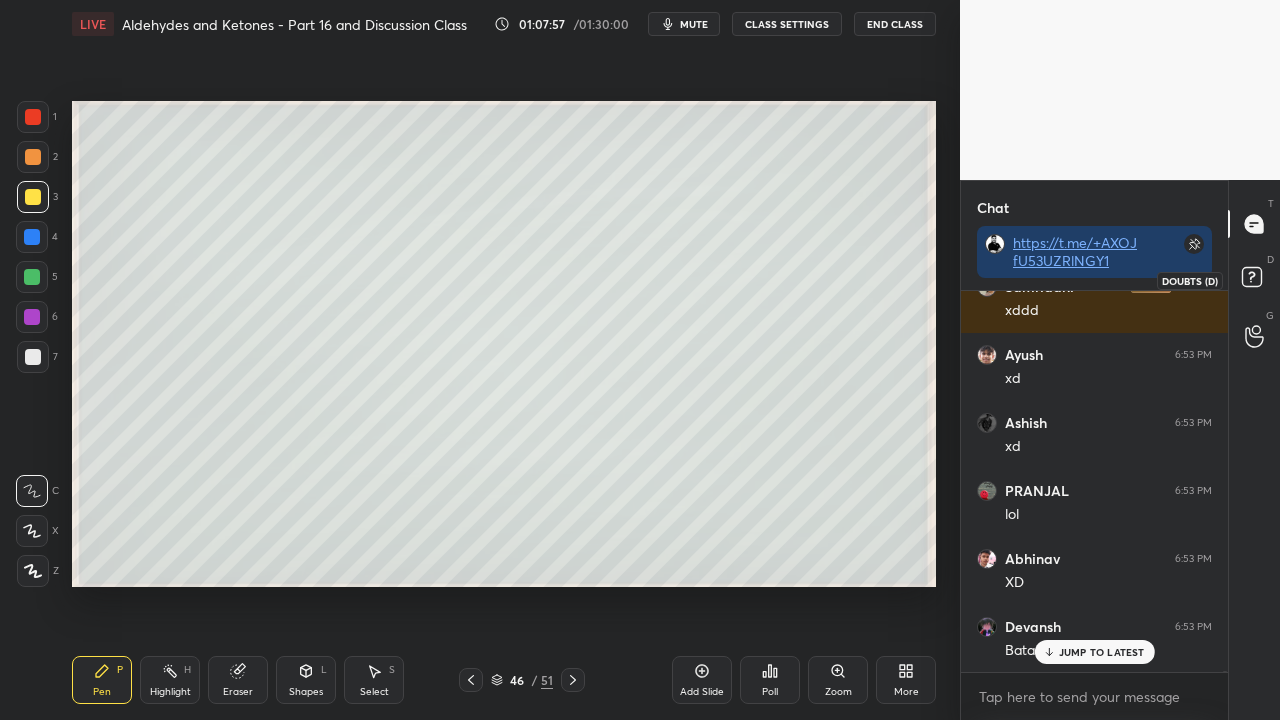 scroll, scrollTop: 148464, scrollLeft: 0, axis: vertical 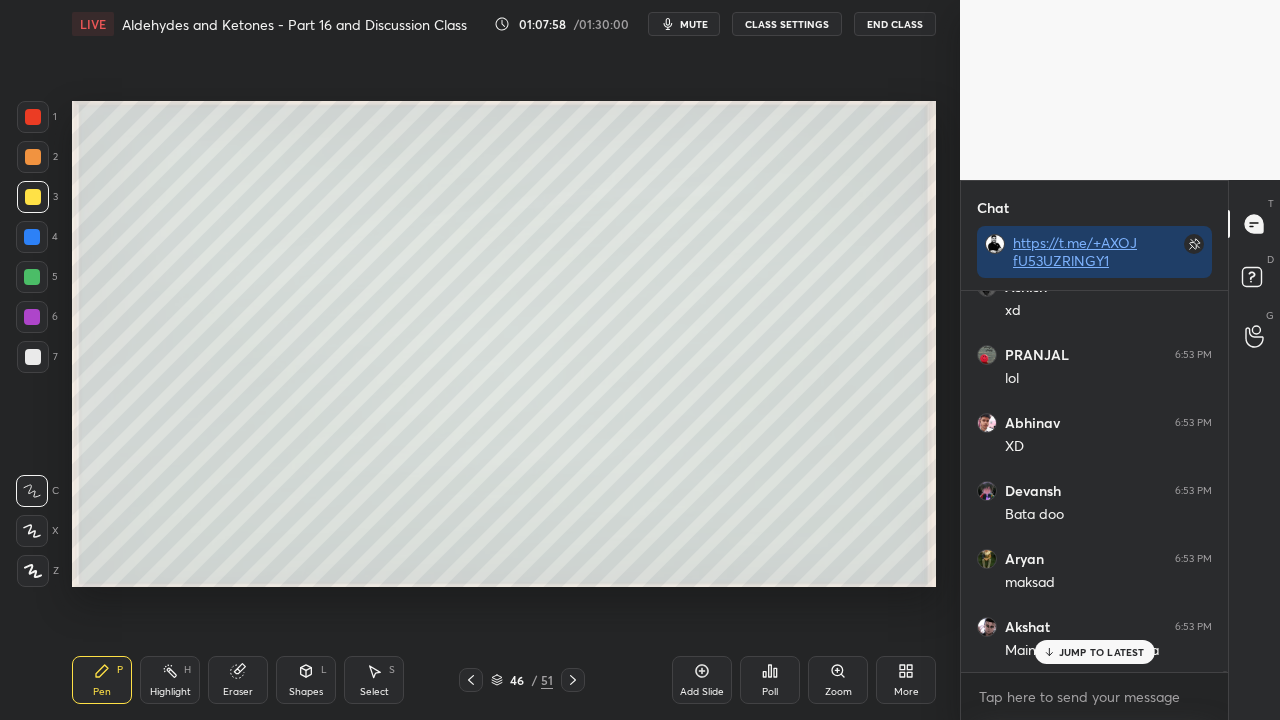click 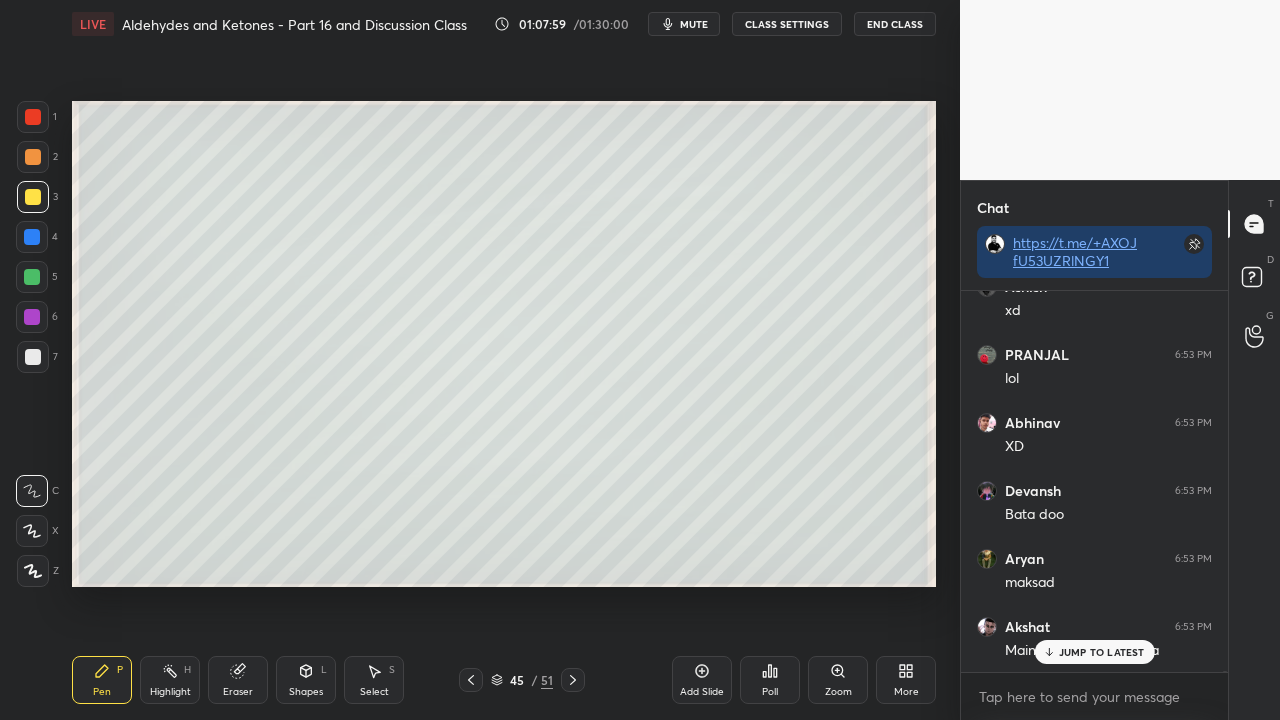 scroll, scrollTop: 148600, scrollLeft: 0, axis: vertical 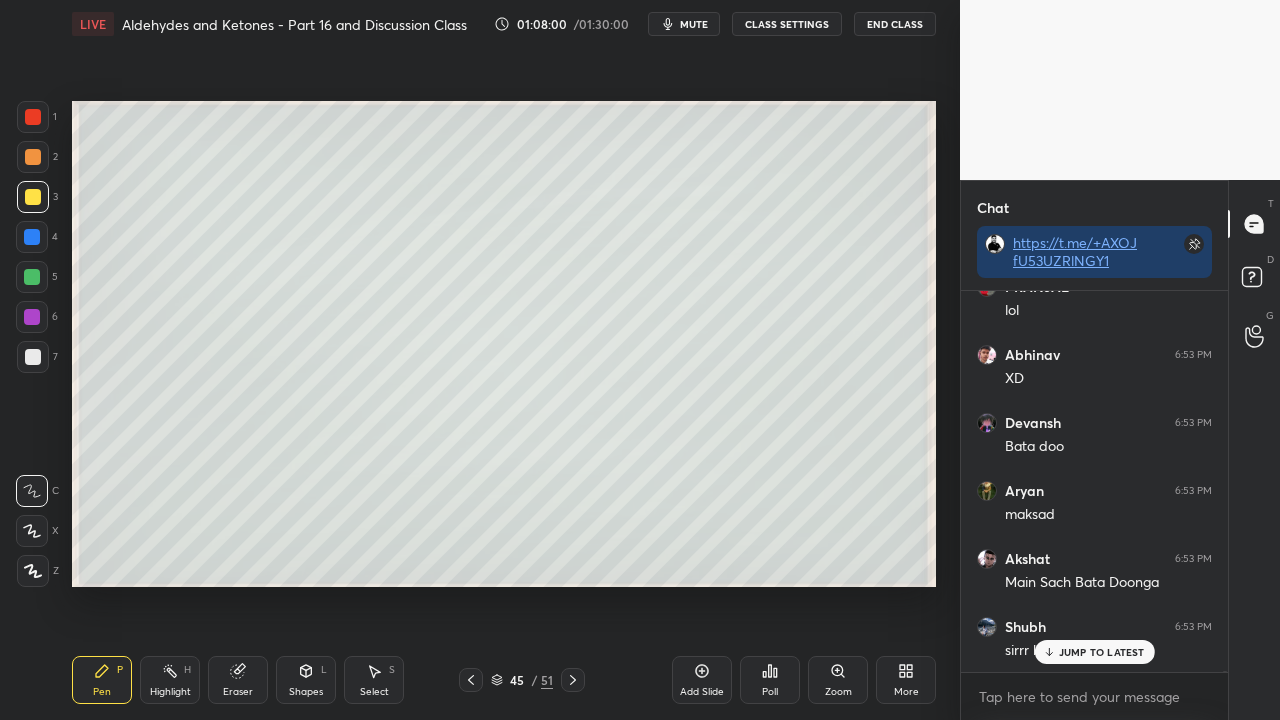 click 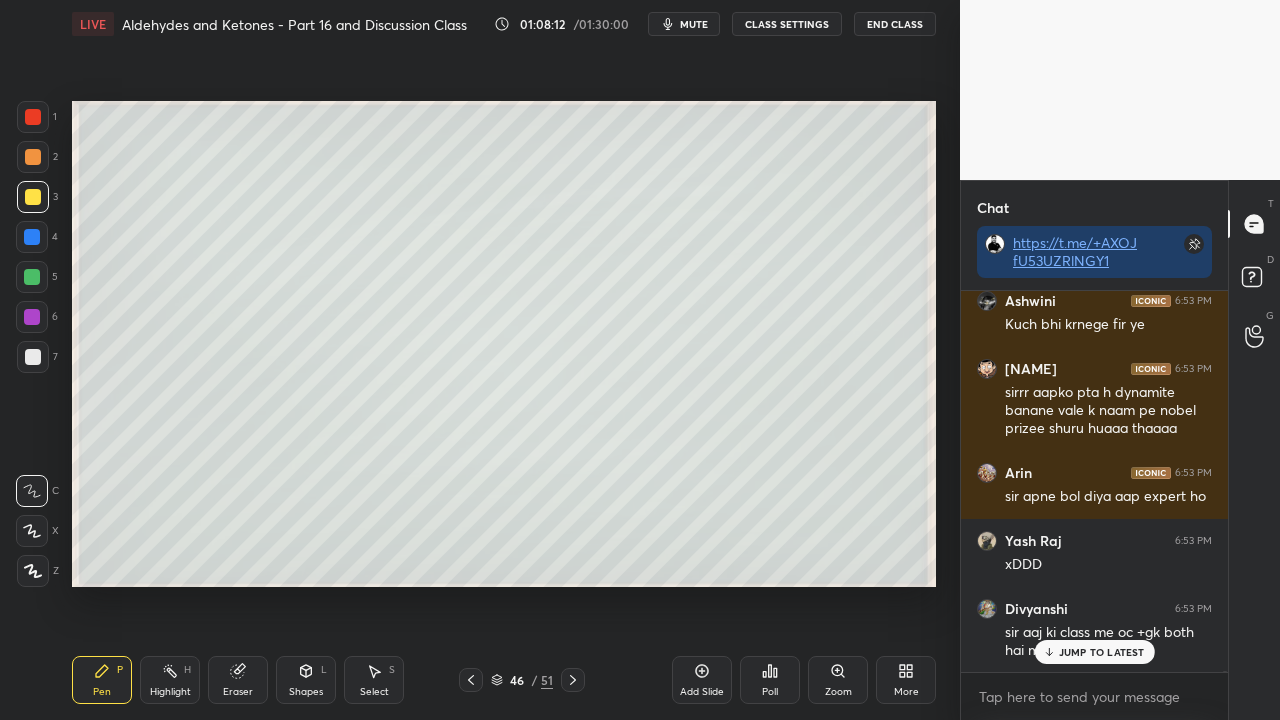 scroll, scrollTop: 149556, scrollLeft: 0, axis: vertical 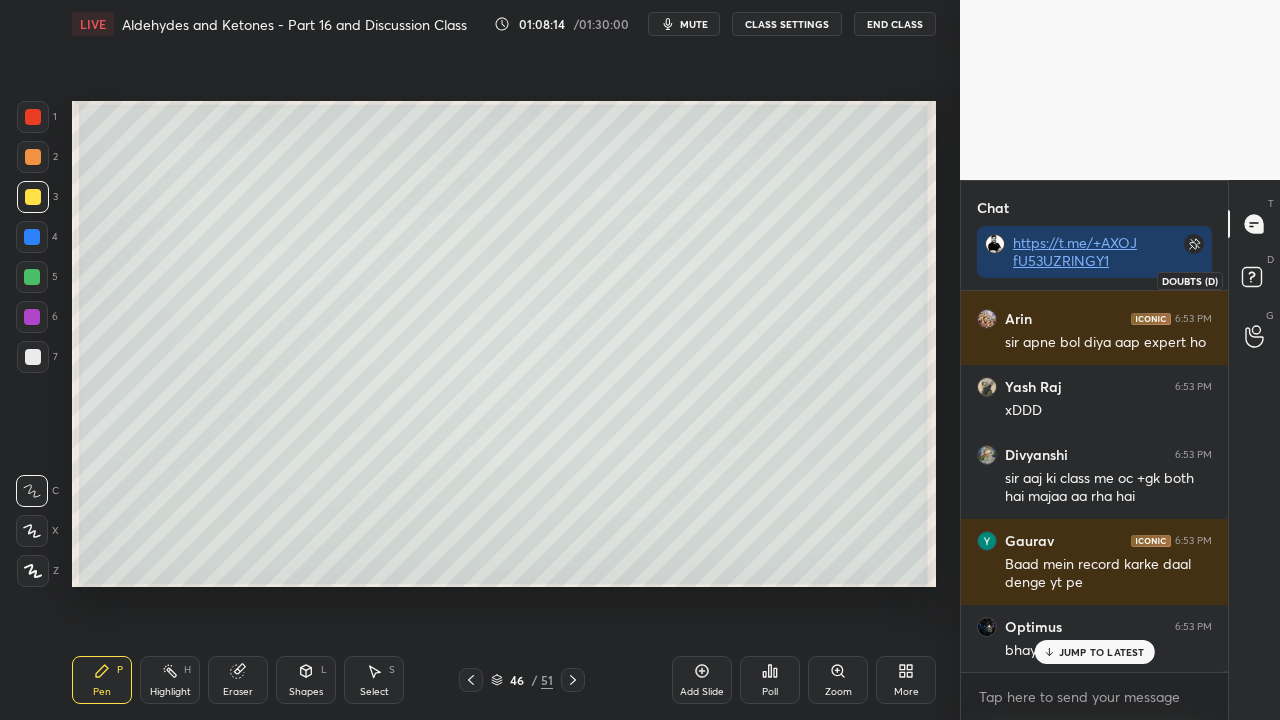 click 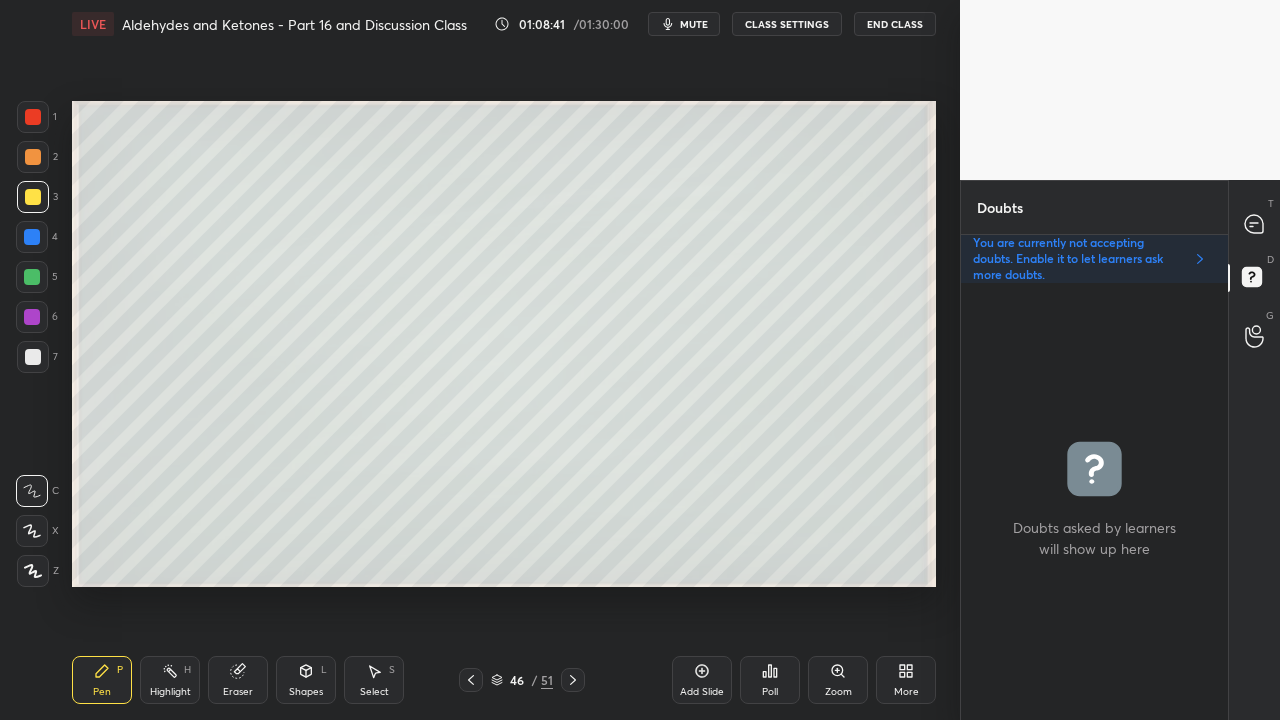 click 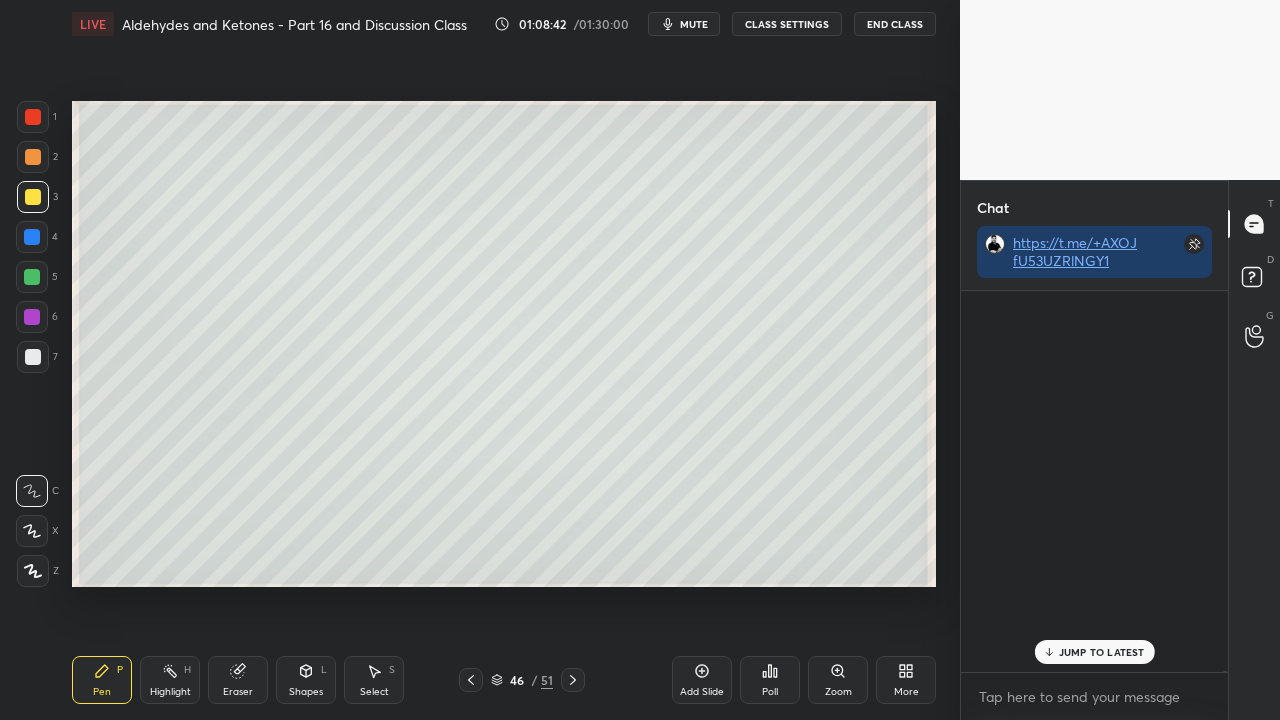 scroll, scrollTop: 423, scrollLeft: 261, axis: both 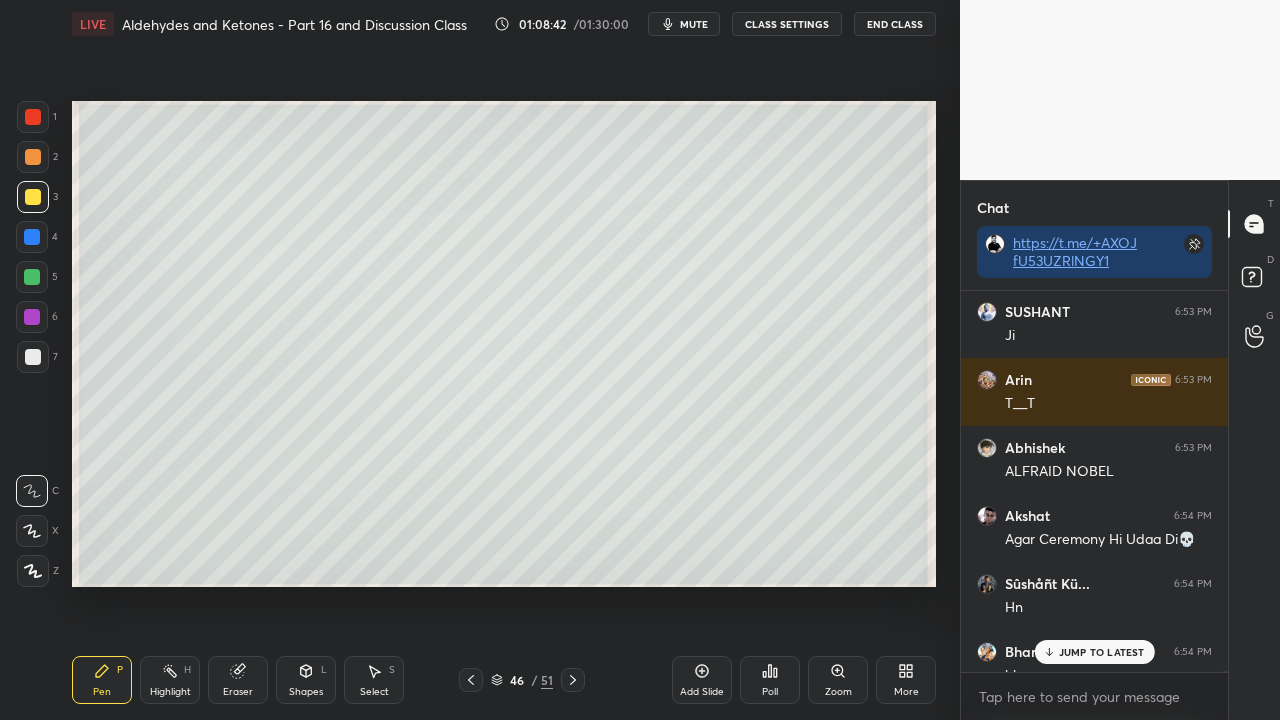 click on "JUMP TO LATEST" at bounding box center (1102, 652) 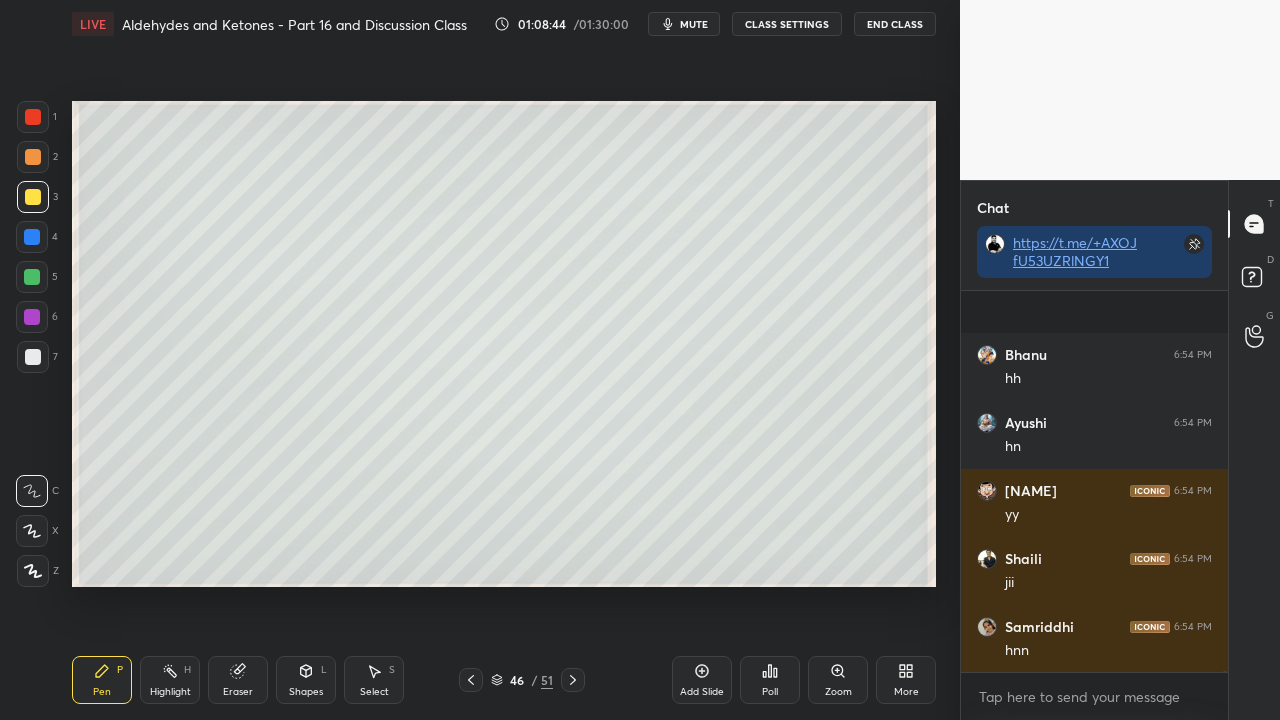 scroll, scrollTop: 150580, scrollLeft: 0, axis: vertical 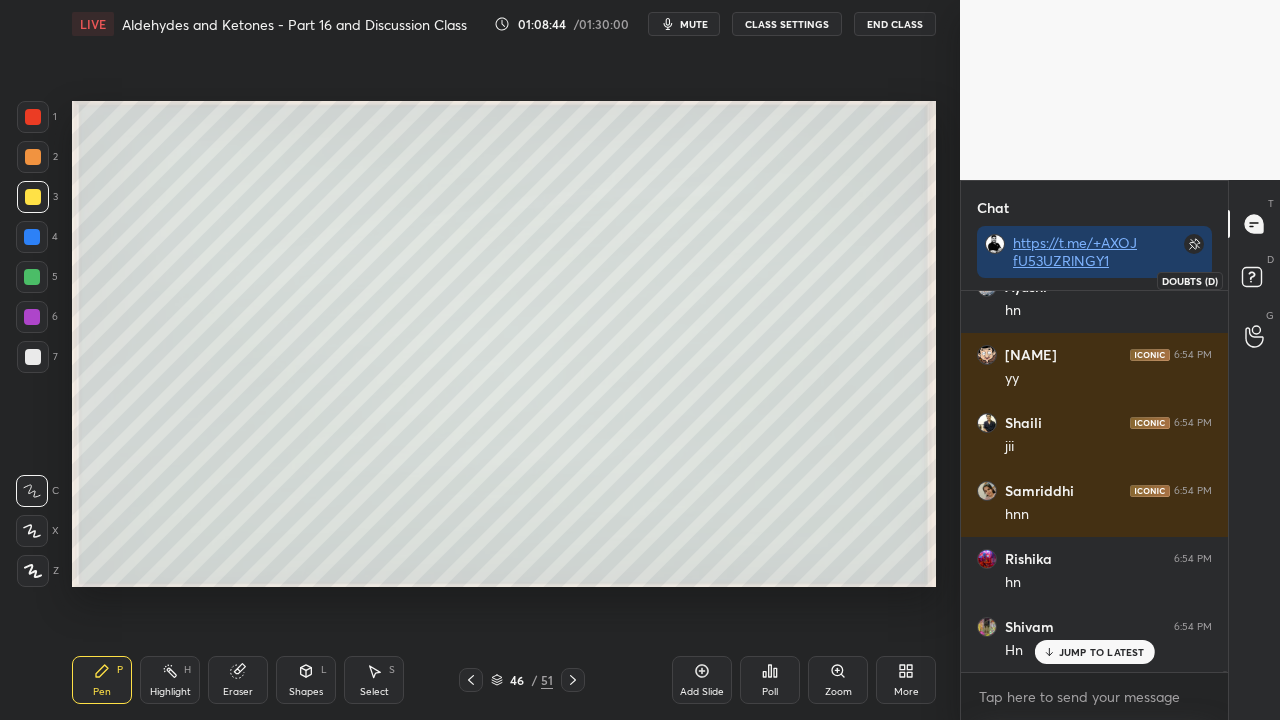 click 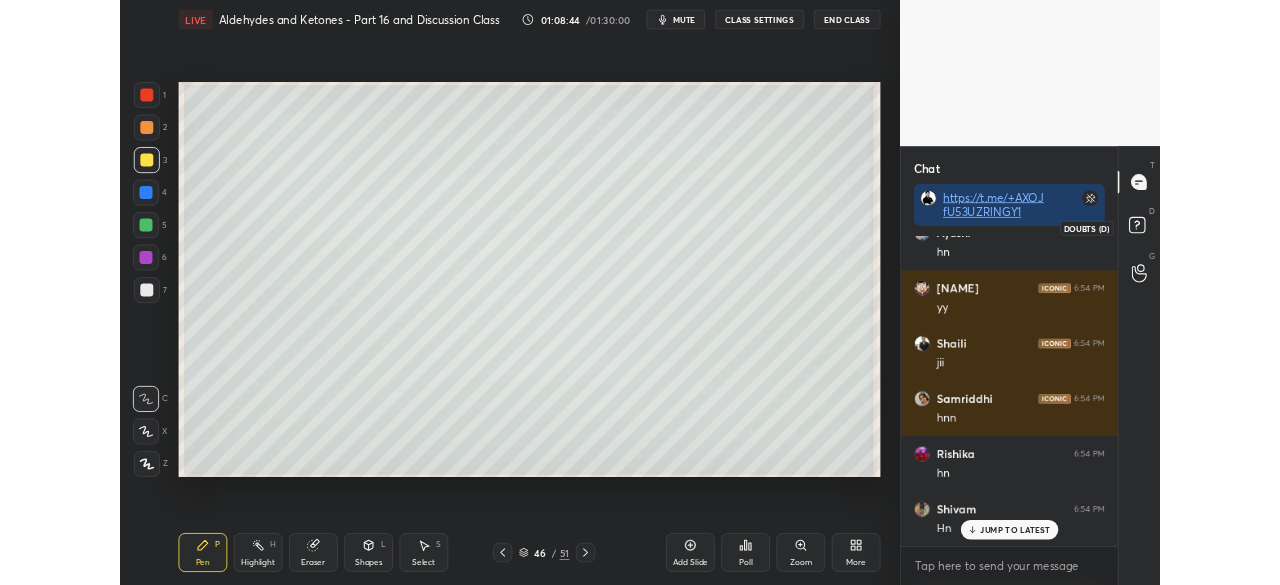 scroll, scrollTop: 431, scrollLeft: 261, axis: both 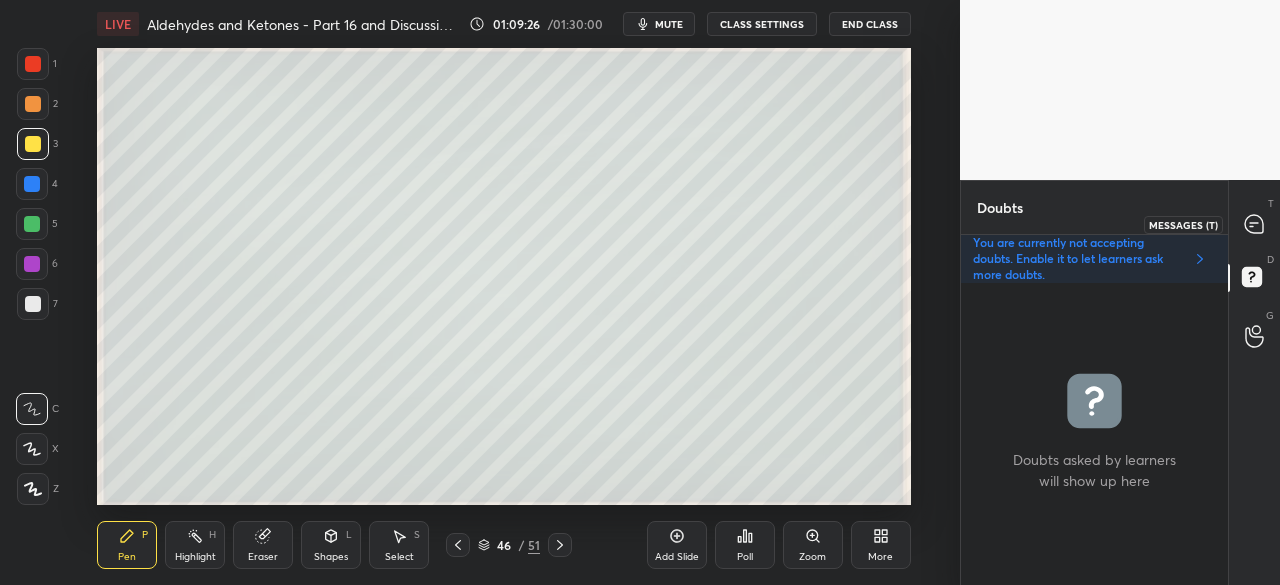 click 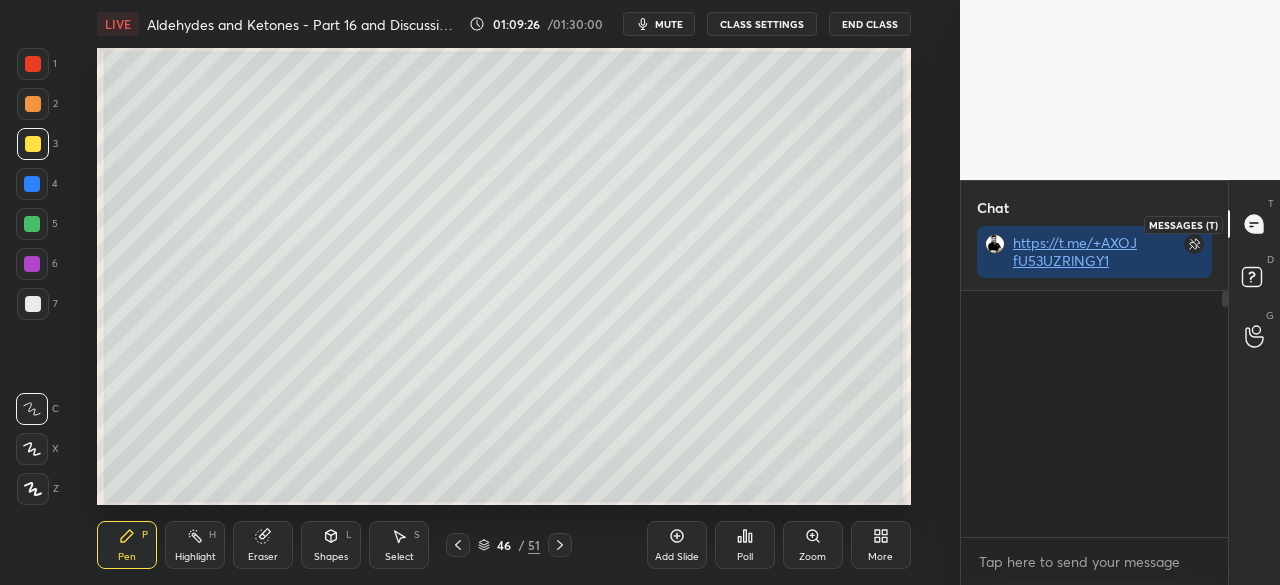 scroll, scrollTop: 288, scrollLeft: 261, axis: both 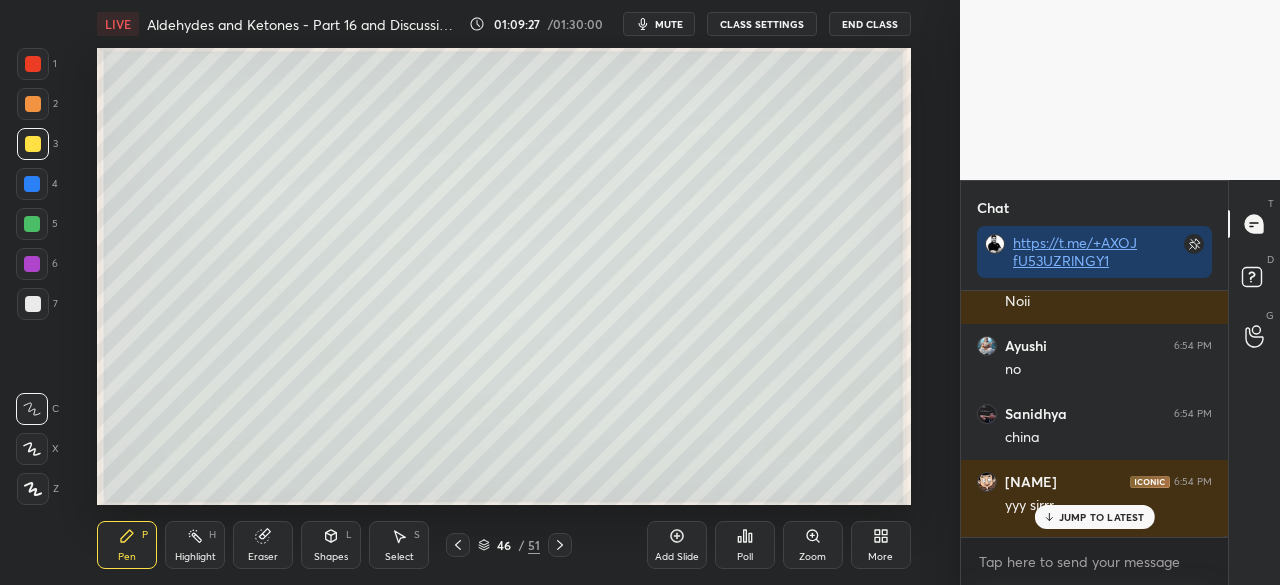 click on "JUMP TO LATEST" at bounding box center (1102, 517) 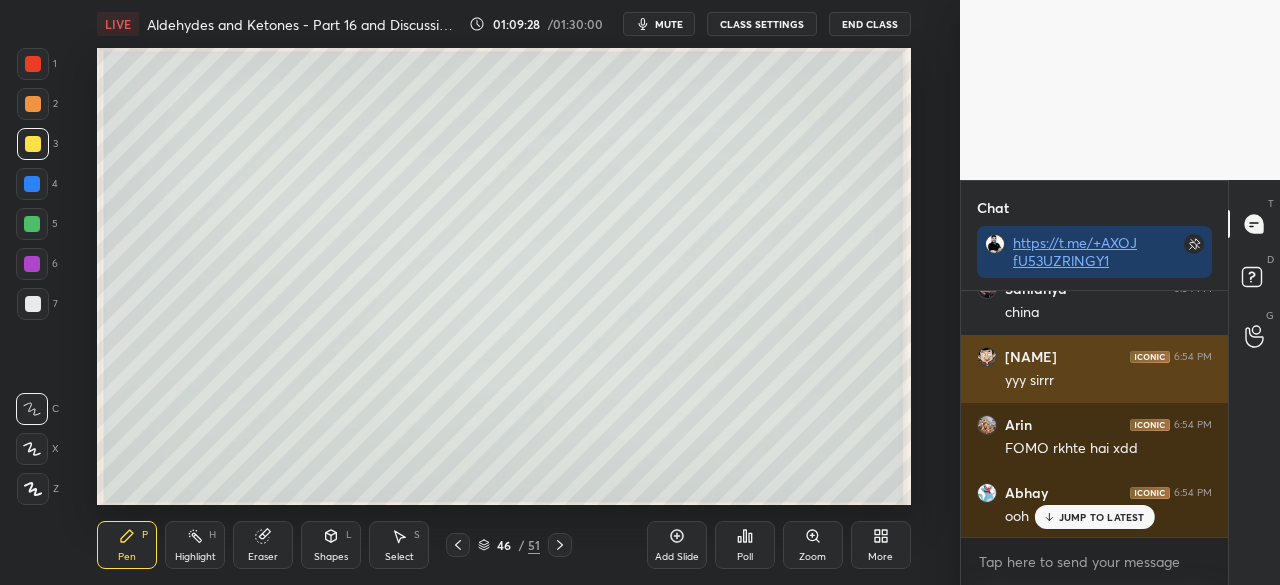 scroll, scrollTop: 151828, scrollLeft: 0, axis: vertical 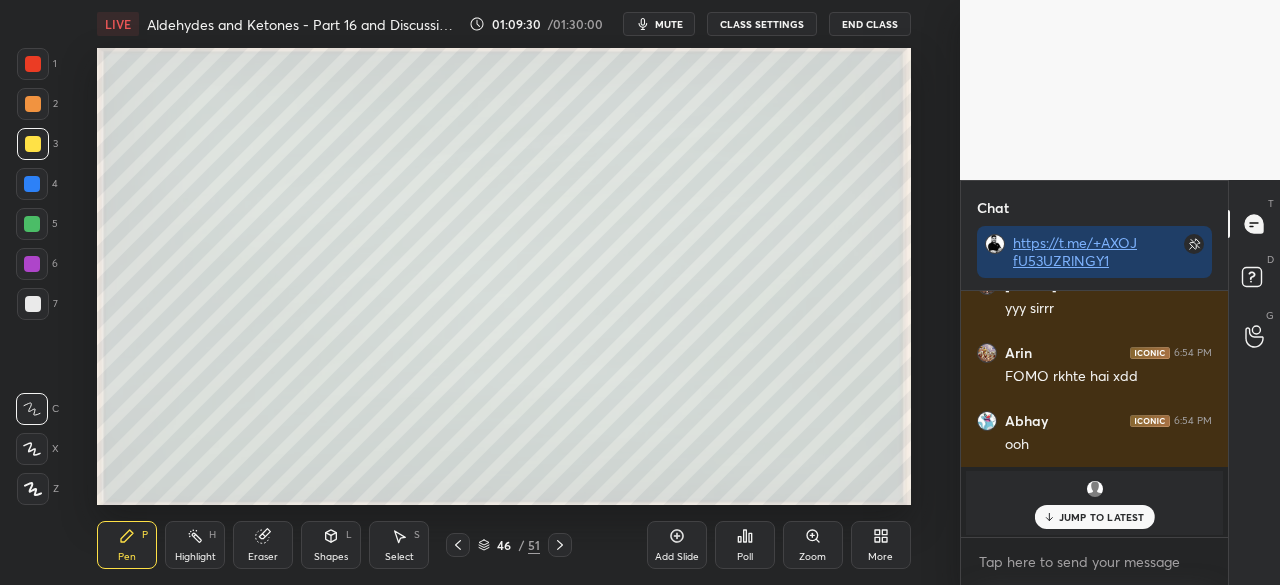 click on "JUMP TO LATEST" at bounding box center (1102, 517) 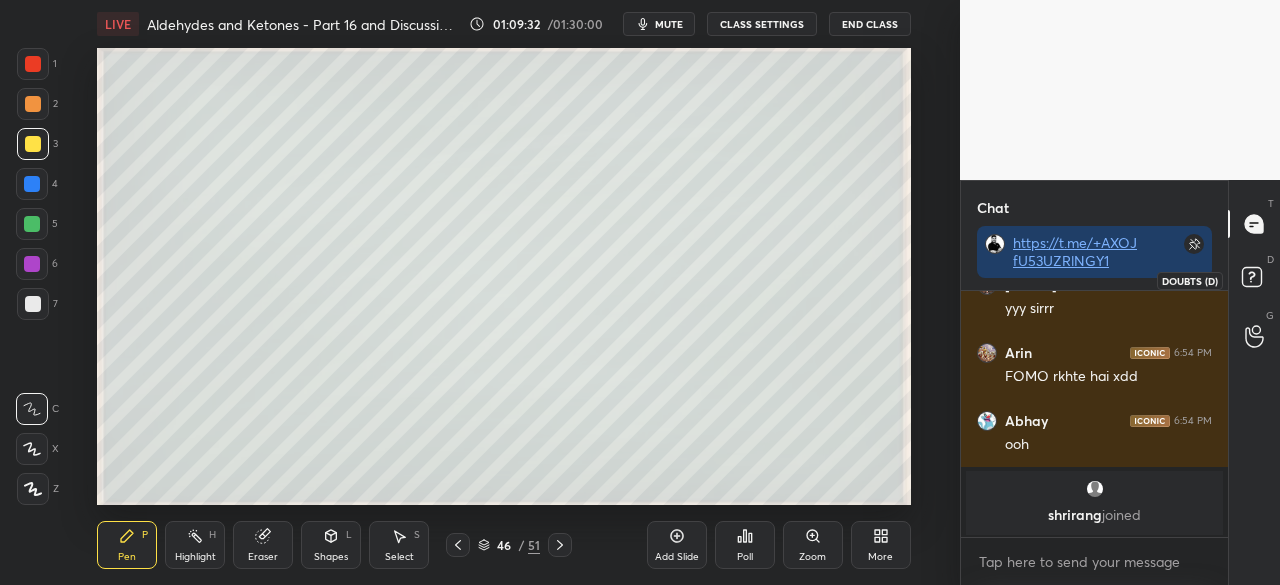 click 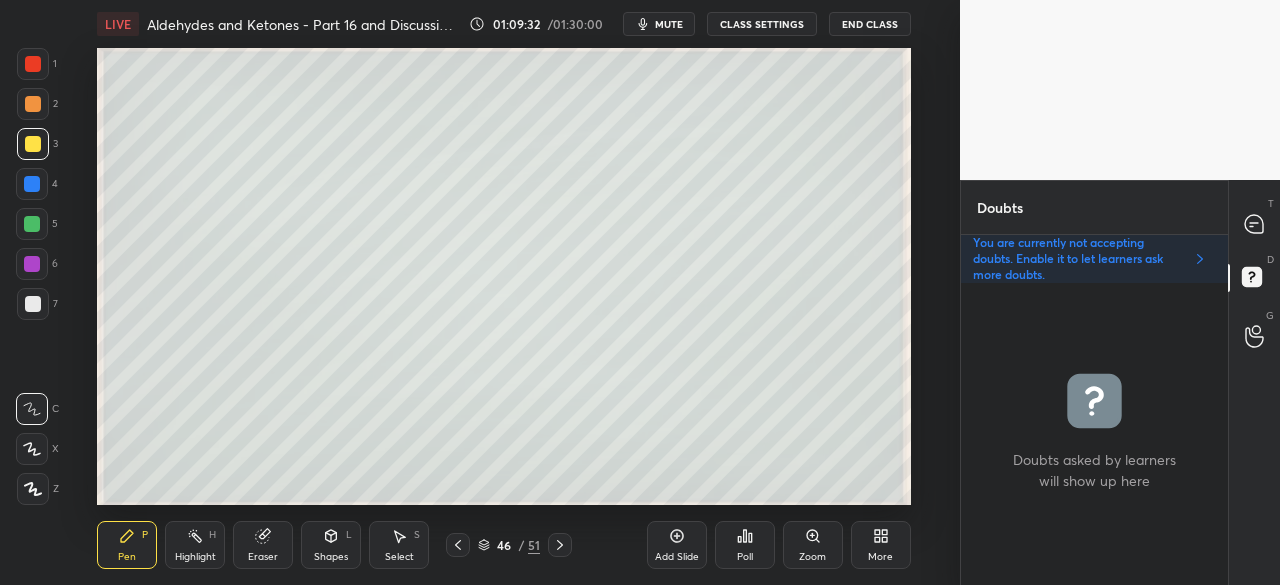 scroll, scrollTop: 7, scrollLeft: 6, axis: both 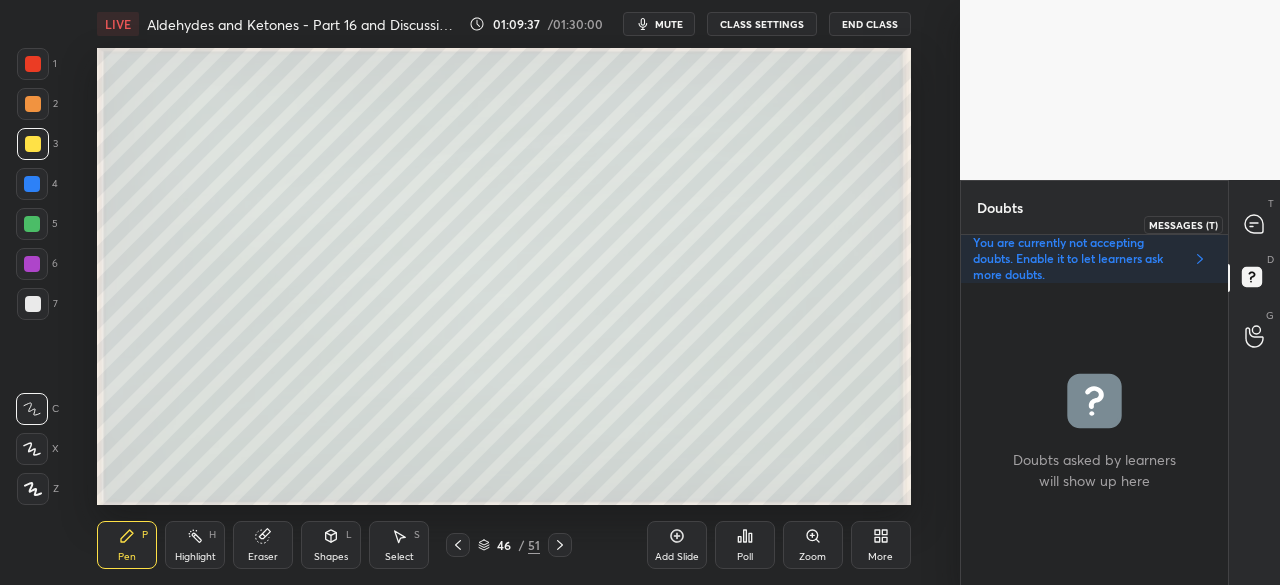 click 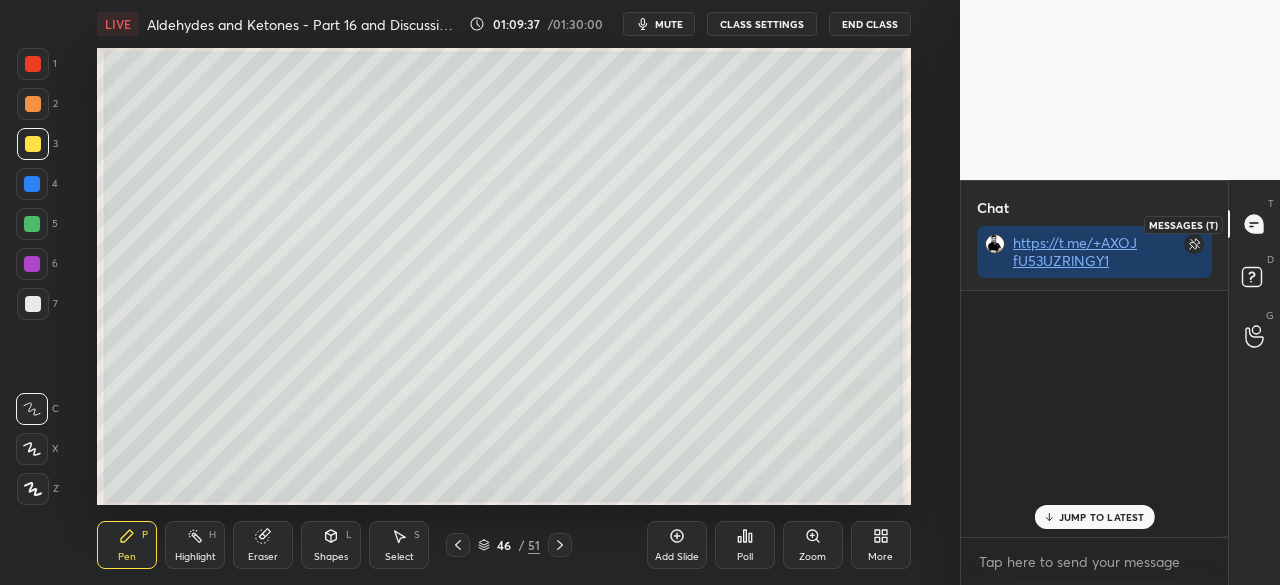 scroll, scrollTop: 152497, scrollLeft: 0, axis: vertical 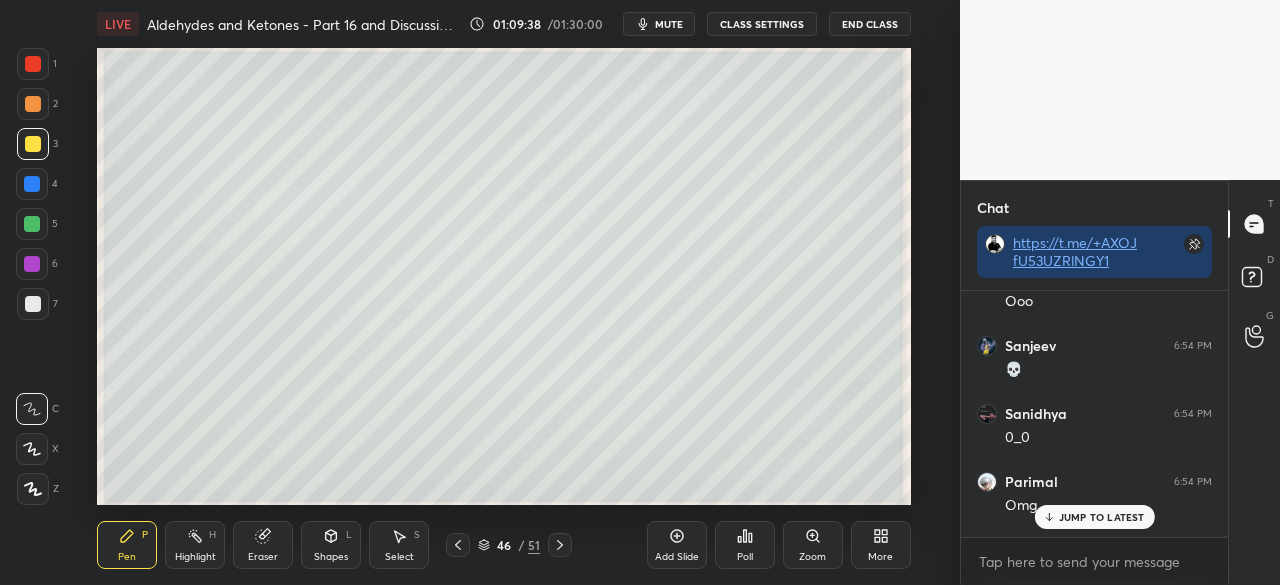 click on "JUMP TO LATEST" at bounding box center [1094, 517] 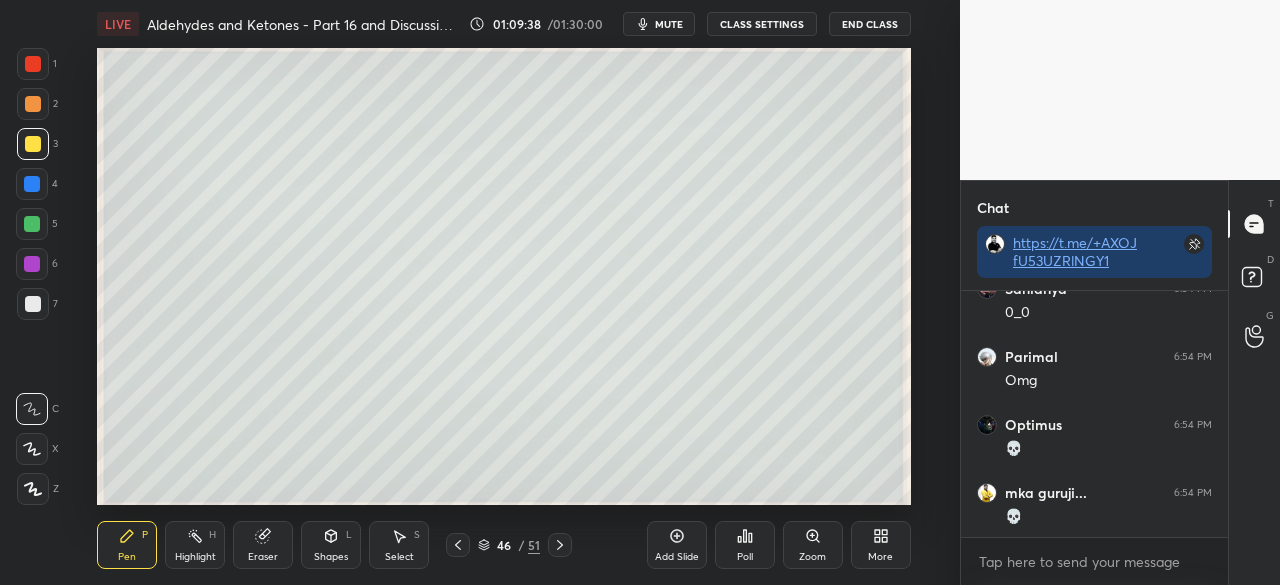 scroll, scrollTop: 152780, scrollLeft: 0, axis: vertical 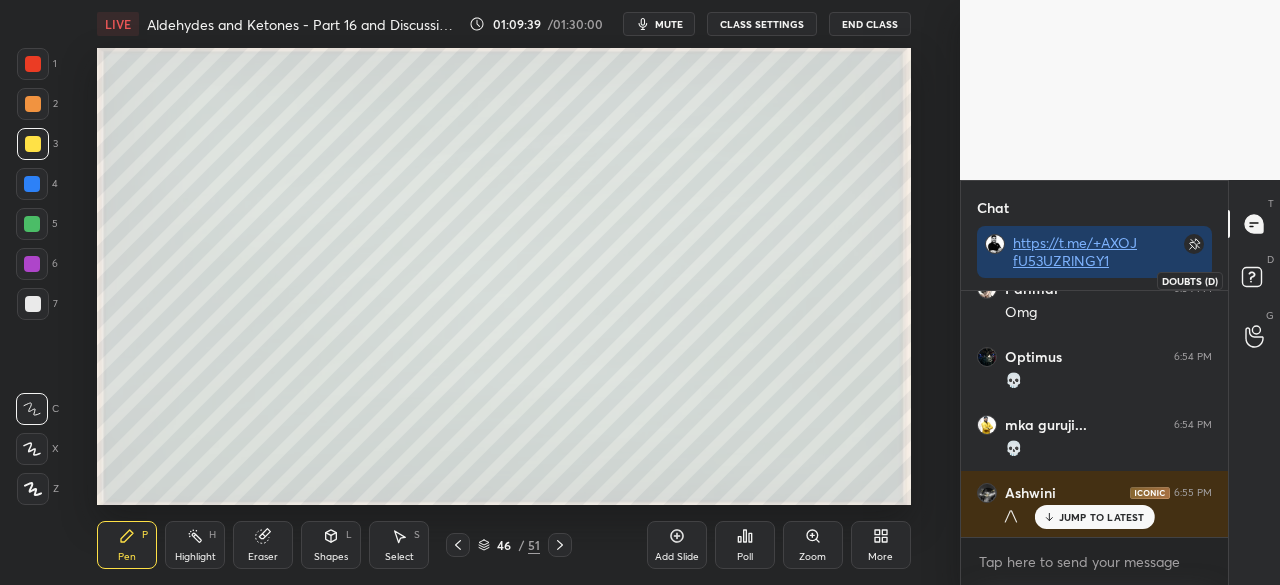 click 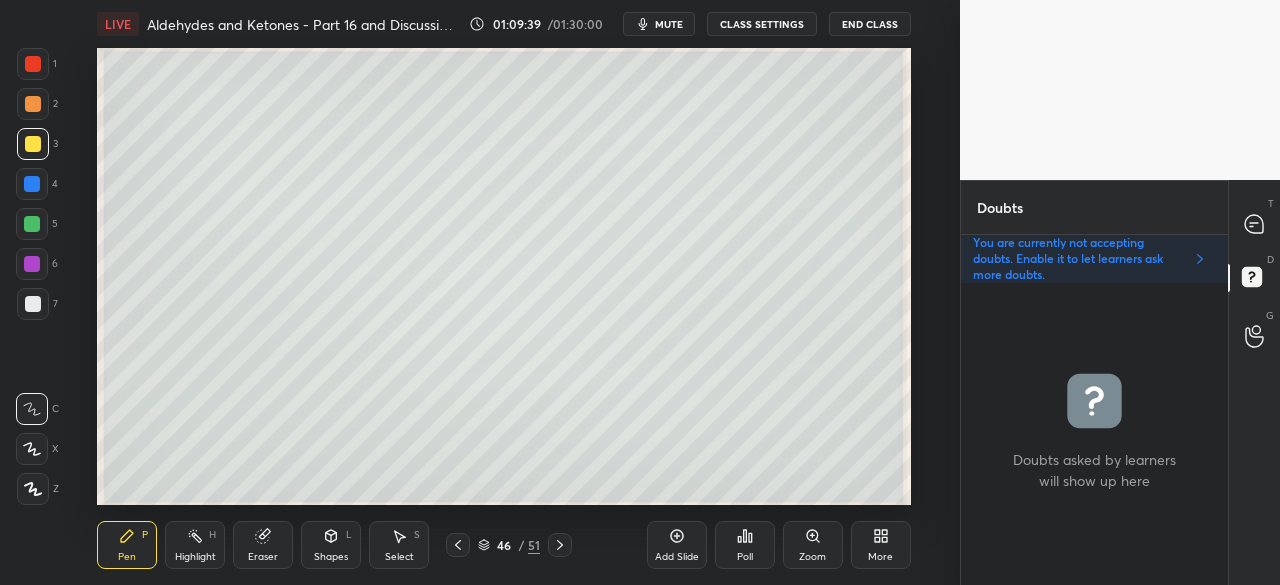 scroll, scrollTop: 7, scrollLeft: 6, axis: both 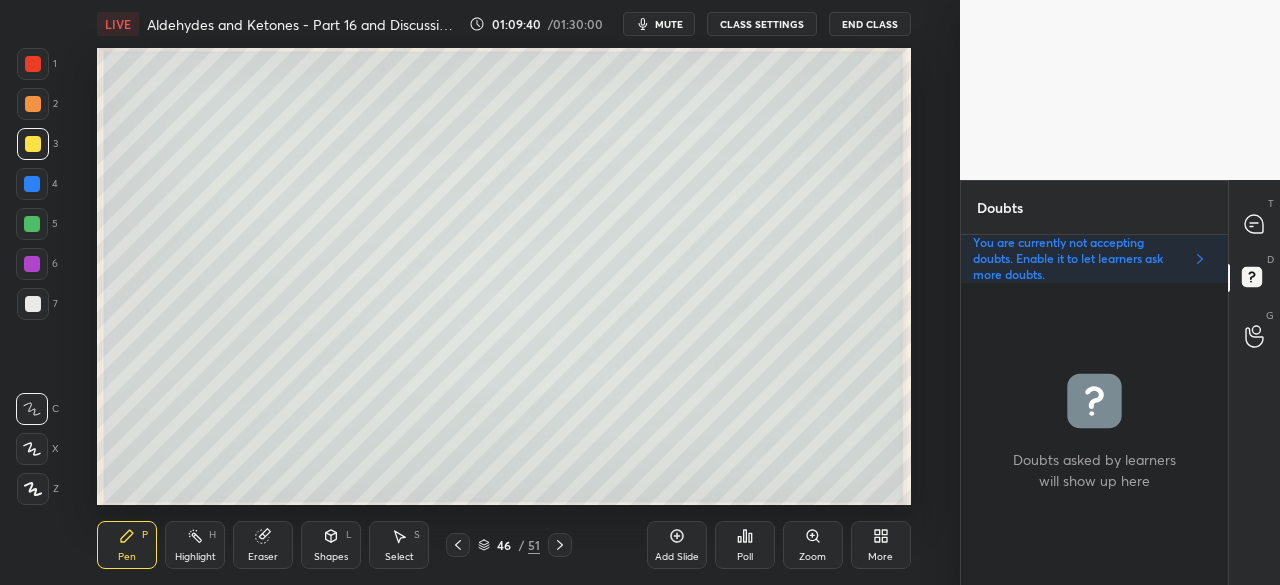 click on "More" at bounding box center (880, 557) 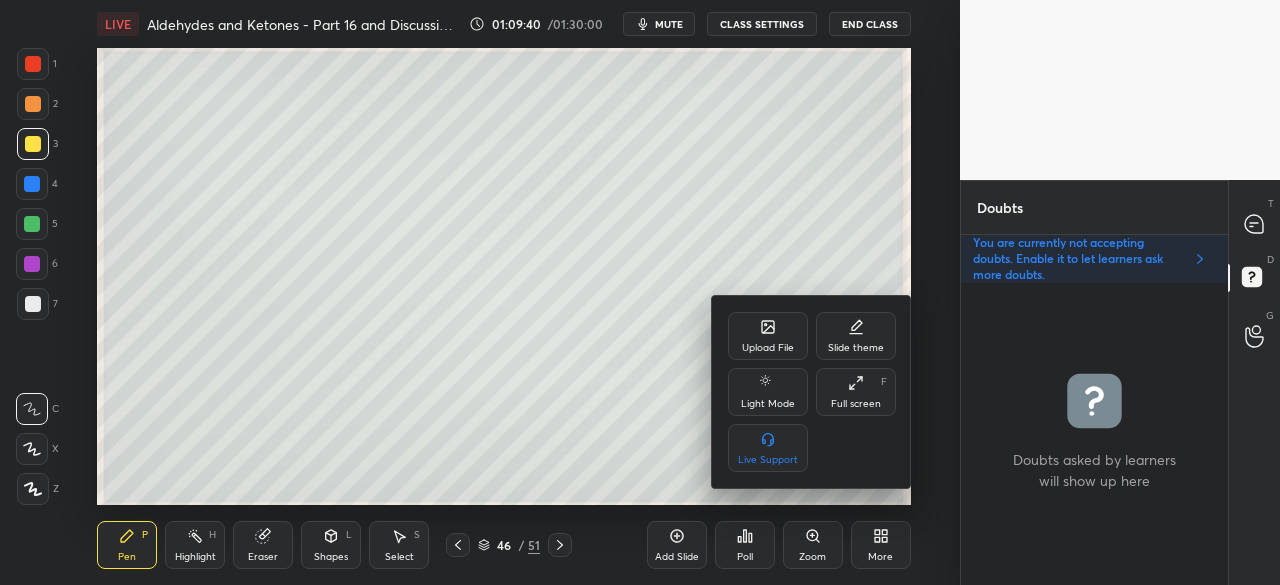 click on "Full screen" at bounding box center [856, 404] 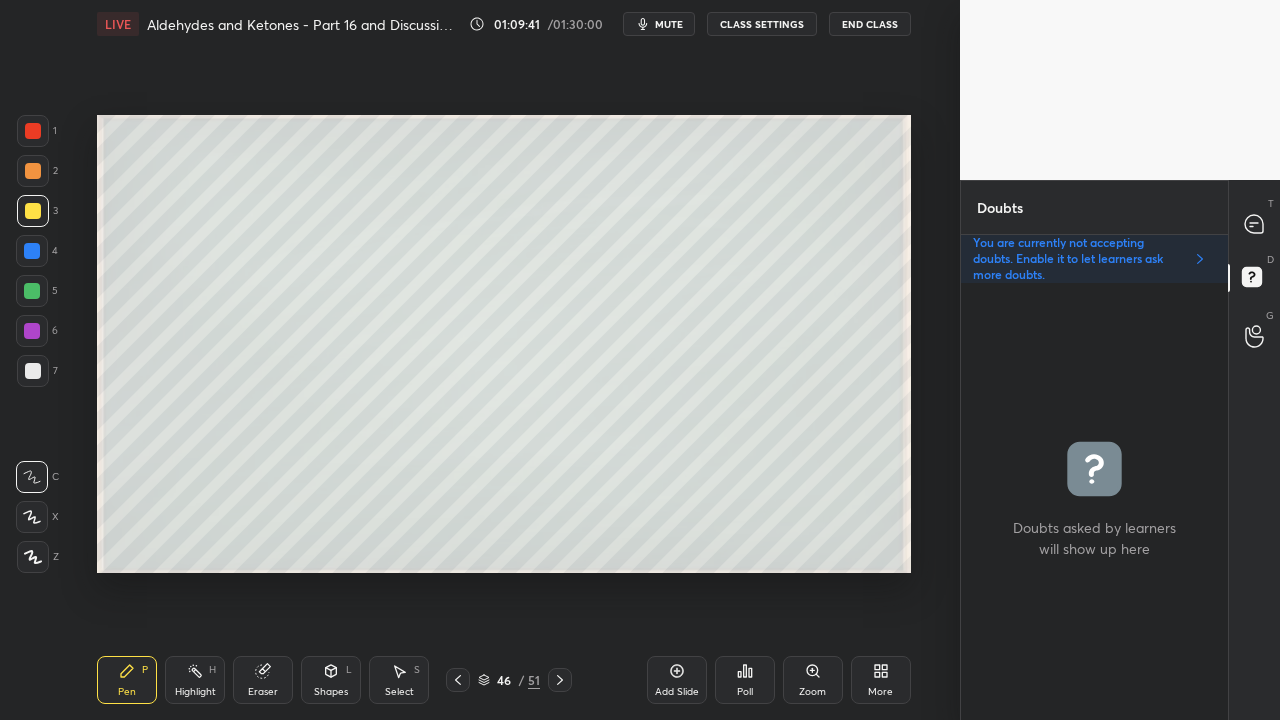 scroll, scrollTop: 99408, scrollLeft: 99120, axis: both 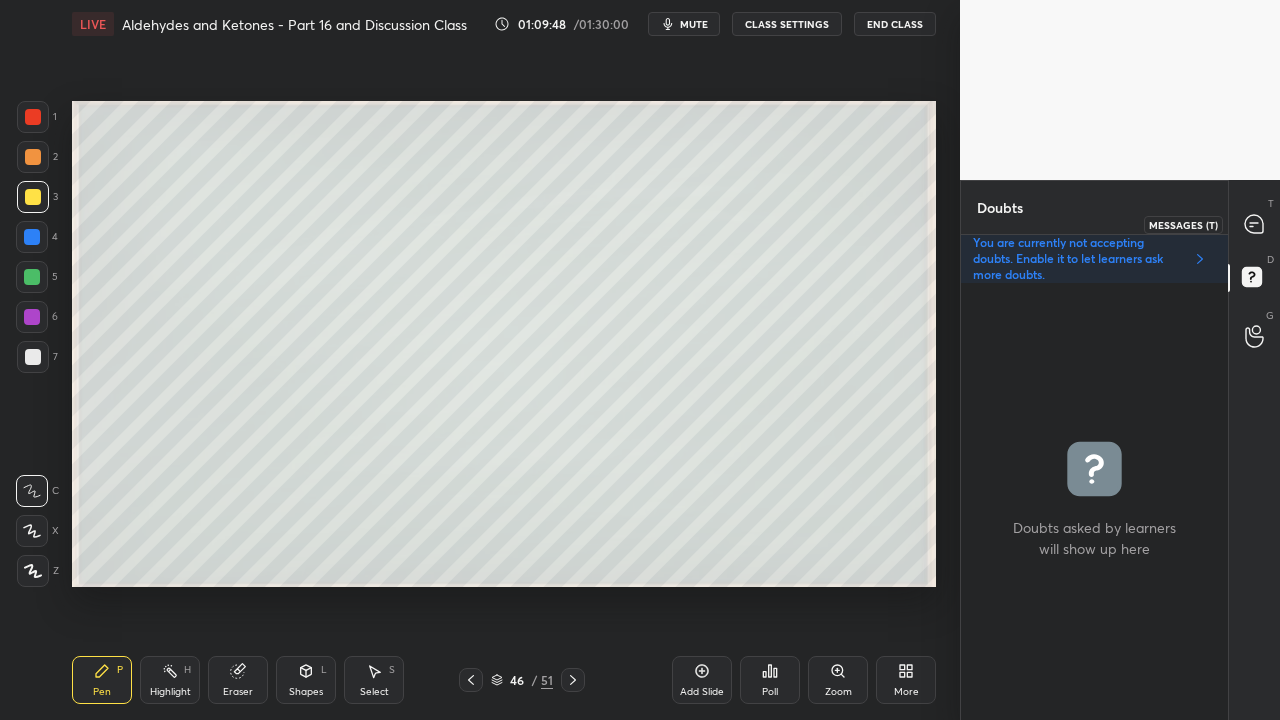 click 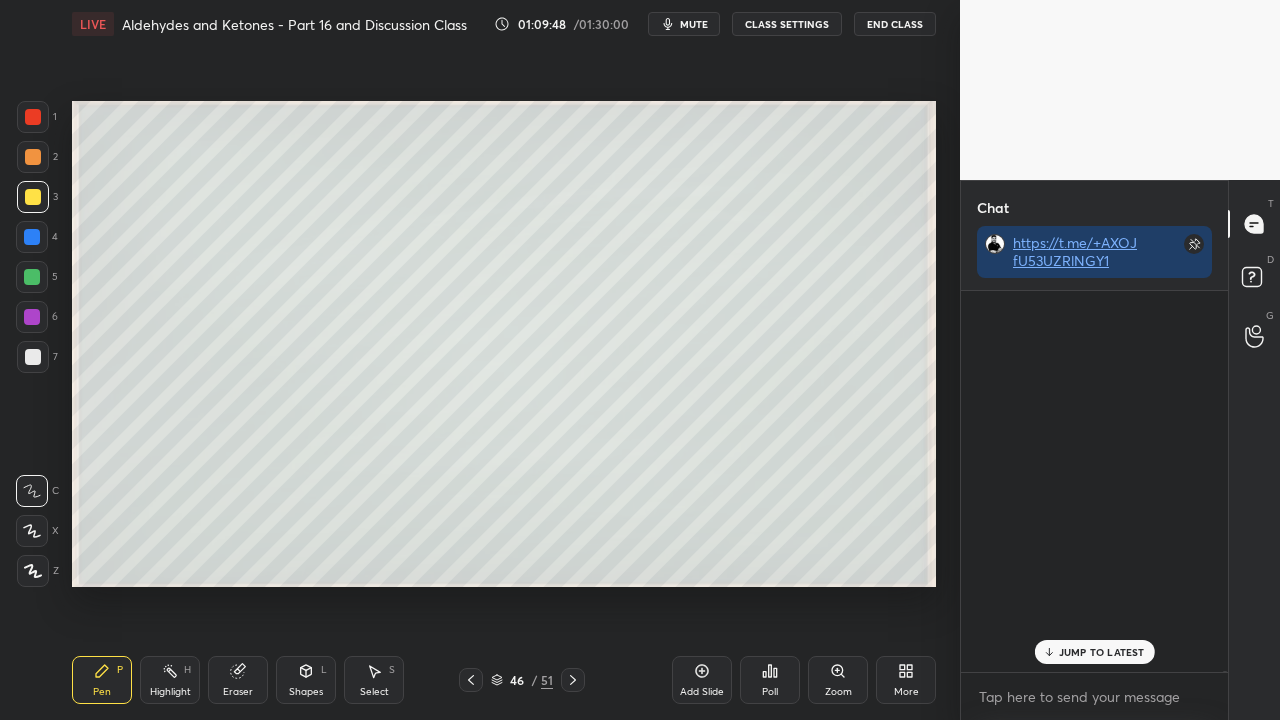 scroll, scrollTop: 423, scrollLeft: 261, axis: both 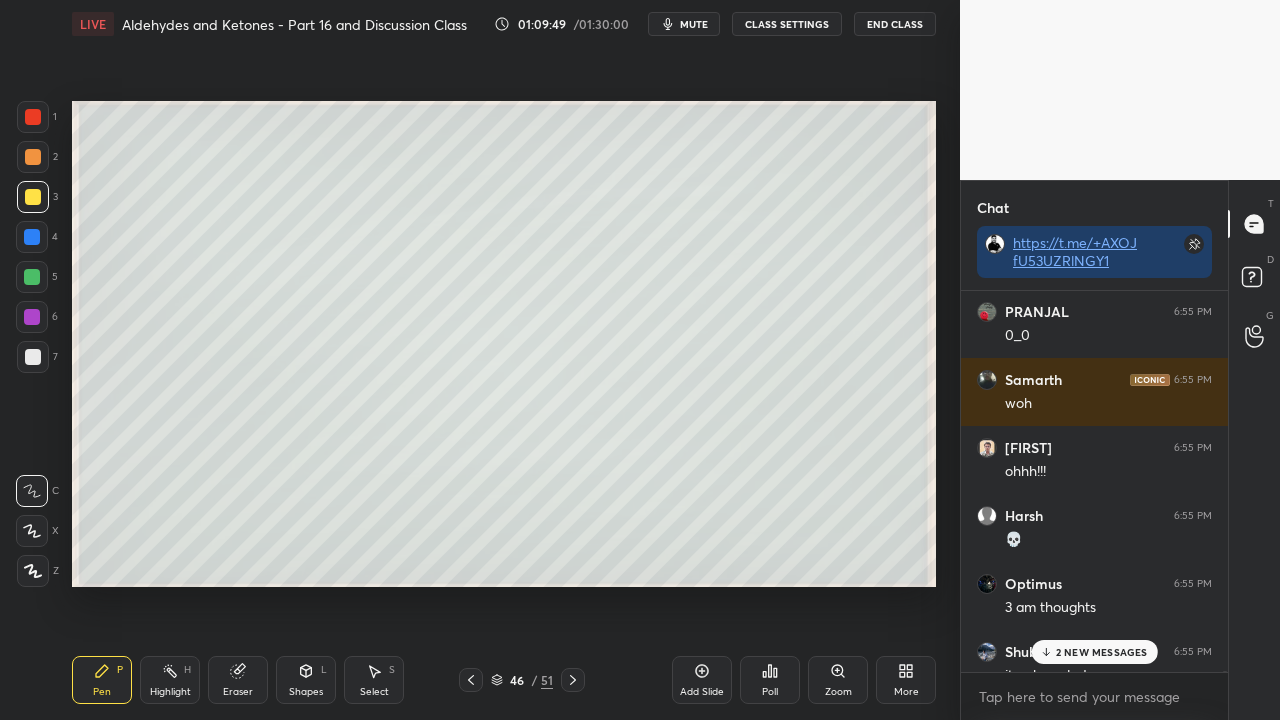 click on "2 NEW MESSAGES" at bounding box center (1102, 652) 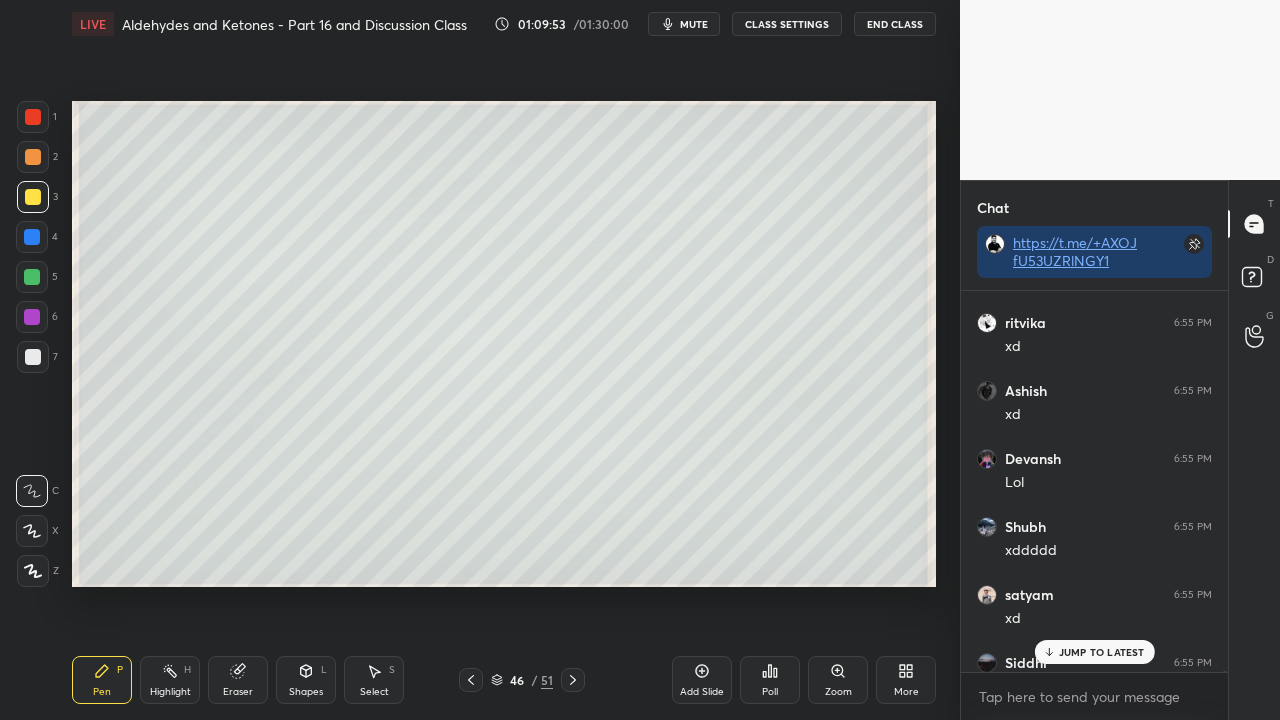 scroll, scrollTop: 154754, scrollLeft: 0, axis: vertical 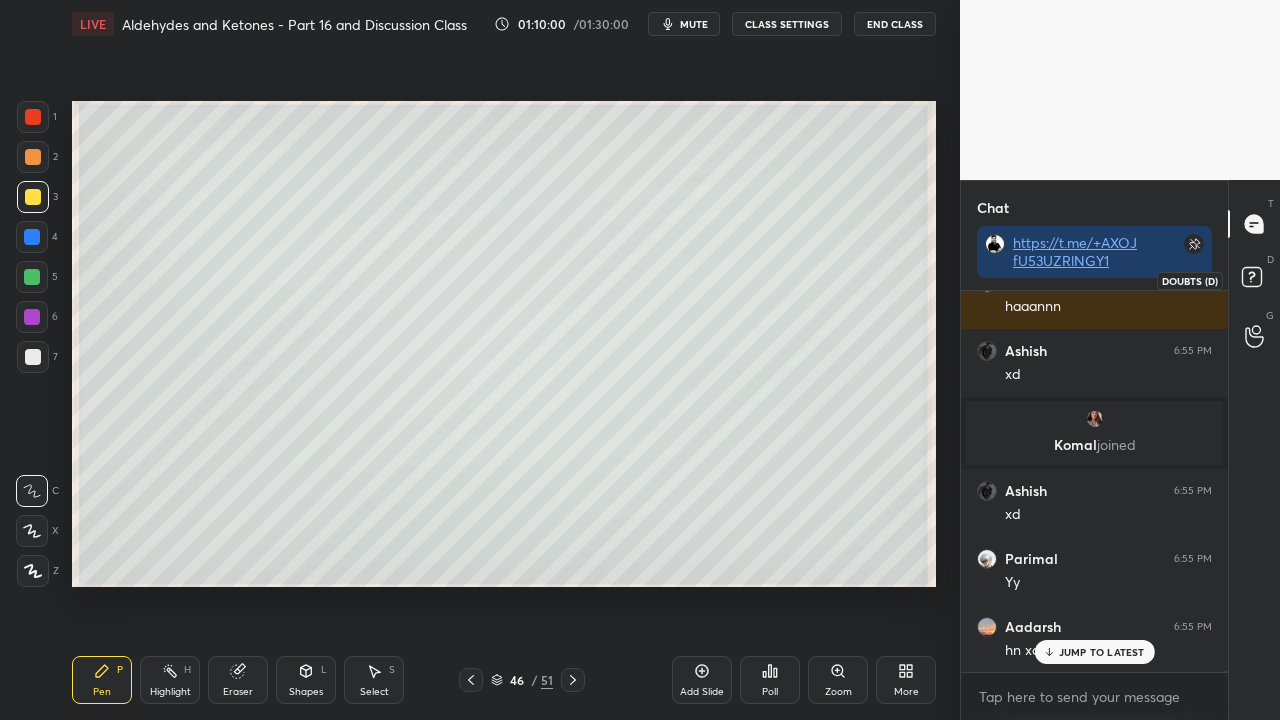 click 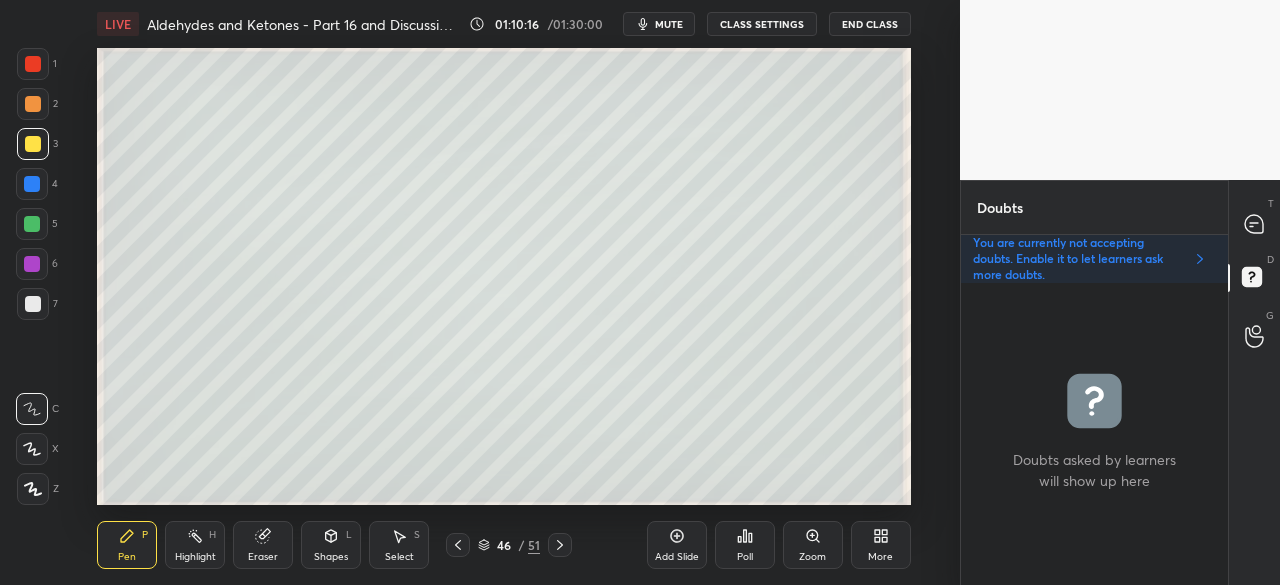 click on "More" at bounding box center (881, 545) 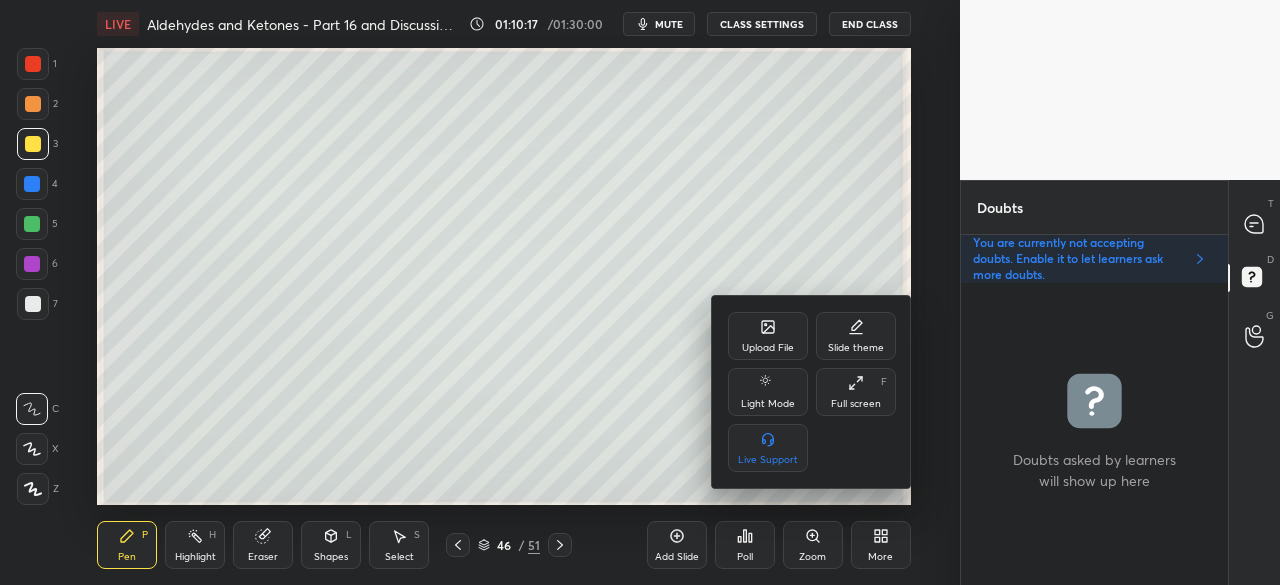 click on "Full screen F" at bounding box center [856, 392] 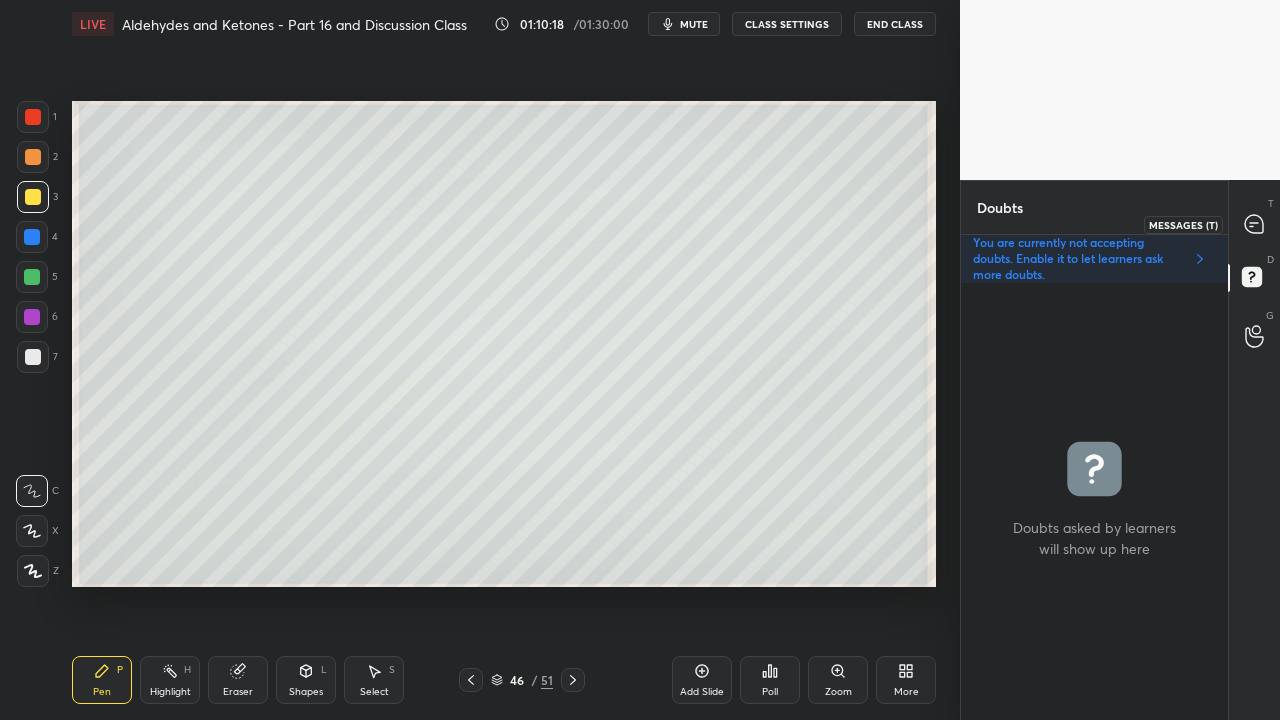 click at bounding box center [1255, 224] 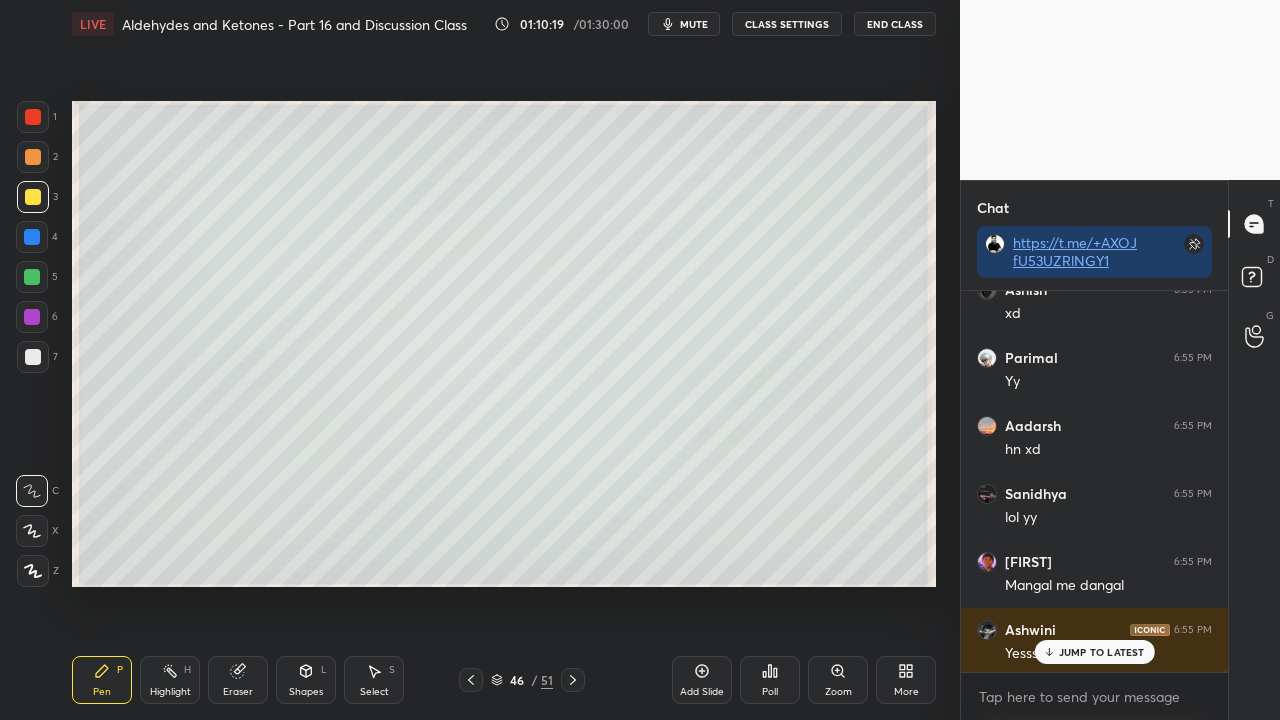 click on "JUMP TO LATEST" at bounding box center [1102, 652] 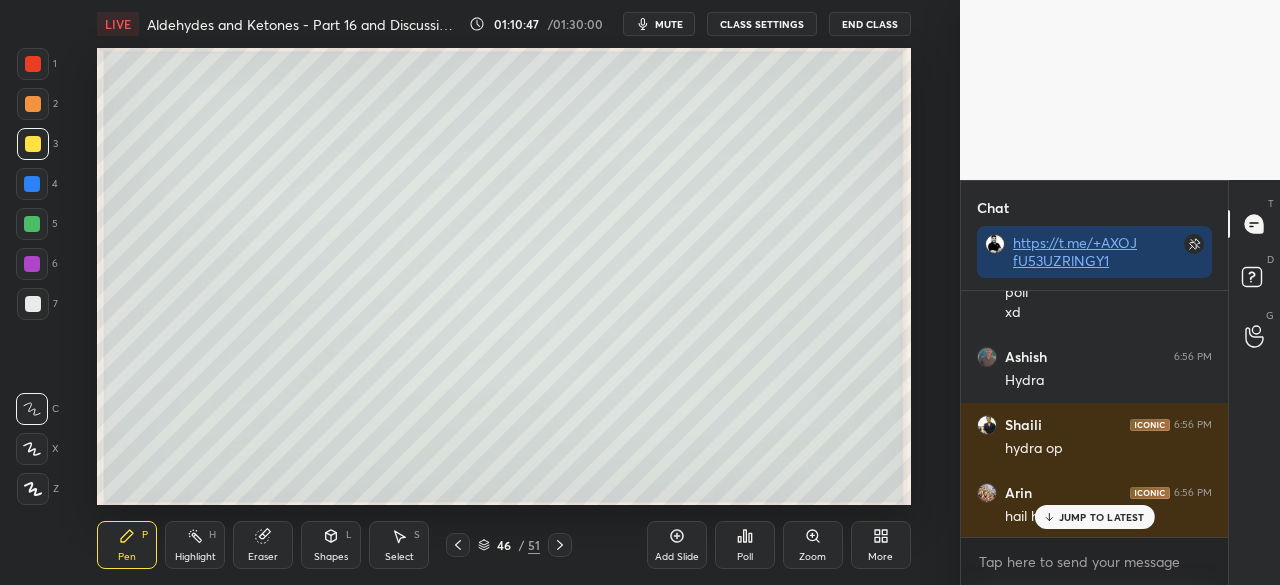 click on "More" at bounding box center [880, 557] 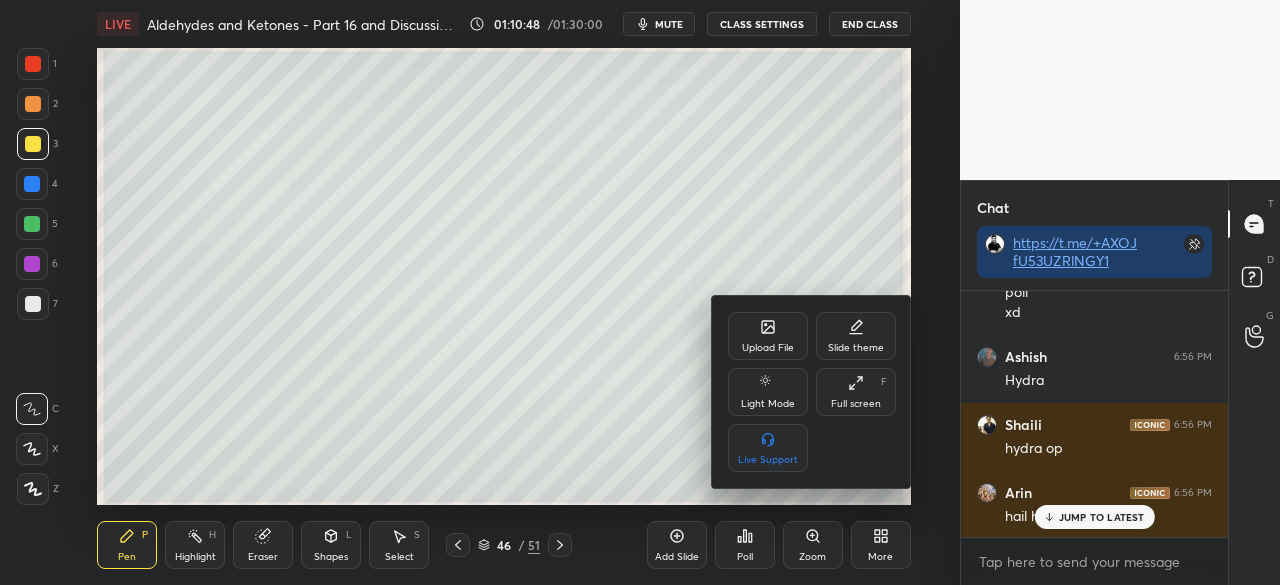 click on "Full screen" at bounding box center [856, 404] 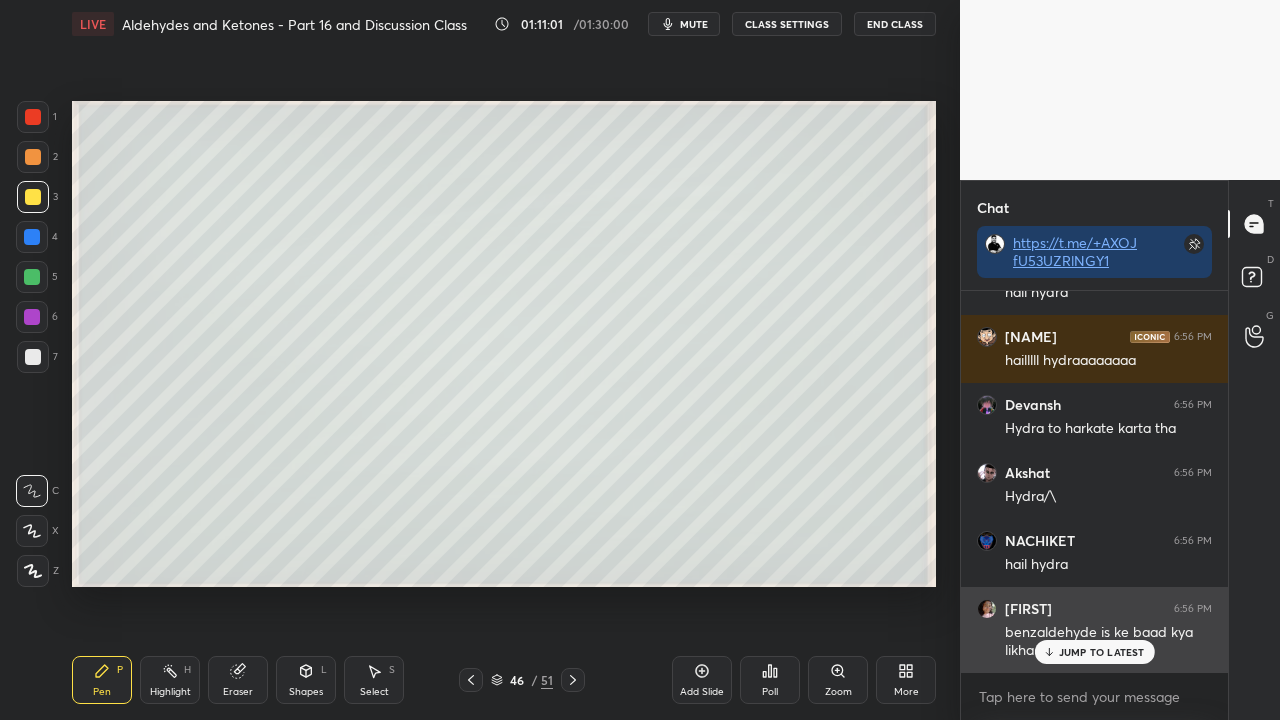 click on "JUMP TO LATEST" at bounding box center (1094, 652) 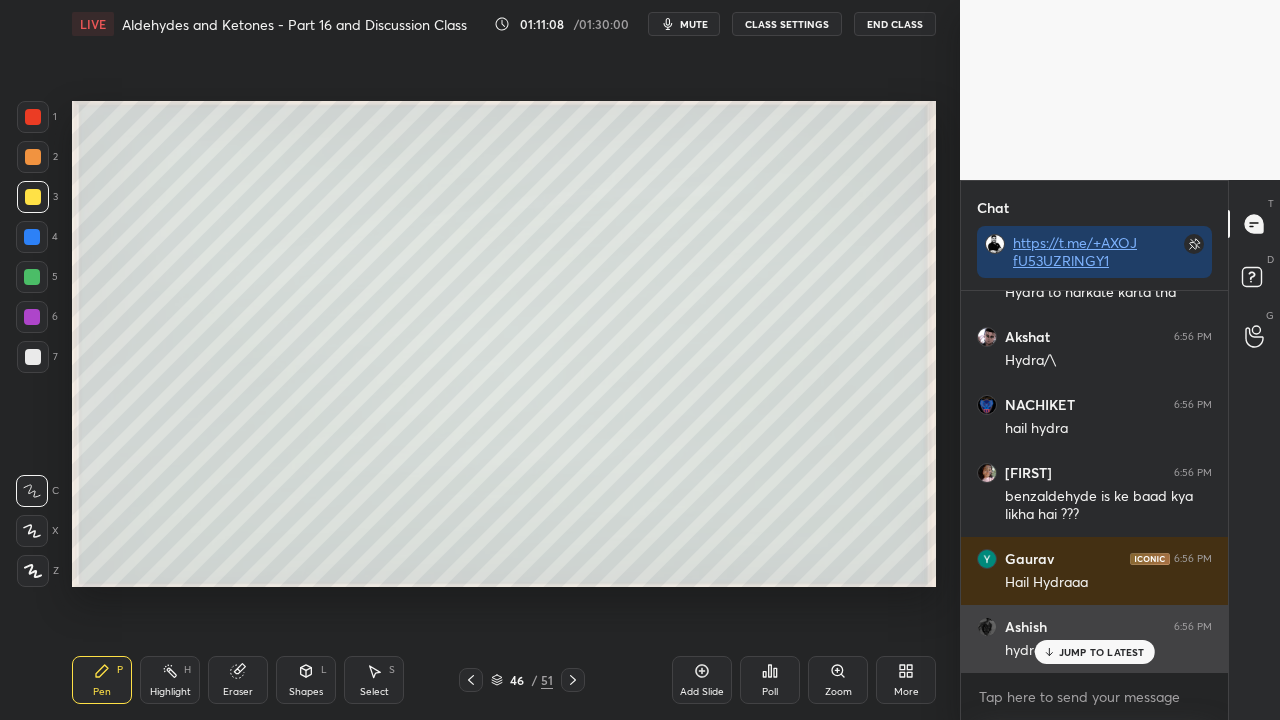 click on "JUMP TO LATEST" at bounding box center [1102, 652] 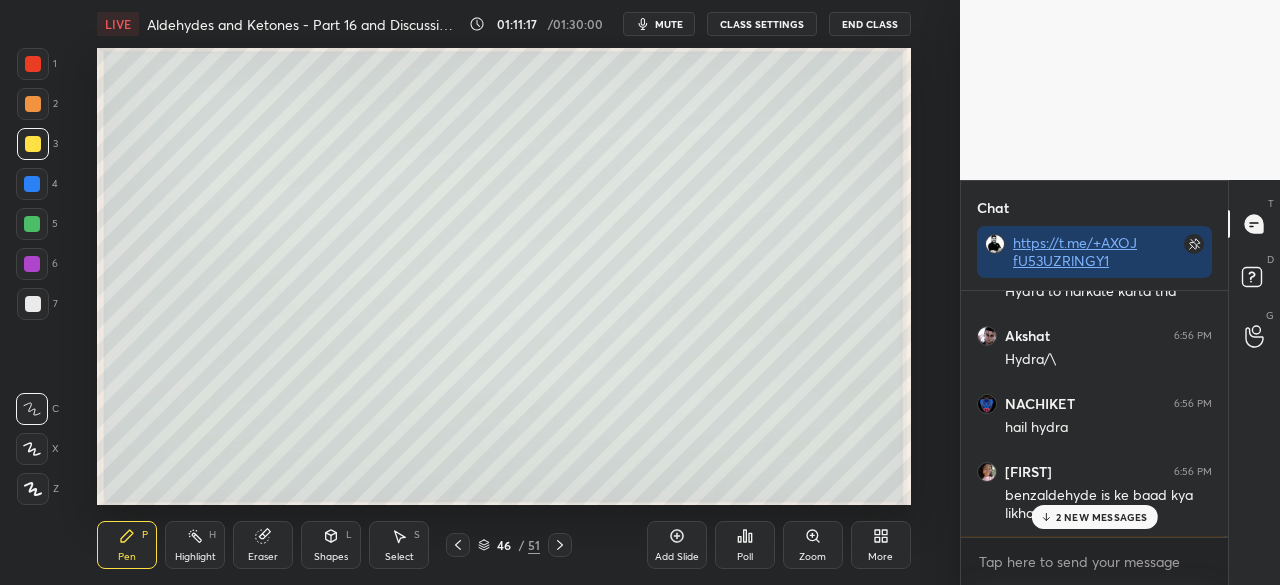 click at bounding box center [33, 104] 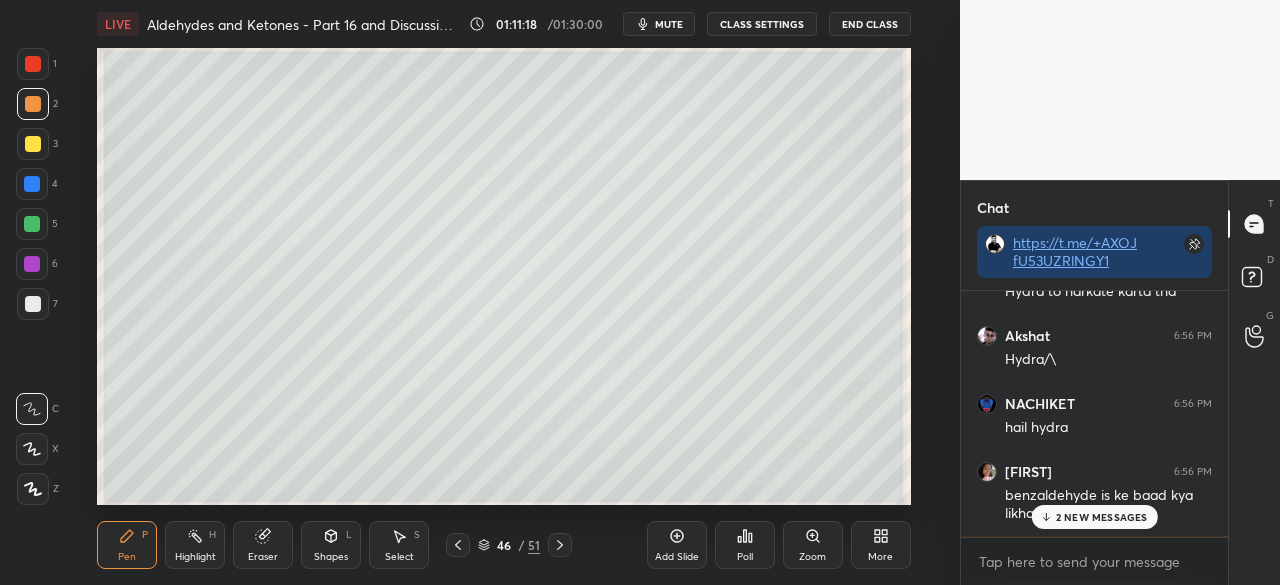 click at bounding box center (33, 304) 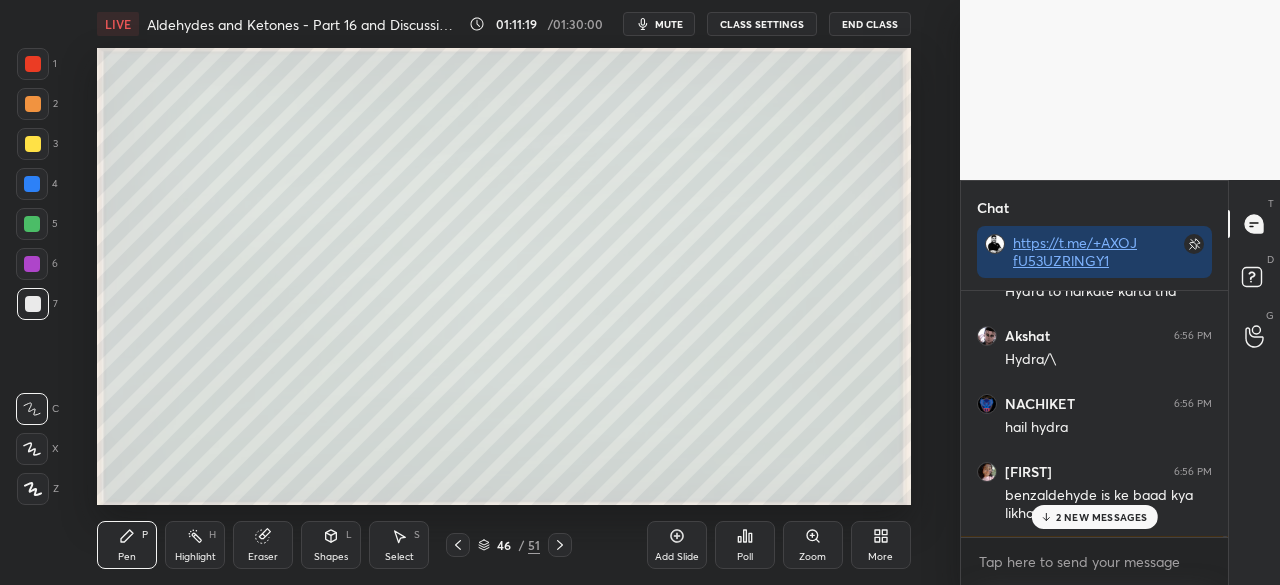 click on "2 NEW MESSAGES" at bounding box center [1094, 517] 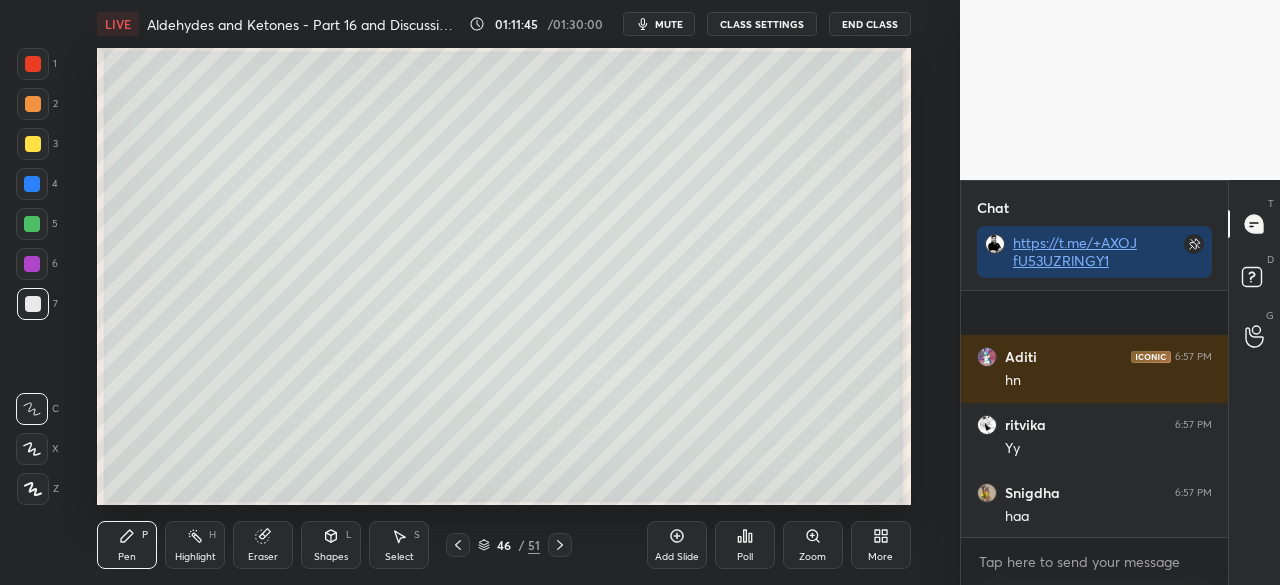 scroll, scrollTop: 157814, scrollLeft: 0, axis: vertical 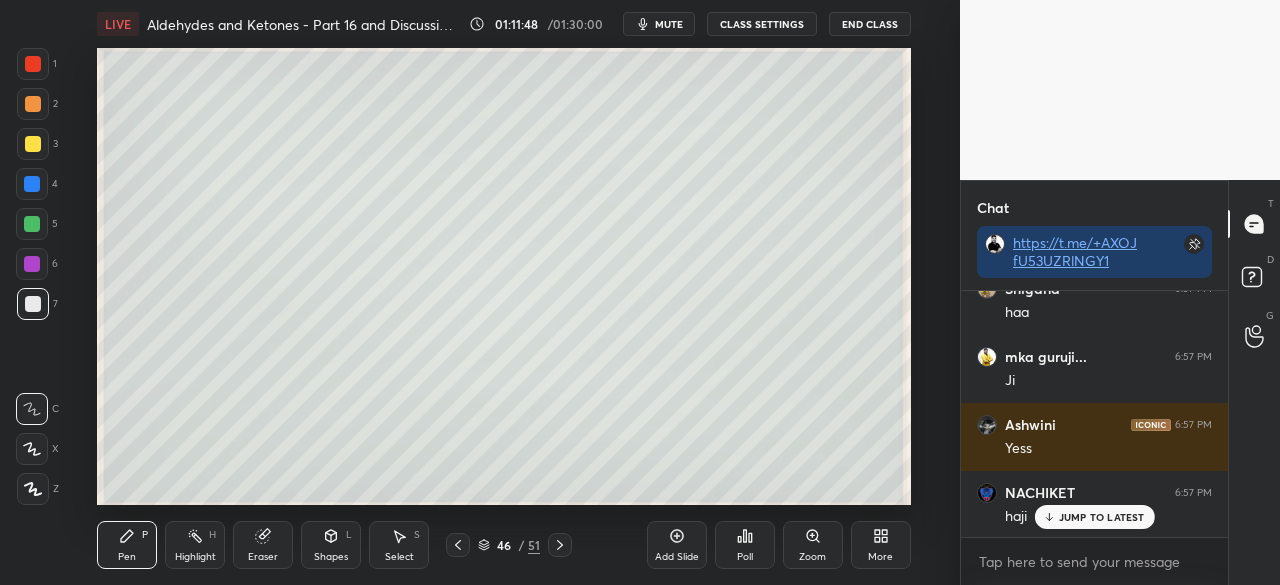 click on "Eraser" at bounding box center [263, 545] 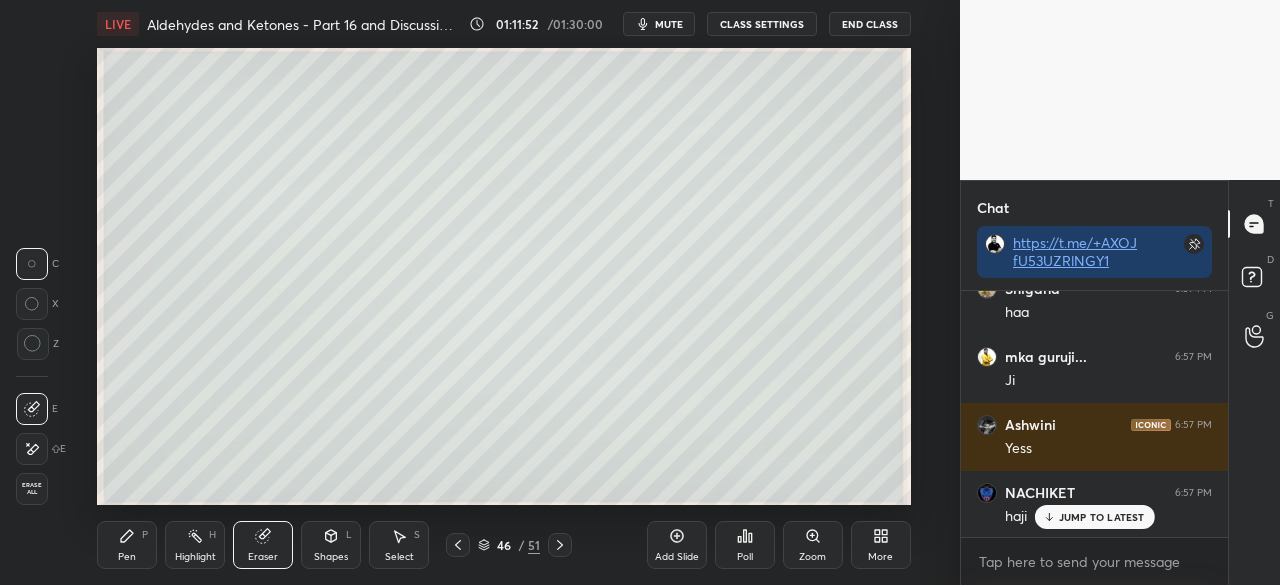 click on "Pen P" at bounding box center [127, 545] 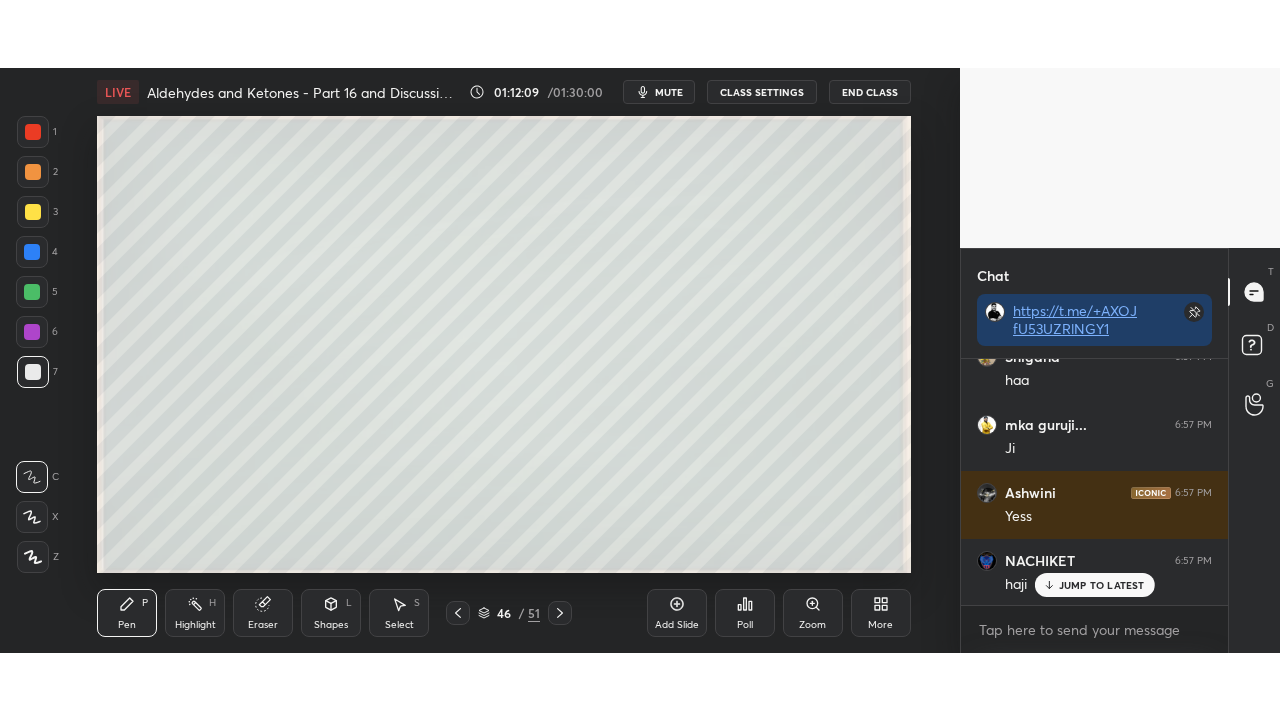 scroll, scrollTop: 157882, scrollLeft: 0, axis: vertical 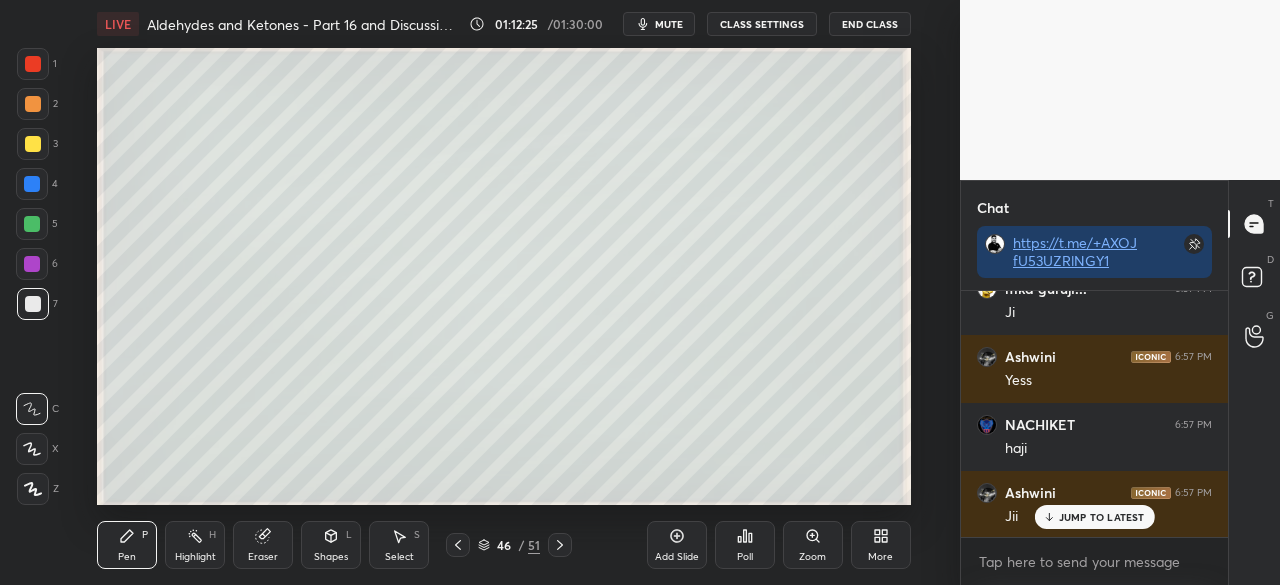 click on "More" at bounding box center (880, 557) 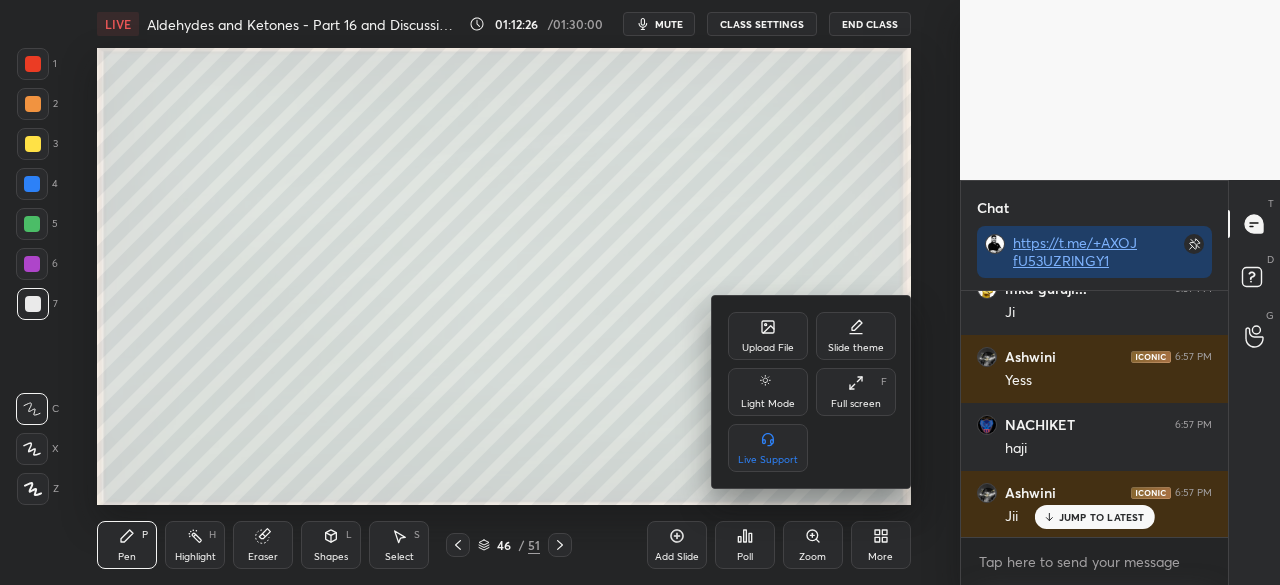 drag, startPoint x: 868, startPoint y: 394, endPoint x: 868, endPoint y: 484, distance: 90 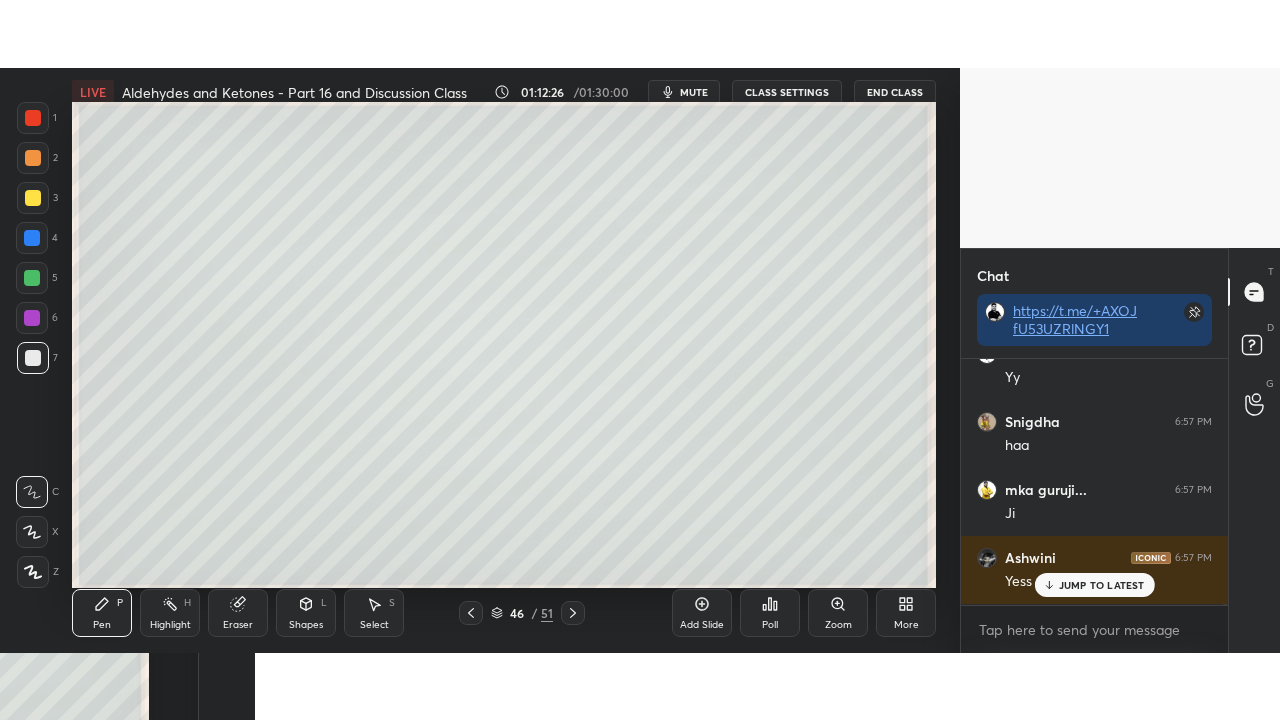 scroll, scrollTop: 99408, scrollLeft: 99120, axis: both 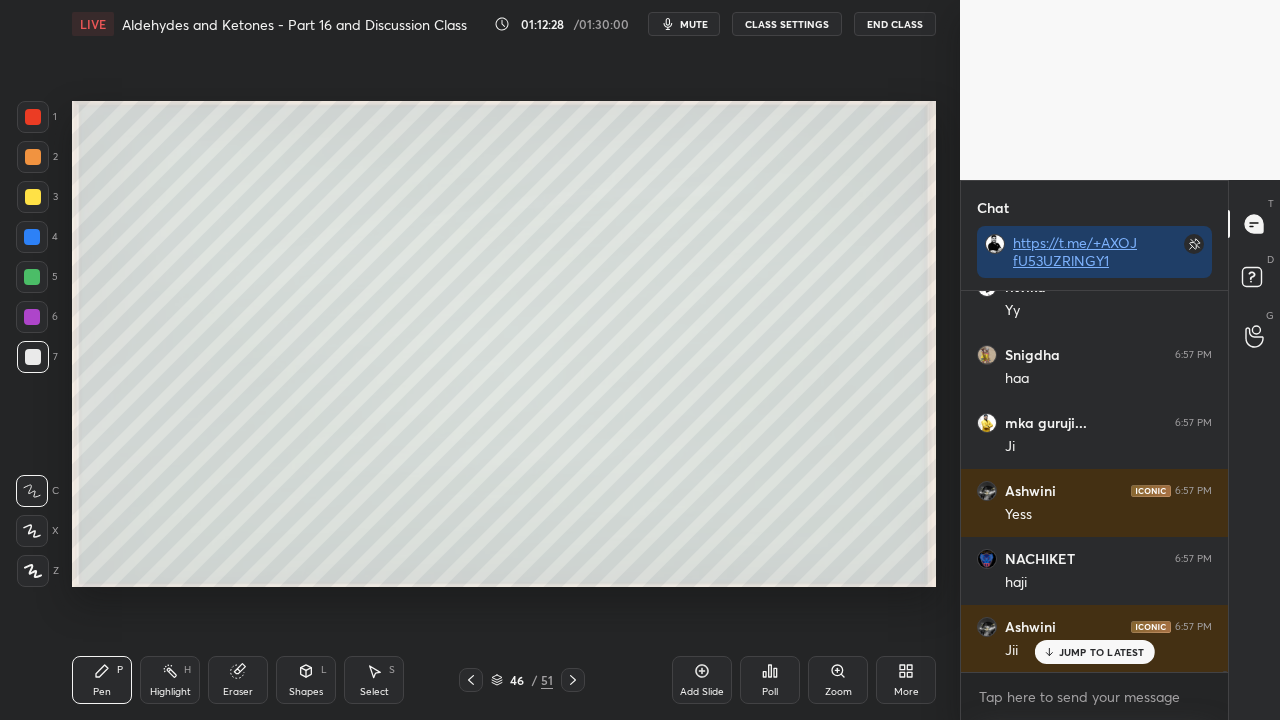 click at bounding box center (33, 197) 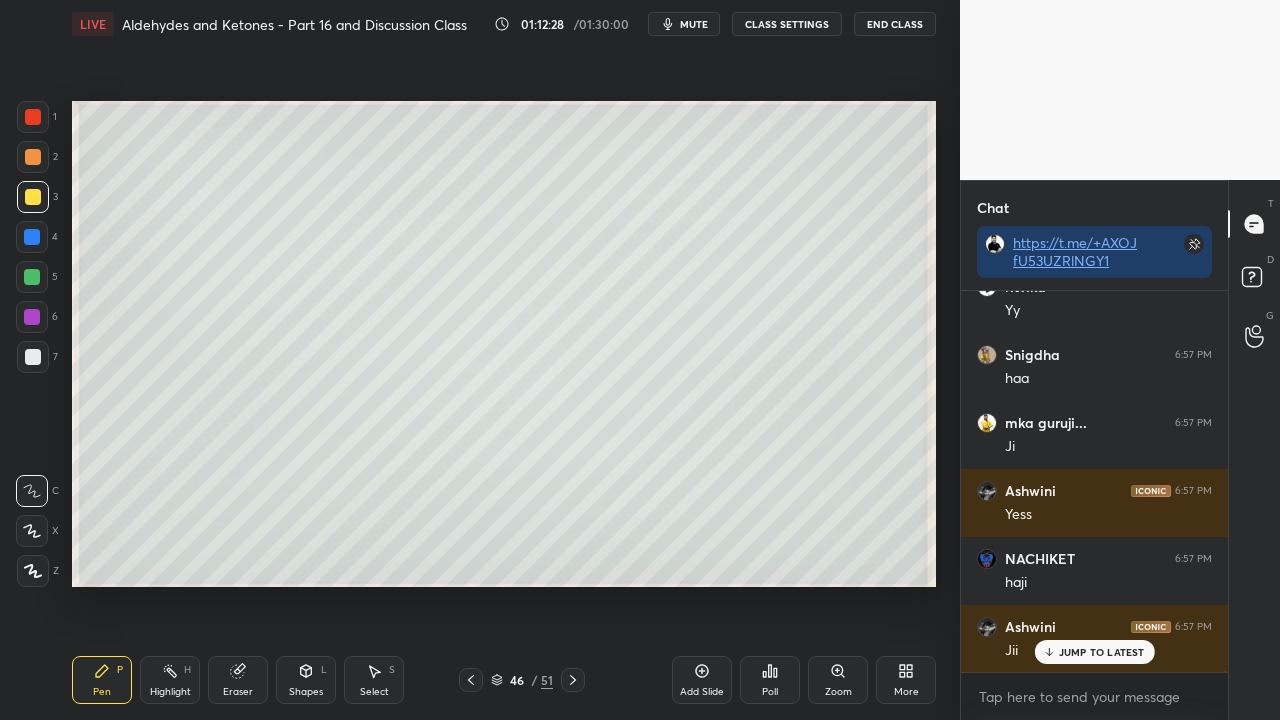 click at bounding box center (33, 357) 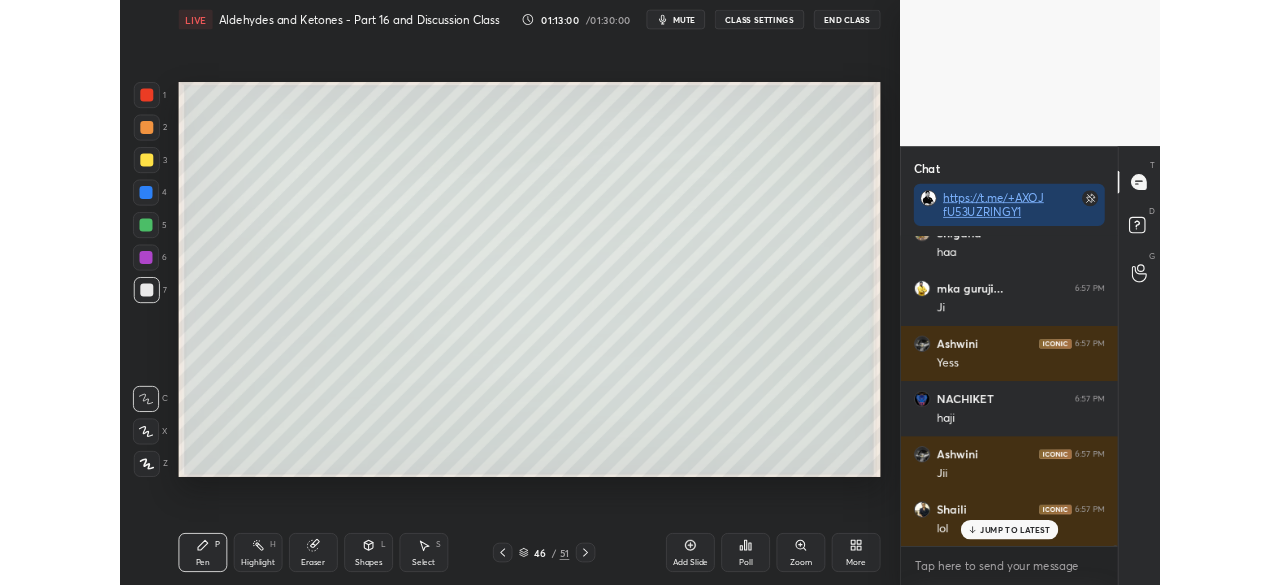 scroll, scrollTop: 157888, scrollLeft: 0, axis: vertical 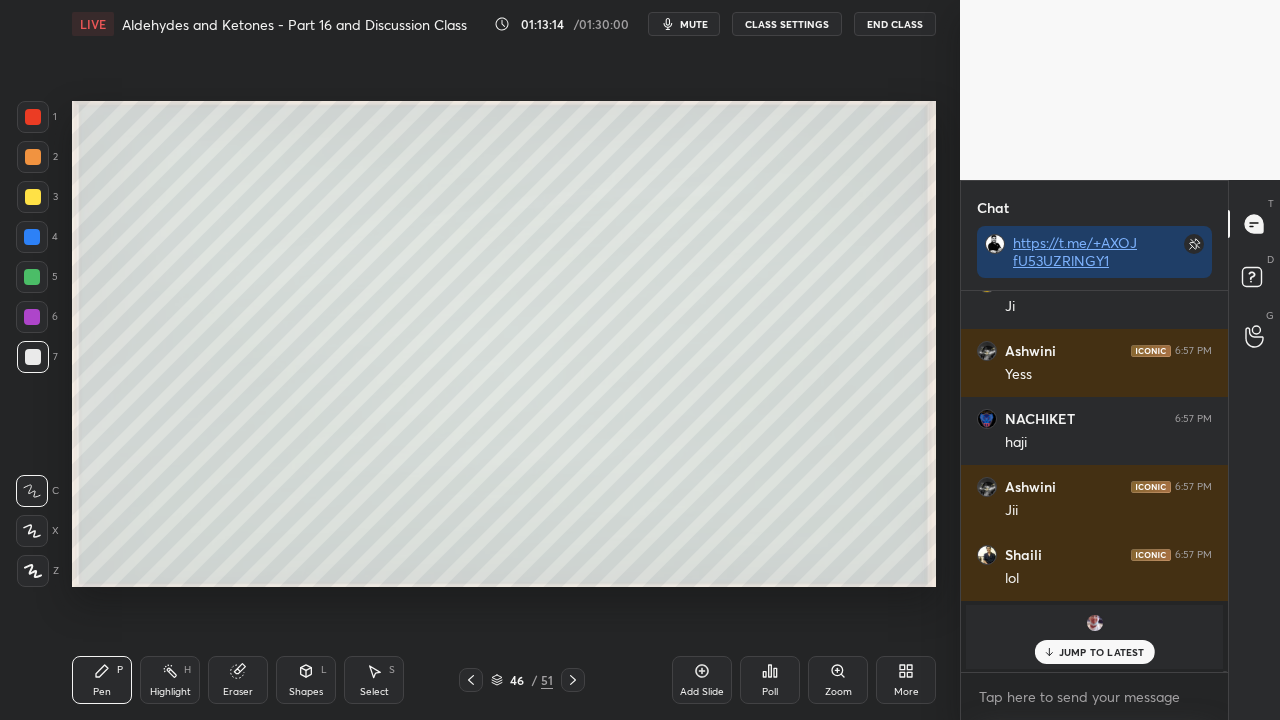 click on "JUMP TO LATEST" at bounding box center [1094, 652] 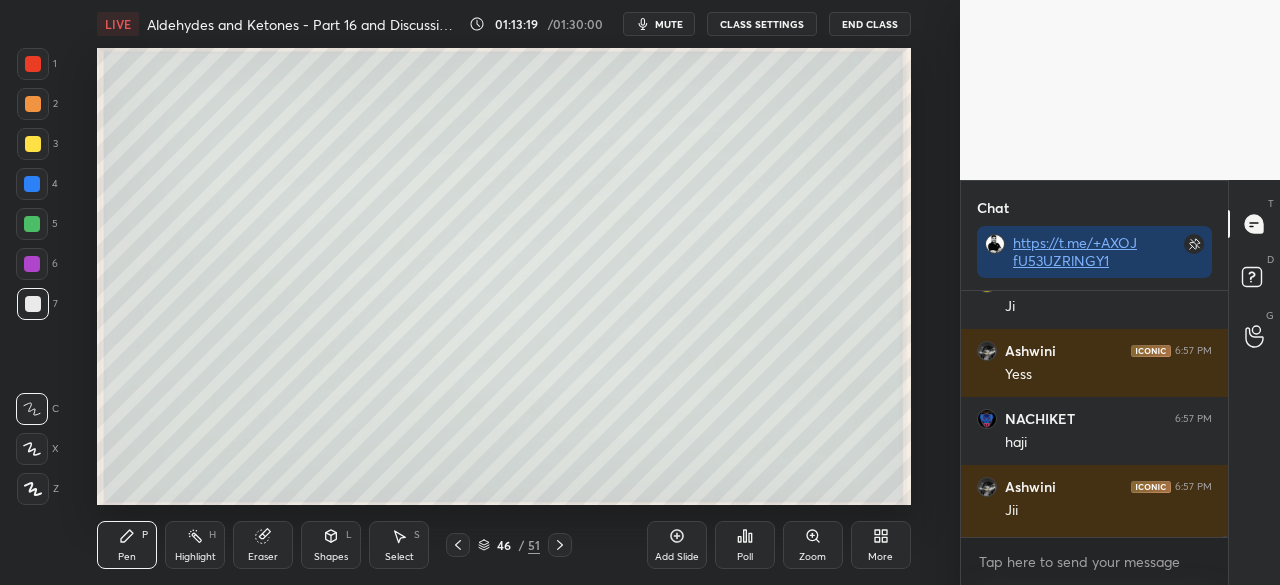 scroll, scrollTop: 457, scrollLeft: 880, axis: both 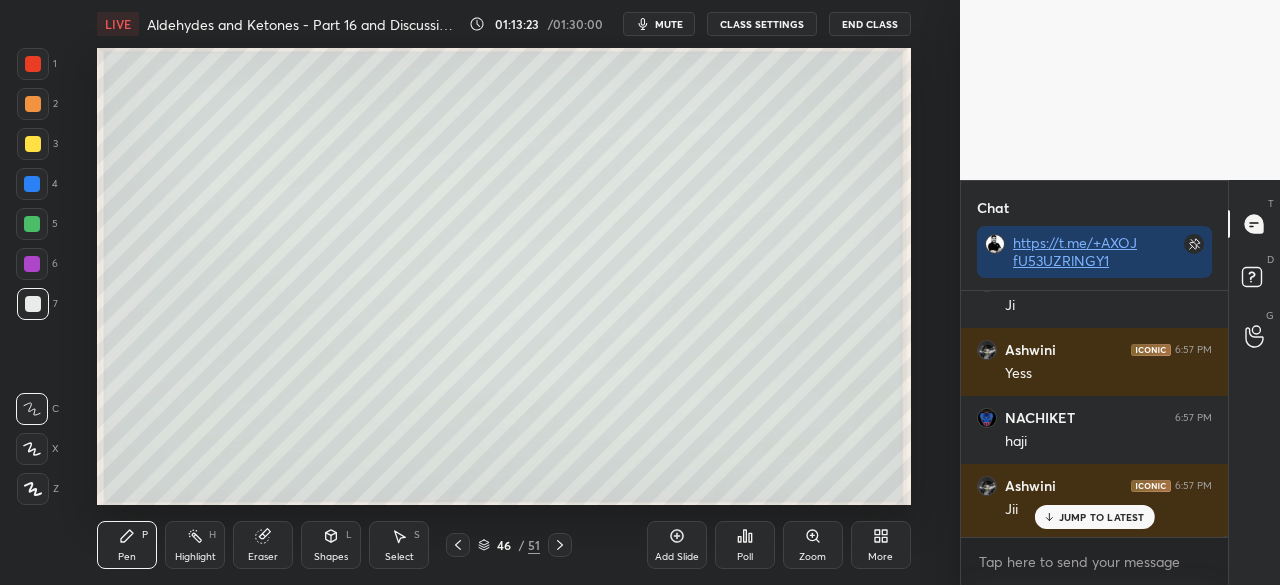 click on "More" at bounding box center (881, 545) 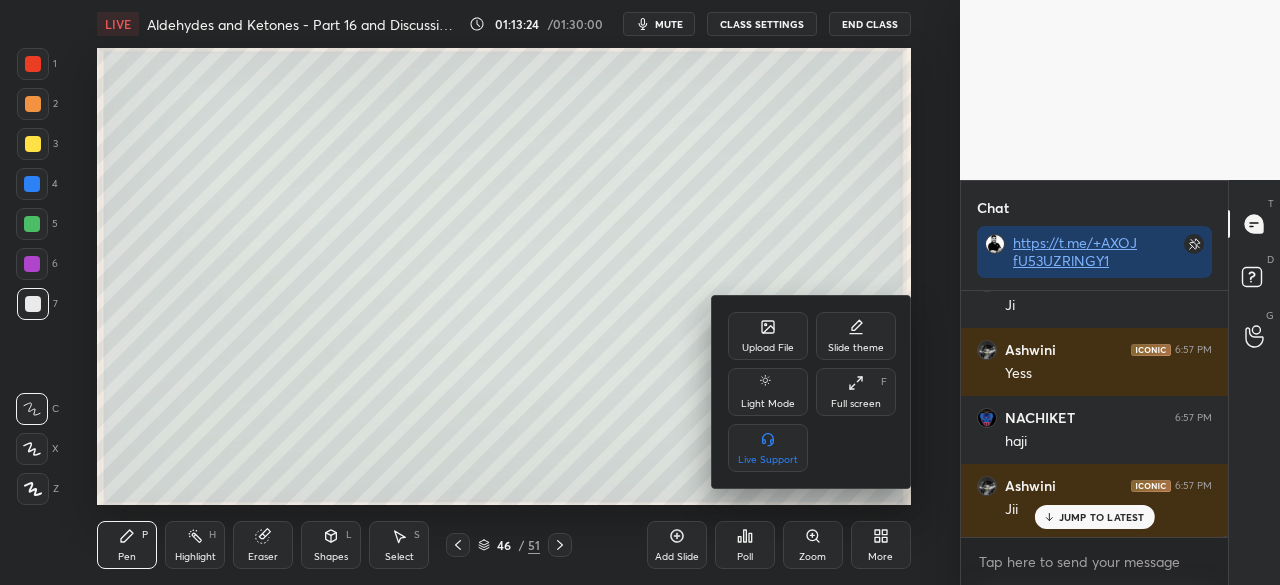 click on "Full screen" at bounding box center [856, 404] 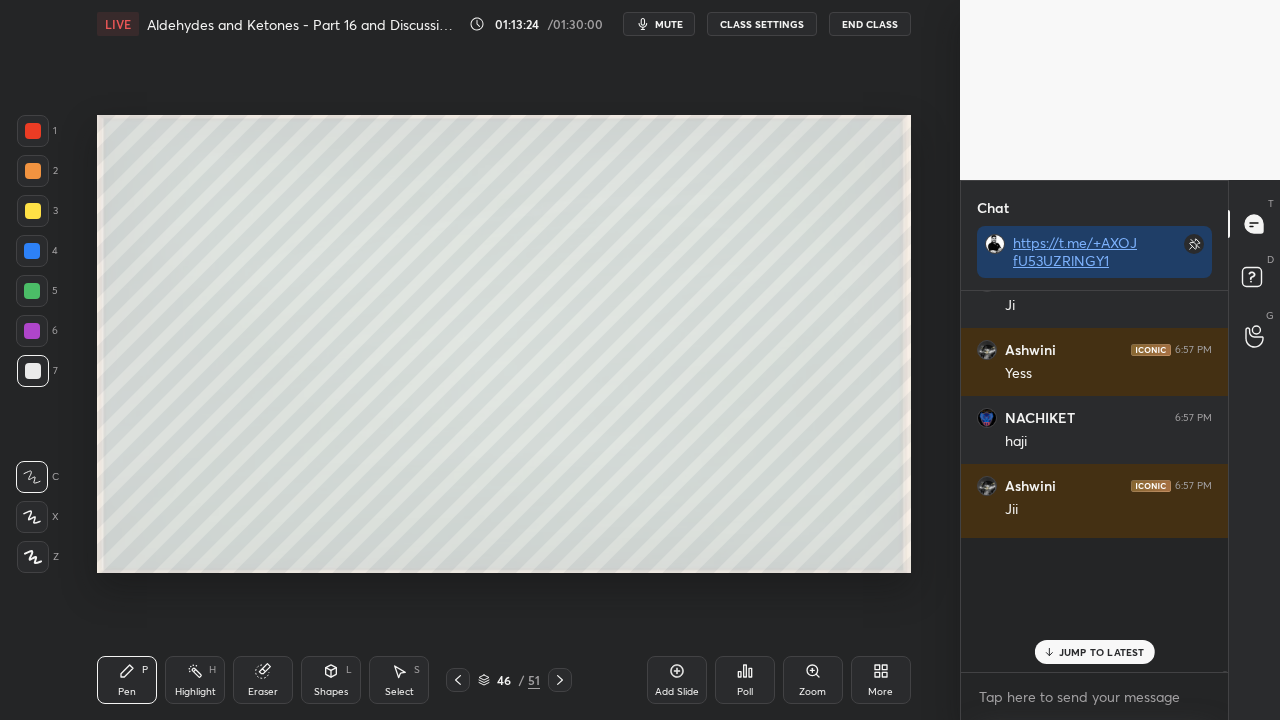 scroll, scrollTop: 99408, scrollLeft: 99120, axis: both 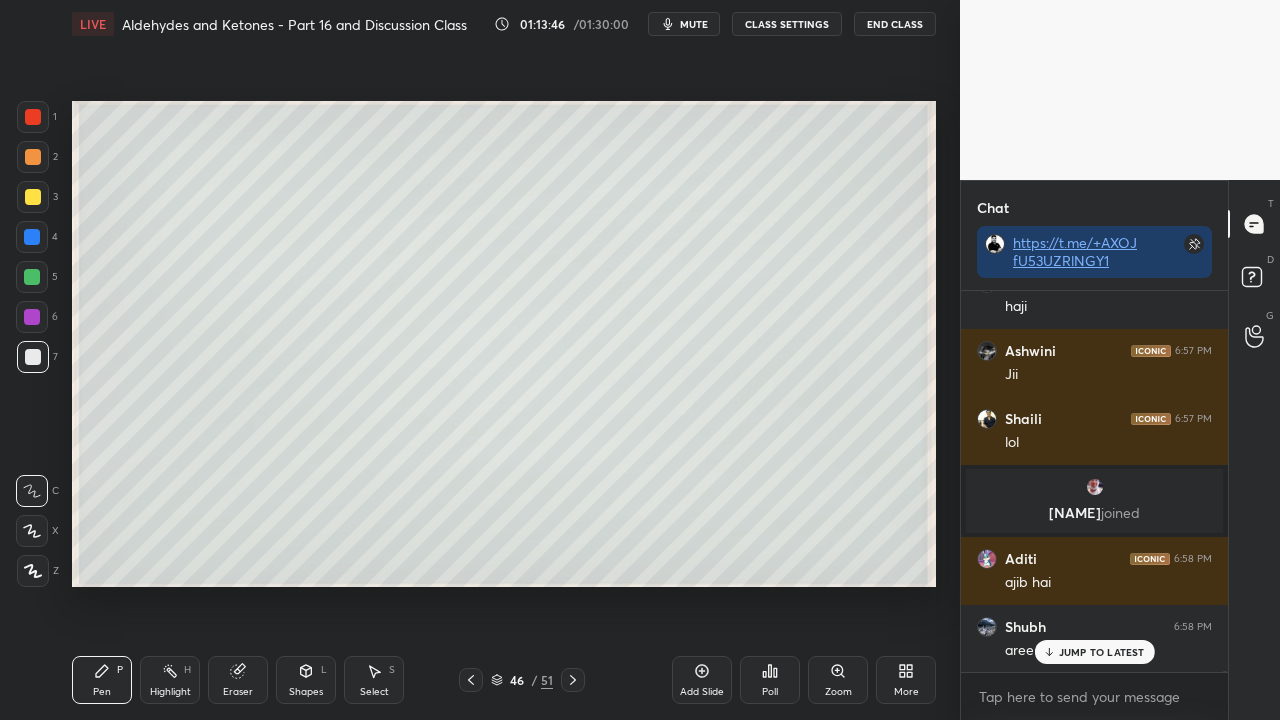 drag, startPoint x: 1096, startPoint y: 648, endPoint x: 898, endPoint y: 716, distance: 209.35138 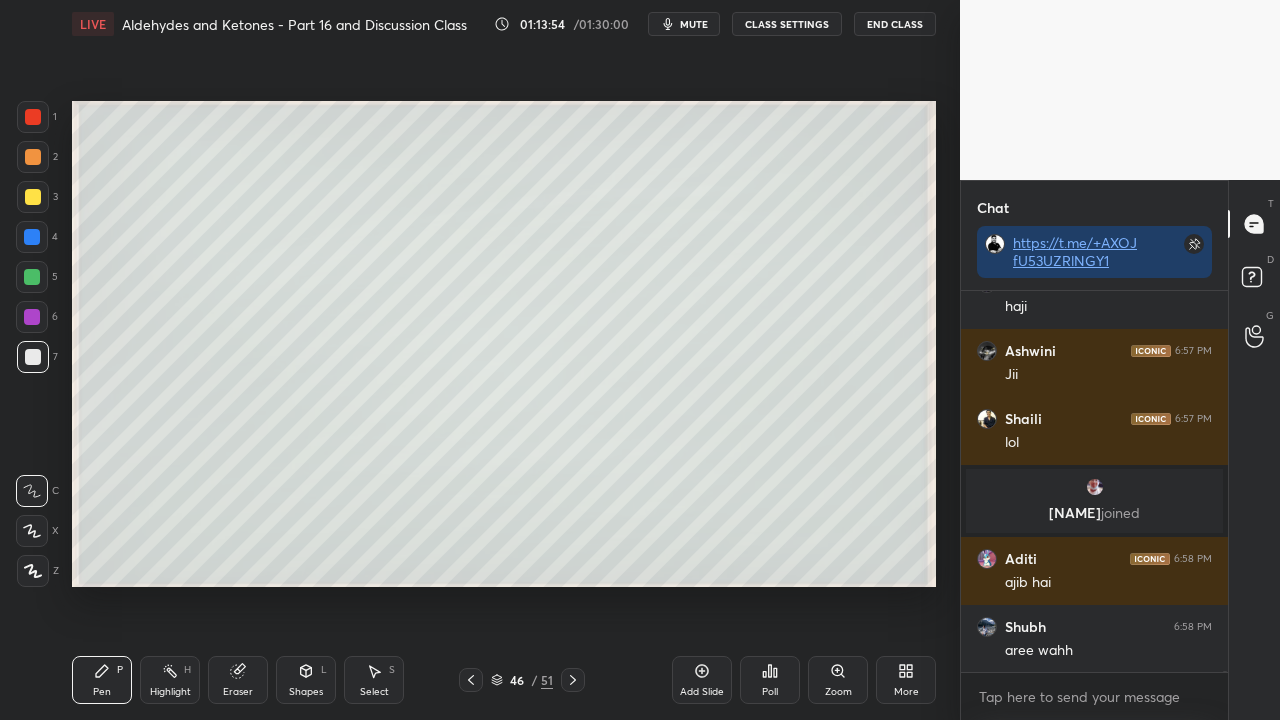 click 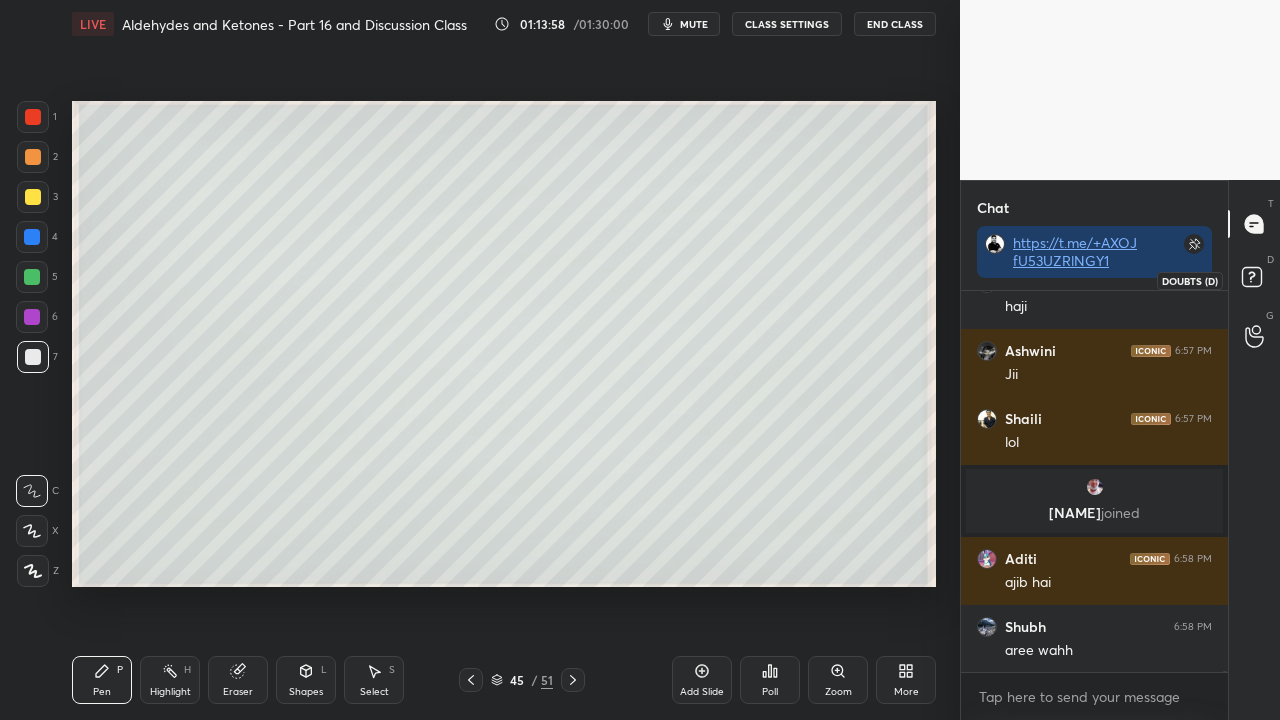 click 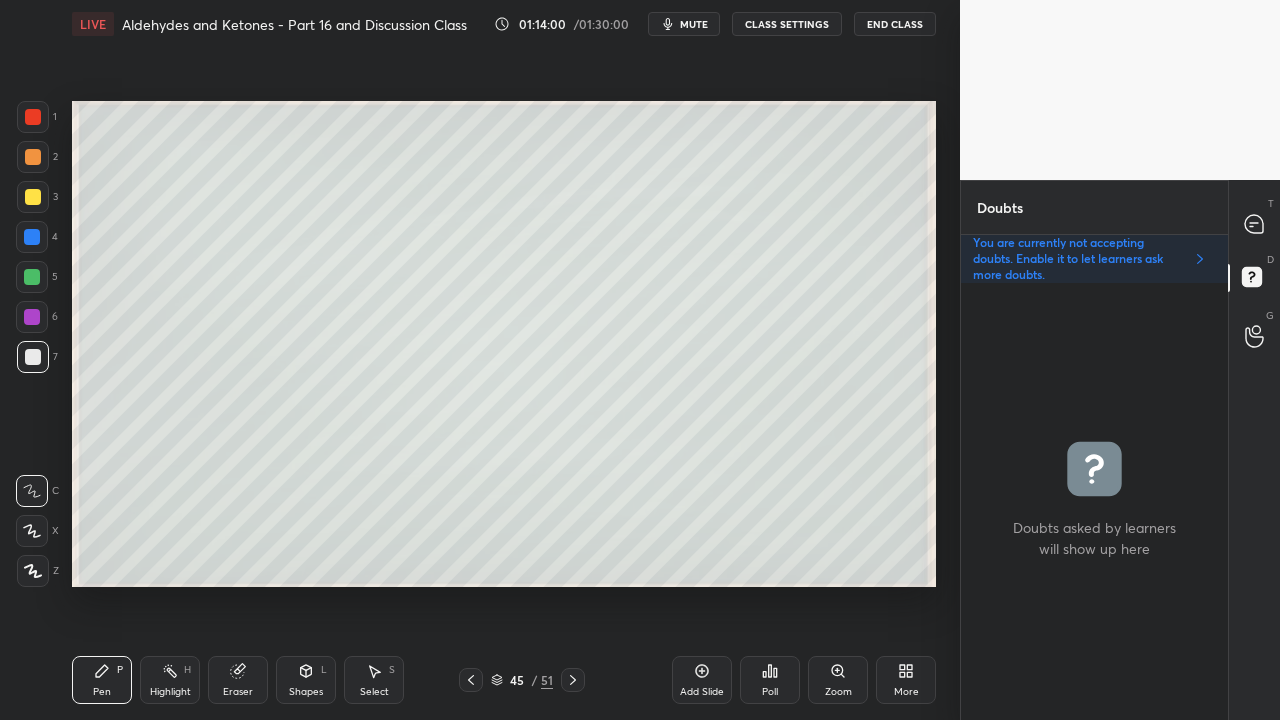 click 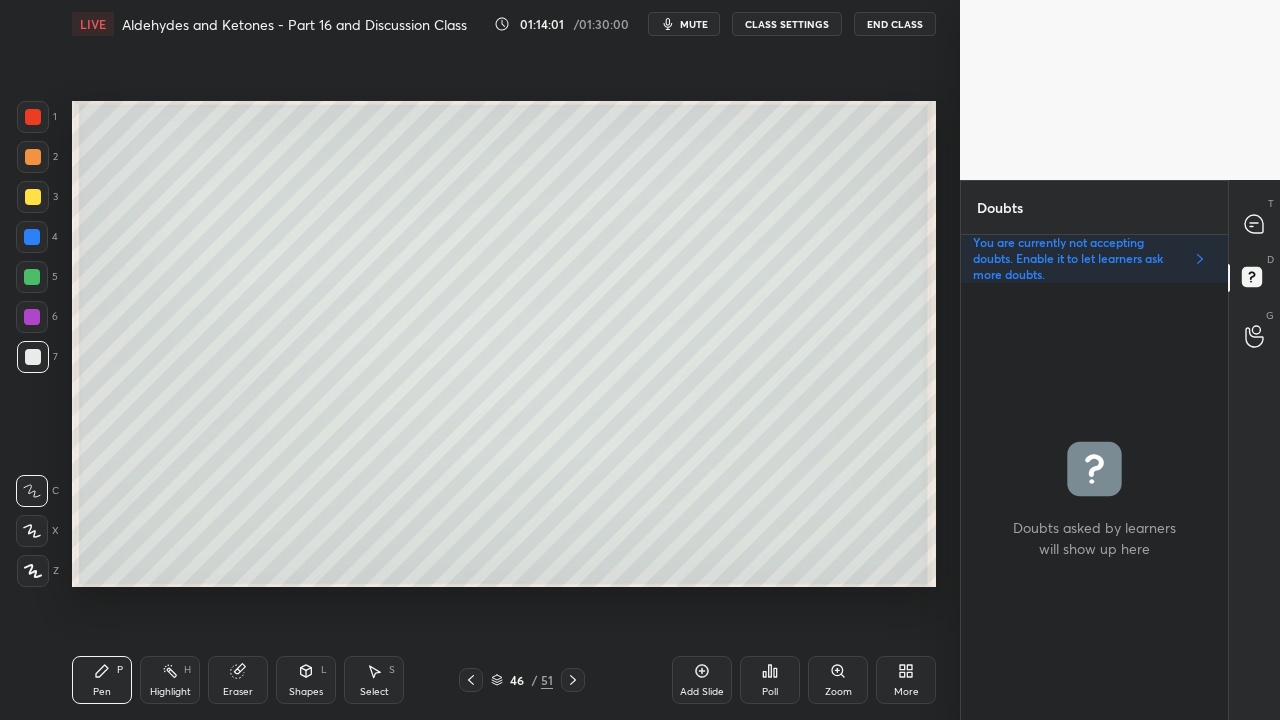 click at bounding box center [573, 680] 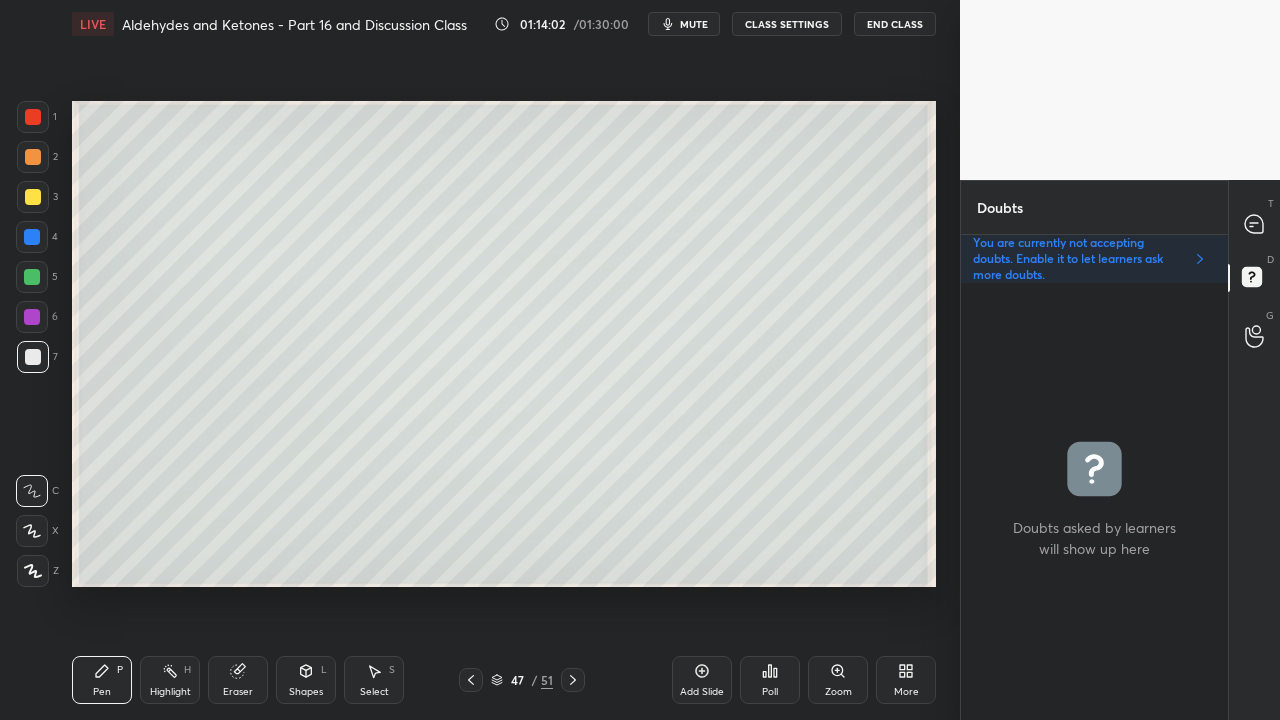 click at bounding box center [33, 197] 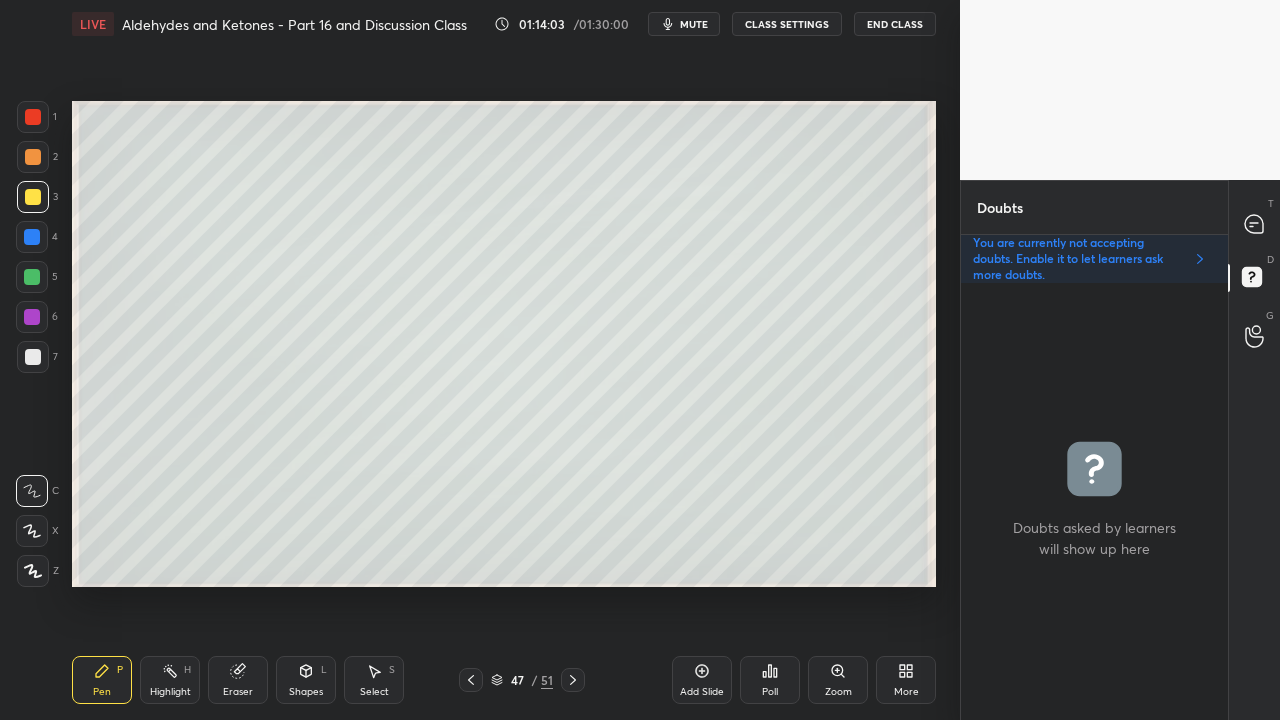 click at bounding box center [33, 357] 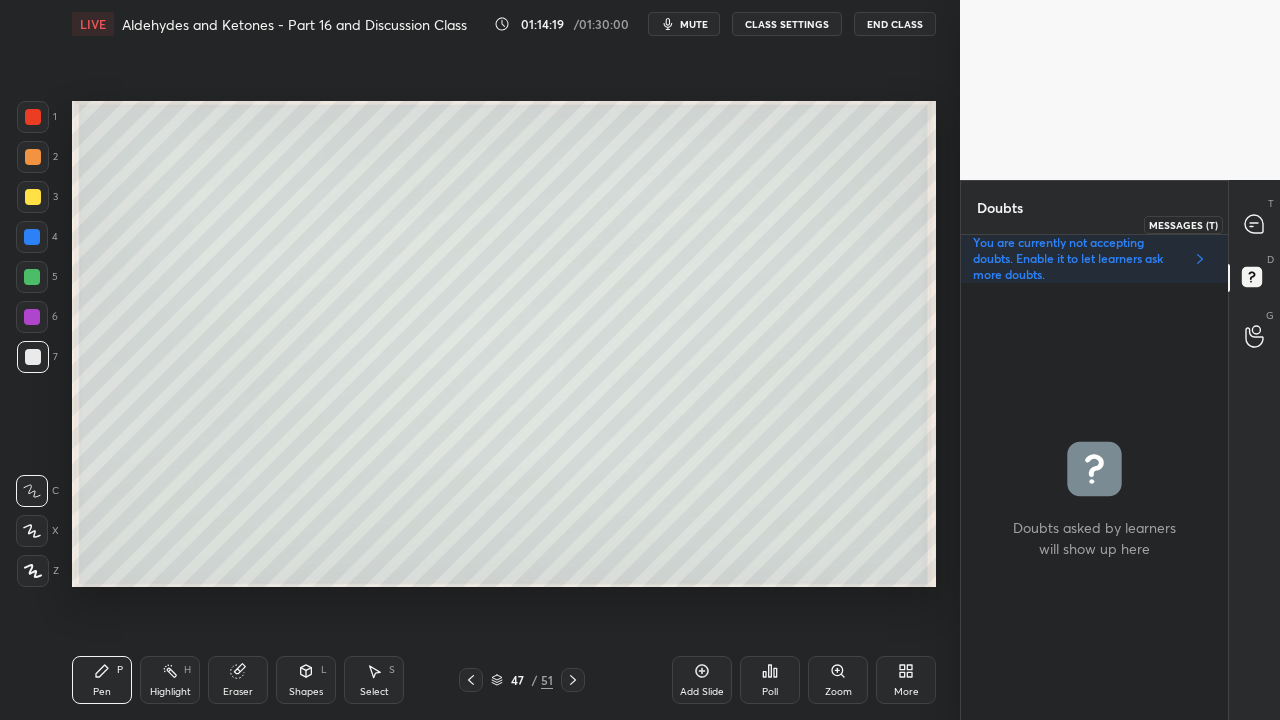 click 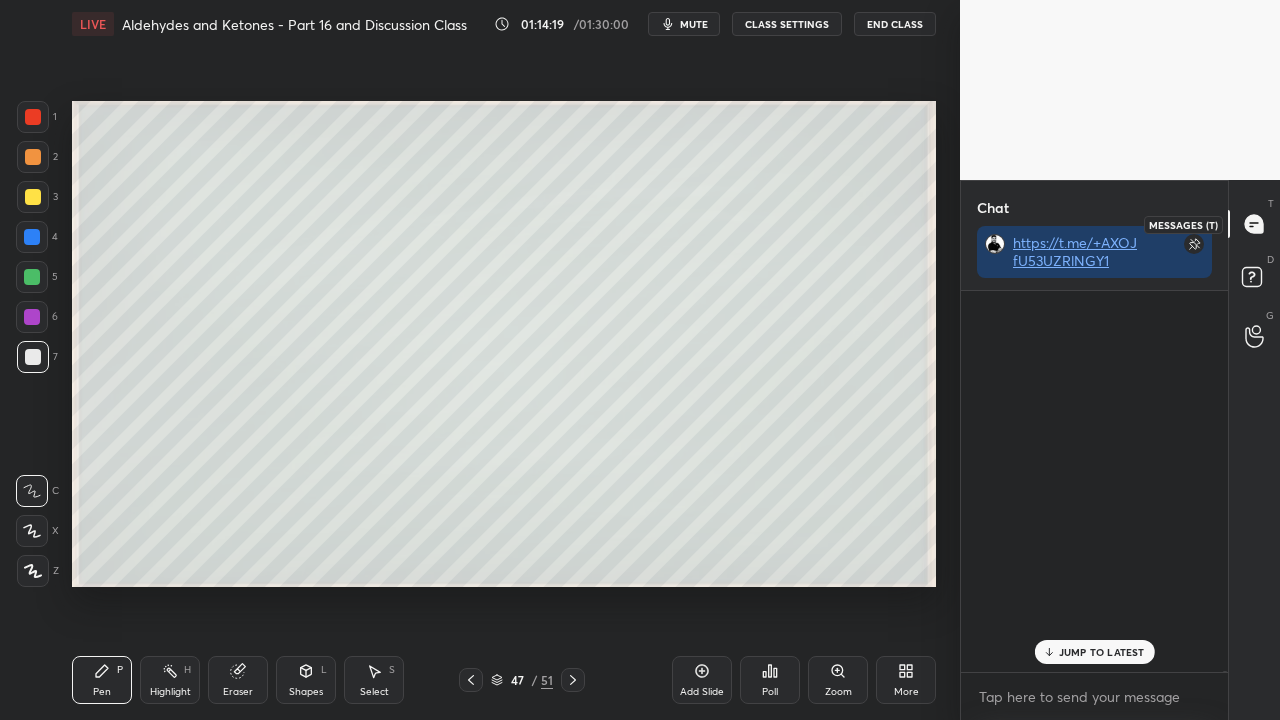 scroll, scrollTop: 423, scrollLeft: 261, axis: both 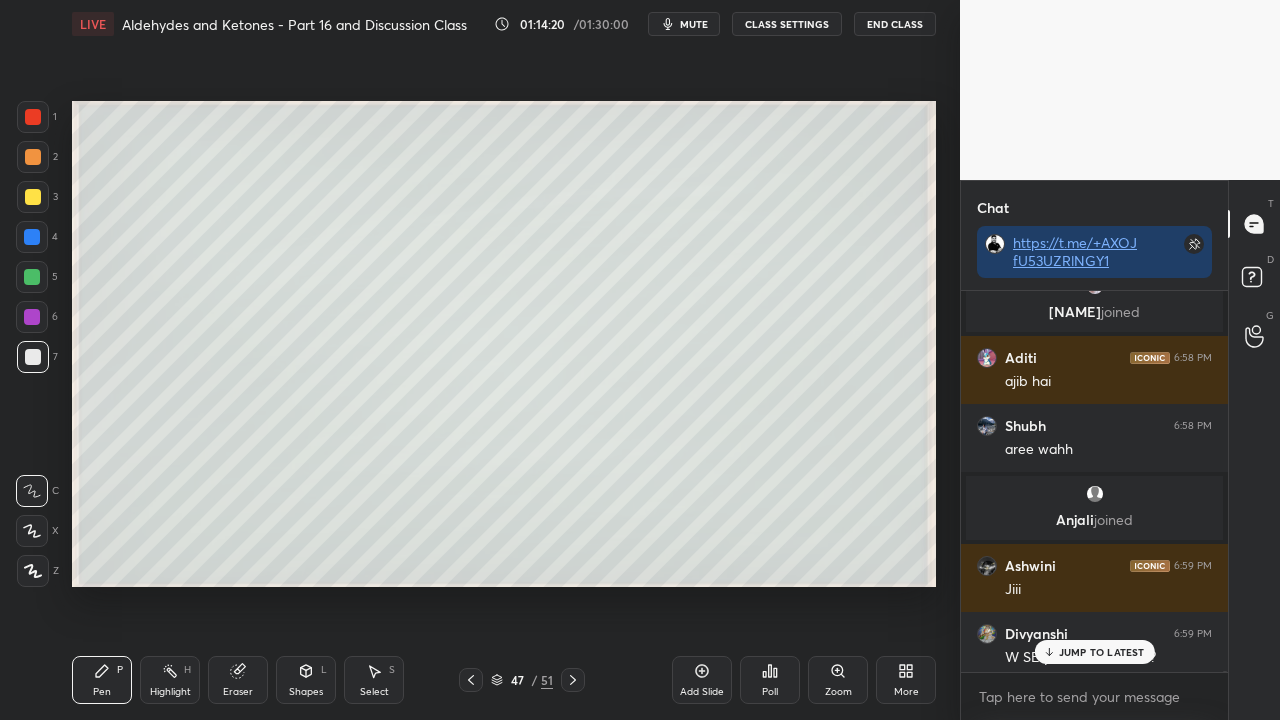 click on "JUMP TO LATEST" at bounding box center [1102, 652] 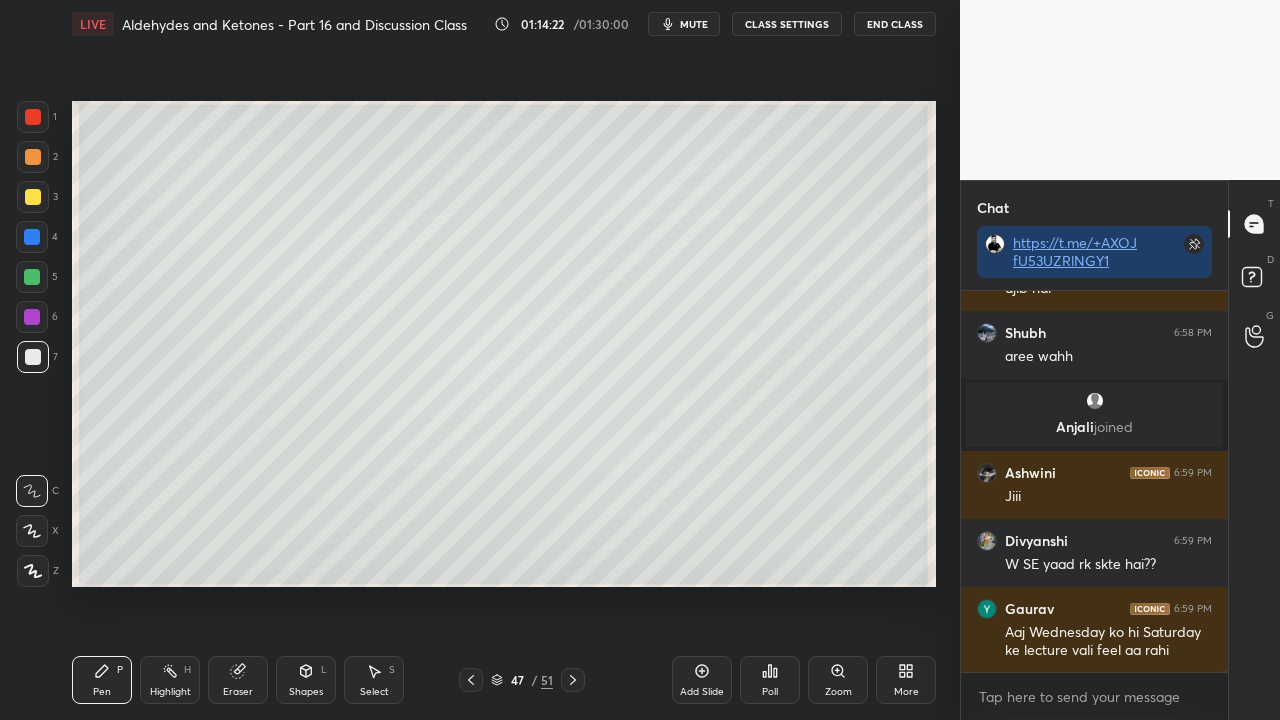 scroll, scrollTop: 158386, scrollLeft: 0, axis: vertical 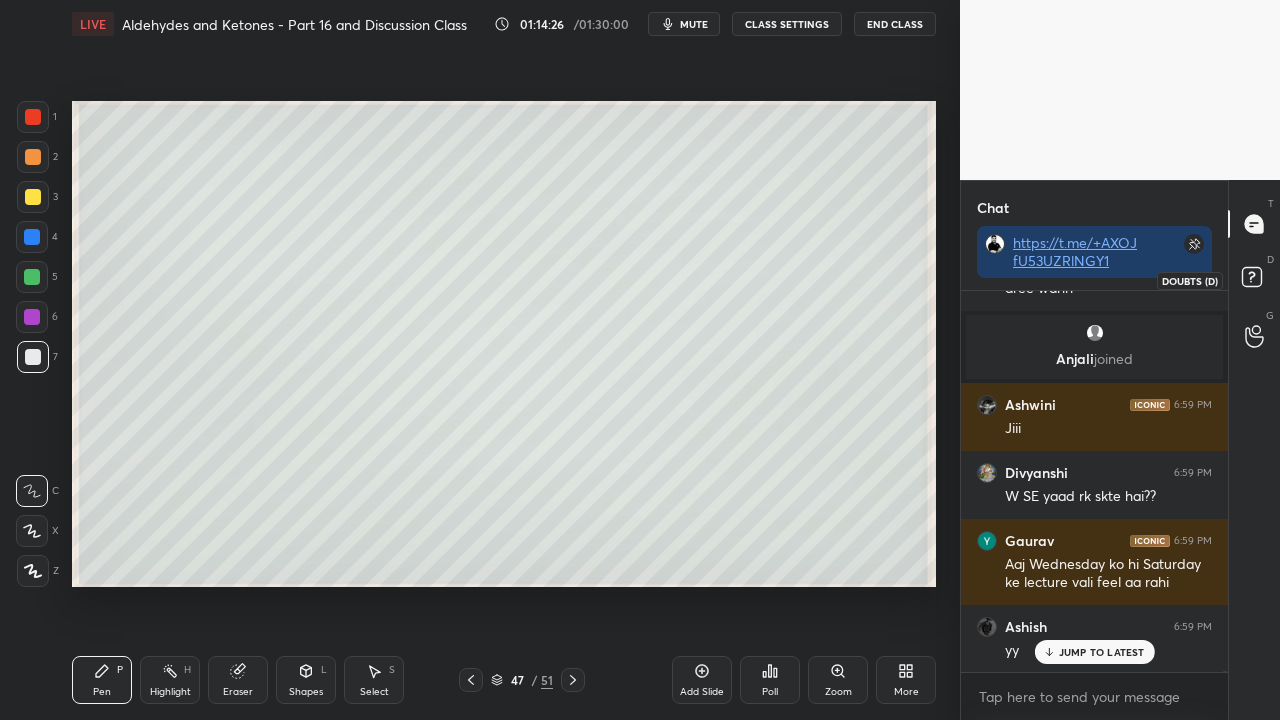 drag, startPoint x: 1253, startPoint y: 272, endPoint x: 1240, endPoint y: 260, distance: 17.691807 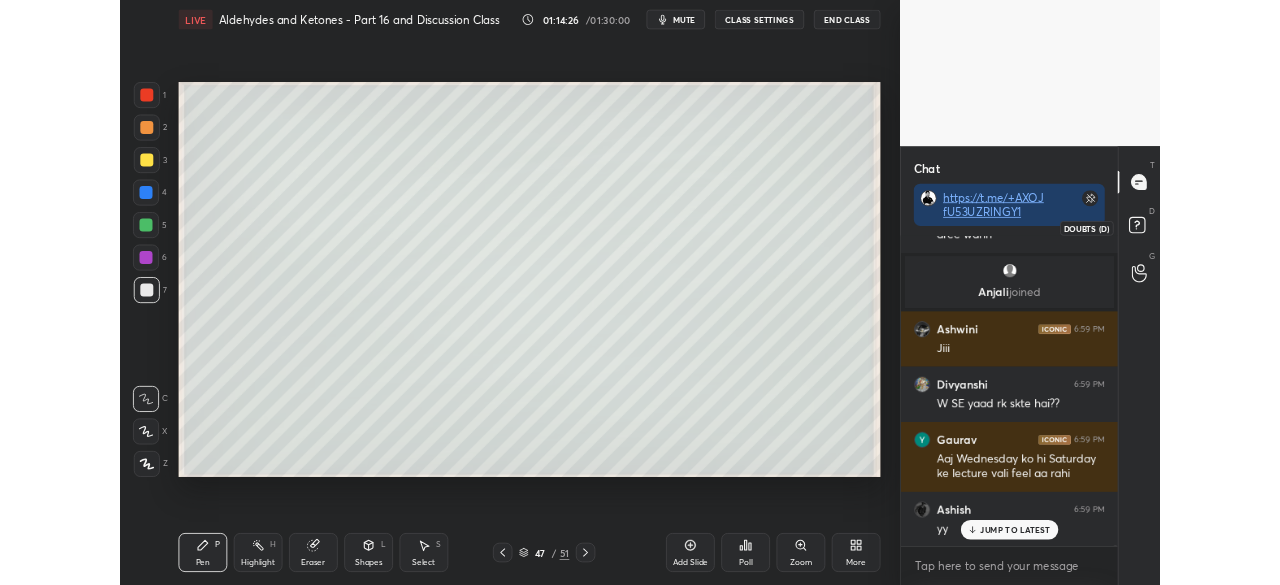 scroll, scrollTop: 431, scrollLeft: 261, axis: both 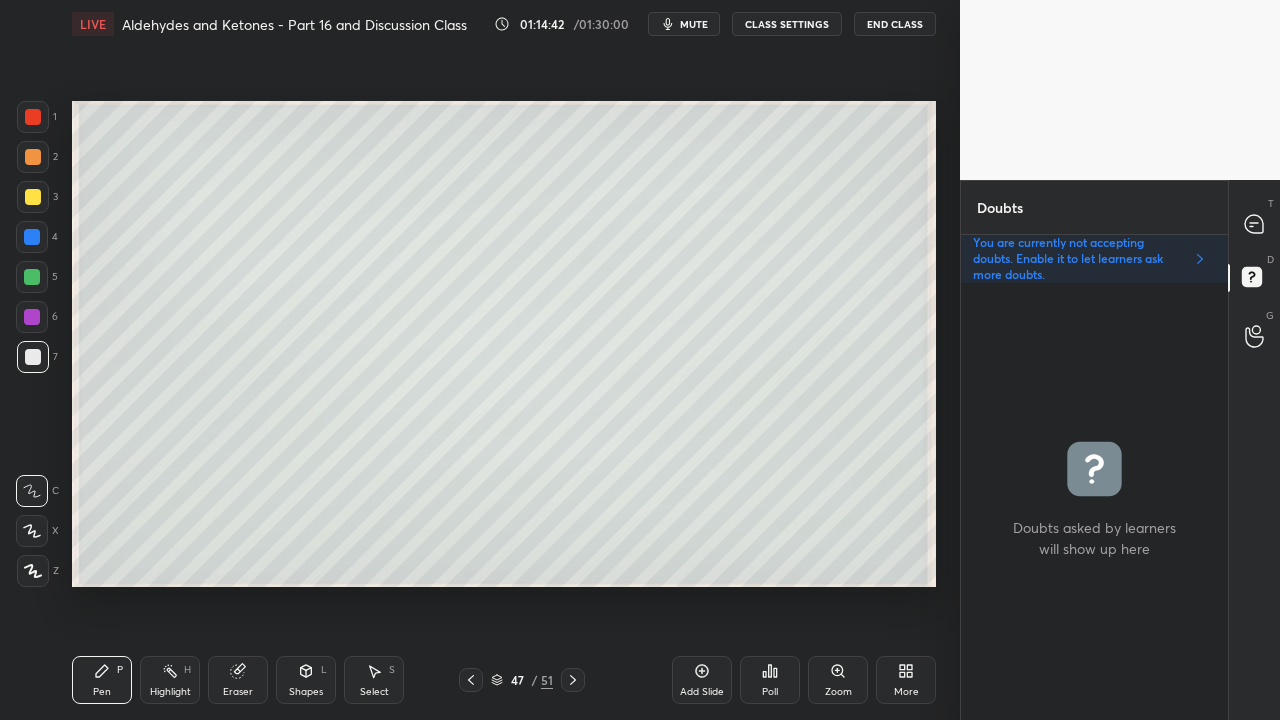 click 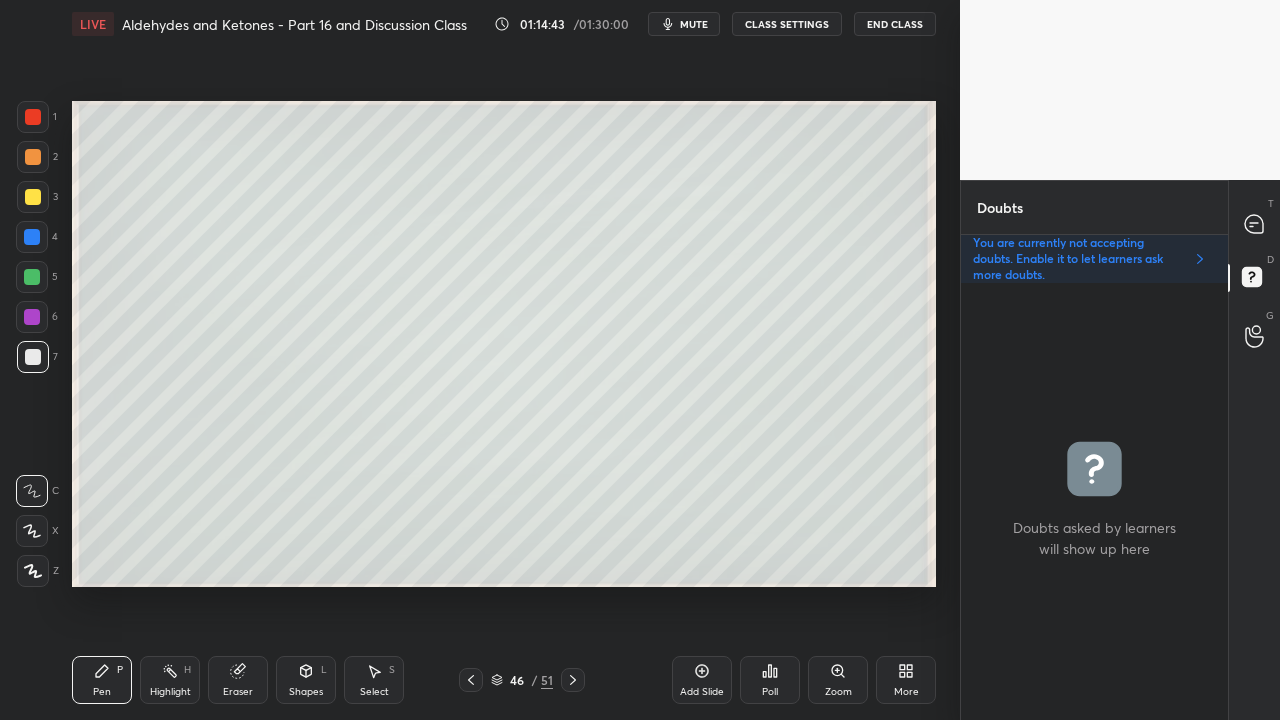 click 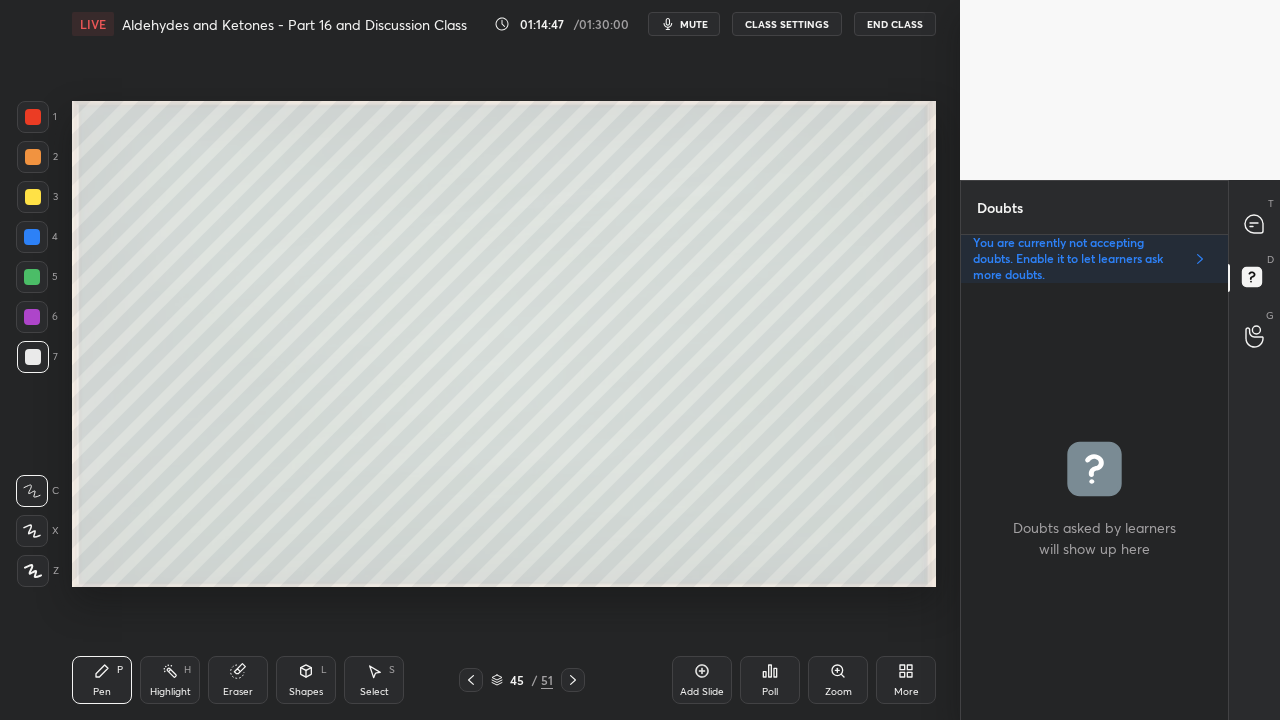 click 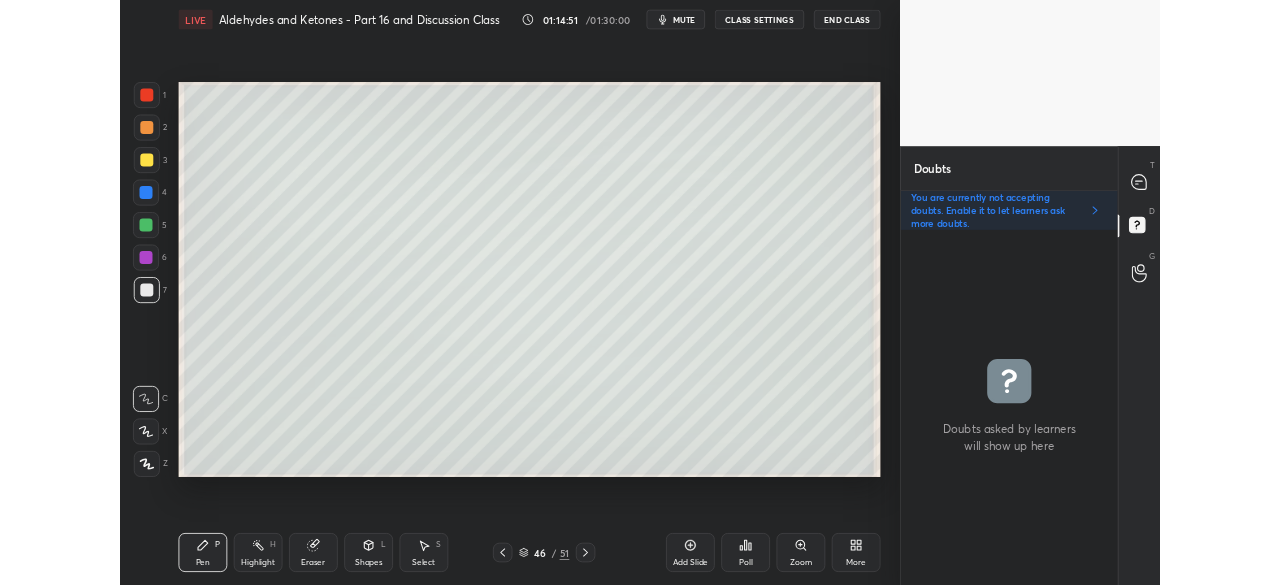 scroll, scrollTop: 457, scrollLeft: 880, axis: both 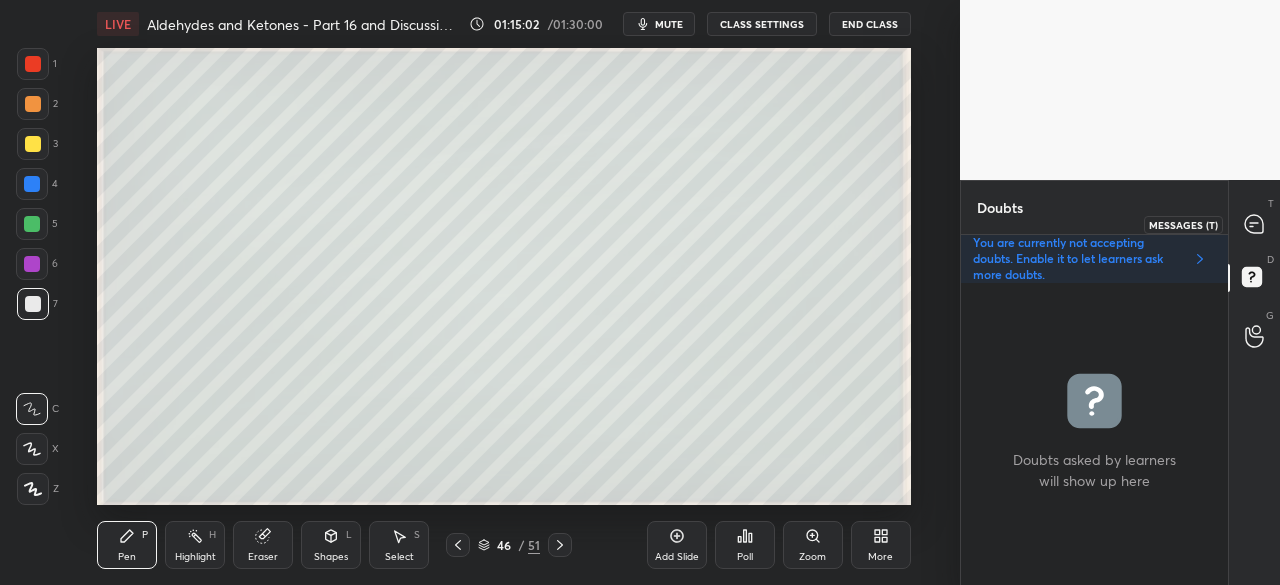 click 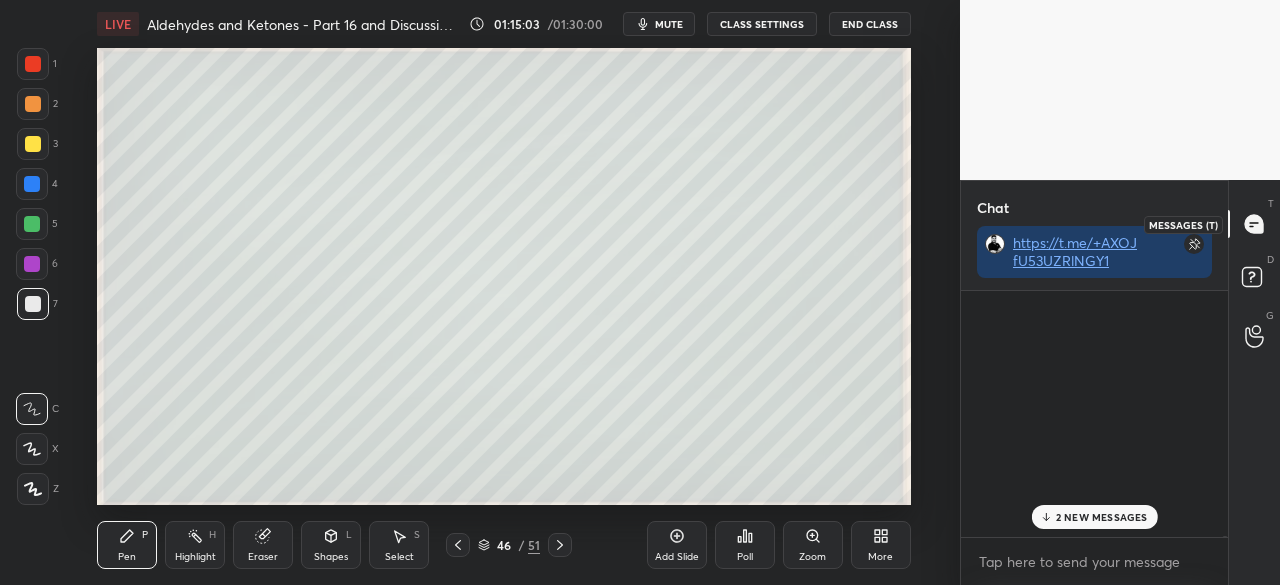 scroll, scrollTop: 158871, scrollLeft: 0, axis: vertical 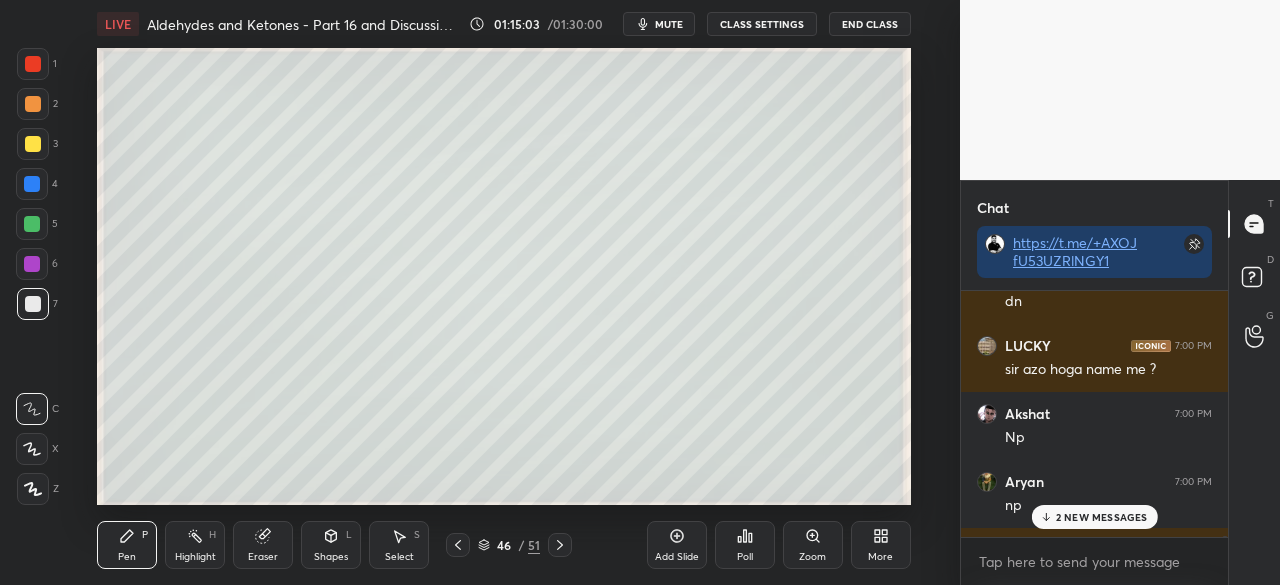 click on "2 NEW MESSAGES" at bounding box center [1102, 517] 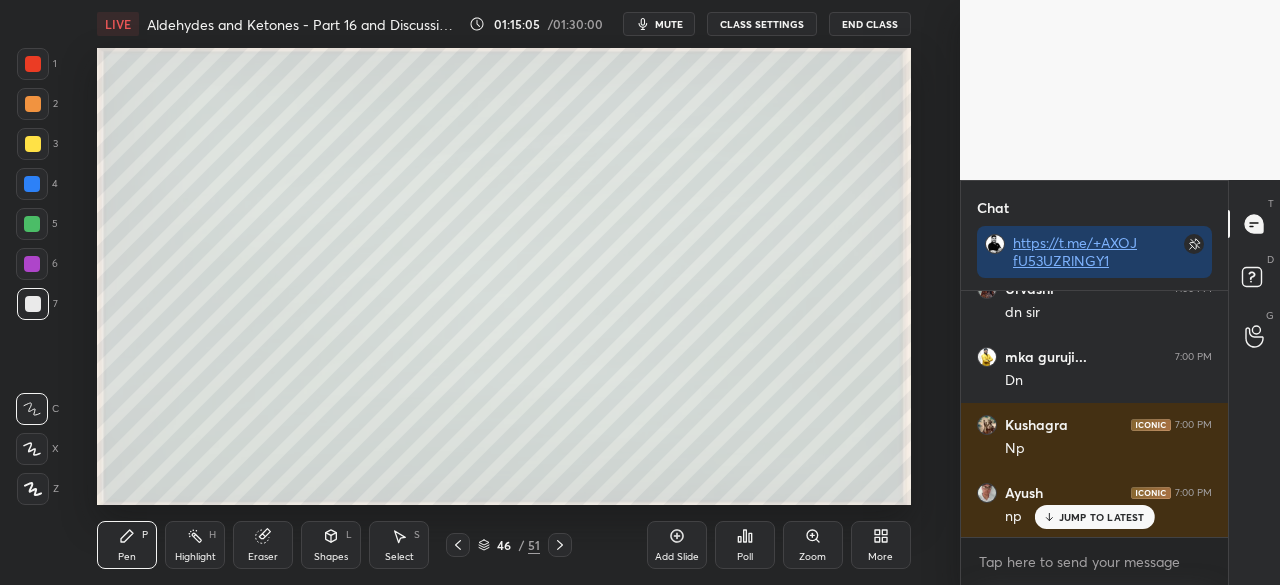 scroll, scrollTop: 159830, scrollLeft: 0, axis: vertical 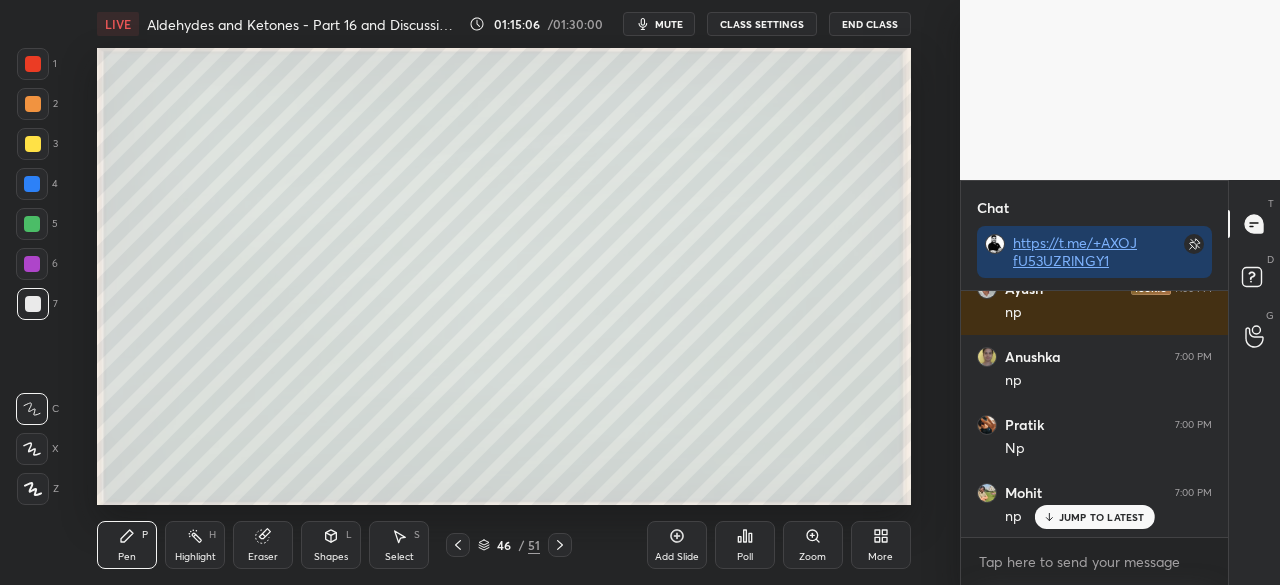 click on "JUMP TO LATEST" at bounding box center [1102, 517] 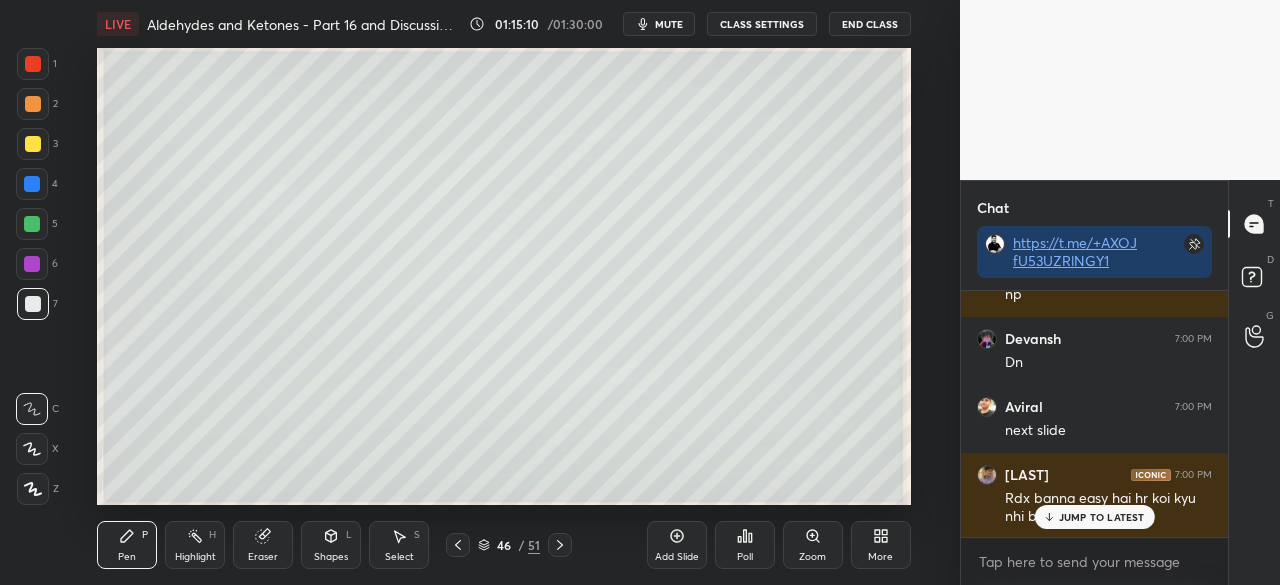 scroll, scrollTop: 160324, scrollLeft: 0, axis: vertical 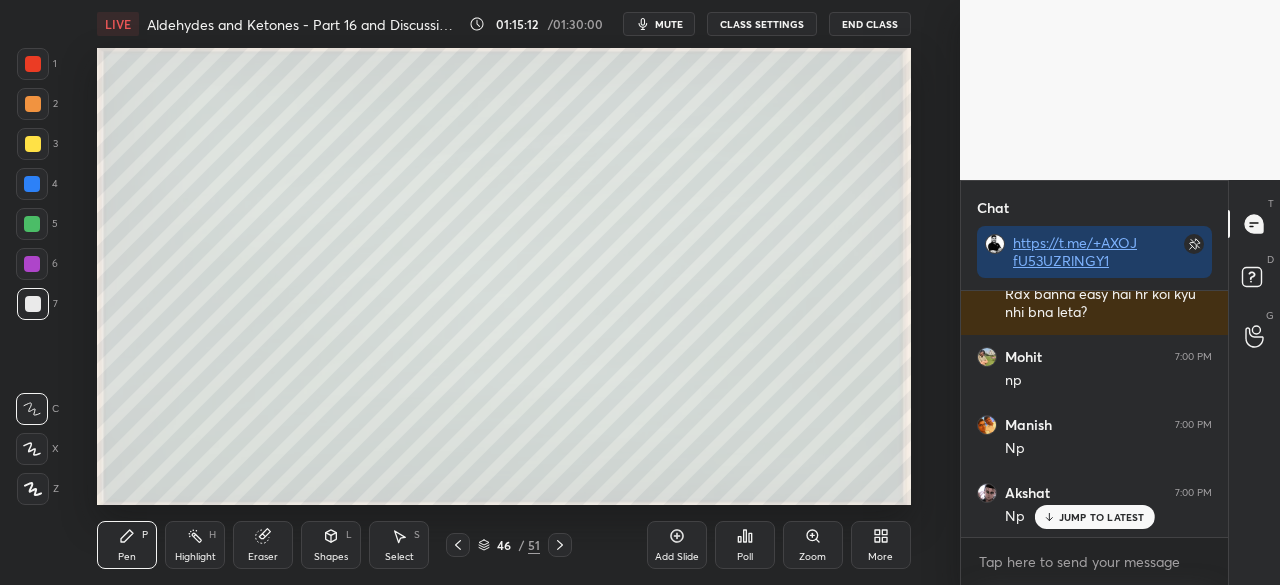 click on "JUMP TO LATEST" at bounding box center [1102, 517] 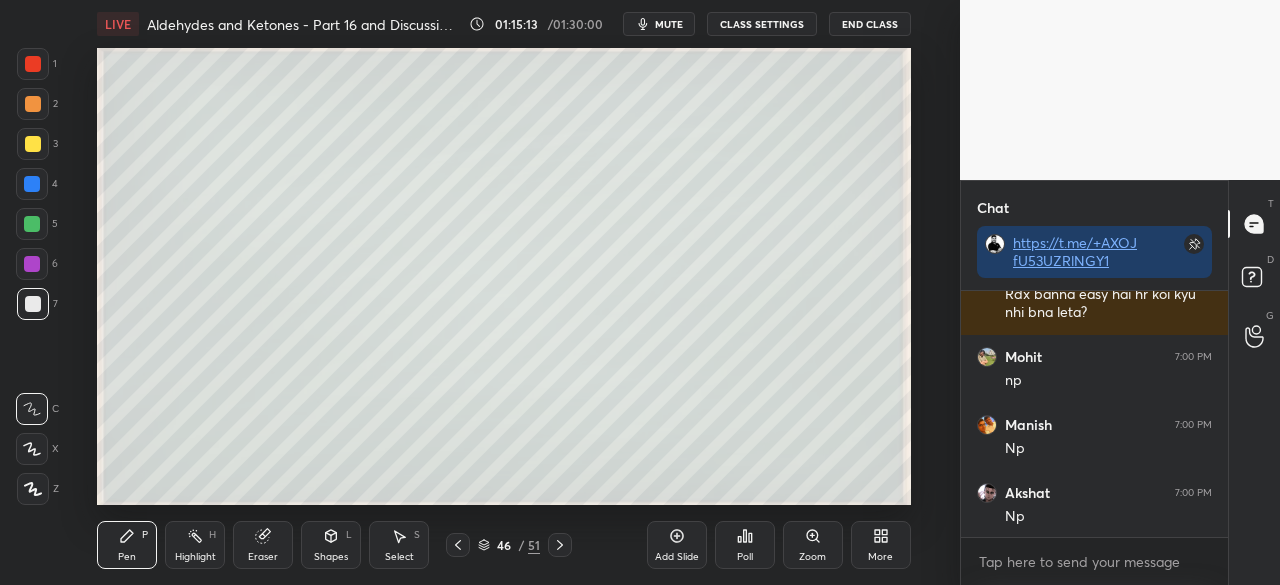 scroll, scrollTop: 160596, scrollLeft: 0, axis: vertical 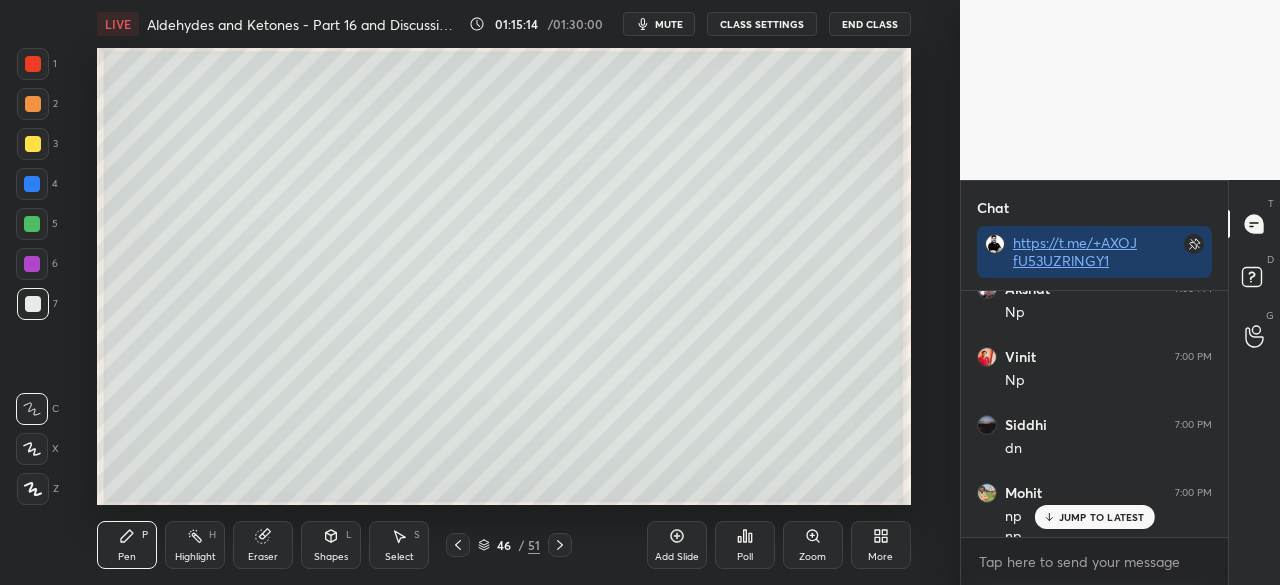 click 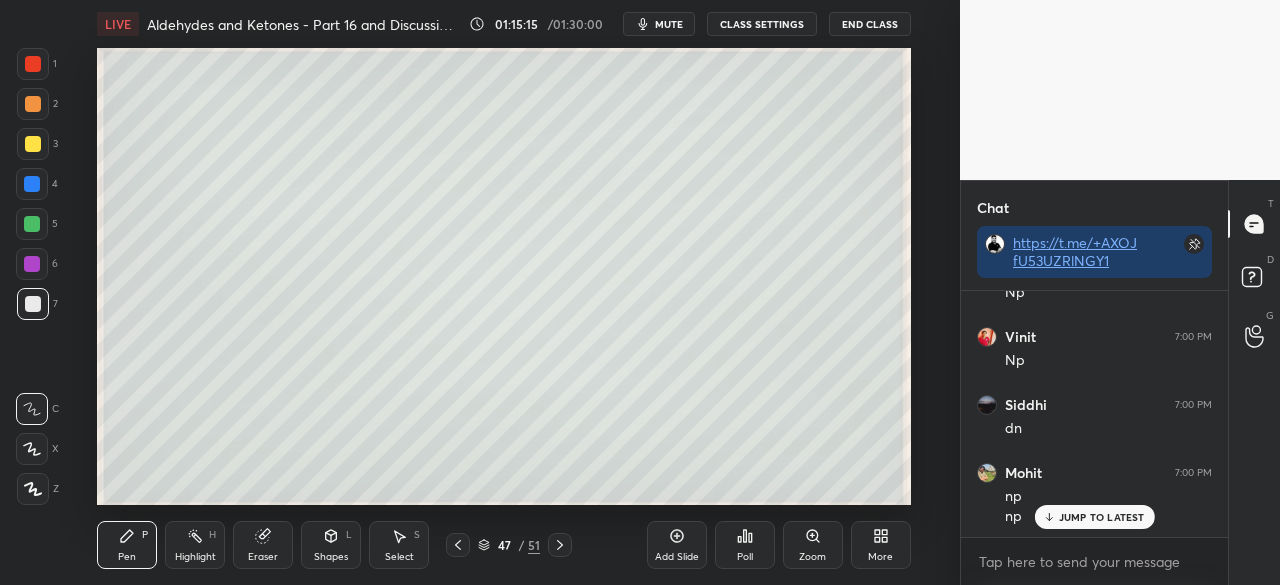 scroll, scrollTop: 160684, scrollLeft: 0, axis: vertical 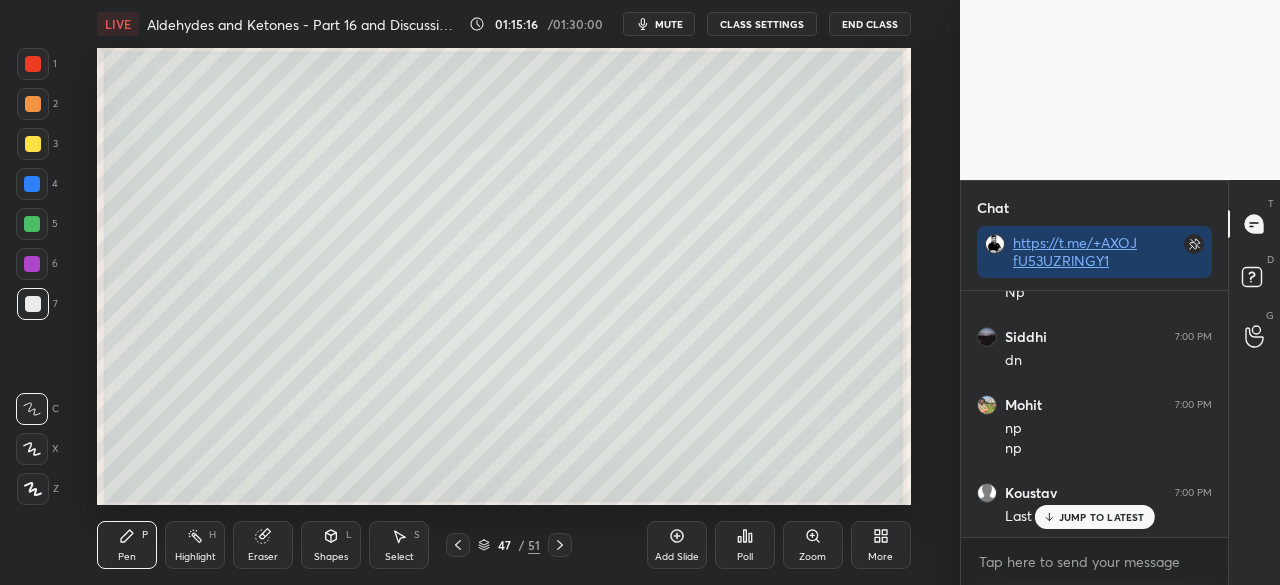 click at bounding box center [33, 64] 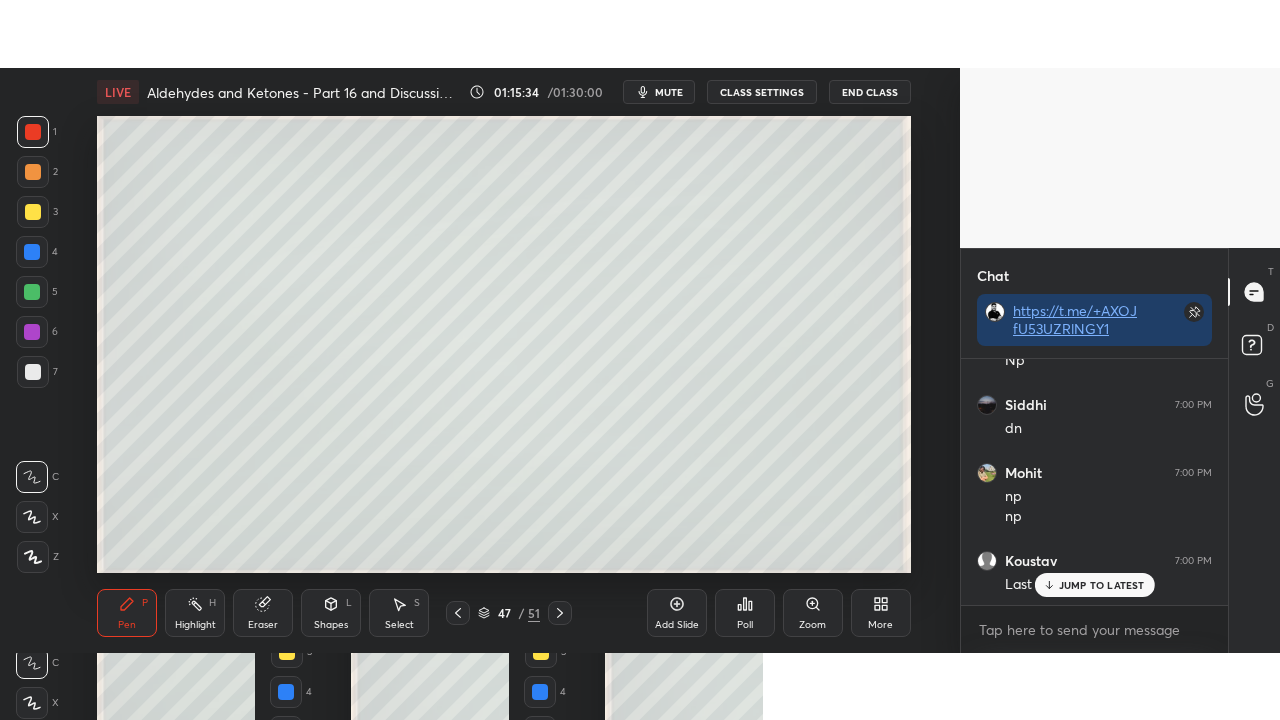 scroll, scrollTop: 161060, scrollLeft: 0, axis: vertical 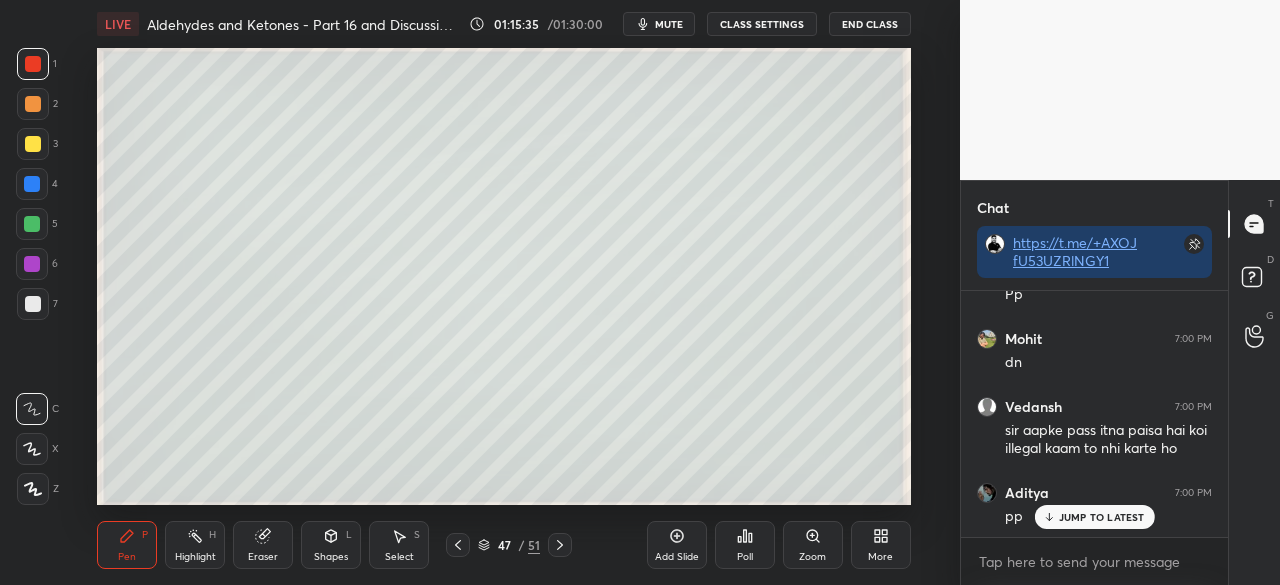 click on "More" at bounding box center (881, 545) 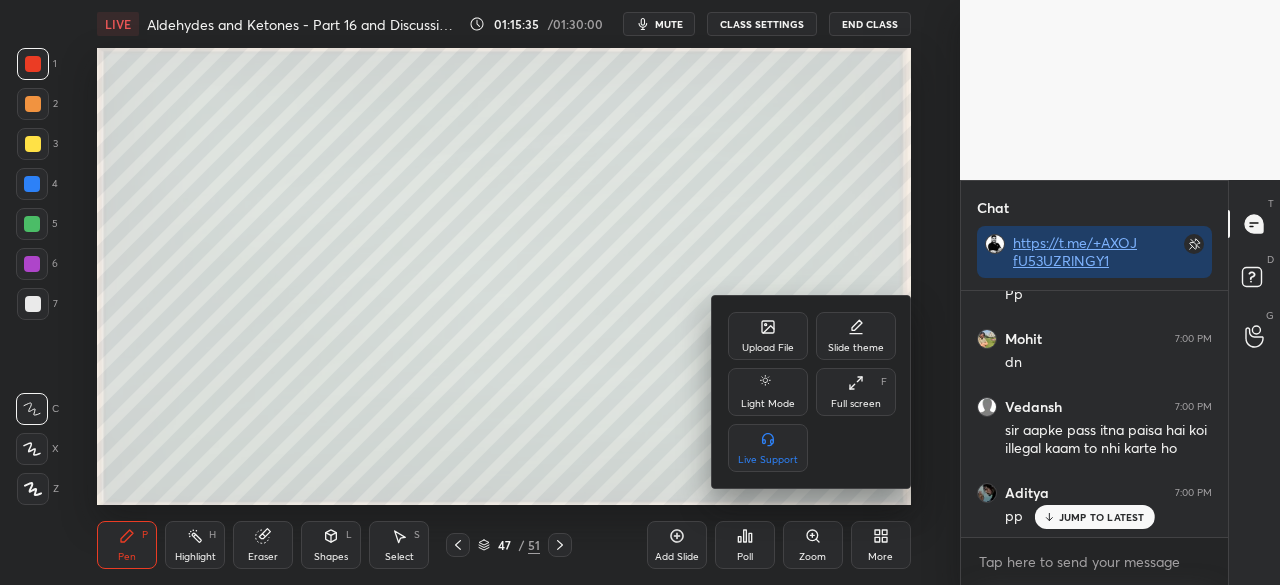 click on "Full screen F" at bounding box center [856, 392] 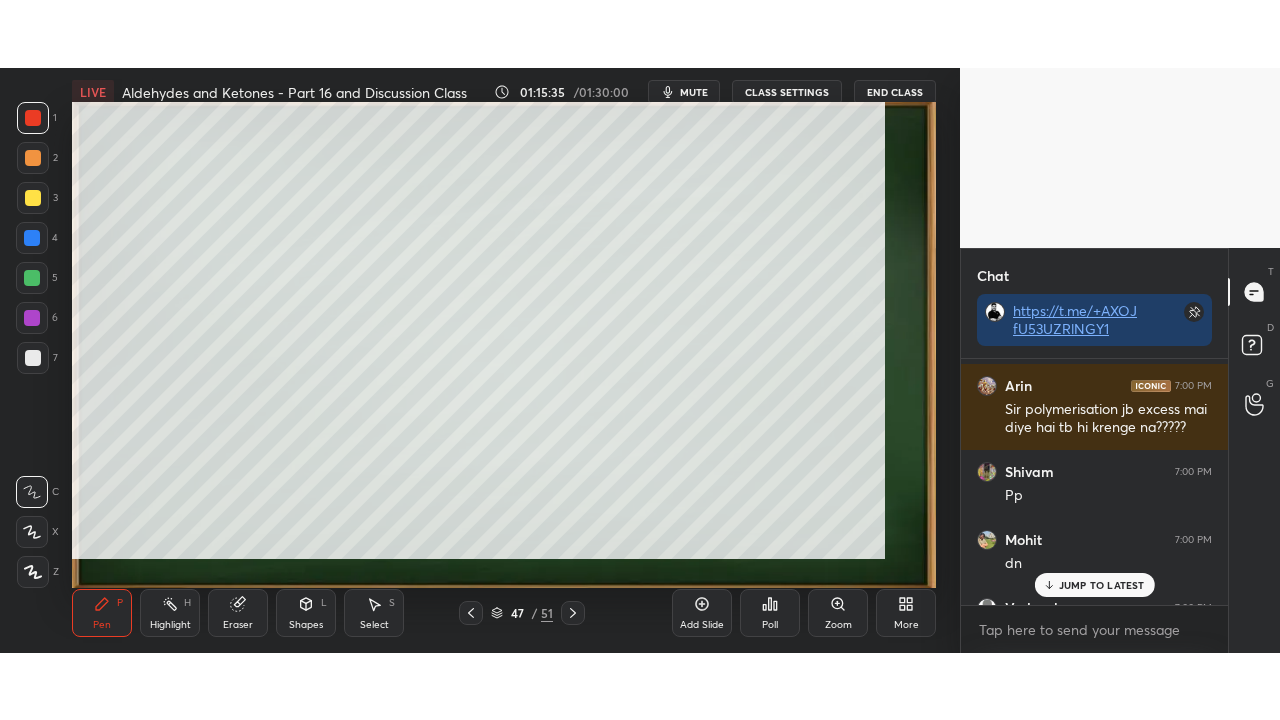 scroll, scrollTop: 99408, scrollLeft: 99120, axis: both 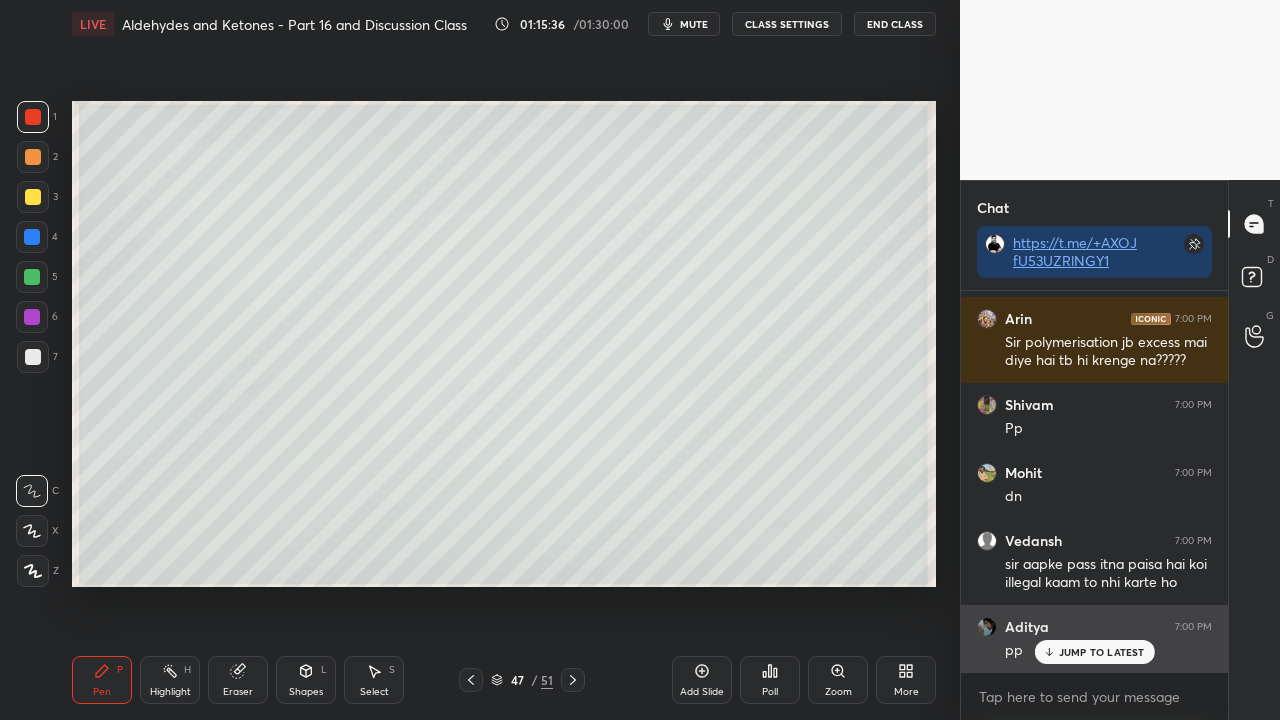 click on "JUMP TO LATEST" at bounding box center (1102, 652) 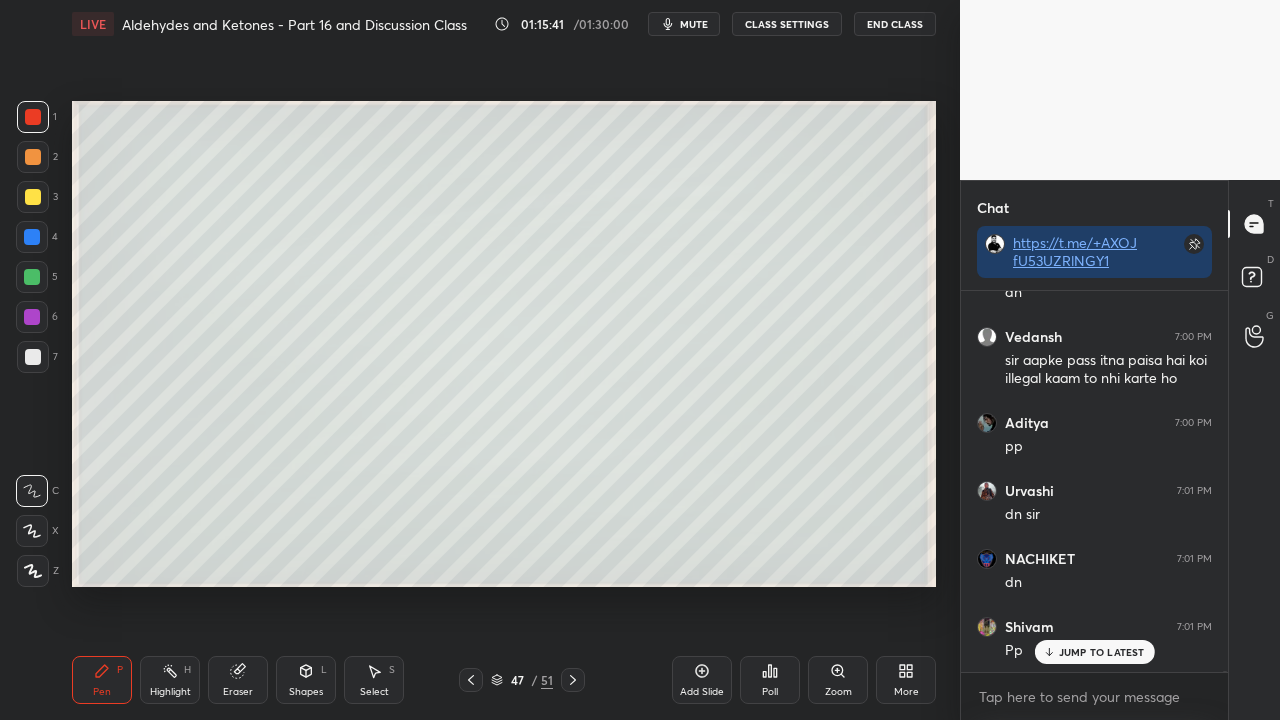 scroll, scrollTop: 161334, scrollLeft: 0, axis: vertical 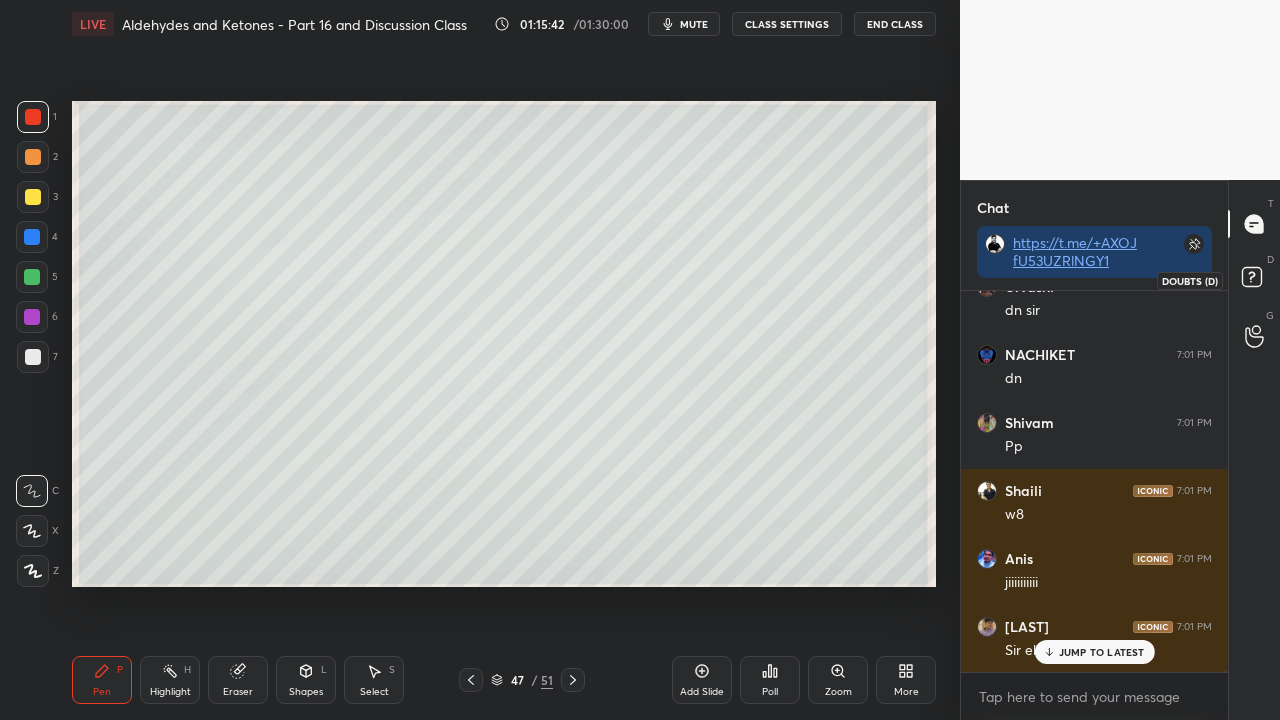 click 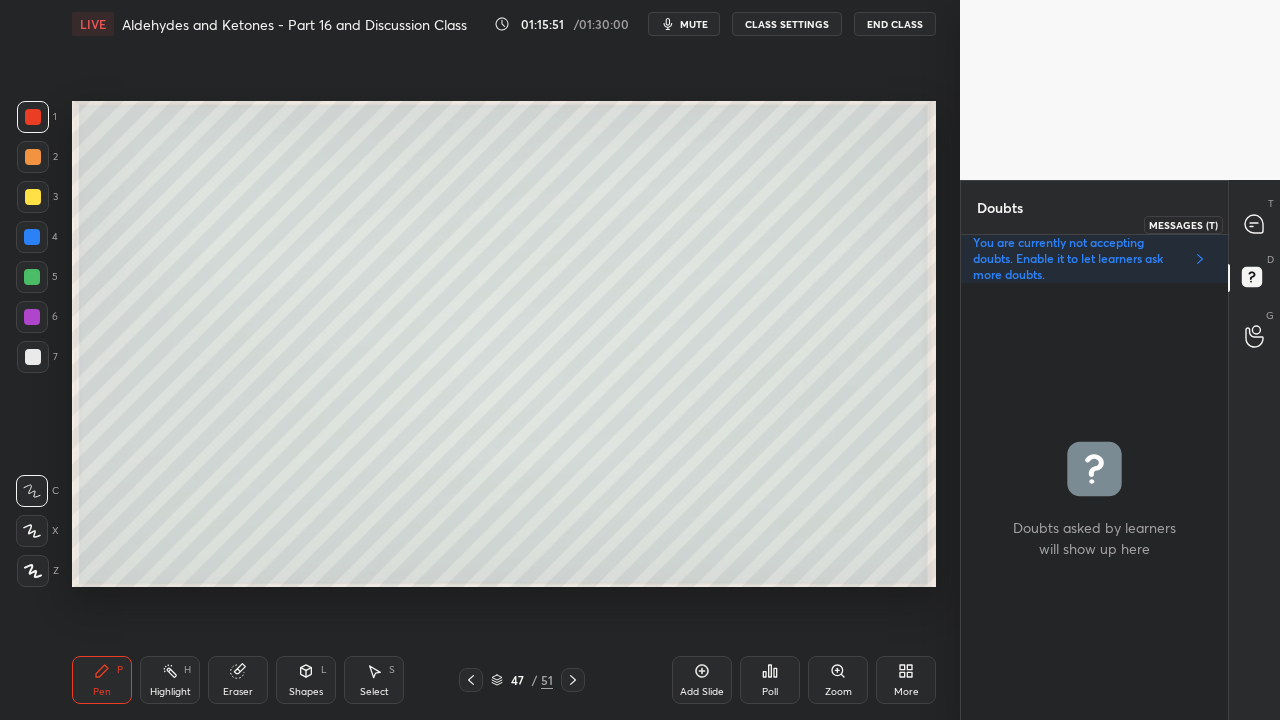 click 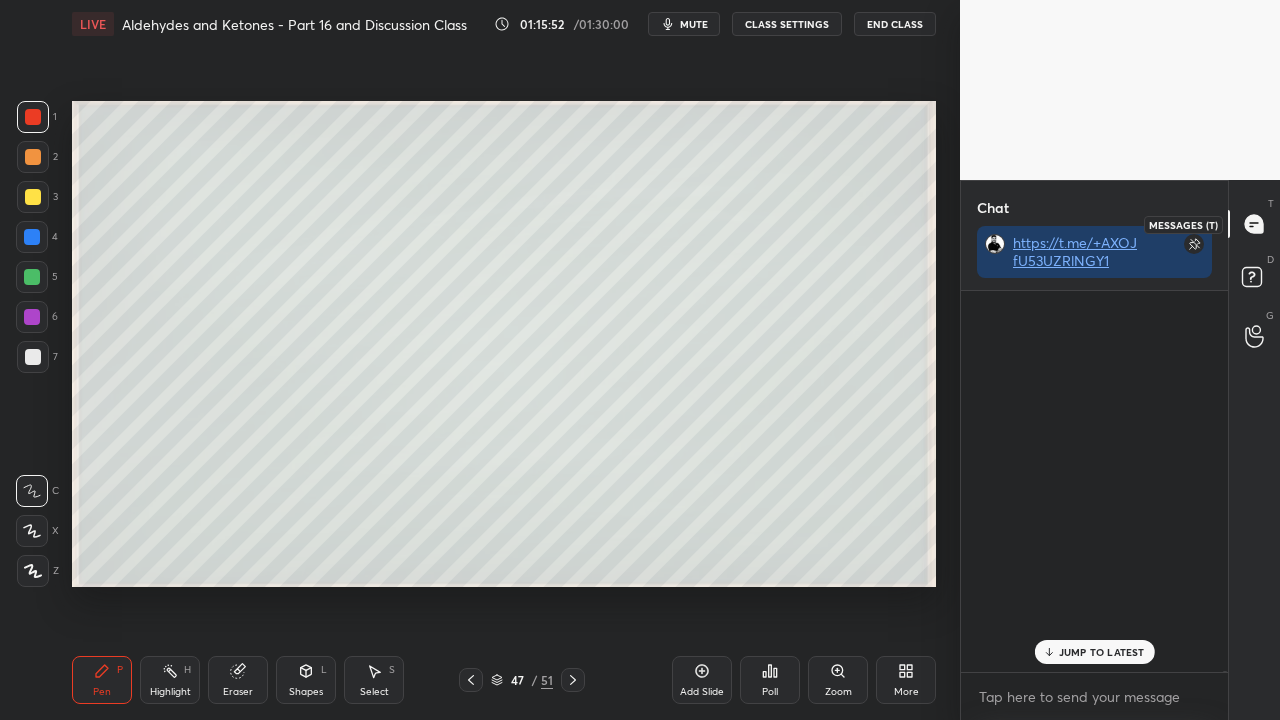 scroll, scrollTop: 423, scrollLeft: 261, axis: both 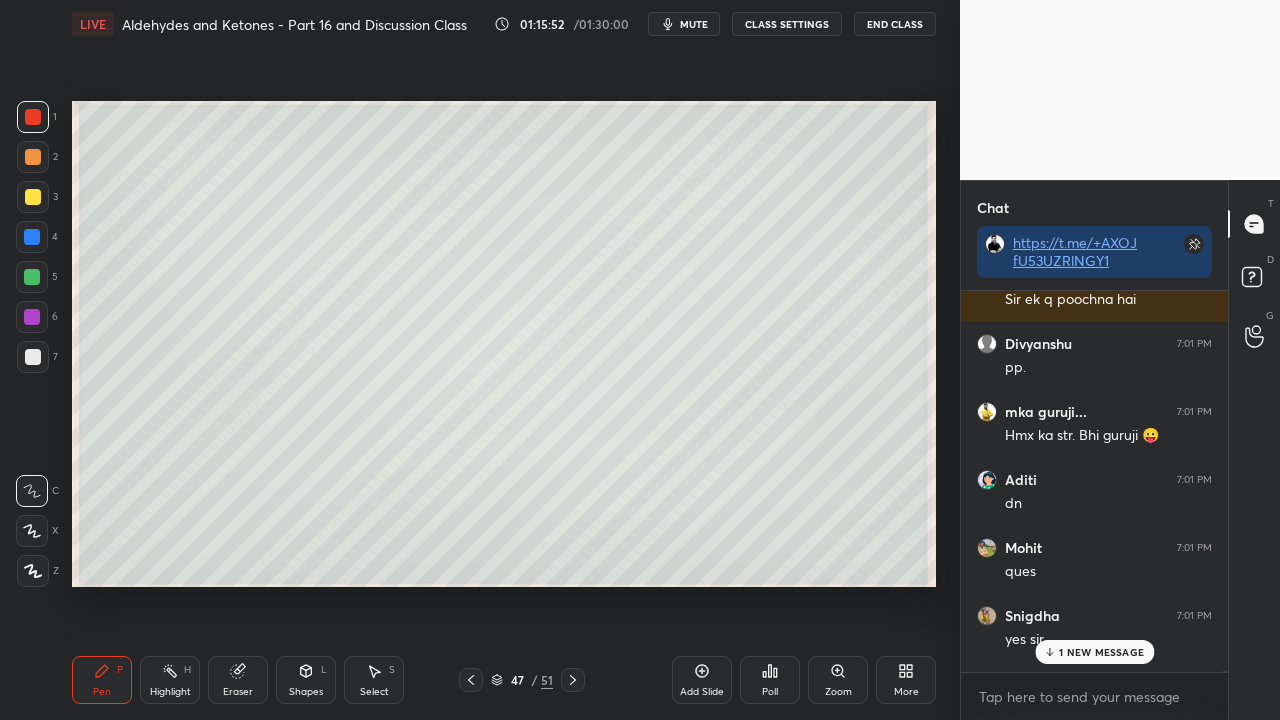 click on "1 NEW MESSAGE" at bounding box center [1101, 652] 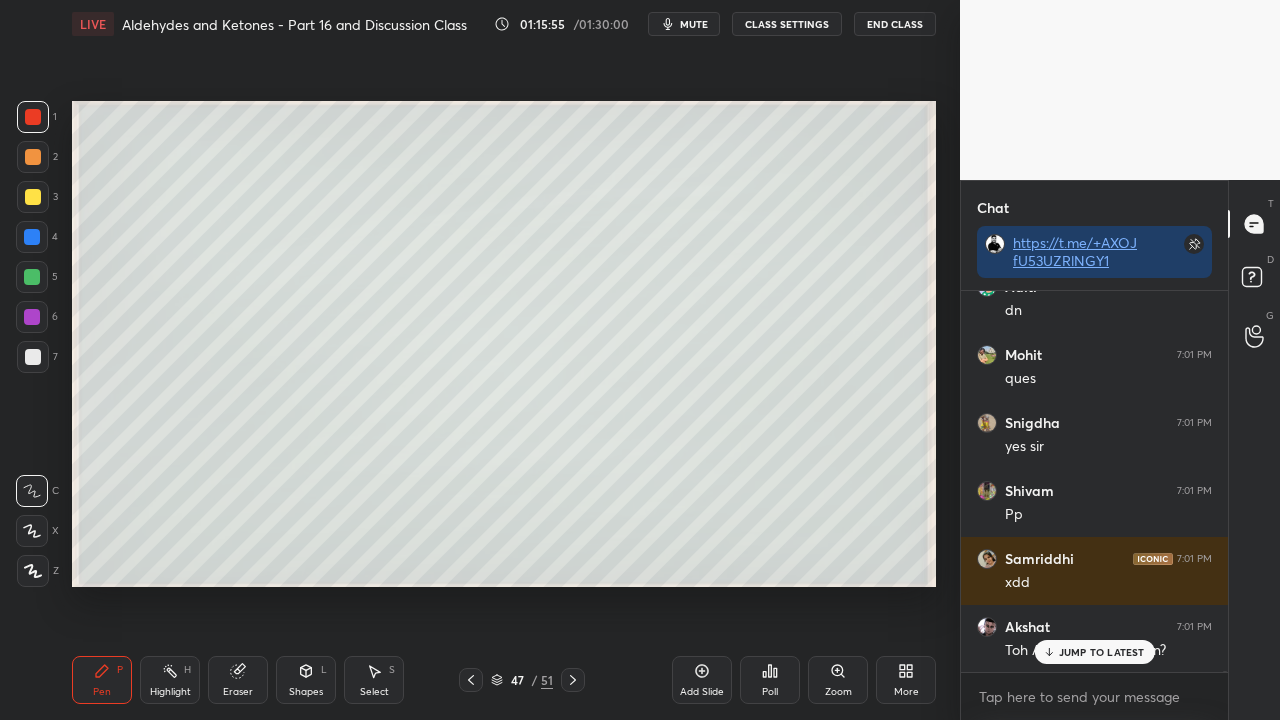 scroll, scrollTop: 161964, scrollLeft: 0, axis: vertical 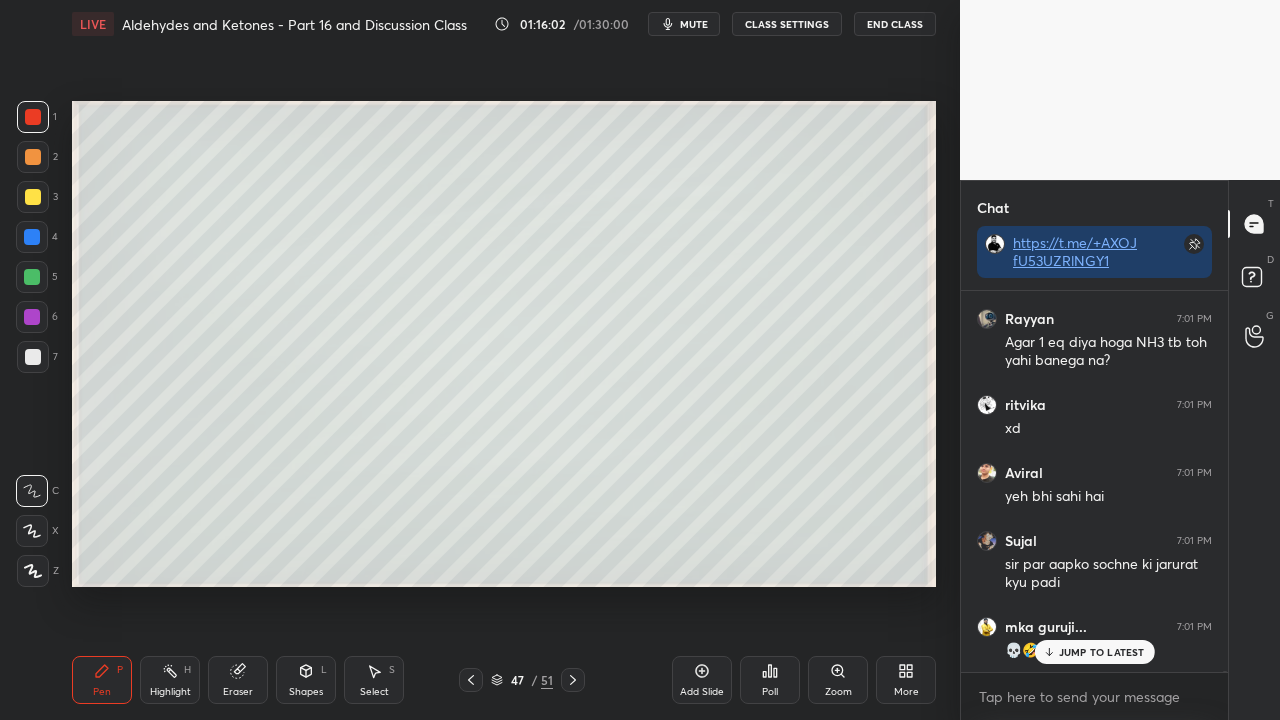 click on "[NAME] 7:01 PM w8 [NAME] 7:01 PM jiiiiiiiiii [NAME] 7:01 PM Sir ek q poochna hai [NAME] 7:01 PM pp. mka guruji... 7:01 PM Hmx ka str. Bhi guruji 😛 [NAME] 7:01 PM dn [NAME] 7:01 PM ques [NAME] 7:01 PM yes sir [NAME] 7:01 PM Pp [NAME] 7:01 PM xdd [NAME] 7:01 PM Toh Aapne S9cha Kyoon? [NAME] 7:01 PM Agar 1 eq diya hoga NH3 tb toh yahi banega na? [NAME] 7:01 PM xd [NAME] 7:01 PM yeh bhi sahi hai [NAME] 7:01 PM sir par aapko sochne ki jarurat kyu padi mka guruji... 7:01 PM 💀🤣 JUMP TO LATEST" at bounding box center (1094, 481) 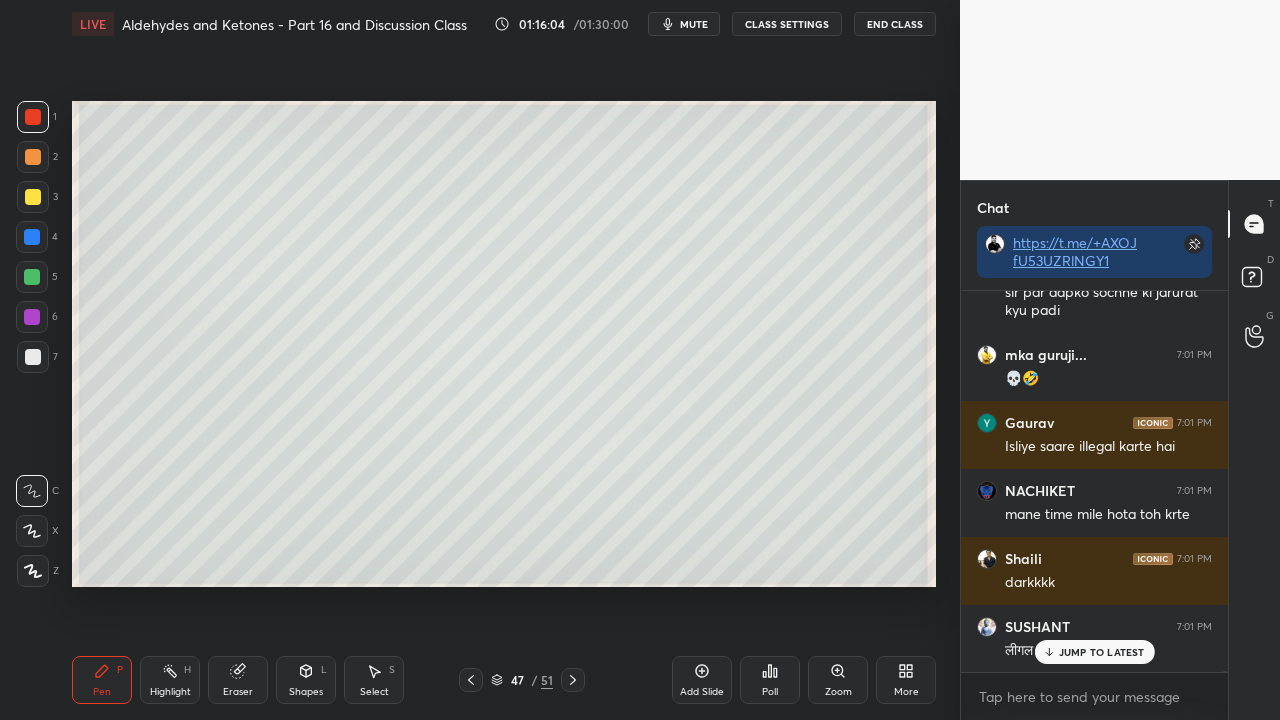 click on "JUMP TO LATEST" at bounding box center [1102, 652] 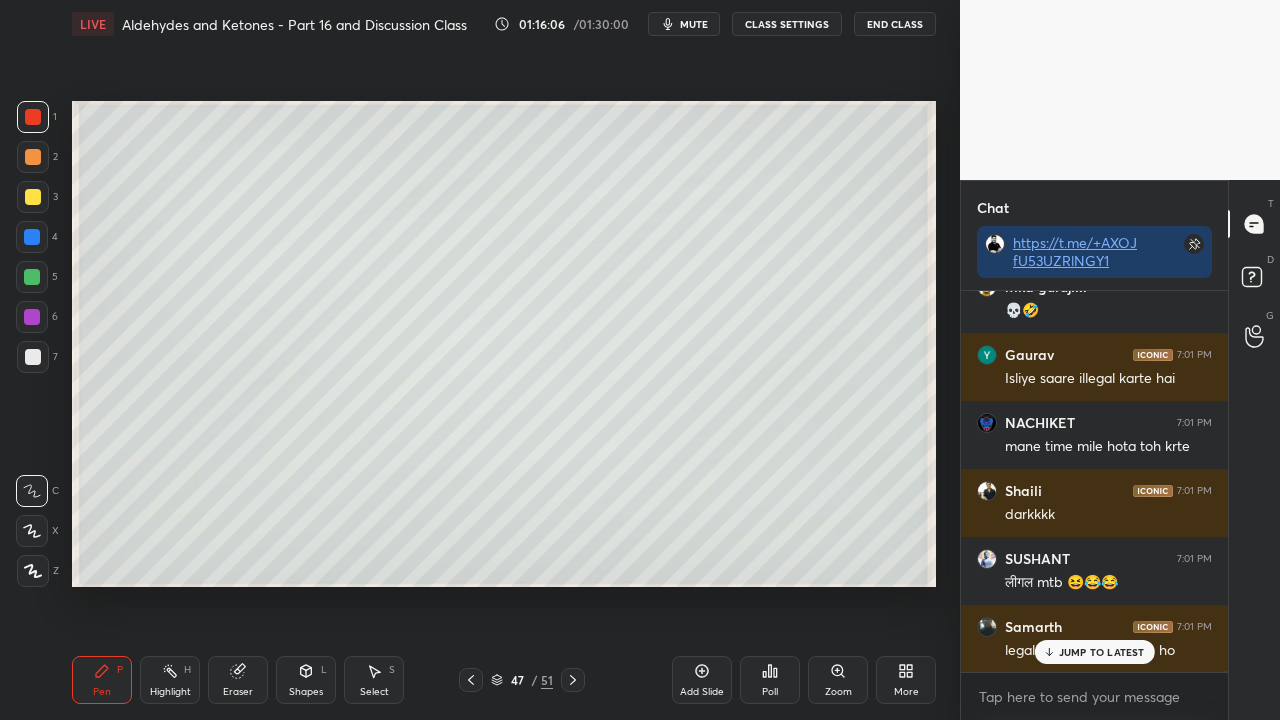scroll, scrollTop: 162662, scrollLeft: 0, axis: vertical 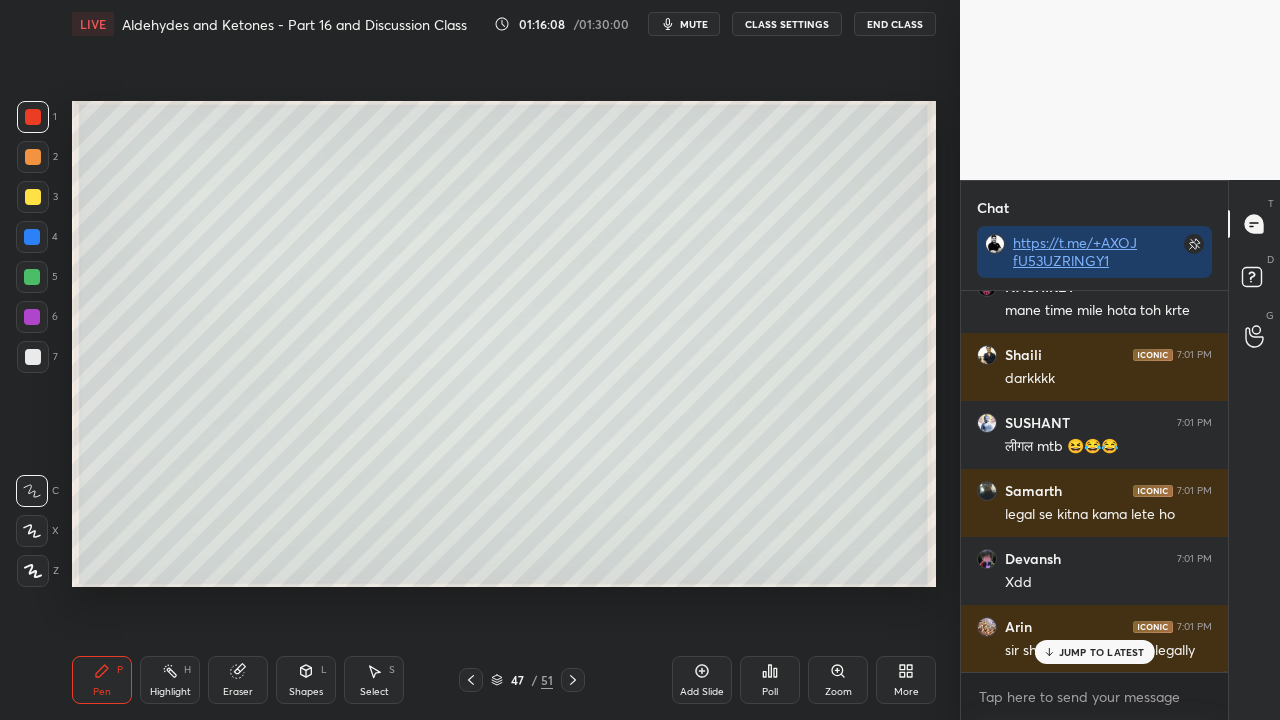 click on "JUMP TO LATEST" at bounding box center [1102, 652] 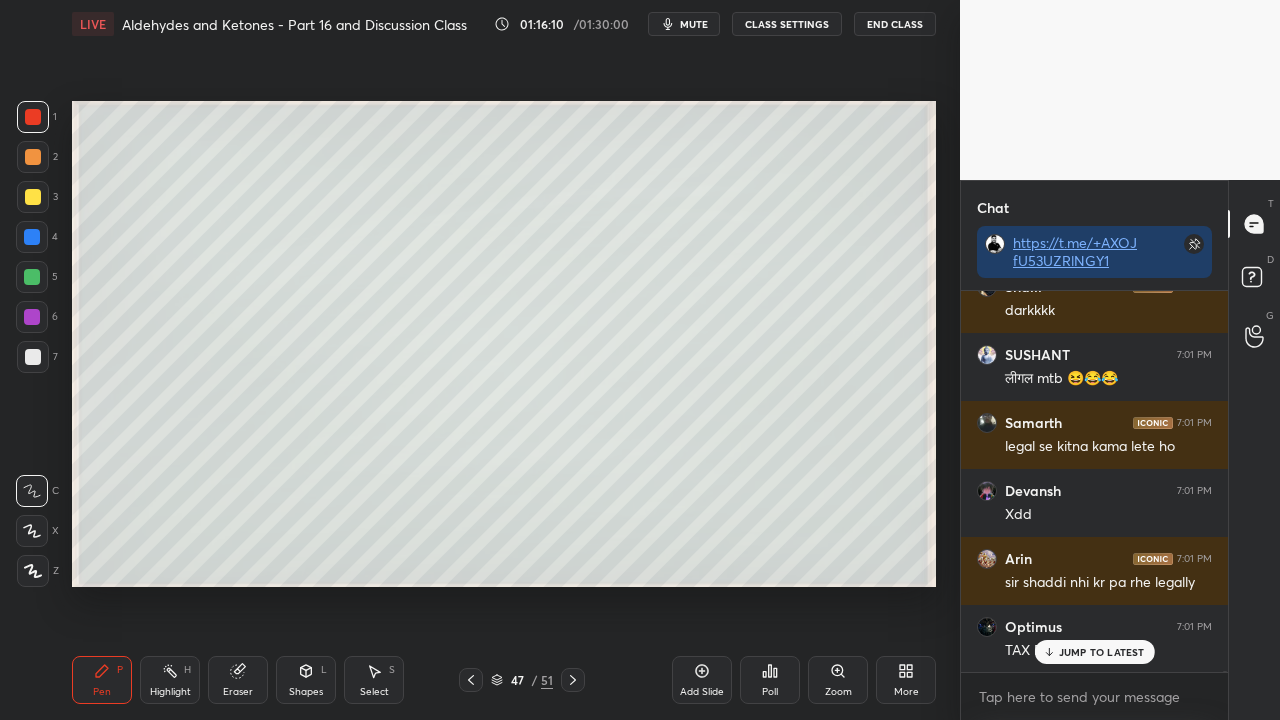scroll, scrollTop: 162866, scrollLeft: 0, axis: vertical 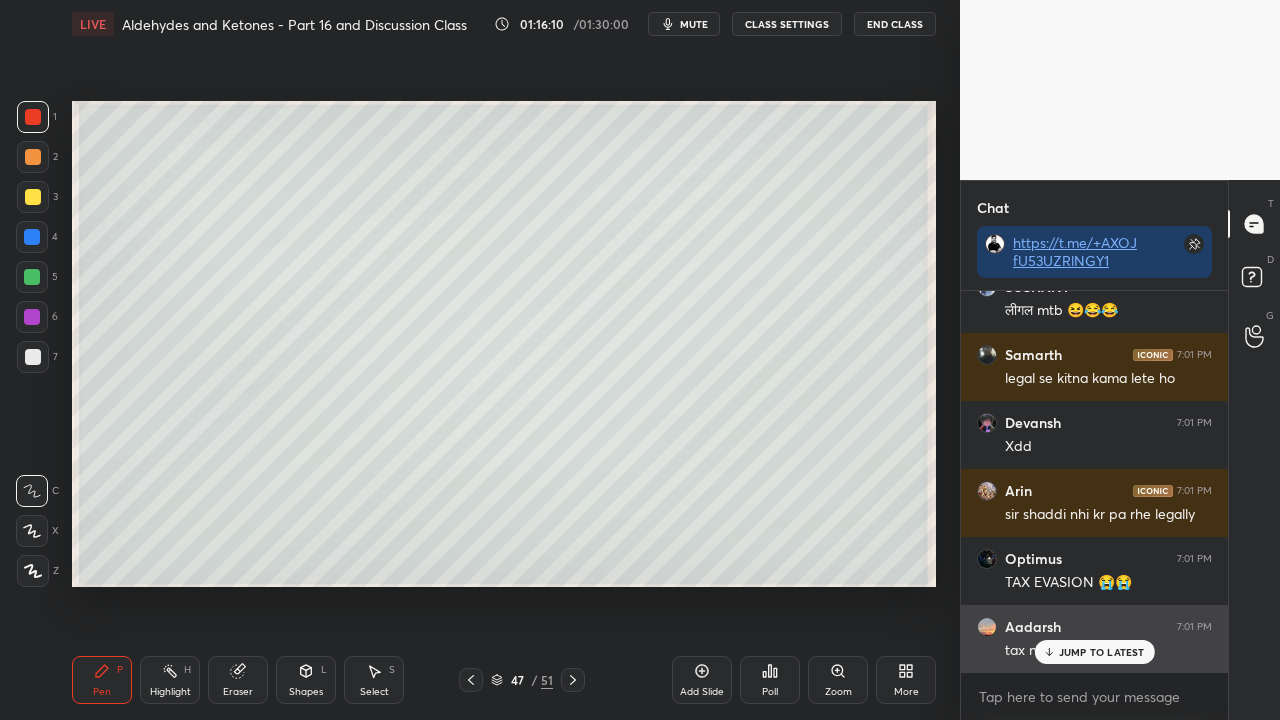 click on "JUMP TO LATEST" at bounding box center (1102, 652) 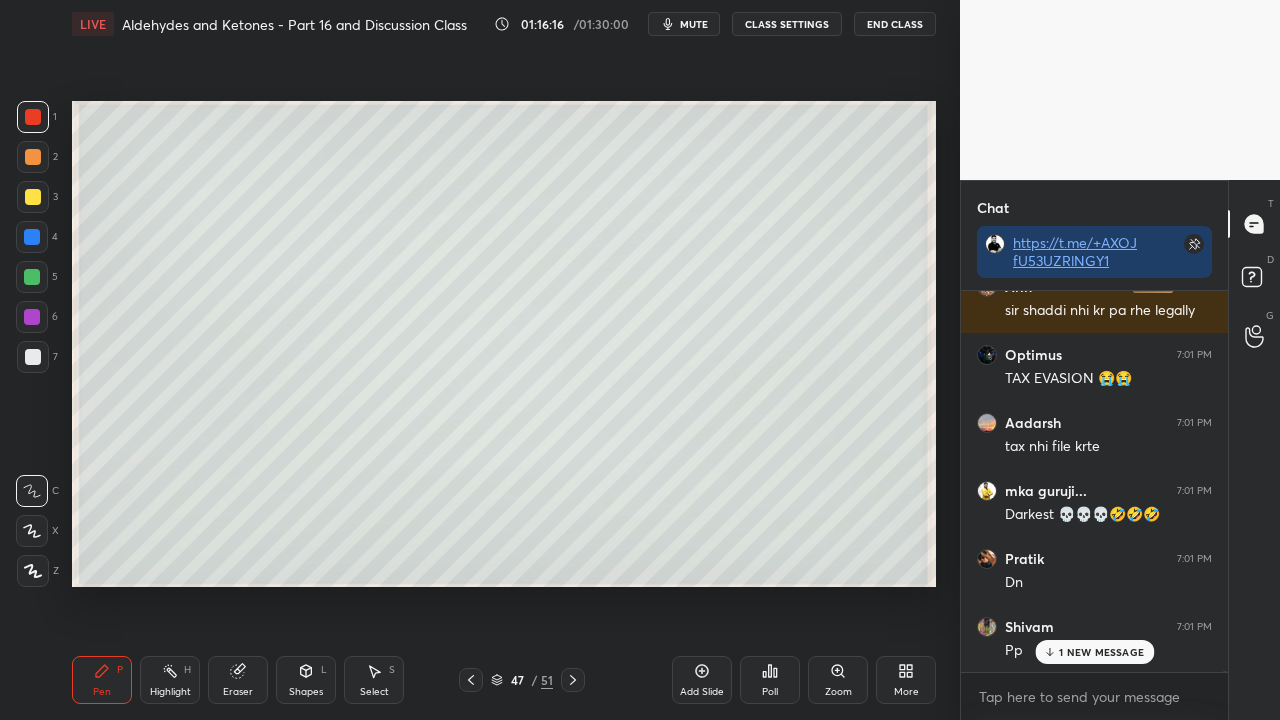 scroll, scrollTop: 163156, scrollLeft: 0, axis: vertical 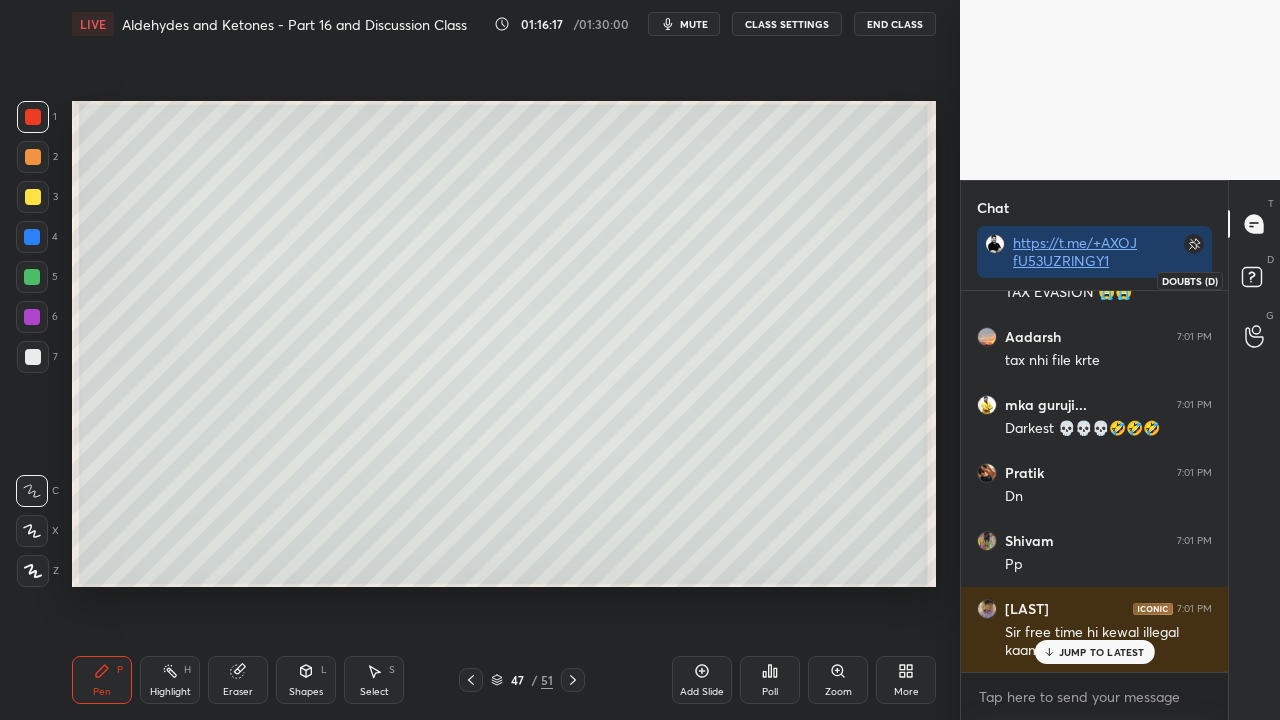 click 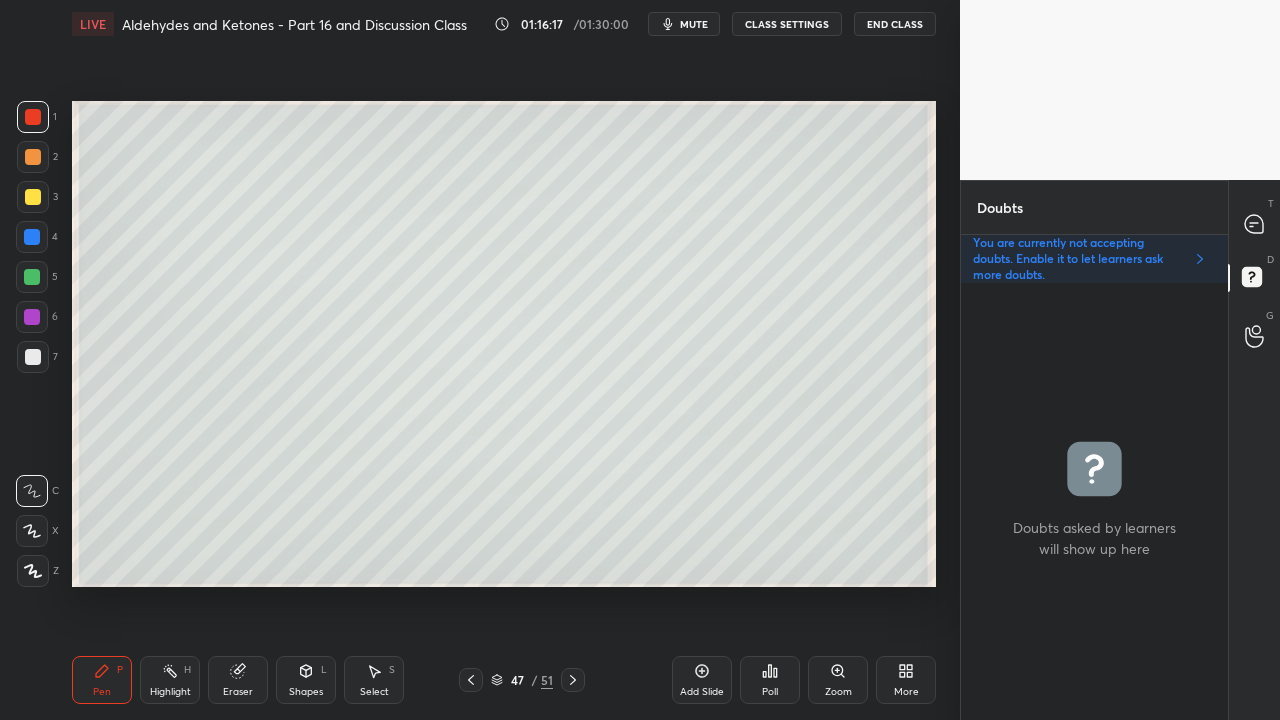 scroll, scrollTop: 6, scrollLeft: 6, axis: both 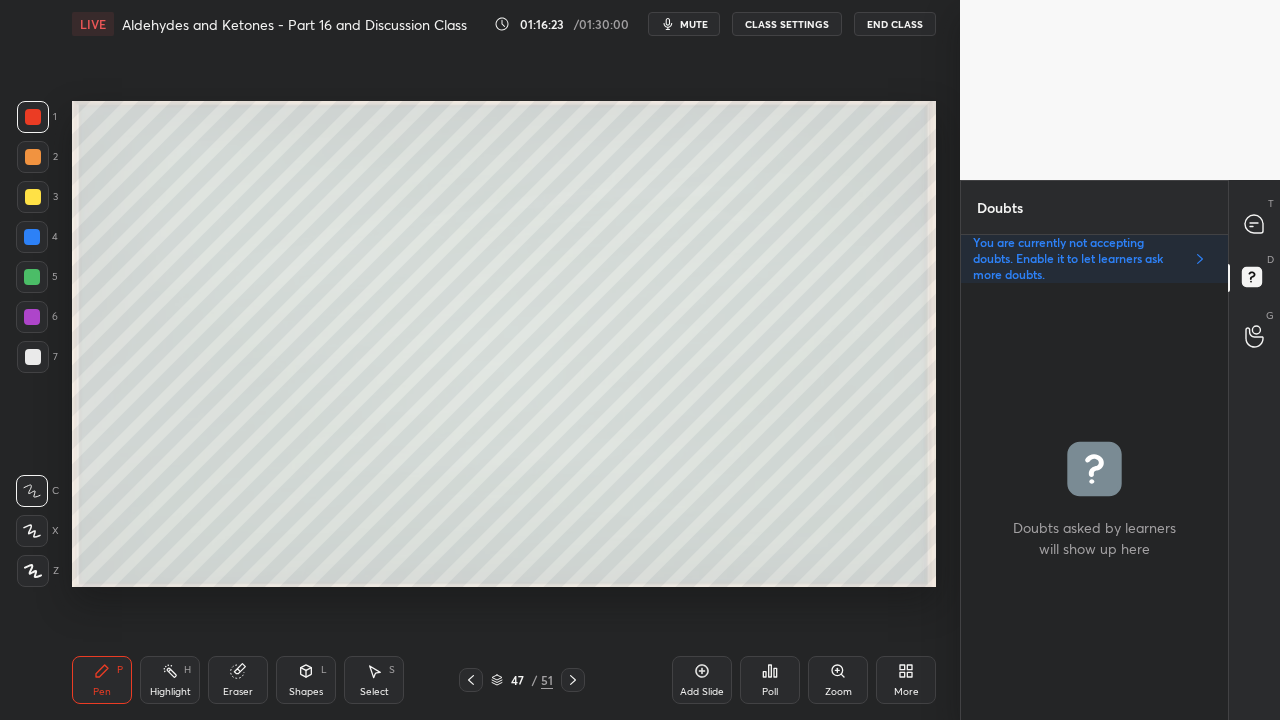 click 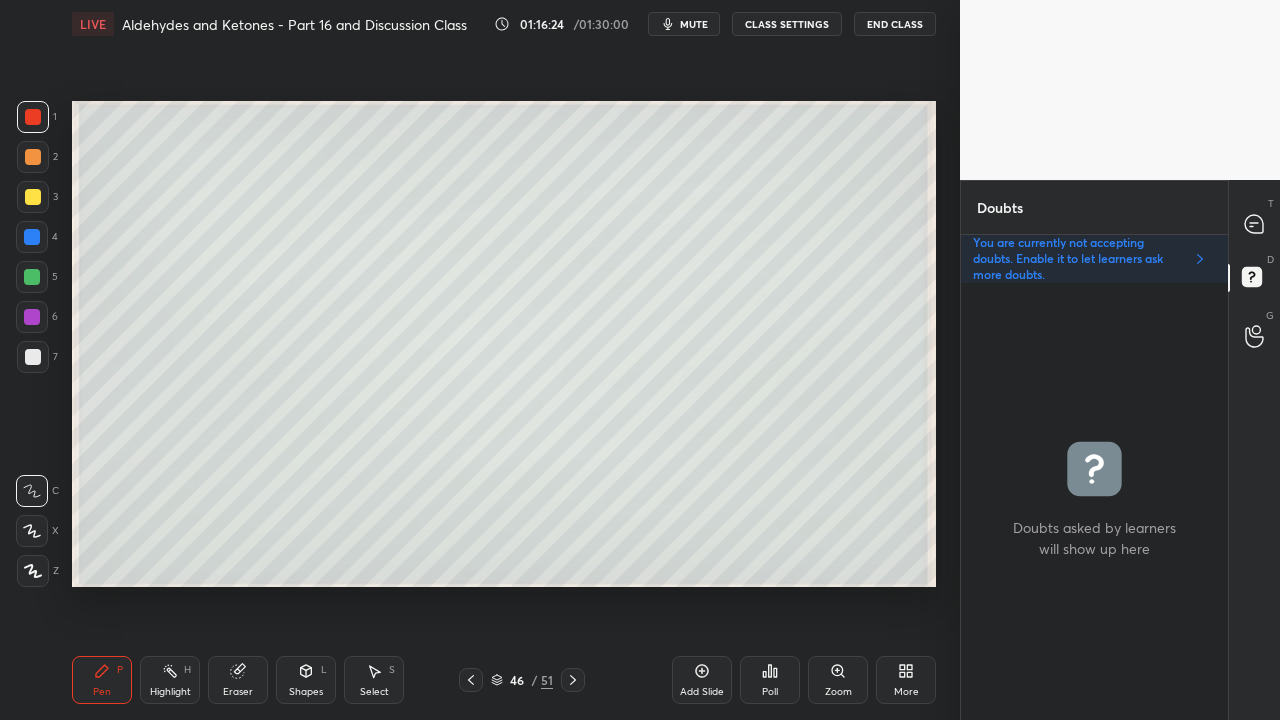 click 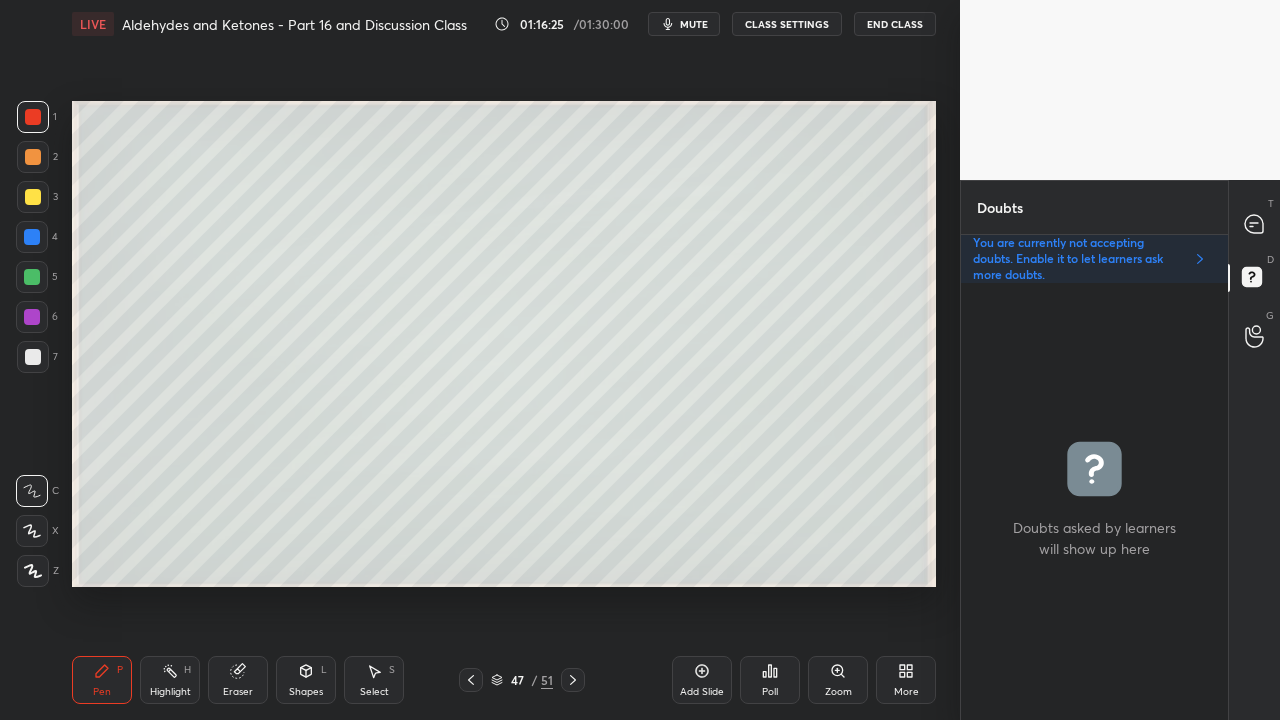 click 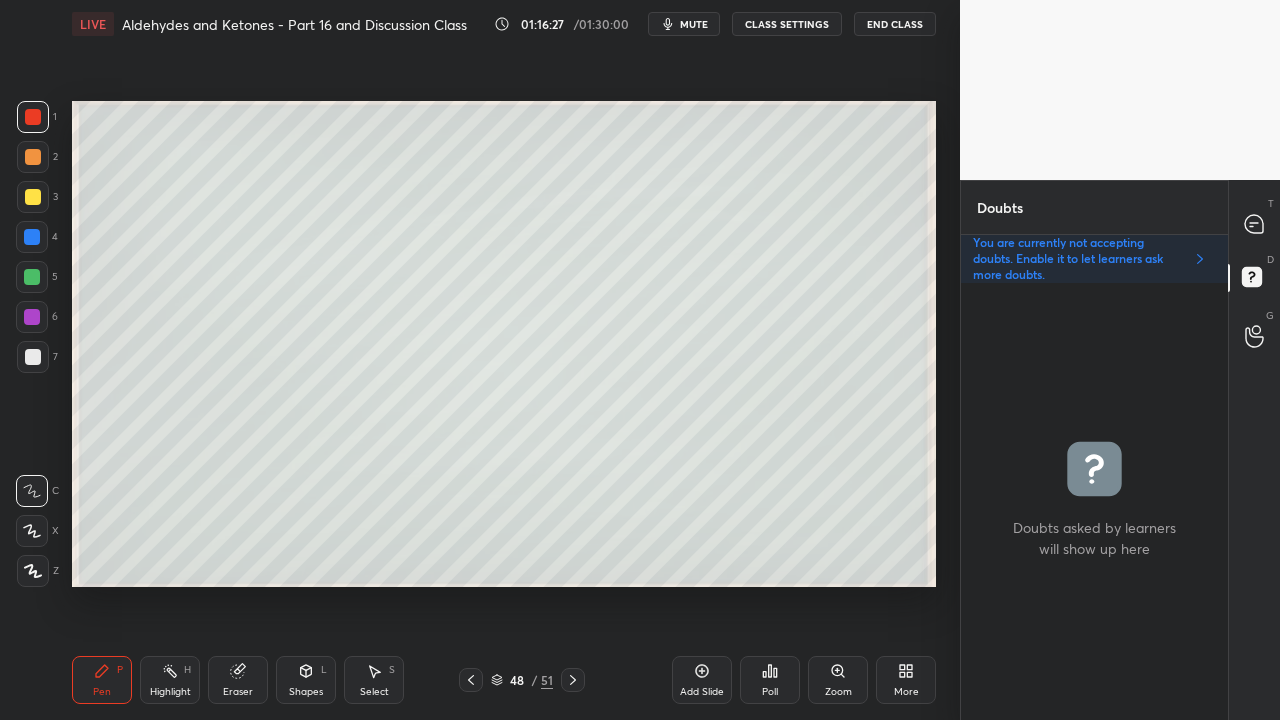 click at bounding box center [33, 197] 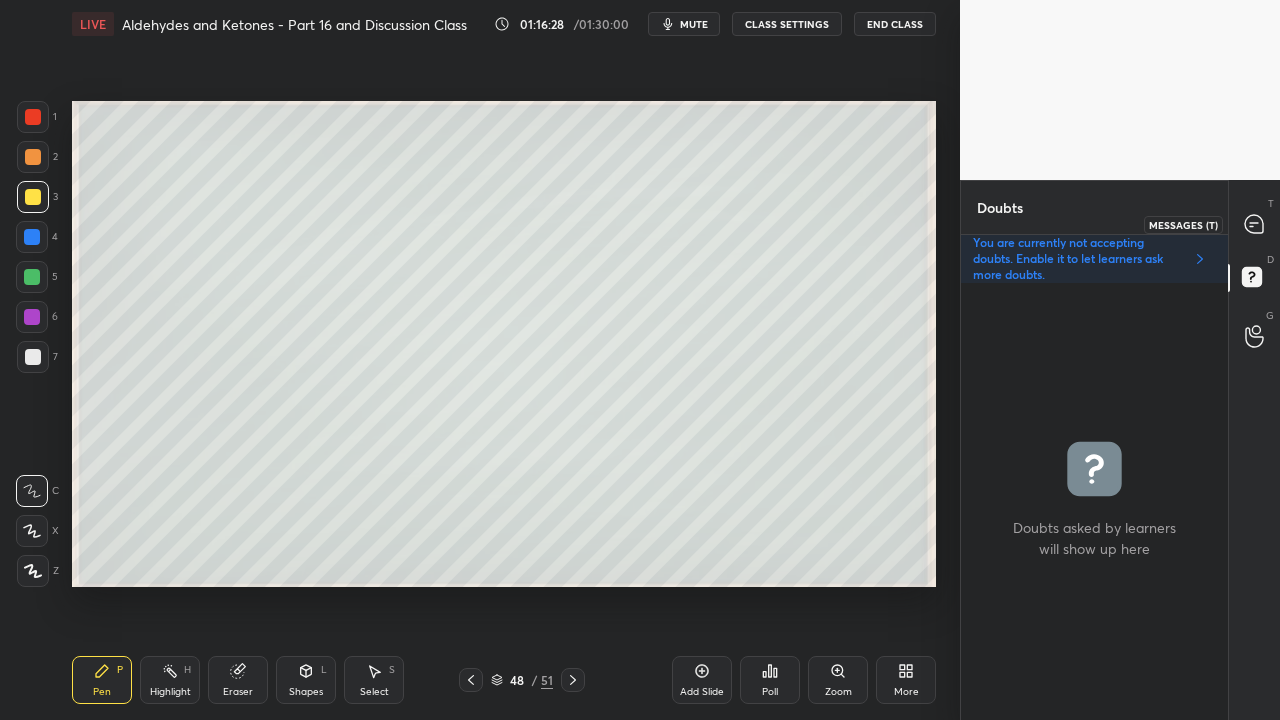 click 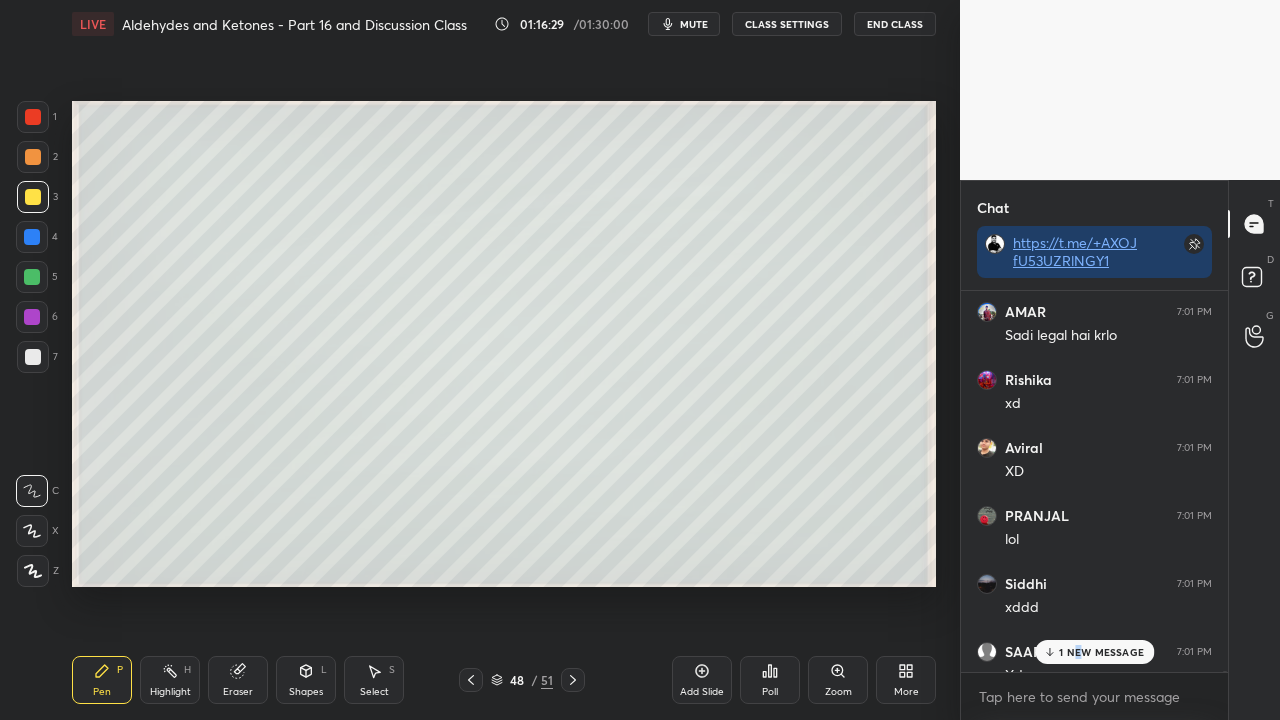 drag, startPoint x: 1077, startPoint y: 650, endPoint x: 990, endPoint y: 660, distance: 87.57283 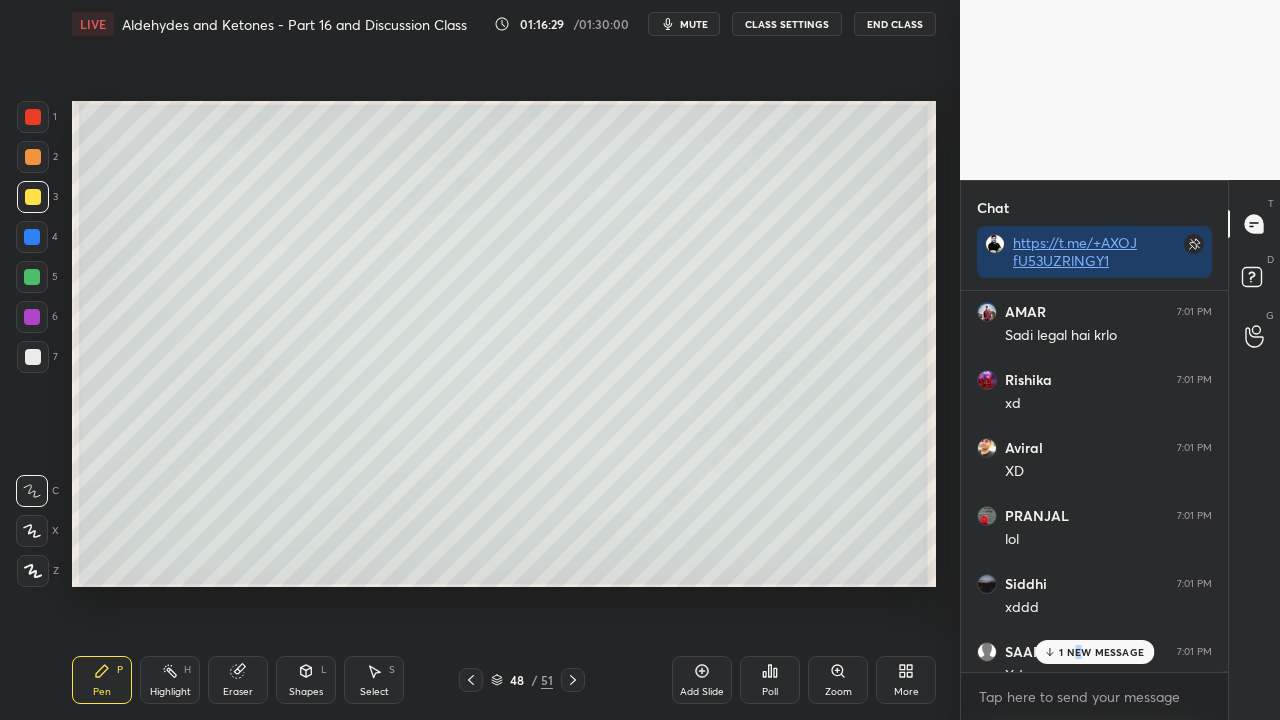 click on "1 NEW MESSAGE" at bounding box center (1101, 652) 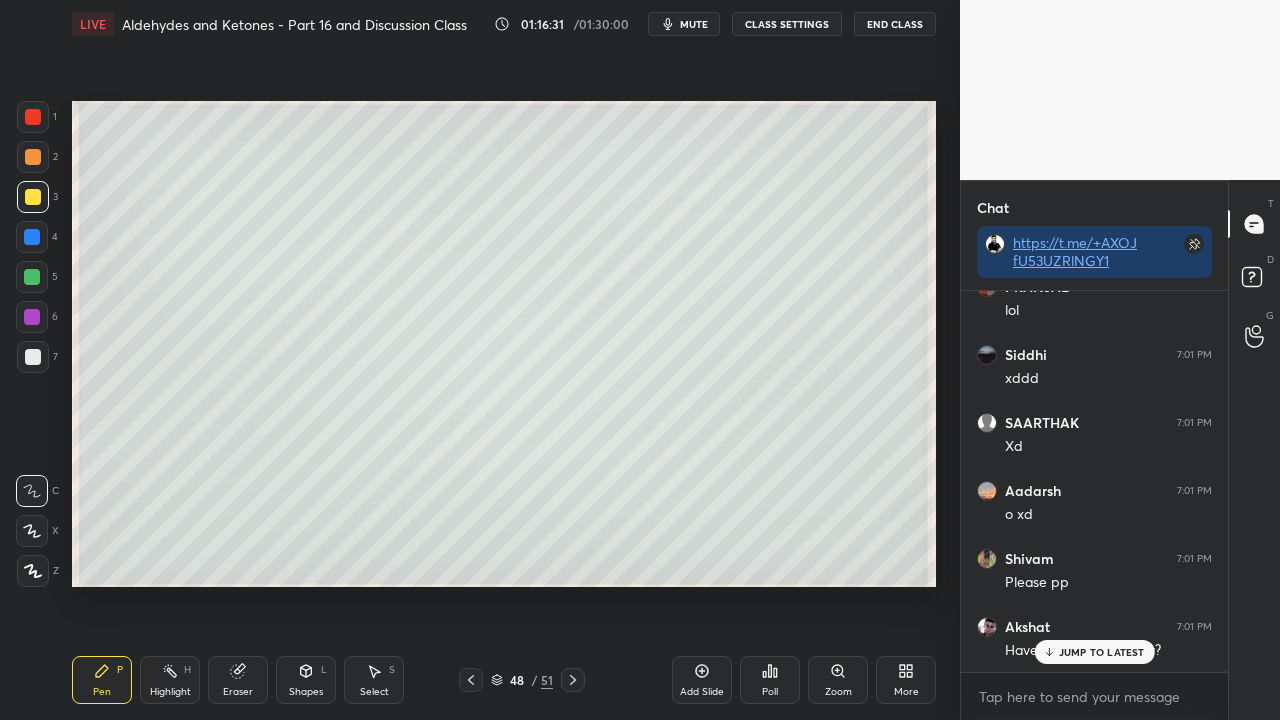 click 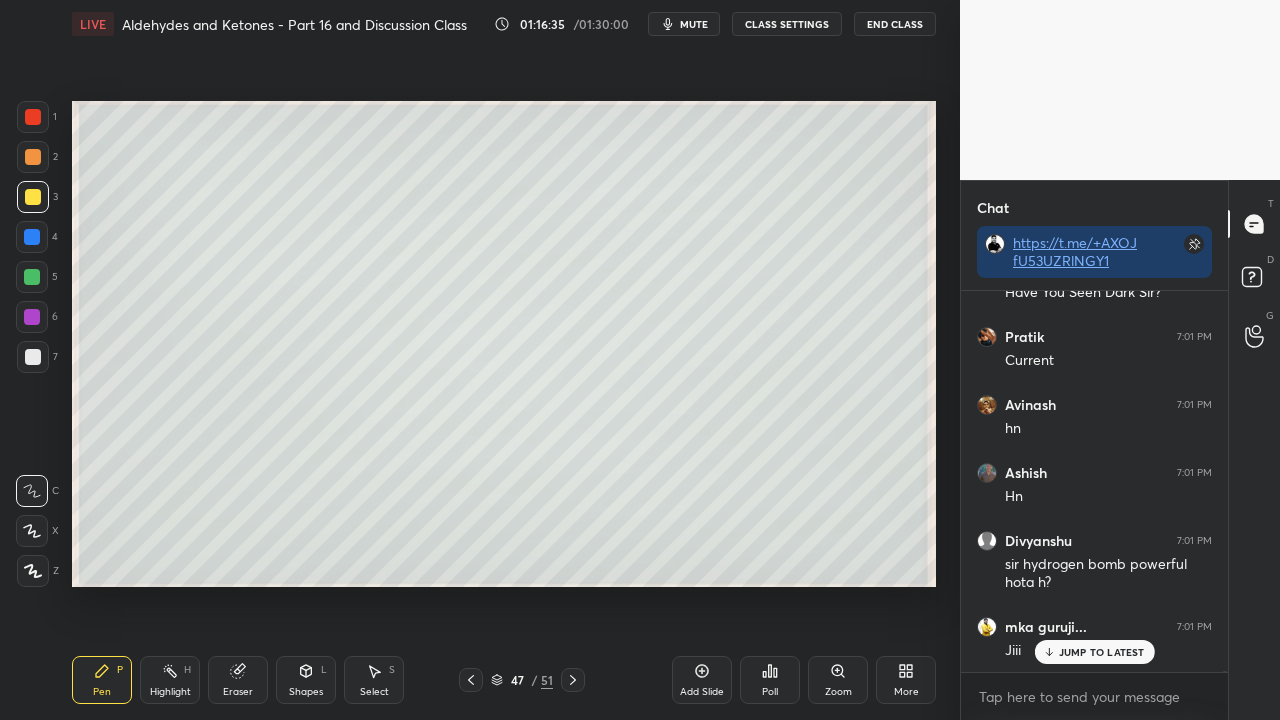 scroll, scrollTop: 164738, scrollLeft: 0, axis: vertical 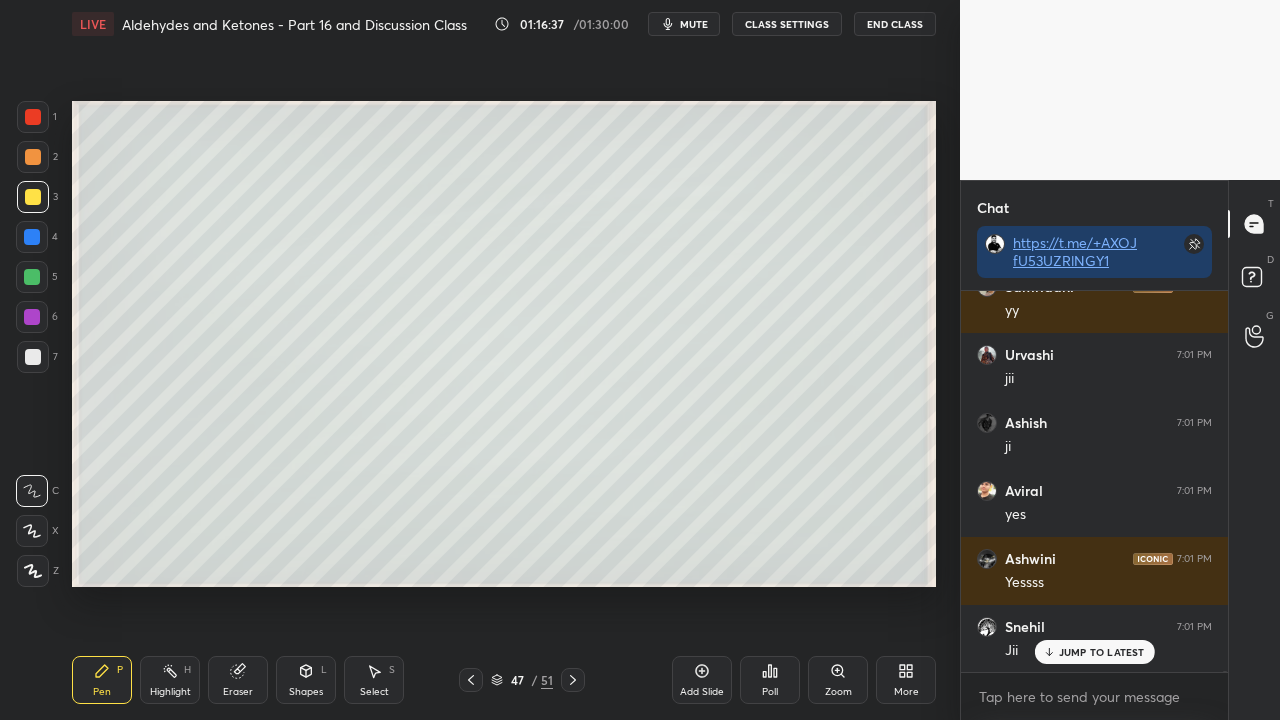 drag, startPoint x: 573, startPoint y: 679, endPoint x: 558, endPoint y: 610, distance: 70.61161 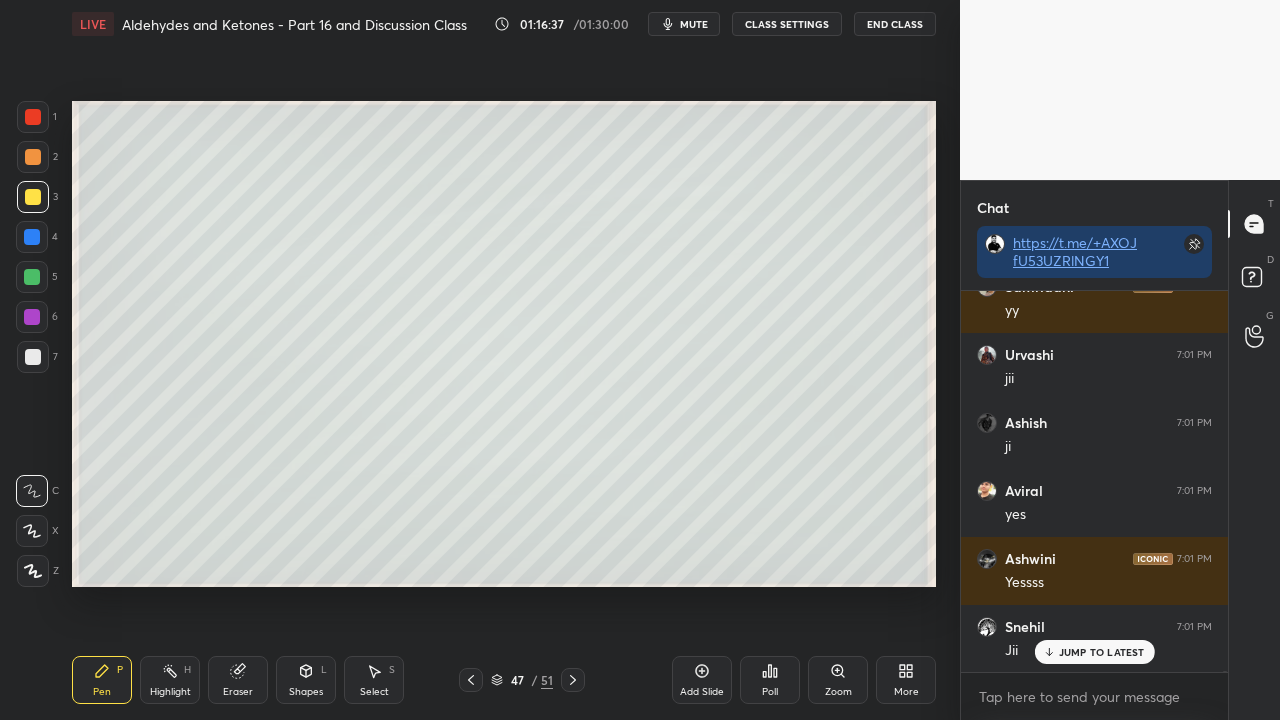 click 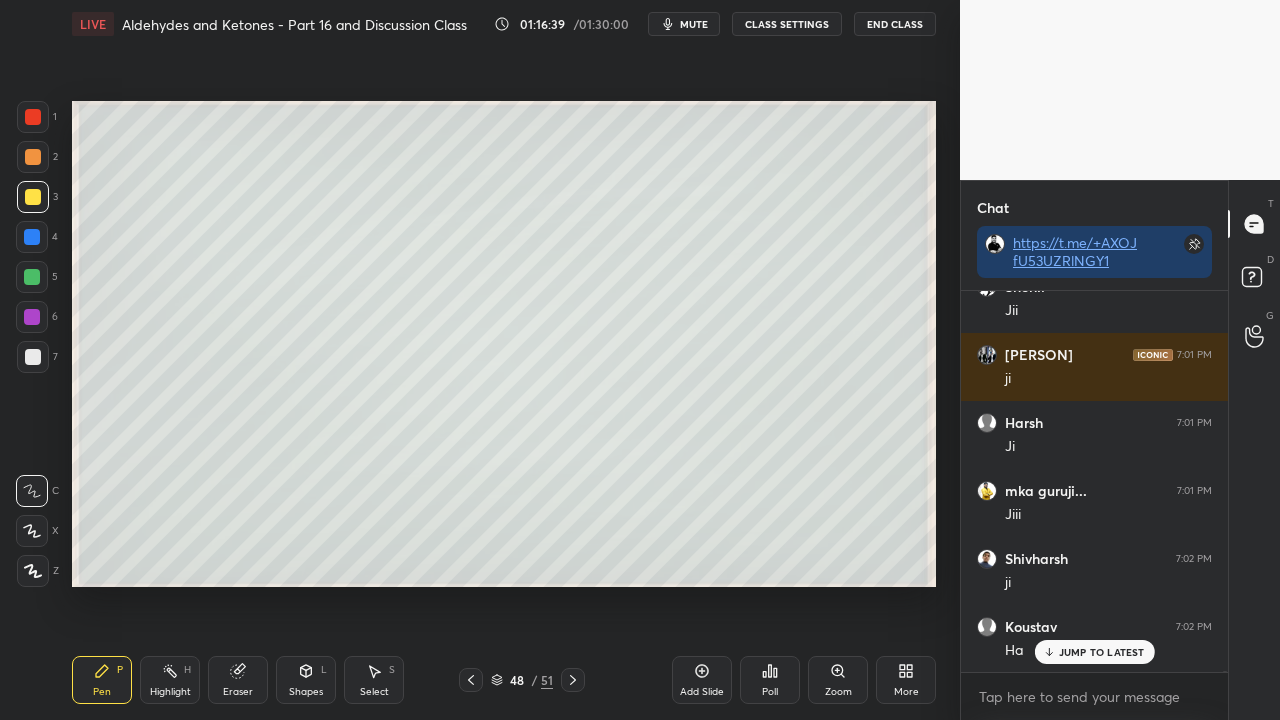 click at bounding box center [471, 680] 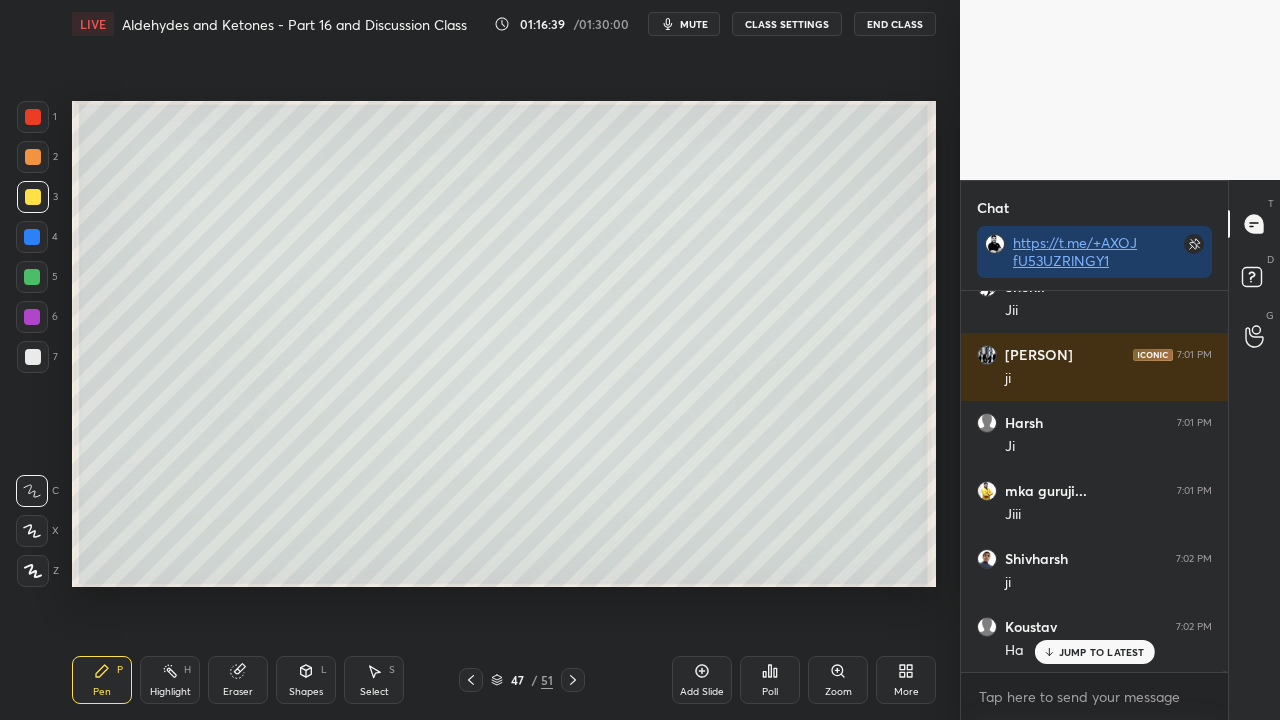 click 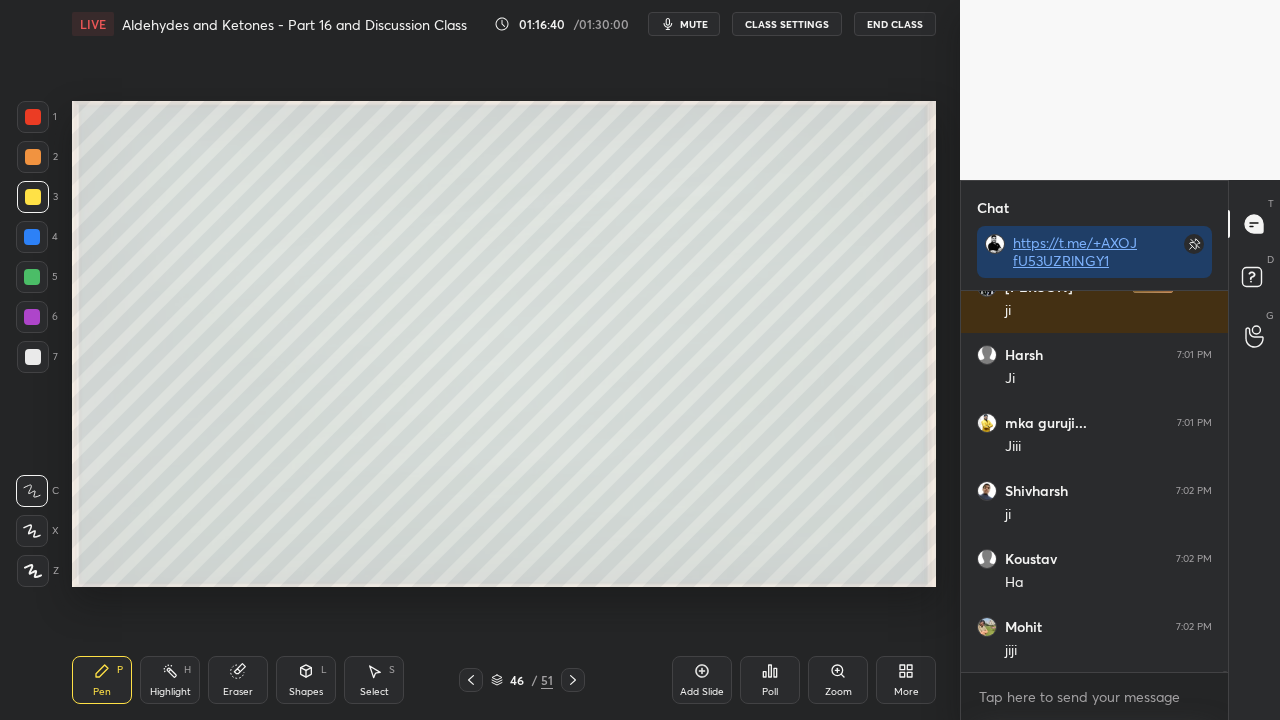 click 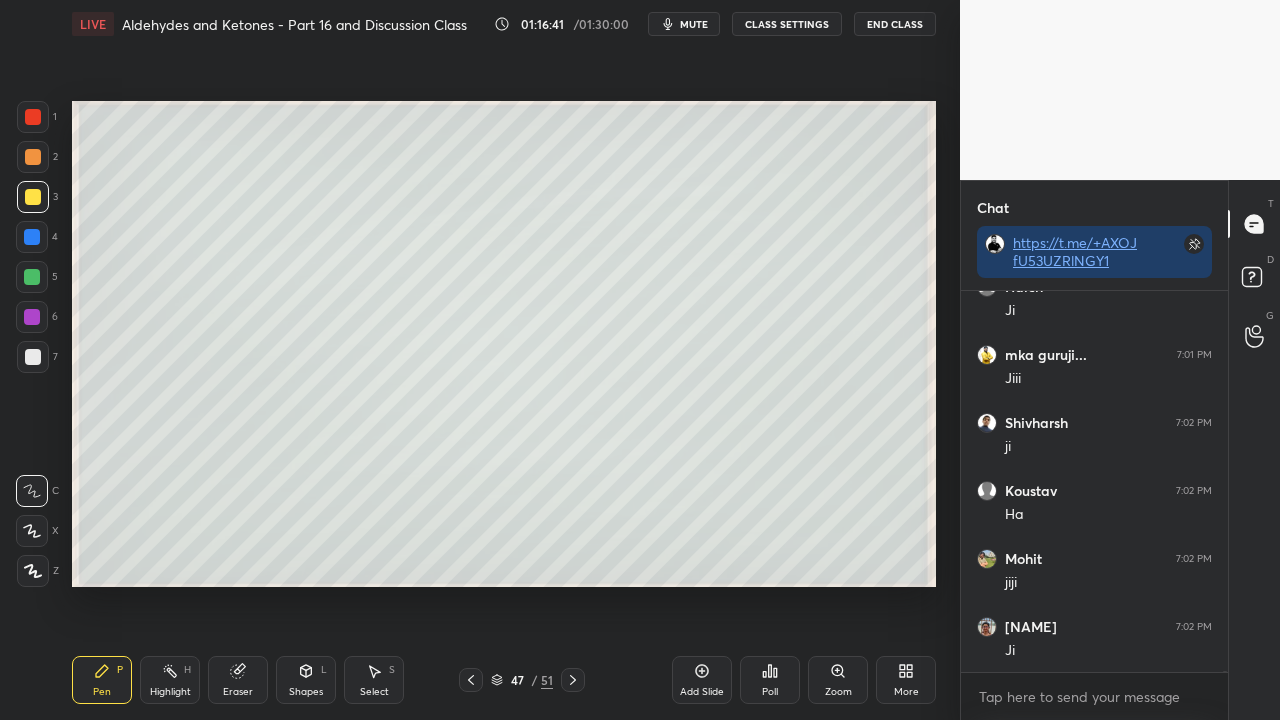 click 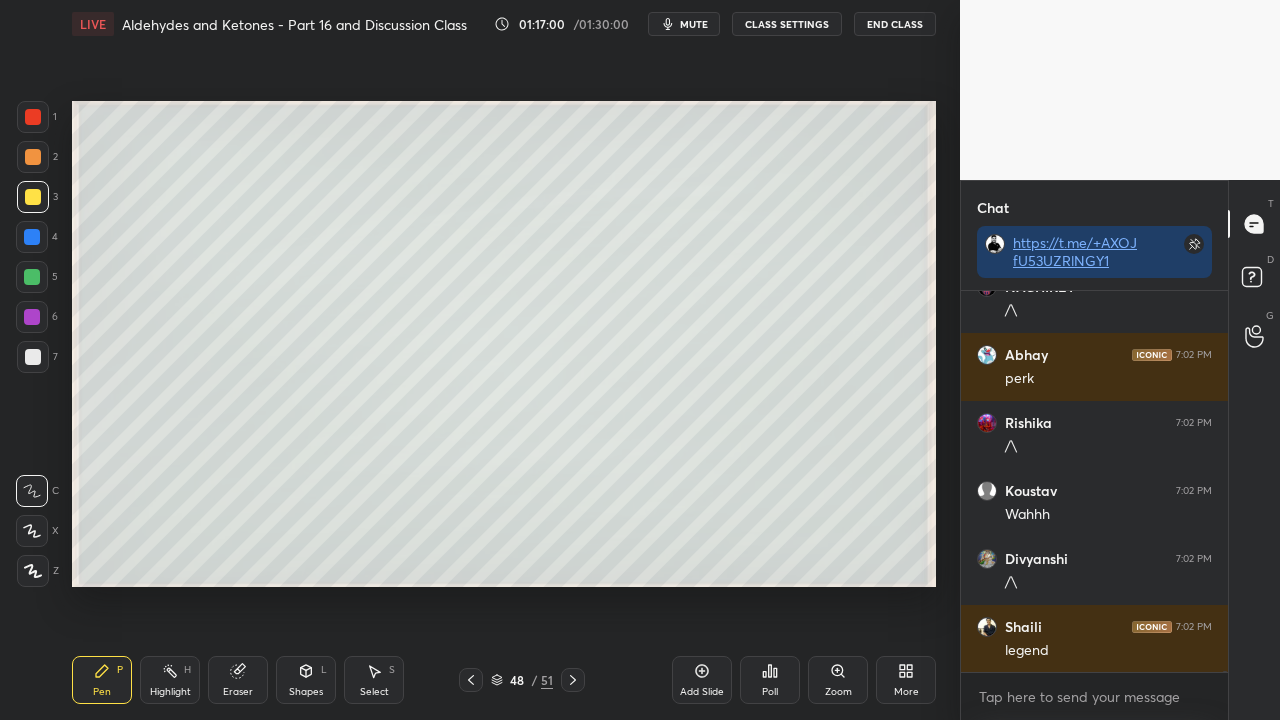 scroll, scrollTop: 166574, scrollLeft: 0, axis: vertical 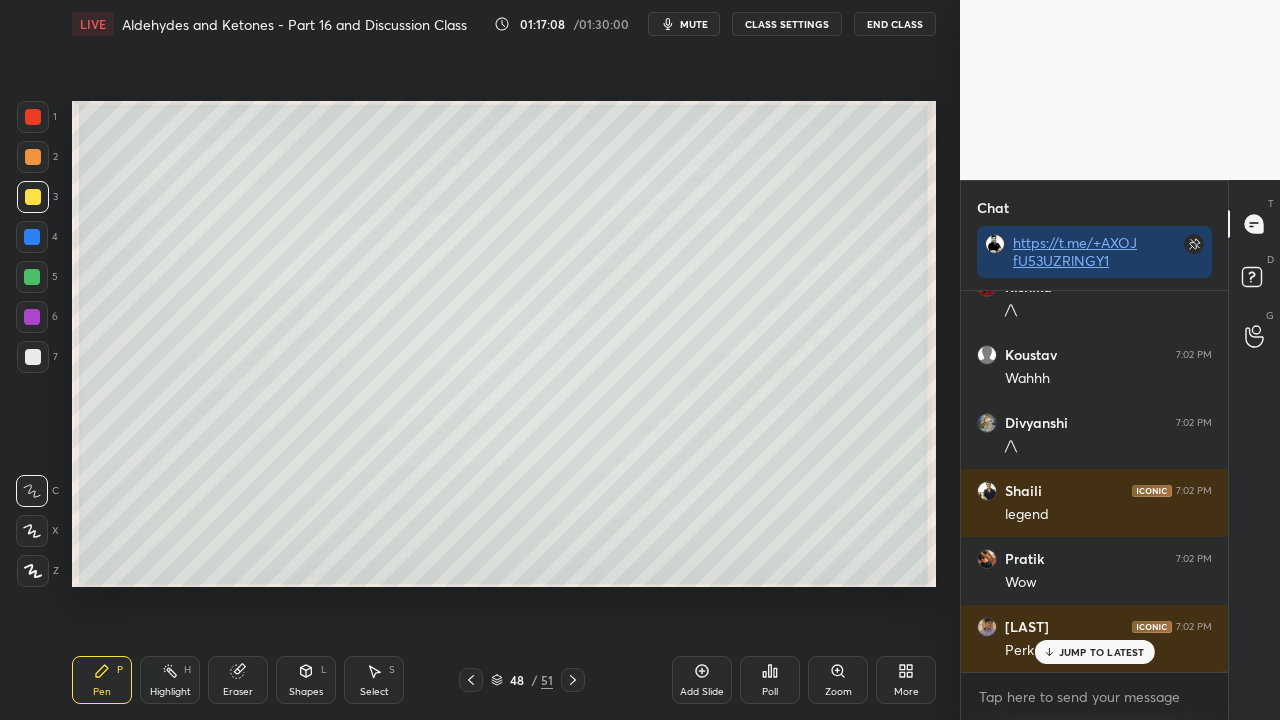 click on "JUMP TO LATEST" at bounding box center (1102, 652) 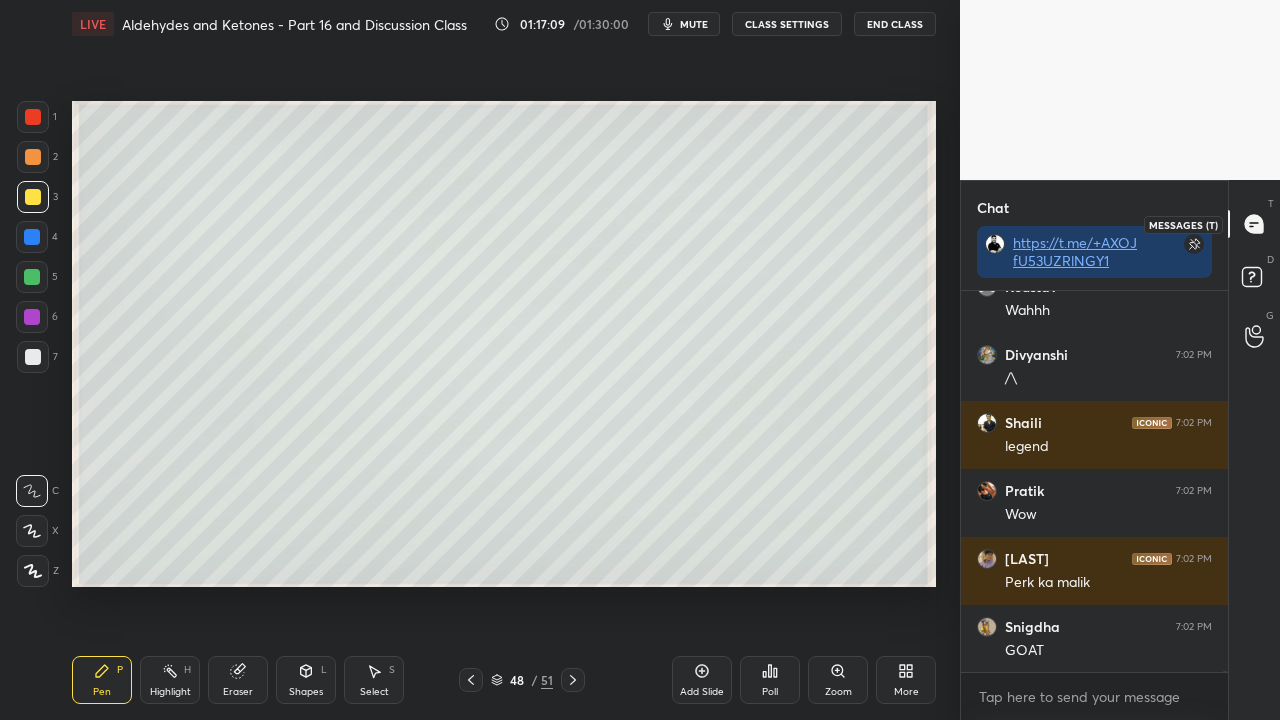 click 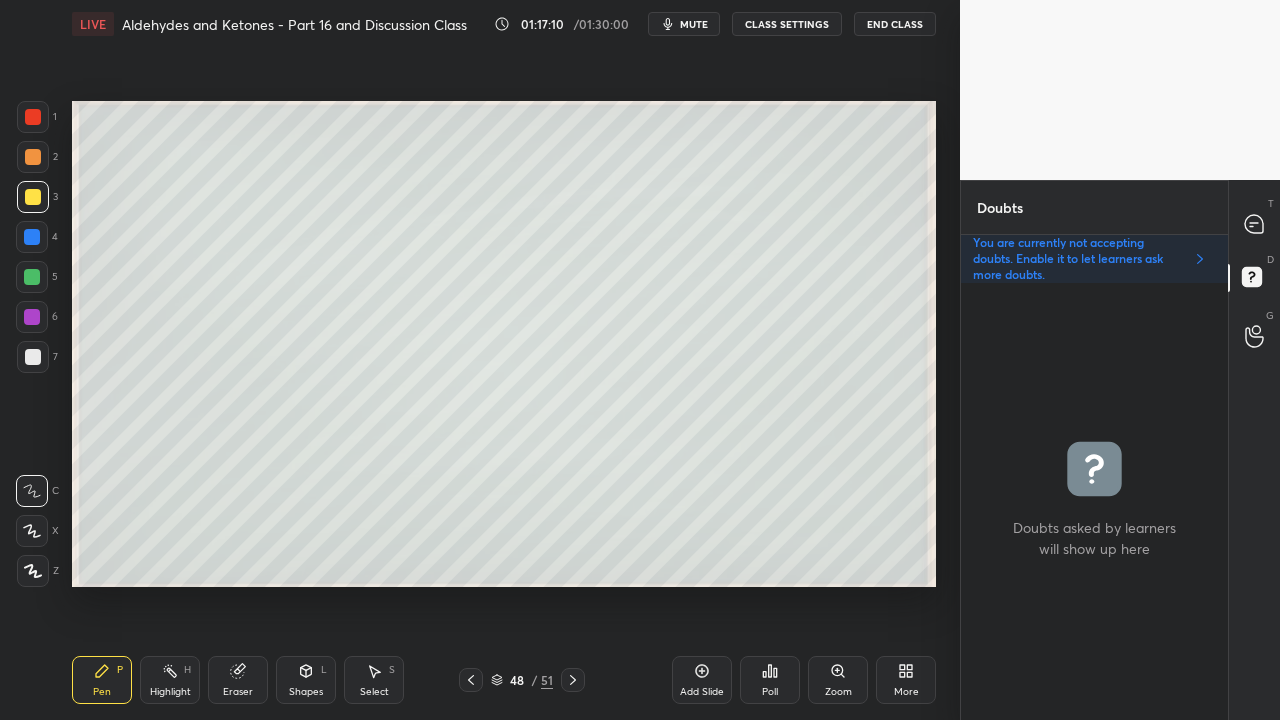 scroll, scrollTop: 6, scrollLeft: 6, axis: both 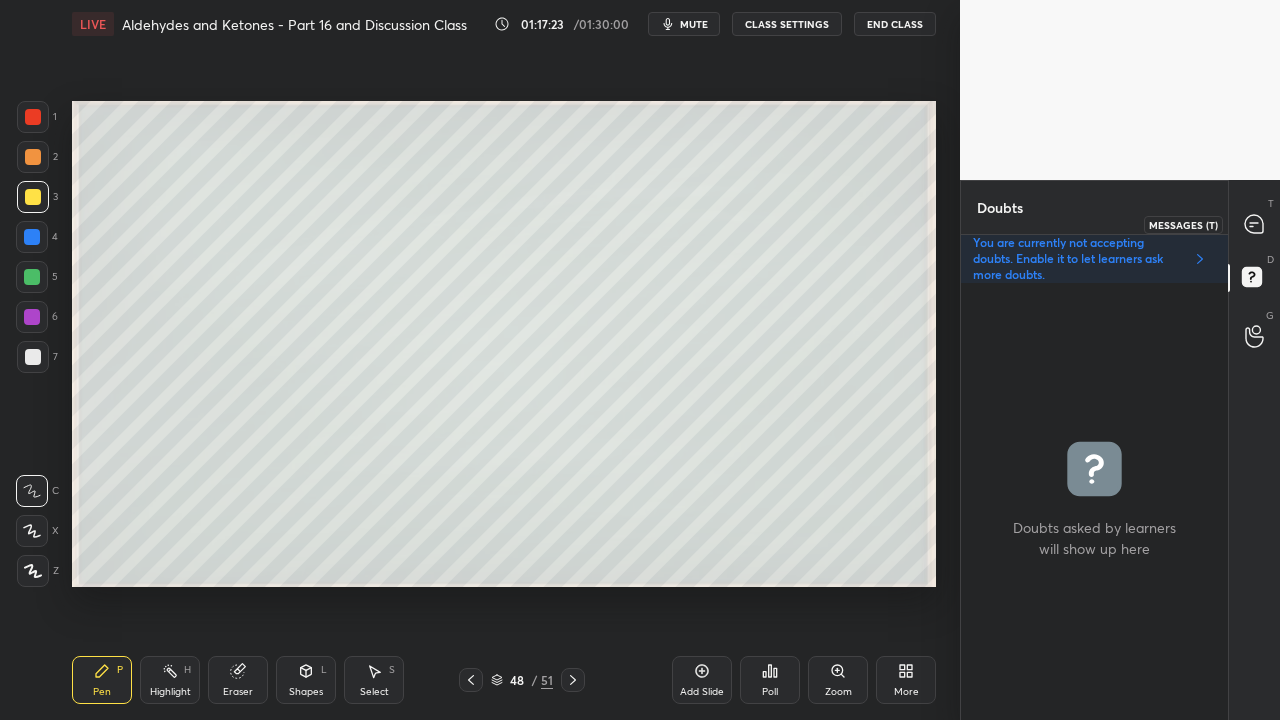 click at bounding box center [1255, 224] 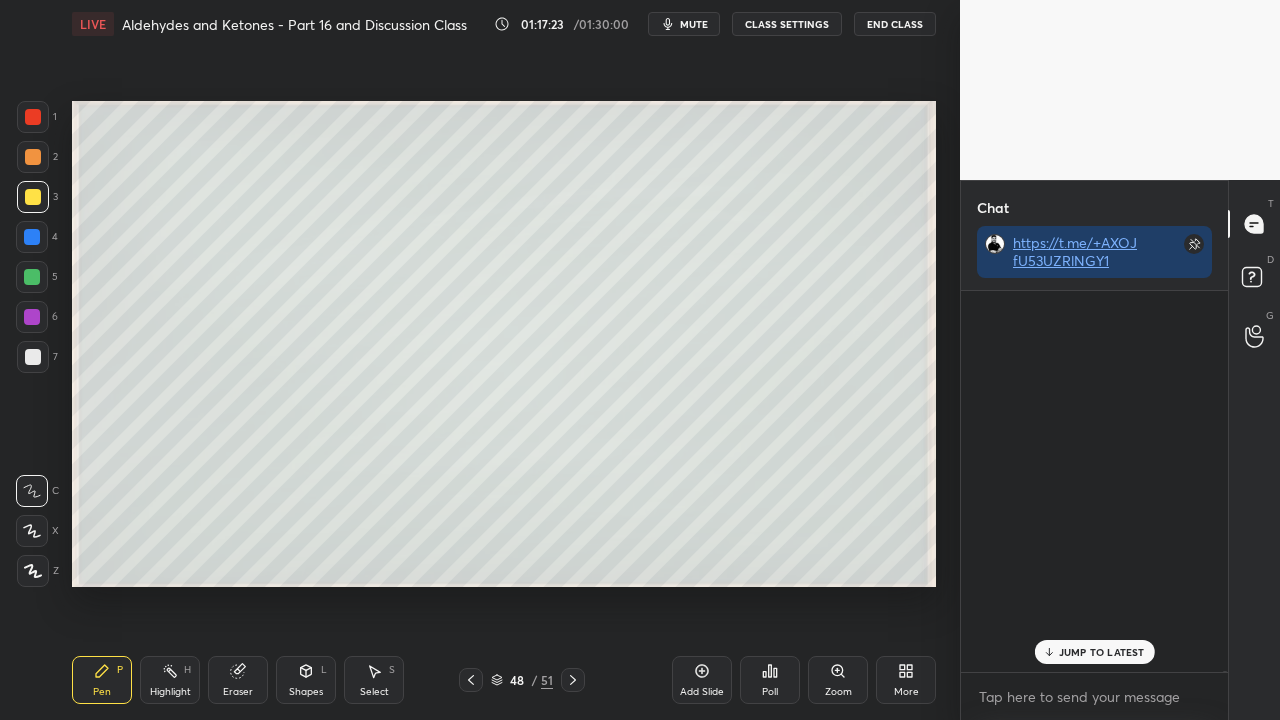 scroll, scrollTop: 166861, scrollLeft: 0, axis: vertical 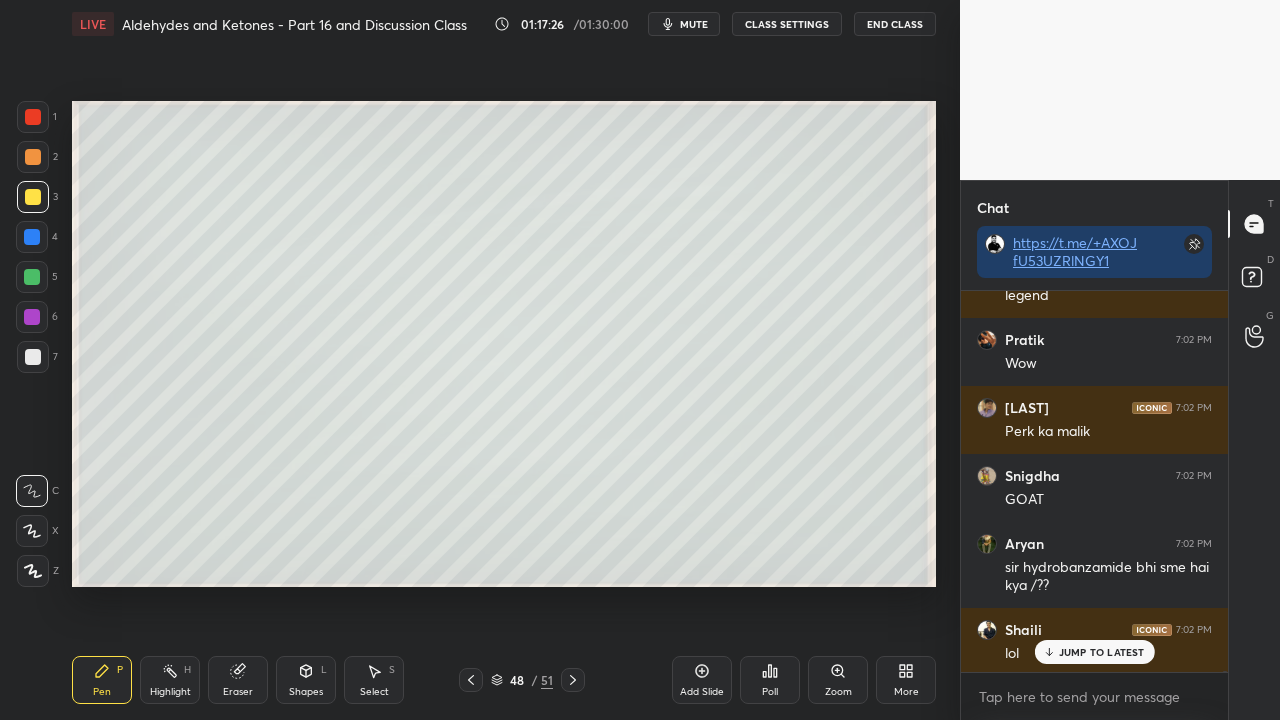 click on "JUMP TO LATEST" at bounding box center (1102, 652) 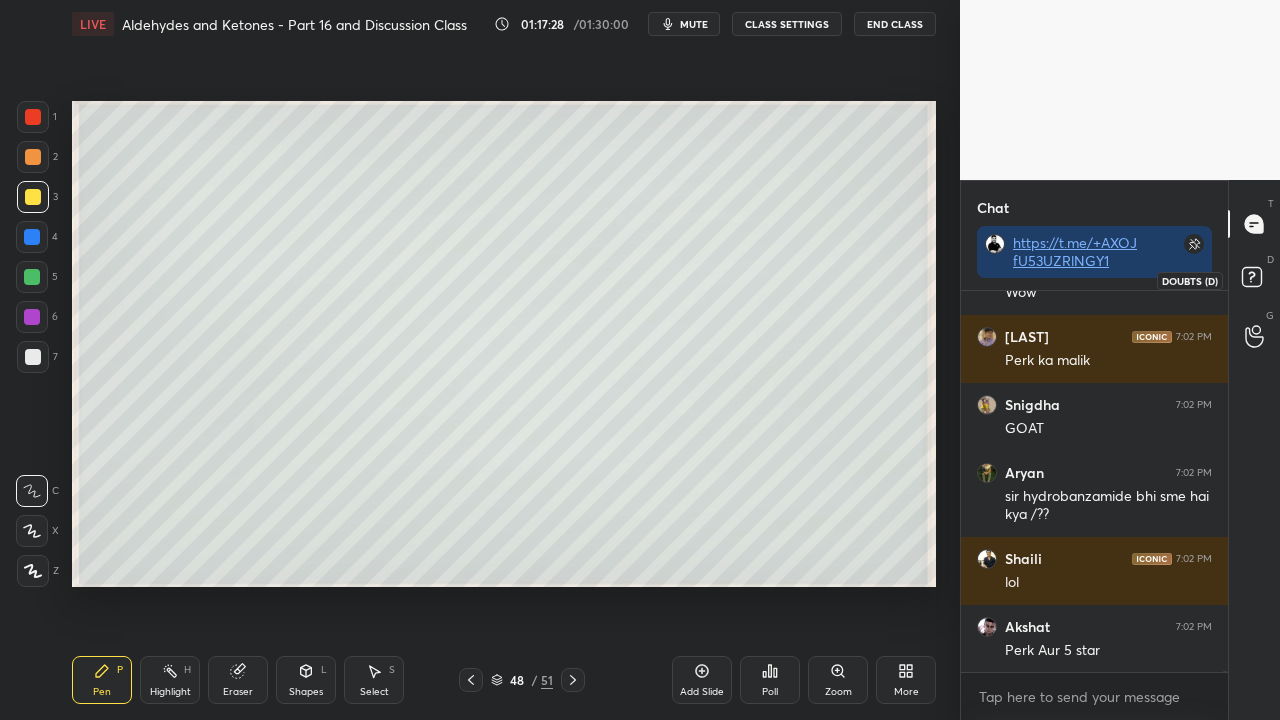 click 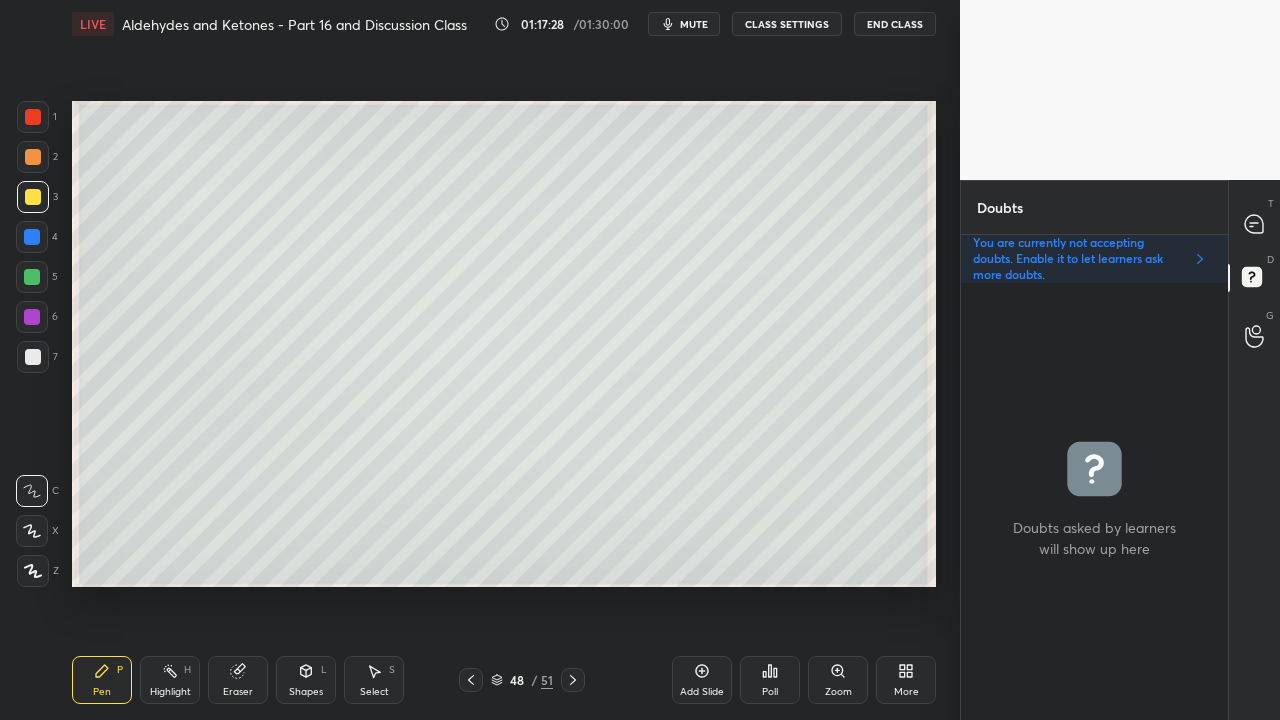 scroll, scrollTop: 6, scrollLeft: 6, axis: both 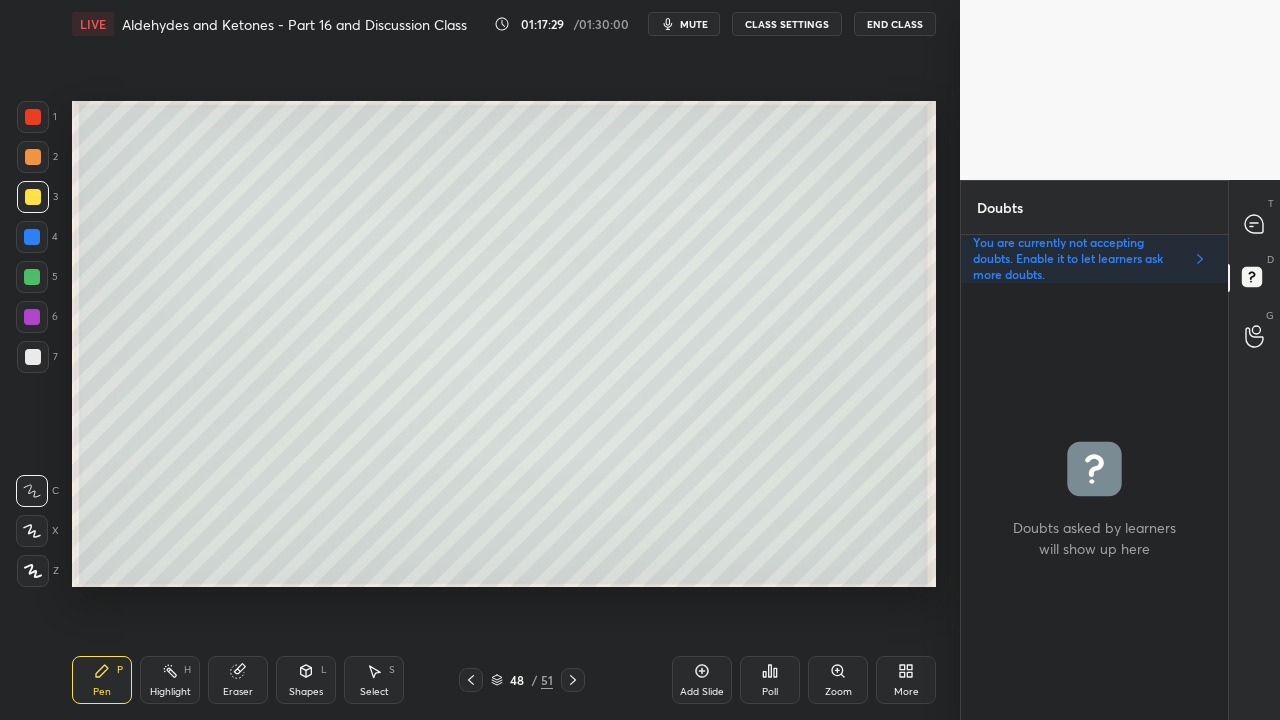 click 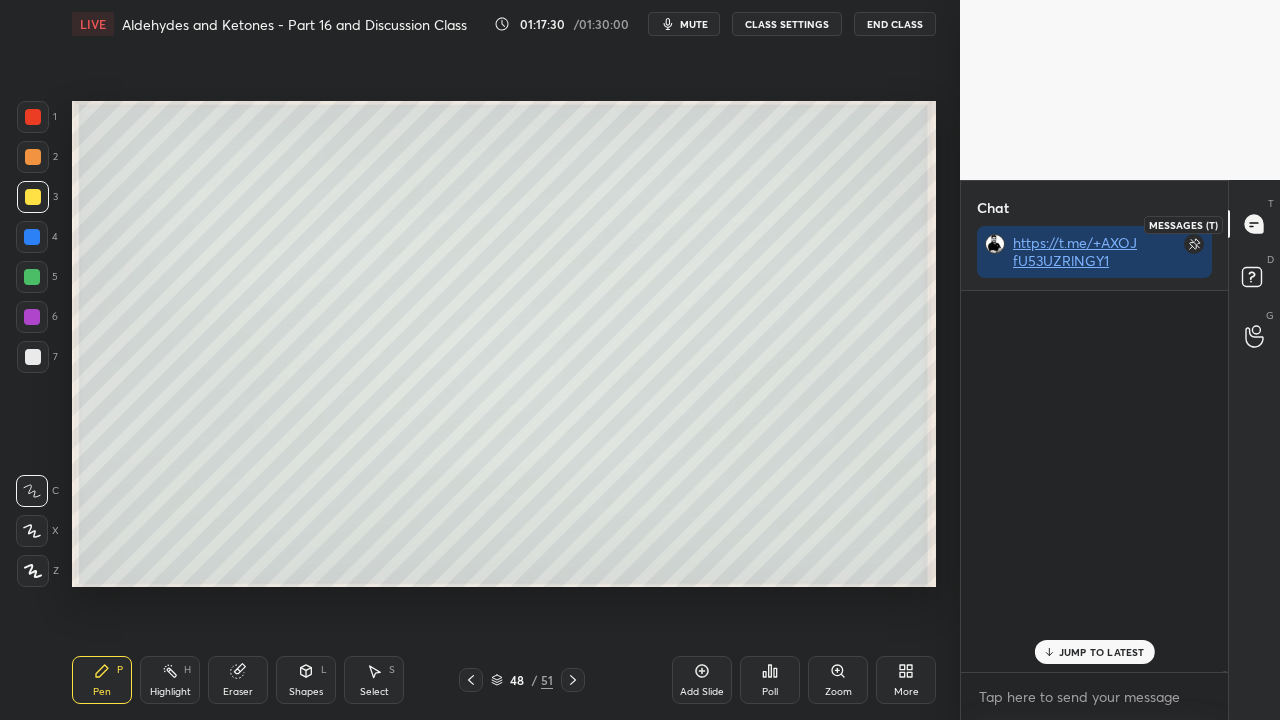 scroll, scrollTop: 423, scrollLeft: 261, axis: both 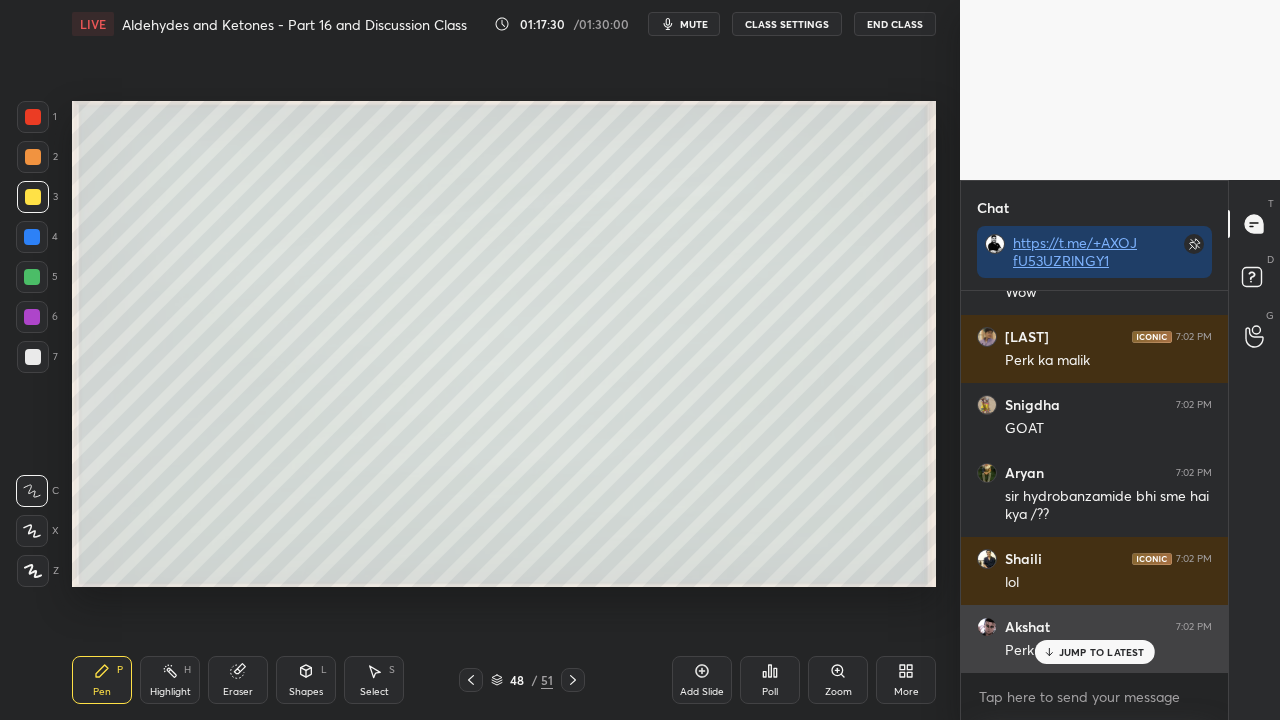 click on "JUMP TO LATEST" at bounding box center [1102, 652] 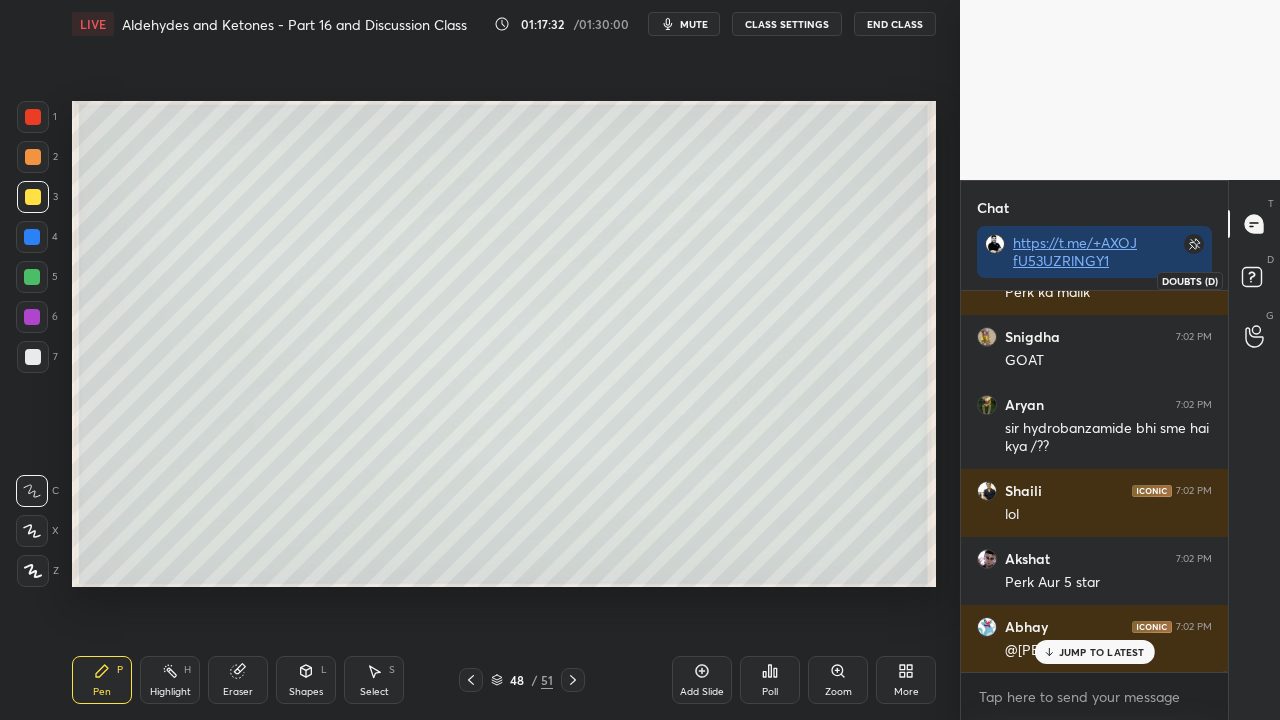 click 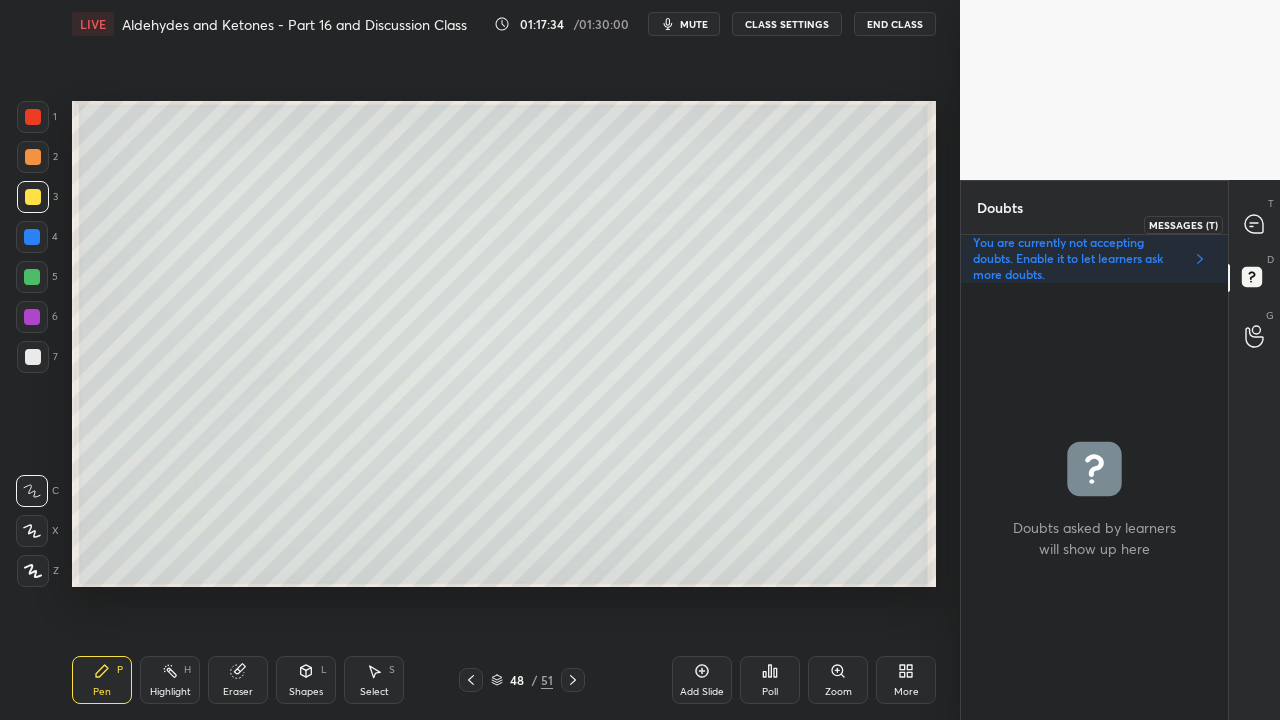 click 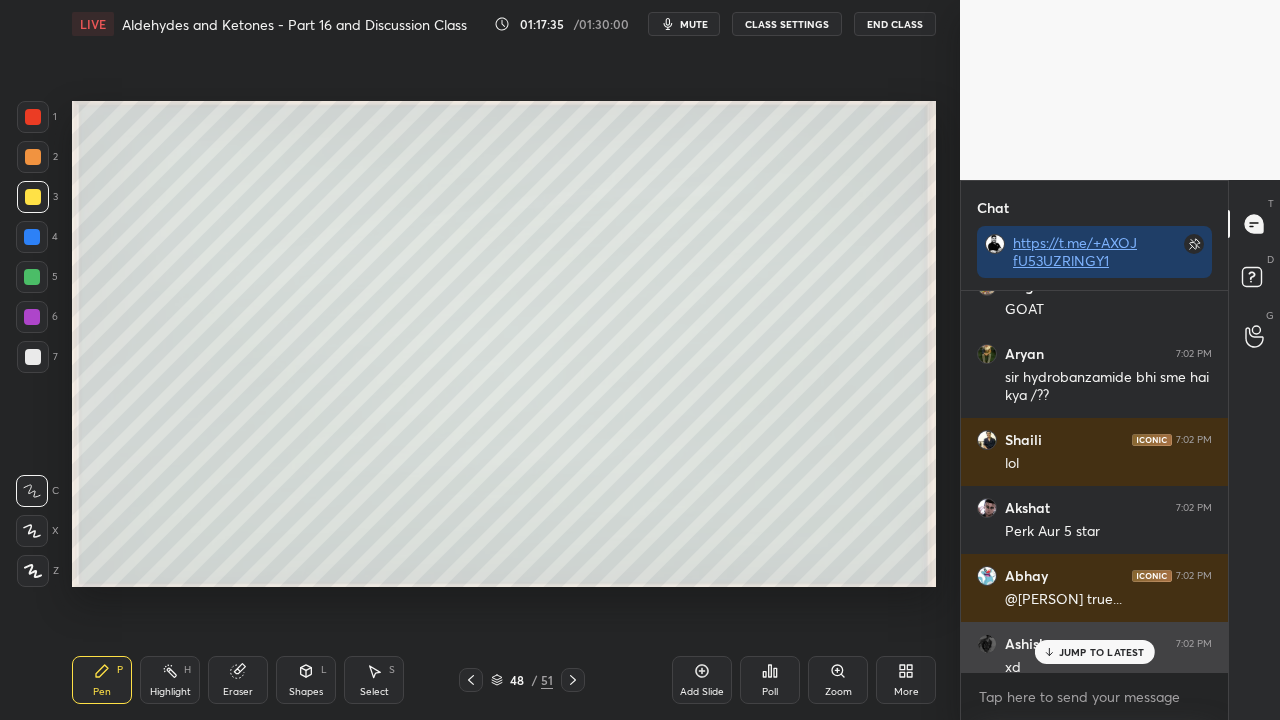 click on "JUMP TO LATEST" at bounding box center [1102, 652] 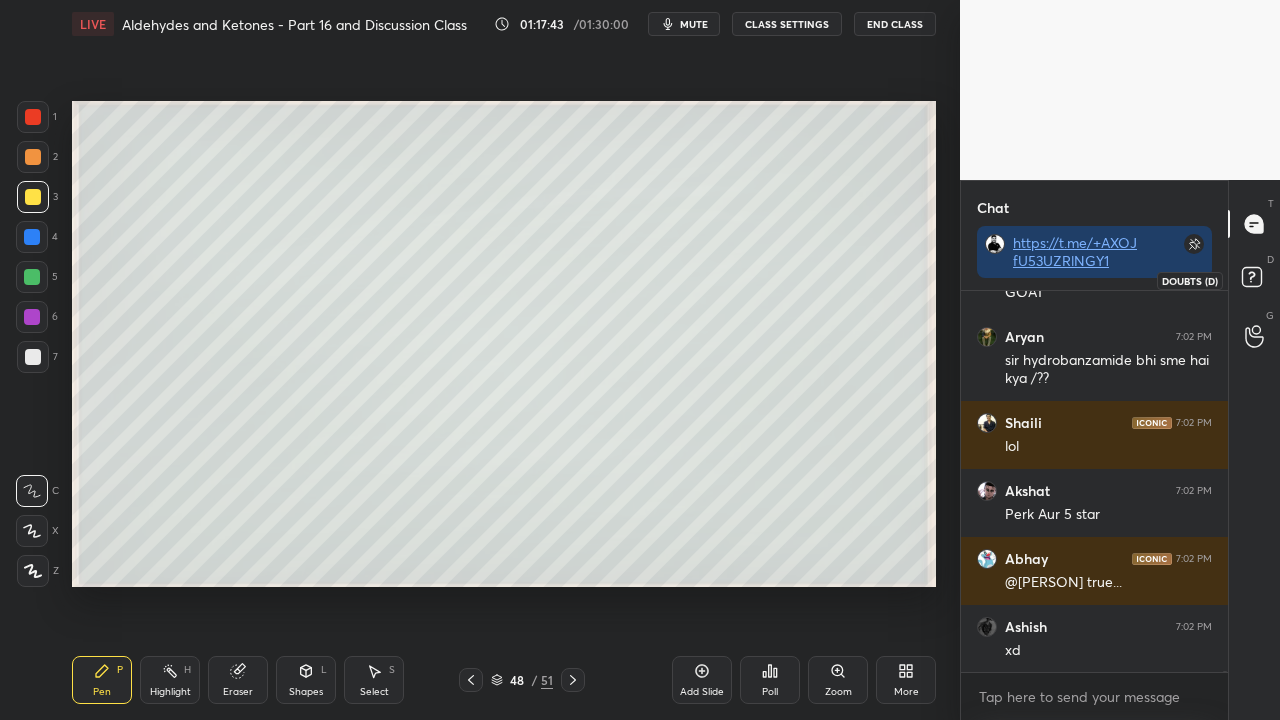 click 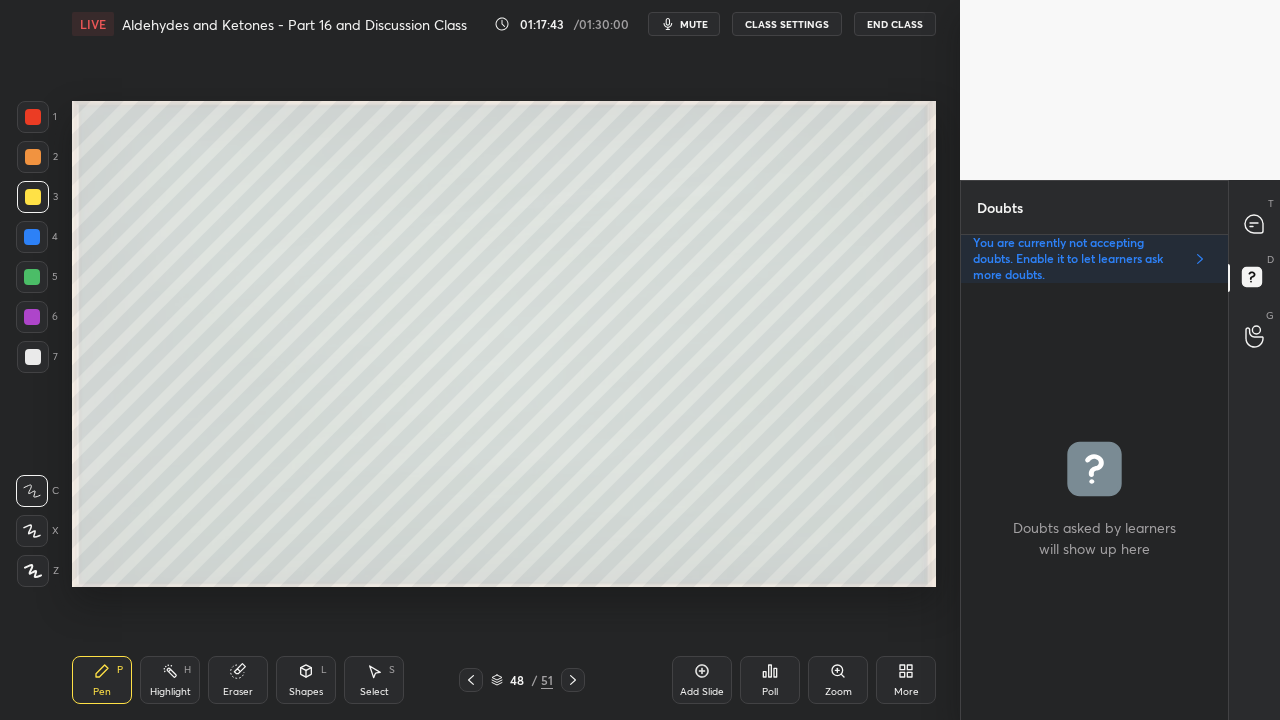 click 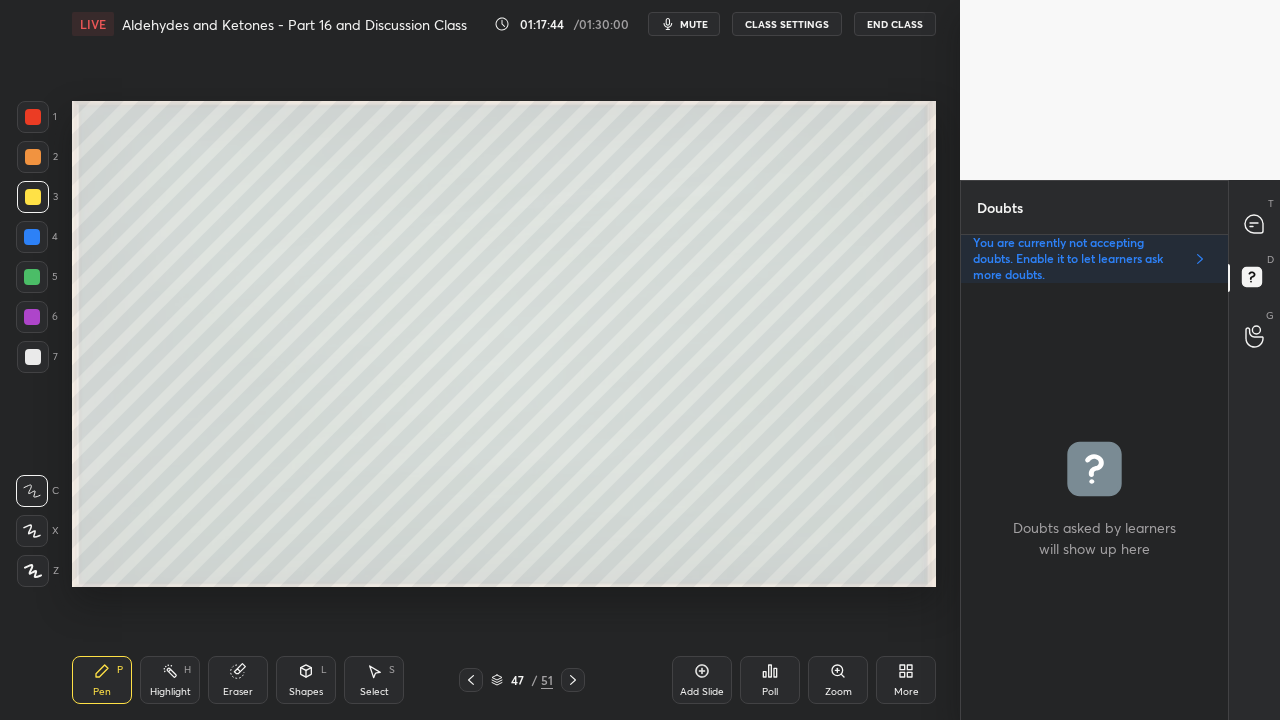 click 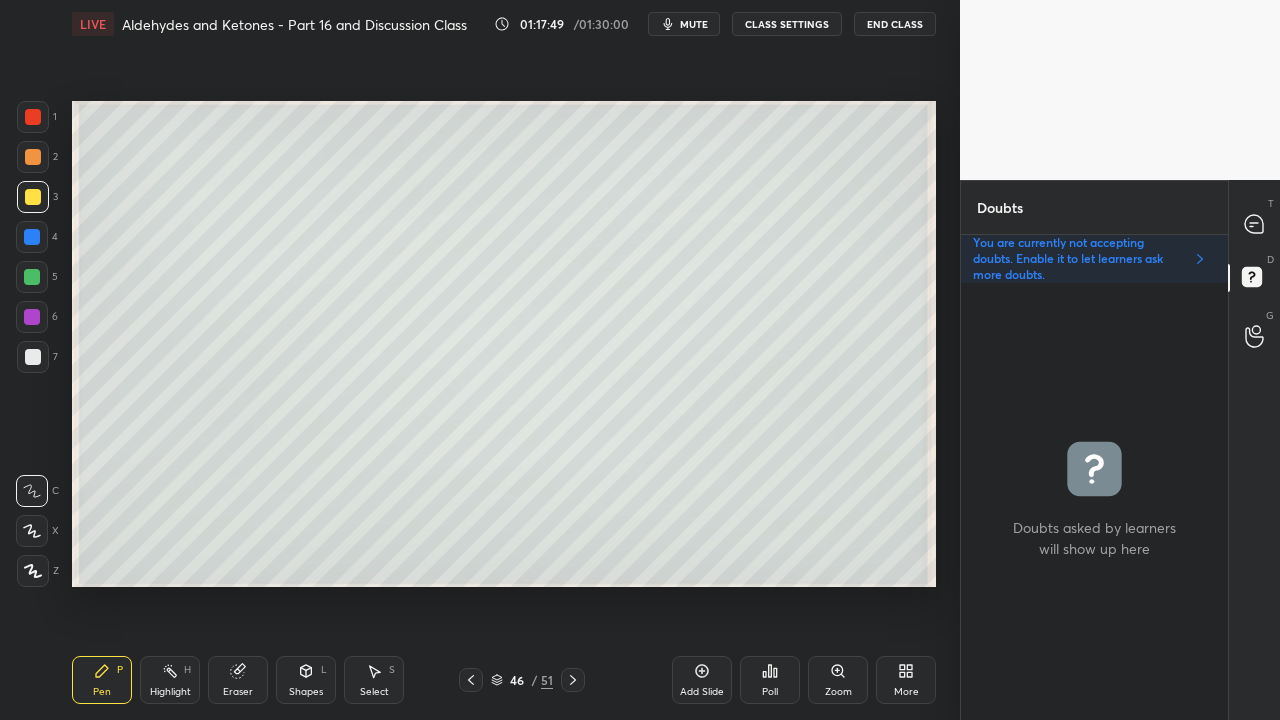 click 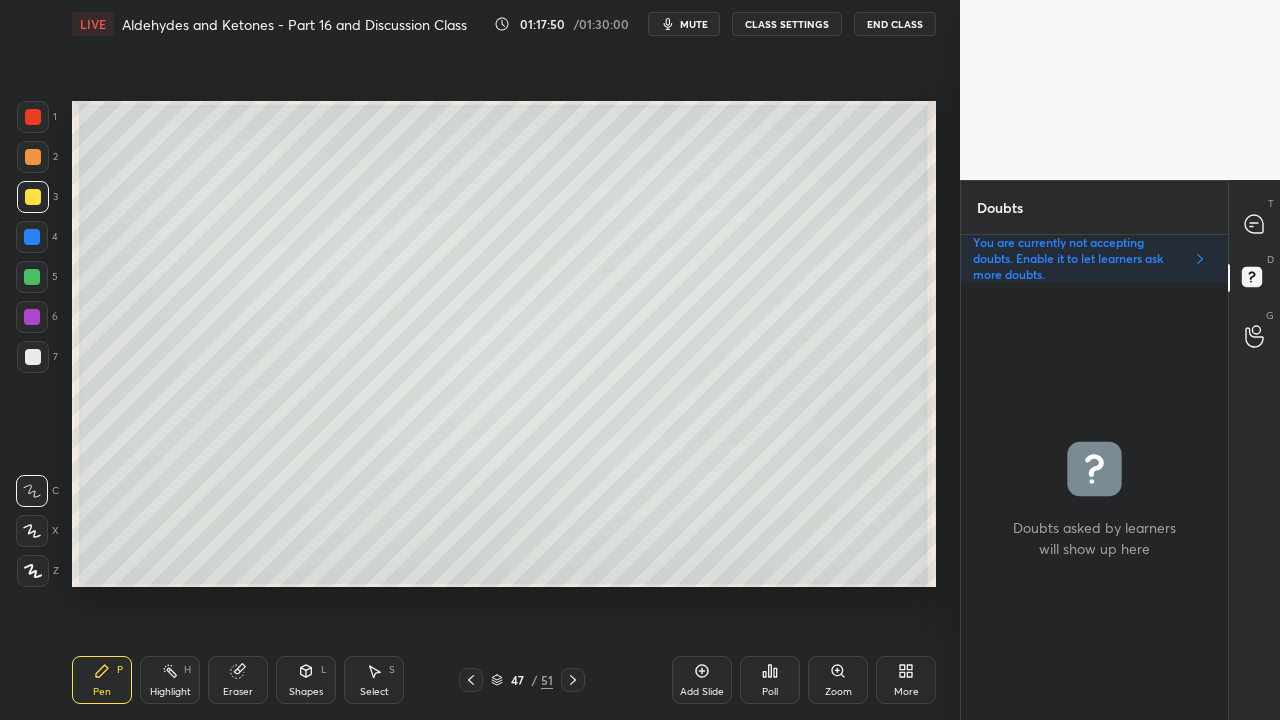 click 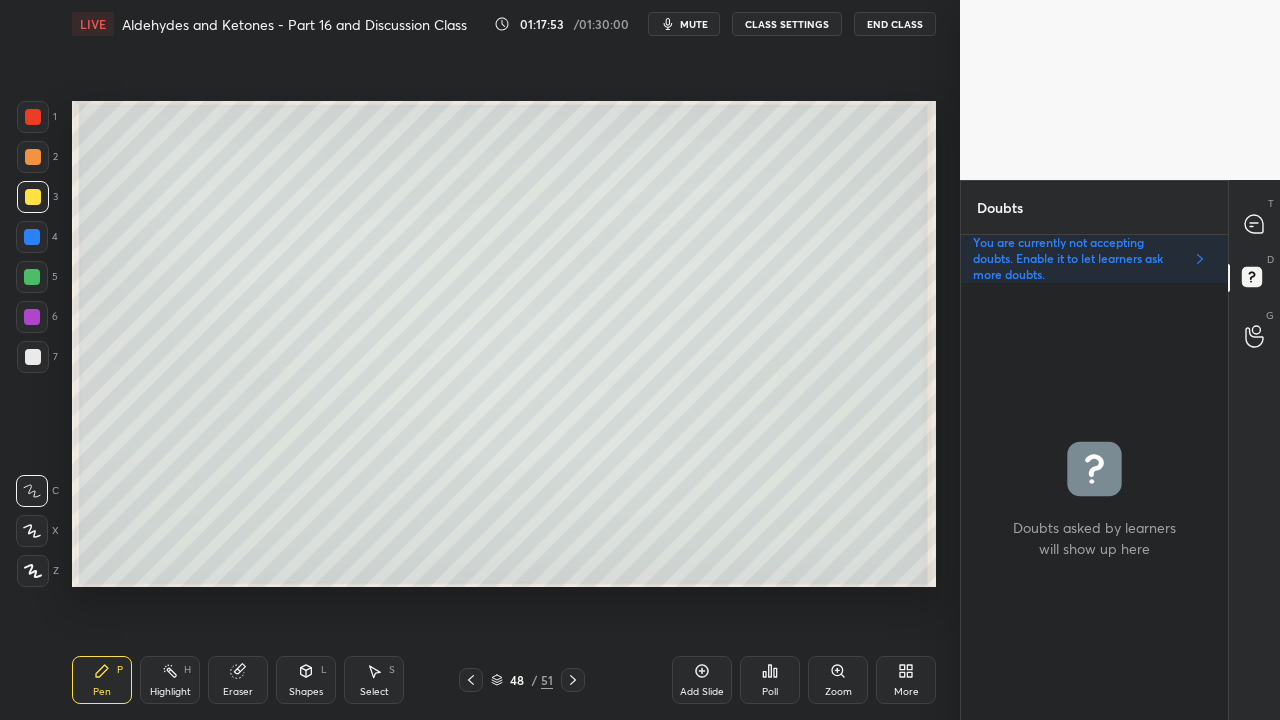 click at bounding box center [33, 357] 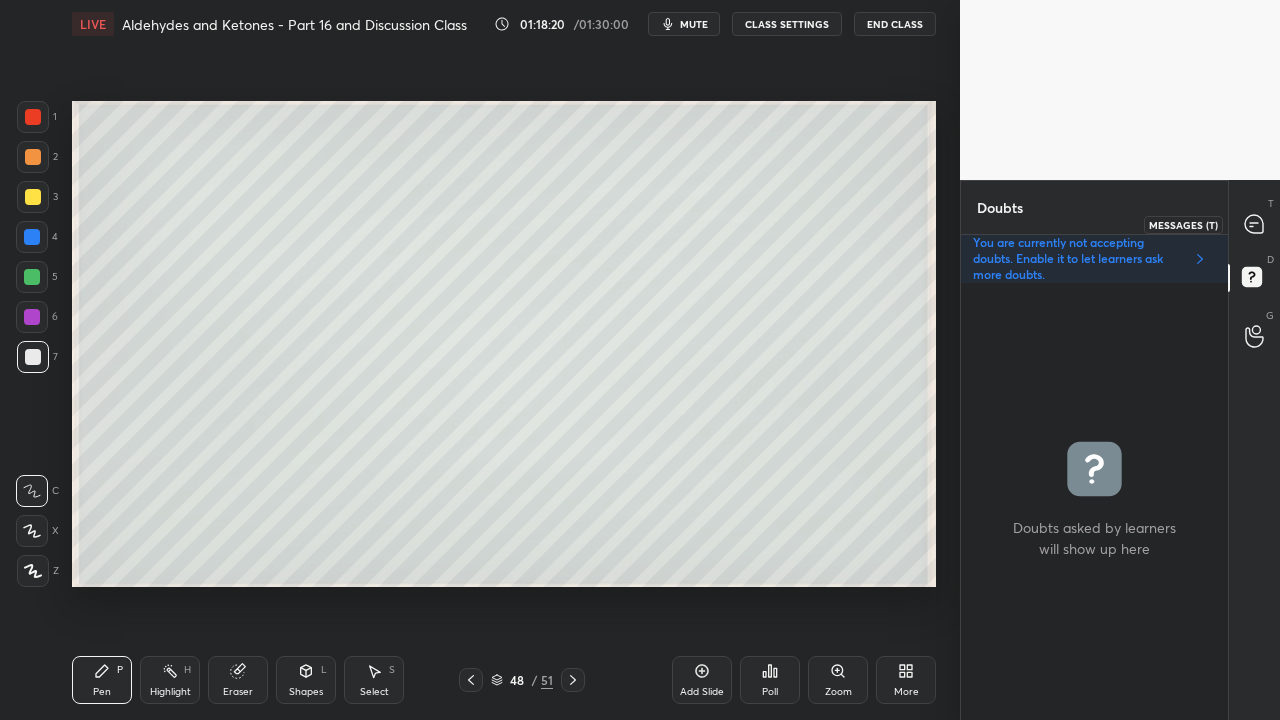 click on "T Messages (T)" at bounding box center (1254, 224) 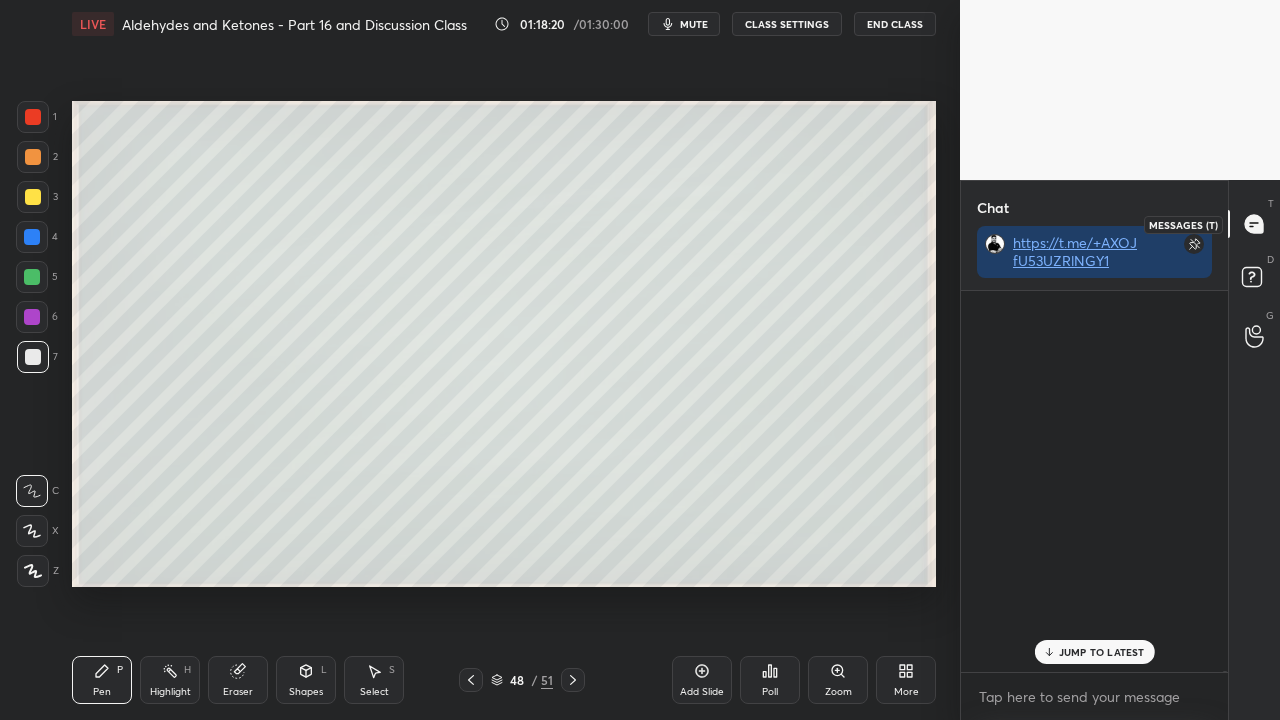 scroll, scrollTop: 167169, scrollLeft: 0, axis: vertical 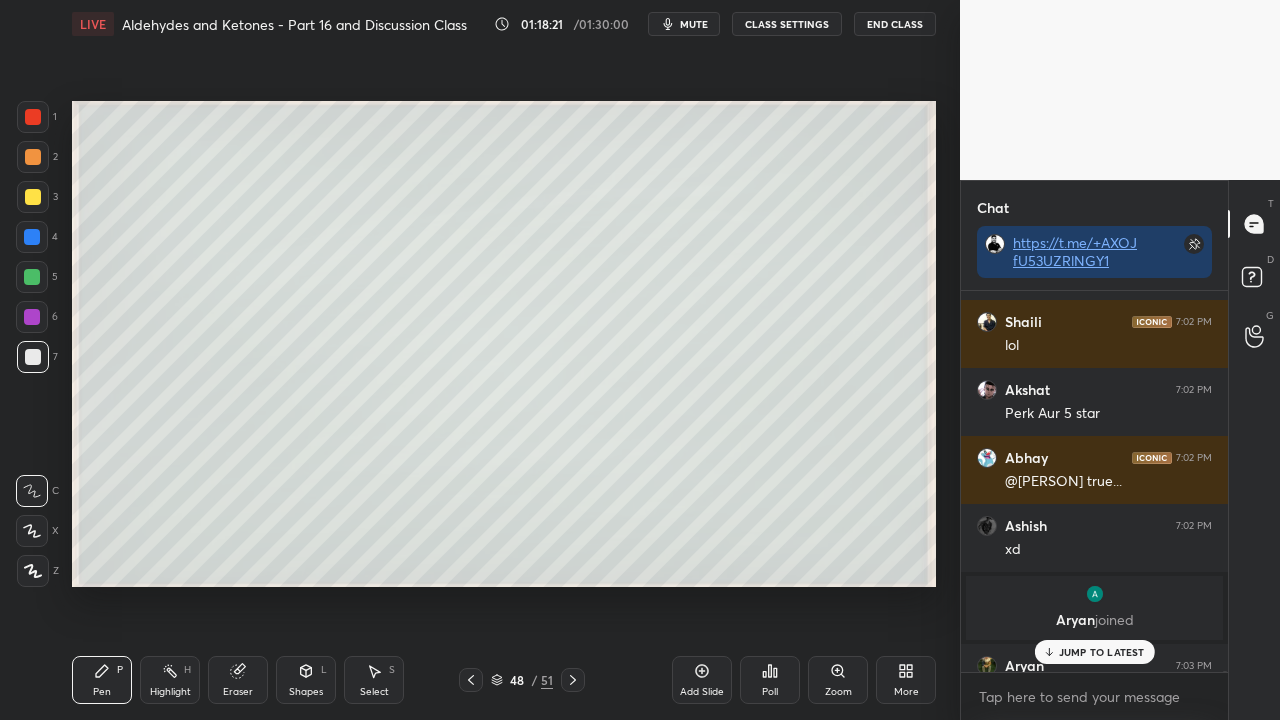 click on "JUMP TO LATEST" at bounding box center (1102, 652) 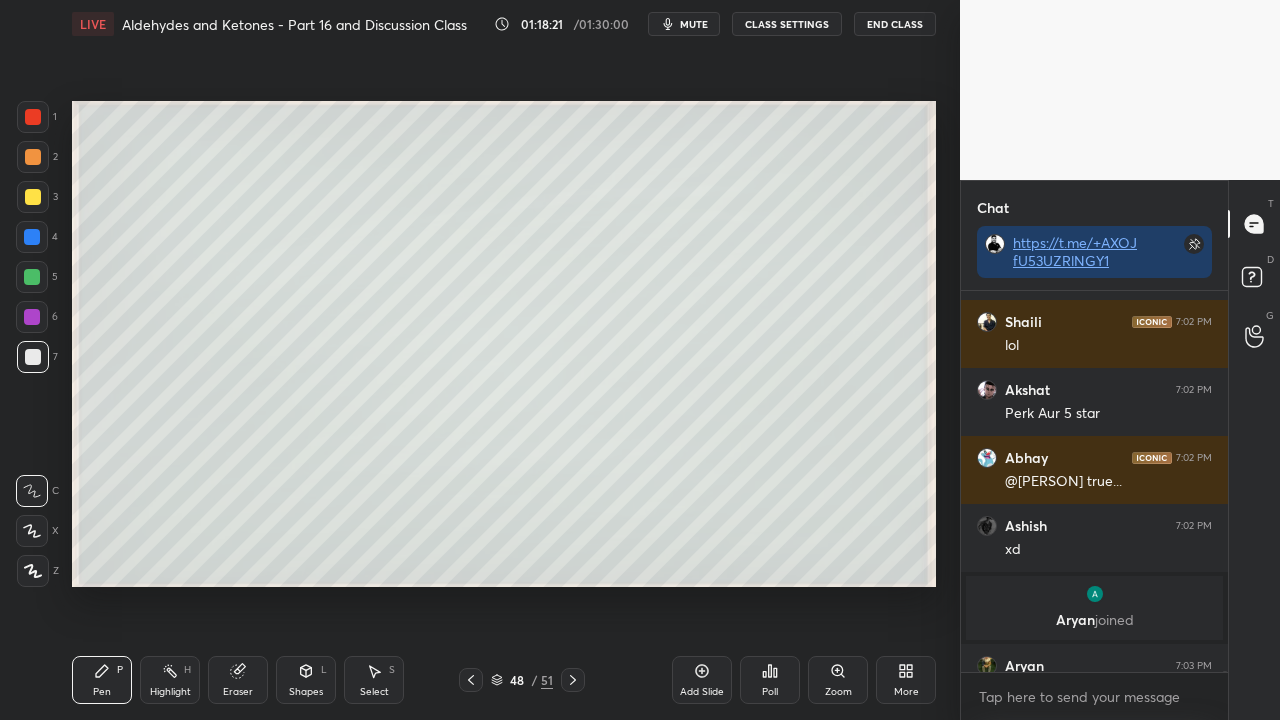 scroll, scrollTop: 167208, scrollLeft: 0, axis: vertical 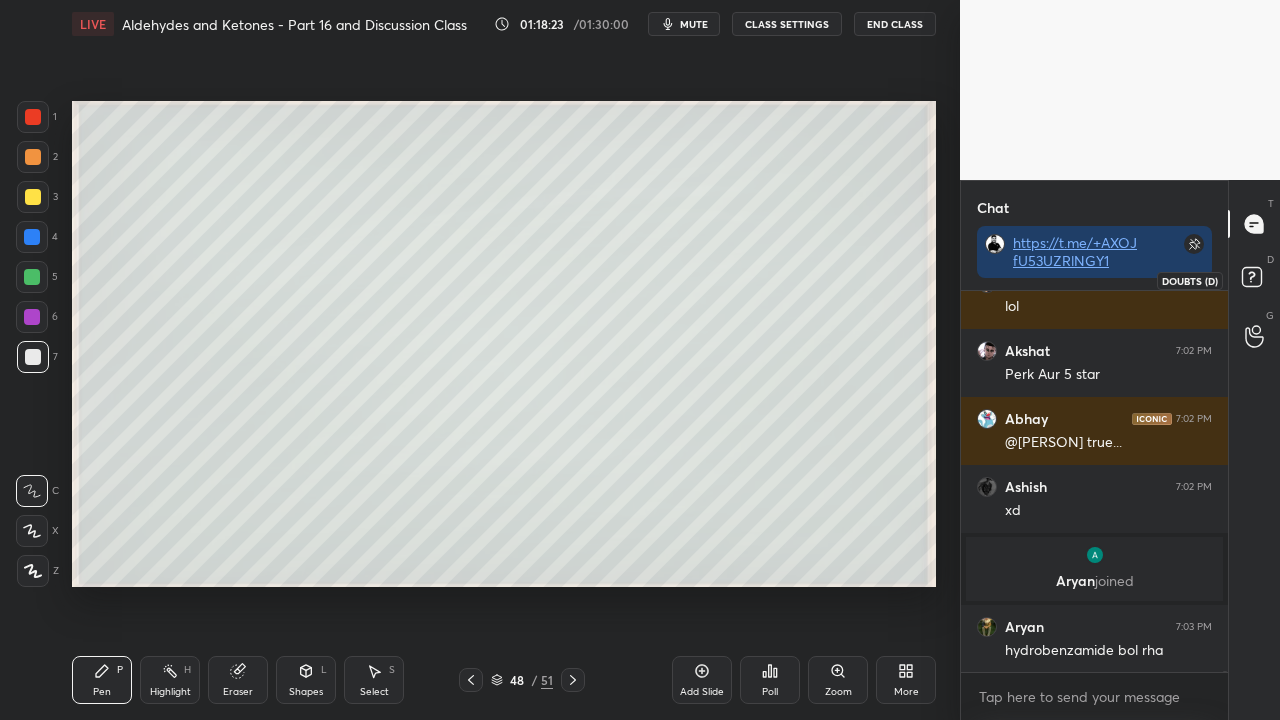 click 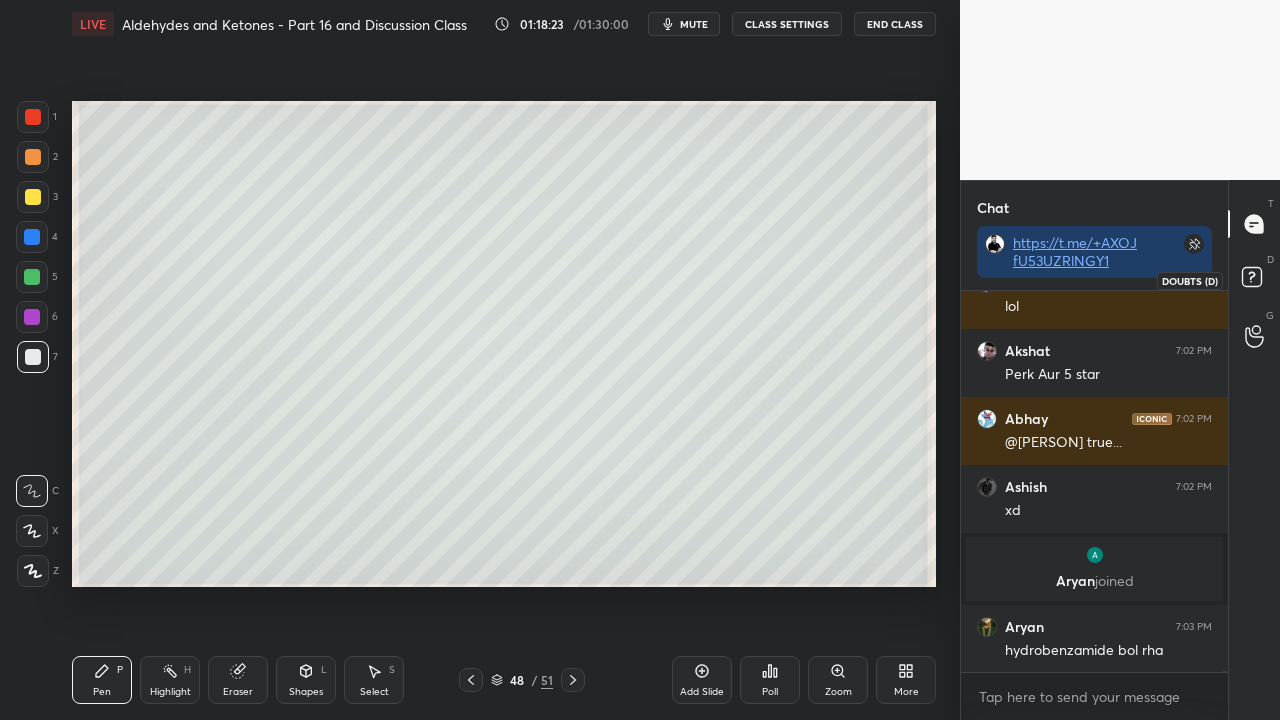 scroll, scrollTop: 6, scrollLeft: 6, axis: both 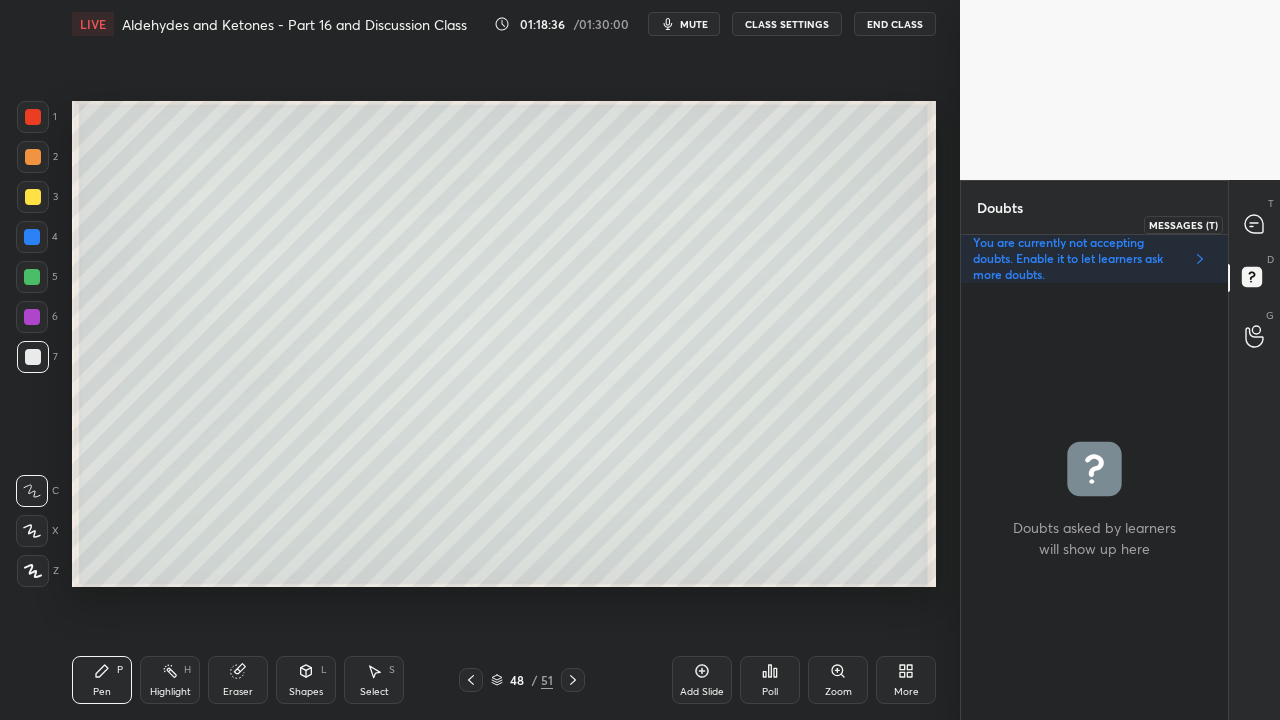 click 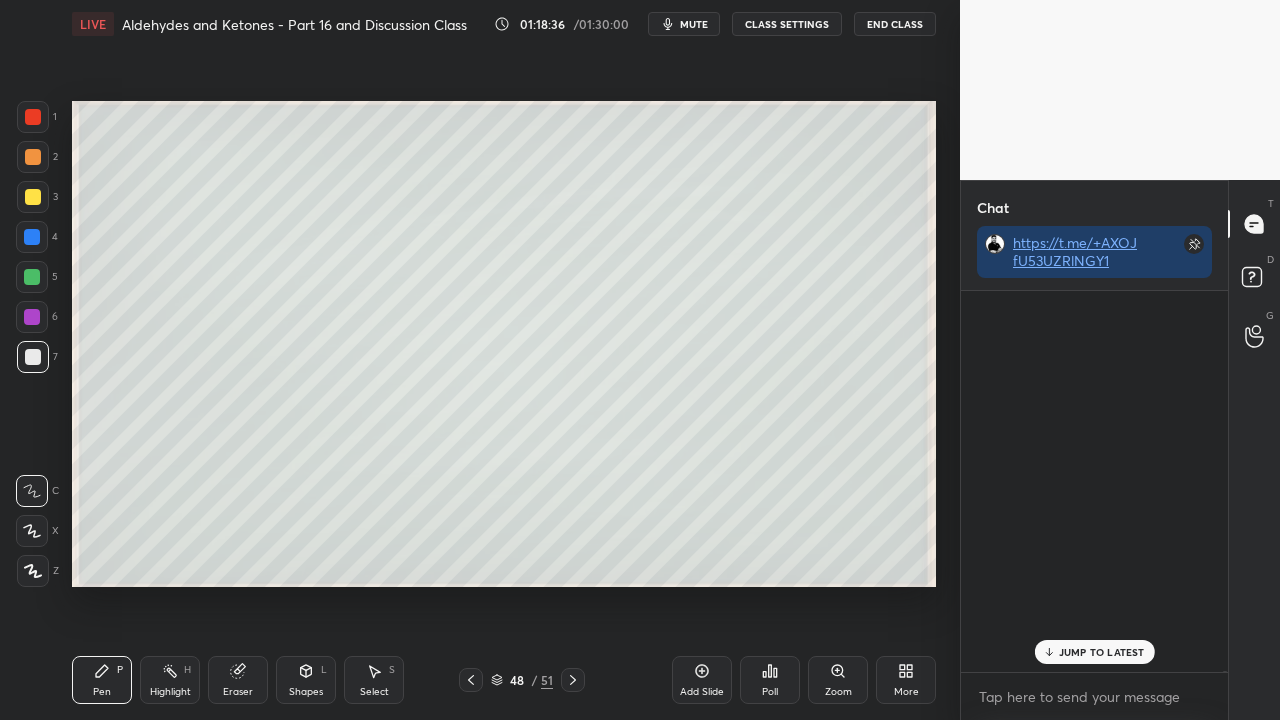 scroll, scrollTop: 167208, scrollLeft: 0, axis: vertical 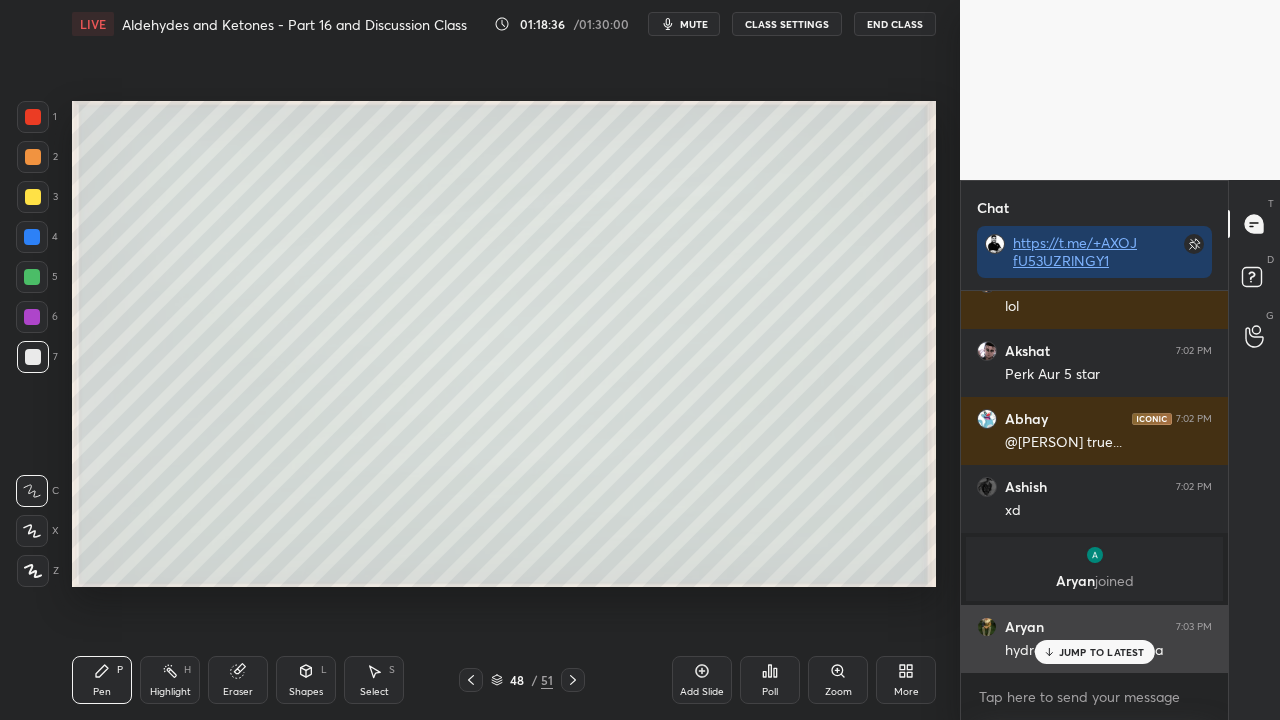 click on "JUMP TO LATEST" at bounding box center (1102, 652) 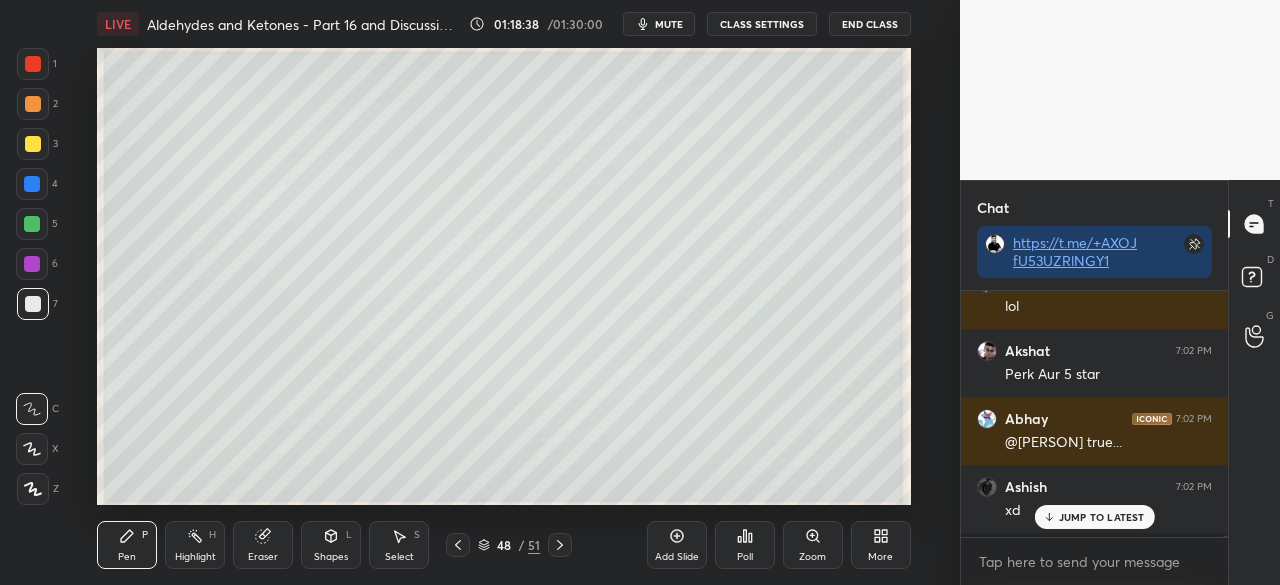 scroll, scrollTop: 457, scrollLeft: 880, axis: both 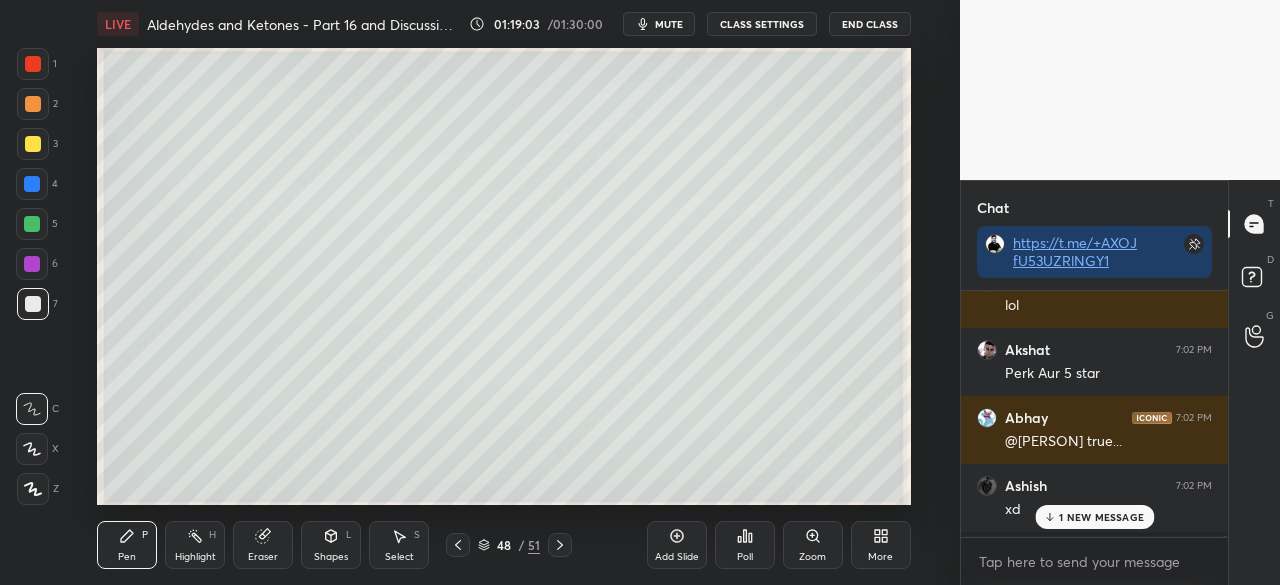 click on "1 NEW MESSAGE" at bounding box center (1101, 517) 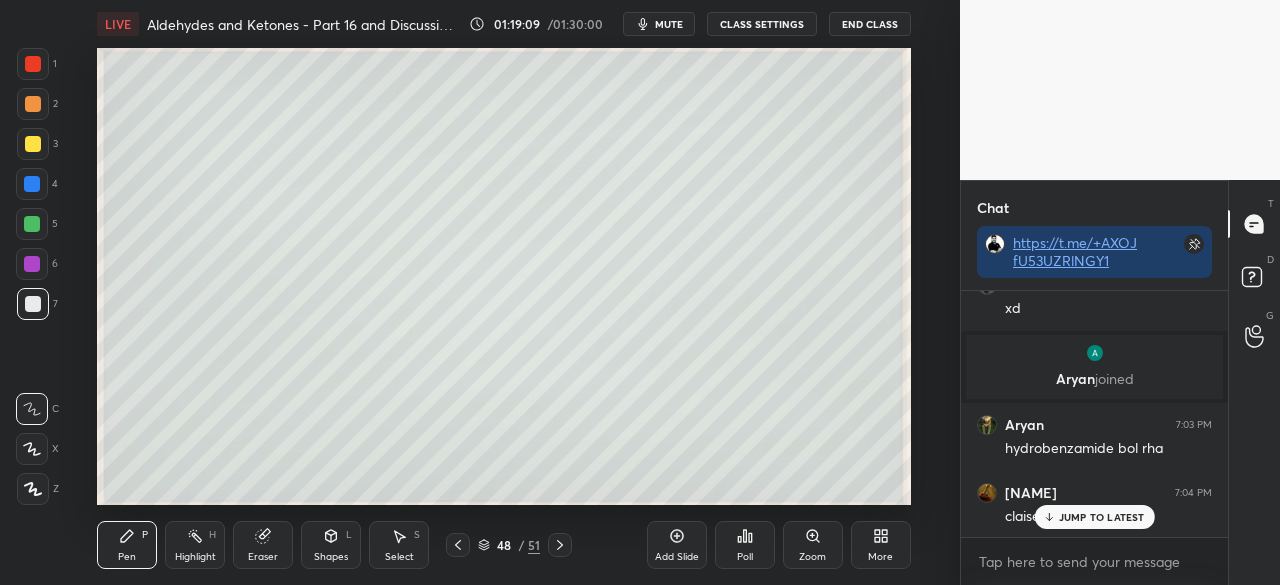 scroll, scrollTop: 167478, scrollLeft: 0, axis: vertical 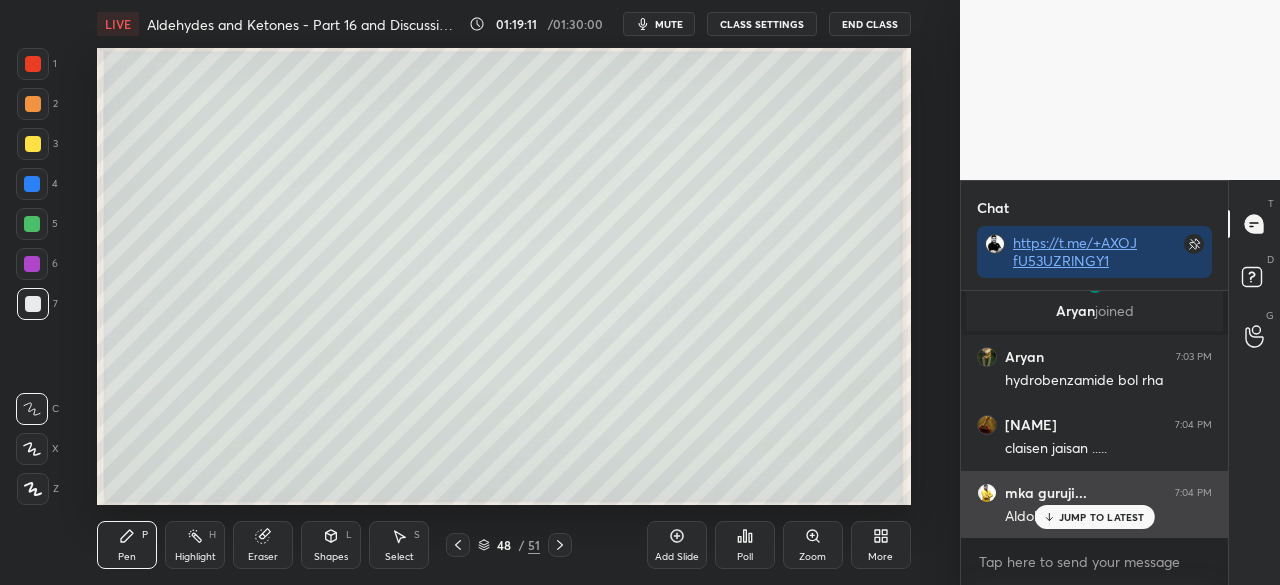 click on "JUMP TO LATEST" at bounding box center [1102, 517] 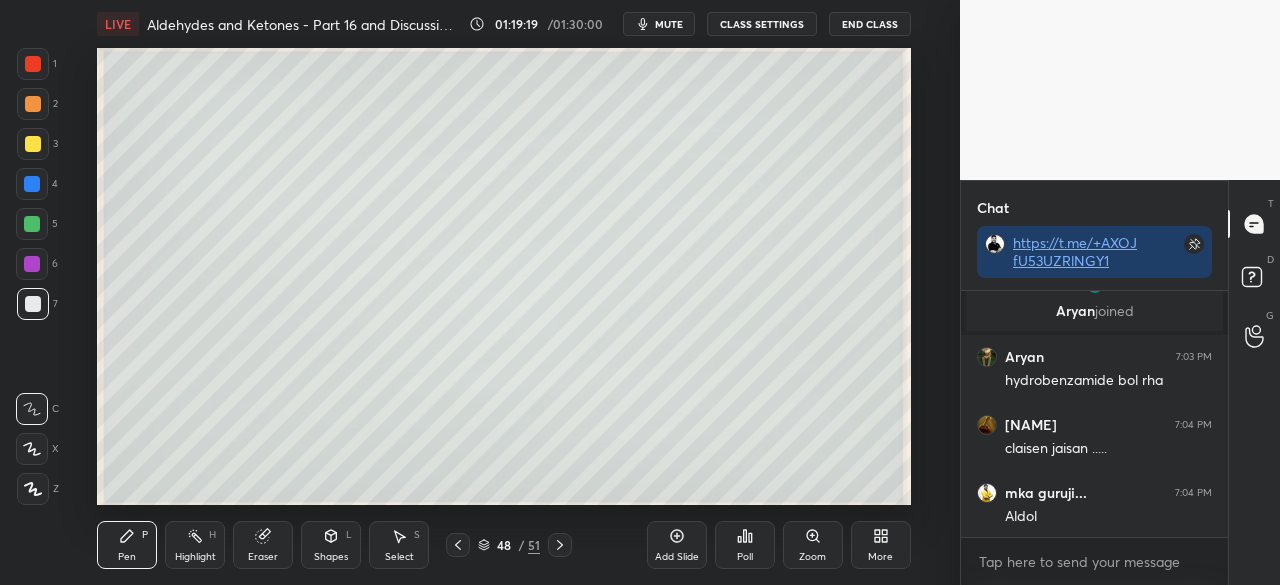 scroll, scrollTop: 167682, scrollLeft: 0, axis: vertical 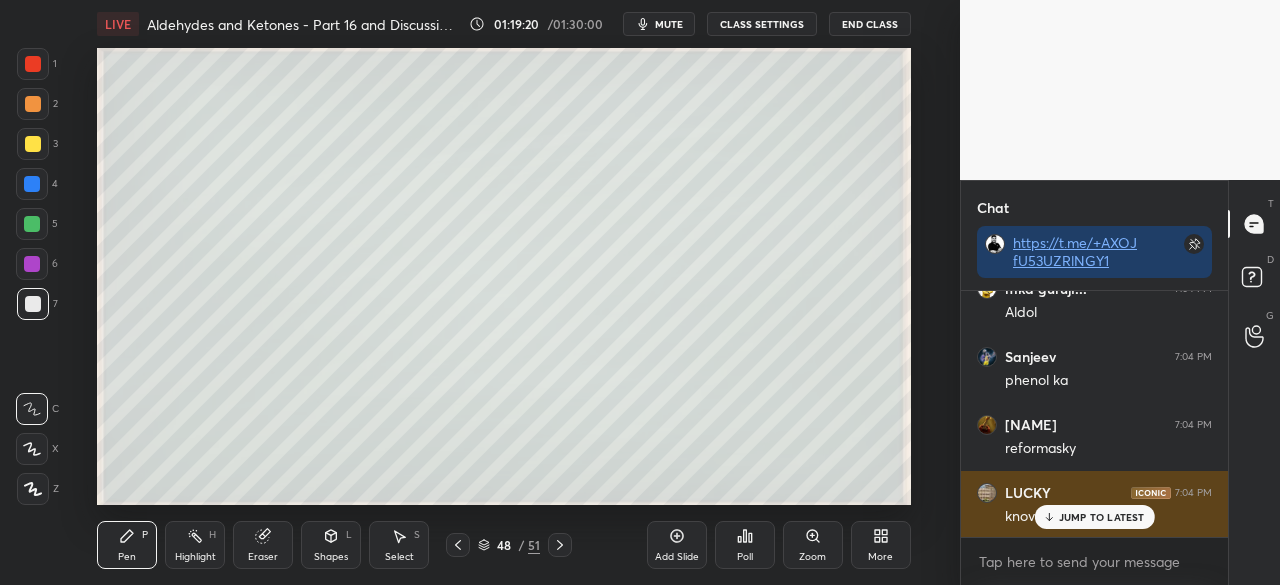 drag, startPoint x: 1079, startPoint y: 517, endPoint x: 1068, endPoint y: 510, distance: 13.038404 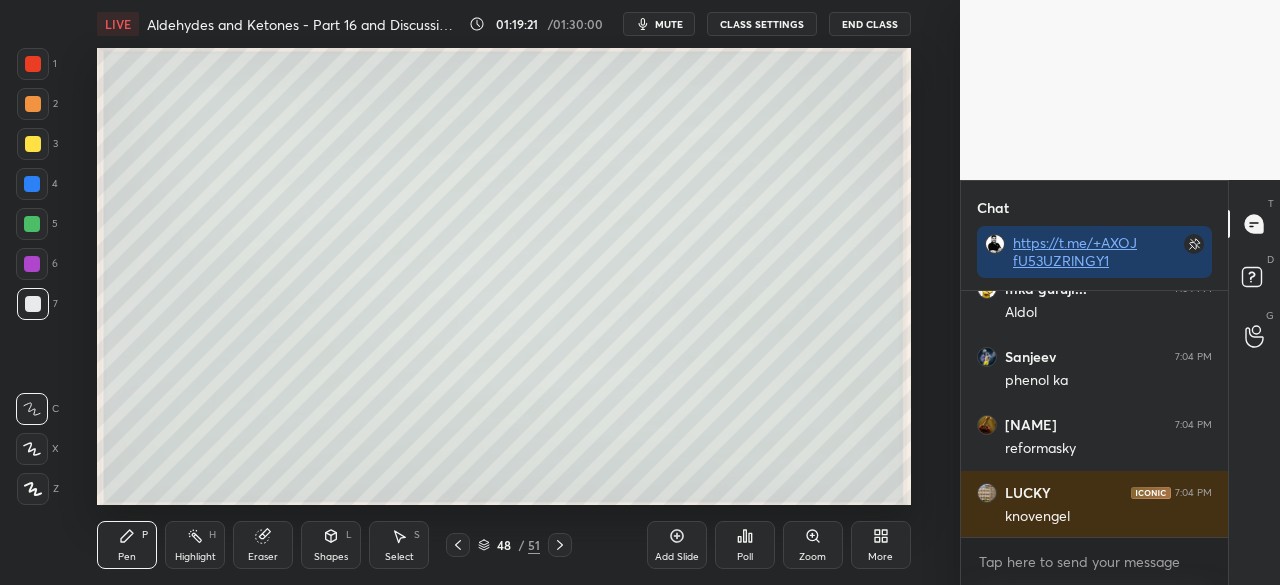 click on "More" at bounding box center [881, 545] 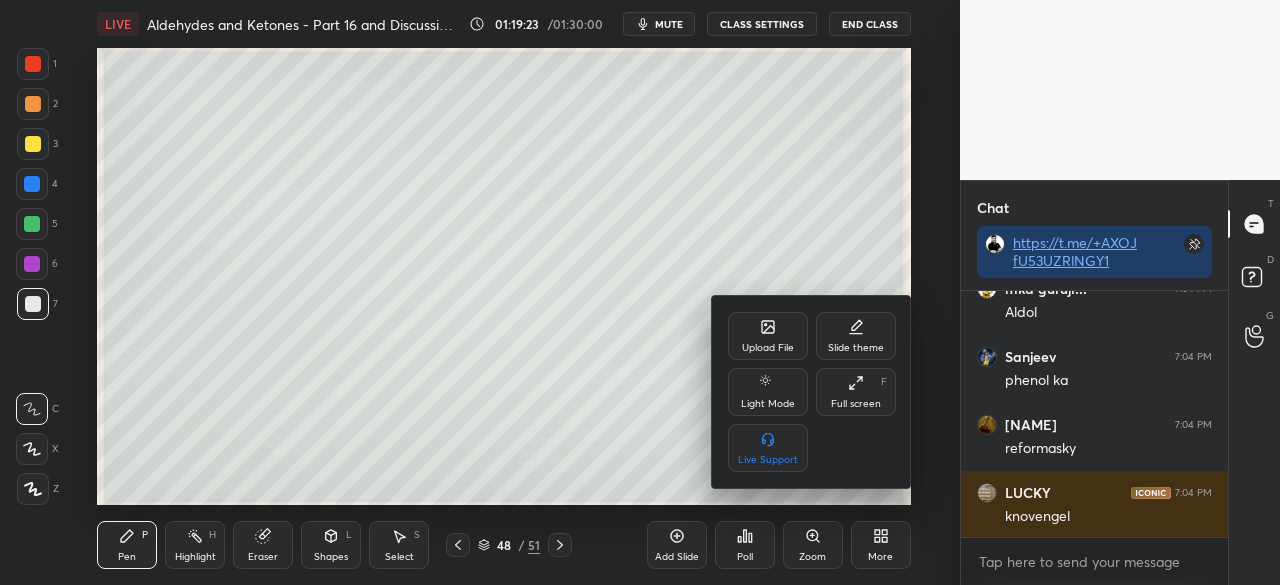 click at bounding box center (640, 292) 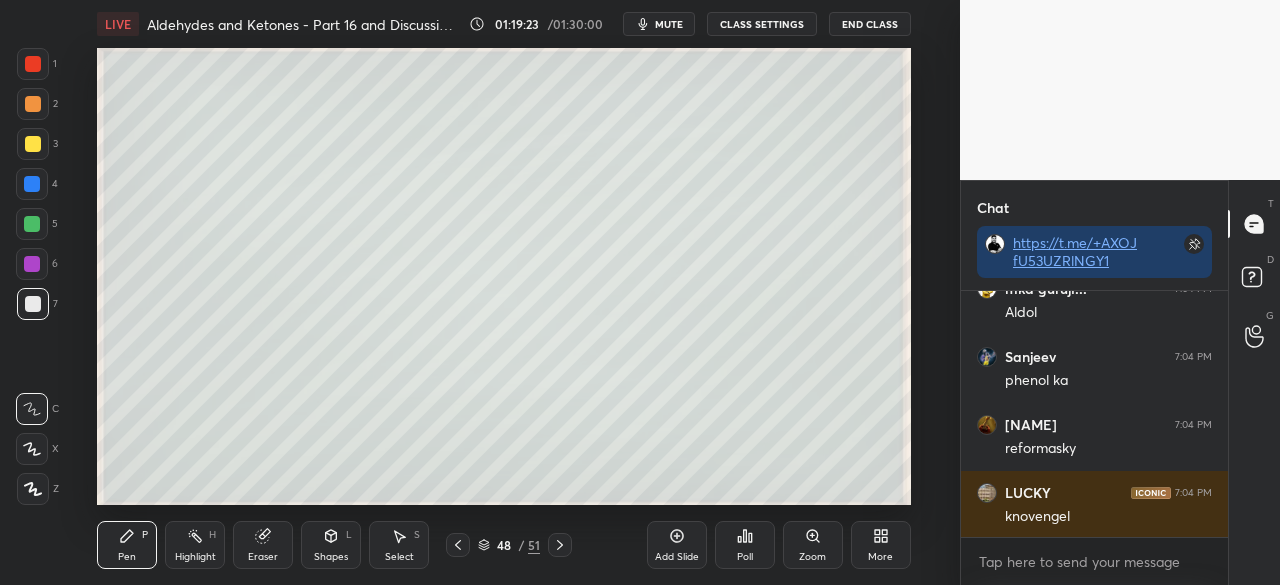 scroll, scrollTop: 167750, scrollLeft: 0, axis: vertical 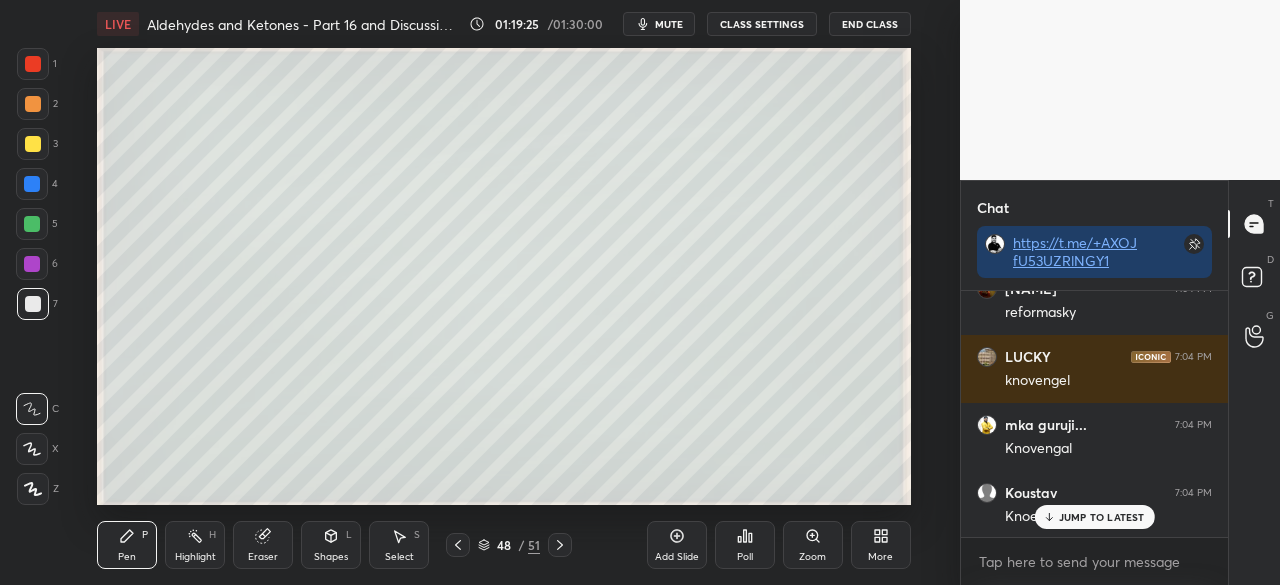 click on "JUMP TO LATEST" at bounding box center [1102, 517] 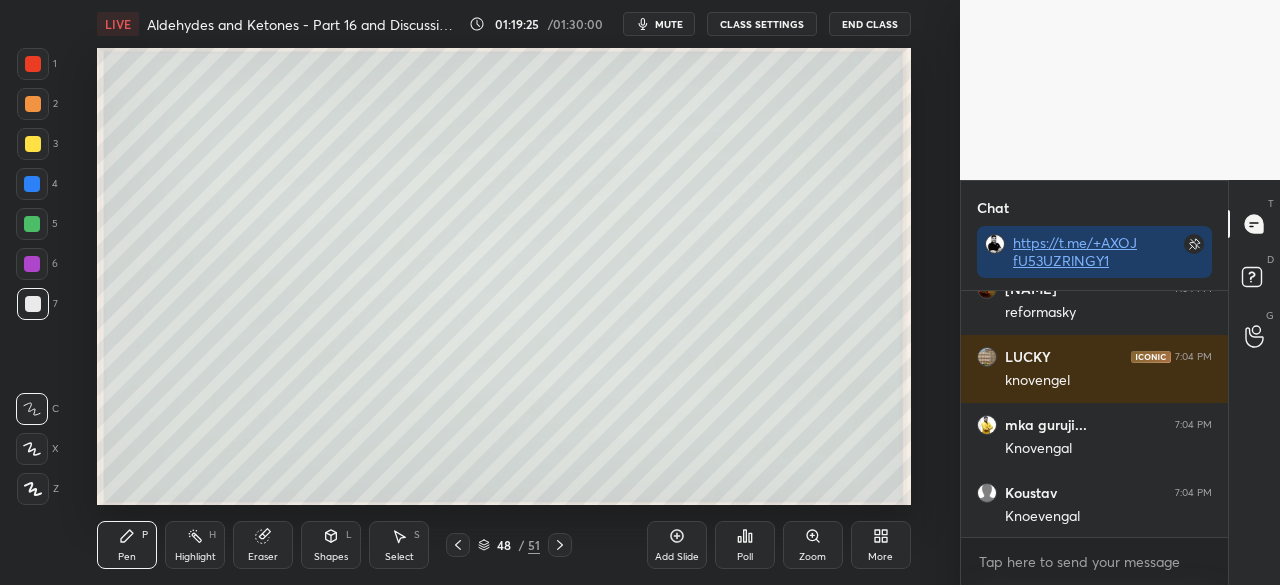 scroll, scrollTop: 167886, scrollLeft: 0, axis: vertical 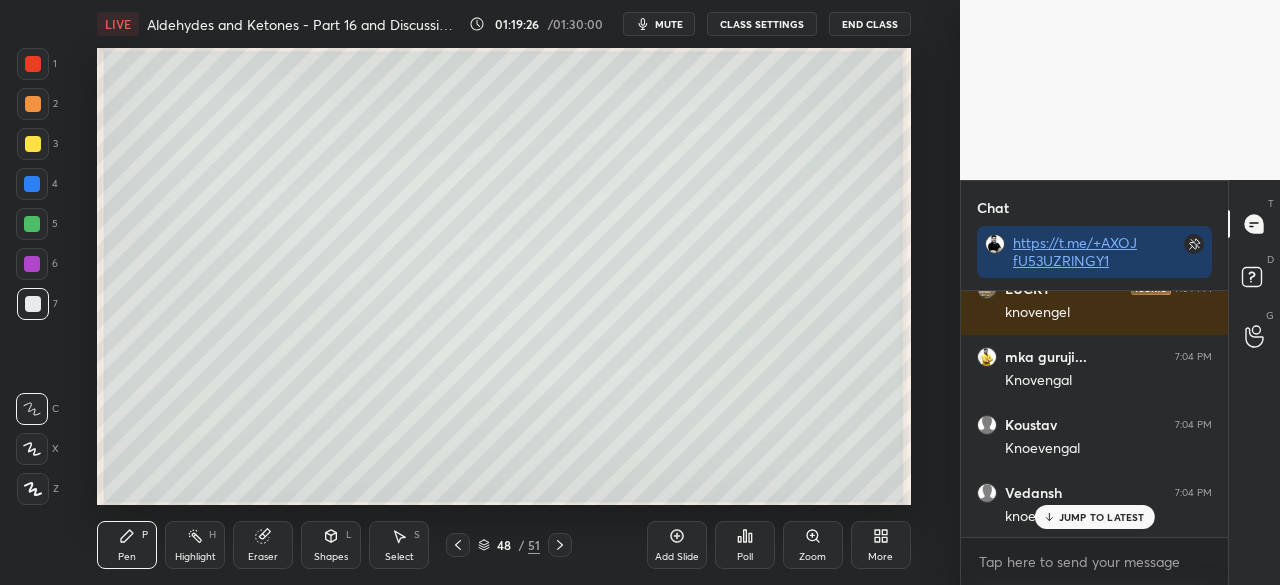 click 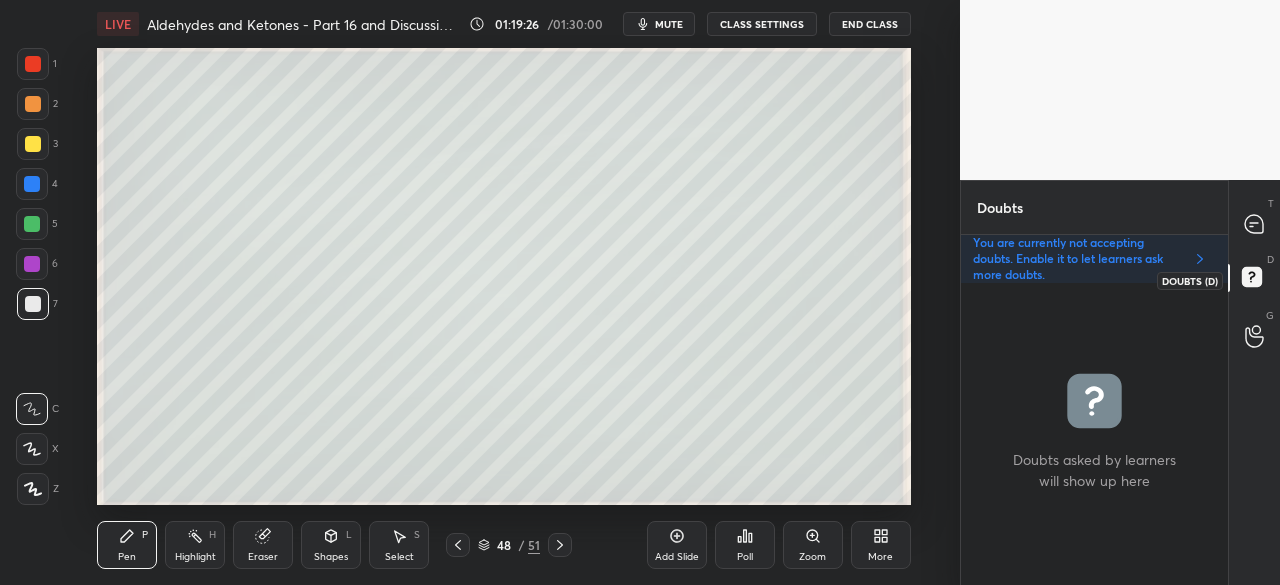 scroll, scrollTop: 7, scrollLeft: 6, axis: both 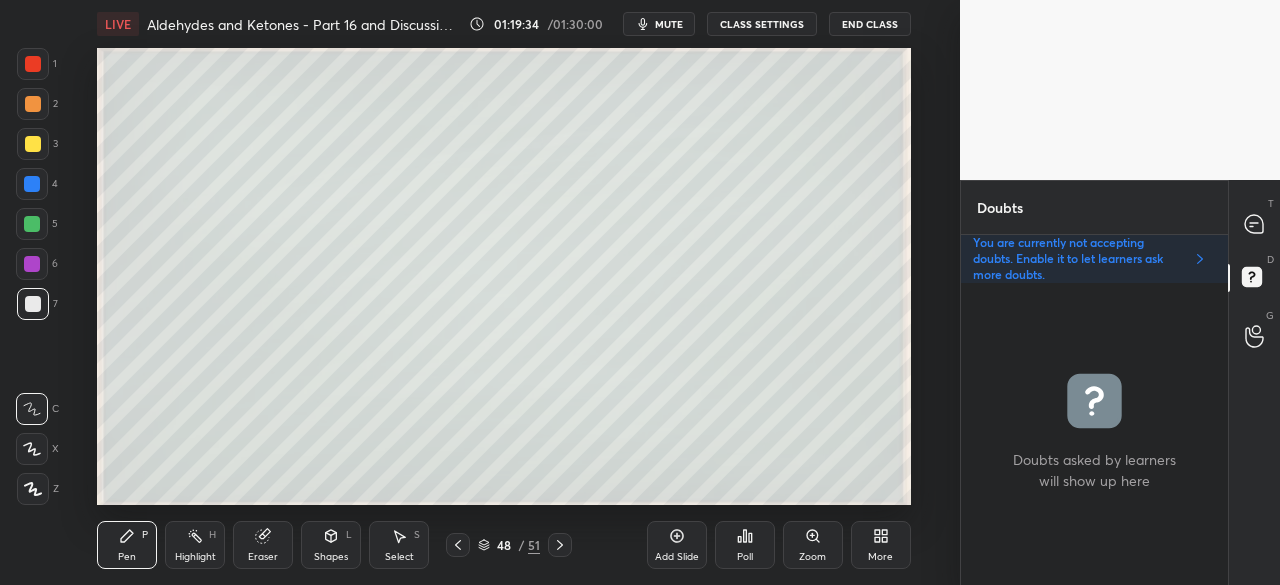 click at bounding box center (1255, 224) 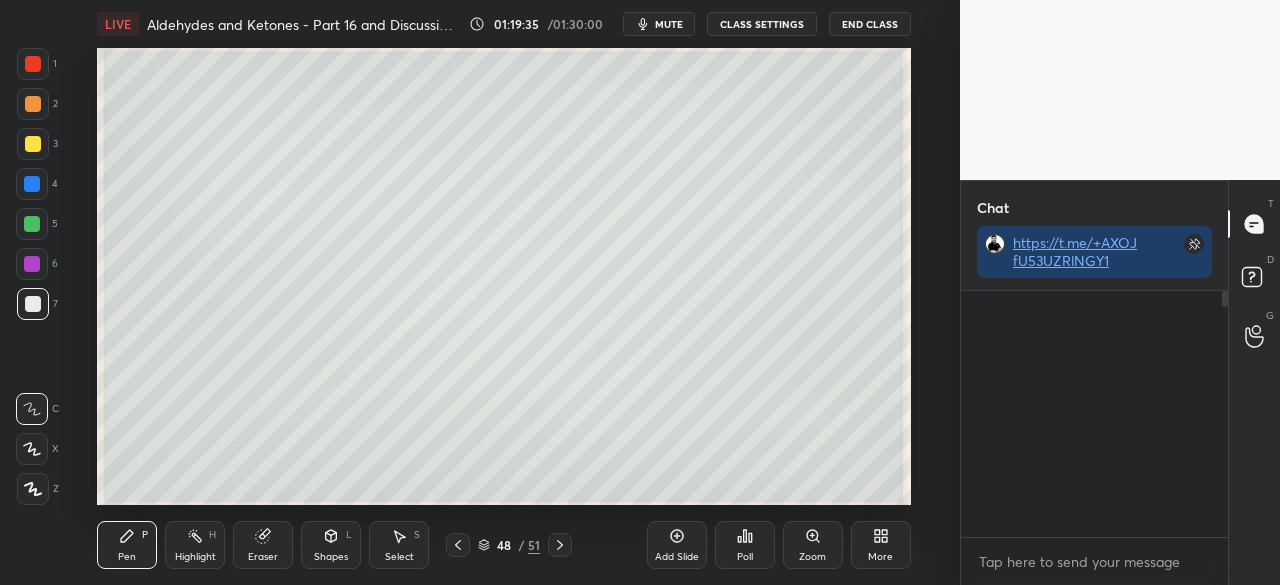 scroll, scrollTop: 288, scrollLeft: 261, axis: both 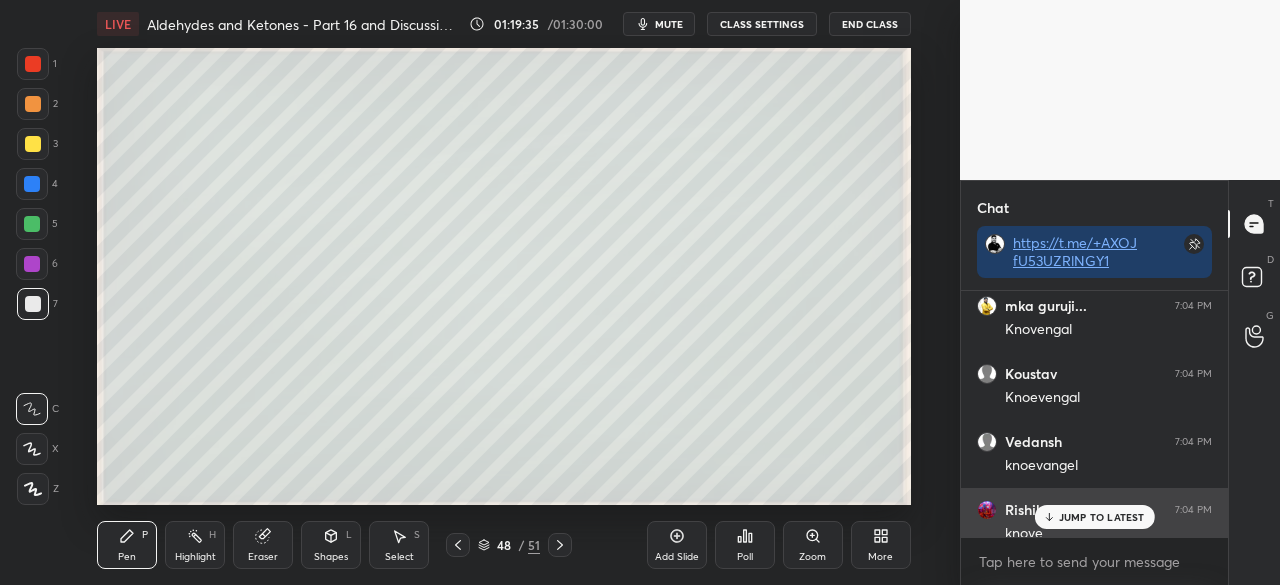 click on "JUMP TO LATEST" at bounding box center [1102, 517] 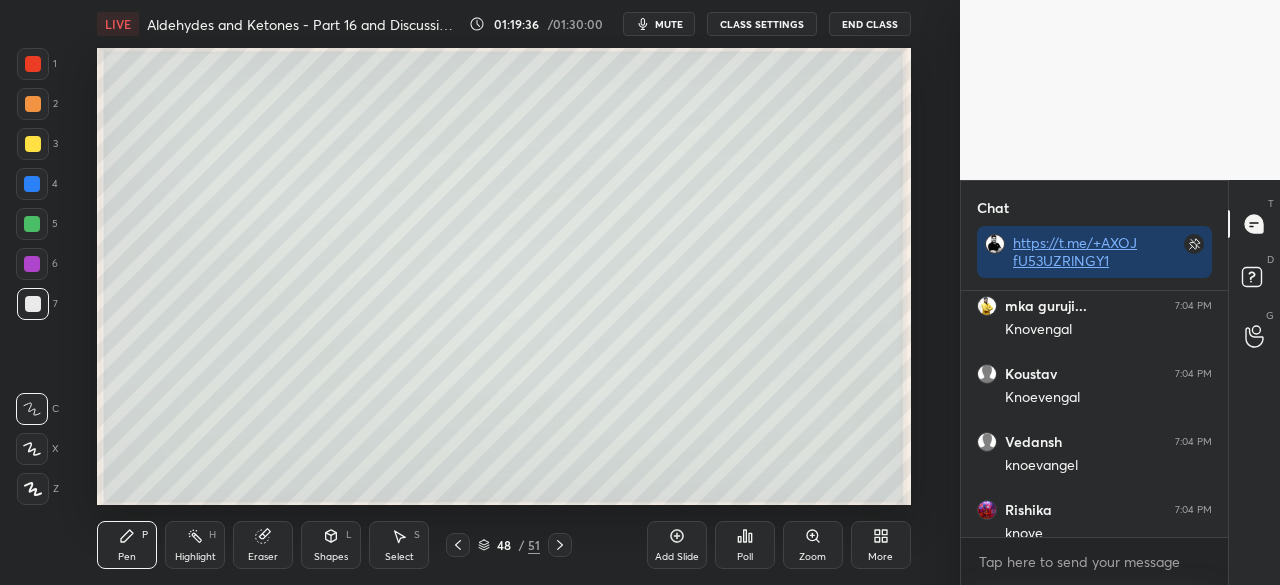 scroll, scrollTop: 167954, scrollLeft: 0, axis: vertical 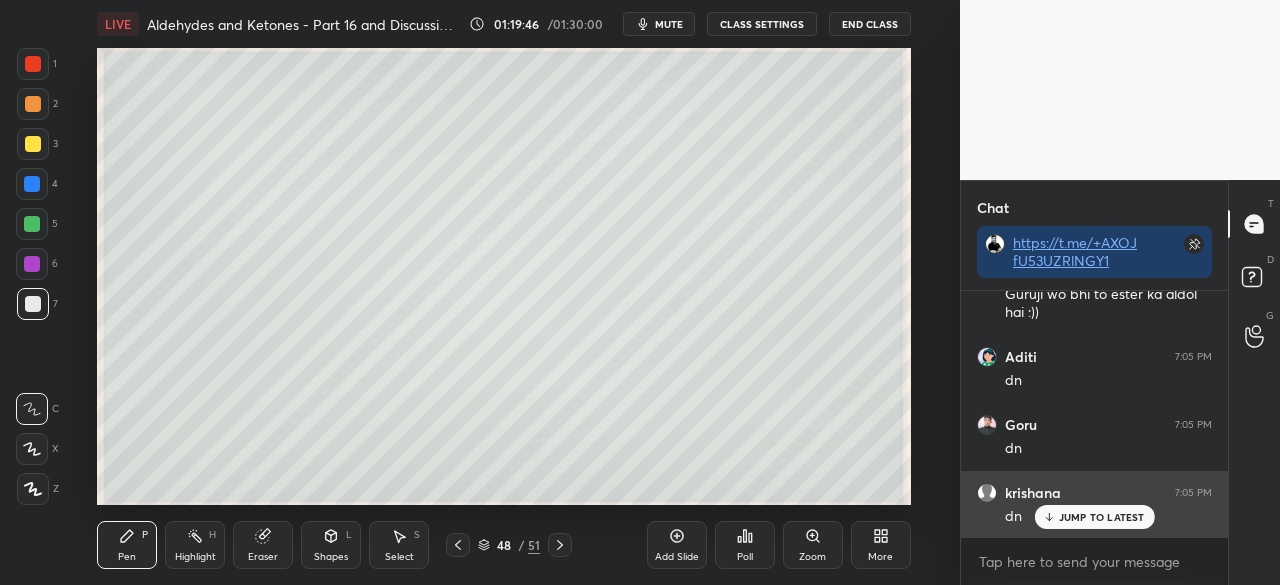 click on "JUMP TO LATEST" at bounding box center (1102, 517) 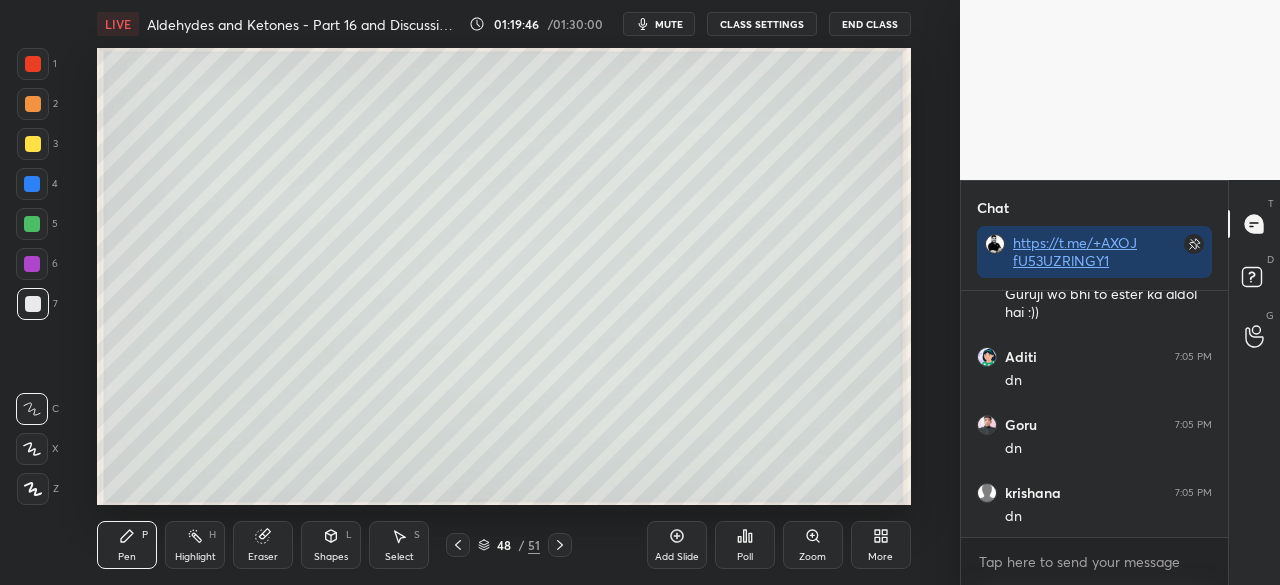 scroll, scrollTop: 168312, scrollLeft: 0, axis: vertical 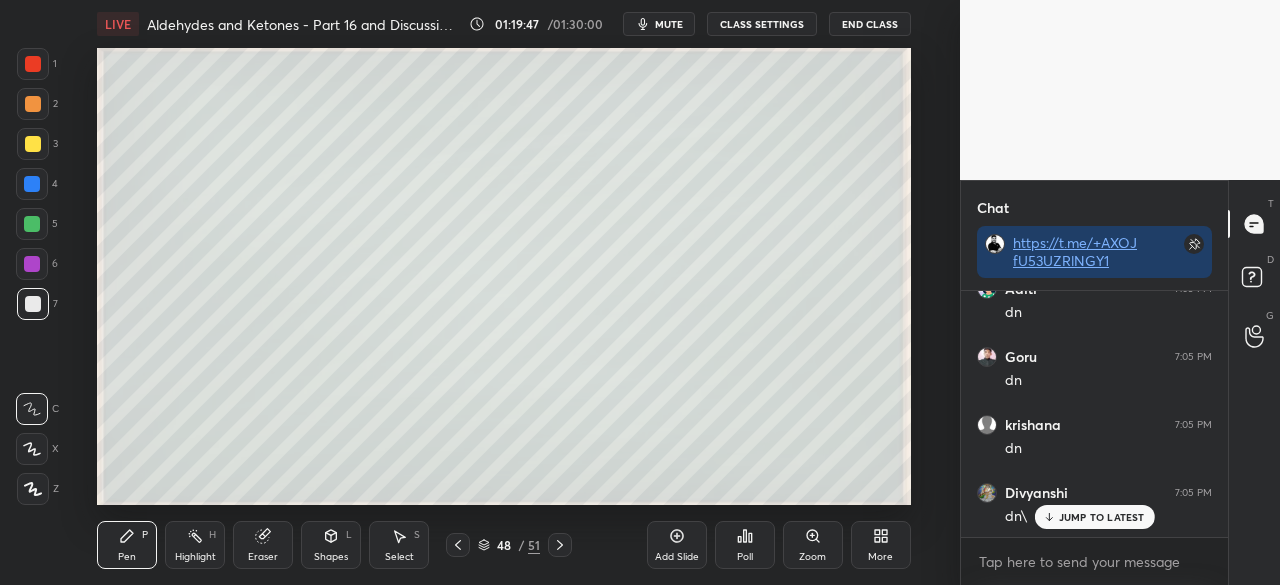 click on "More" at bounding box center [881, 545] 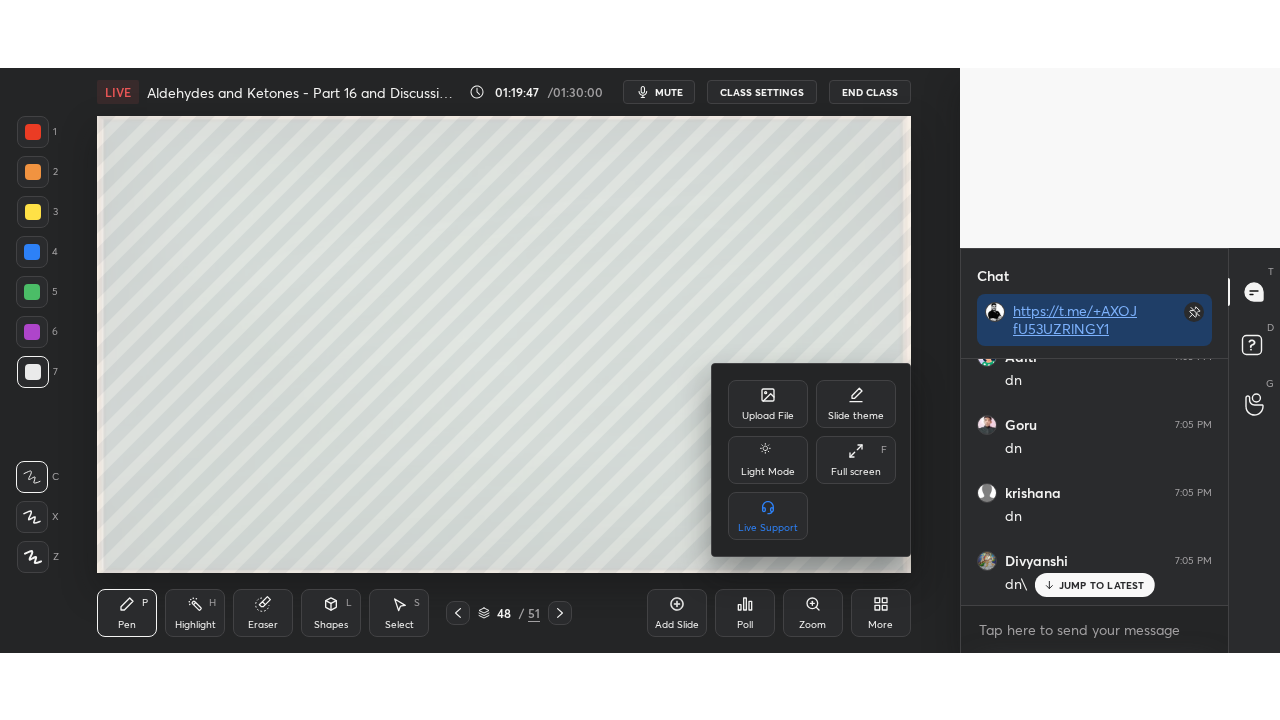 scroll, scrollTop: 168380, scrollLeft: 0, axis: vertical 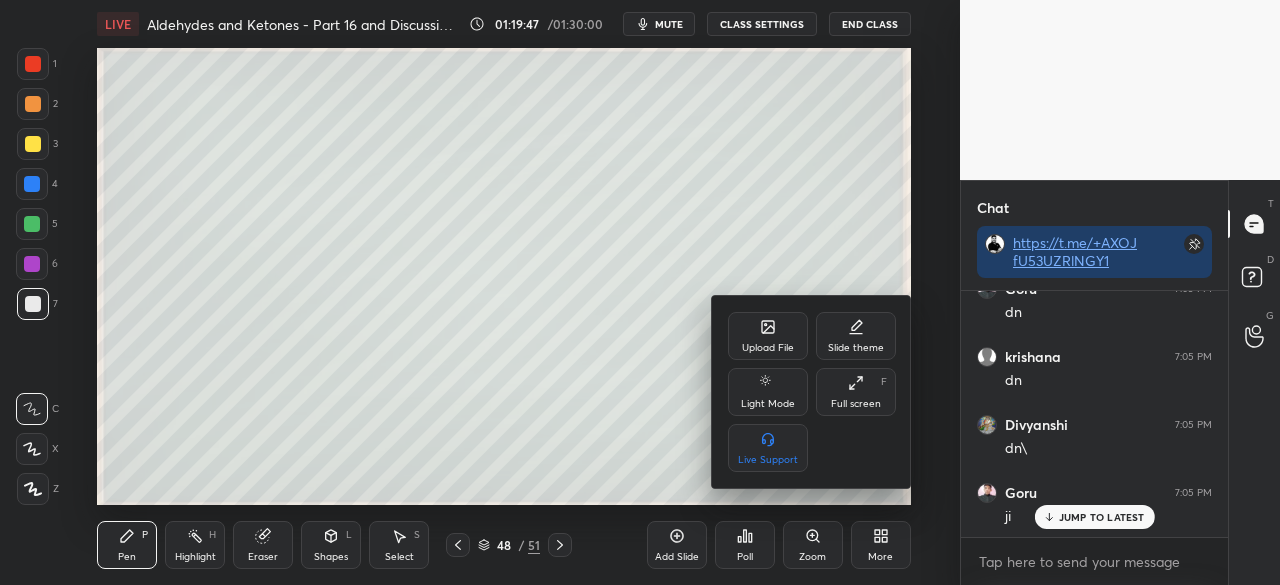 drag, startPoint x: 865, startPoint y: 393, endPoint x: 867, endPoint y: 474, distance: 81.02469 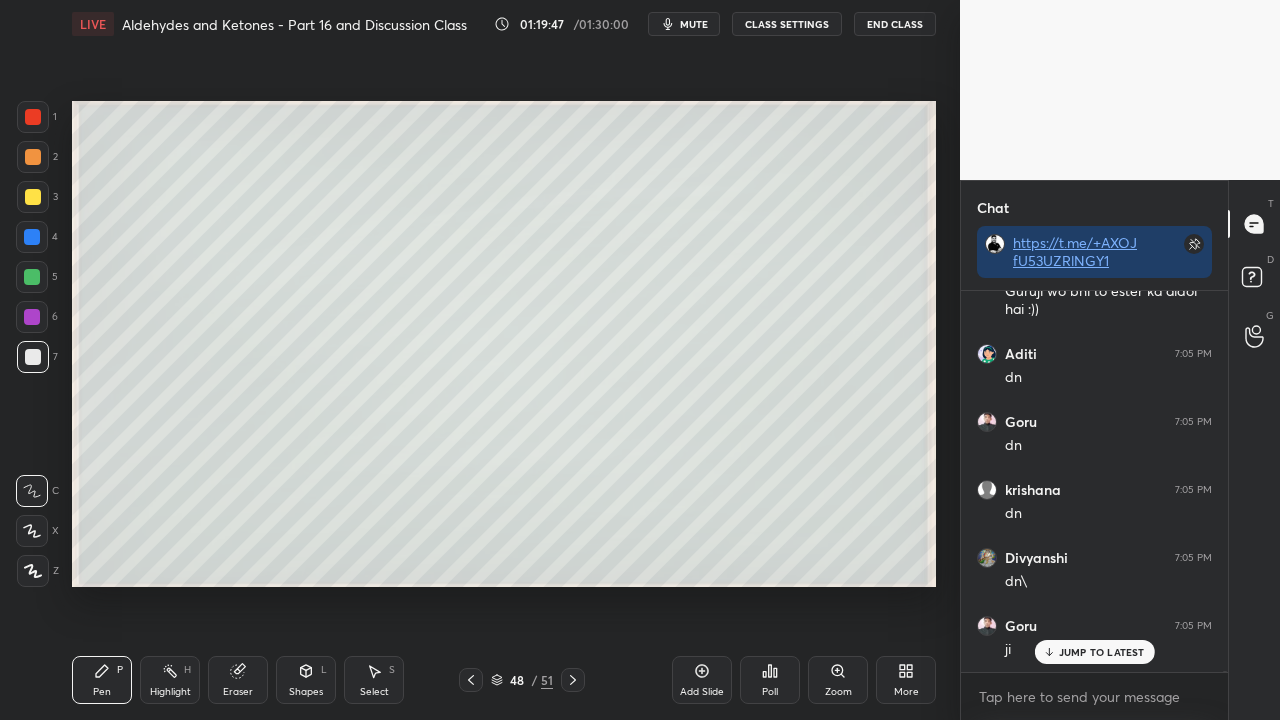 scroll, scrollTop: 99408, scrollLeft: 99120, axis: both 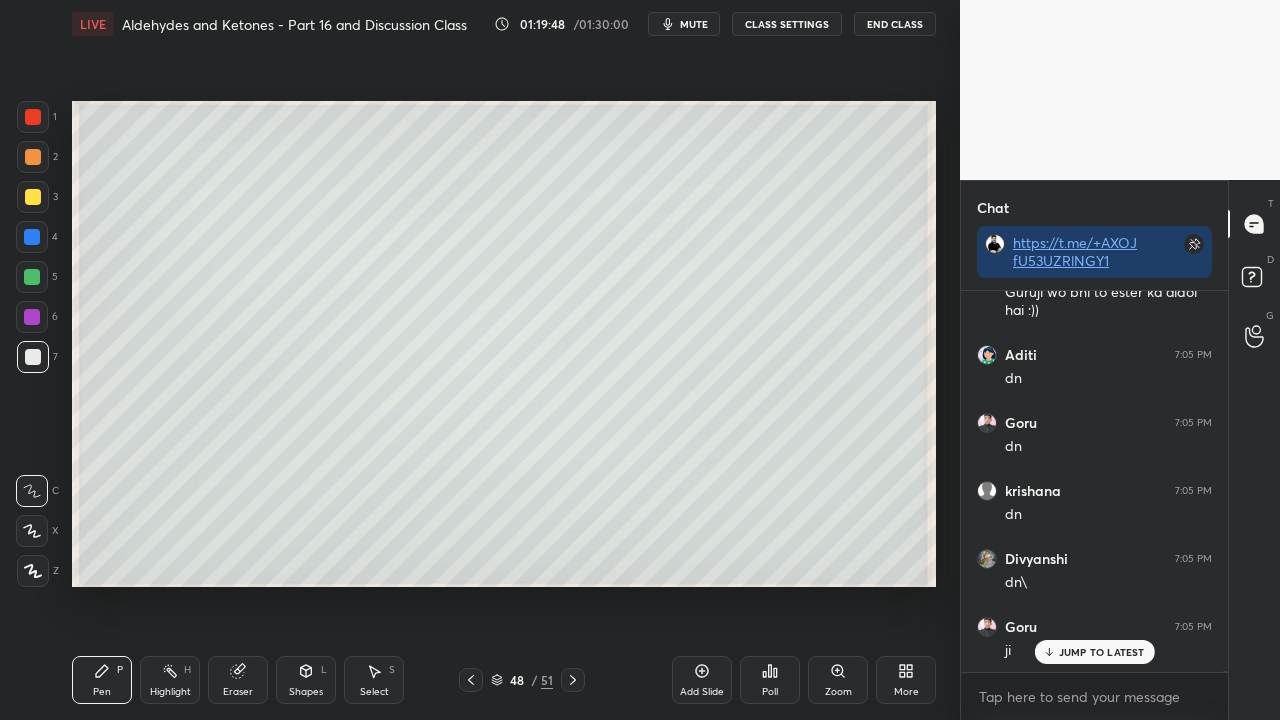 click 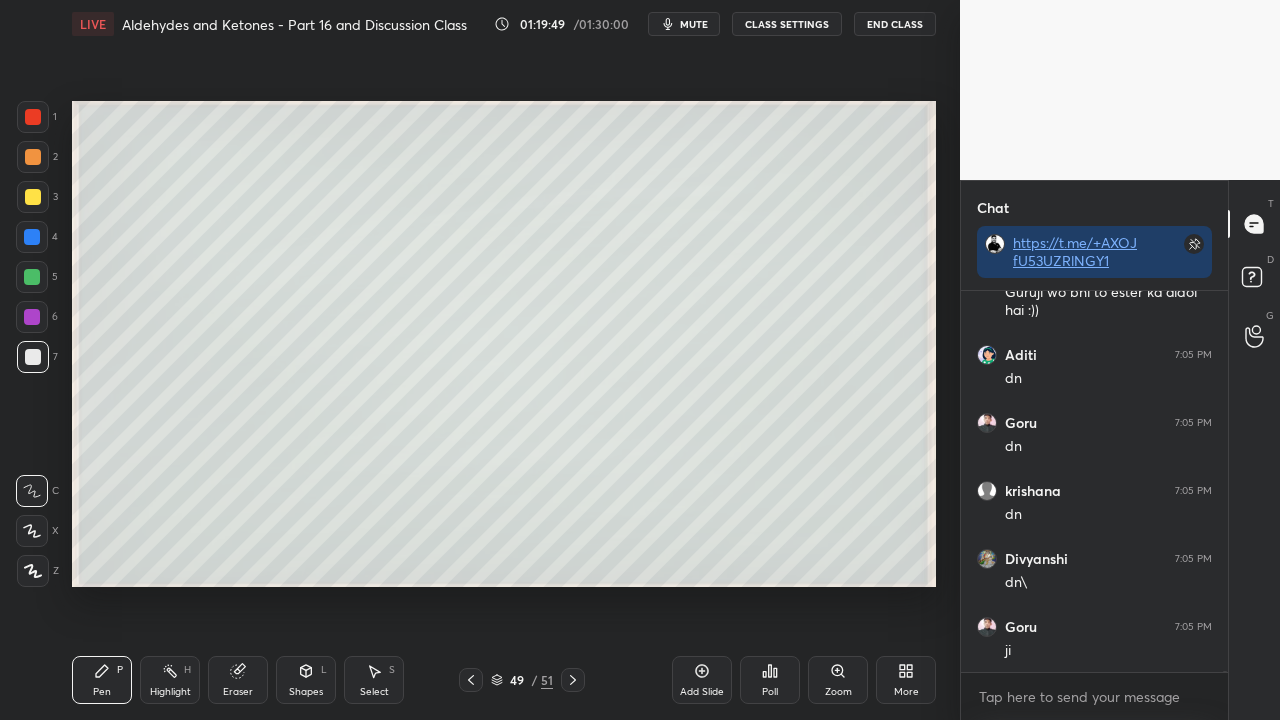 scroll, scrollTop: 168314, scrollLeft: 0, axis: vertical 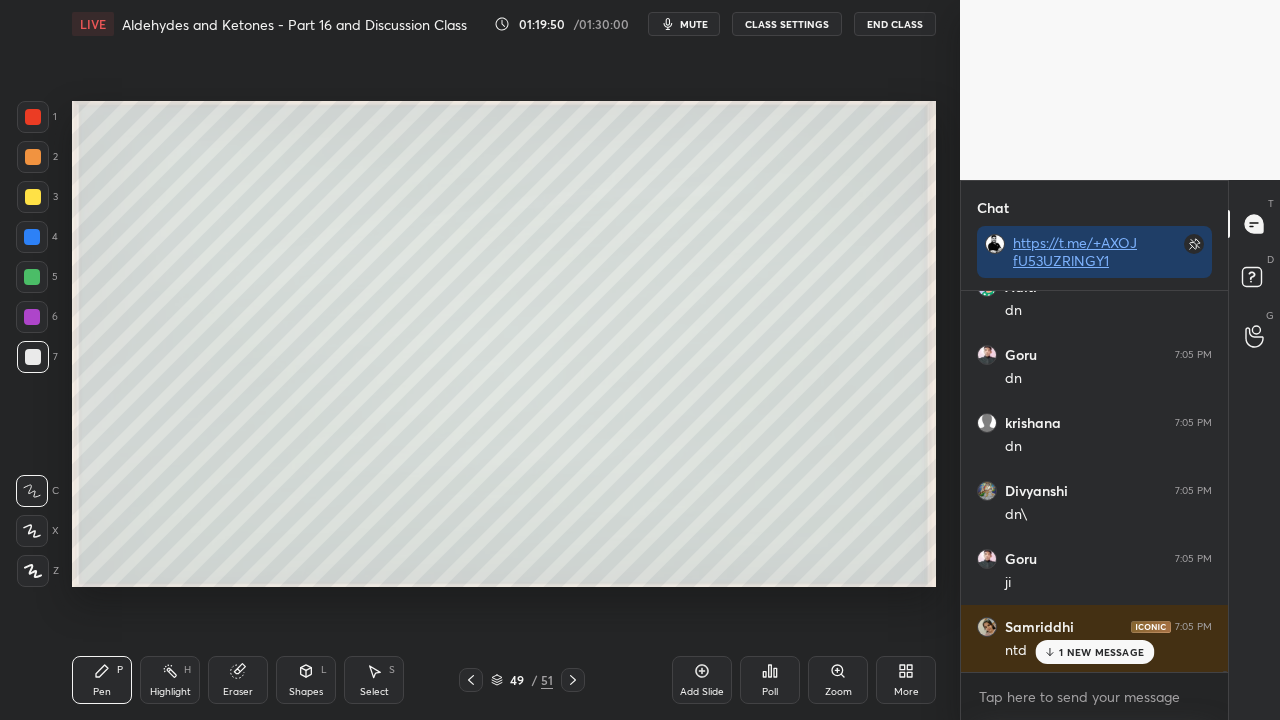 click at bounding box center [33, 197] 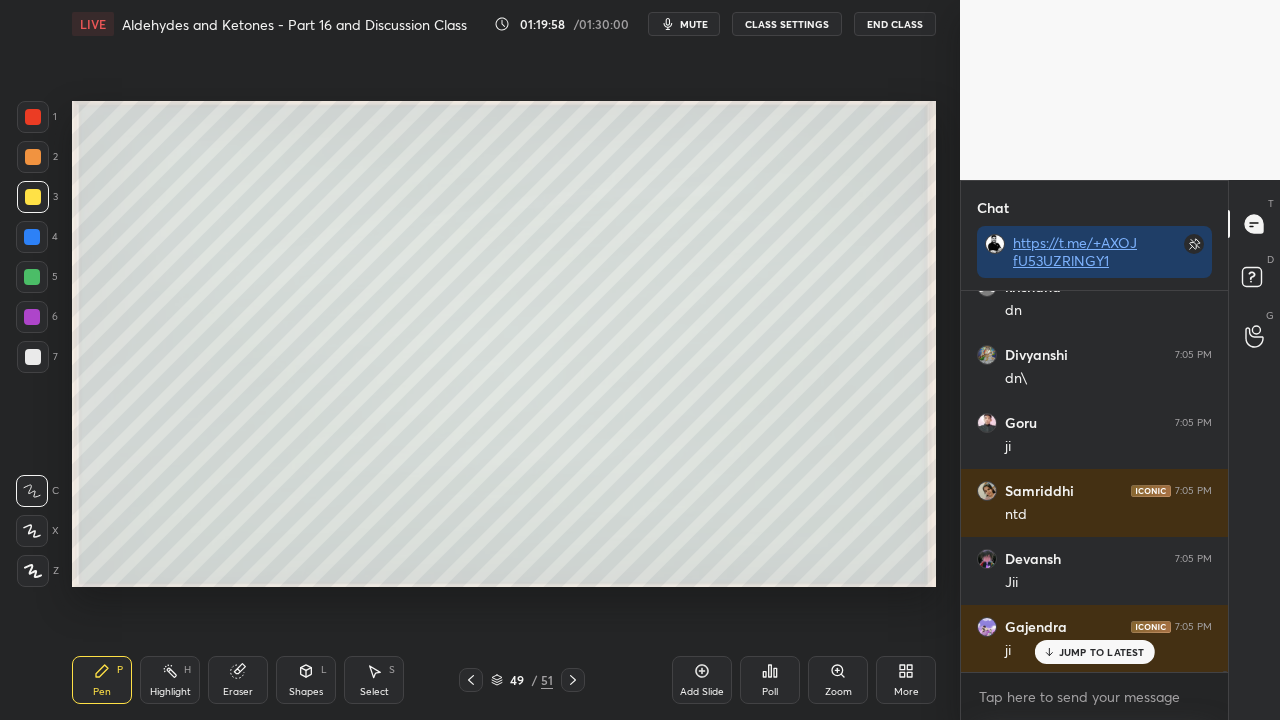 scroll, scrollTop: 168518, scrollLeft: 0, axis: vertical 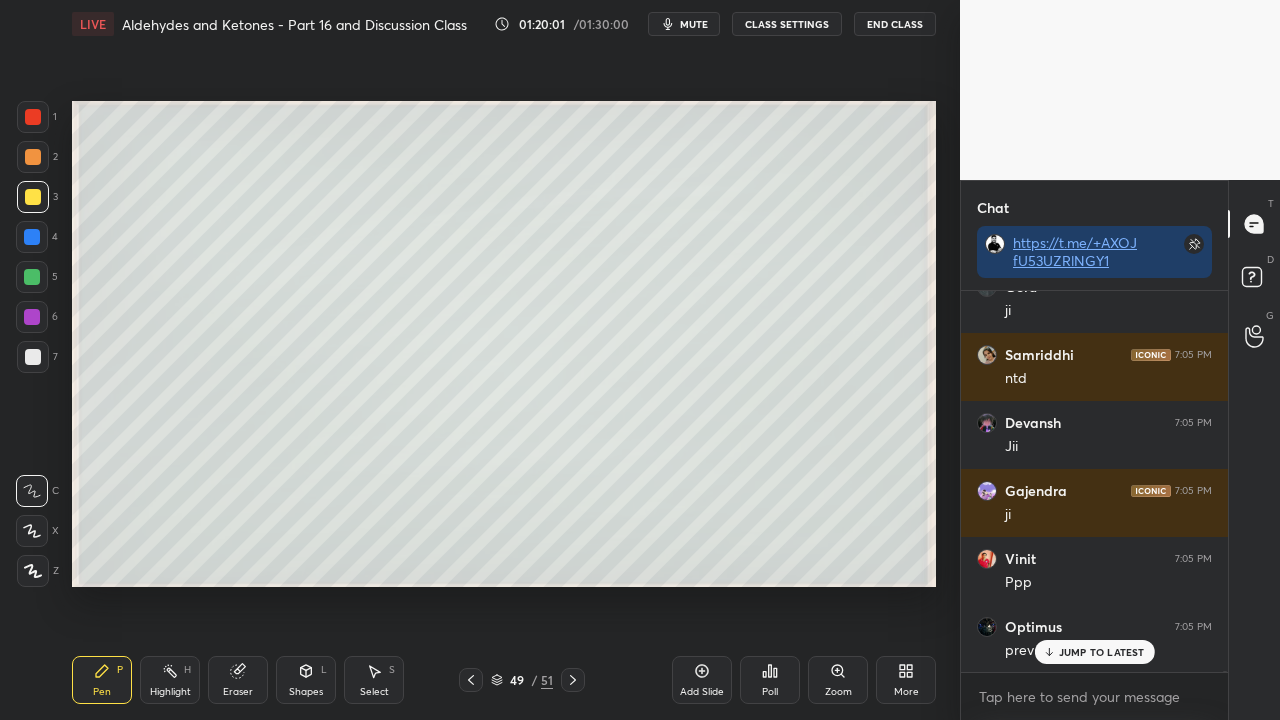 click 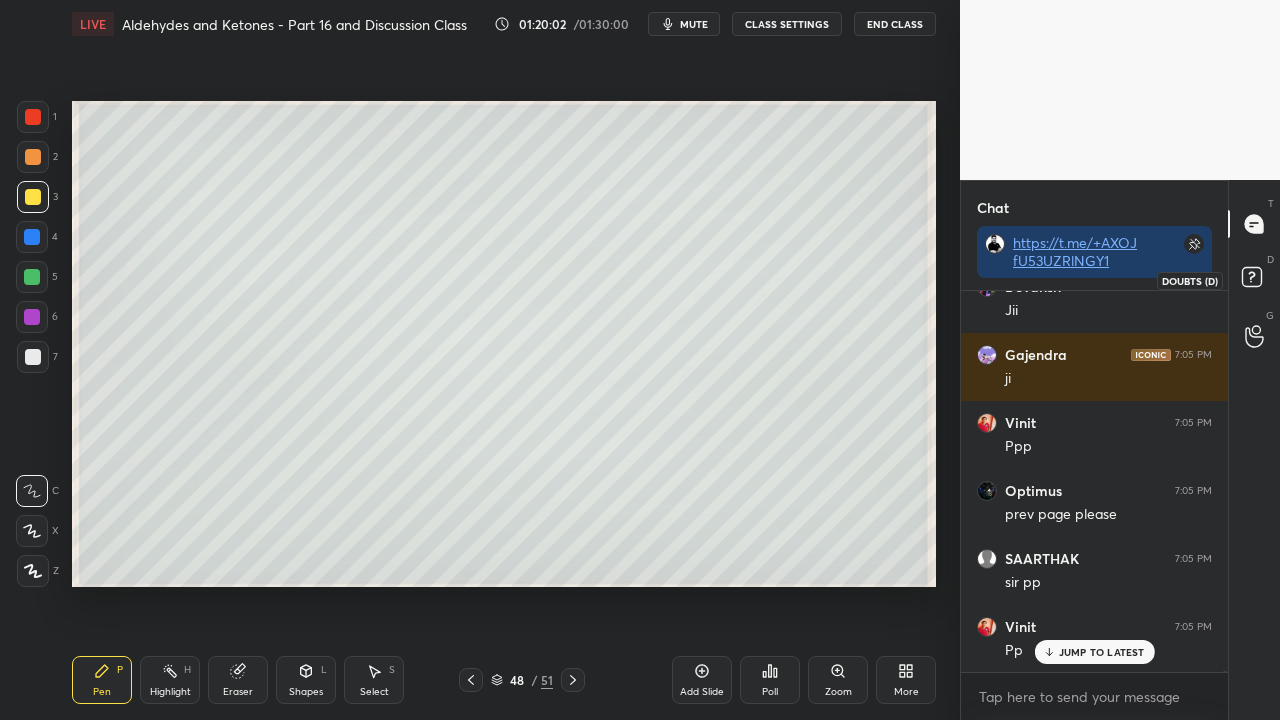 scroll, scrollTop: 168790, scrollLeft: 0, axis: vertical 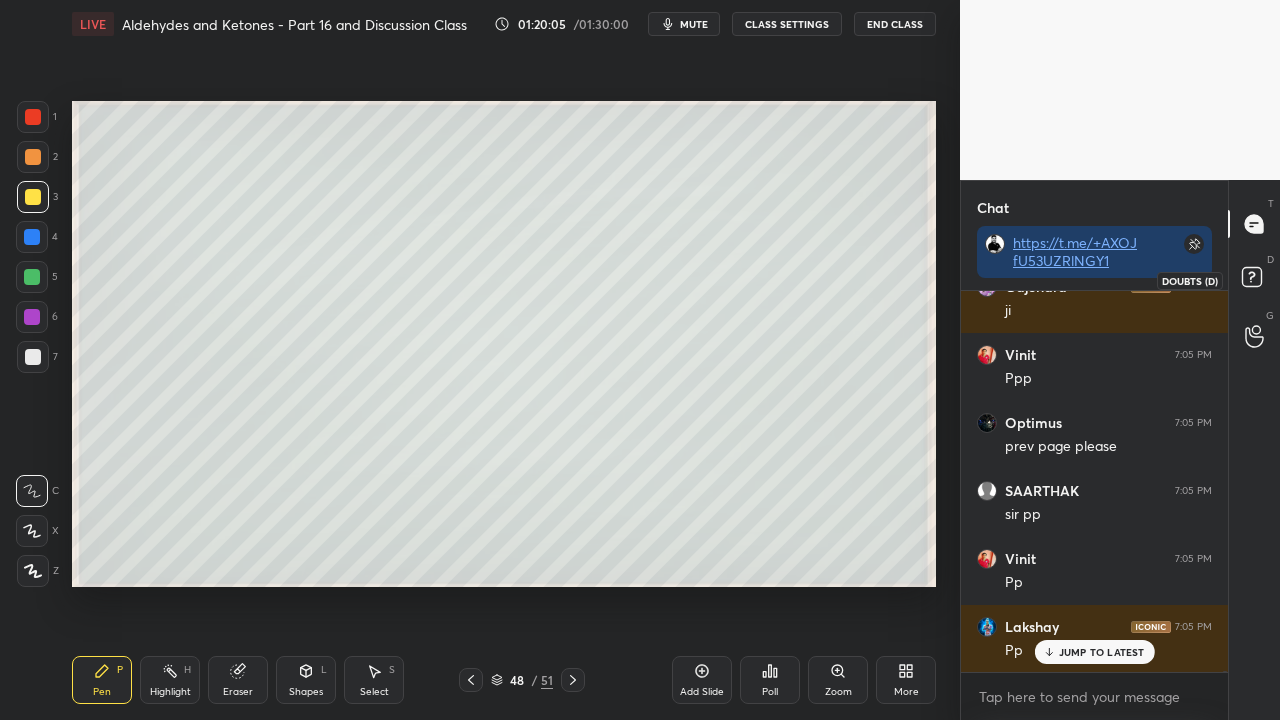 click 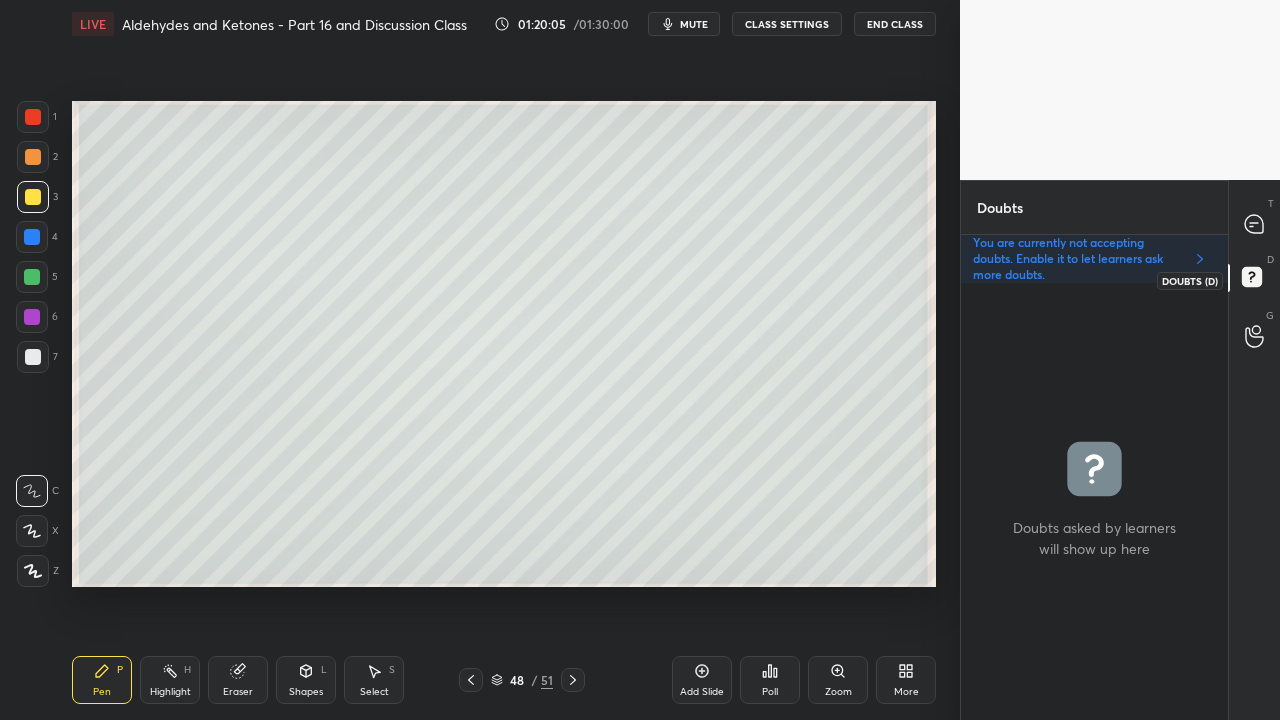 scroll, scrollTop: 6, scrollLeft: 6, axis: both 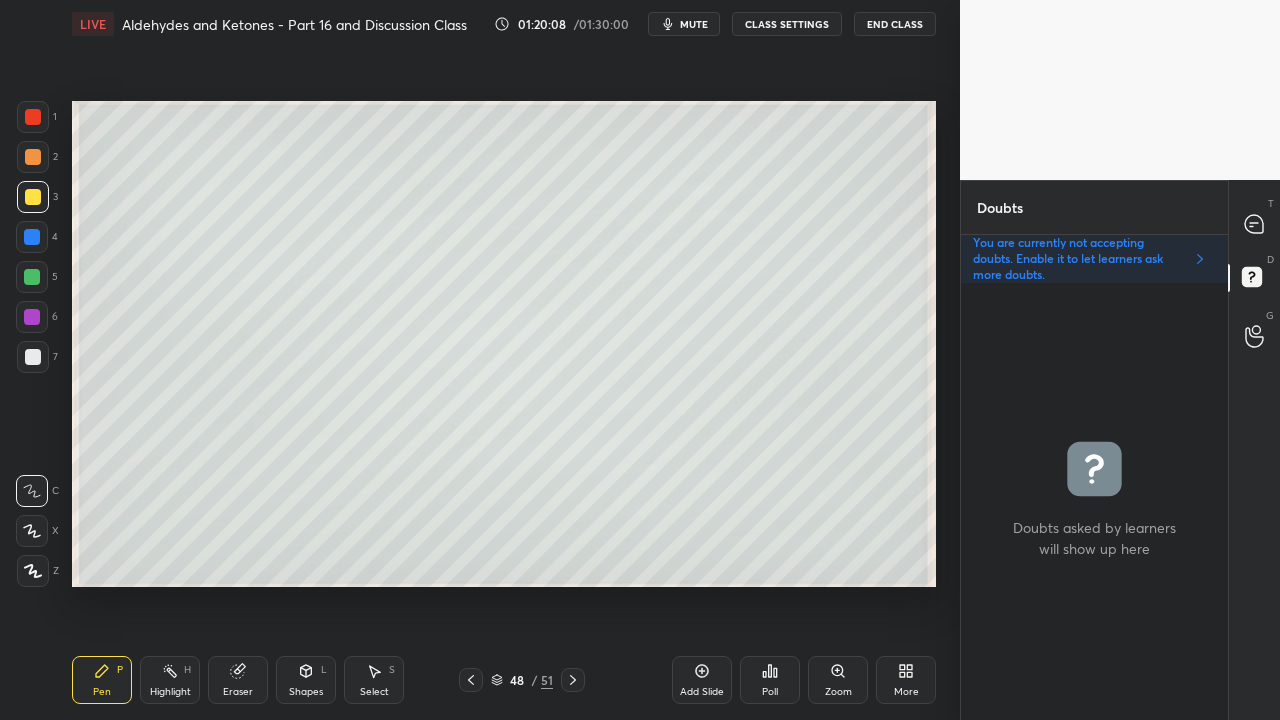 click on "mute" at bounding box center (694, 24) 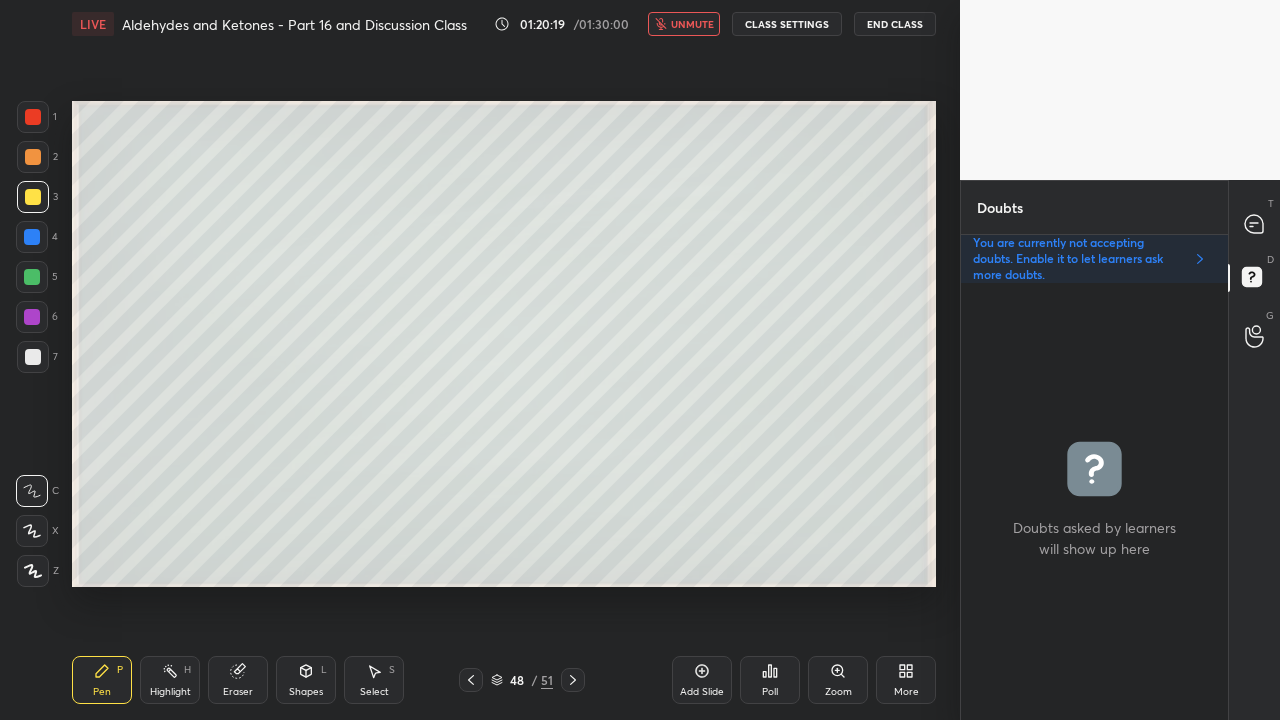 click on "unmute" at bounding box center (692, 24) 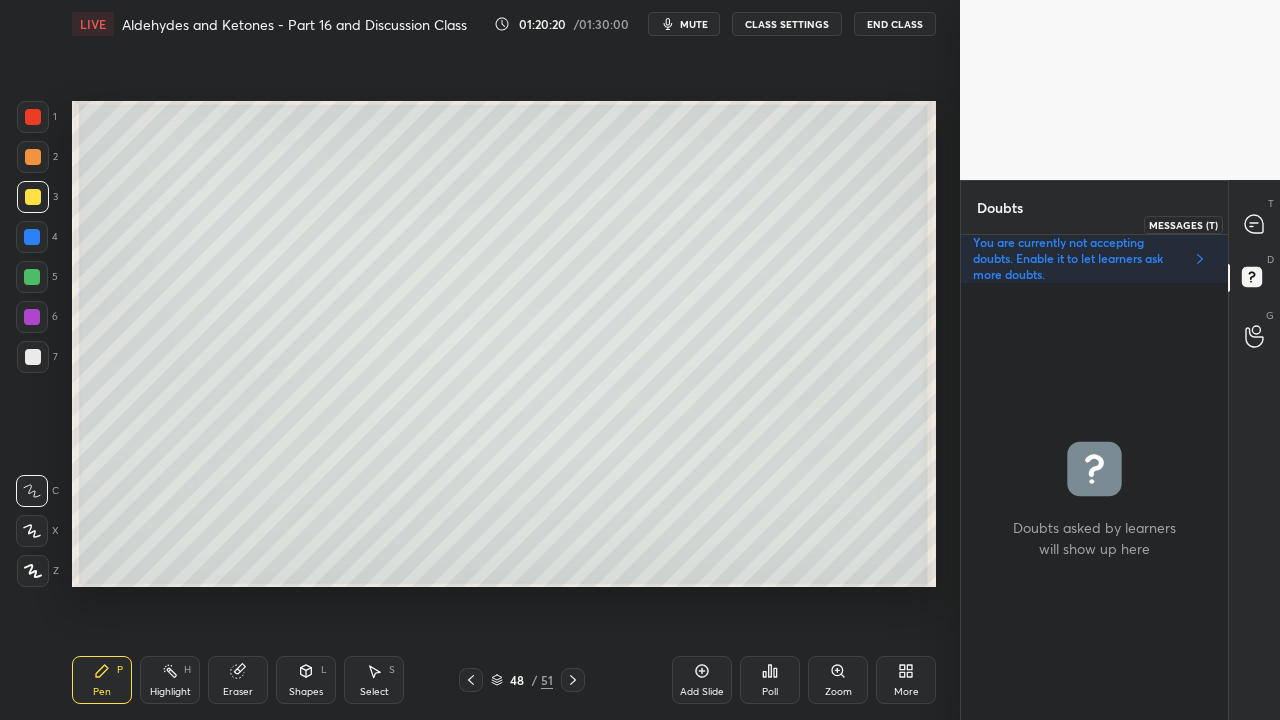 click 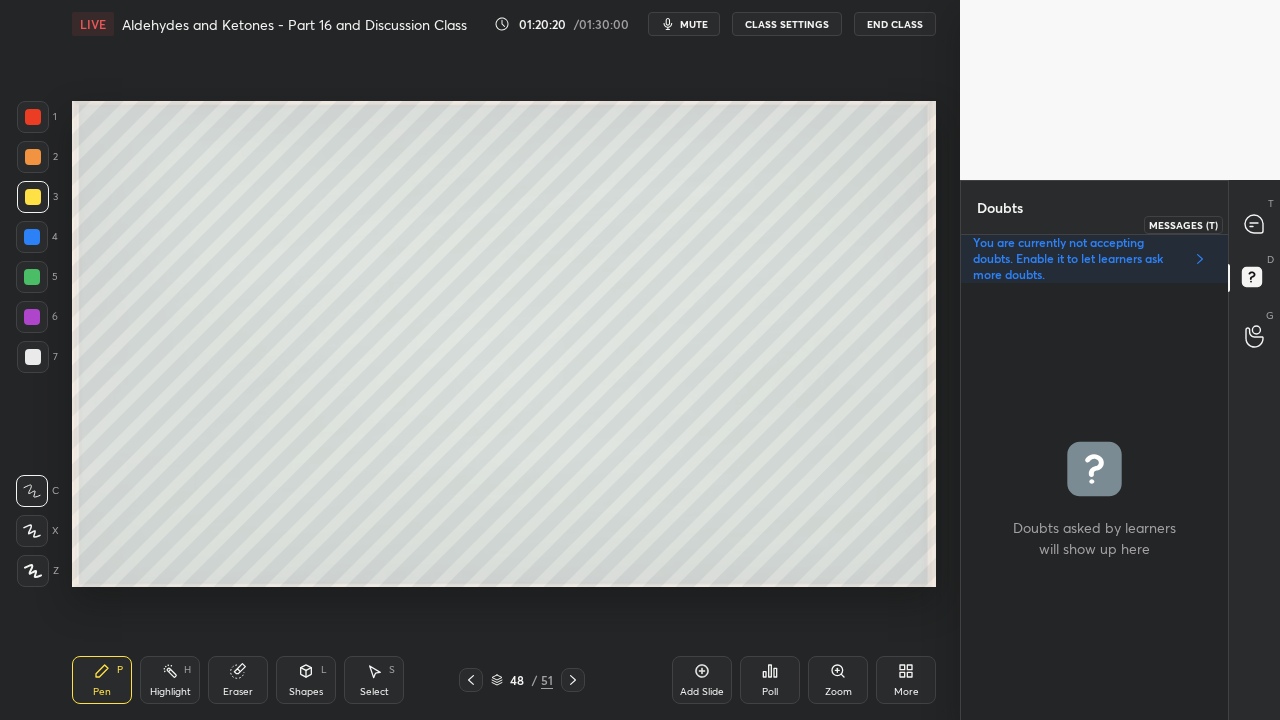 scroll, scrollTop: 423, scrollLeft: 261, axis: both 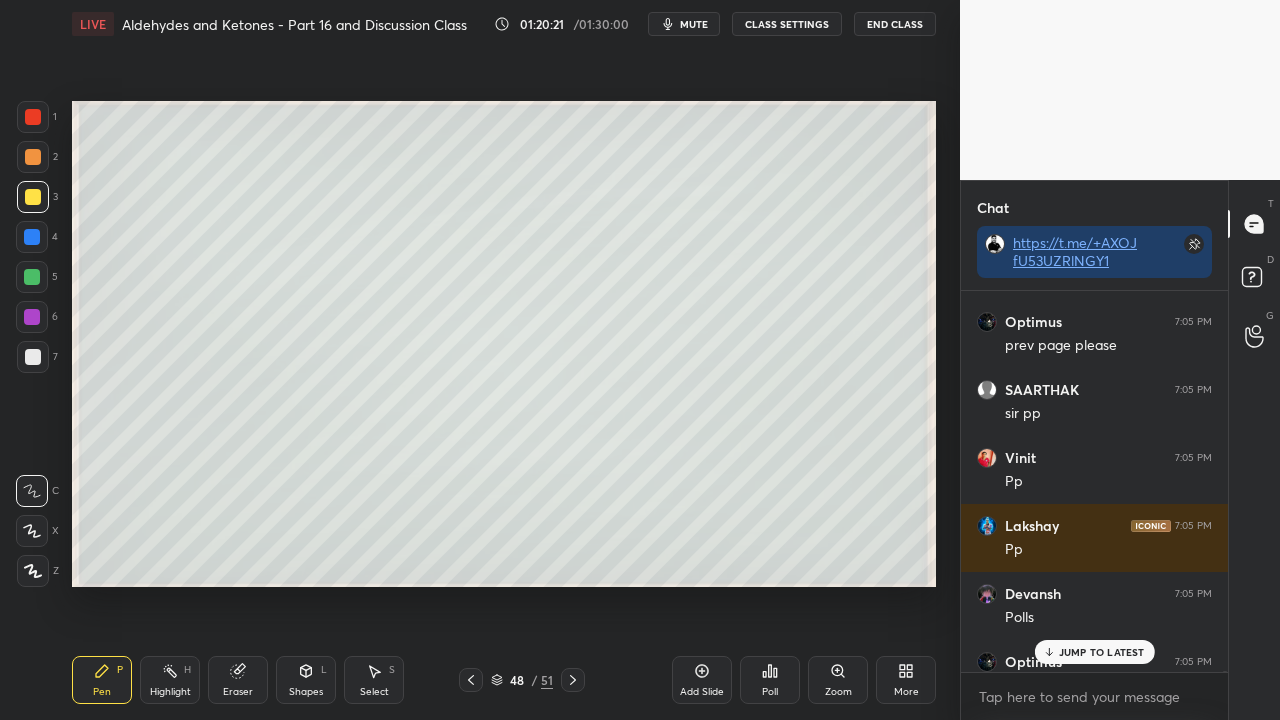 click on "JUMP TO LATEST" at bounding box center (1102, 652) 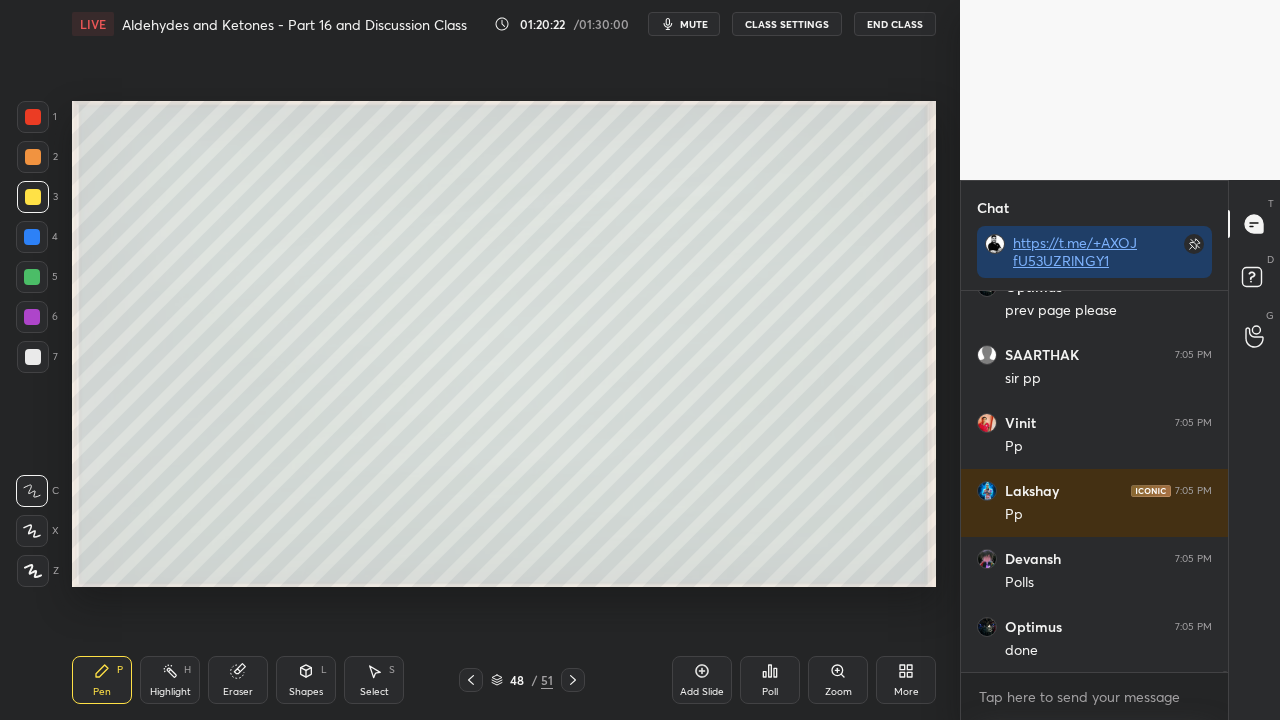 click 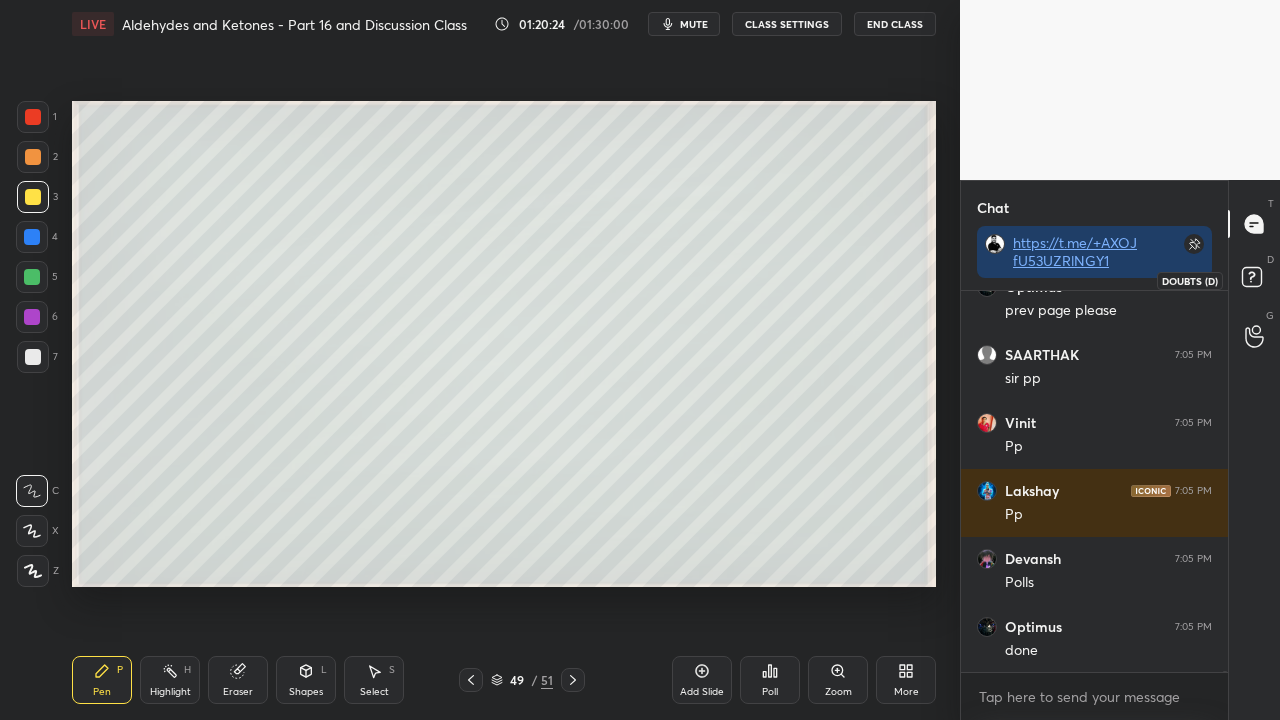 click 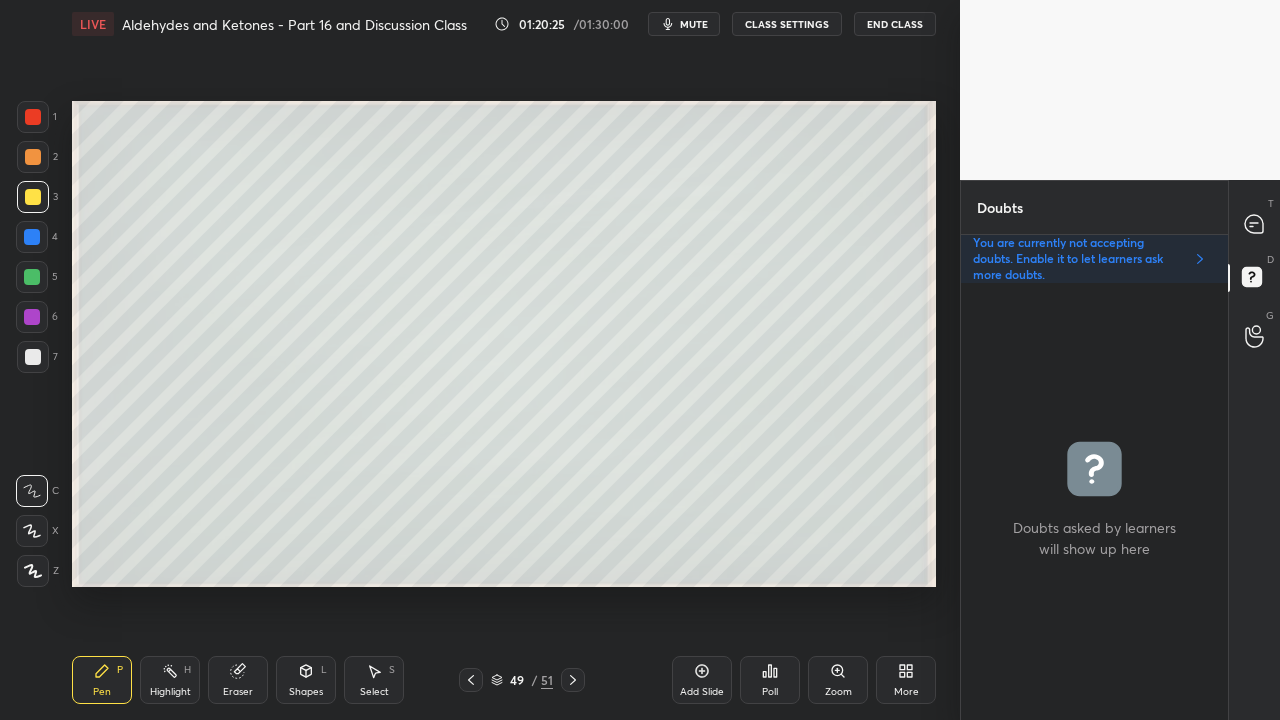 click at bounding box center (33, 357) 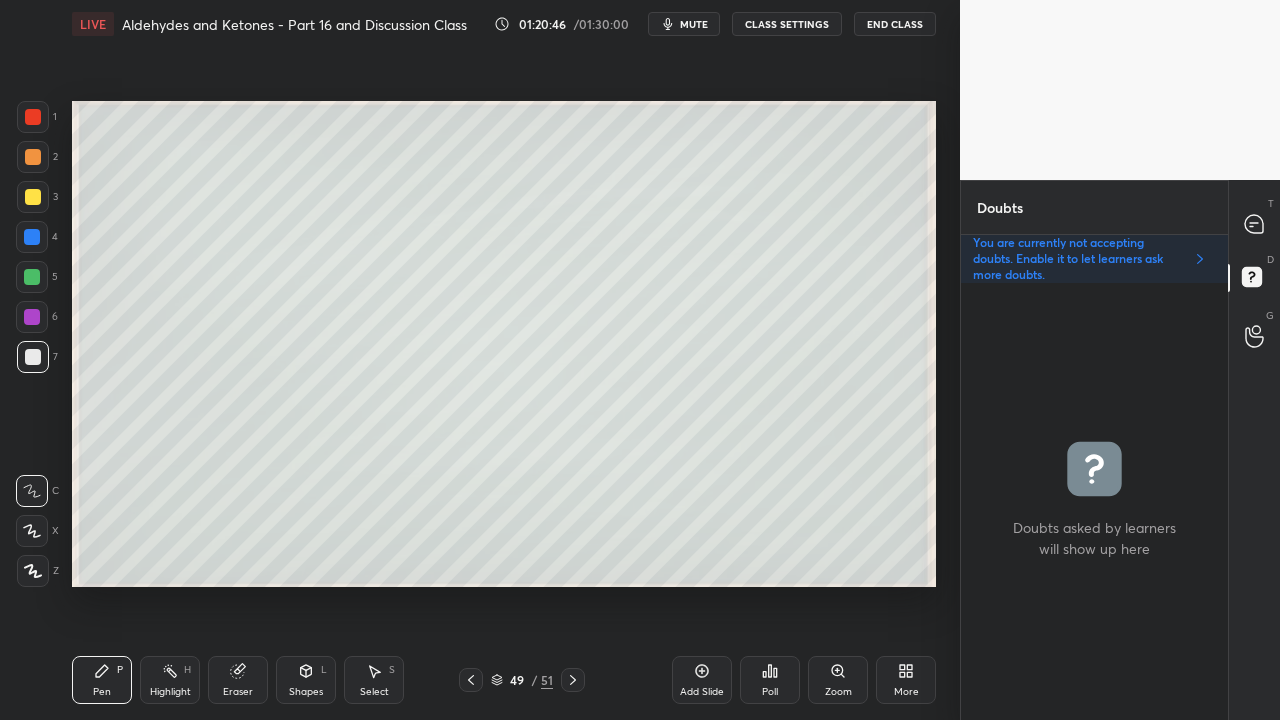 click 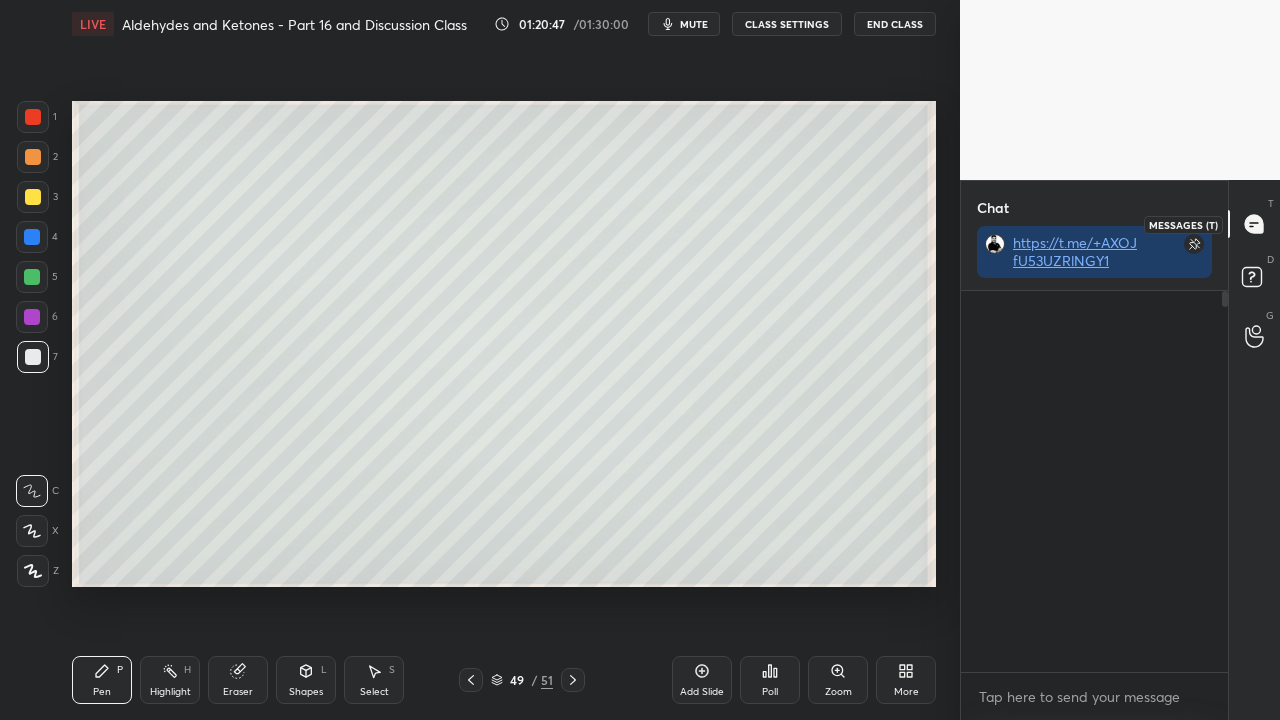 scroll, scrollTop: 423, scrollLeft: 261, axis: both 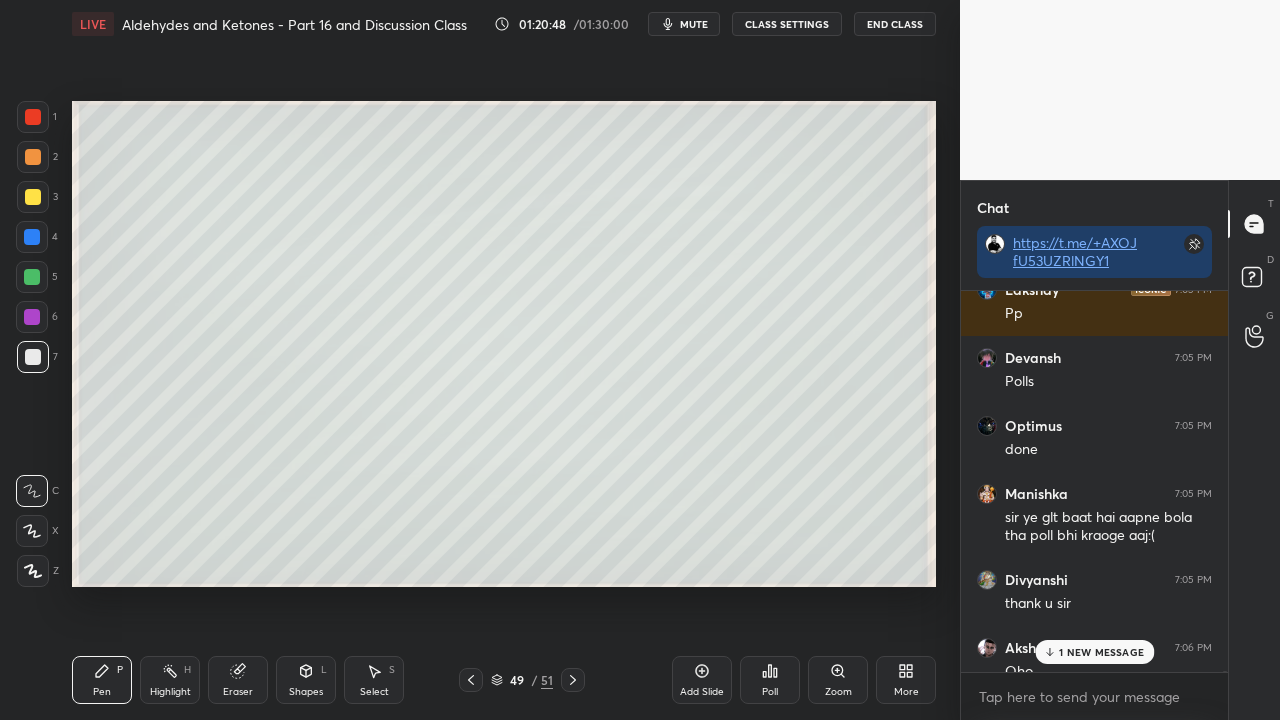 click on "1 NEW MESSAGE" at bounding box center (1101, 652) 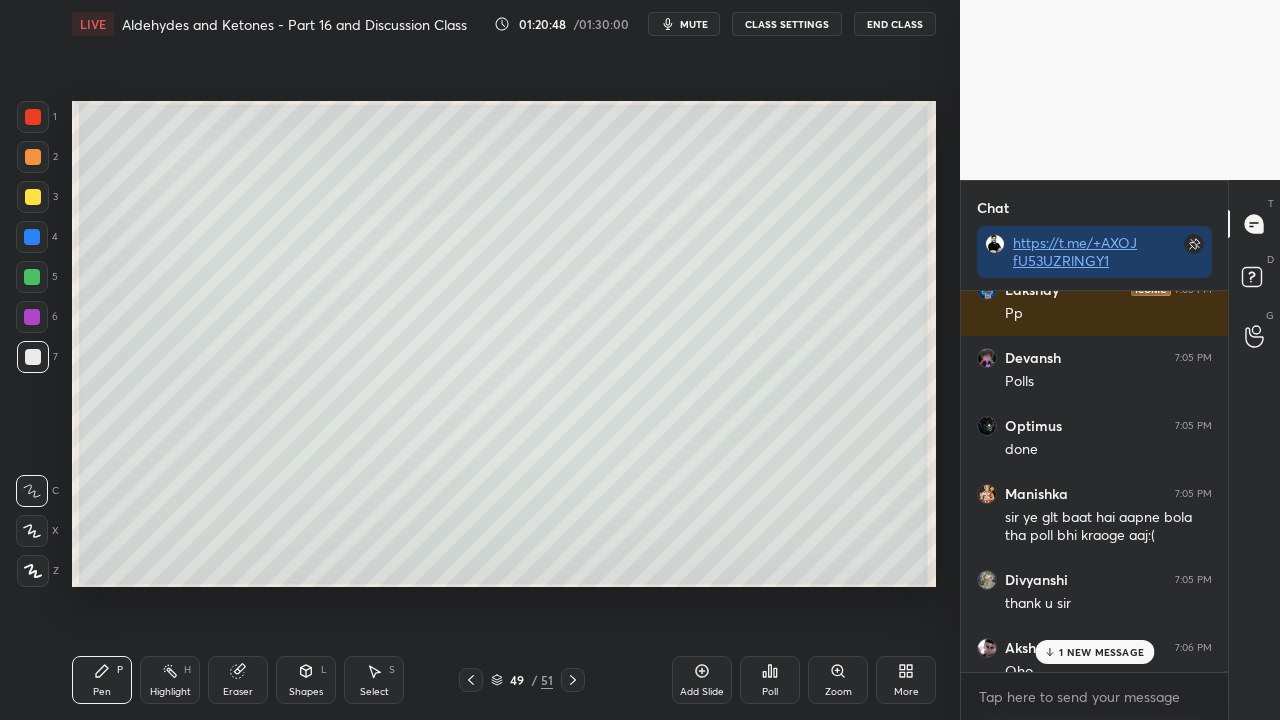 scroll, scrollTop: 169302, scrollLeft: 0, axis: vertical 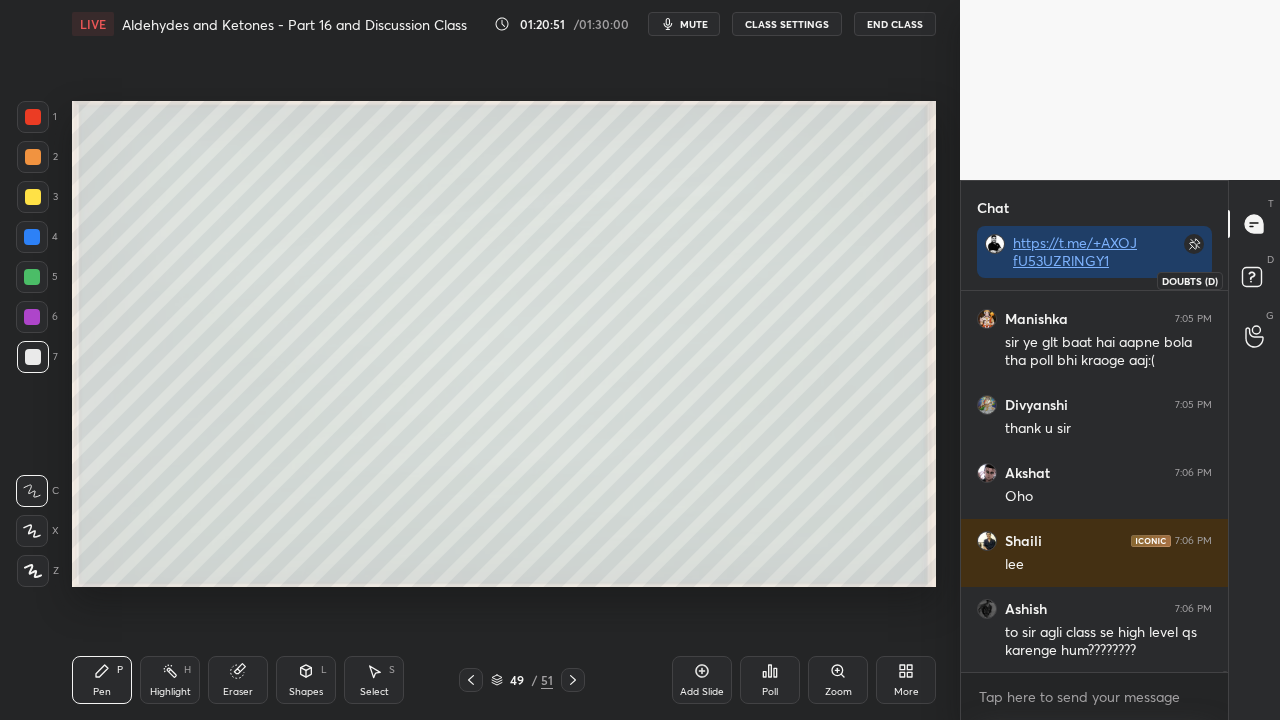 click 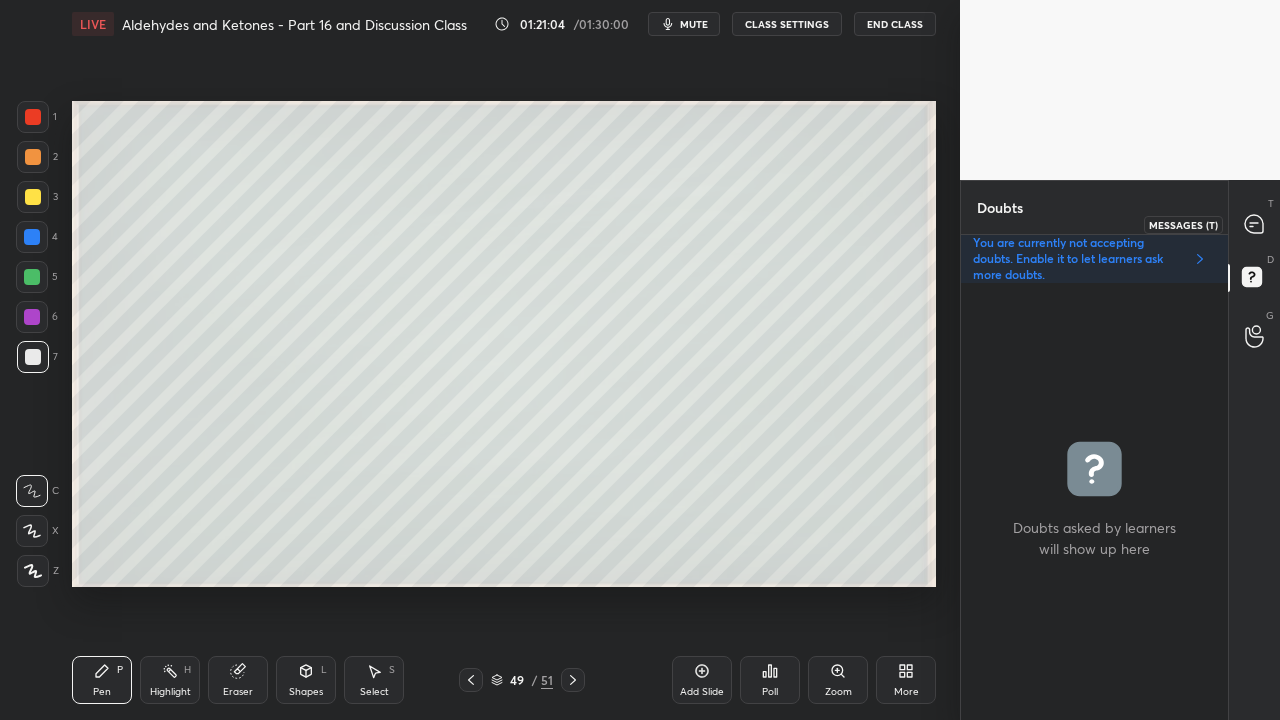 click 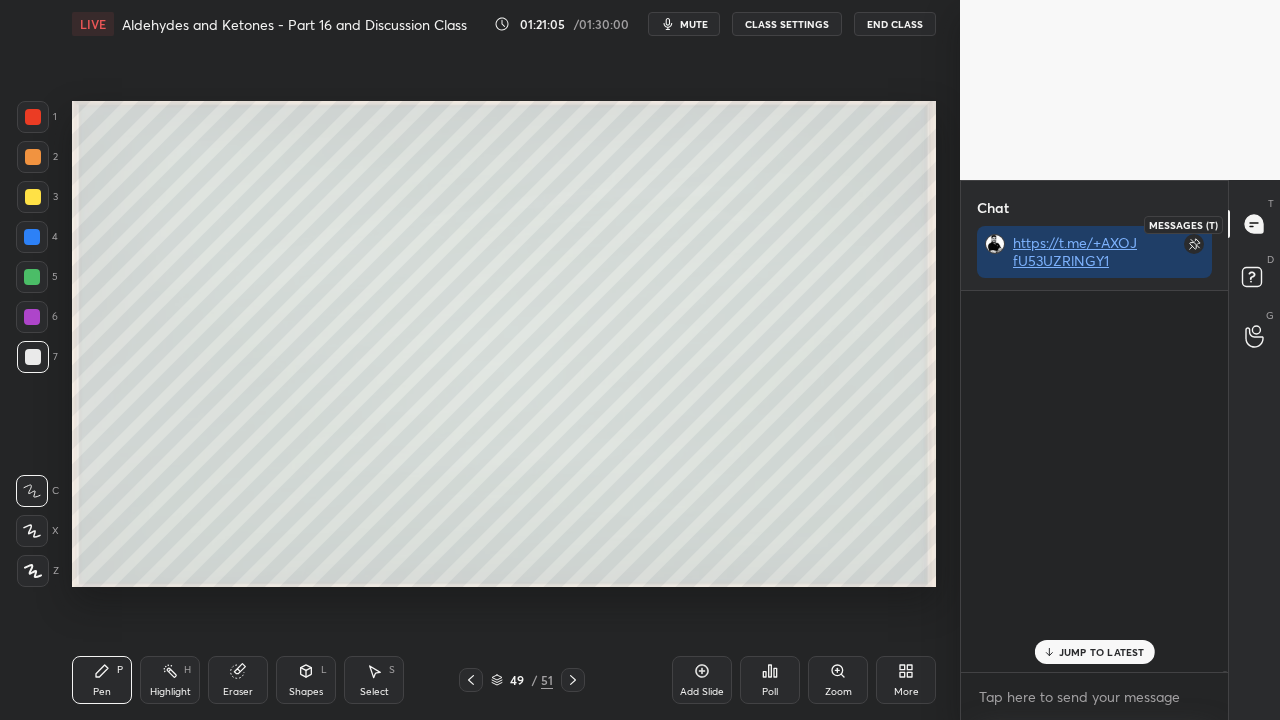 scroll, scrollTop: 169302, scrollLeft: 0, axis: vertical 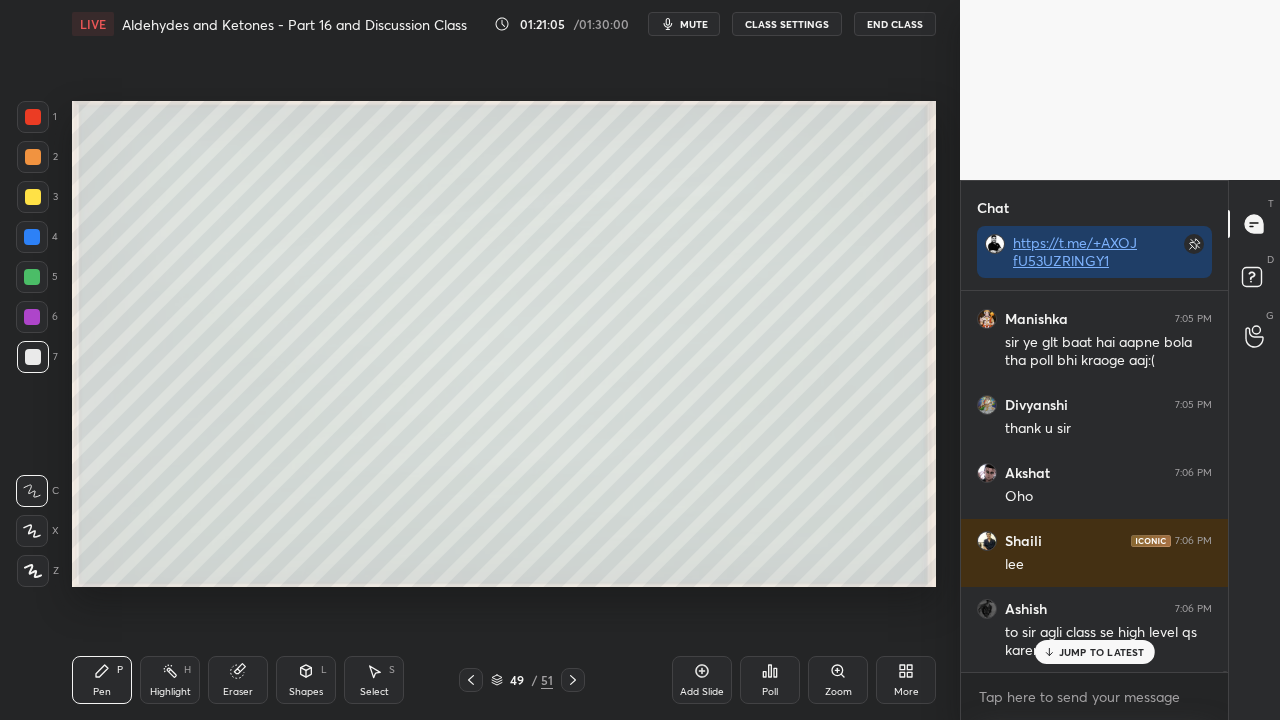 click on "JUMP TO LATEST" at bounding box center (1102, 652) 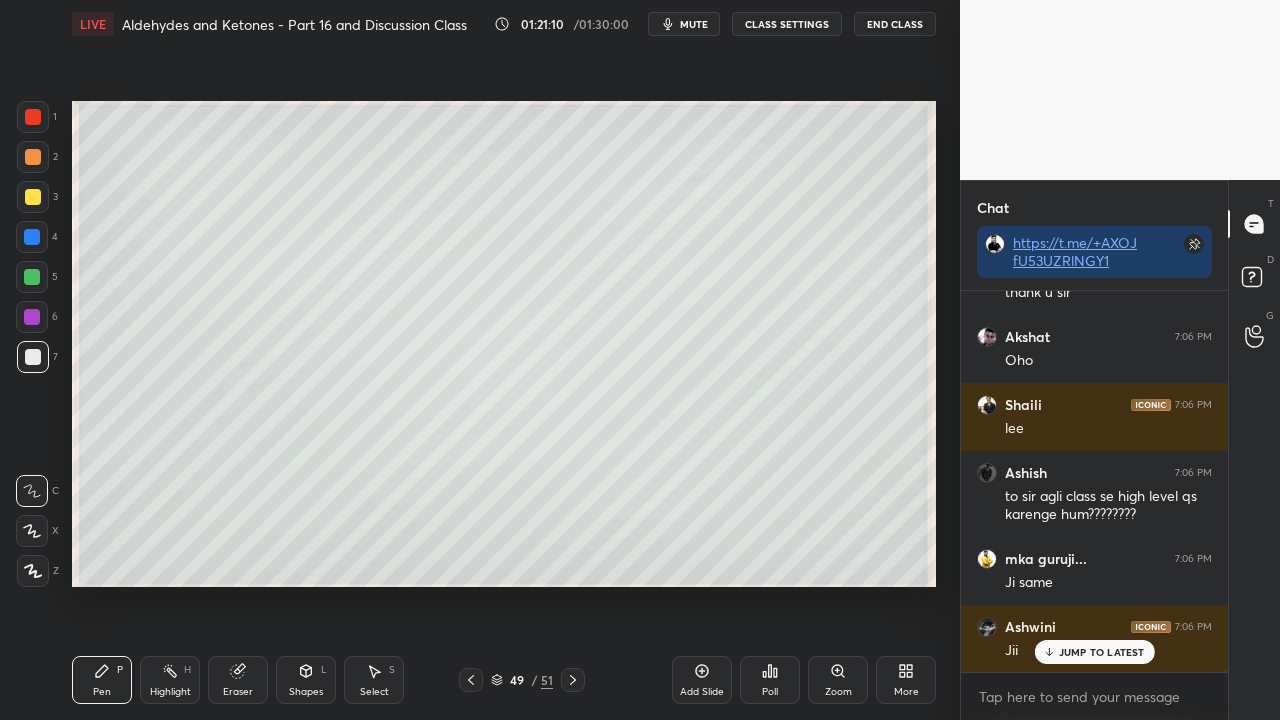 scroll, scrollTop: 169506, scrollLeft: 0, axis: vertical 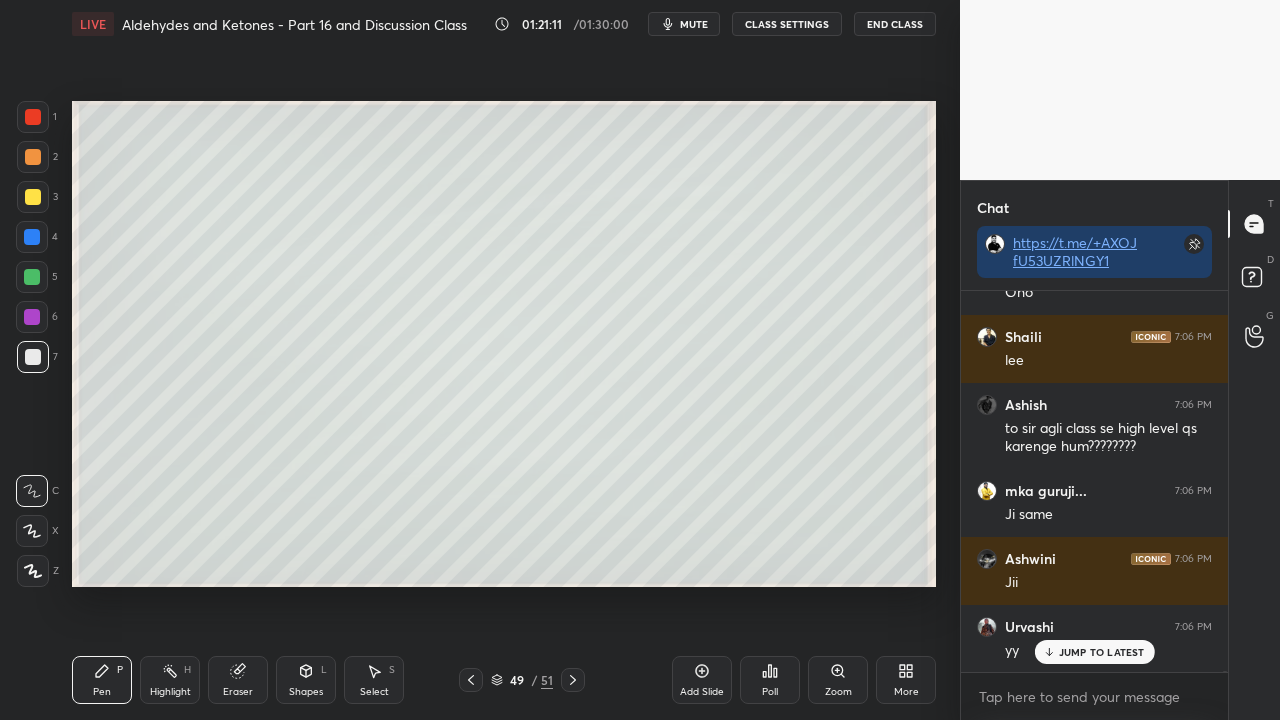 click on "Eraser" at bounding box center [238, 680] 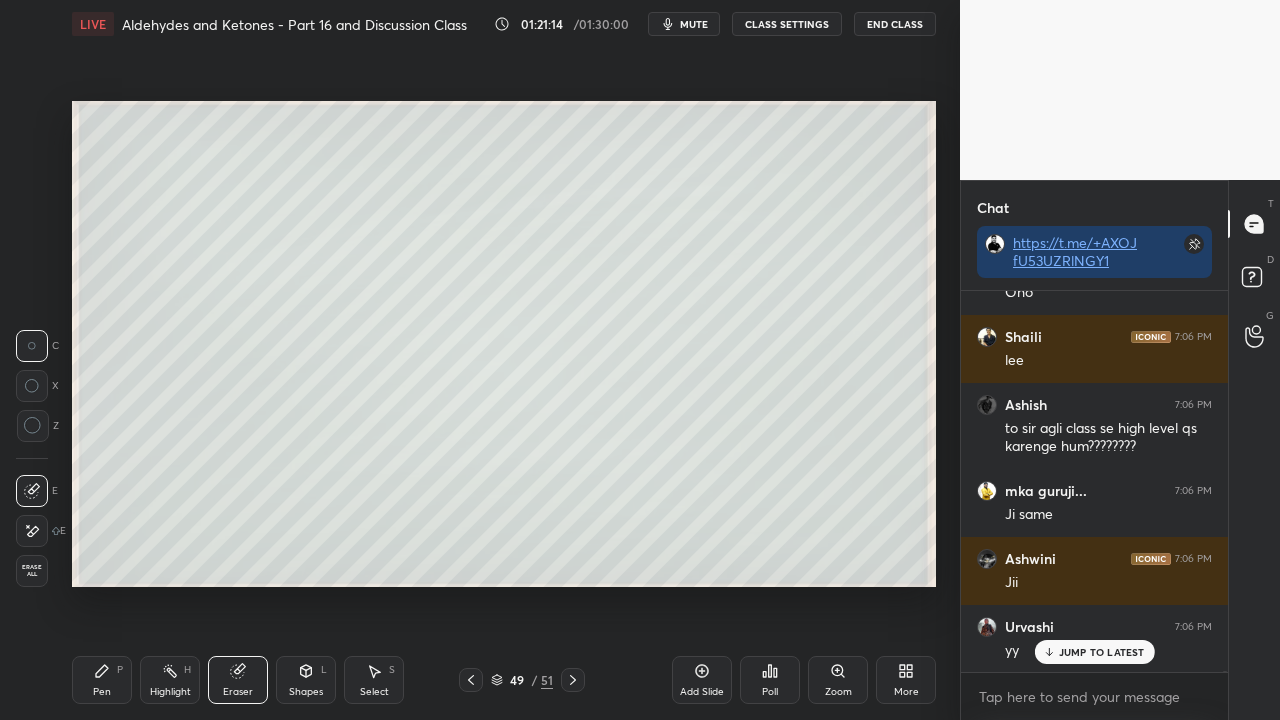 click on "Pen P" at bounding box center [102, 680] 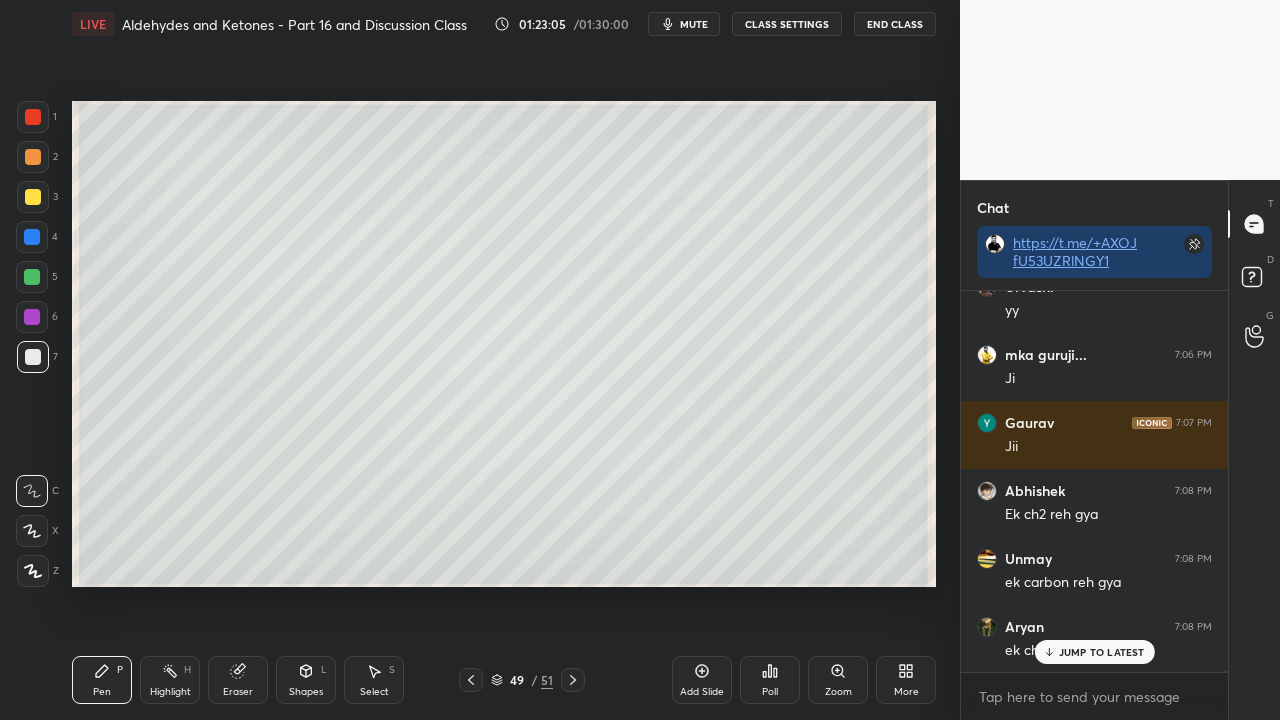 scroll, scrollTop: 169914, scrollLeft: 0, axis: vertical 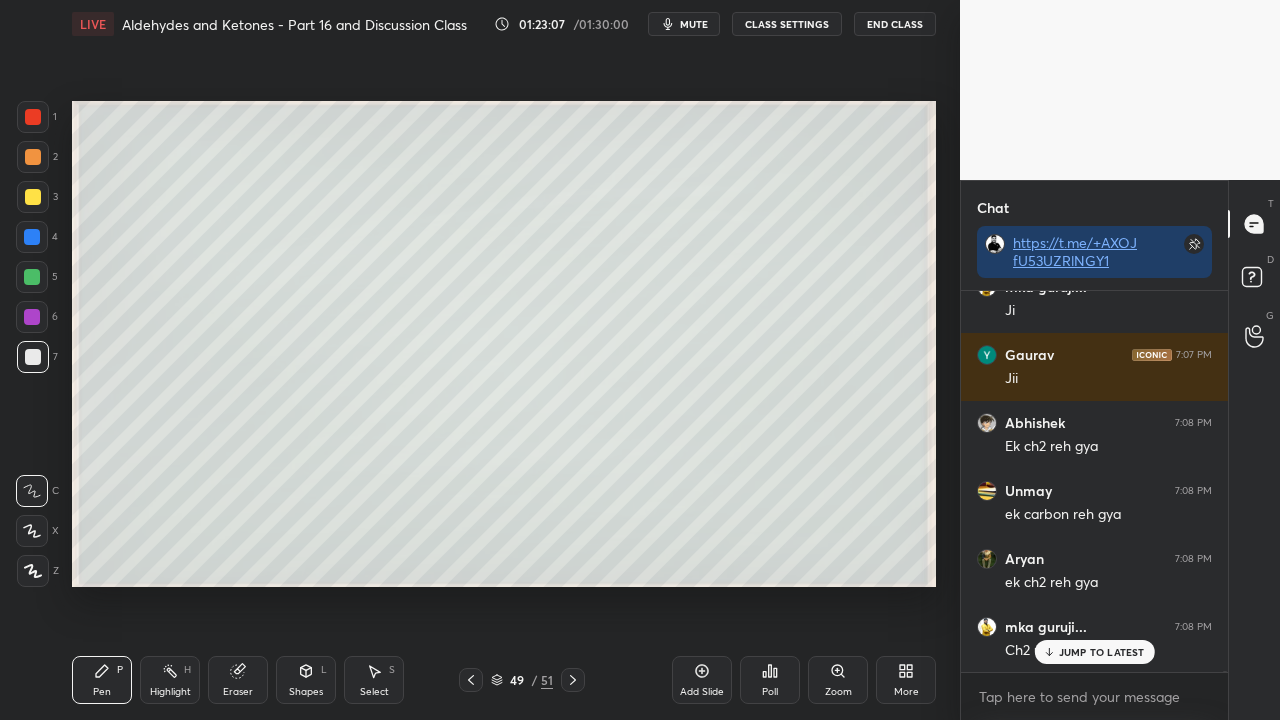click on "Eraser" at bounding box center (238, 680) 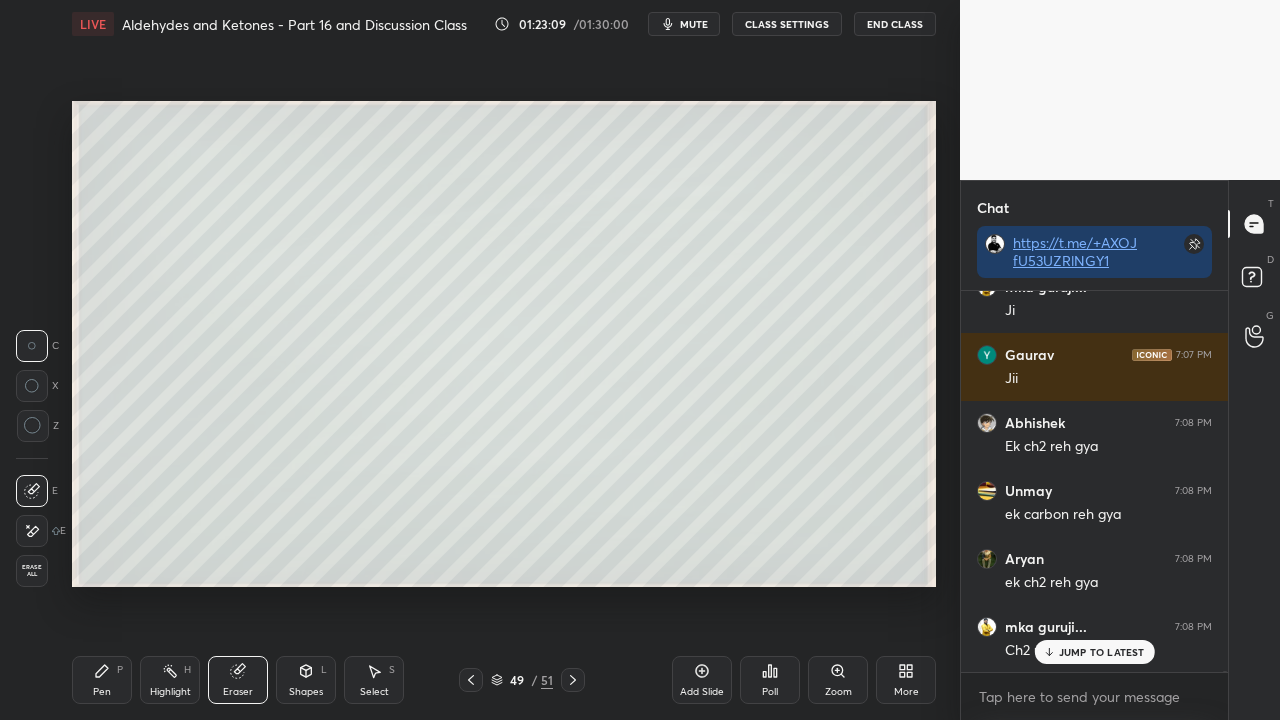 click on "Pen P" at bounding box center [102, 680] 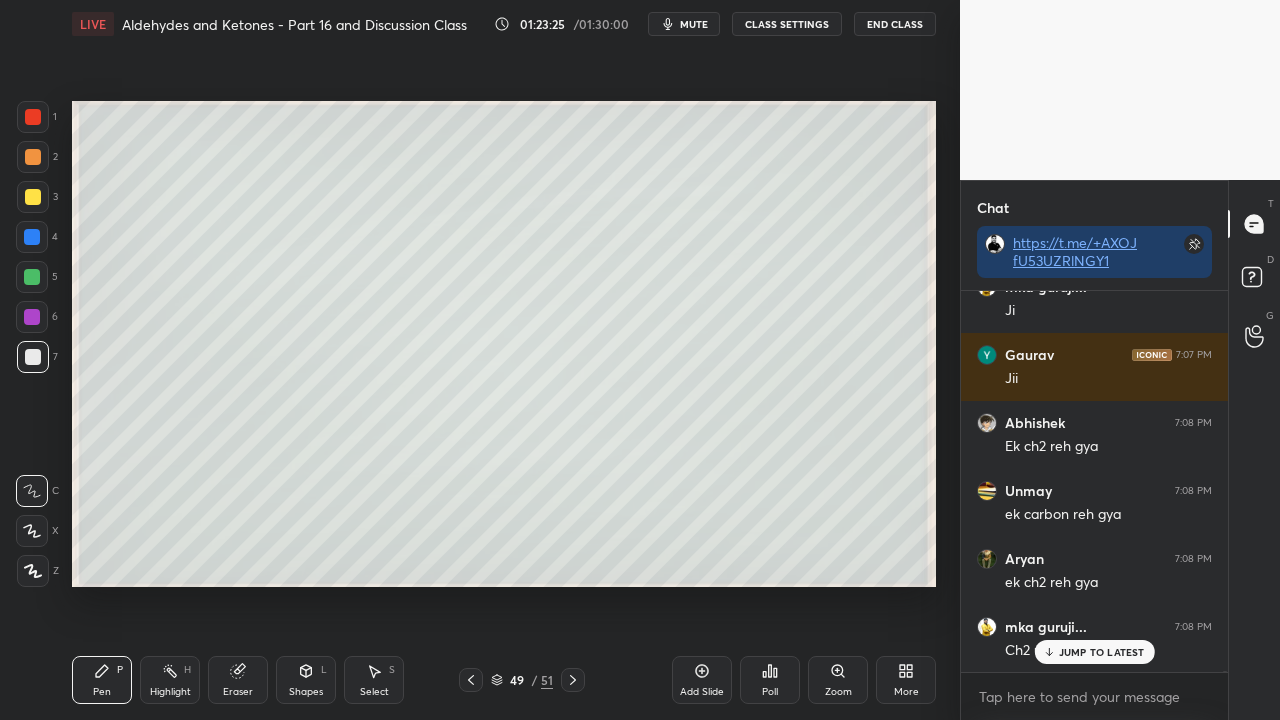 click 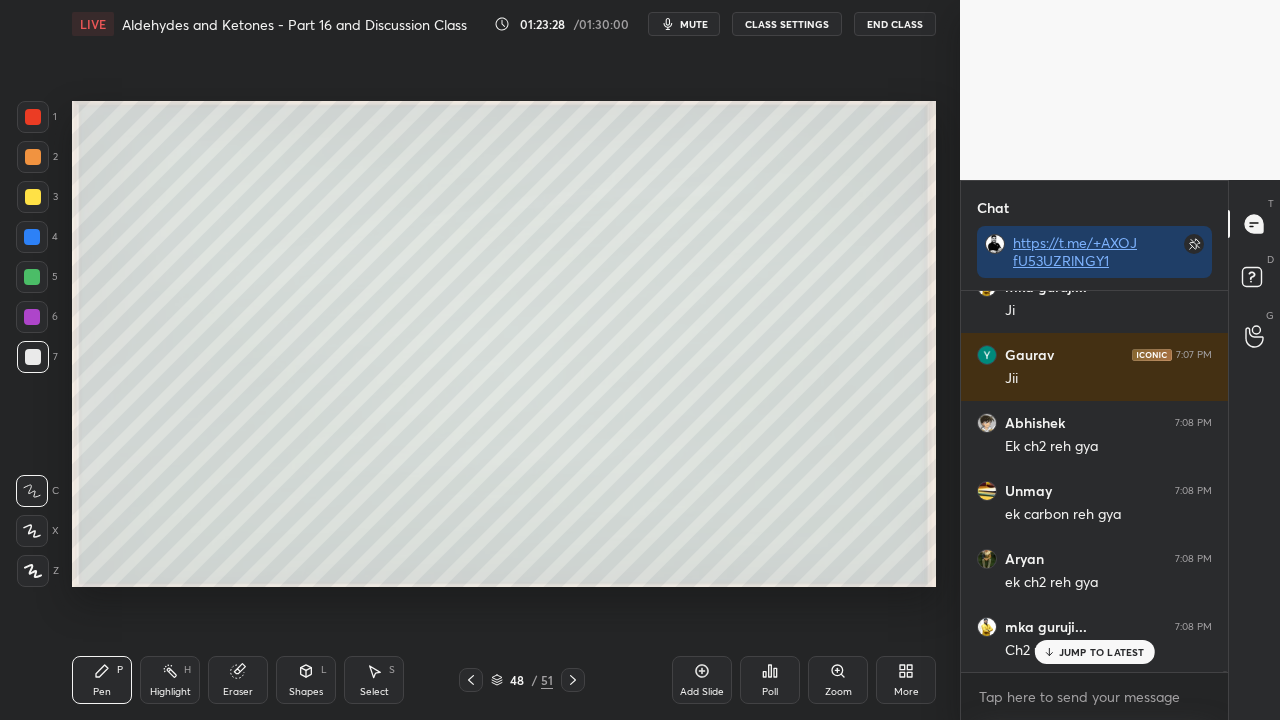 click 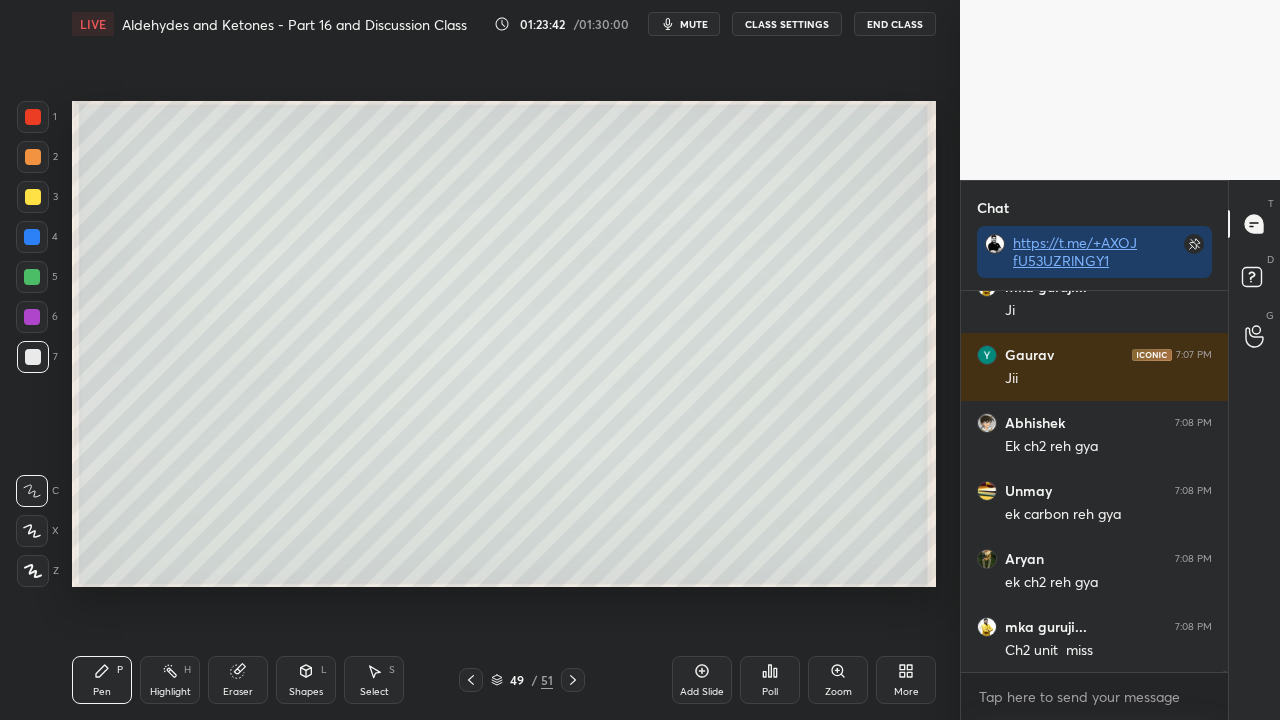 scroll, scrollTop: 169986, scrollLeft: 0, axis: vertical 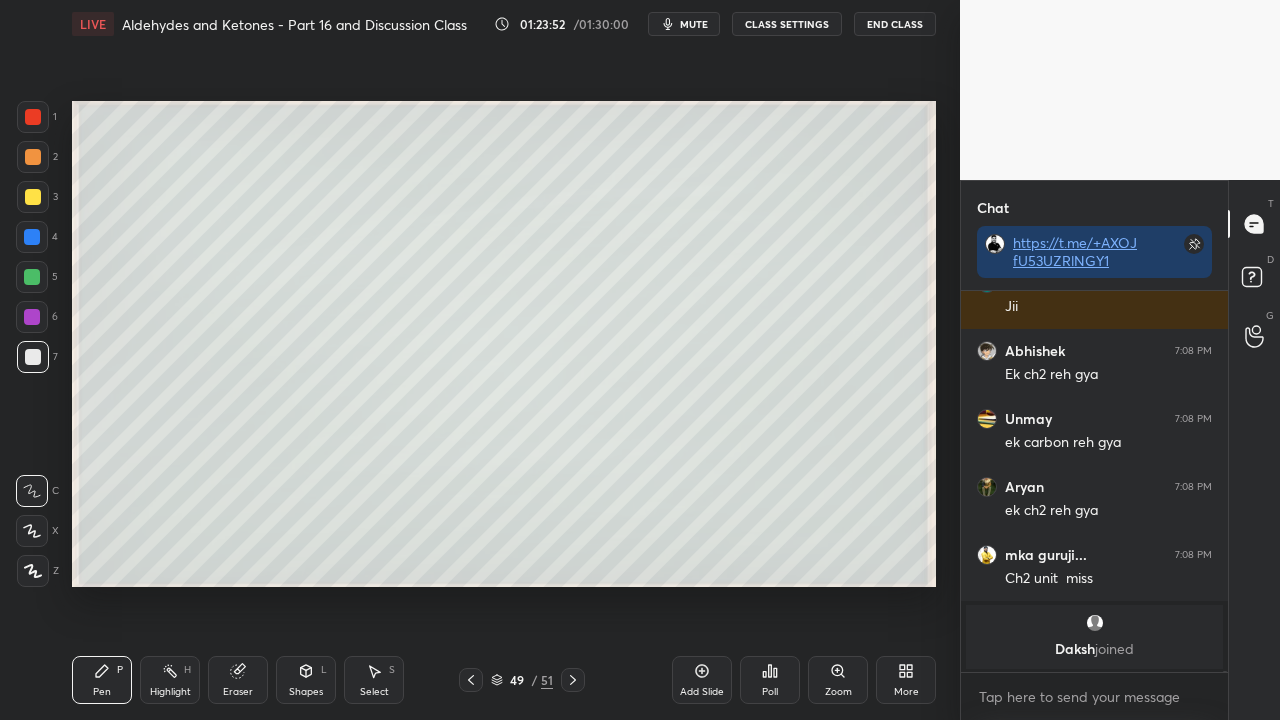 click 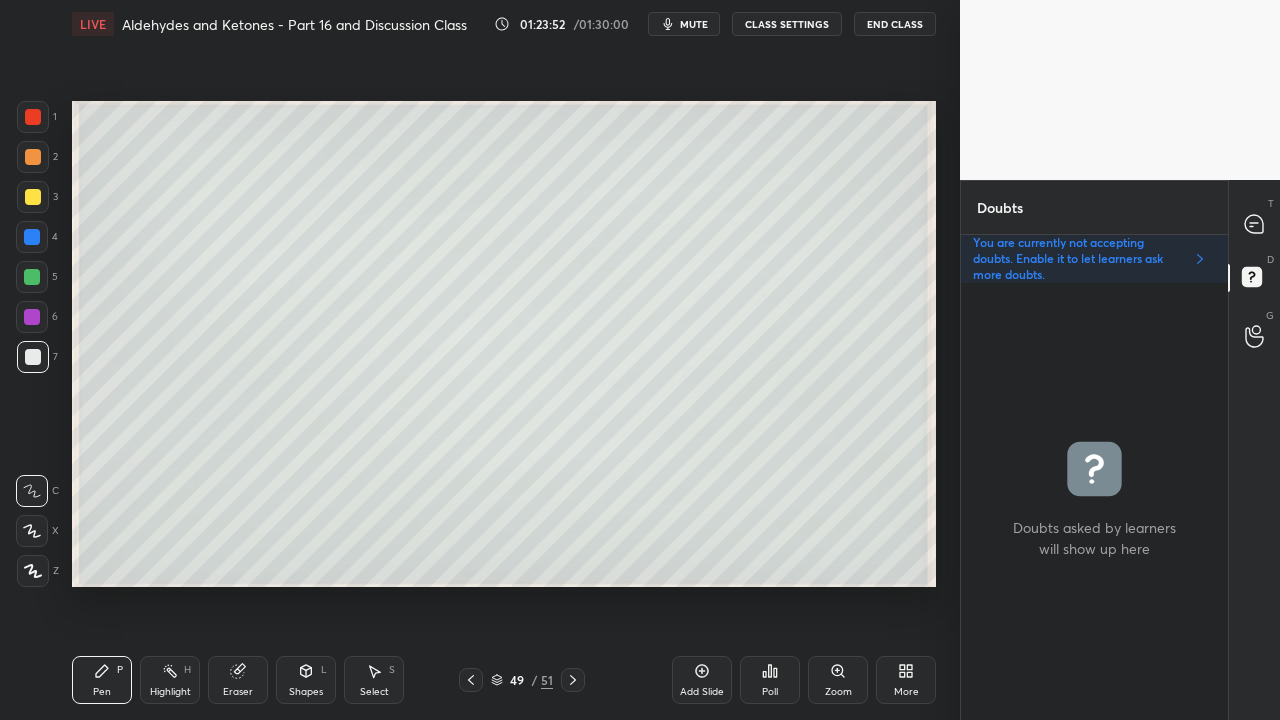 scroll, scrollTop: 6, scrollLeft: 6, axis: both 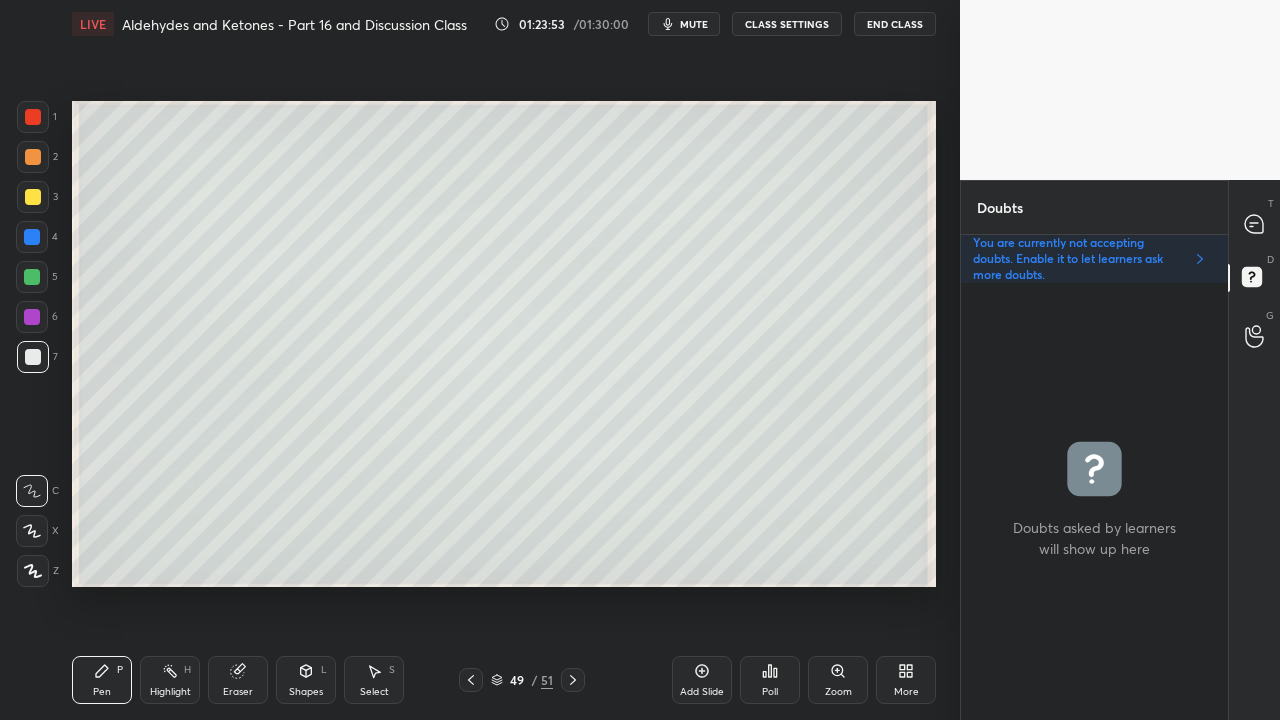 click 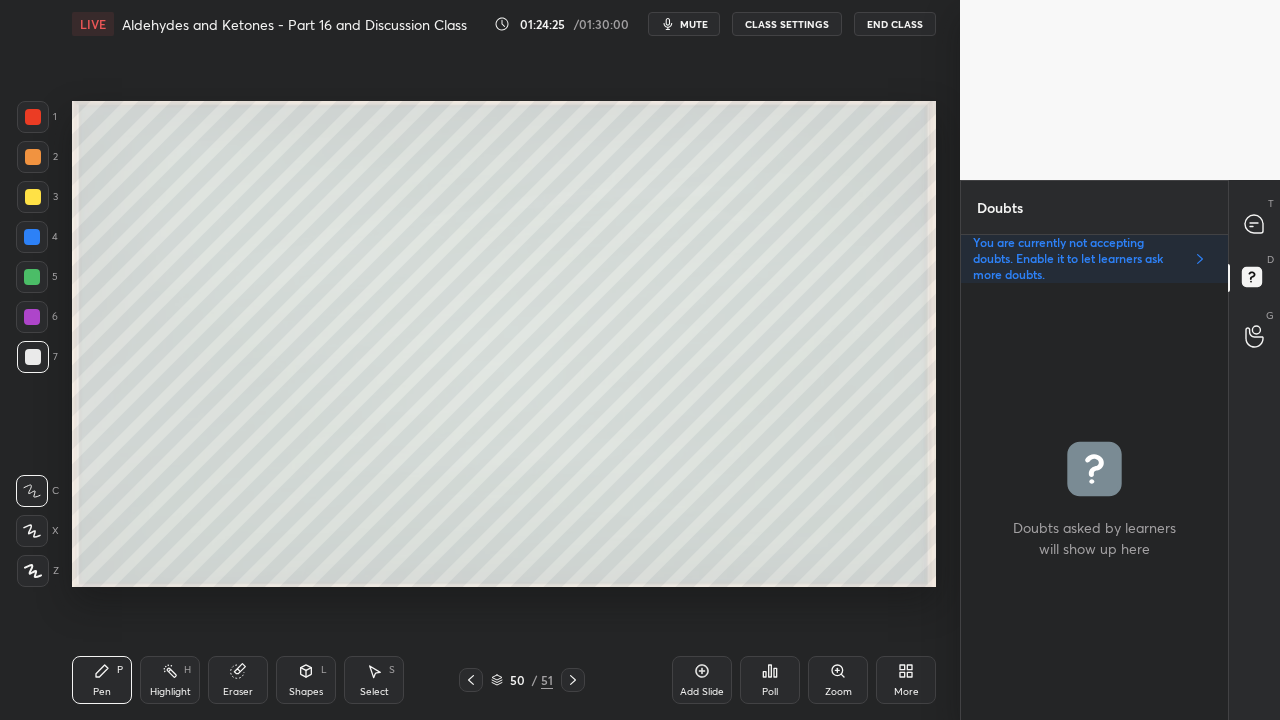 click at bounding box center [33, 197] 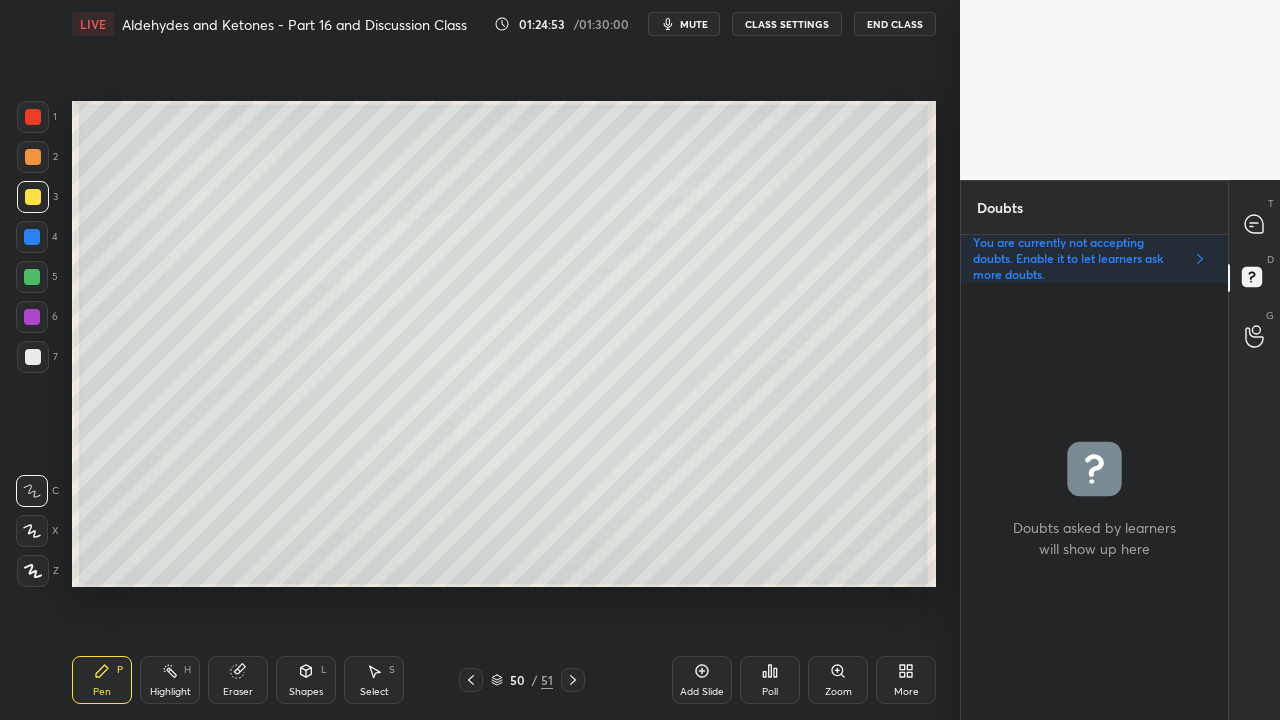 click on "50 / 51" at bounding box center (522, 680) 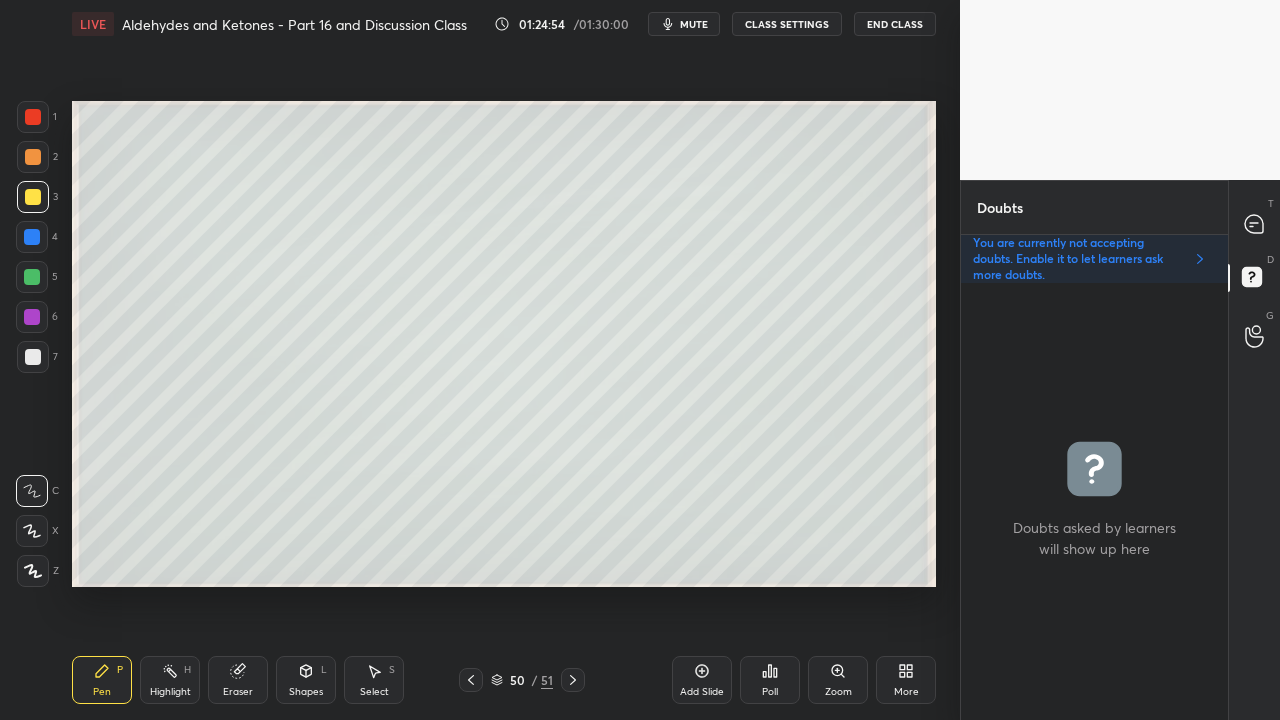 click 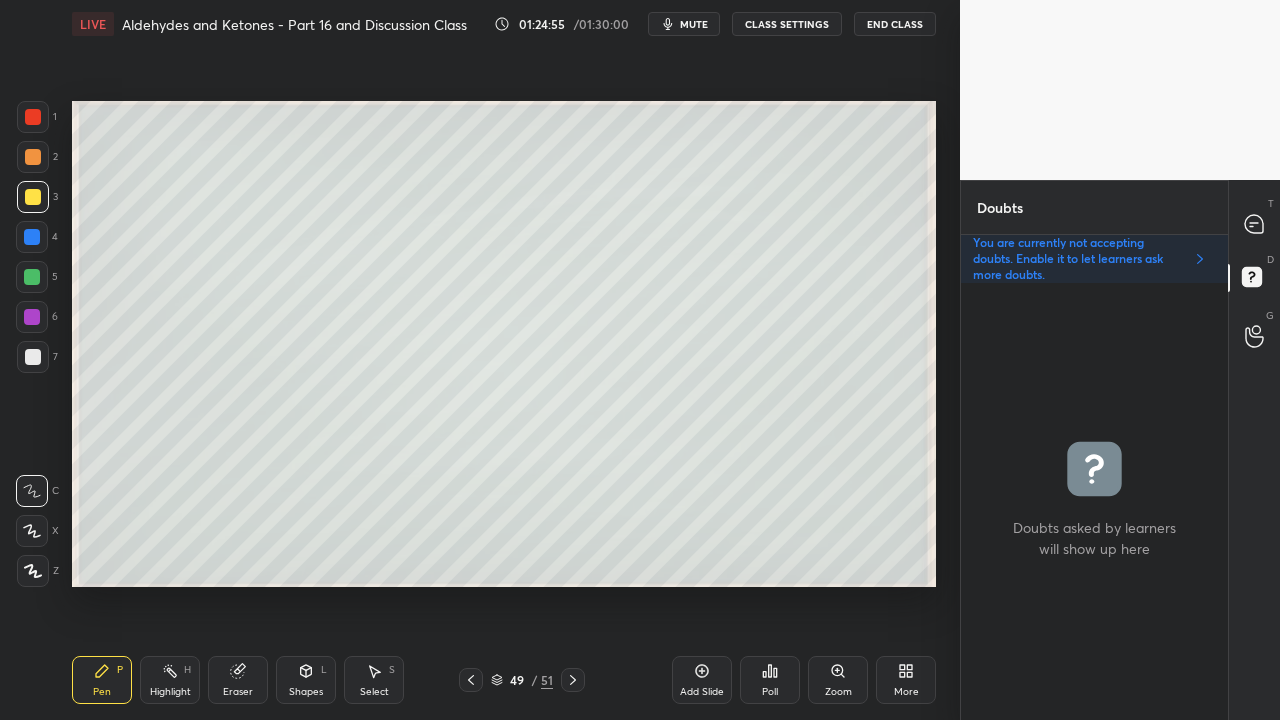click at bounding box center (1255, 224) 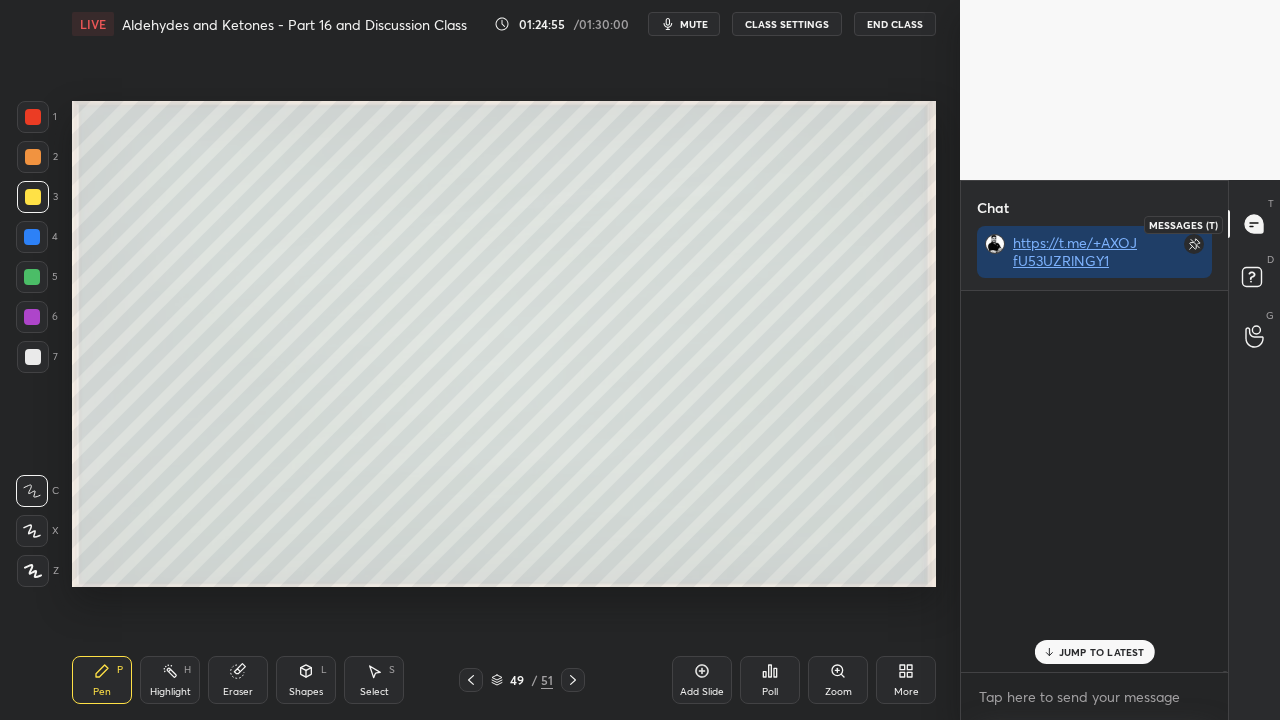 scroll, scrollTop: 423, scrollLeft: 261, axis: both 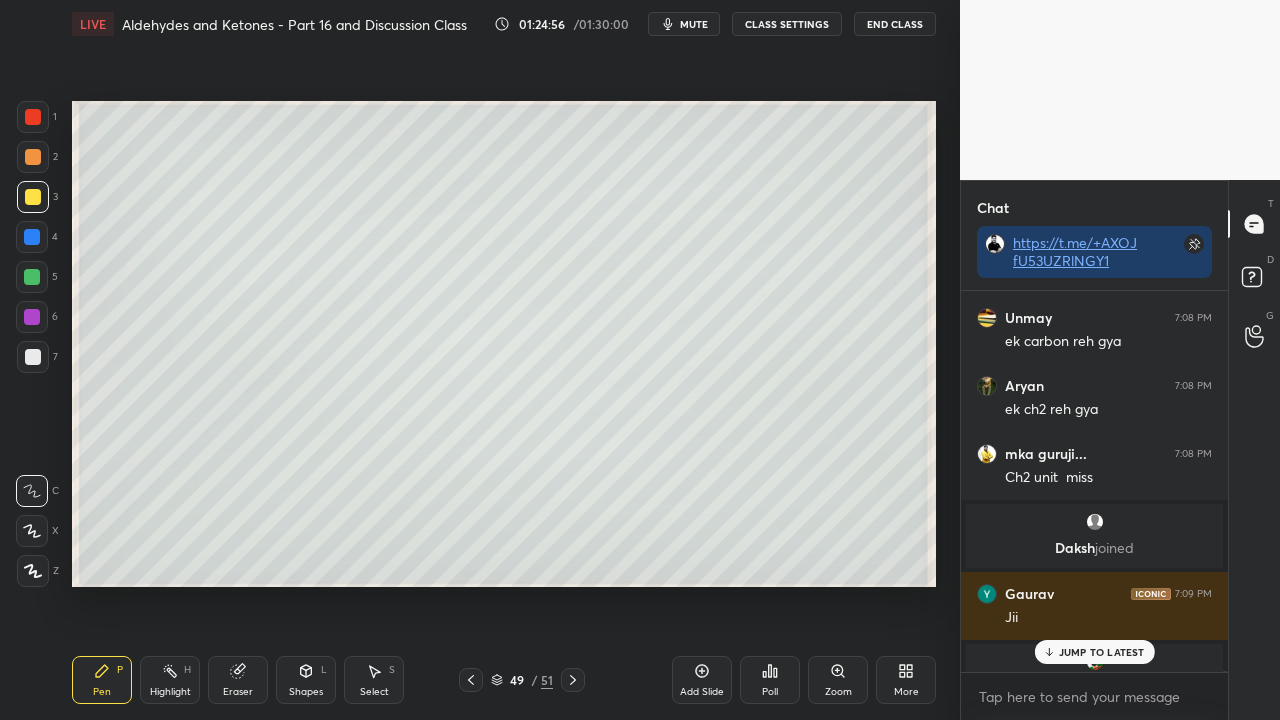 drag, startPoint x: 1075, startPoint y: 642, endPoint x: 992, endPoint y: 690, distance: 95.880135 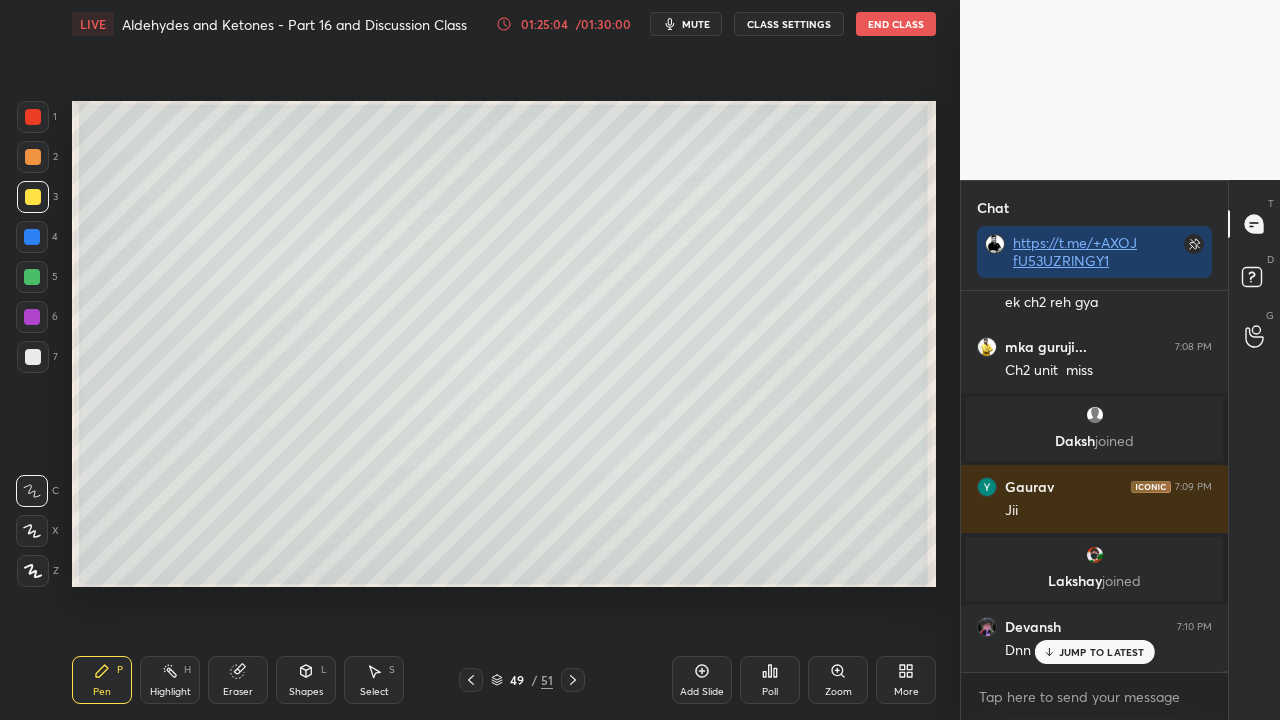 scroll, scrollTop: 170280, scrollLeft: 0, axis: vertical 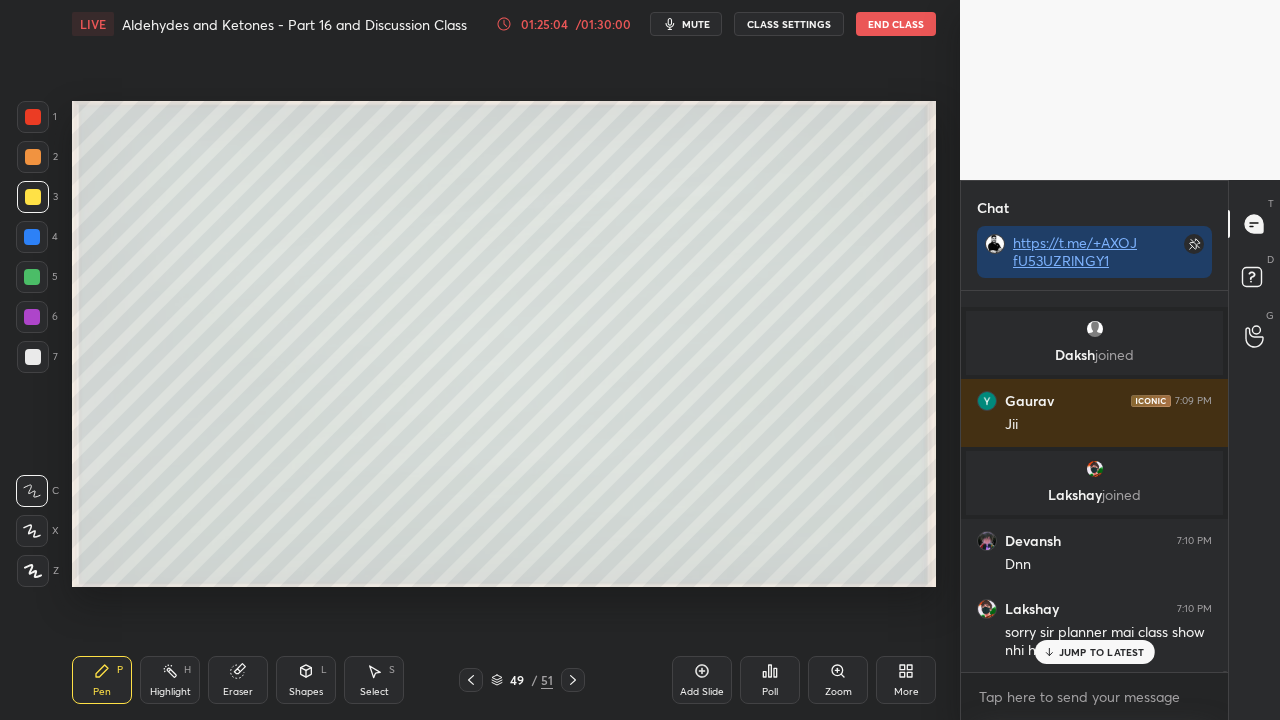 click on "JUMP TO LATEST" at bounding box center [1102, 652] 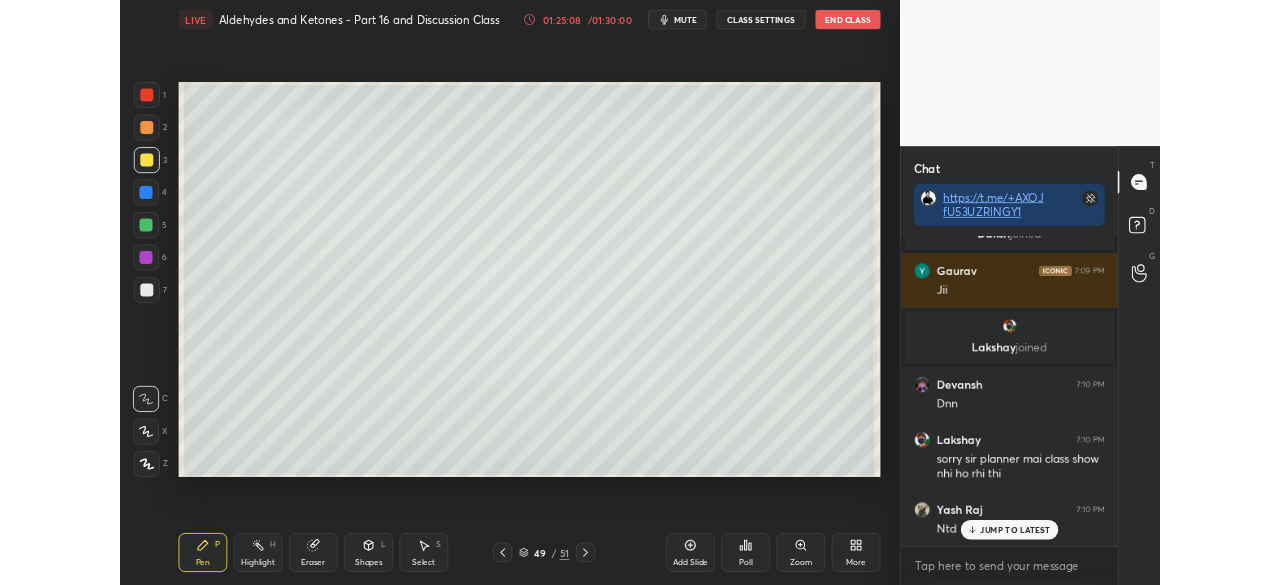 scroll, scrollTop: 170416, scrollLeft: 0, axis: vertical 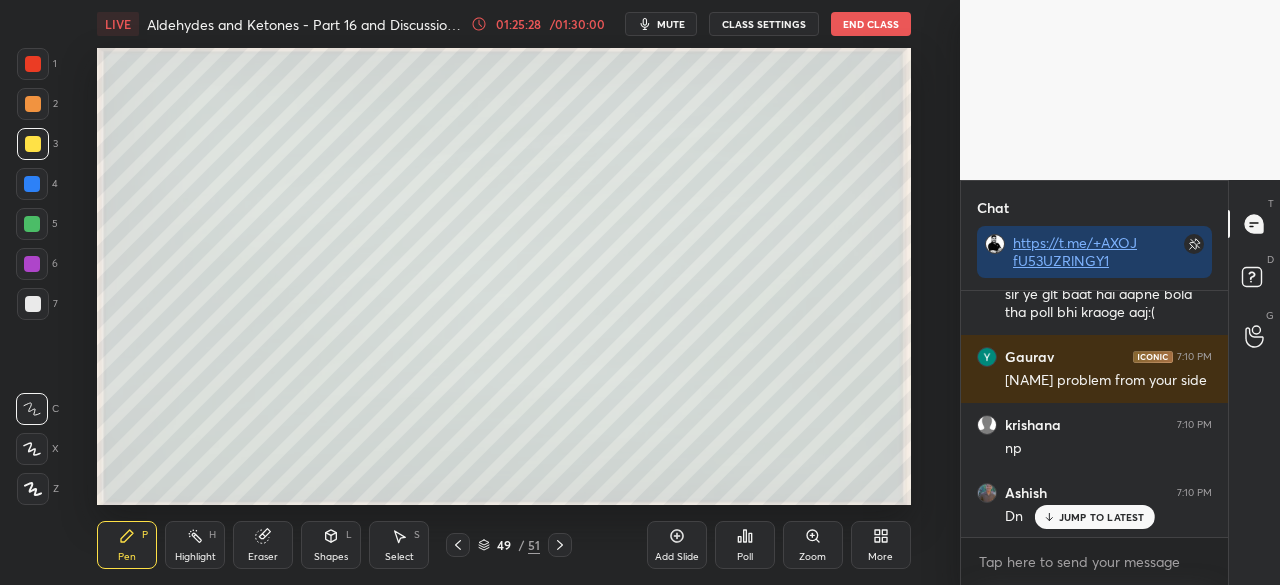 click on "More" at bounding box center [881, 545] 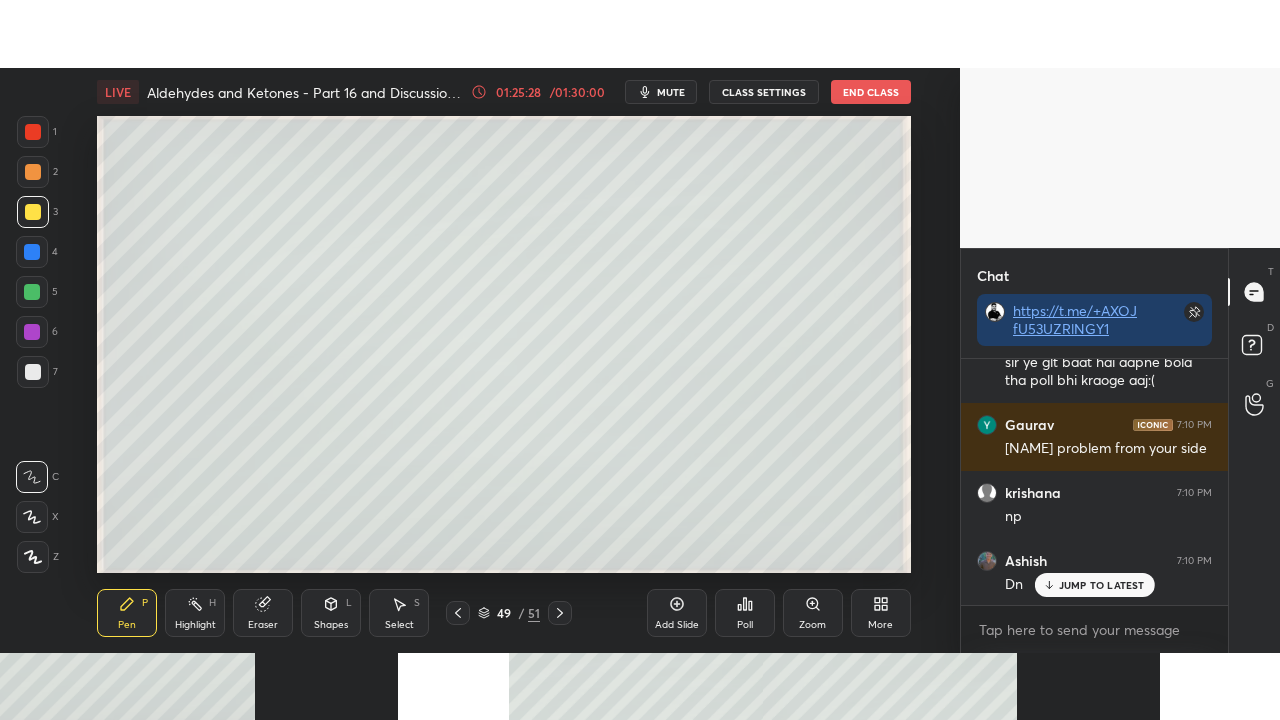 scroll, scrollTop: 171112, scrollLeft: 0, axis: vertical 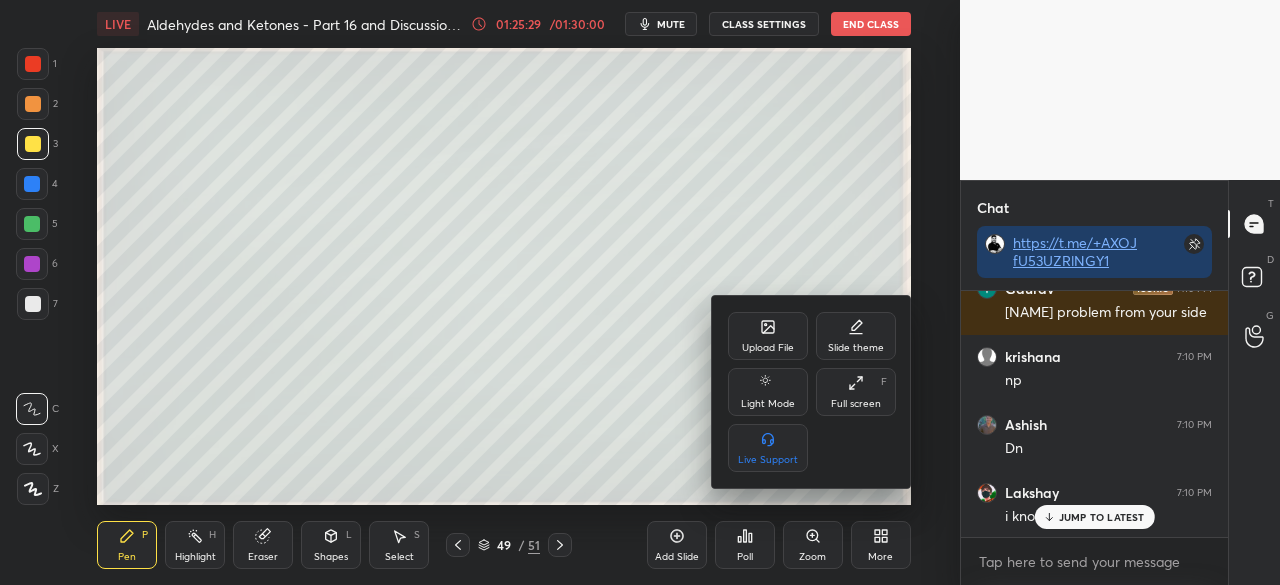 click on "Full screen F" at bounding box center [856, 392] 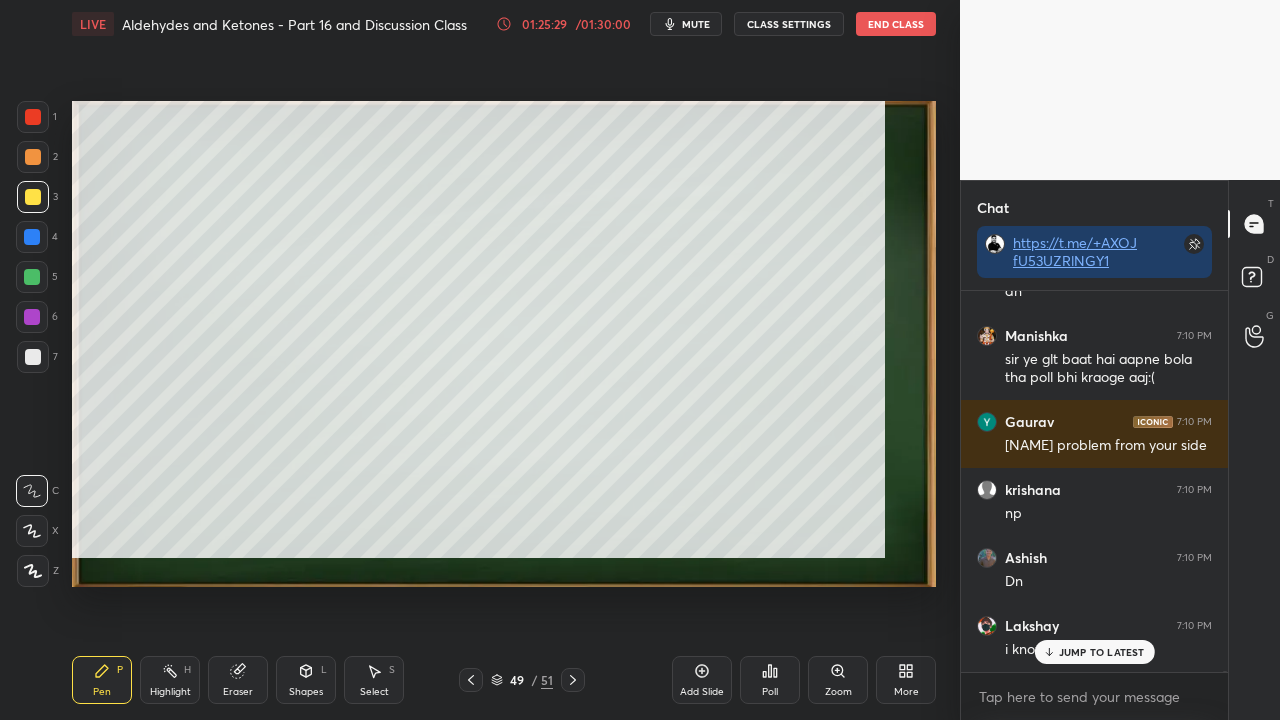 scroll, scrollTop: 99408, scrollLeft: 99120, axis: both 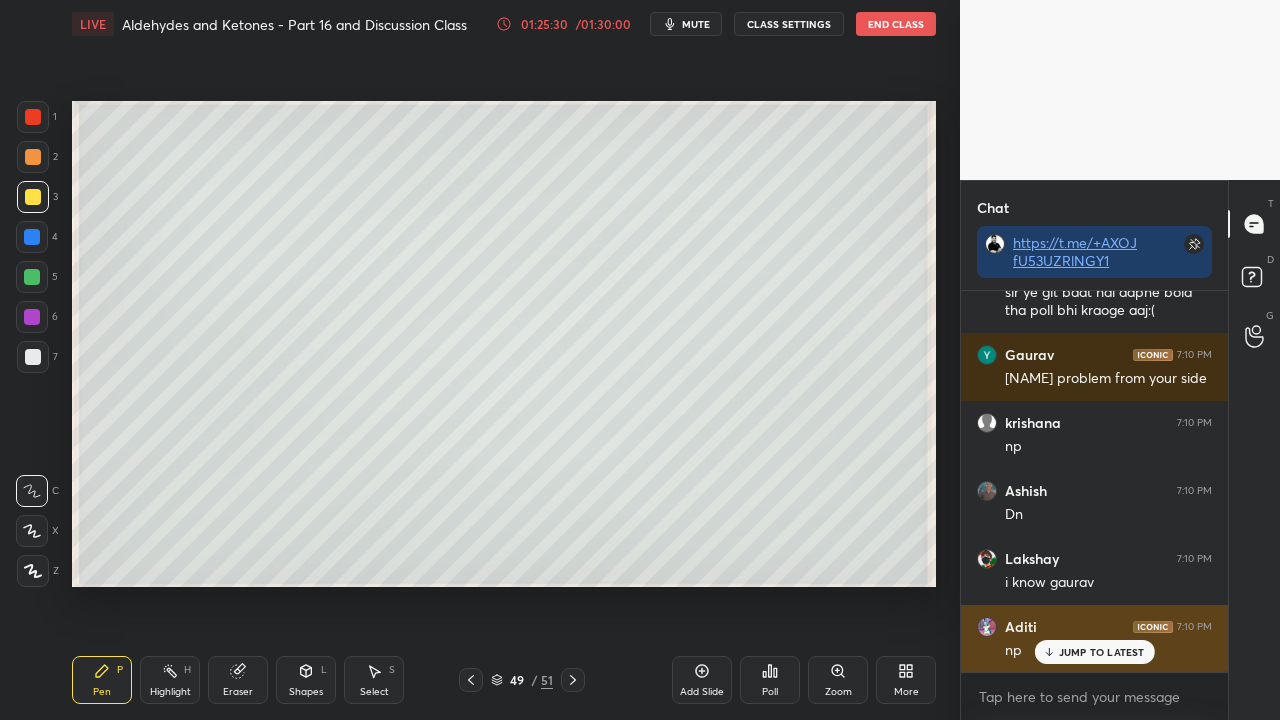 click on "JUMP TO LATEST" at bounding box center (1102, 652) 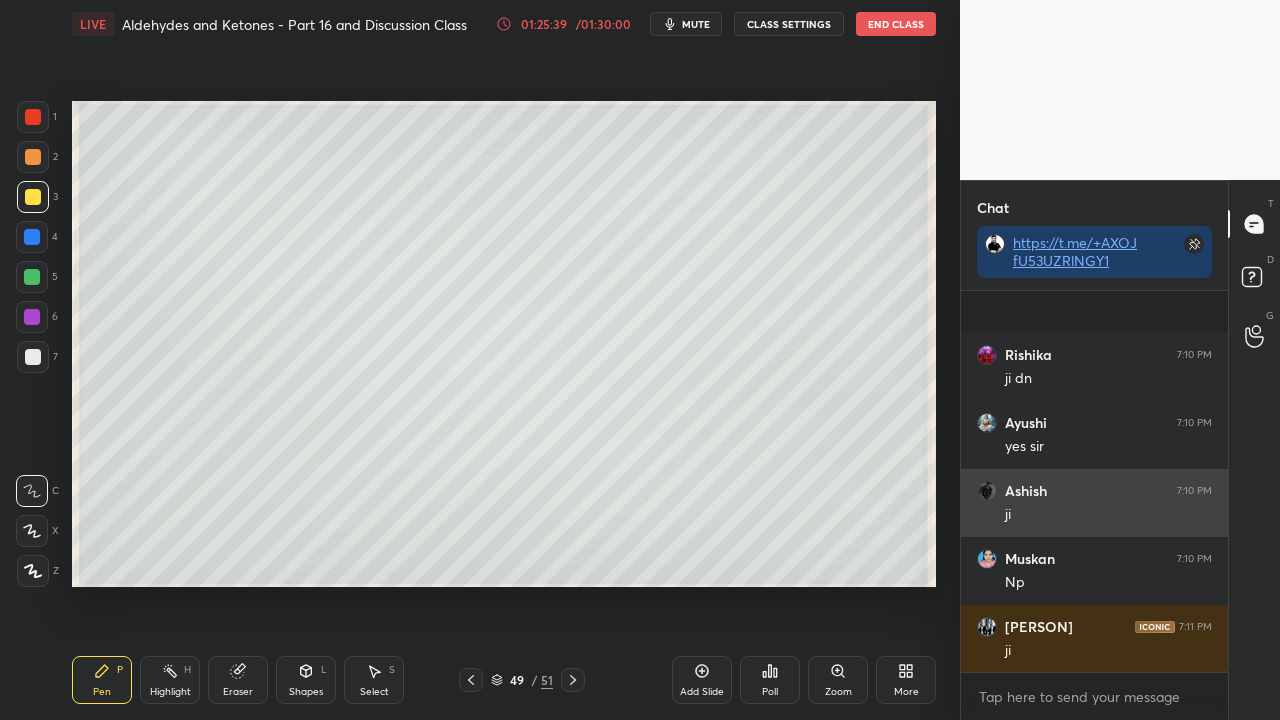 scroll, scrollTop: 171862, scrollLeft: 0, axis: vertical 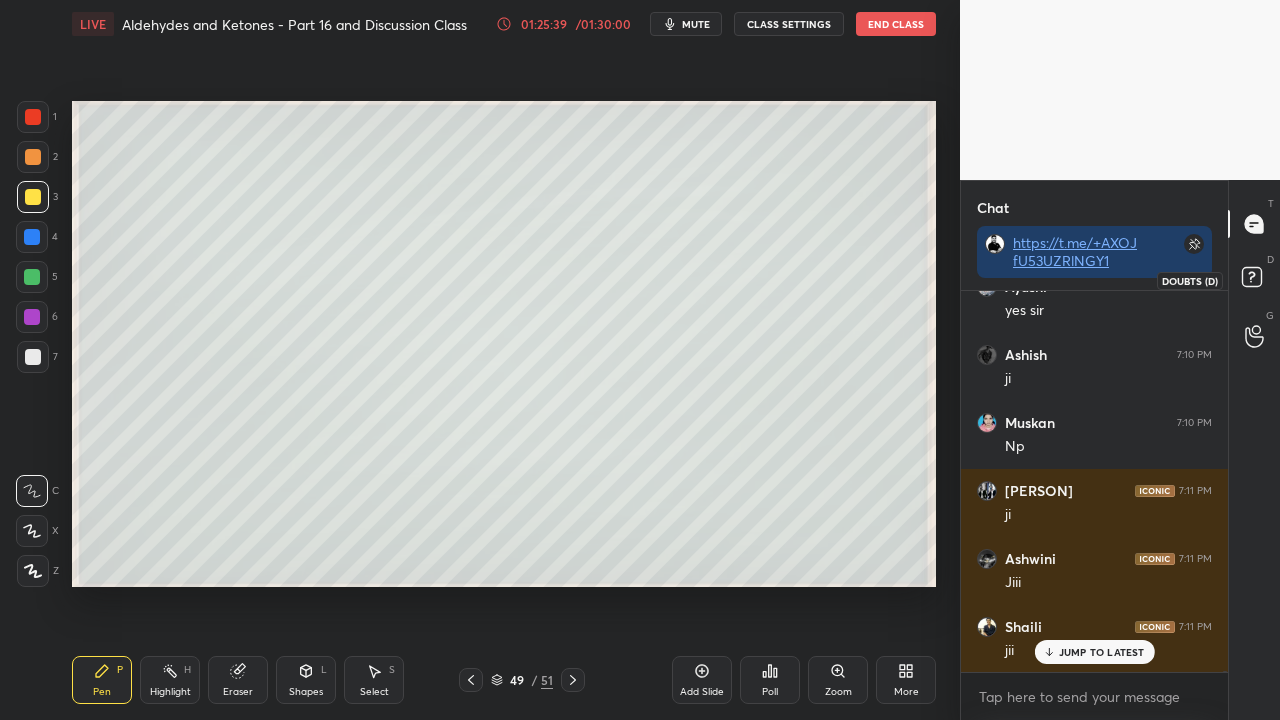 click 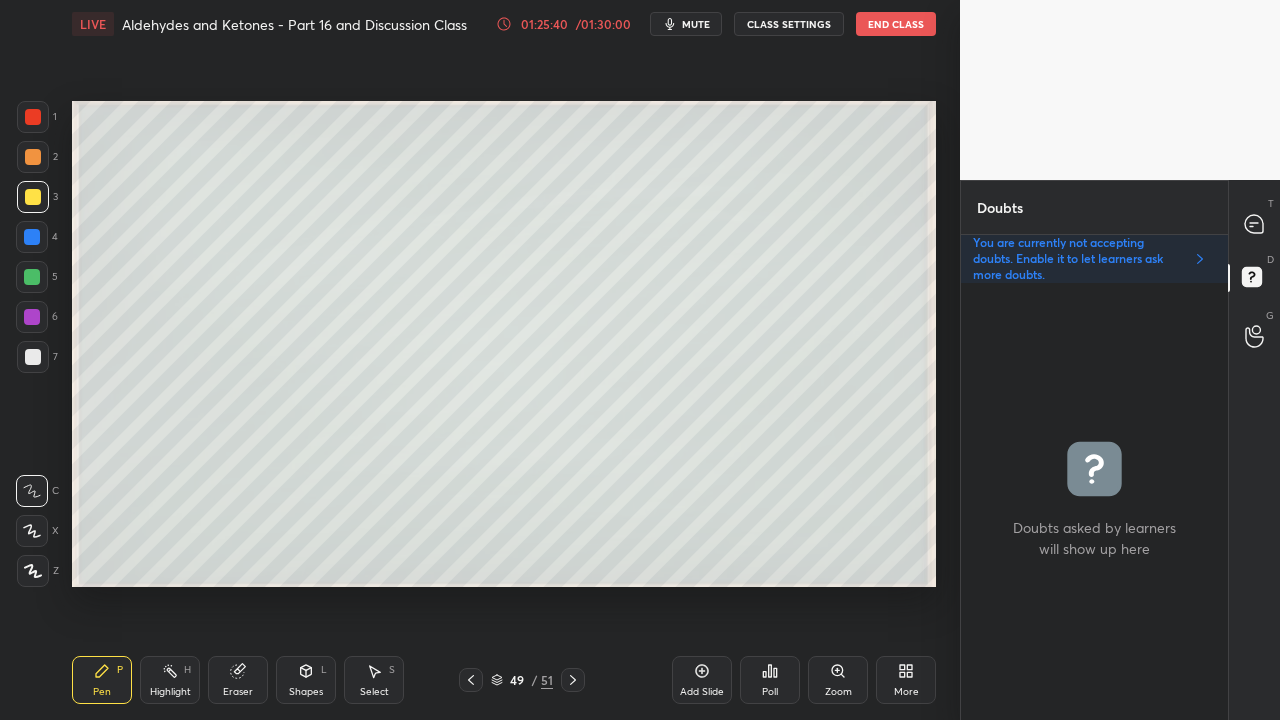 scroll, scrollTop: 6, scrollLeft: 6, axis: both 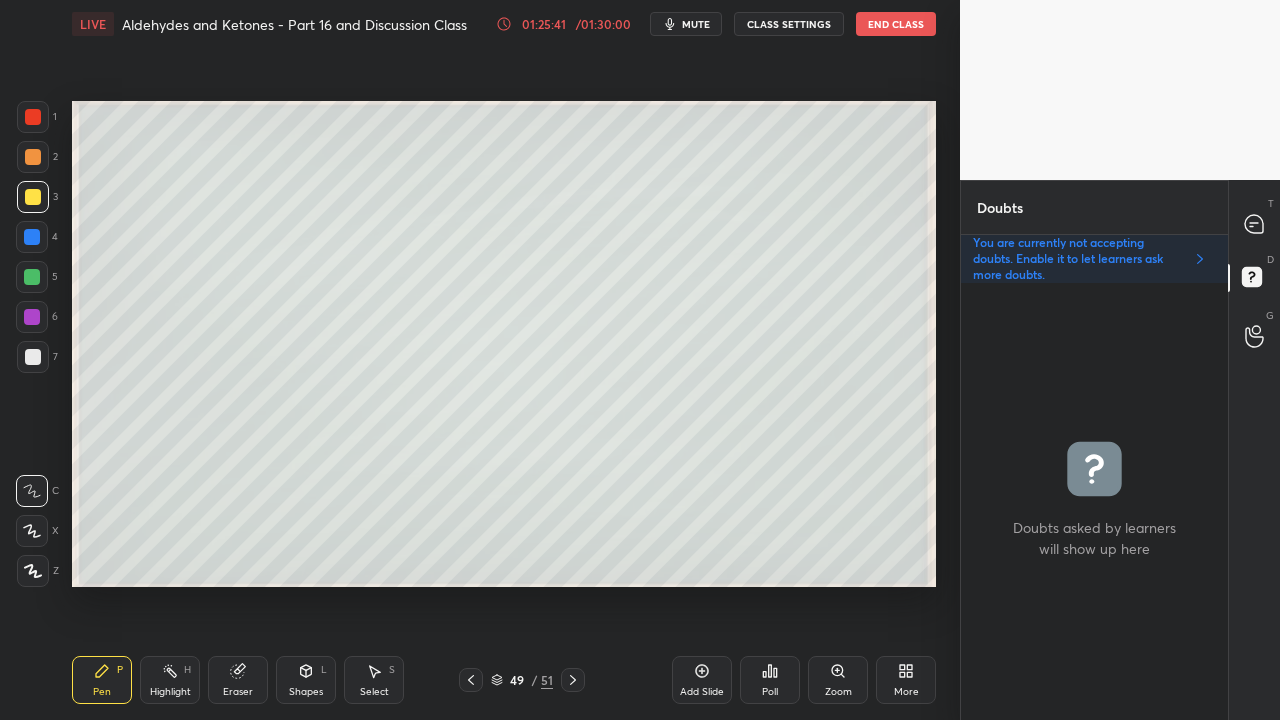 click 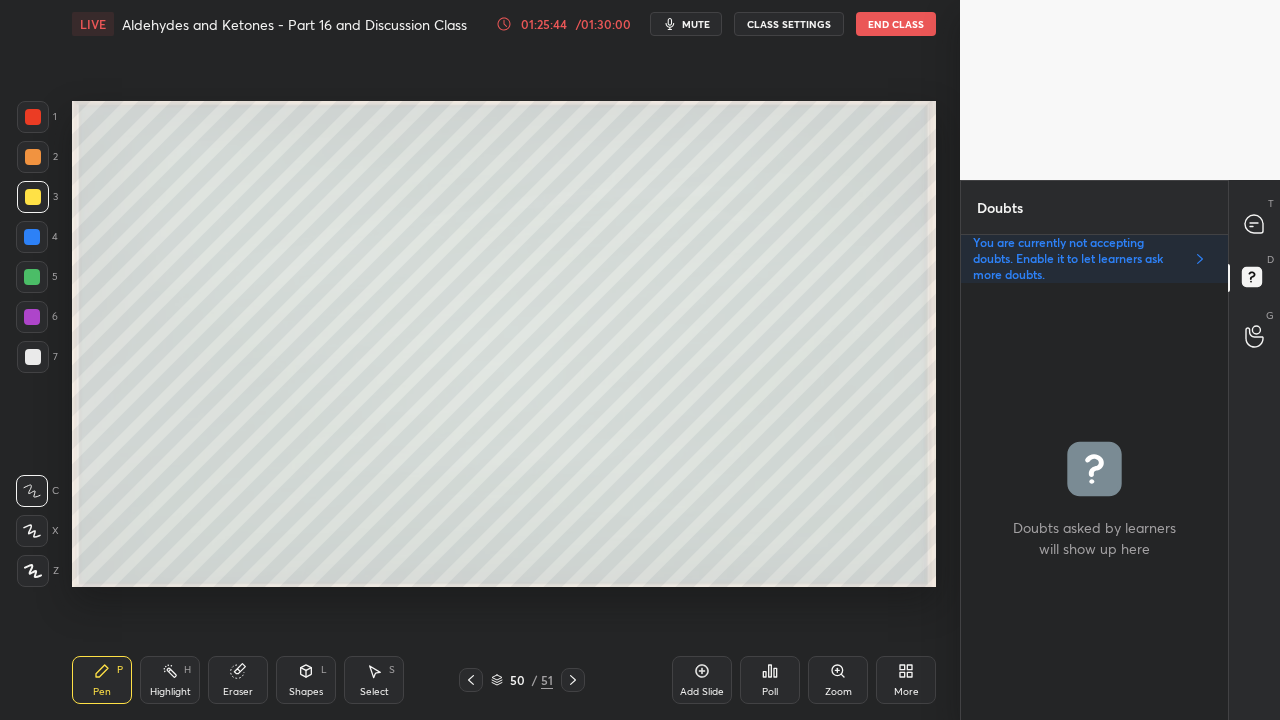 click at bounding box center (33, 357) 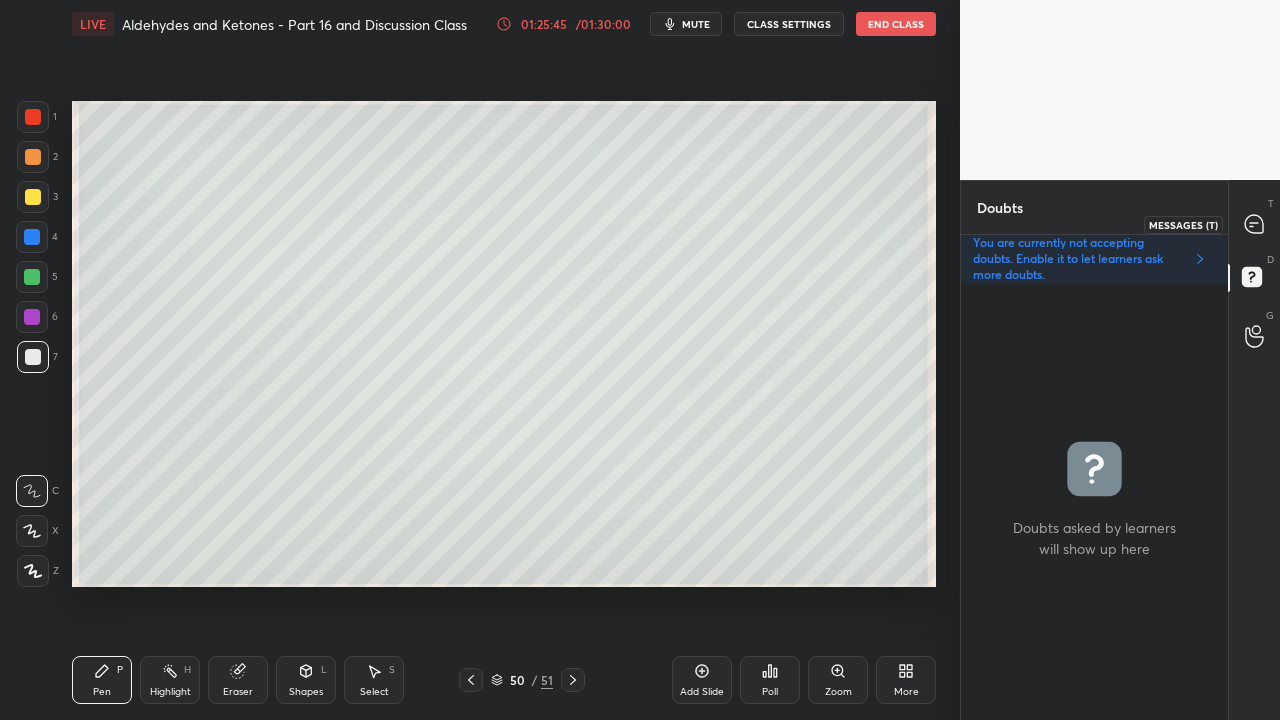 click 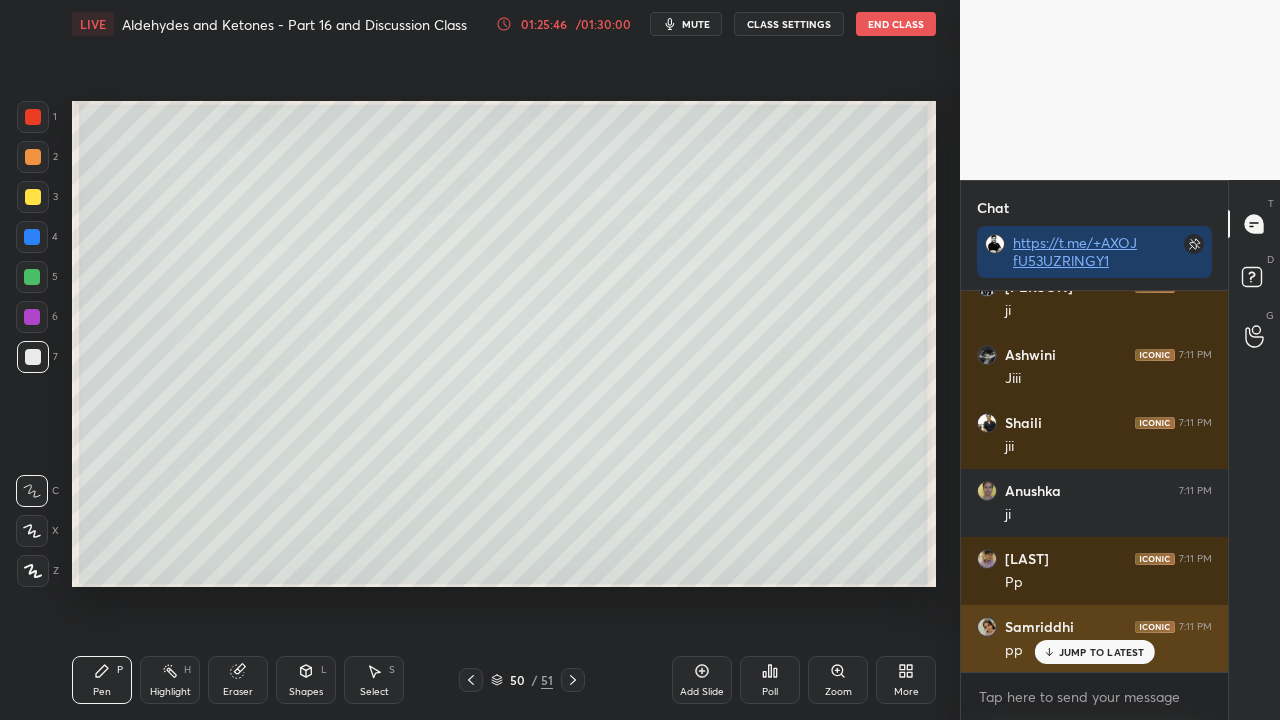 click on "[FIRST] 7:11 PM pp" at bounding box center [1094, 639] 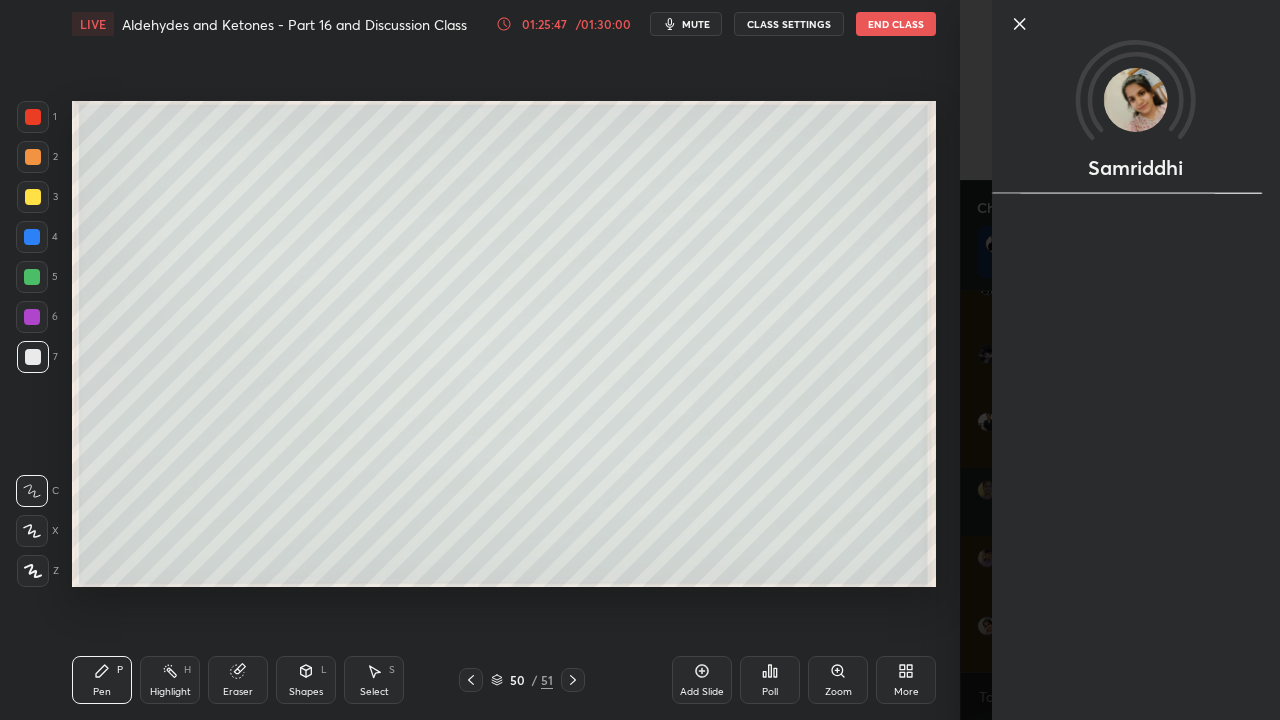 click on "1 2 3 4 5 6 7 C X Z C X Z E E Erase all   H H LIVE Aldehydes and Ketones - Part 16 and Discussion Class 01:25:47 /  01:30:00 mute CLASS SETTINGS End Class Setting up your live class Poll for   secs No correct answer Start poll Back Aldehydes and Ketones - Part 16 and Discussion Class • L16 of JEE 2026: Comprensive Course on Aldehydes and Ketones Mohammad Kashif Alam Pen P Highlight H Eraser Shapes L Select S 50 / 51 Add Slide Poll Zoom More" at bounding box center (480, 360) 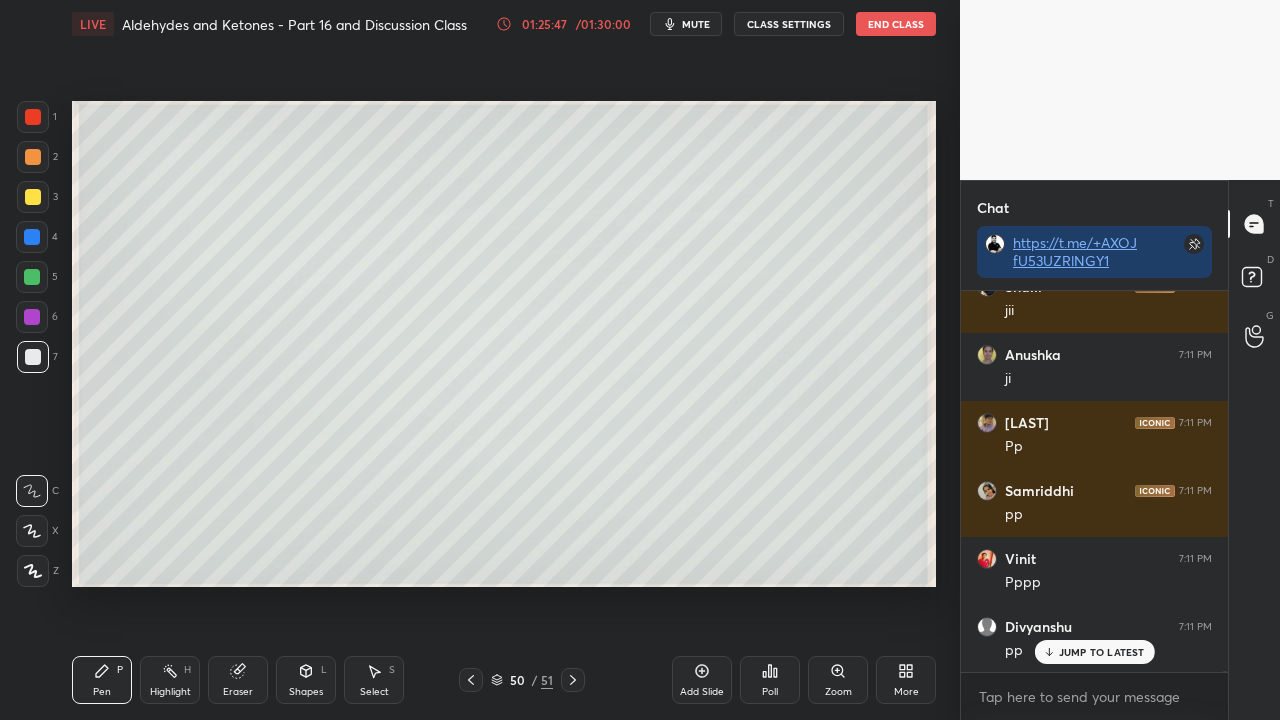 click on "JUMP TO LATEST" at bounding box center (1102, 652) 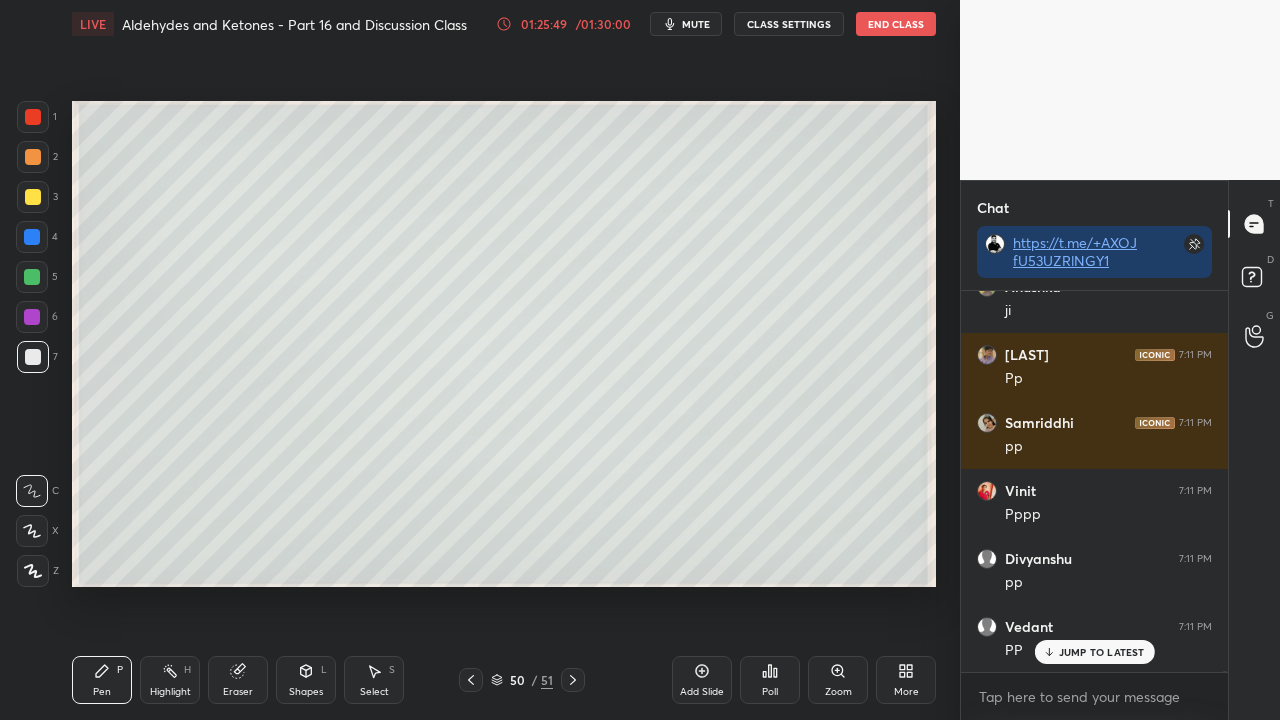 click 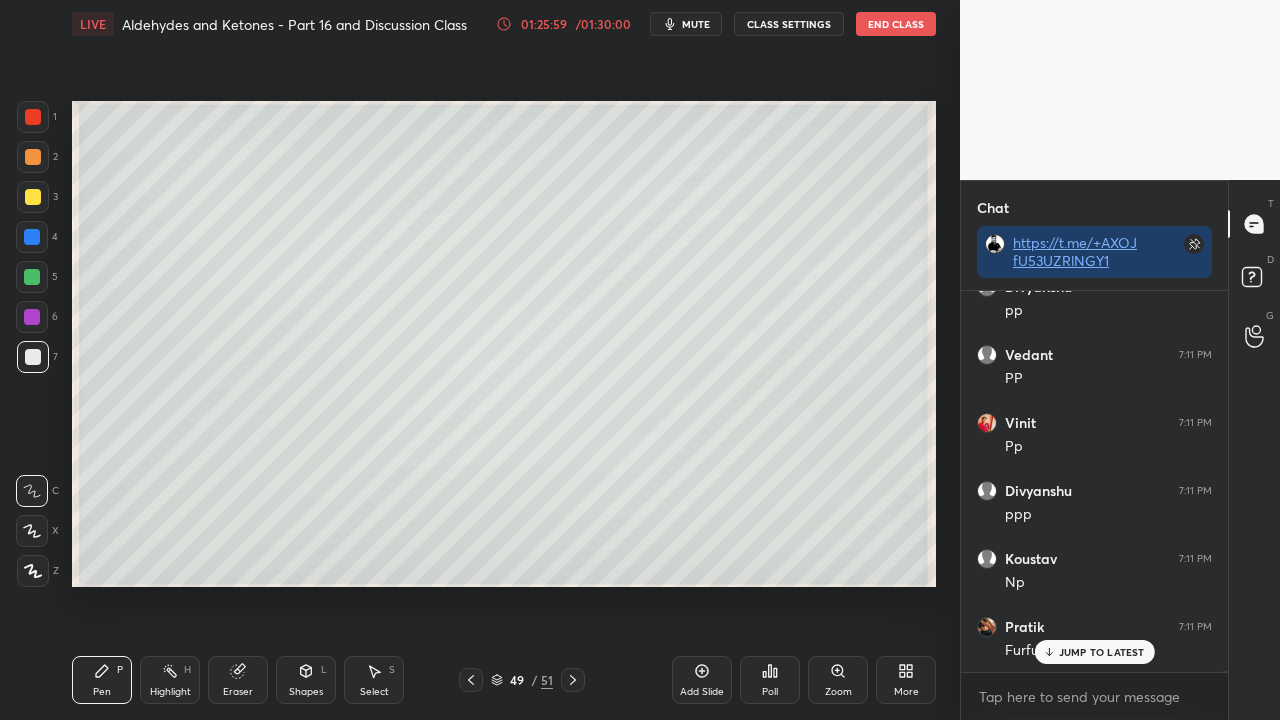 click 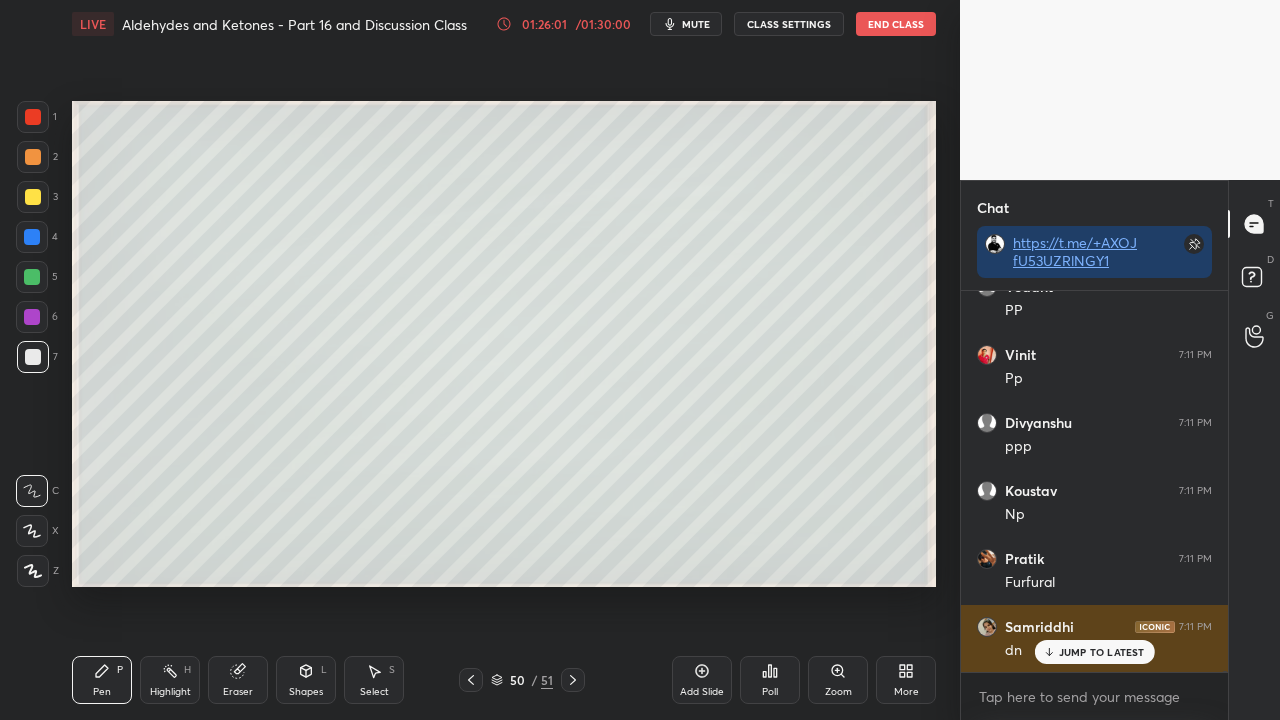 click on "[FIRST] 7:11 PM" at bounding box center (1094, 627) 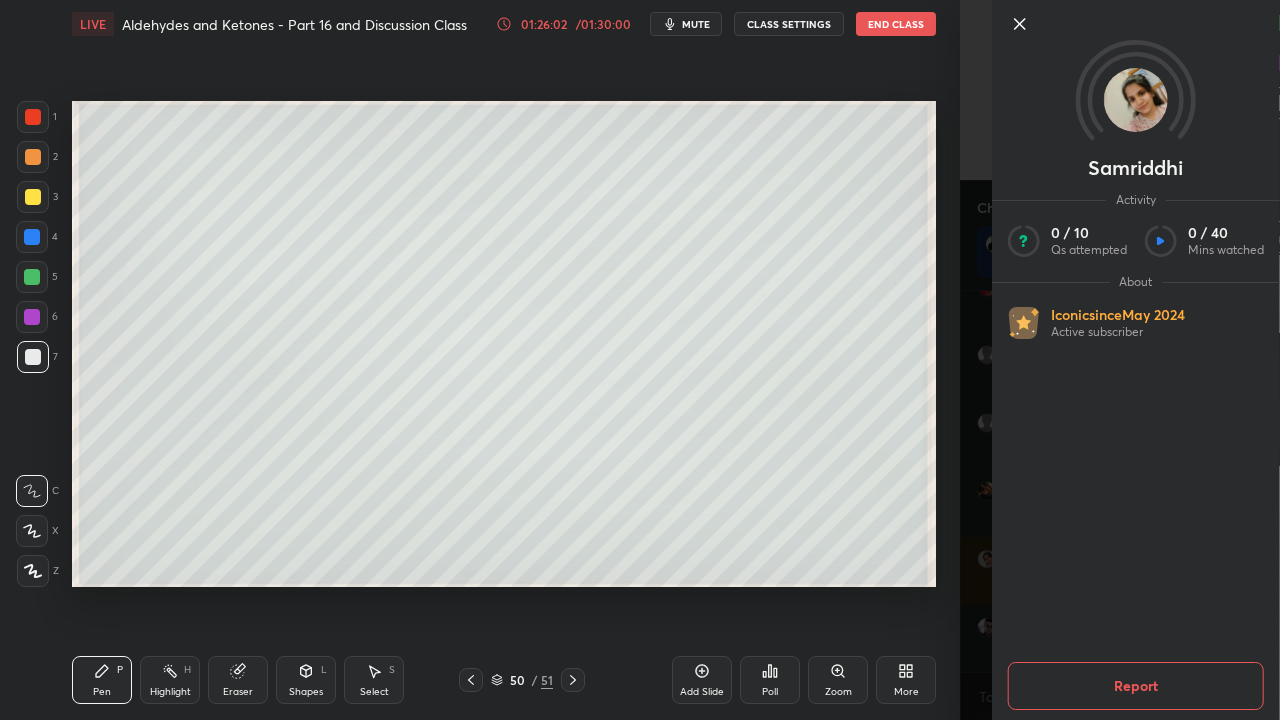 click on "1 2 3 4 5 6 7 C X Z C X Z E E Erase all   H H LIVE Aldehydes and Ketones - Part 16 and Discussion Class 01:26:02 /  01:30:00 mute CLASS SETTINGS End Class Setting up your live class Poll for   secs No correct answer Start poll Back Aldehydes and Ketones - Part 16 and Discussion Class • L16 of JEE 2026: Comprensive Course on Aldehydes and Ketones Mohammad Kashif Alam Pen P Highlight H Eraser Shapes L Select S 50 / 51 Add Slide Poll Zoom More" at bounding box center [480, 360] 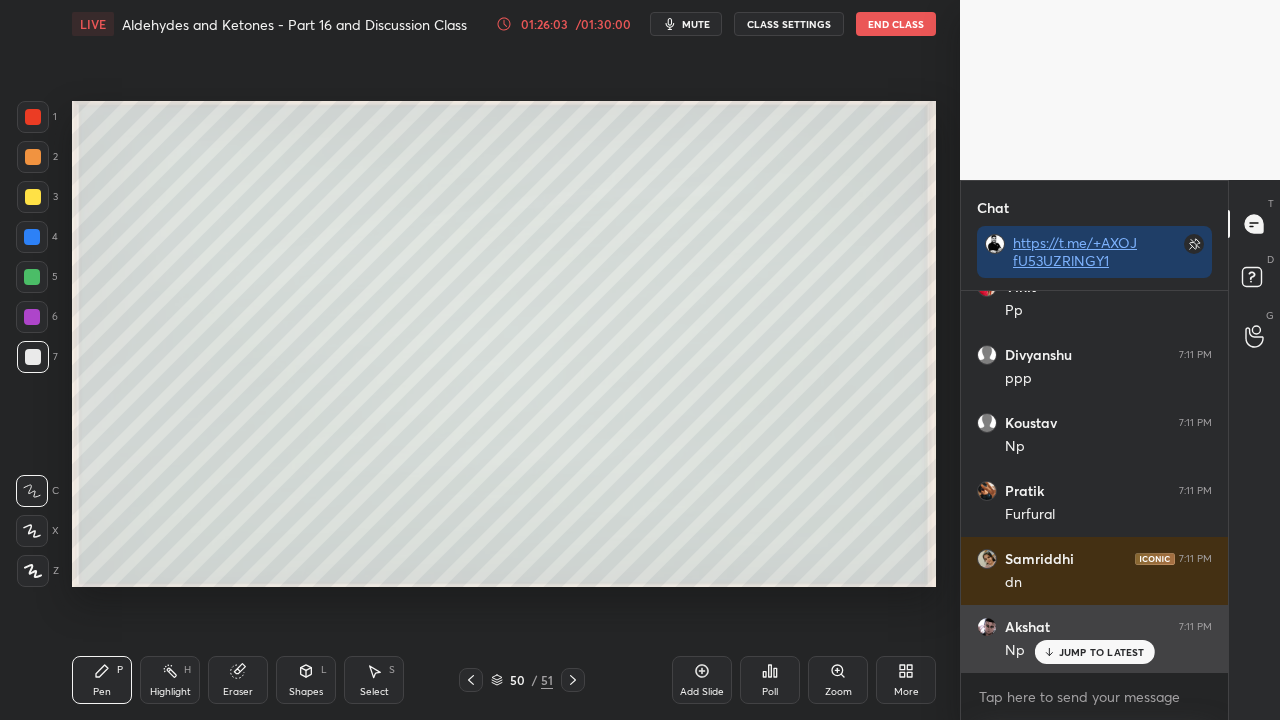 click on "JUMP TO LATEST" at bounding box center [1102, 652] 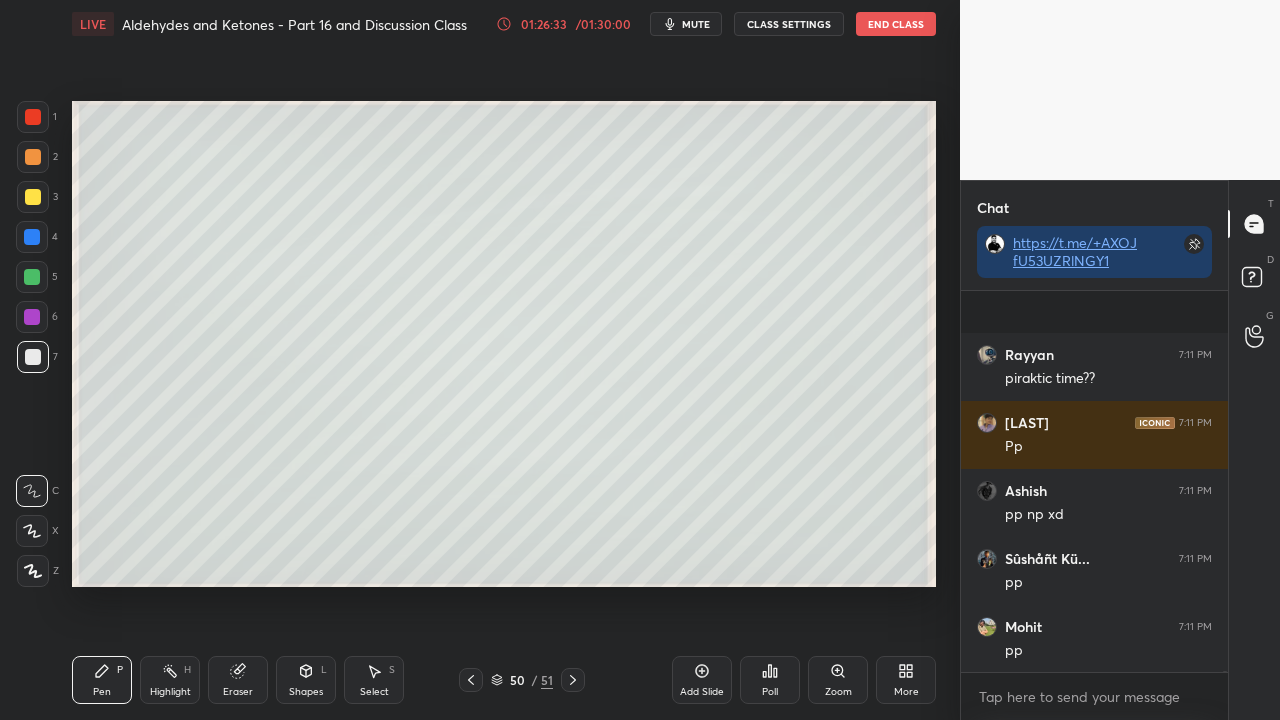 scroll, scrollTop: 173834, scrollLeft: 0, axis: vertical 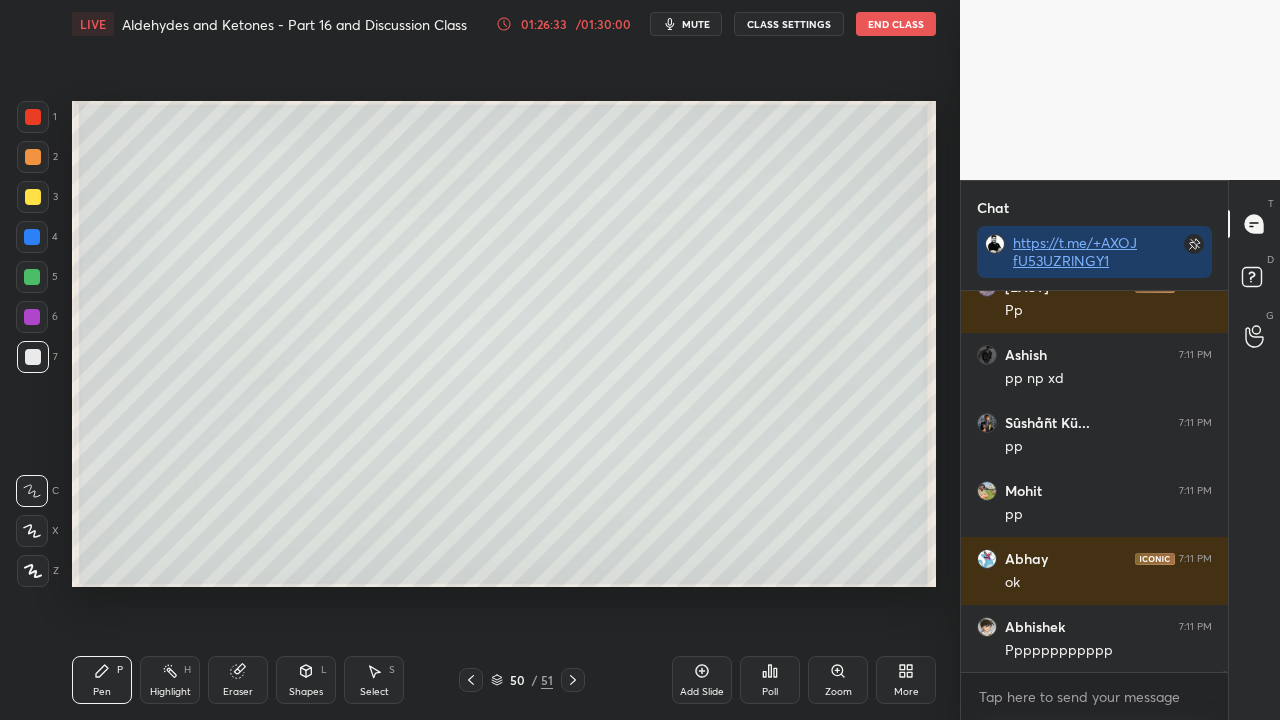 click 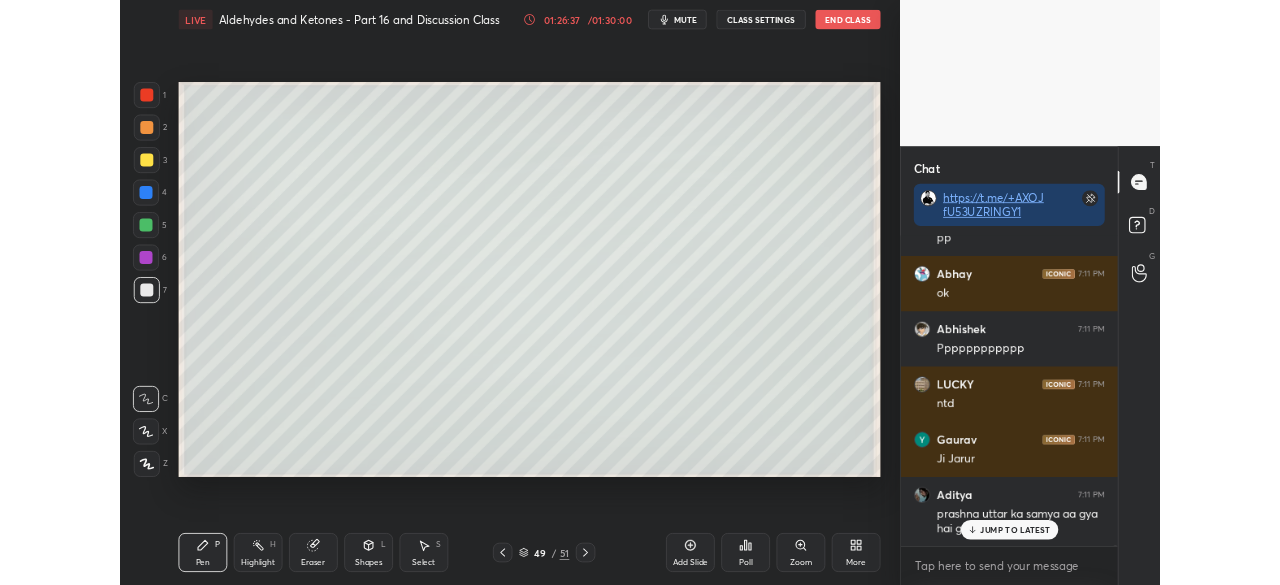 scroll, scrollTop: 174210, scrollLeft: 0, axis: vertical 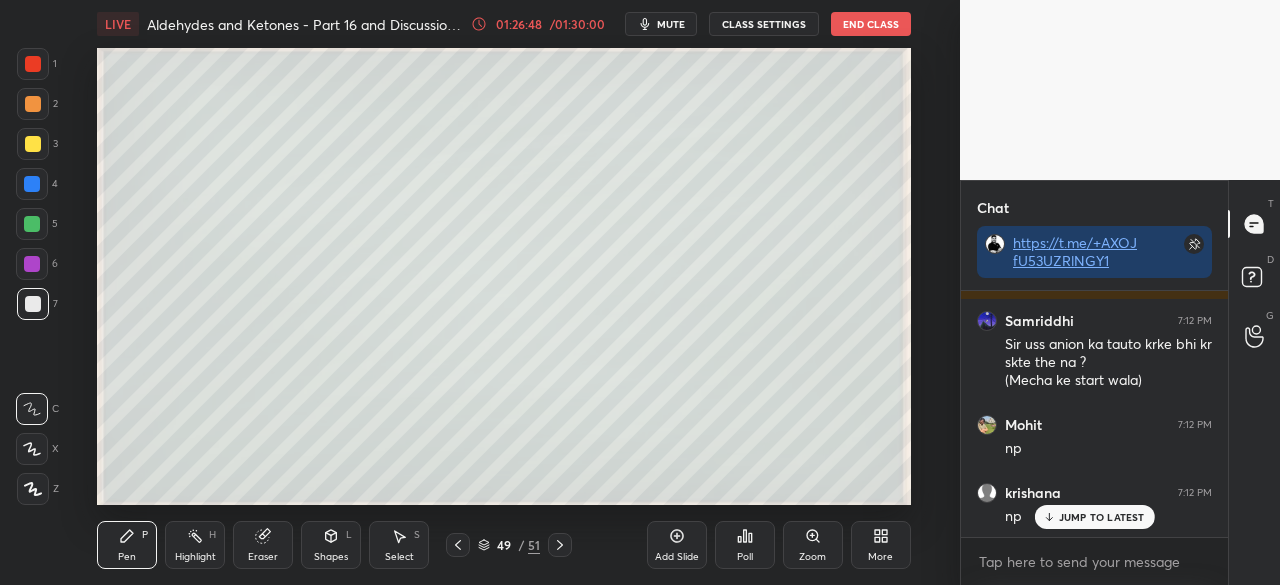click on "More" at bounding box center (880, 557) 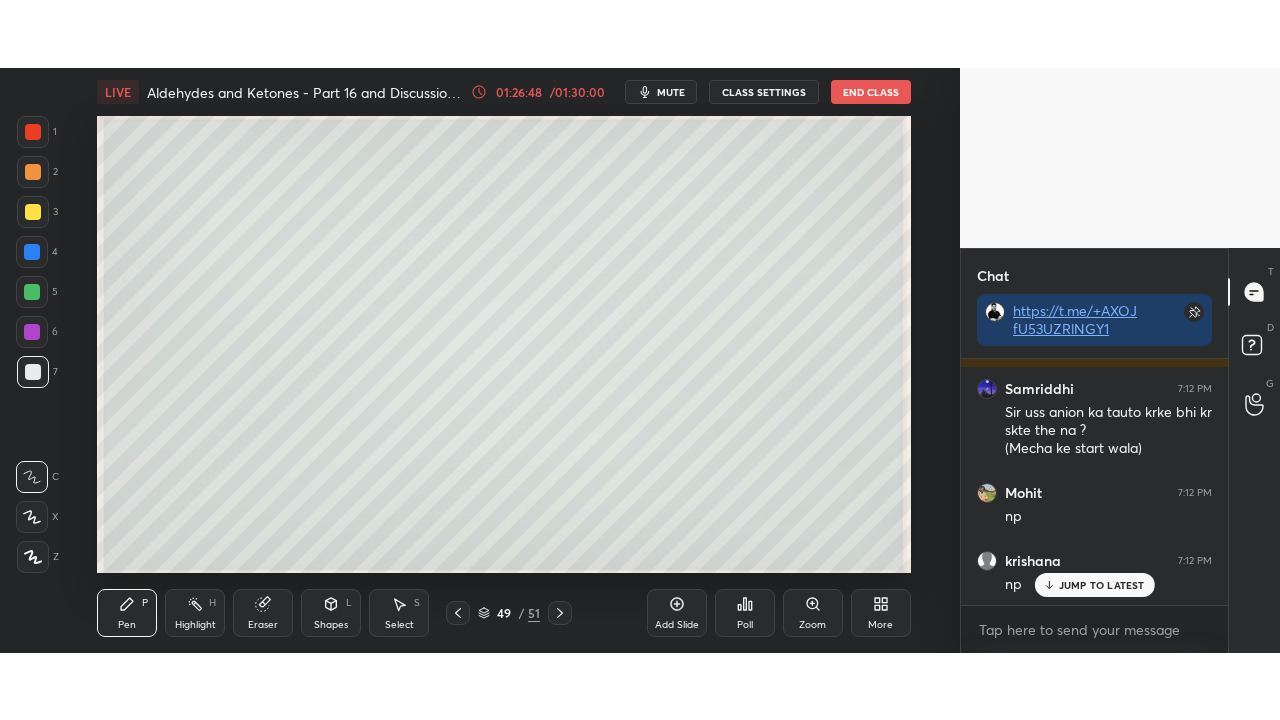 scroll, scrollTop: 175010, scrollLeft: 0, axis: vertical 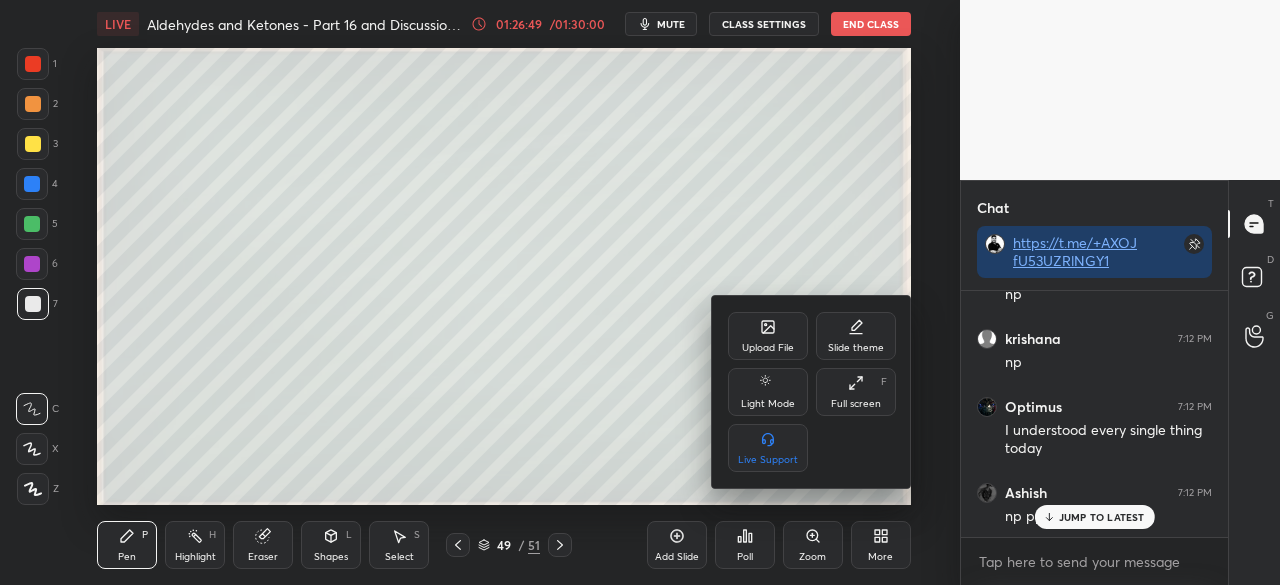 click on "Full screen F" at bounding box center [856, 392] 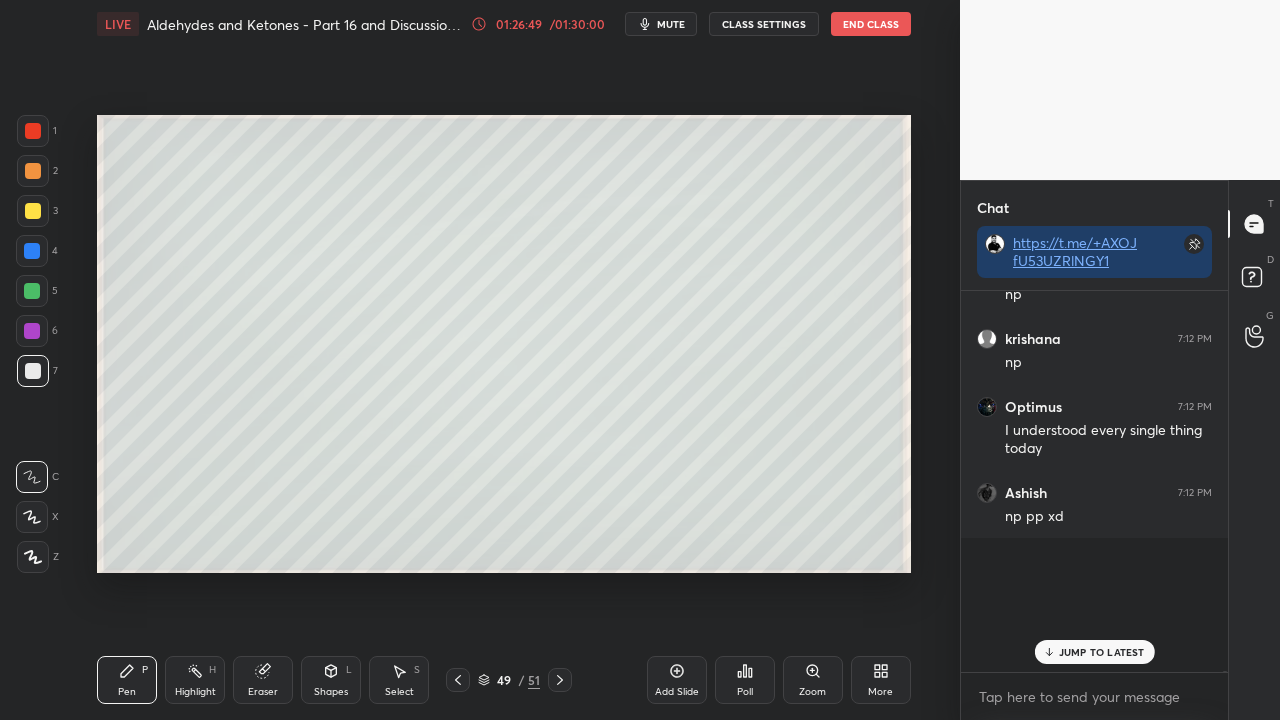 scroll, scrollTop: 99408, scrollLeft: 99120, axis: both 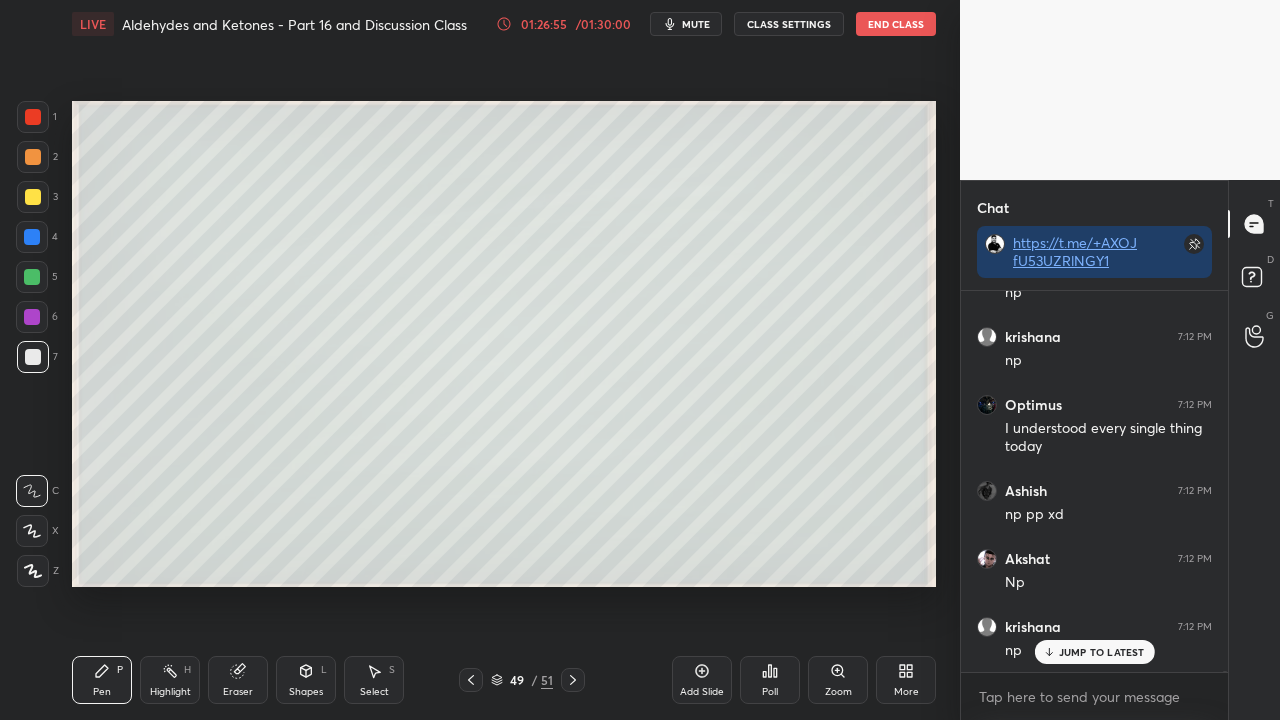 click 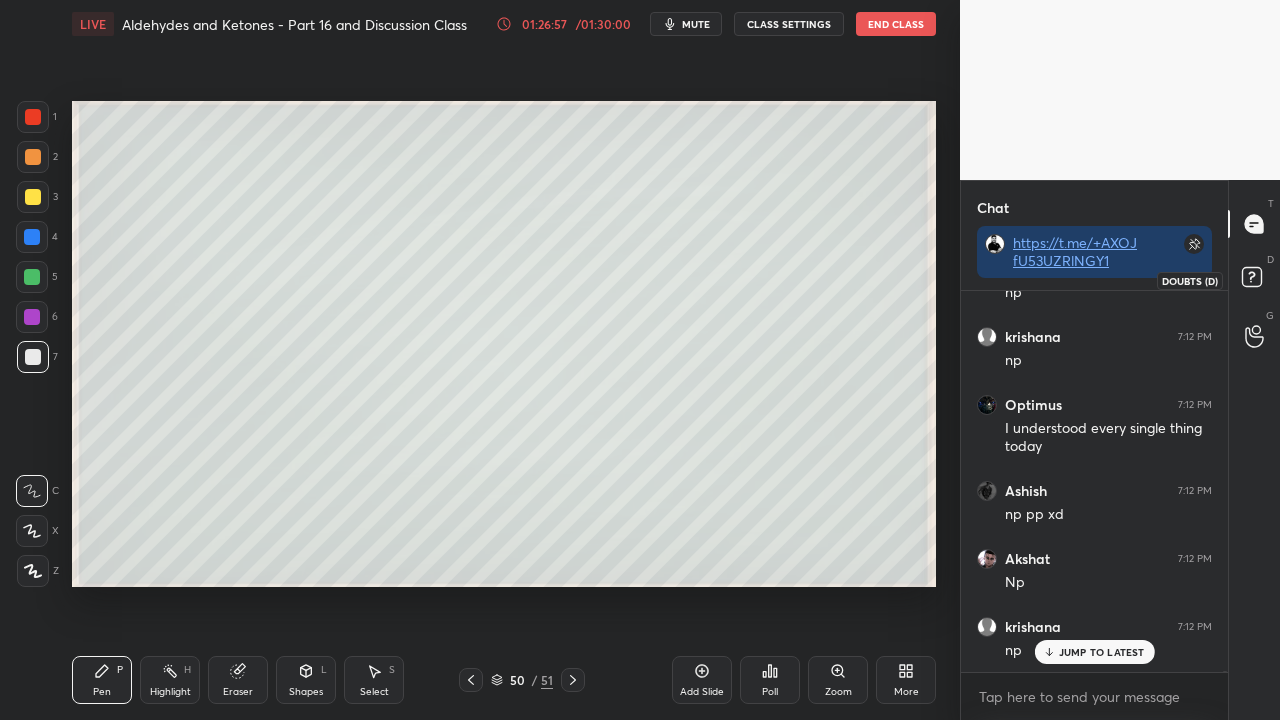 click 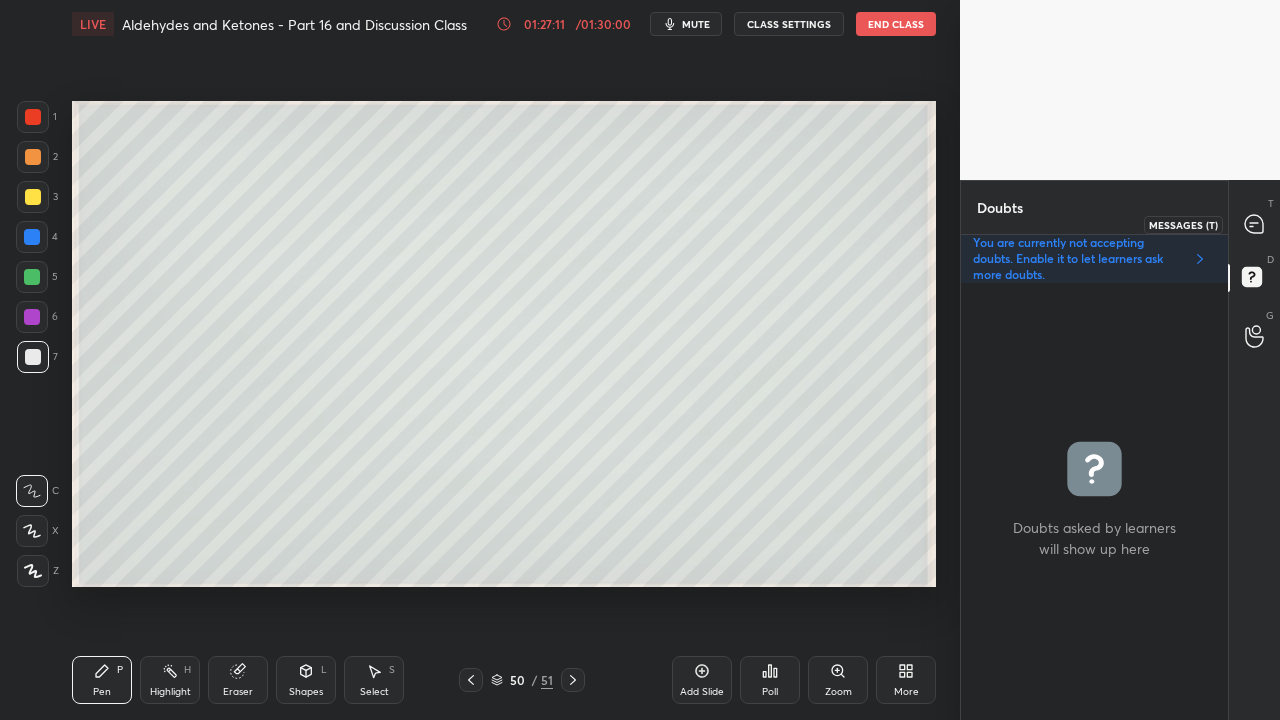 click 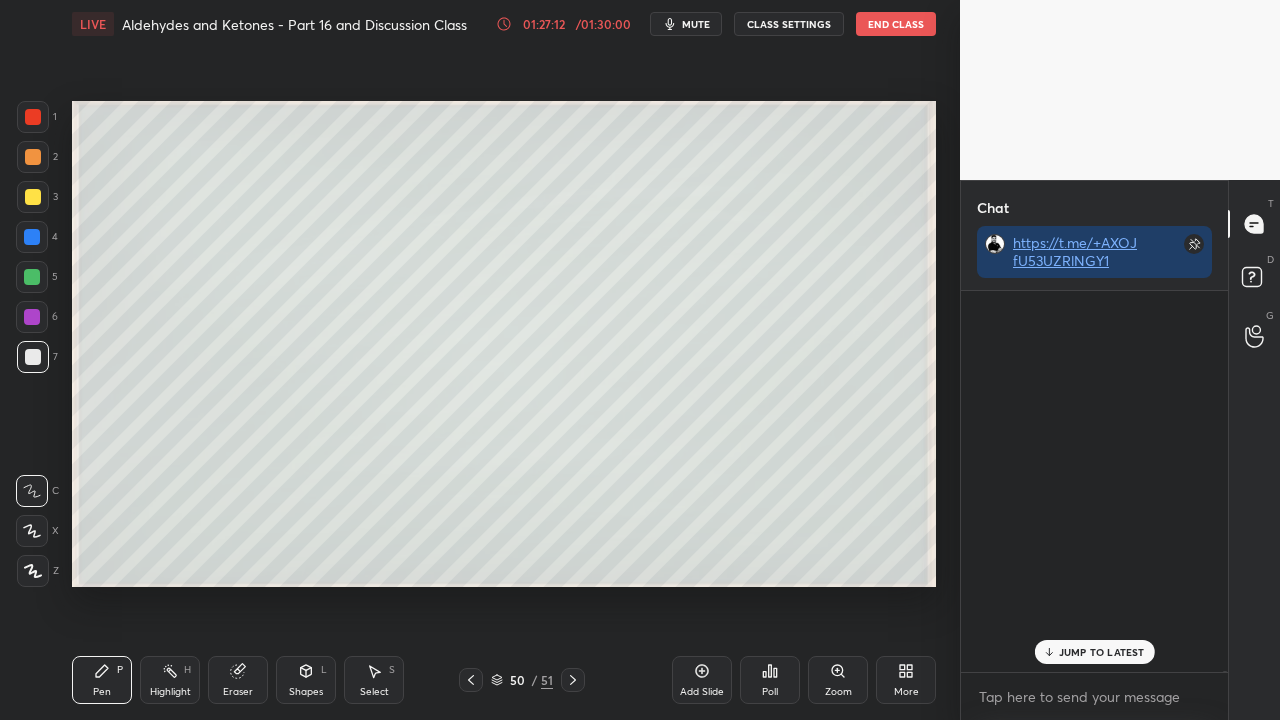 scroll, scrollTop: 175263, scrollLeft: 0, axis: vertical 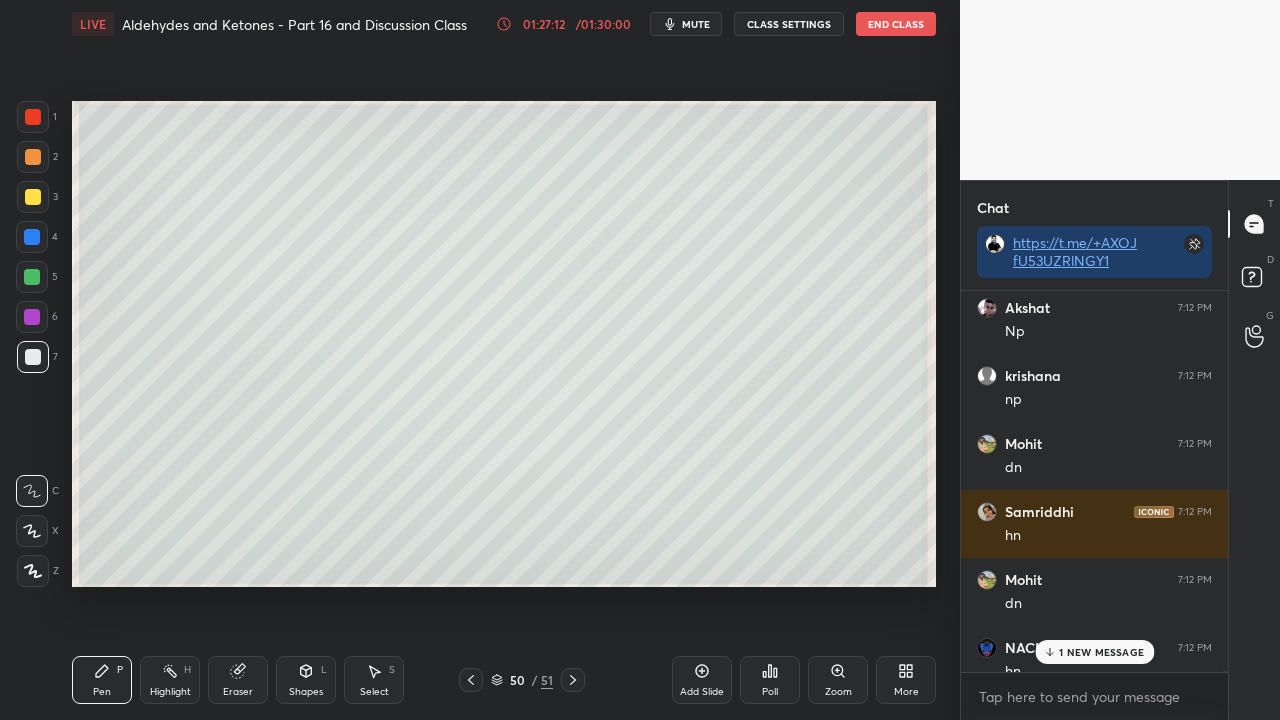 click on "1 NEW MESSAGE" at bounding box center (1101, 652) 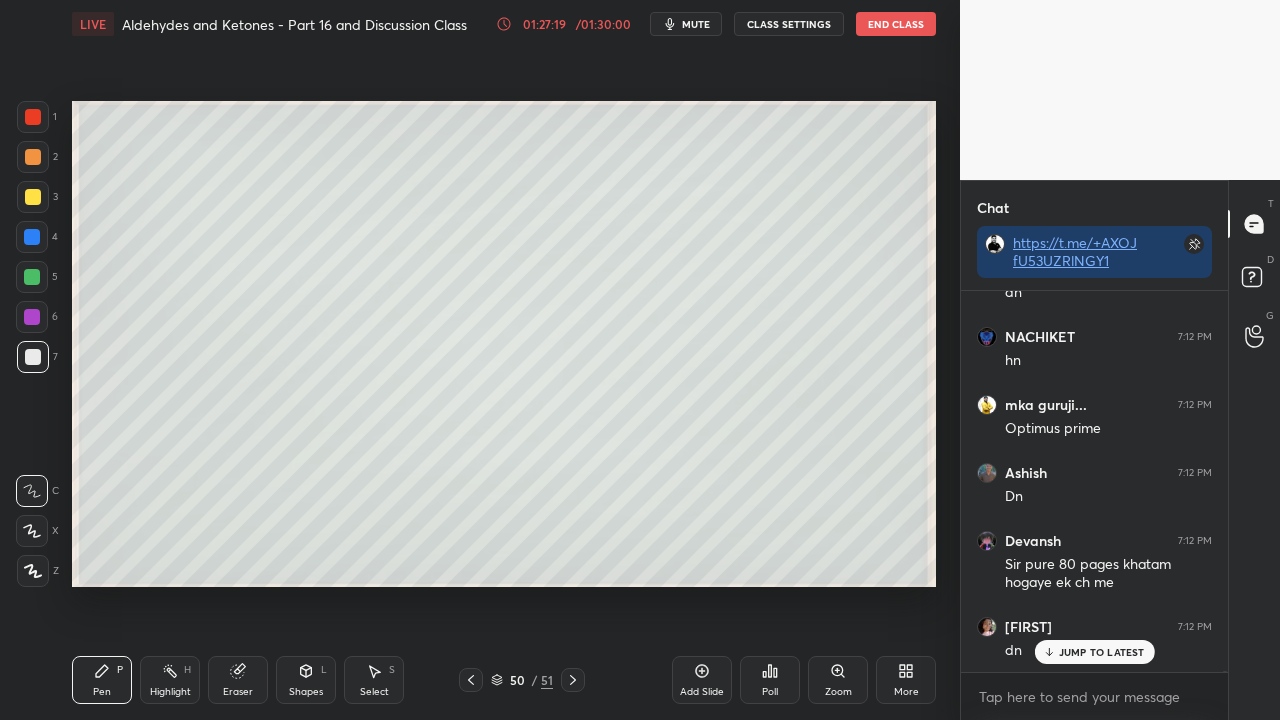 drag, startPoint x: 1088, startPoint y: 658, endPoint x: 1040, endPoint y: 682, distance: 53.66563 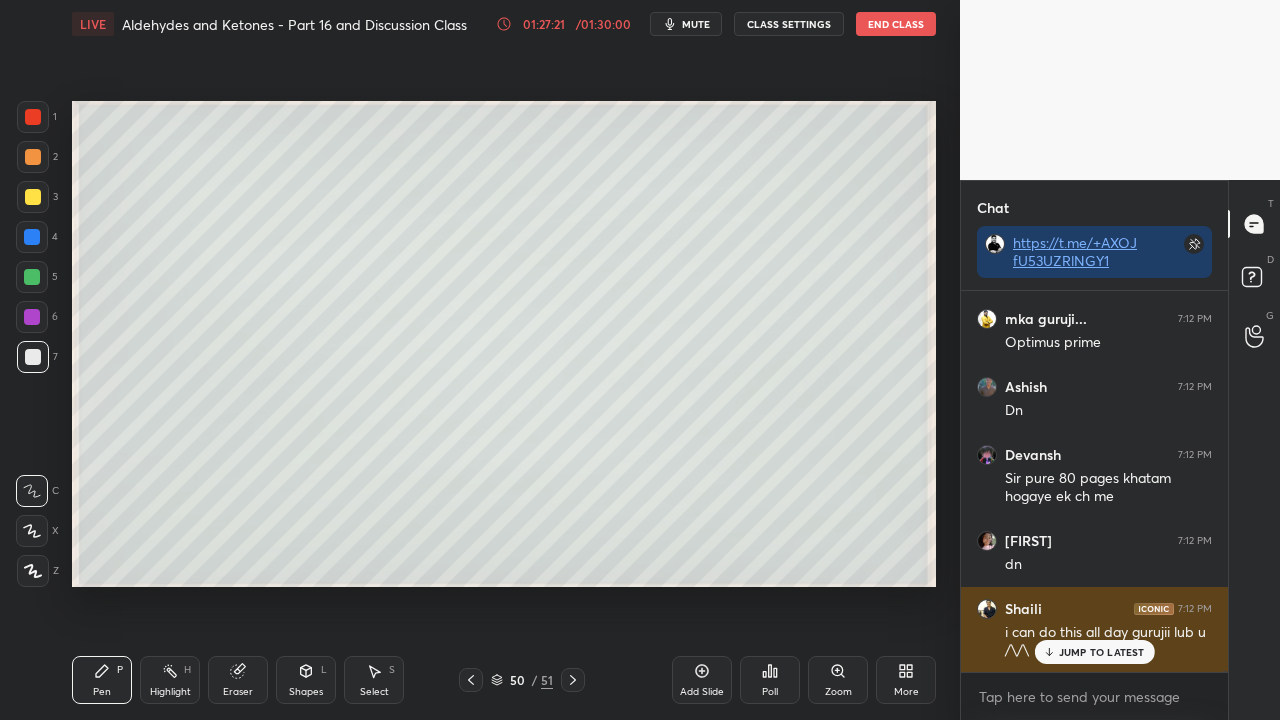 drag, startPoint x: 1073, startPoint y: 650, endPoint x: 1046, endPoint y: 664, distance: 30.413813 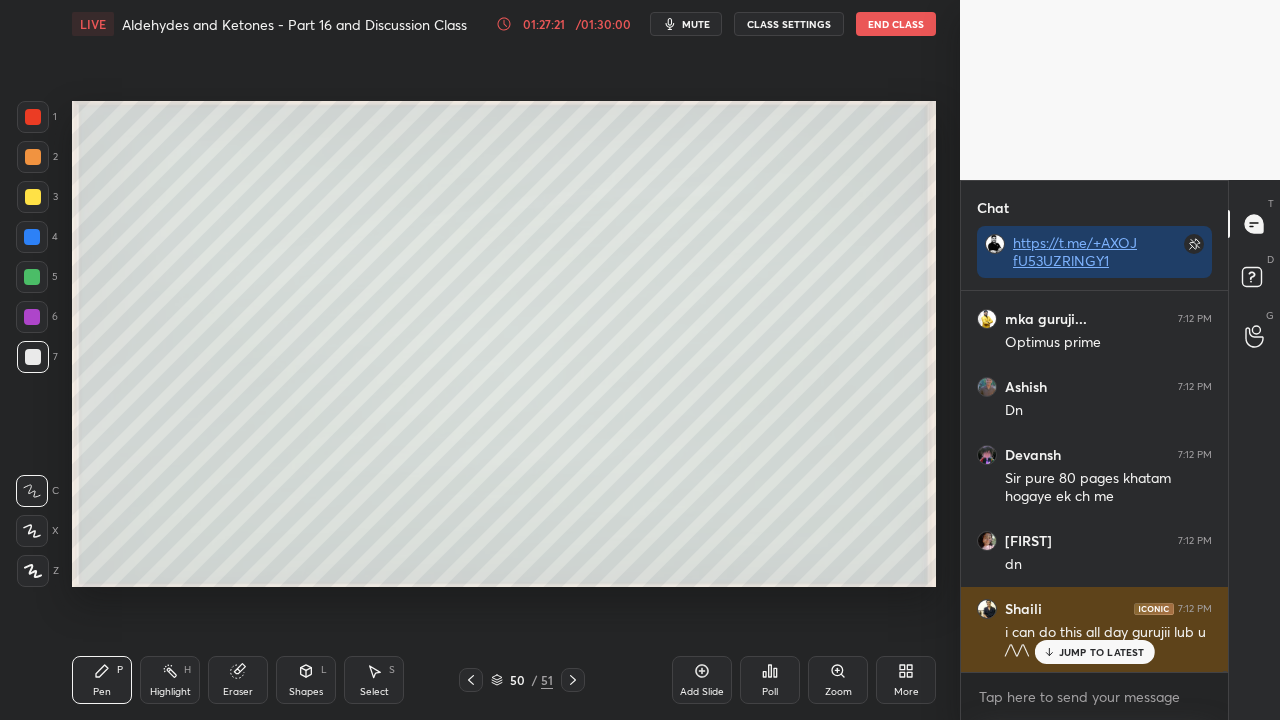 click on "JUMP TO LATEST" at bounding box center [1102, 652] 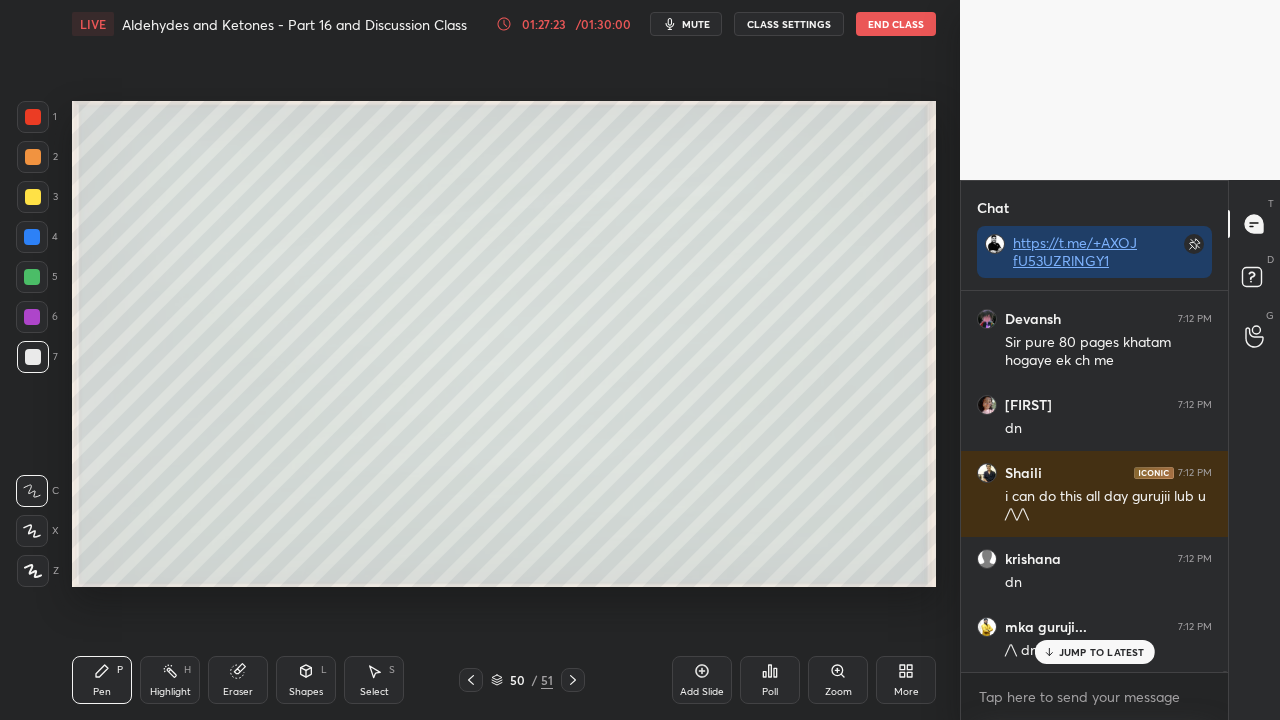 click on "JUMP TO LATEST" at bounding box center (1102, 652) 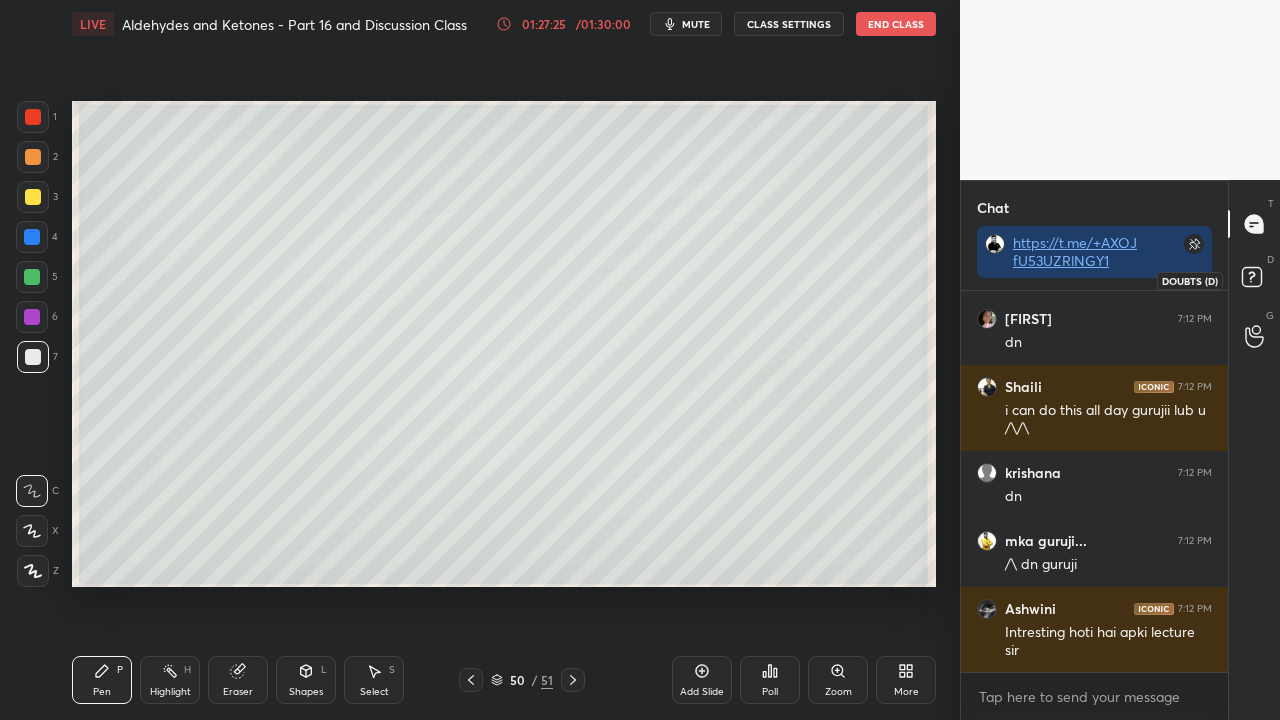 click 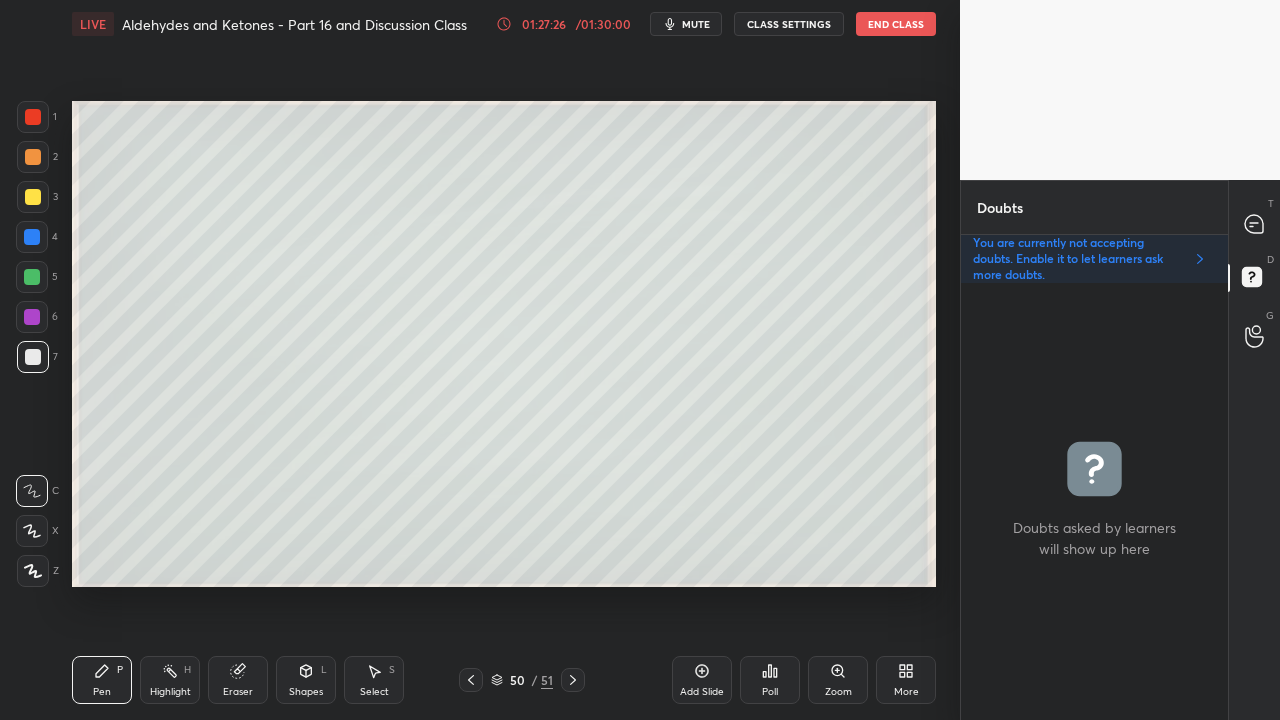 click 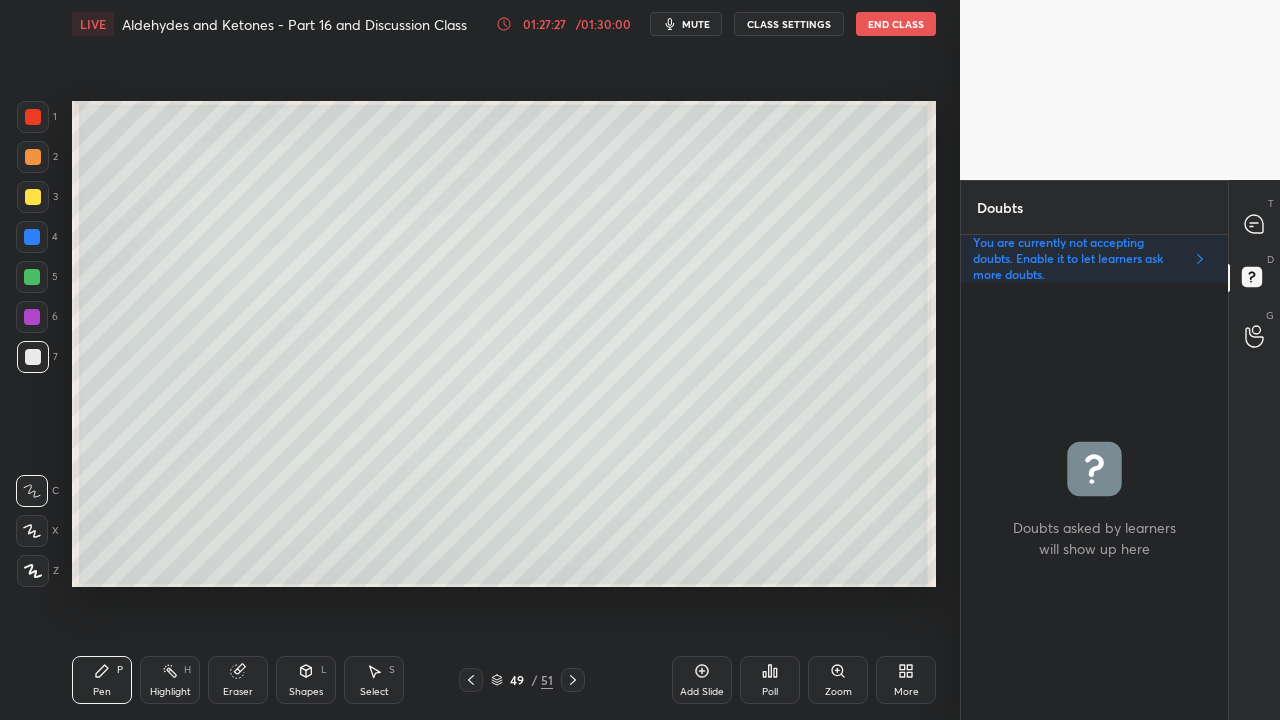 click 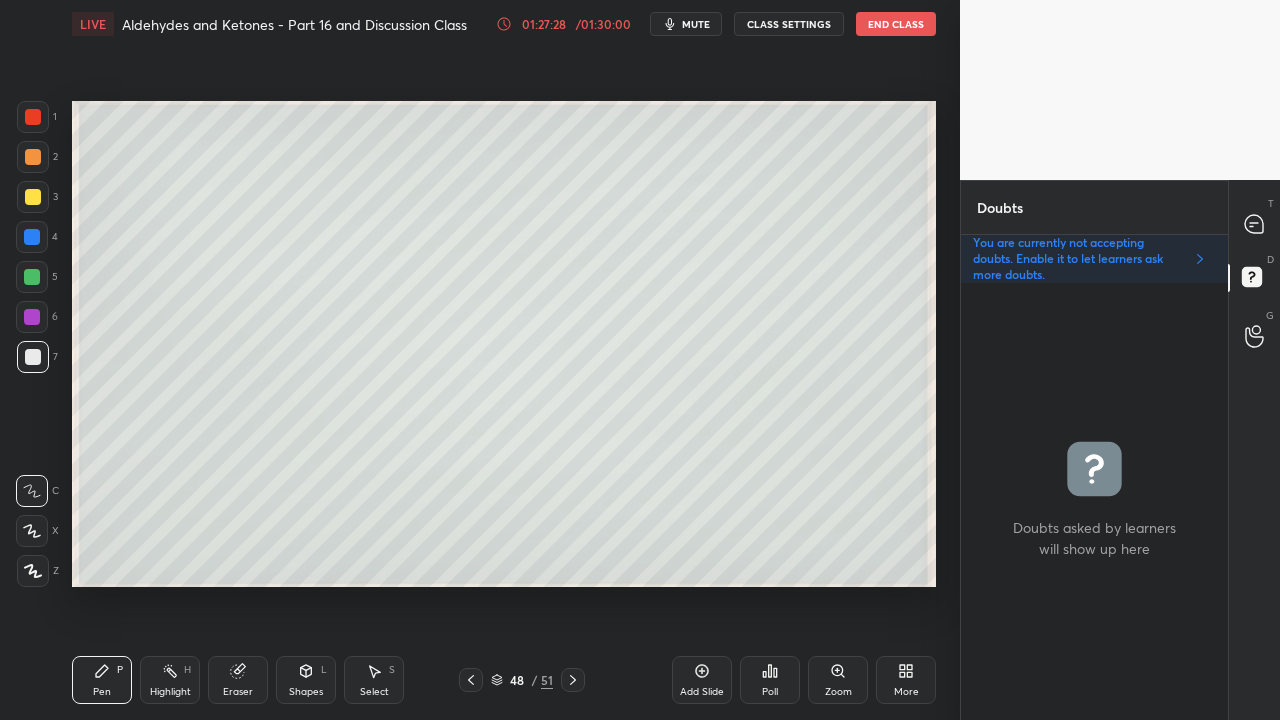 click 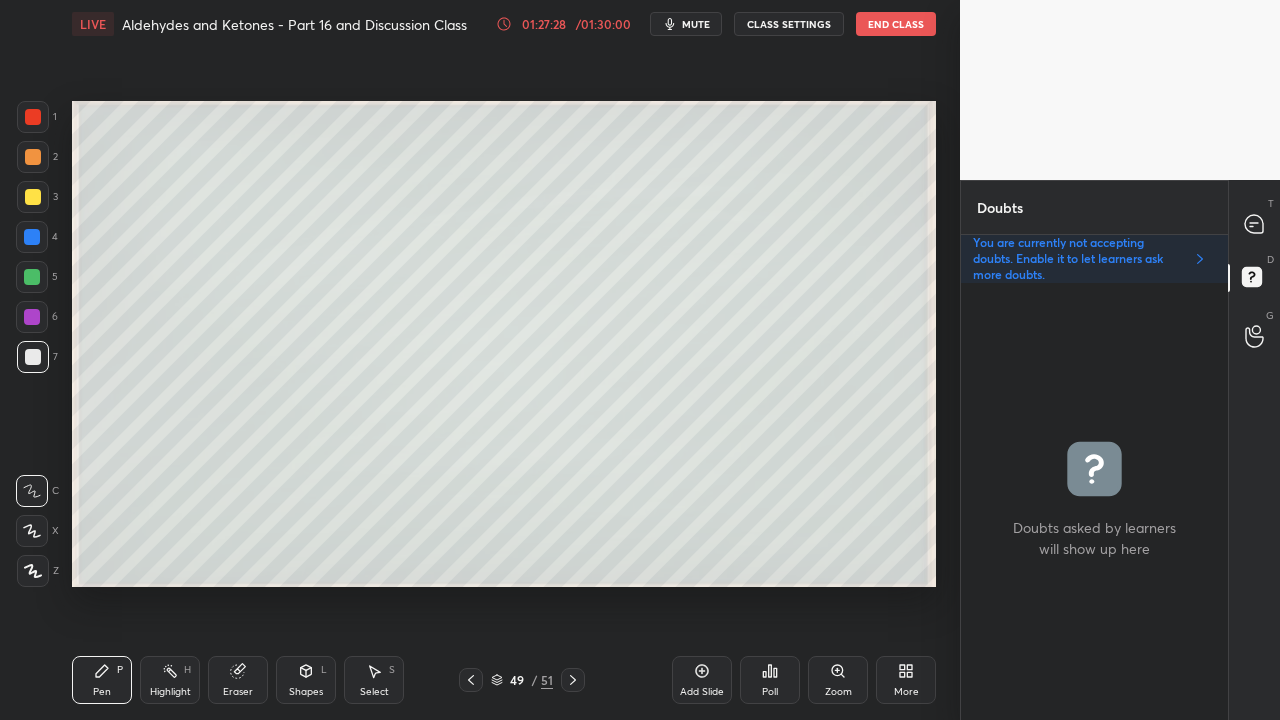 click at bounding box center (573, 680) 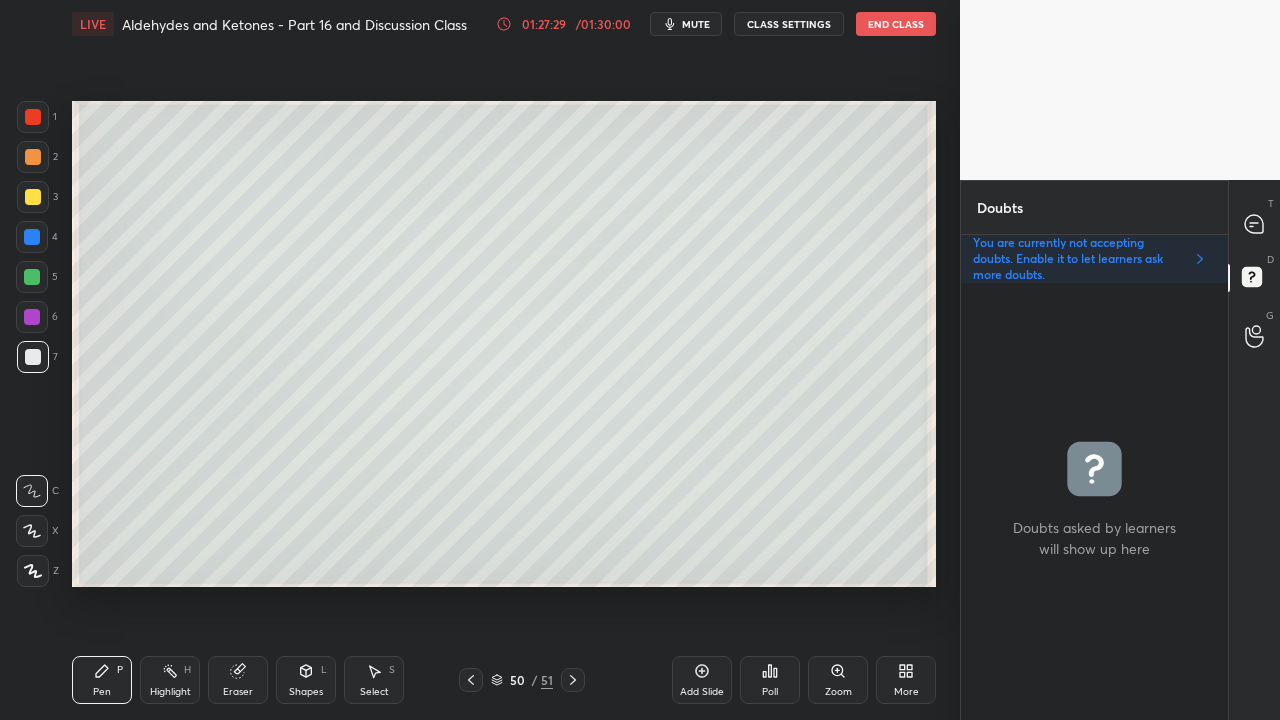click at bounding box center (573, 680) 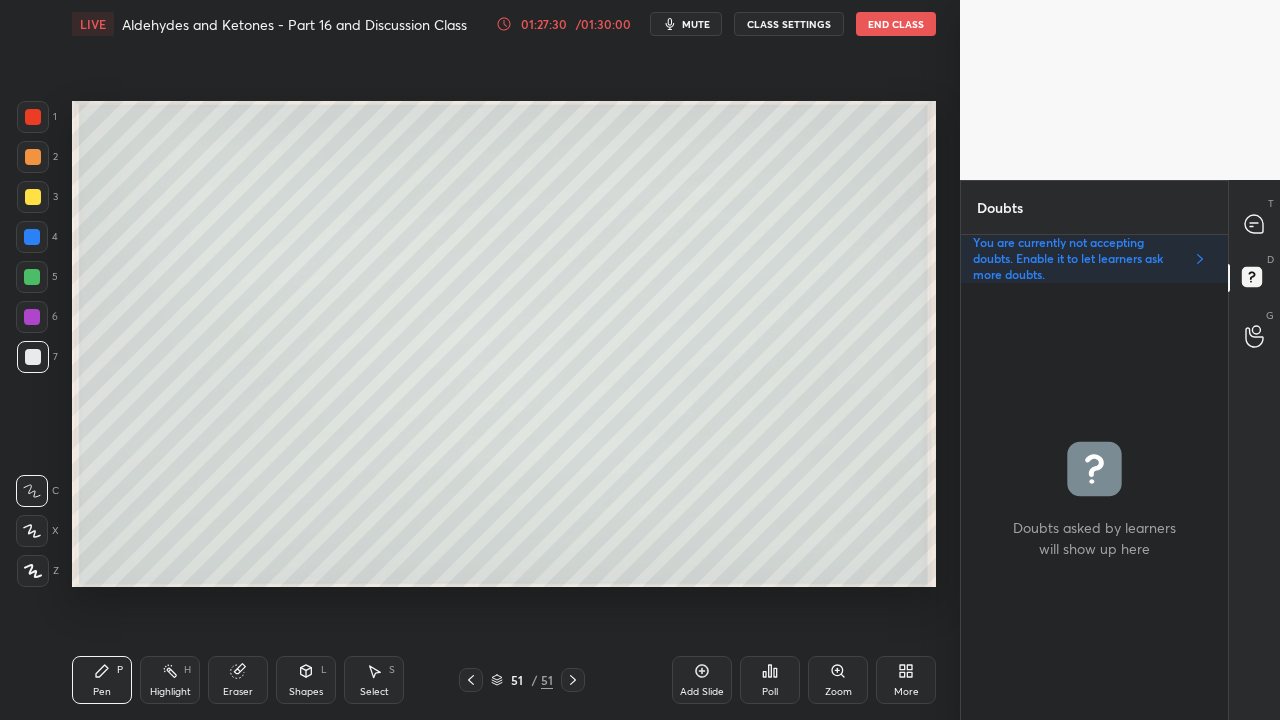 click at bounding box center [33, 197] 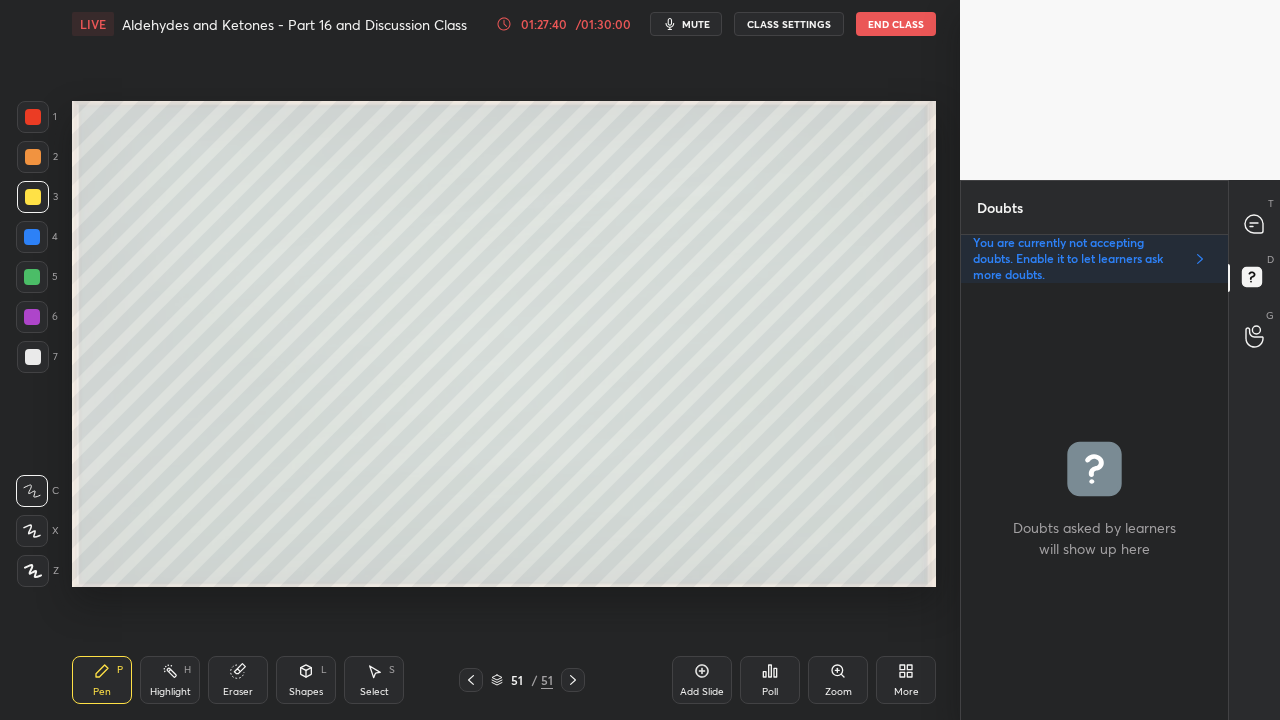 click at bounding box center (1255, 224) 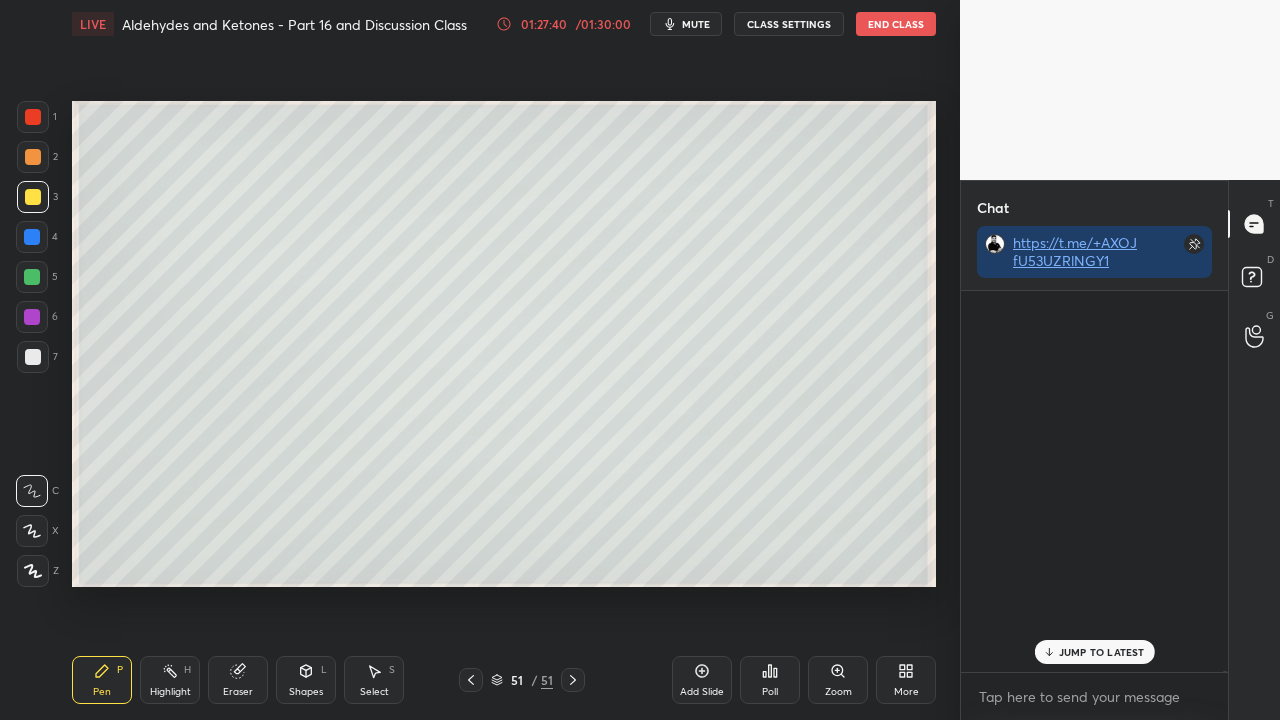 scroll, scrollTop: 423, scrollLeft: 261, axis: both 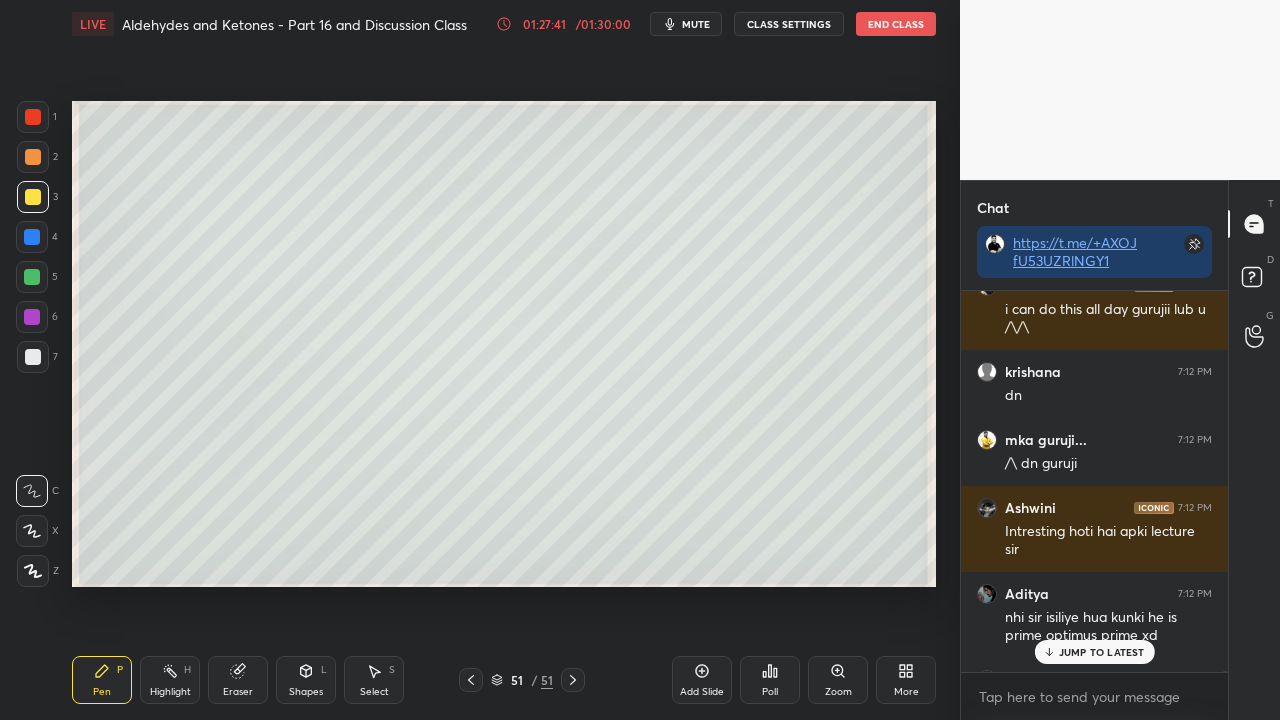 click on "JUMP TO LATEST" at bounding box center [1102, 652] 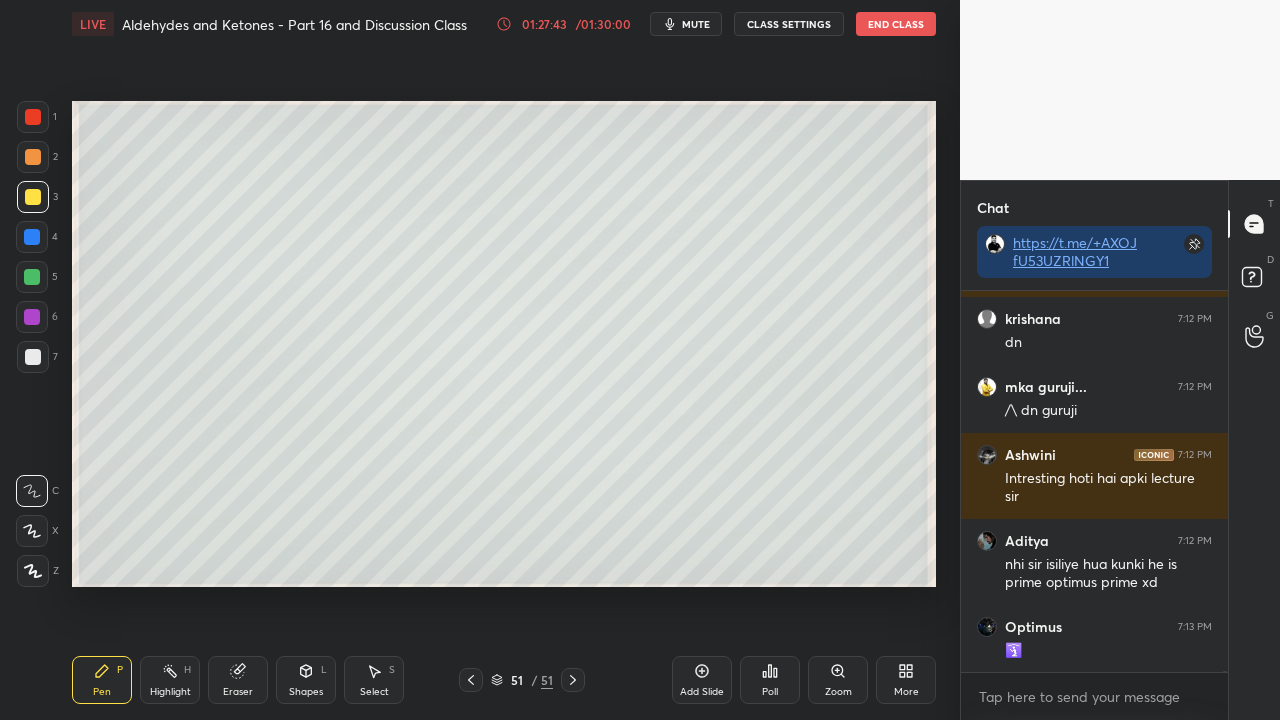 scroll, scrollTop: 176104, scrollLeft: 0, axis: vertical 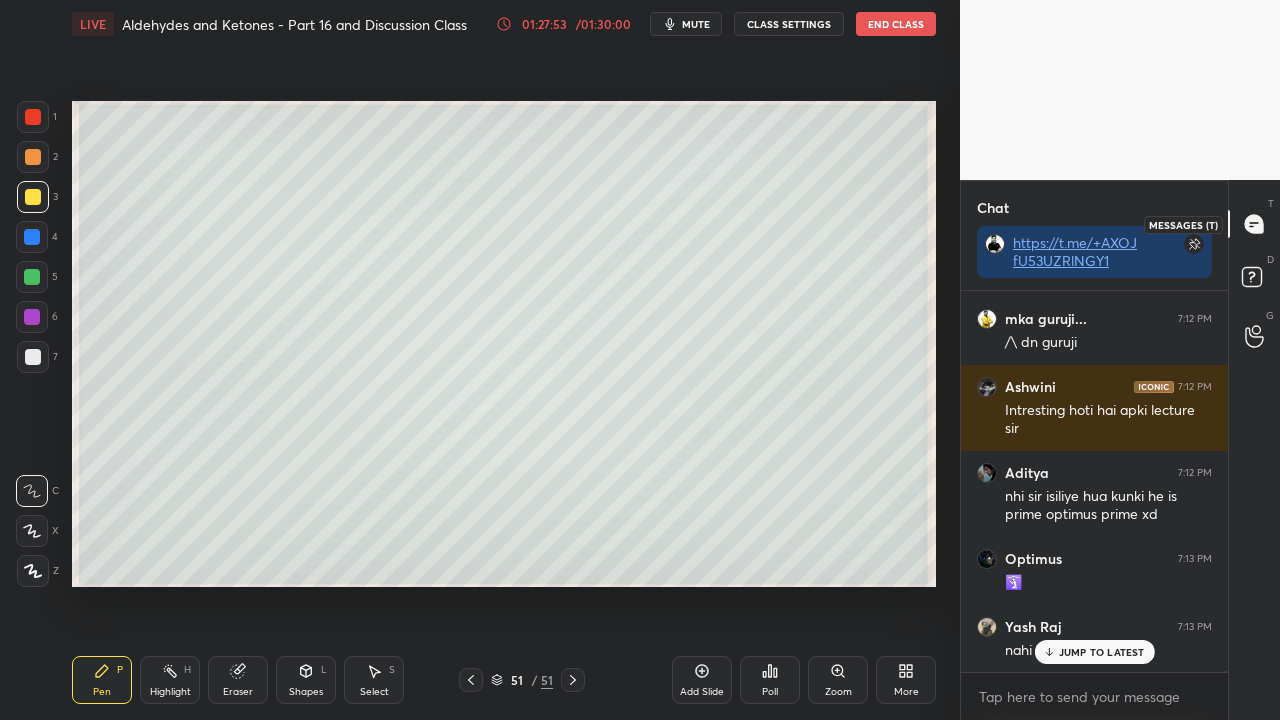 click on "D Doubts (D)" at bounding box center [1254, 280] 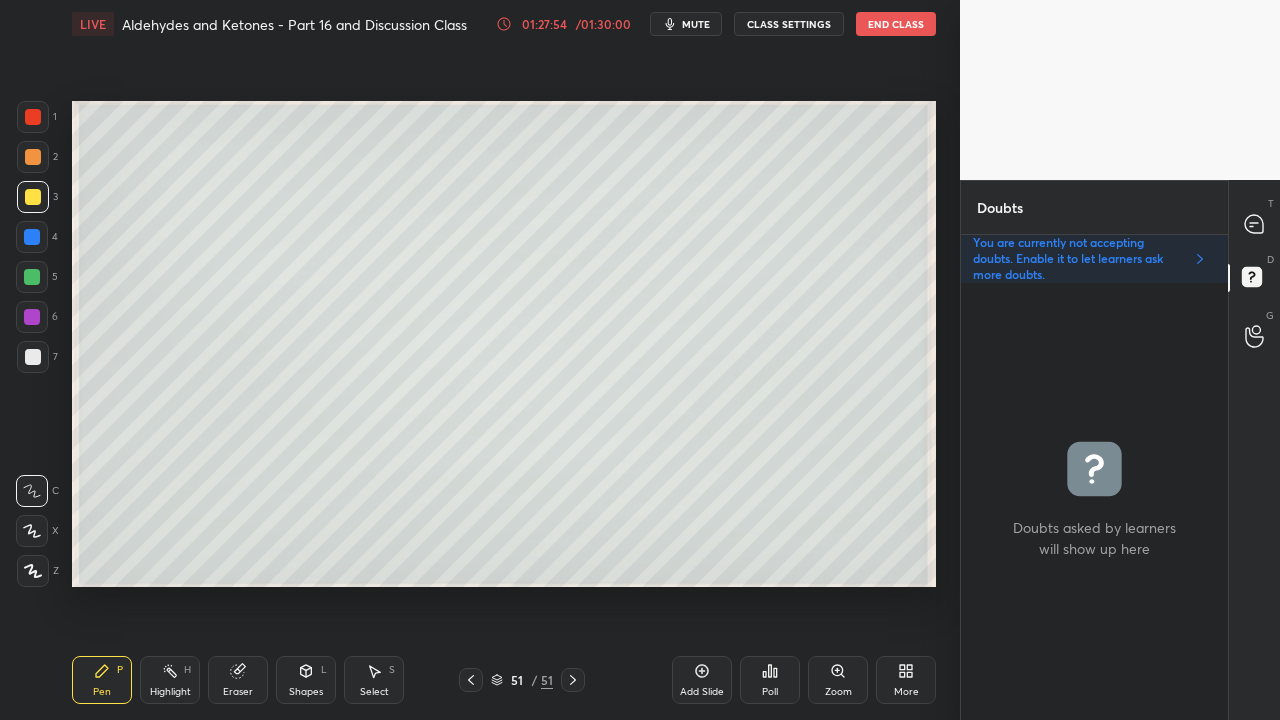 scroll, scrollTop: 6, scrollLeft: 6, axis: both 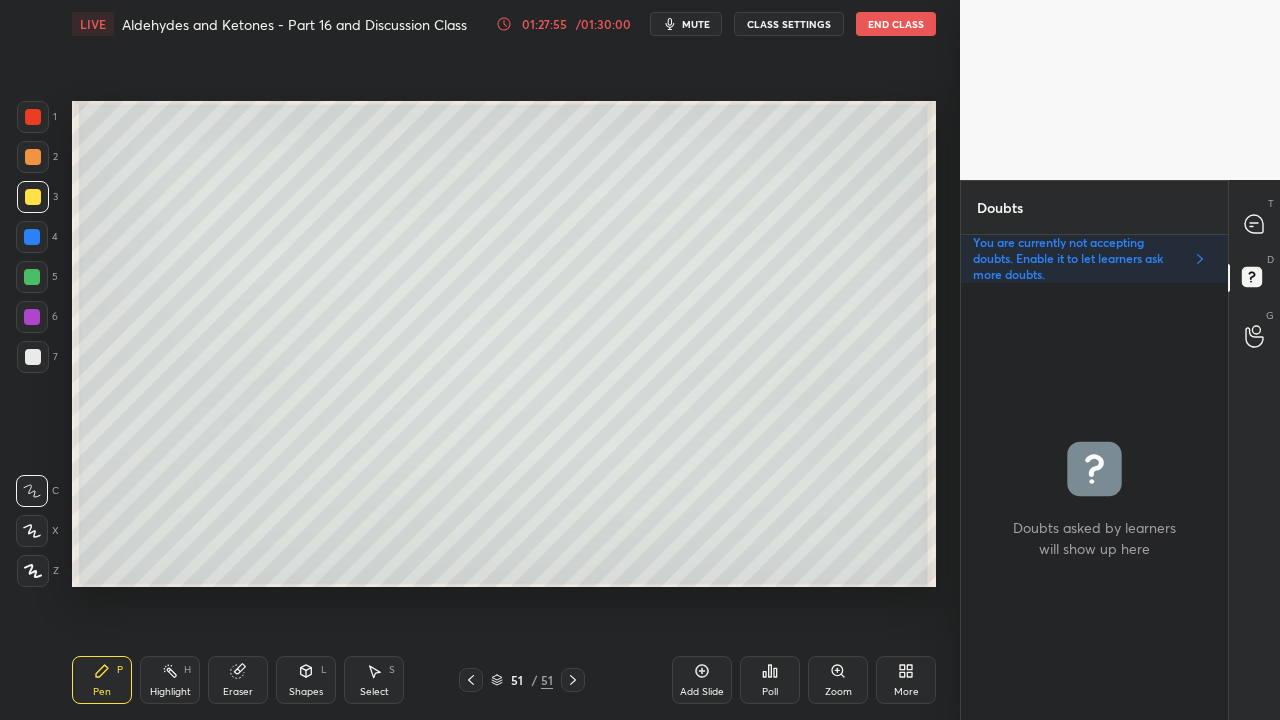 click 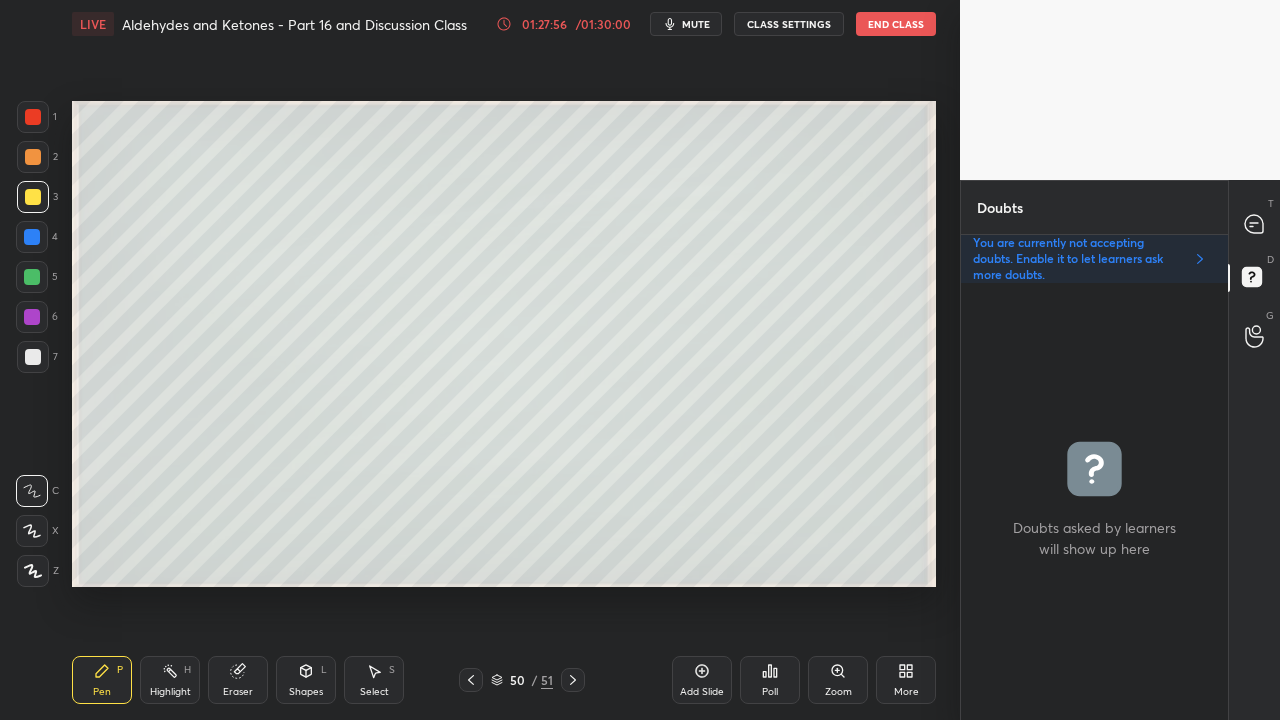 click 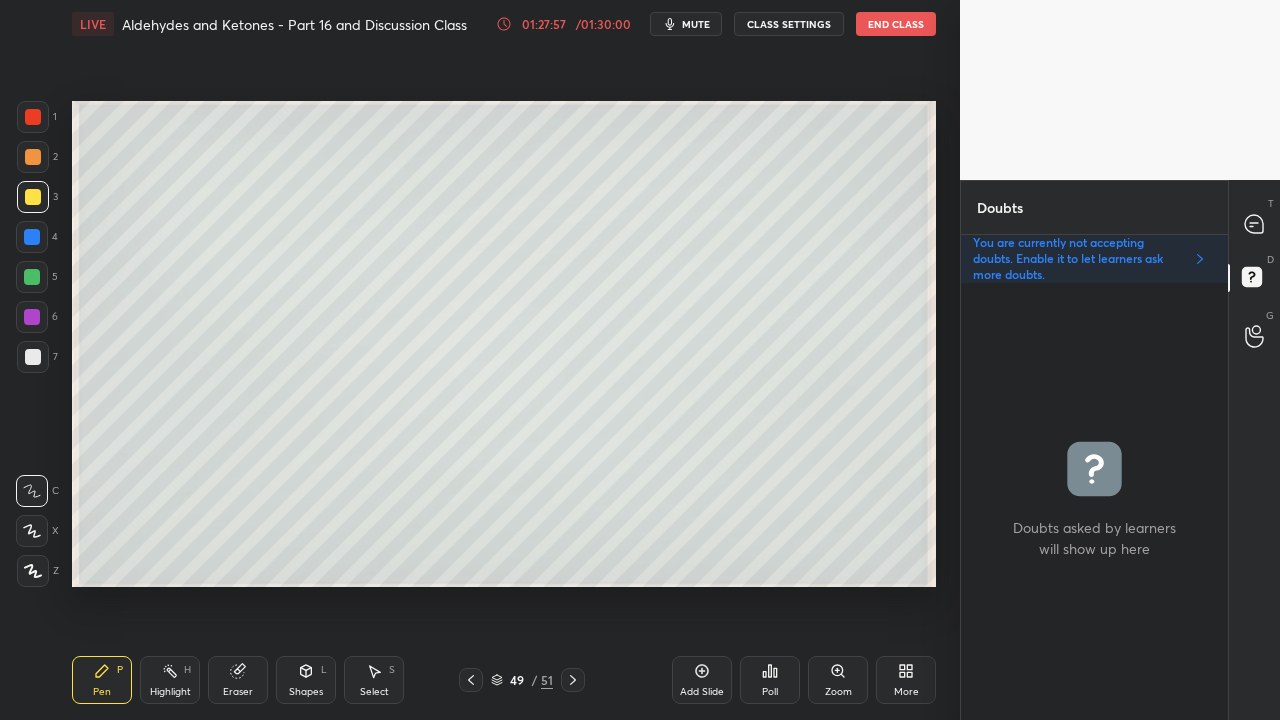 click at bounding box center (471, 680) 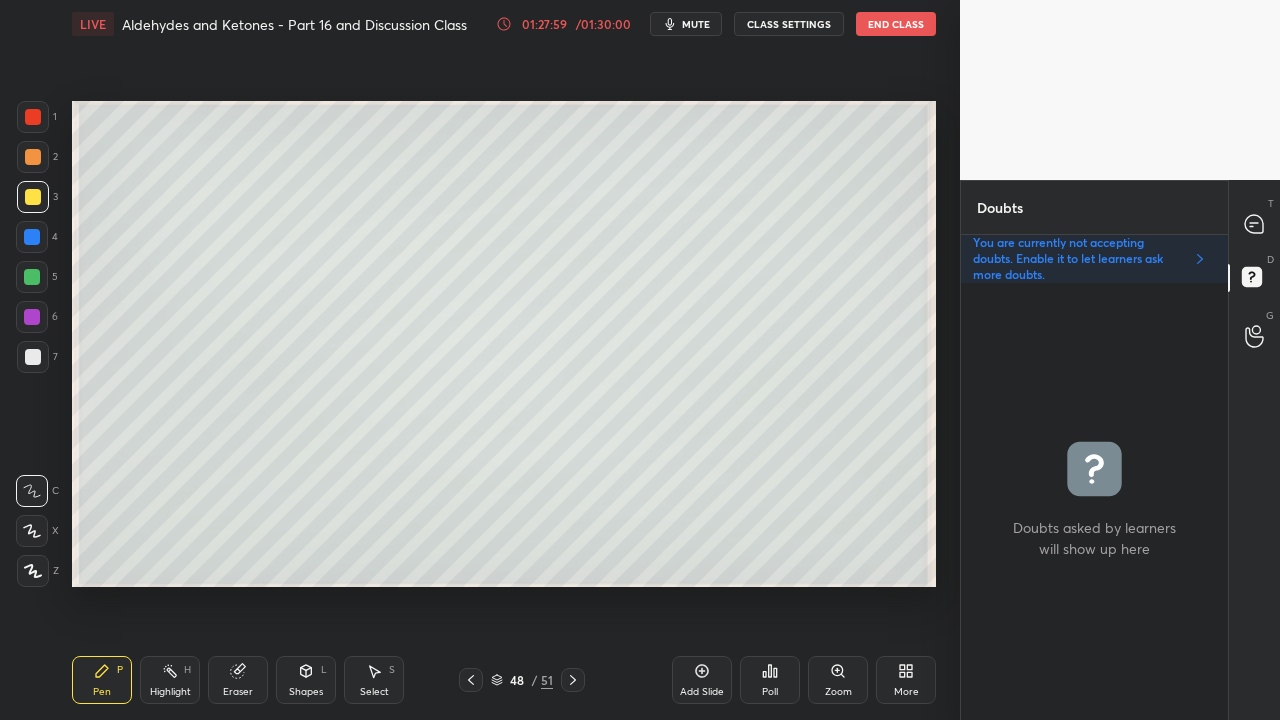 click 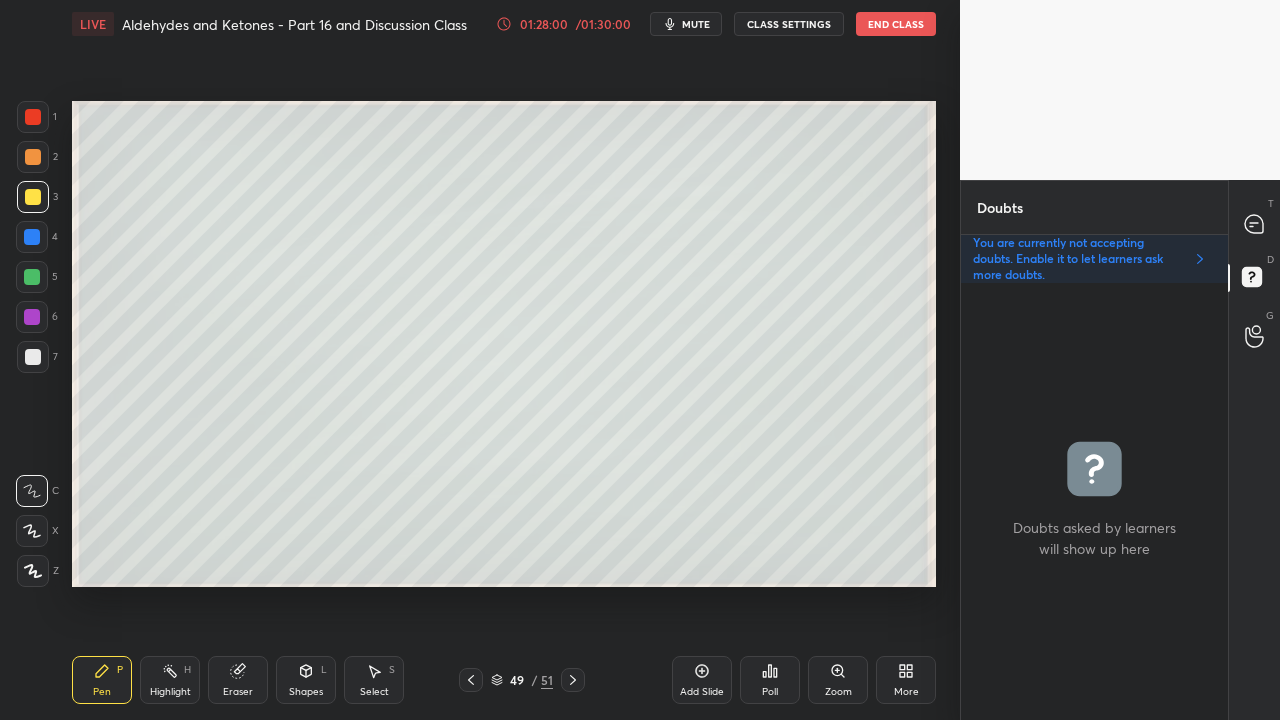 click 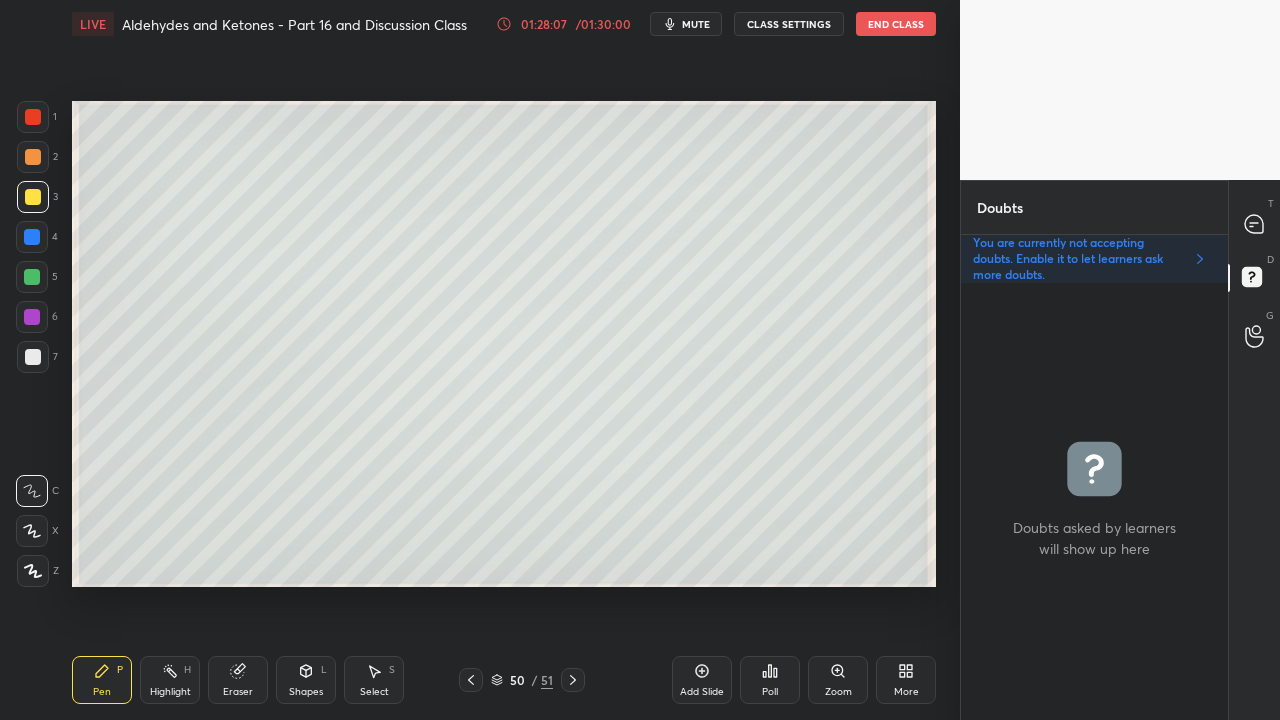 click 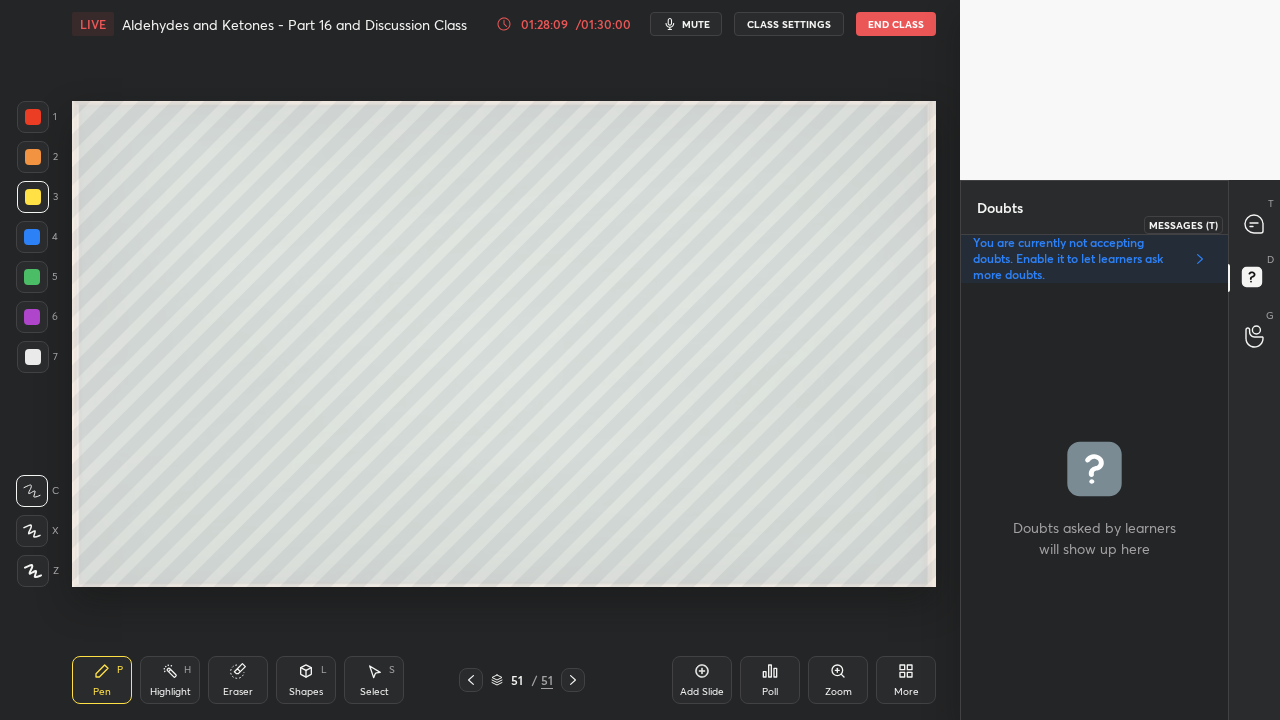 click 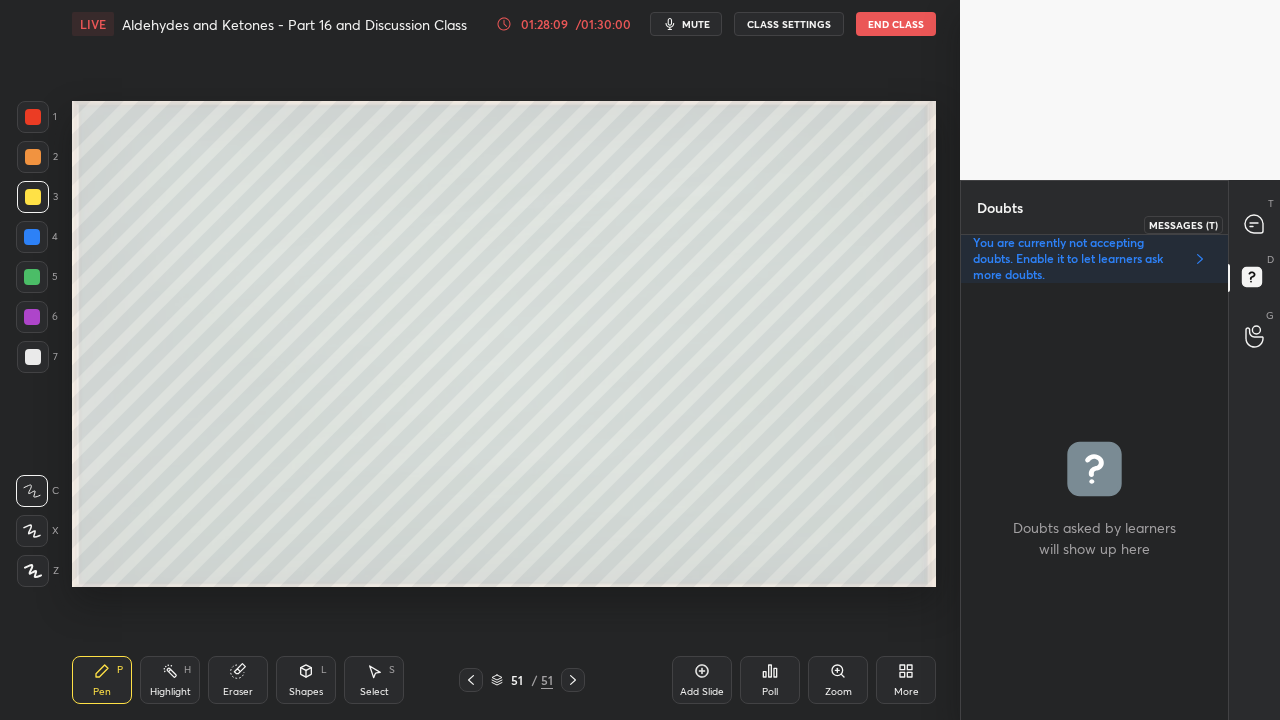 scroll, scrollTop: 423, scrollLeft: 261, axis: both 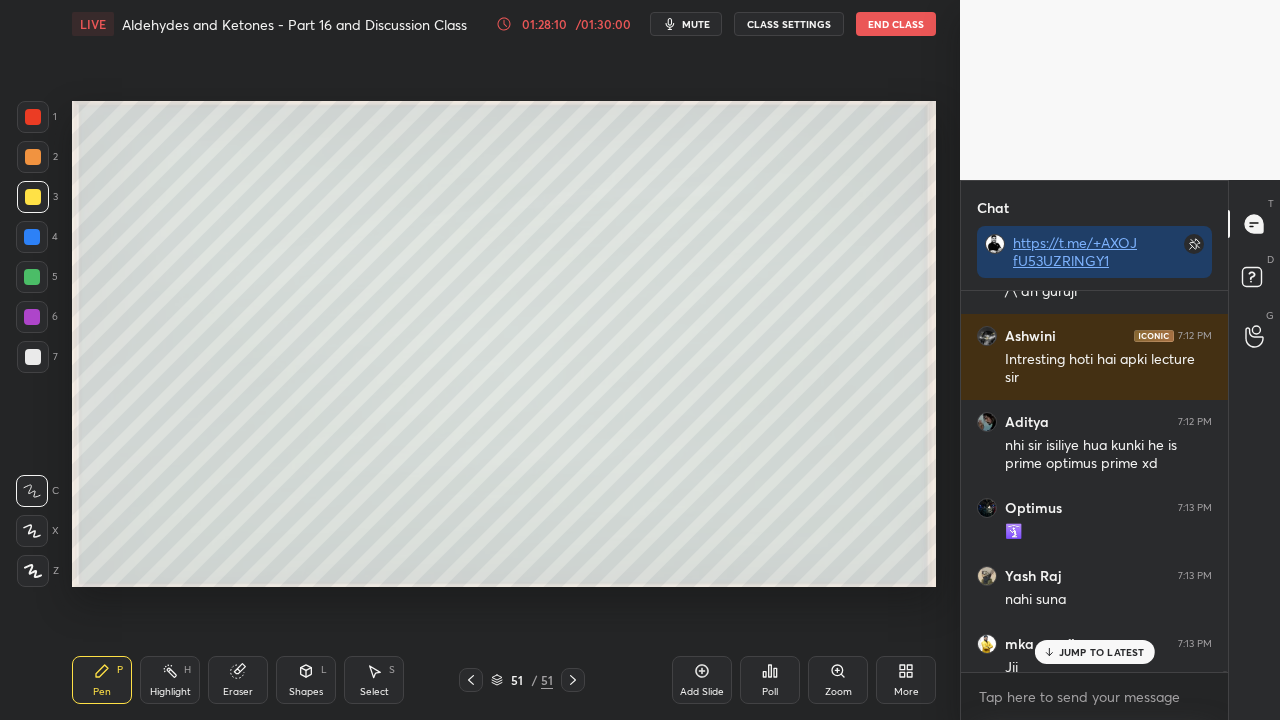 click on "JUMP TO LATEST" at bounding box center (1102, 652) 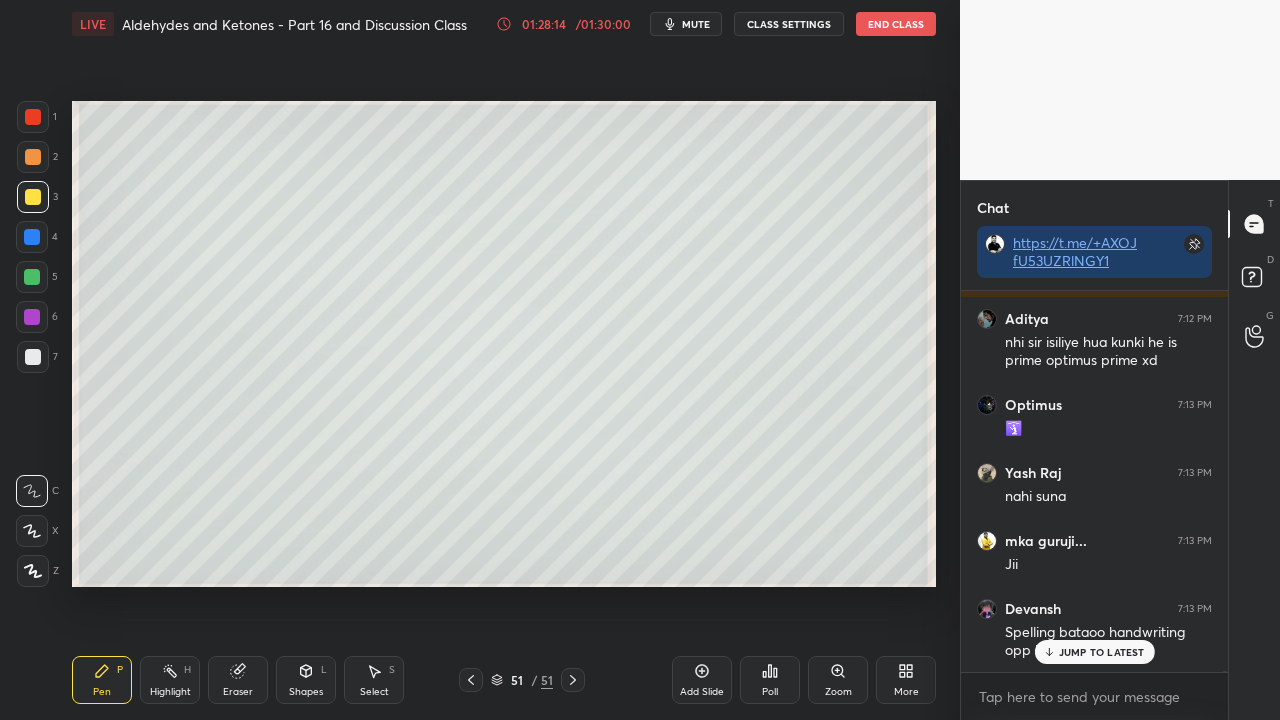 scroll, scrollTop: 176326, scrollLeft: 0, axis: vertical 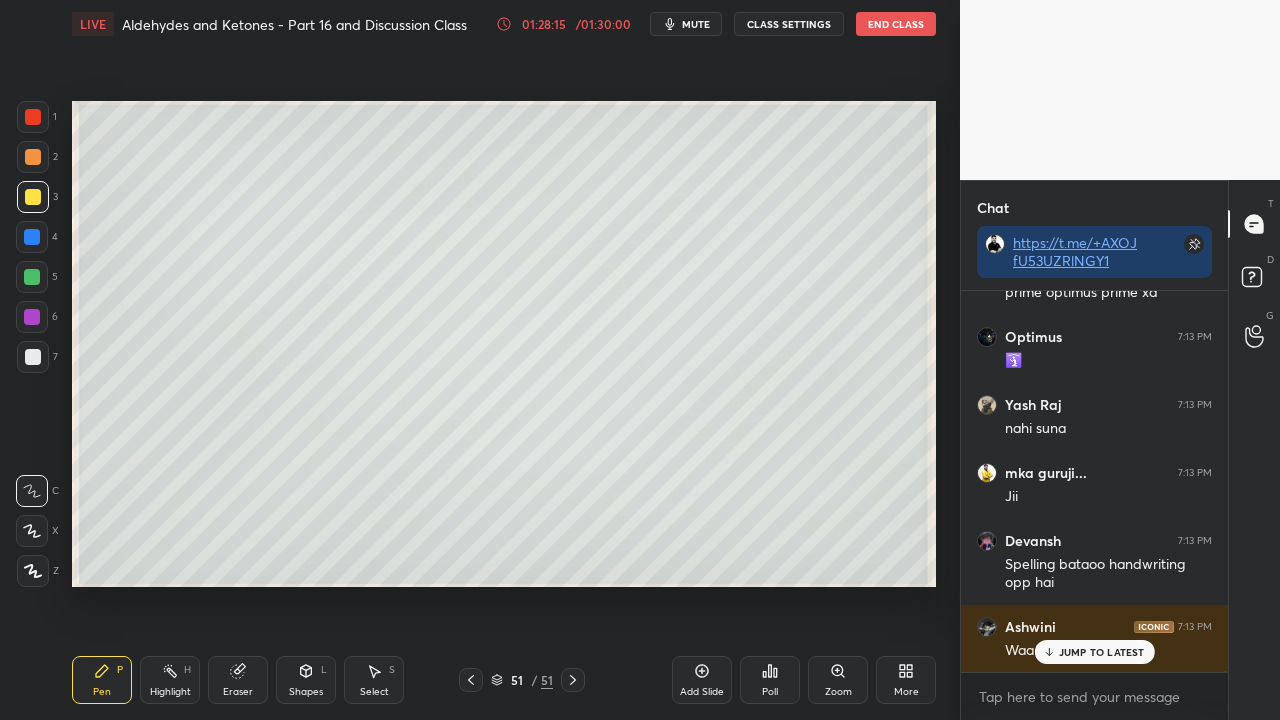 click on "mute" at bounding box center (686, 24) 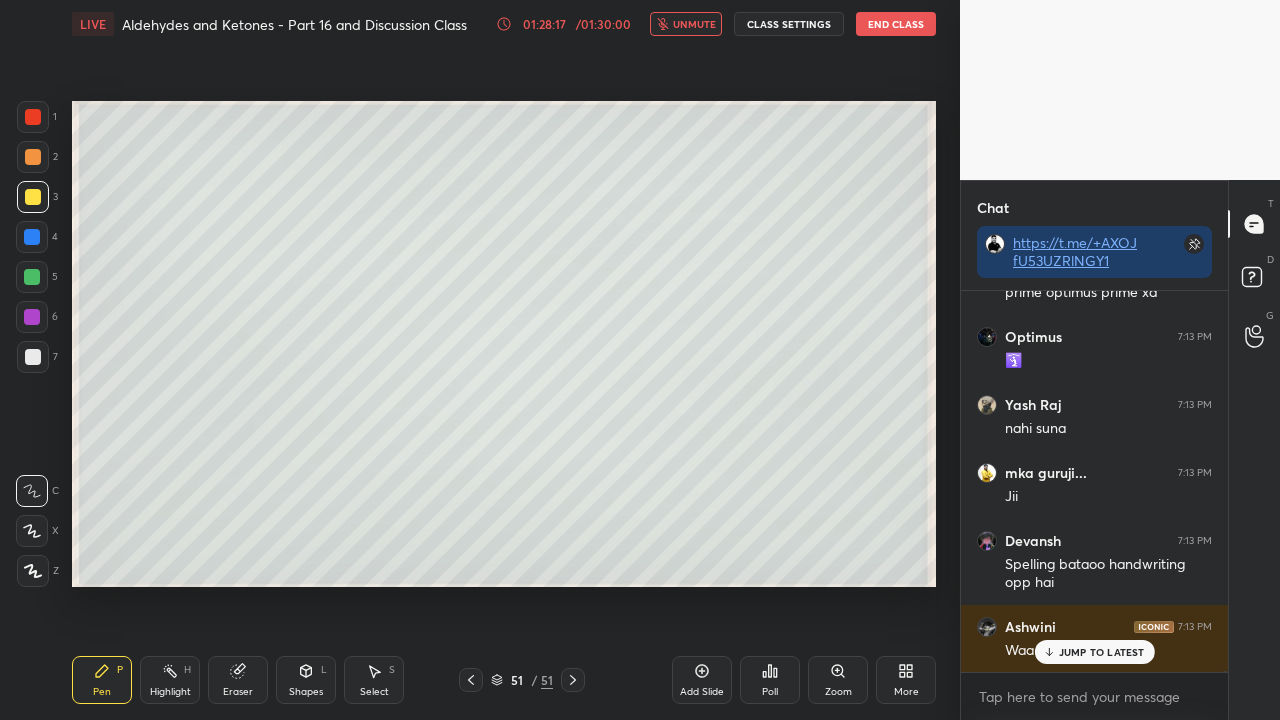 scroll, scrollTop: 176394, scrollLeft: 0, axis: vertical 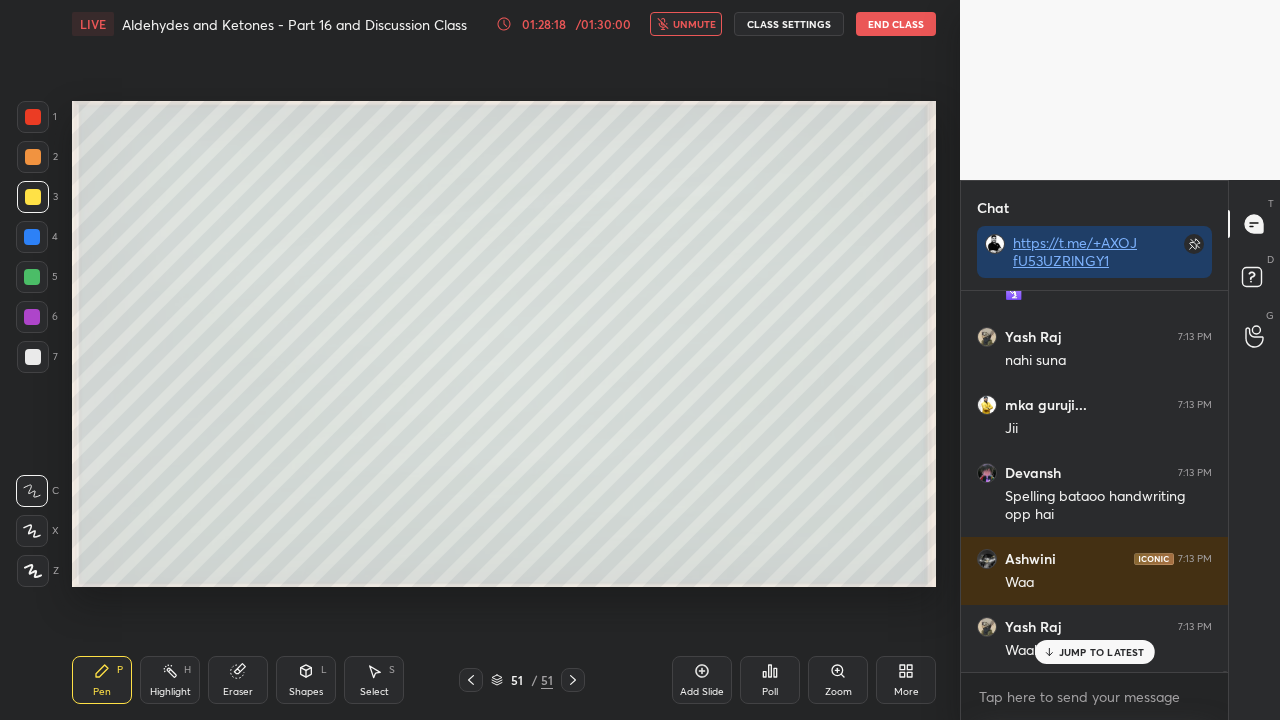 click on "unmute" at bounding box center (694, 24) 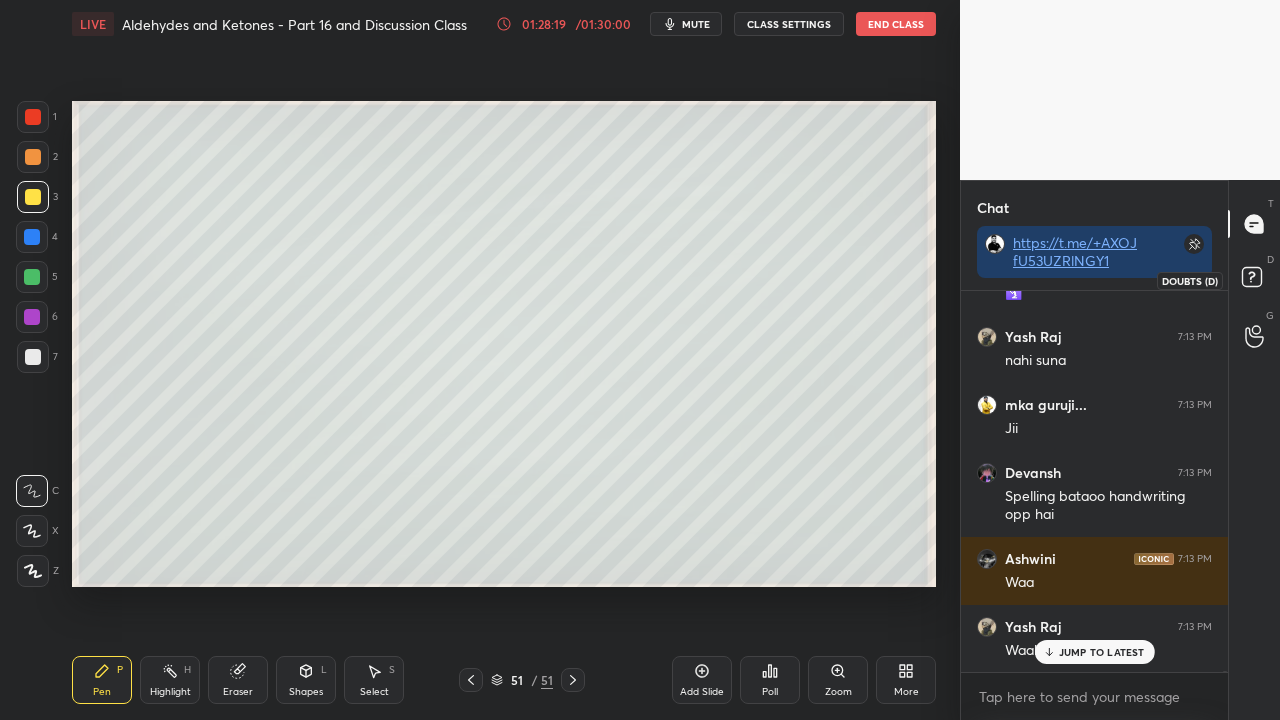 click 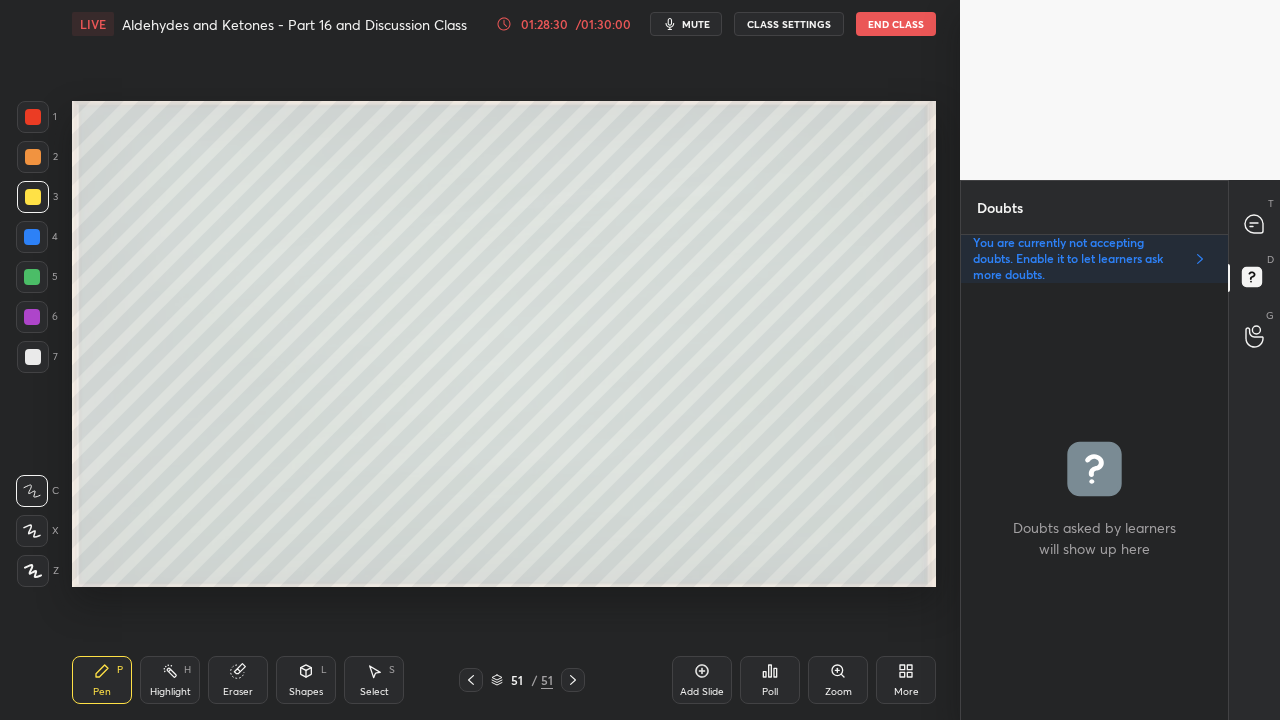 click at bounding box center [33, 357] 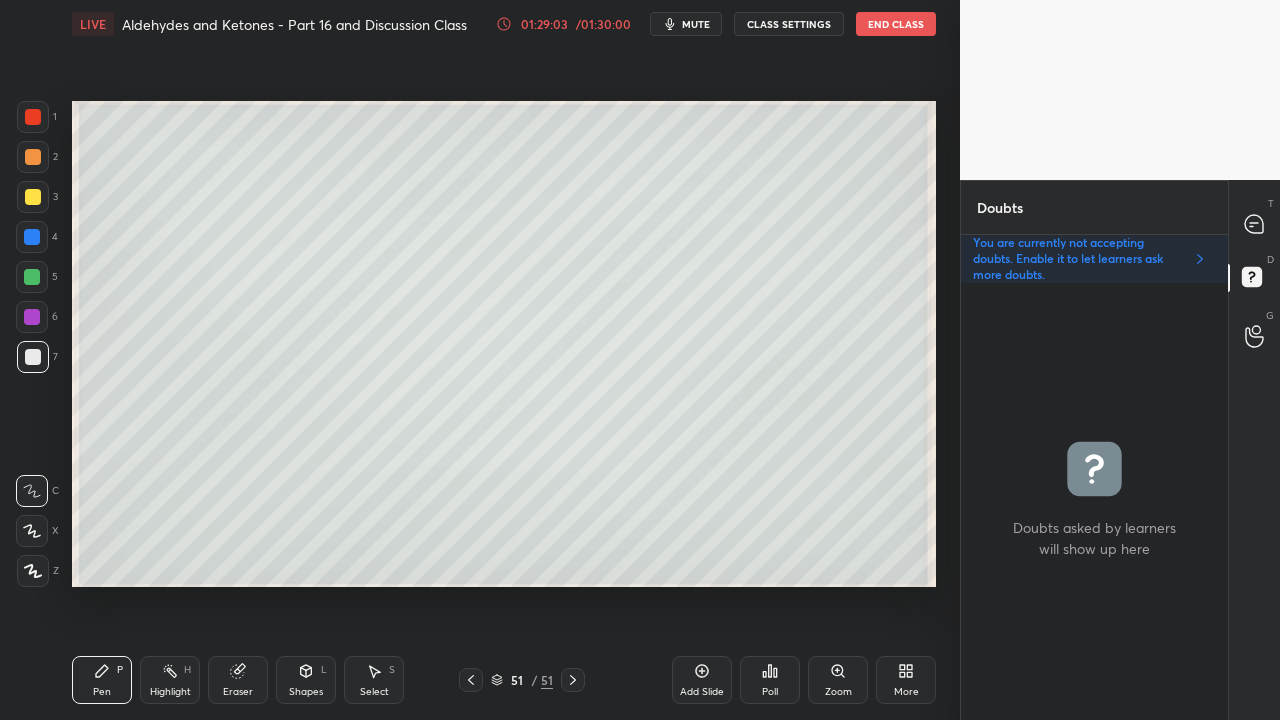 drag, startPoint x: 244, startPoint y: 680, endPoint x: 316, endPoint y: 616, distance: 96.332756 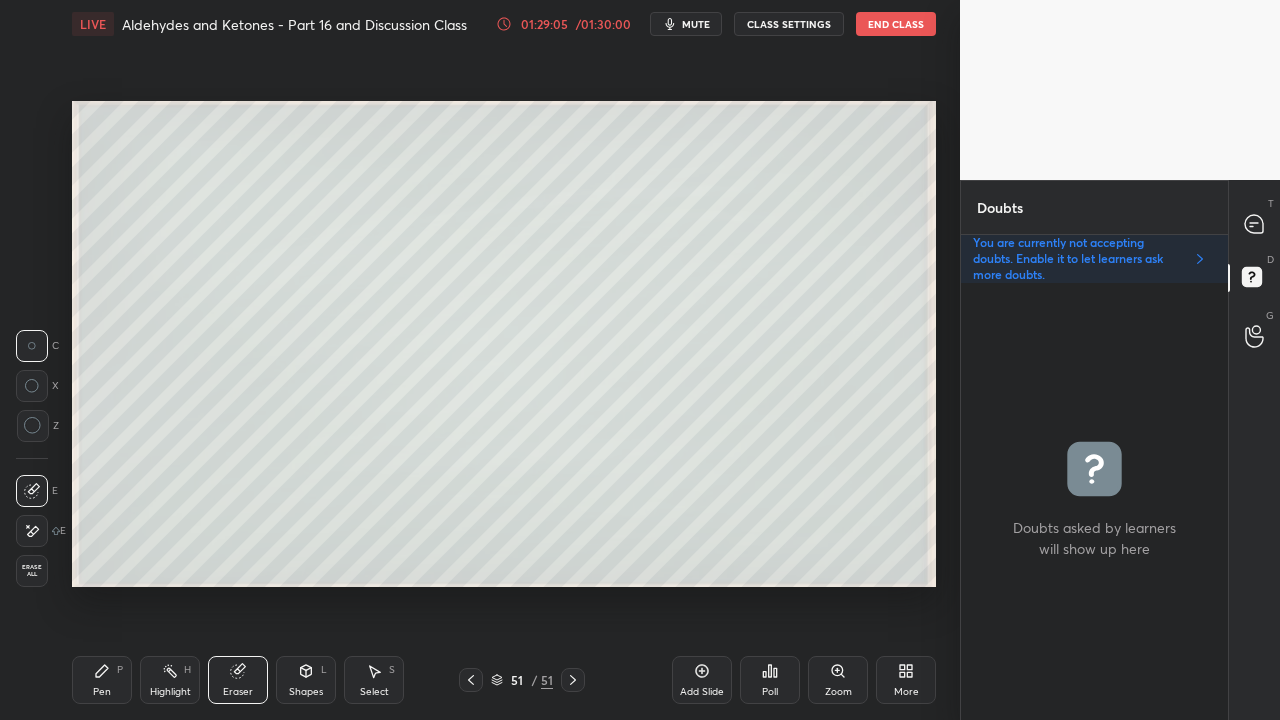 drag, startPoint x: 112, startPoint y: 667, endPoint x: 244, endPoint y: 608, distance: 144.58562 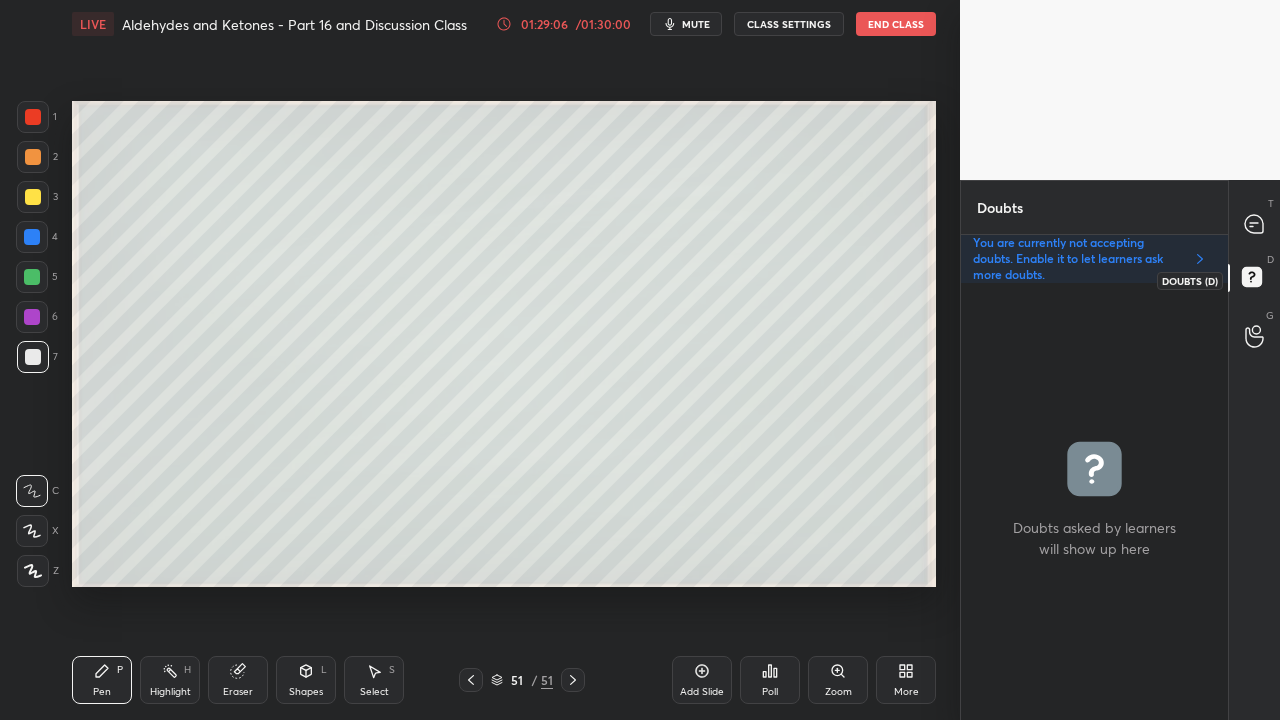 click 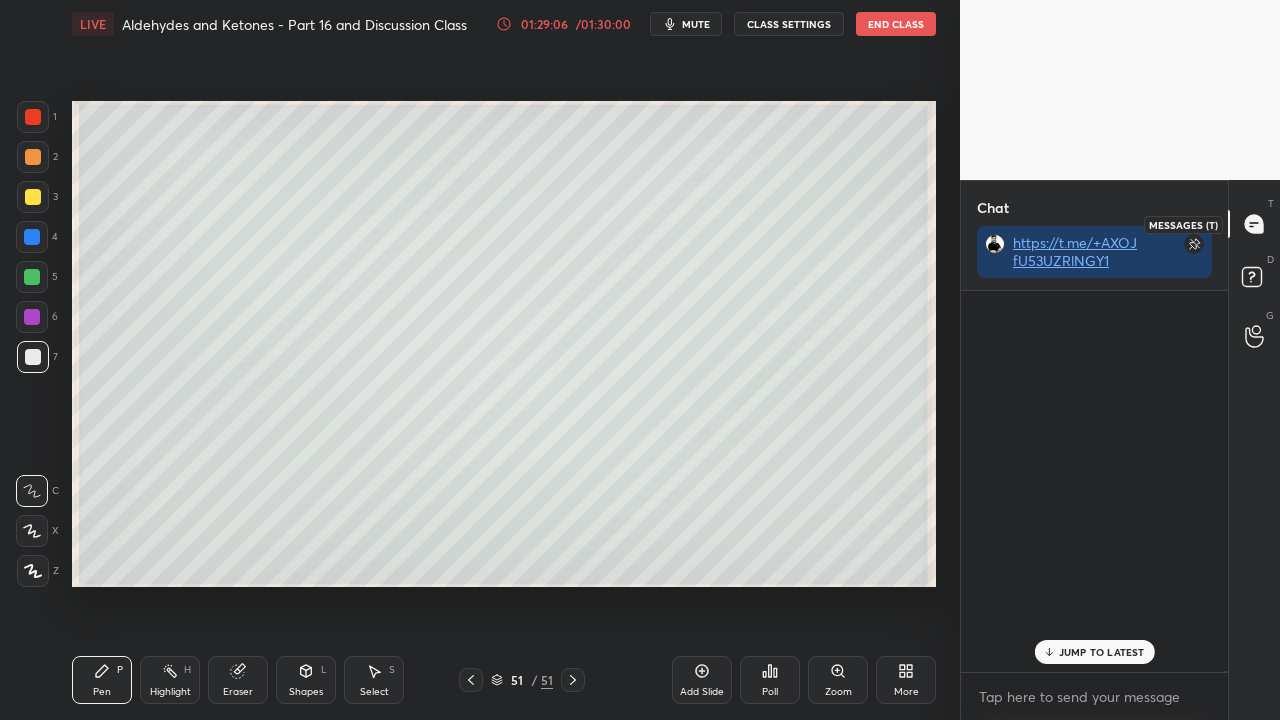 scroll, scrollTop: 423, scrollLeft: 261, axis: both 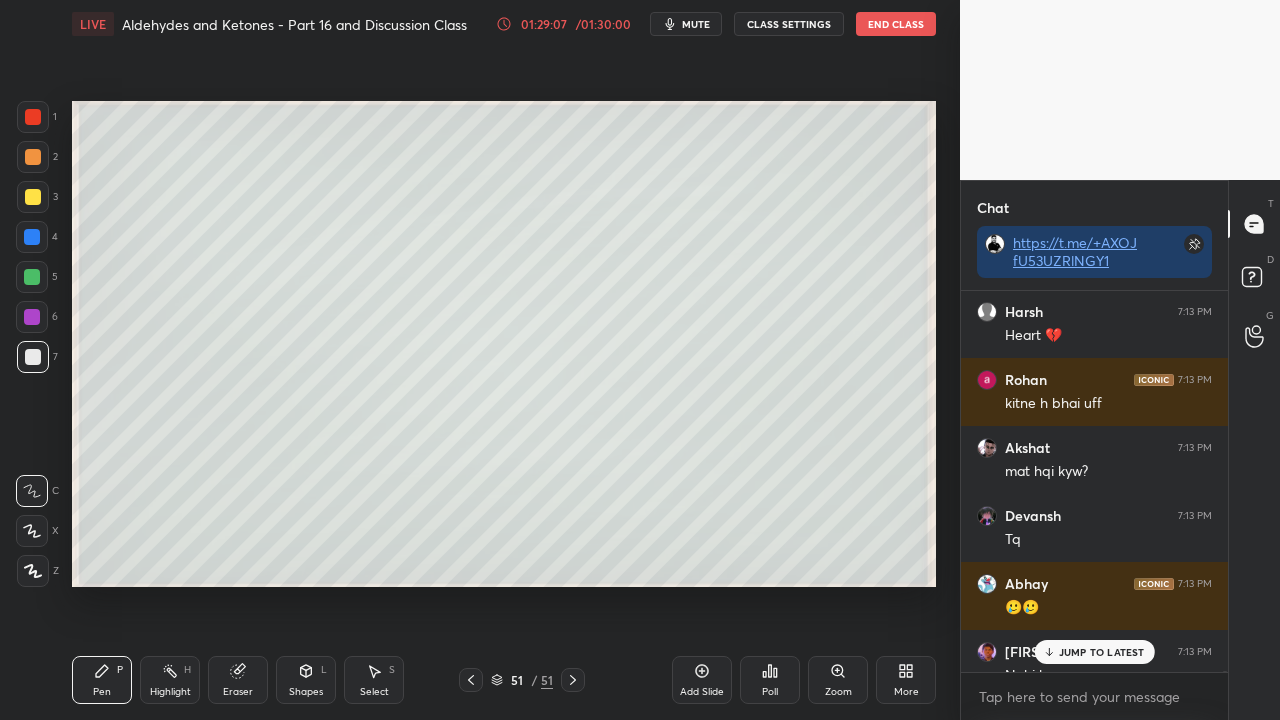 drag, startPoint x: 1062, startPoint y: 649, endPoint x: 1054, endPoint y: 636, distance: 15.264338 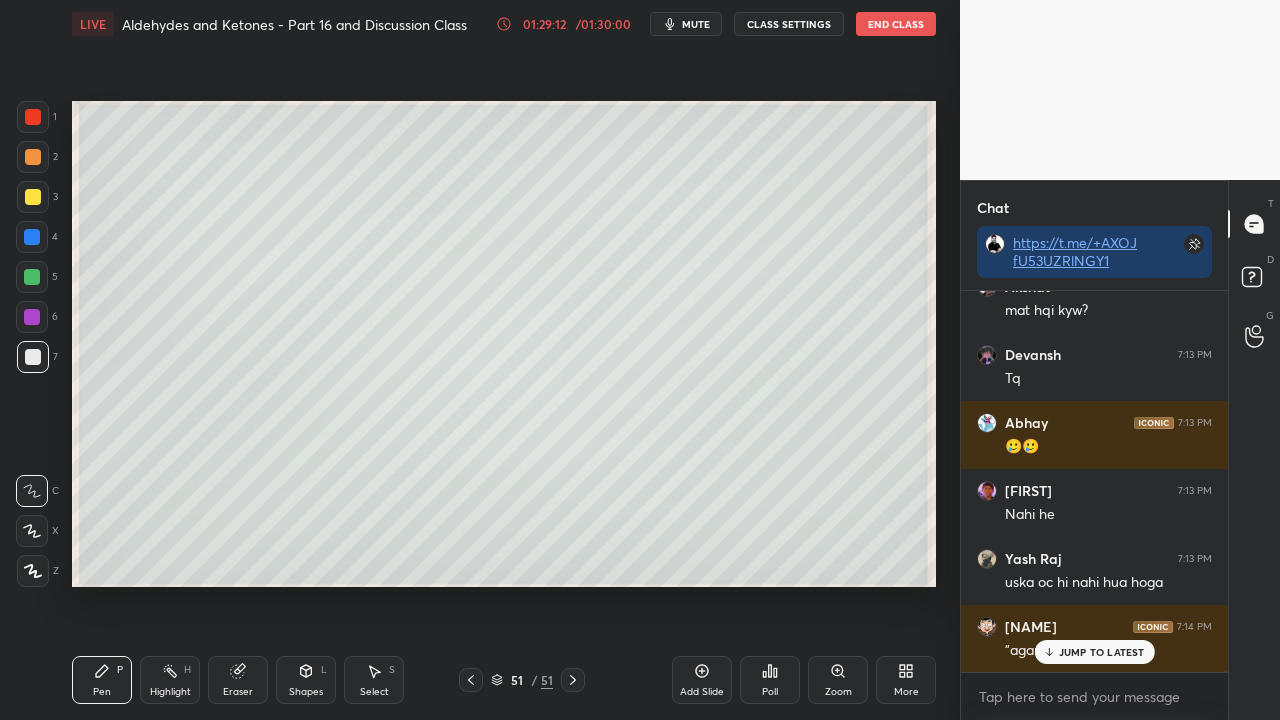 scroll, scrollTop: 177074, scrollLeft: 0, axis: vertical 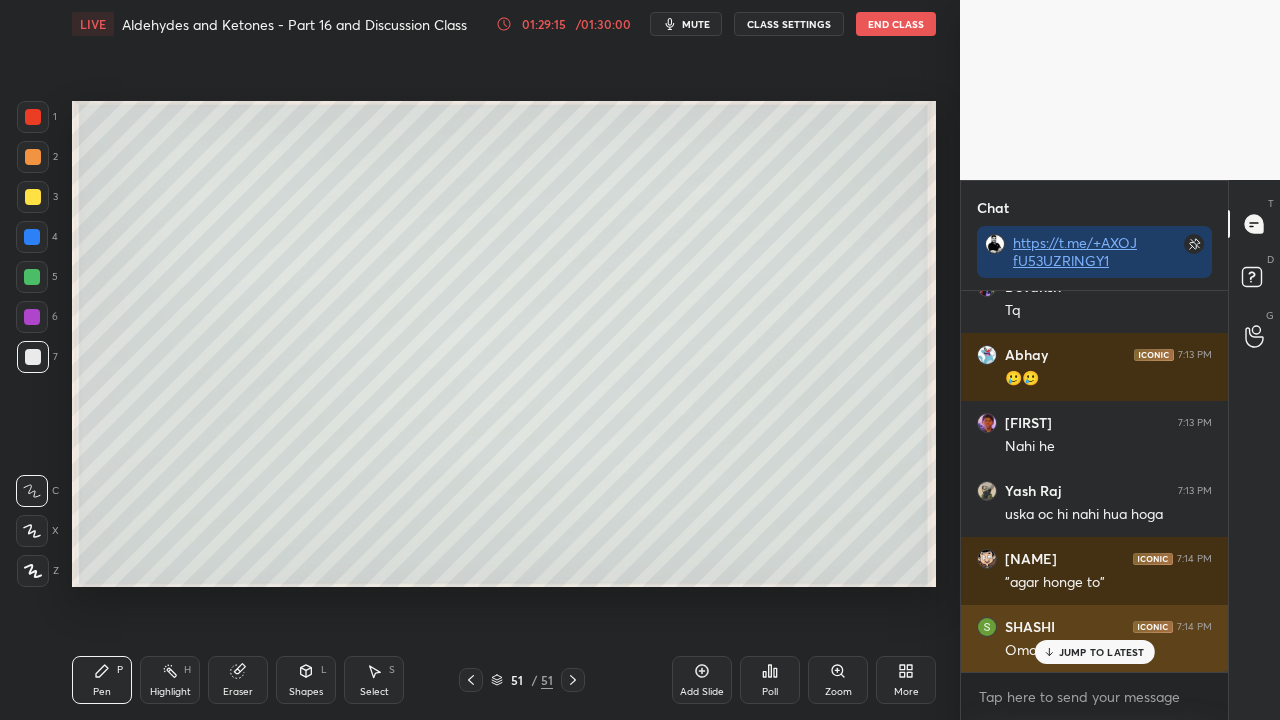 click on "JUMP TO LATEST" at bounding box center [1102, 652] 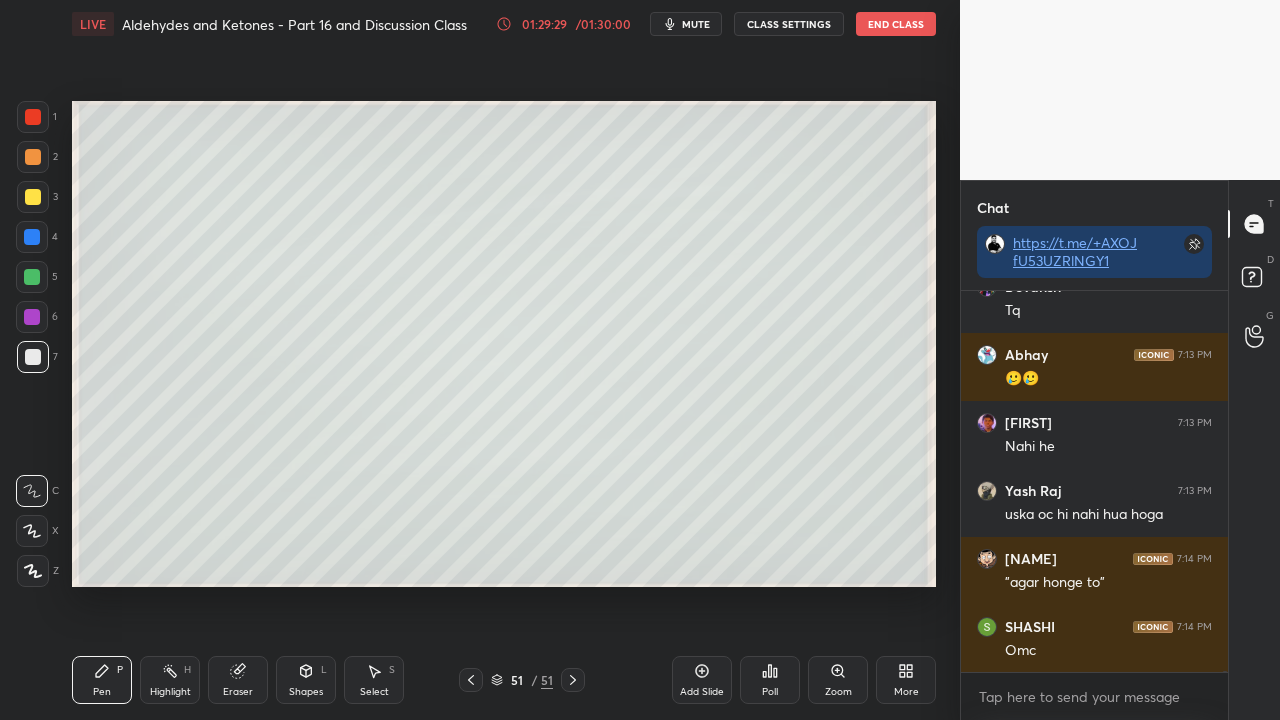 click at bounding box center (33, 197) 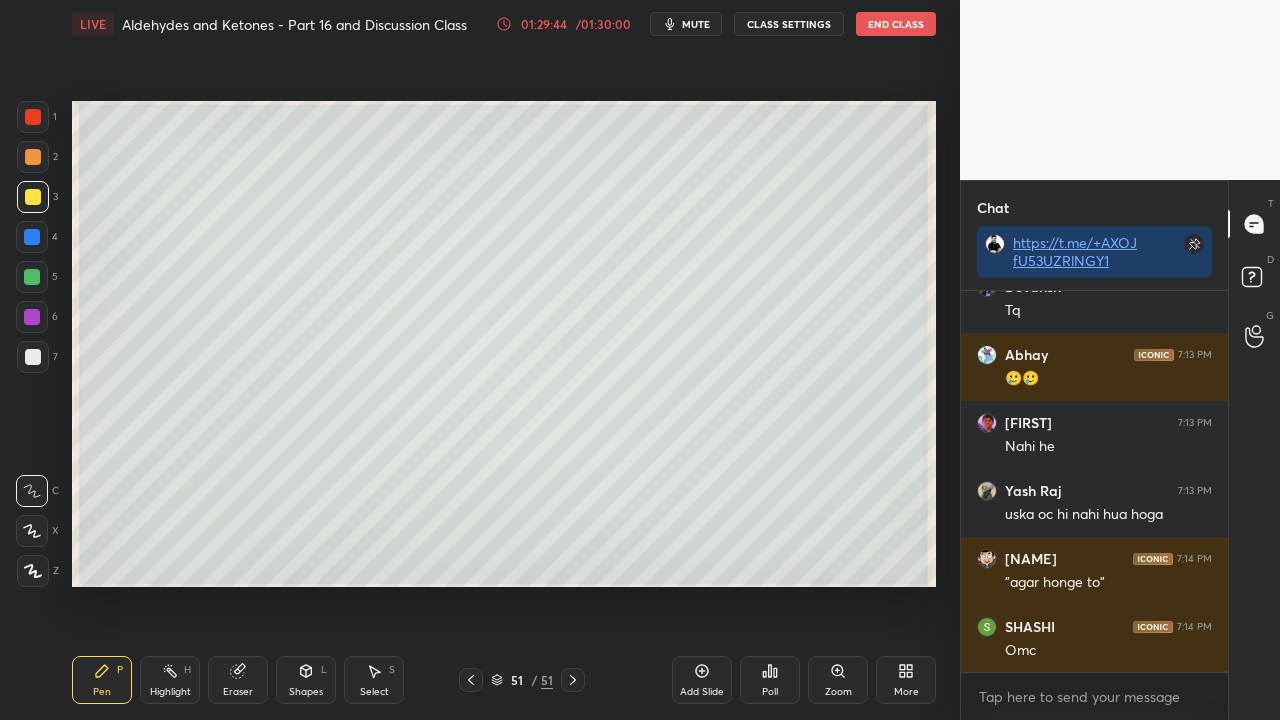 scroll, scrollTop: 177142, scrollLeft: 0, axis: vertical 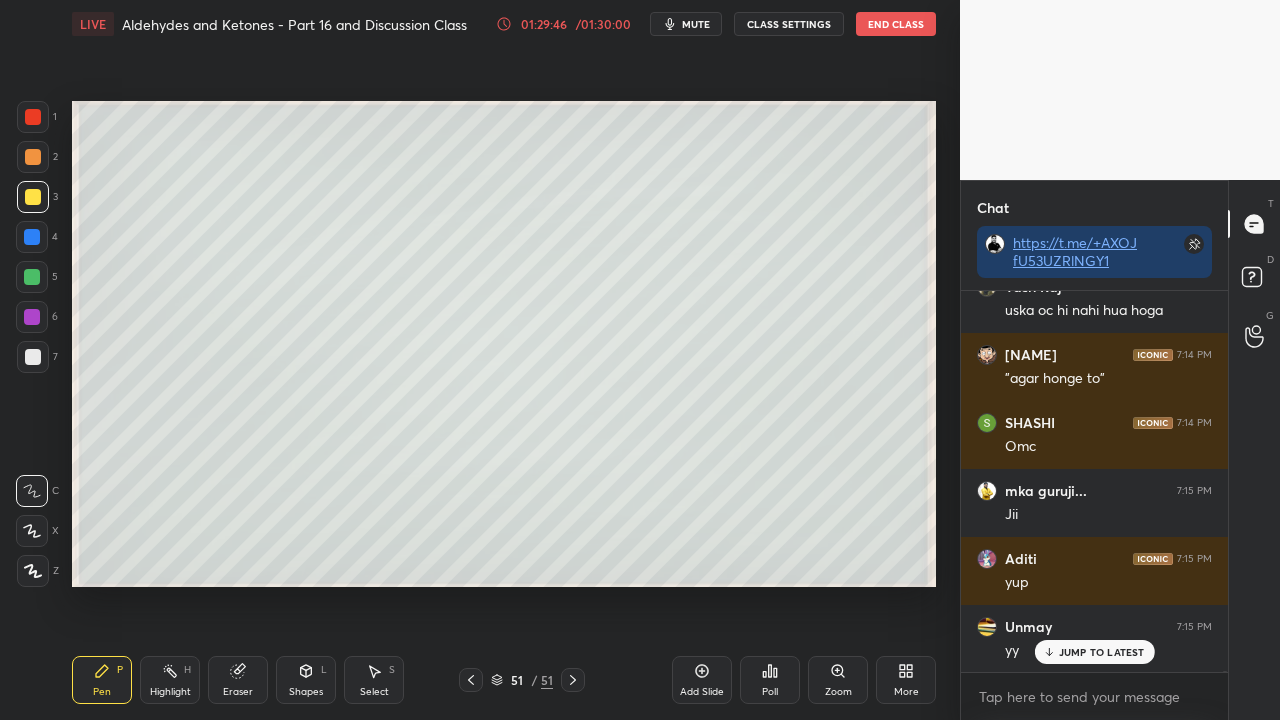 click at bounding box center (33, 357) 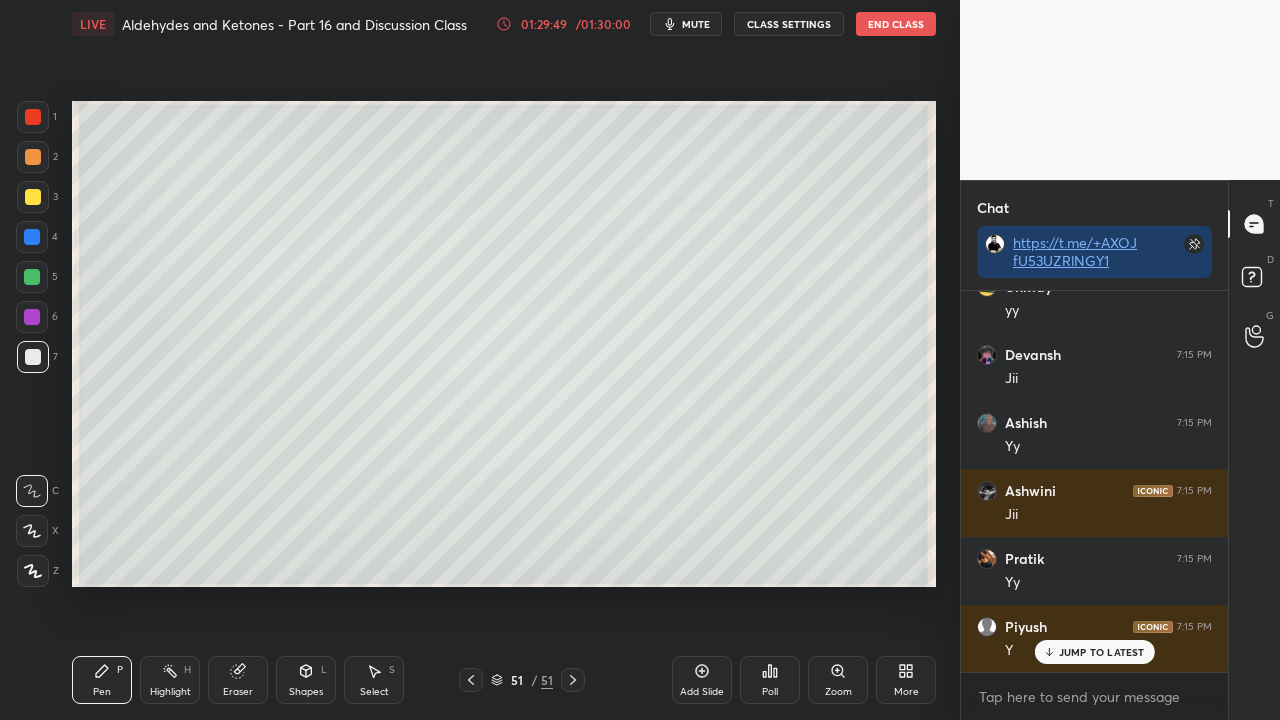 scroll, scrollTop: 177754, scrollLeft: 0, axis: vertical 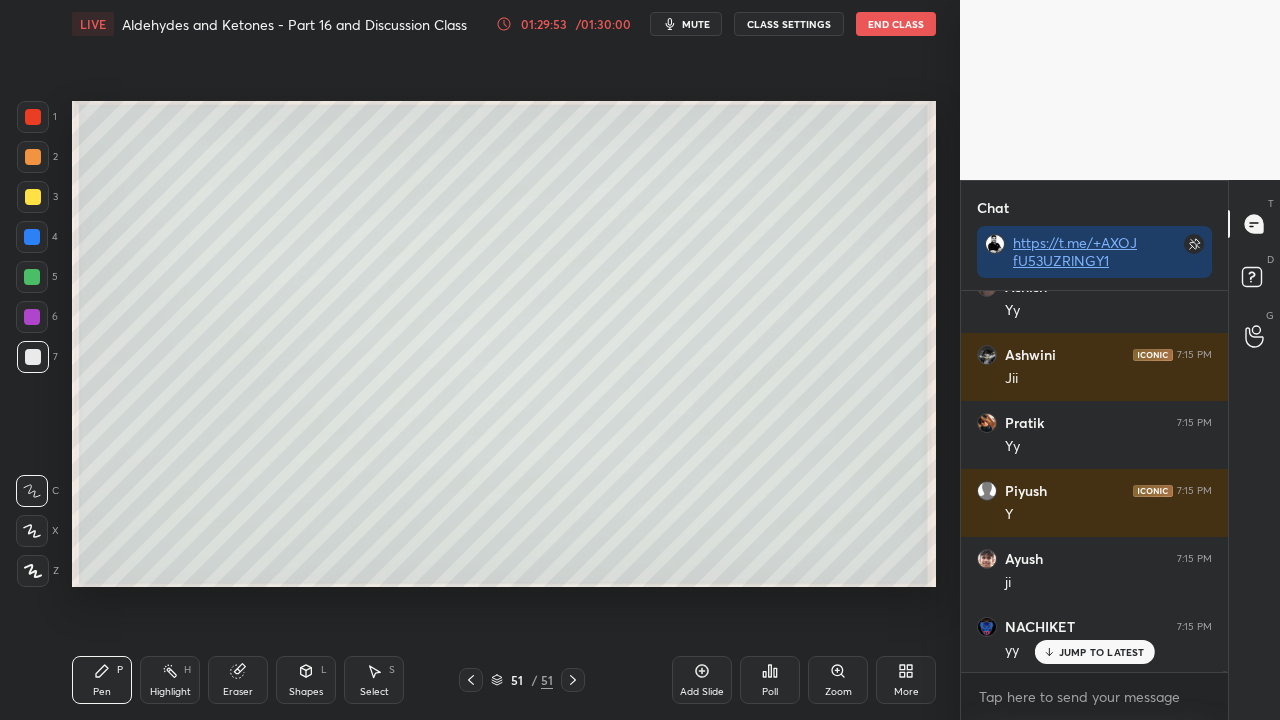 click at bounding box center (33, 197) 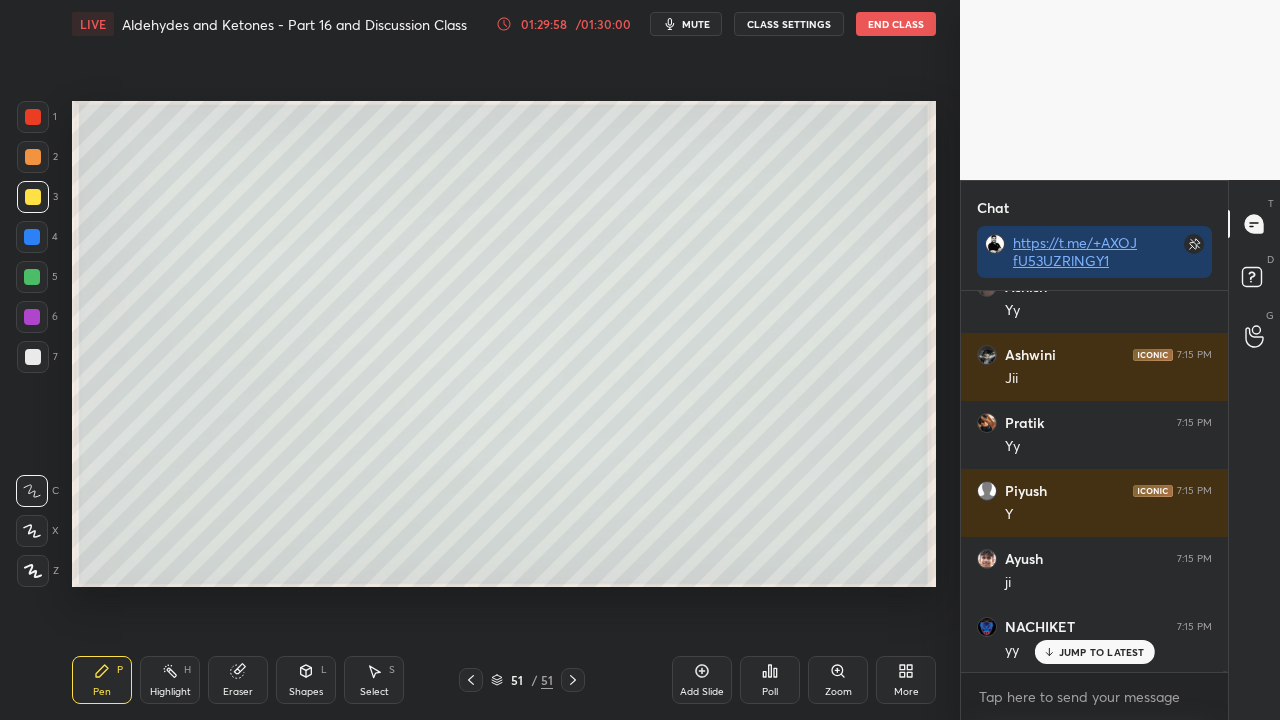 click on "/  01:30:00" at bounding box center [603, 24] 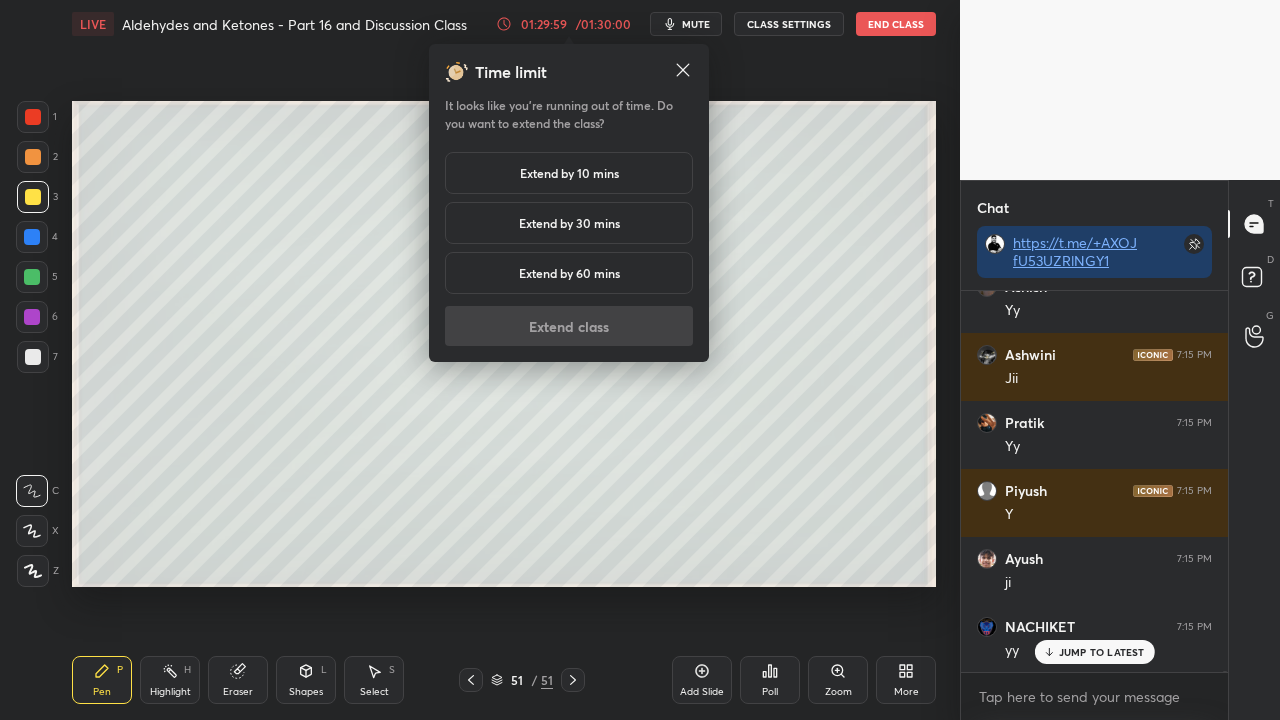 click on "Extend by 10 mins" at bounding box center (569, 173) 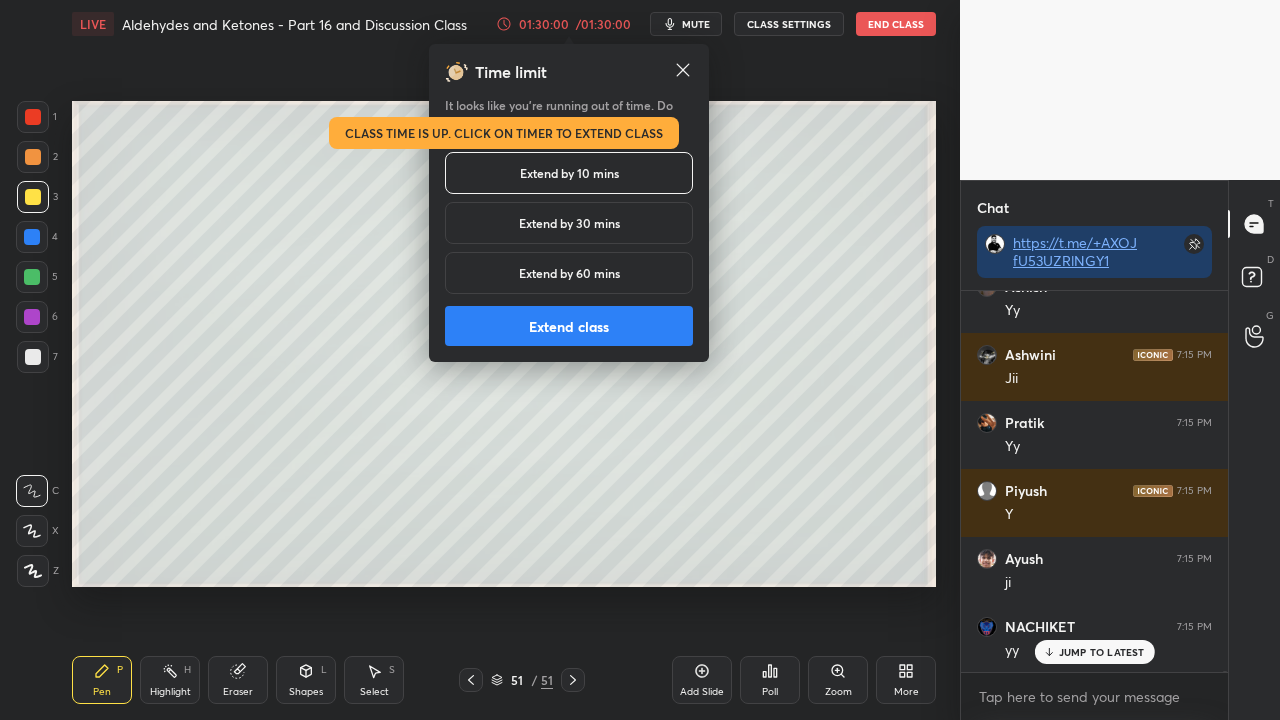 click on "Extend class" at bounding box center [569, 326] 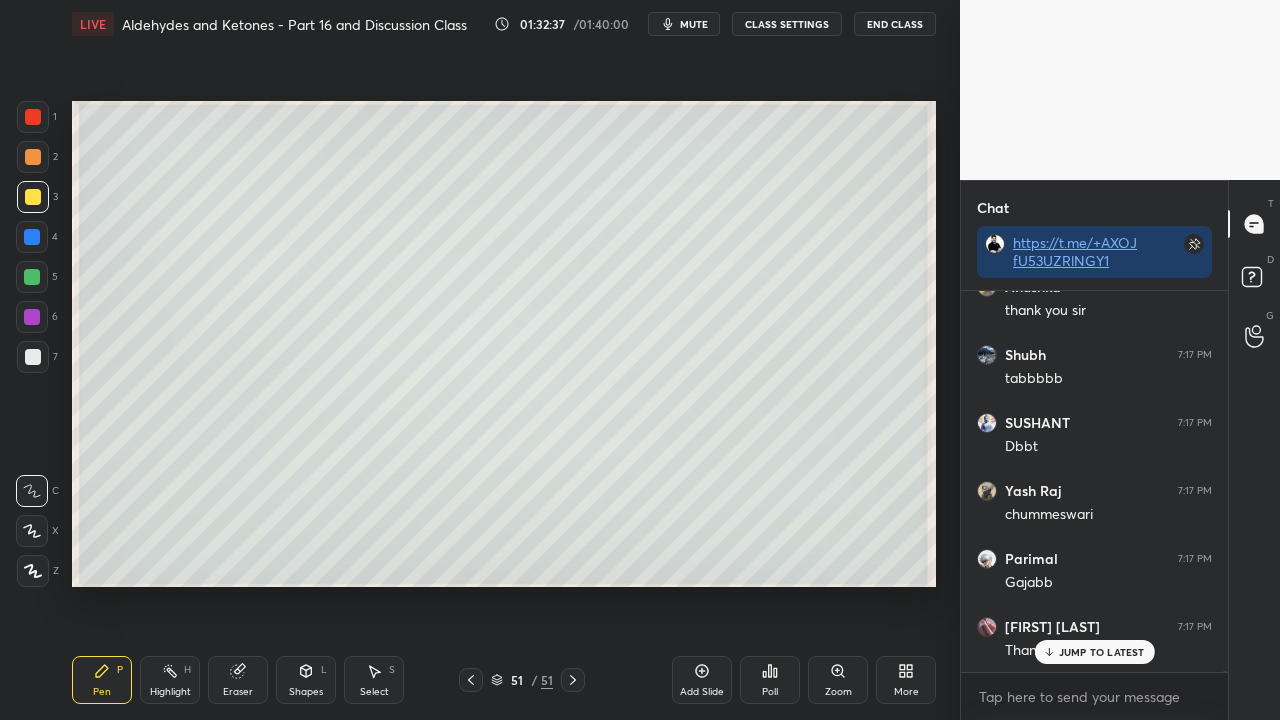 scroll, scrollTop: 182994, scrollLeft: 0, axis: vertical 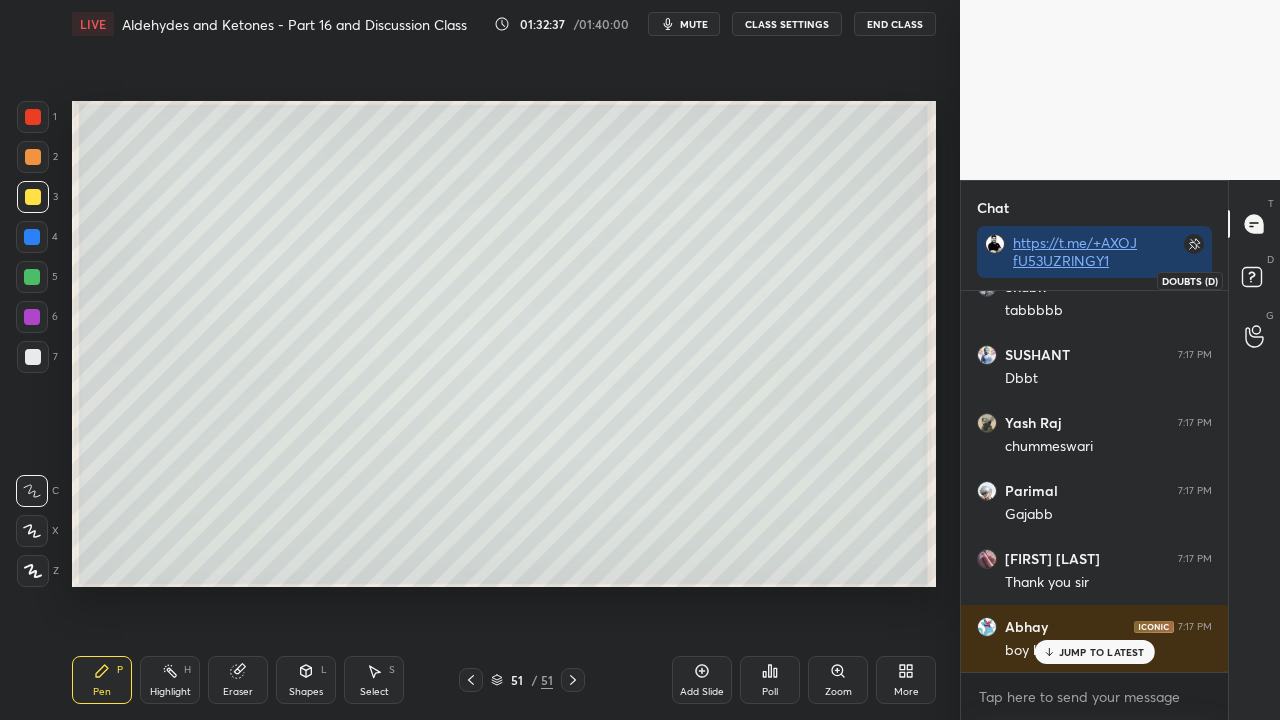 click 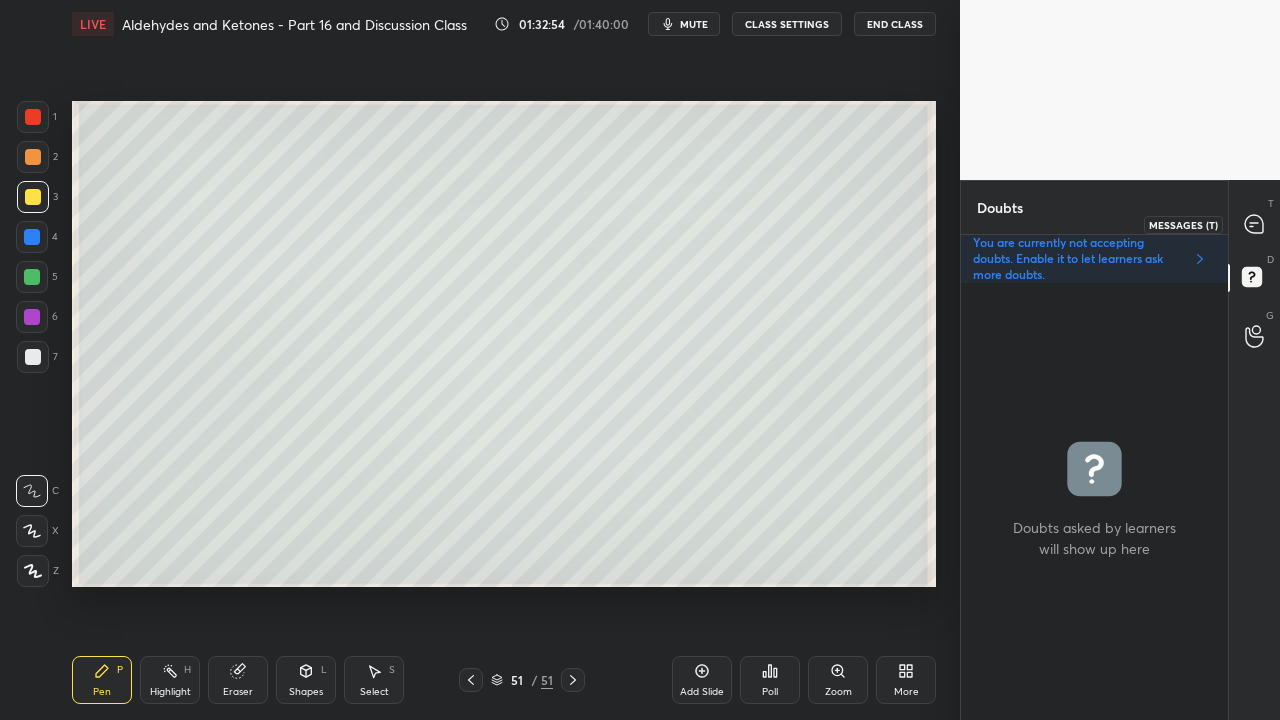 click 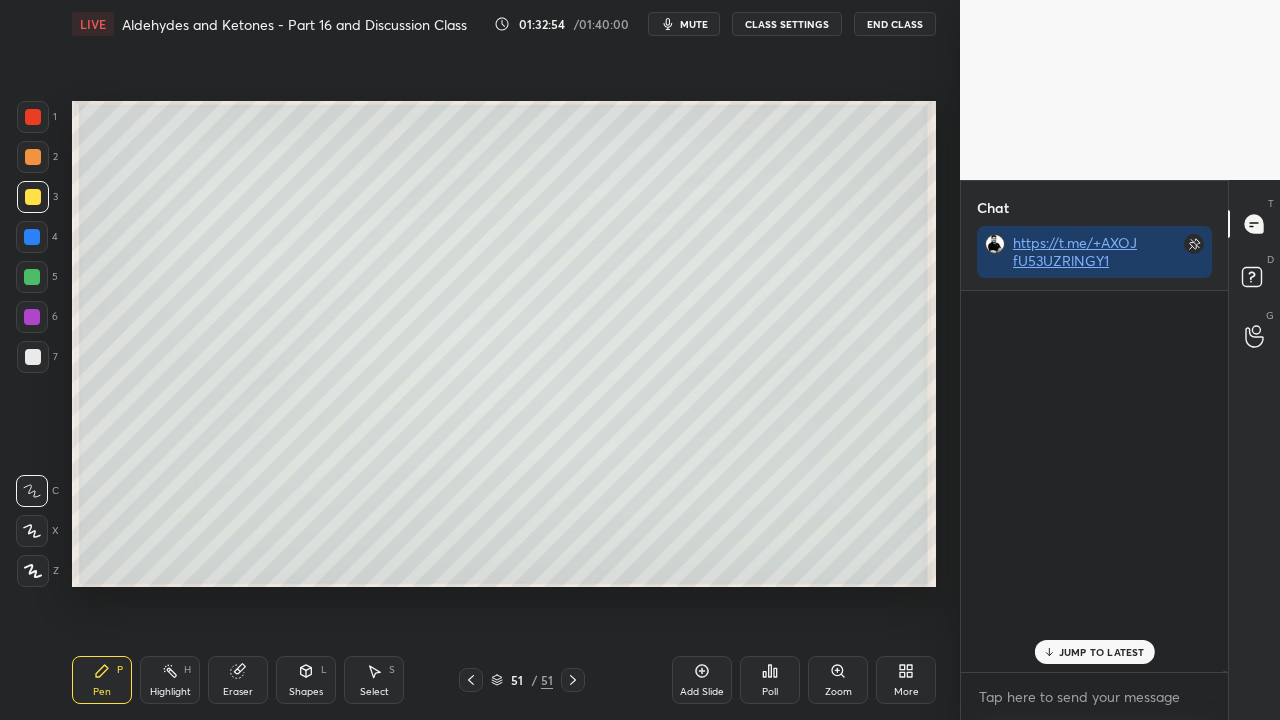 scroll, scrollTop: 423, scrollLeft: 261, axis: both 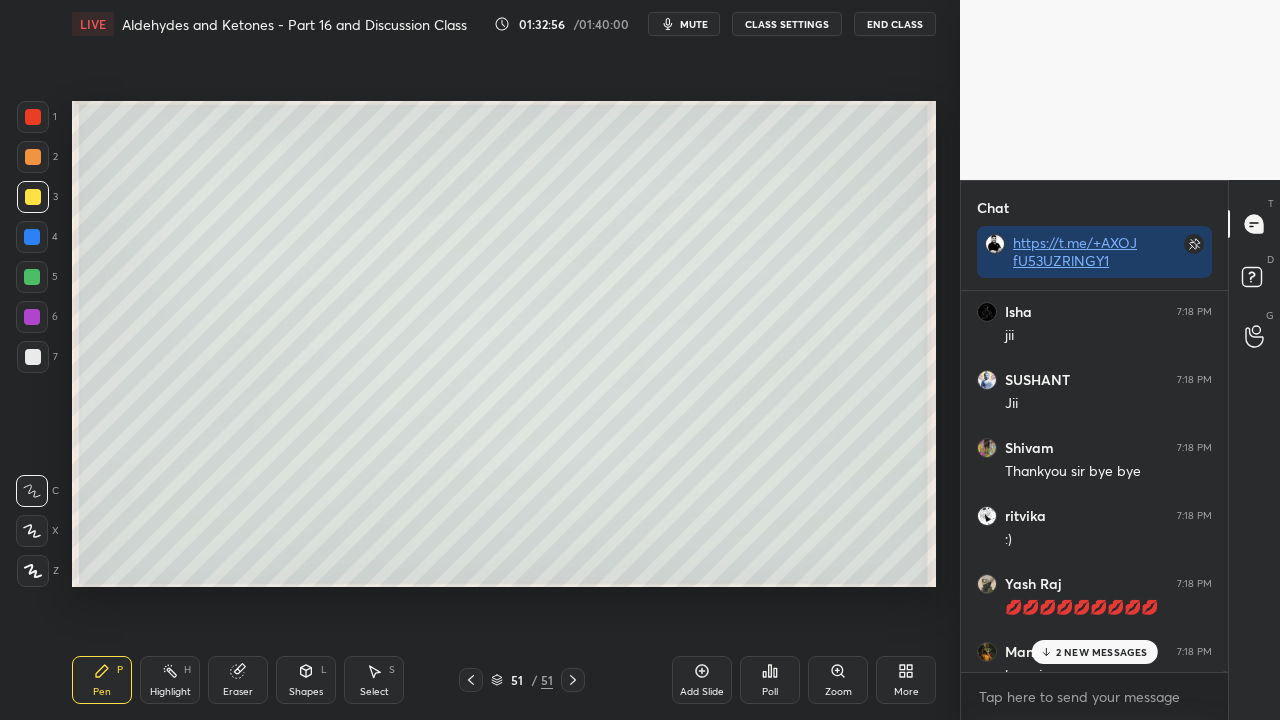 click on "2 NEW MESSAGES" at bounding box center (1102, 652) 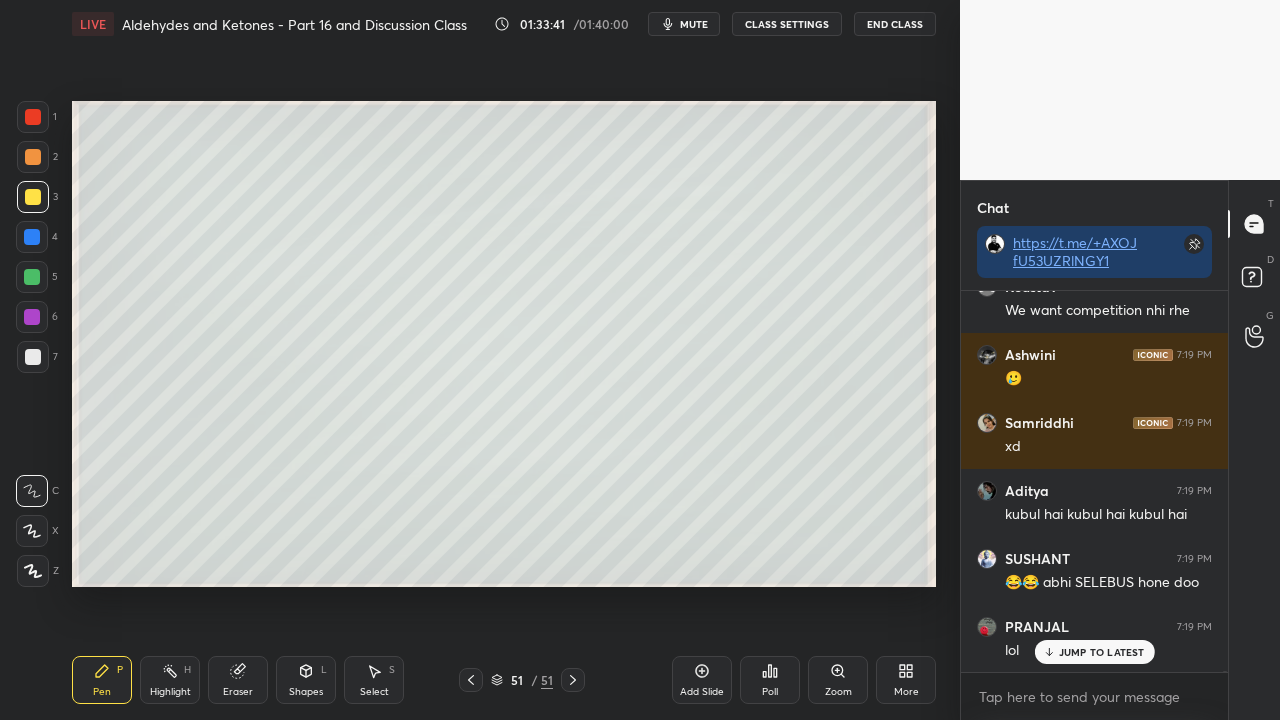 scroll, scrollTop: 189508, scrollLeft: 0, axis: vertical 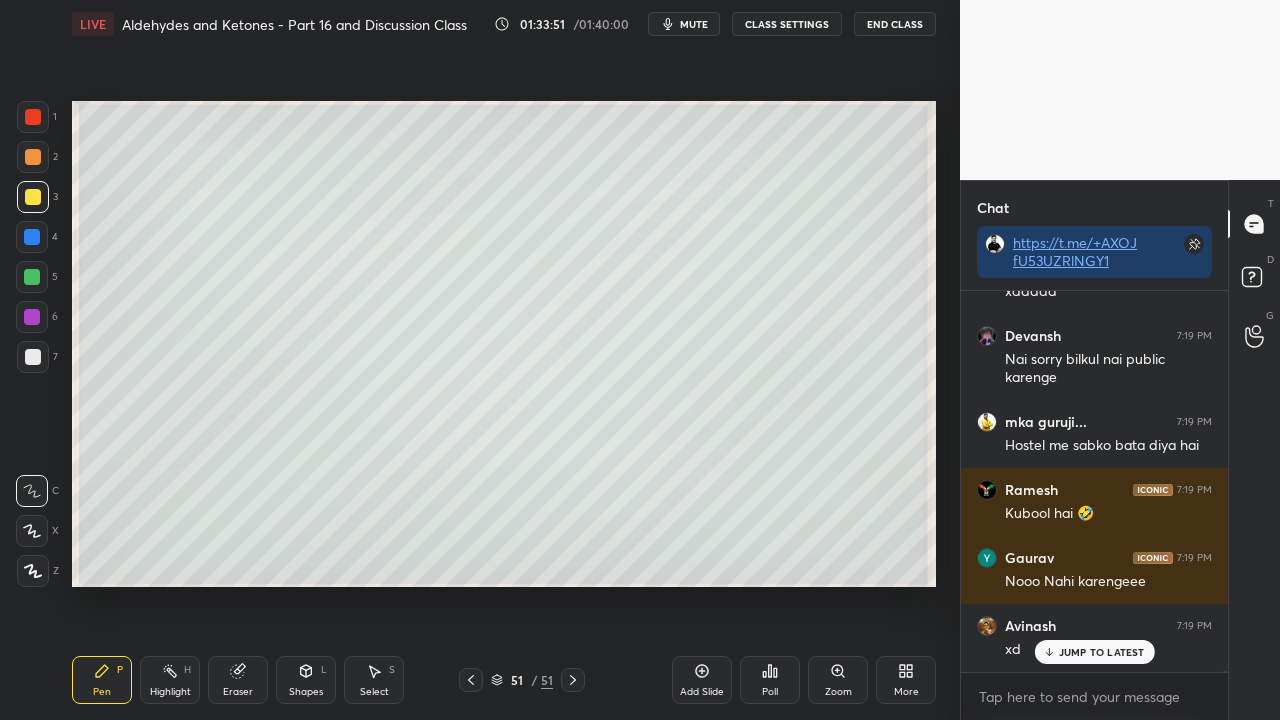 click on "CLASS SETTINGS" at bounding box center [787, 24] 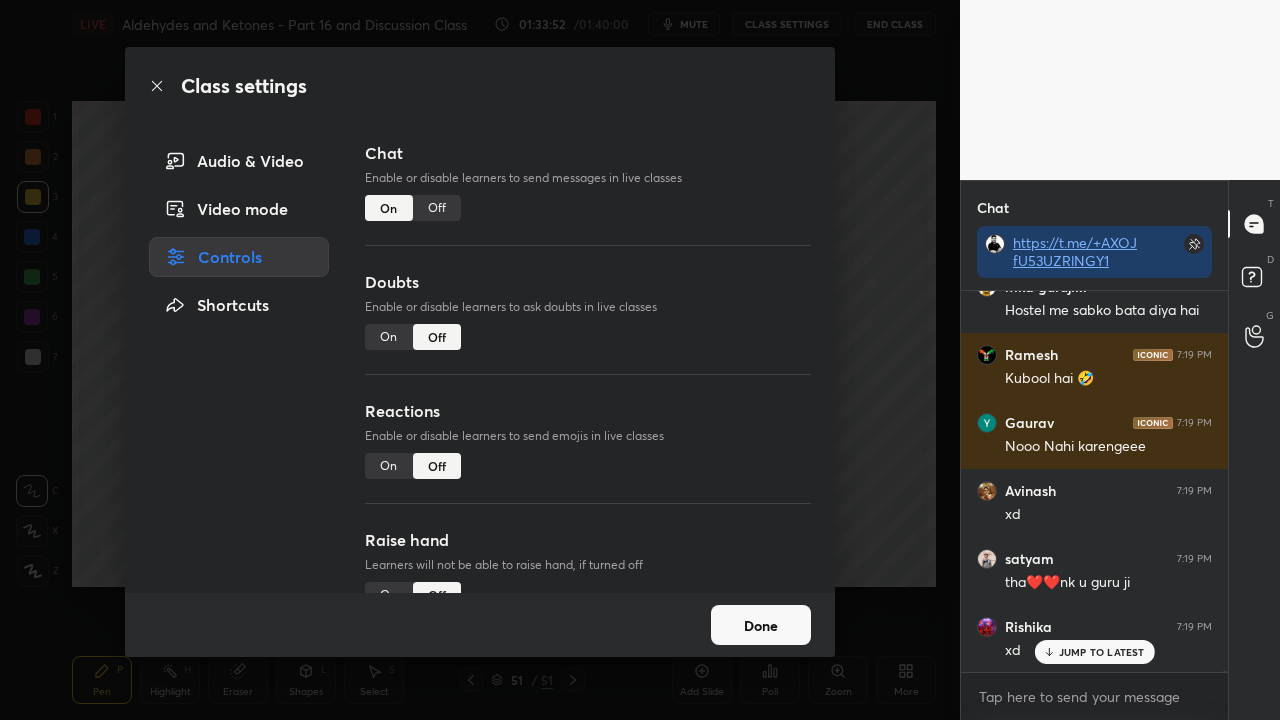 click on "On" at bounding box center [389, 337] 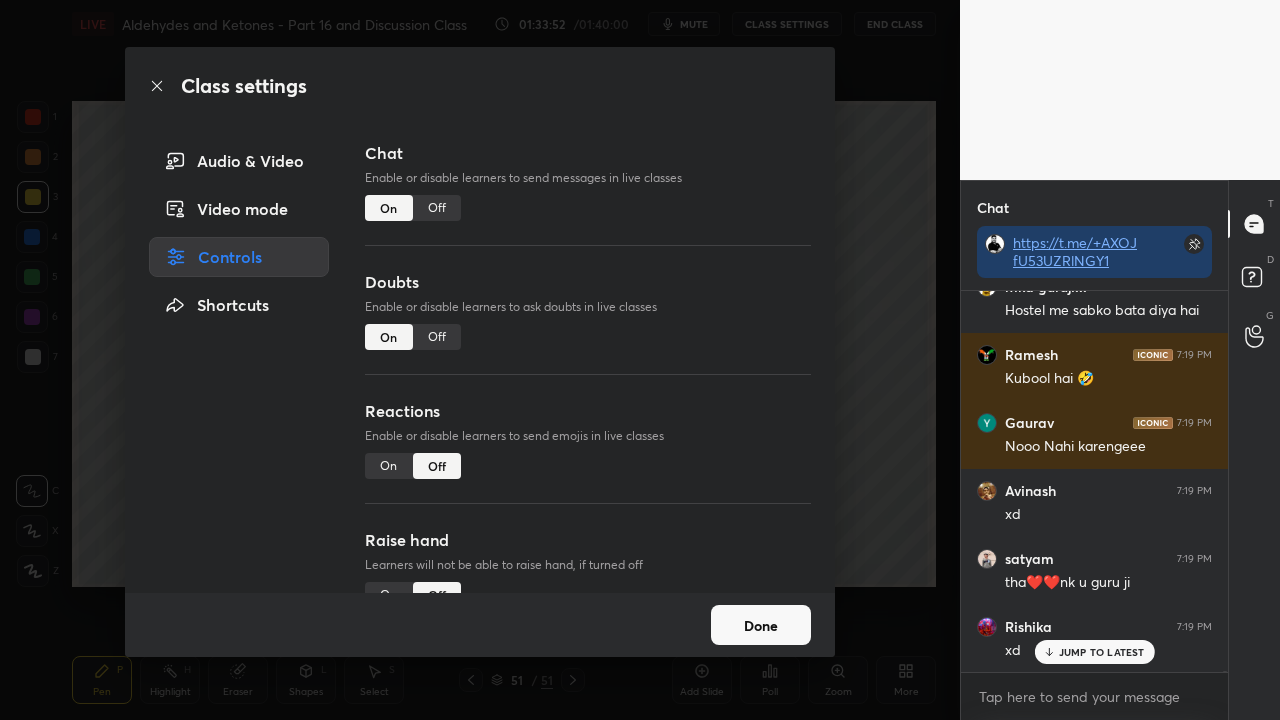 type on "x" 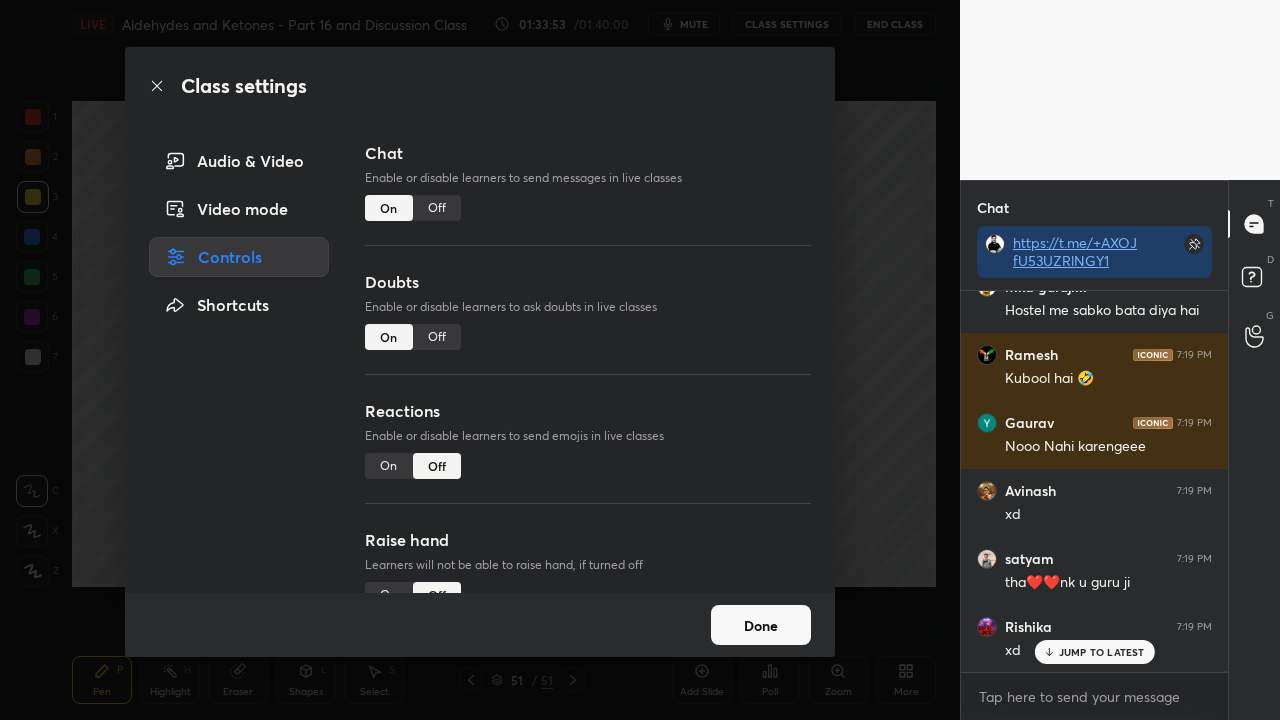 click on "Done" at bounding box center (761, 625) 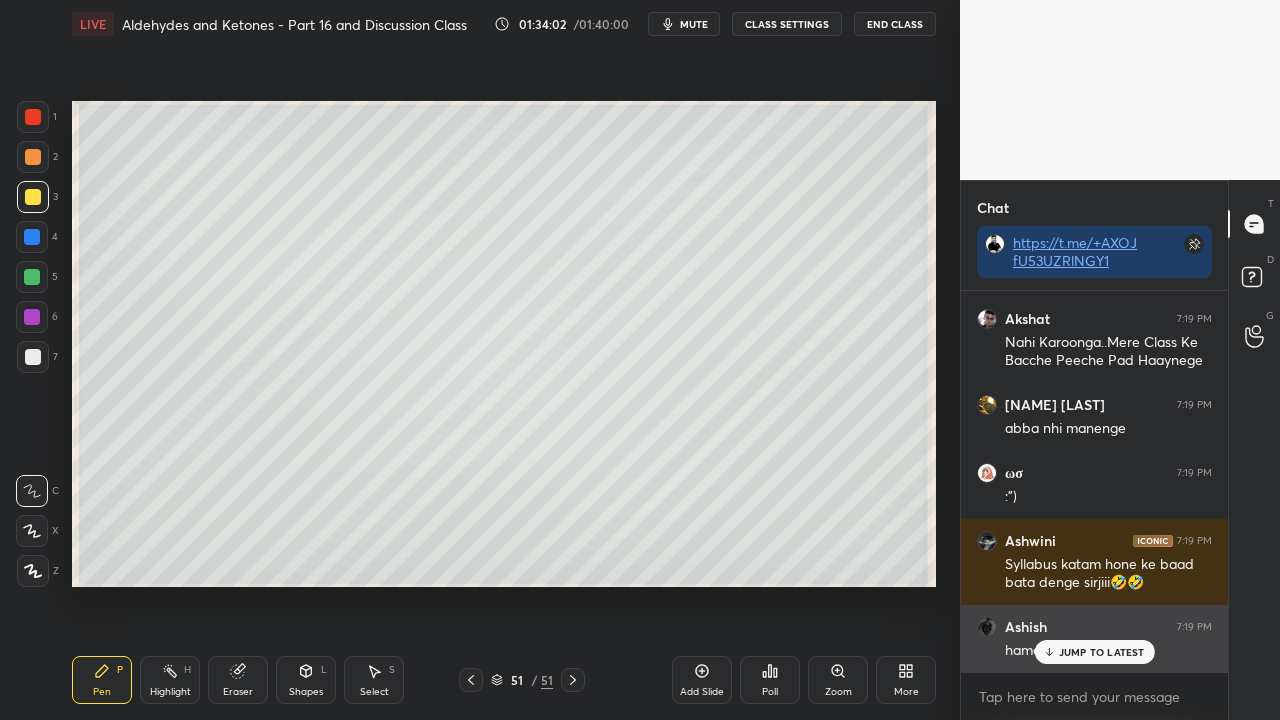 click on "JUMP TO LATEST" at bounding box center [1102, 652] 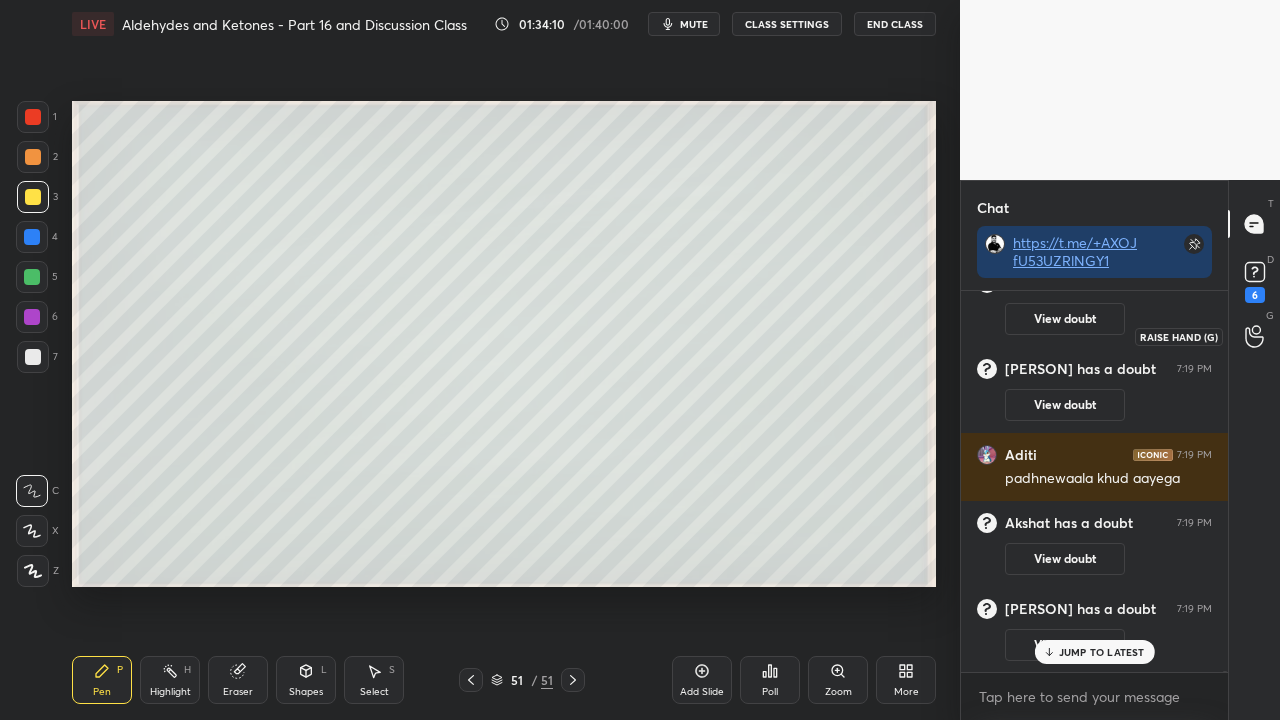 scroll, scrollTop: 163350, scrollLeft: 0, axis: vertical 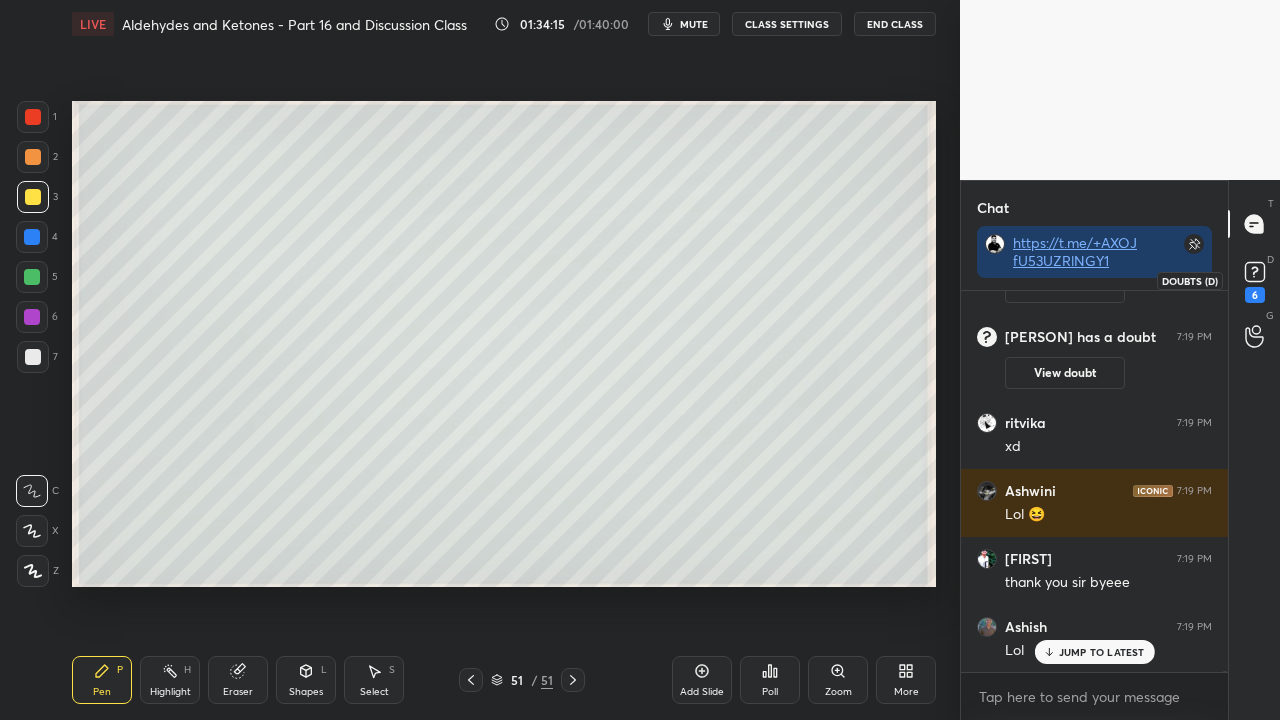 click 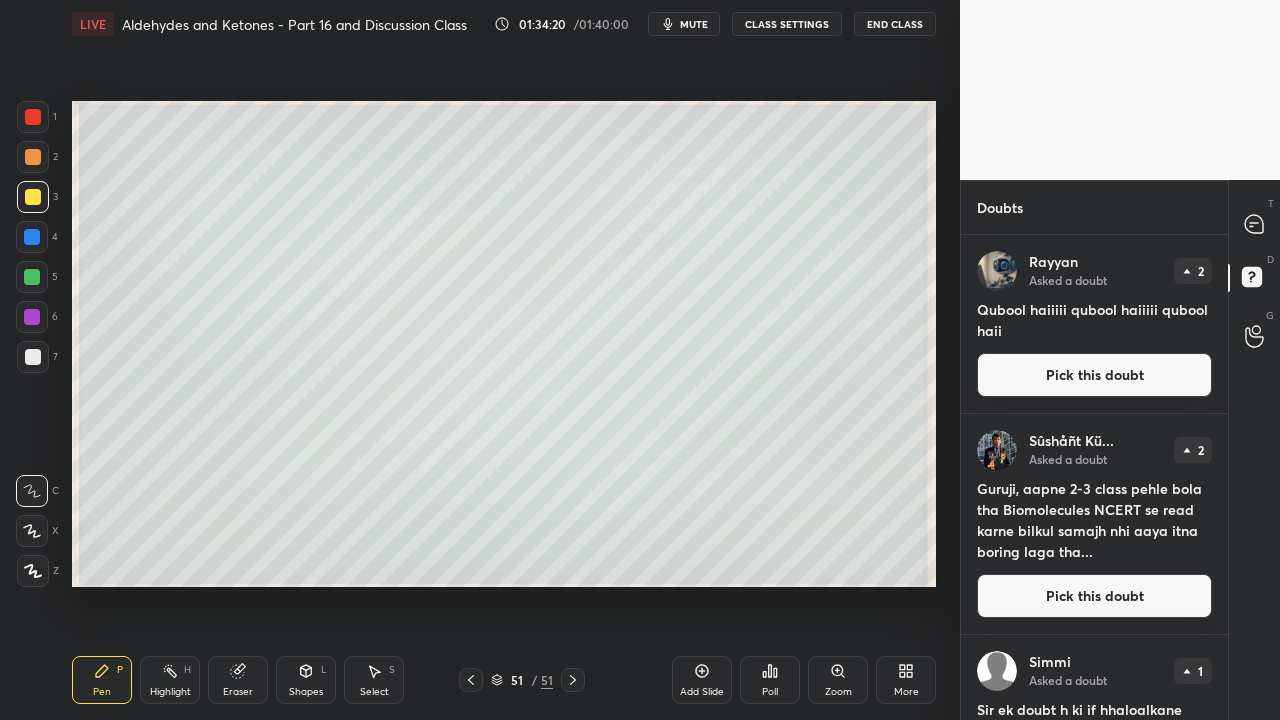 click 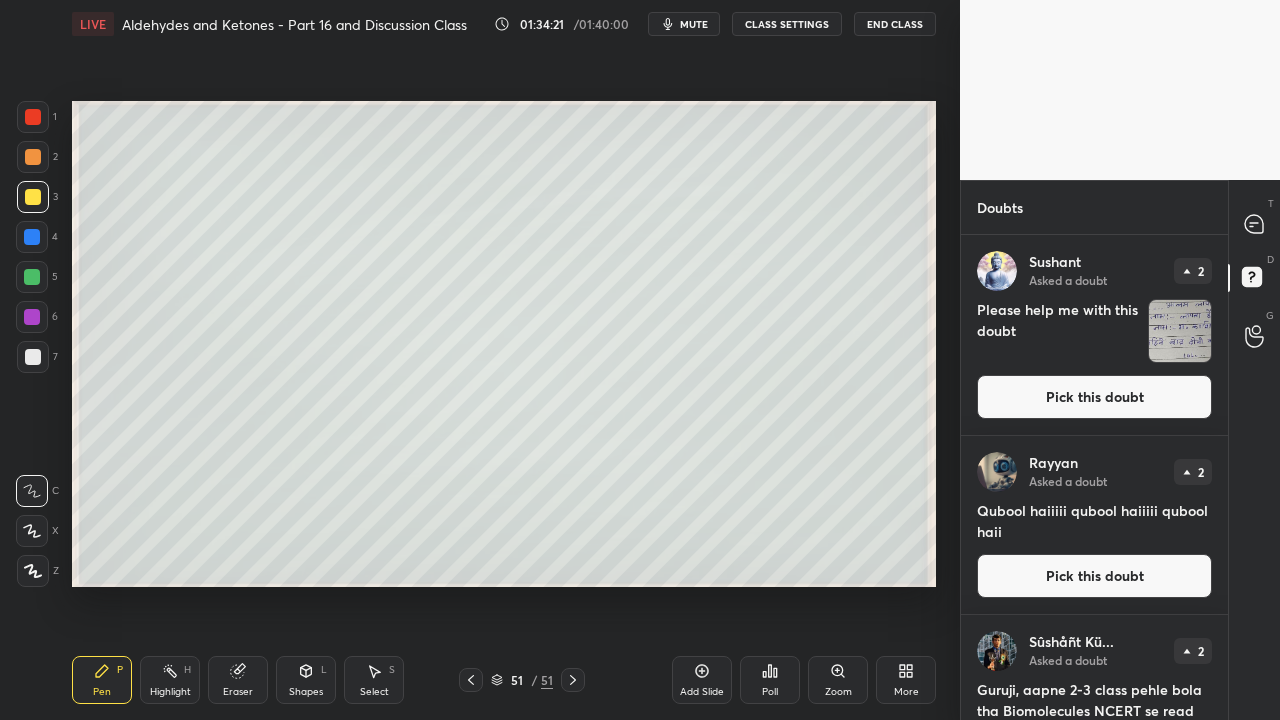 click 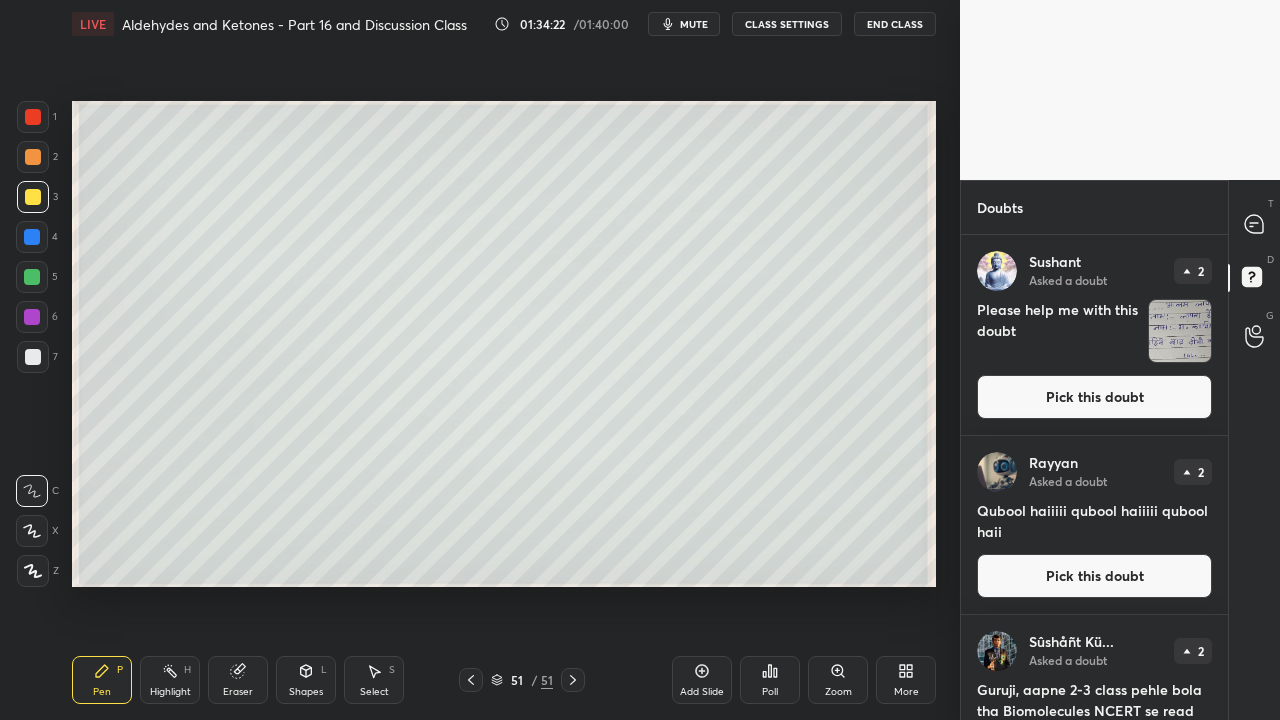 click on "Pick this doubt" at bounding box center (1094, 397) 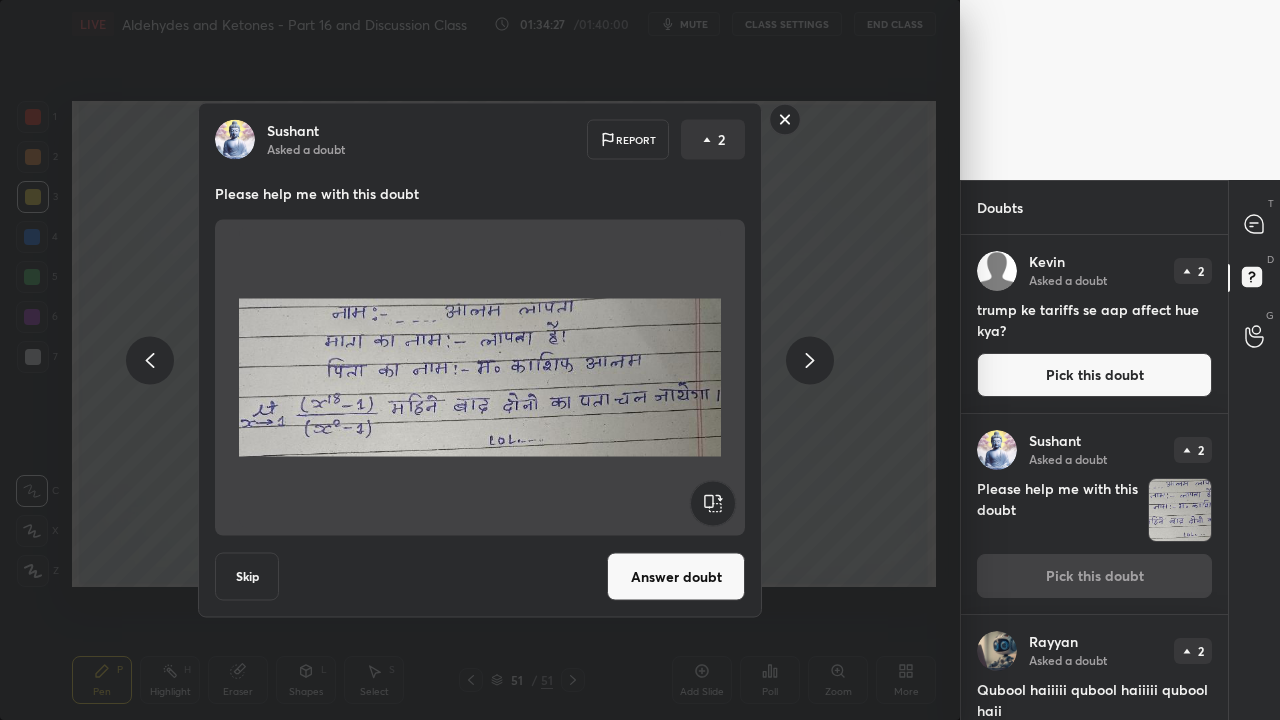 click on "Skip" at bounding box center (247, 577) 